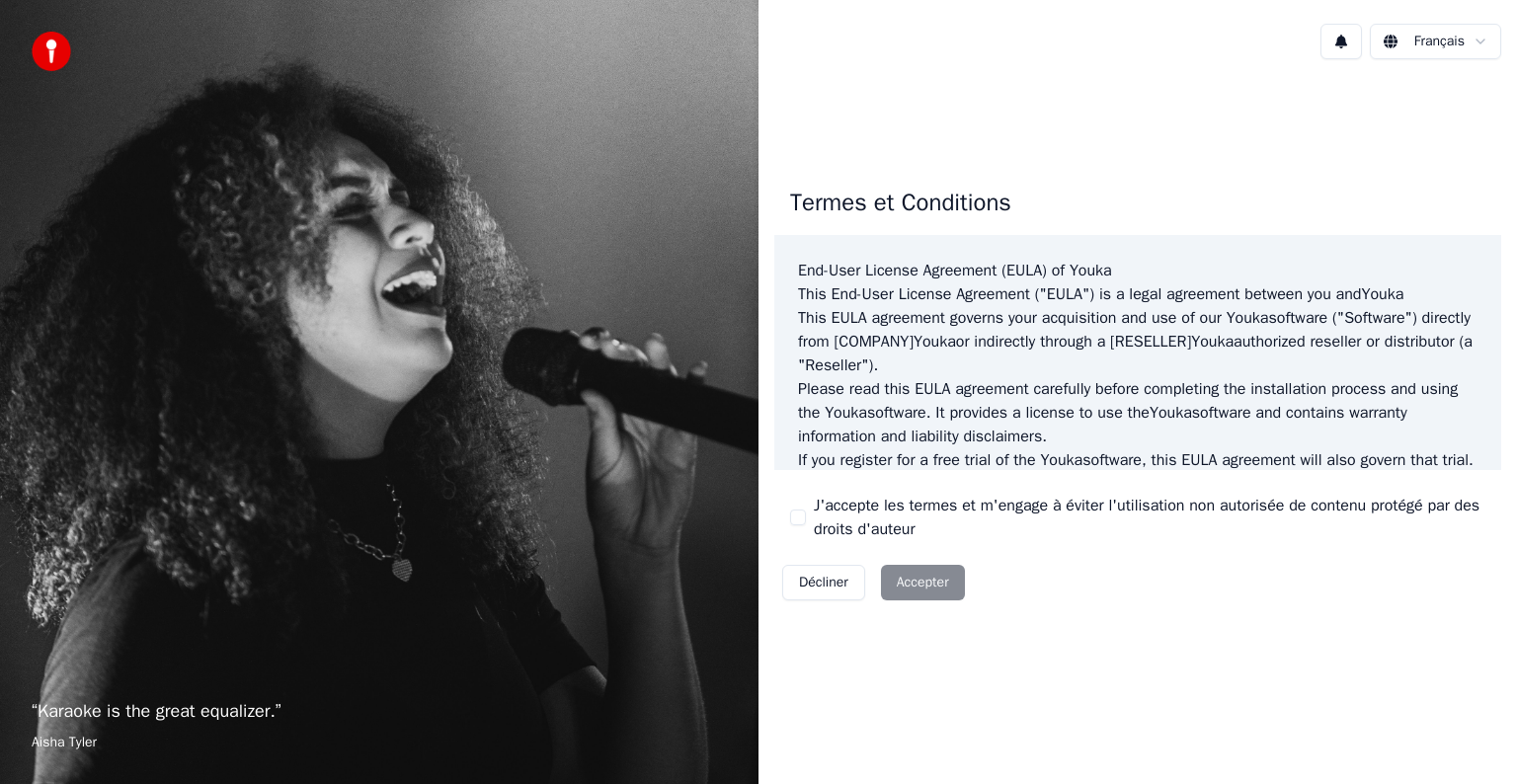 scroll, scrollTop: 0, scrollLeft: 0, axis: both 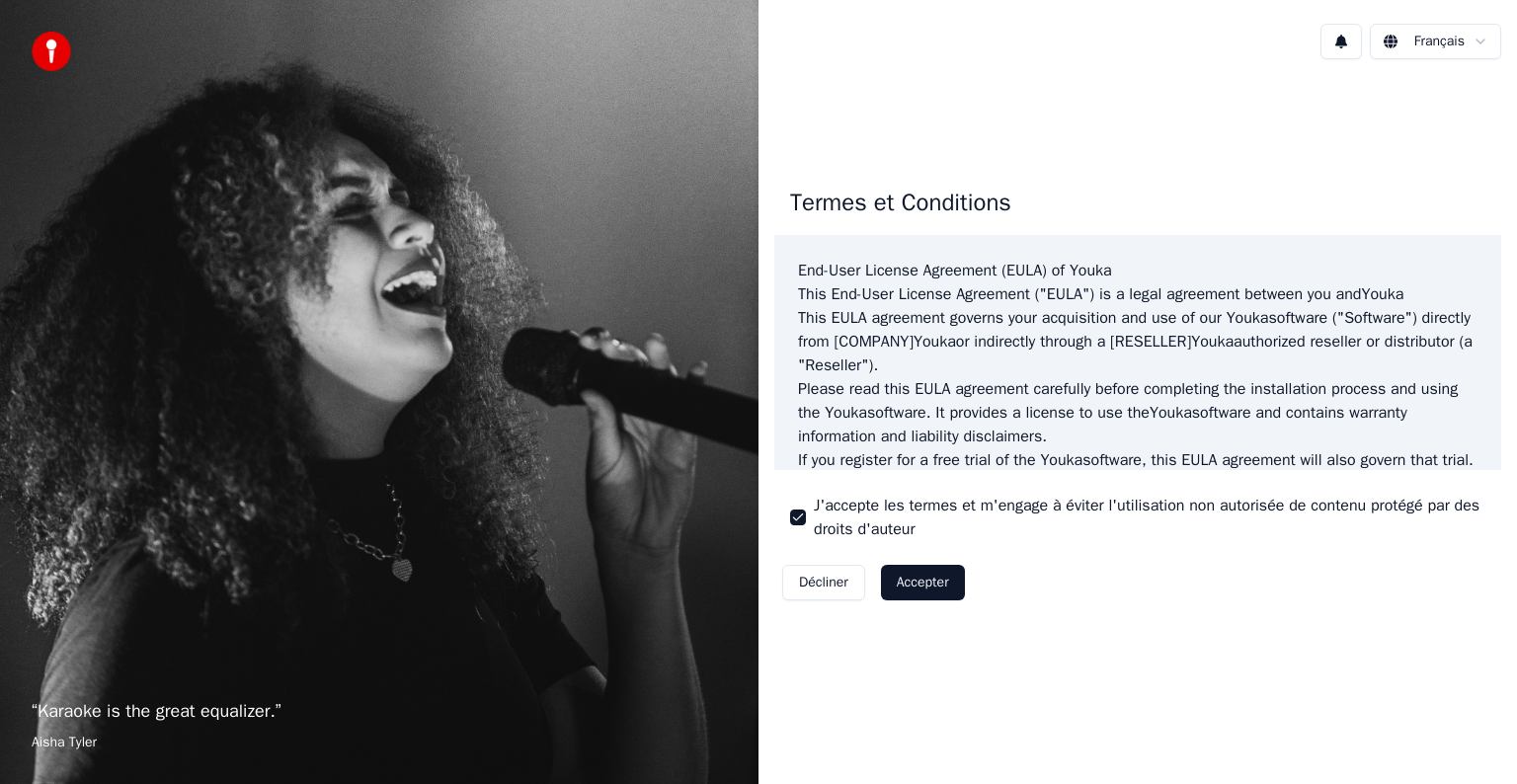 click on "Accepter" at bounding box center [922, 583] 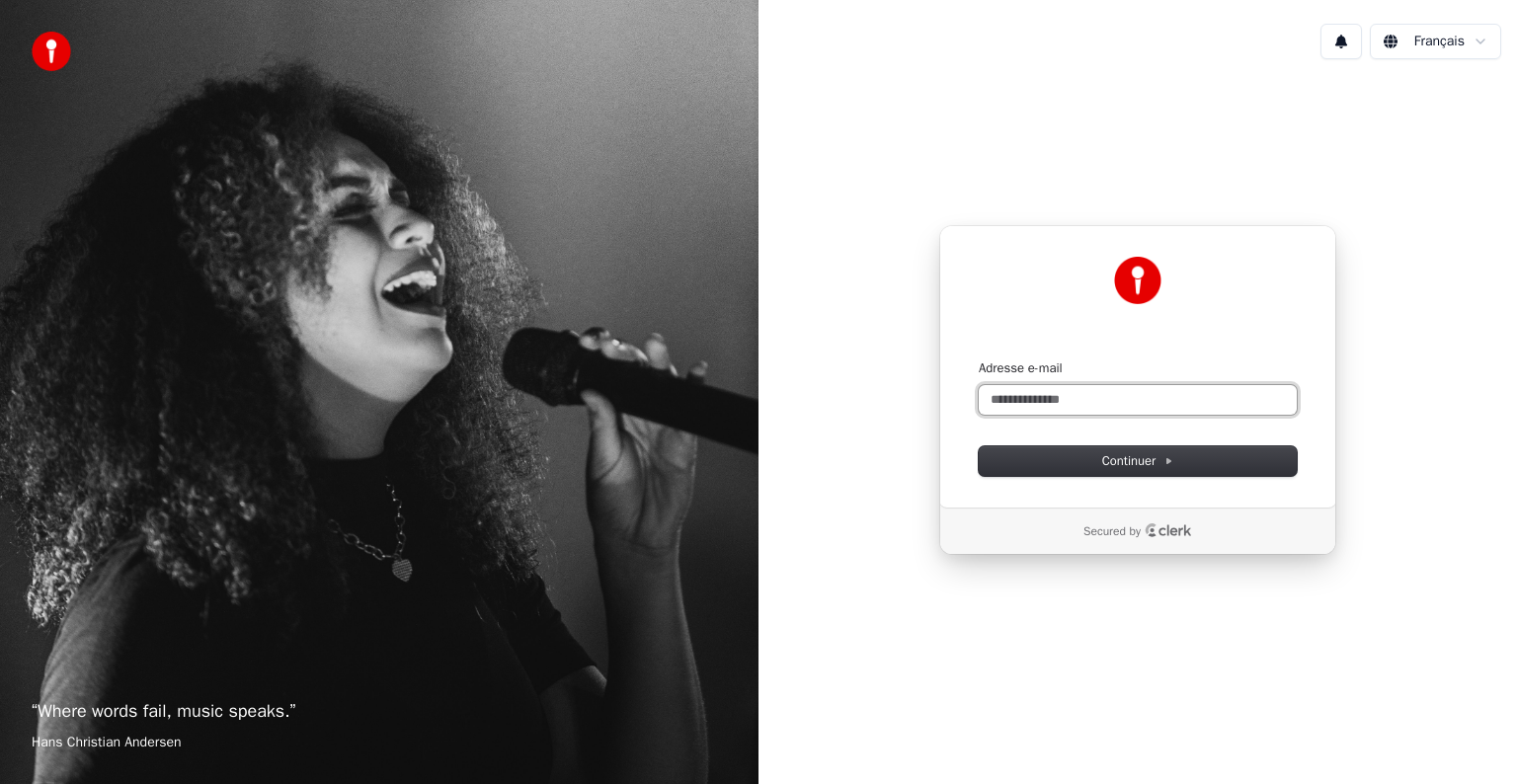 click on "Adresse e-mail" at bounding box center [1138, 400] 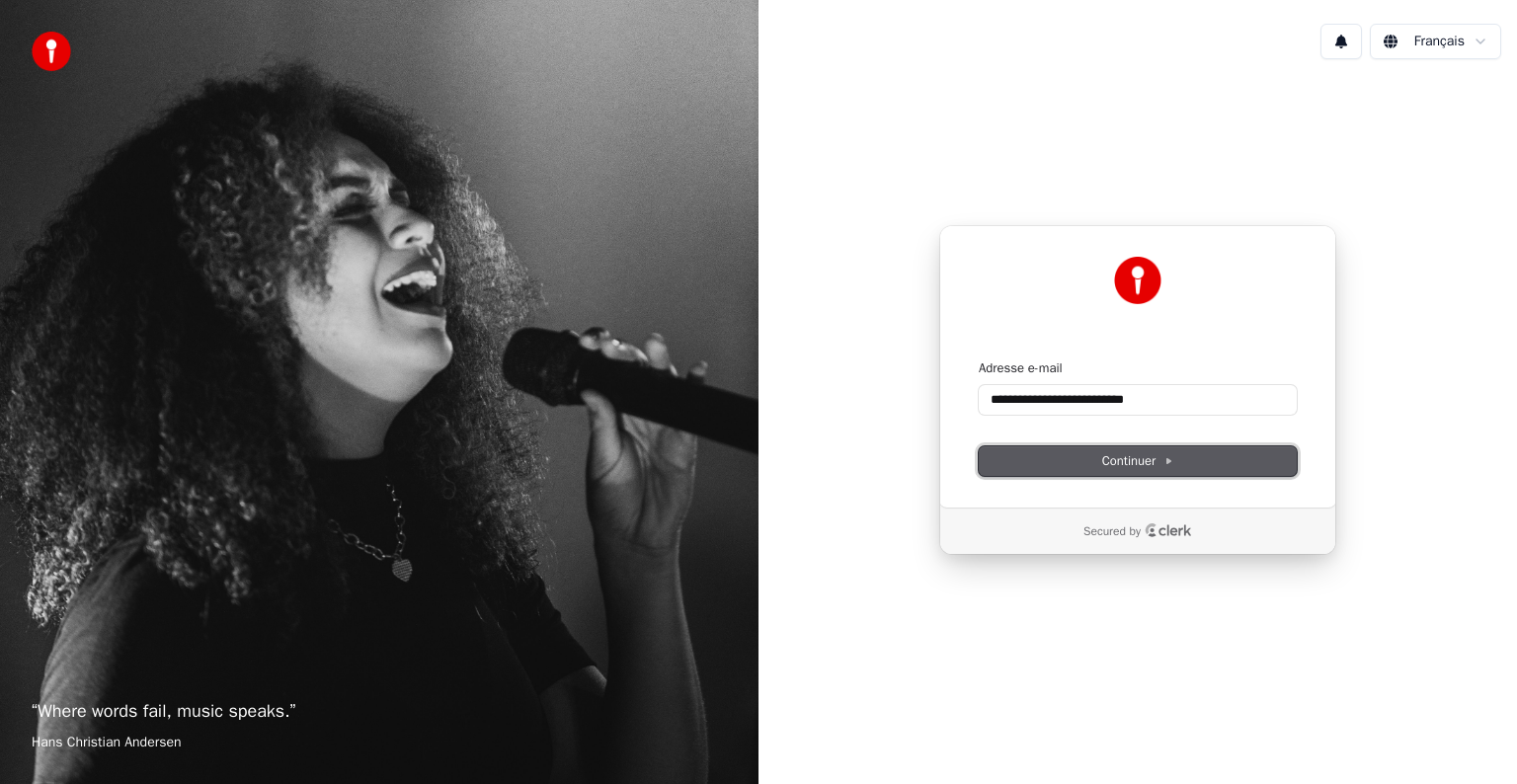 click on "Continuer" at bounding box center (1138, 461) 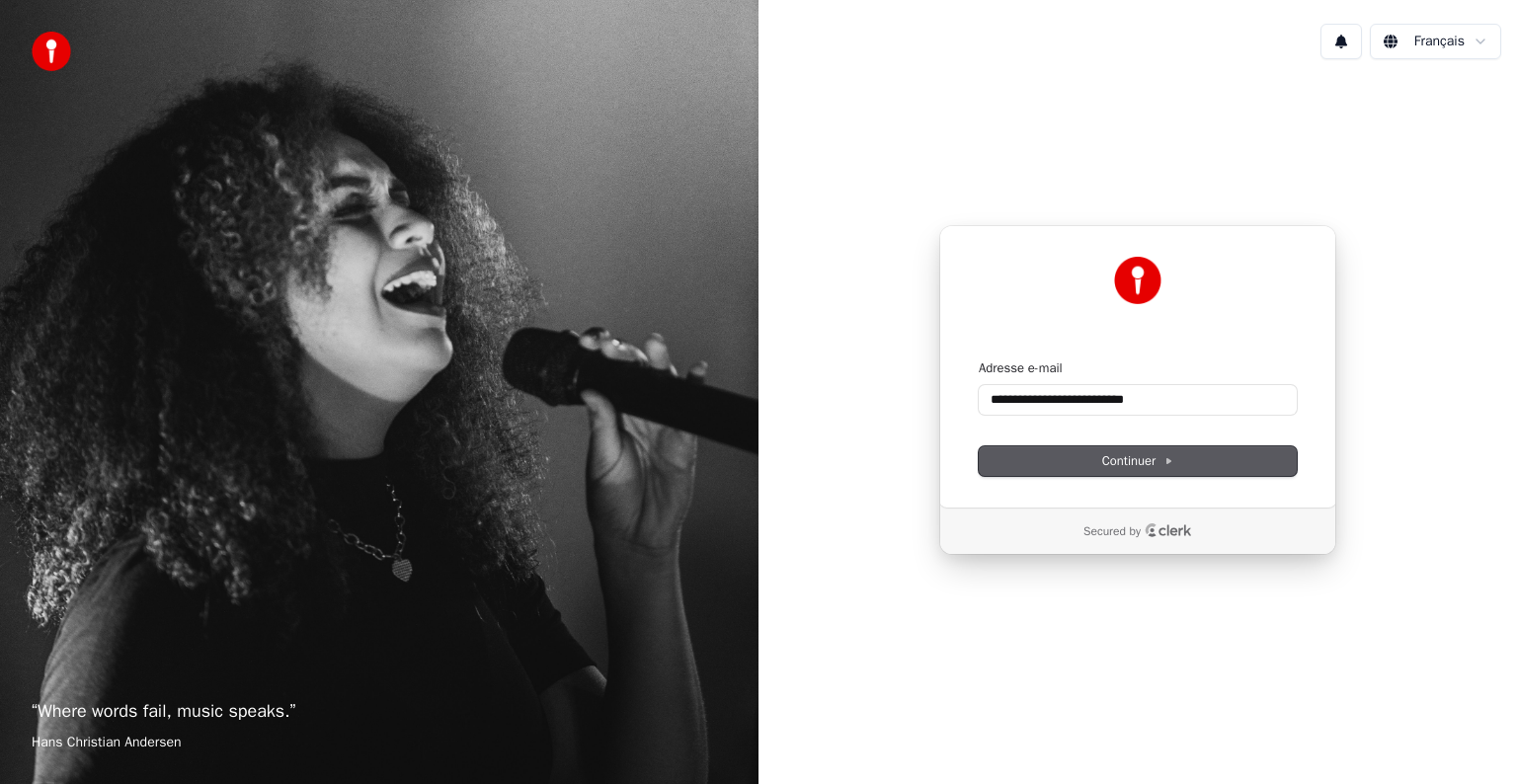 type on "**********" 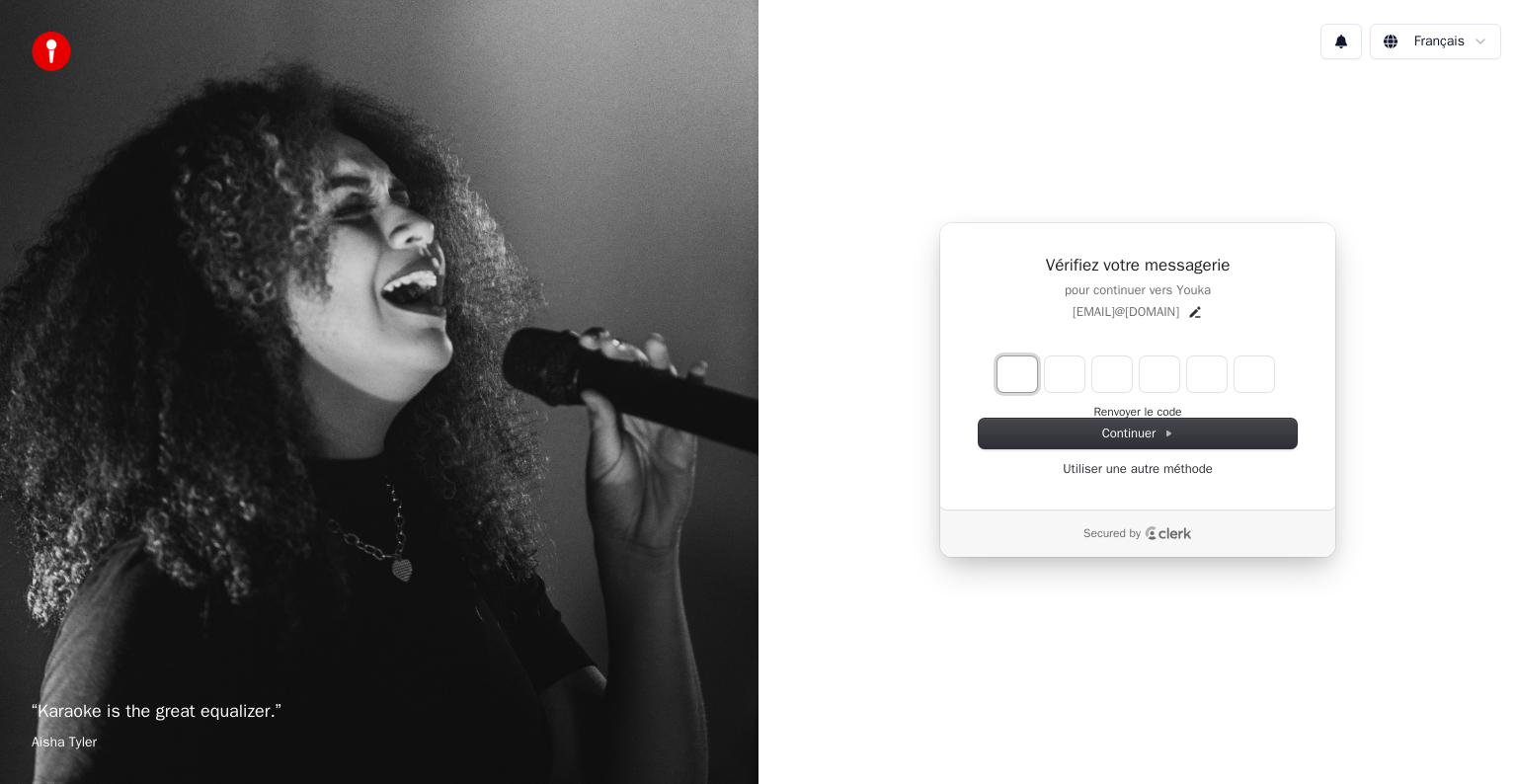 type on "*" 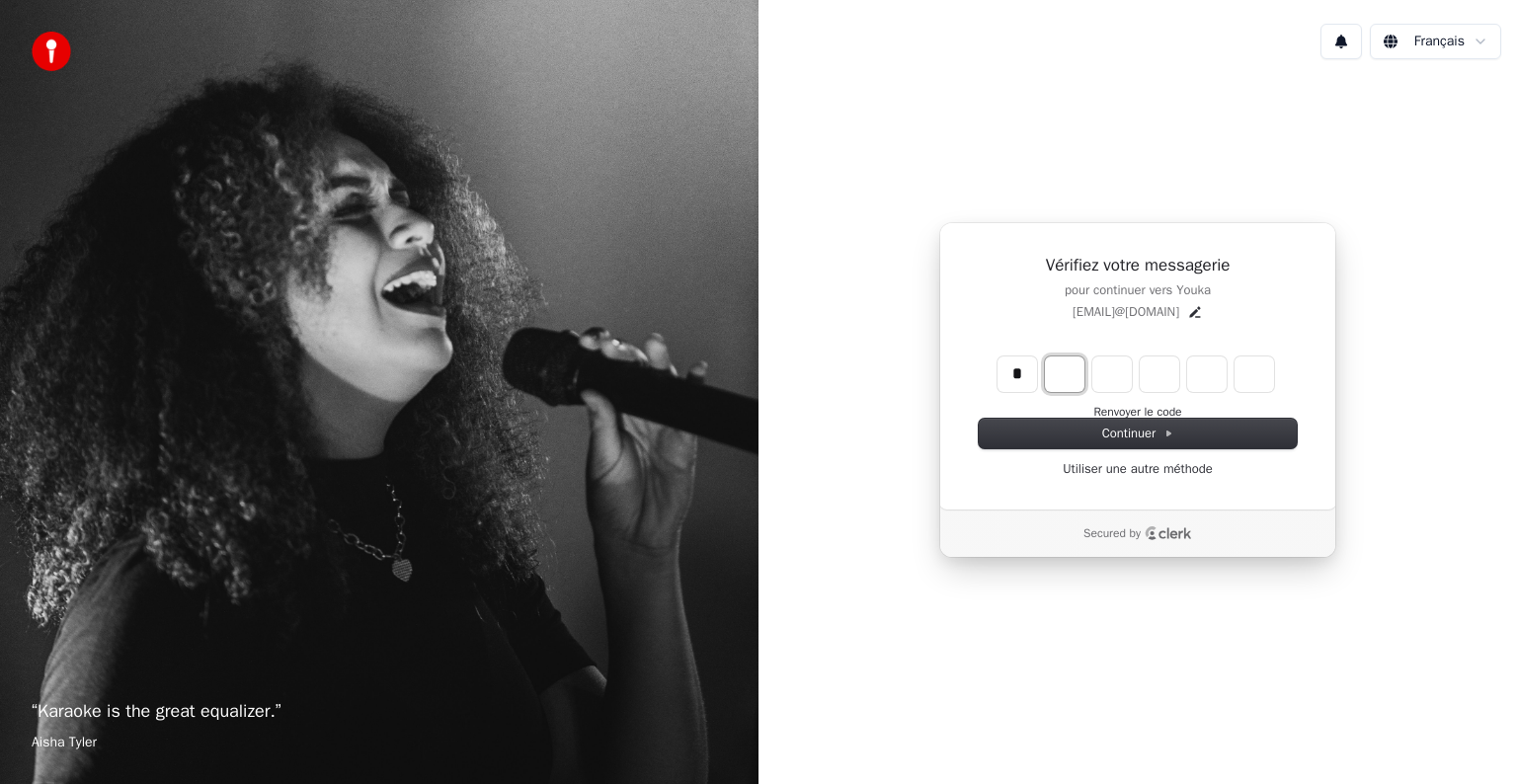 type on "*" 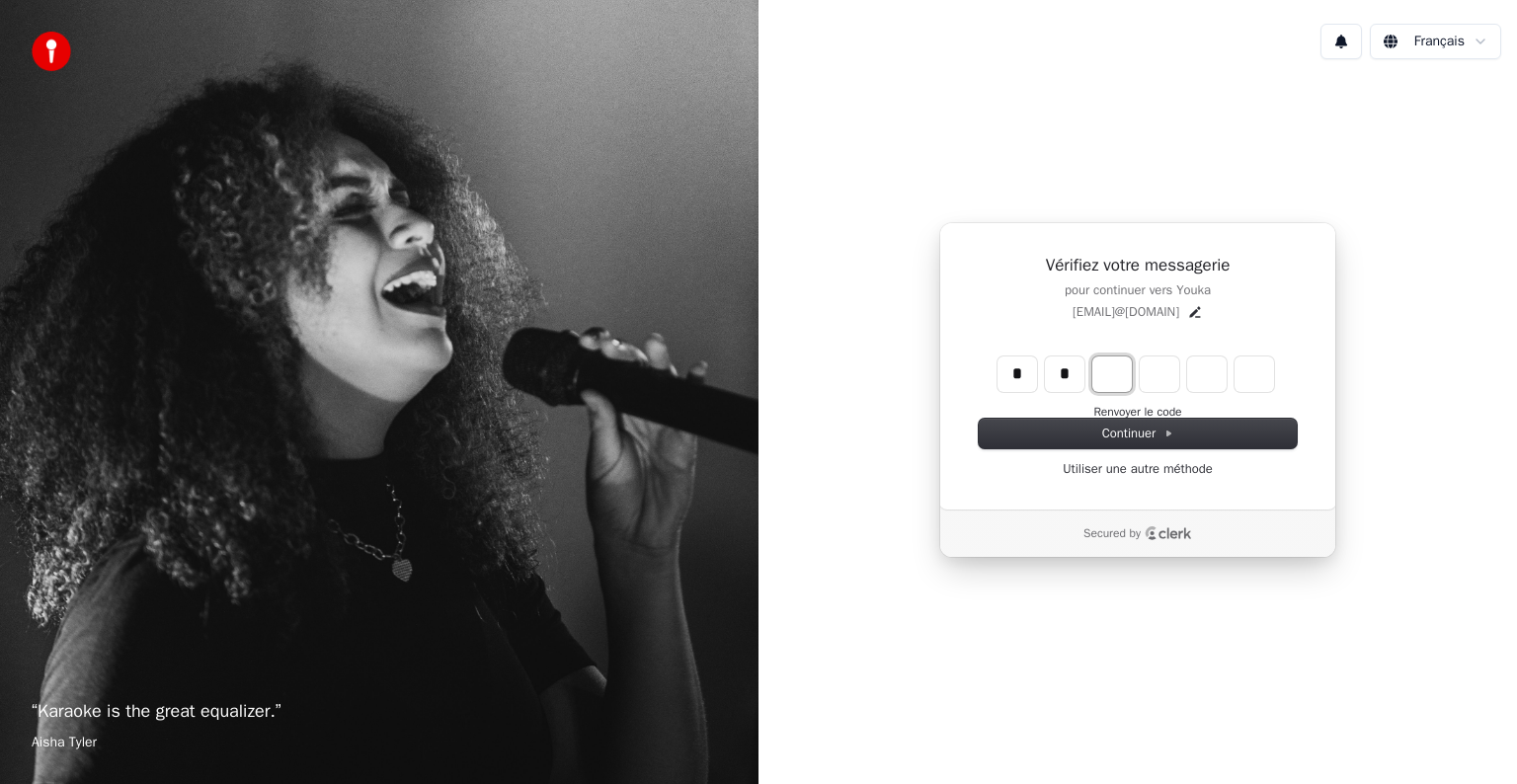 type on "**" 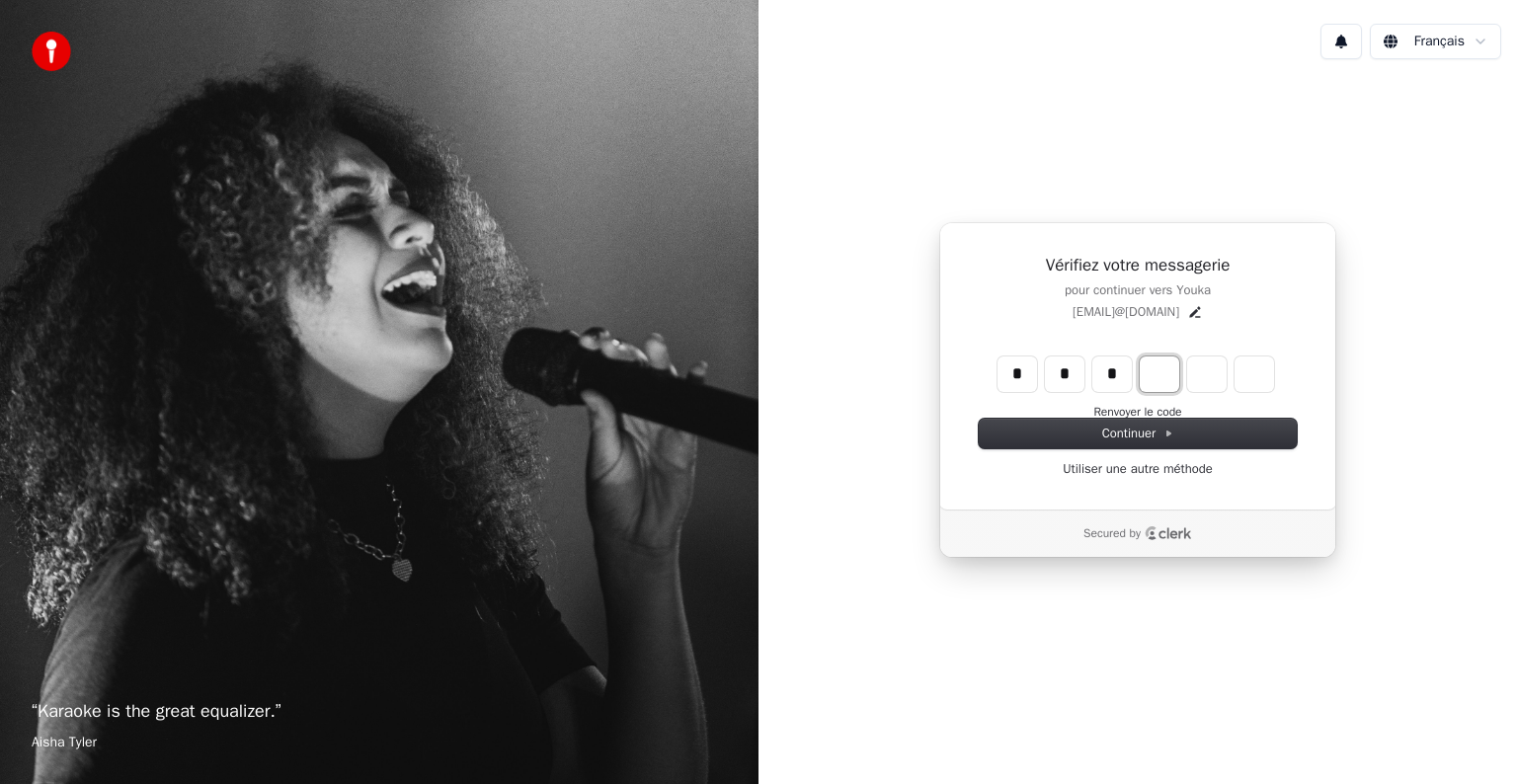 type on "***" 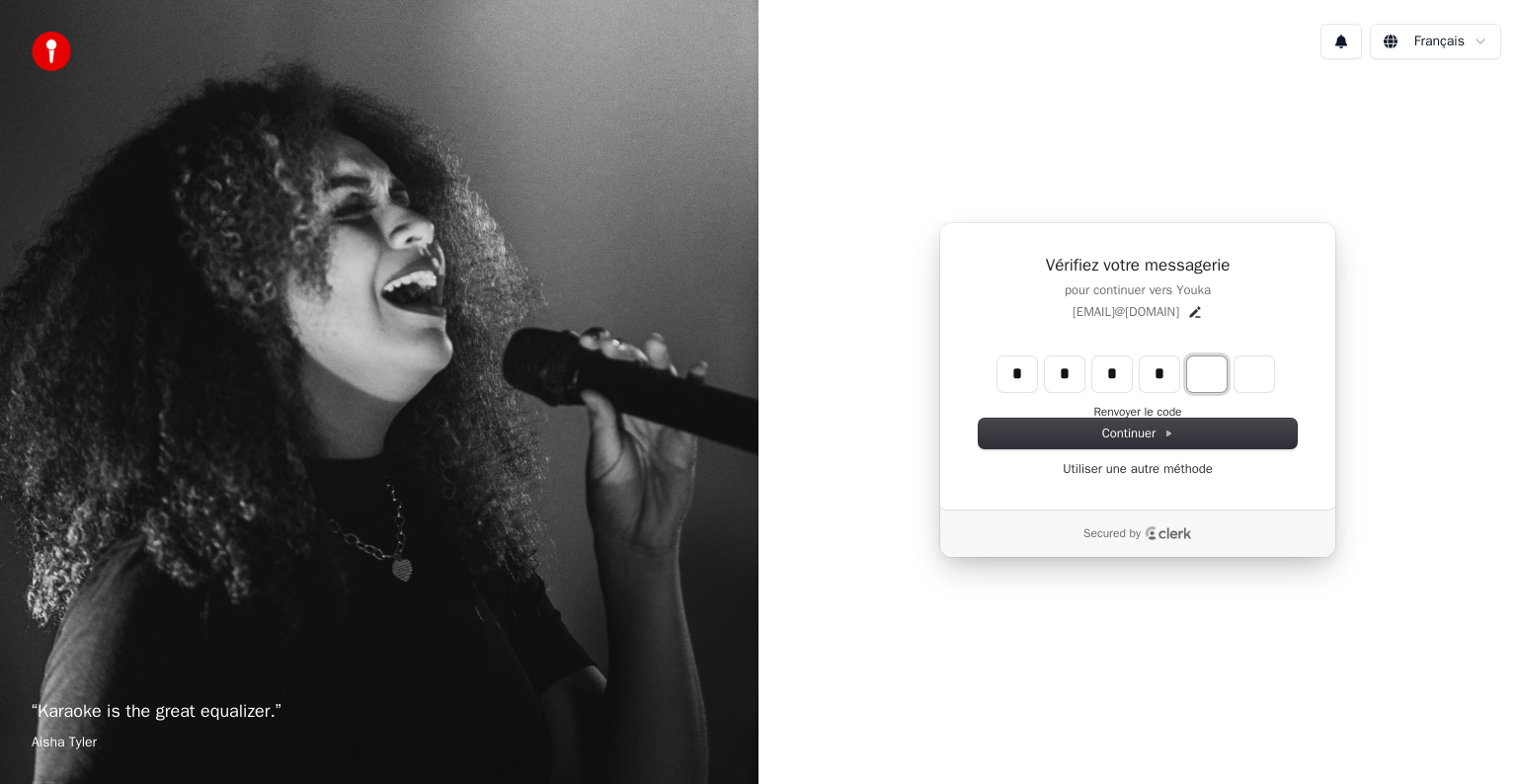 type on "****" 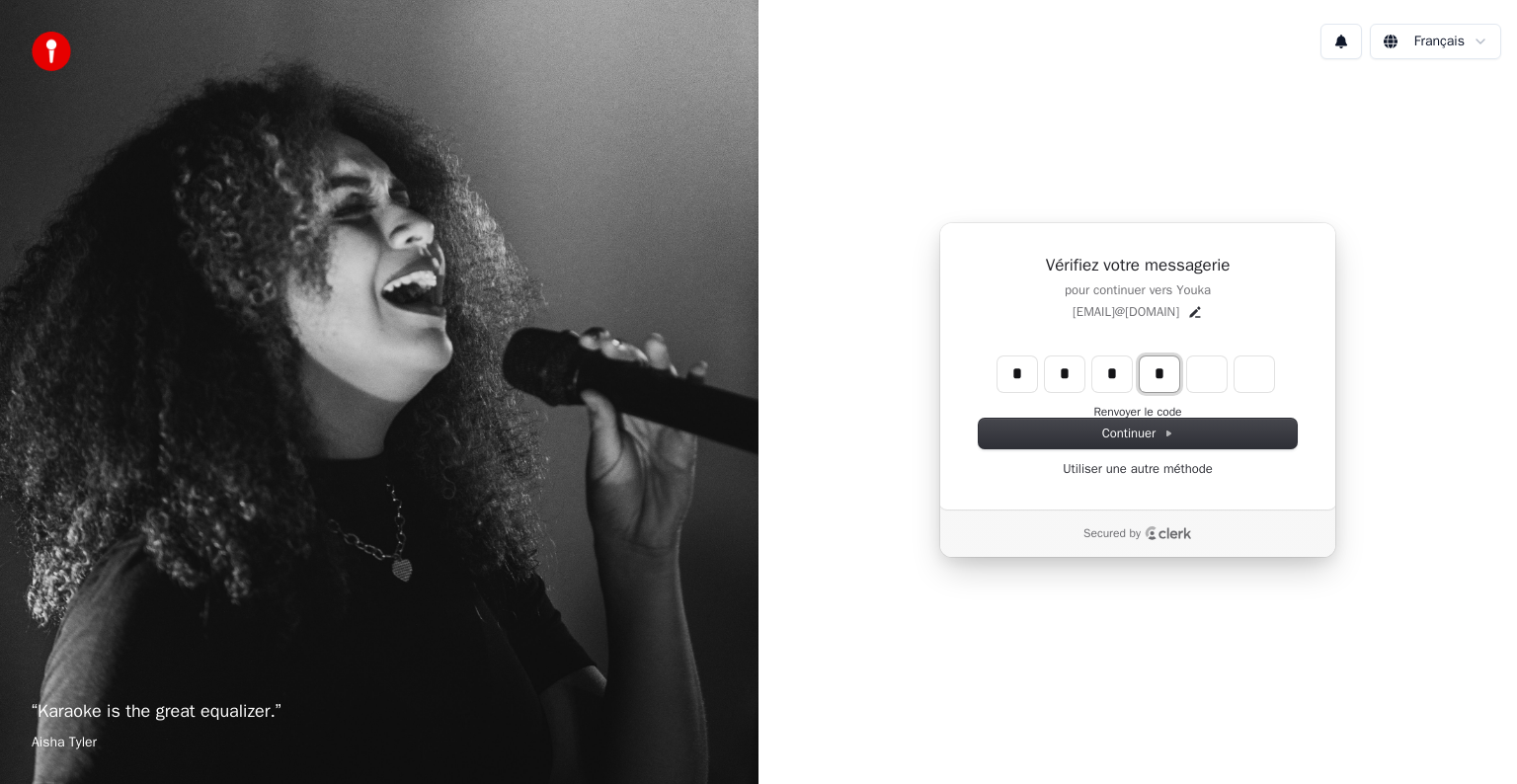 type on "*" 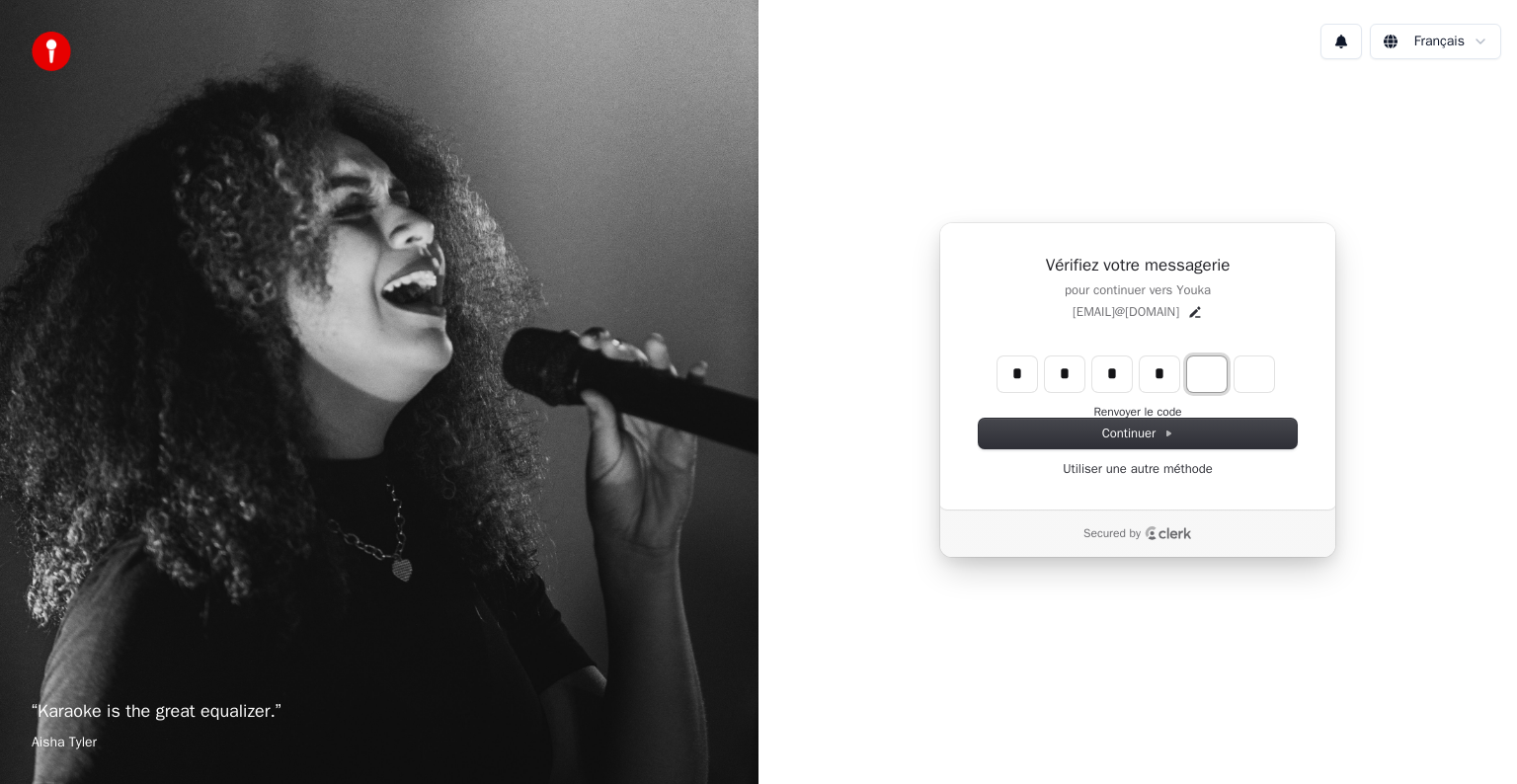 type on "****" 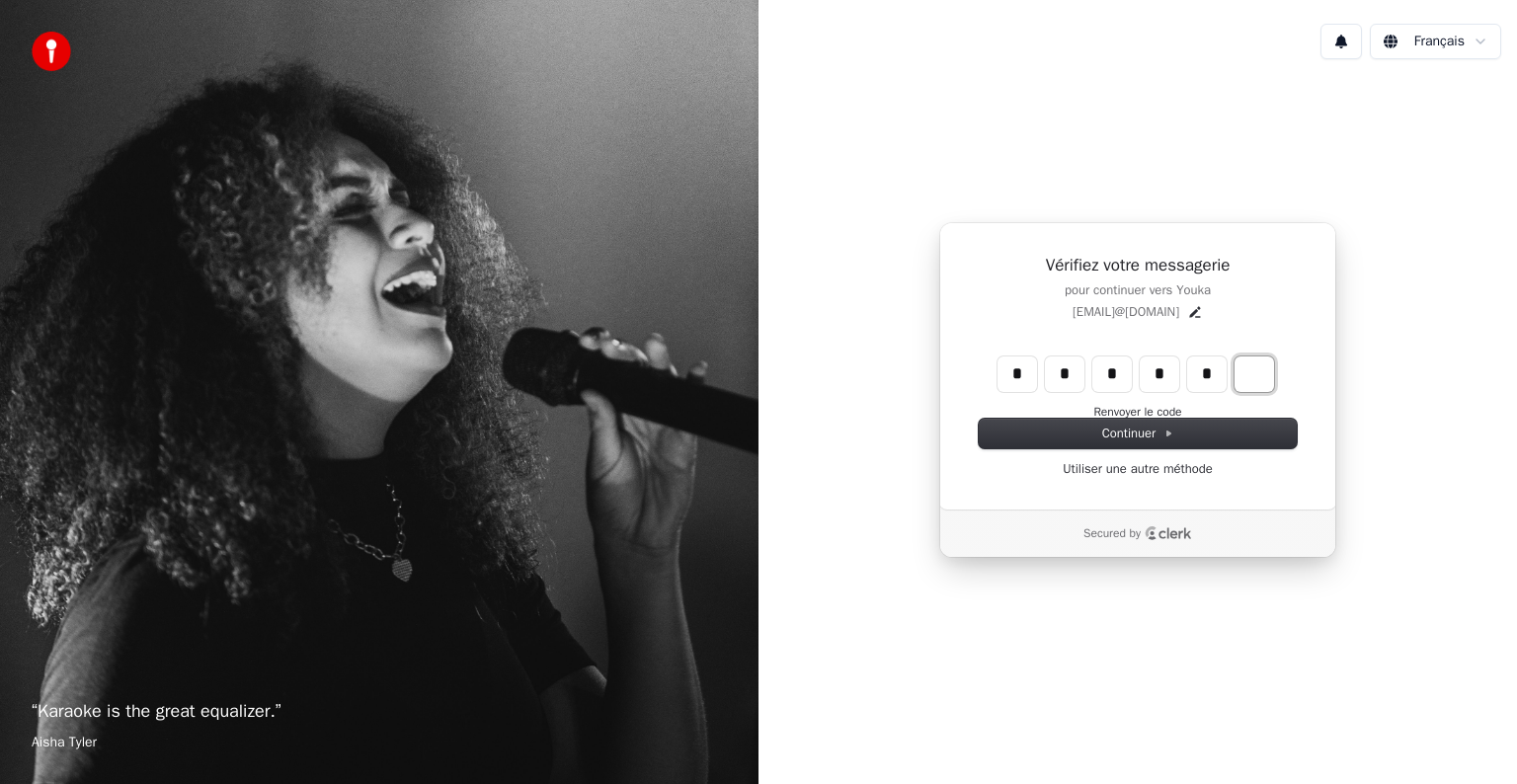type on "******" 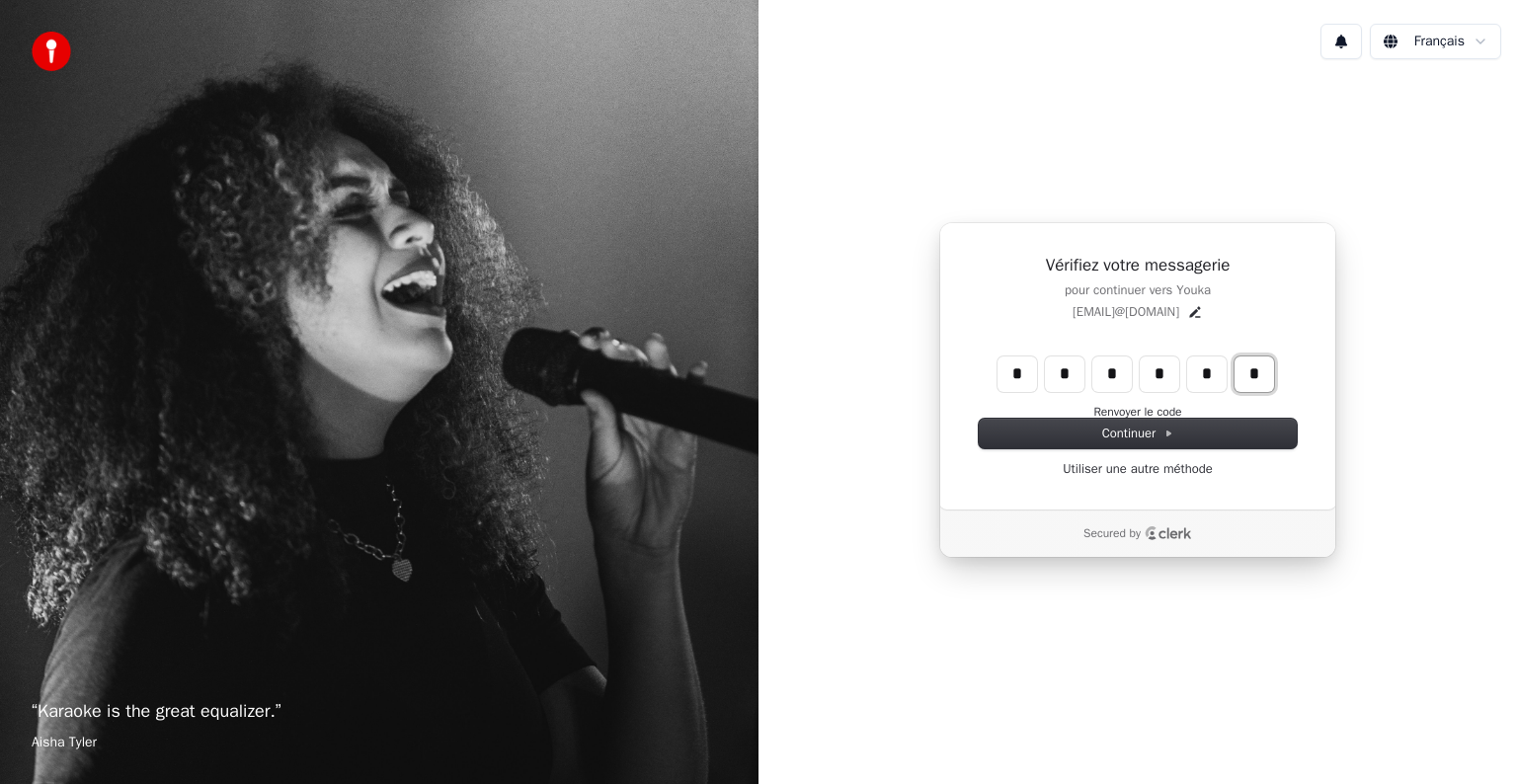 type on "*" 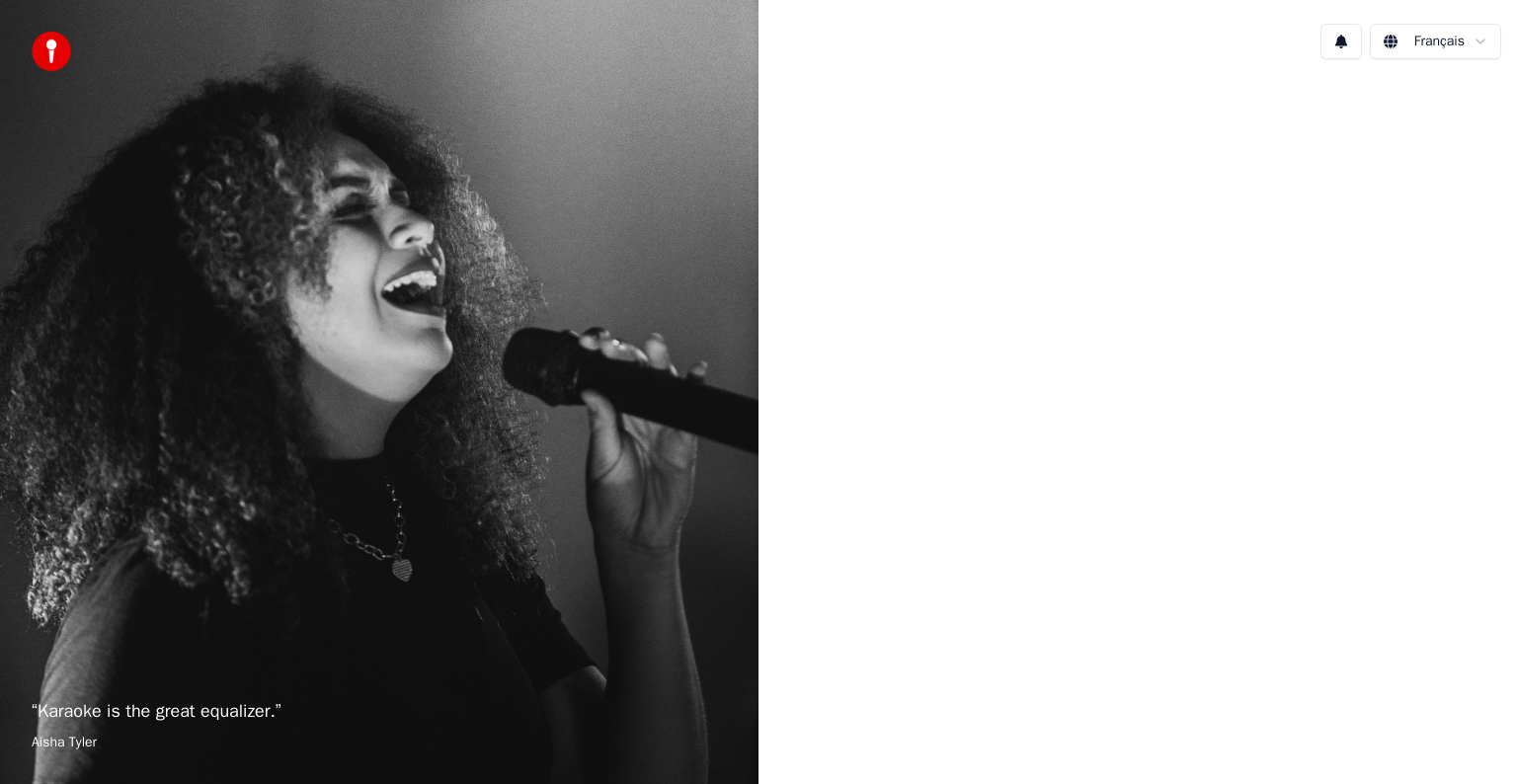 scroll, scrollTop: 0, scrollLeft: 0, axis: both 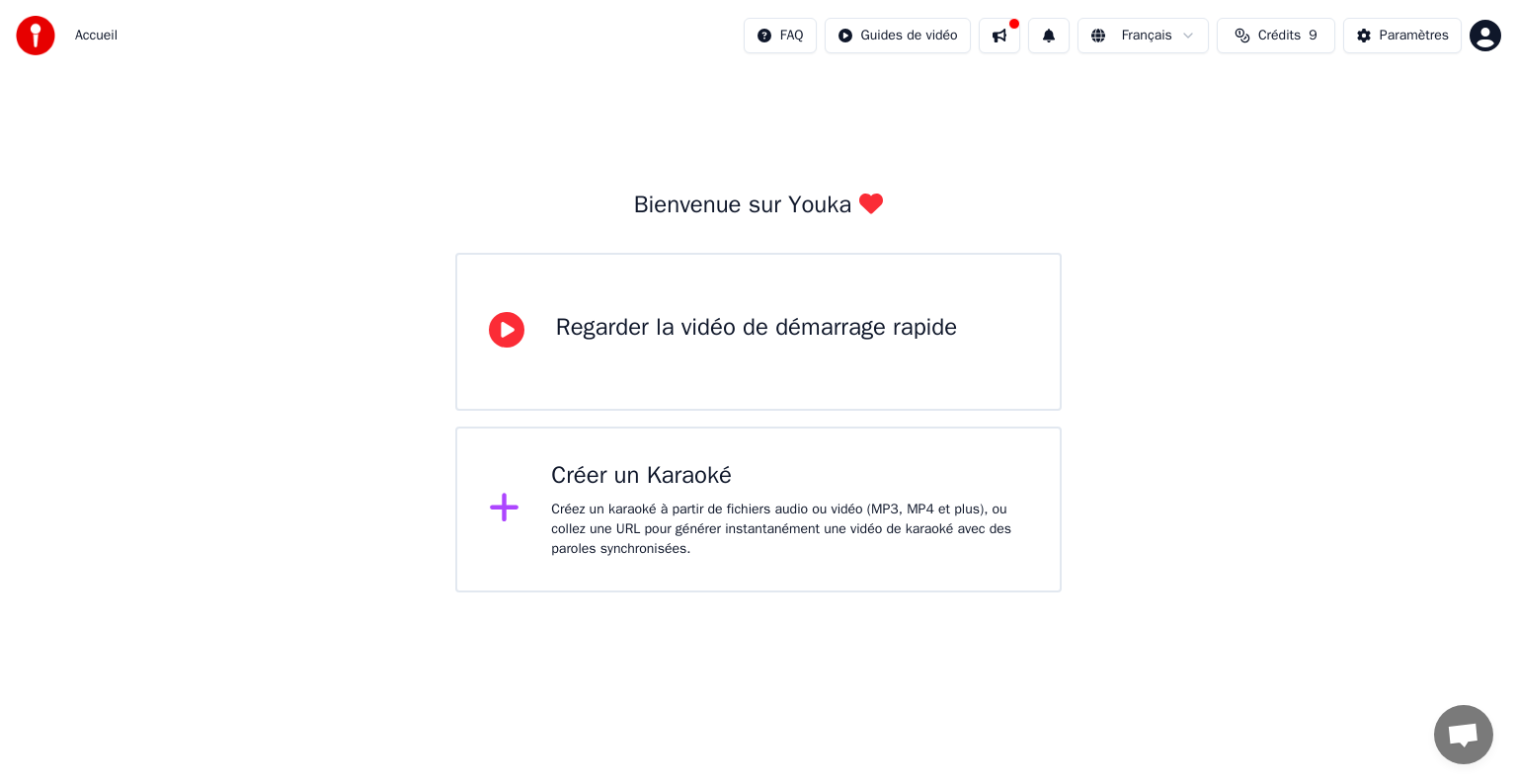 click on "Créer un Karaoké Créez un karaoké à partir de fichiers audio ou vidéo (MP3, MP4 et plus), ou collez une URL pour générer instantanément une vidéo de karaoké avec des paroles synchronisées." at bounding box center [758, 510] 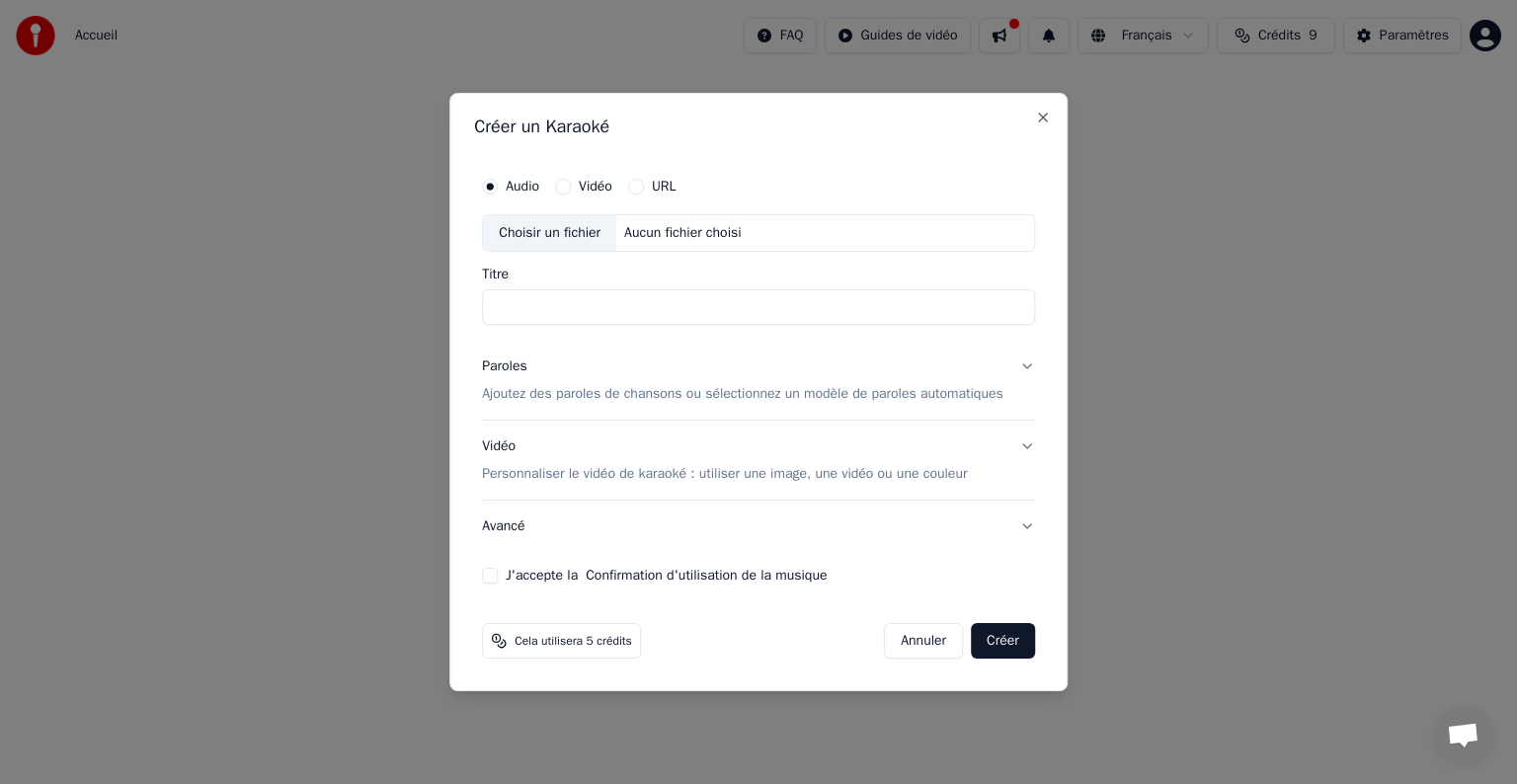 click on "Choisir un fichier" at bounding box center (549, 233) 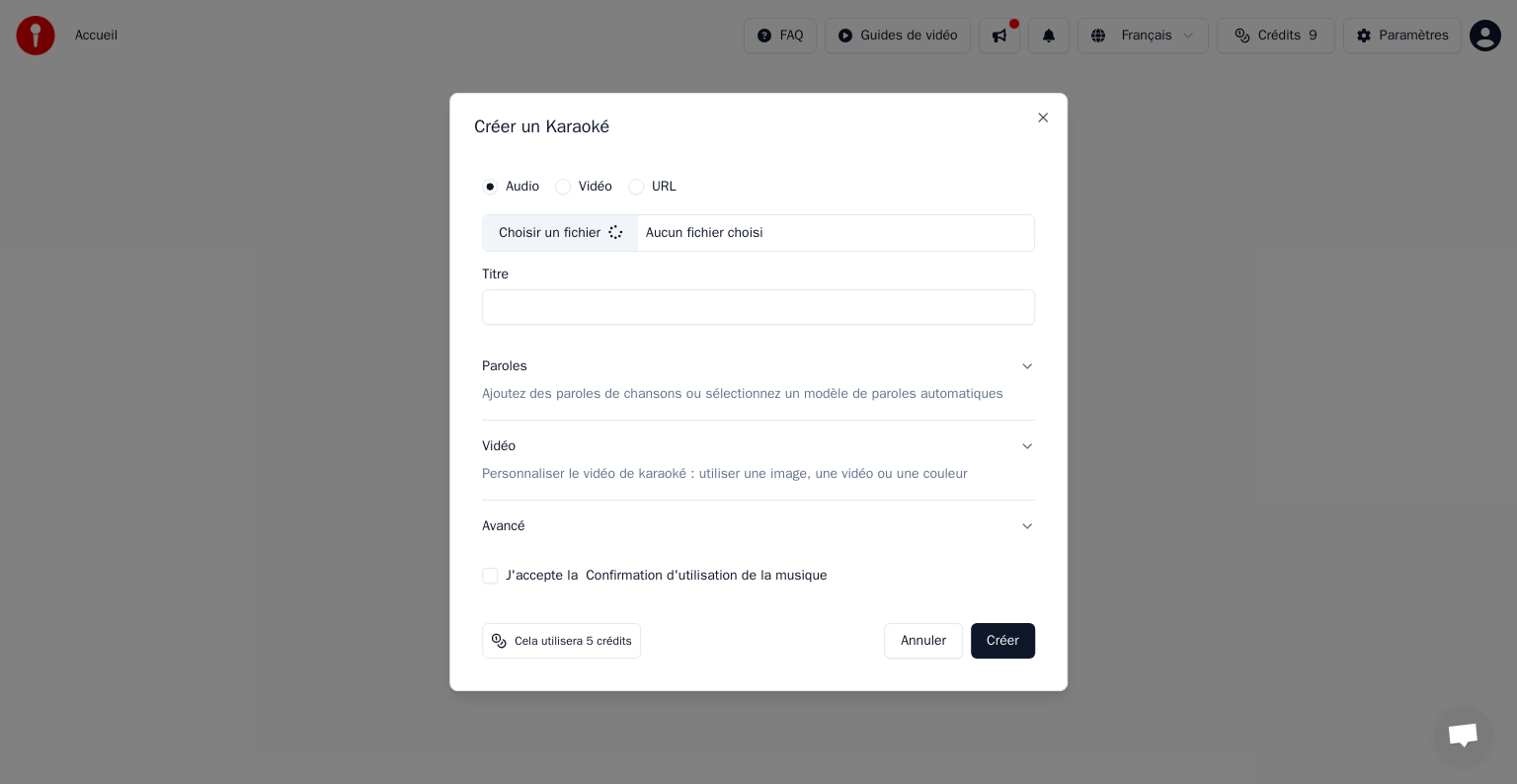 type on "**********" 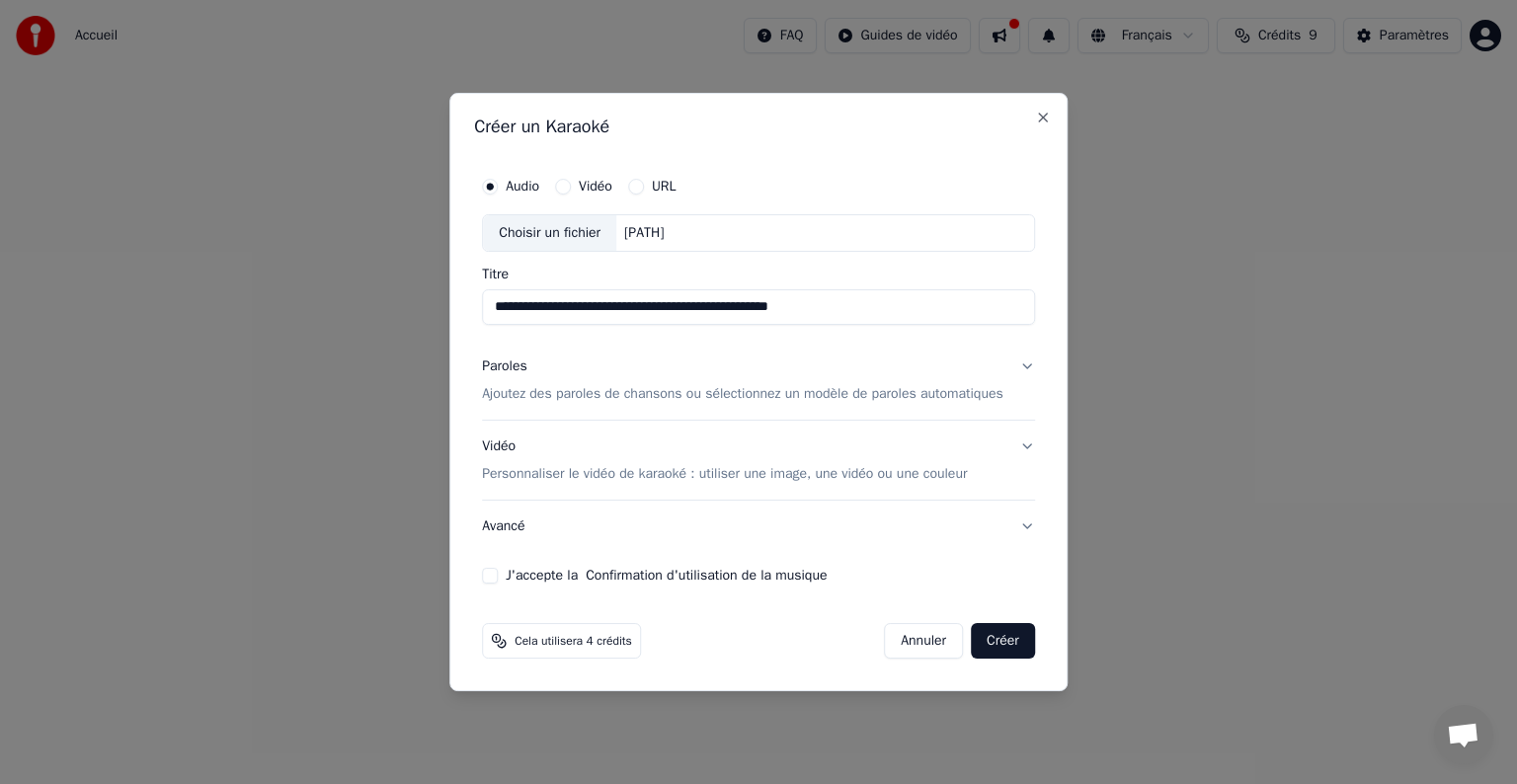 click on "Ajoutez des paroles de chansons ou sélectionnez un modèle de paroles automatiques" at bounding box center (743, 394) 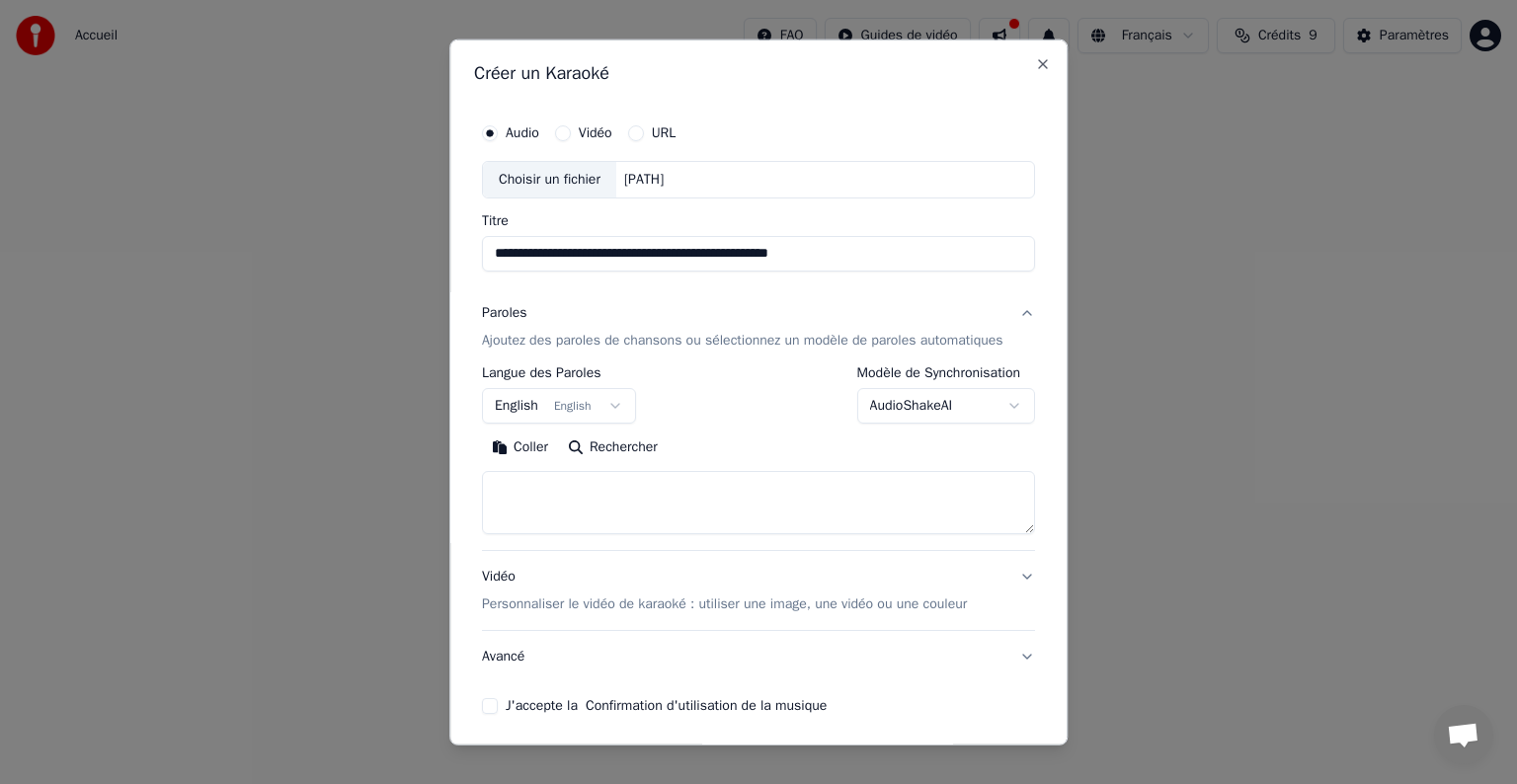 click on "English English" at bounding box center (559, 406) 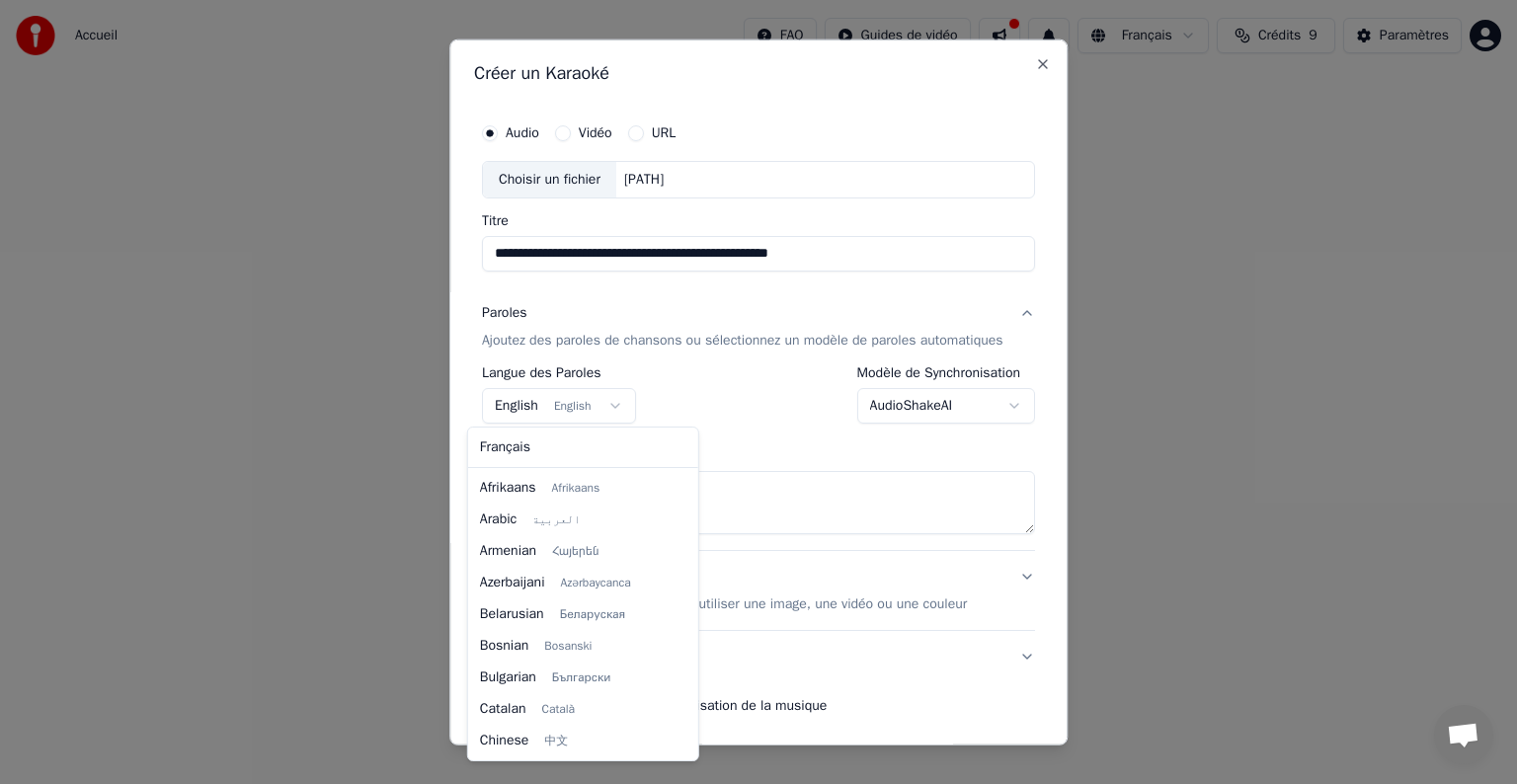 scroll, scrollTop: 0, scrollLeft: 0, axis: both 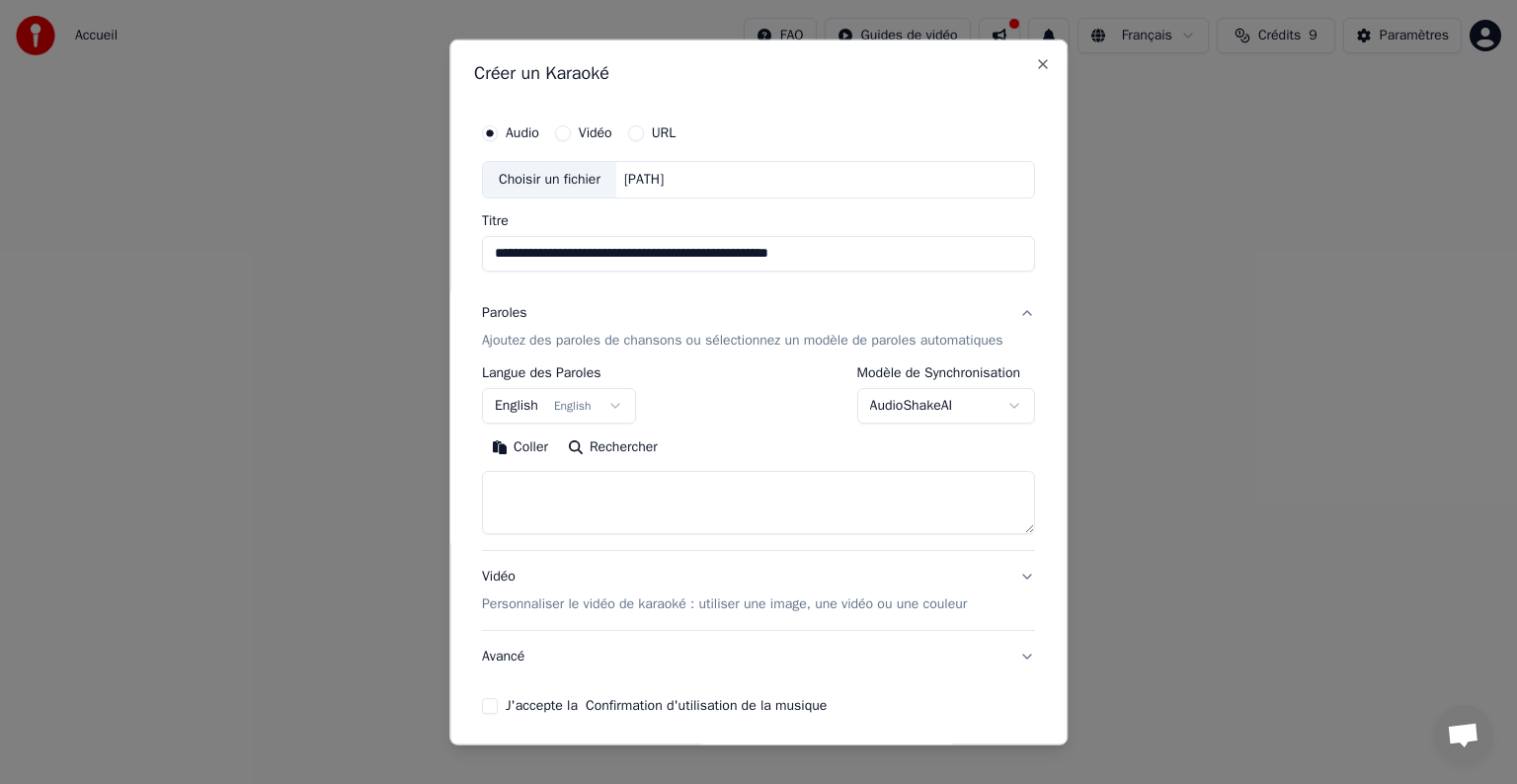 click on "**********" at bounding box center [758, 296] 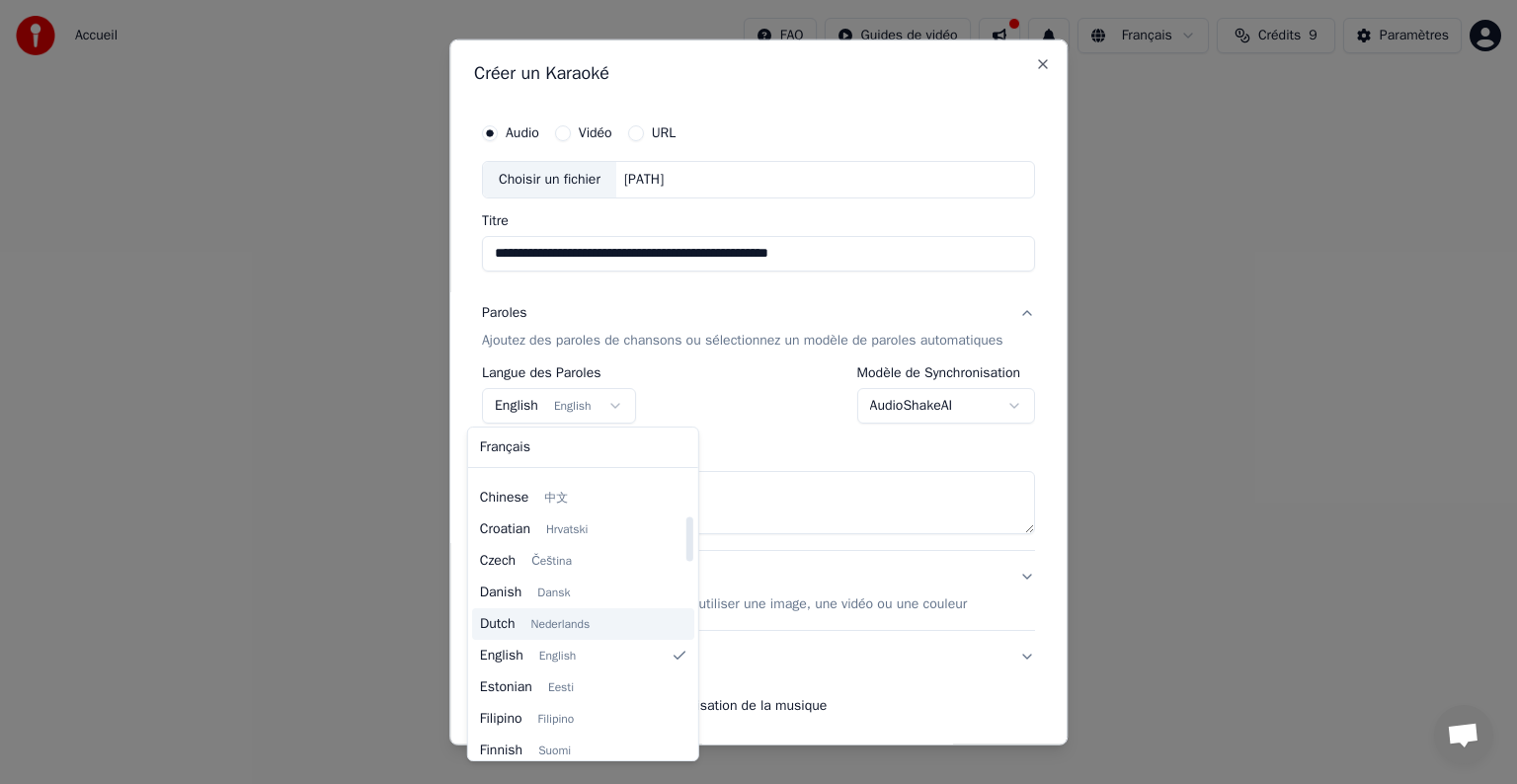scroll, scrollTop: 158, scrollLeft: 0, axis: vertical 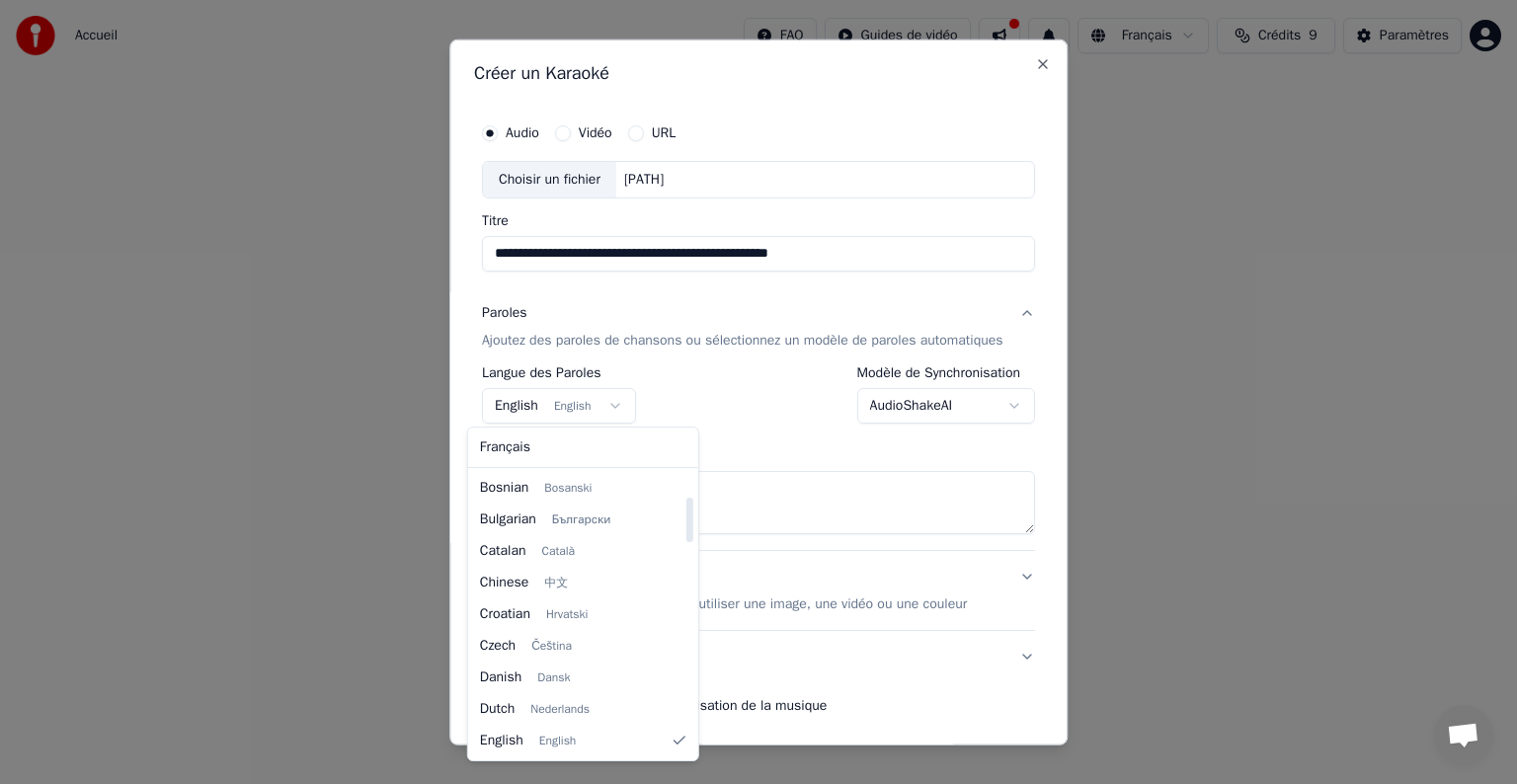 select on "**" 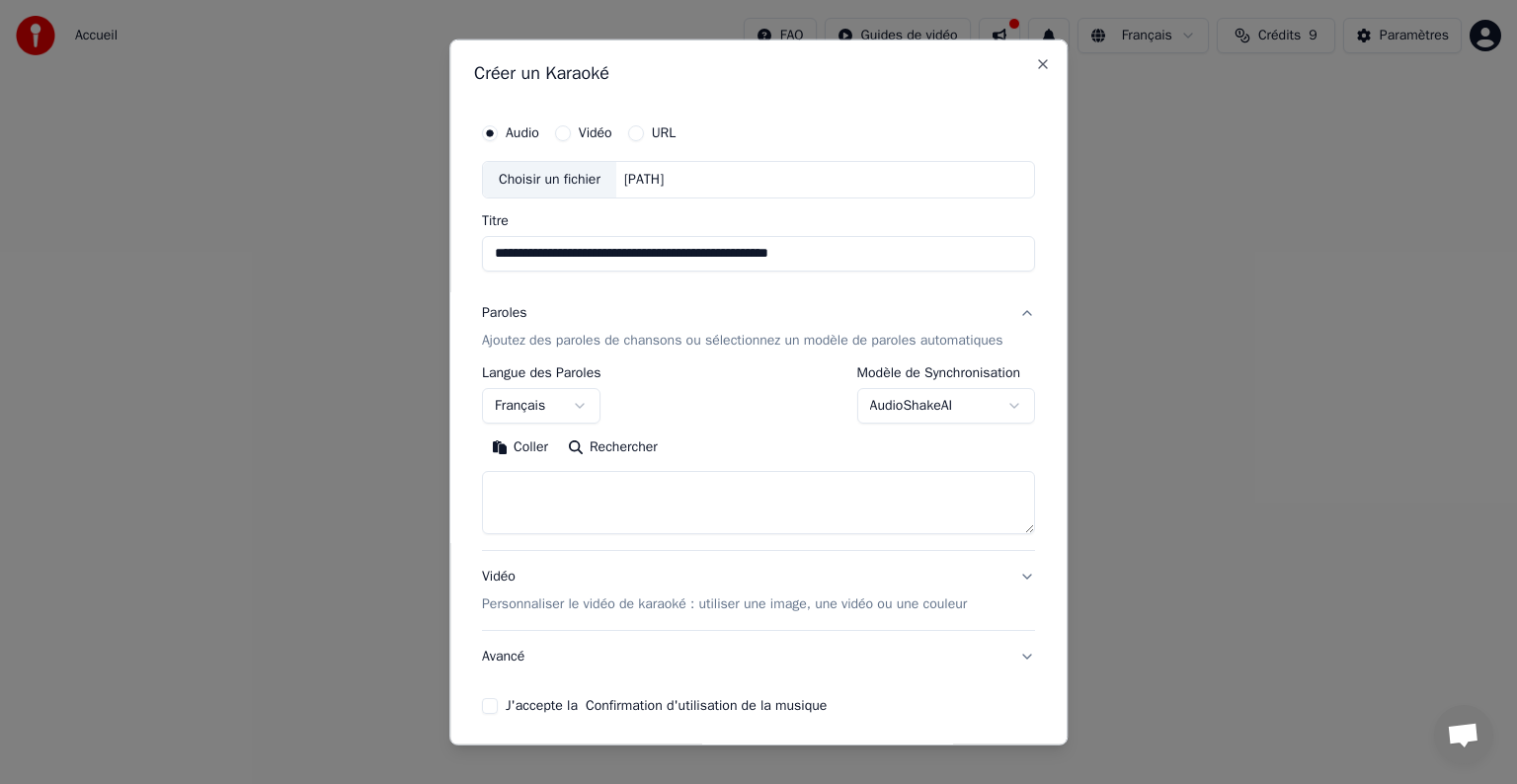 click at bounding box center (758, 503) 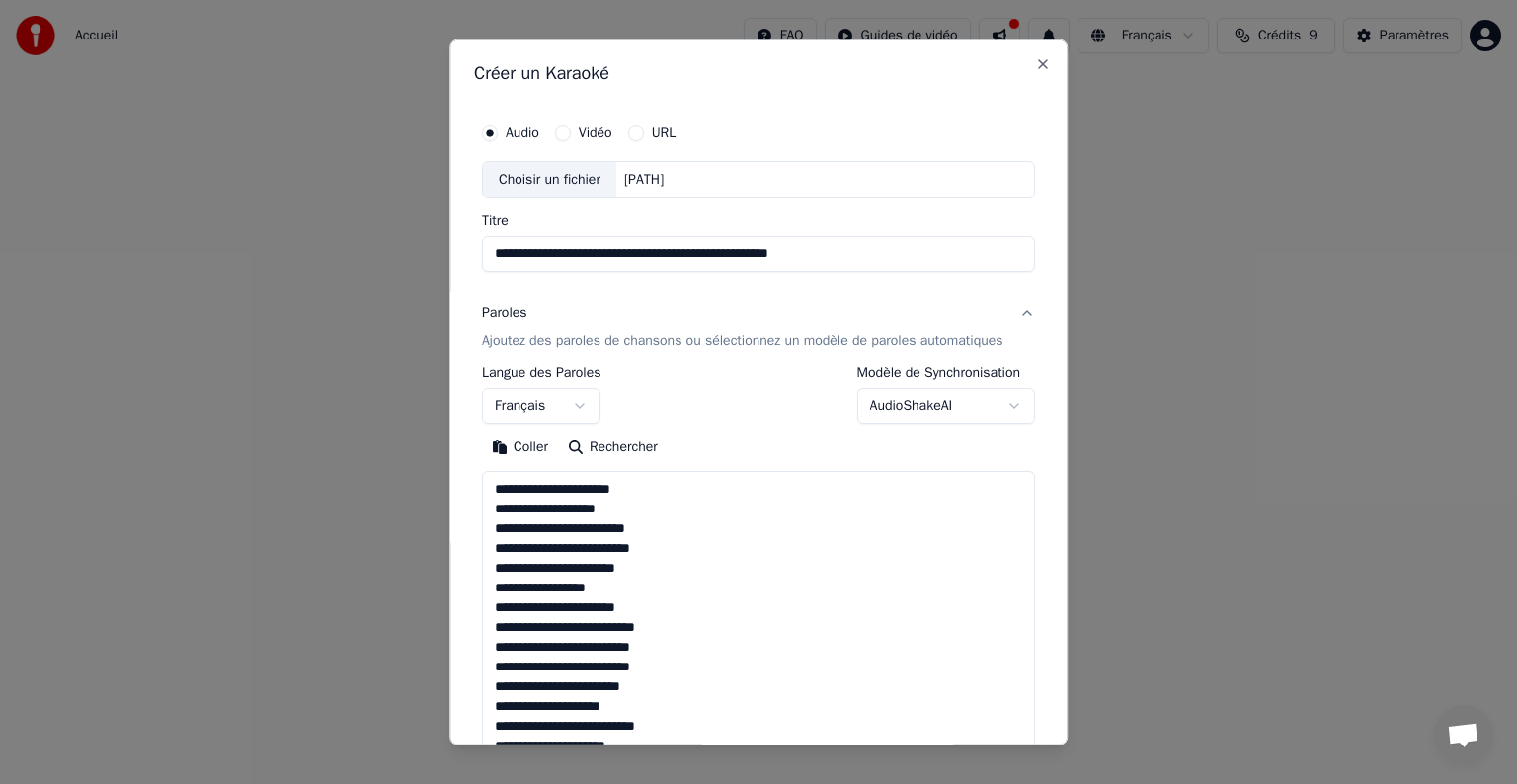 scroll, scrollTop: 1800, scrollLeft: 0, axis: vertical 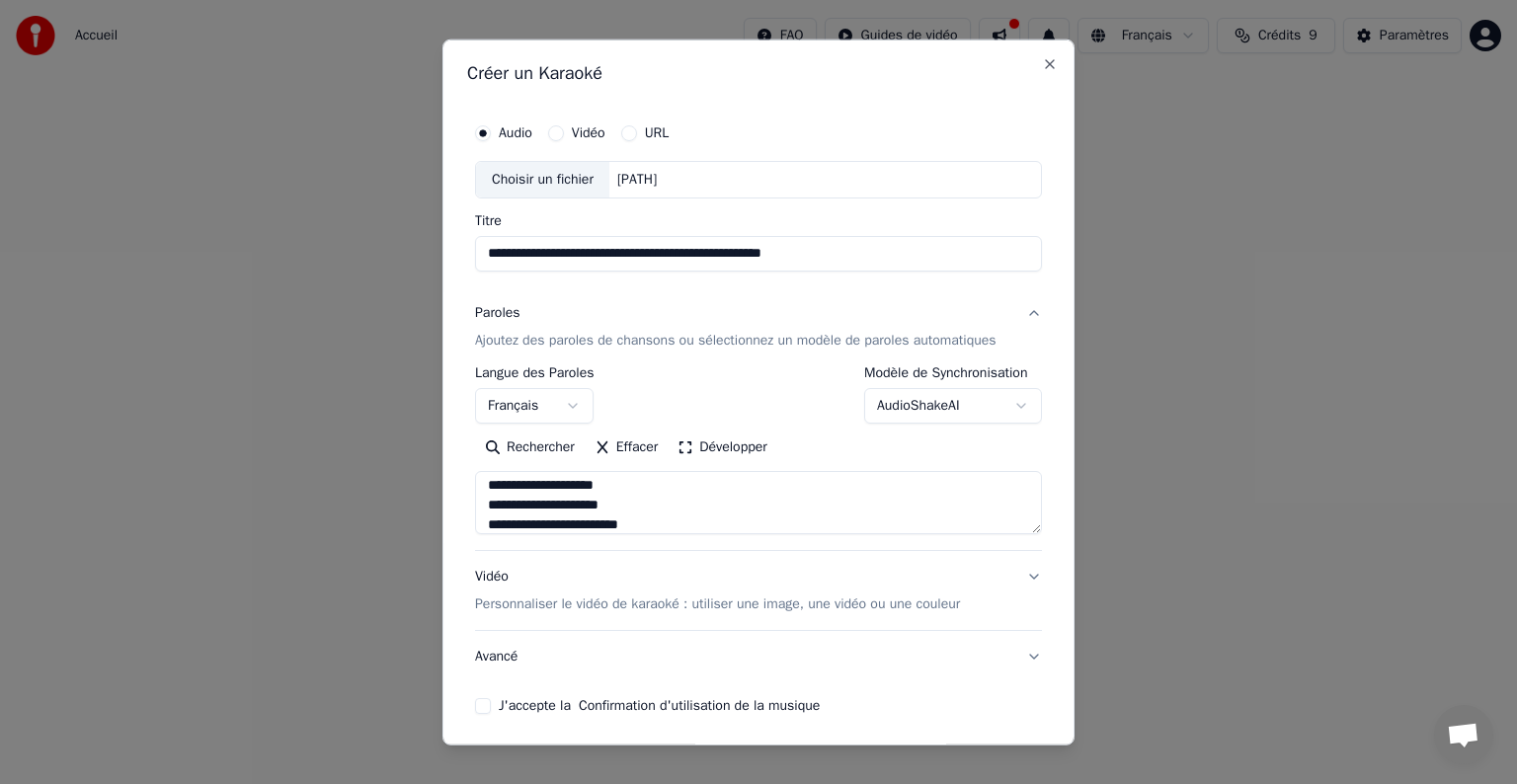 type on "**********" 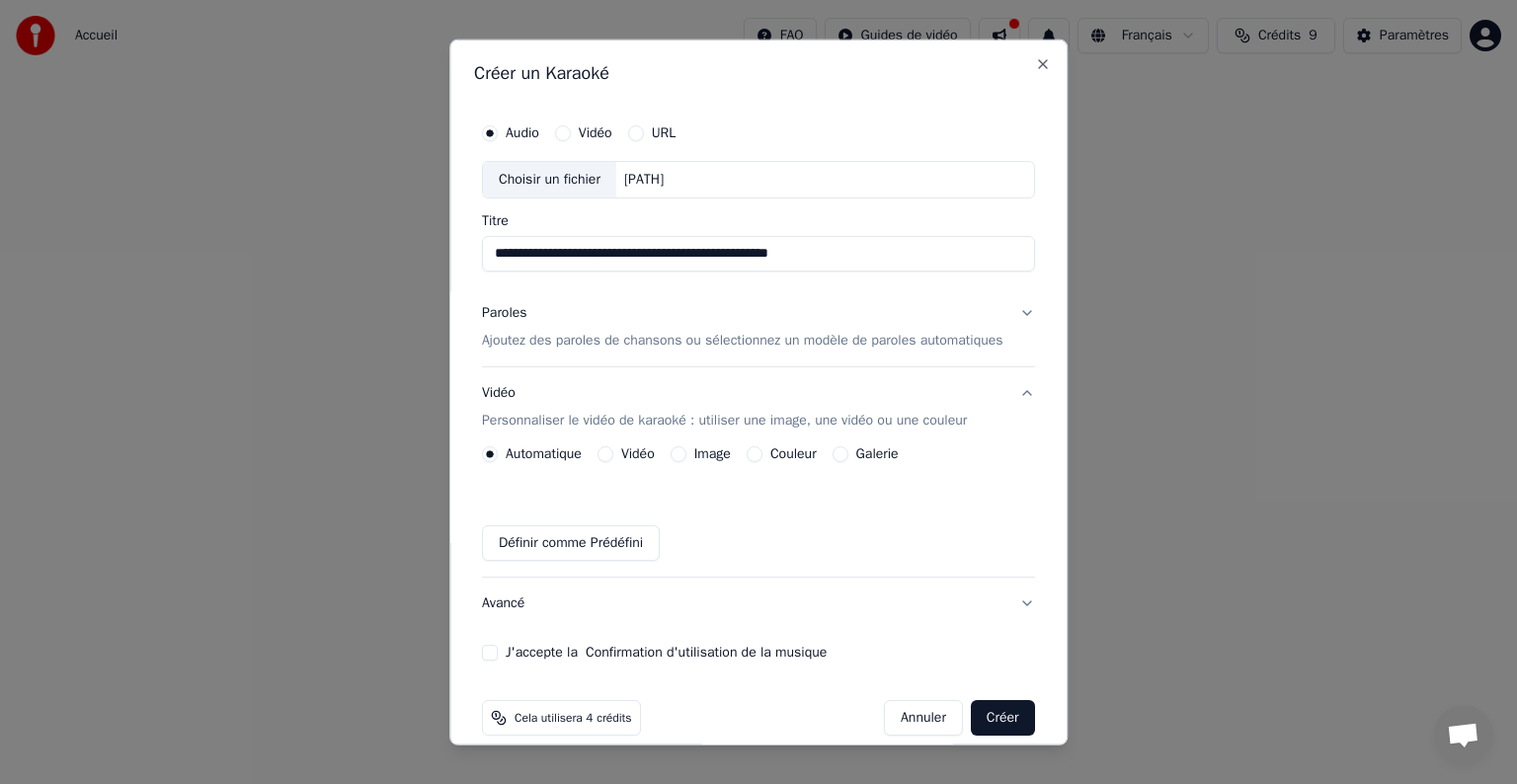 click on "Vidéo" at bounding box center [605, 454] 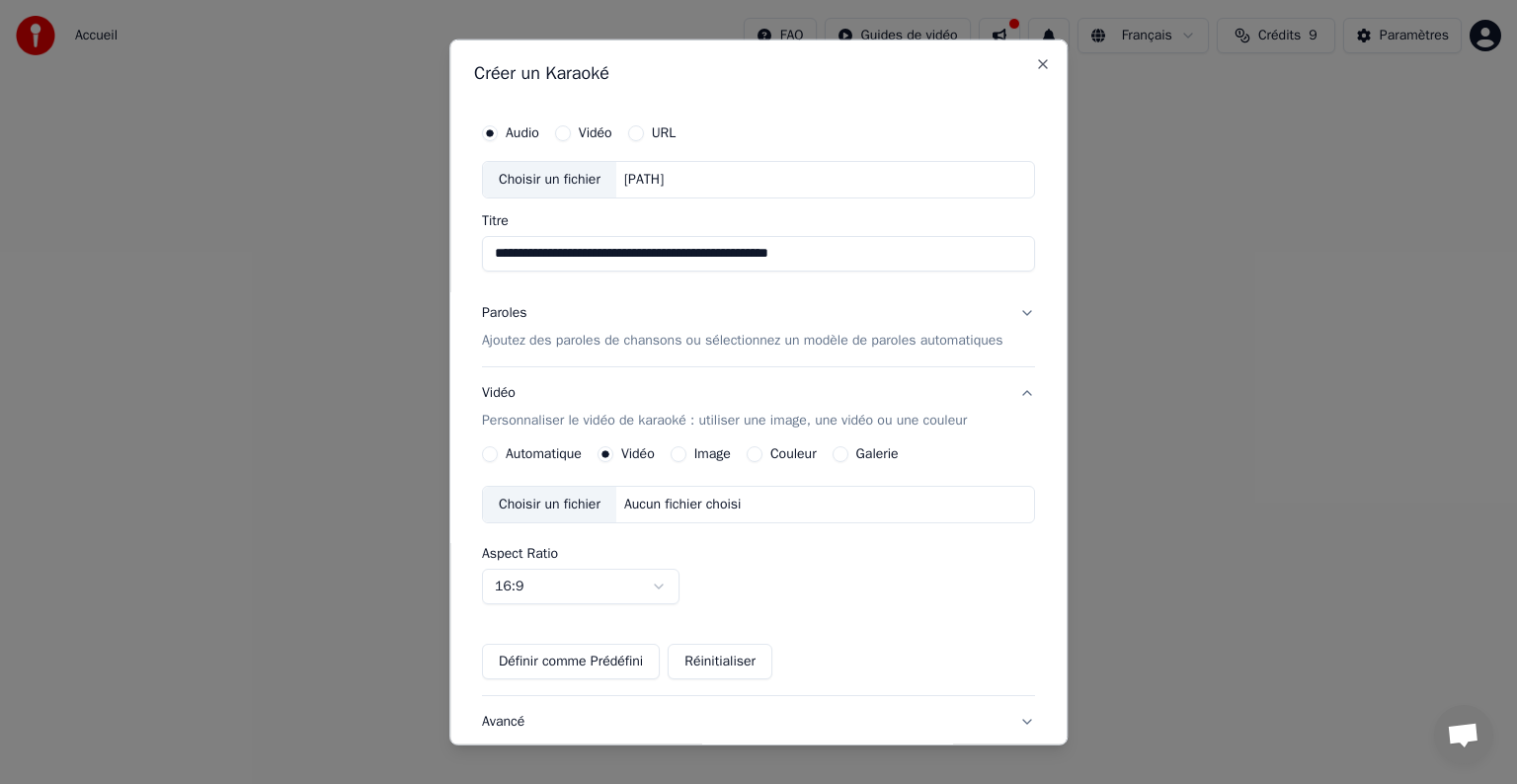 click on "Image" at bounding box center (679, 454) 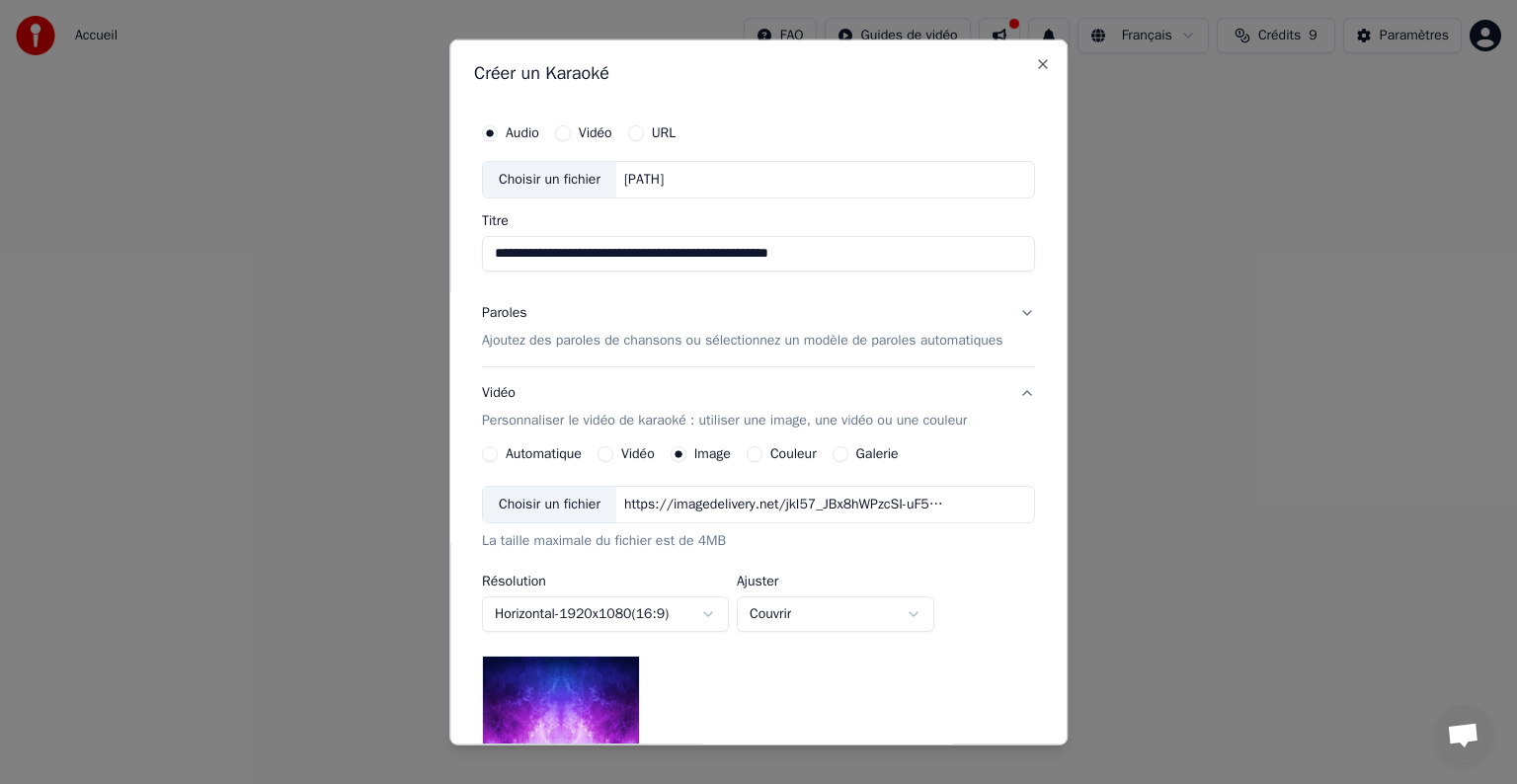 click on "Vidéo" at bounding box center (605, 454) 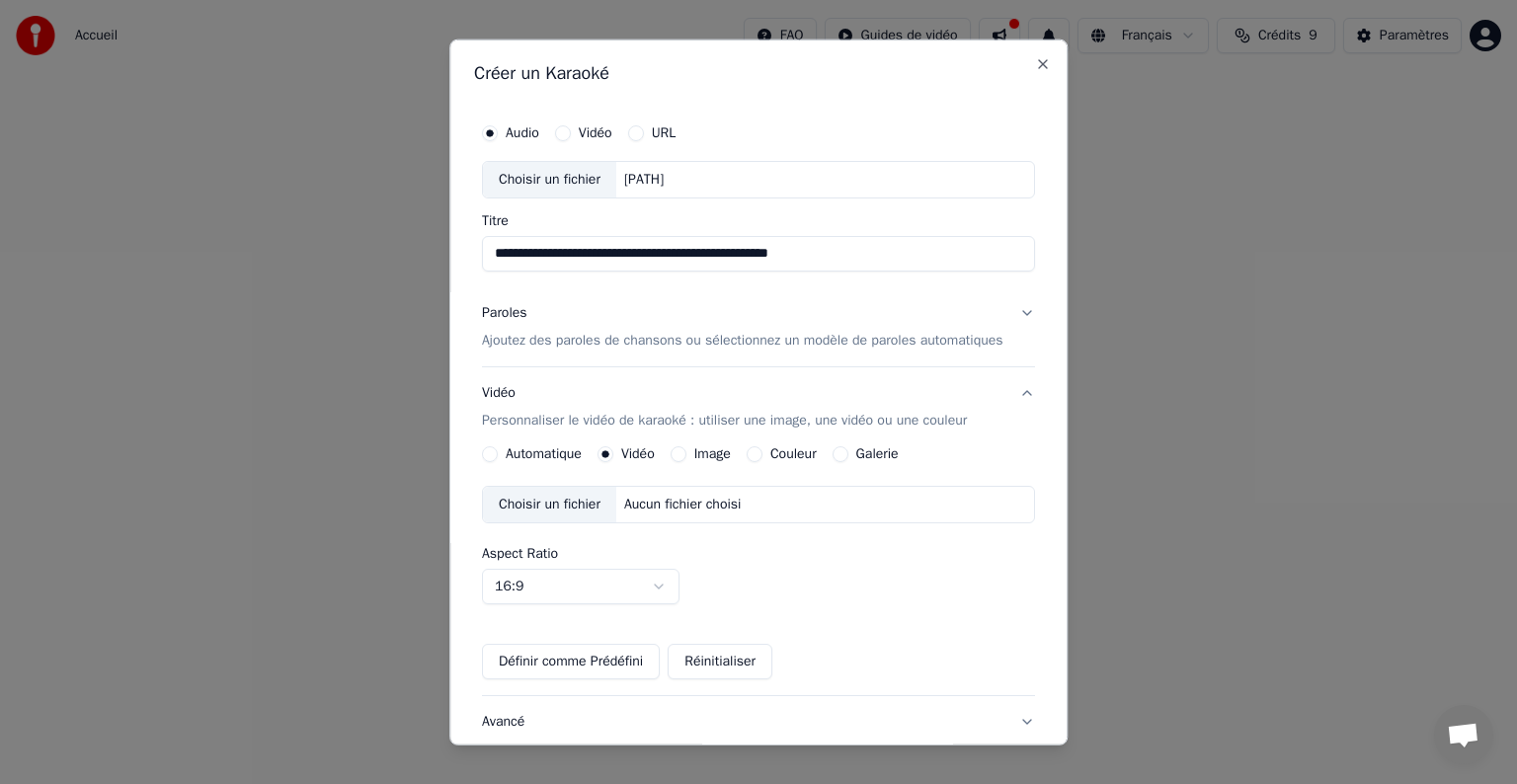click on "Automatique" at bounding box center (543, 454) 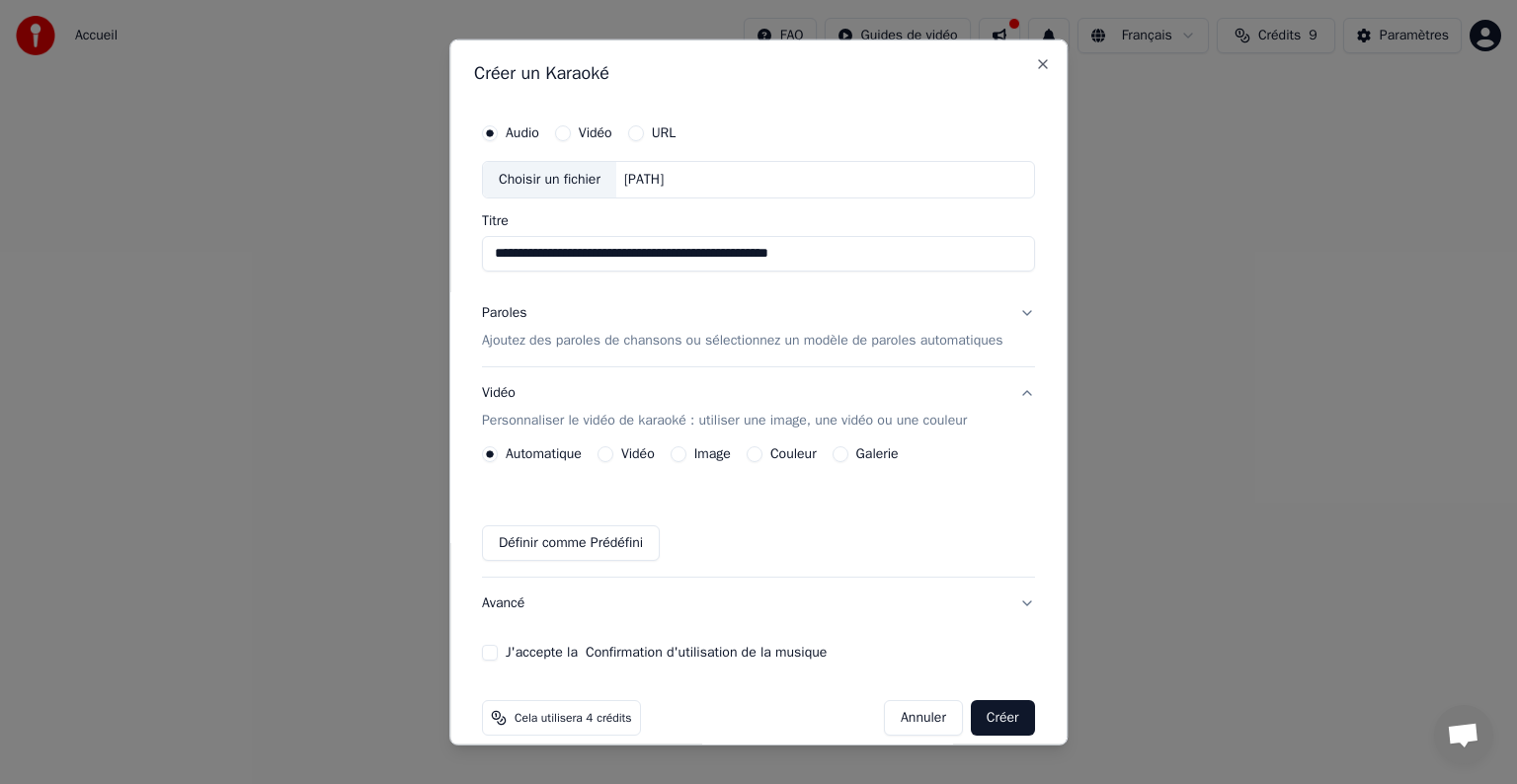 scroll, scrollTop: 22, scrollLeft: 0, axis: vertical 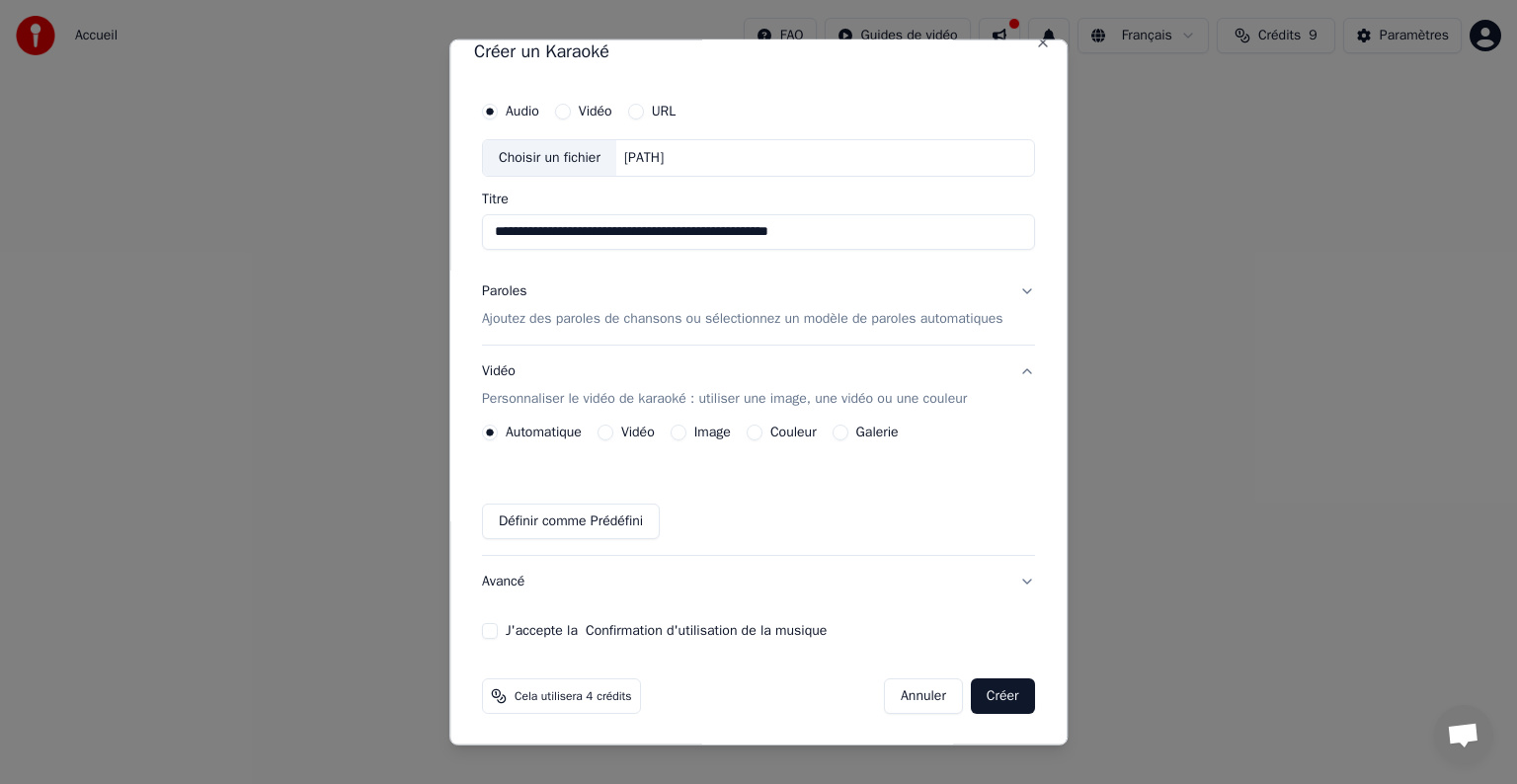 click on "J'accepte la   Confirmation d'utilisation de la musique" at bounding box center (490, 631) 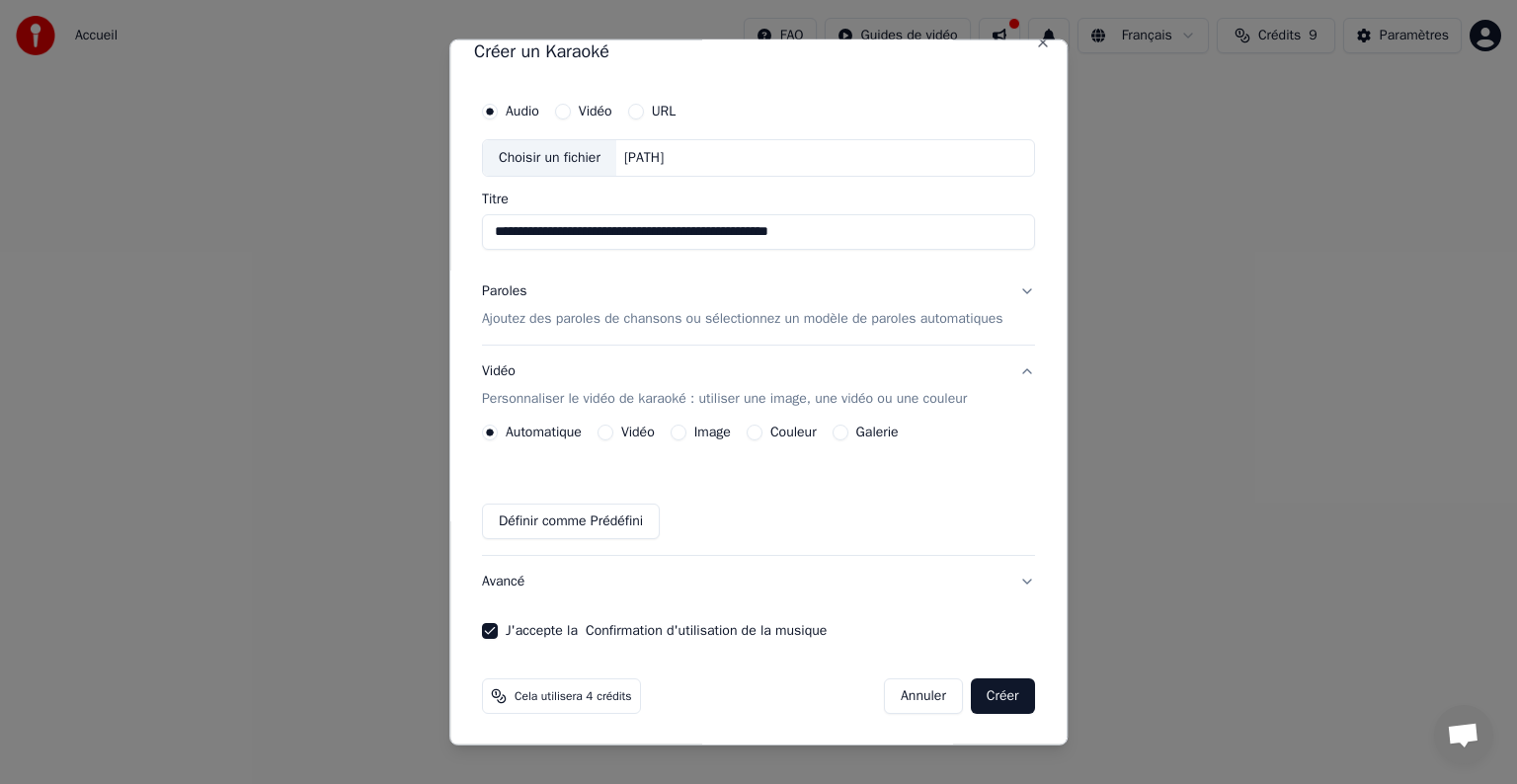 click on "Créer" at bounding box center [1002, 696] 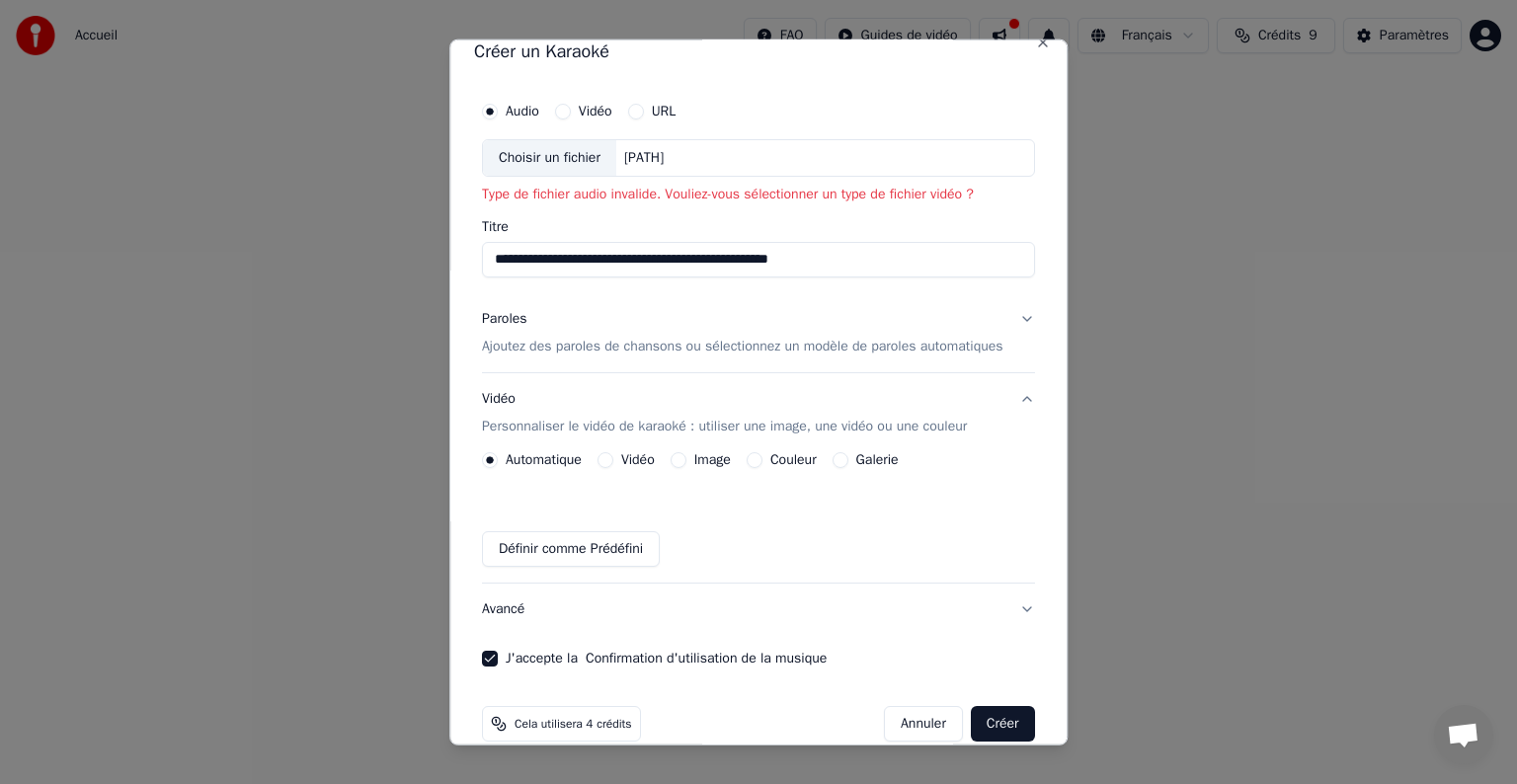 click on "Type de fichier audio invalide. Vouliez-vous sélectionner un type de fichier vidéo ?" at bounding box center (758, 195) 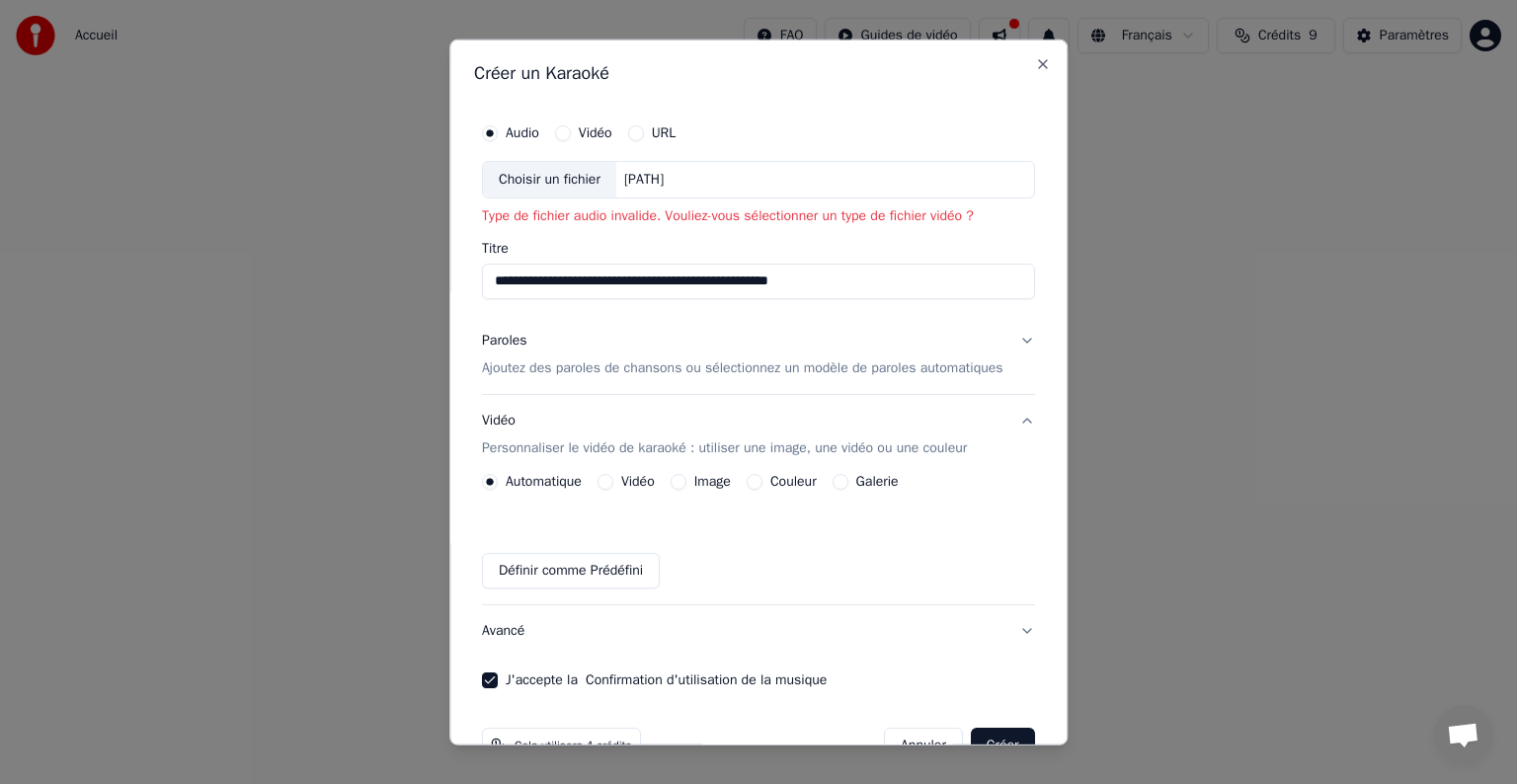 click on "Vidéo" at bounding box center [584, 133] 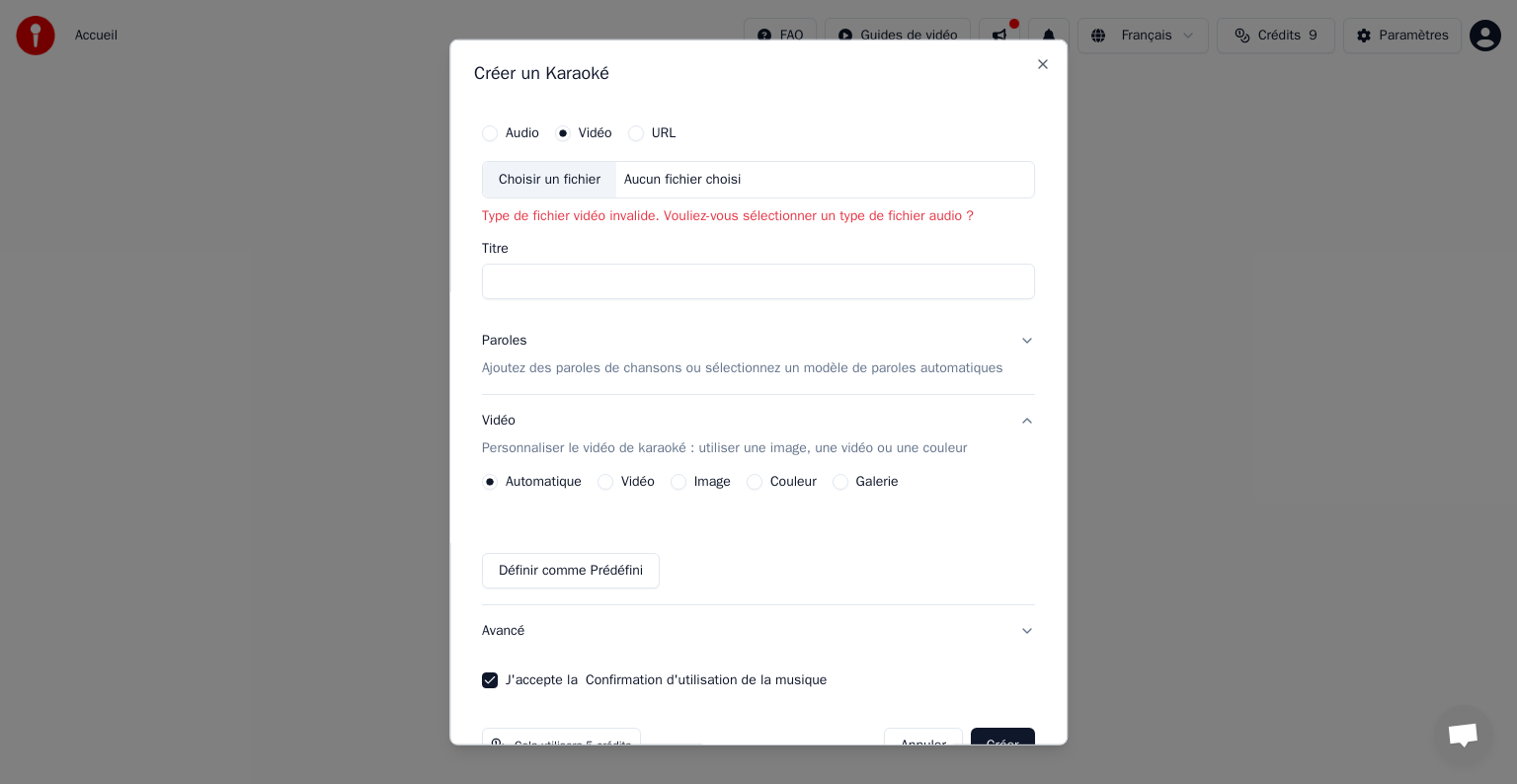 click on "Aucun fichier choisi" at bounding box center [682, 180] 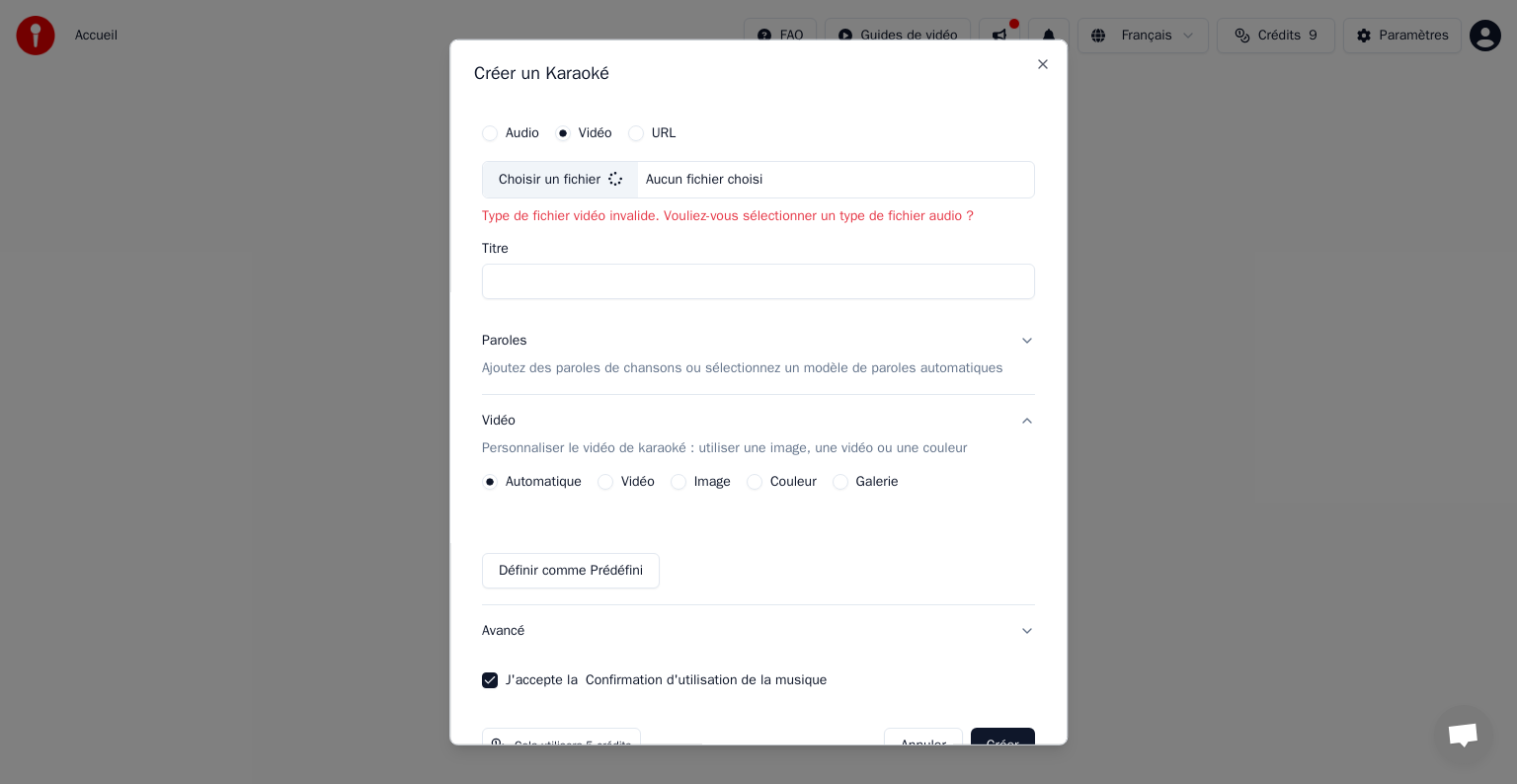 type on "**********" 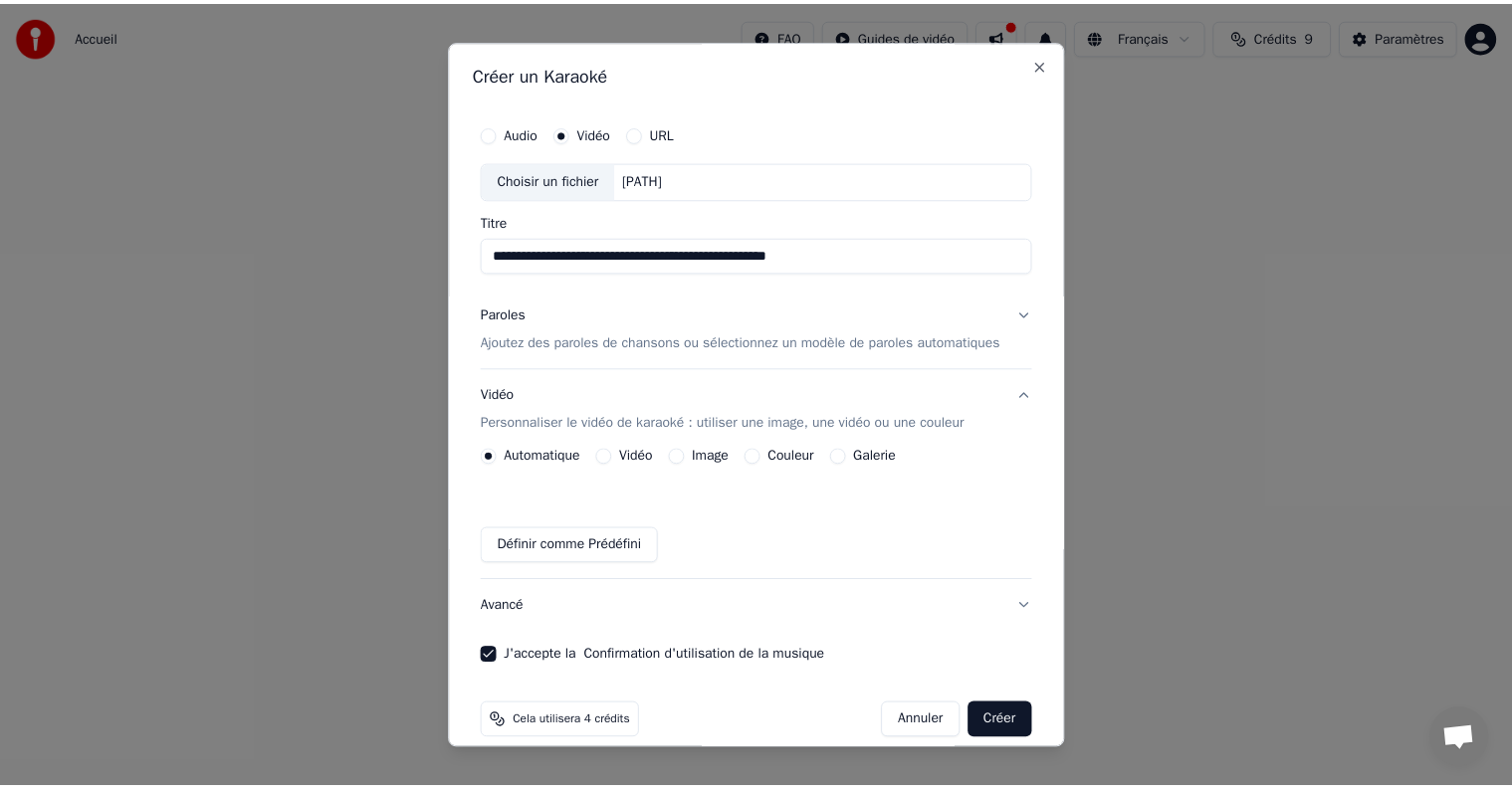 scroll, scrollTop: 22, scrollLeft: 0, axis: vertical 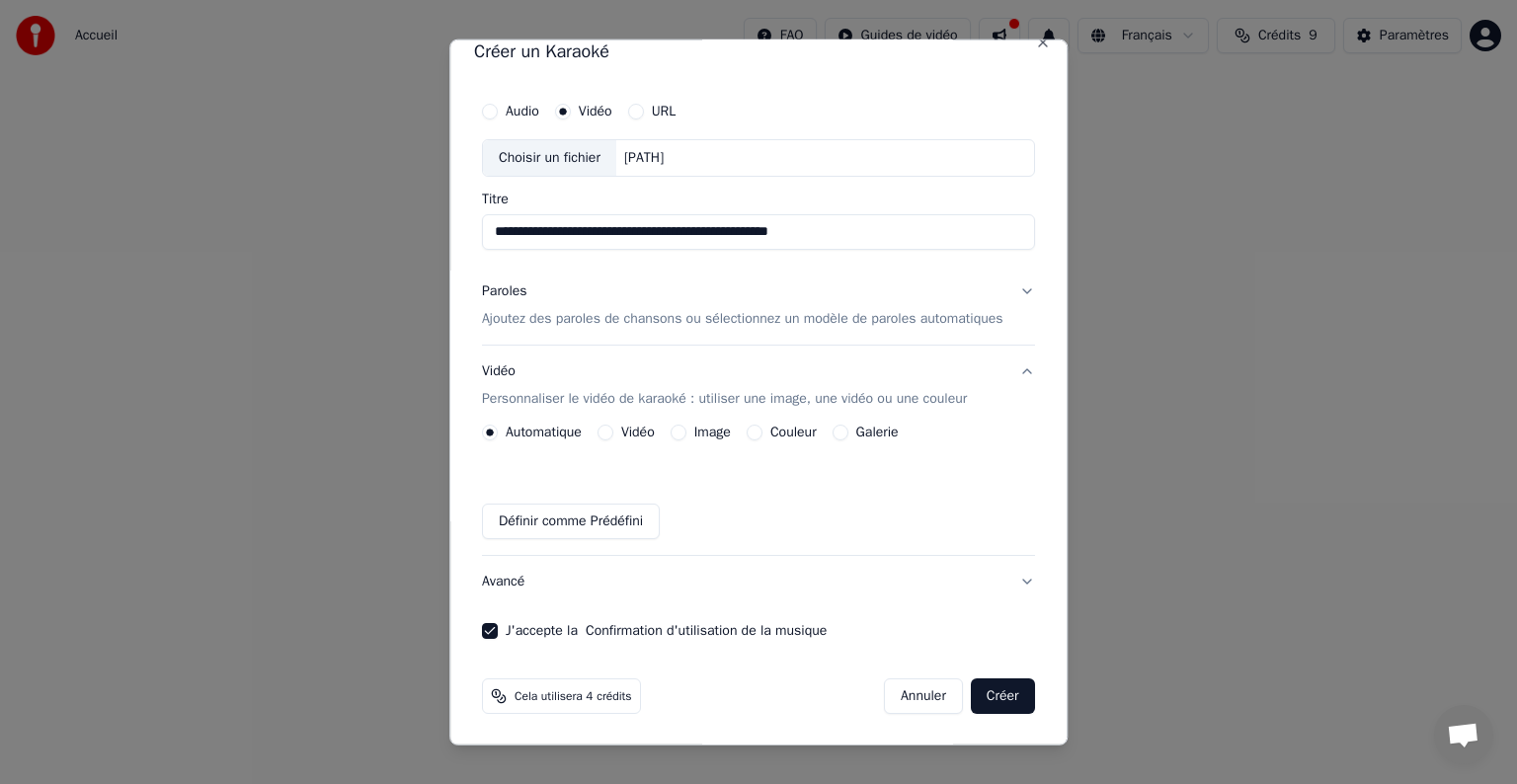 click on "Créer" at bounding box center (1002, 696) 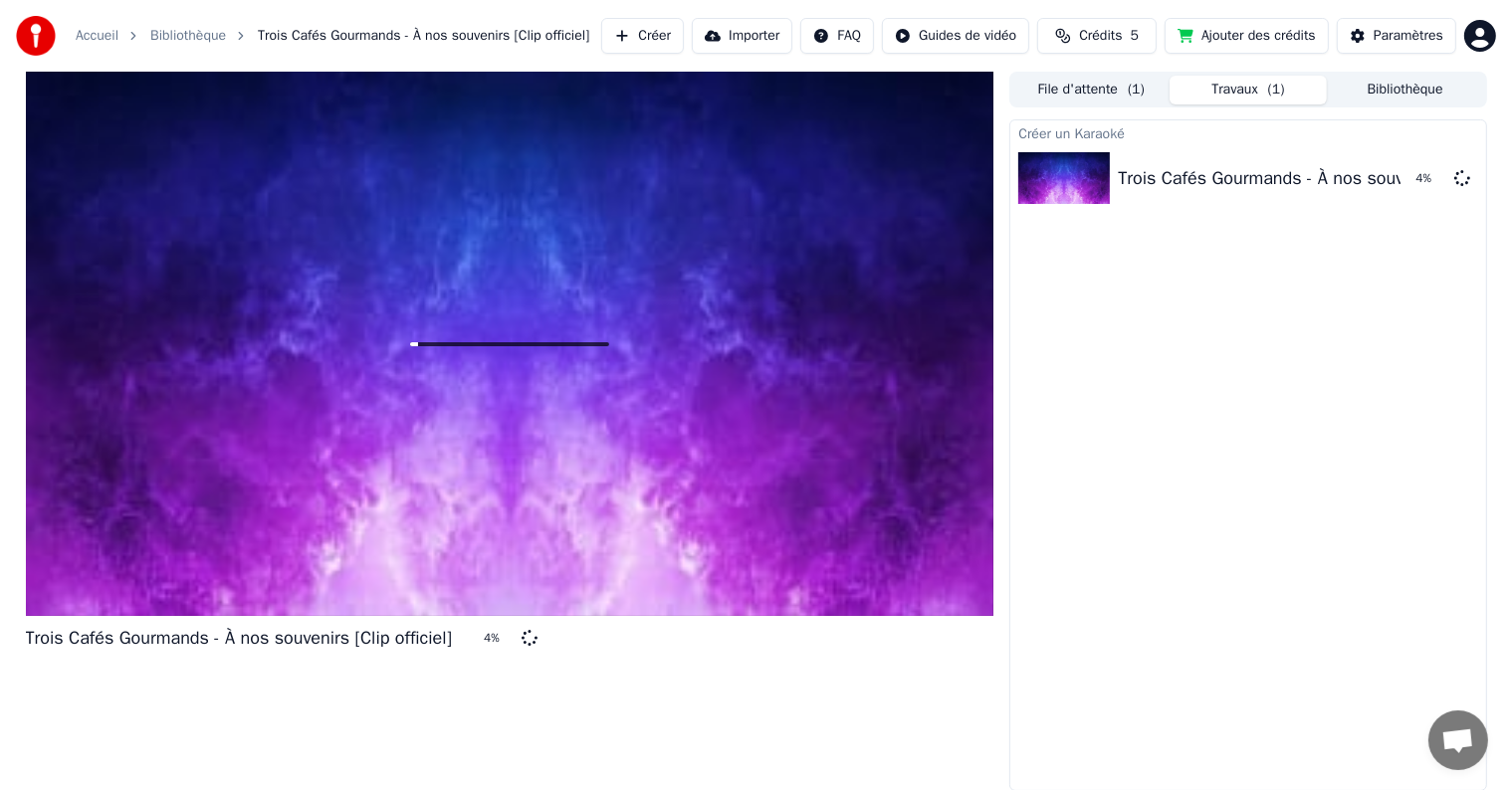 click on "Ajouter des crédits" at bounding box center (1246, 36) 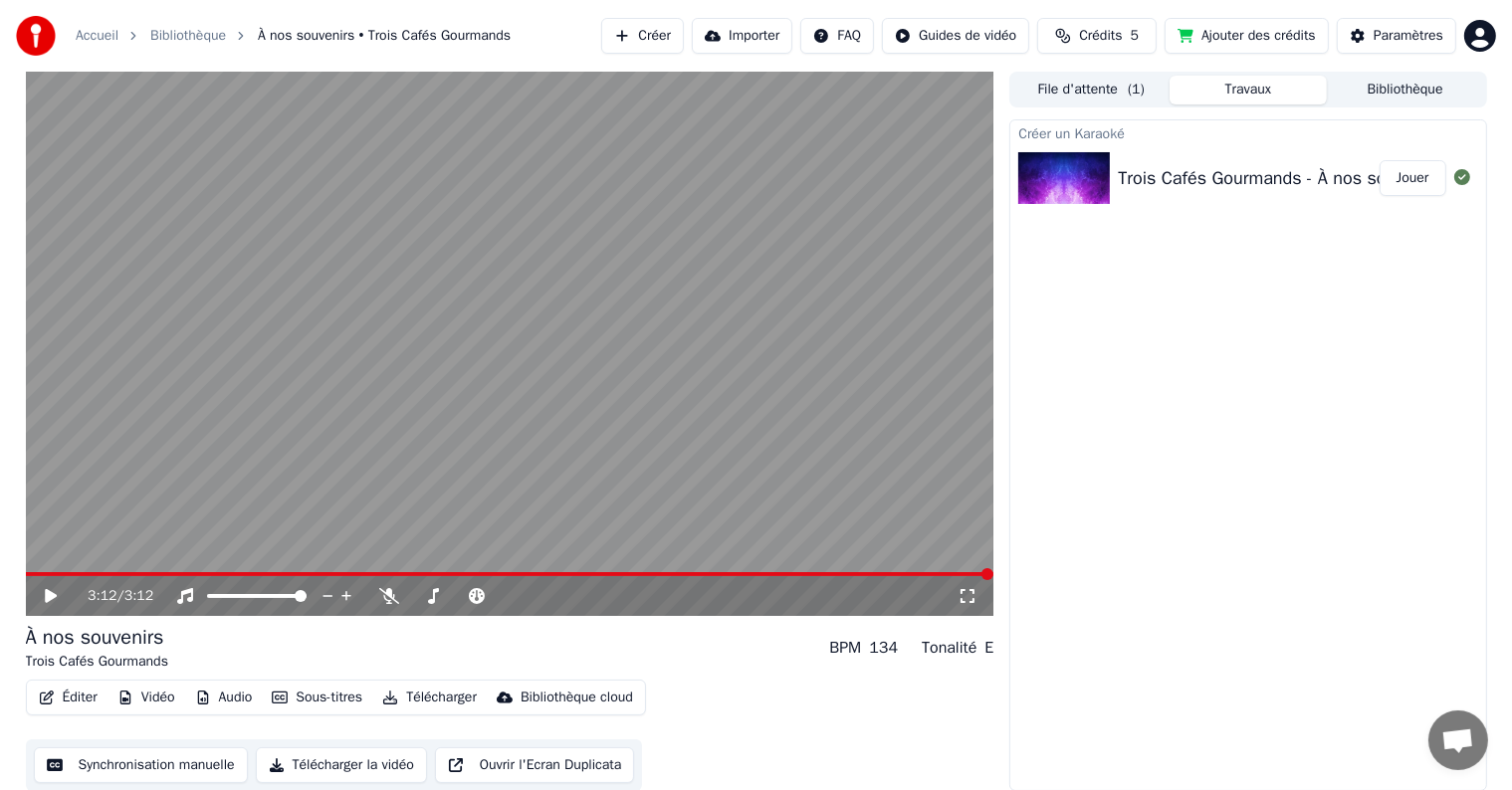 click 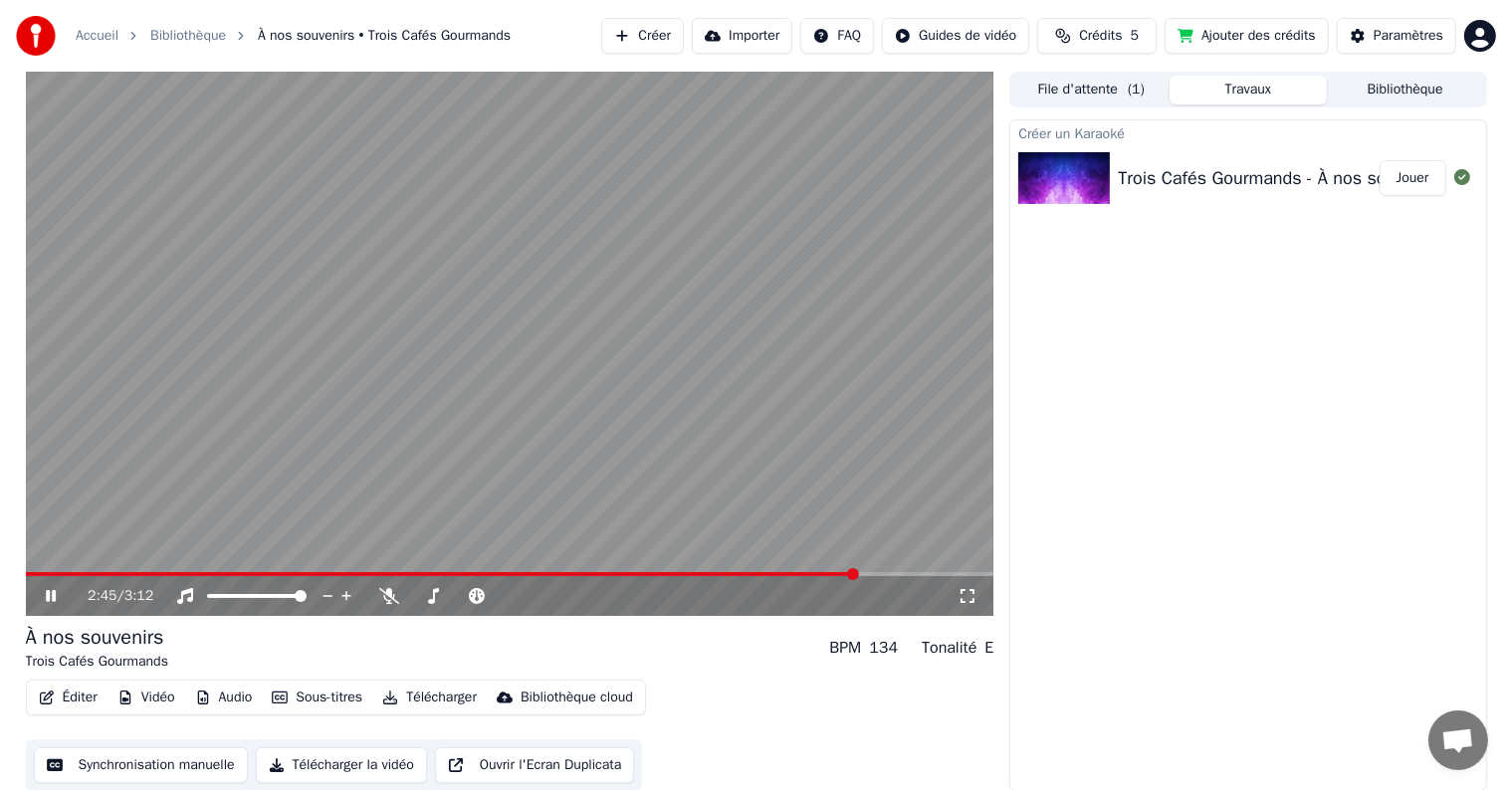 scroll, scrollTop: 1, scrollLeft: 0, axis: vertical 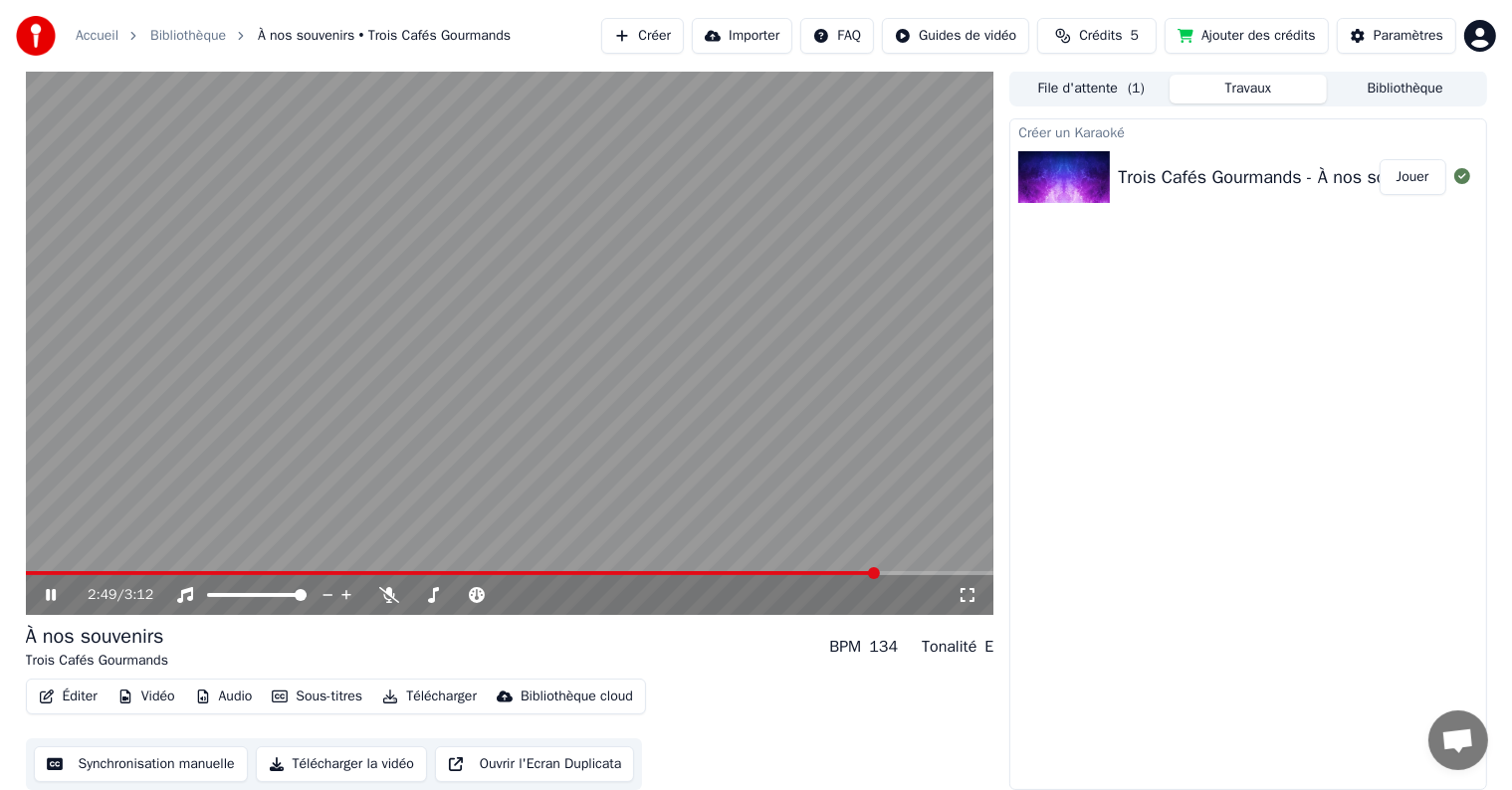 click on "Synchronisation manuelle" at bounding box center [140, 764] 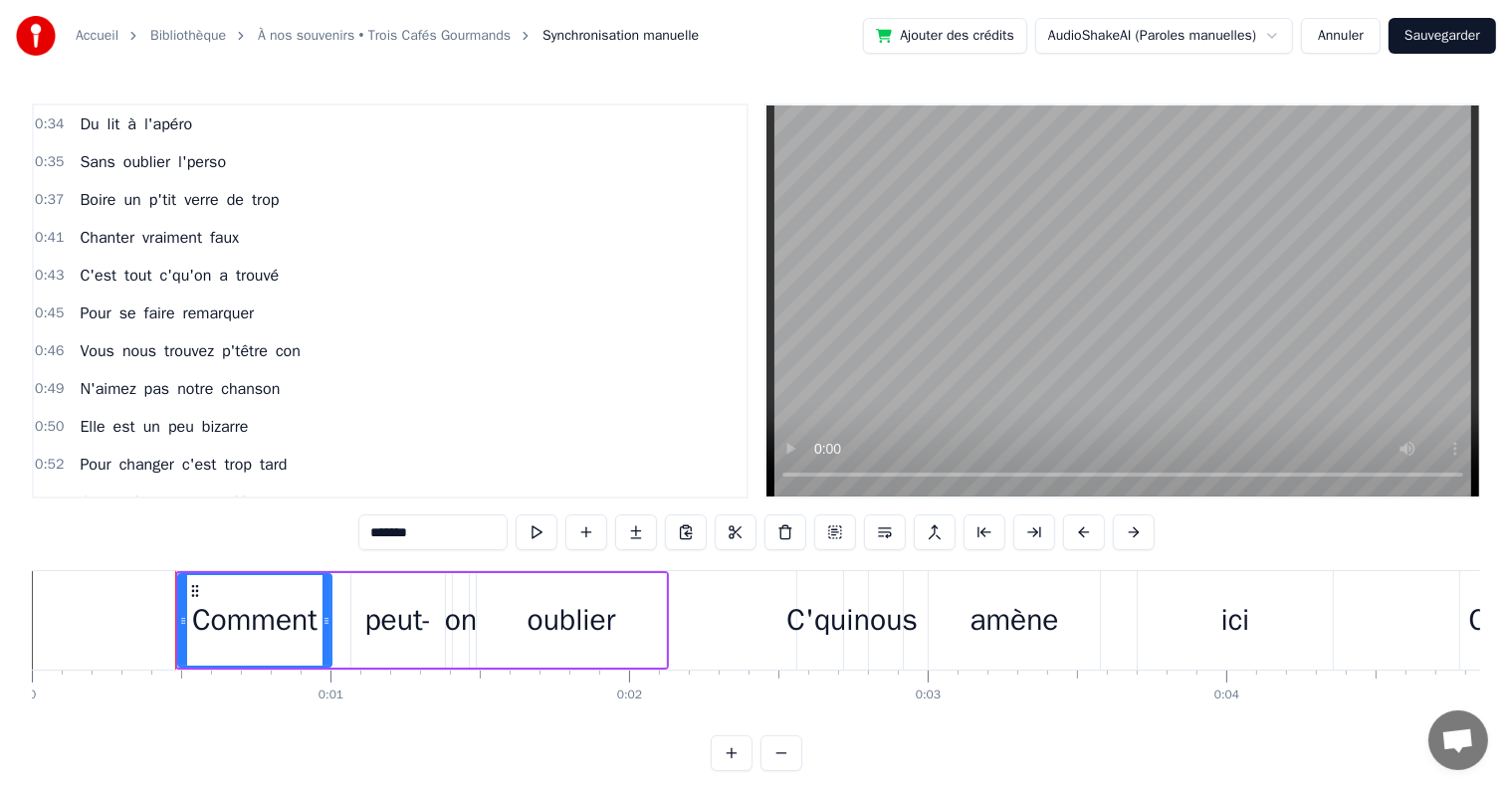 scroll, scrollTop: 703, scrollLeft: 0, axis: vertical 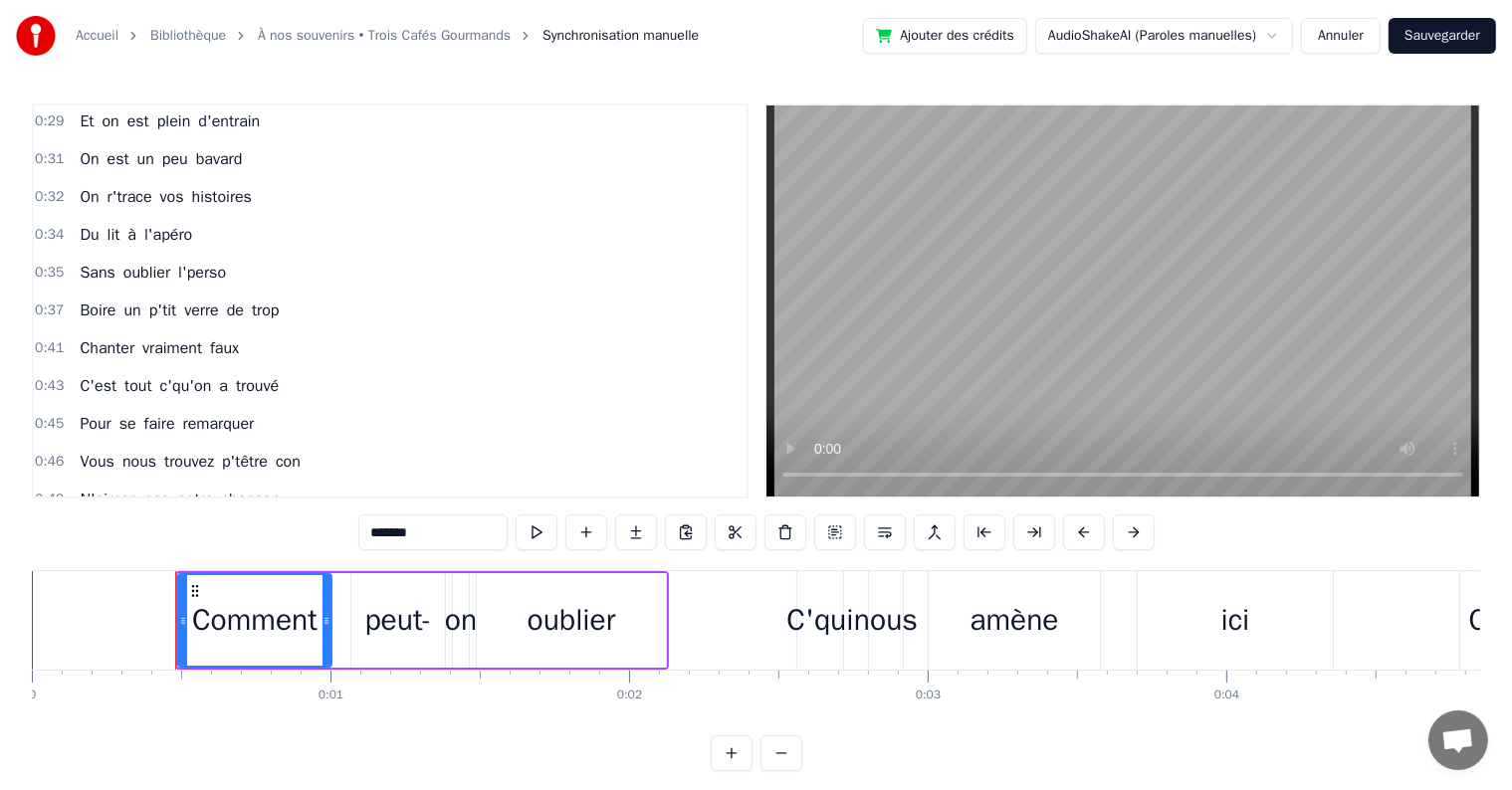 click on "Boire" at bounding box center [98, 310] 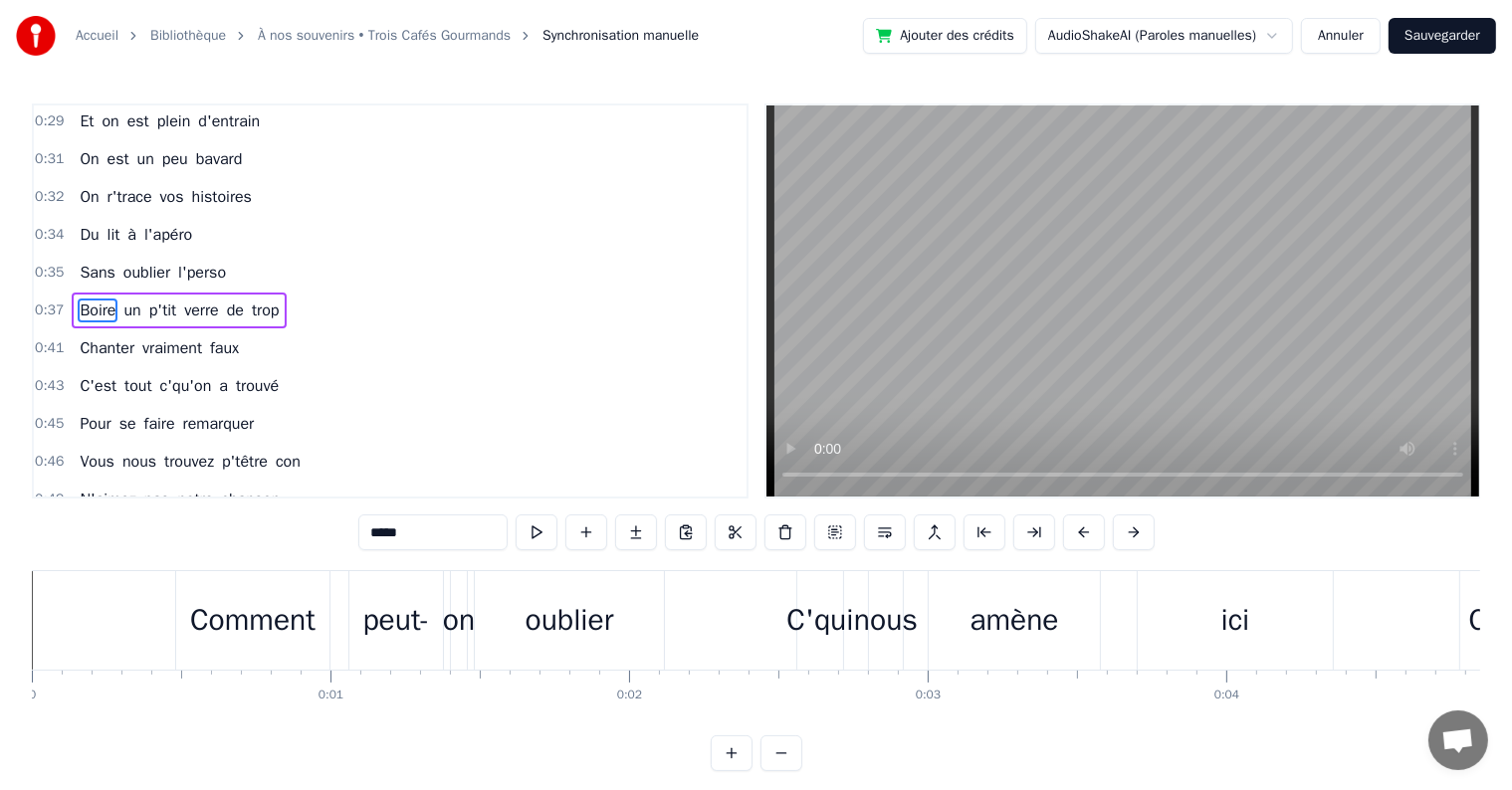 scroll, scrollTop: 554, scrollLeft: 0, axis: vertical 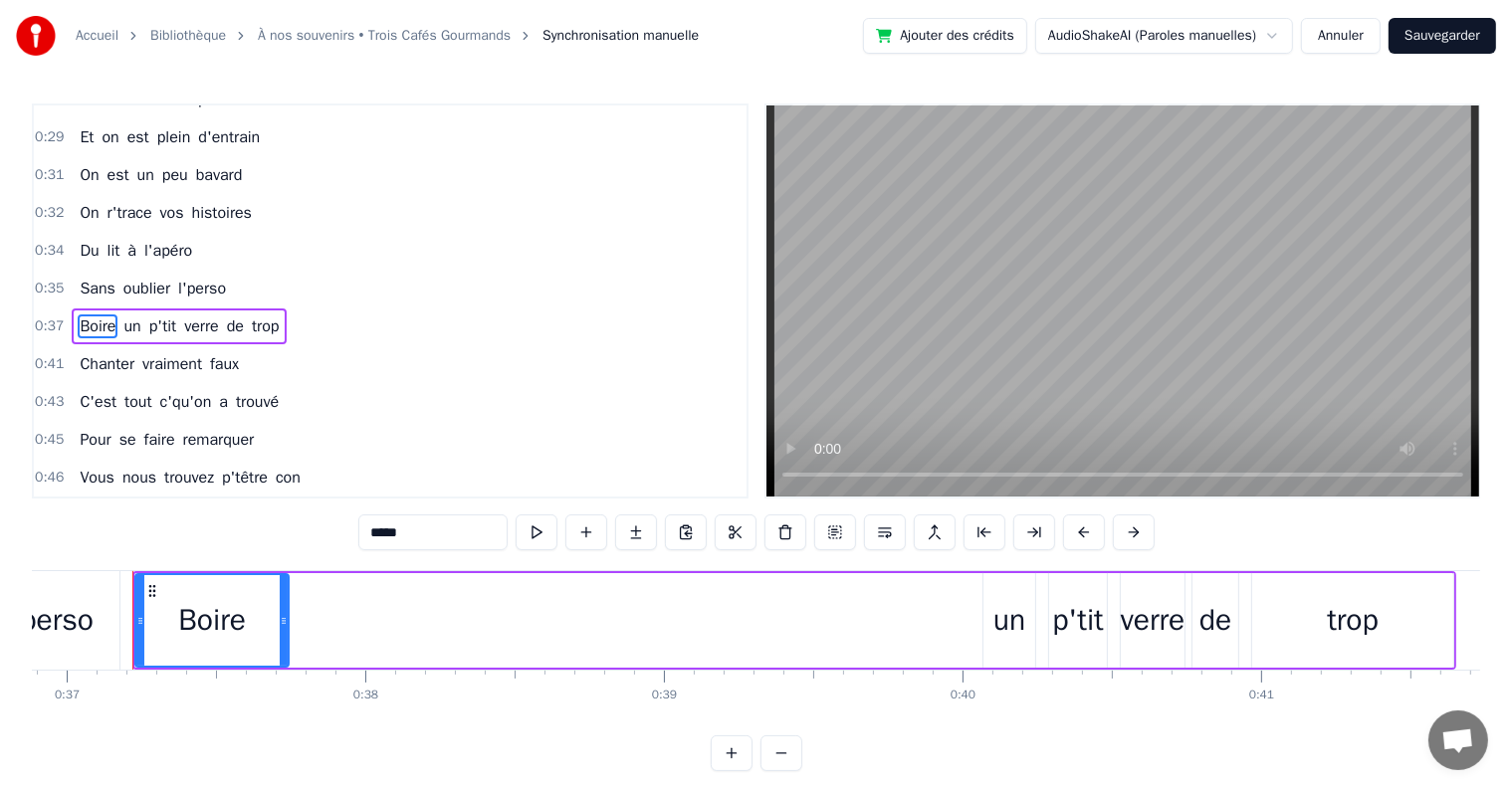 drag, startPoint x: 206, startPoint y: 620, endPoint x: 336, endPoint y: 616, distance: 130.06152 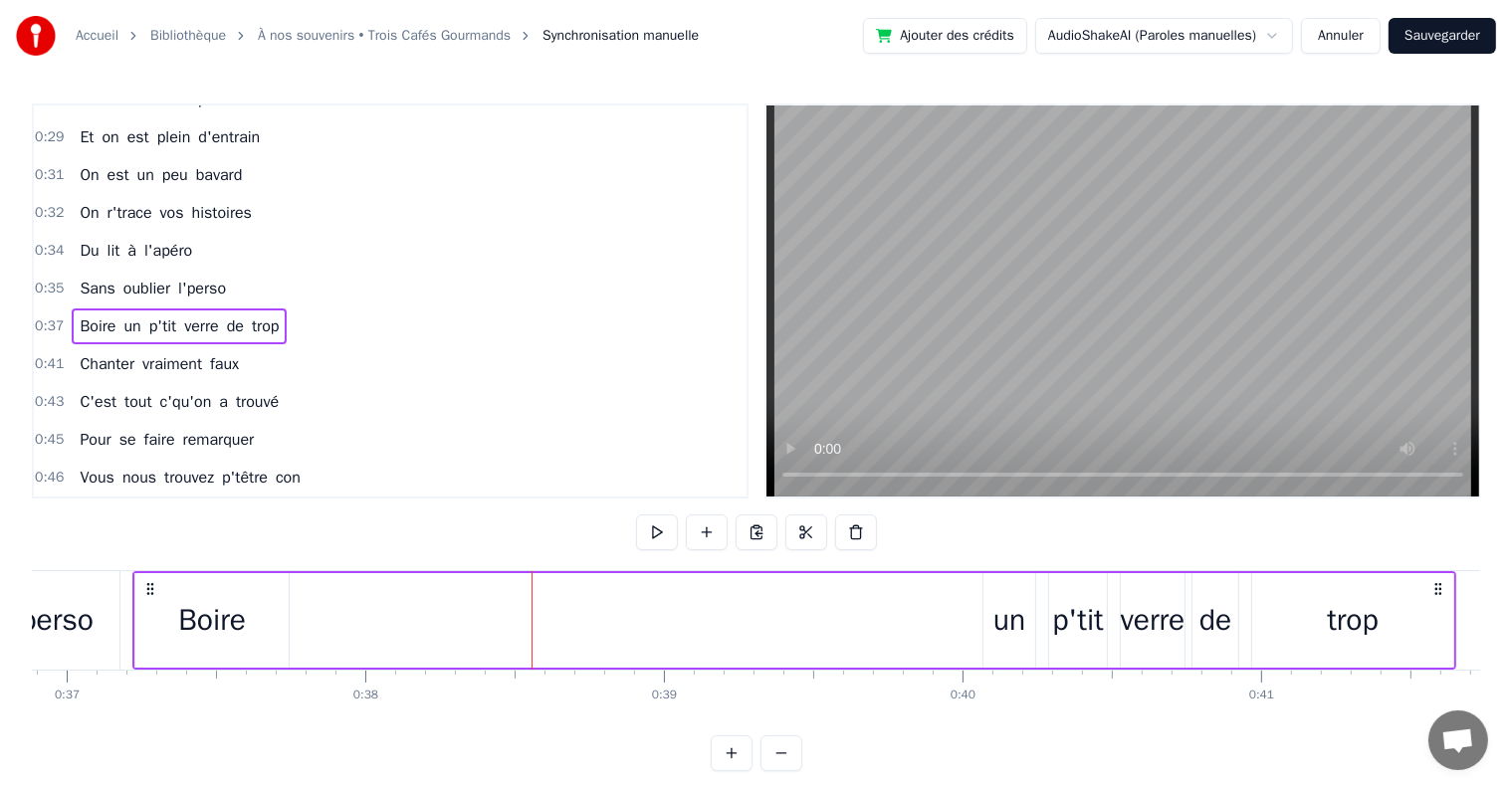 click on "Boire" at bounding box center [212, 620] 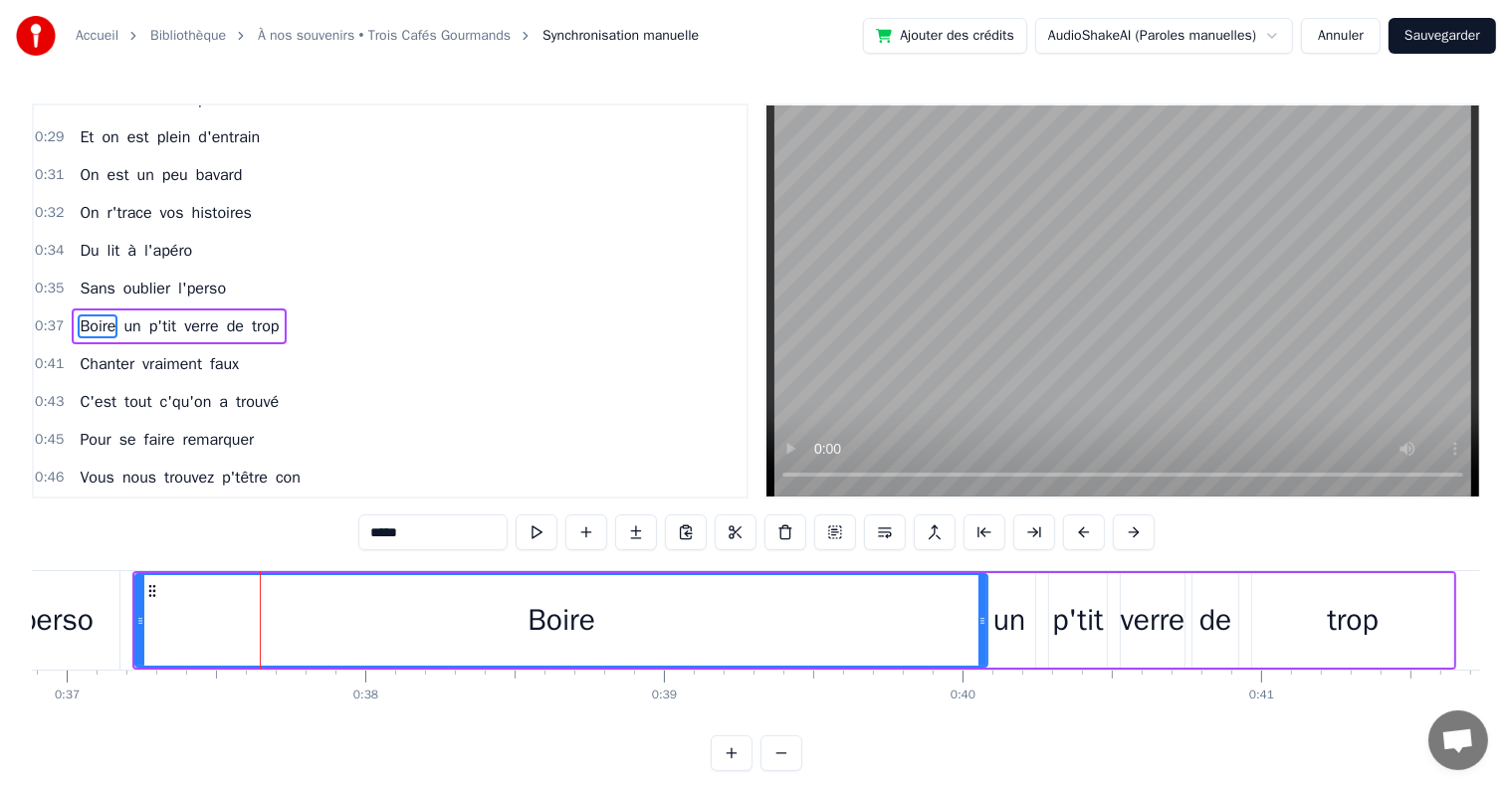 drag, startPoint x: 285, startPoint y: 621, endPoint x: 983, endPoint y: 637, distance: 698.1834 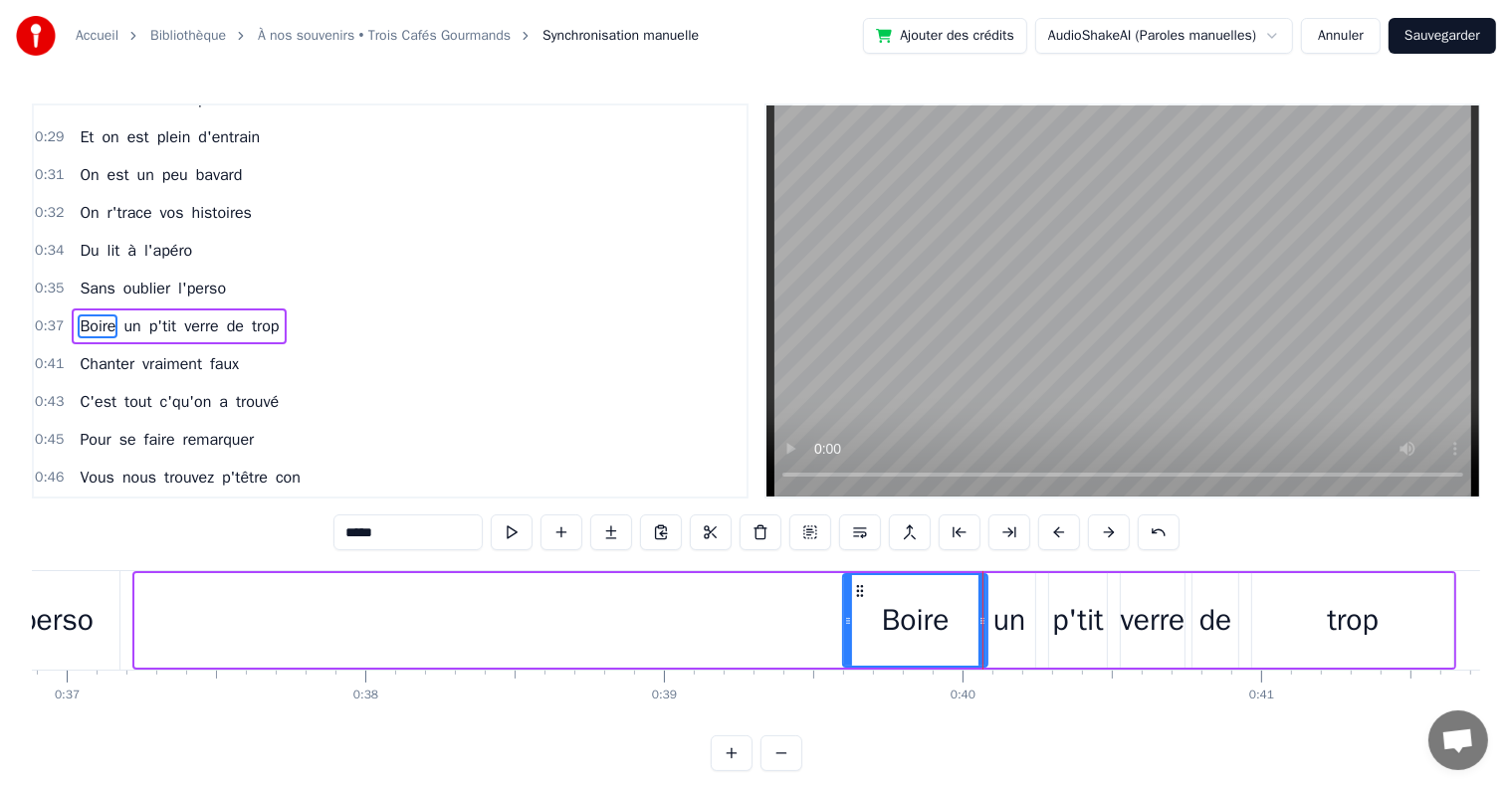 drag, startPoint x: 136, startPoint y: 621, endPoint x: 844, endPoint y: 679, distance: 710.37173 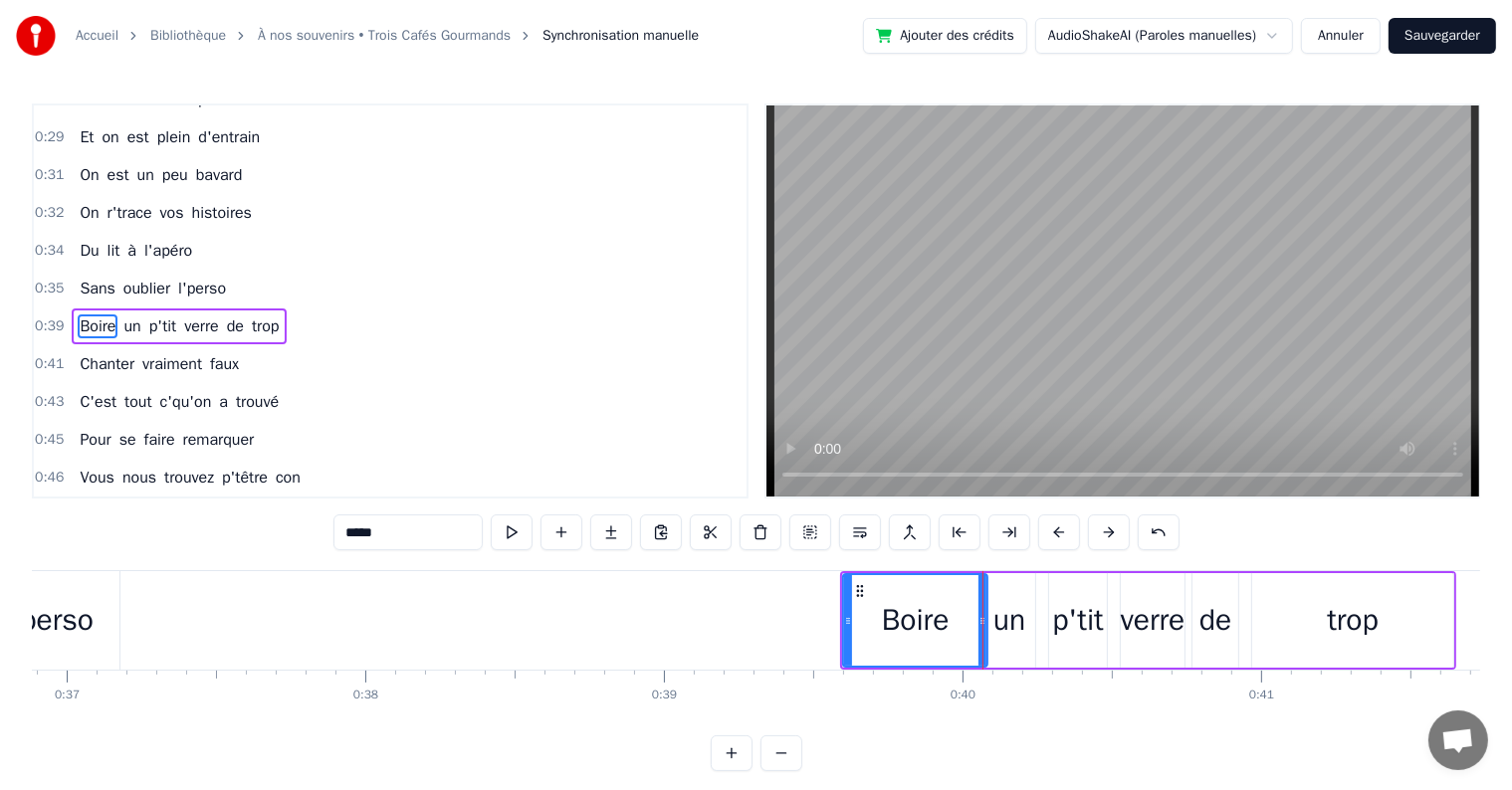 click on "Sans" at bounding box center (97, 289) 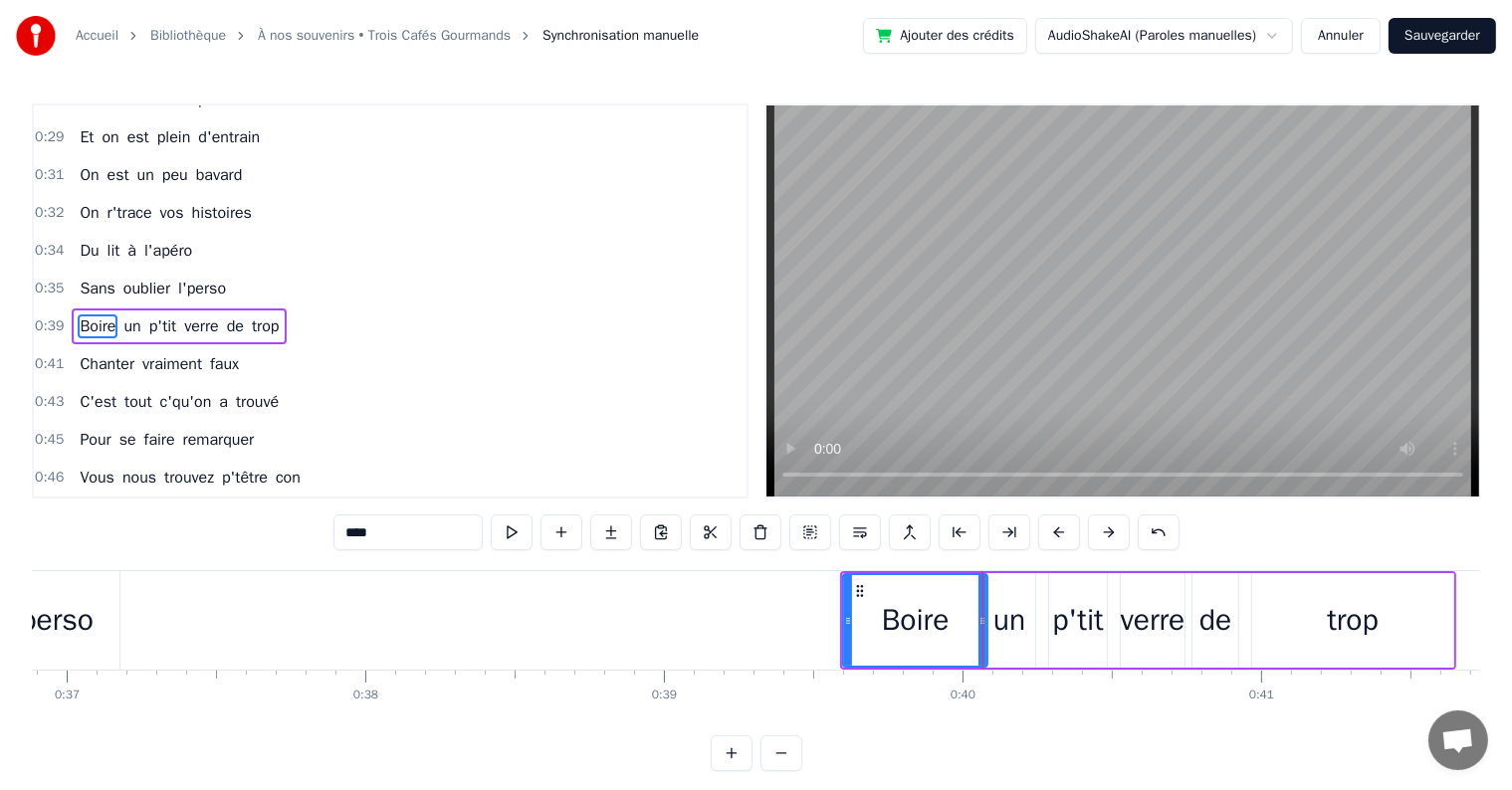 scroll, scrollTop: 529, scrollLeft: 0, axis: vertical 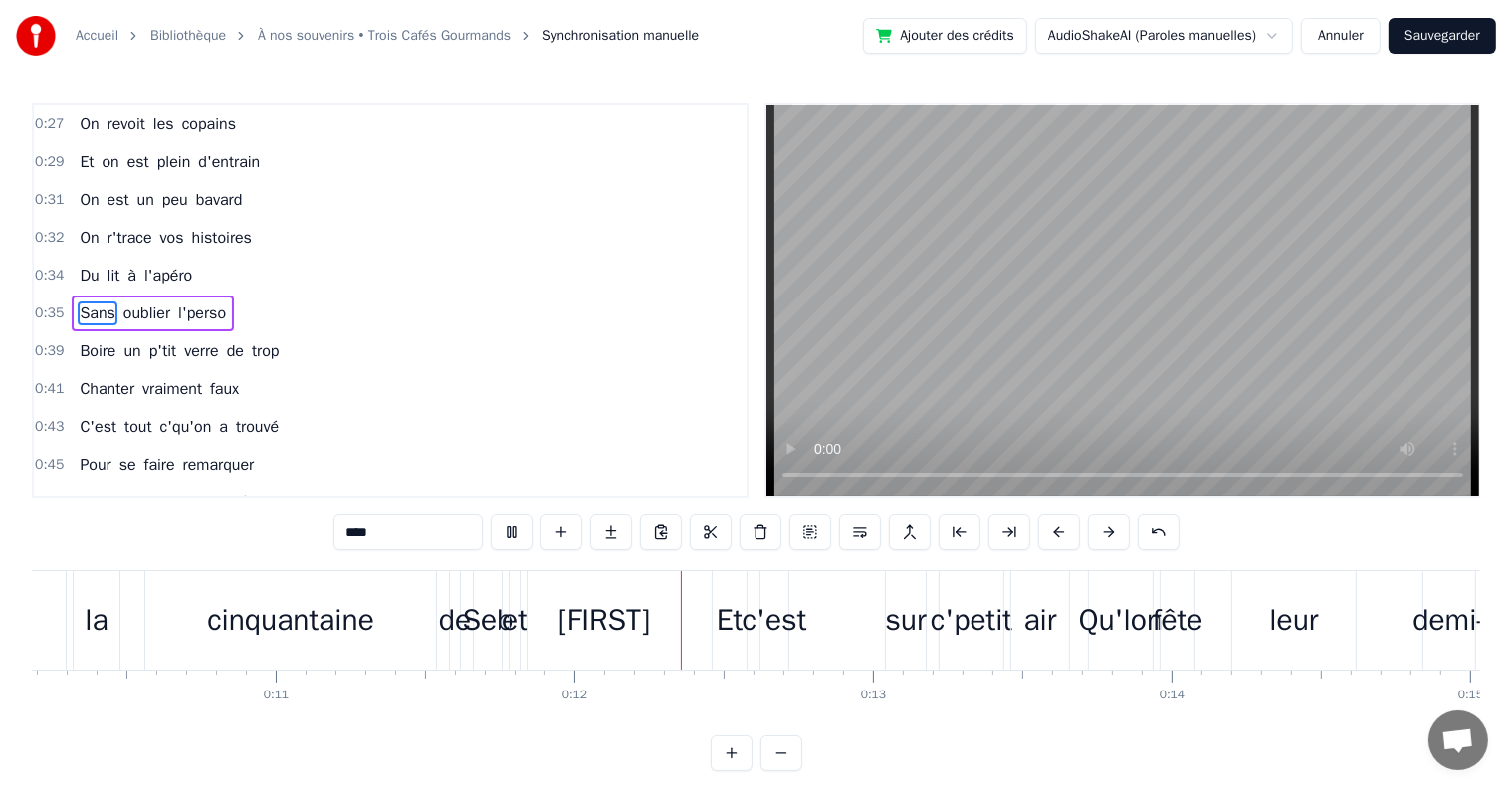 type 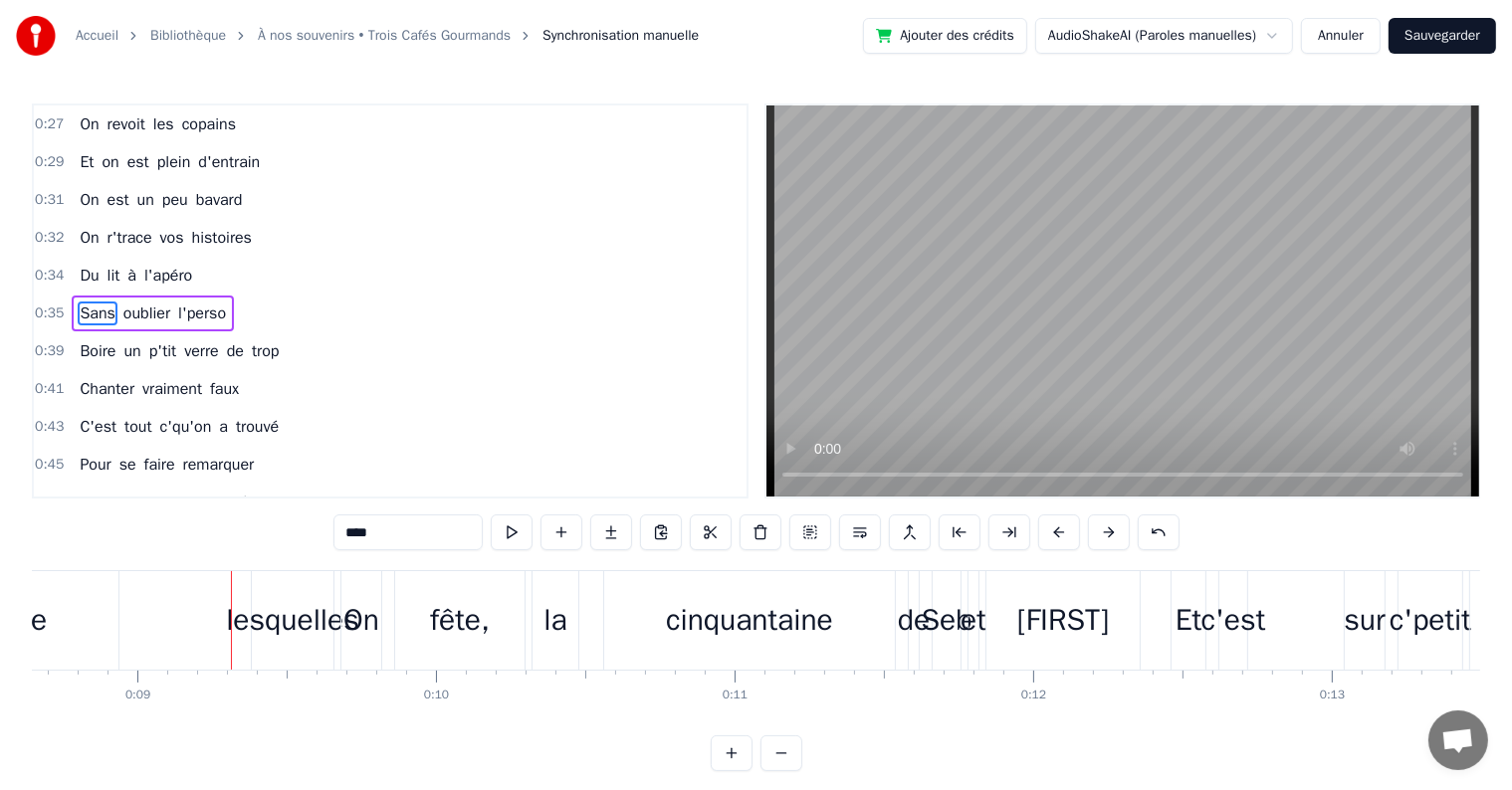 scroll, scrollTop: 0, scrollLeft: 2620, axis: horizontal 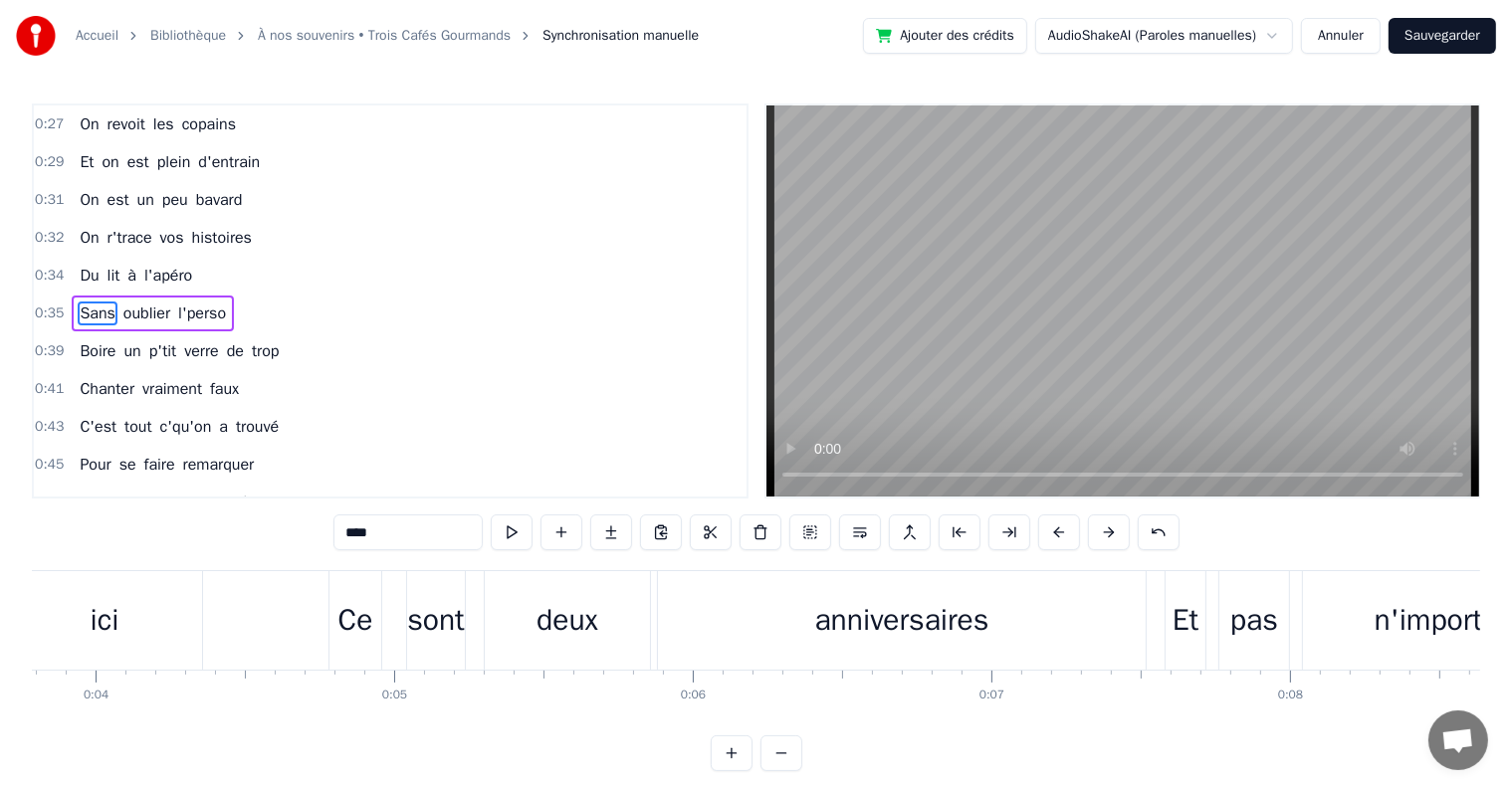 click on "anniversaires" at bounding box center (902, 620) 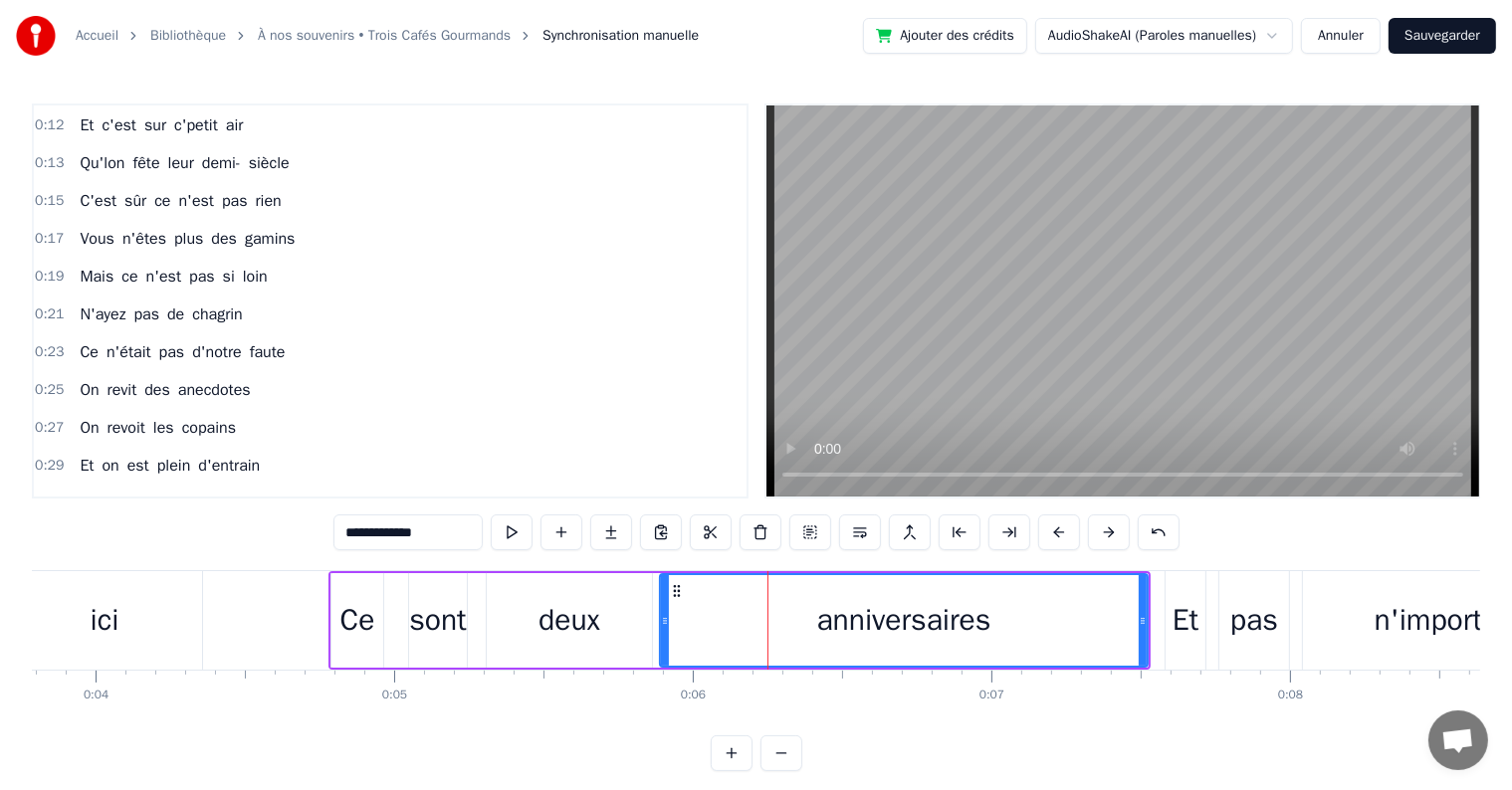 scroll, scrollTop: 0, scrollLeft: 0, axis: both 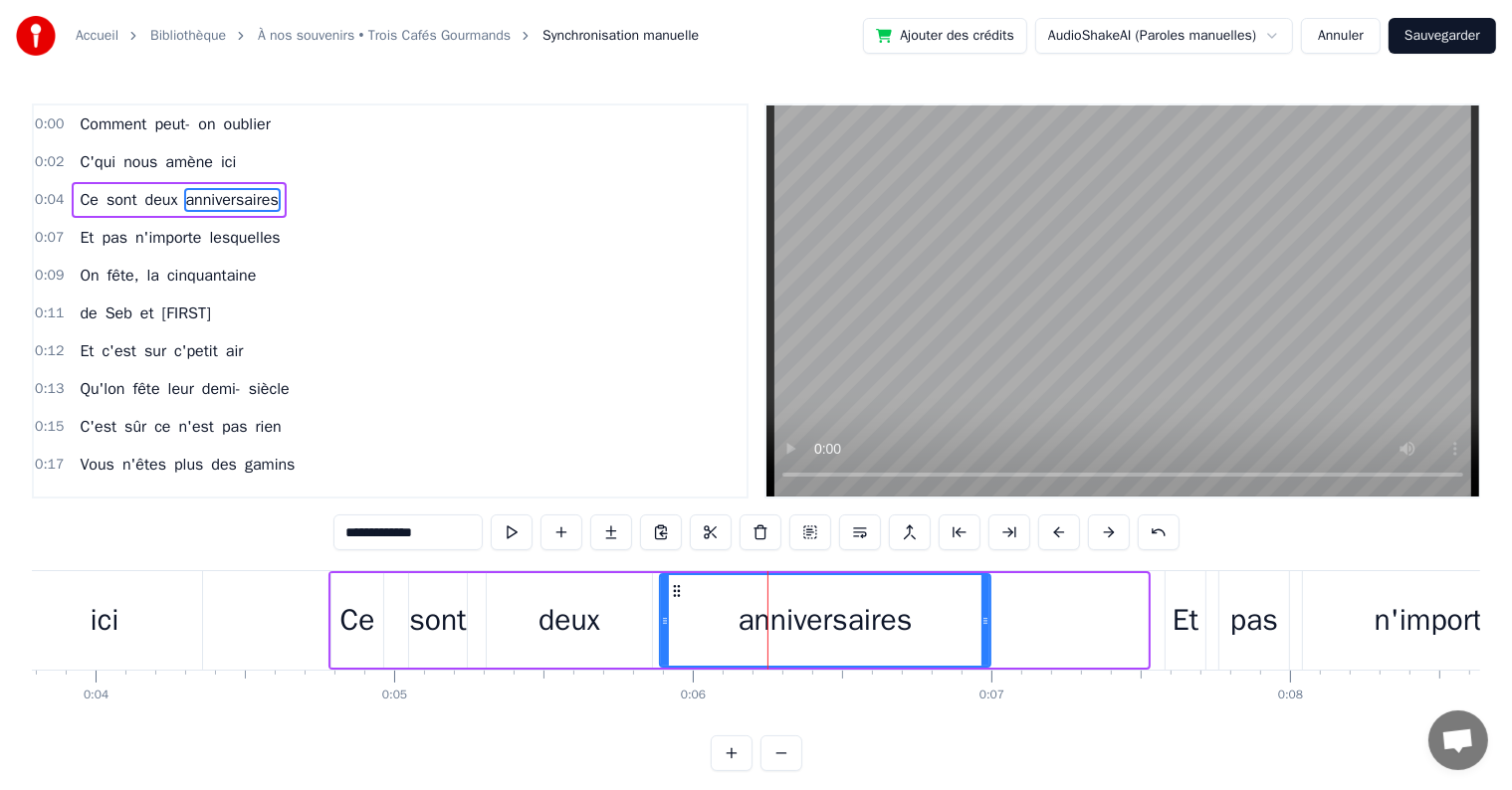 drag, startPoint x: 1141, startPoint y: 617, endPoint x: 983, endPoint y: 622, distance: 158.0791 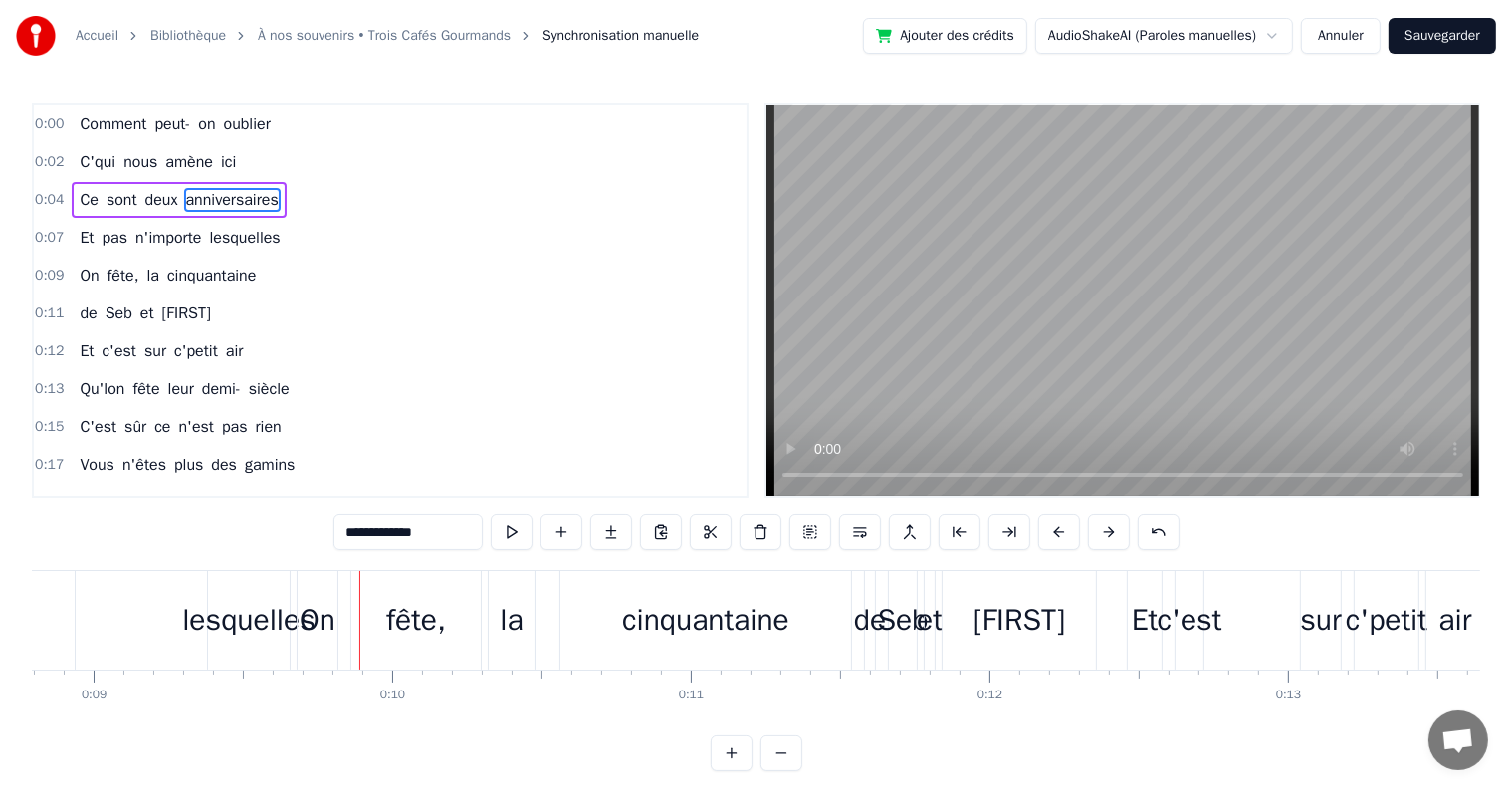 scroll, scrollTop: 0, scrollLeft: 2665, axis: horizontal 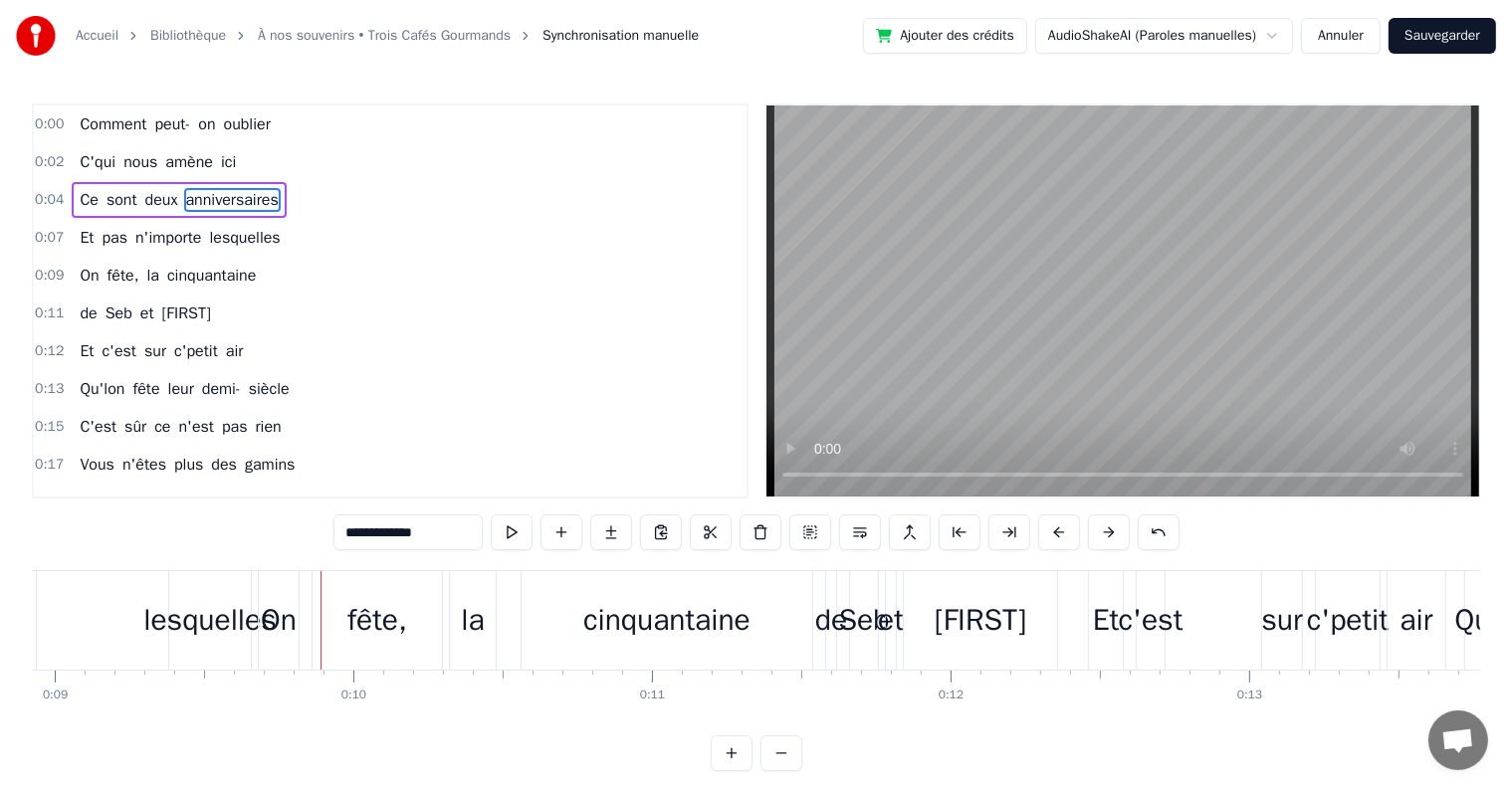 click on "lesquelles" at bounding box center [210, 620] 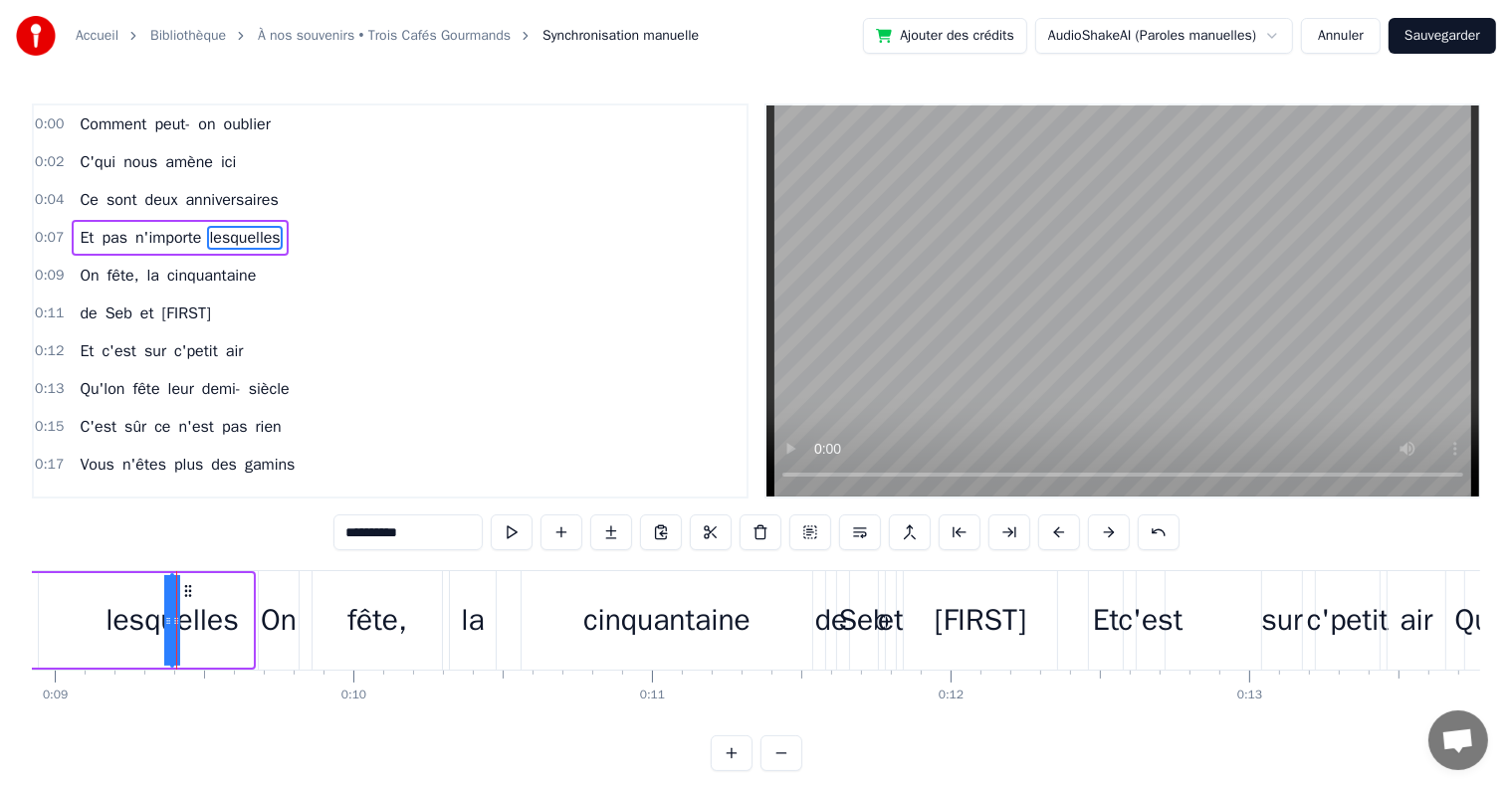 drag, startPoint x: 250, startPoint y: 621, endPoint x: 91, endPoint y: 632, distance: 159.38005 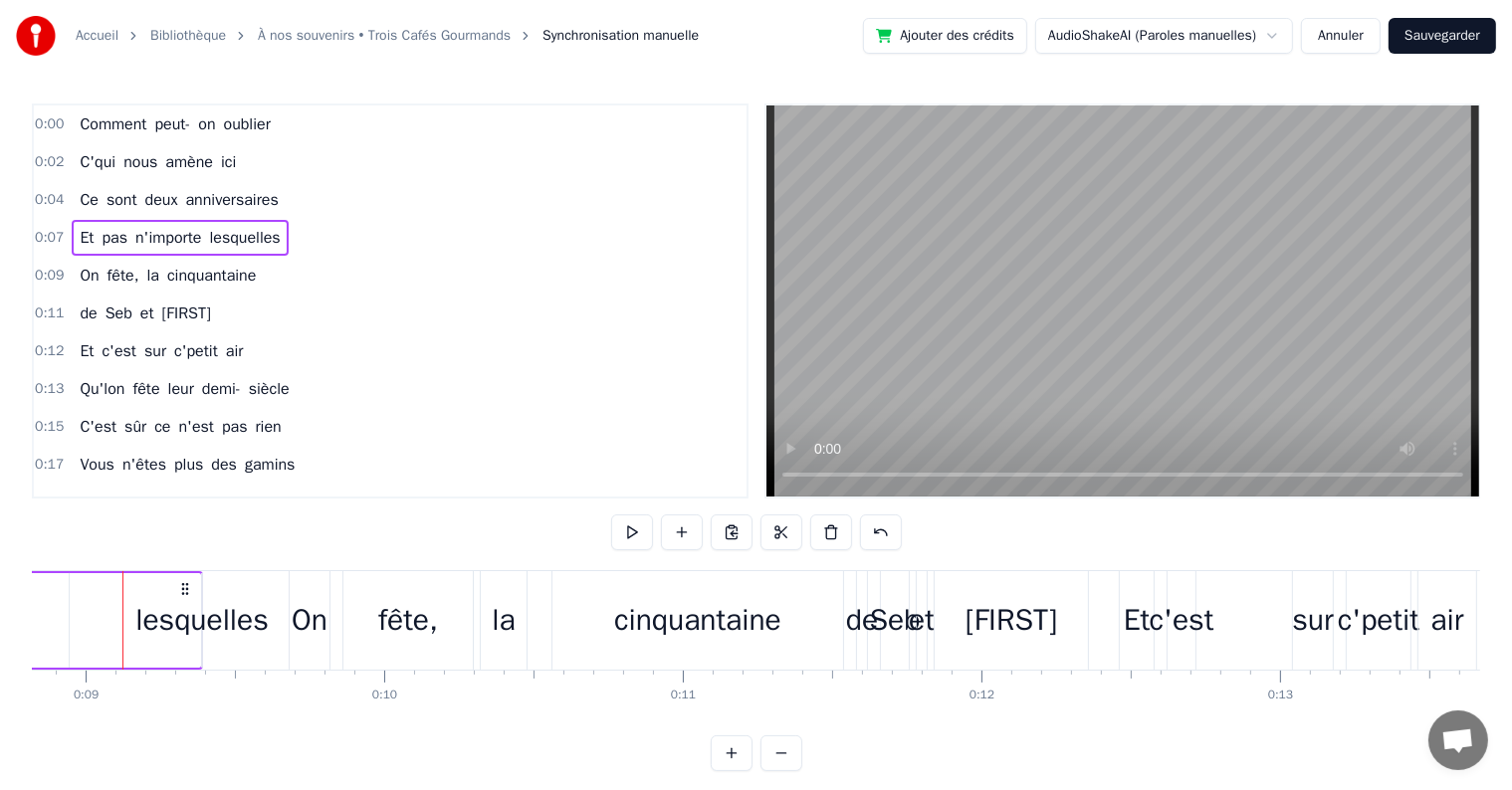 scroll, scrollTop: 0, scrollLeft: 2624, axis: horizontal 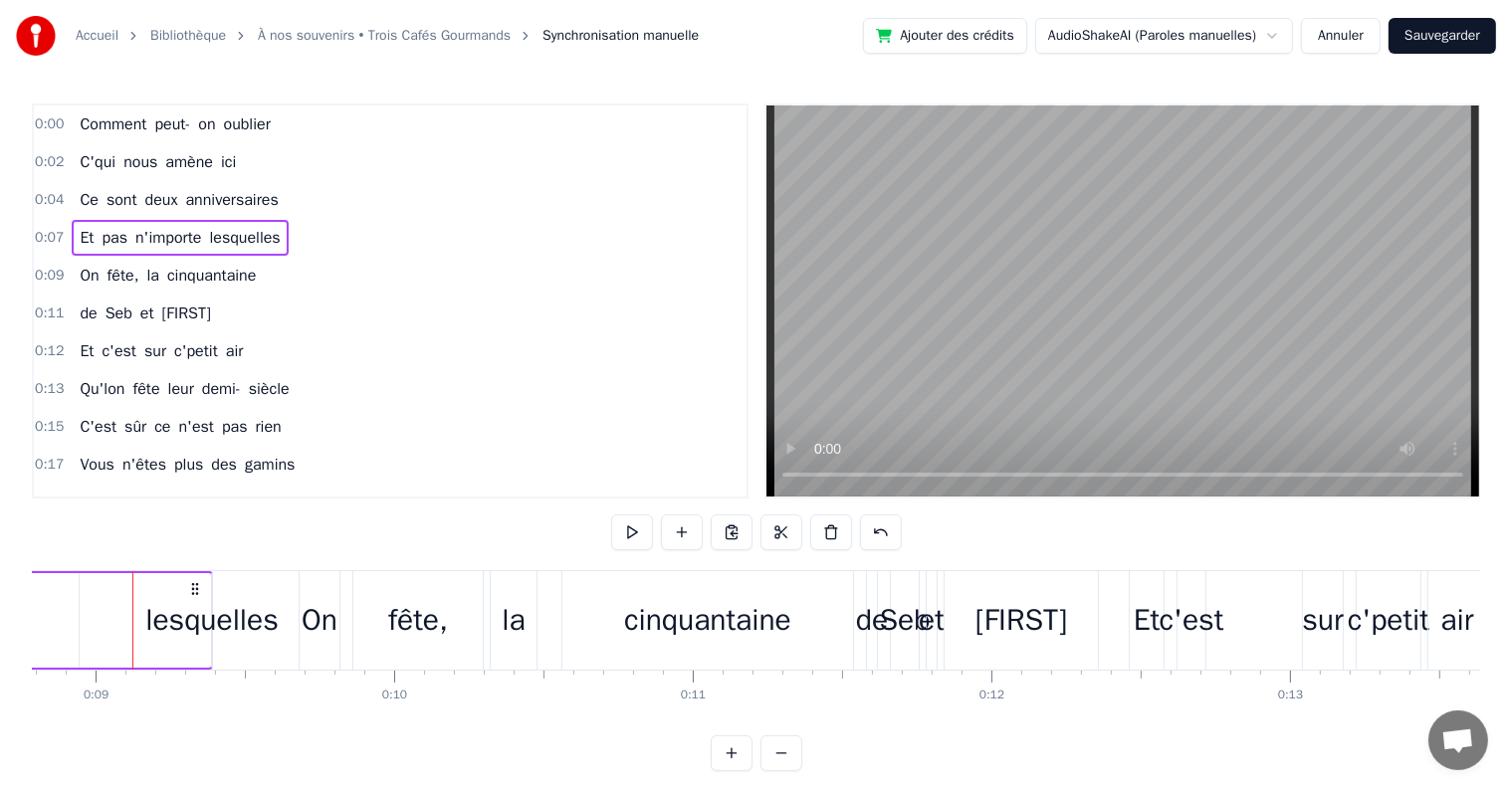 click on "lesquelles" at bounding box center [212, 620] 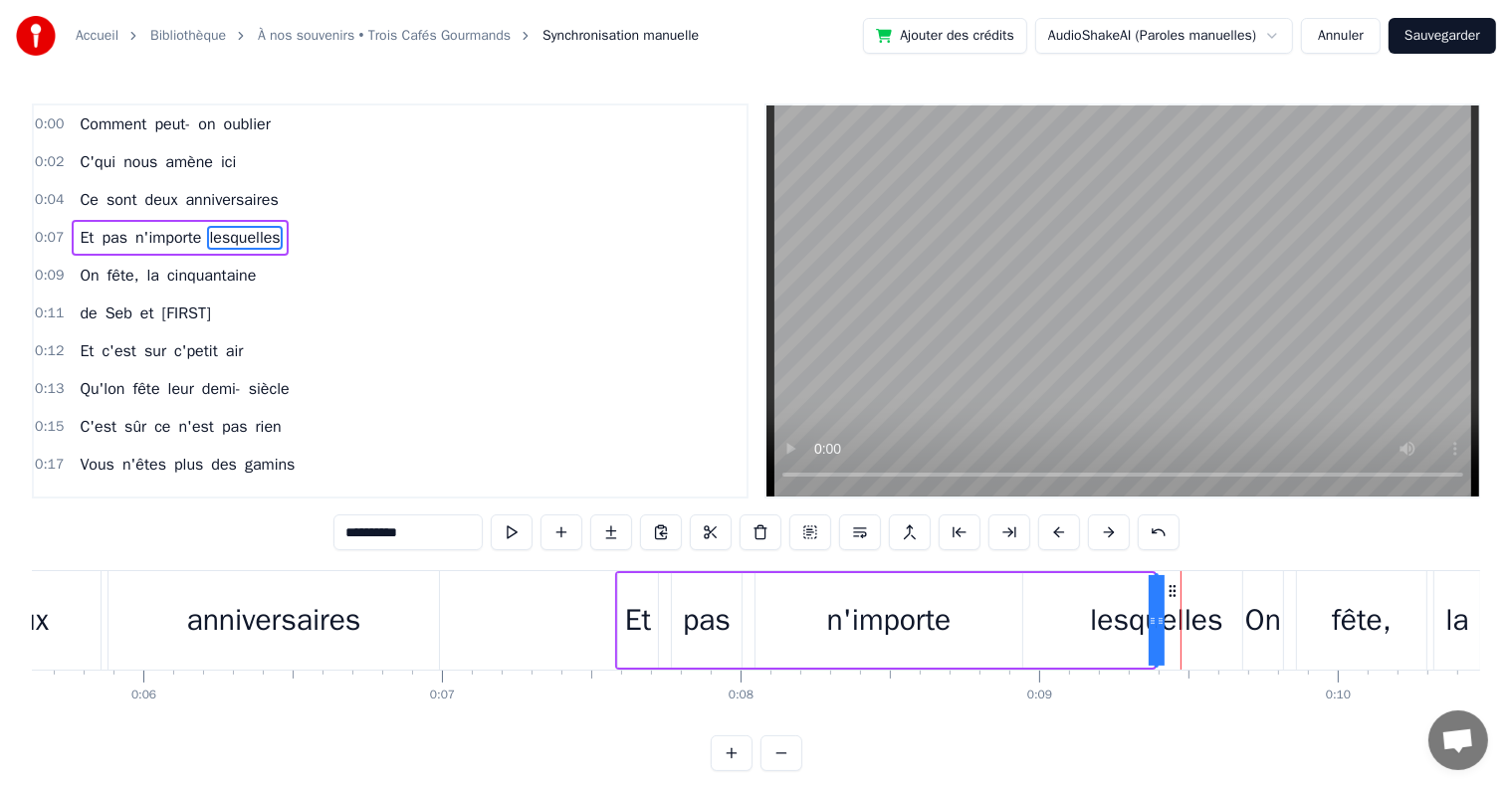 scroll, scrollTop: 0, scrollLeft: 1518, axis: horizontal 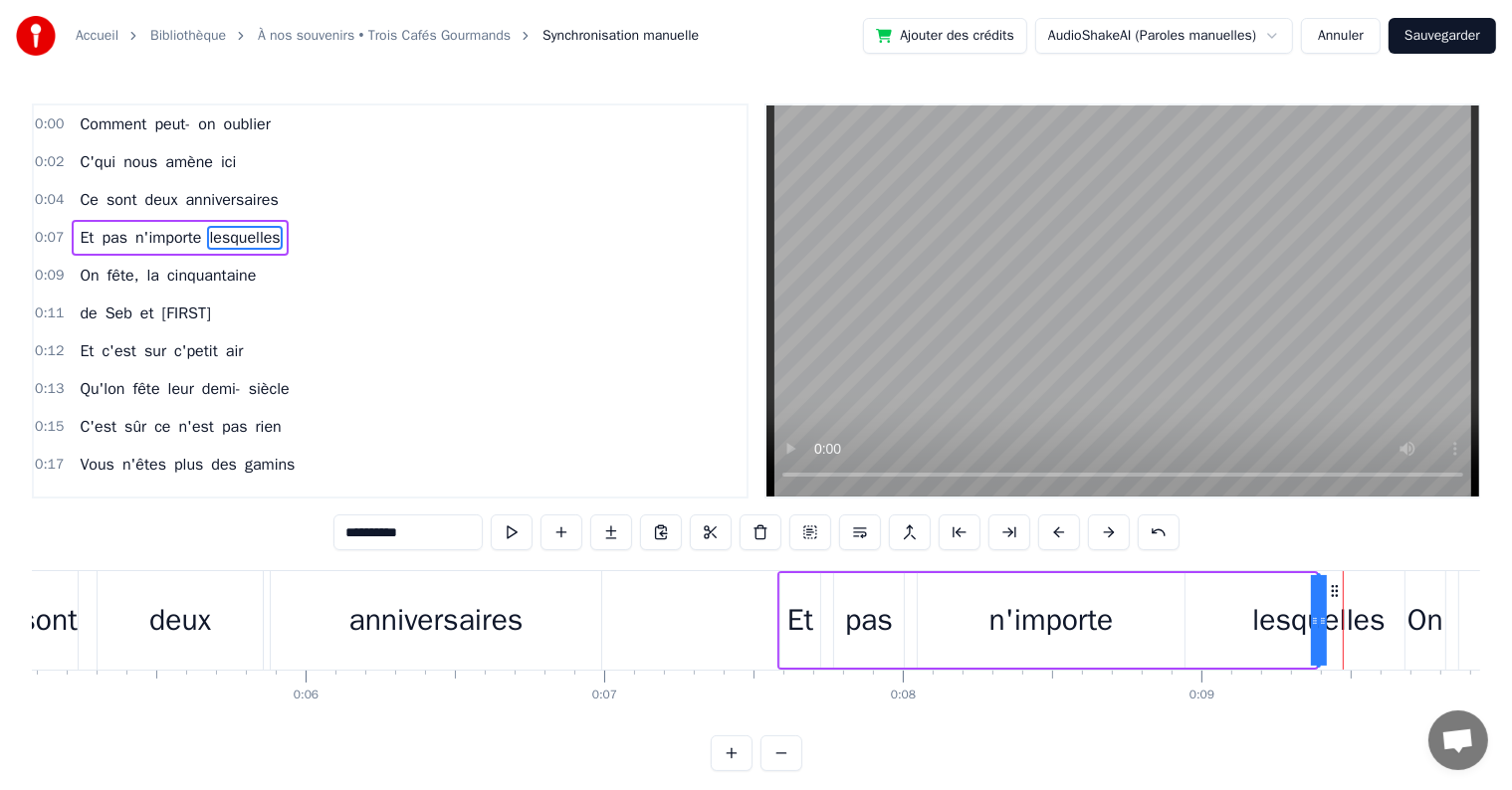 click on "n'importe" at bounding box center [1051, 620] 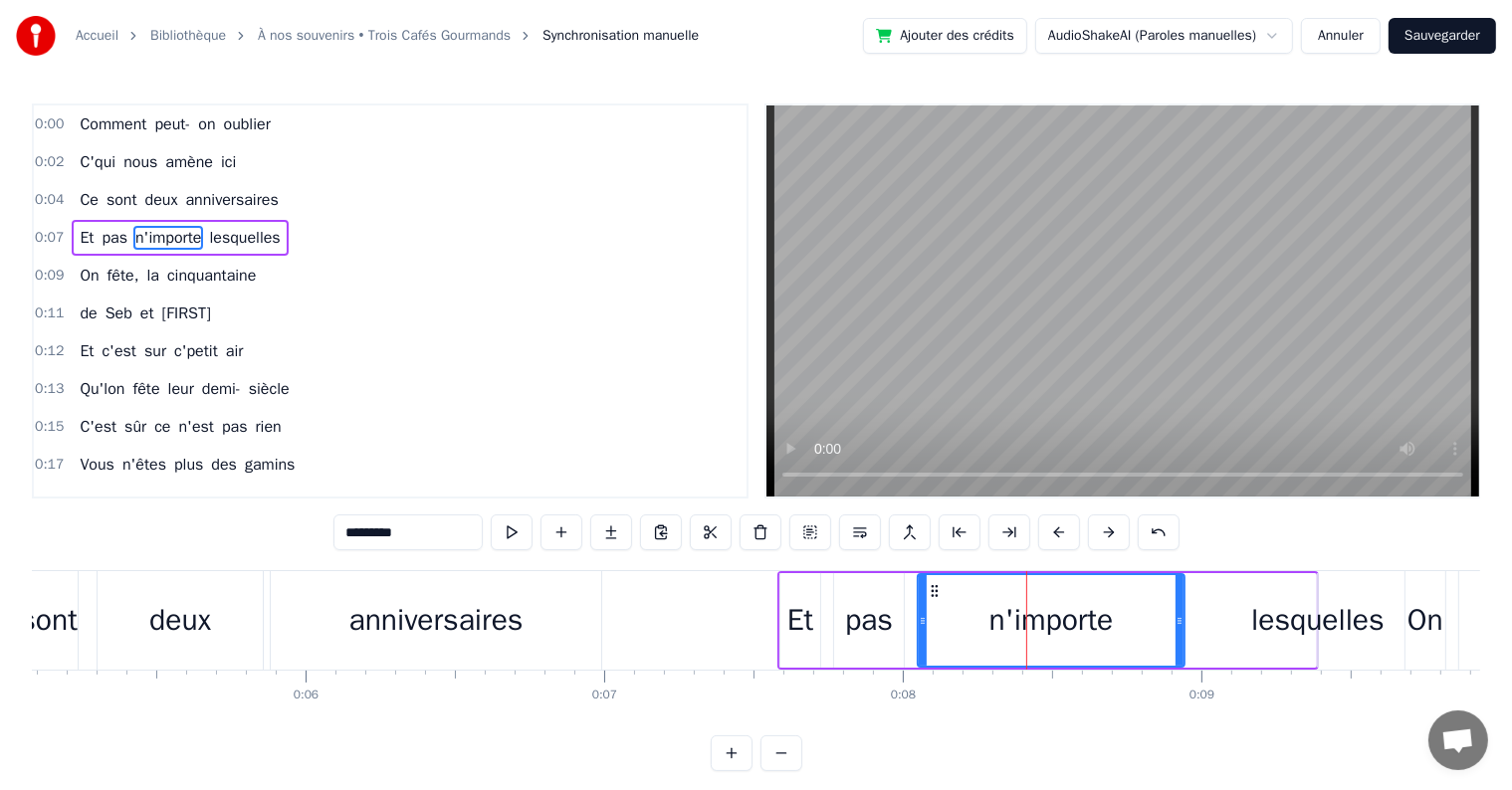 click on "lesquelles" at bounding box center [1318, 620] 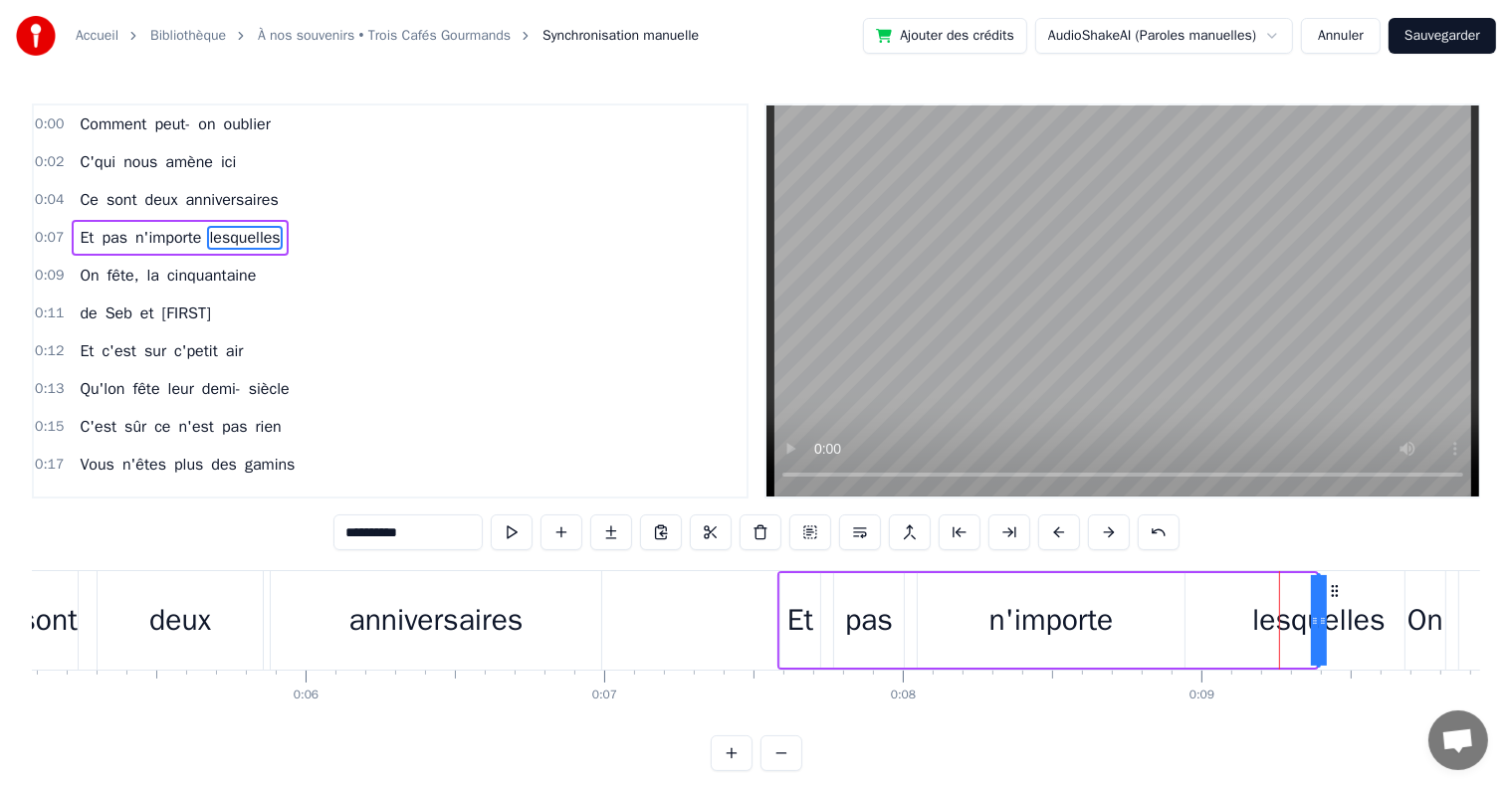 click on "lesquelles" at bounding box center [1319, 620] 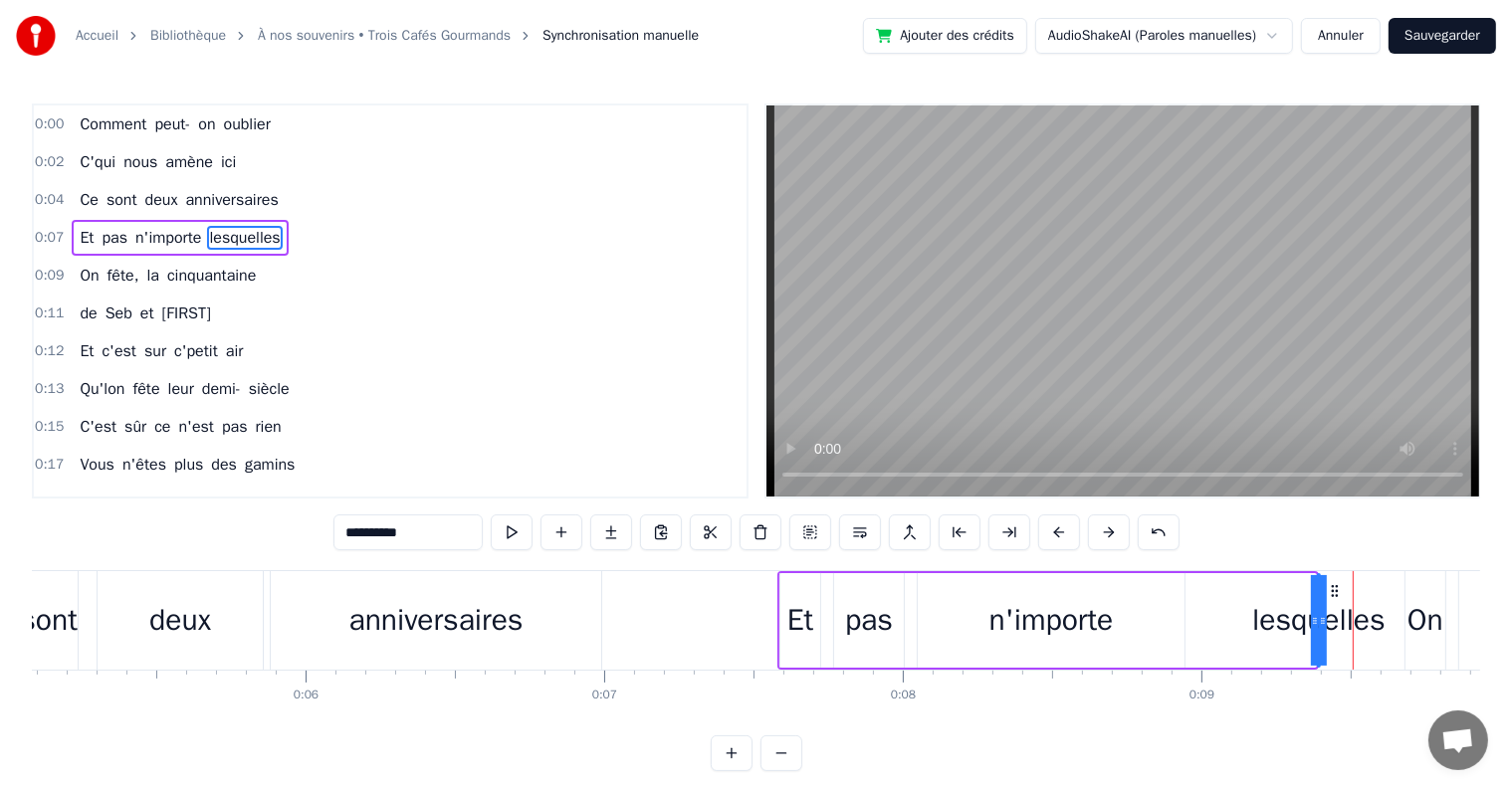 click on "lesquelles" at bounding box center (1319, 620) 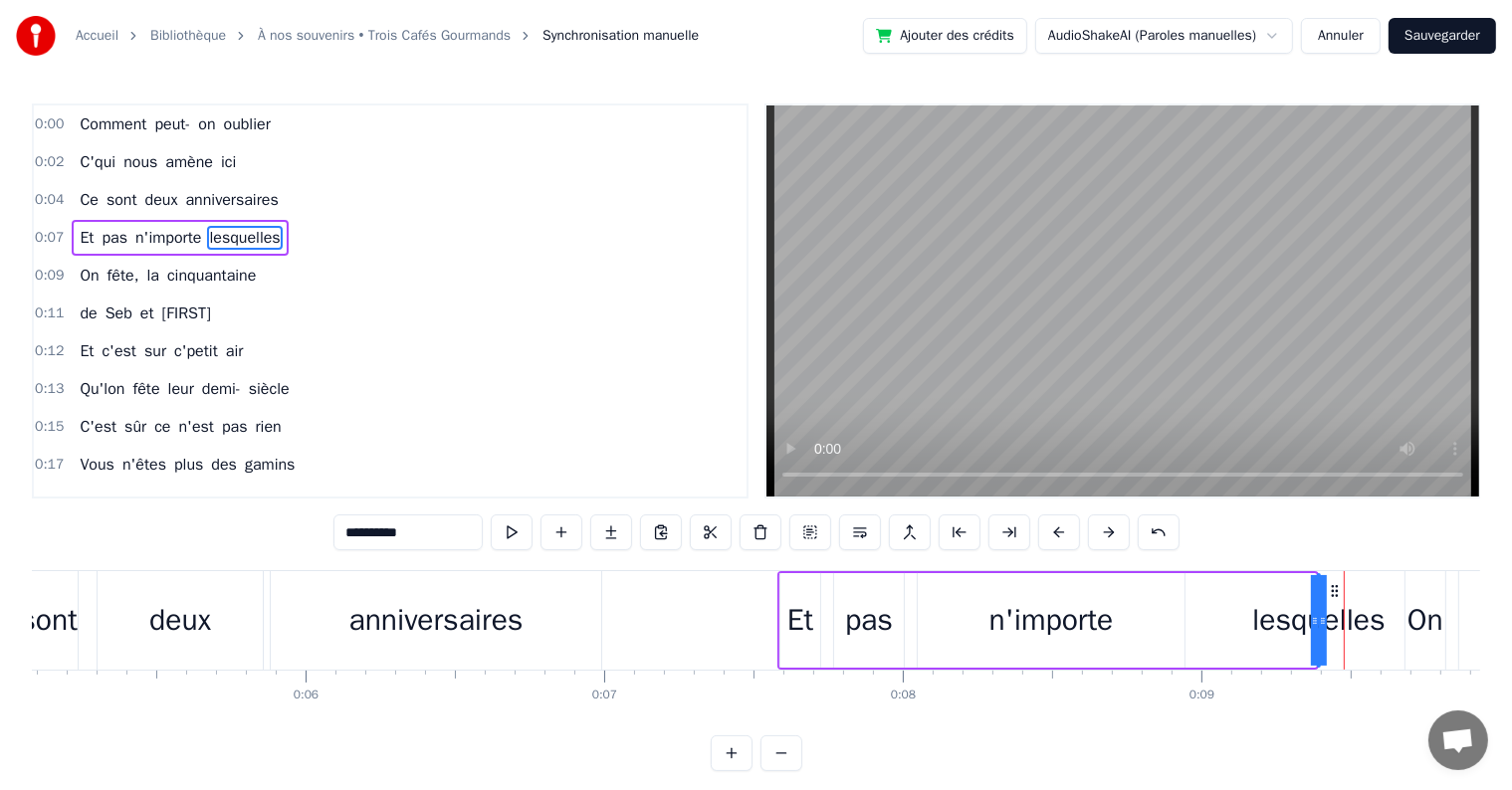 click on "lesquelles" at bounding box center (1319, 620) 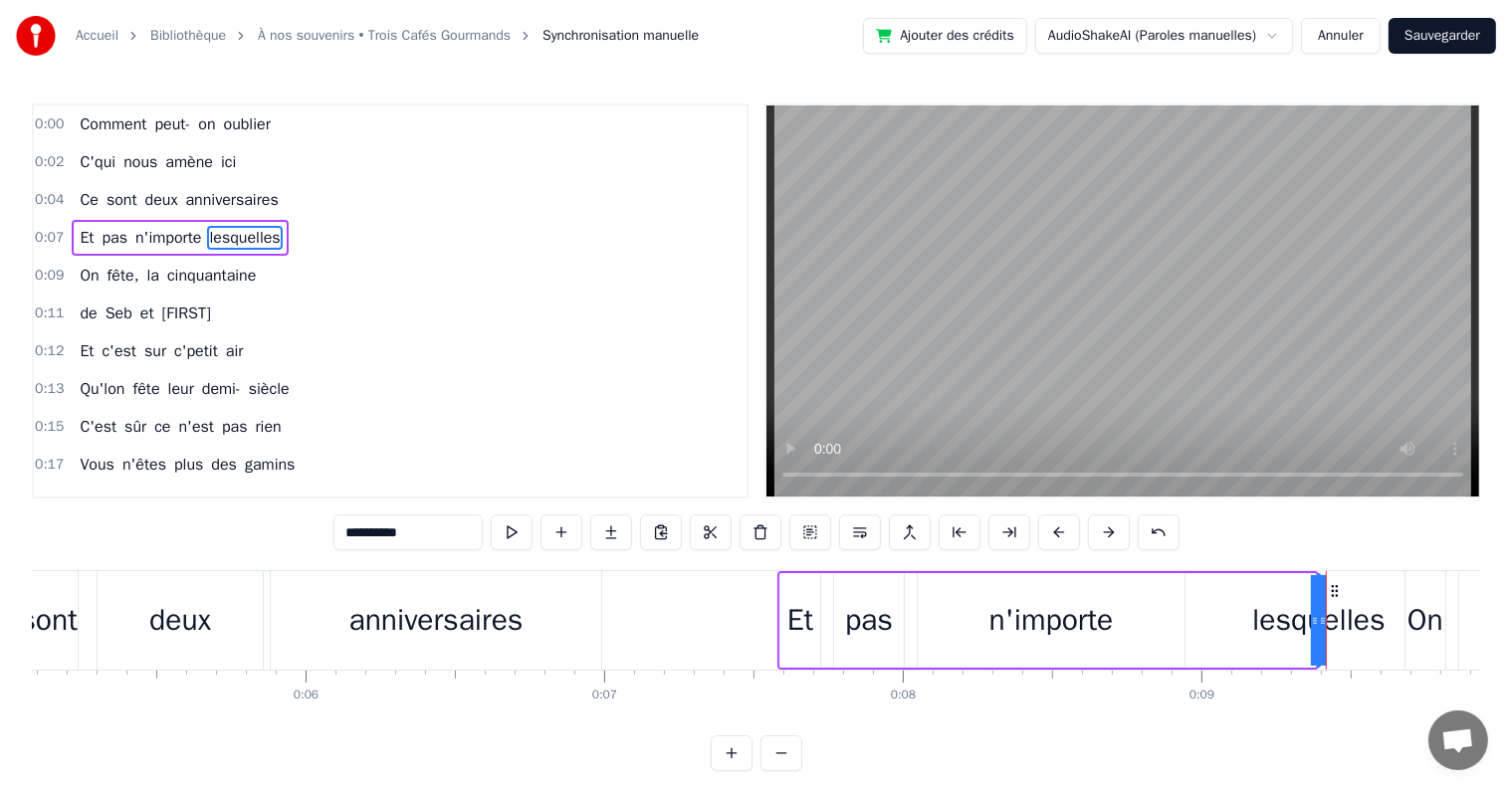 drag, startPoint x: 1314, startPoint y: 613, endPoint x: 1198, endPoint y: 621, distance: 116.275535 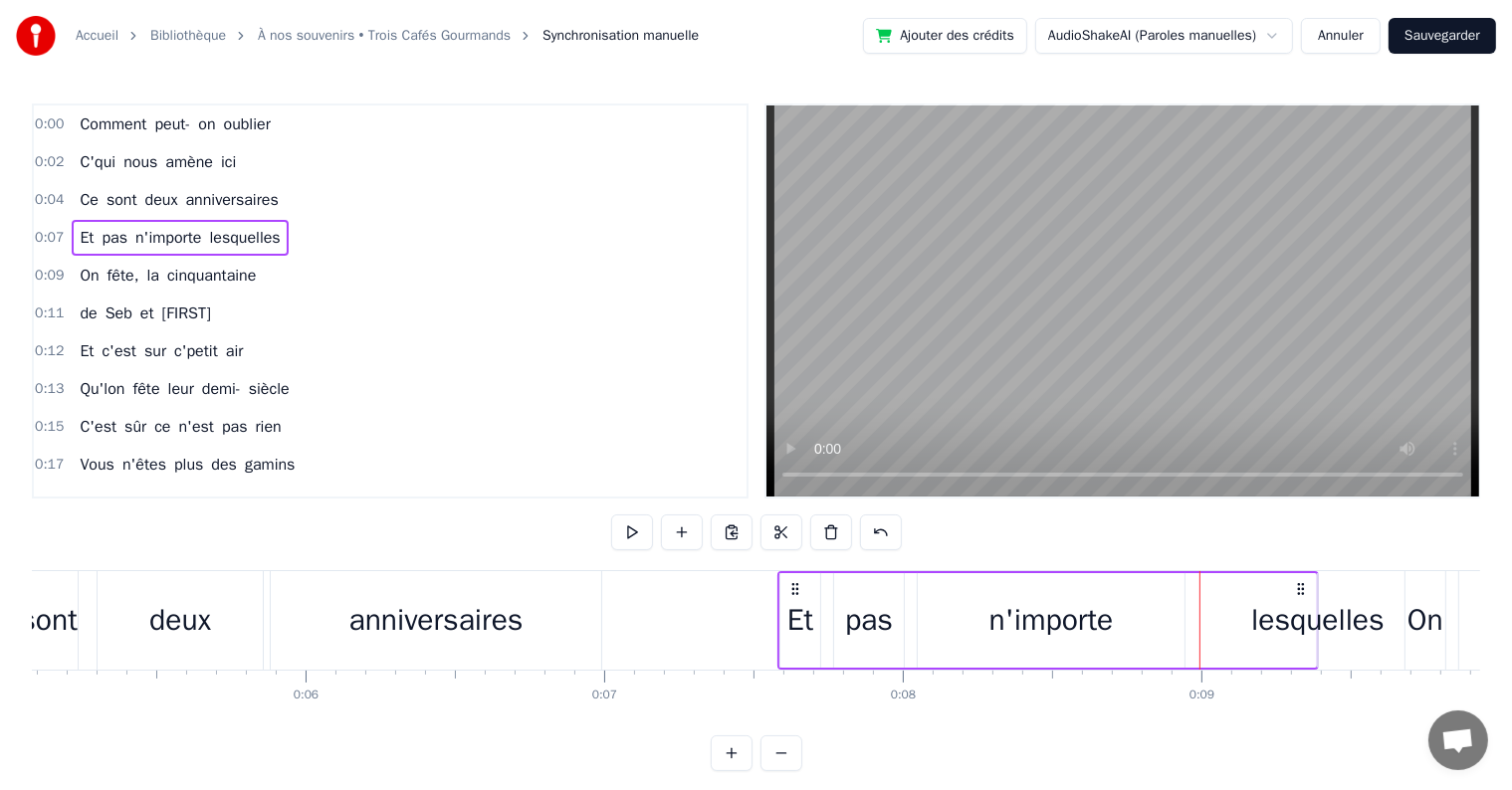 click on "lesquelles" at bounding box center (1318, 620) 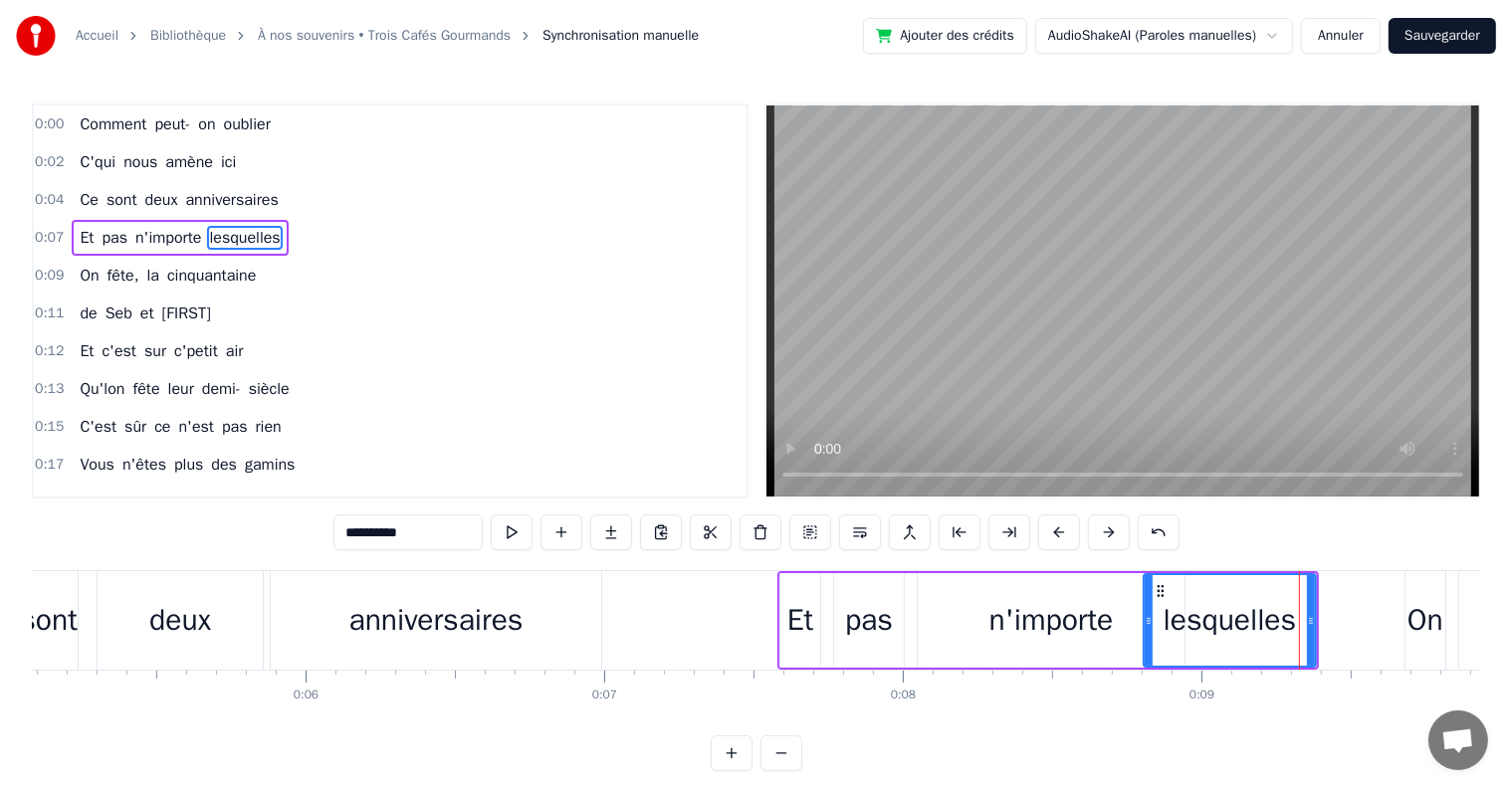drag, startPoint x: 1318, startPoint y: 602, endPoint x: 1144, endPoint y: 622, distance: 175.14565 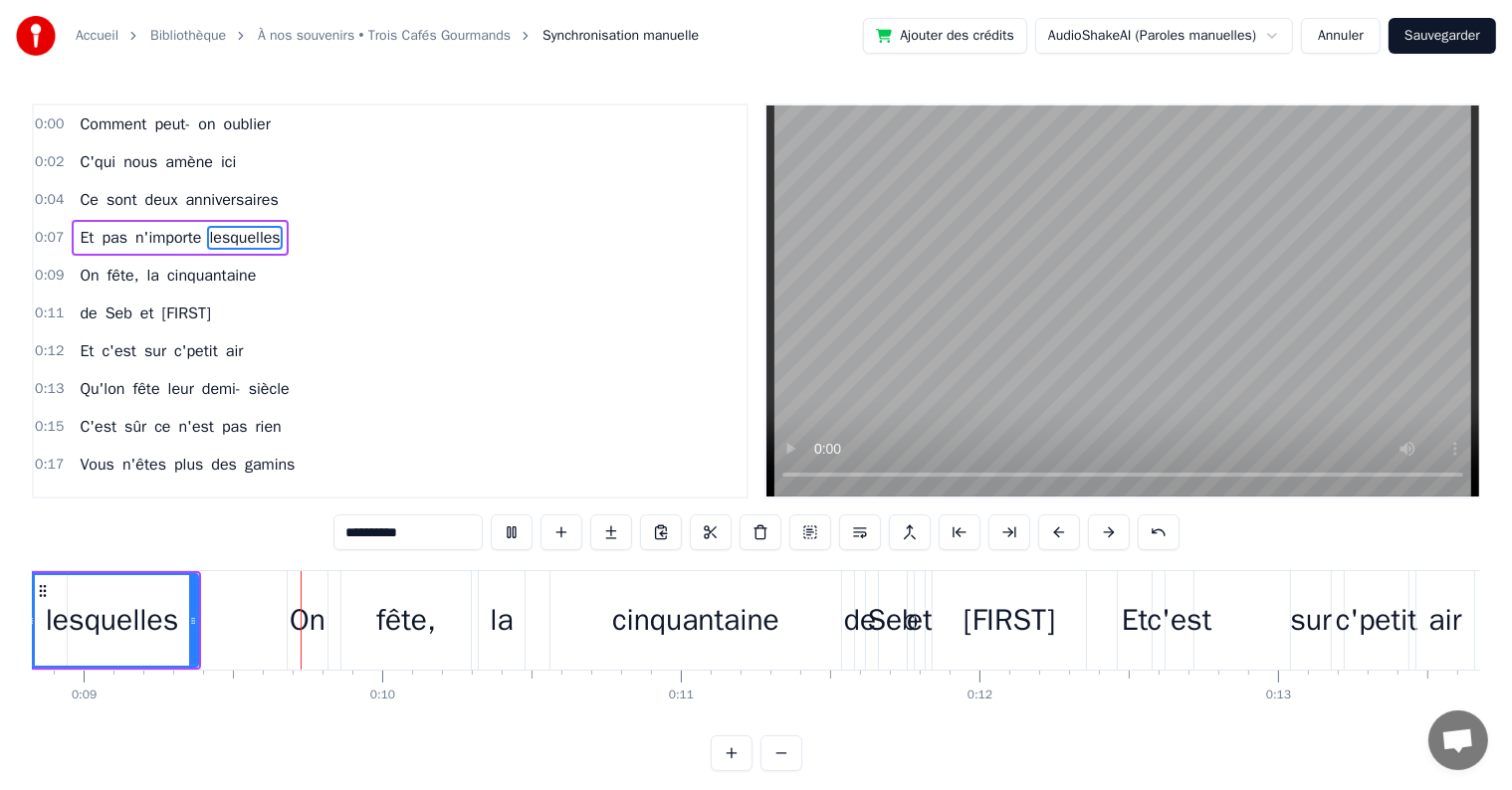 scroll, scrollTop: 0, scrollLeft: 2649, axis: horizontal 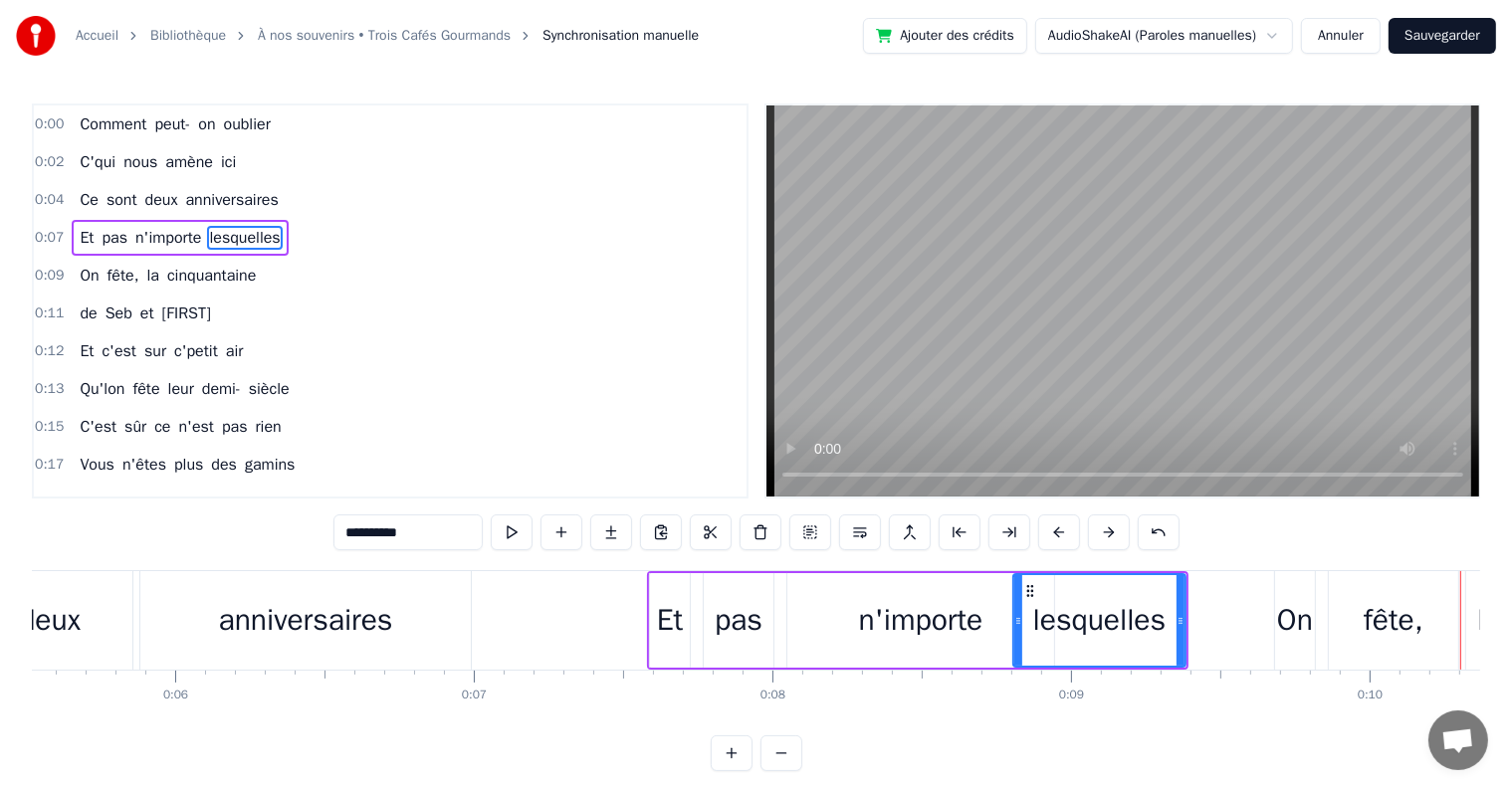 click on "Et" at bounding box center [670, 620] 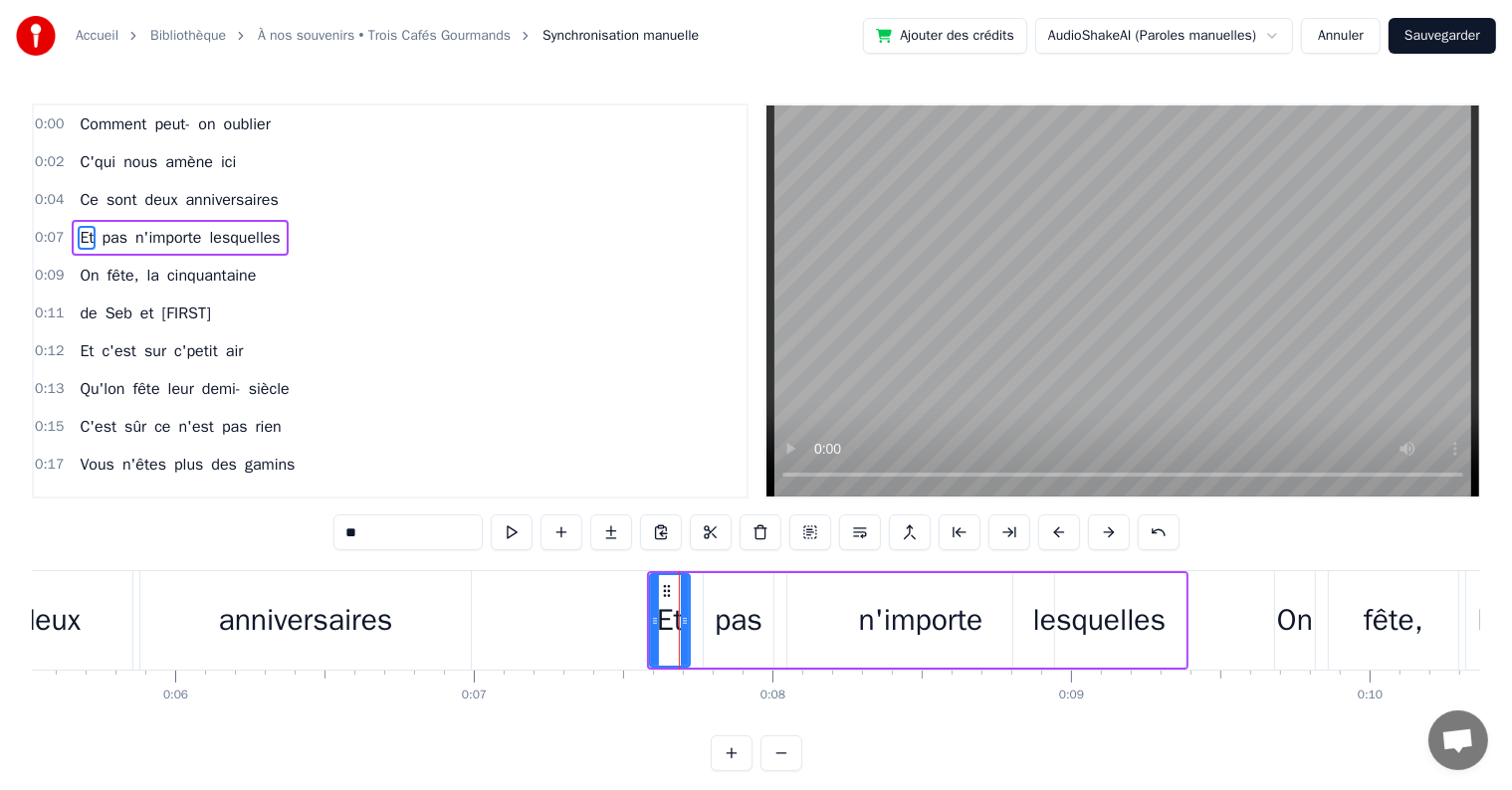 drag, startPoint x: 696, startPoint y: 573, endPoint x: 657, endPoint y: 573, distance: 39 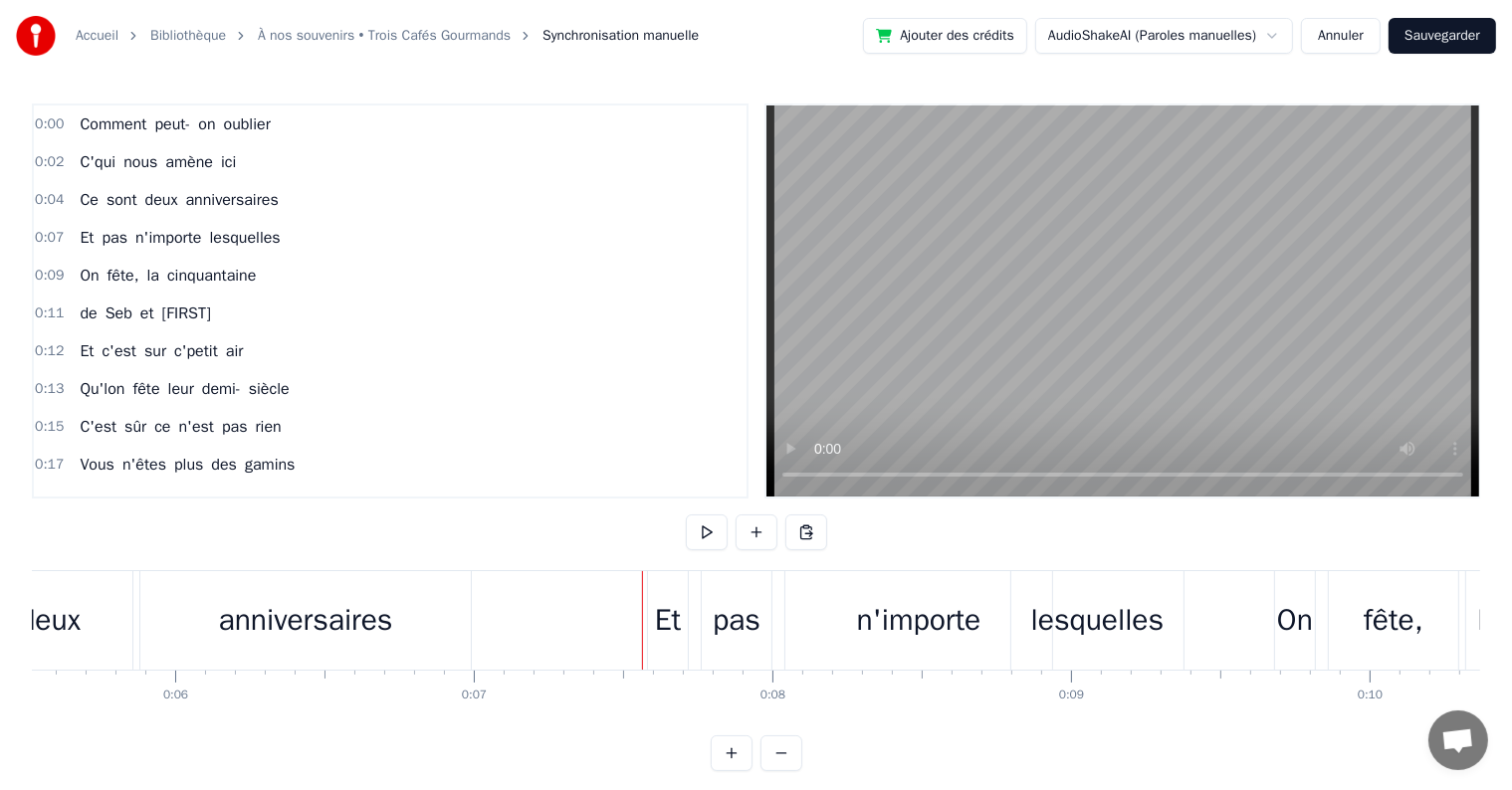 click on "Et" at bounding box center [668, 620] 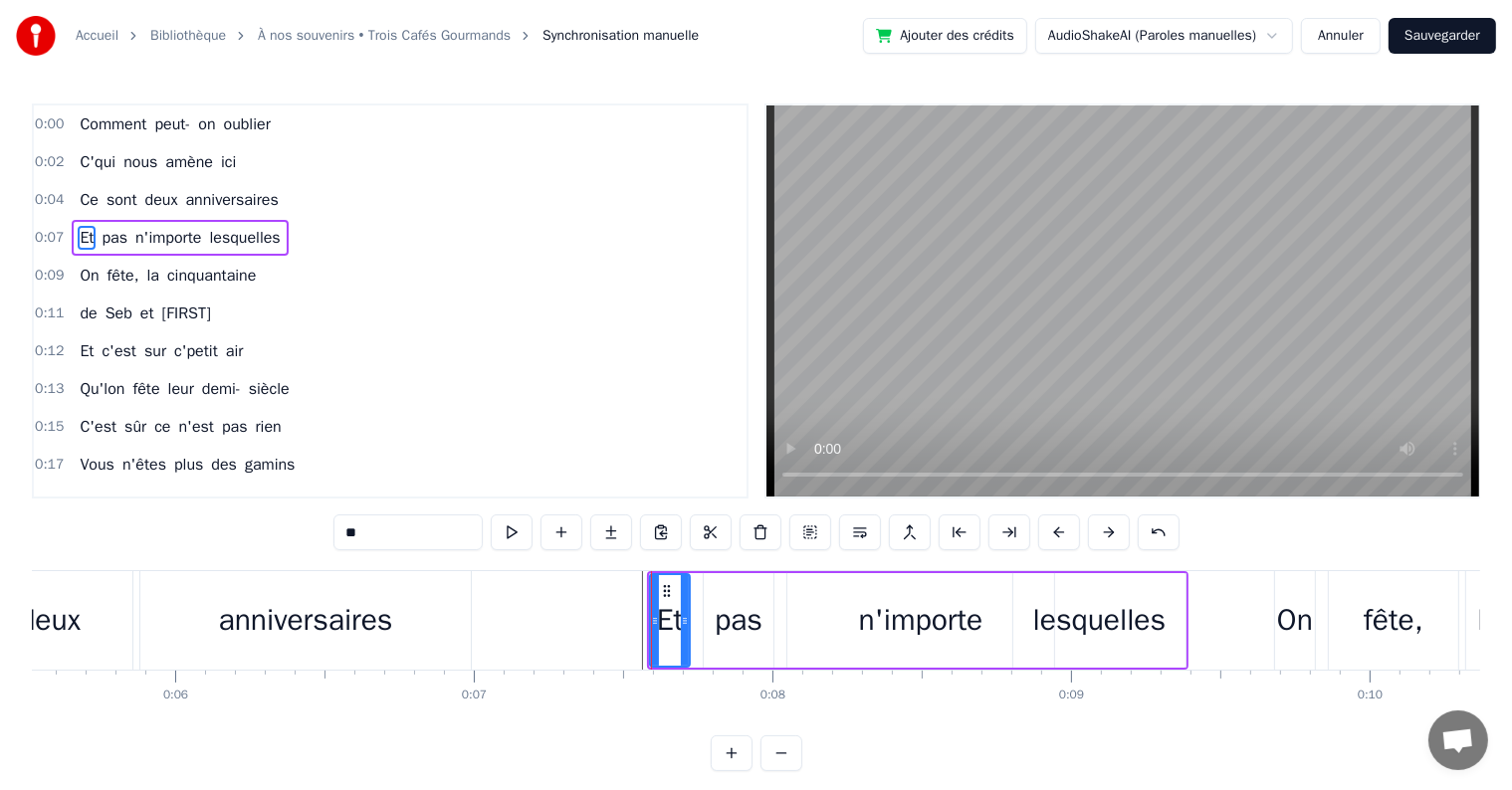 click on "Et" at bounding box center [670, 620] 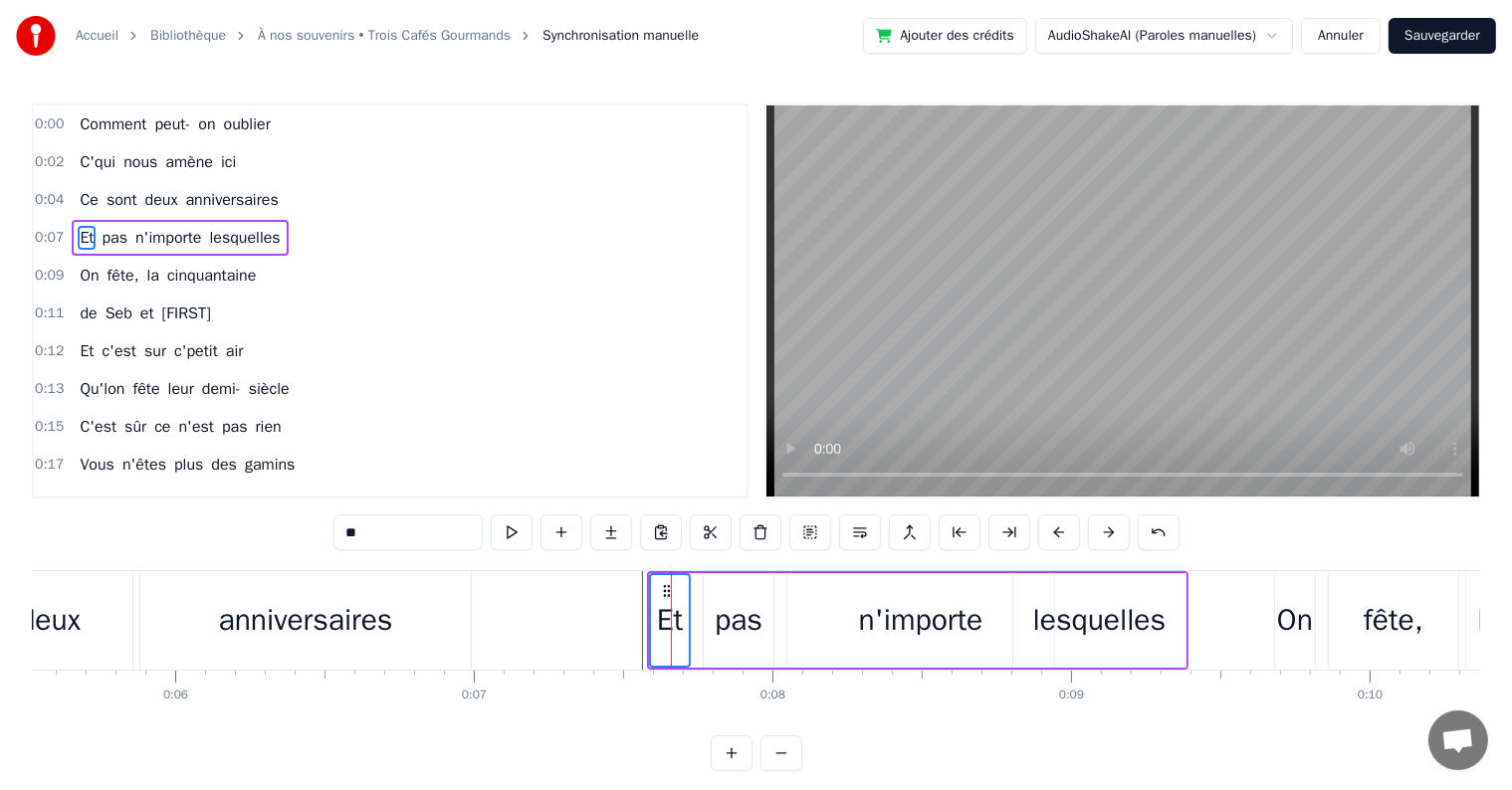 click on "pas" at bounding box center [739, 620] 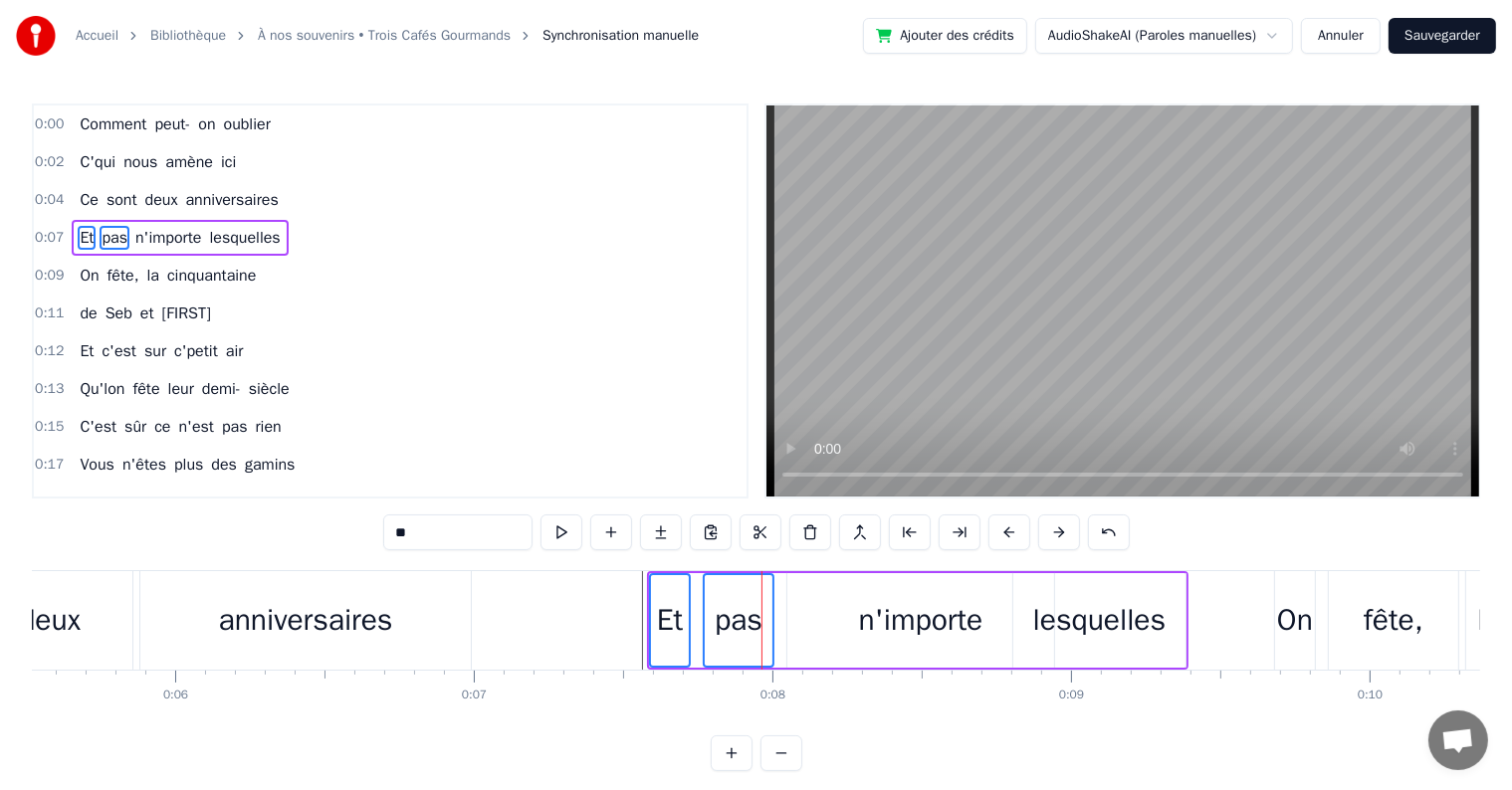 click on "n'importe" at bounding box center [921, 620] 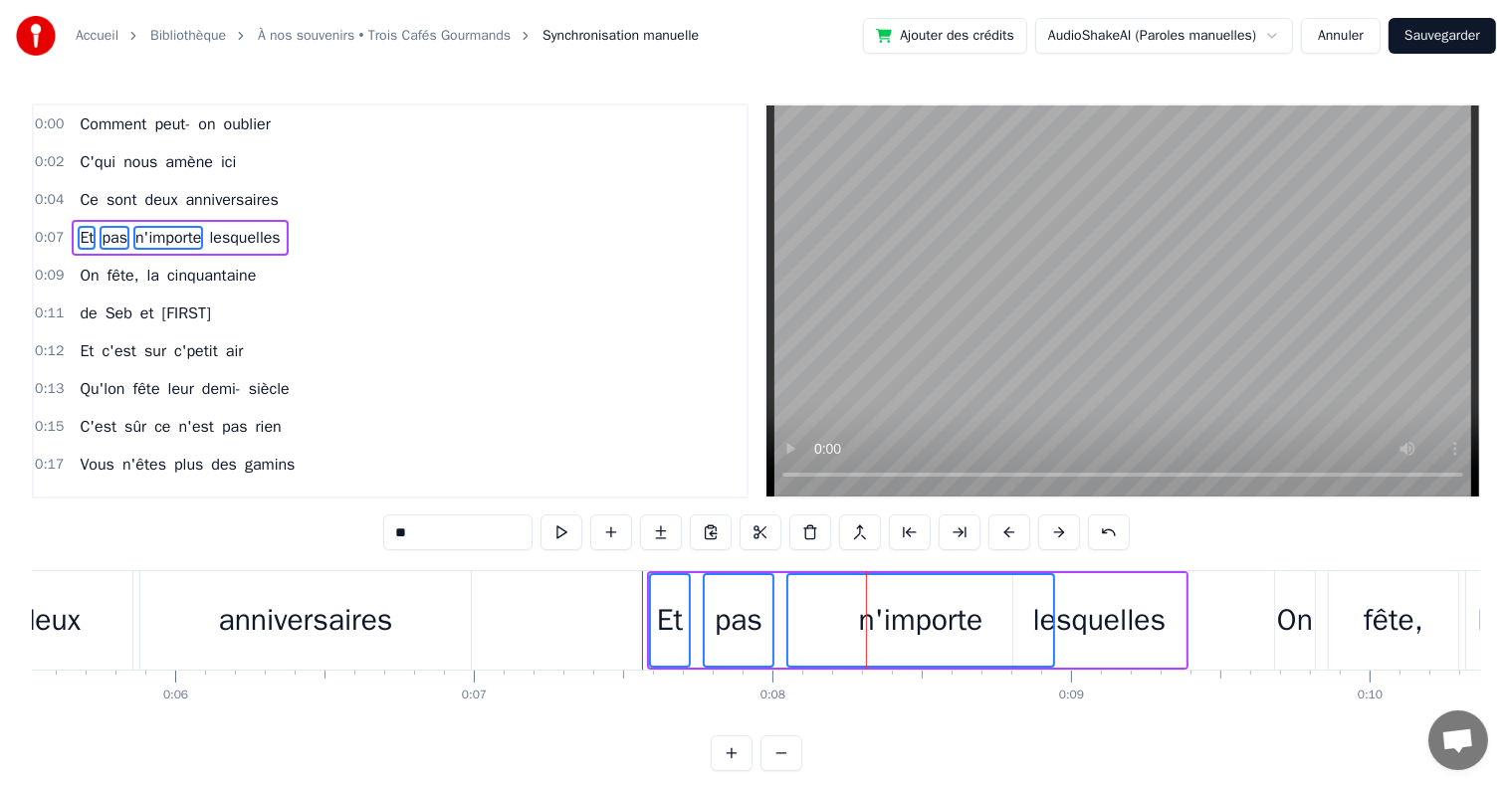 click on "lesquelles" at bounding box center (1100, 620) 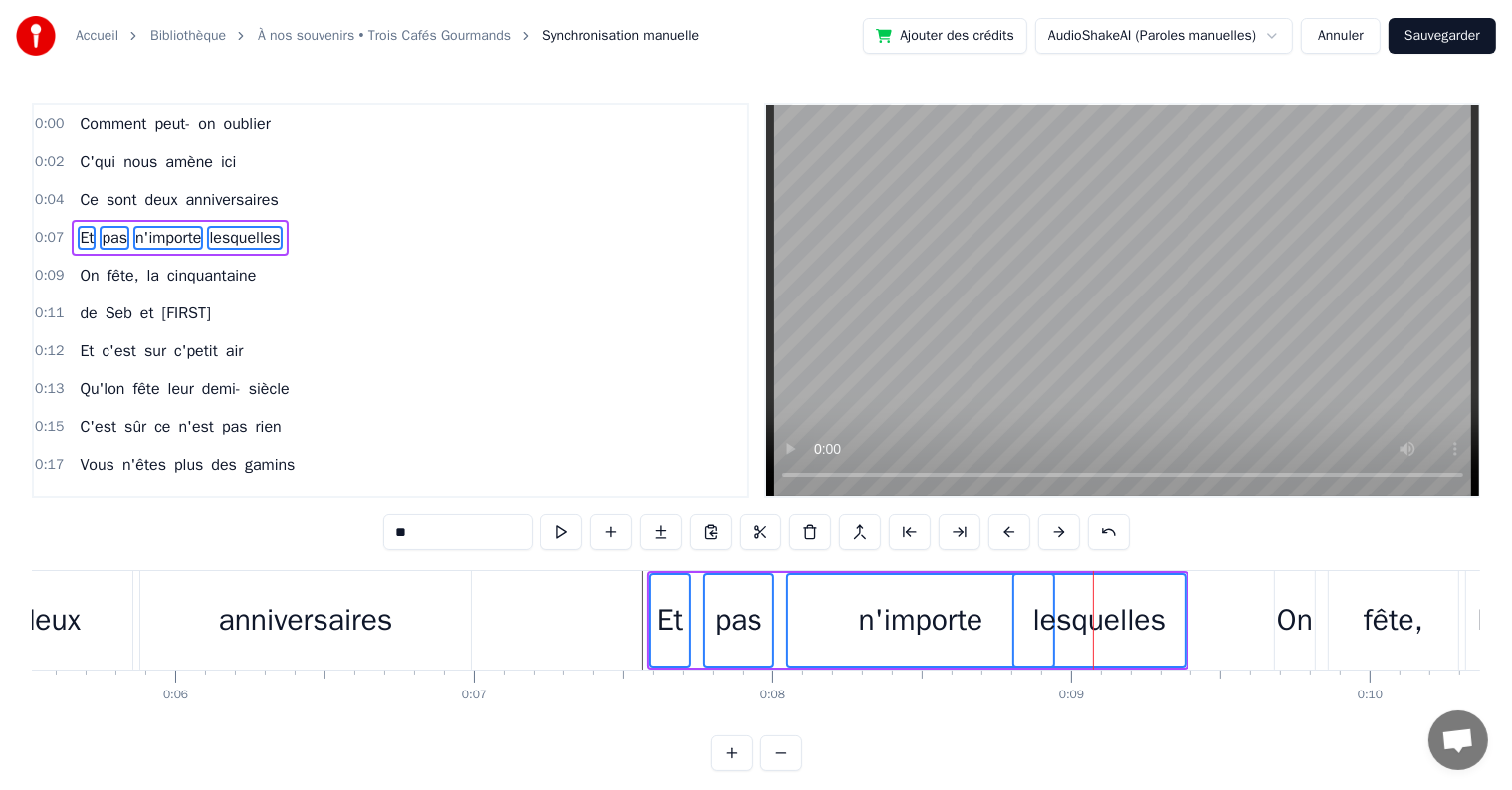 click on "Comment peut- on oublier C'qui nous amène ici Ce sont deux [BIRTHDAY] Et pas n'importe lesquelles On fête, la cinquantaine de [FIRST] et [LAST] Et c'est sur c'petit air Qu'lon fête leur demi- siècle C'est sûr ce n'est pas rien Vous n'êtes plus des [AGE_GROUP] Mais ce n'est pas si loin N'ayez pas de chagrin Ce n'était pas d'[OWNERSHIP] faute On revit des anecdotes On revoit les copains Et on est plein d'entrain On est un peu bavard On r'trace vos histoires Du lit à l'apéro Sans oublier l'[PERSONAL_TERM] Boire un p'tit verre de trop Chanter vraiment faux C'est tout c'qu'on a trouvé Pour se faire remarquer Vous nous trouvez p'têtre con N'aimez pas notre chanson Elle est un peu bizarre Pour changer c'est trop tard C'est l'fruit d'[OWNERSHIP] réflexion Des mots qu'on sélectionne Et des mots qui résonnent Dans toute la région C'est au cours d'une soirée Qu'vous vous êtes rencontrés Pour s'aimer à en mourir Pour le meilleur et pour le pire Pas prêts de monter au ciel Rejoindre le soleil Vous avez tout'la vie Profitez amis" at bounding box center (27090, 620) 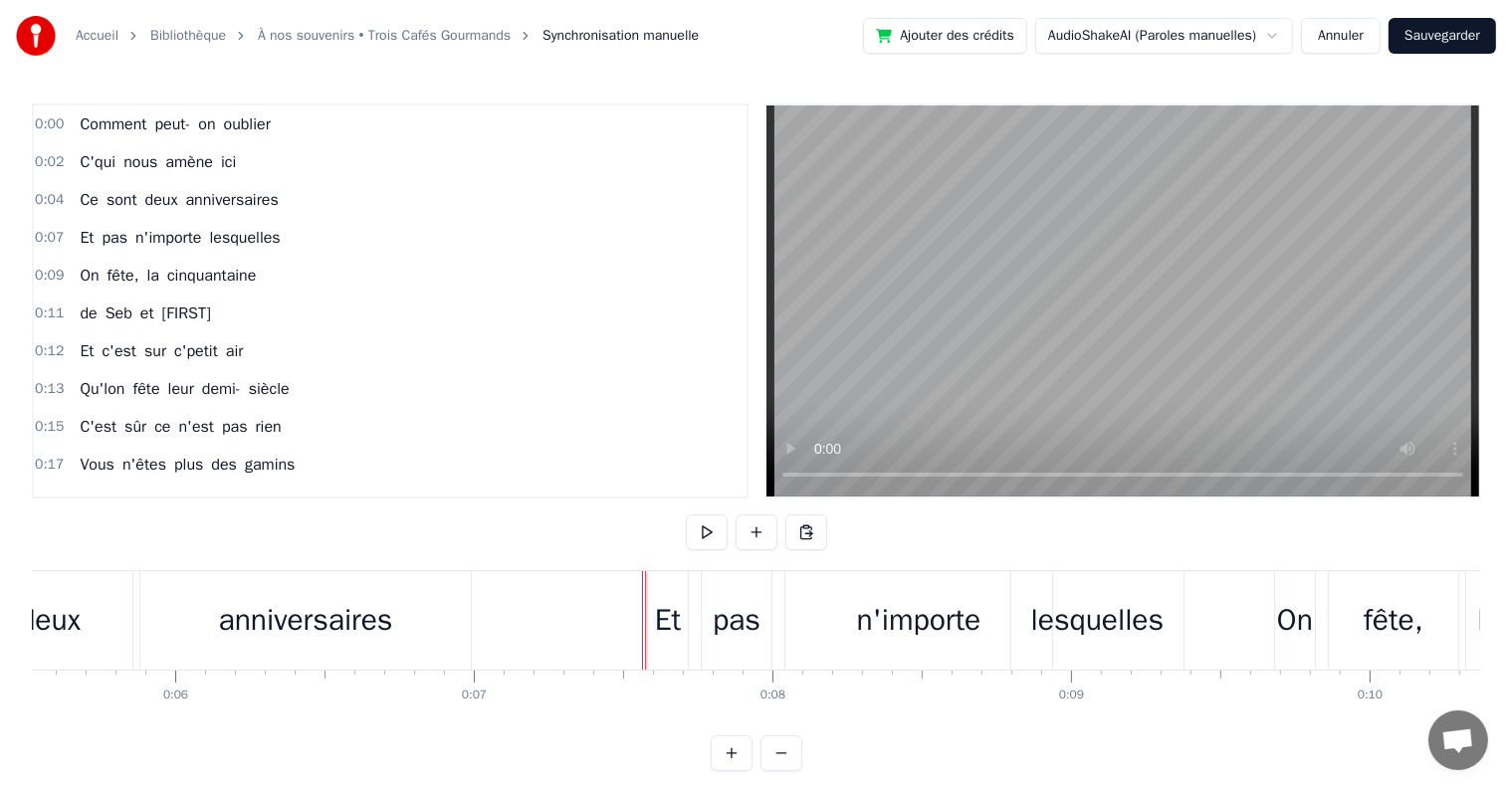 drag, startPoint x: 657, startPoint y: 606, endPoint x: 613, endPoint y: 599, distance: 44.553339 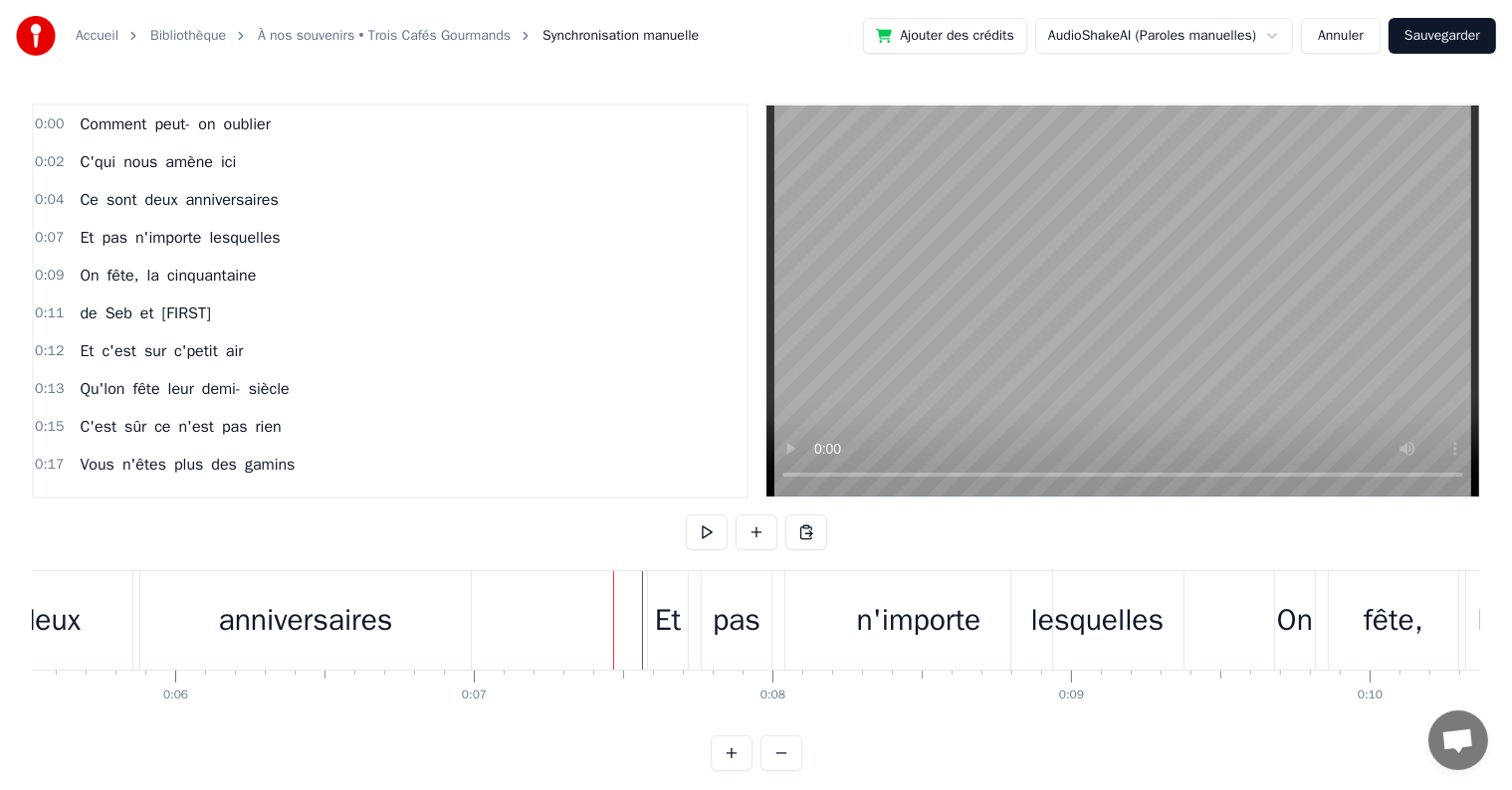 click on "Et" at bounding box center [668, 620] 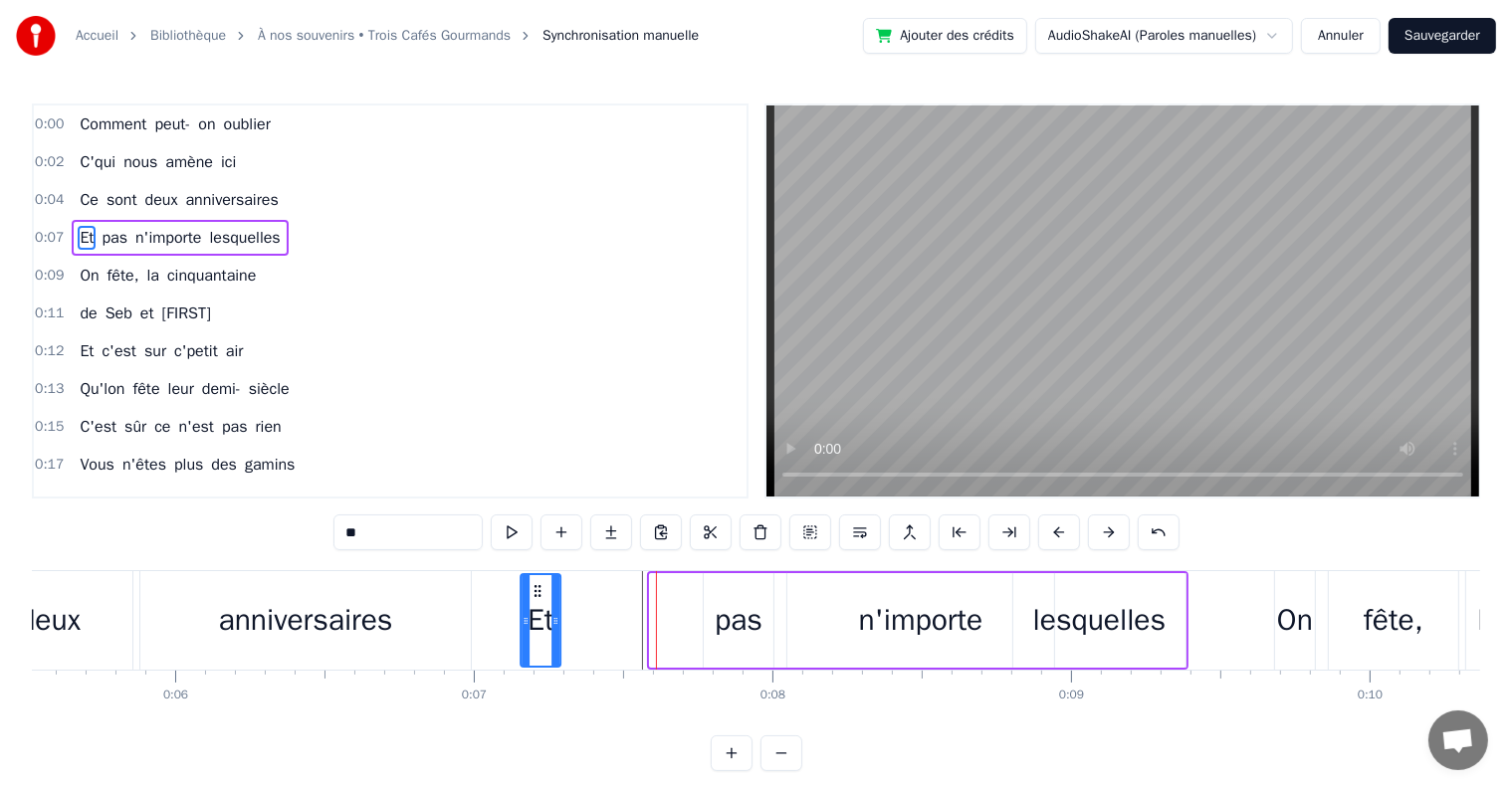 drag, startPoint x: 664, startPoint y: 593, endPoint x: 535, endPoint y: 609, distance: 129.98846 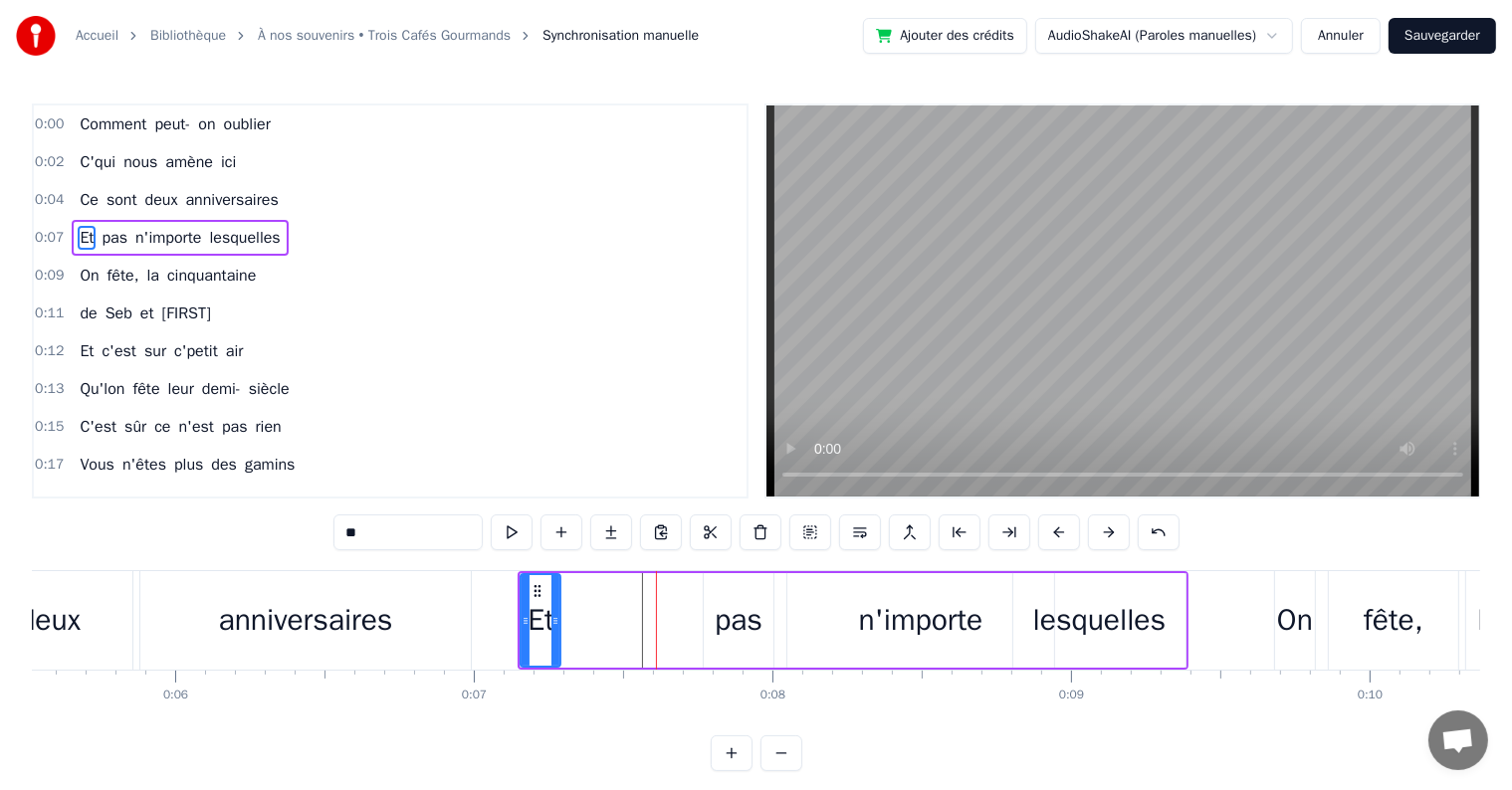 click on "pas" at bounding box center (739, 620) 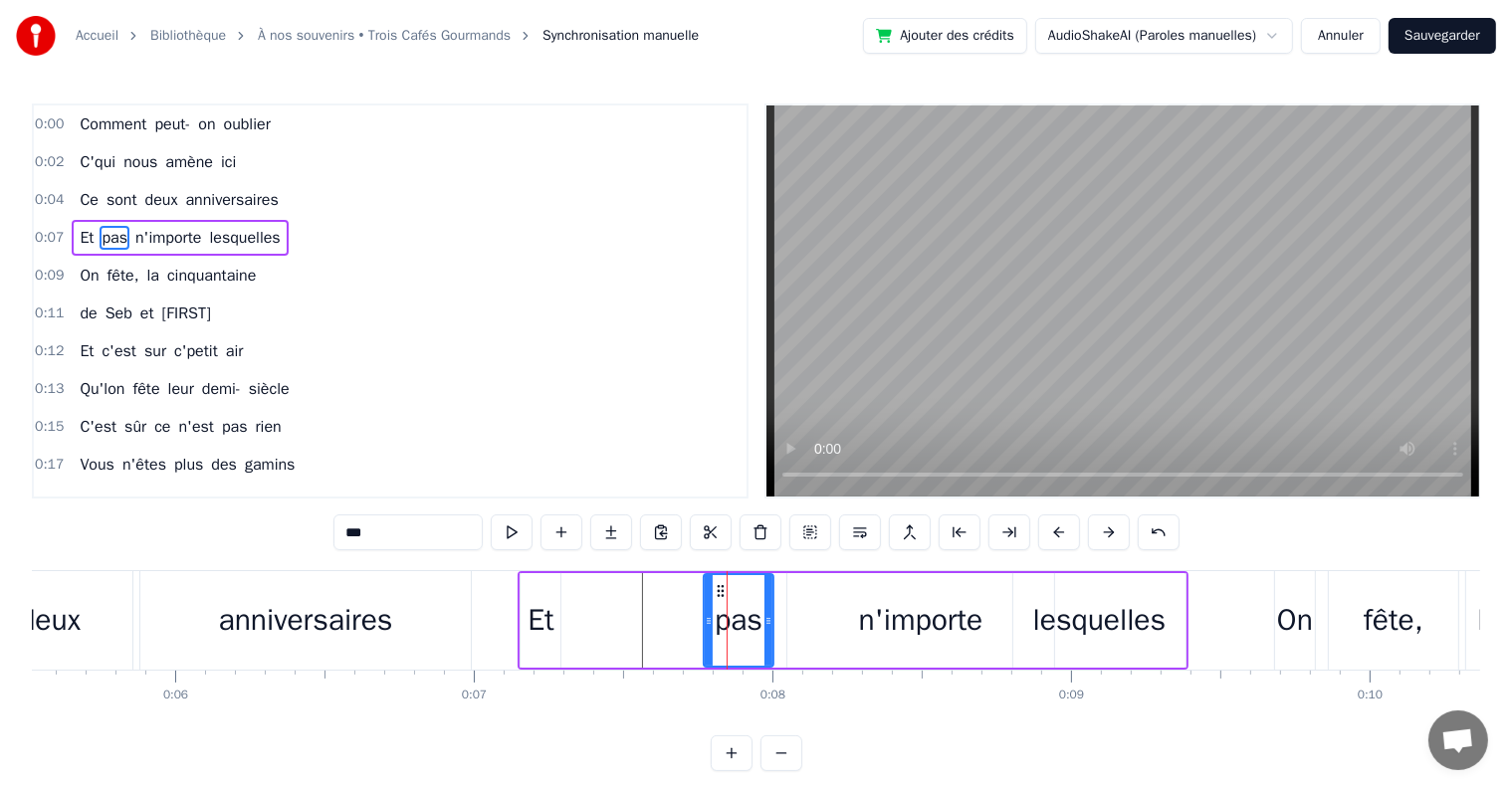drag, startPoint x: 737, startPoint y: 594, endPoint x: 639, endPoint y: 597, distance: 98.045908 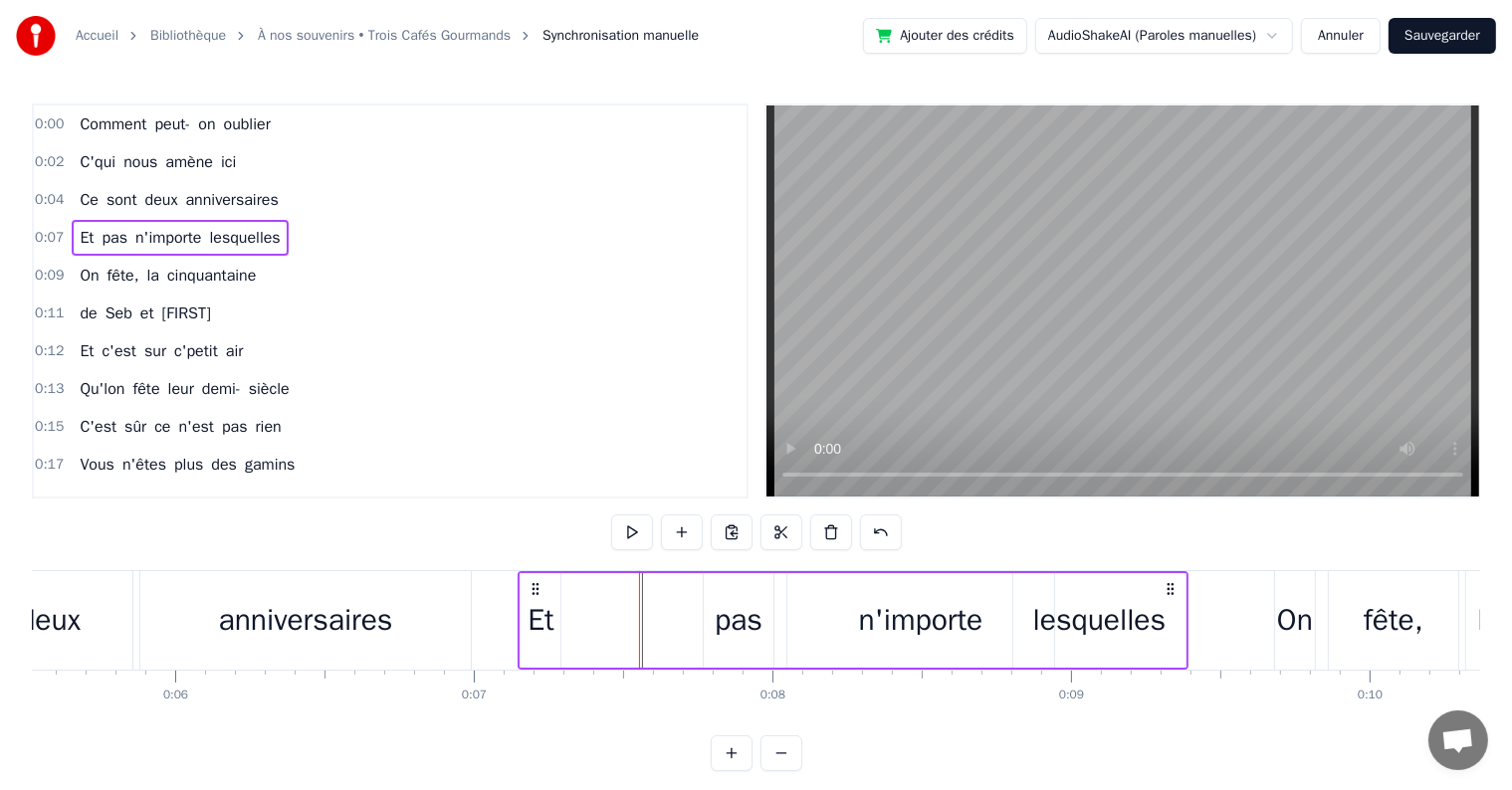 drag, startPoint x: 740, startPoint y: 603, endPoint x: 684, endPoint y: 602, distance: 56.008928 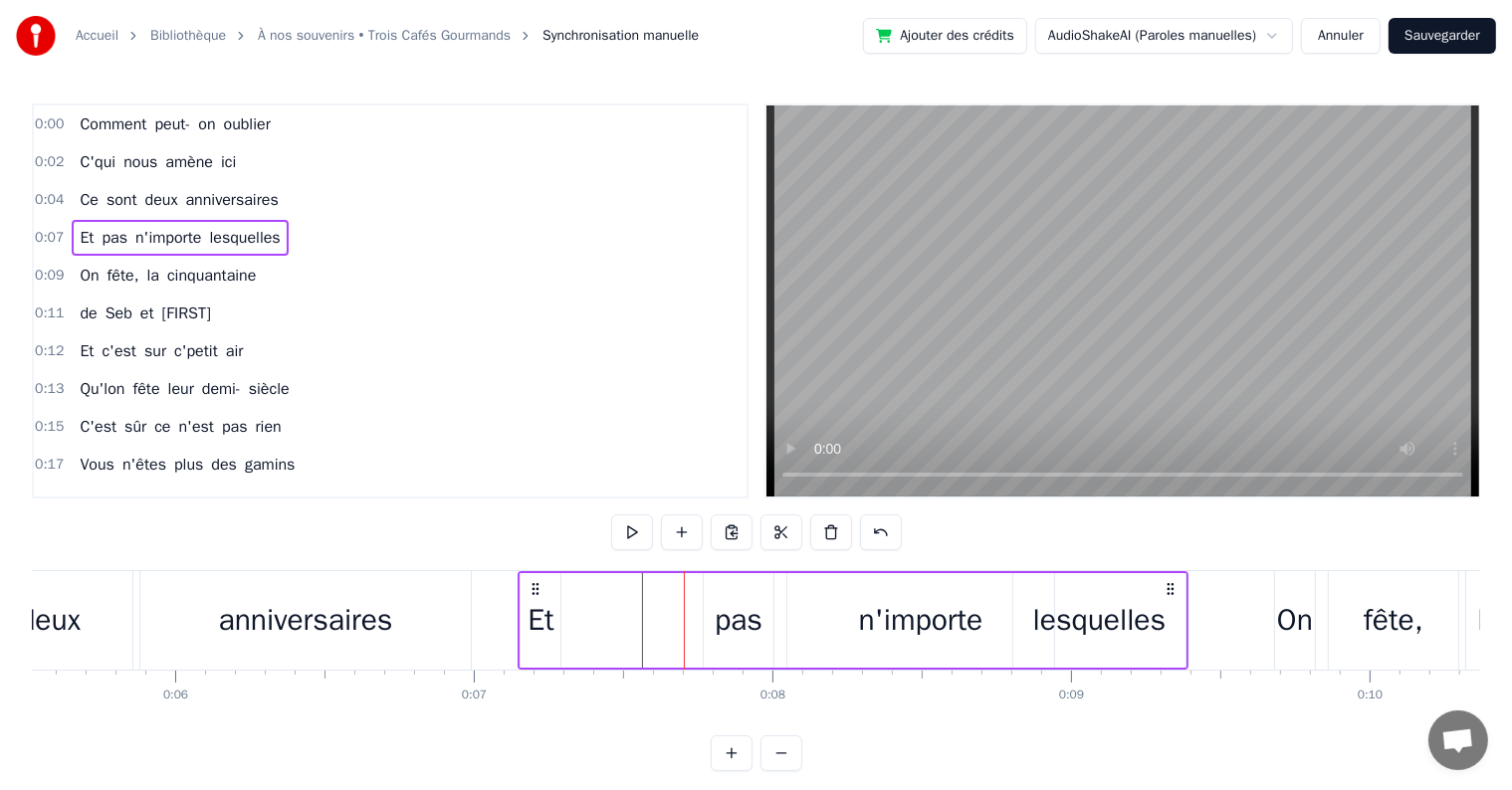 click on "pas" at bounding box center (739, 620) 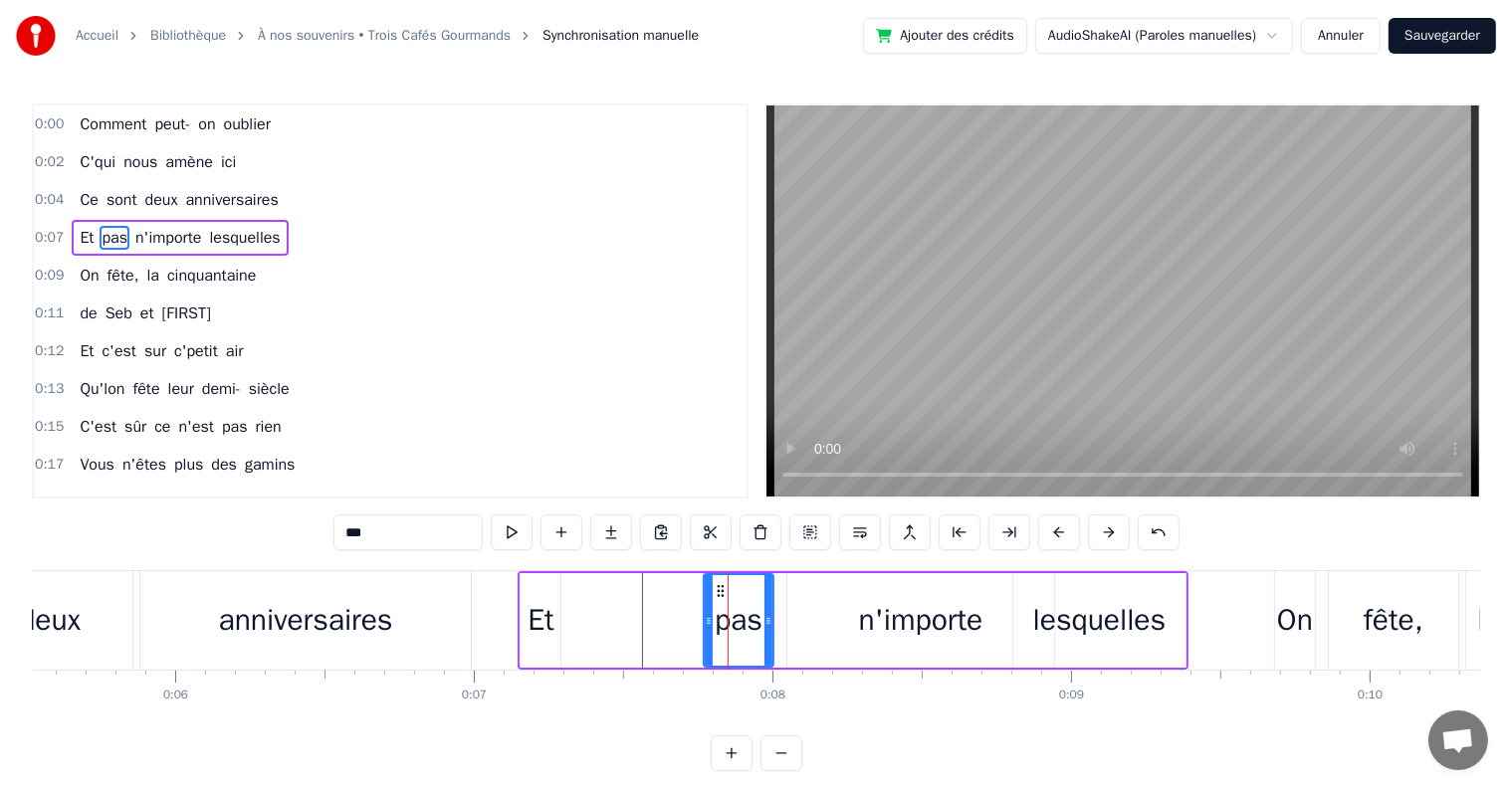 click 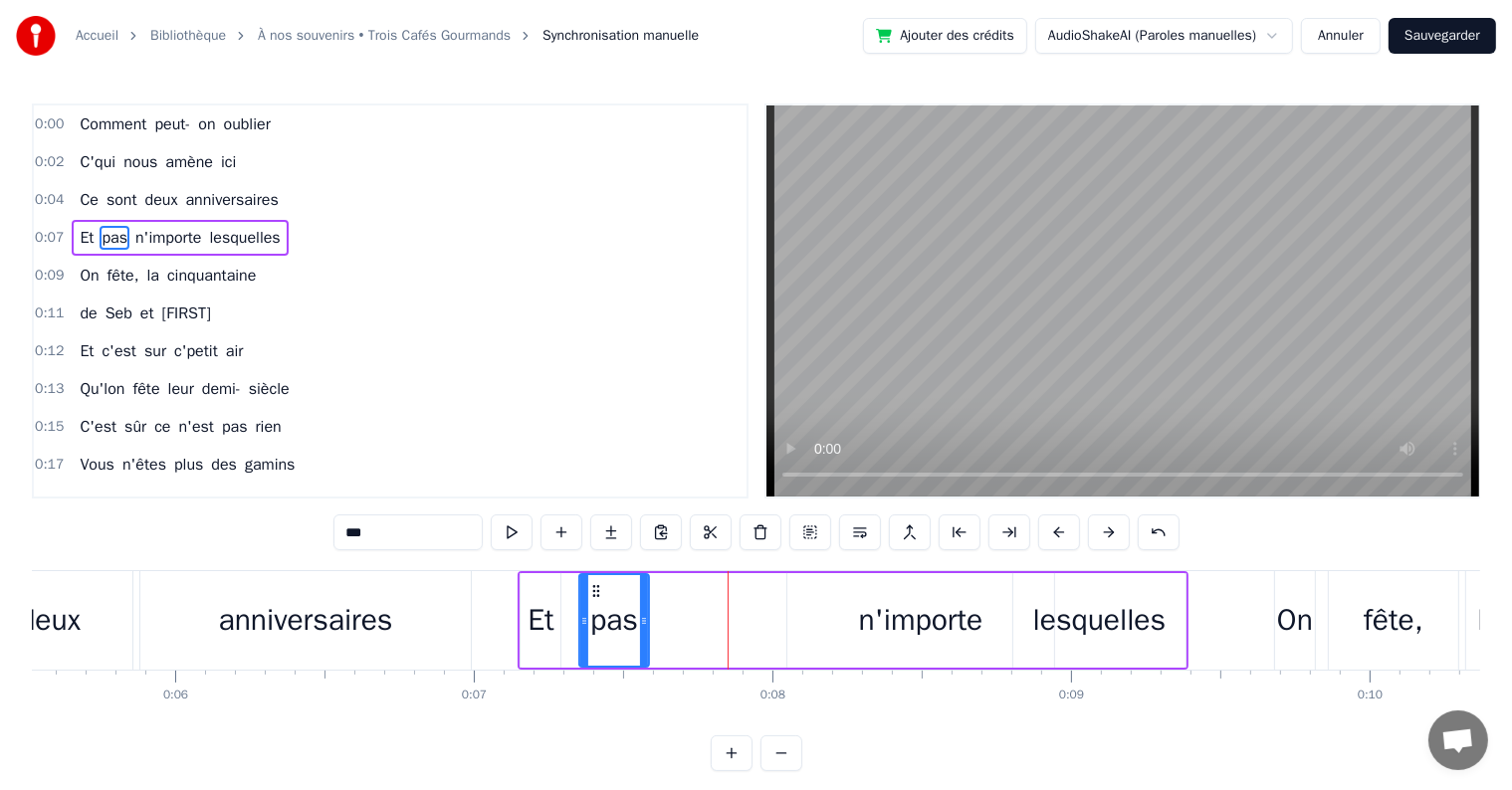 drag, startPoint x: 719, startPoint y: 591, endPoint x: 594, endPoint y: 594, distance: 125.035995 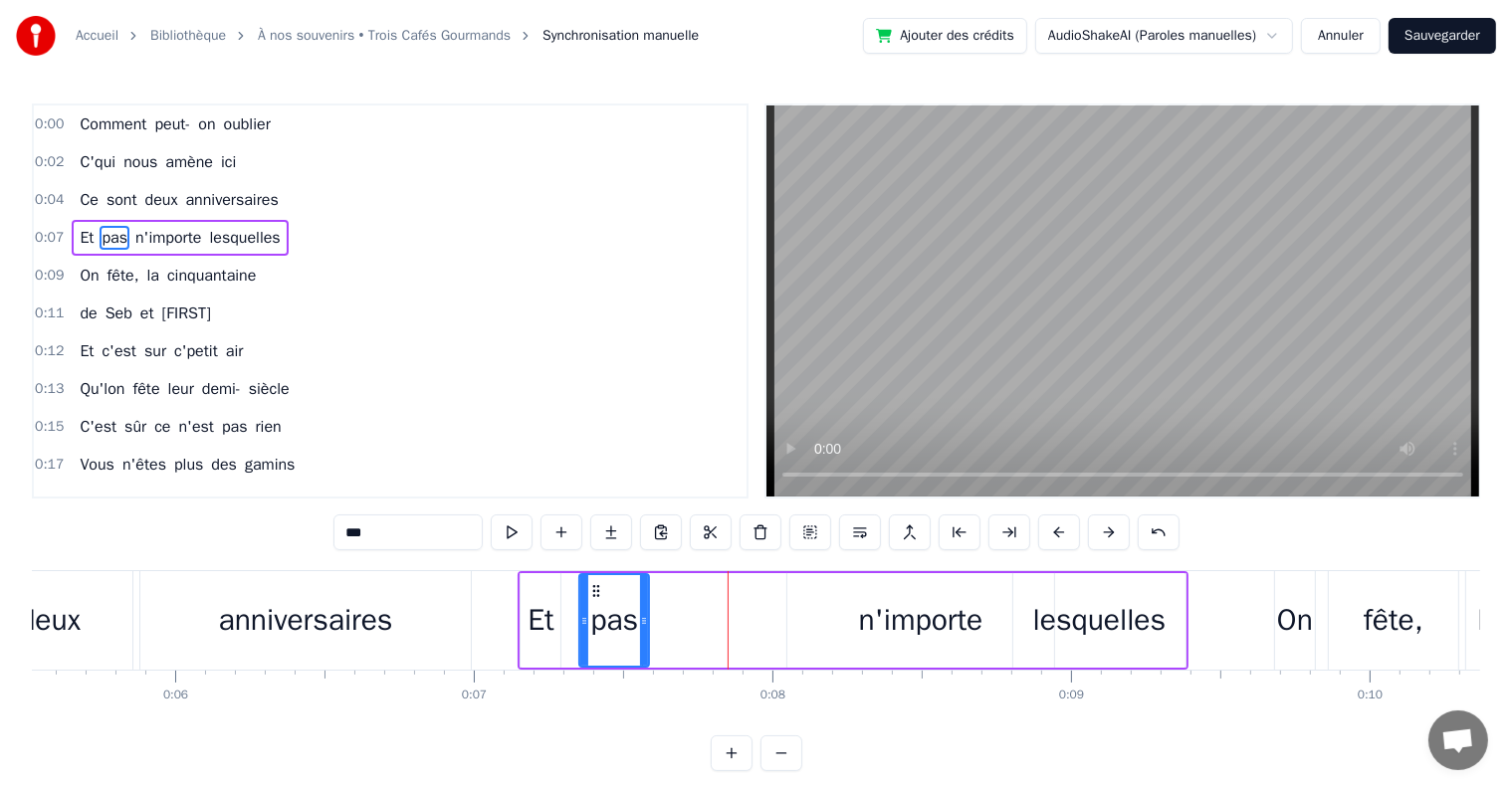 click on "n'importe" at bounding box center [921, 620] 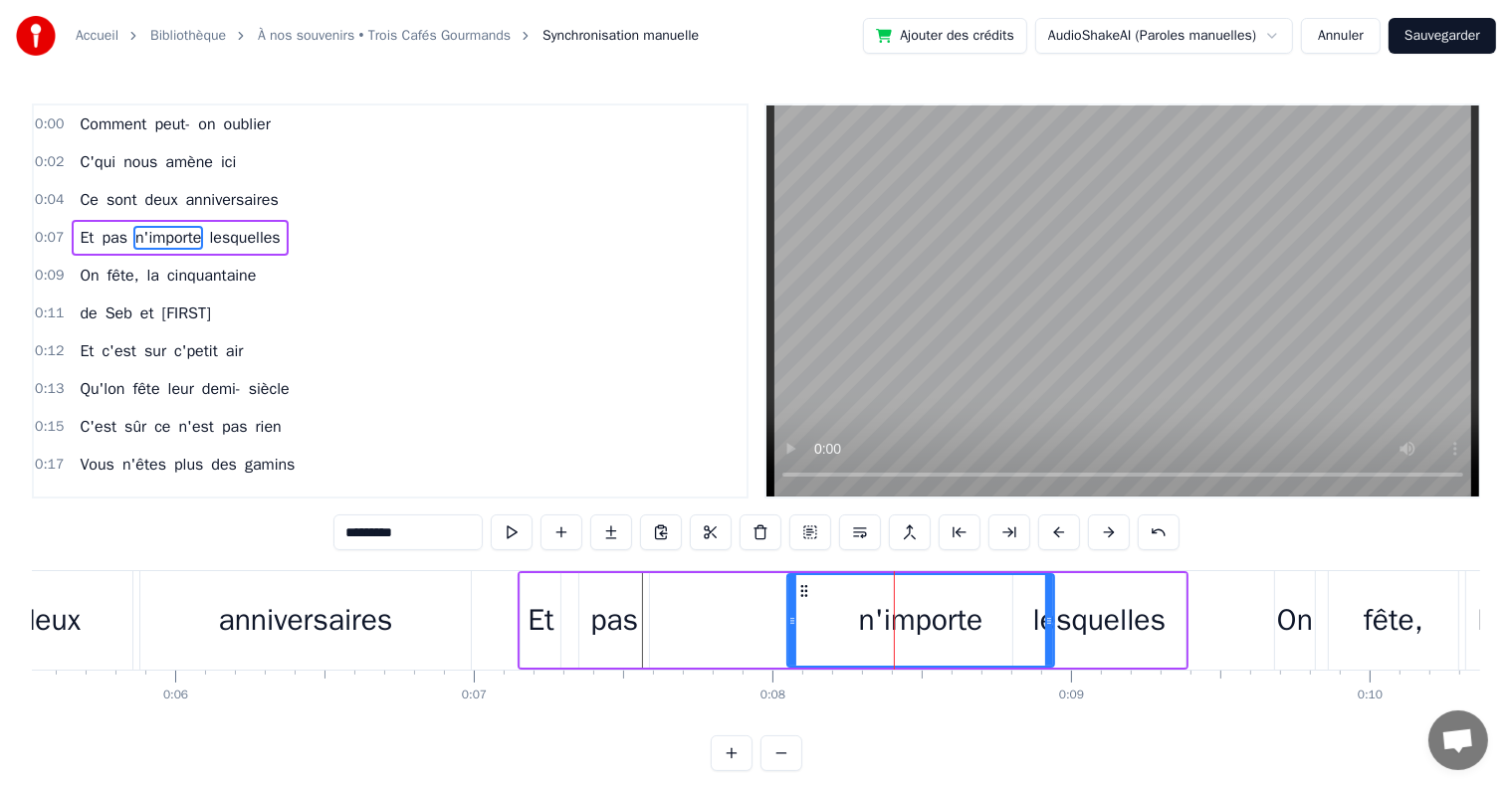 drag, startPoint x: 920, startPoint y: 595, endPoint x: 796, endPoint y: 594, distance: 124.004032 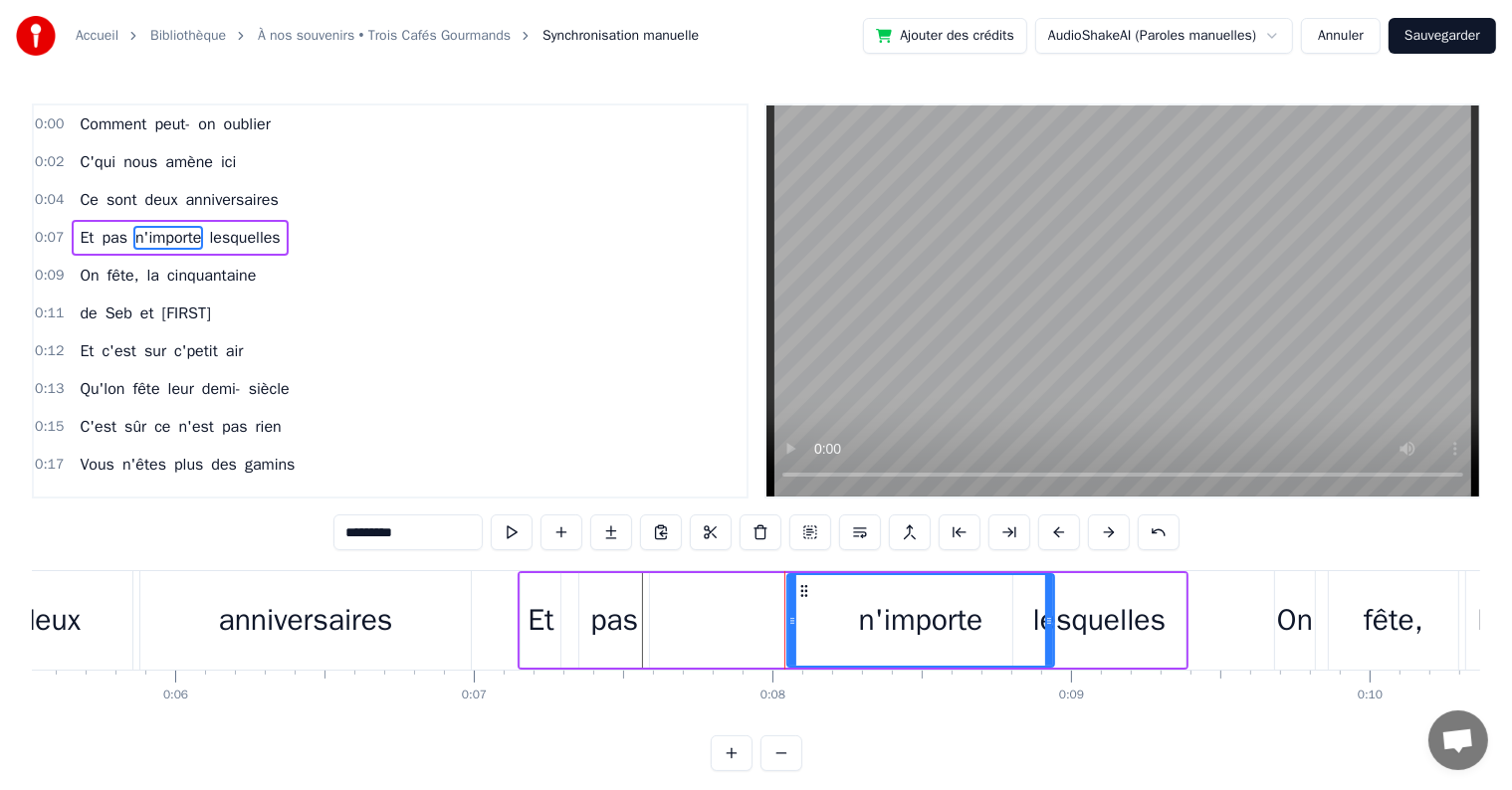 drag, startPoint x: 924, startPoint y: 595, endPoint x: 871, endPoint y: 589, distance: 53.338541 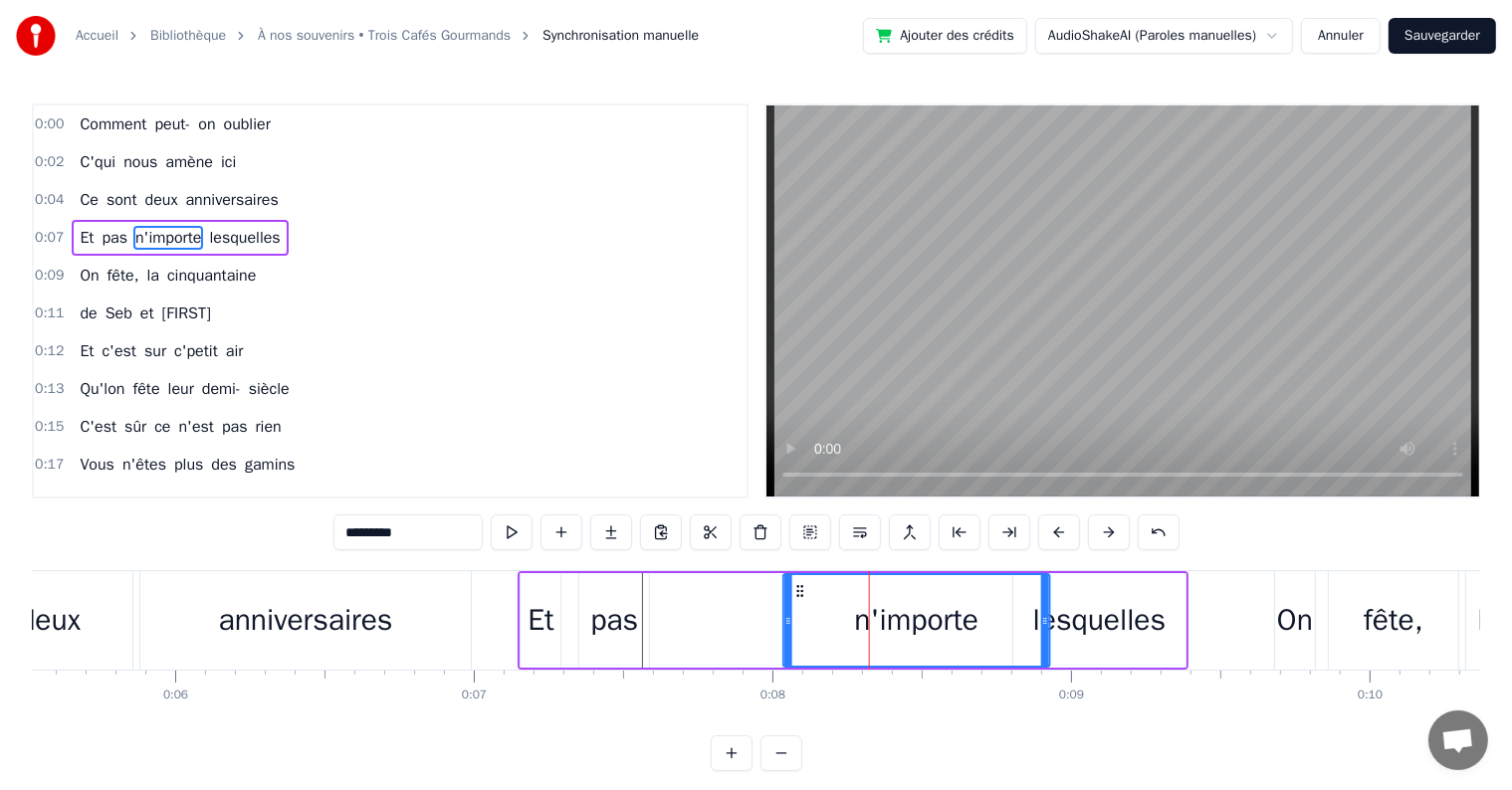 click 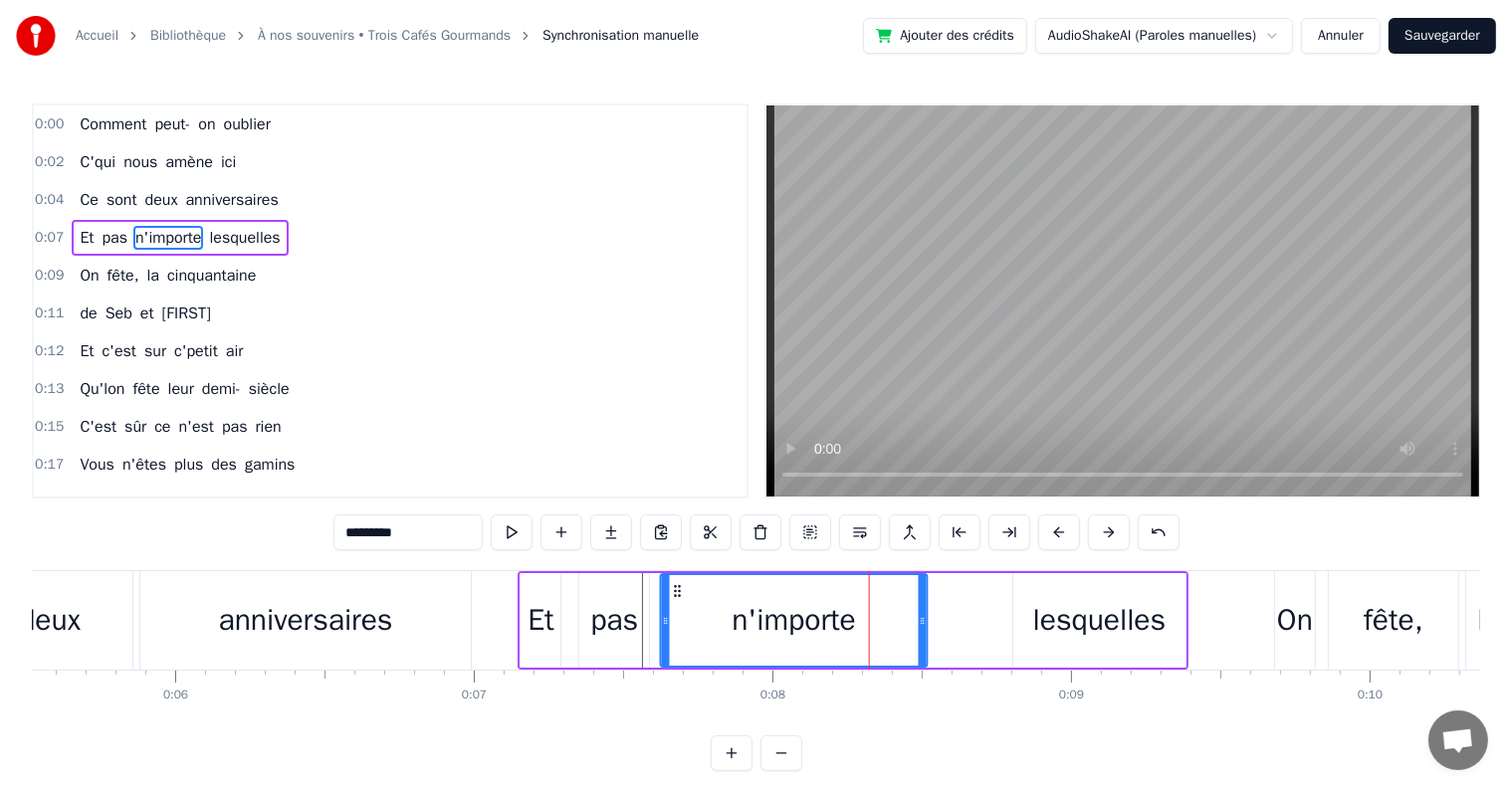 drag, startPoint x: 804, startPoint y: 587, endPoint x: 682, endPoint y: 594, distance: 122.20065 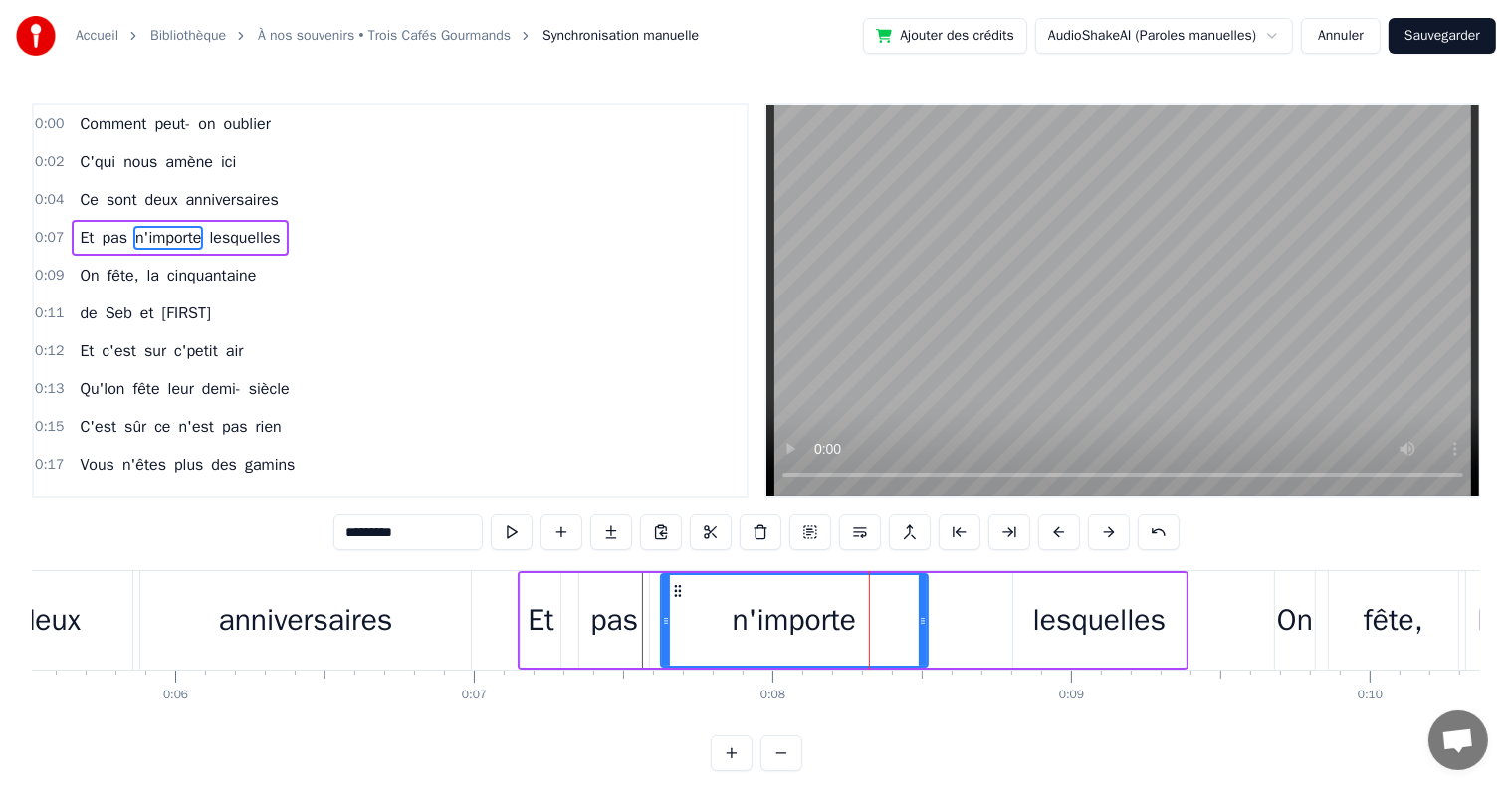 click on "lesquelles" at bounding box center [1099, 620] 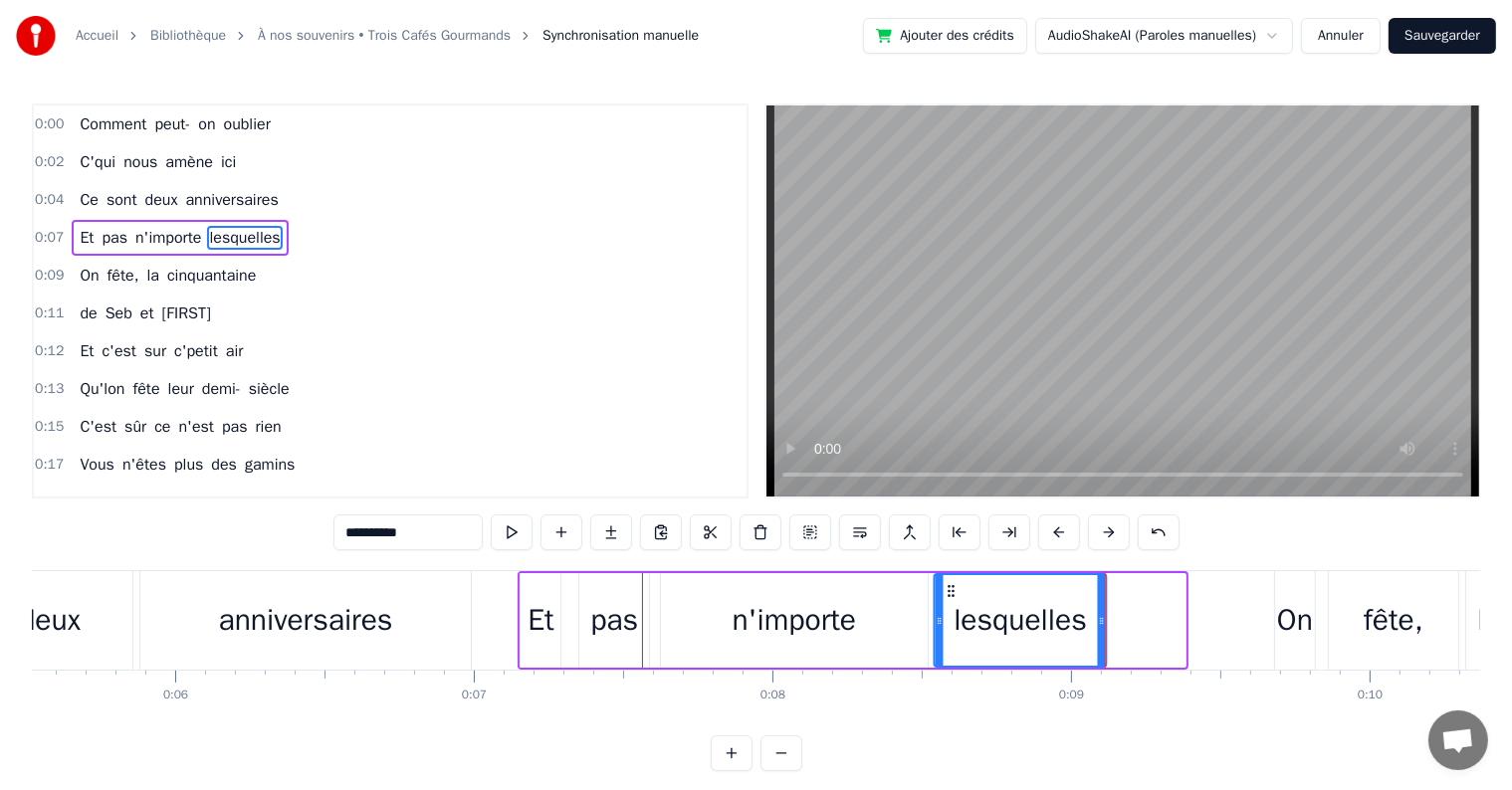 drag, startPoint x: 1028, startPoint y: 589, endPoint x: 950, endPoint y: 589, distance: 78 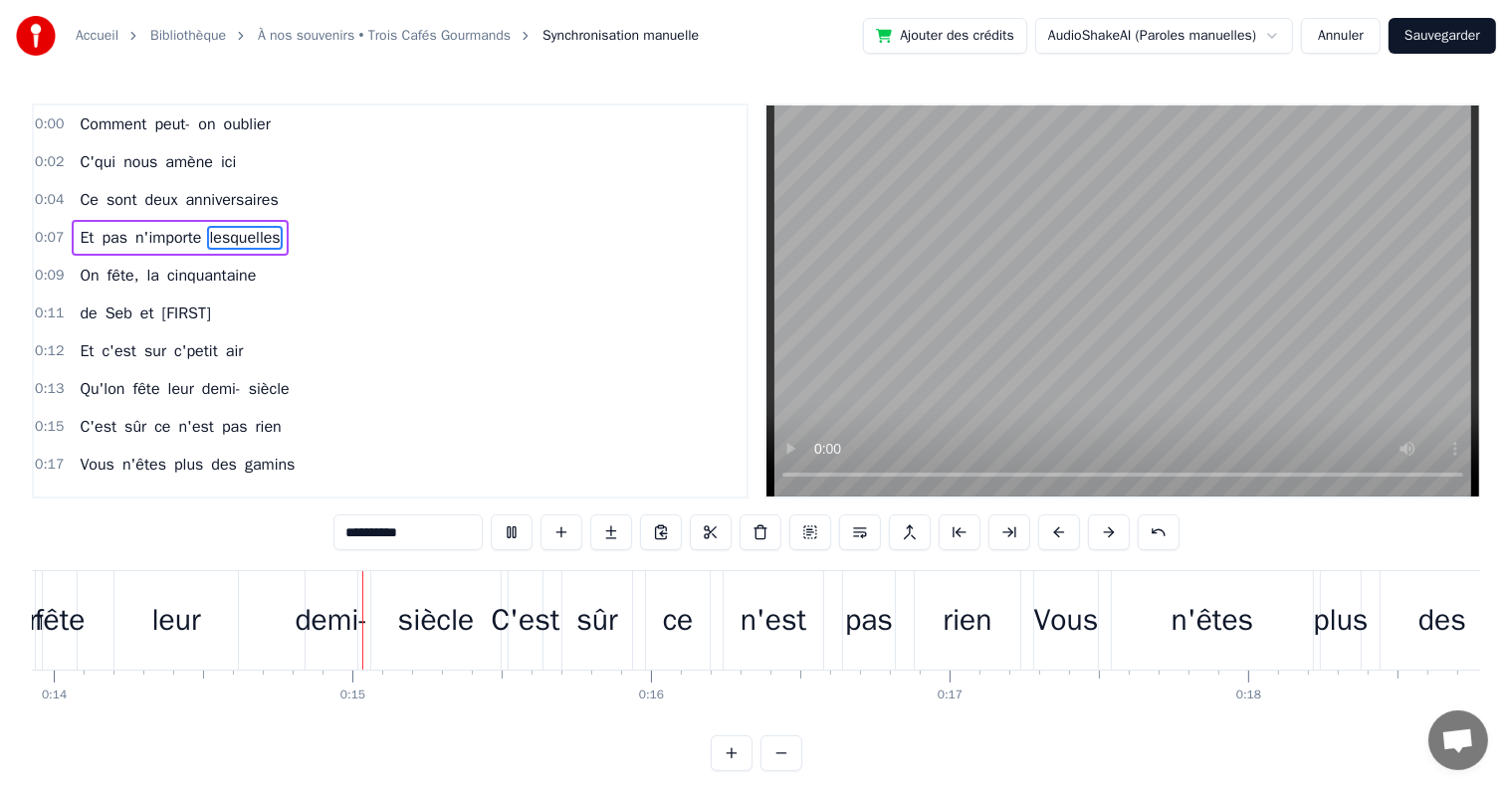 scroll, scrollTop: 0, scrollLeft: 4186, axis: horizontal 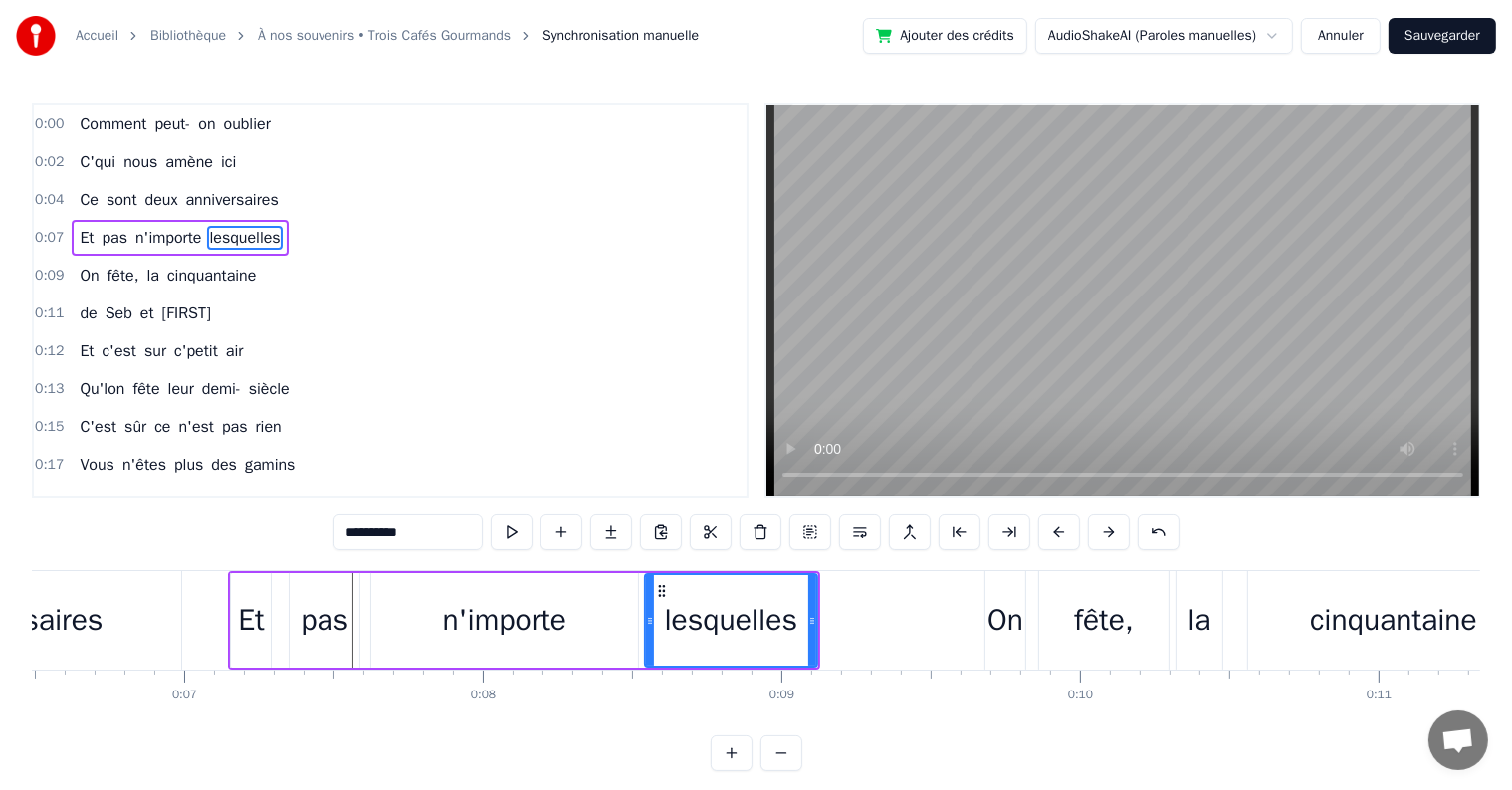 click on "n'importe" at bounding box center (505, 620) 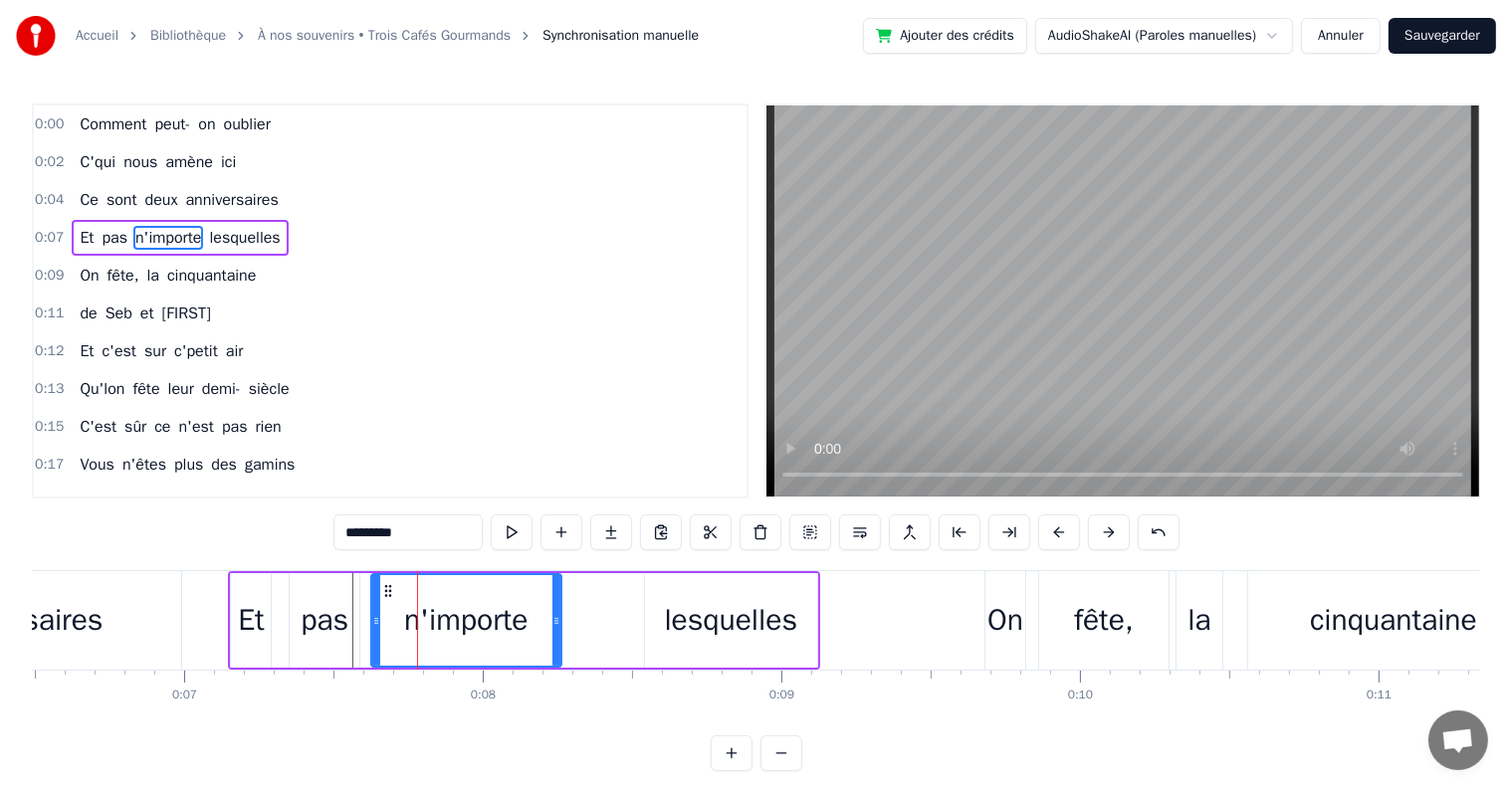drag, startPoint x: 634, startPoint y: 617, endPoint x: 539, endPoint y: 621, distance: 95.0842 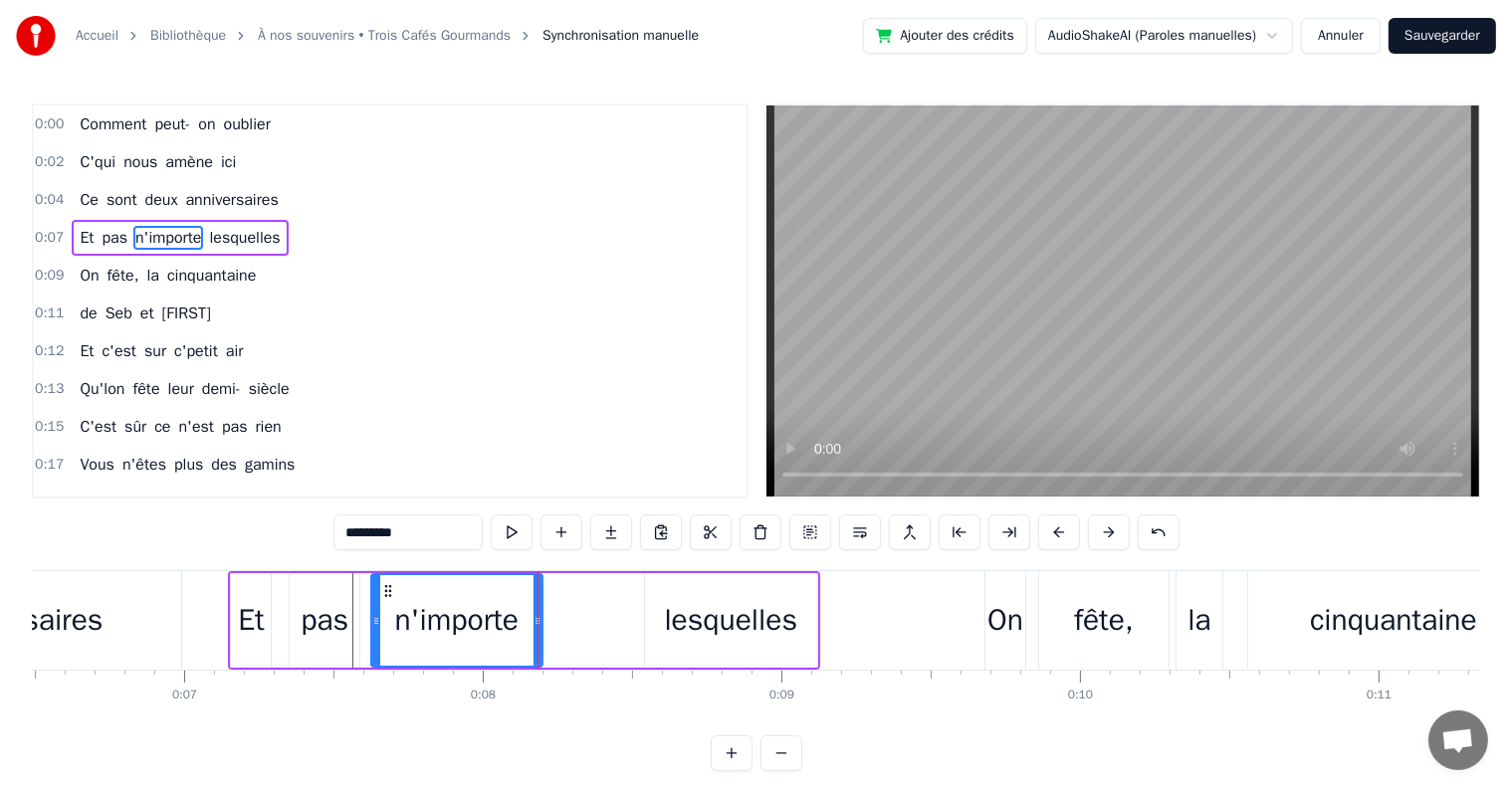 click on "lesquelles" at bounding box center (732, 620) 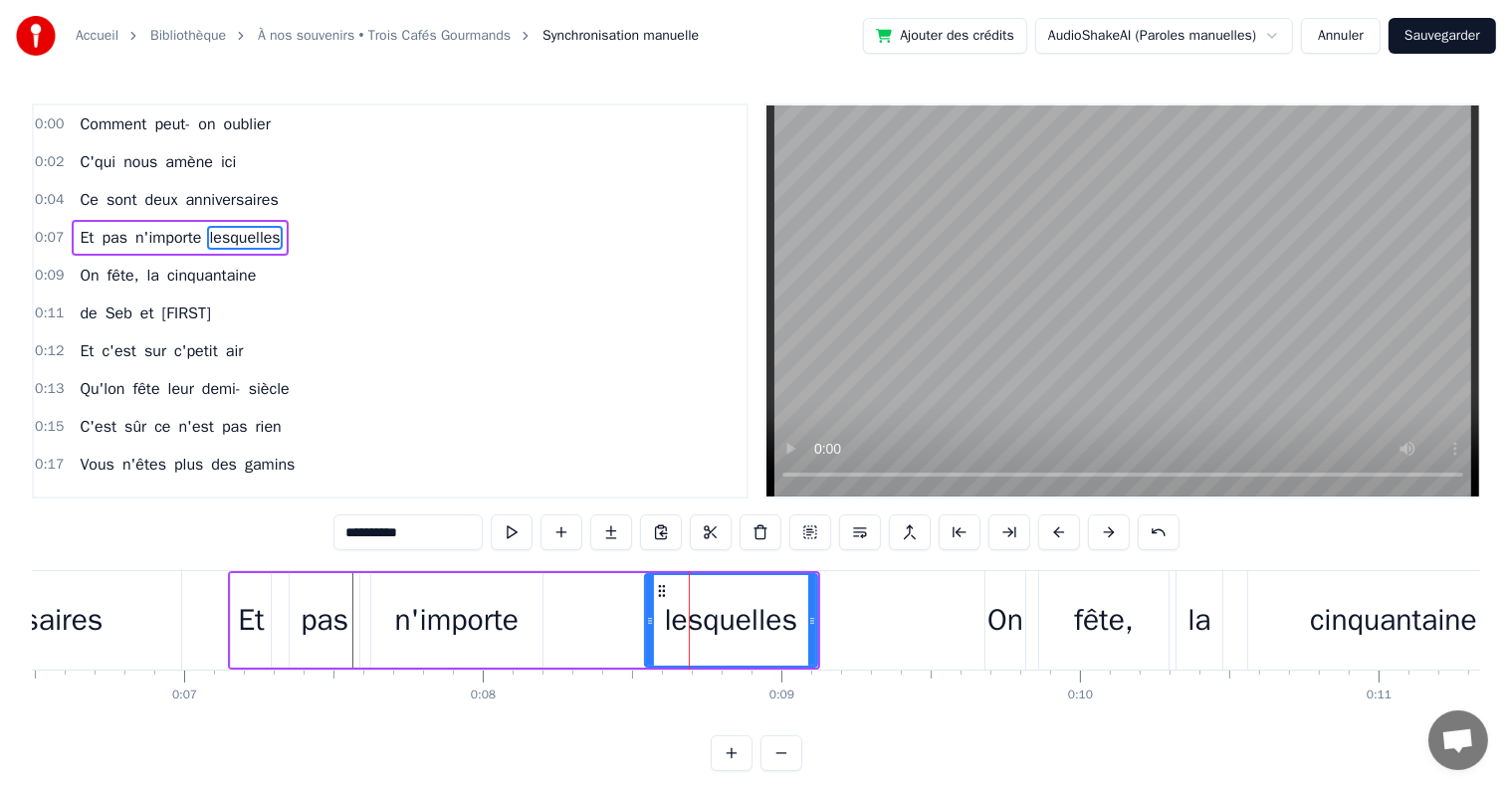 click at bounding box center (650, 620) 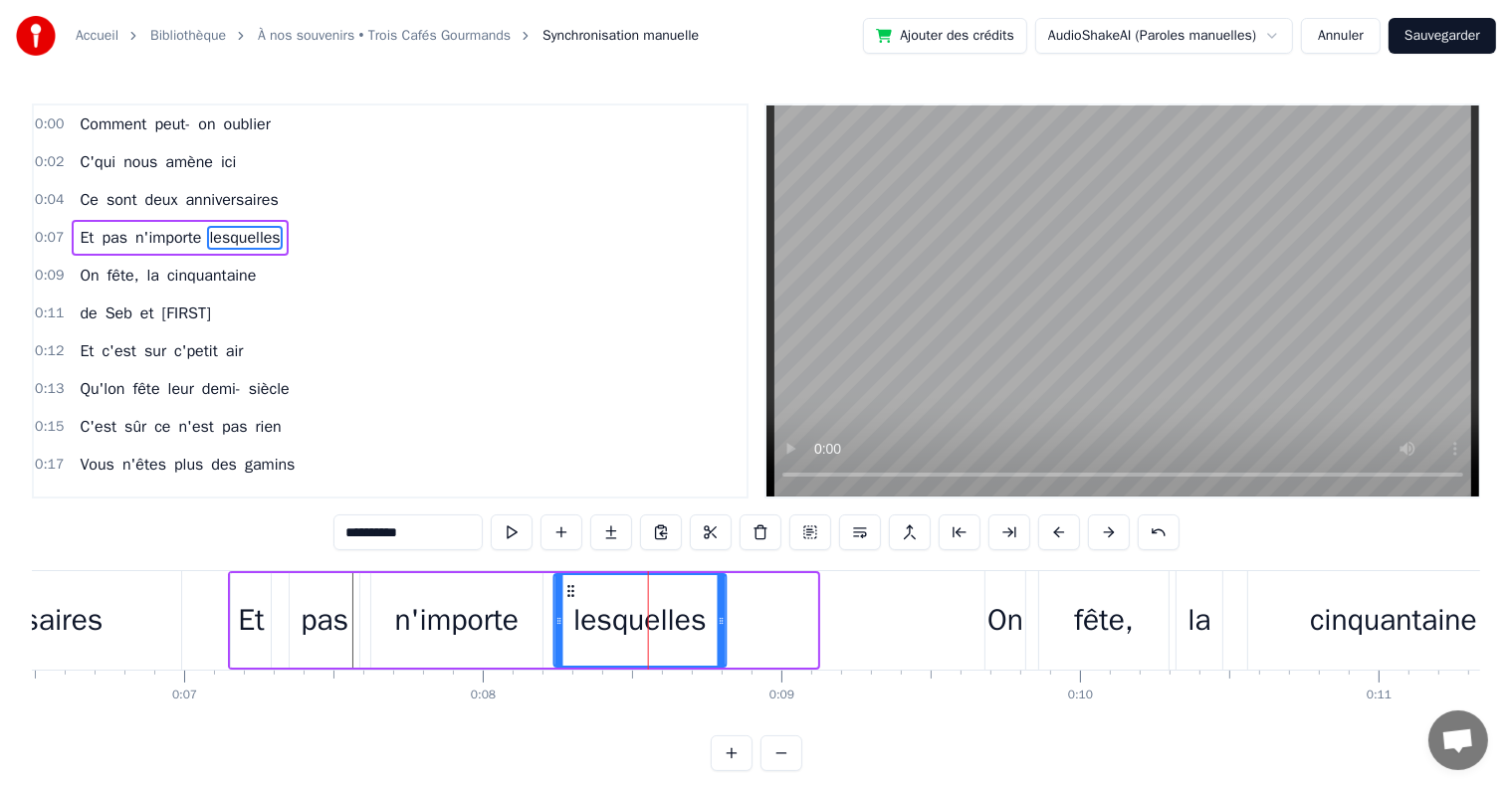drag, startPoint x: 656, startPoint y: 589, endPoint x: 565, endPoint y: 597, distance: 91.350972 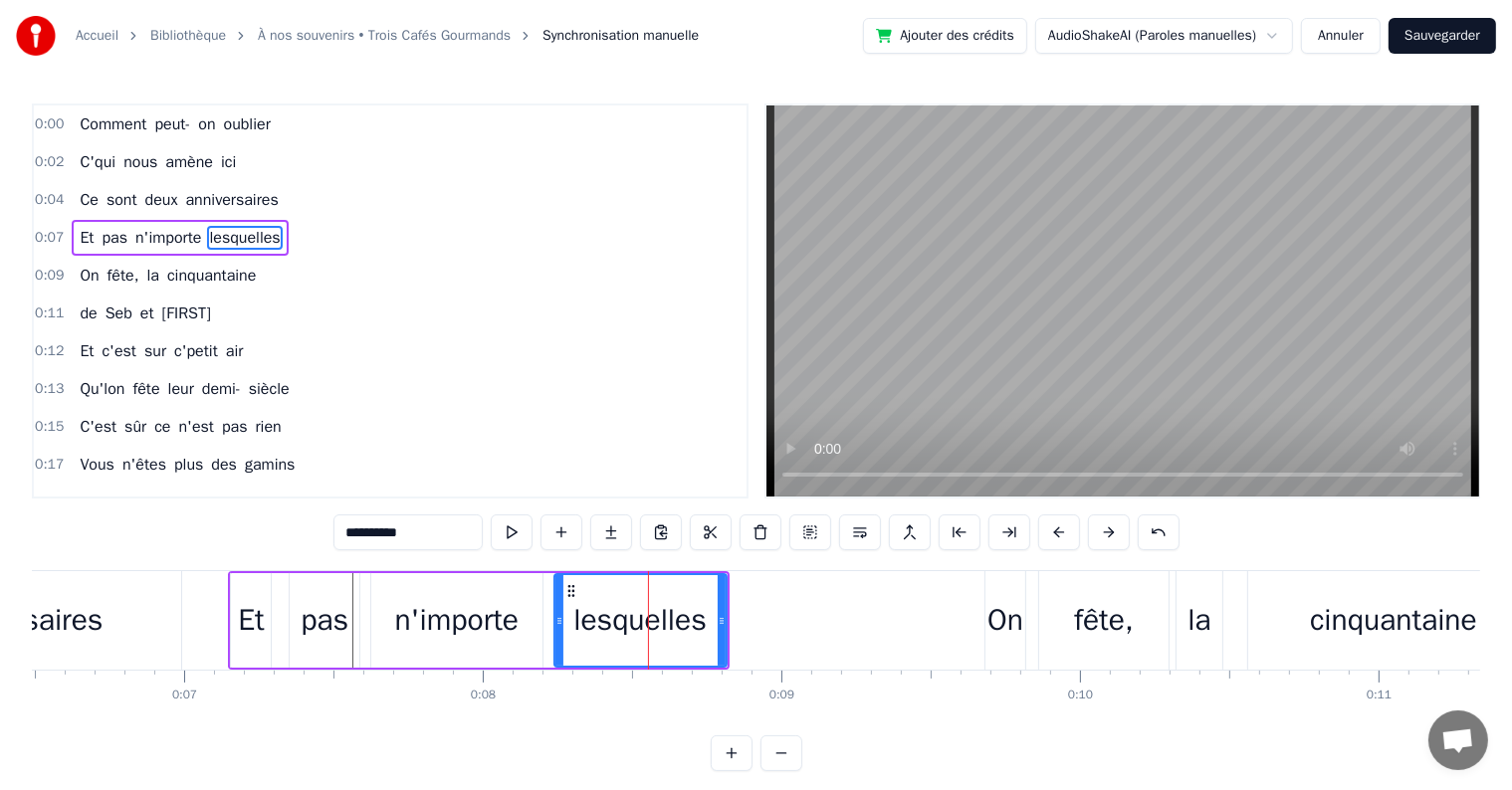 click on "anniversaires" at bounding box center (16, 620) 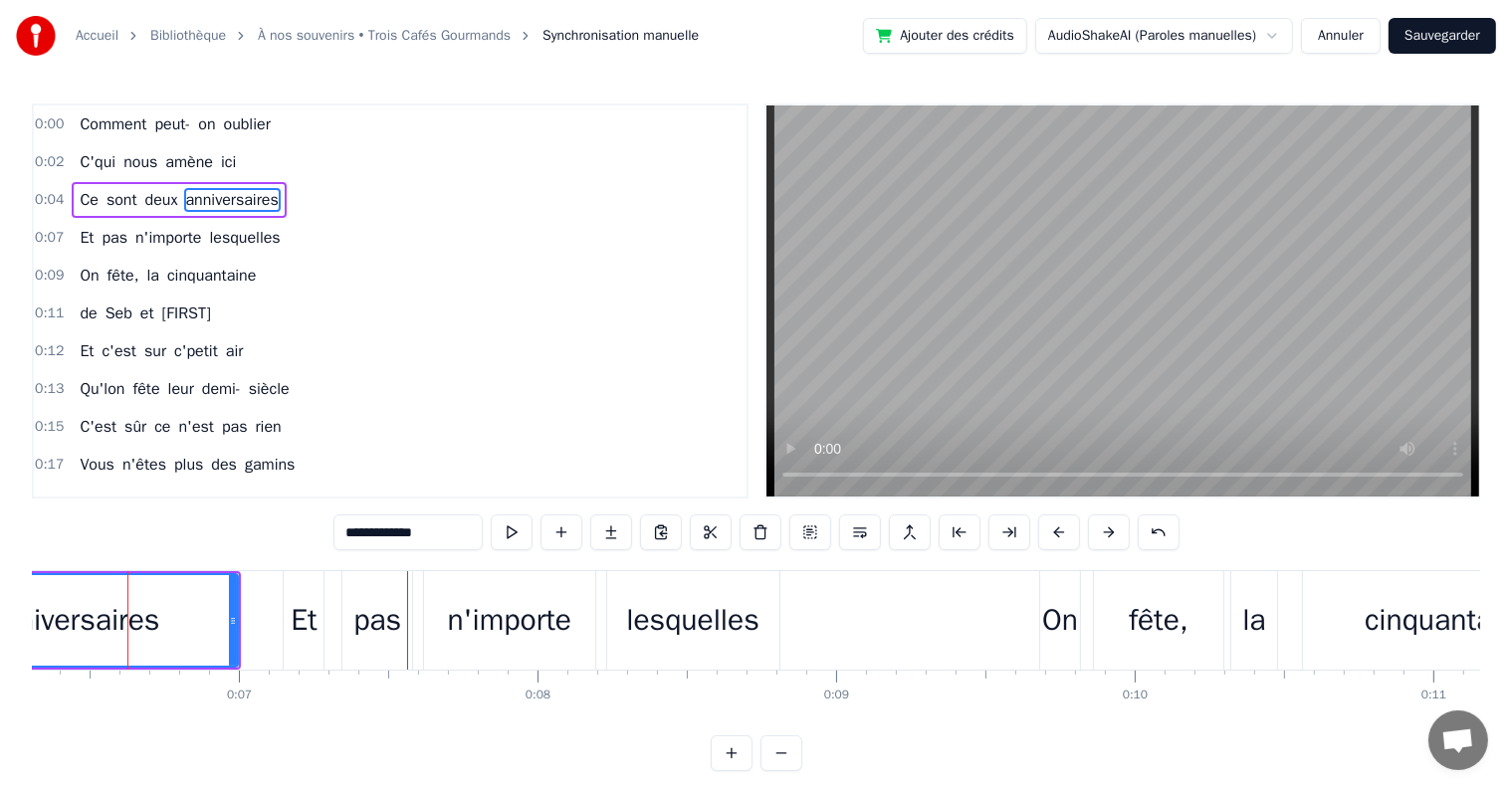 scroll, scrollTop: 0, scrollLeft: 1879, axis: horizontal 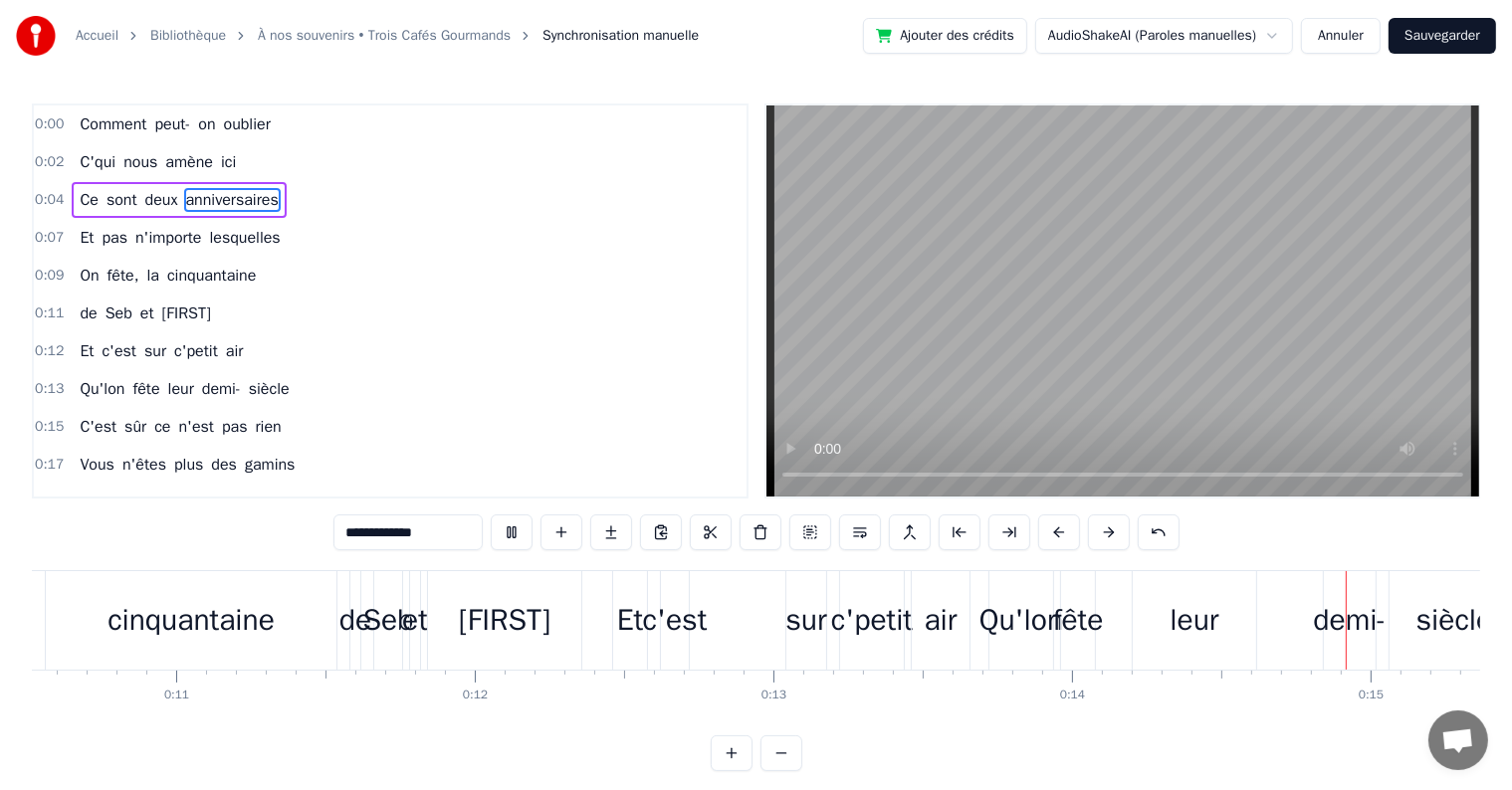 click at bounding box center [512, 532] 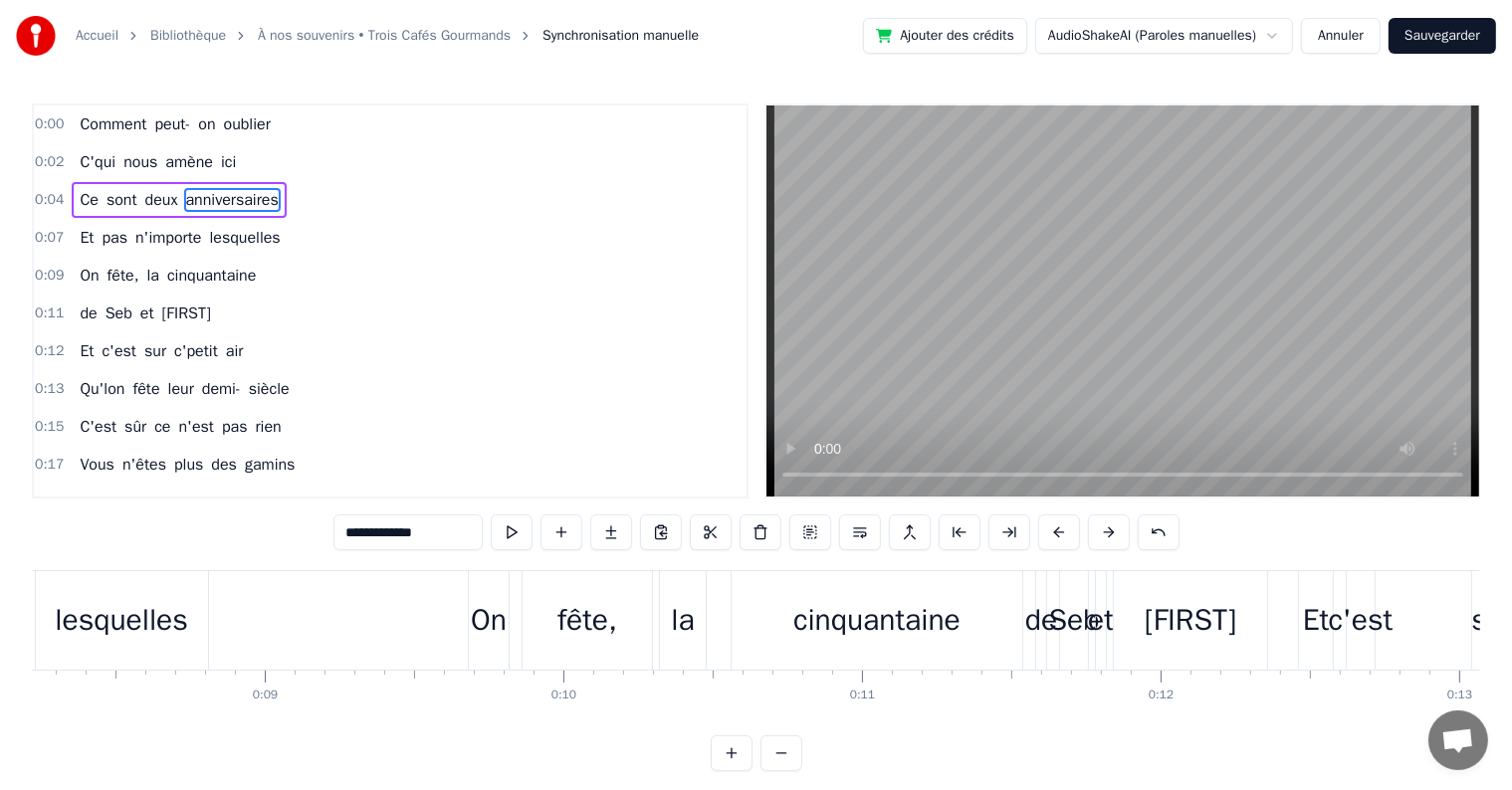 scroll, scrollTop: 0, scrollLeft: 1938, axis: horizontal 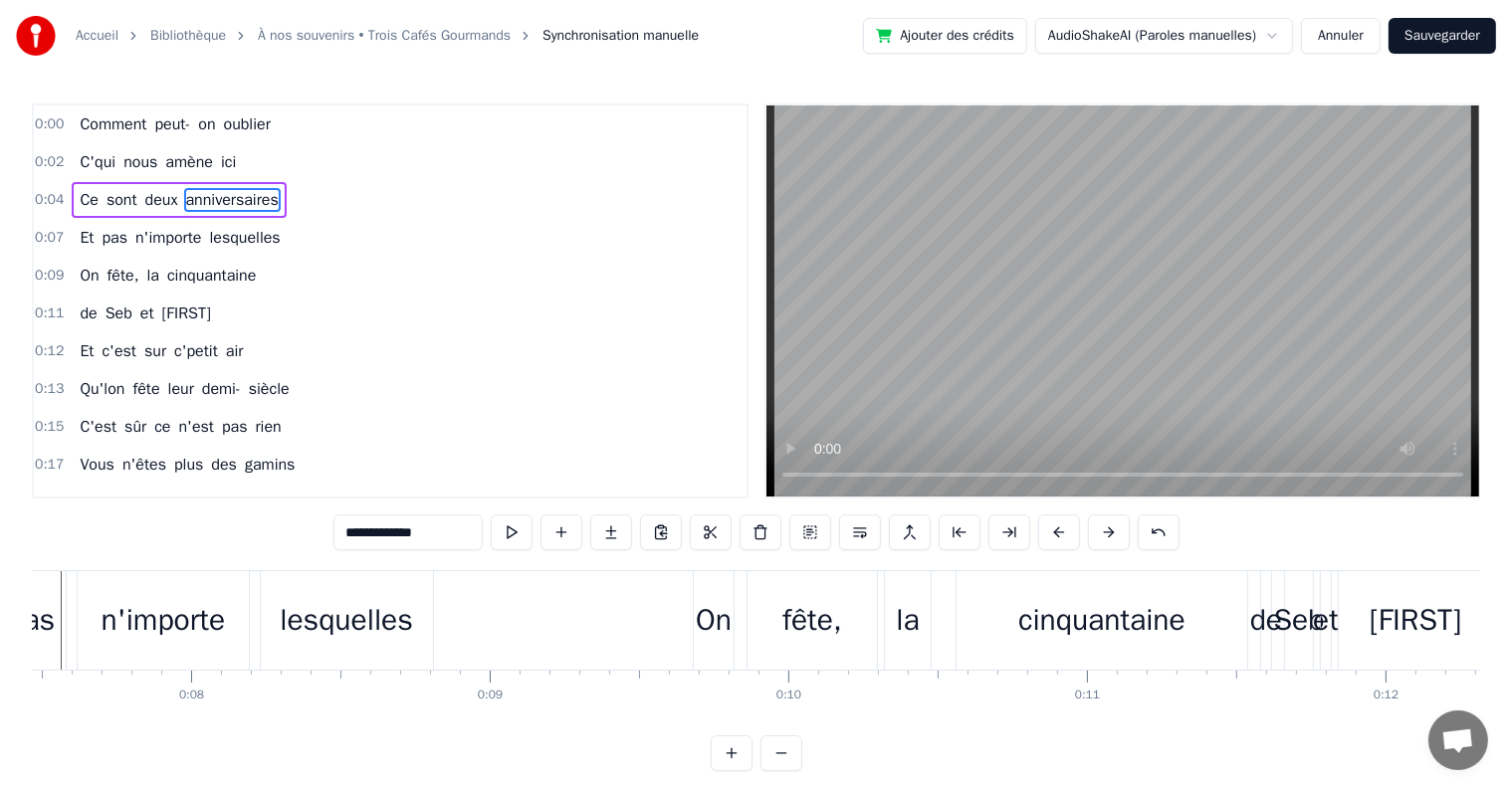 click on "On" at bounding box center (714, 620) 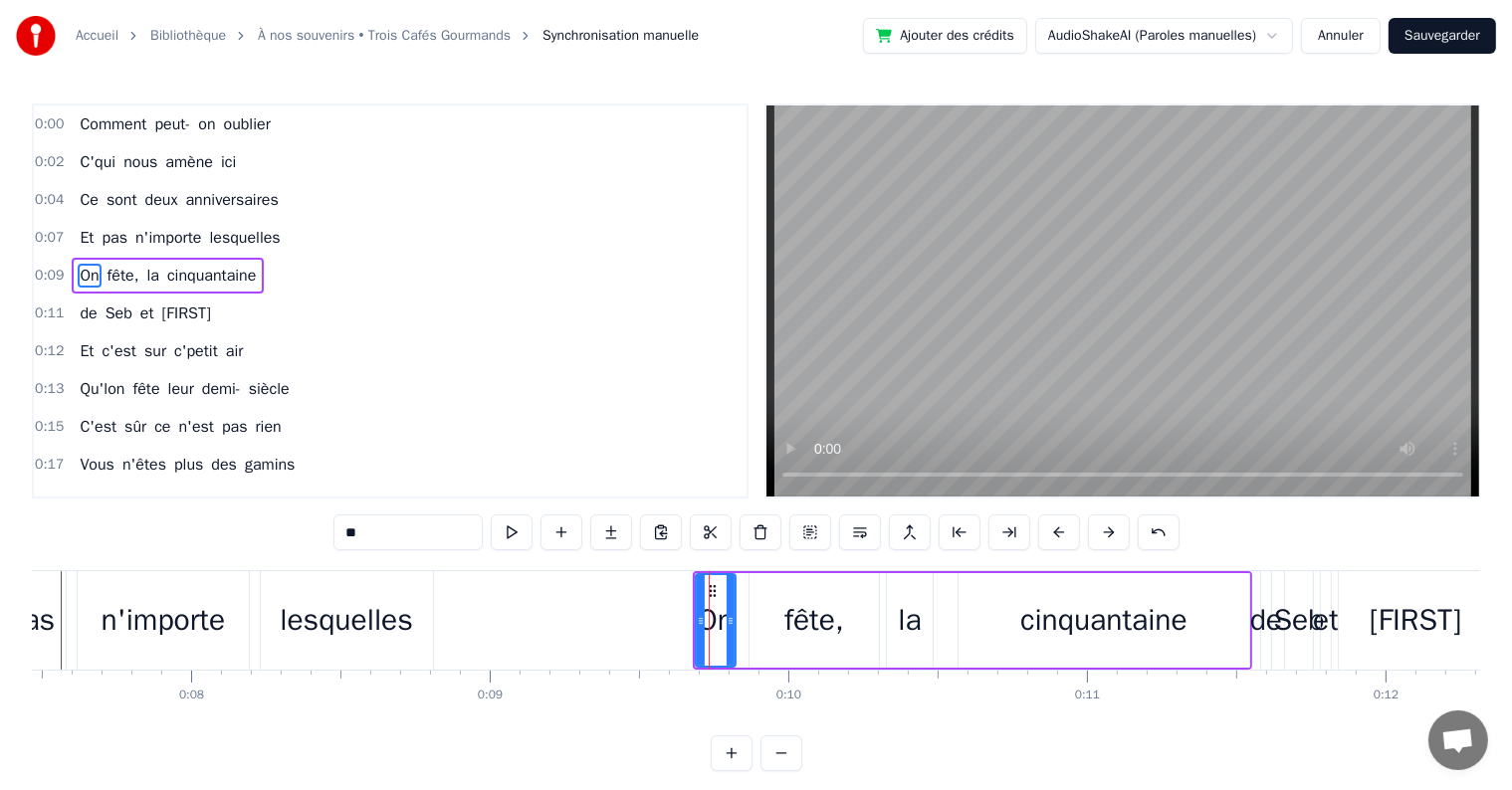 drag, startPoint x: 744, startPoint y: 570, endPoint x: 704, endPoint y: 573, distance: 40.112342 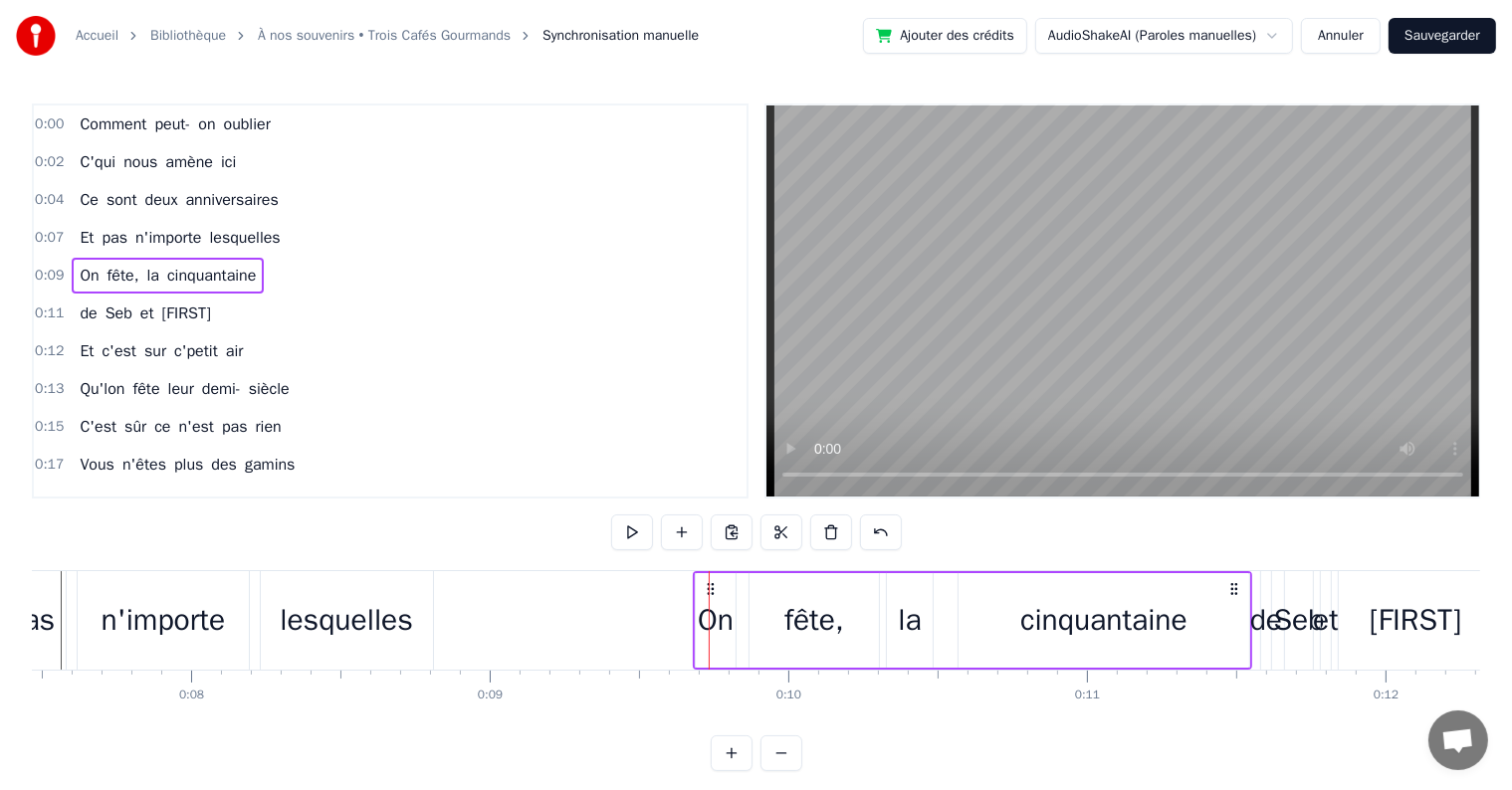 click on "On" at bounding box center (716, 620) 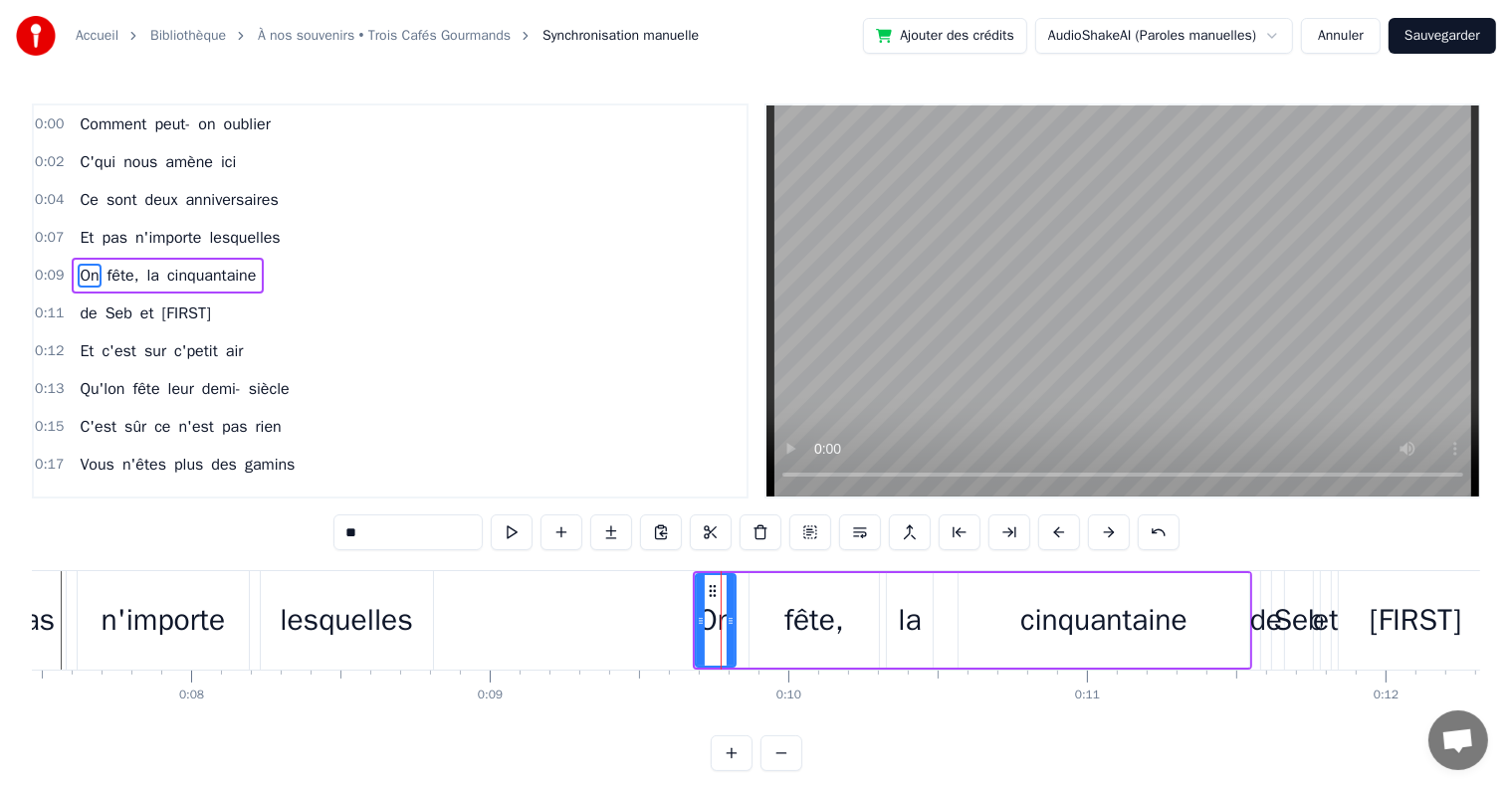 click on "Comment peut- on oublier C'qui nous amène ici Ce sont deux [BIRTHDAY] Et pas n'importe lesquelles On fête, la cinquantaine de [FIRST] et [LAST] Et c'est sur c'petit air Qu'lon fête leur demi- siècle C'est sûr ce n'est pas rien Vous n'êtes plus des [AGE_GROUP] Mais ce n'est pas si loin N'ayez pas de chagrin Ce n'était pas d'[OWNERSHIP] faute On revit des anecdotes On revoit les copains Et on est plein d'entrain On est un peu bavard On r'trace vos histoires Du lit à l'apéro Sans oublier l'[PERSONAL_TERM] Boire un p'tit verre de trop Chanter vraiment faux C'est tout c'qu'on a trouvé Pour se faire remarquer Vous nous trouvez p'têtre con N'aimez pas notre chanson Elle est un peu bizarre Pour changer c'est trop tard C'est l'fruit d'[OWNERSHIP] réflexion Des mots qu'on sélectionne Et des mots qui résonnent Dans toute la région C'est au cours d'une soirée Qu'vous vous êtes rencontrés Pour s'aimer à en mourir Pour le meilleur et pour le pire Pas prêts de monter au ciel Rejoindre le soleil Vous avez tout'la vie Profitez amis" at bounding box center [26508, 620] 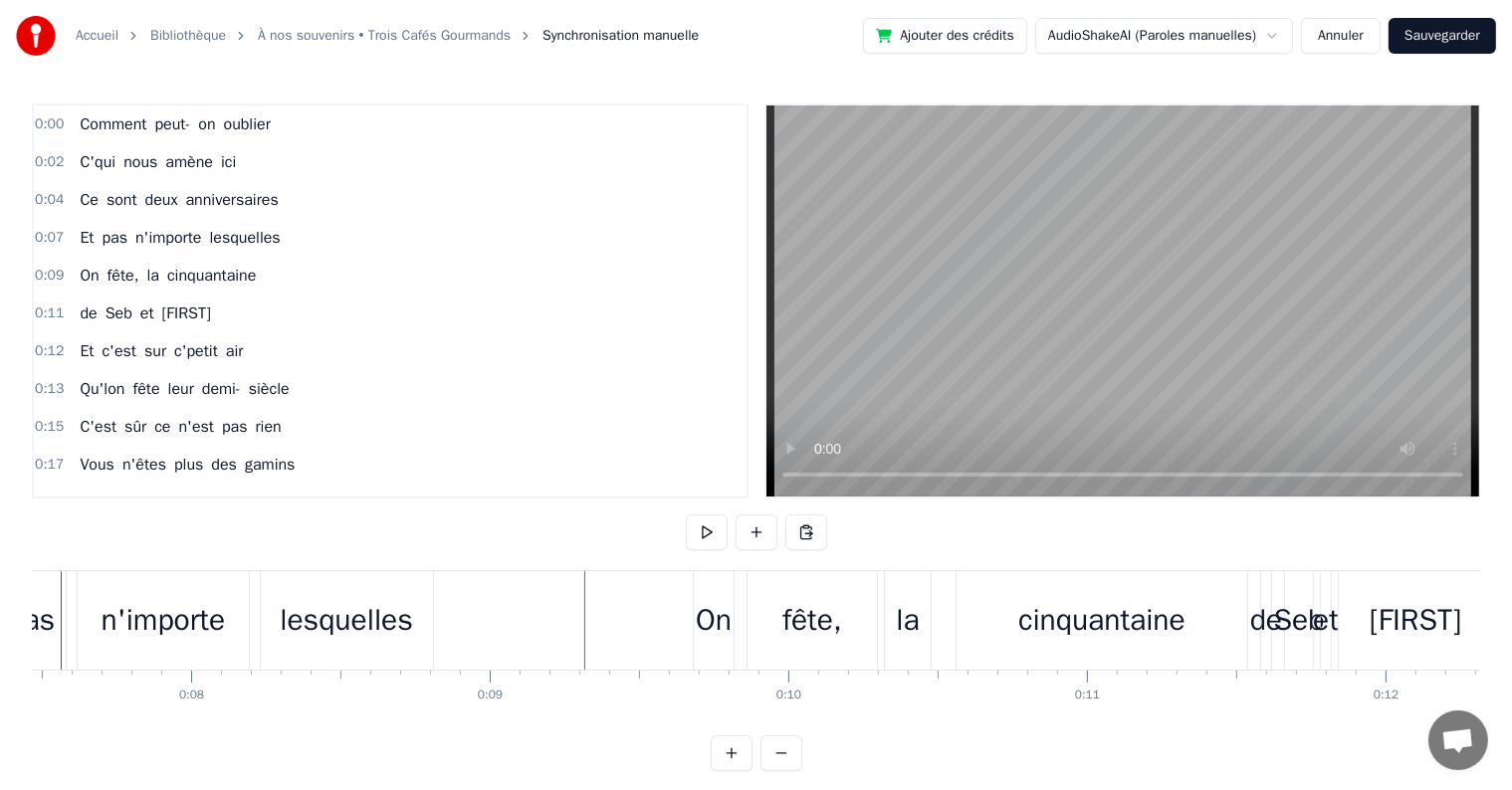 click on "On" at bounding box center (714, 620) 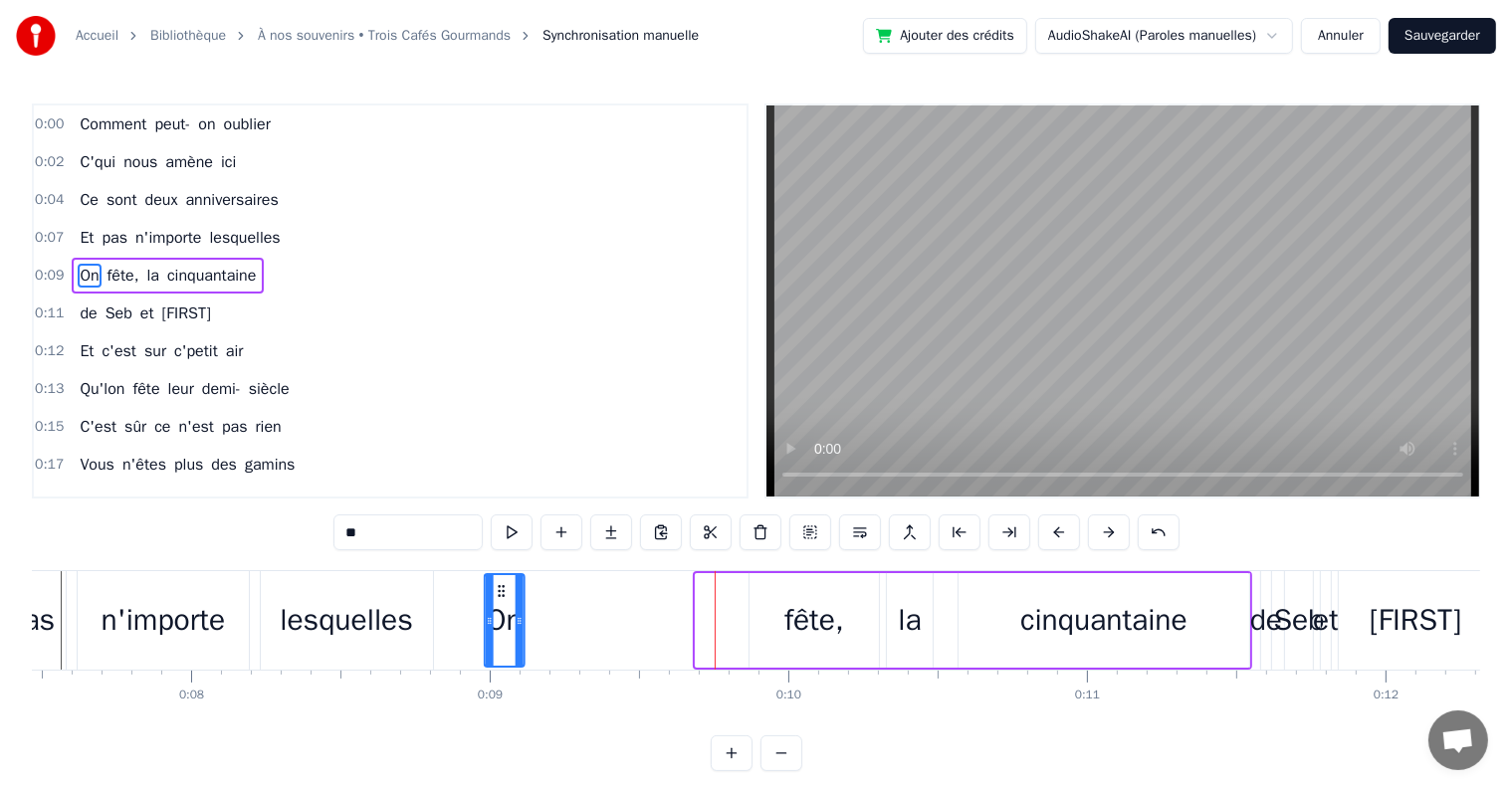 drag, startPoint x: 694, startPoint y: 592, endPoint x: 500, endPoint y: 602, distance: 194.25756 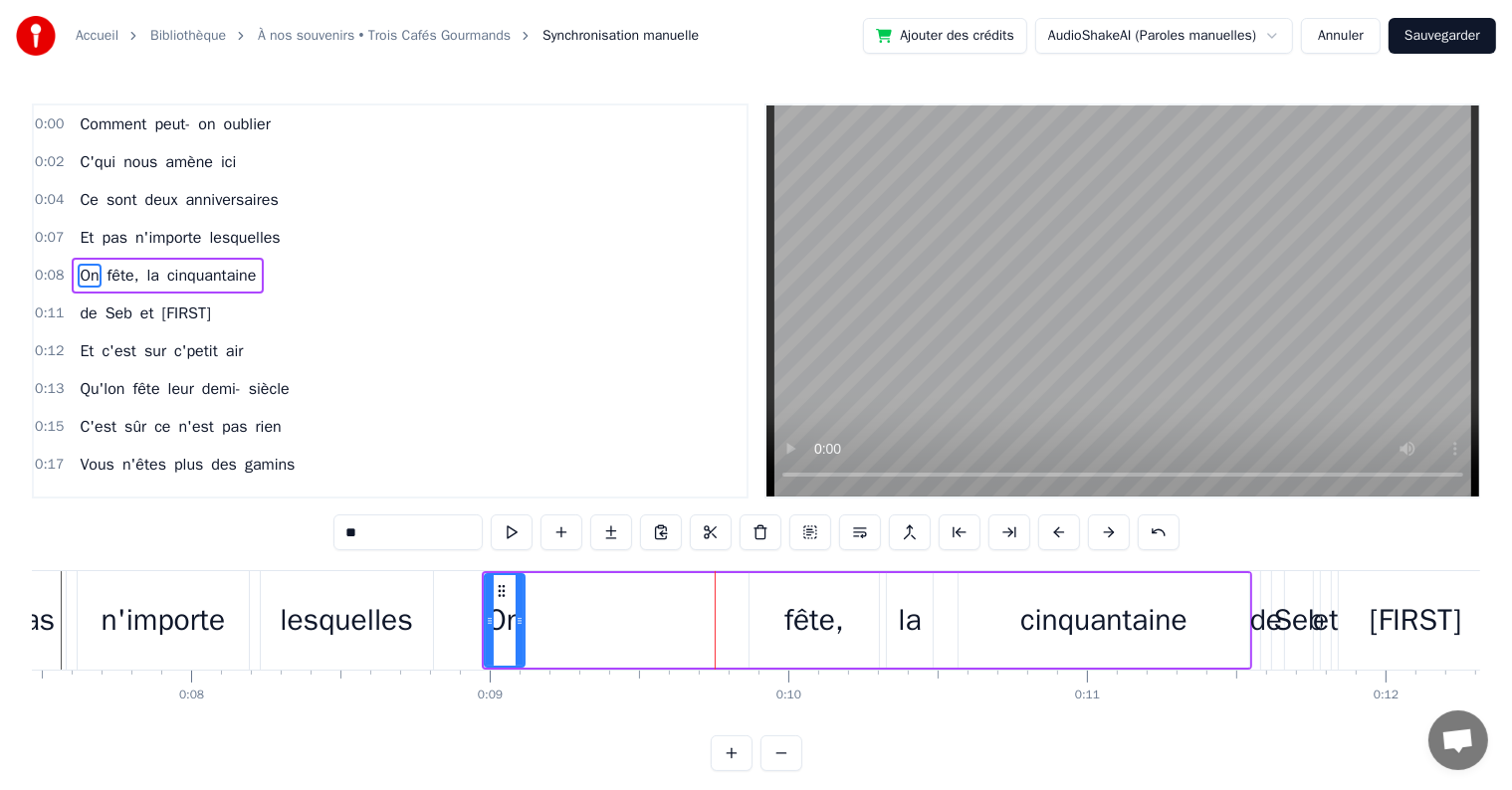 click on "fête," at bounding box center (814, 620) 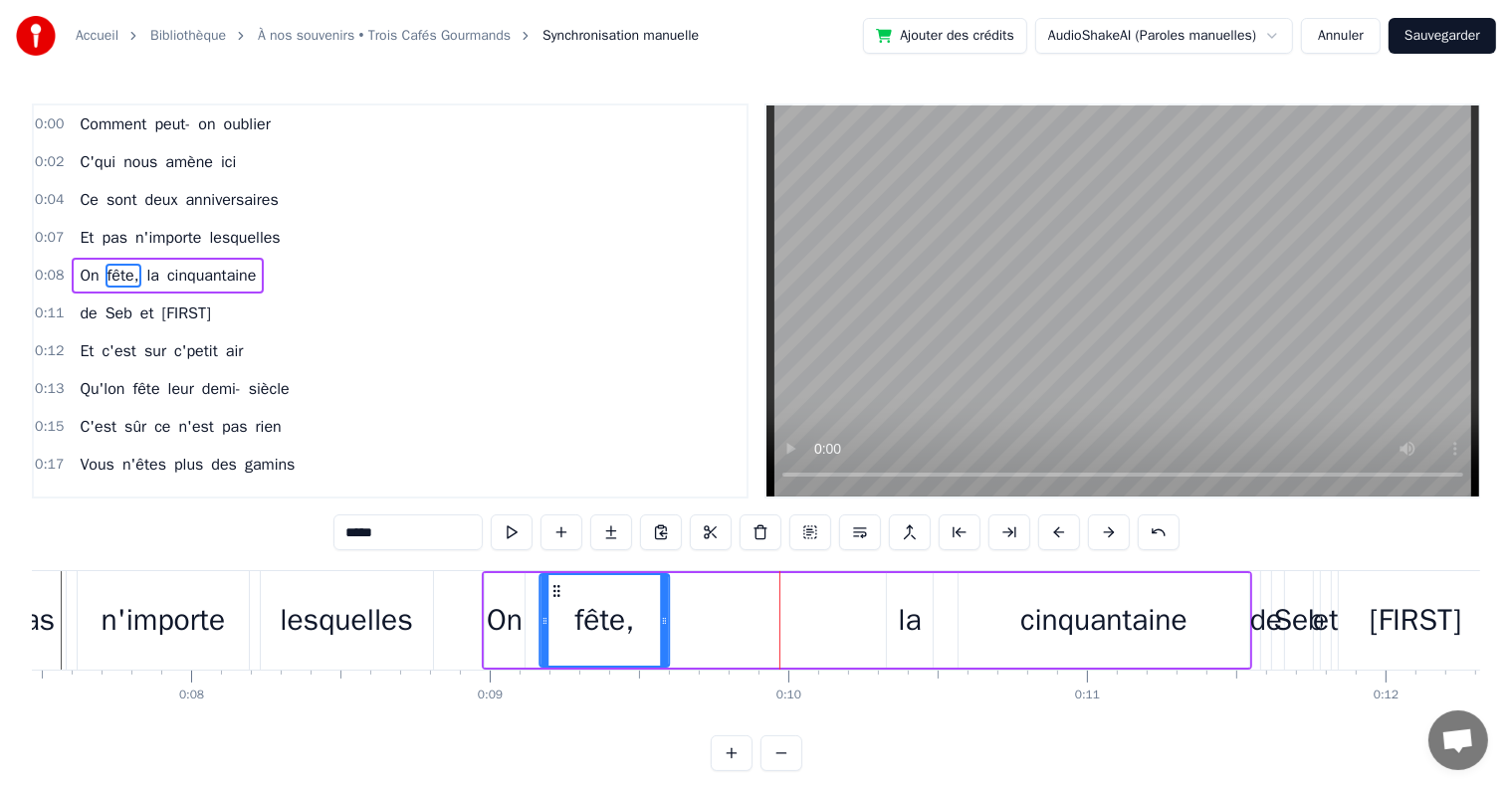 drag, startPoint x: 760, startPoint y: 590, endPoint x: 557, endPoint y: 599, distance: 203.19941 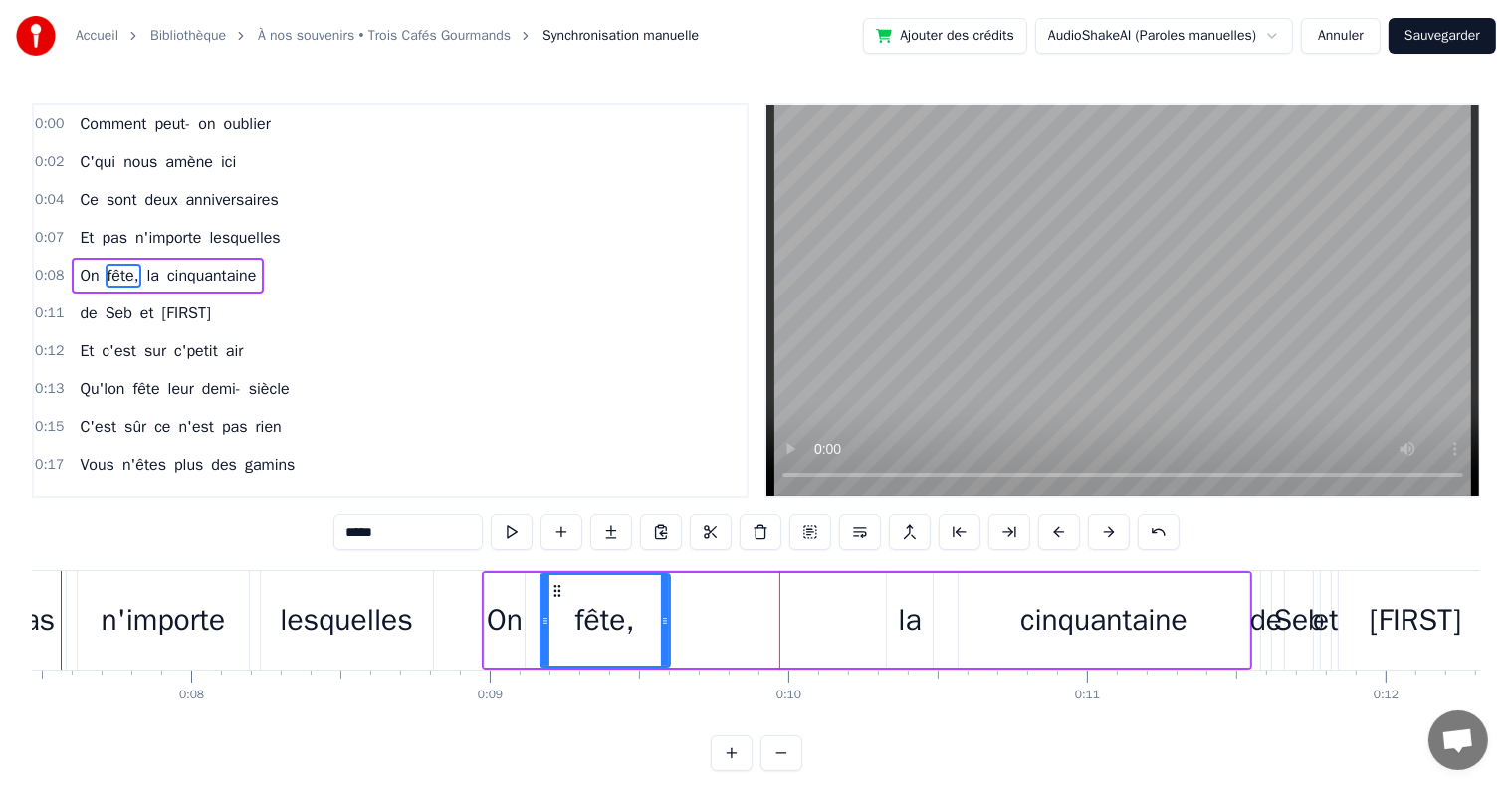 click on "la" at bounding box center (910, 620) 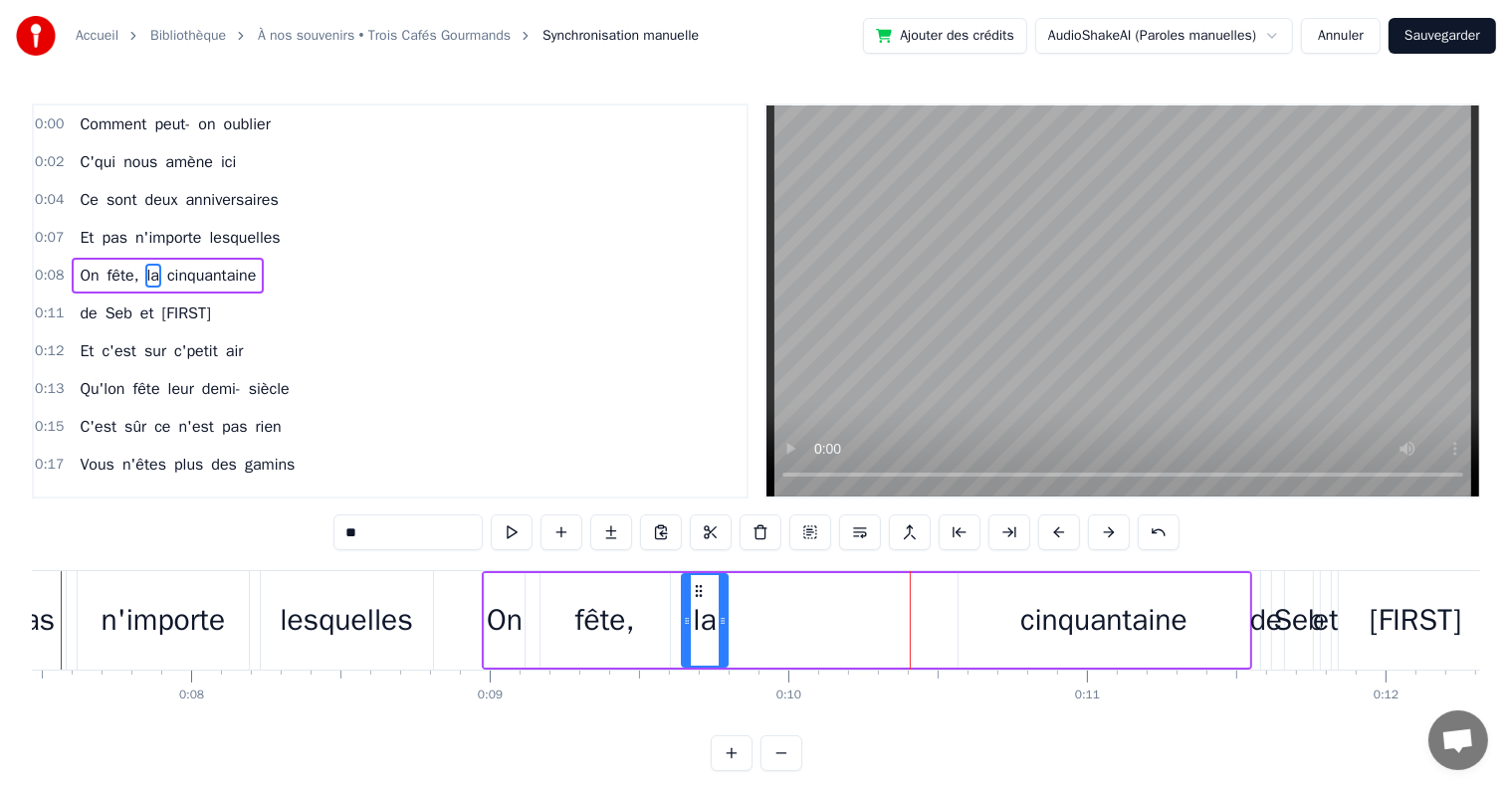 drag, startPoint x: 900, startPoint y: 588, endPoint x: 739, endPoint y: 601, distance: 161.52399 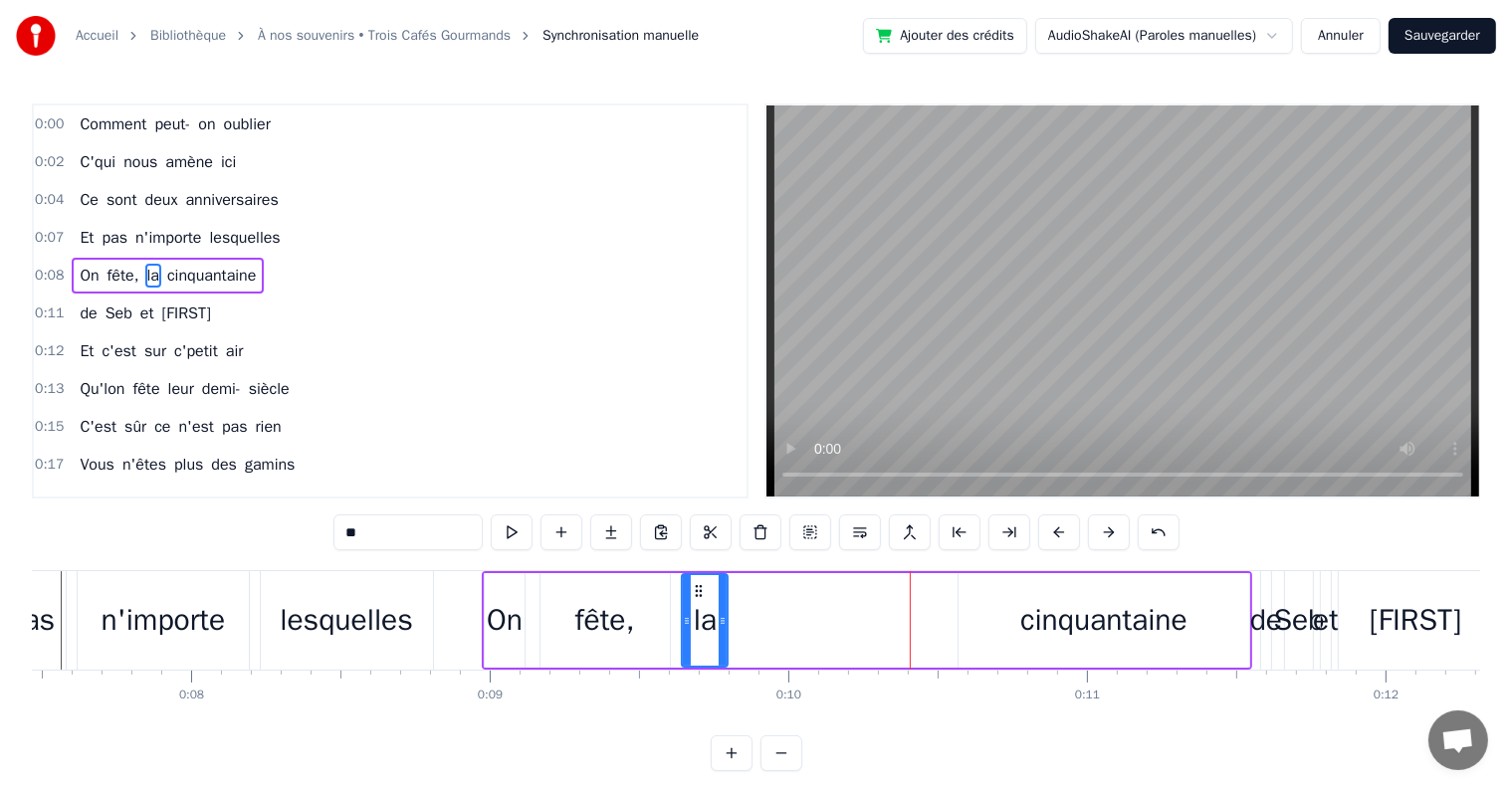 click on "cinquantaine" at bounding box center [1104, 620] 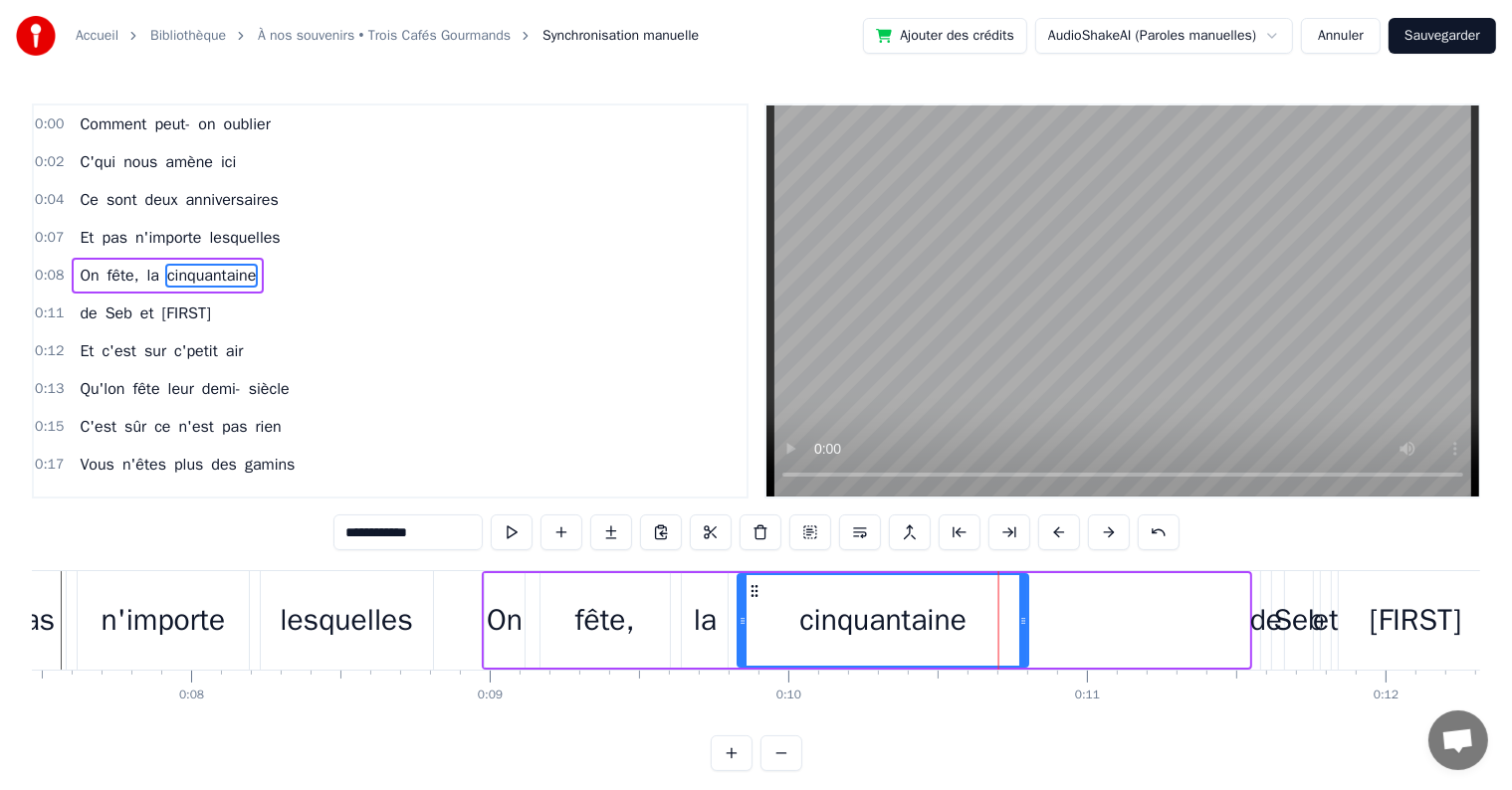 drag, startPoint x: 971, startPoint y: 593, endPoint x: 750, endPoint y: 609, distance: 221.57843 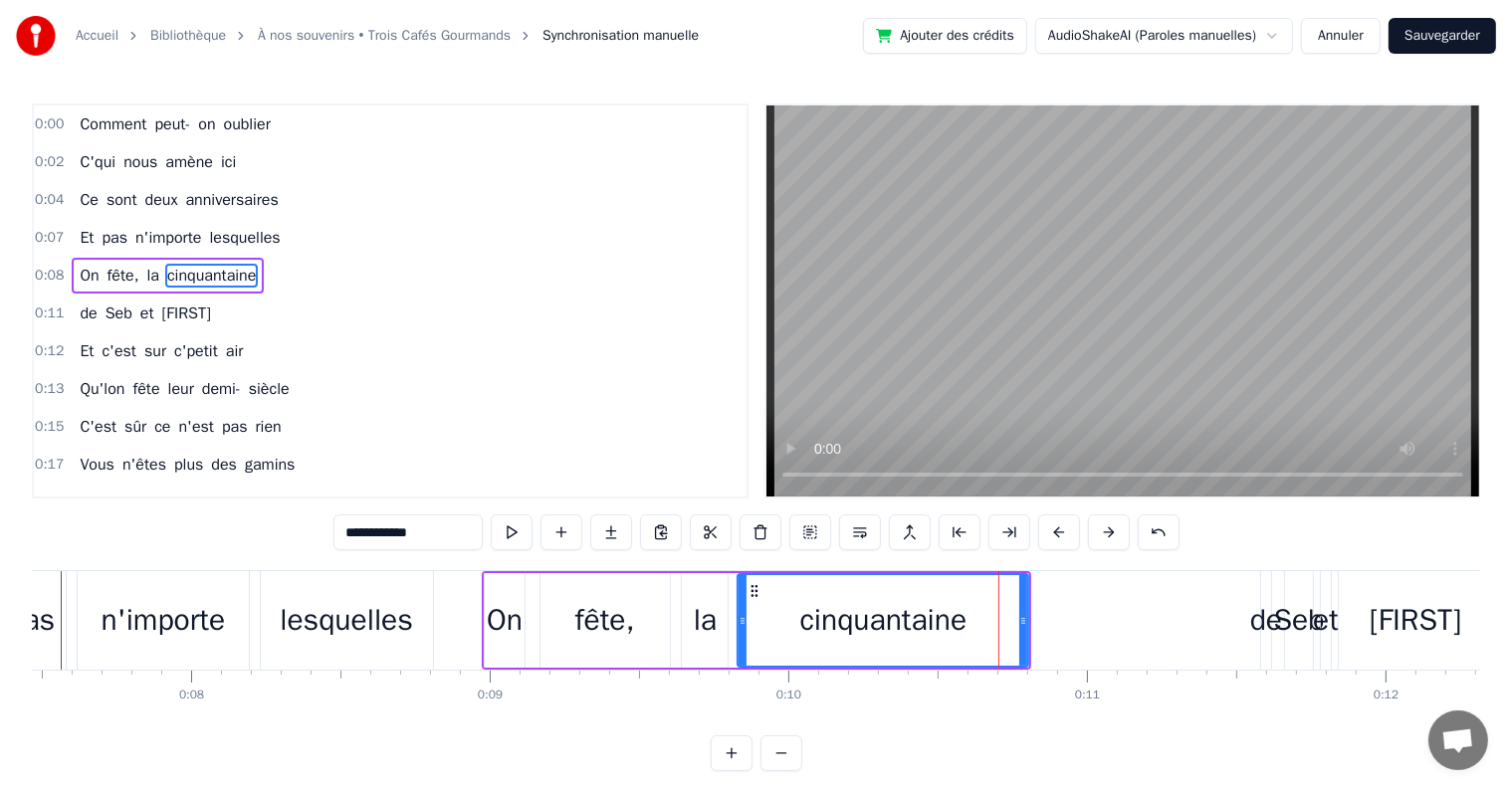 click on "de" at bounding box center [1266, 620] 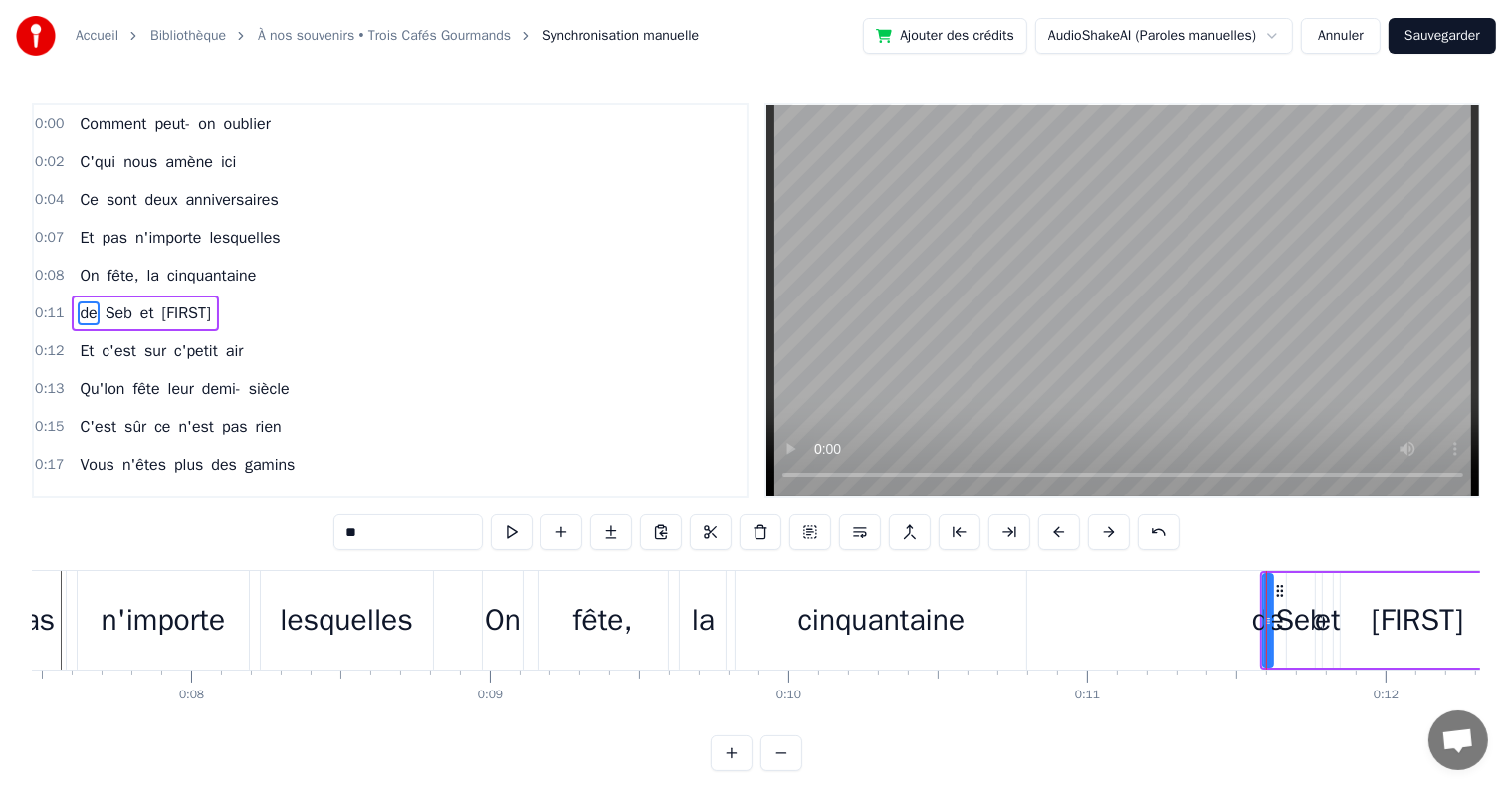 scroll, scrollTop: 5, scrollLeft: 0, axis: vertical 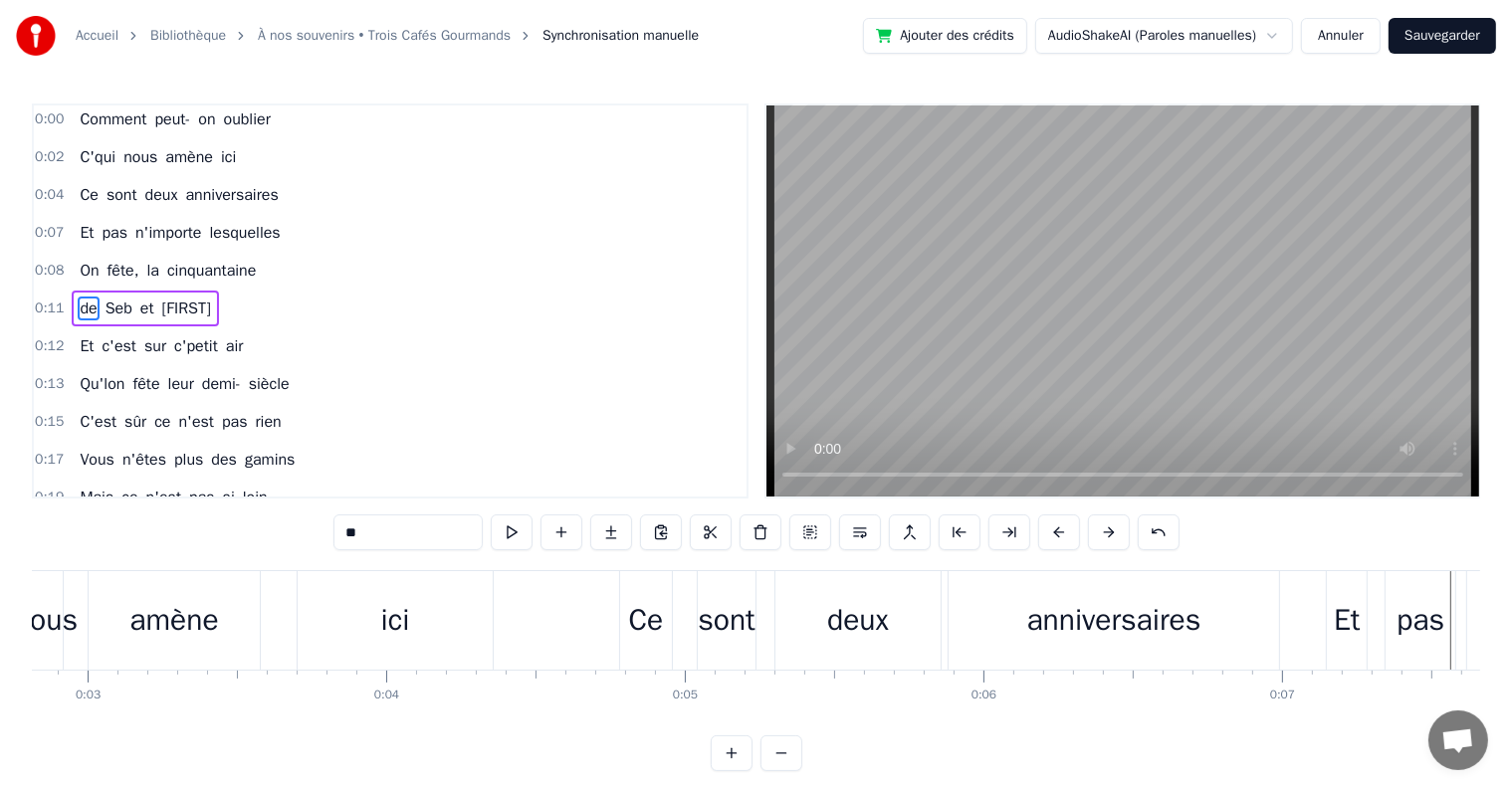 click on "amène" at bounding box center (173, 620) 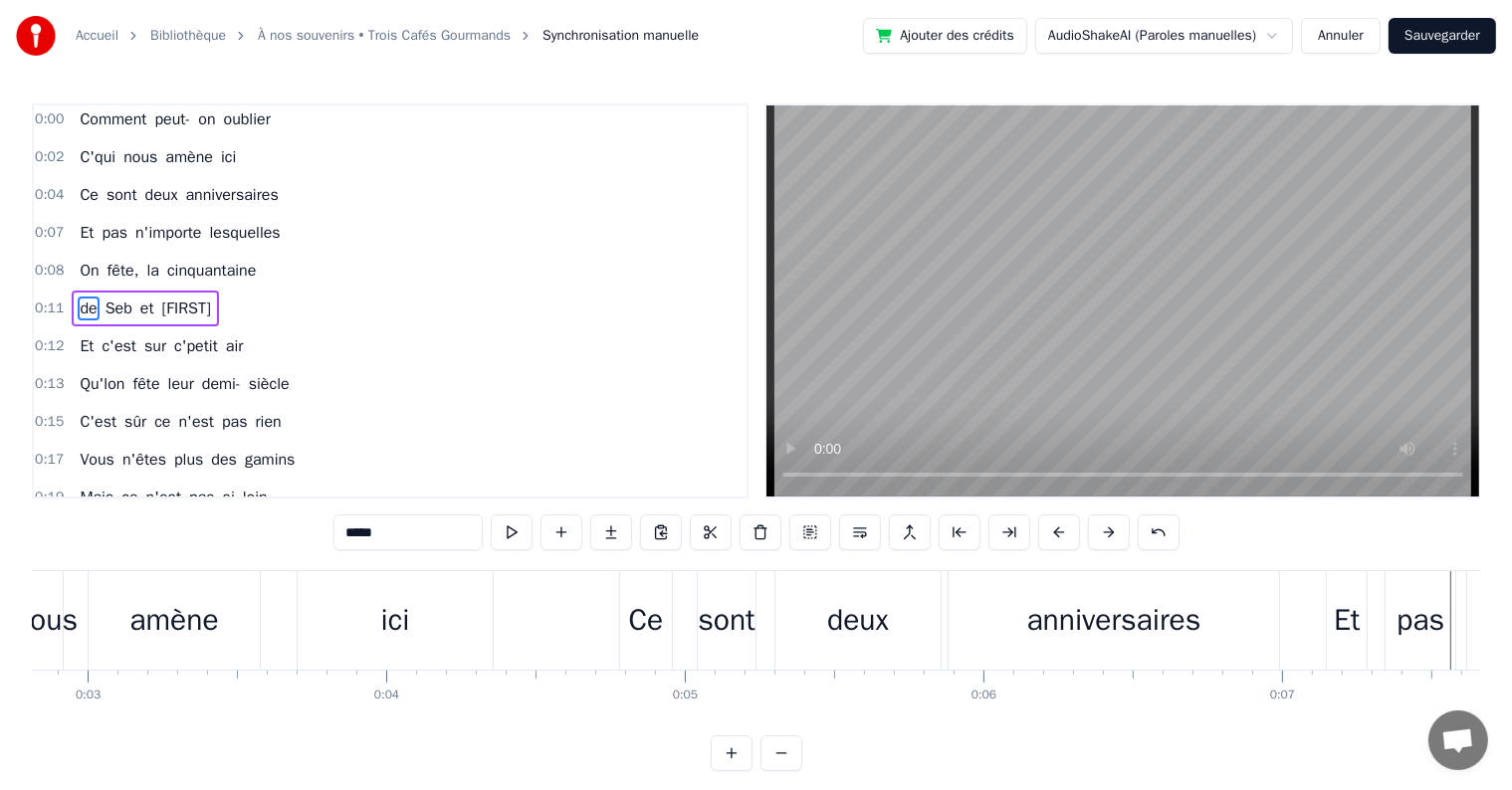 scroll, scrollTop: 0, scrollLeft: 0, axis: both 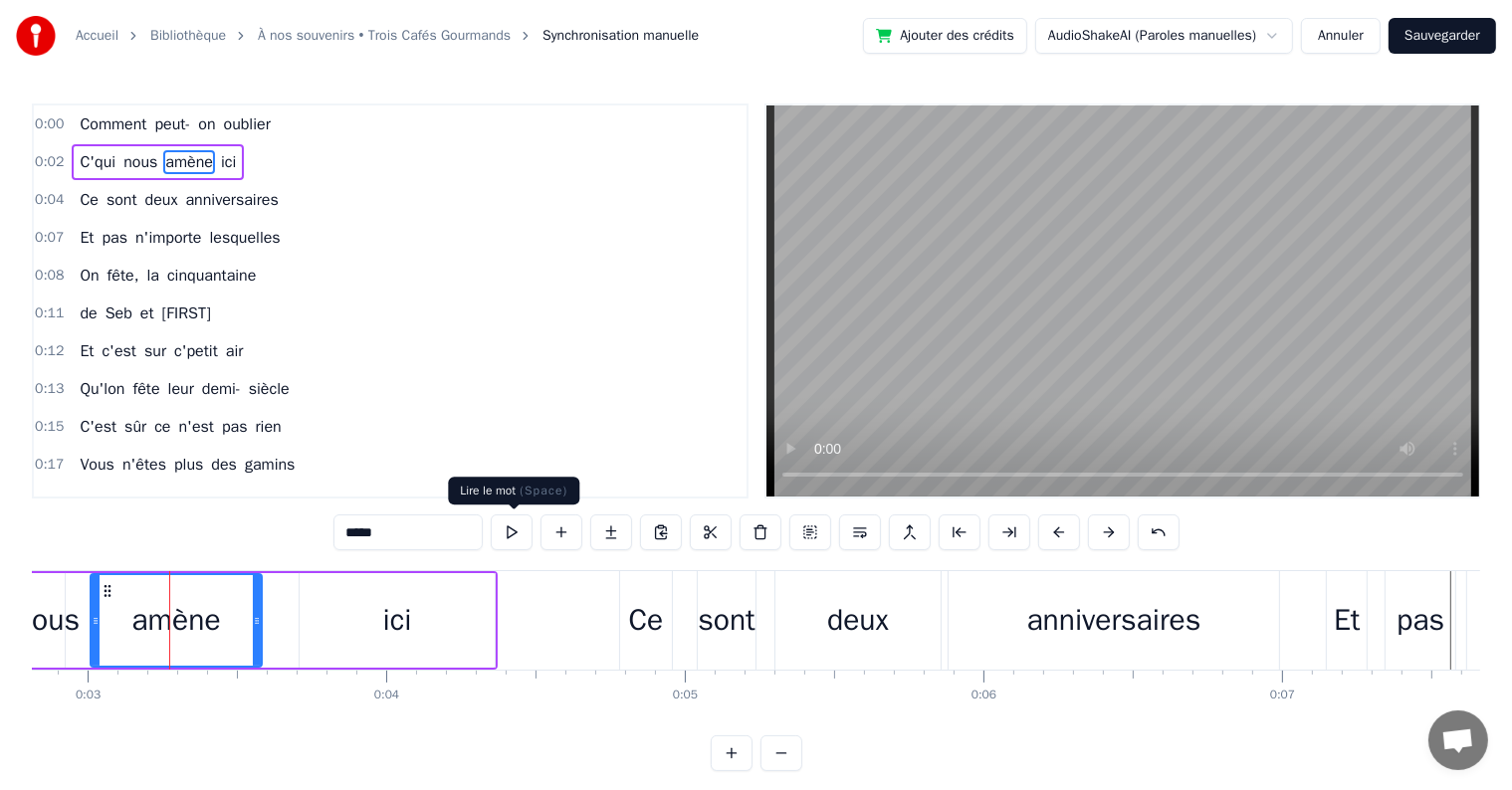 click at bounding box center (512, 532) 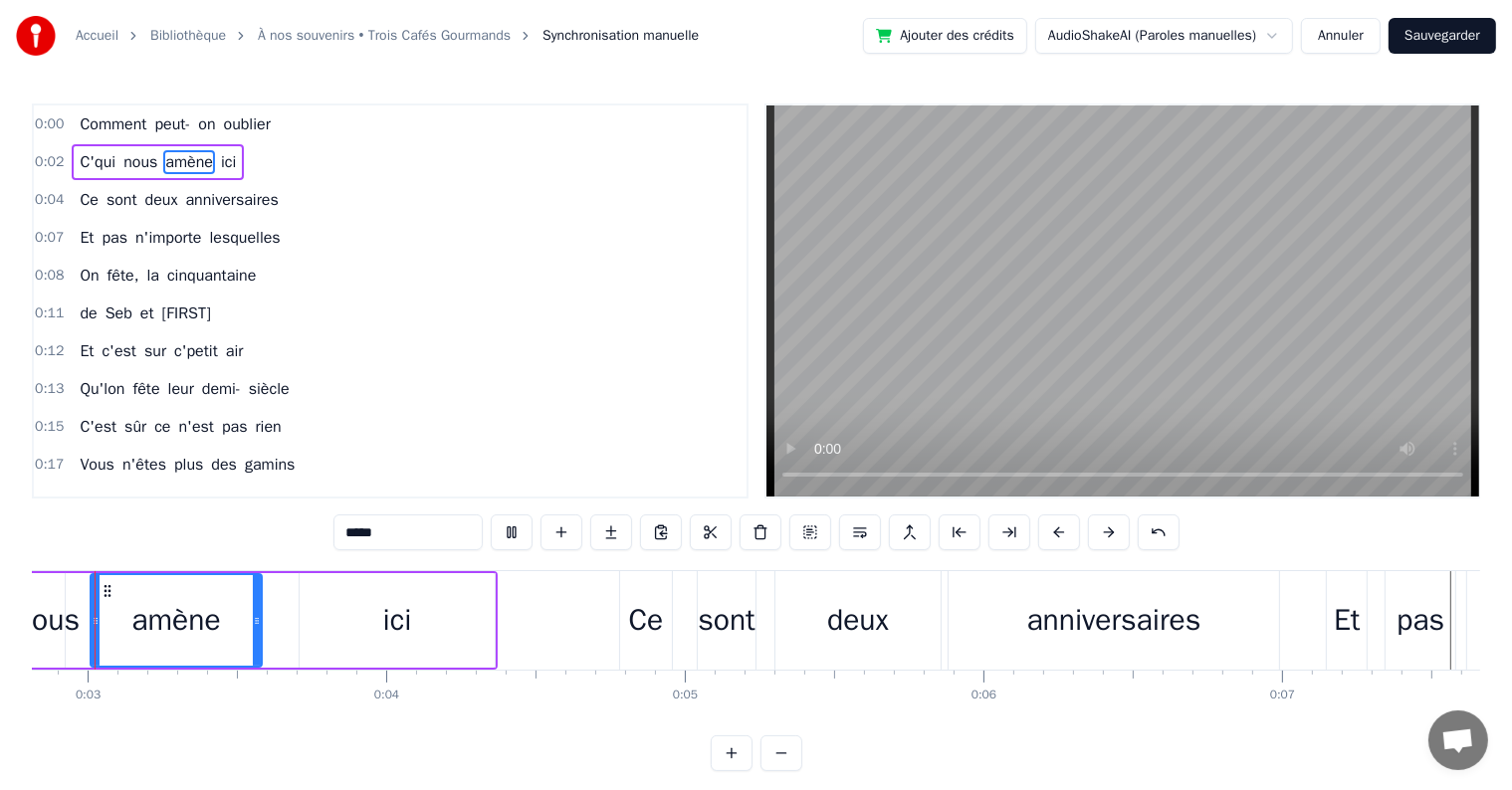 scroll, scrollTop: 0, scrollLeft: 796, axis: horizontal 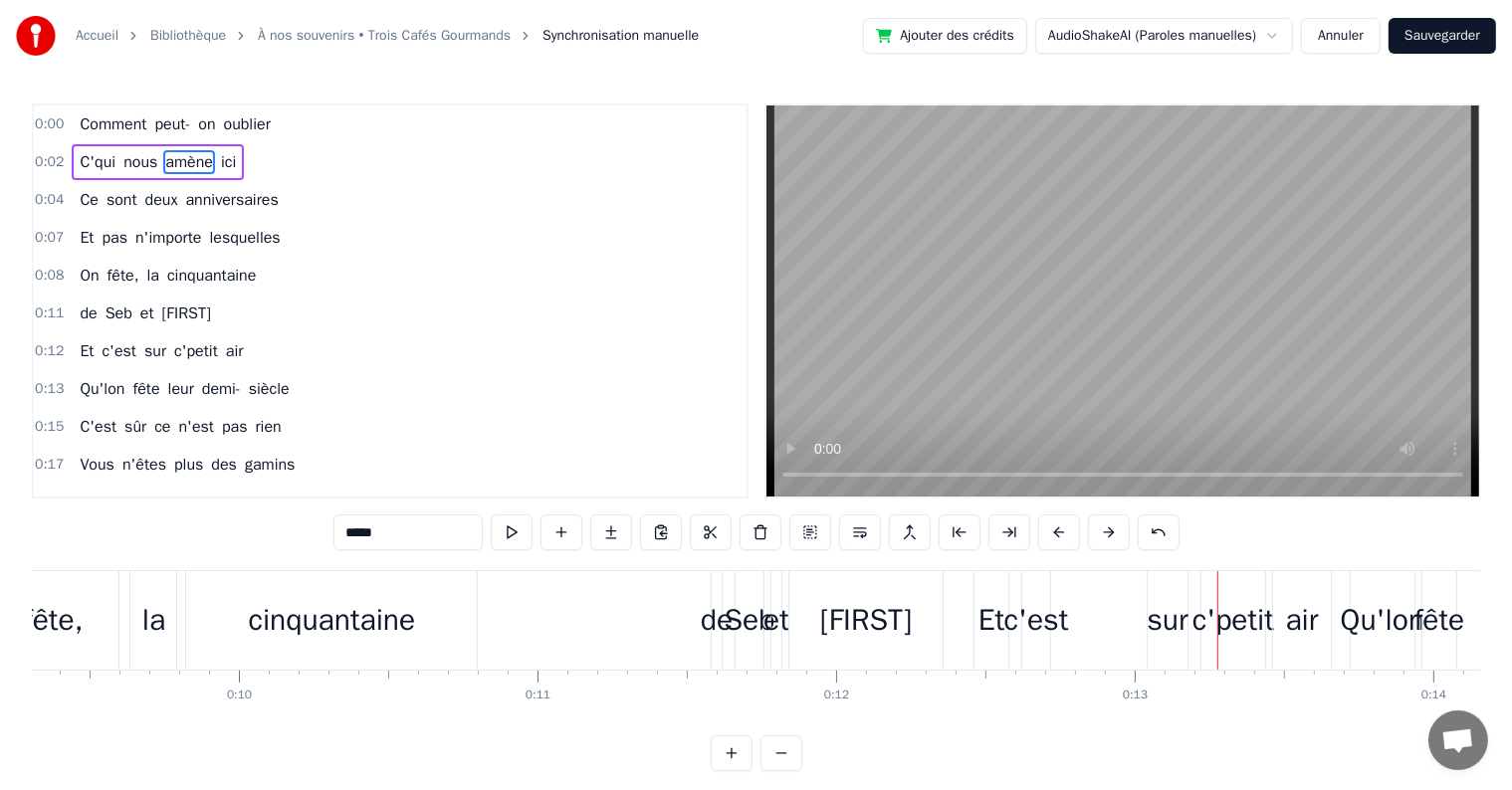 click on "de" at bounding box center (717, 620) 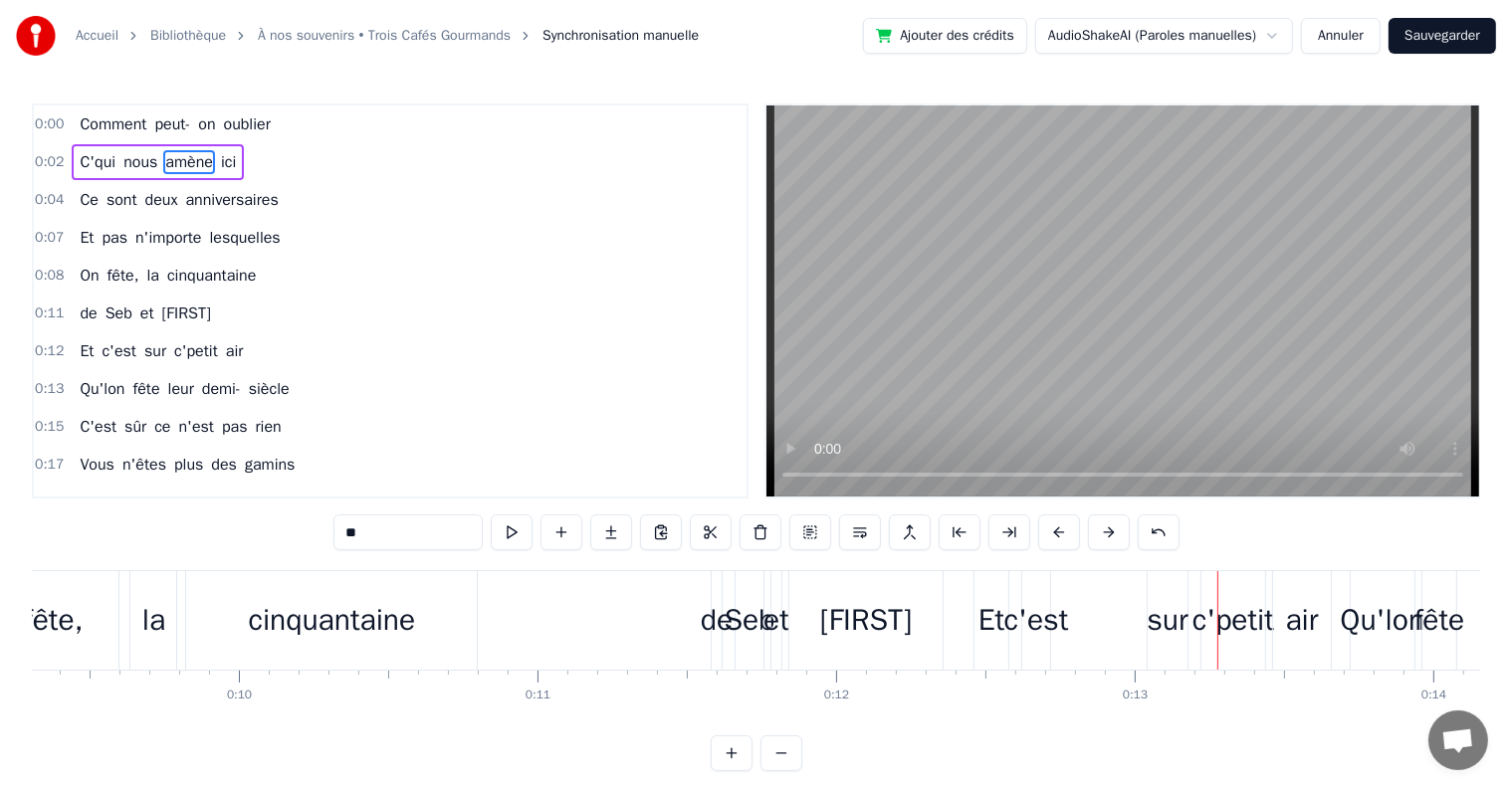 scroll, scrollTop: 5, scrollLeft: 0, axis: vertical 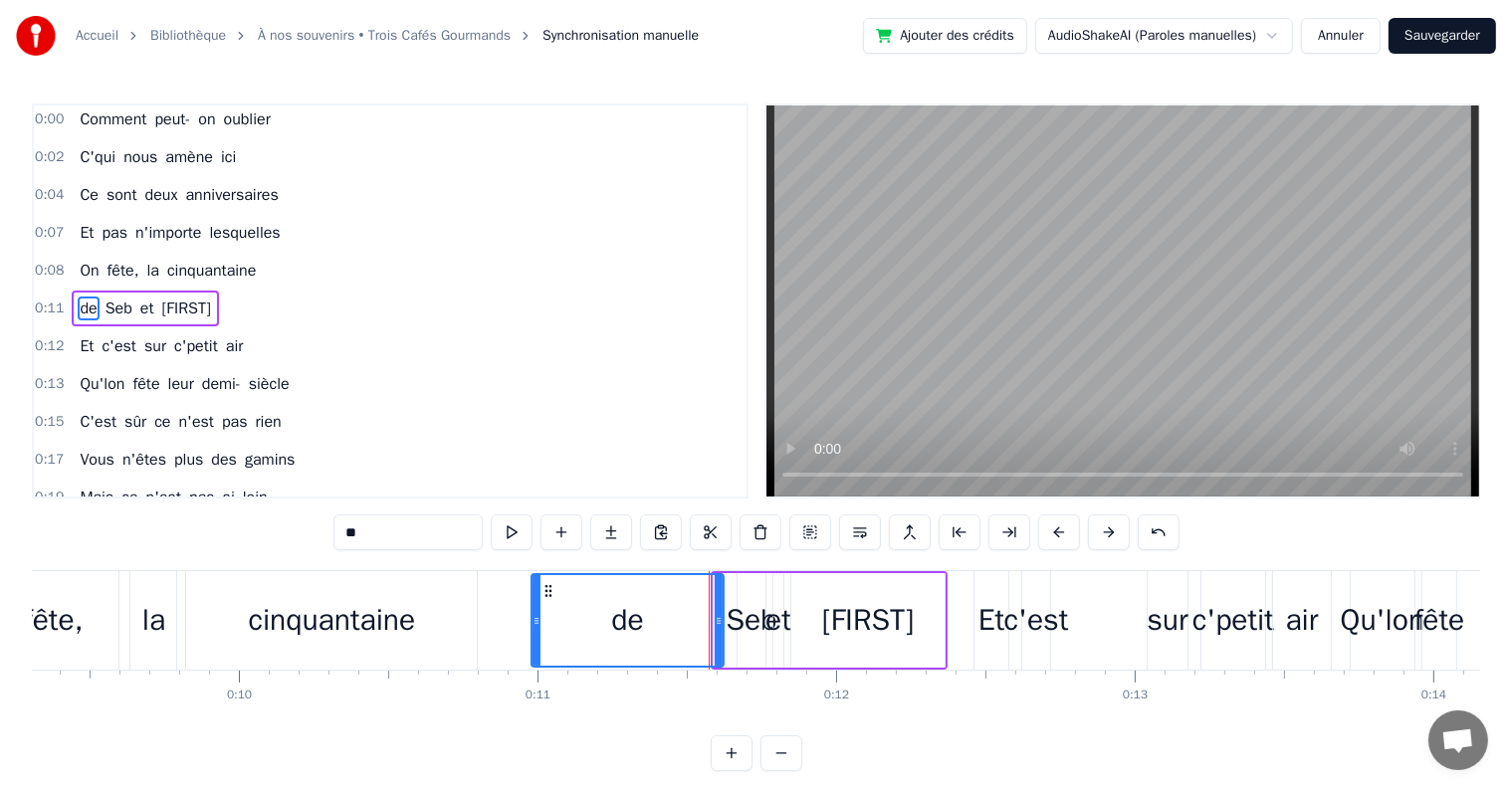 drag, startPoint x: 713, startPoint y: 599, endPoint x: 545, endPoint y: 620, distance: 169.30741 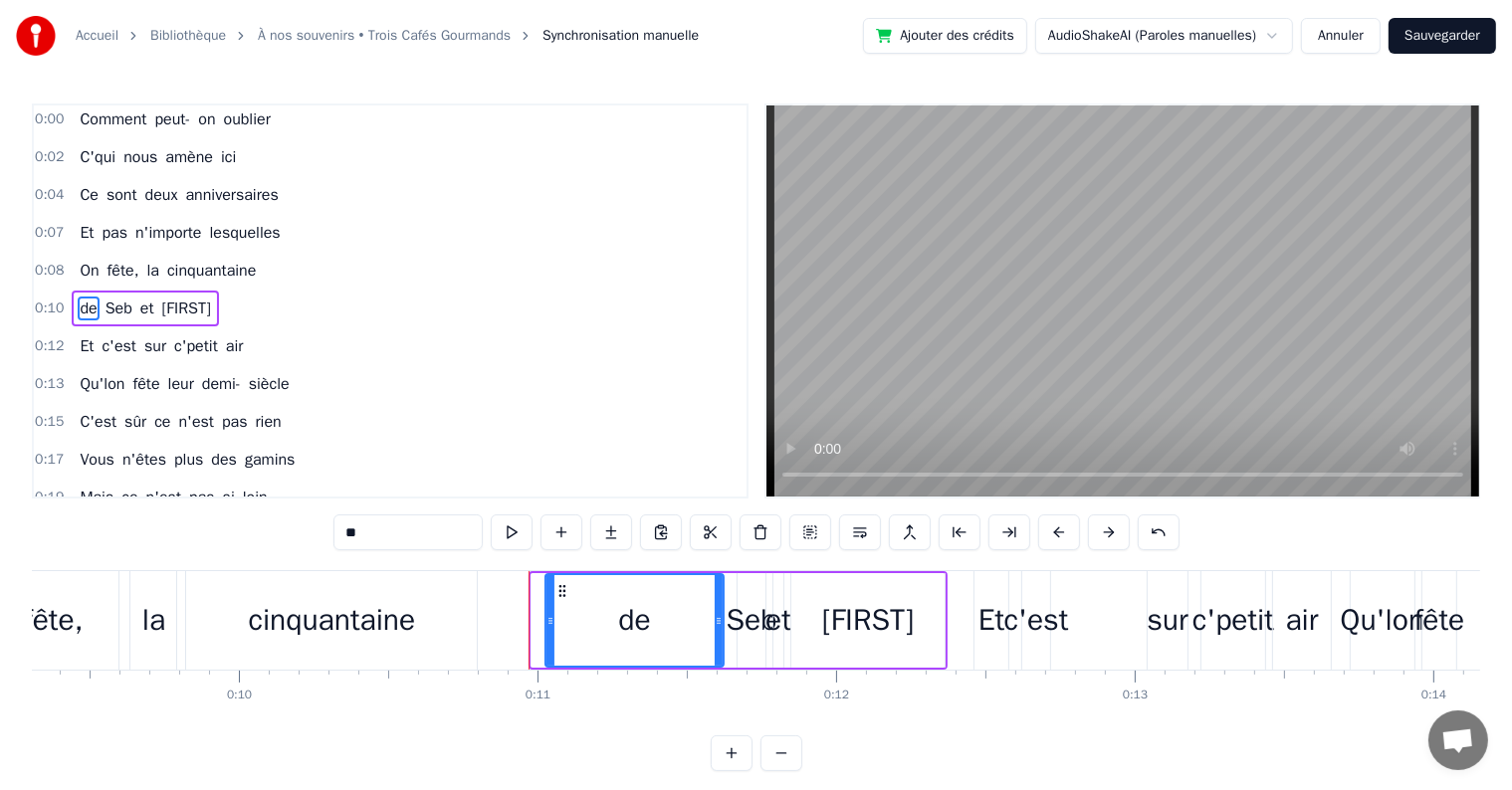 drag, startPoint x: 537, startPoint y: 605, endPoint x: 550, endPoint y: 611, distance: 14.317821 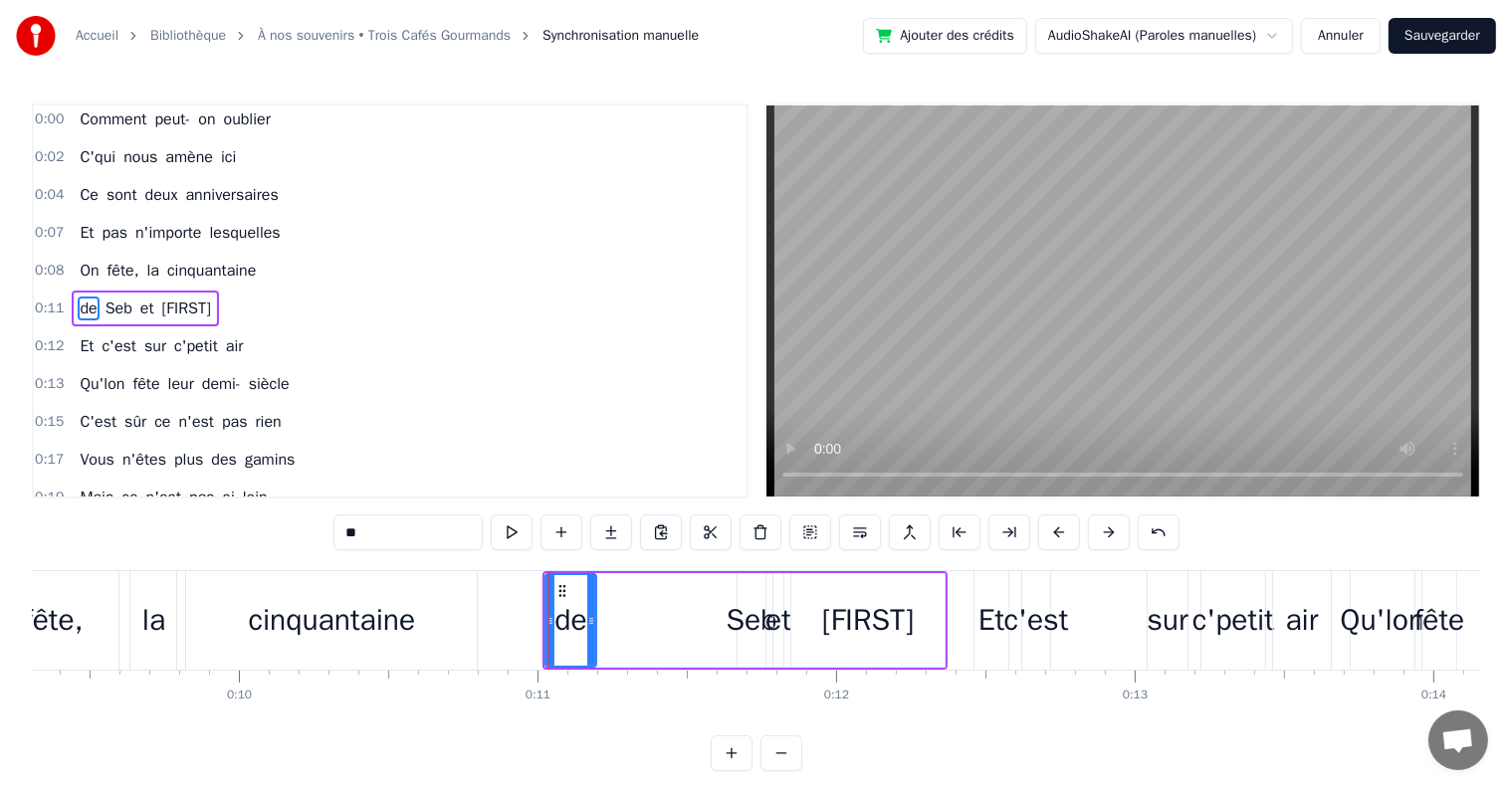 drag, startPoint x: 717, startPoint y: 608, endPoint x: 589, endPoint y: 610, distance: 128.01562 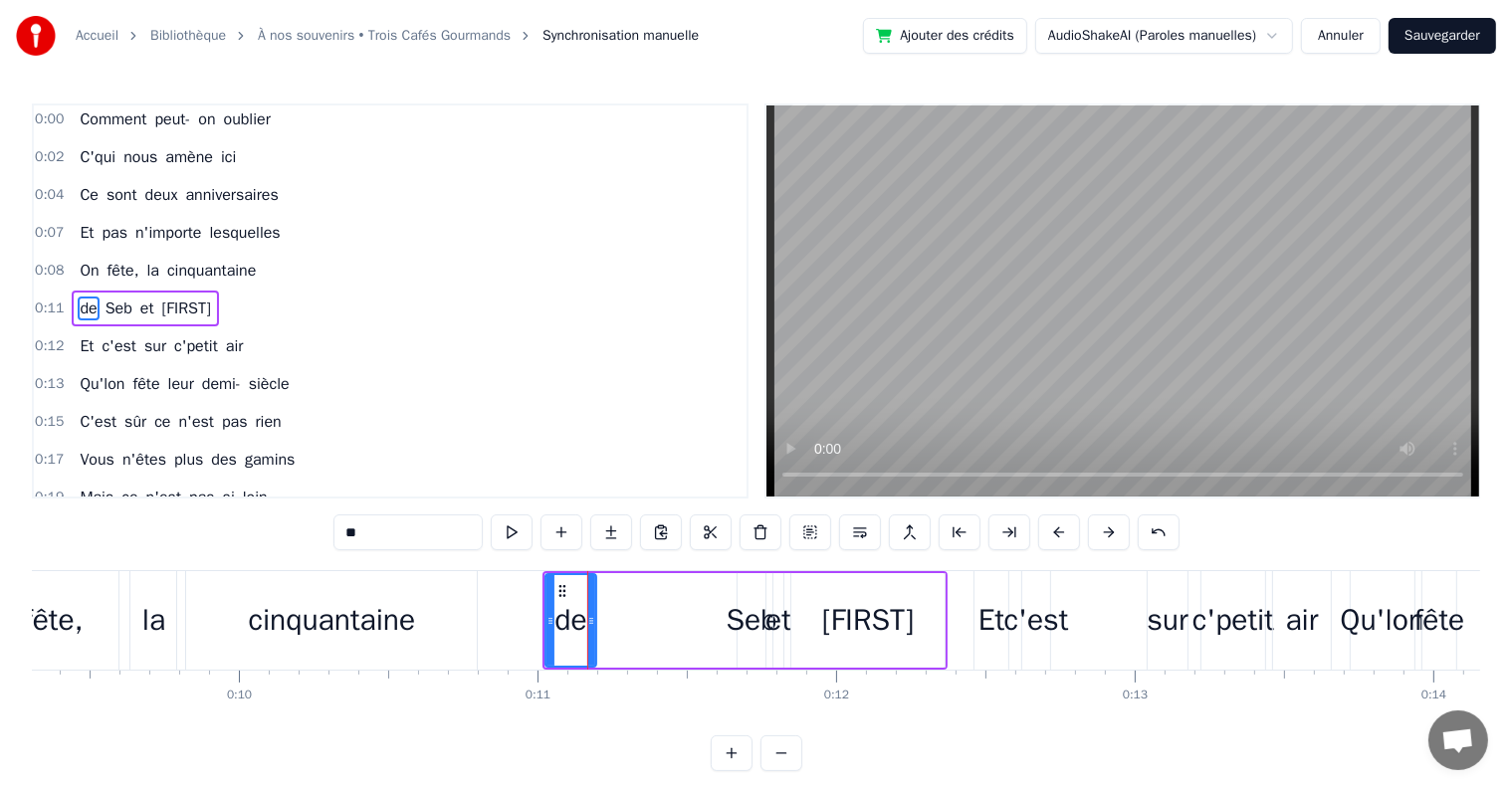 click on "[FIRST]" at bounding box center (752, 620) 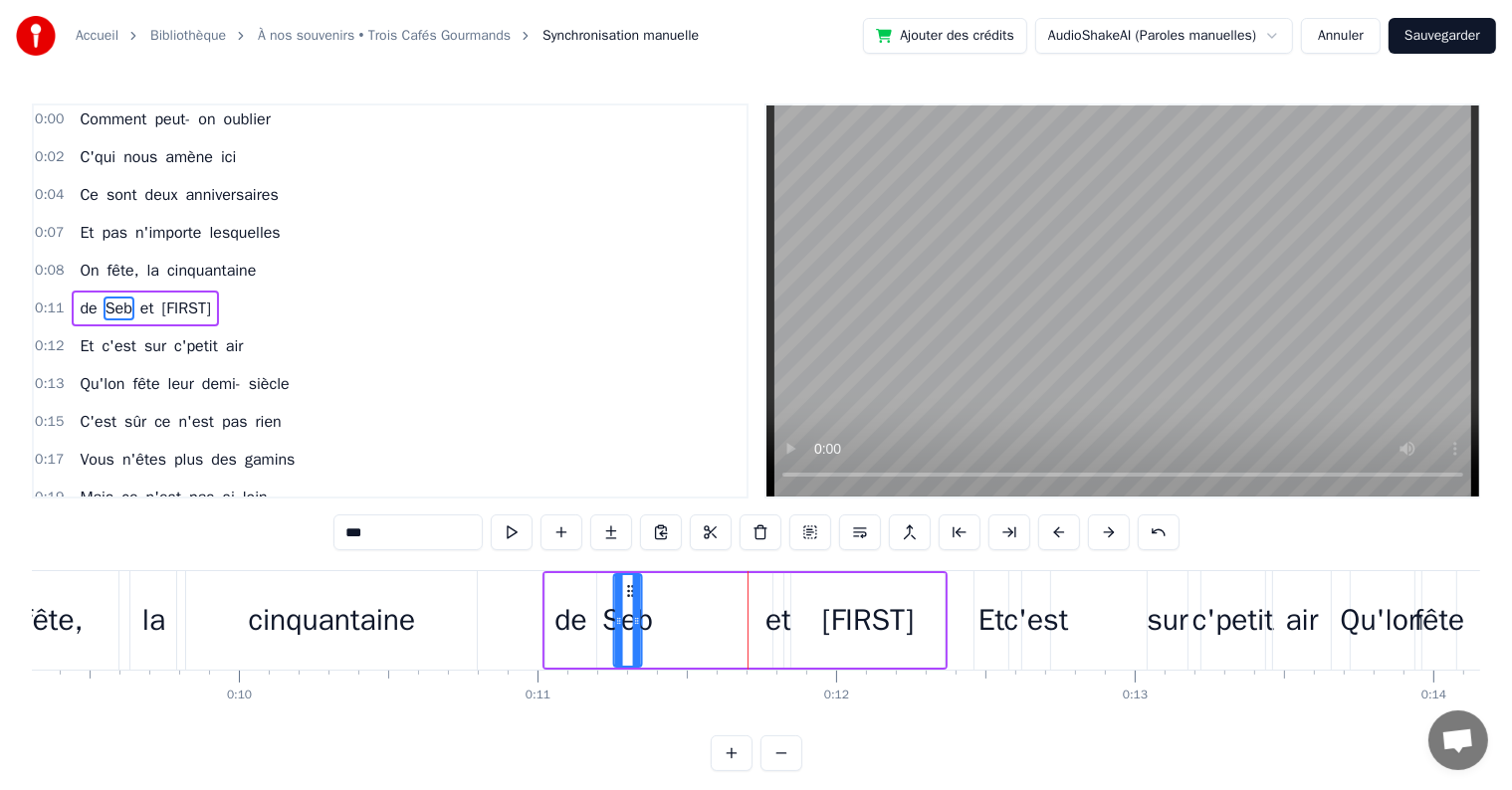 drag, startPoint x: 749, startPoint y: 593, endPoint x: 625, endPoint y: 595, distance: 124.01613 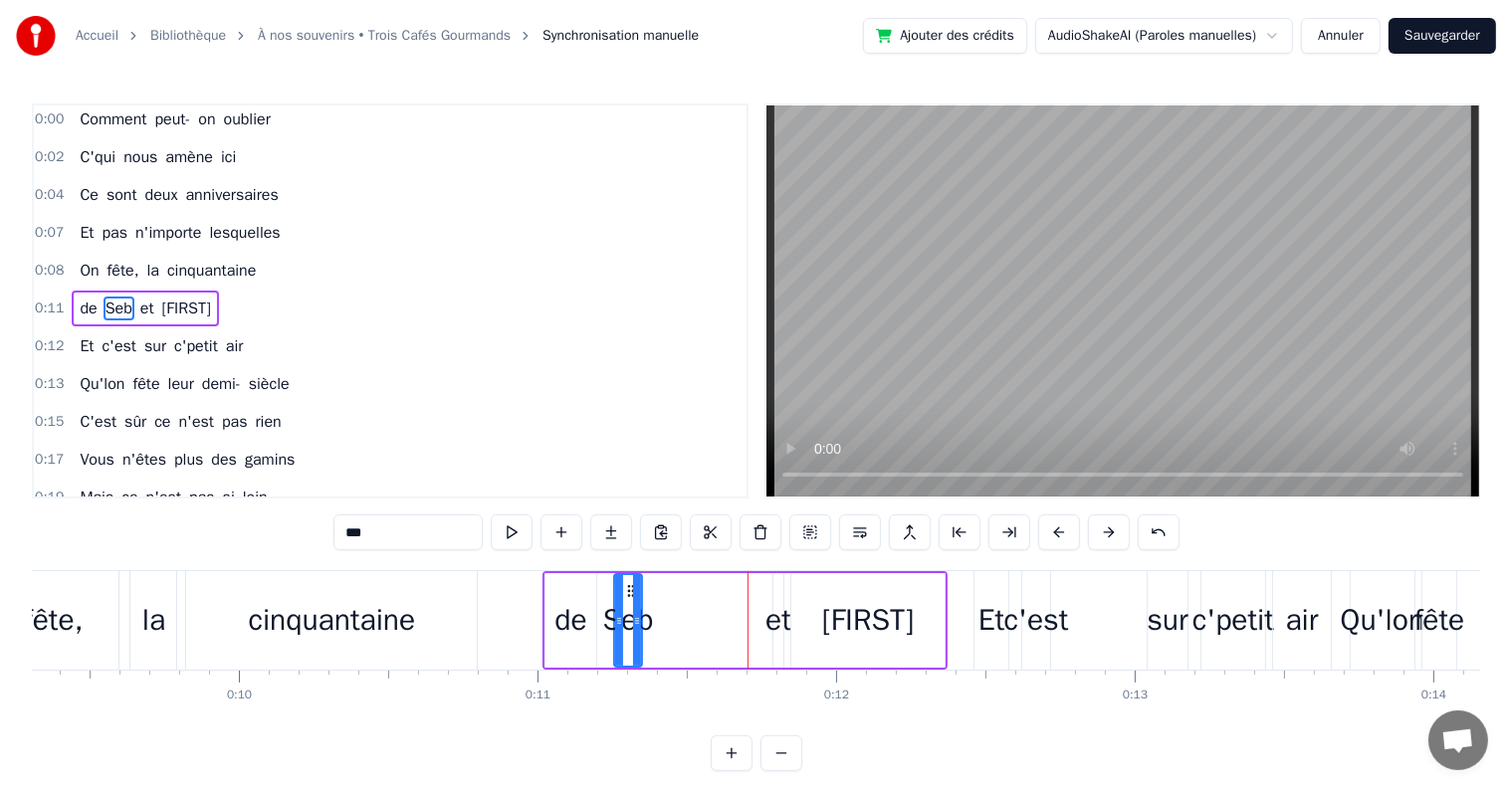 drag, startPoint x: 771, startPoint y: 597, endPoint x: 689, endPoint y: 603, distance: 82.21922 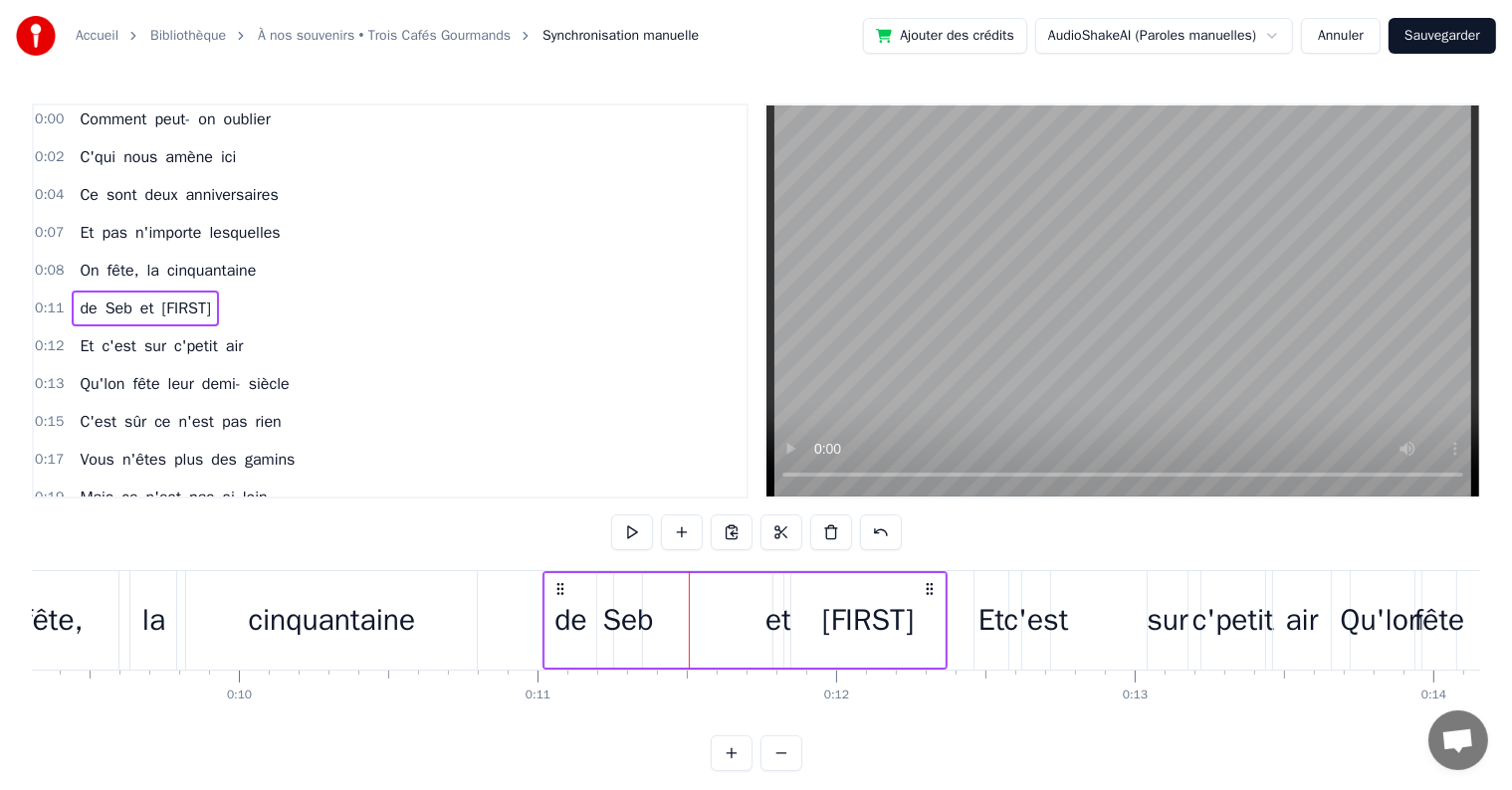 click on "et" at bounding box center [778, 620] 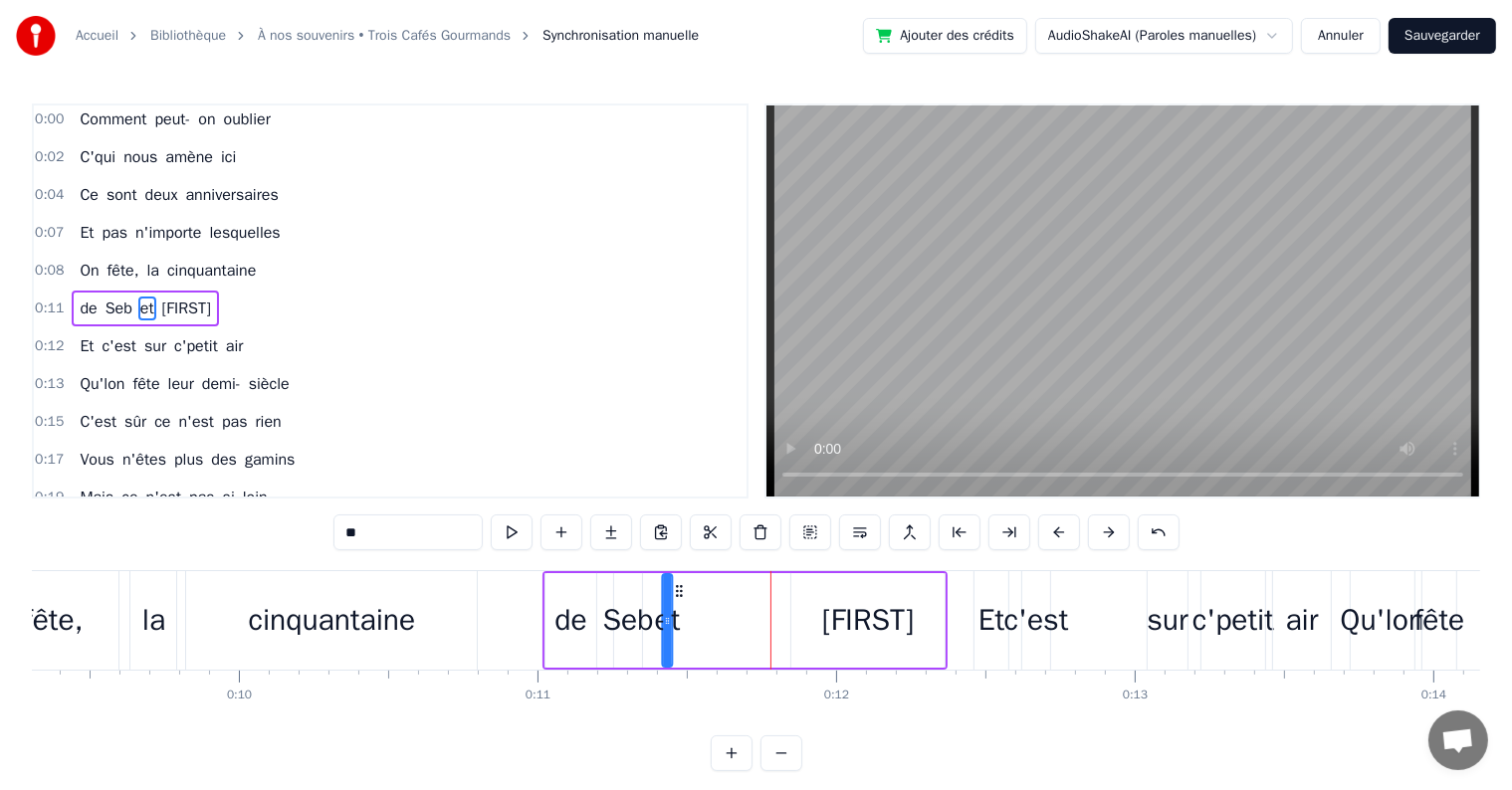 drag, startPoint x: 792, startPoint y: 593, endPoint x: 681, endPoint y: 597, distance: 111.072 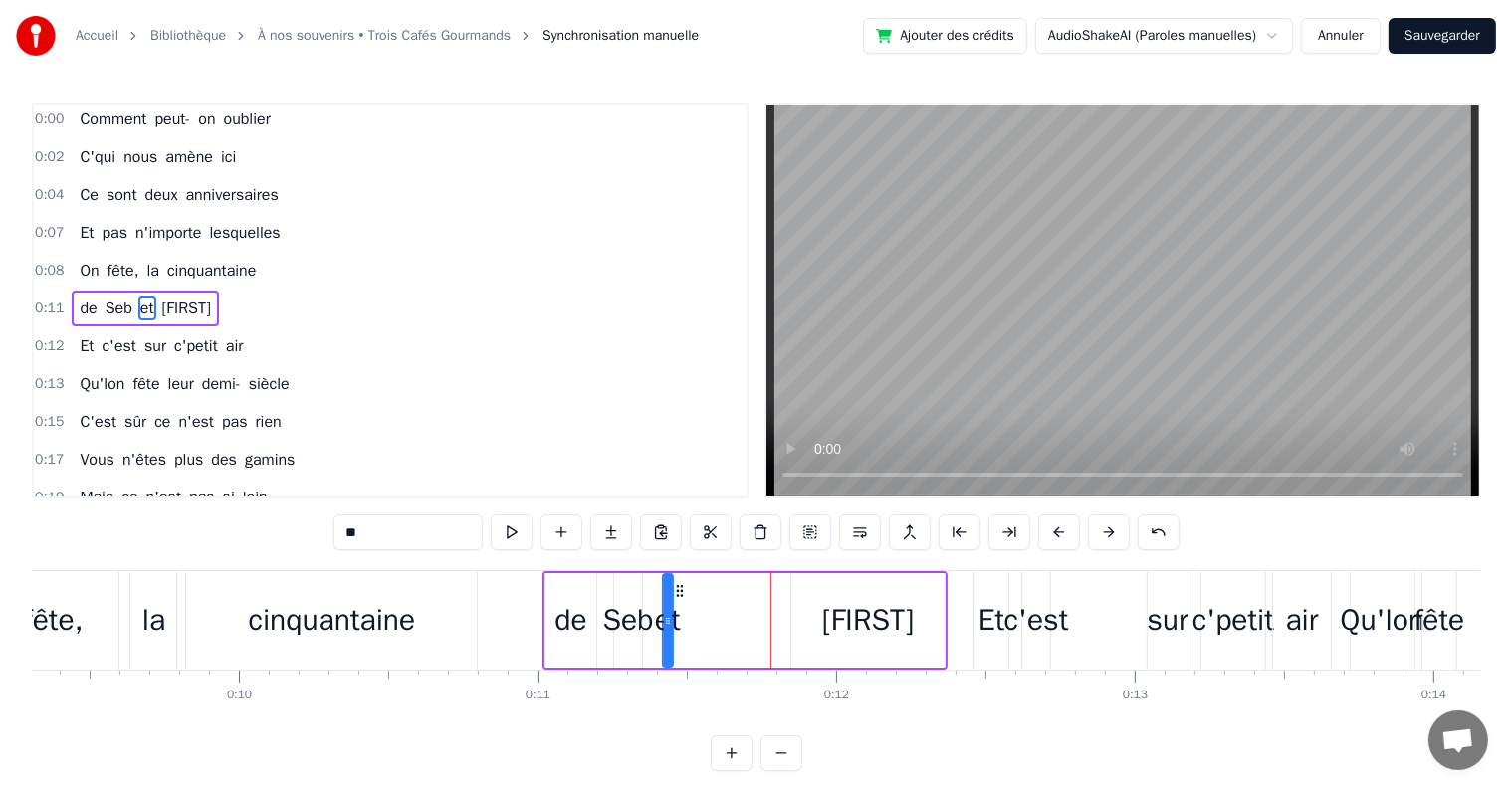 click on "[LAST]" at bounding box center (868, 620) 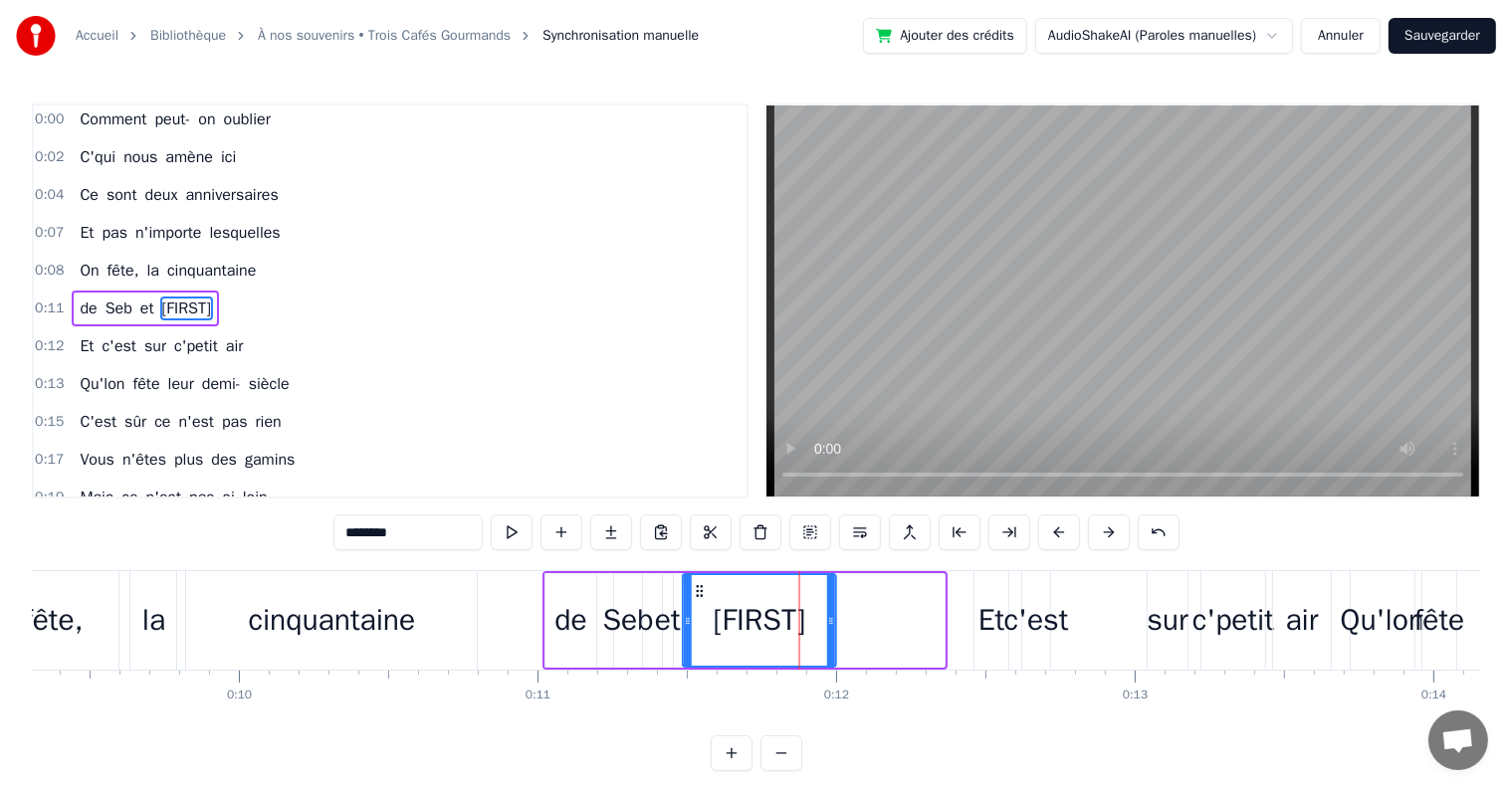 drag, startPoint x: 809, startPoint y: 587, endPoint x: 701, endPoint y: 589, distance: 108.01852 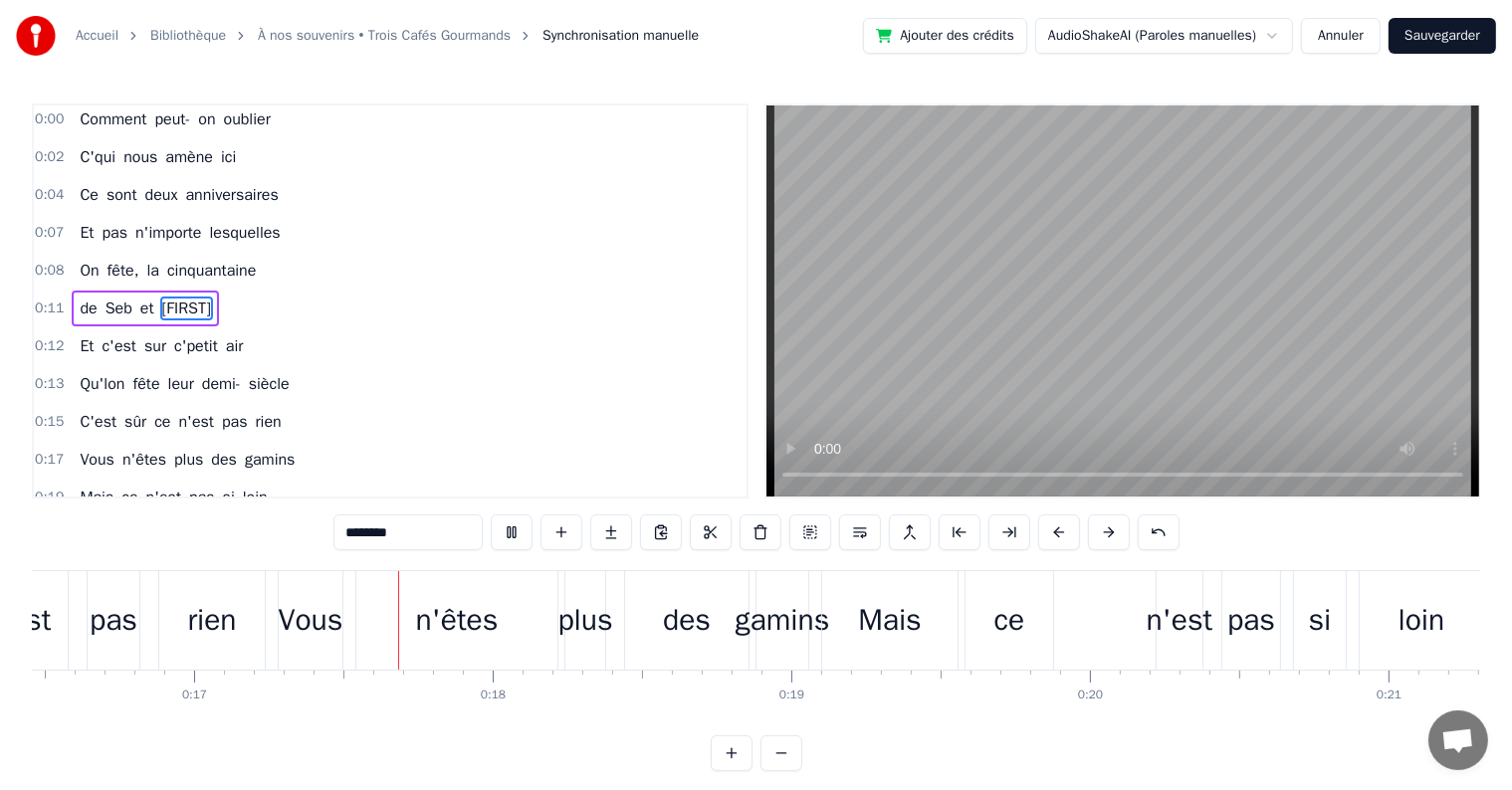 scroll, scrollTop: 0, scrollLeft: 4970, axis: horizontal 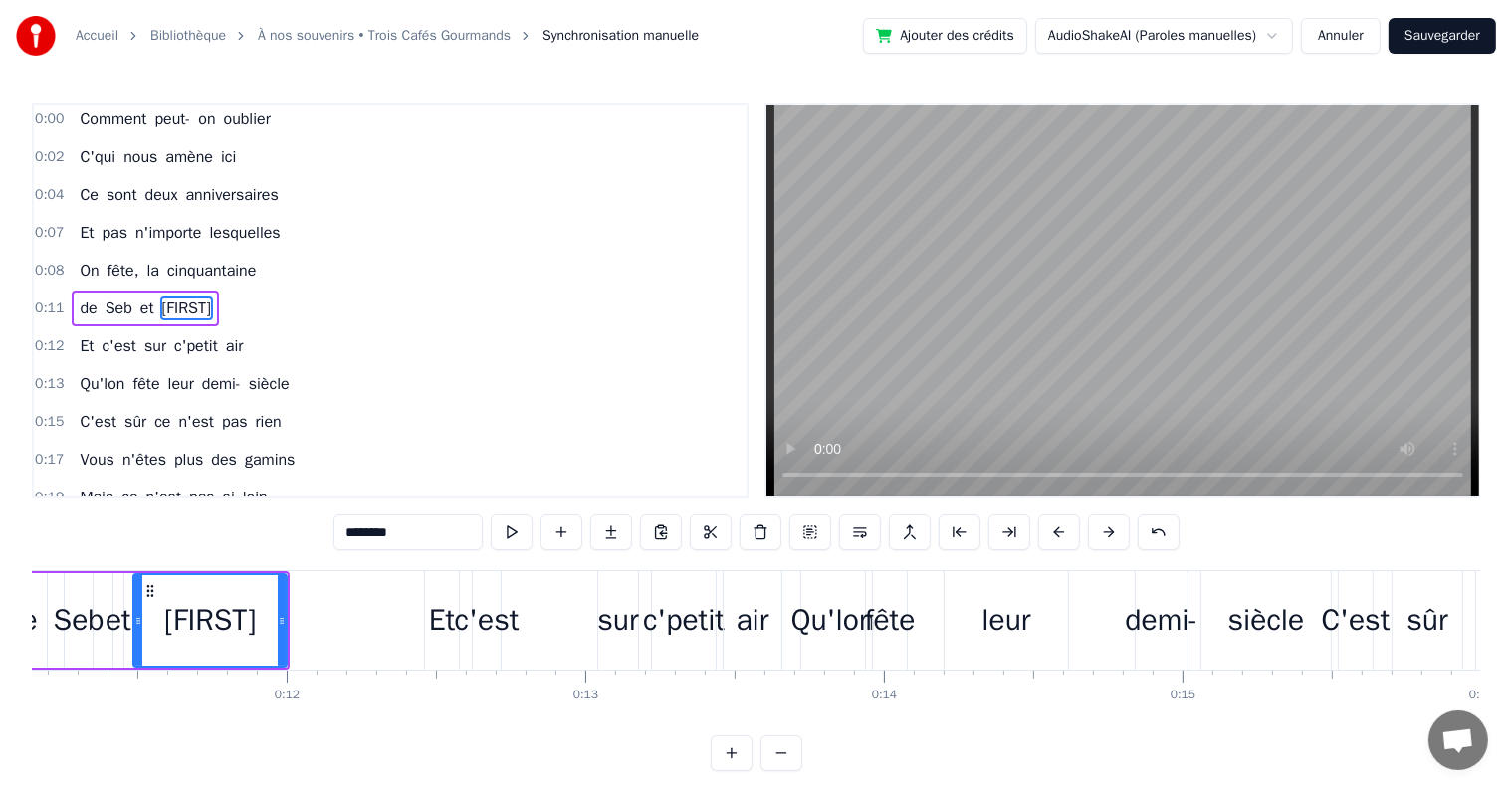 click on "sur" at bounding box center [617, 620] 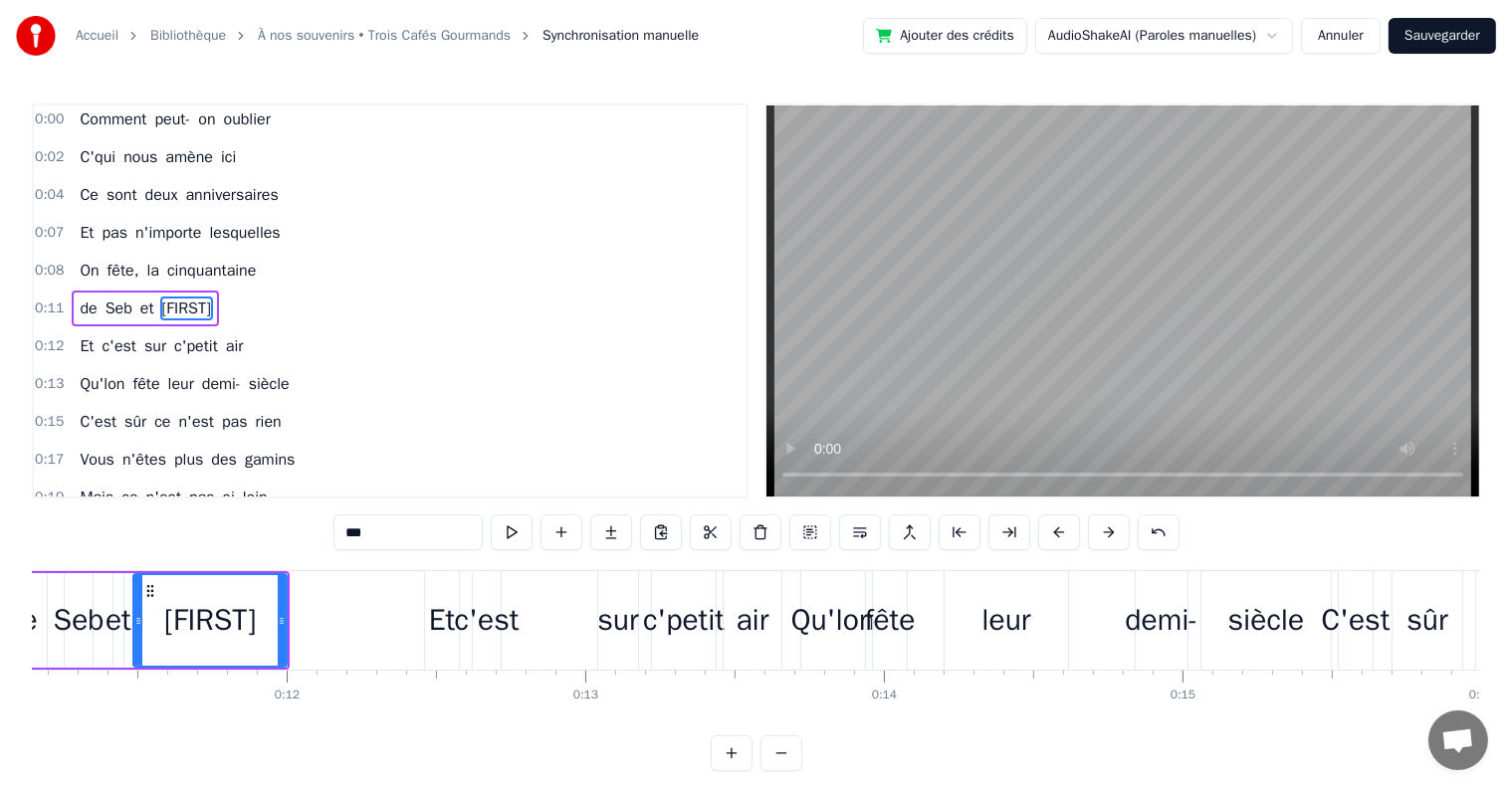 scroll, scrollTop: 42, scrollLeft: 0, axis: vertical 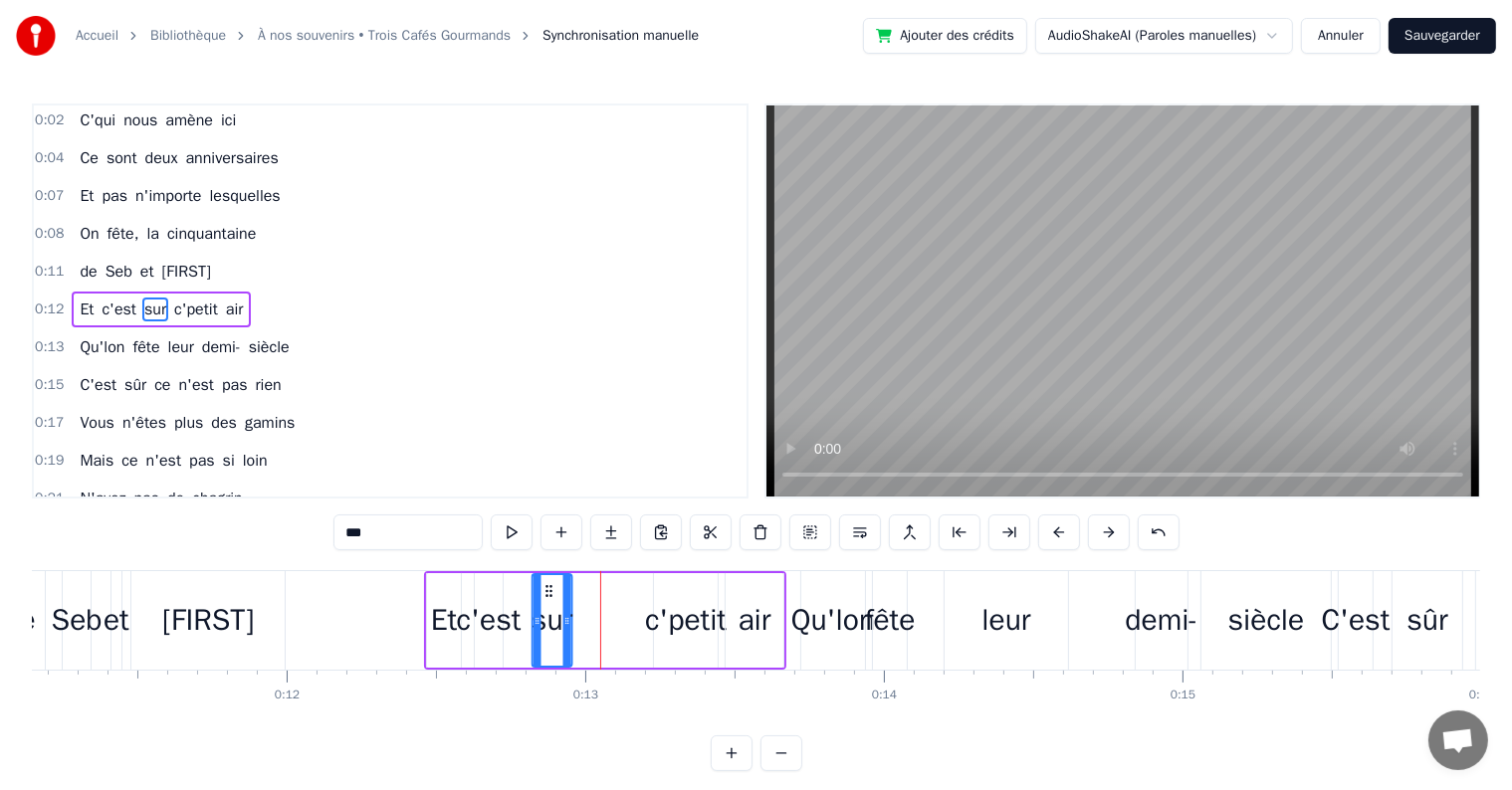 drag, startPoint x: 613, startPoint y: 583, endPoint x: 545, endPoint y: 591, distance: 68.46897 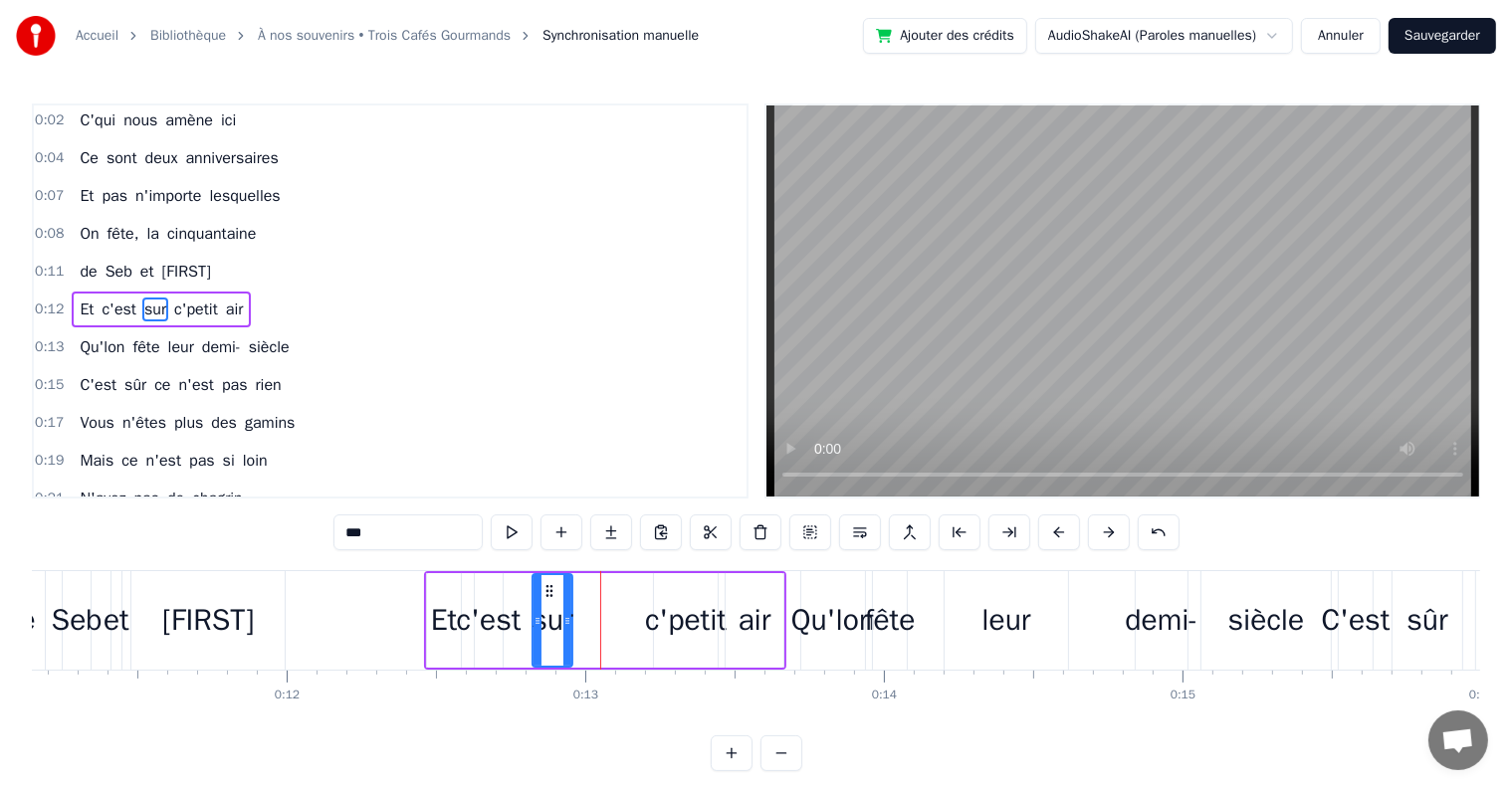 click on "Et c'est sur c'petit air" at bounding box center (605, 620) 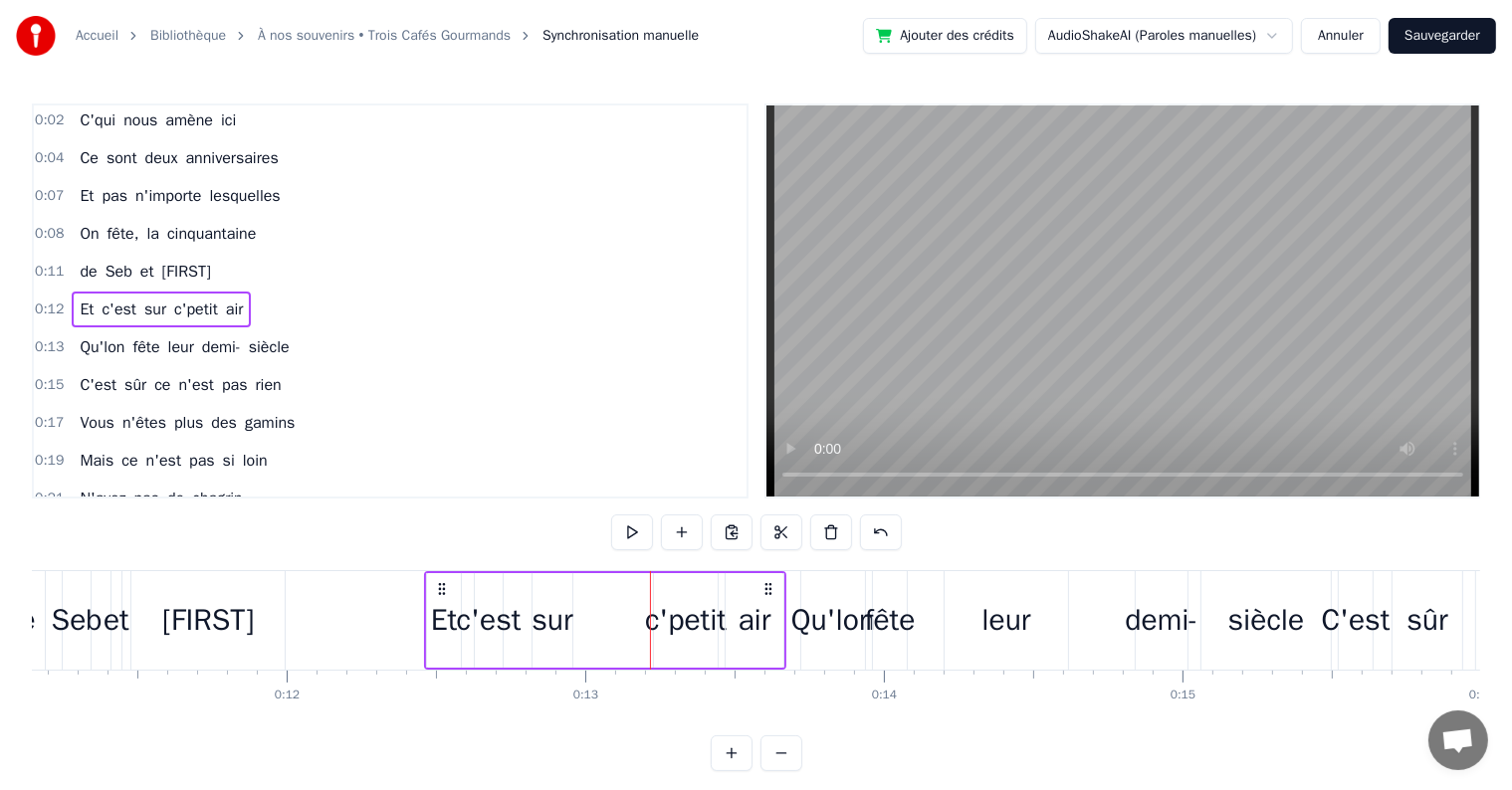 click on "c'petit" at bounding box center [686, 620] 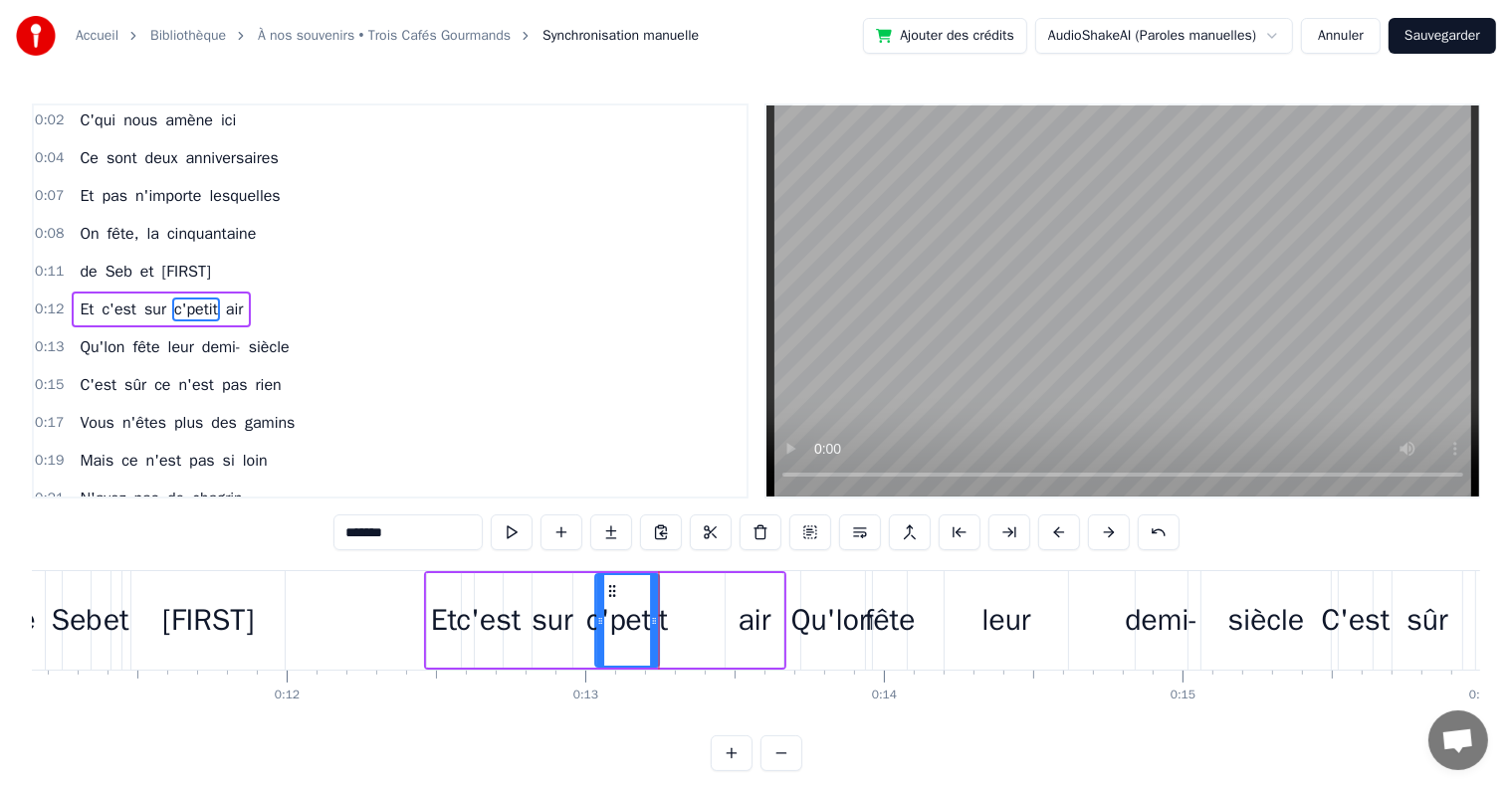 drag, startPoint x: 670, startPoint y: 590, endPoint x: 612, endPoint y: 597, distance: 58.420887 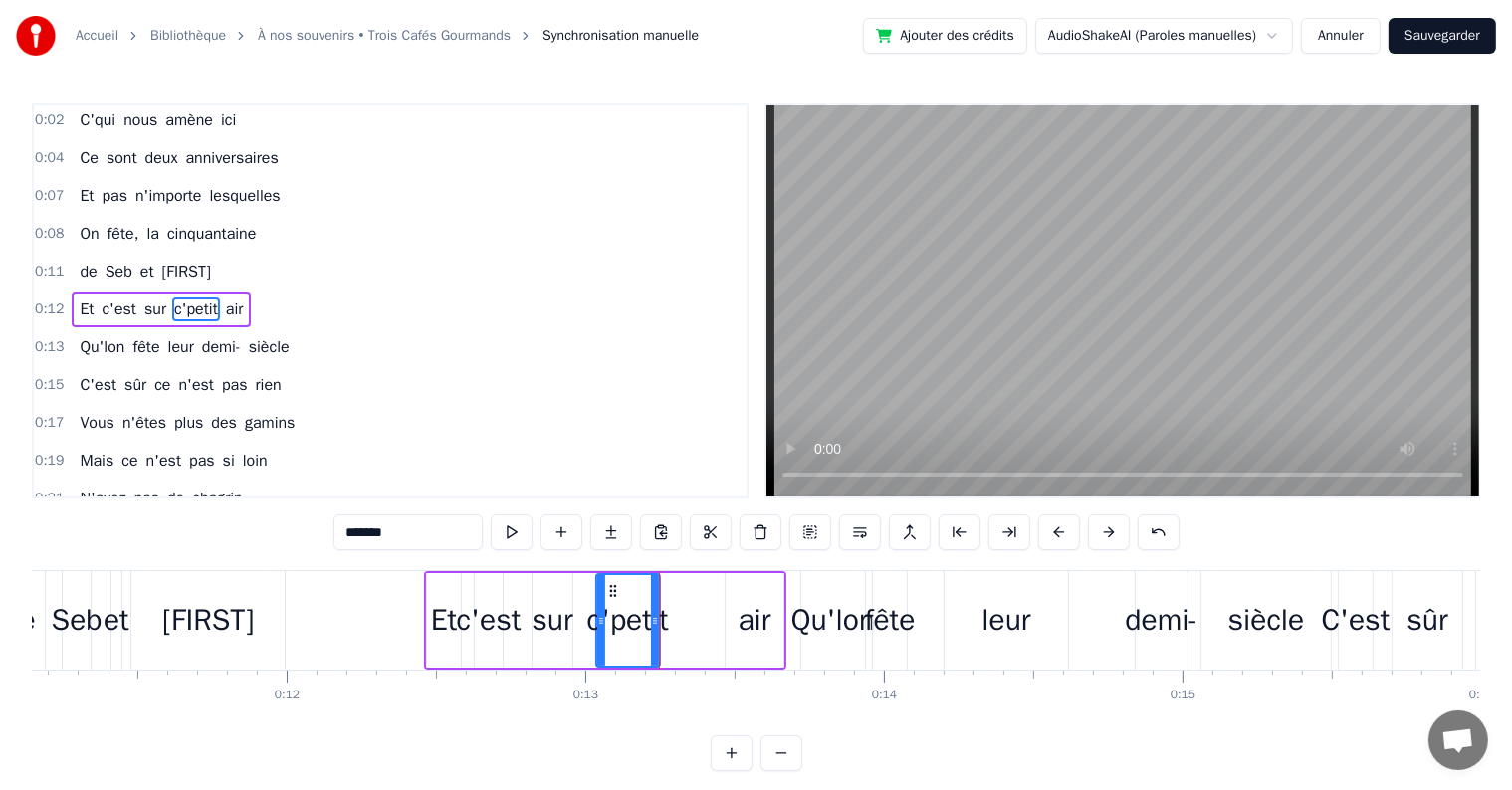 click on "air" at bounding box center [755, 620] 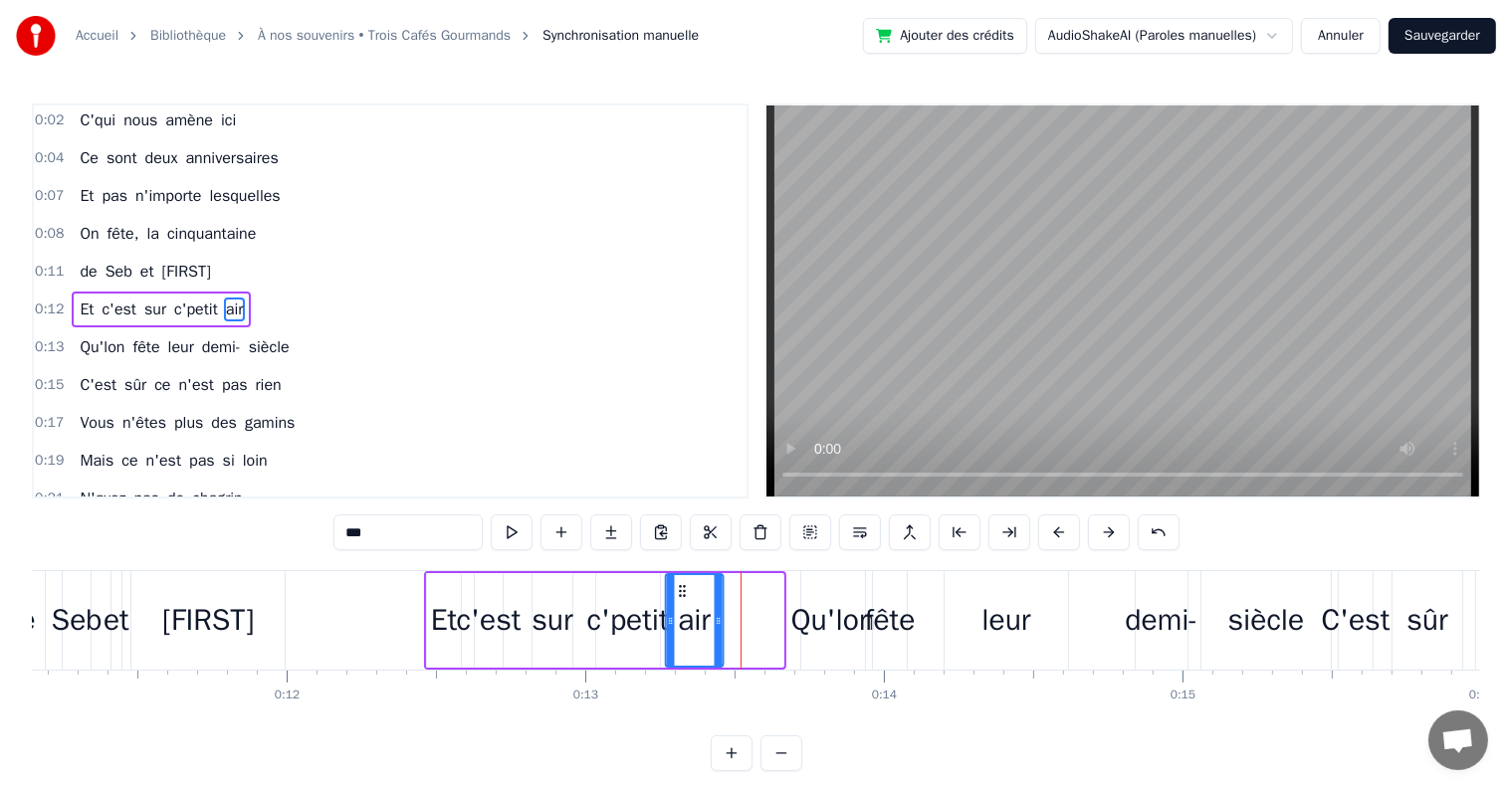 drag, startPoint x: 746, startPoint y: 589, endPoint x: 686, endPoint y: 600, distance: 61 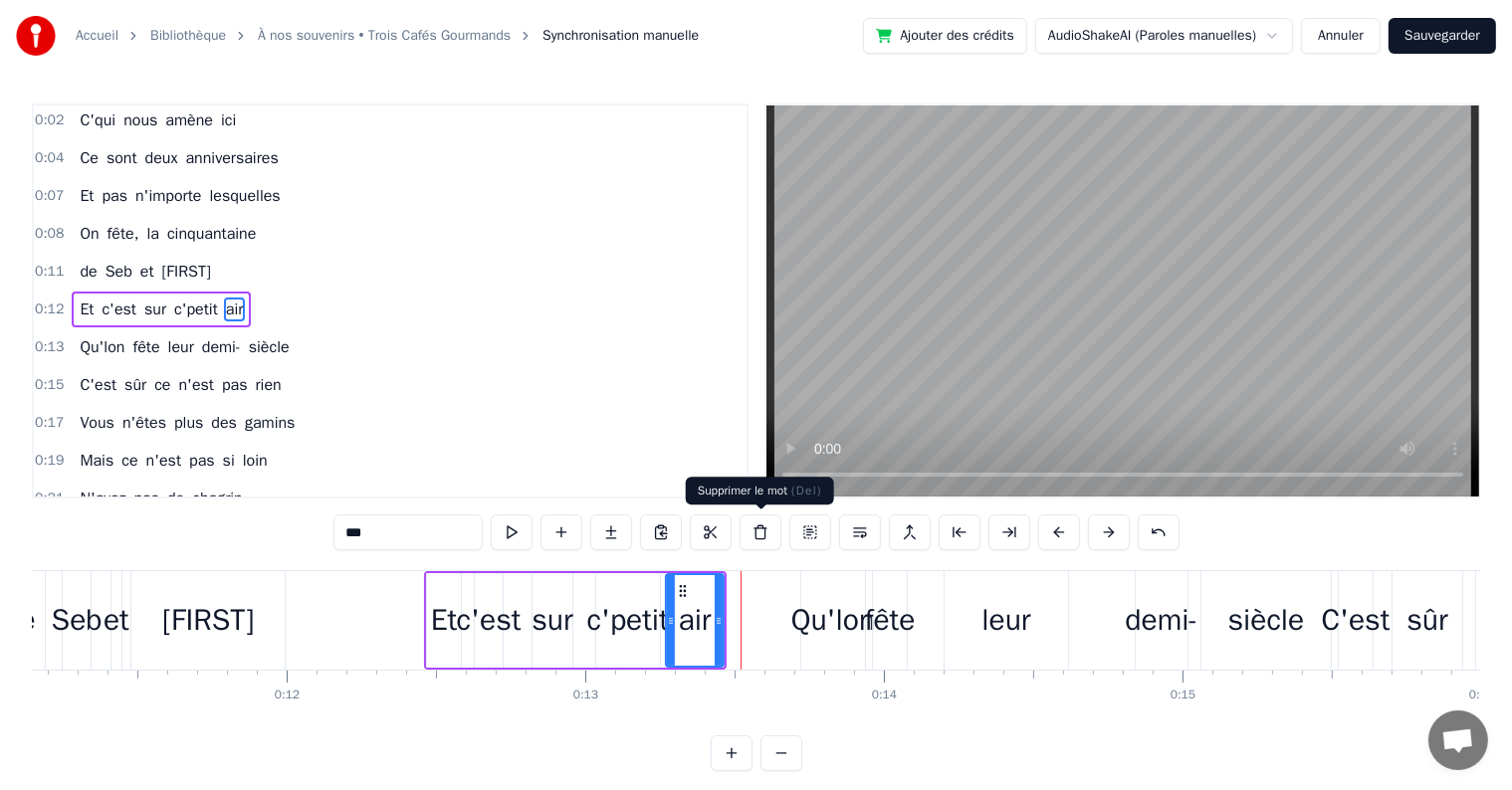 click on "Supprimer le mot ( Del ) Supprimer le mot ( Del )" at bounding box center [759, 491] 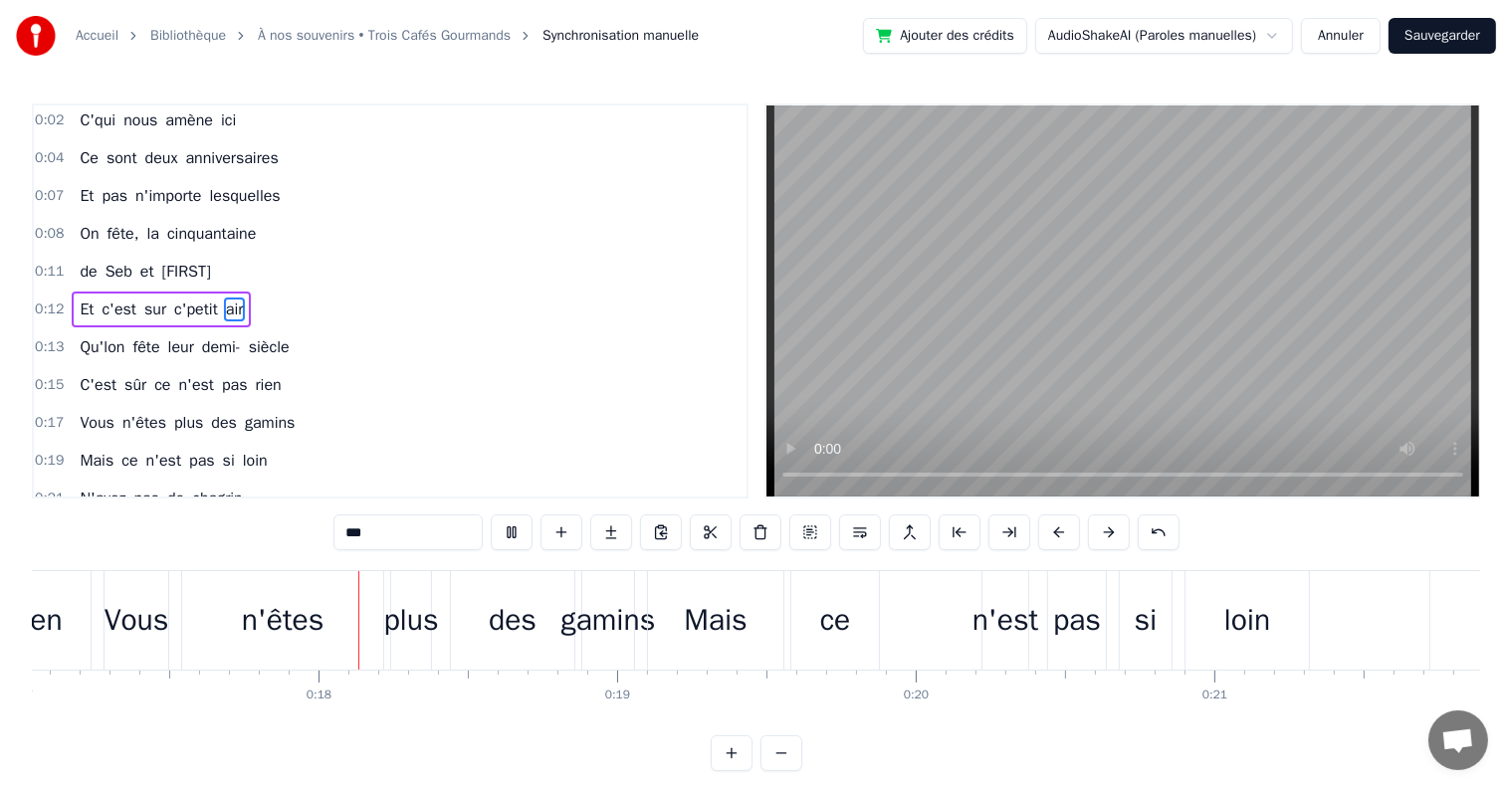 scroll, scrollTop: 0, scrollLeft: 5103, axis: horizontal 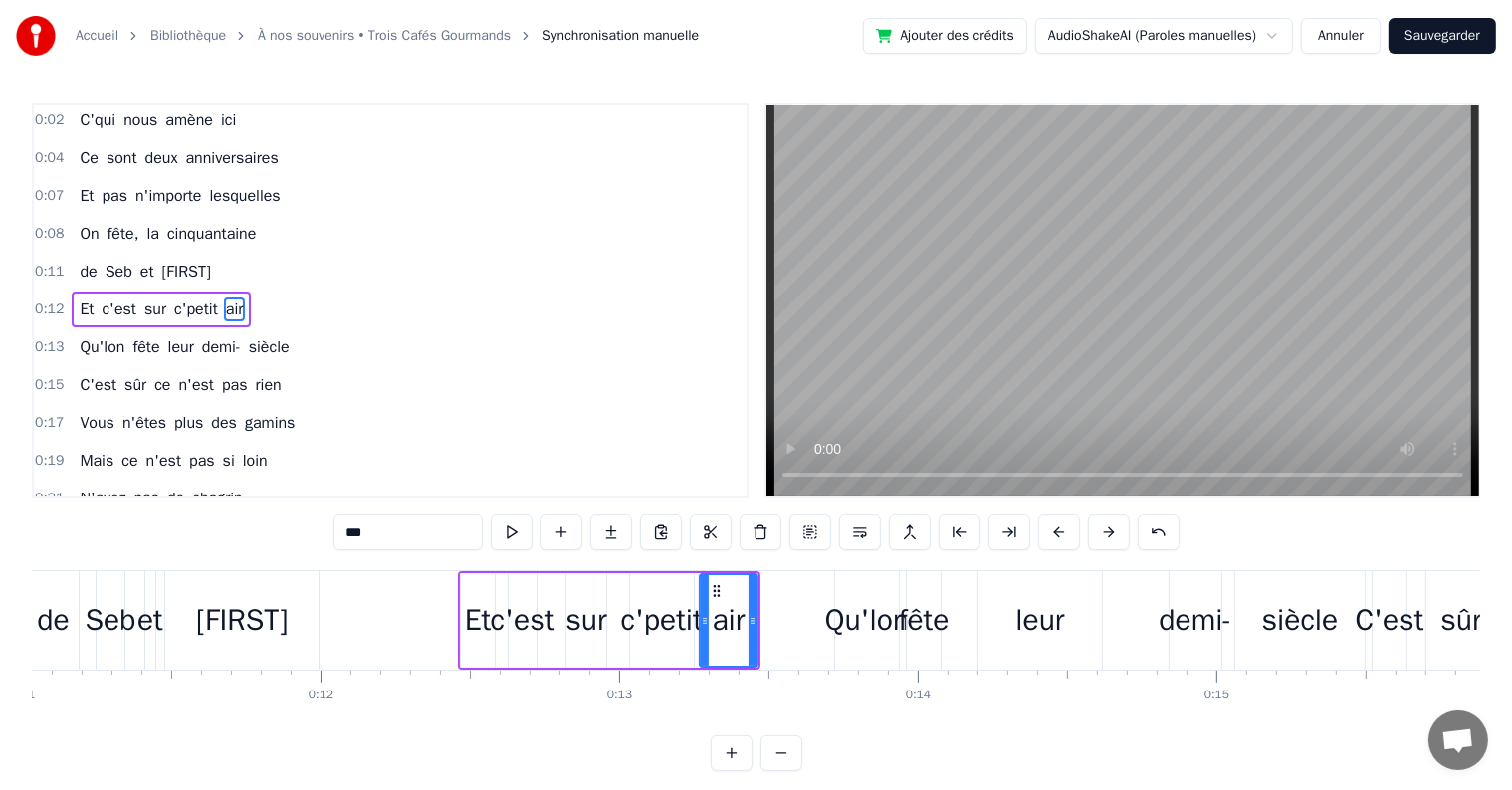 click on "fête" at bounding box center [924, 620] 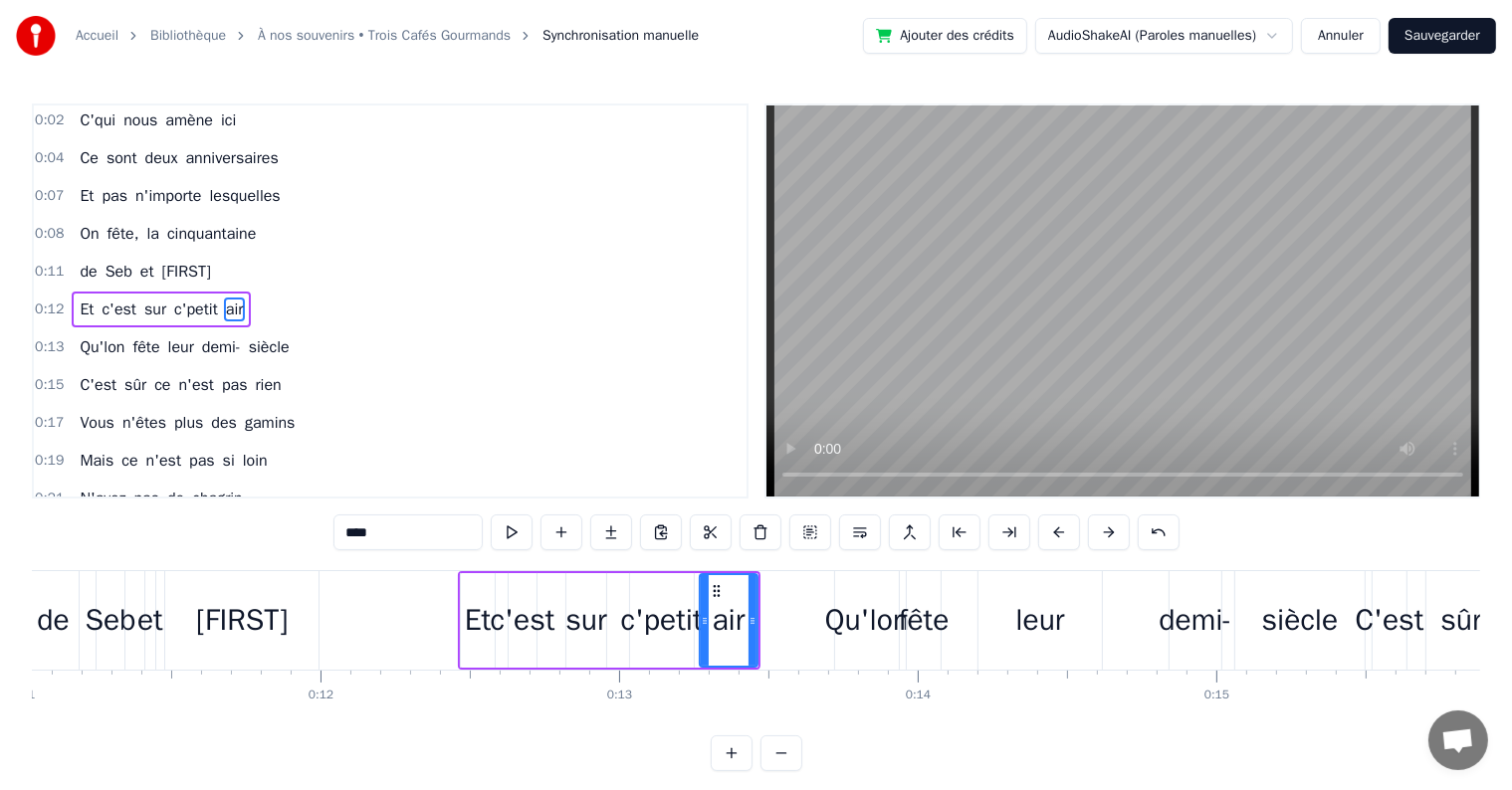 scroll, scrollTop: 79, scrollLeft: 0, axis: vertical 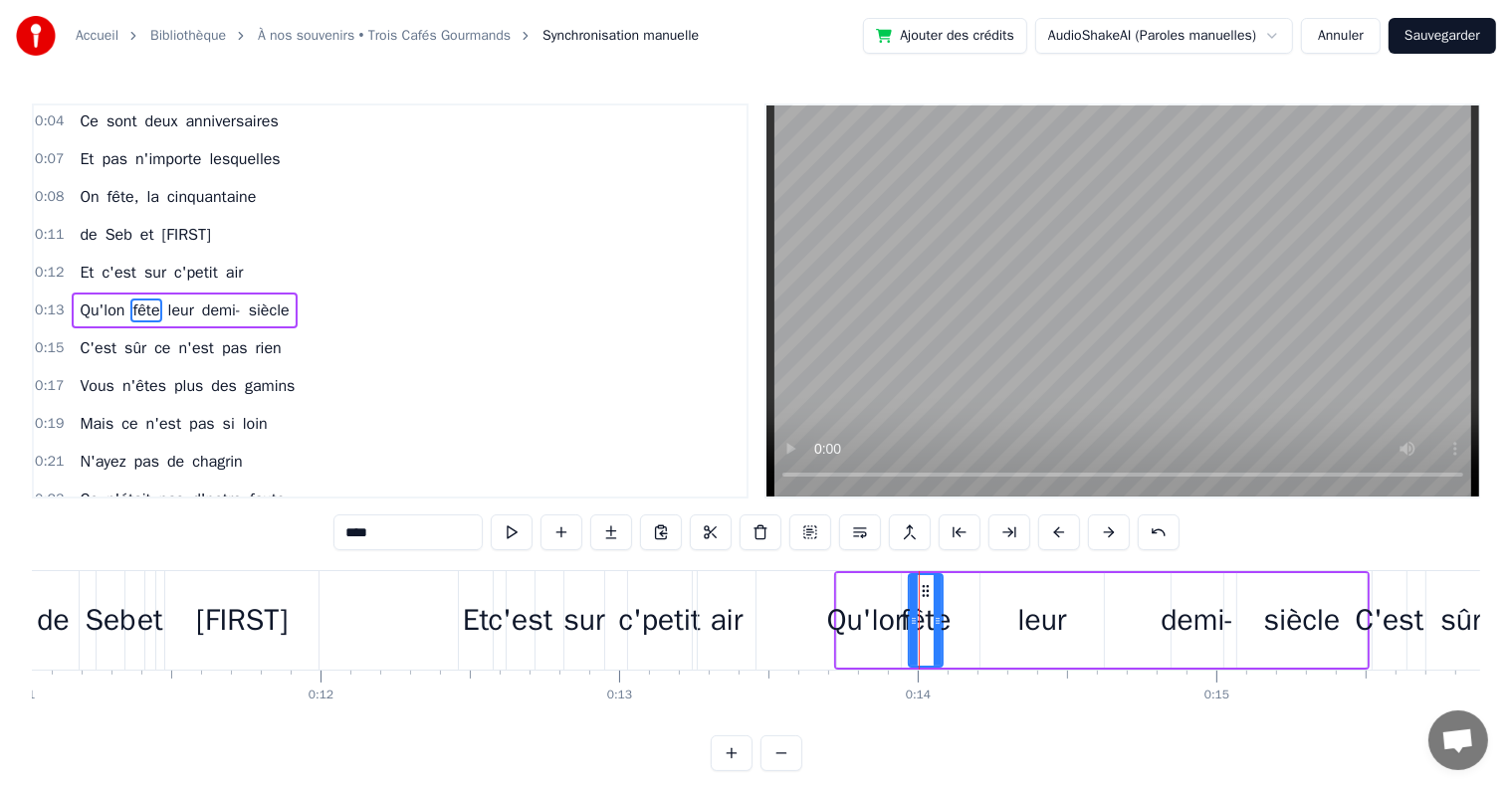 drag, startPoint x: 1038, startPoint y: 605, endPoint x: 1077, endPoint y: 608, distance: 39.115214 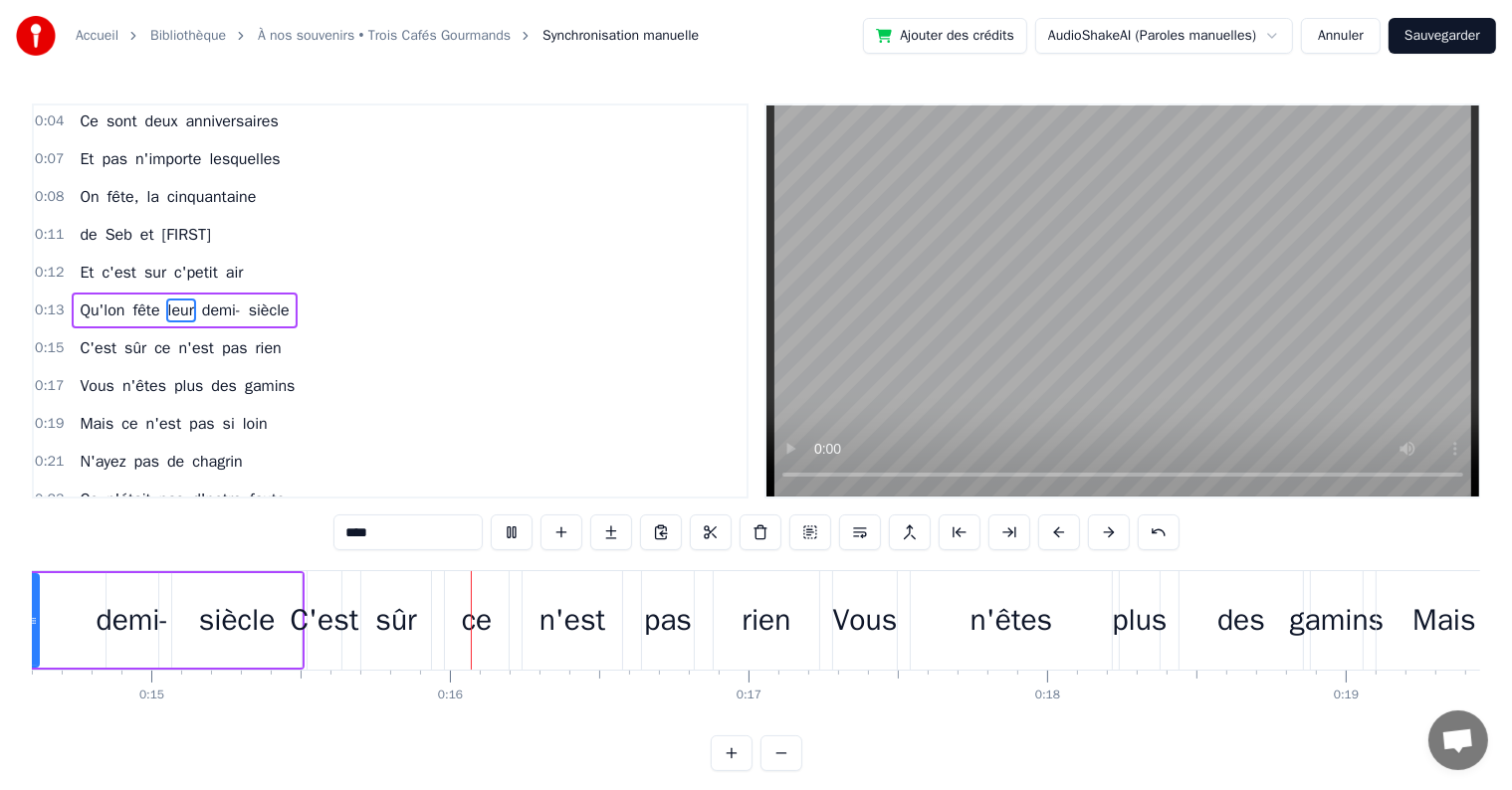 scroll, scrollTop: 0, scrollLeft: 4549, axis: horizontal 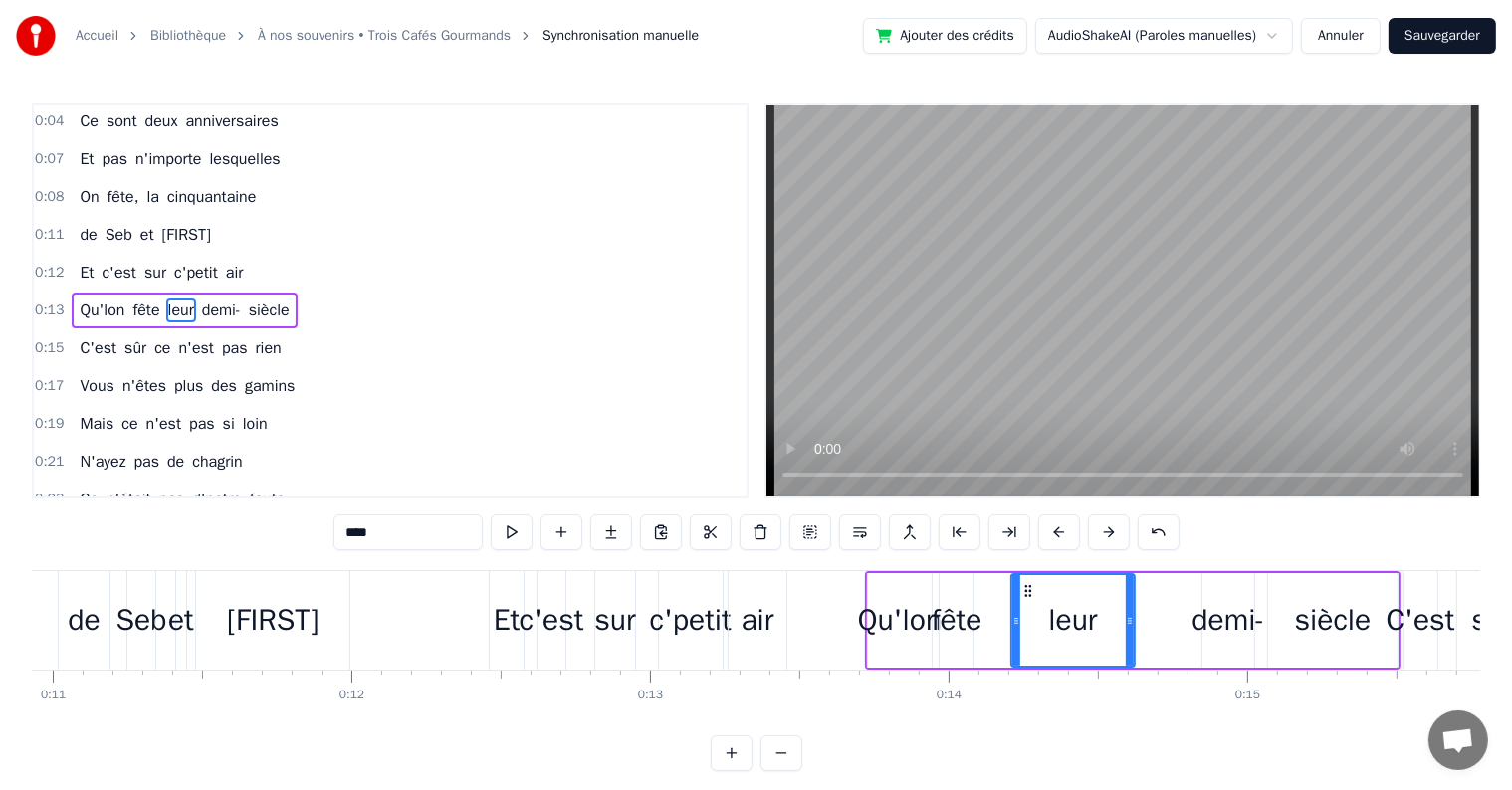 click on "air" at bounding box center (757, 620) 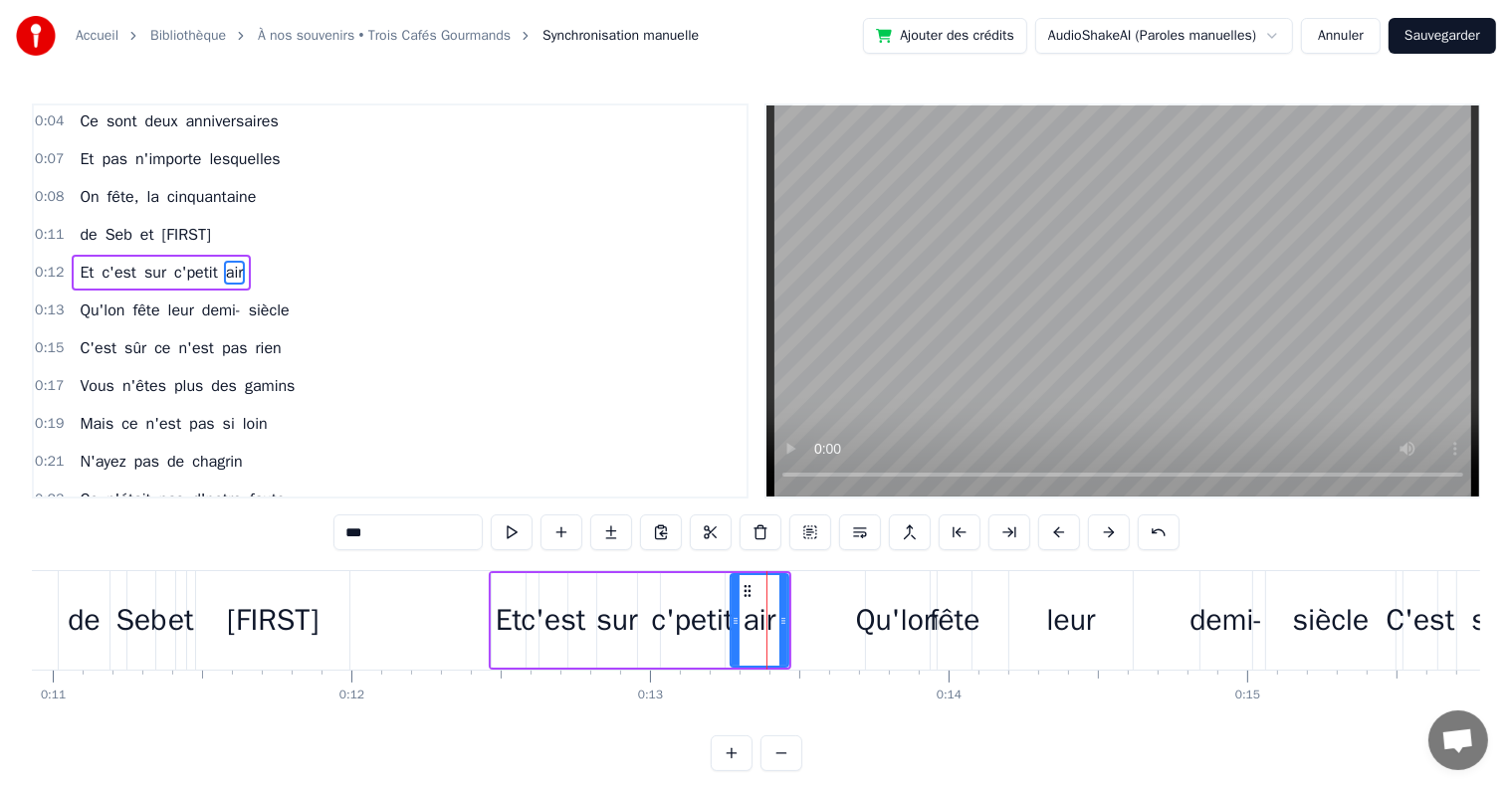 scroll, scrollTop: 42, scrollLeft: 0, axis: vertical 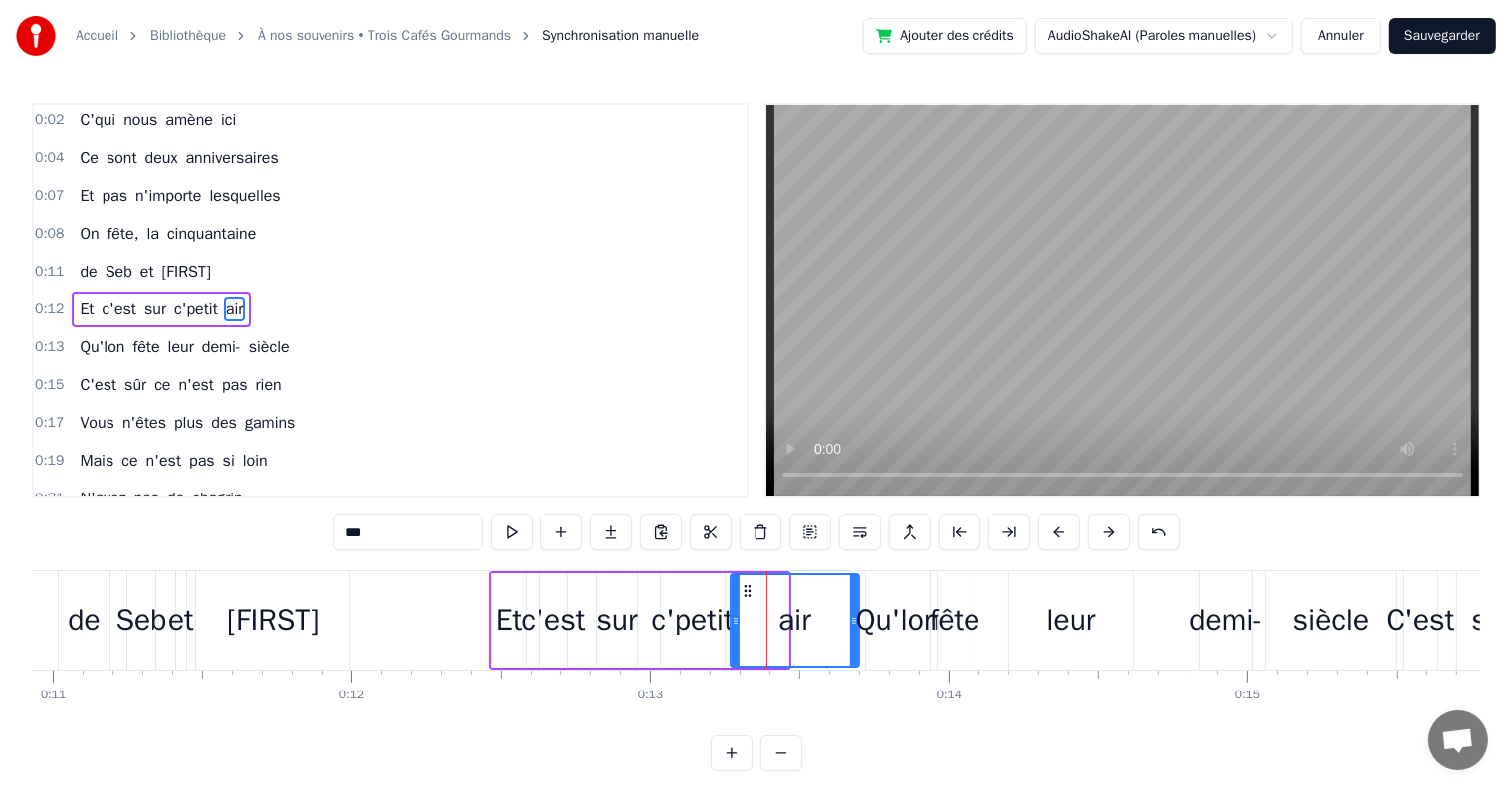 drag, startPoint x: 783, startPoint y: 621, endPoint x: 854, endPoint y: 622, distance: 71.00704 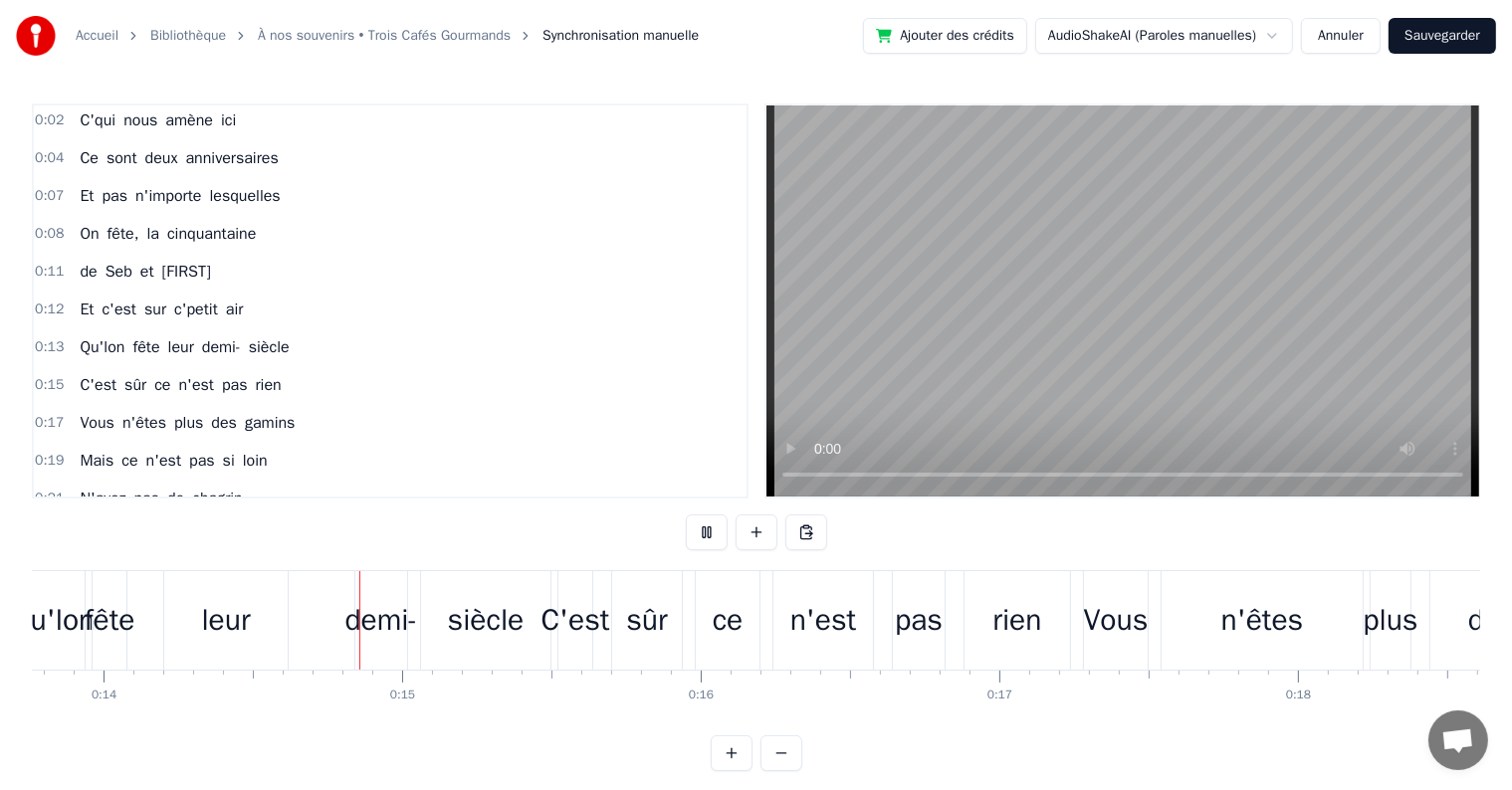 scroll, scrollTop: 0, scrollLeft: 4110, axis: horizontal 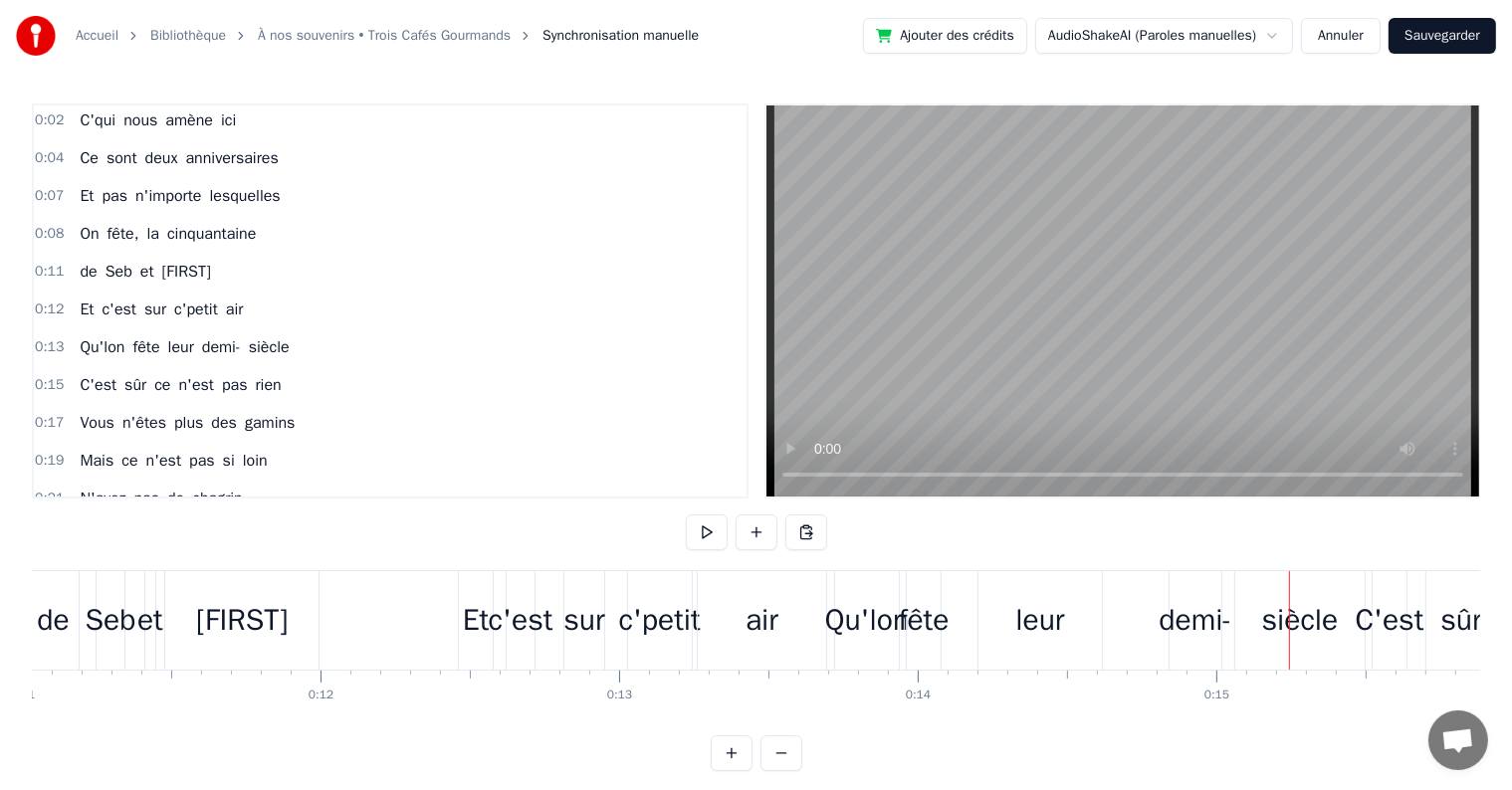 click on "c'petit" at bounding box center [660, 620] 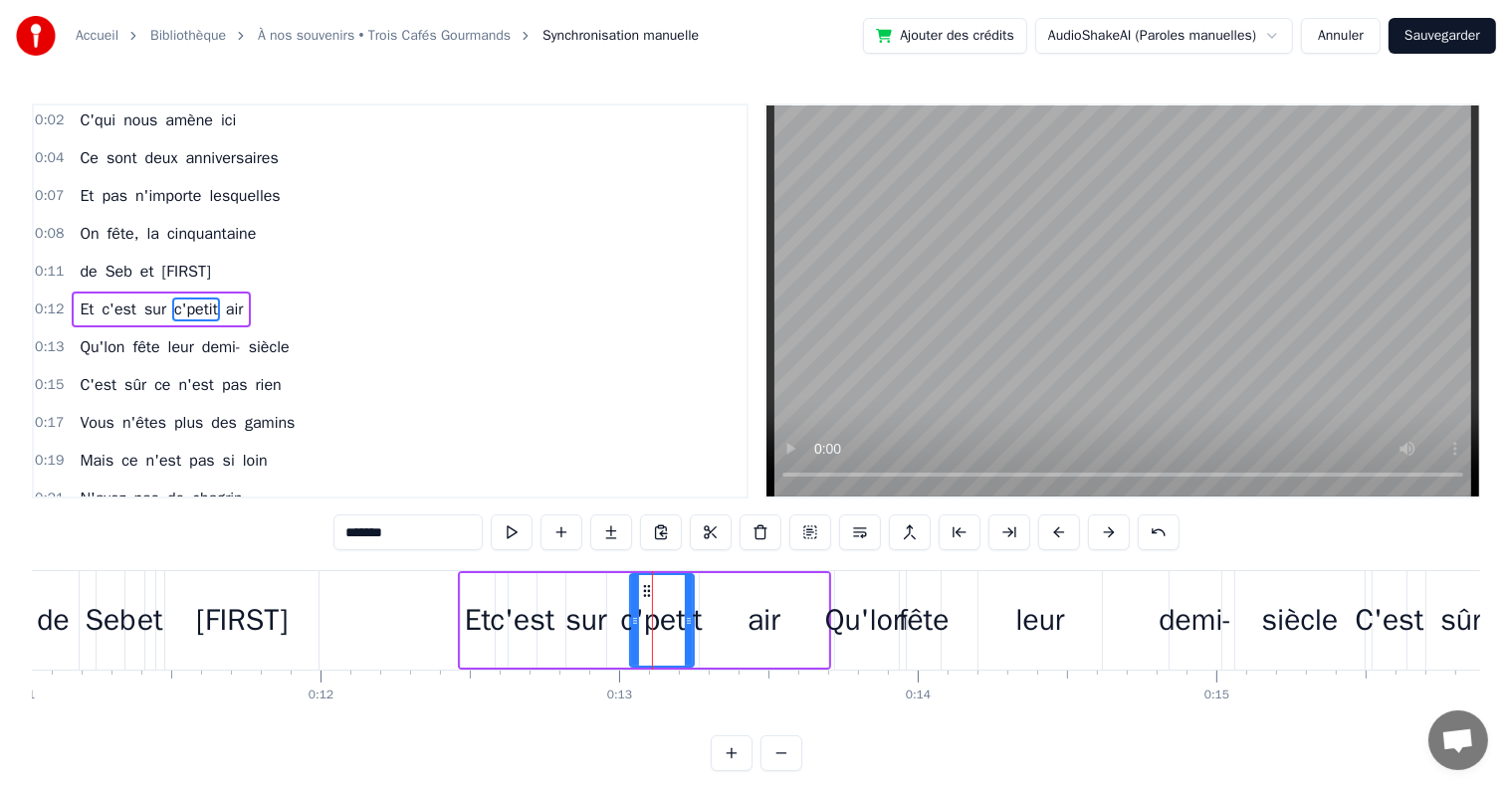 click on "air" at bounding box center (763, 620) 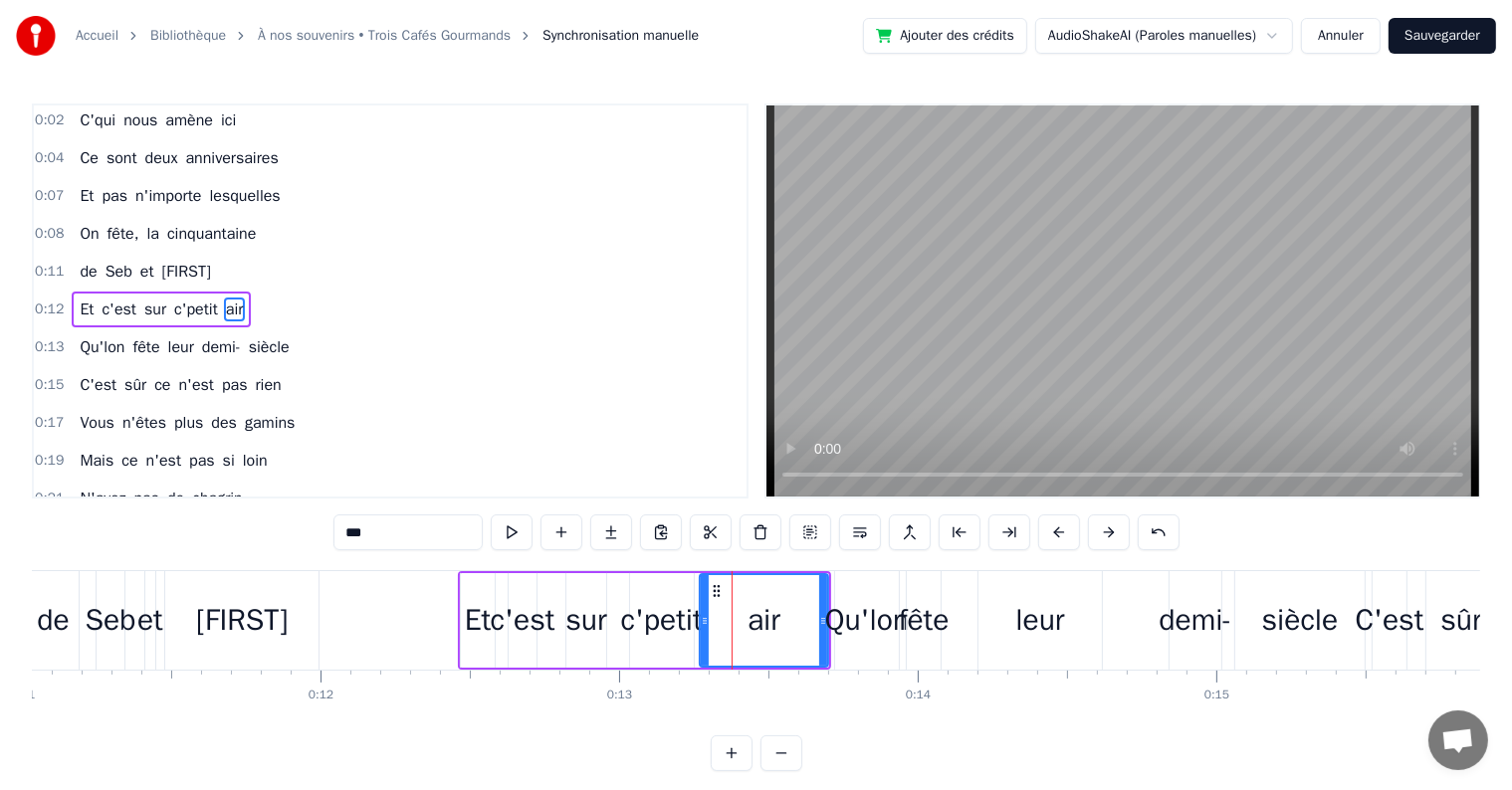 click on "Qu'lon" at bounding box center [867, 620] 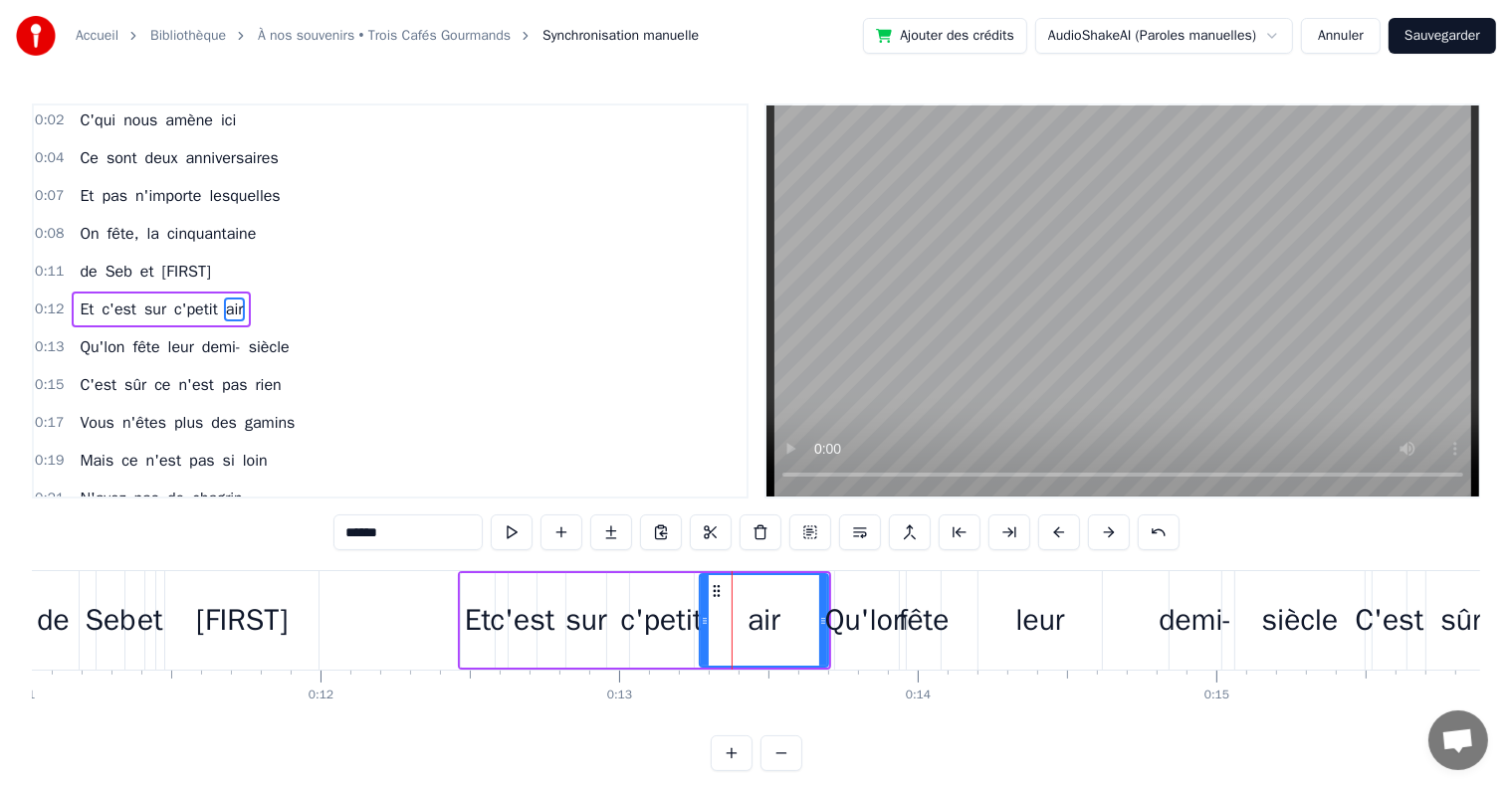 scroll, scrollTop: 79, scrollLeft: 0, axis: vertical 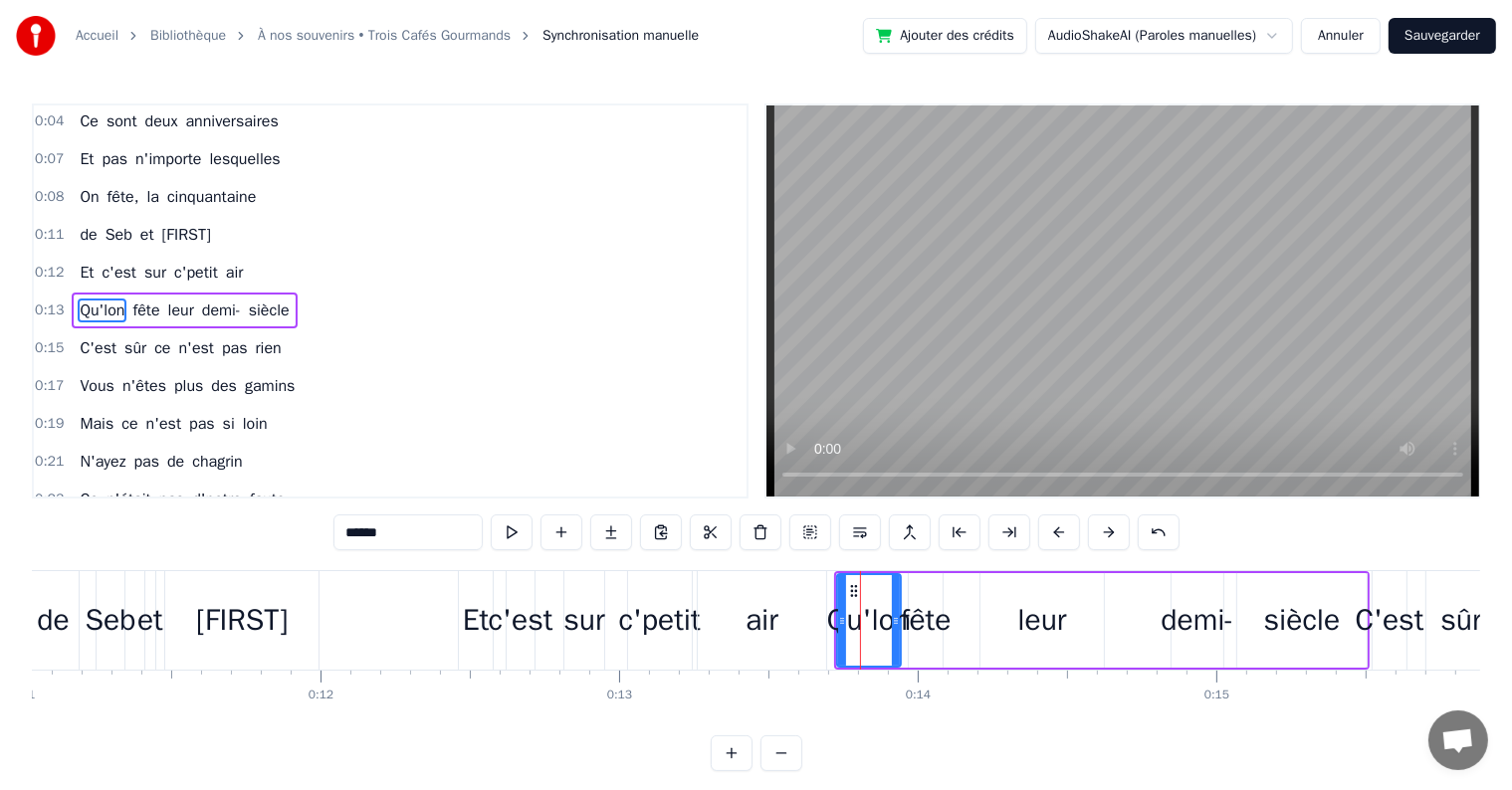 click on "leur" at bounding box center [1042, 620] 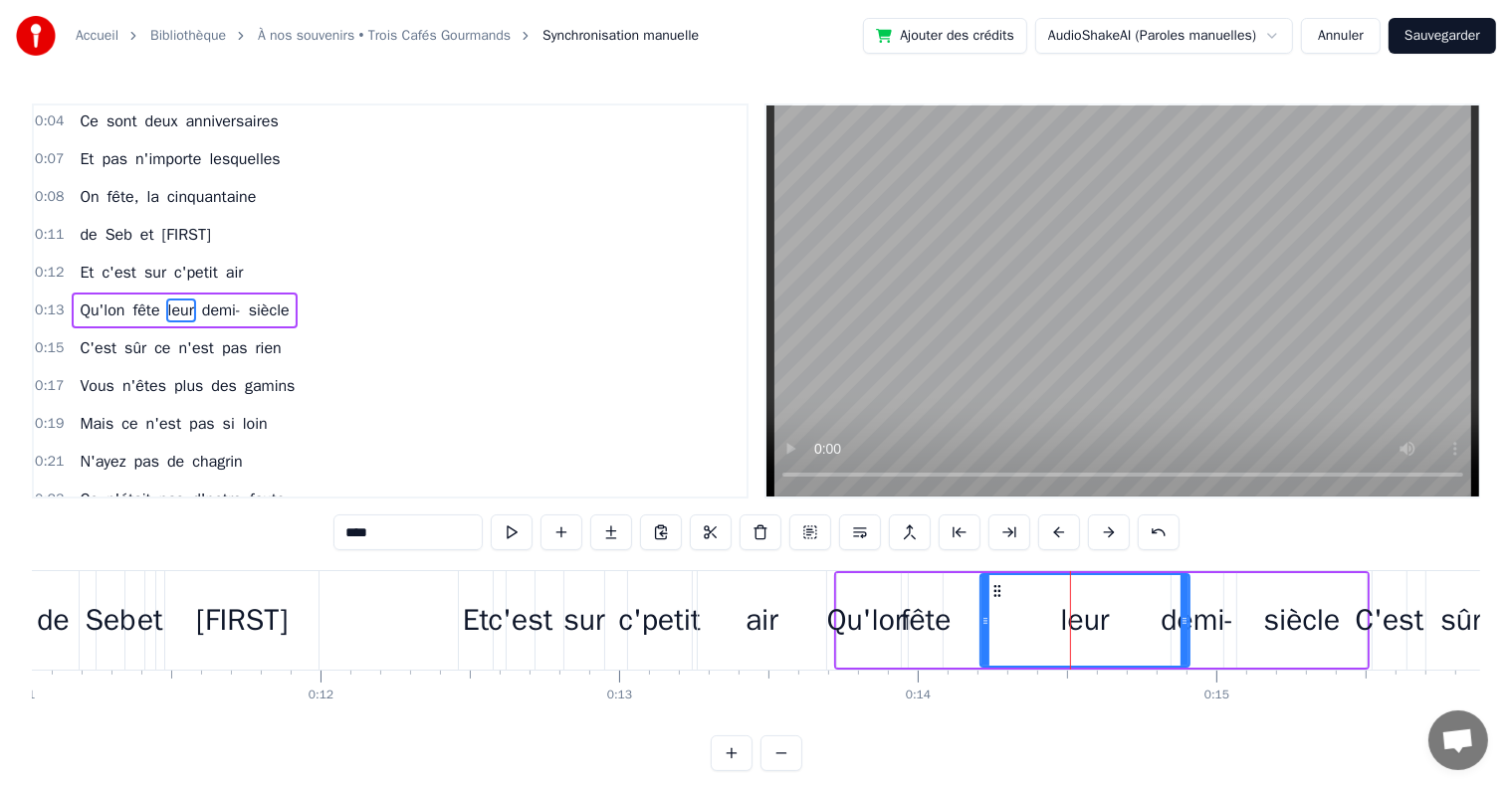 drag, startPoint x: 1097, startPoint y: 622, endPoint x: 1183, endPoint y: 629, distance: 86.28441 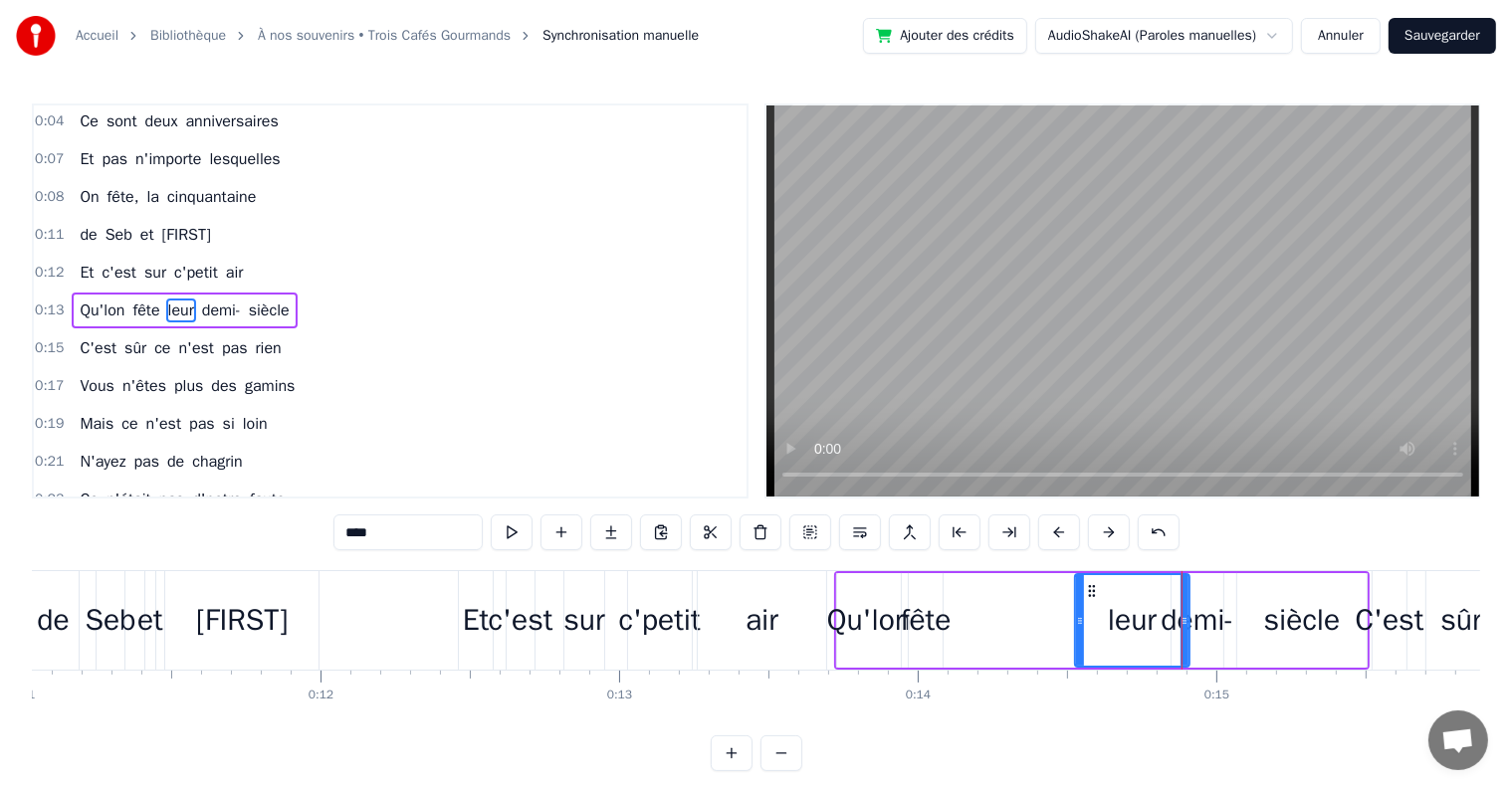 drag, startPoint x: 981, startPoint y: 621, endPoint x: 1057, endPoint y: 623, distance: 76.02631 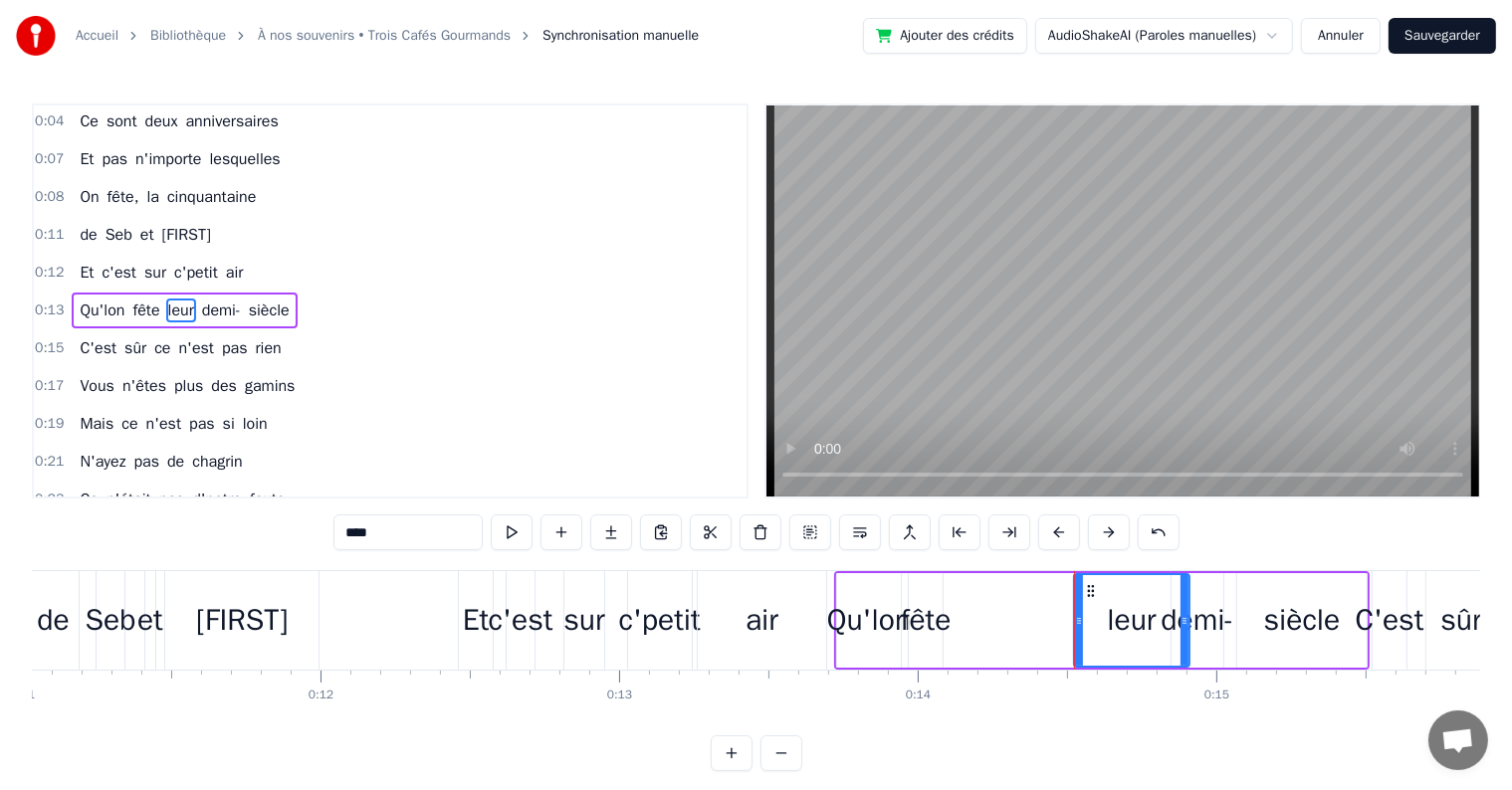click on "fête" at bounding box center [926, 620] 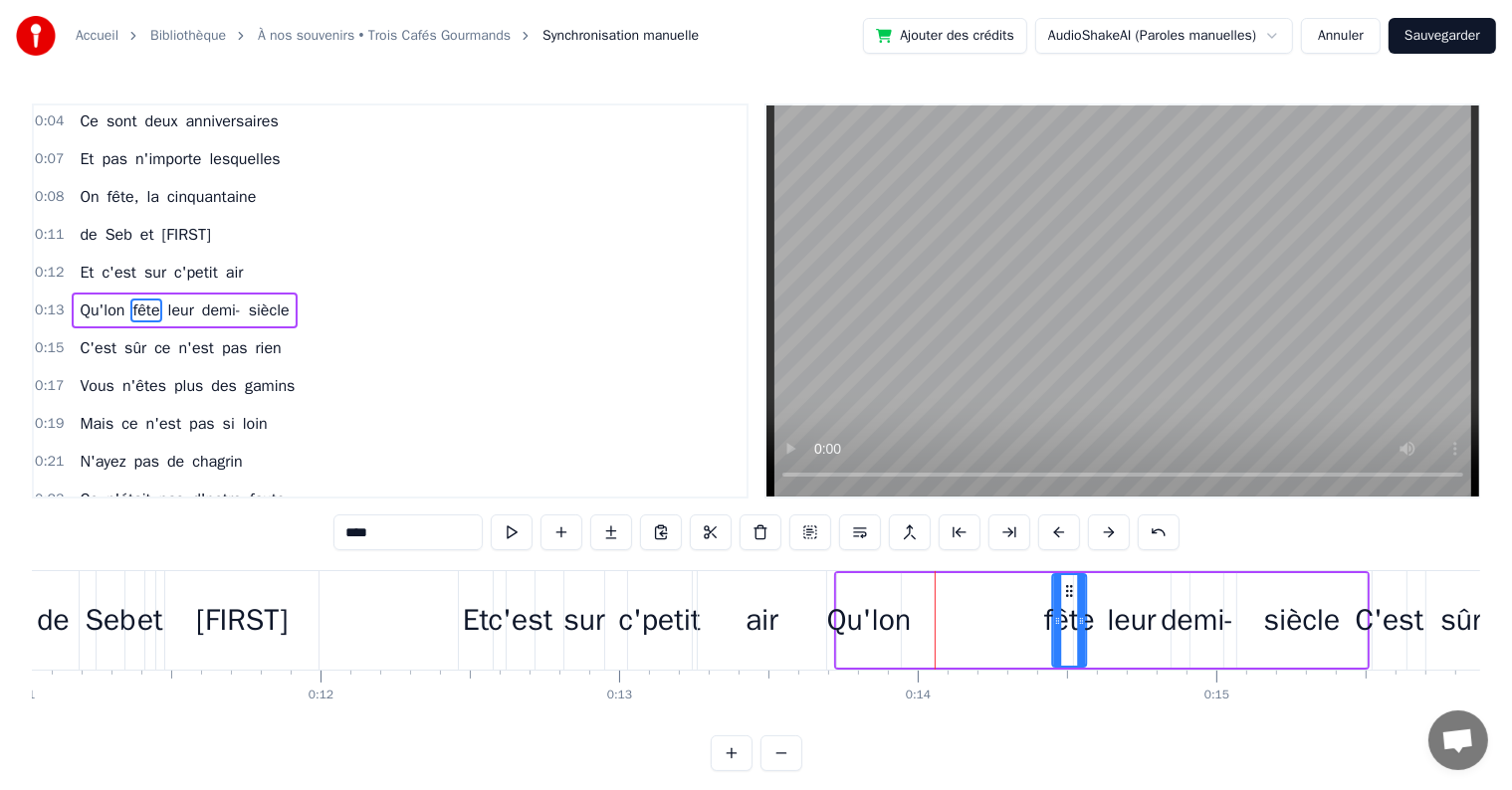drag, startPoint x: 924, startPoint y: 593, endPoint x: 991, endPoint y: 597, distance: 67.119297 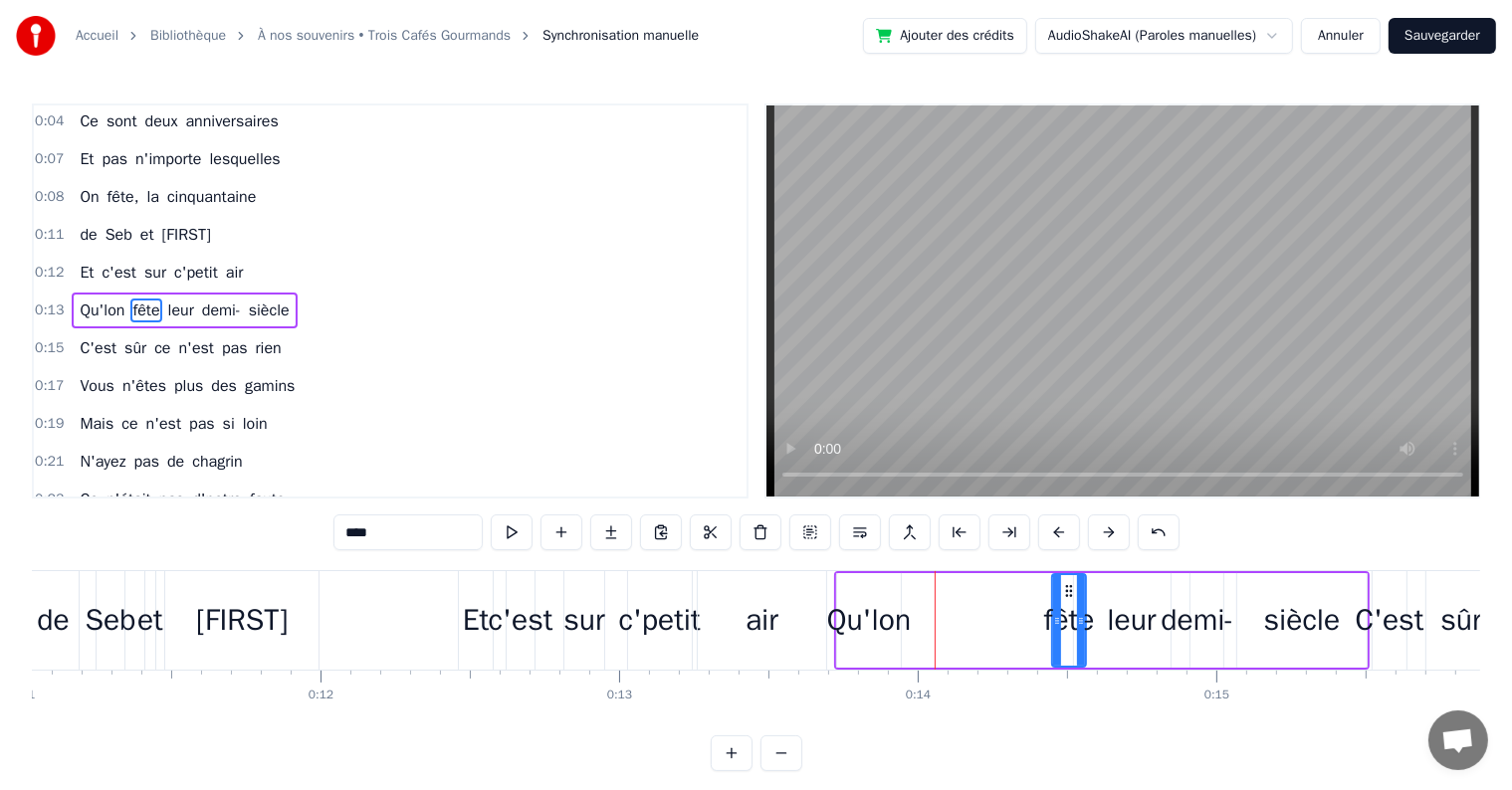 click on "Qu'lon" at bounding box center (869, 620) 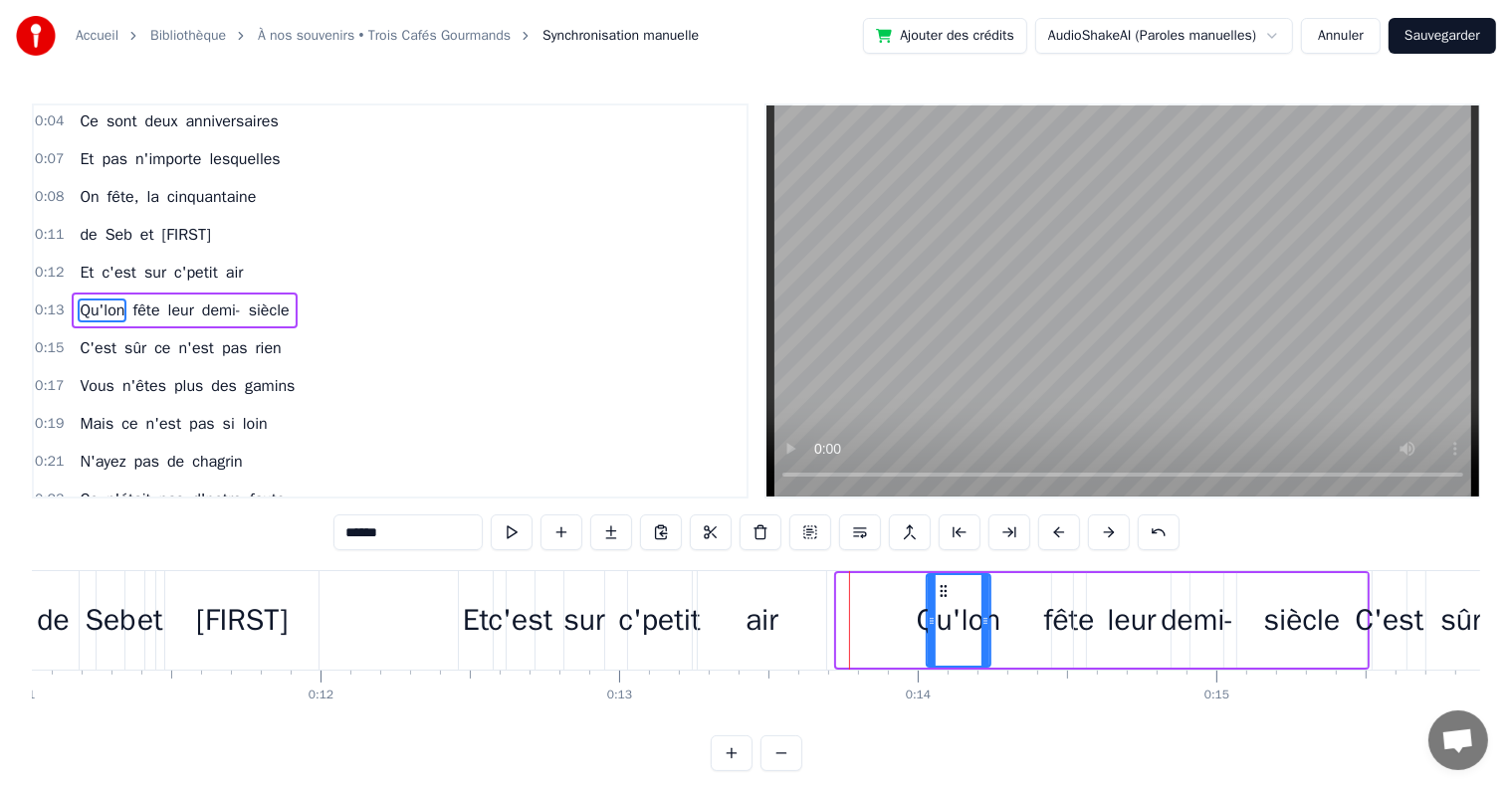 drag, startPoint x: 853, startPoint y: 588, endPoint x: 944, endPoint y: 601, distance: 91.92388 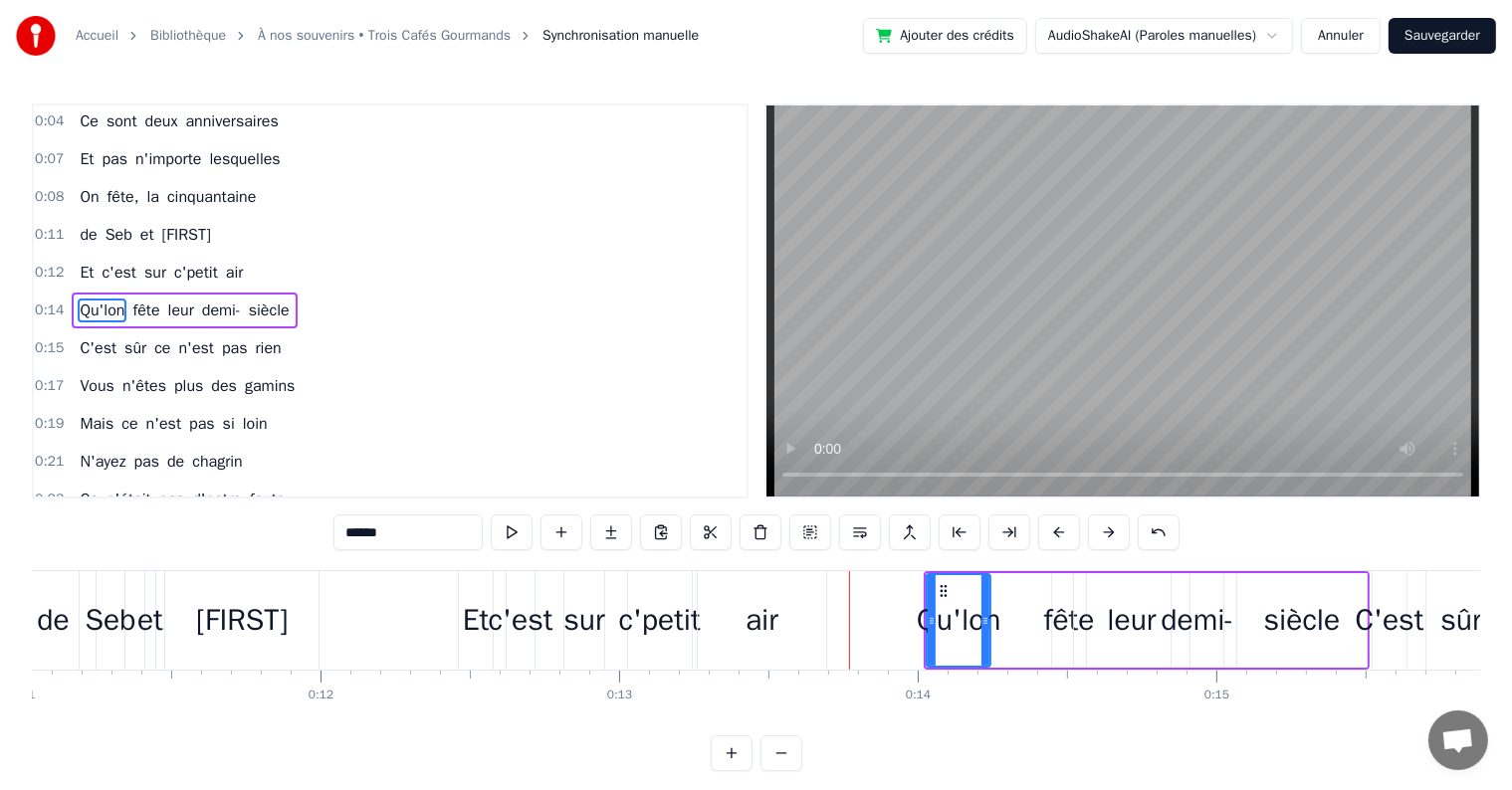 click on "air" at bounding box center (761, 620) 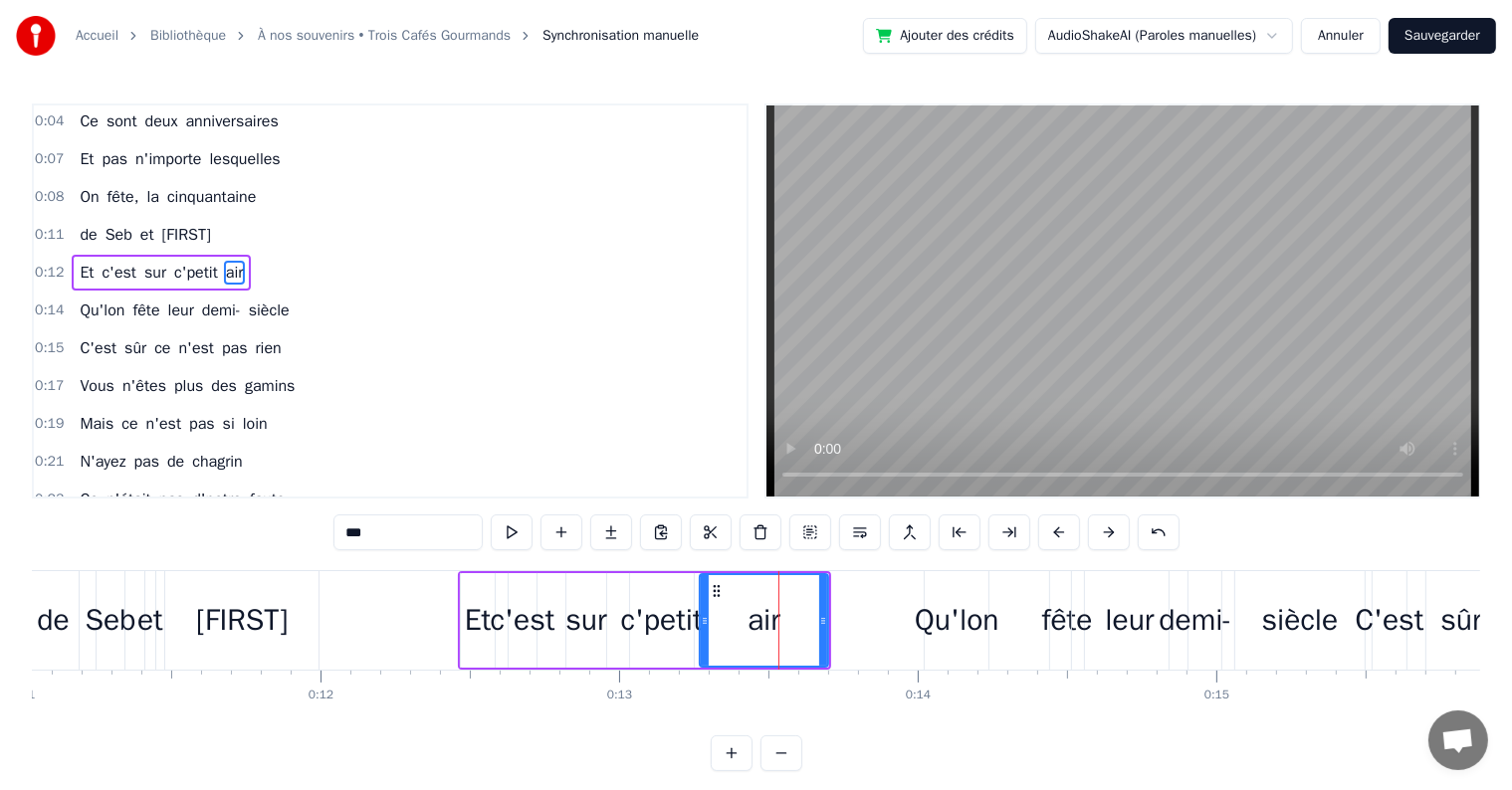 scroll, scrollTop: 42, scrollLeft: 0, axis: vertical 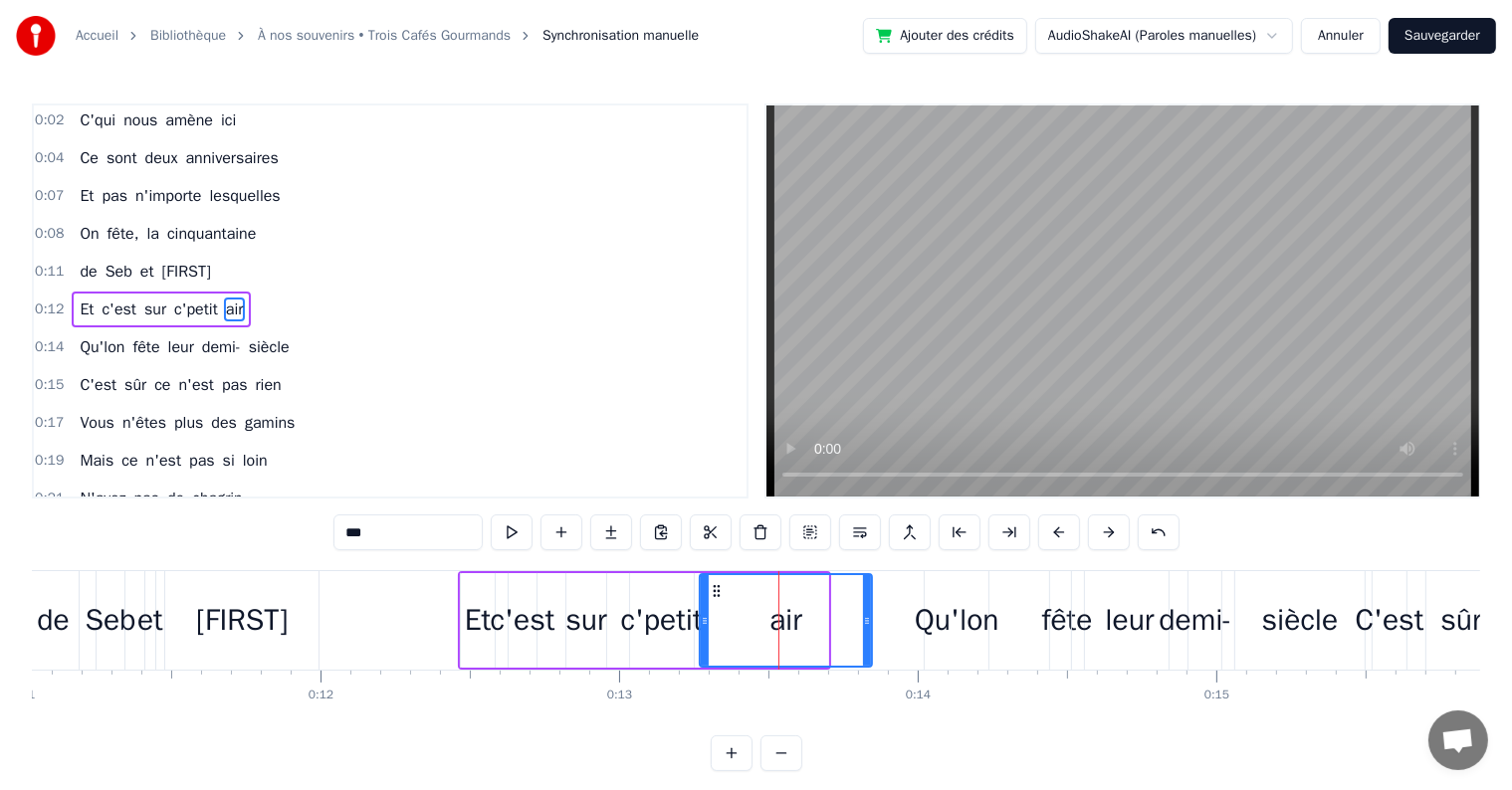 drag, startPoint x: 825, startPoint y: 615, endPoint x: 869, endPoint y: 621, distance: 44.407207 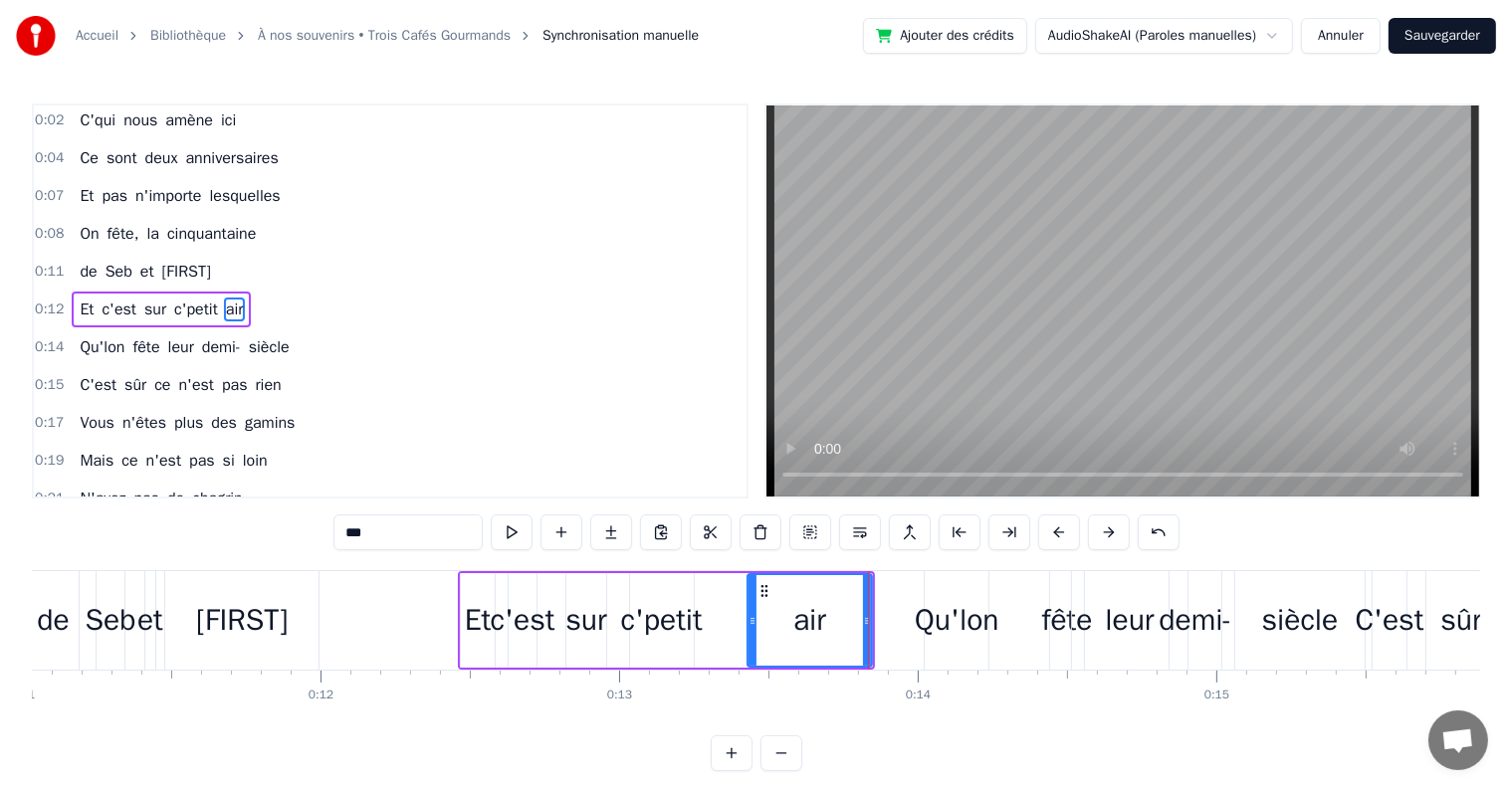 drag, startPoint x: 704, startPoint y: 619, endPoint x: 752, endPoint y: 630, distance: 49.24429 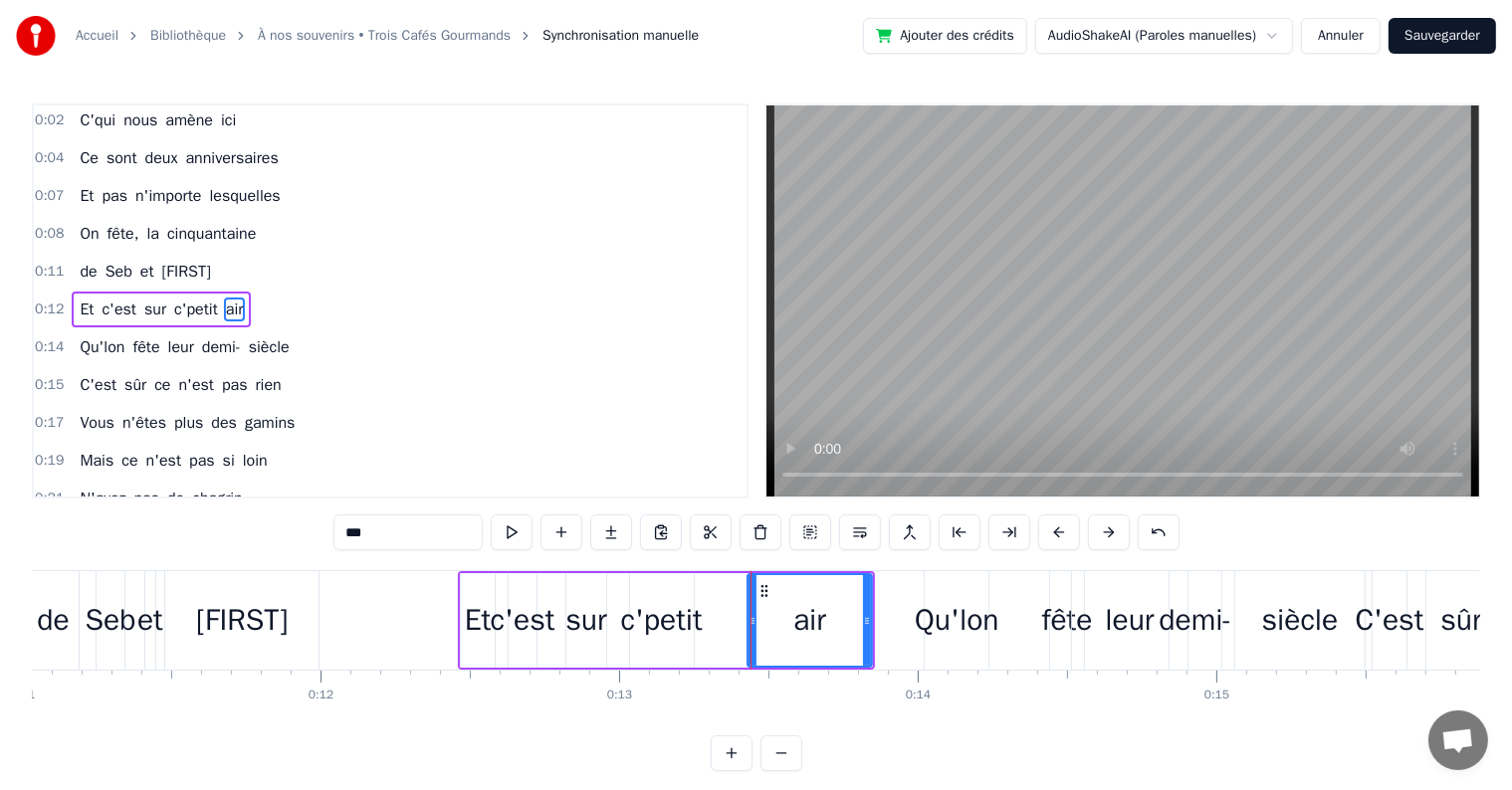 click on "c'petit" at bounding box center (662, 620) 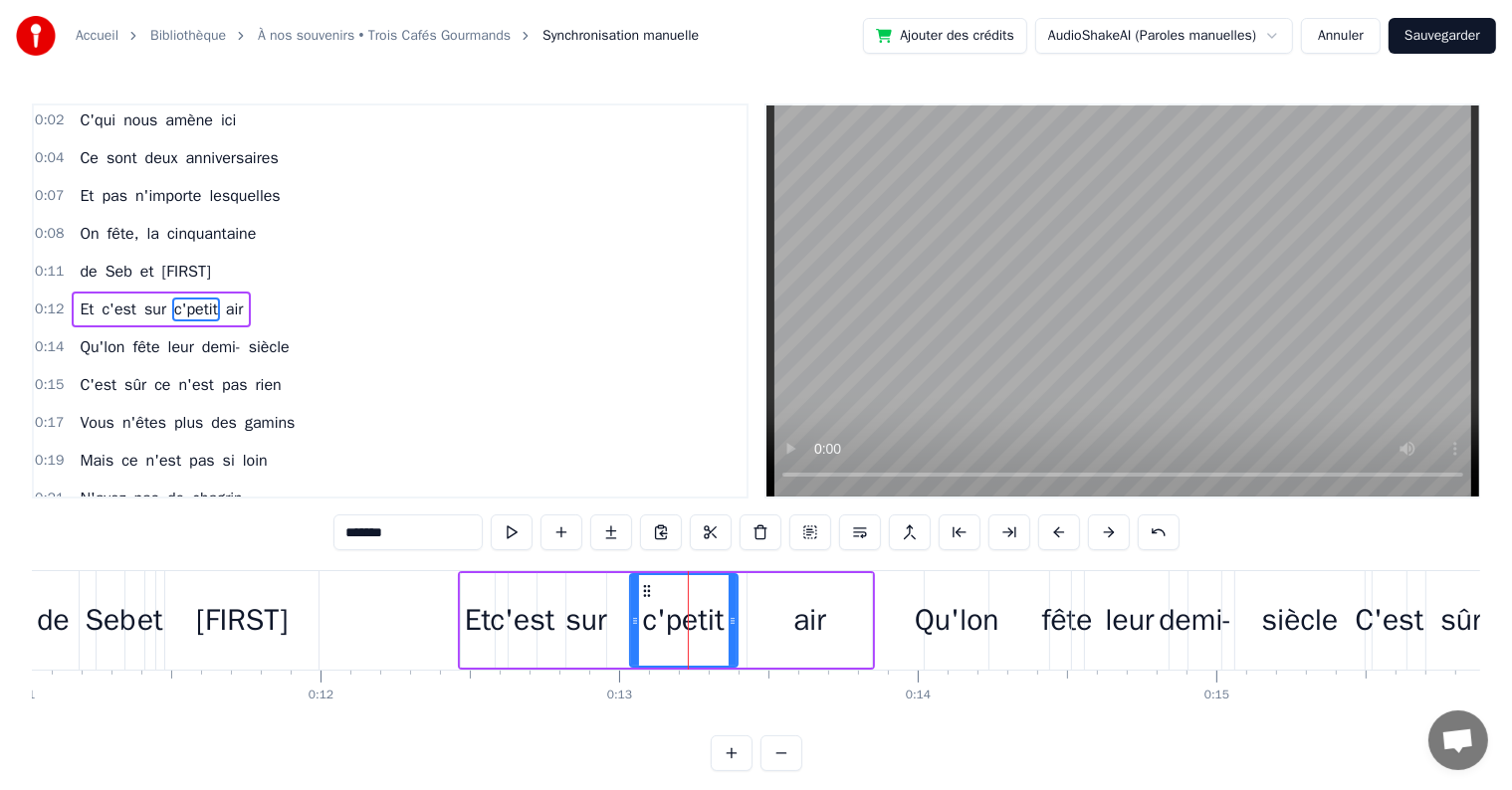 drag, startPoint x: 689, startPoint y: 618, endPoint x: 735, endPoint y: 630, distance: 47.539457 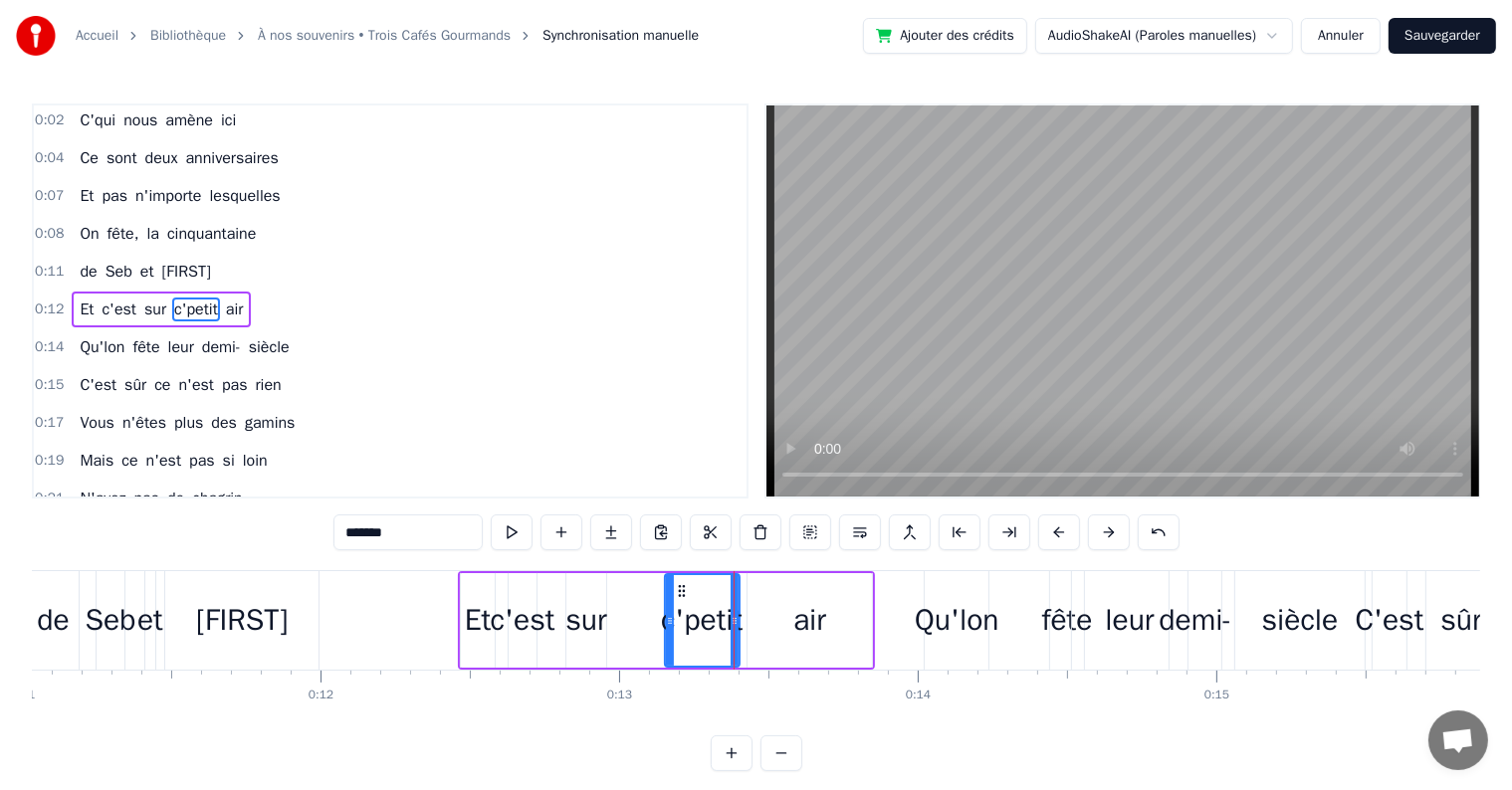 drag, startPoint x: 633, startPoint y: 622, endPoint x: 668, endPoint y: 627, distance: 35.35534 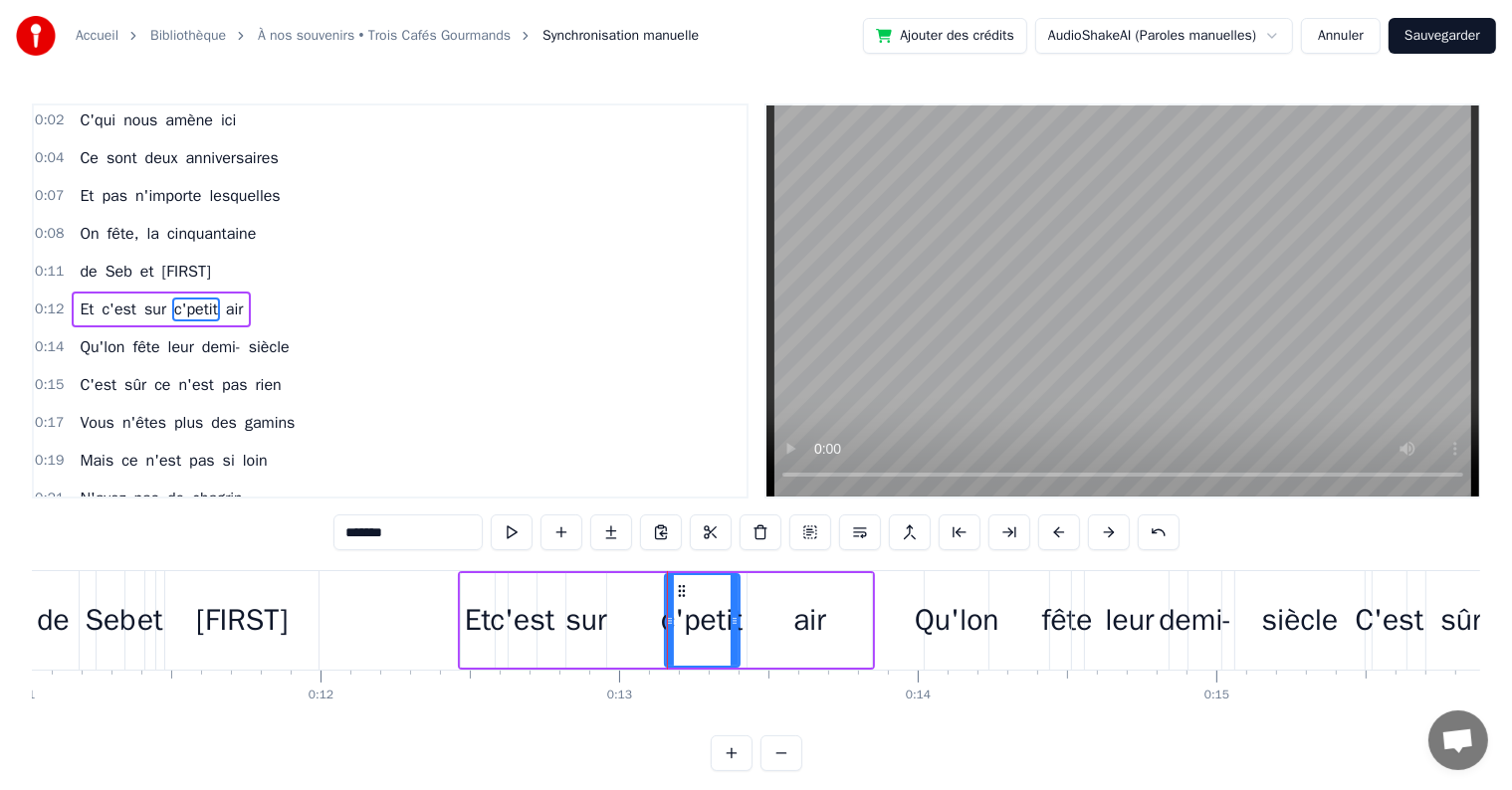 click on "sur" at bounding box center (585, 620) 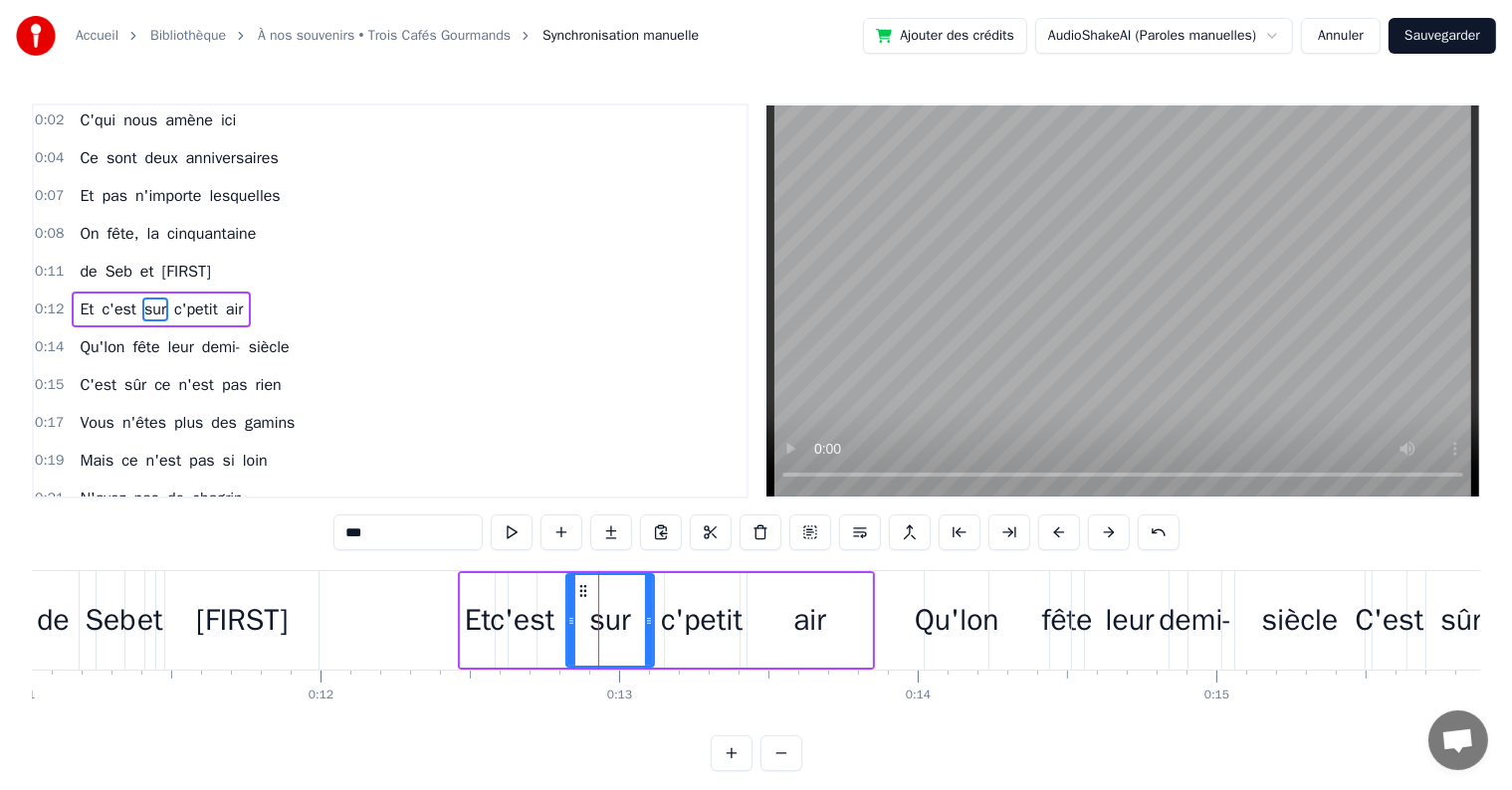 drag, startPoint x: 604, startPoint y: 621, endPoint x: 652, endPoint y: 629, distance: 48.6621 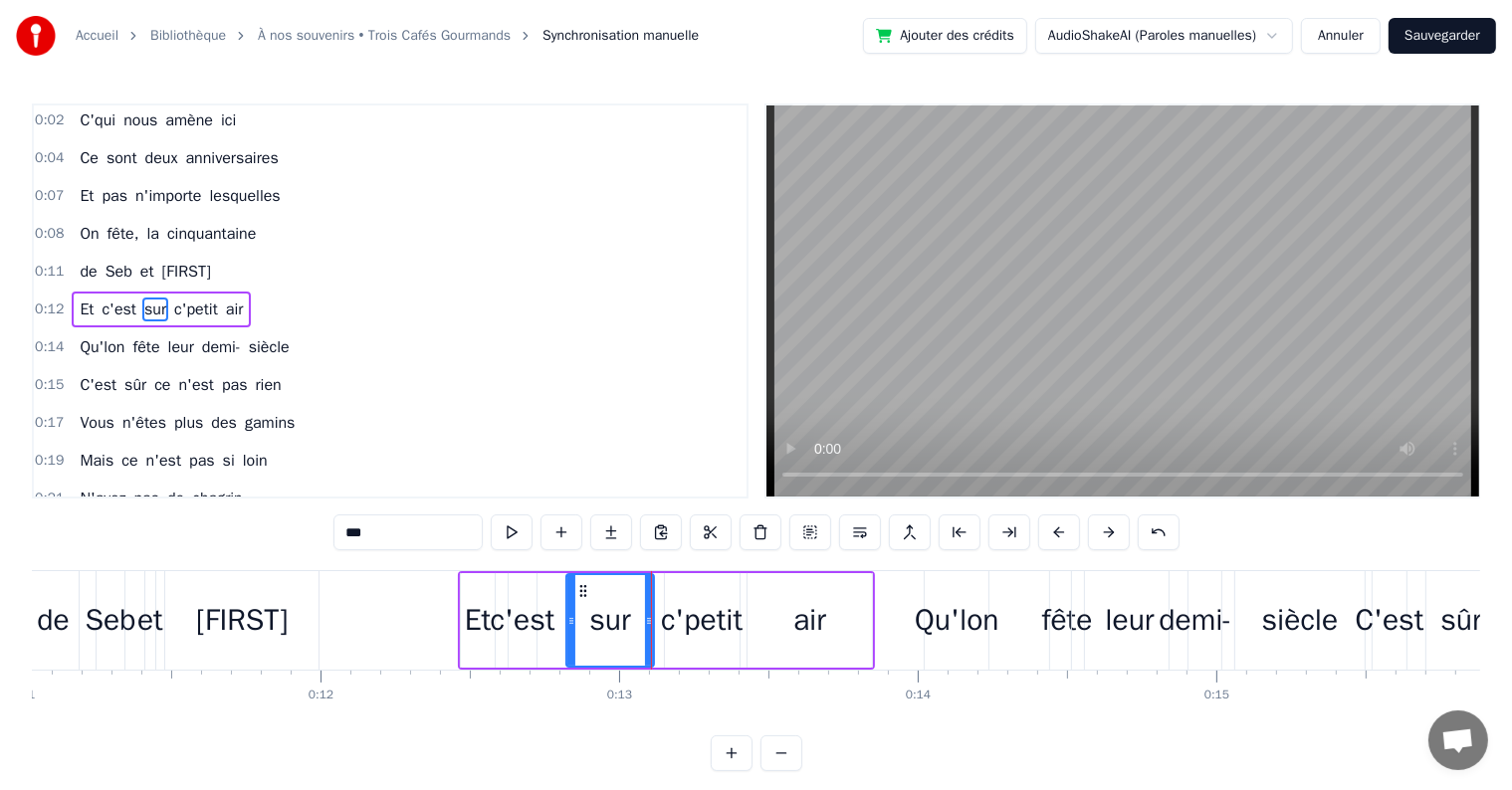 click 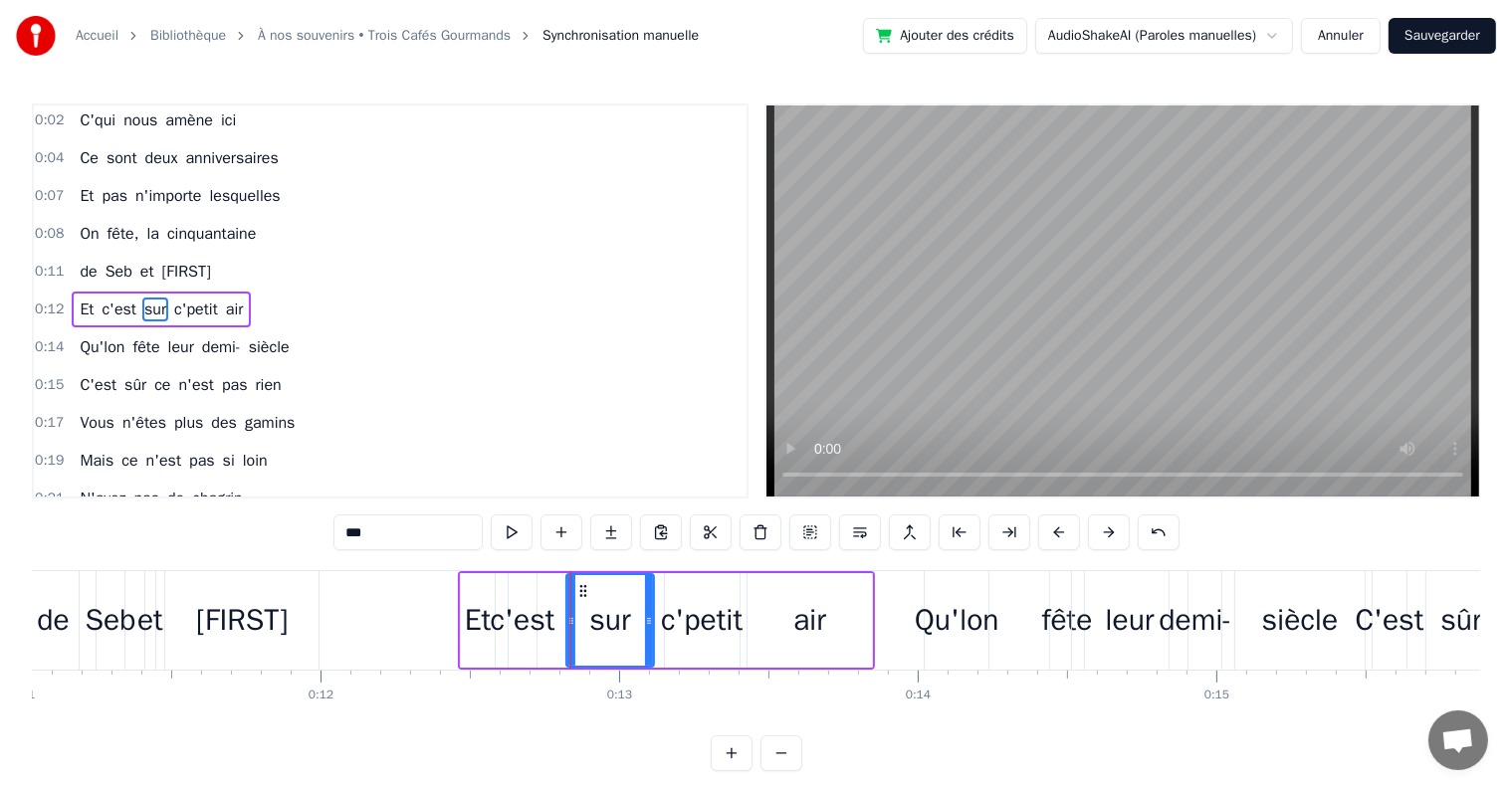 click 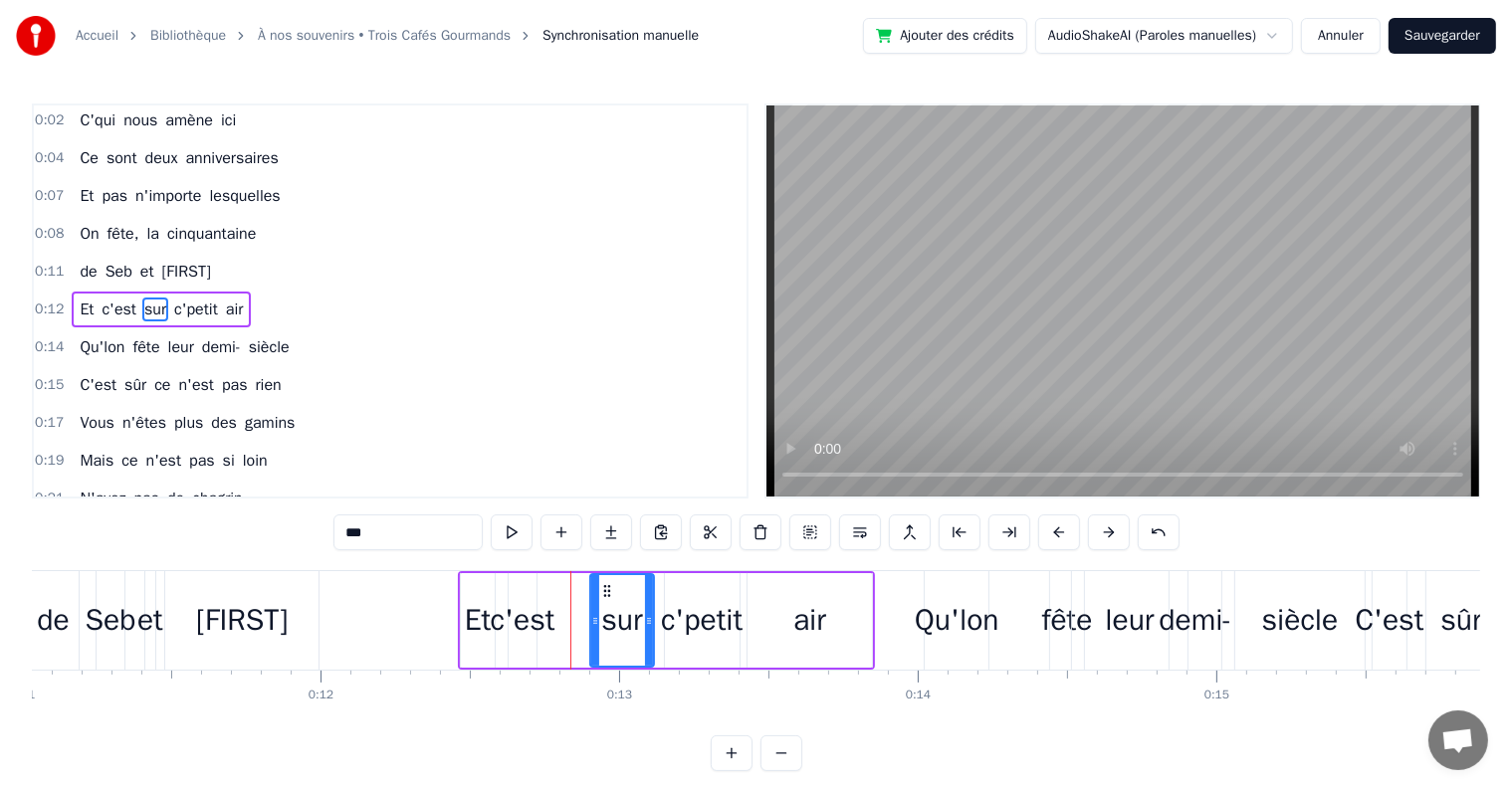 drag, startPoint x: 568, startPoint y: 616, endPoint x: 592, endPoint y: 627, distance: 26.400758 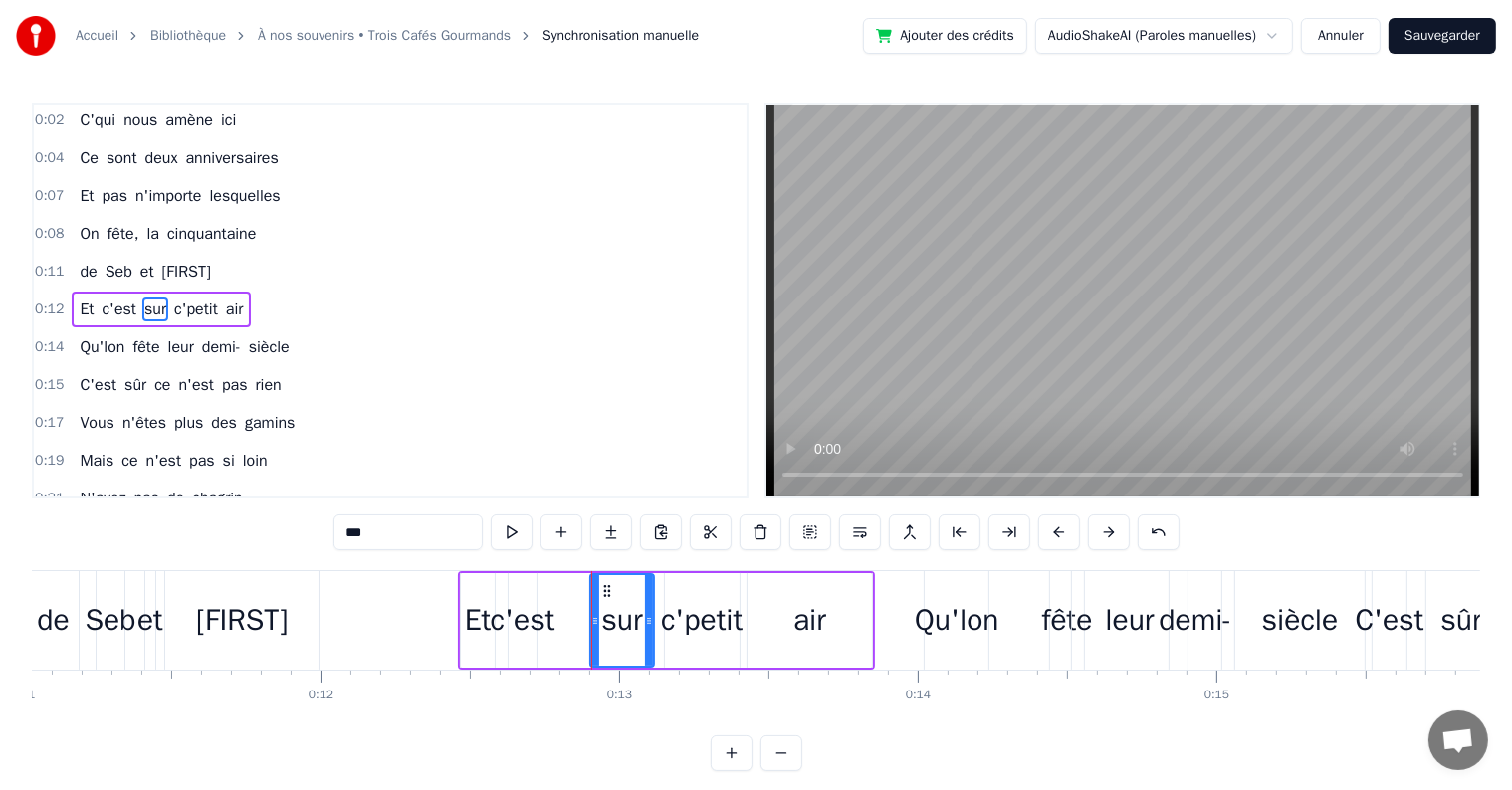 click on "c'est" at bounding box center (523, 620) 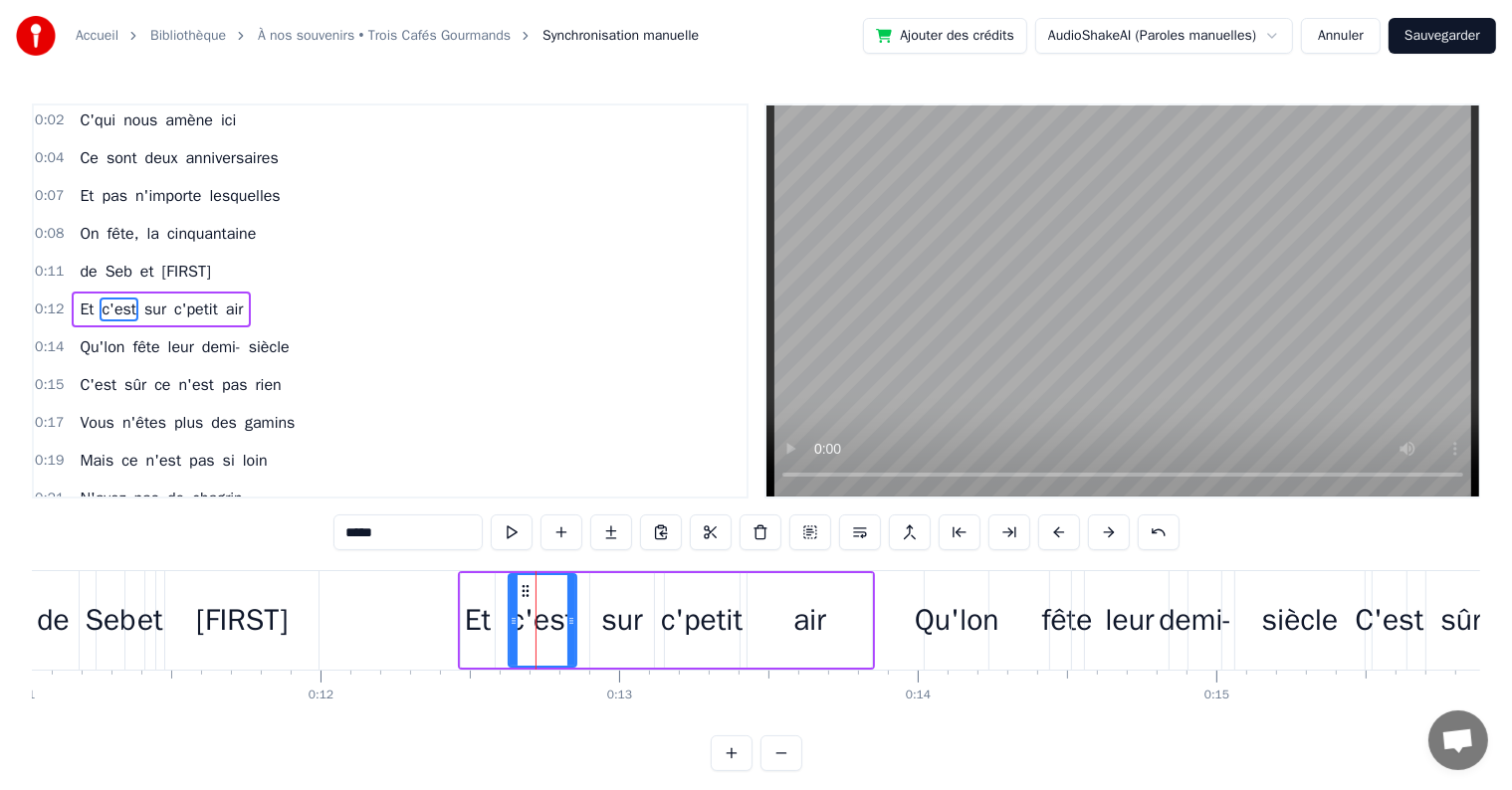 drag, startPoint x: 533, startPoint y: 594, endPoint x: 572, endPoint y: 608, distance: 41.436699 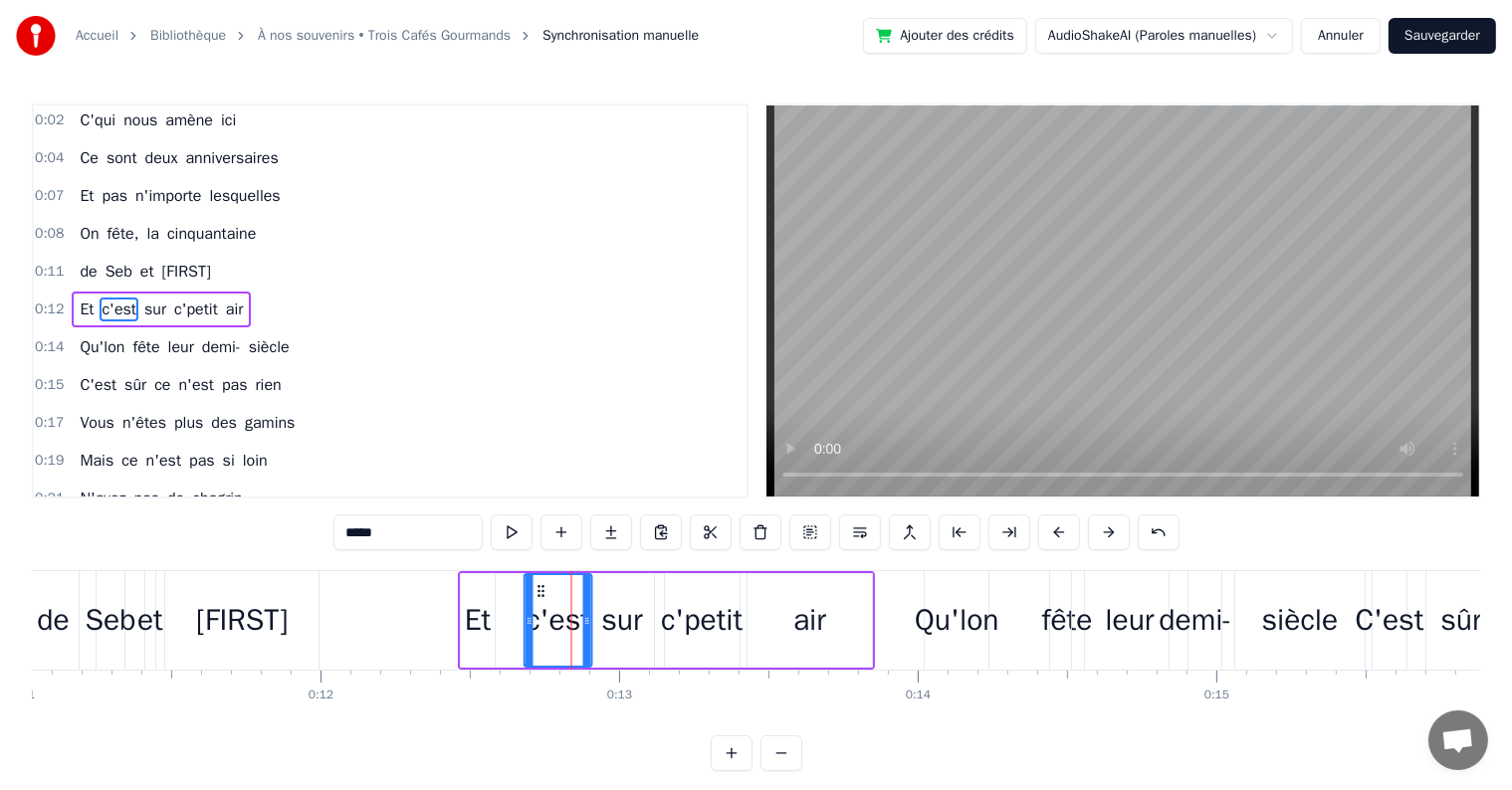 drag, startPoint x: 522, startPoint y: 596, endPoint x: 538, endPoint y: 596, distance: 16 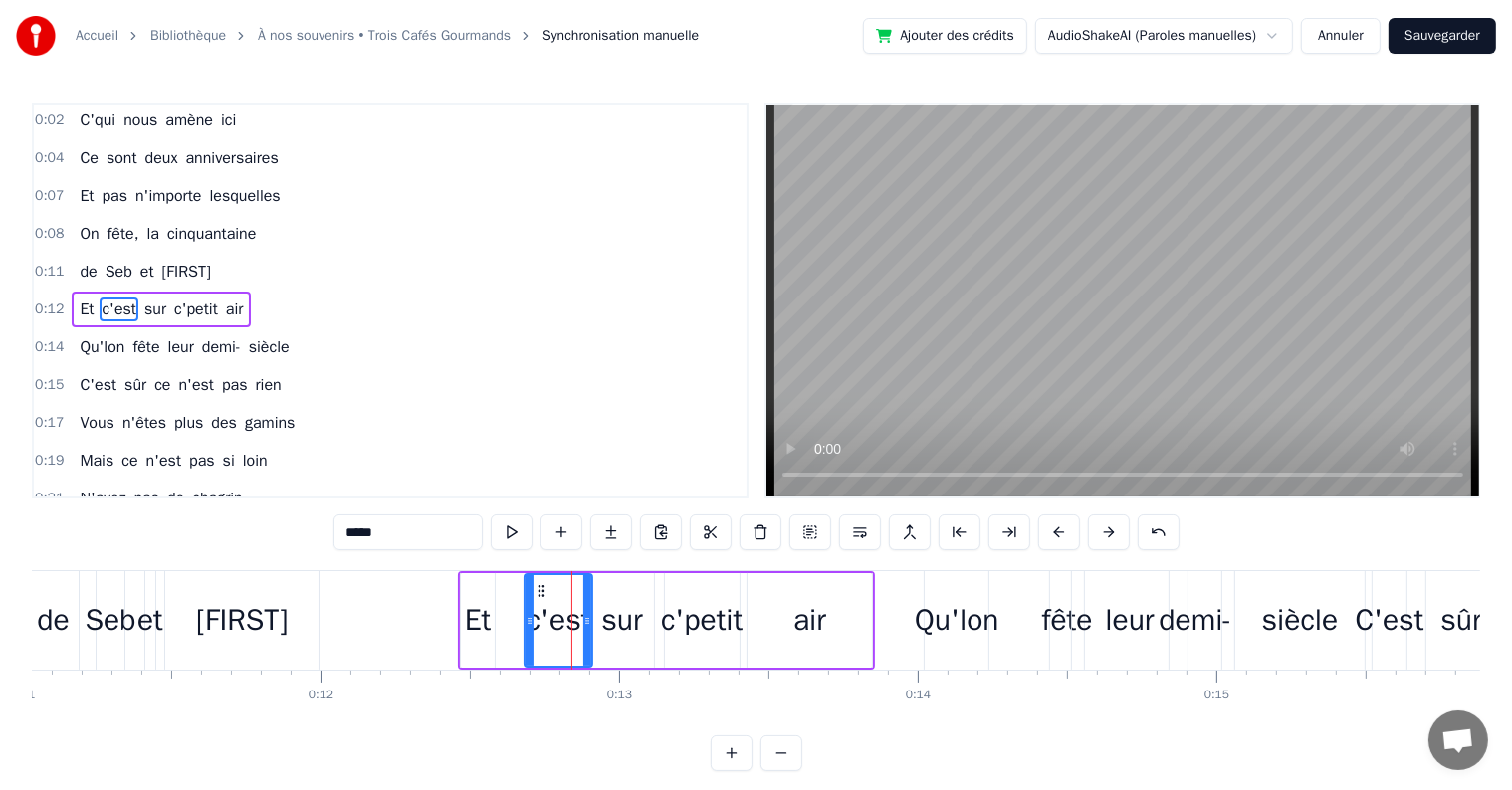 click on "[LAST]" at bounding box center [242, 620] 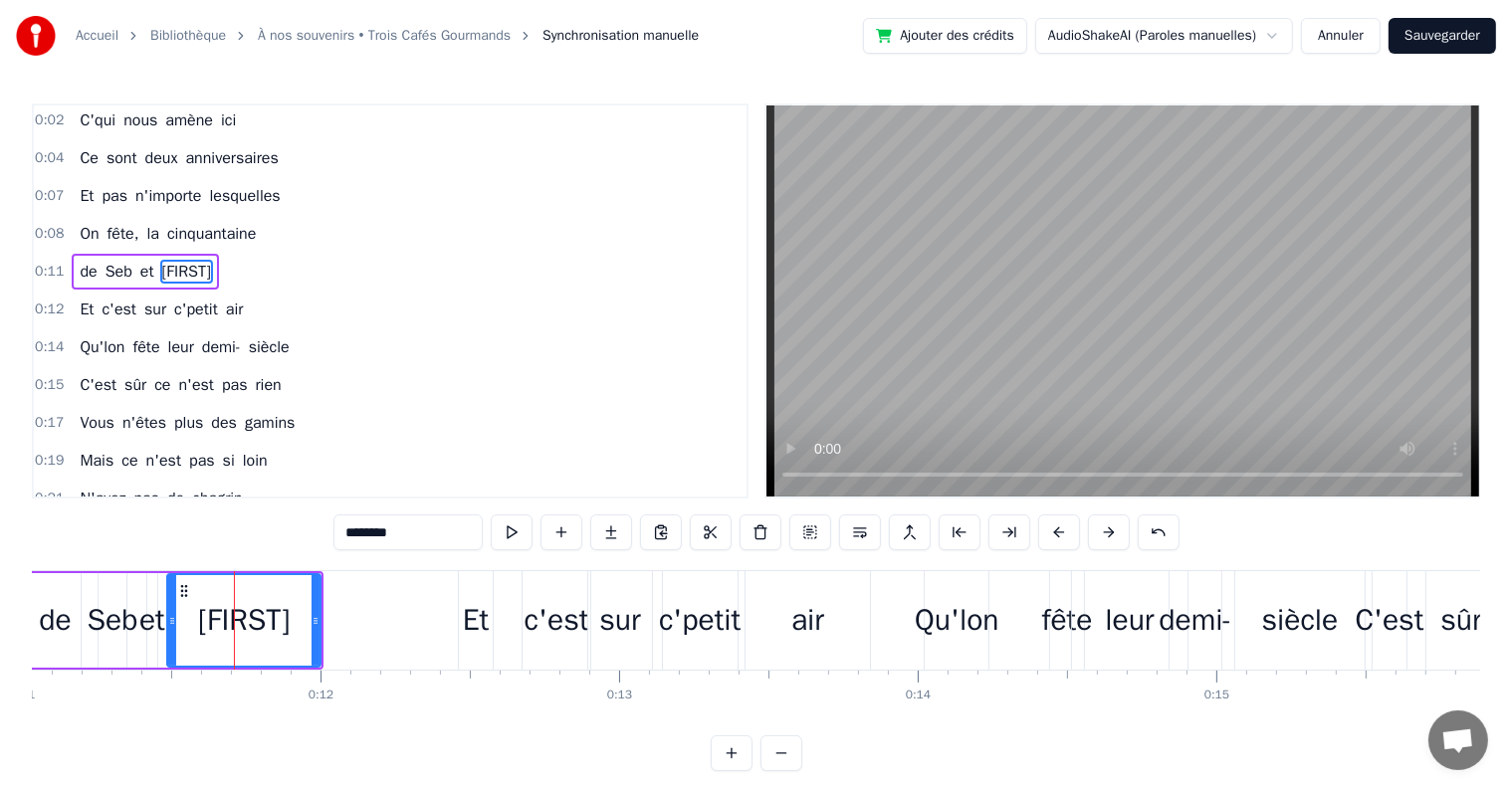 scroll, scrollTop: 5, scrollLeft: 0, axis: vertical 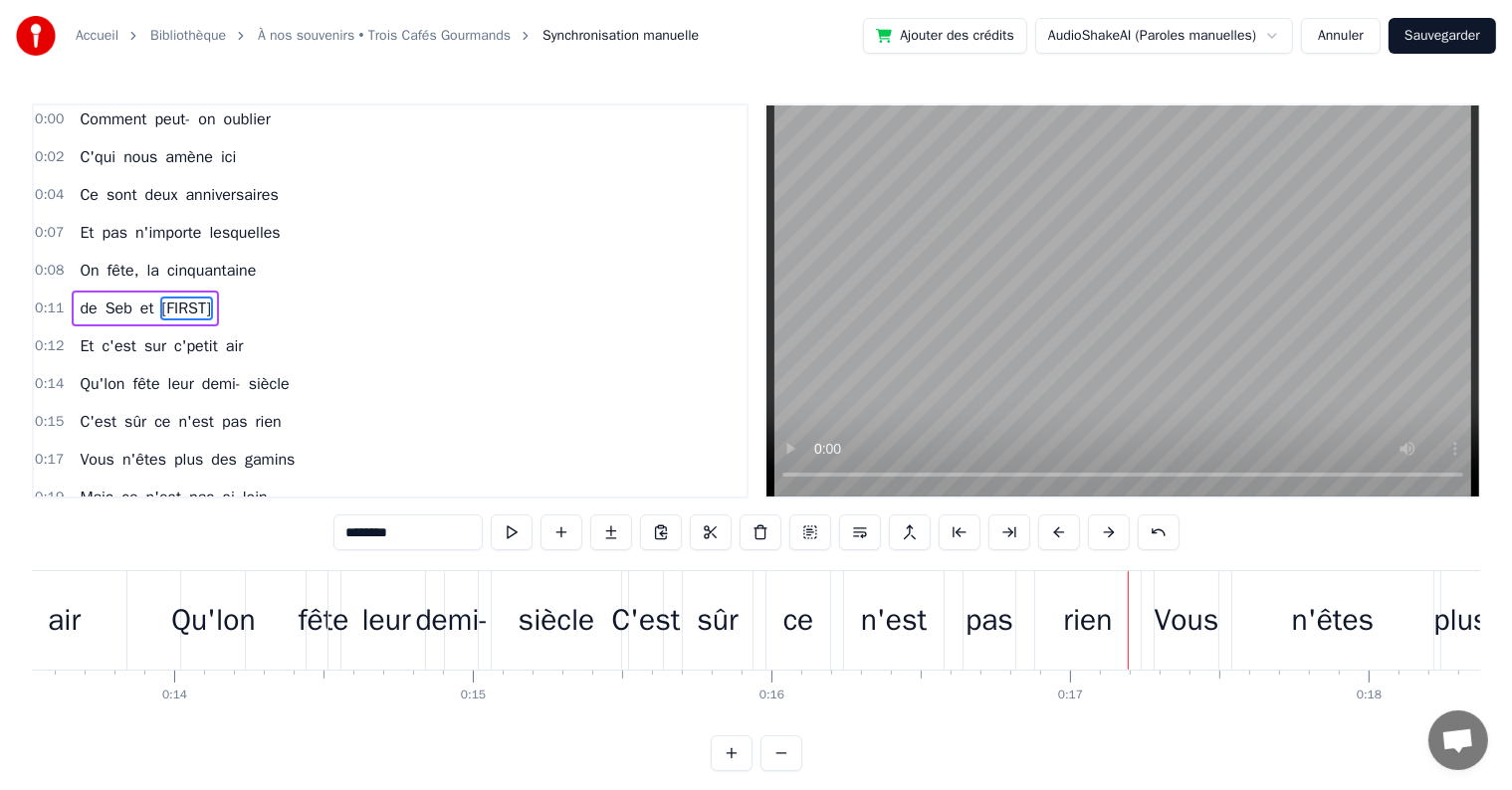 click on "Qu'lon" at bounding box center (213, 620) 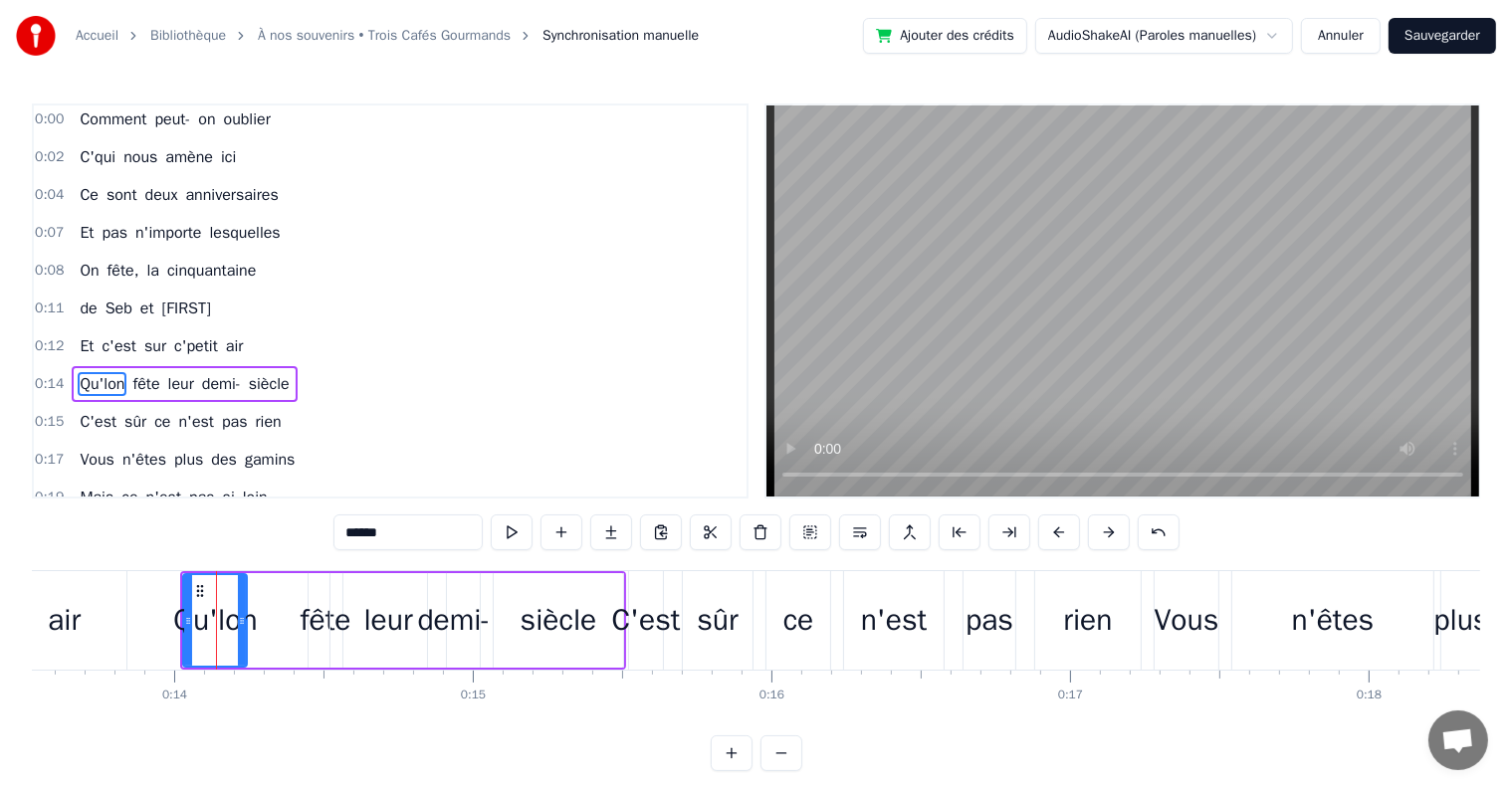 scroll, scrollTop: 79, scrollLeft: 0, axis: vertical 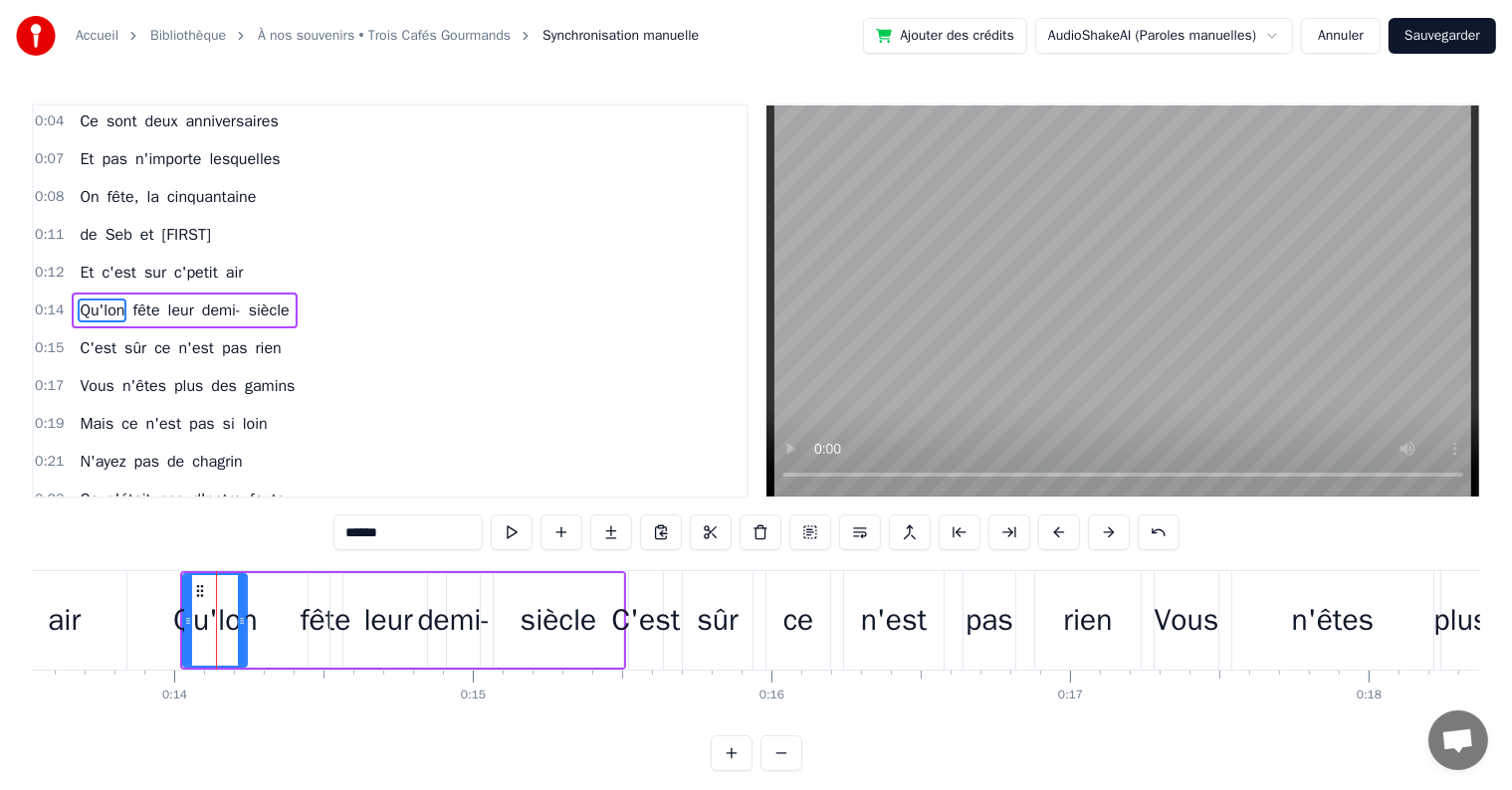 click on "air" at bounding box center (64, 620) 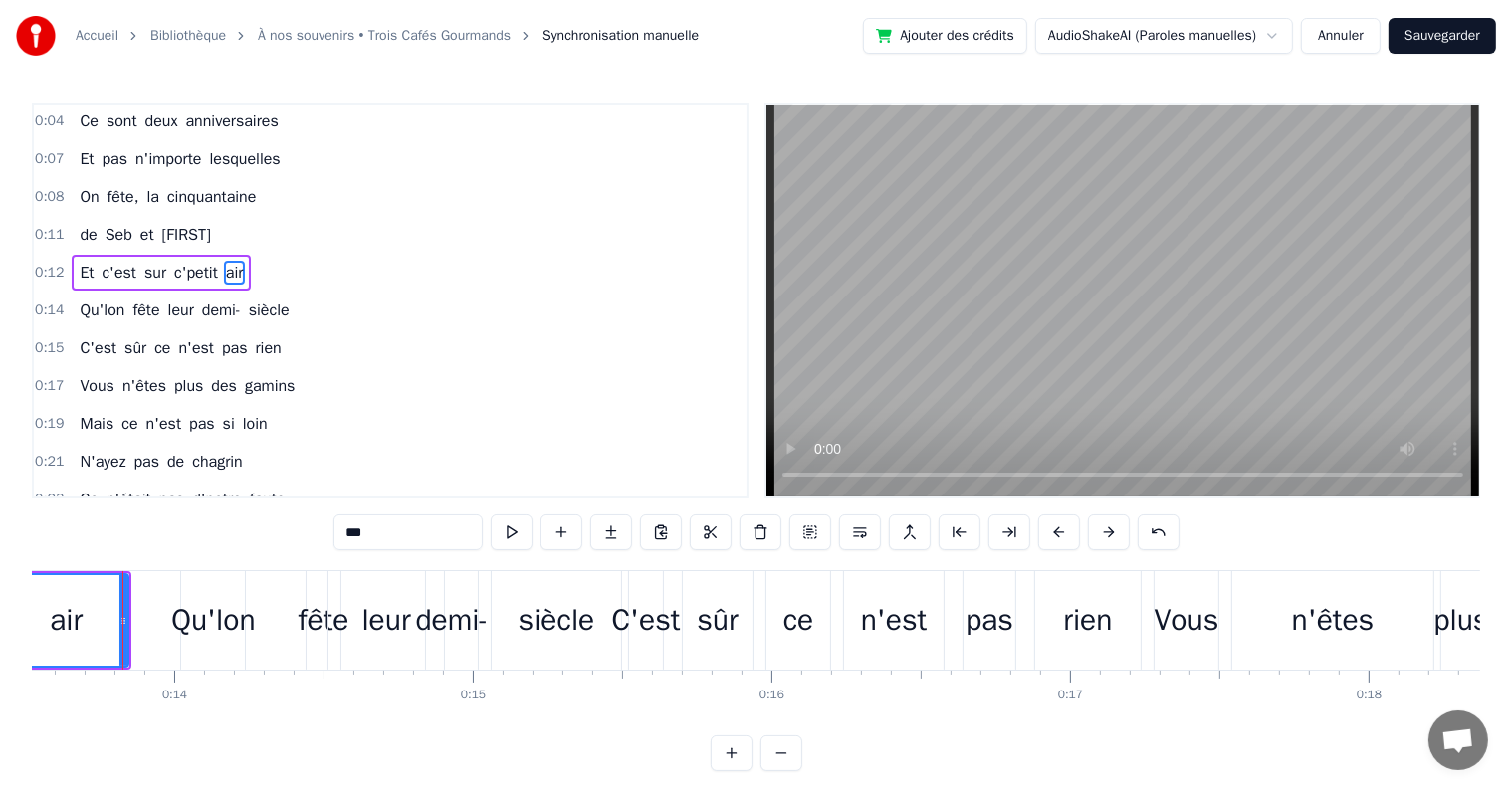 scroll, scrollTop: 42, scrollLeft: 0, axis: vertical 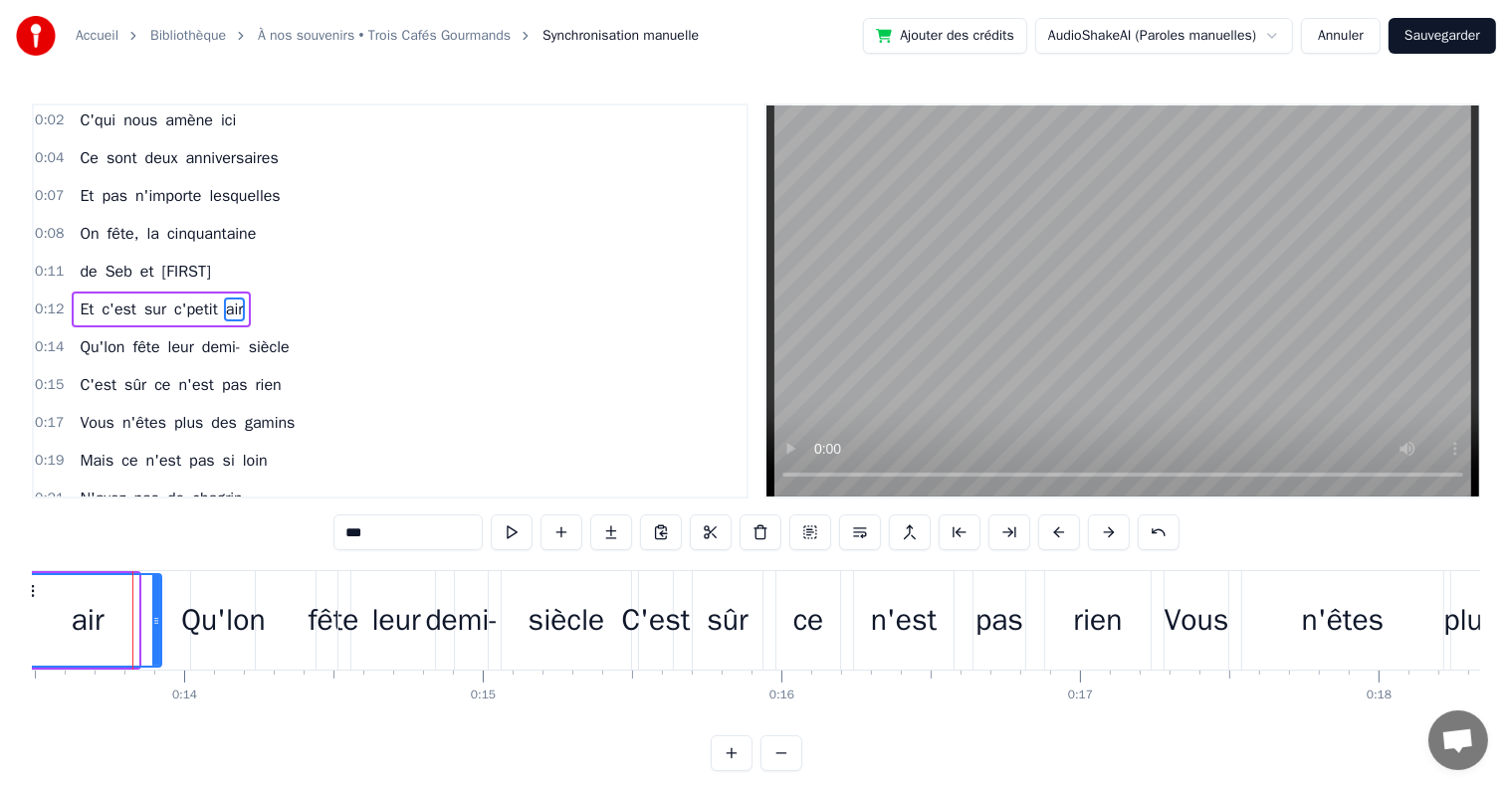 drag, startPoint x: 136, startPoint y: 618, endPoint x: 159, endPoint y: 622, distance: 23.345235 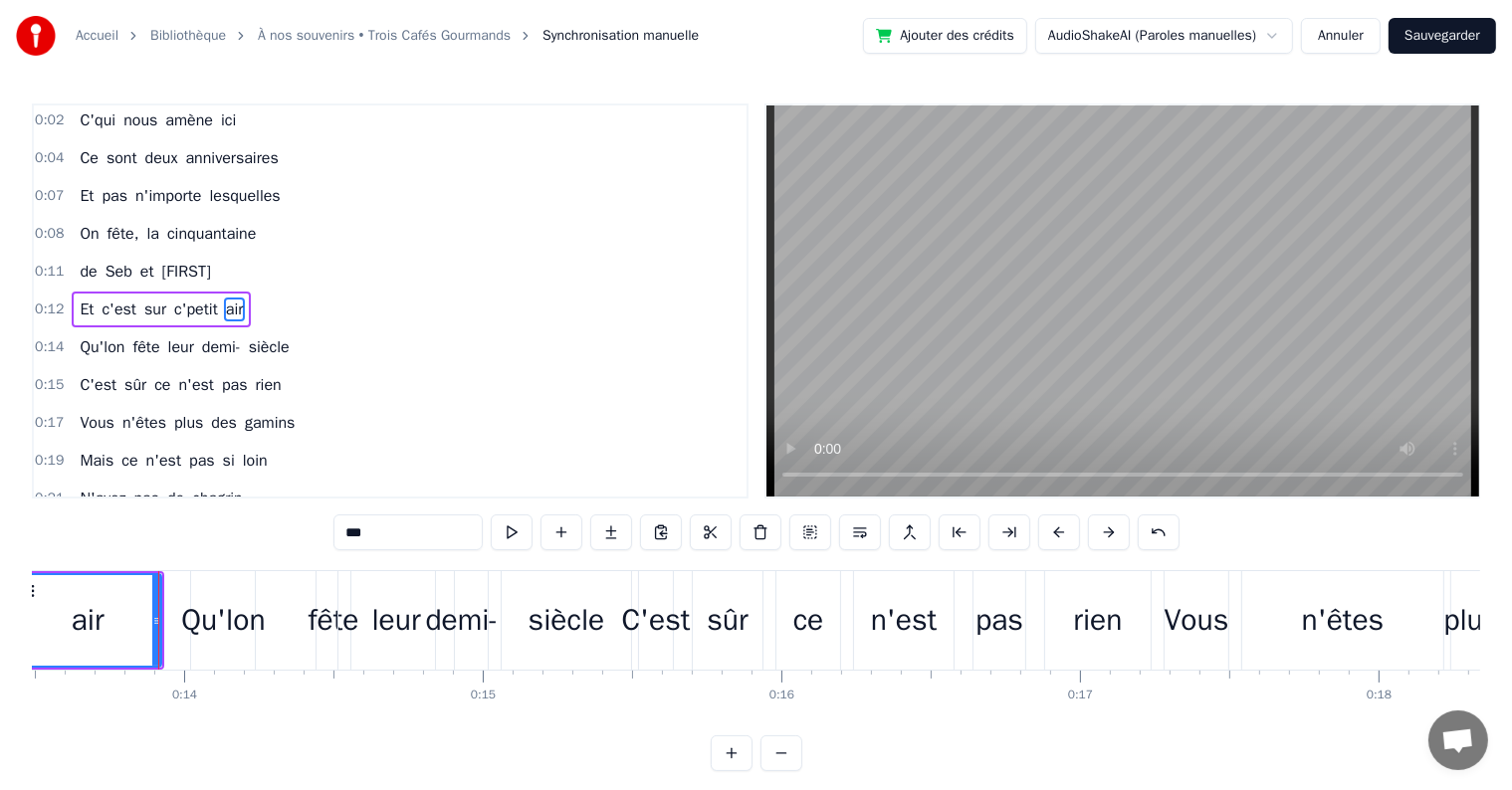 click on "Qu'lon" at bounding box center (223, 620) 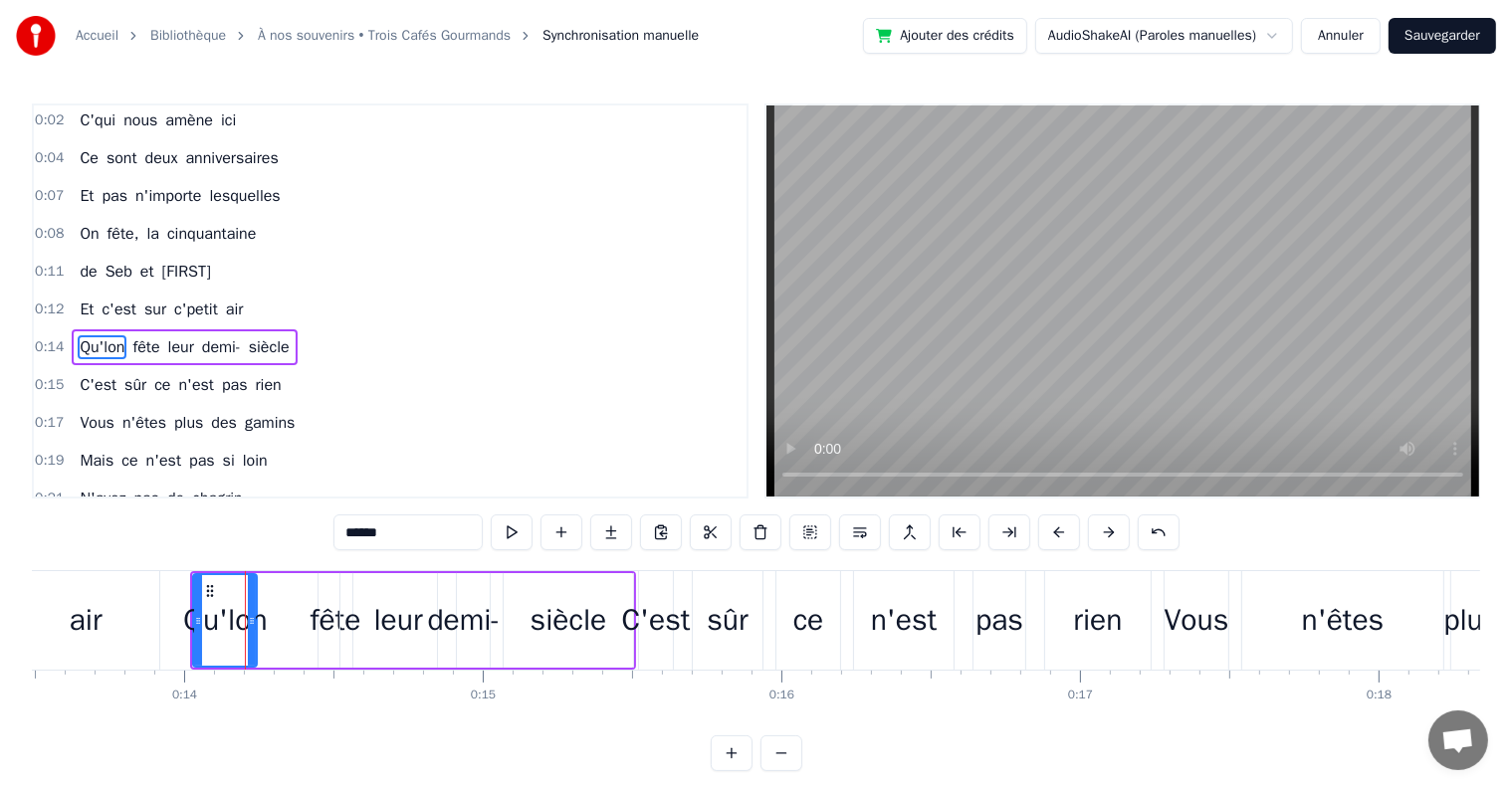 scroll, scrollTop: 79, scrollLeft: 0, axis: vertical 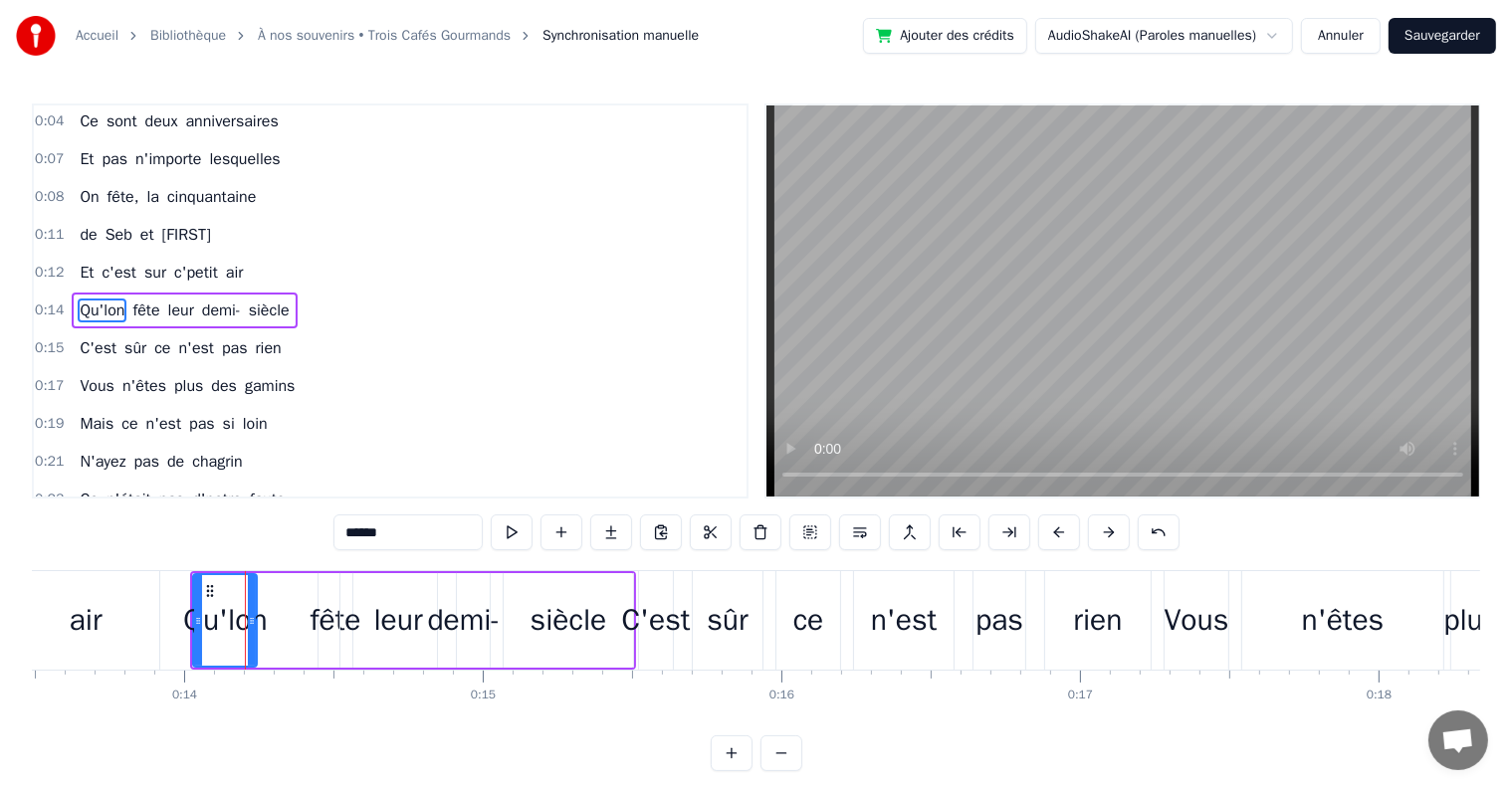 click on "C'est" at bounding box center (656, 620) 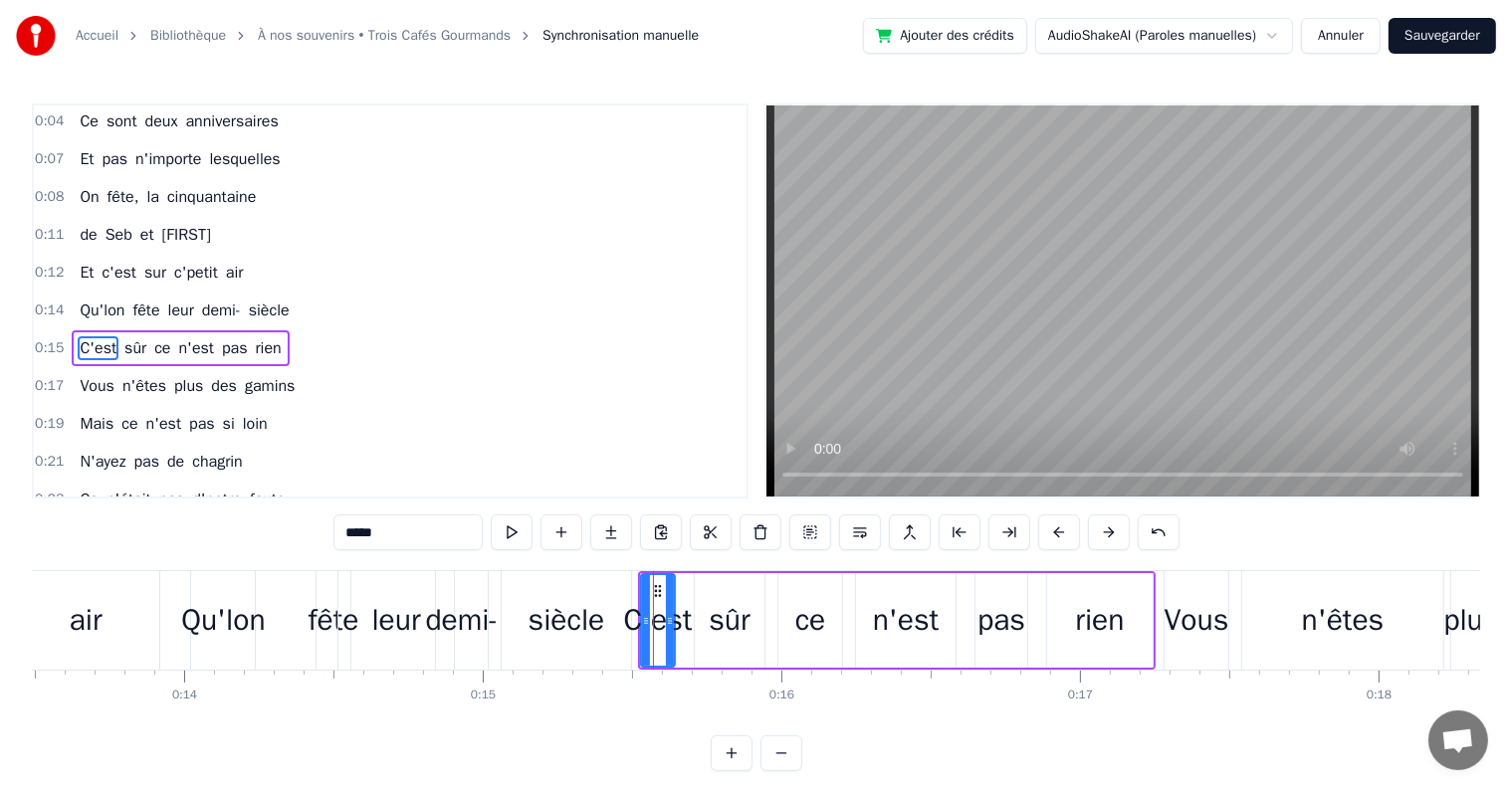 scroll, scrollTop: 115, scrollLeft: 0, axis: vertical 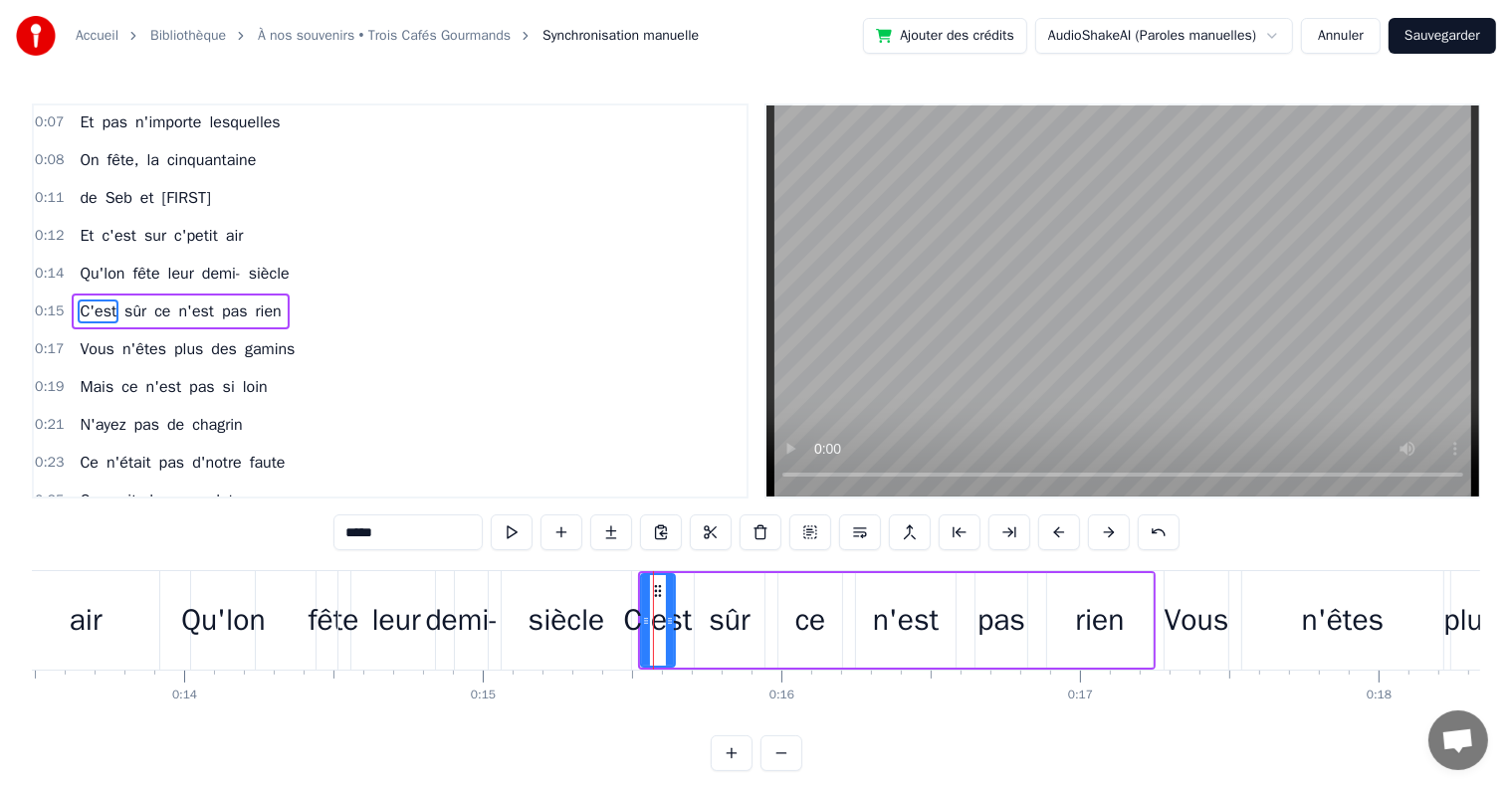 click on "ce" at bounding box center (810, 620) 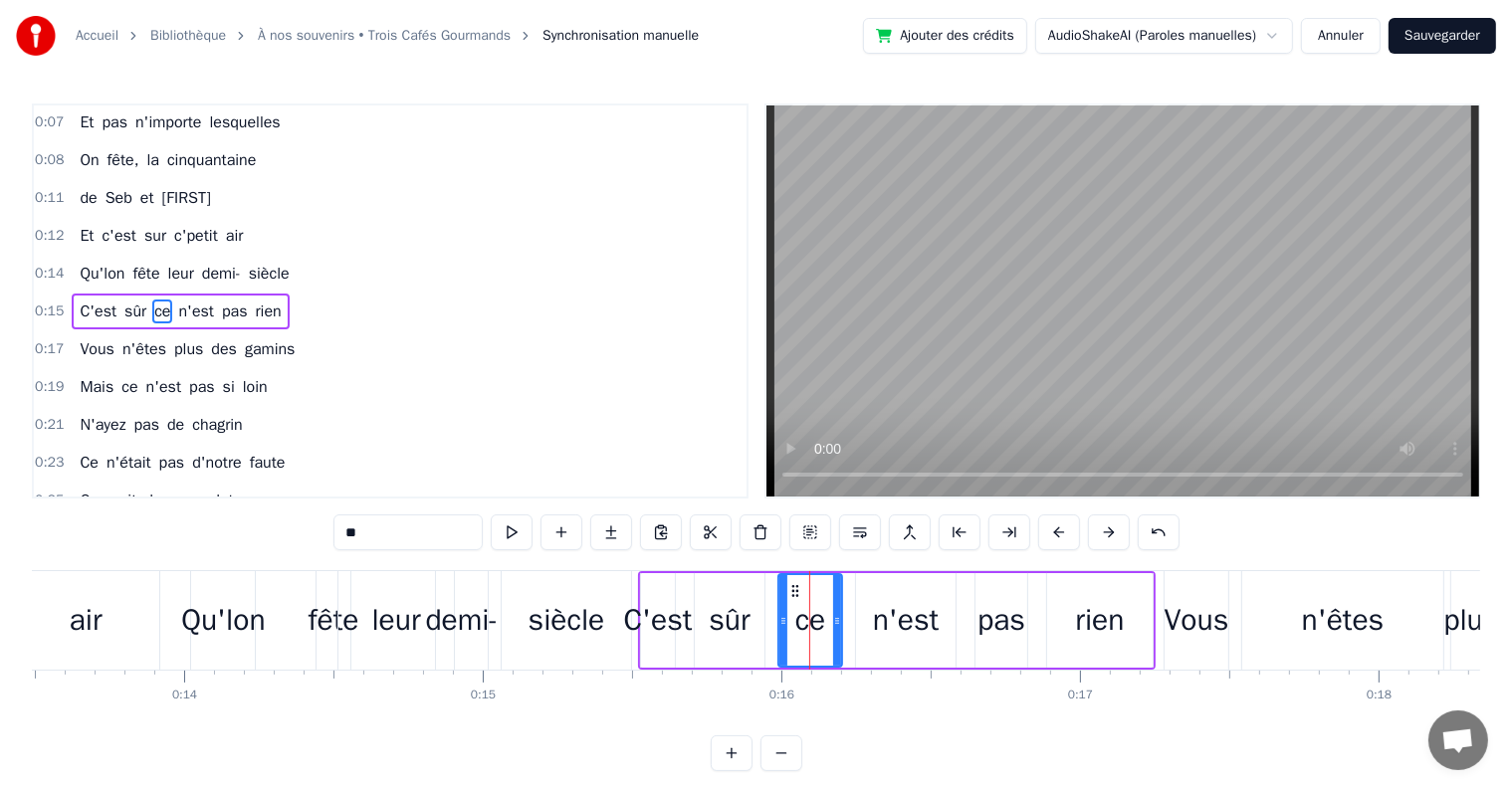 click on "n'est" at bounding box center [906, 620] 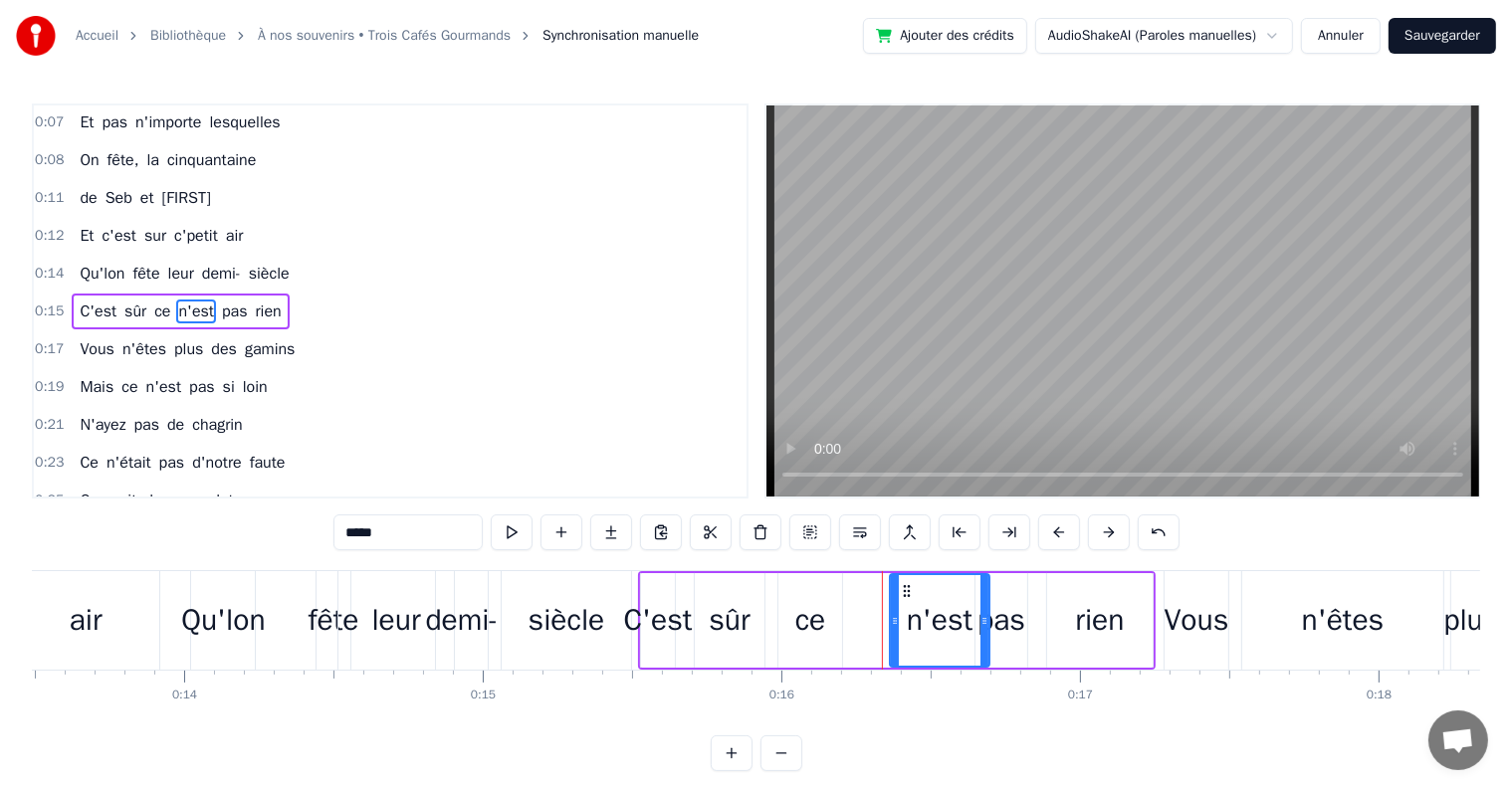 drag, startPoint x: 869, startPoint y: 587, endPoint x: 903, endPoint y: 589, distance: 34.058773 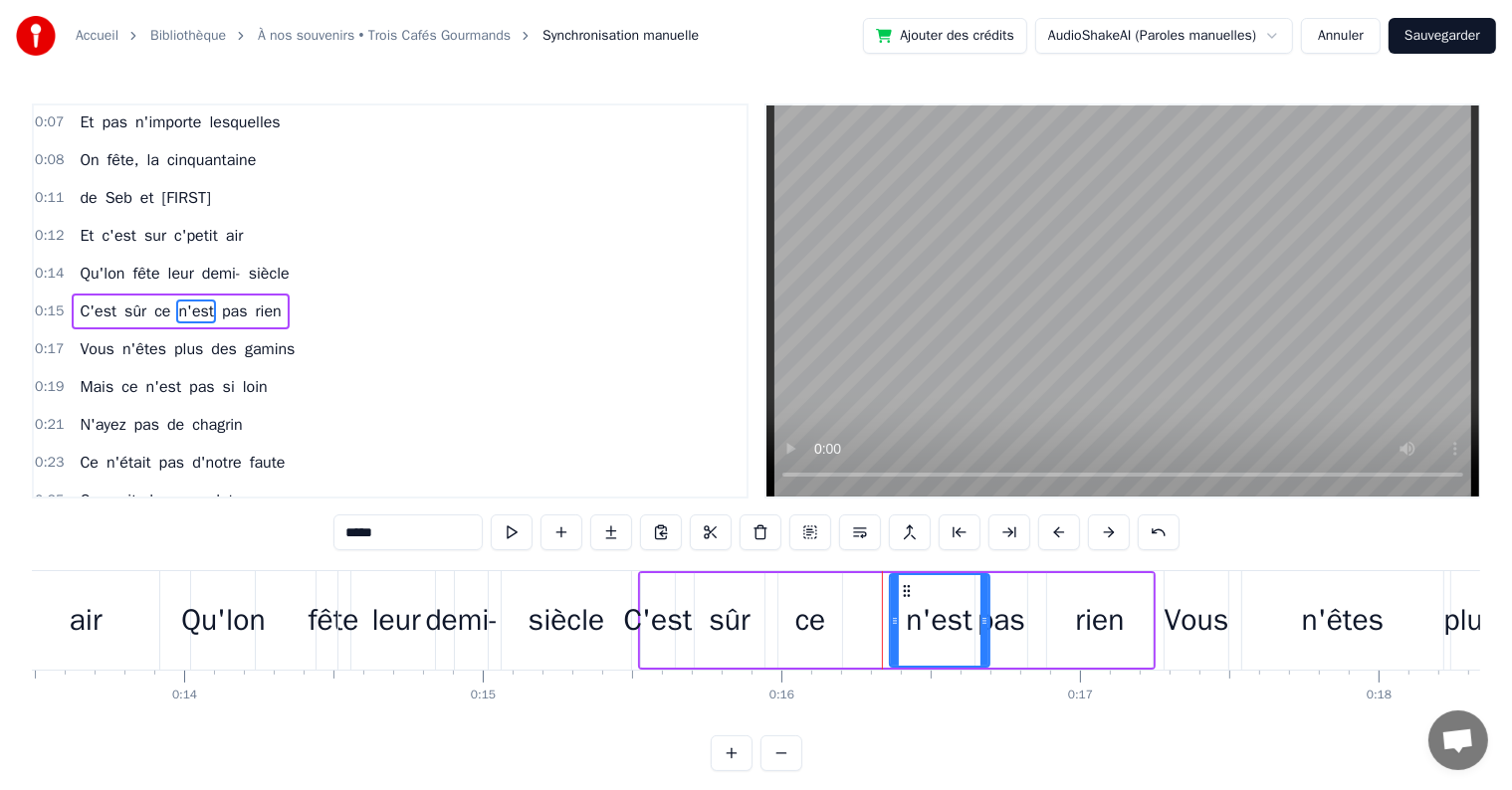 click on "ce" at bounding box center (810, 620) 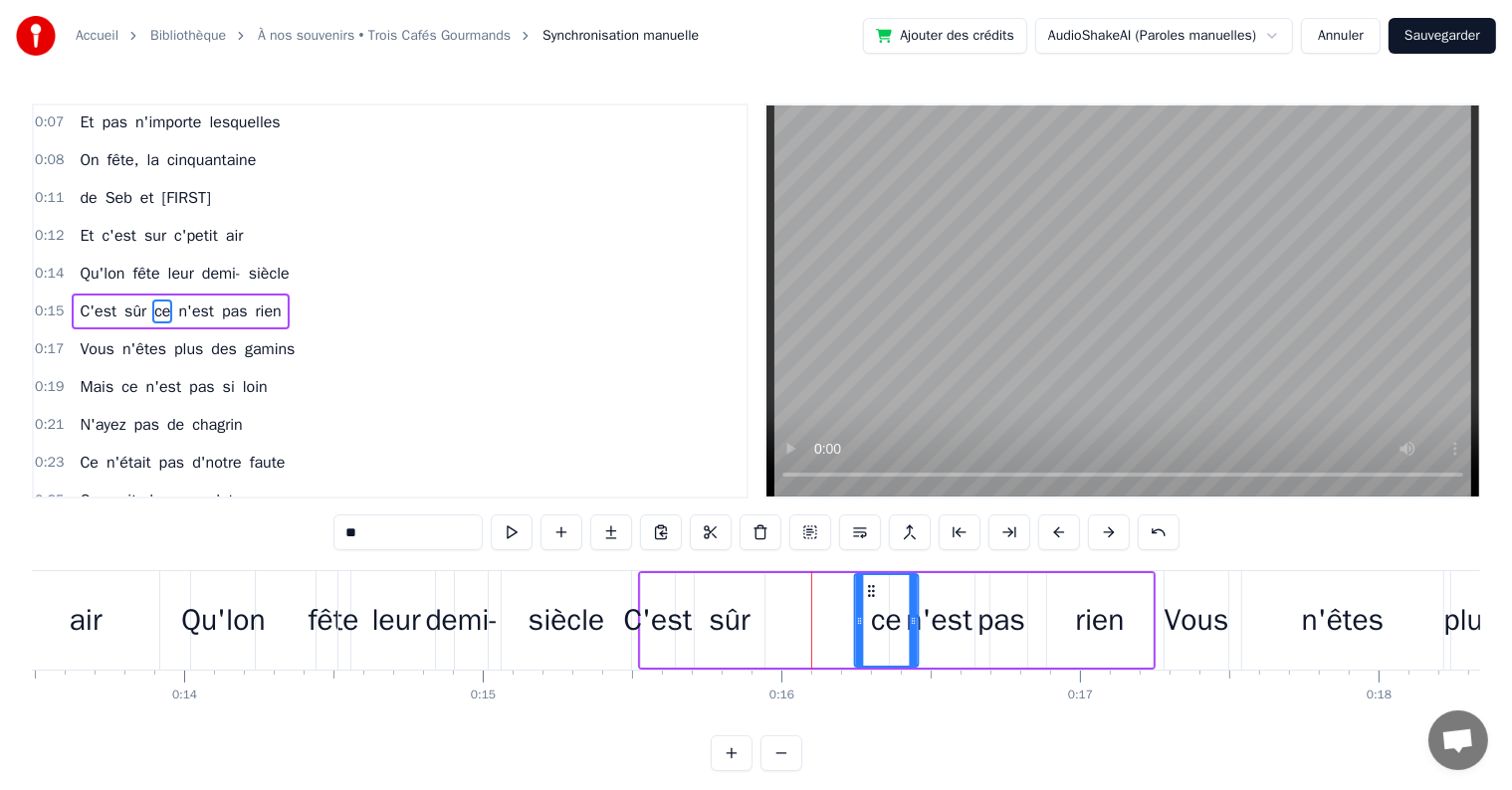 drag, startPoint x: 819, startPoint y: 593, endPoint x: 868, endPoint y: 593, distance: 49 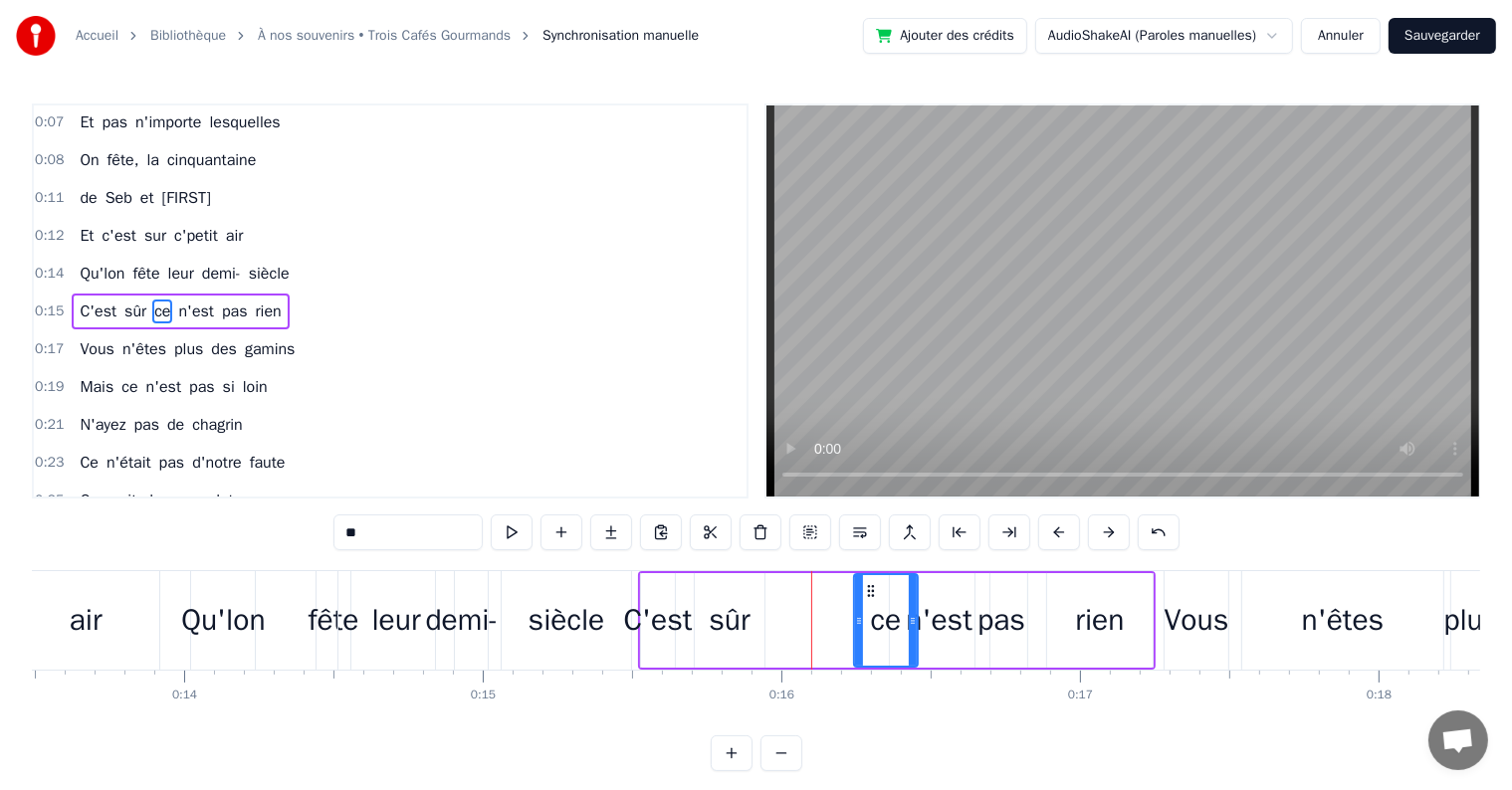 click on "sûr" at bounding box center [730, 620] 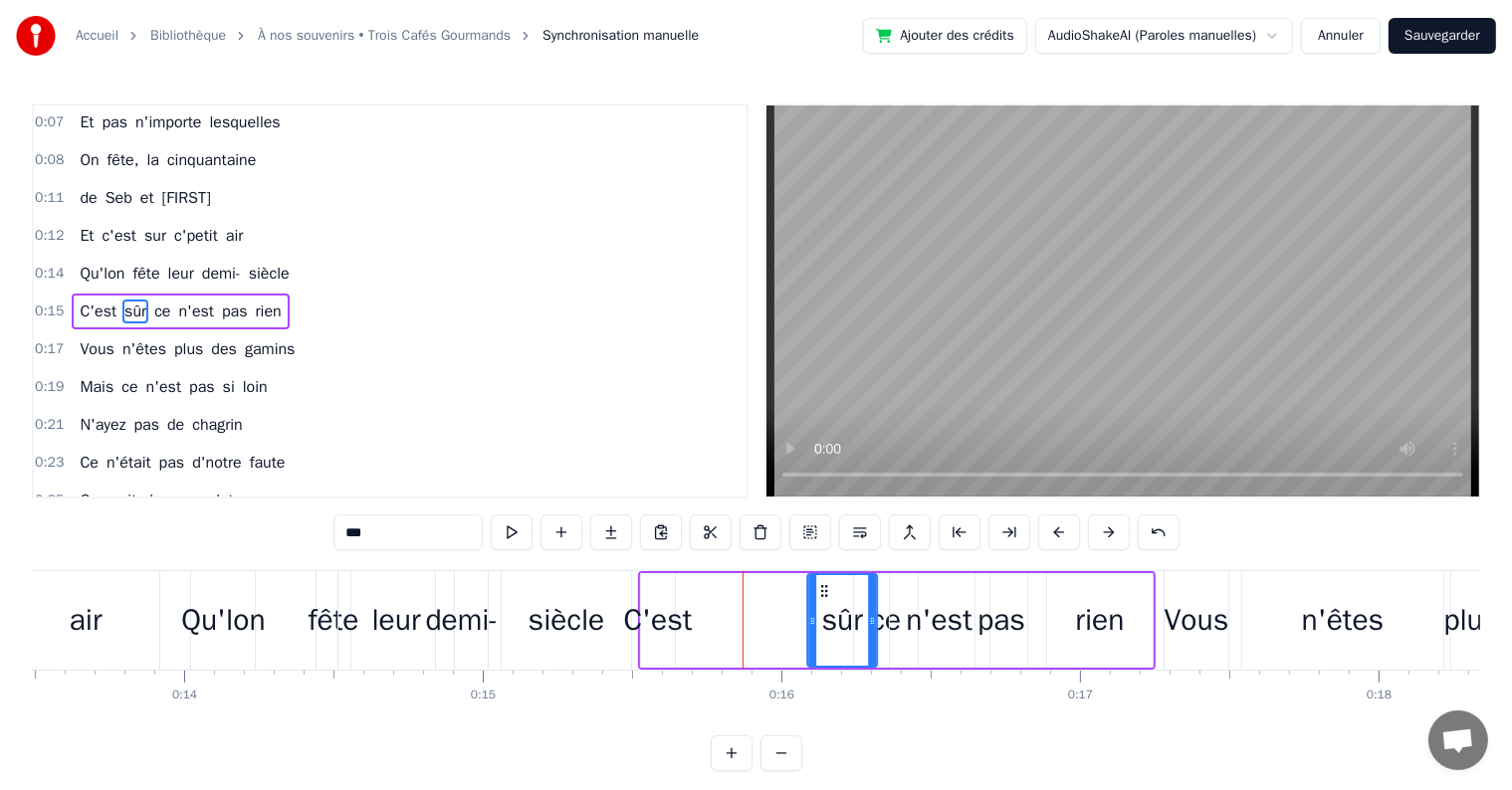 drag, startPoint x: 713, startPoint y: 589, endPoint x: 824, endPoint y: 605, distance: 112.147225 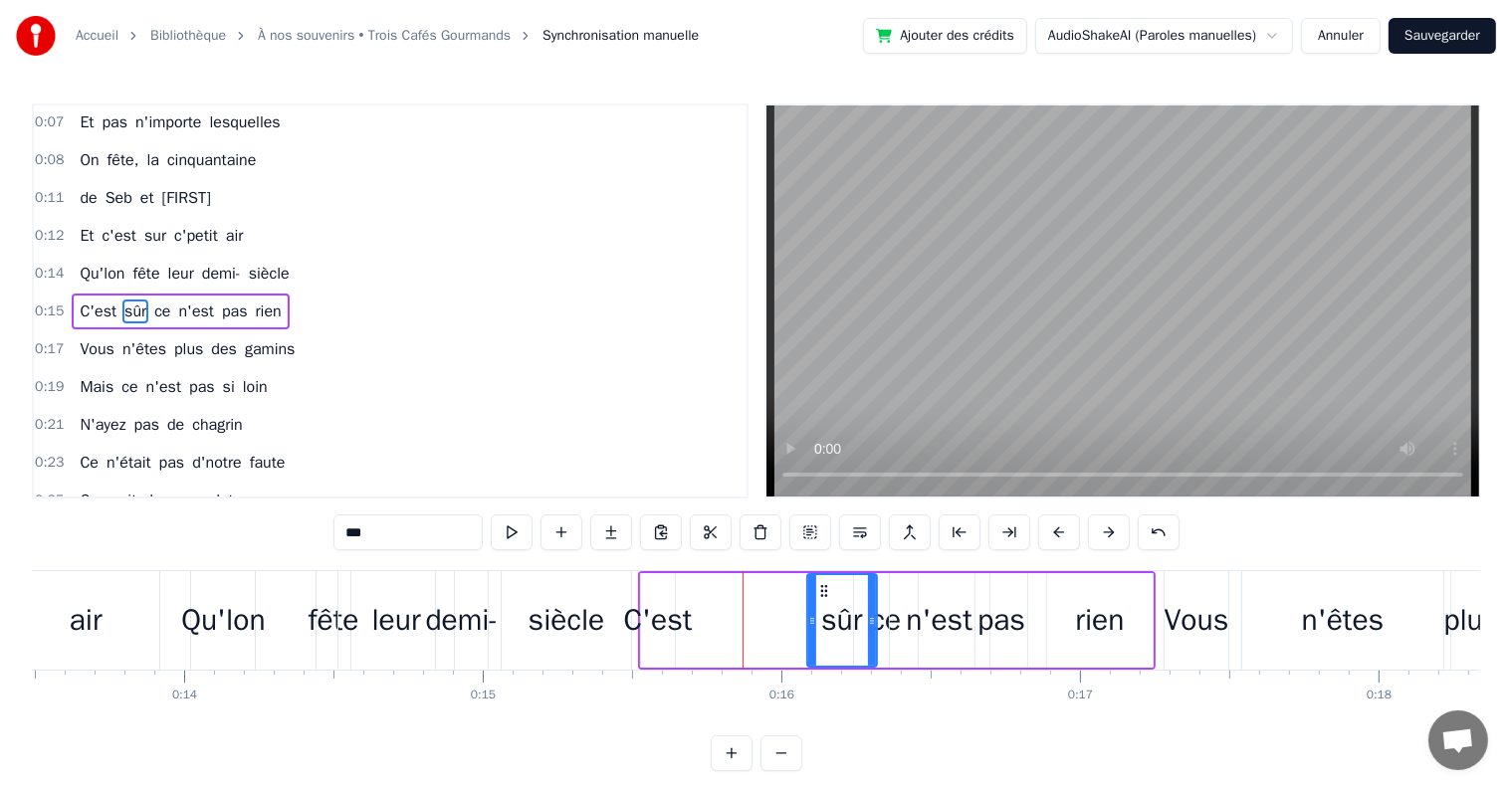 click on "C'est" at bounding box center [658, 620] 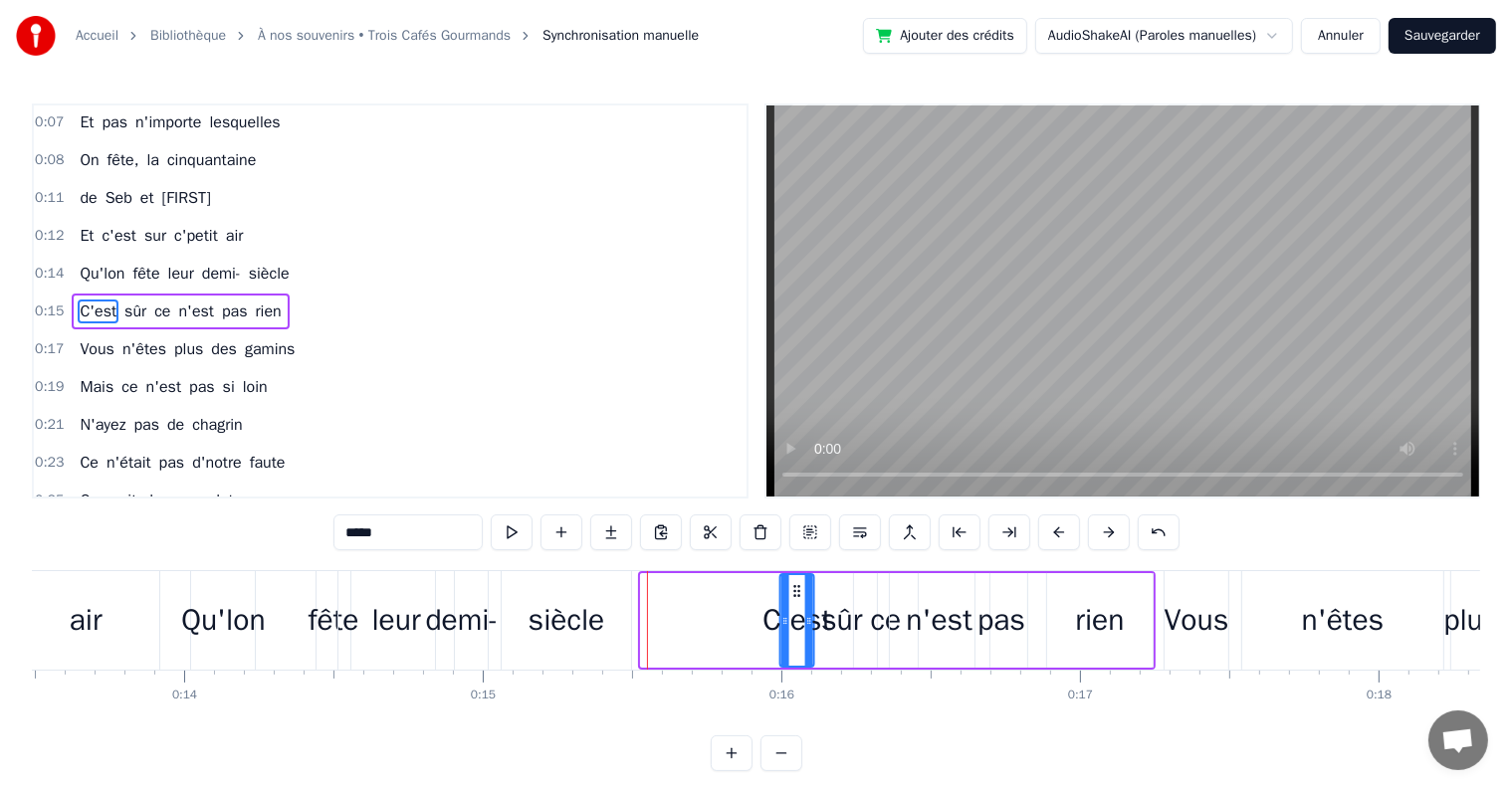 drag, startPoint x: 657, startPoint y: 593, endPoint x: 796, endPoint y: 609, distance: 139.91783 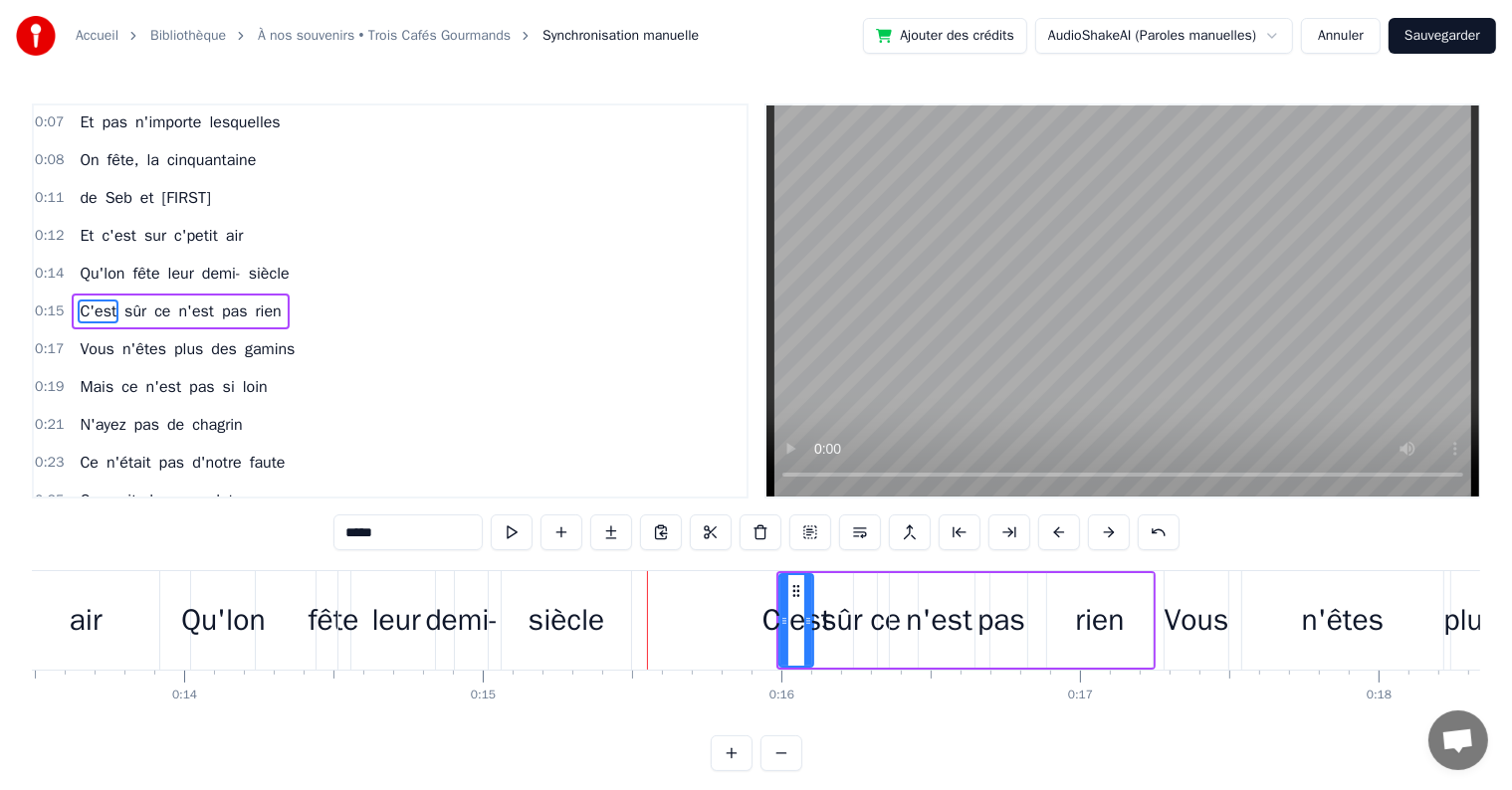click on "siècle" at bounding box center [566, 620] 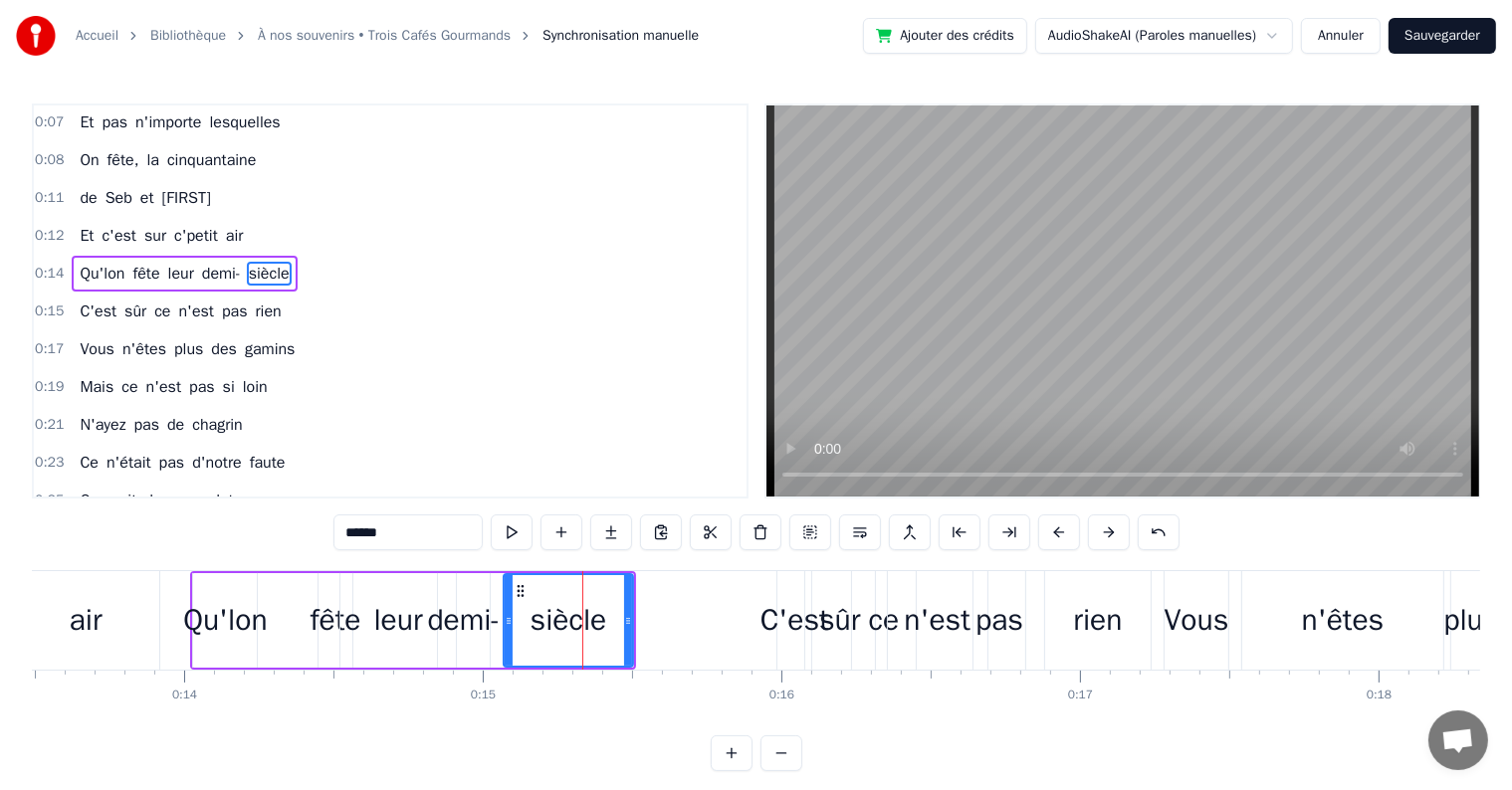 scroll, scrollTop: 79, scrollLeft: 0, axis: vertical 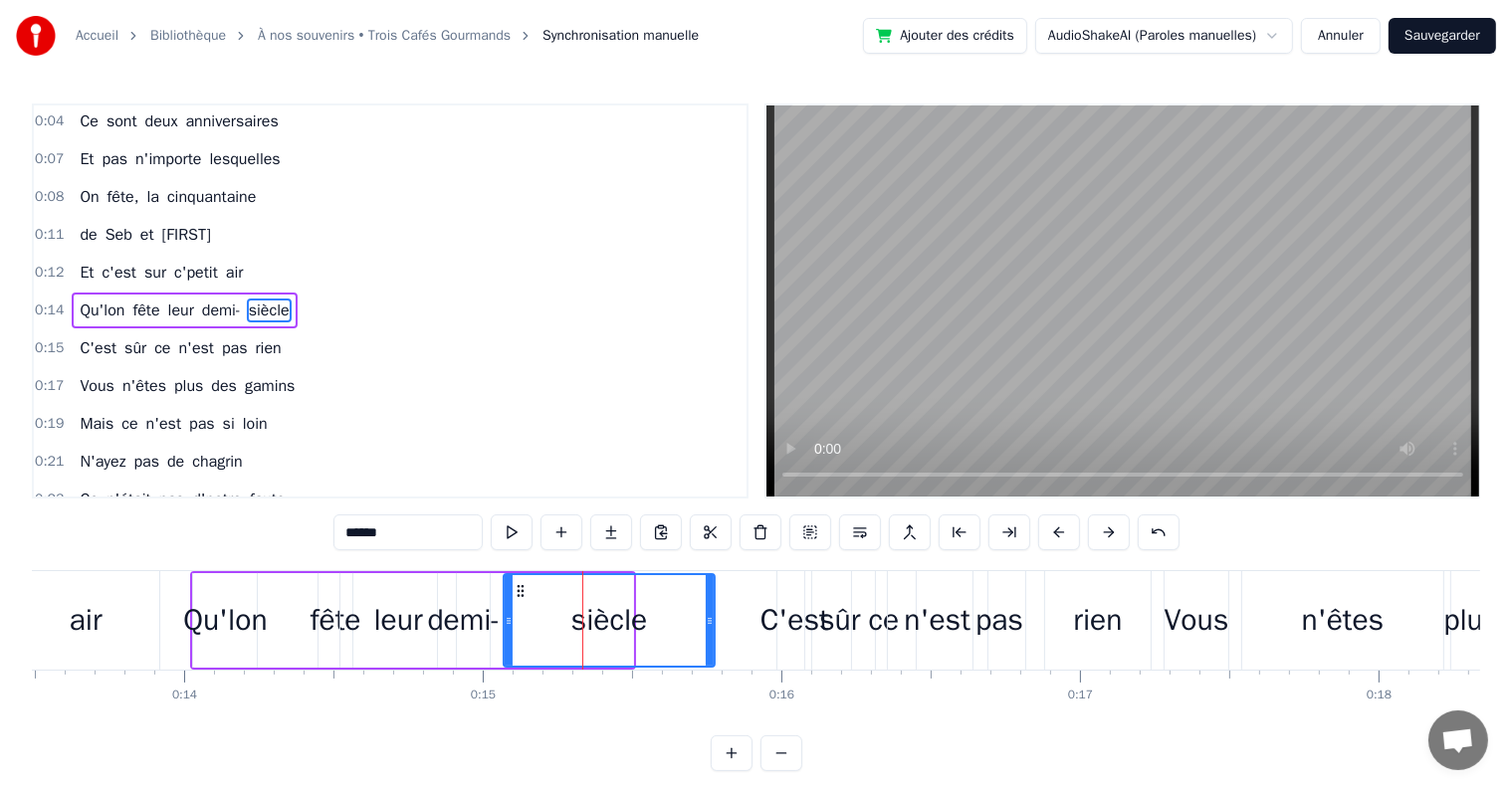 drag, startPoint x: 630, startPoint y: 603, endPoint x: 715, endPoint y: 621, distance: 86.88498 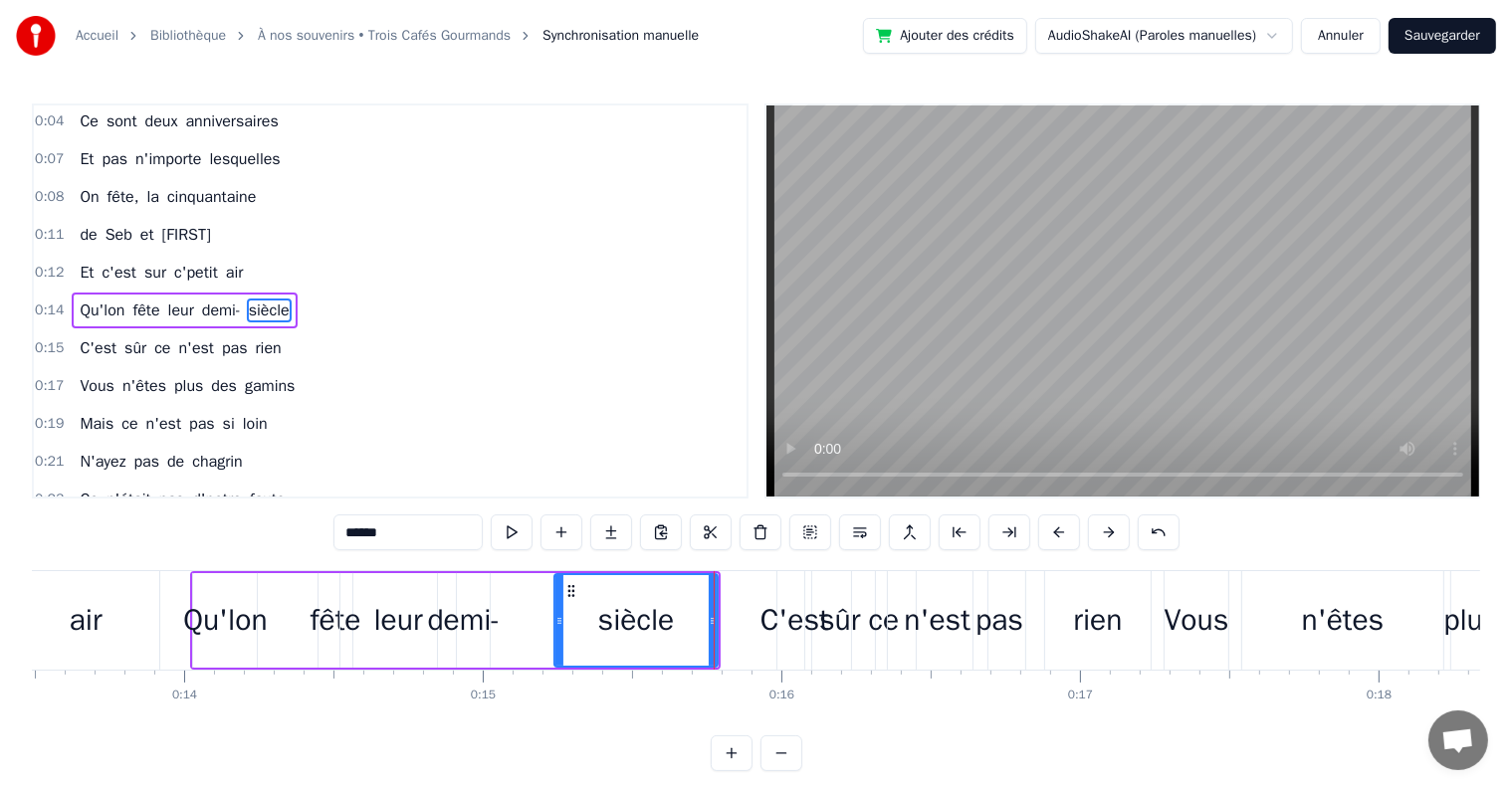 drag, startPoint x: 507, startPoint y: 621, endPoint x: 551, endPoint y: 626, distance: 44.28318 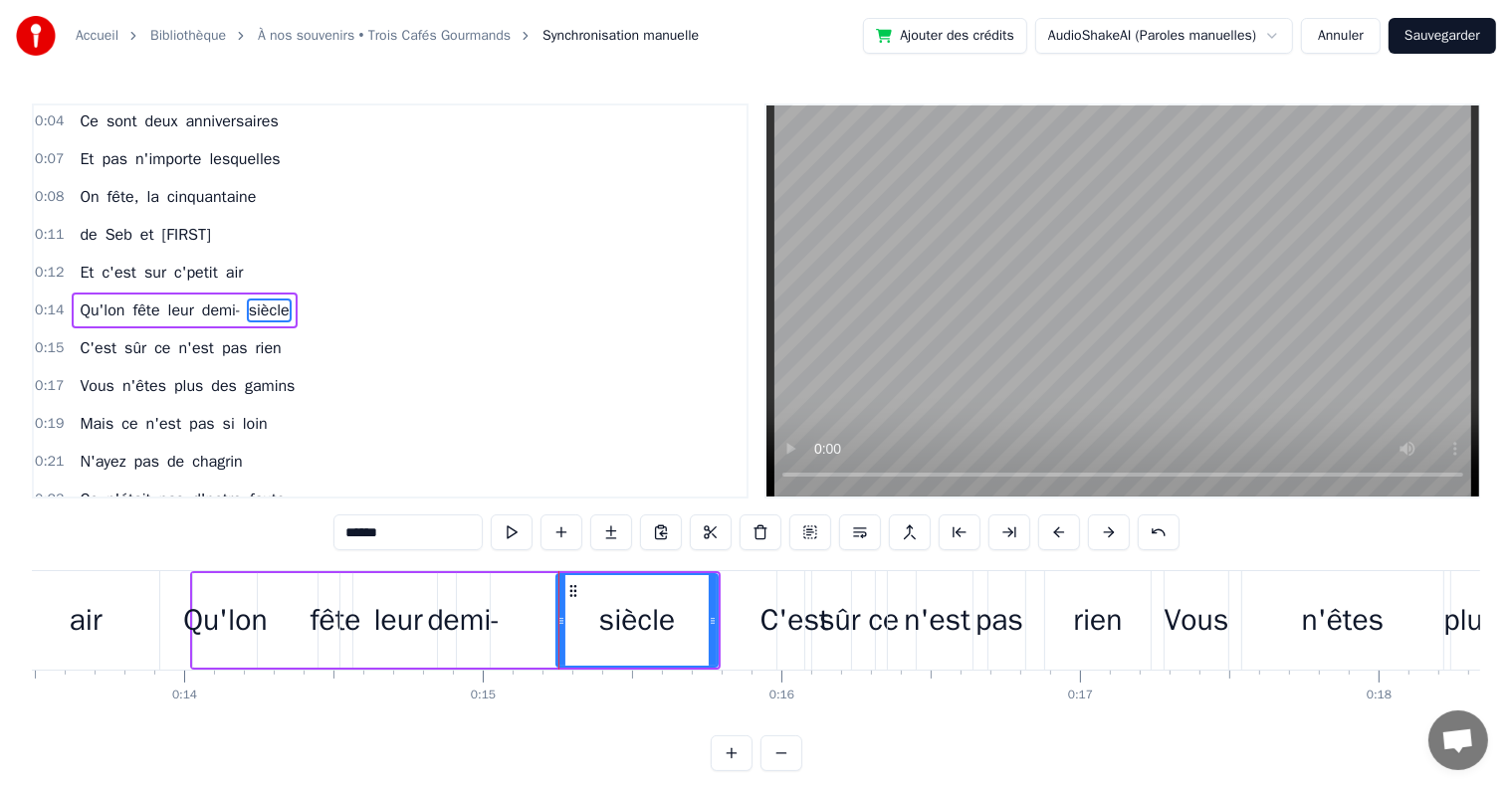 click on "demi-" at bounding box center (463, 620) 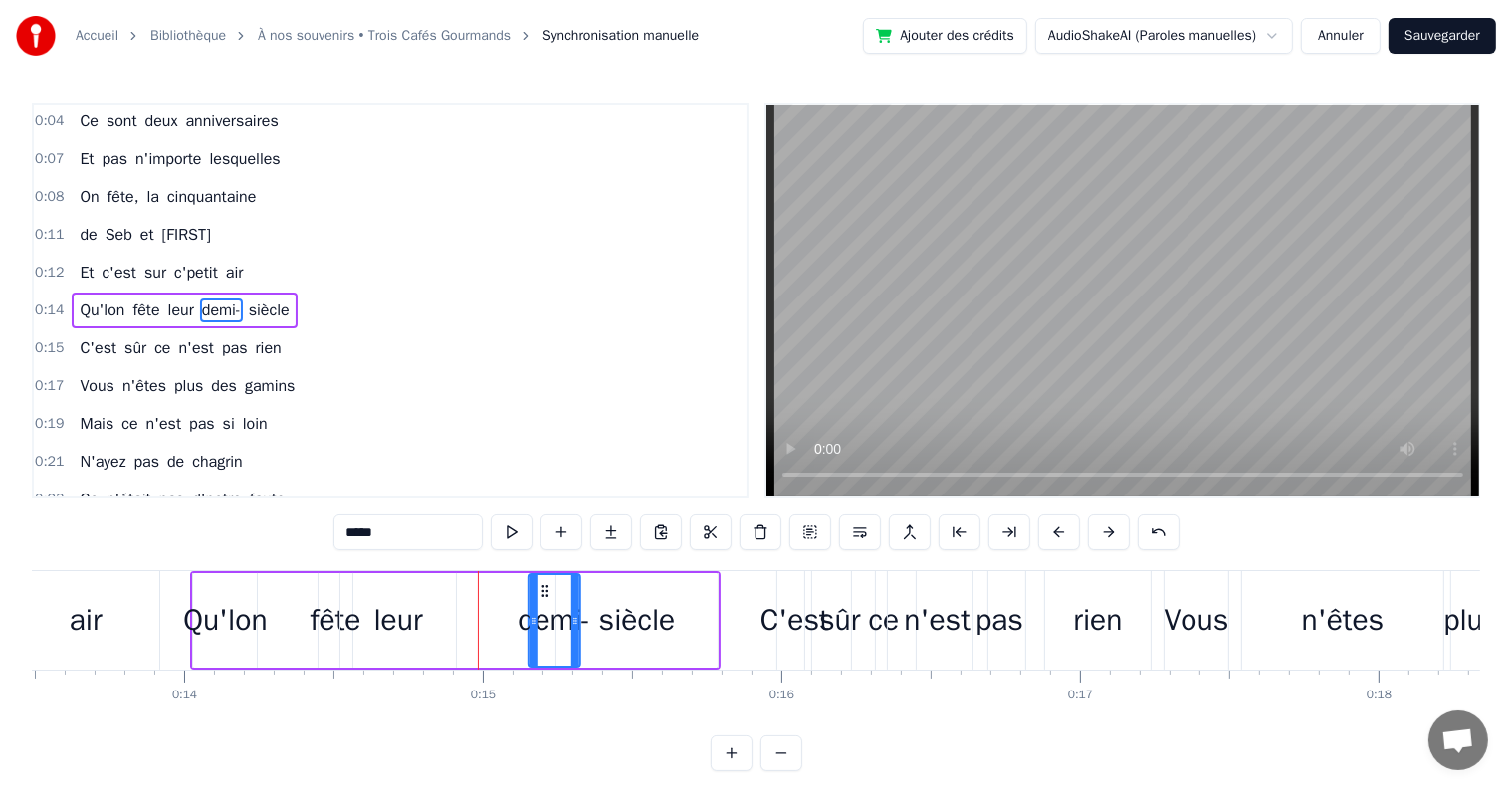 drag, startPoint x: 454, startPoint y: 589, endPoint x: 543, endPoint y: 604, distance: 90.25519 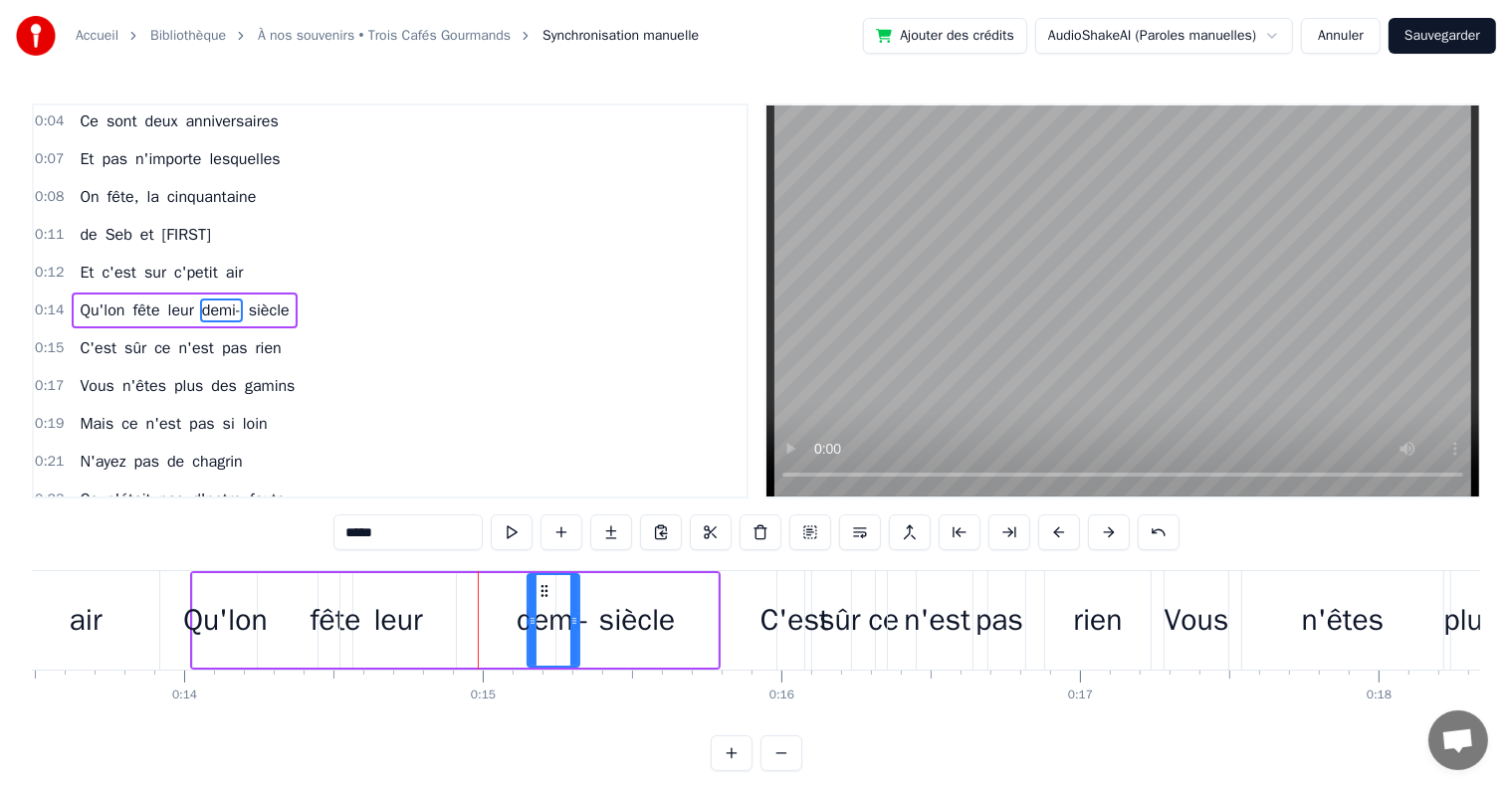 click on "leur" at bounding box center [398, 620] 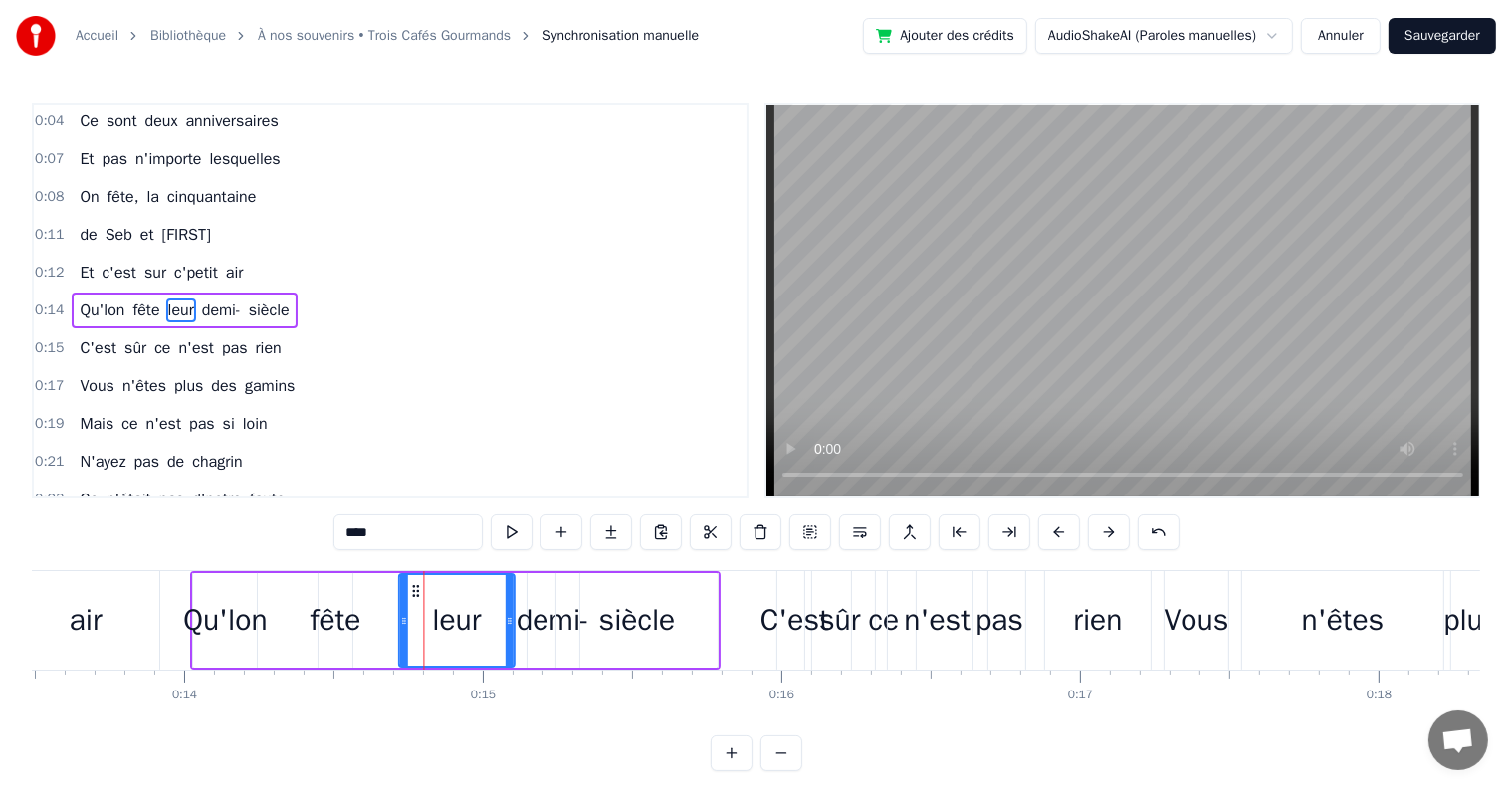 drag, startPoint x: 354, startPoint y: 583, endPoint x: 412, endPoint y: 591, distance: 58.549125 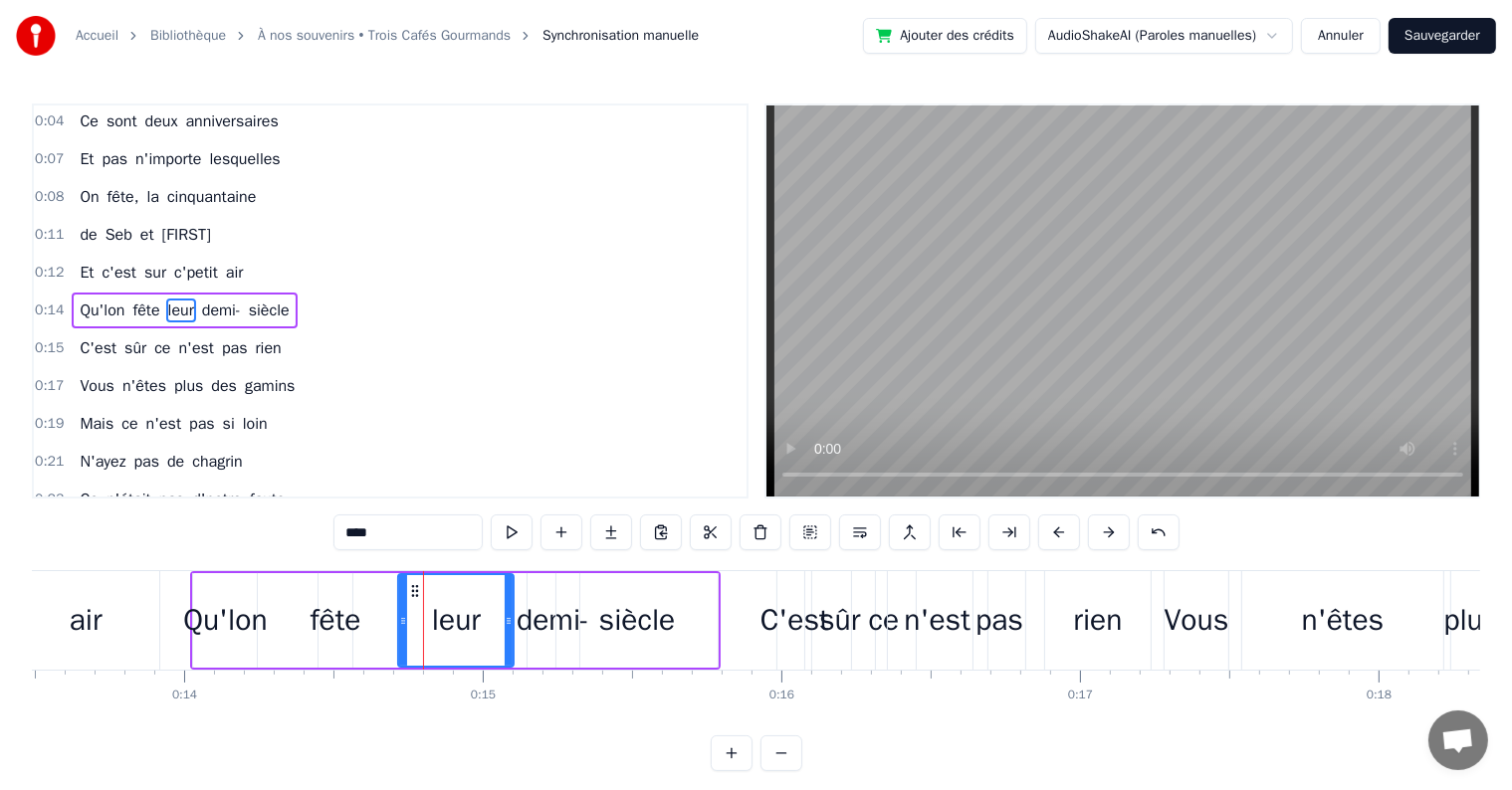 click on "fête" at bounding box center (335, 620) 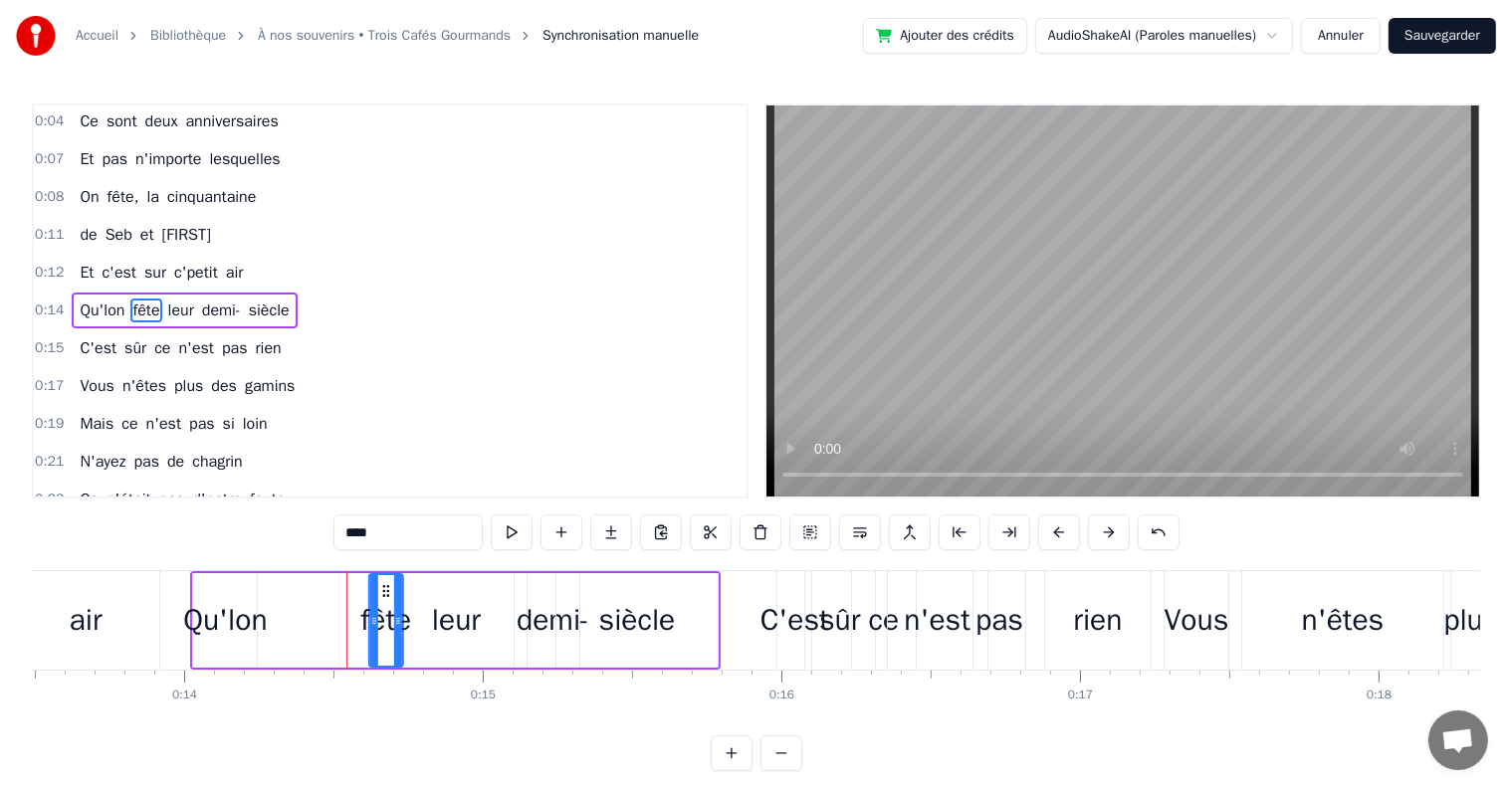 drag, startPoint x: 330, startPoint y: 585, endPoint x: 381, endPoint y: 602, distance: 53.75872 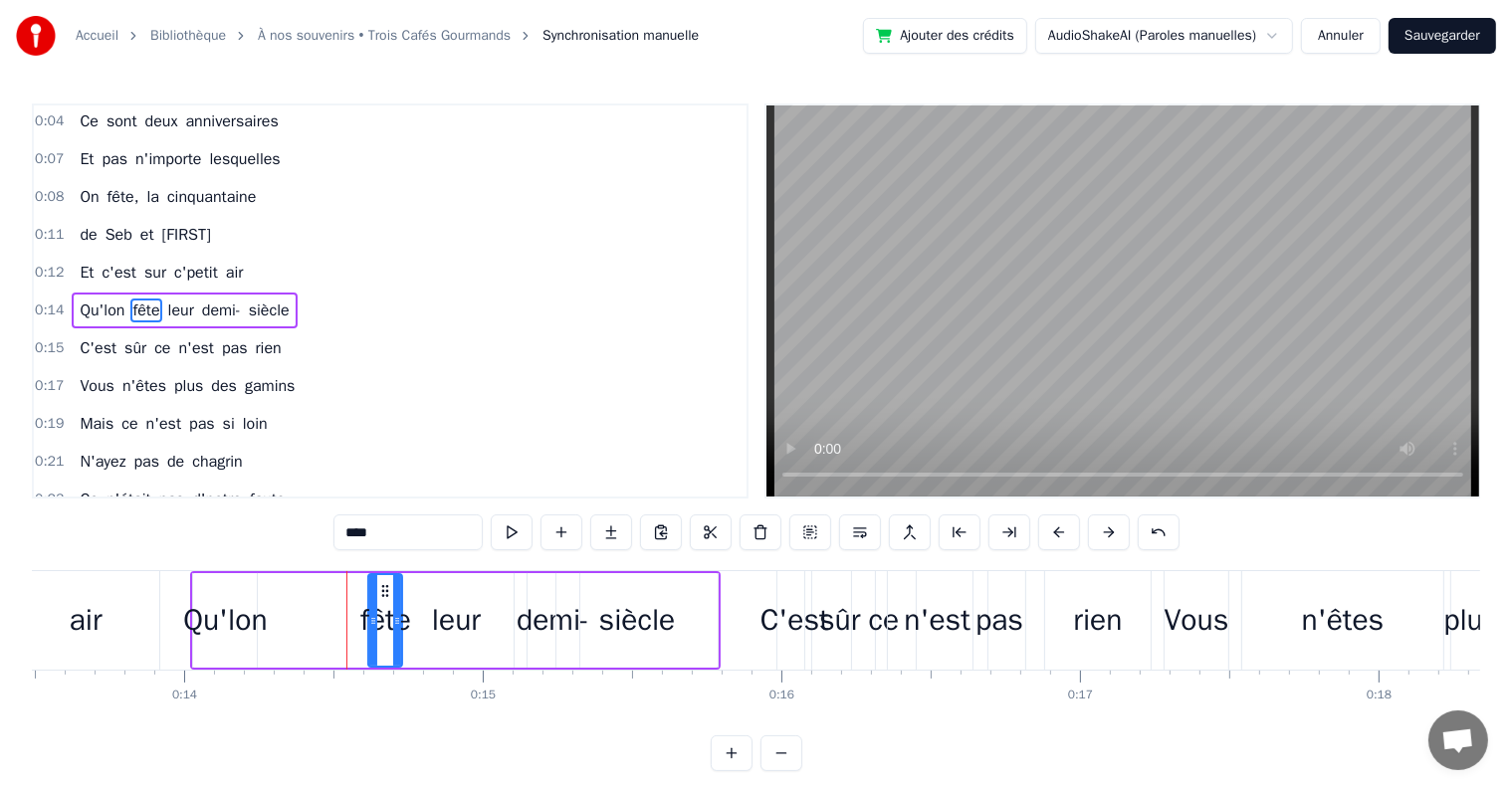 click on "Qu'lon" at bounding box center [225, 620] 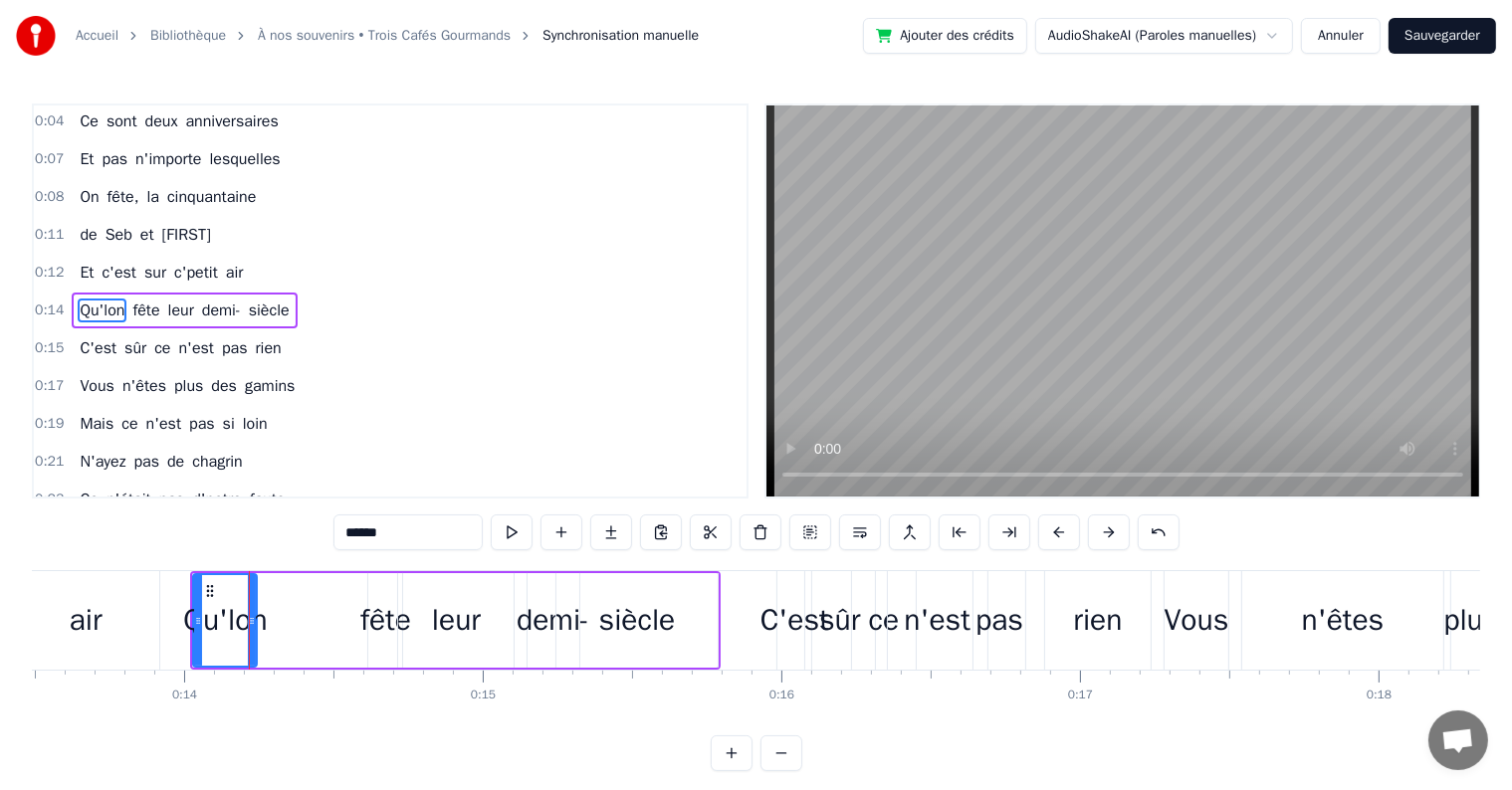 click on "air" at bounding box center (86, 620) 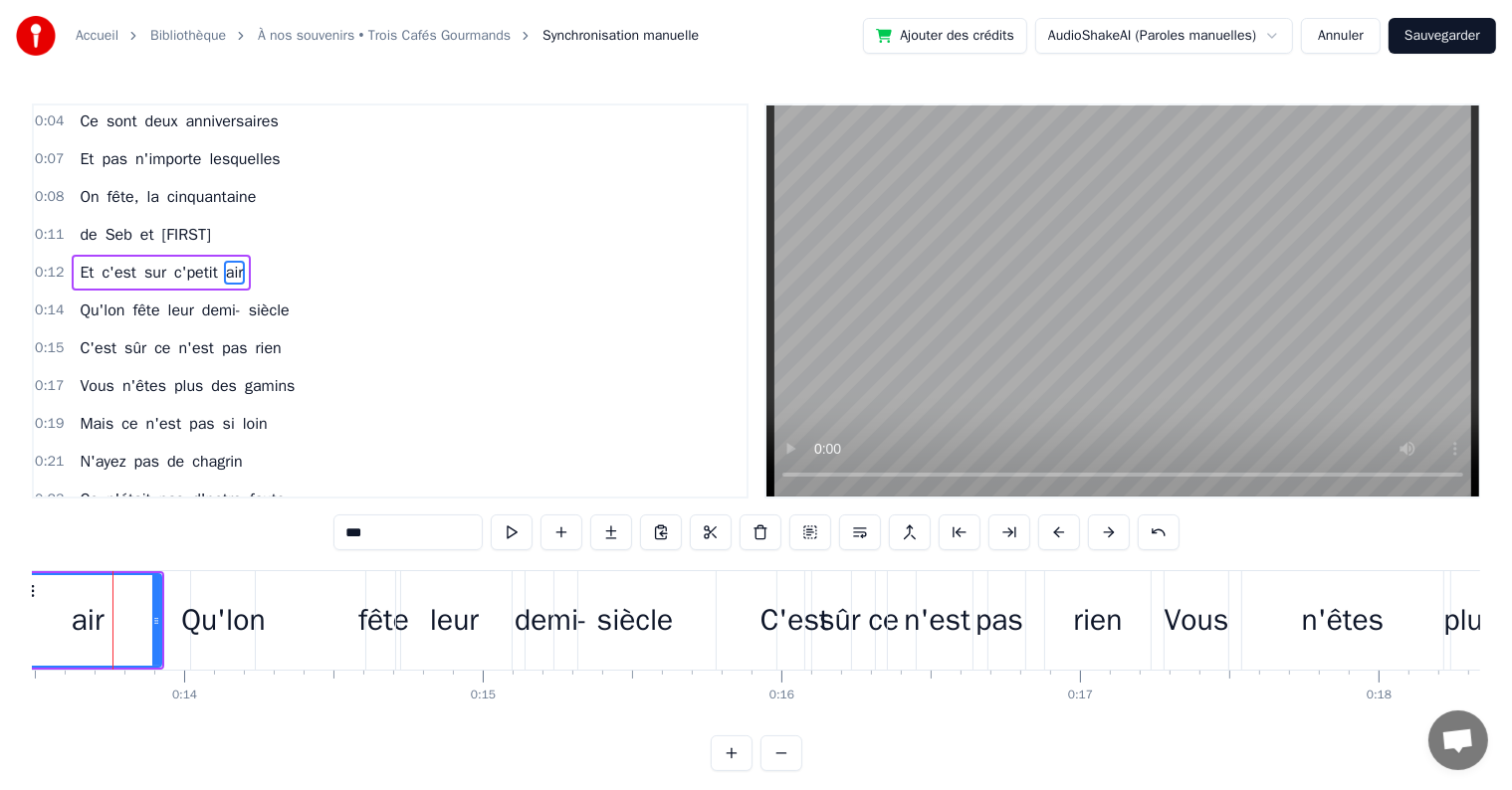 scroll, scrollTop: 42, scrollLeft: 0, axis: vertical 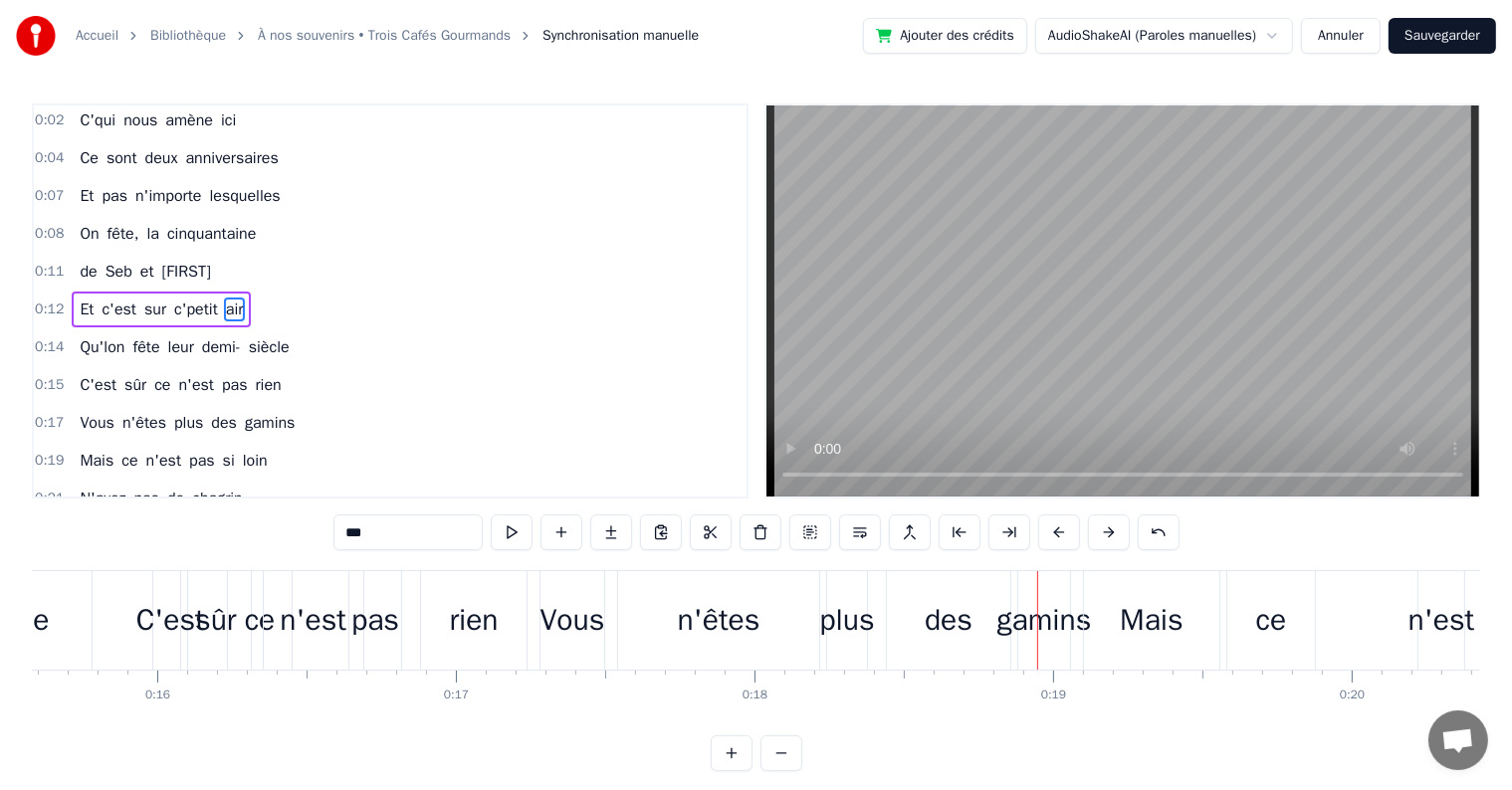 click on "Vous" at bounding box center [572, 620] 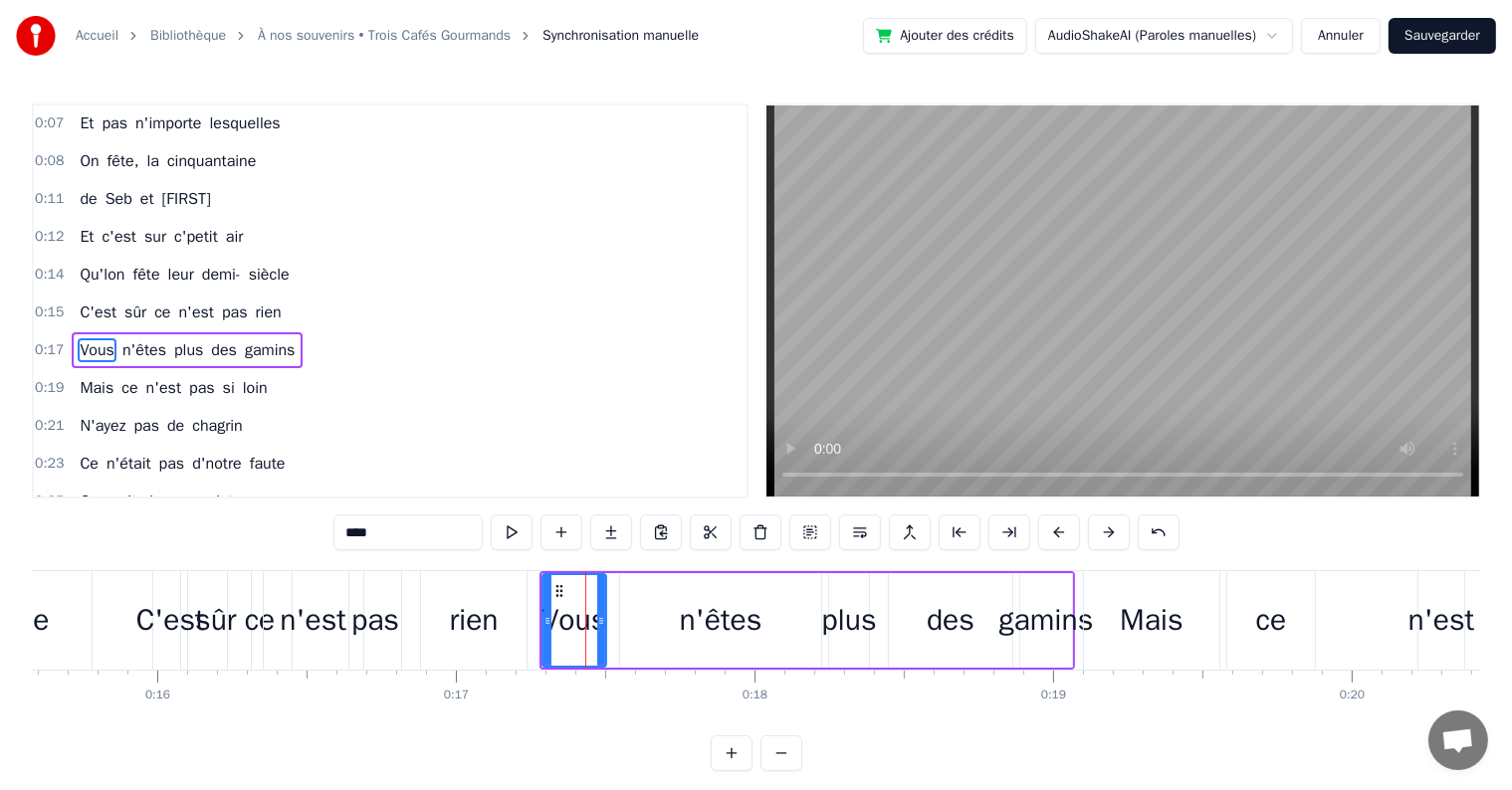 scroll, scrollTop: 151, scrollLeft: 0, axis: vertical 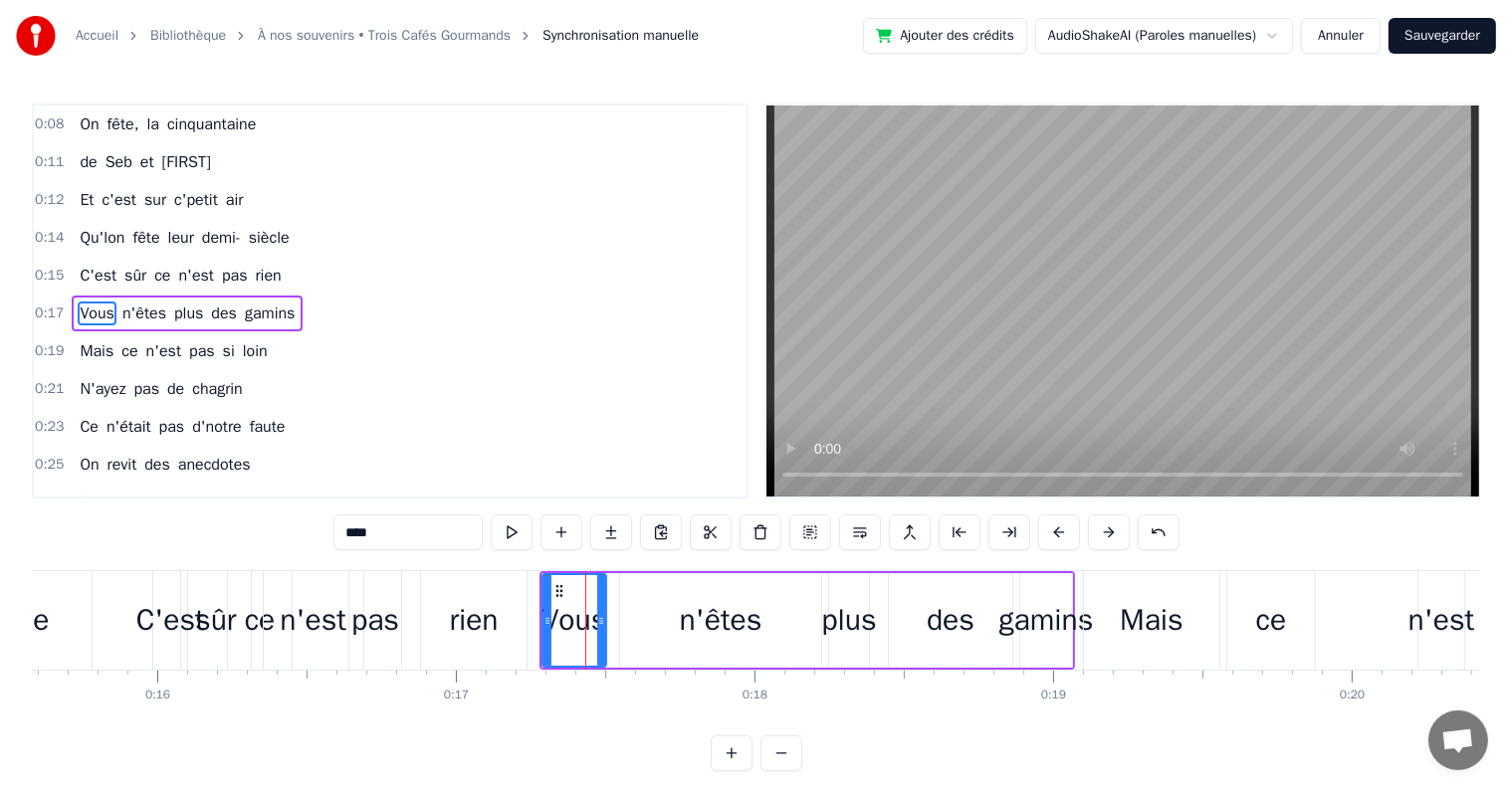 click on "n'êtes" at bounding box center (721, 620) 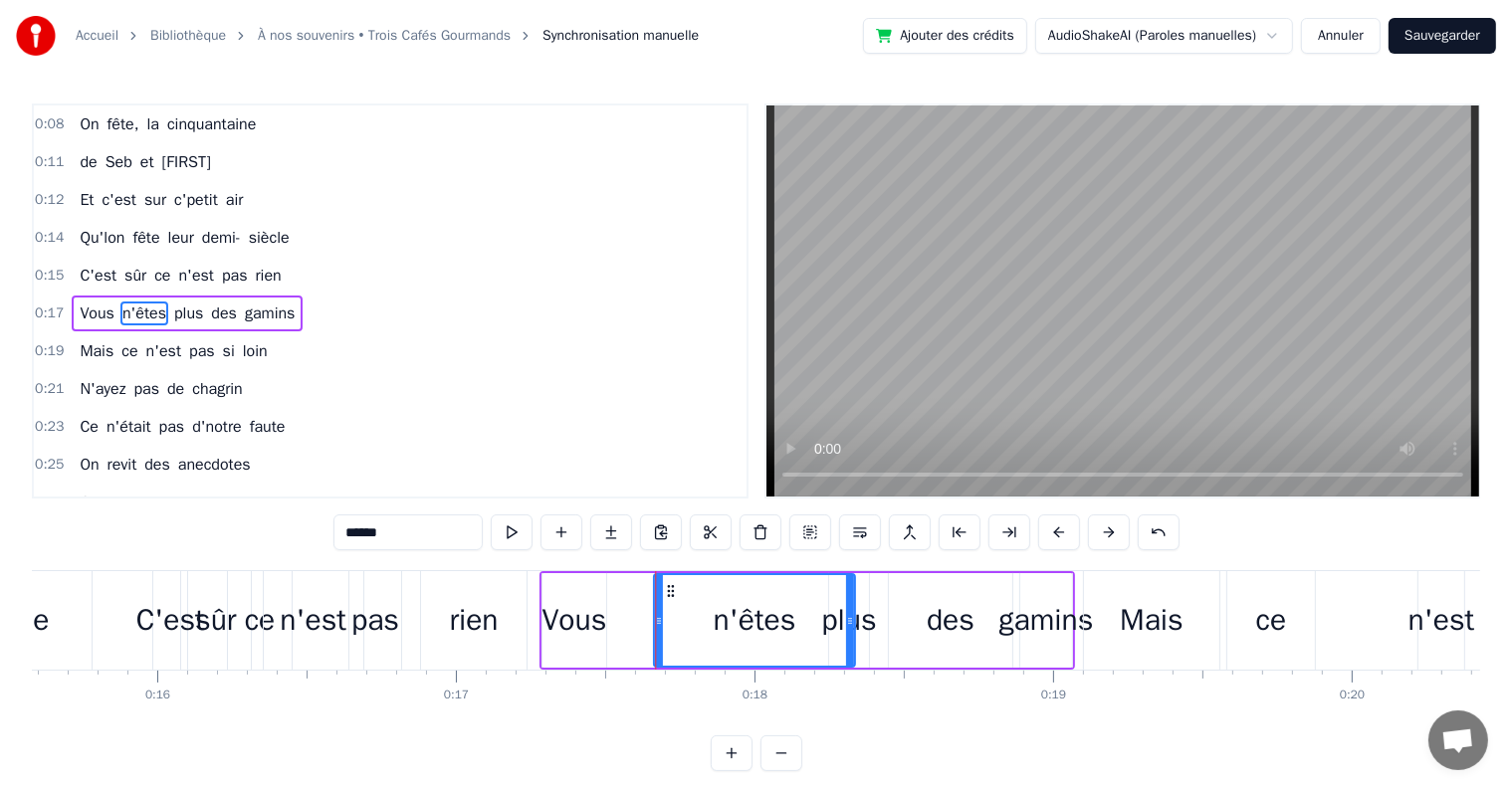 drag, startPoint x: 636, startPoint y: 588, endPoint x: 669, endPoint y: 593, distance: 33.37664 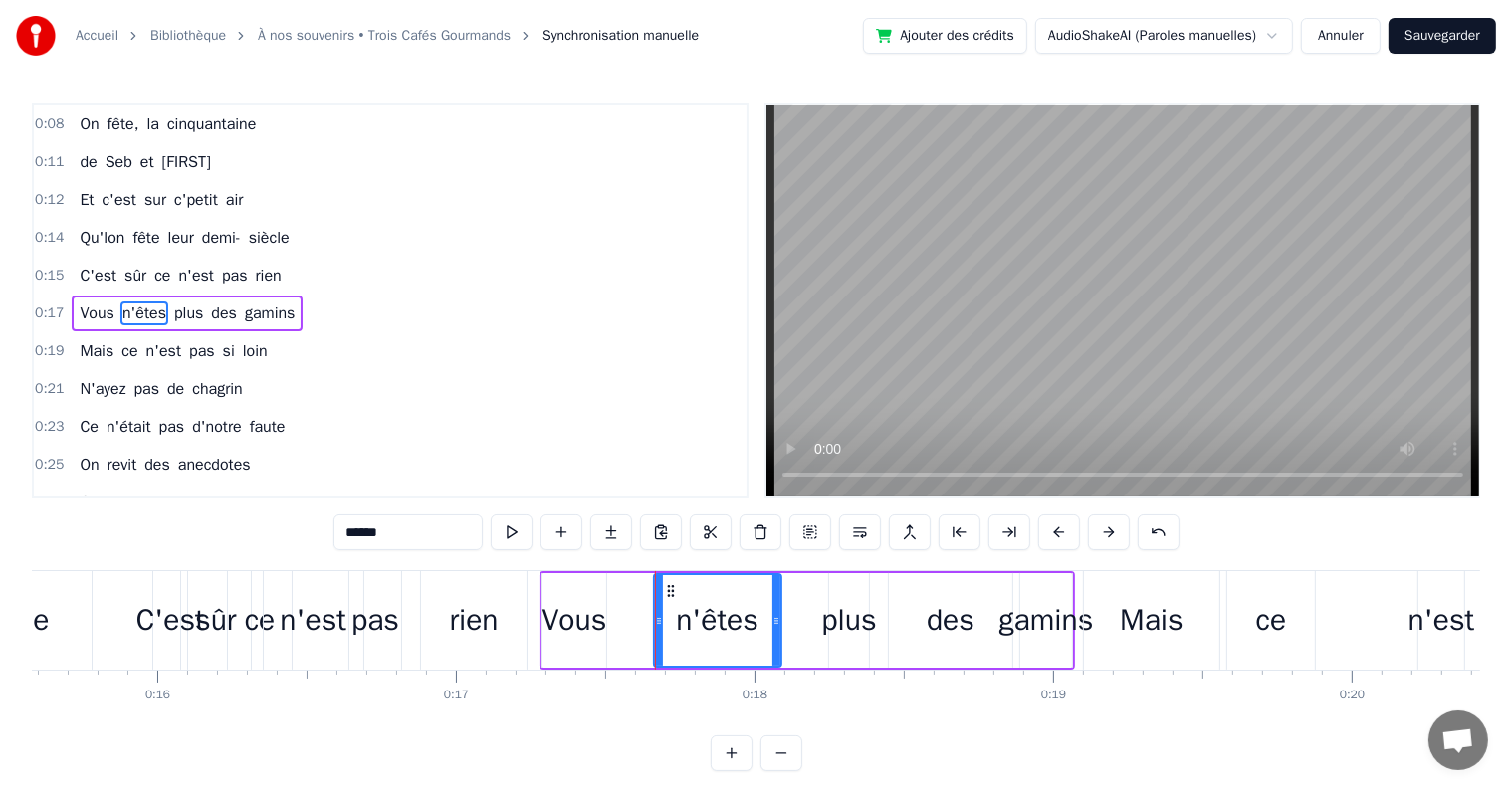 drag, startPoint x: 851, startPoint y: 616, endPoint x: 775, endPoint y: 623, distance: 76.321688 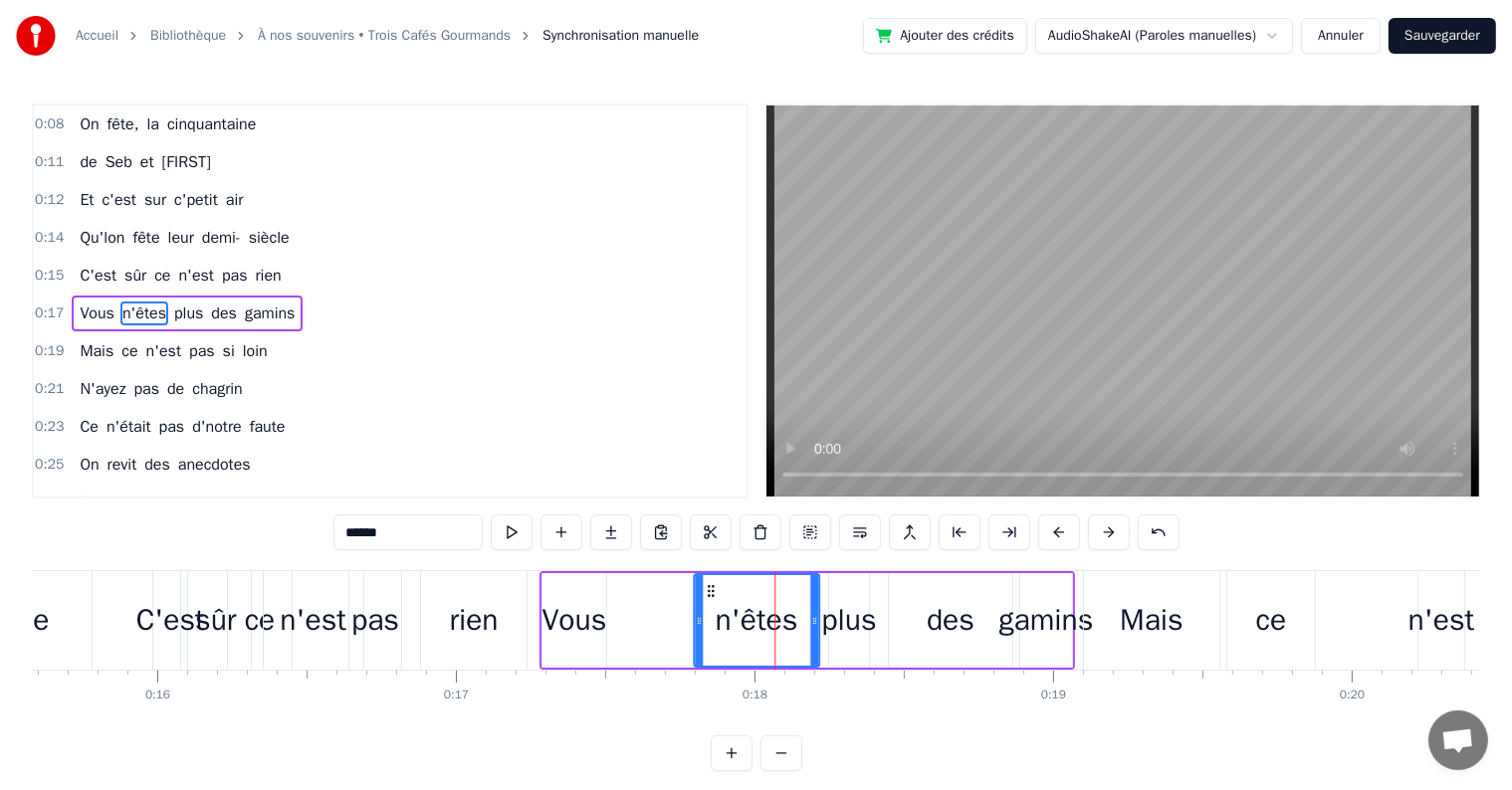 drag, startPoint x: 669, startPoint y: 594, endPoint x: 708, endPoint y: 599, distance: 39.319207 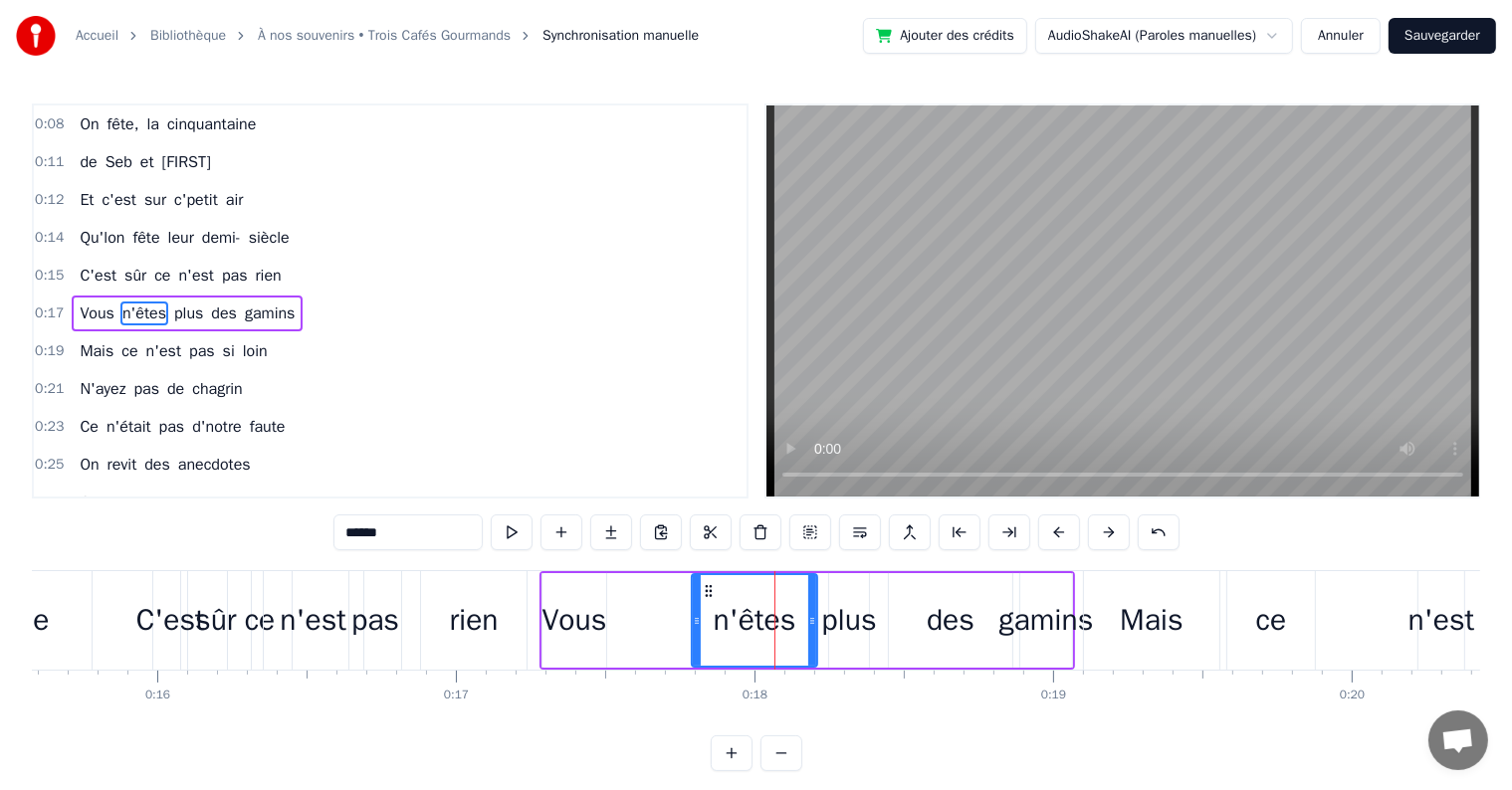 click on "Vous" at bounding box center [574, 620] 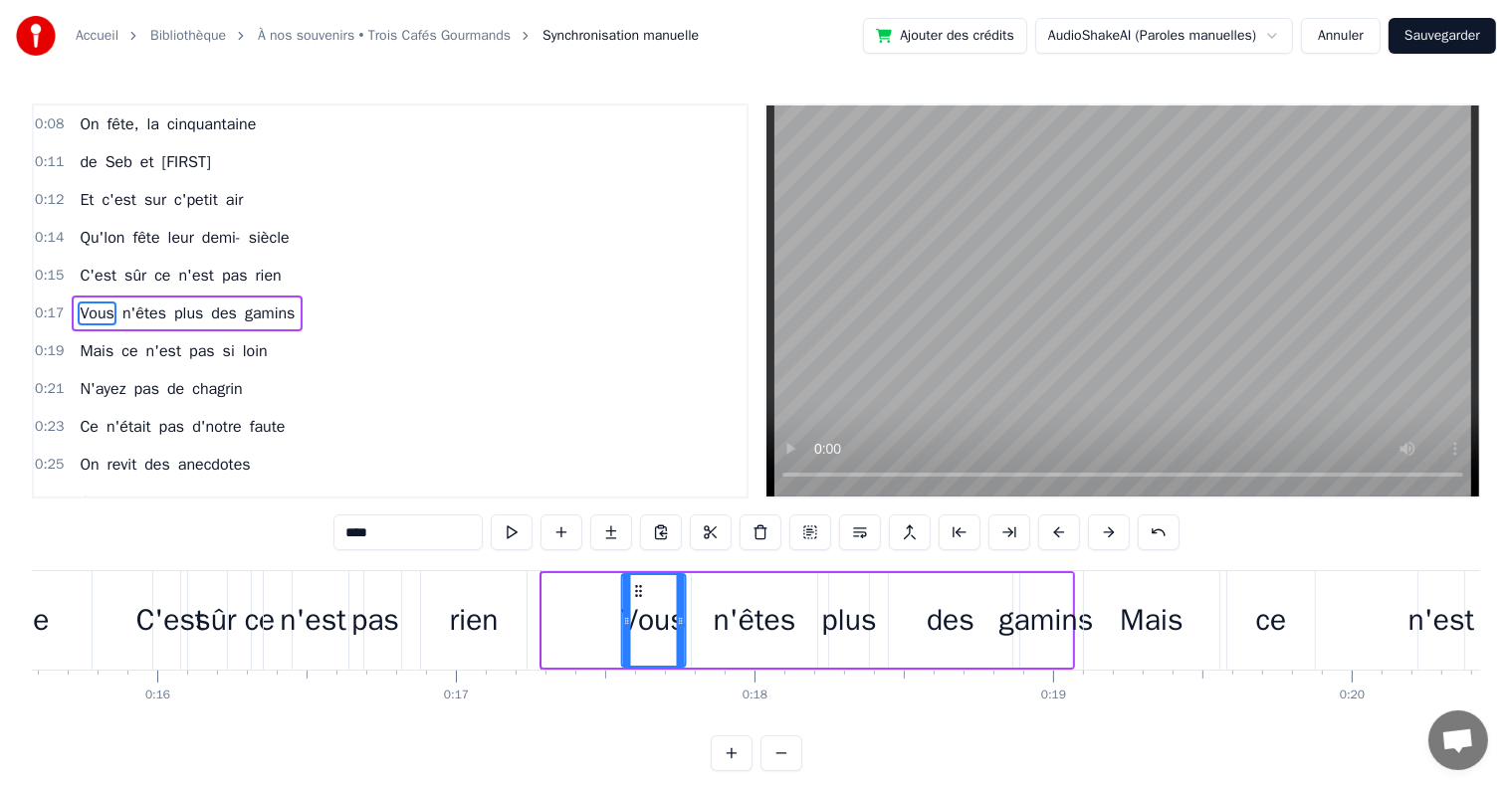 drag, startPoint x: 561, startPoint y: 596, endPoint x: 630, endPoint y: 603, distance: 69.354164 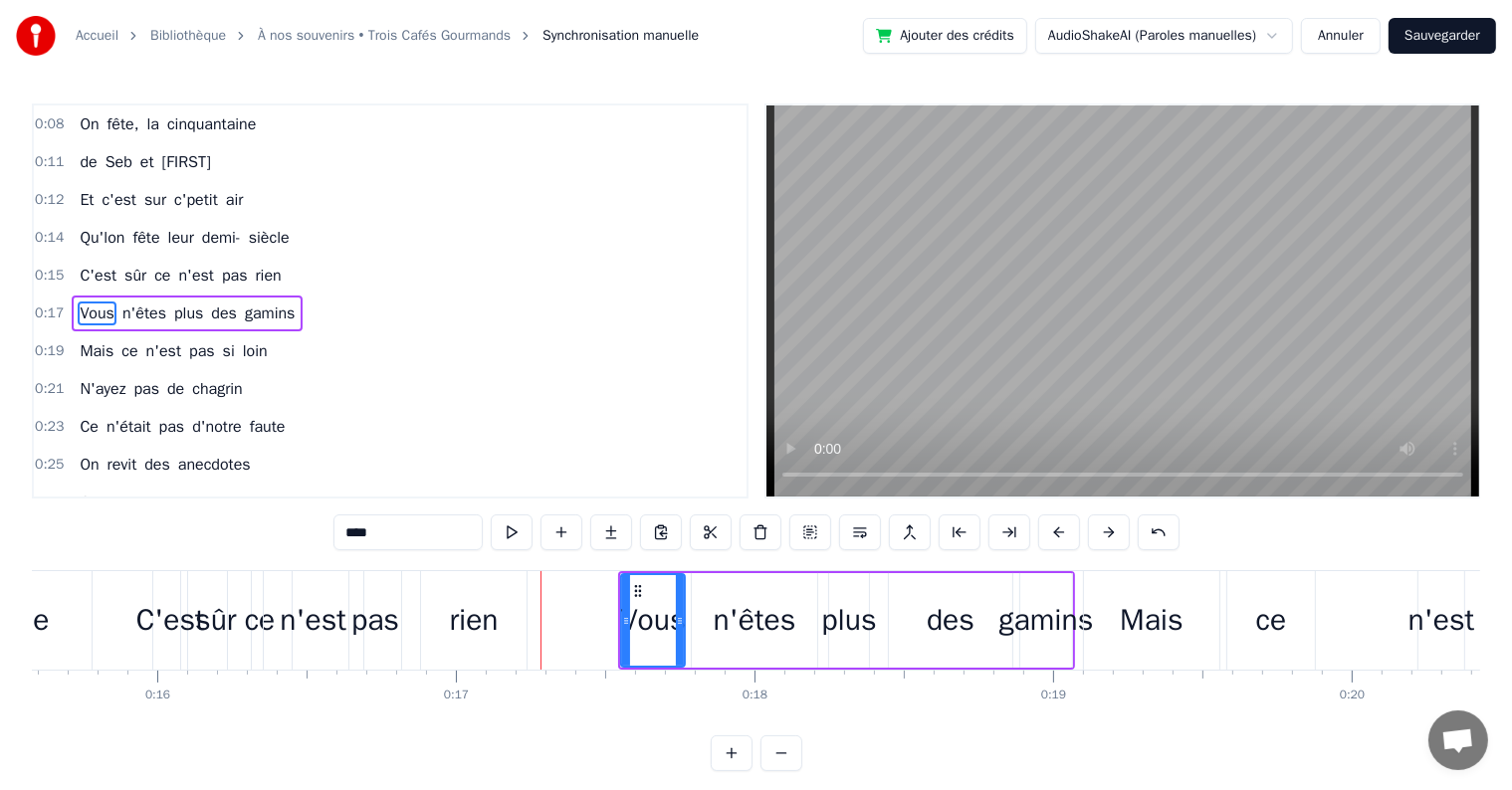 click on "rien" at bounding box center [473, 620] 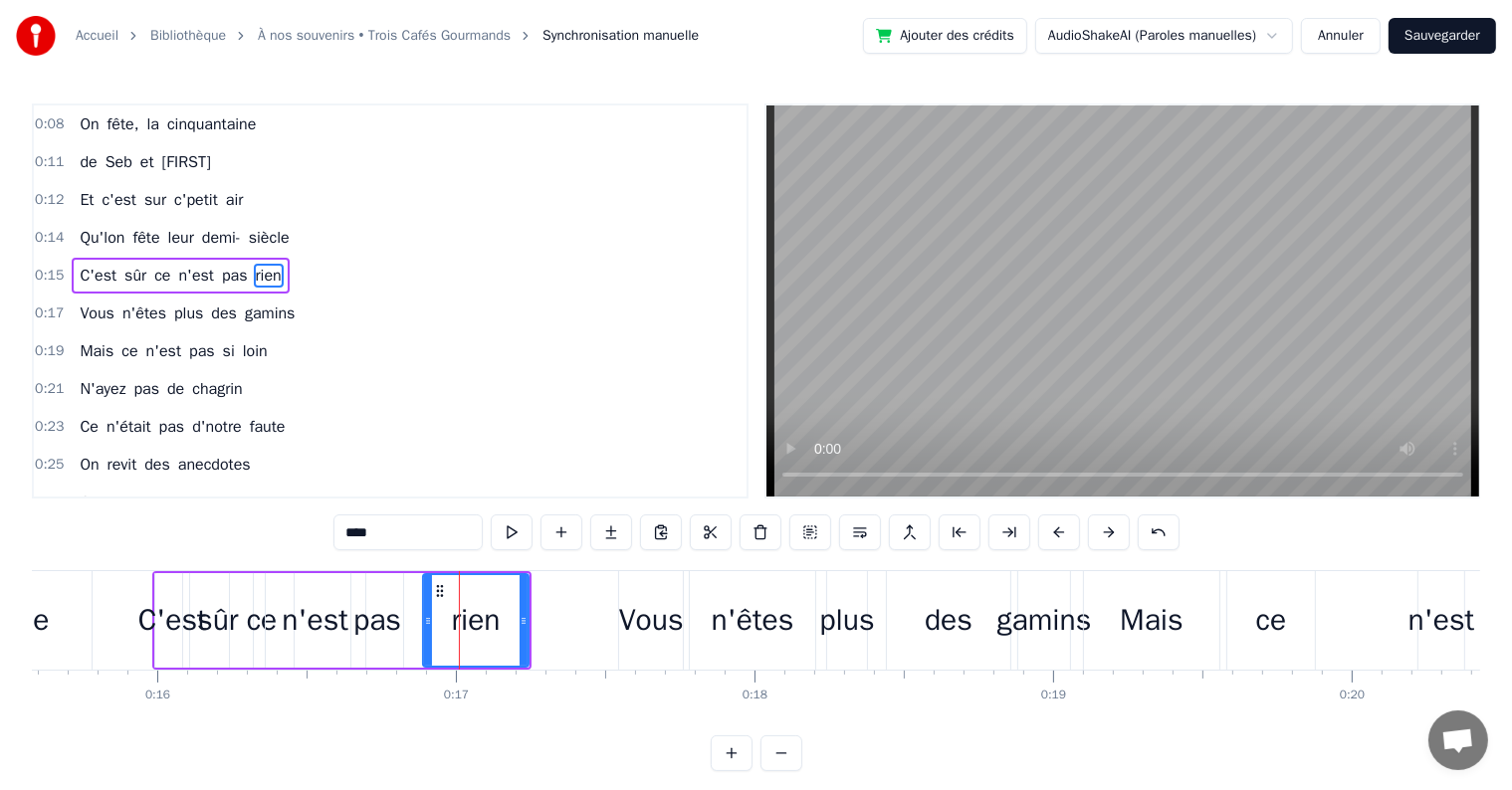 scroll, scrollTop: 115, scrollLeft: 0, axis: vertical 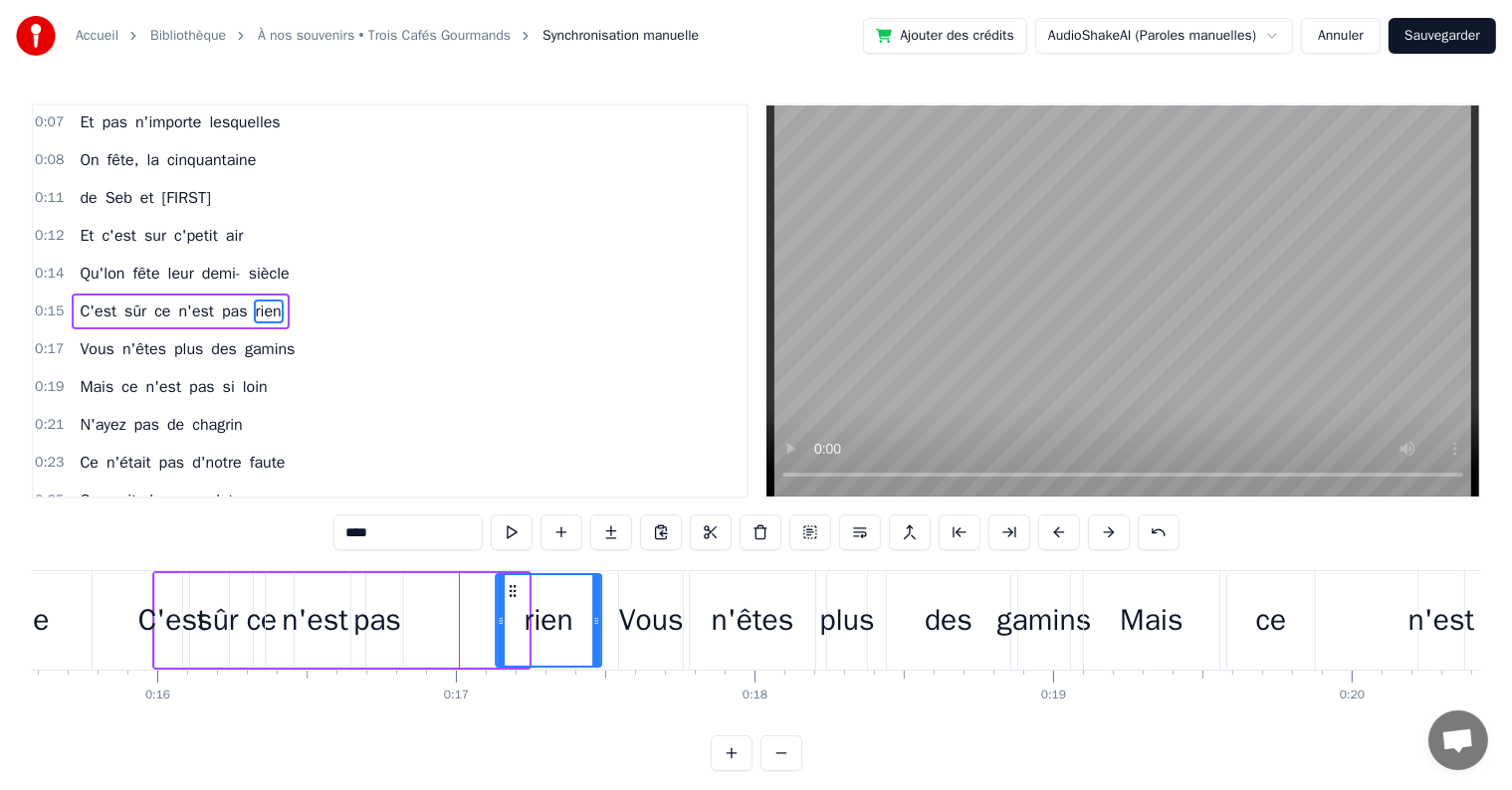 drag, startPoint x: 438, startPoint y: 589, endPoint x: 513, endPoint y: 602, distance: 76.11833 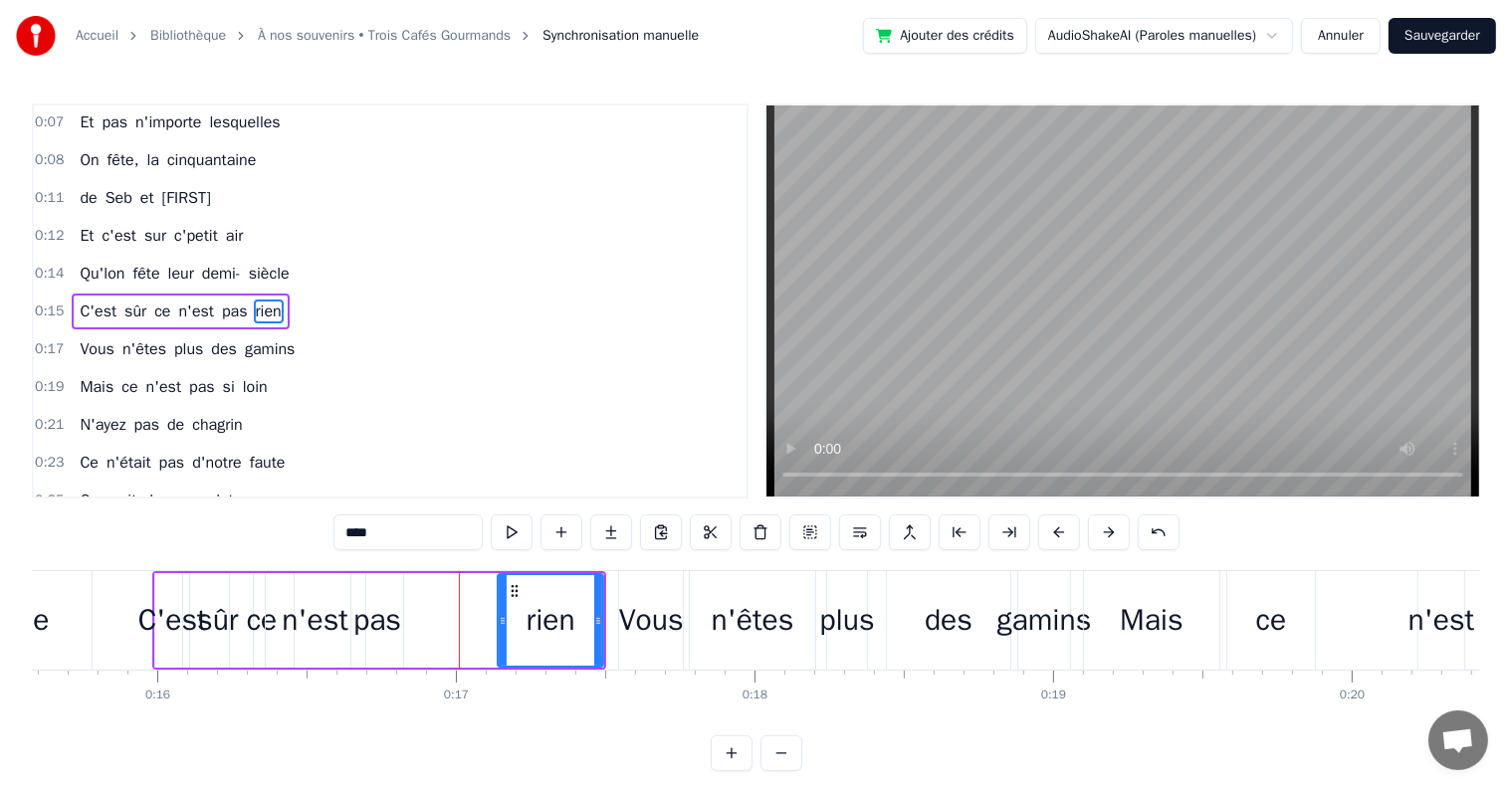 click on "pas" at bounding box center (377, 620) 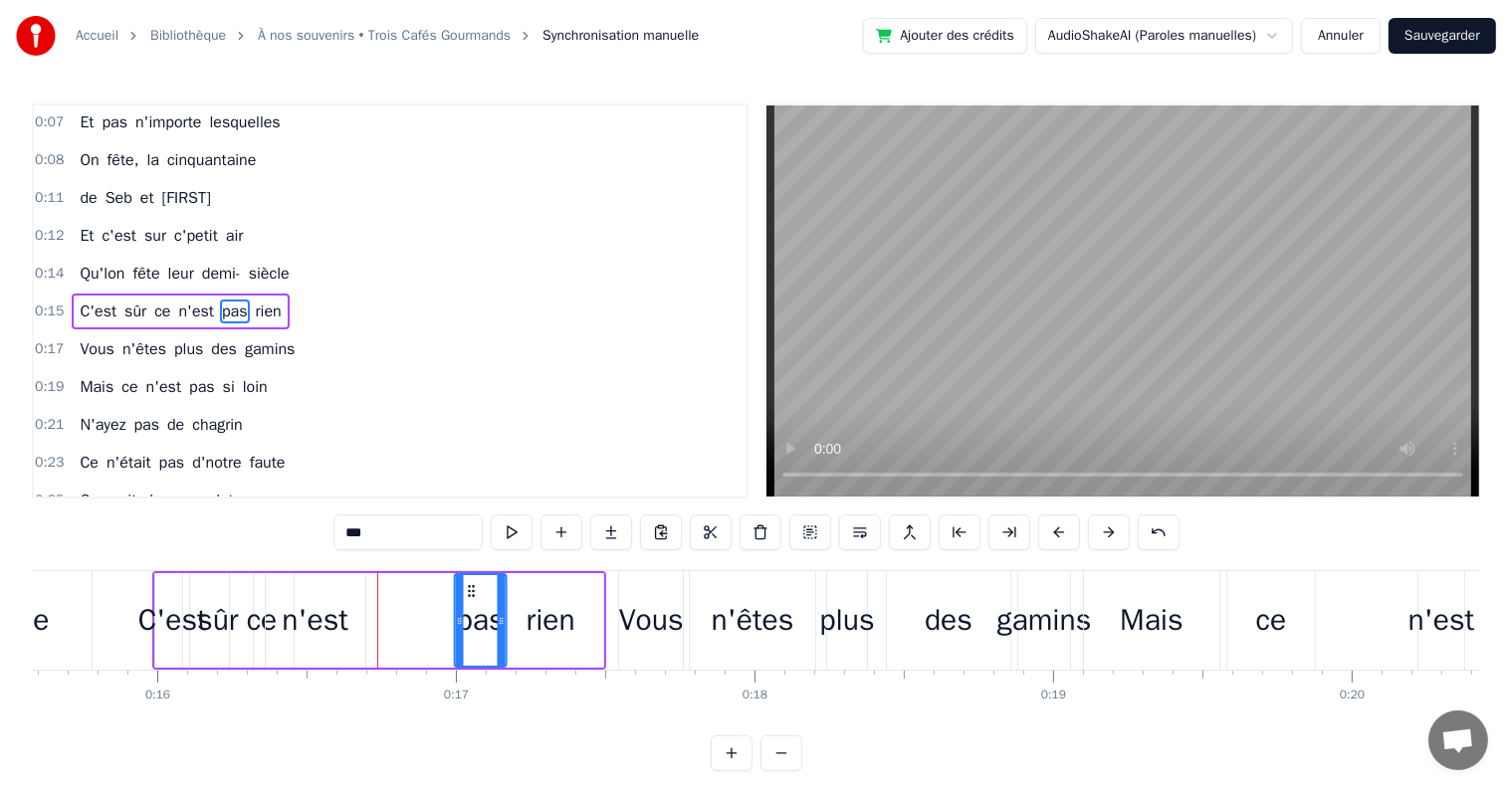 drag, startPoint x: 378, startPoint y: 594, endPoint x: 469, endPoint y: 598, distance: 91.08787 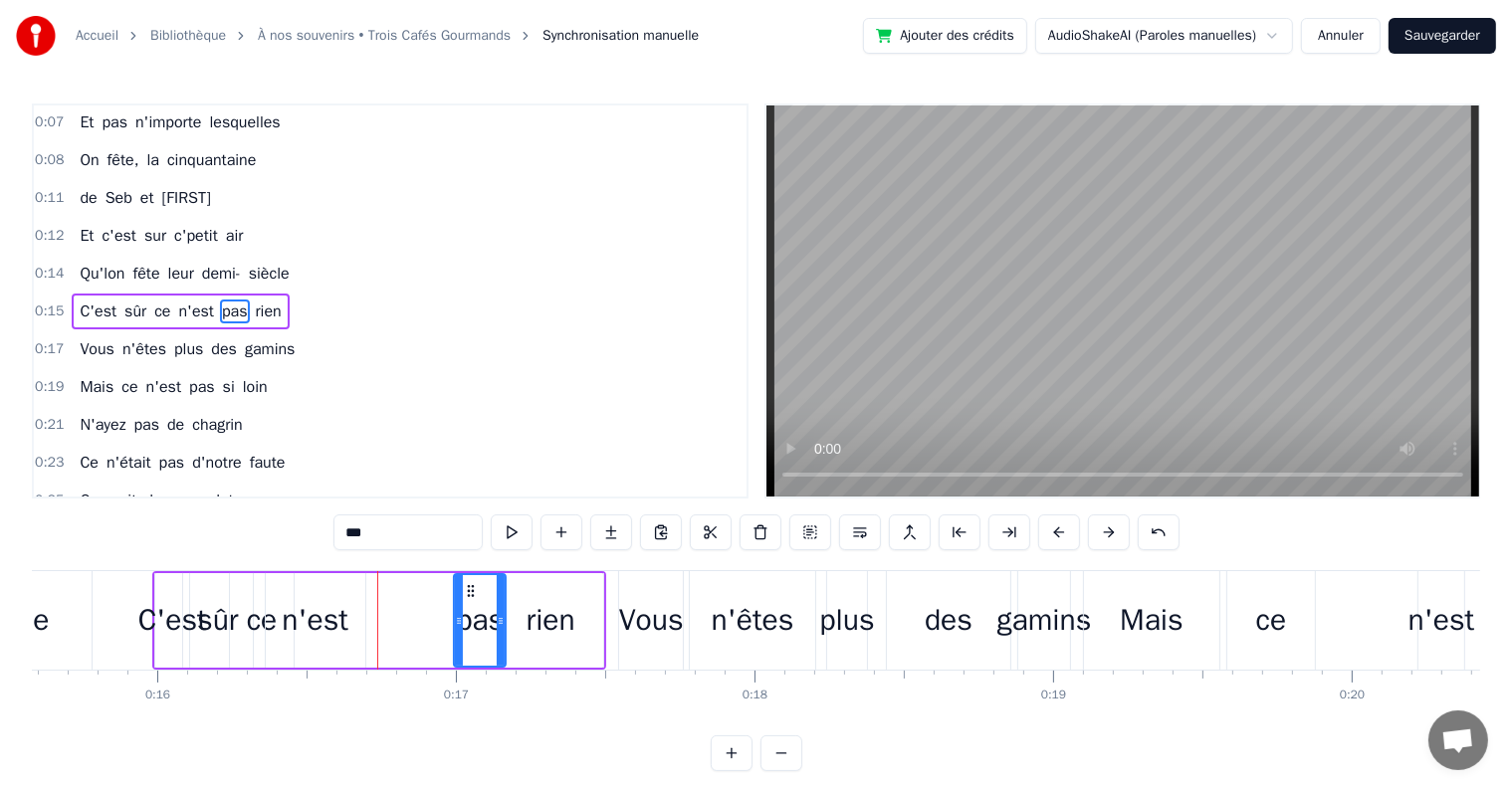 click on "n'est" at bounding box center (315, 620) 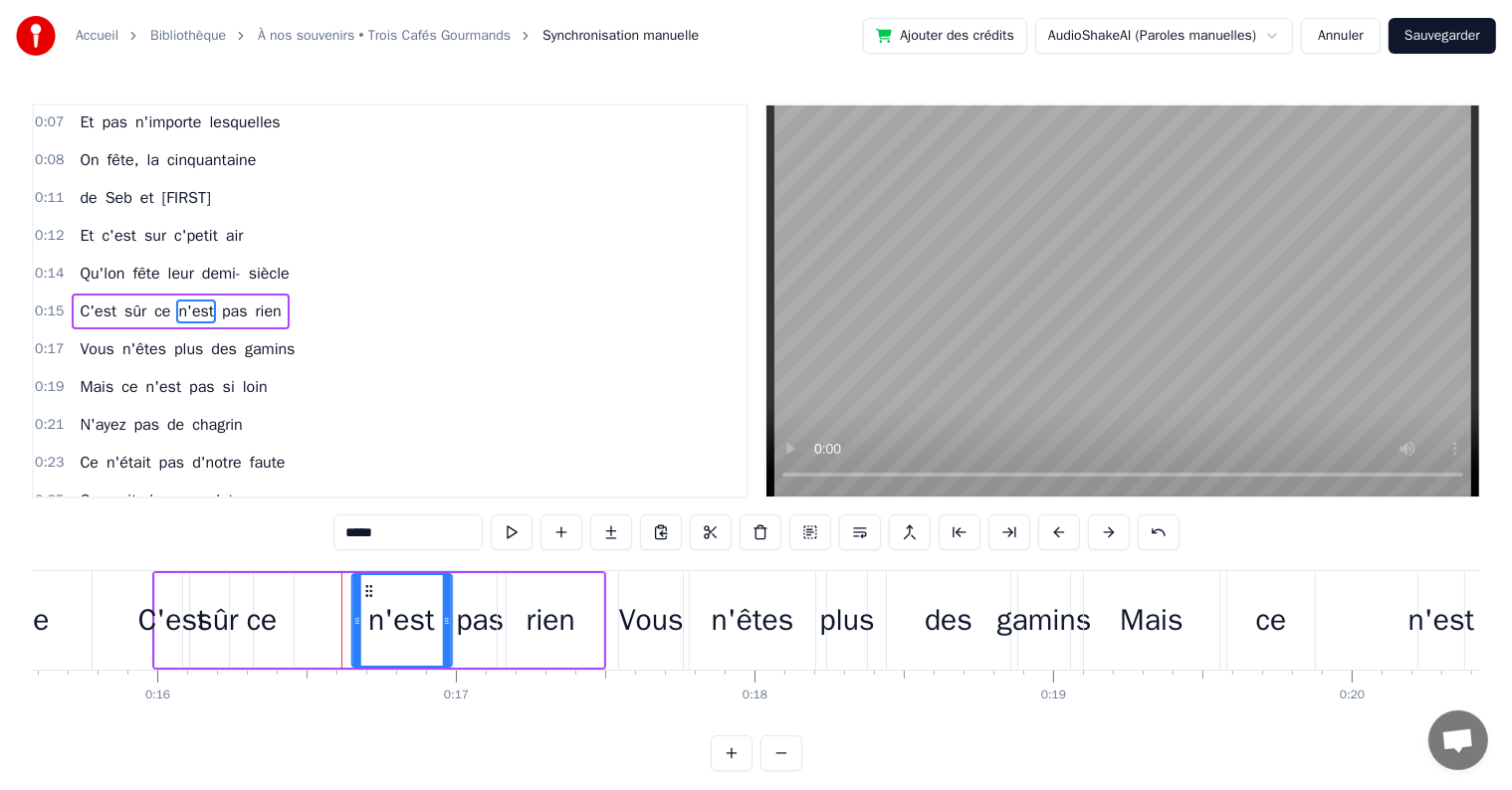 drag, startPoint x: 289, startPoint y: 595, endPoint x: 362, endPoint y: 599, distance: 73.10951 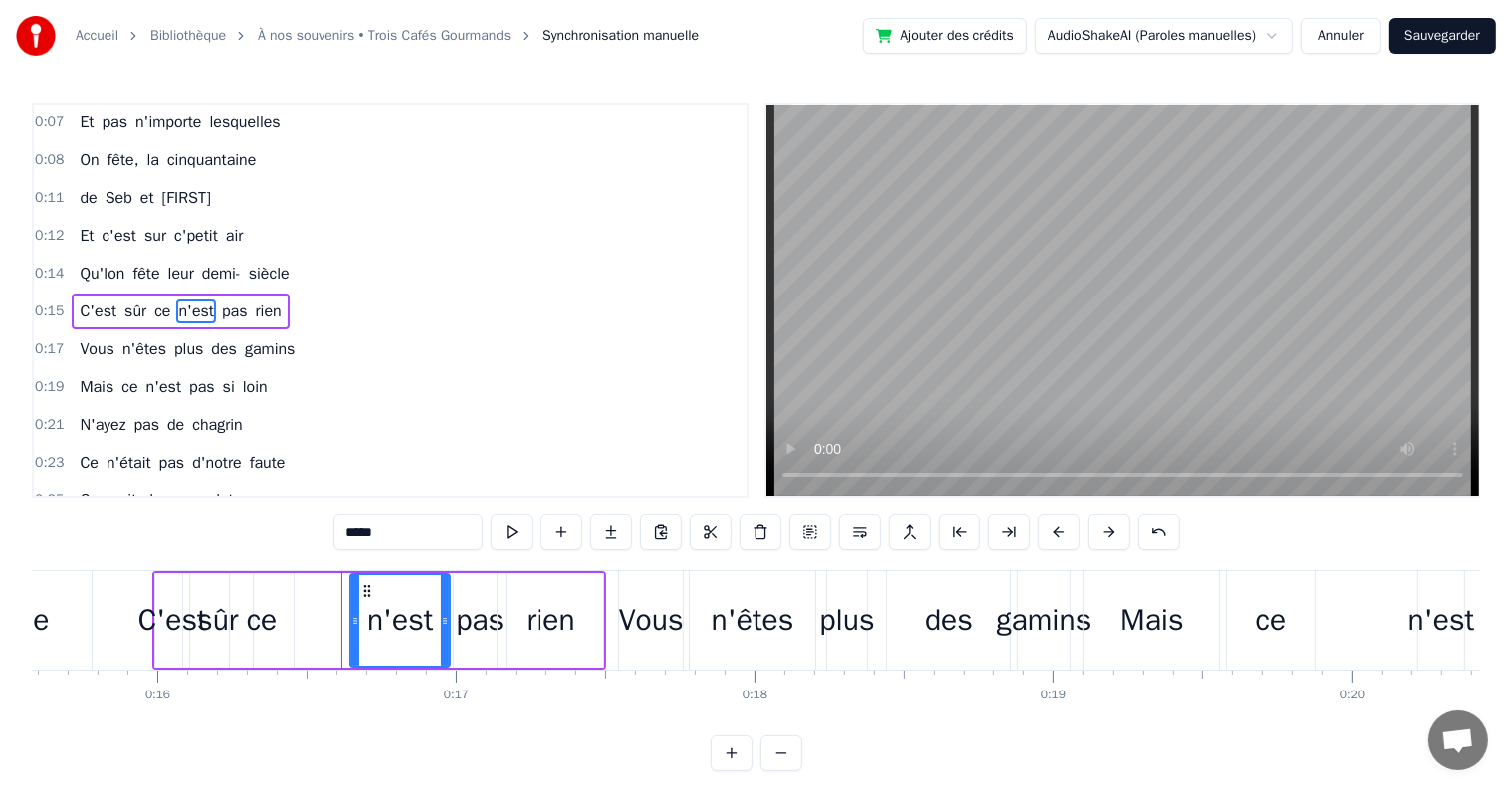 click on "ce" at bounding box center [262, 620] 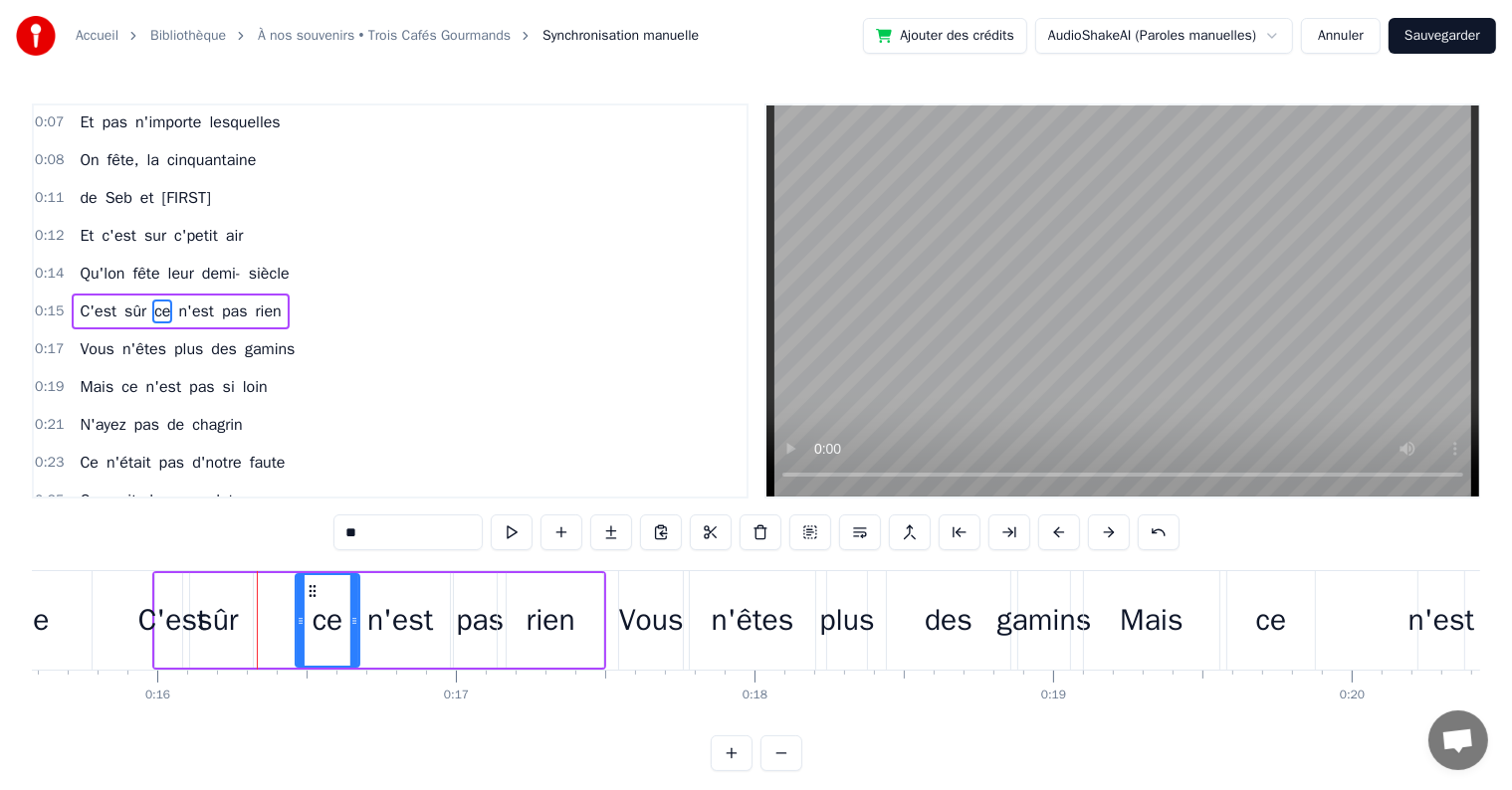 drag, startPoint x: 243, startPoint y: 587, endPoint x: 308, endPoint y: 604, distance: 67.18631 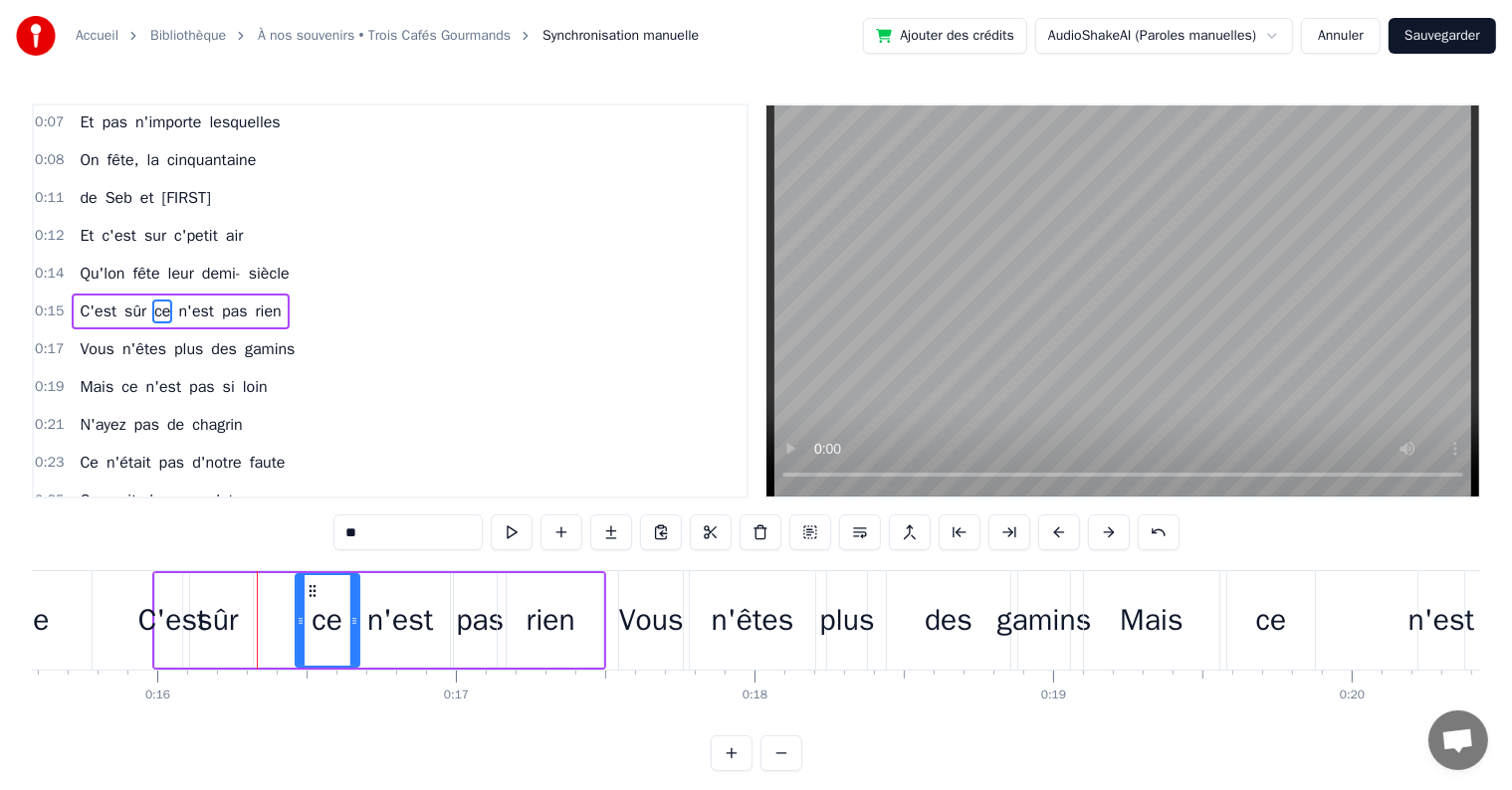 click on "sûr" at bounding box center [218, 620] 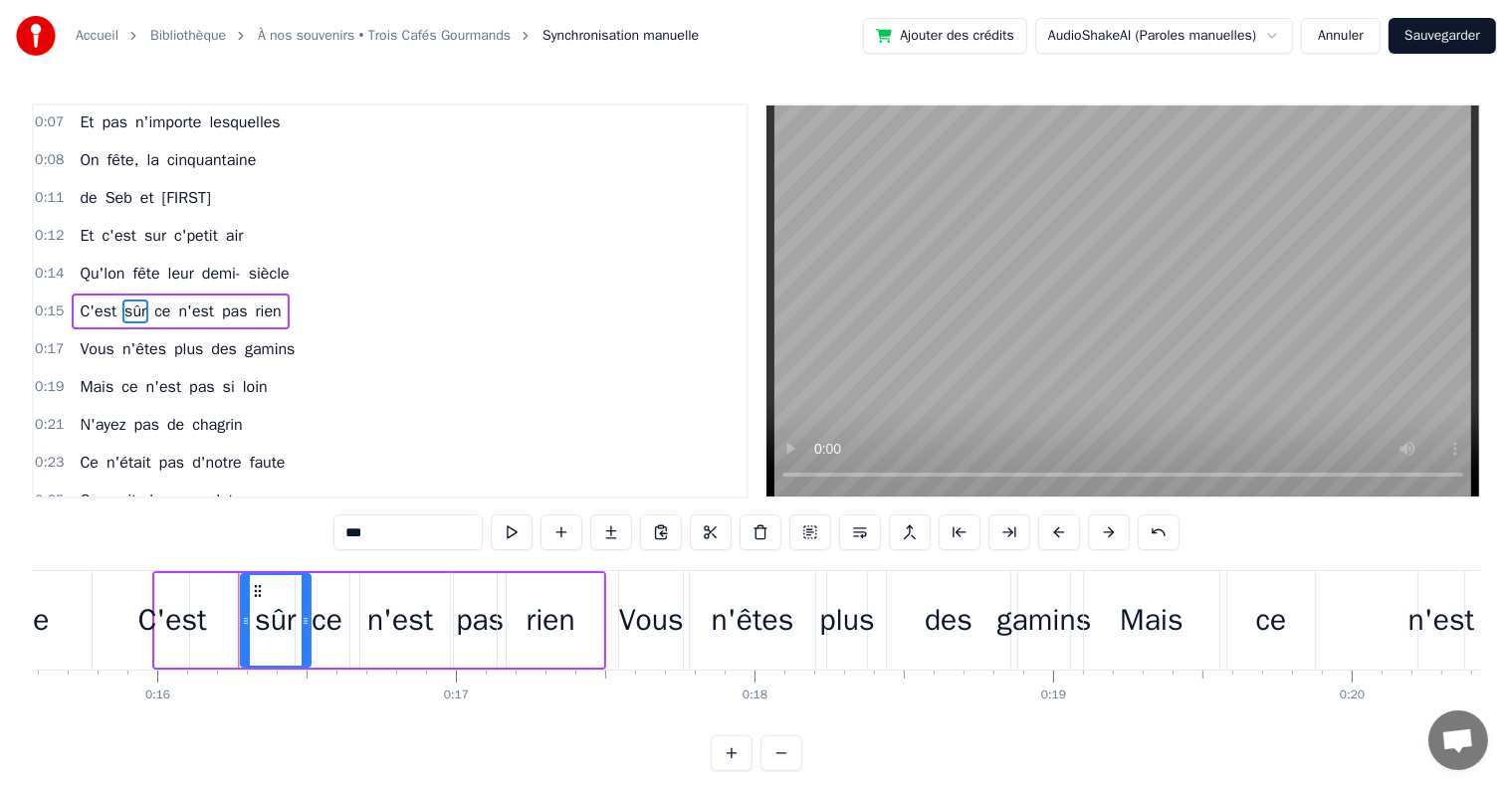 drag, startPoint x: 198, startPoint y: 584, endPoint x: 255, endPoint y: 599, distance: 58.940648 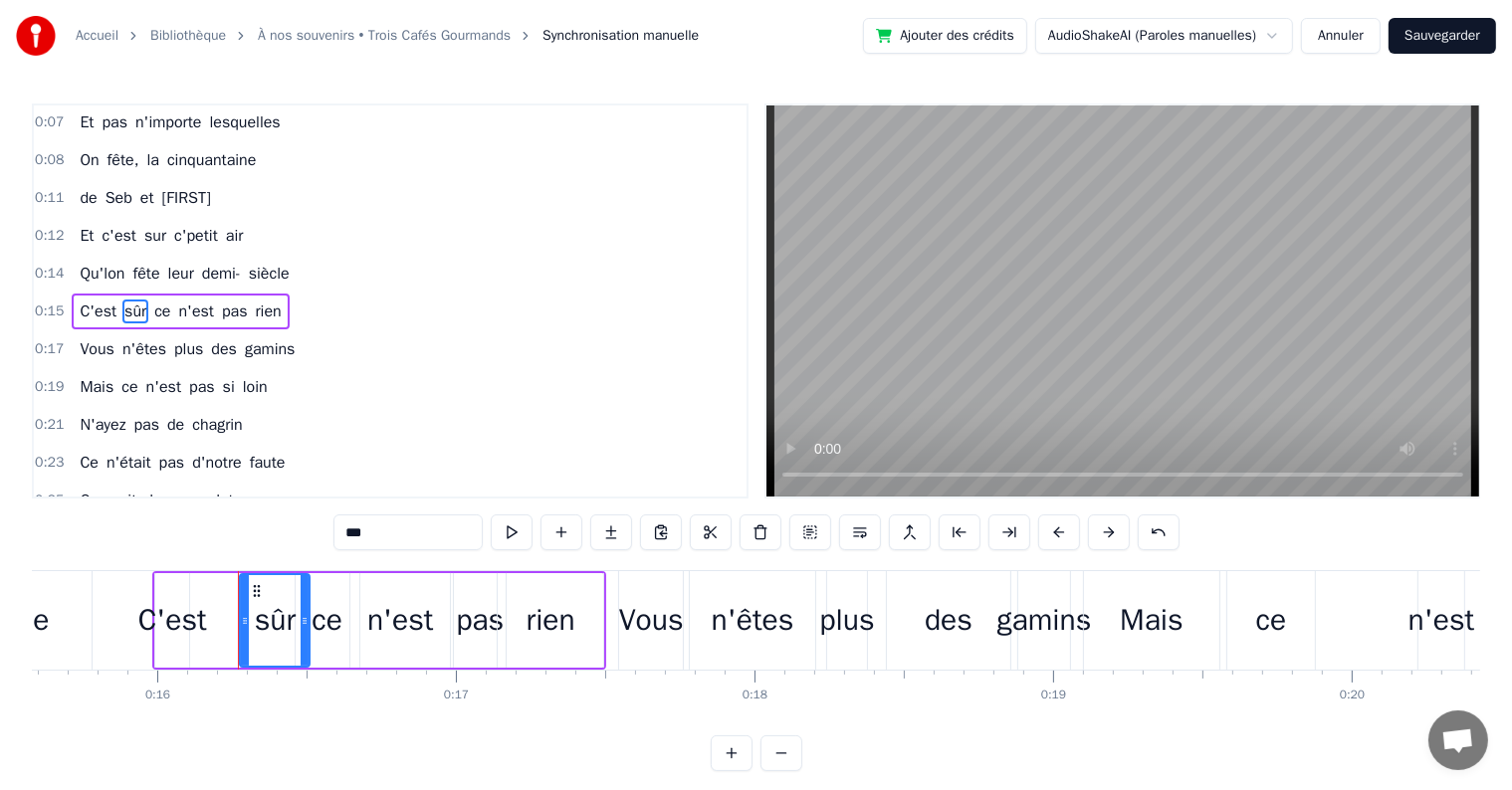 click on "C'est" at bounding box center [172, 620] 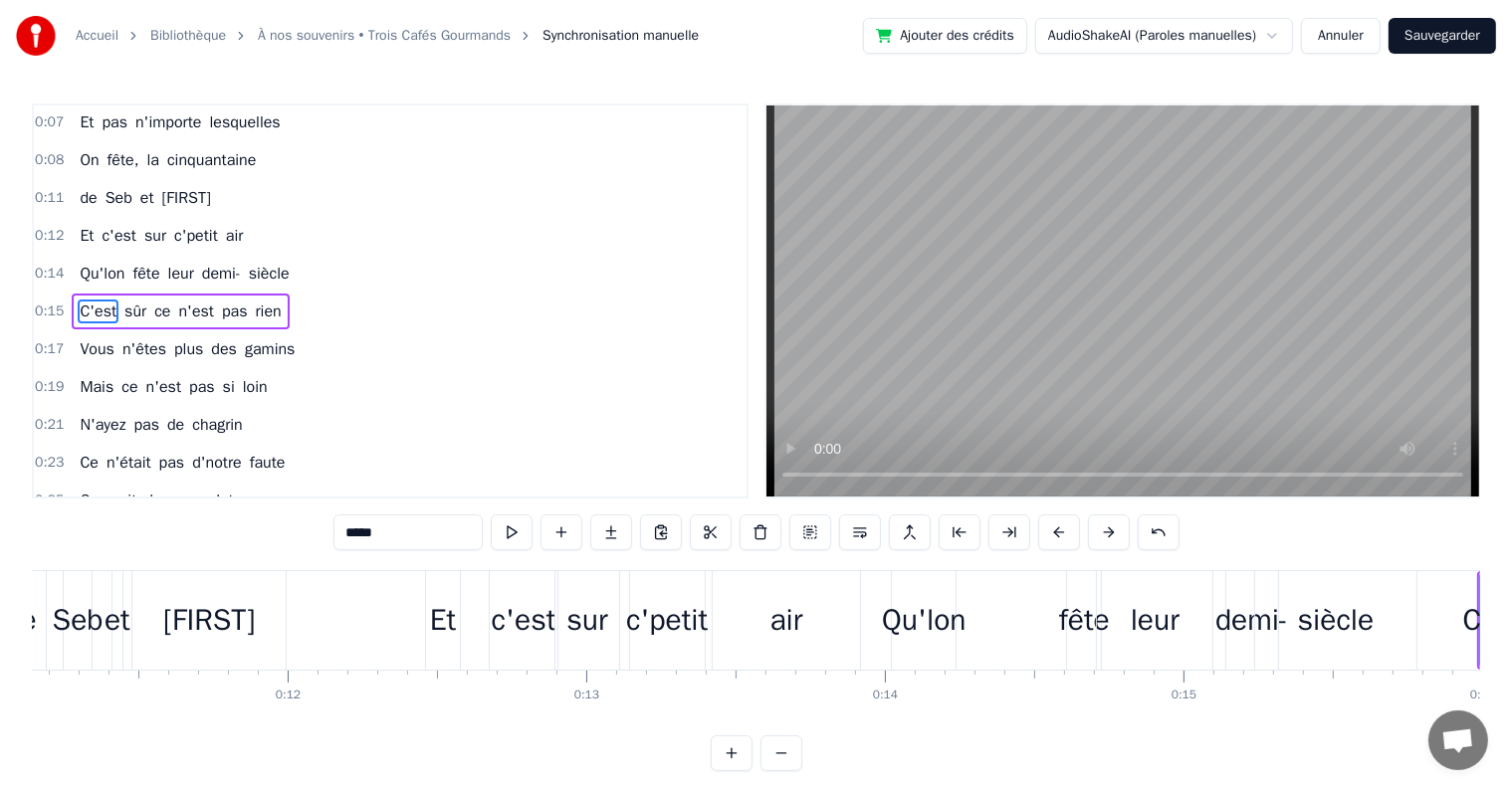 scroll, scrollTop: 0, scrollLeft: 3198, axis: horizontal 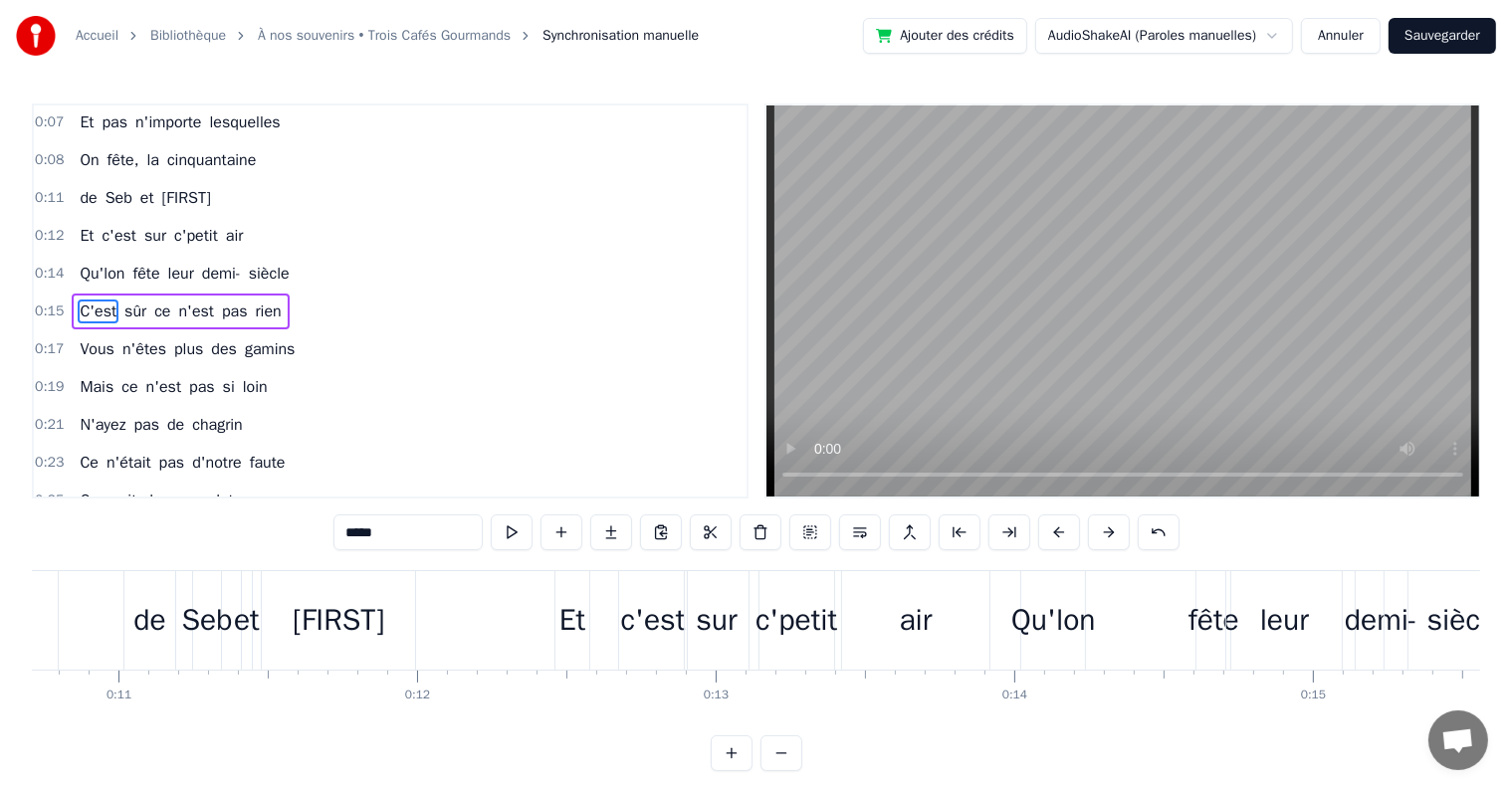 click on "Et" at bounding box center (572, 620) 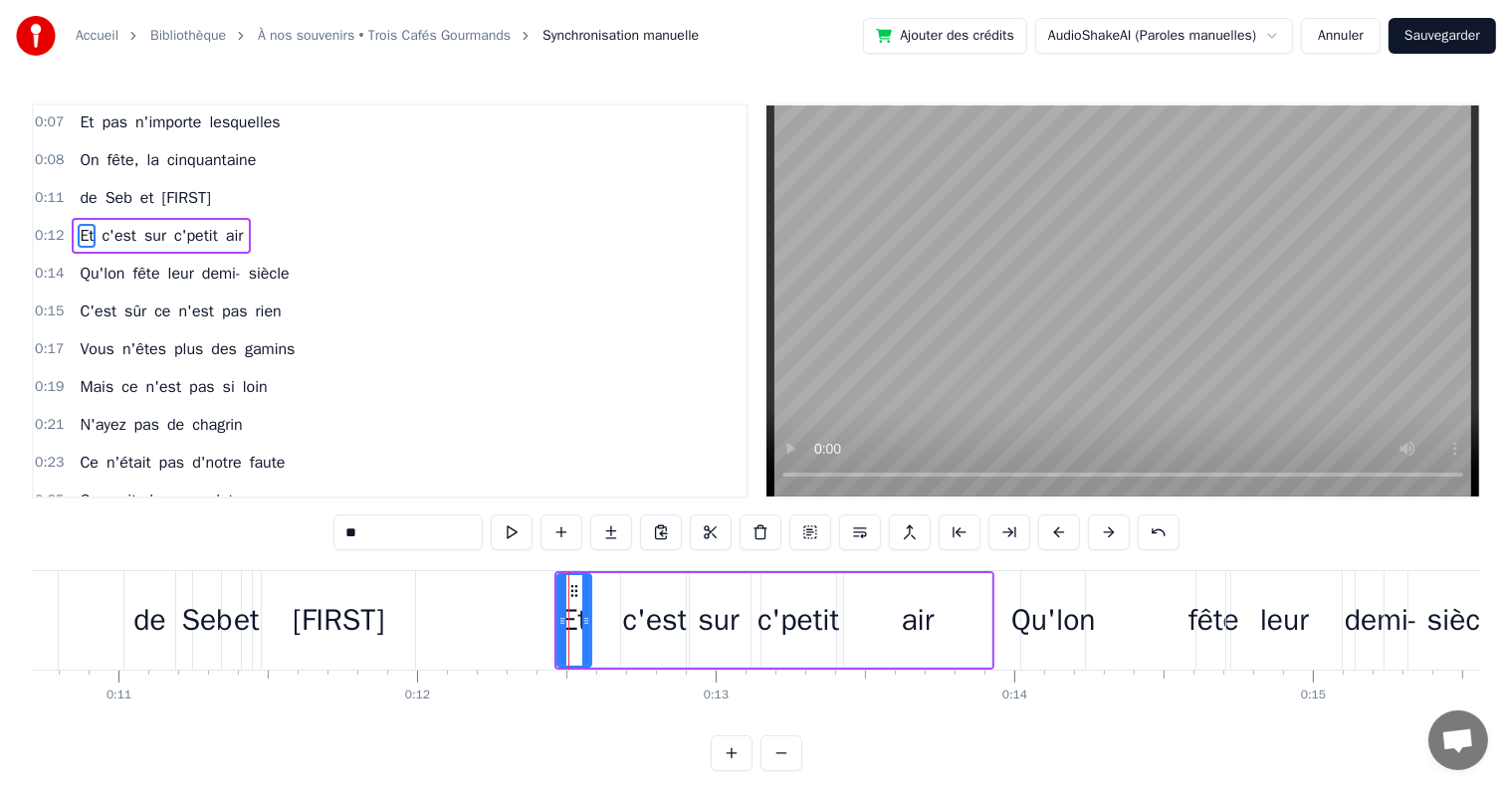 scroll, scrollTop: 42, scrollLeft: 0, axis: vertical 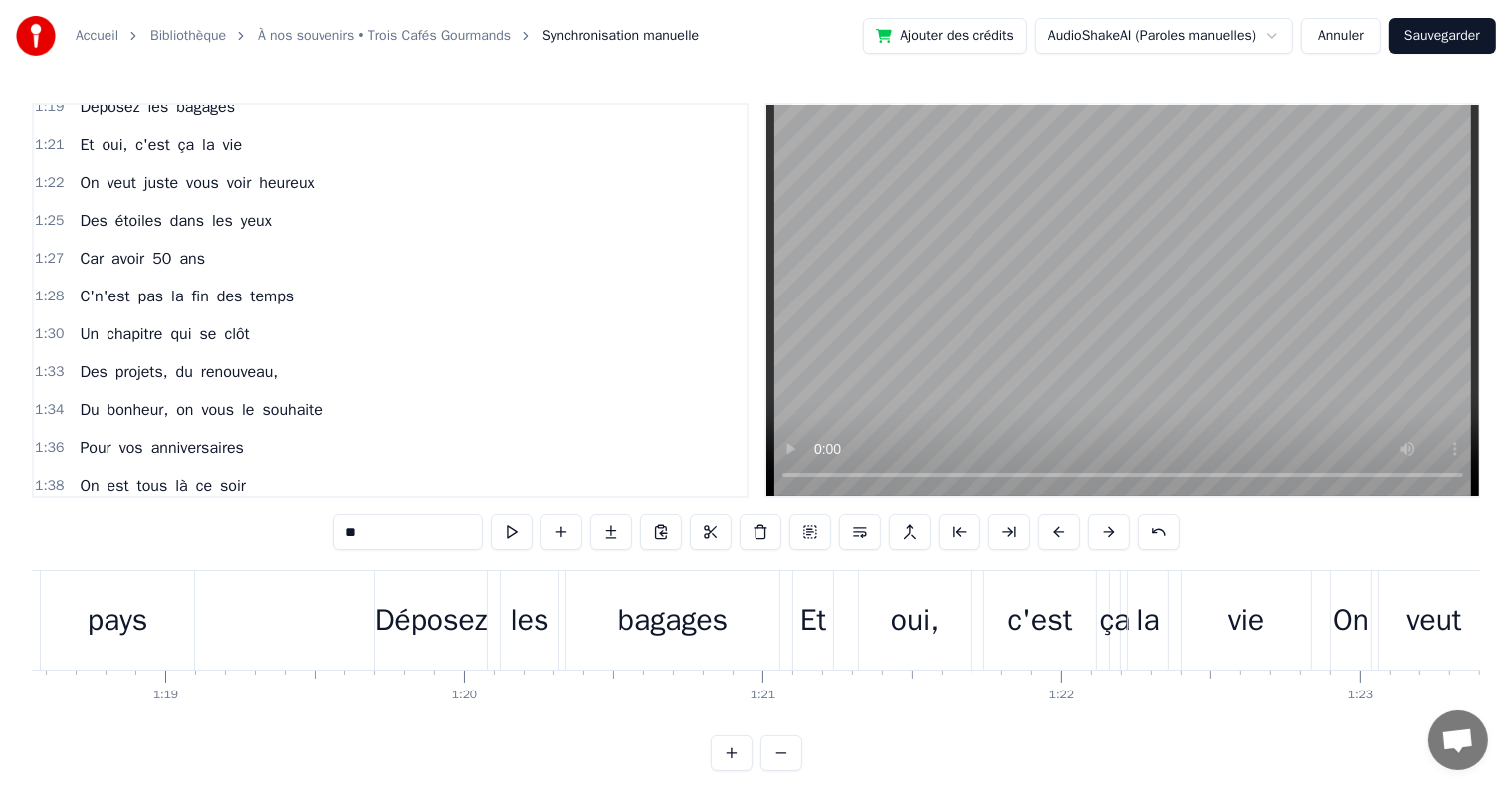 click on "Car avoir 50 ans" at bounding box center [142, 259] 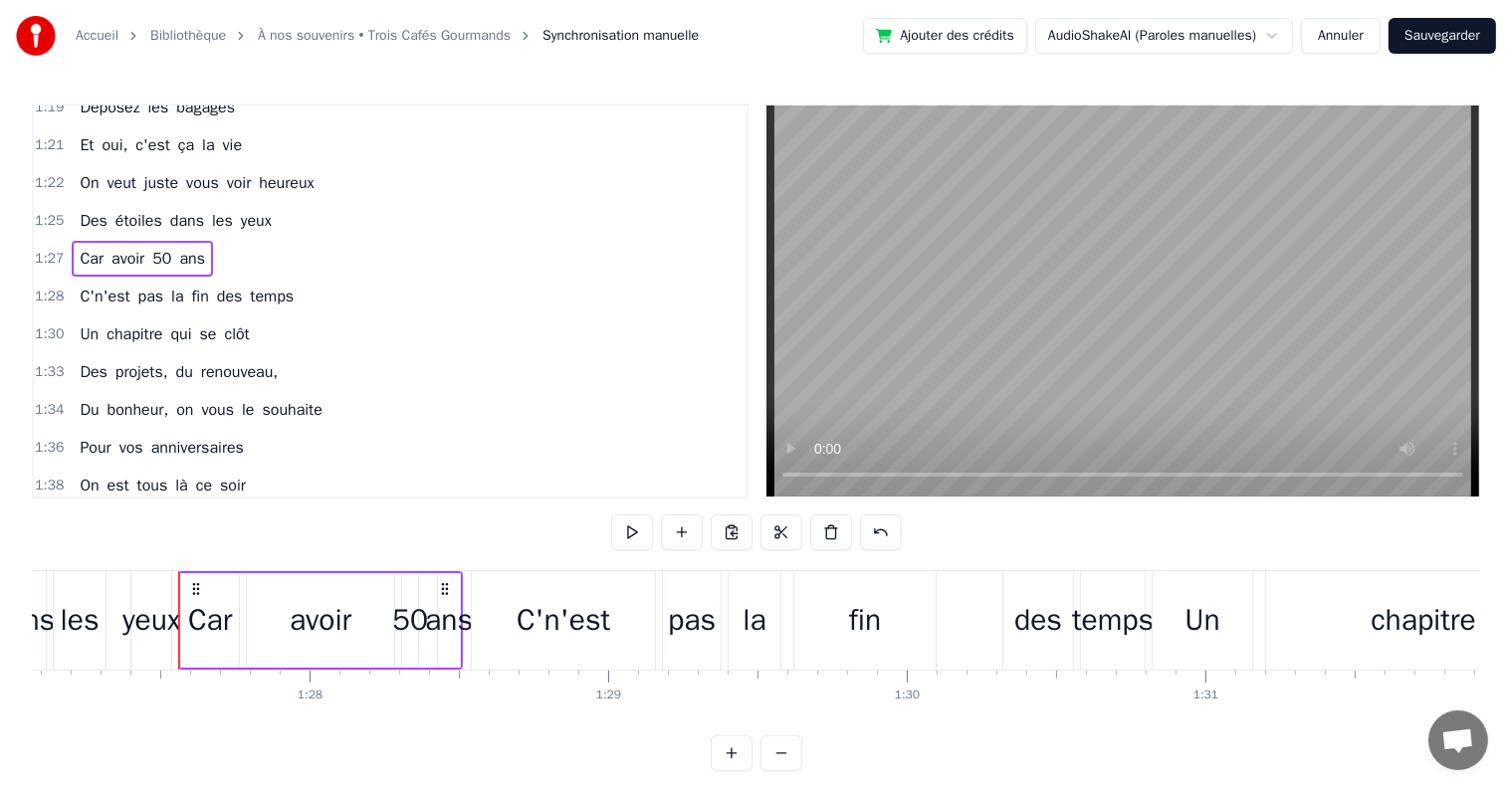 scroll, scrollTop: 0, scrollLeft: 26047, axis: horizontal 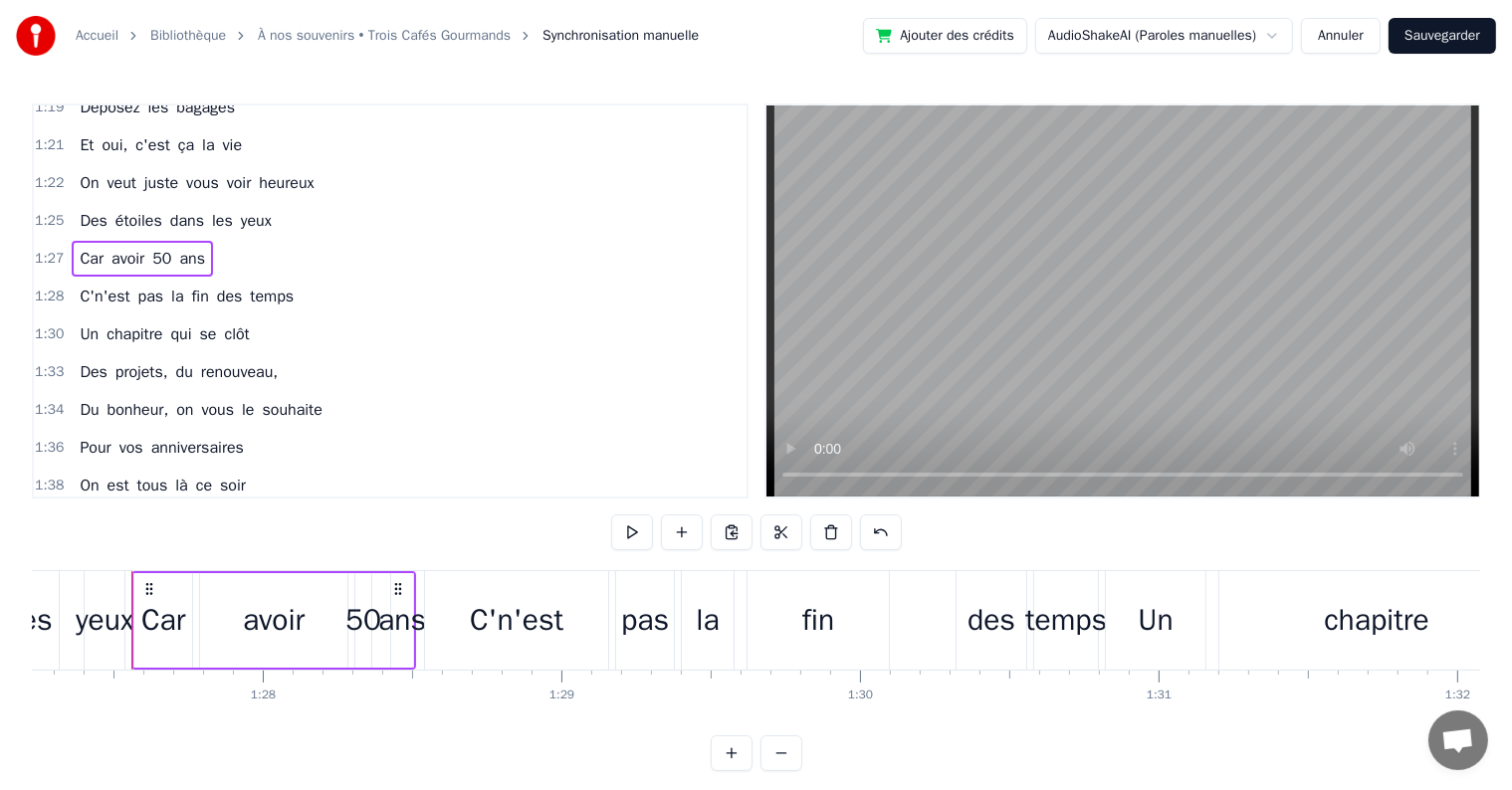 click on "On veut juste vous voir heureux" at bounding box center [196, 183] 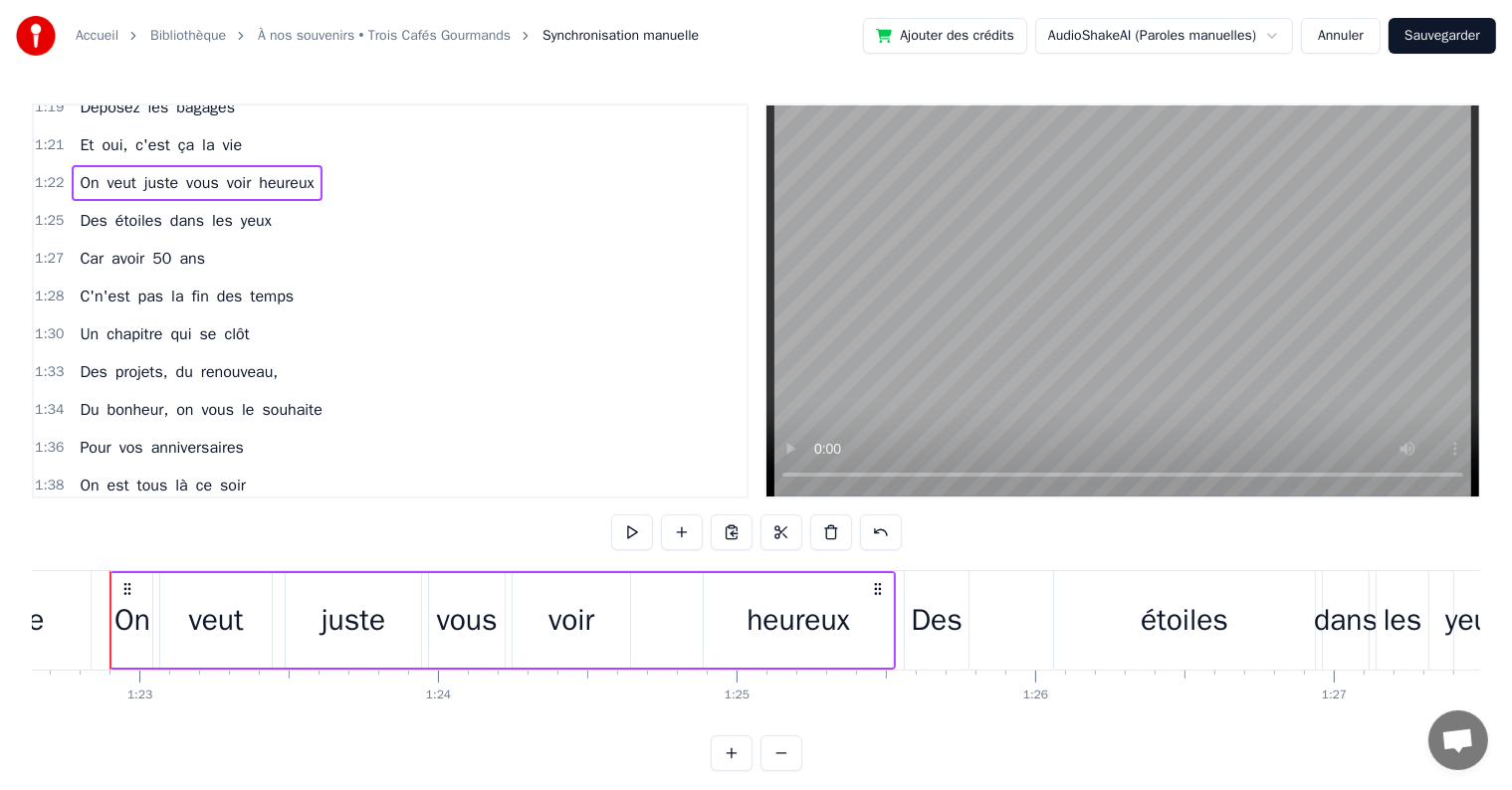 scroll, scrollTop: 0, scrollLeft: 24655, axis: horizontal 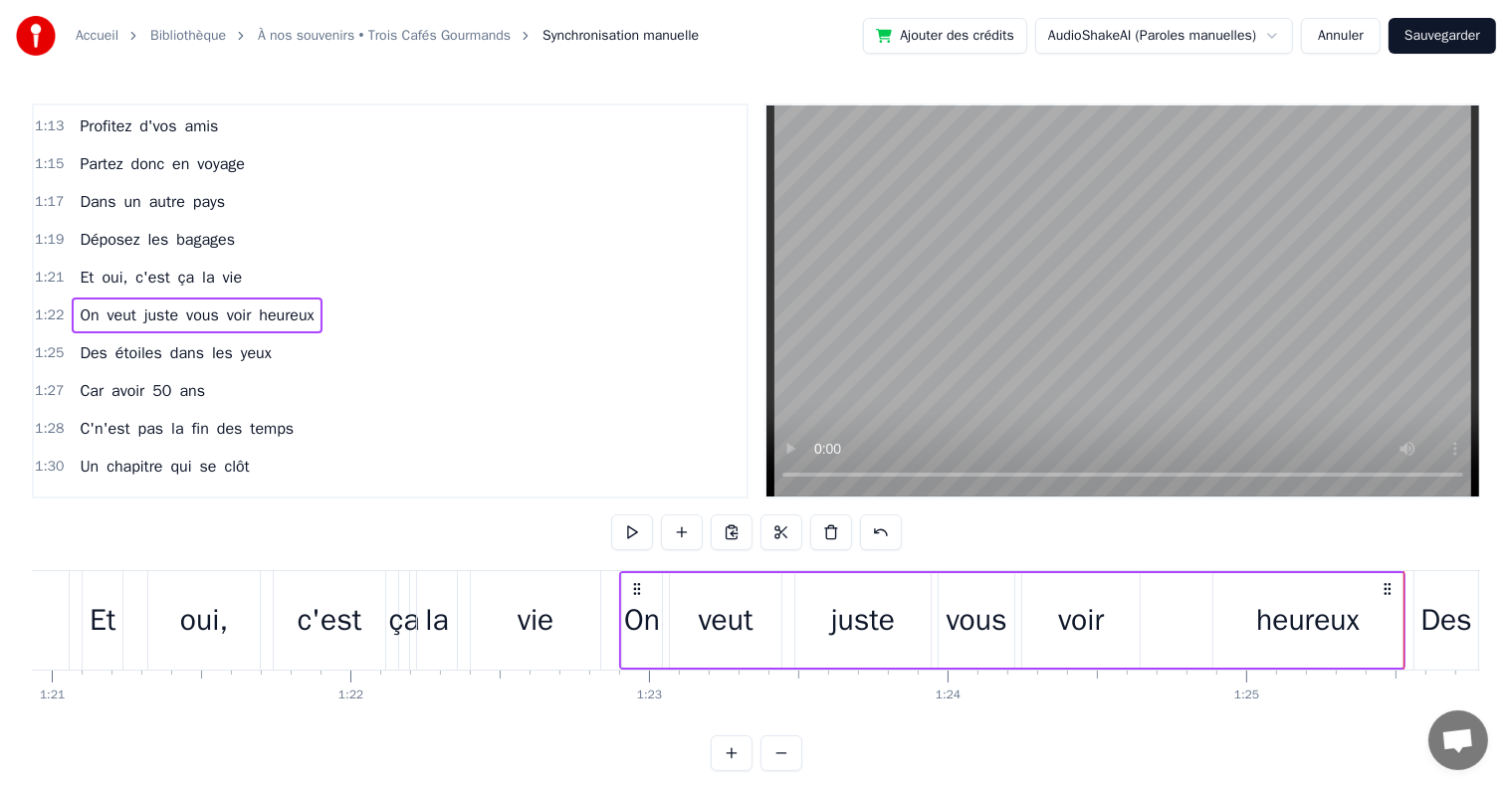 click on "juste" at bounding box center [863, 620] 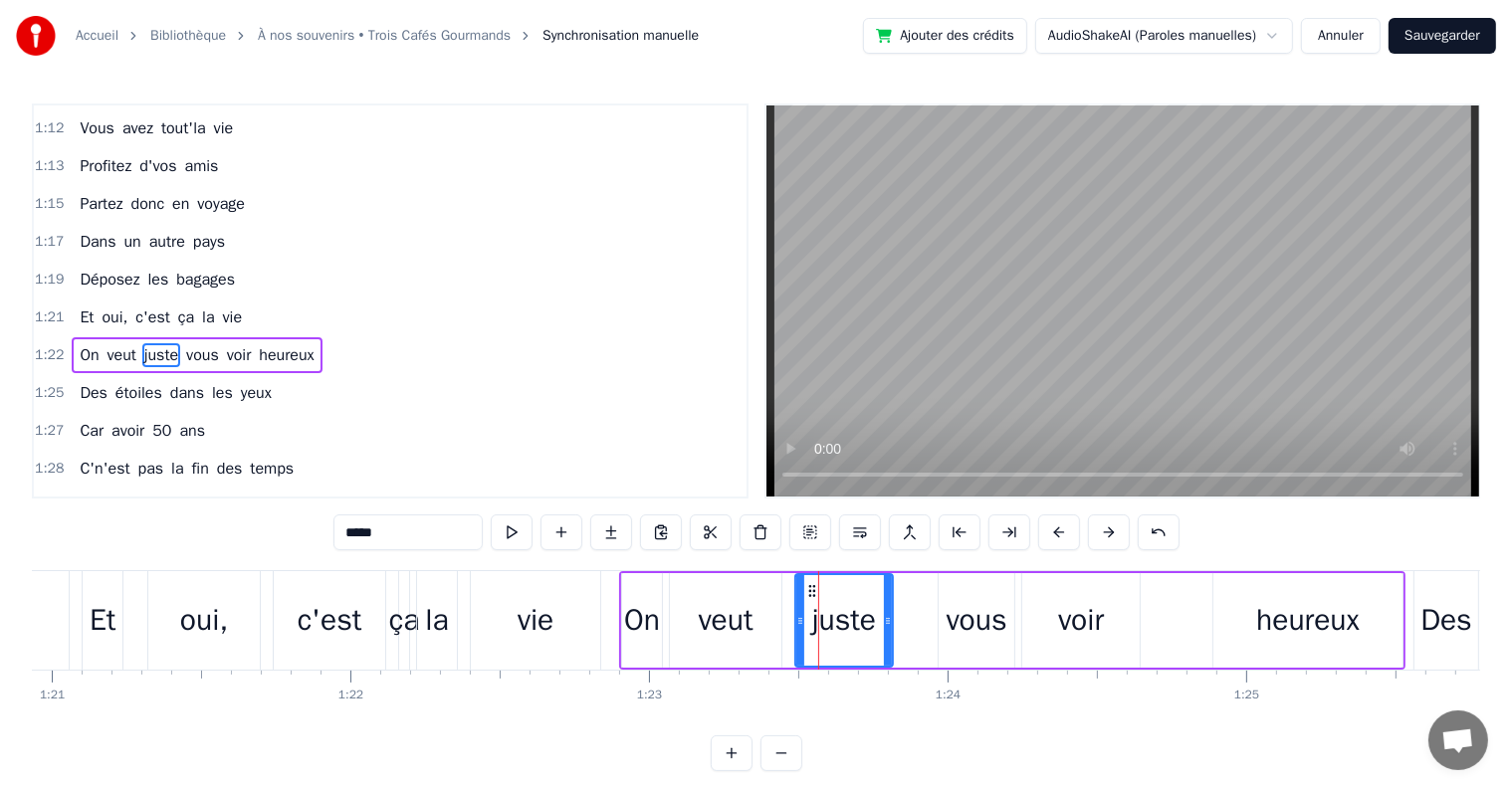 drag, startPoint x: 925, startPoint y: 624, endPoint x: 887, endPoint y: 624, distance: 38 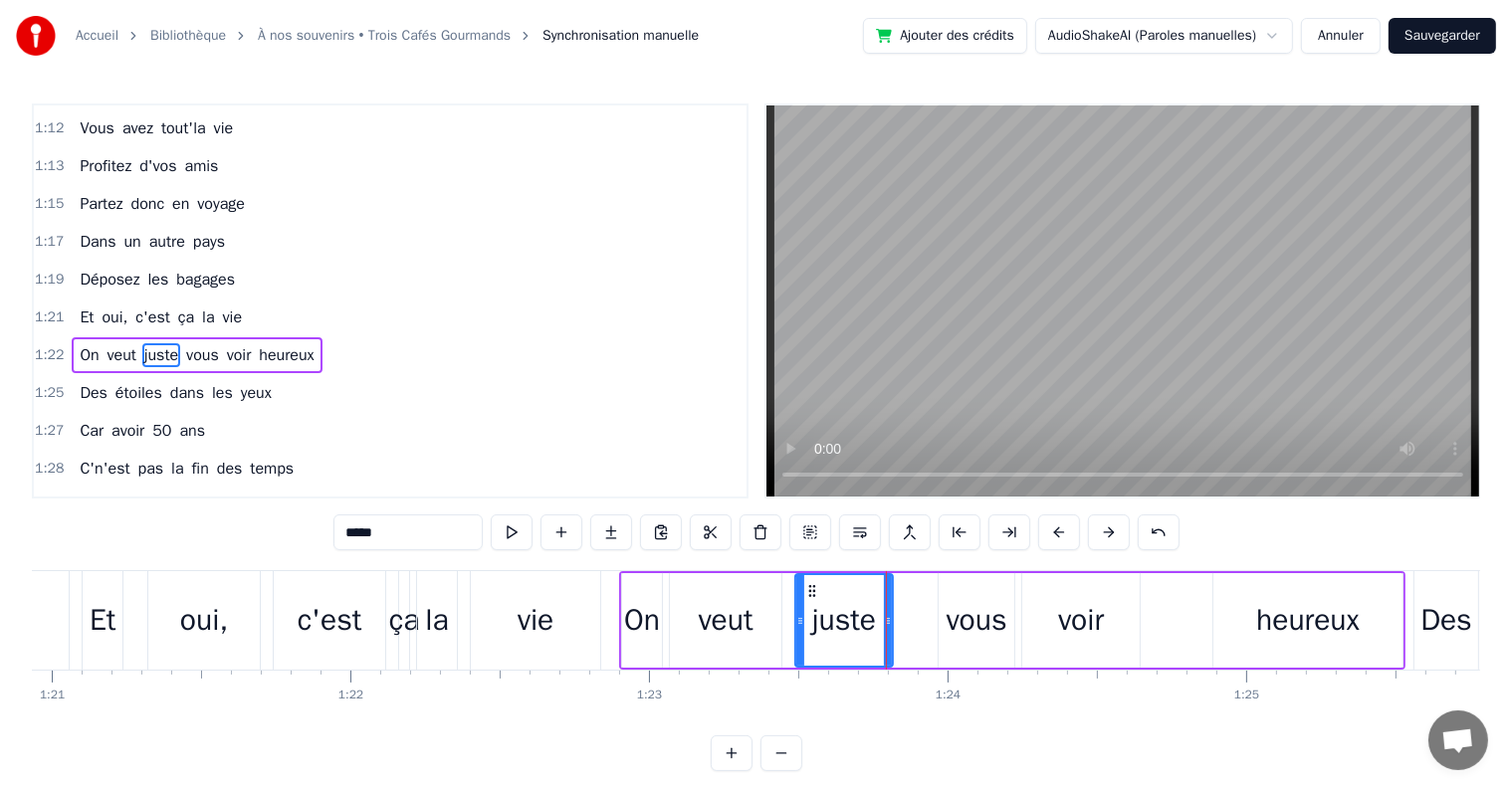 click on "vous" at bounding box center [976, 620] 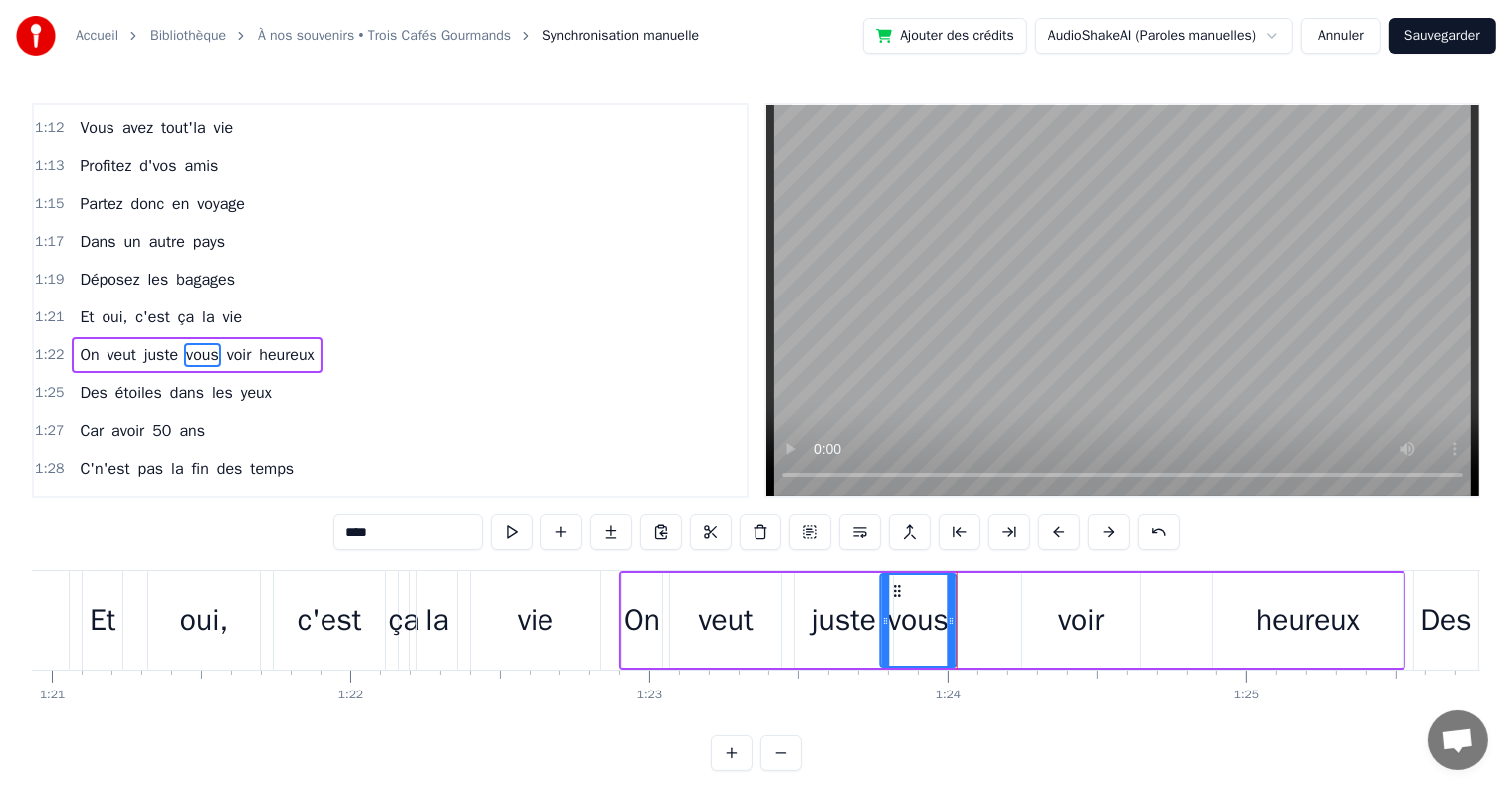 drag, startPoint x: 953, startPoint y: 593, endPoint x: 895, endPoint y: 601, distance: 58.549125 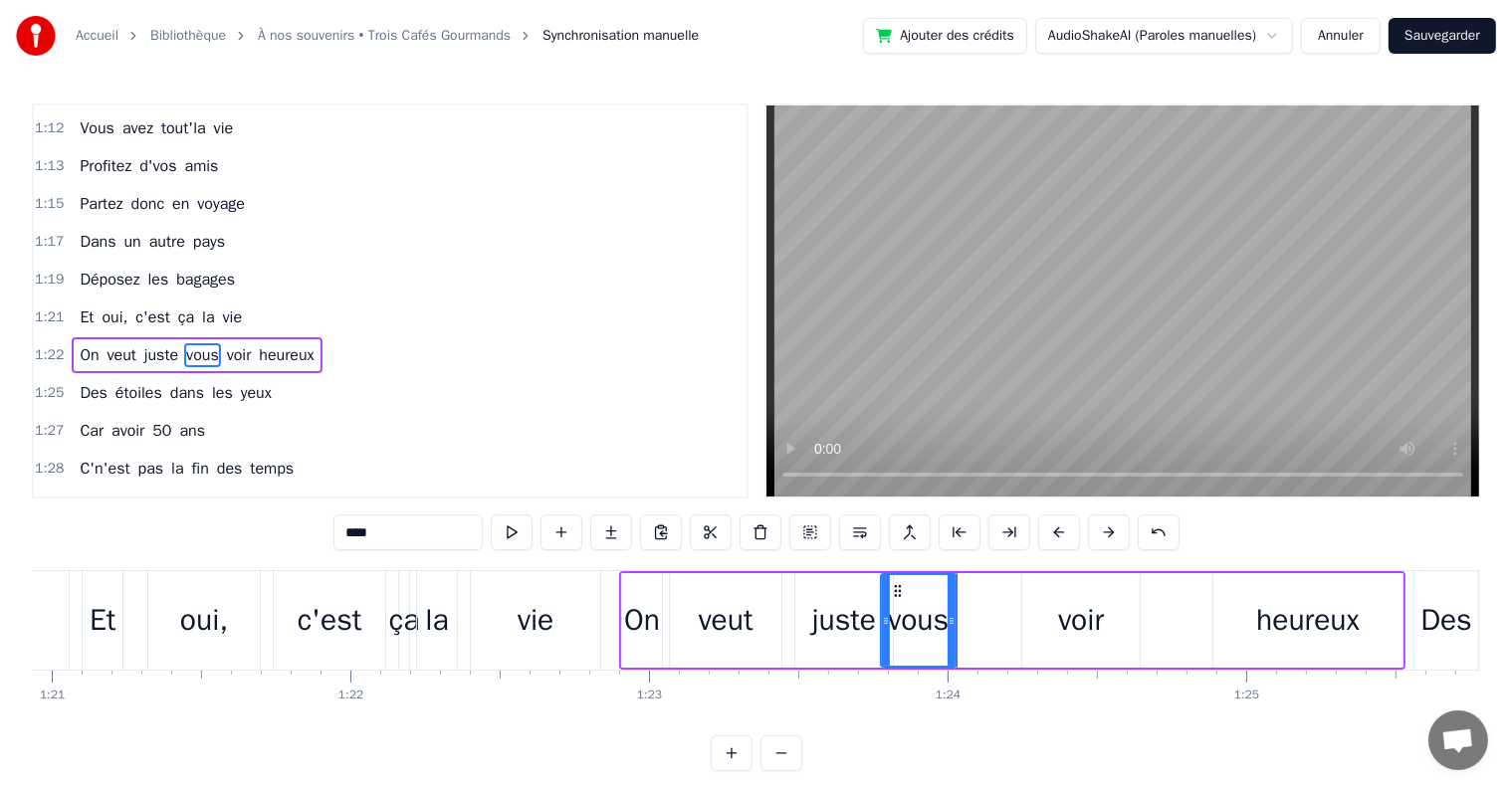 click on "voir" at bounding box center (1081, 620) 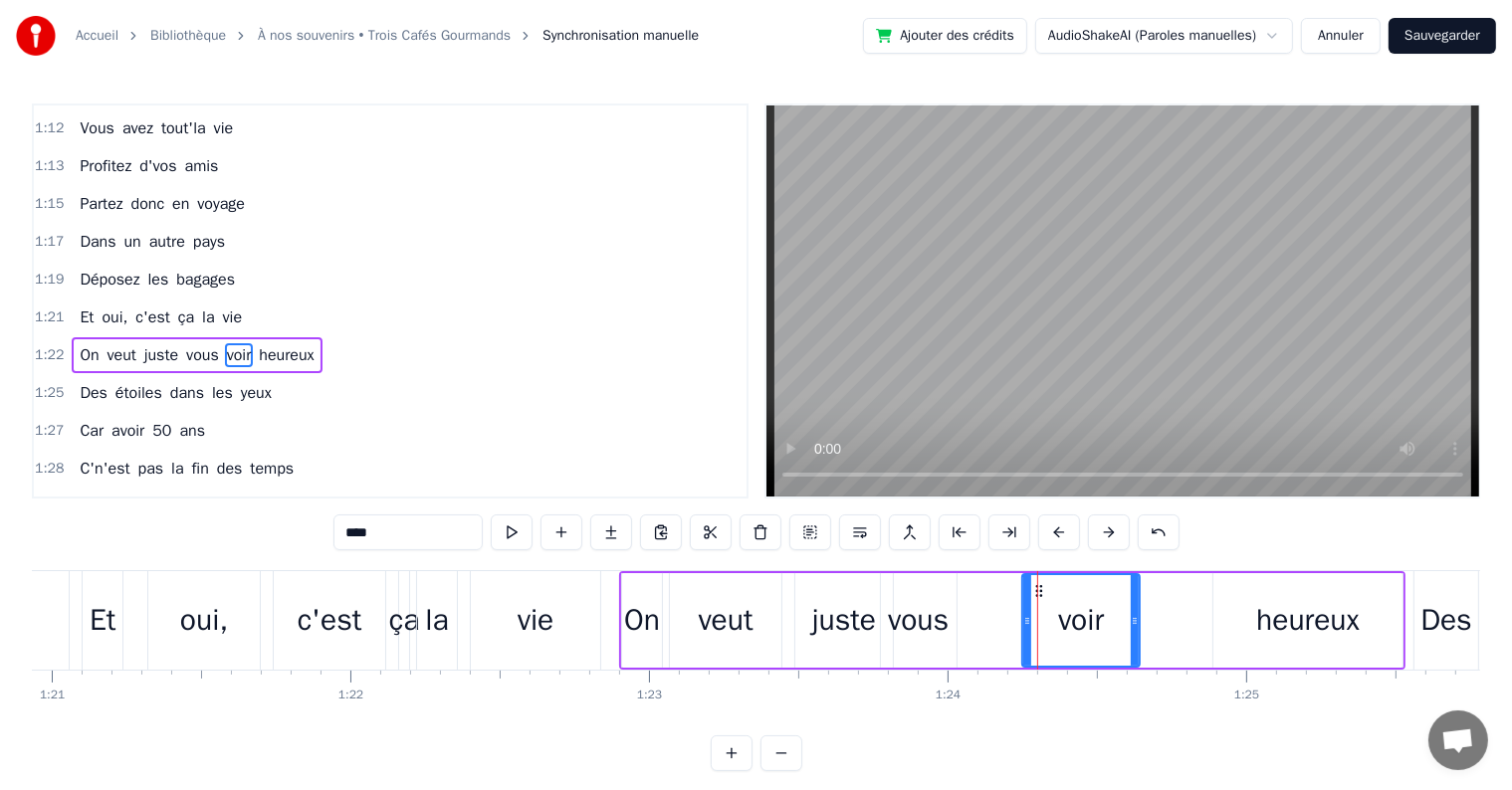 drag, startPoint x: 1036, startPoint y: 590, endPoint x: 995, endPoint y: 601, distance: 42.44997 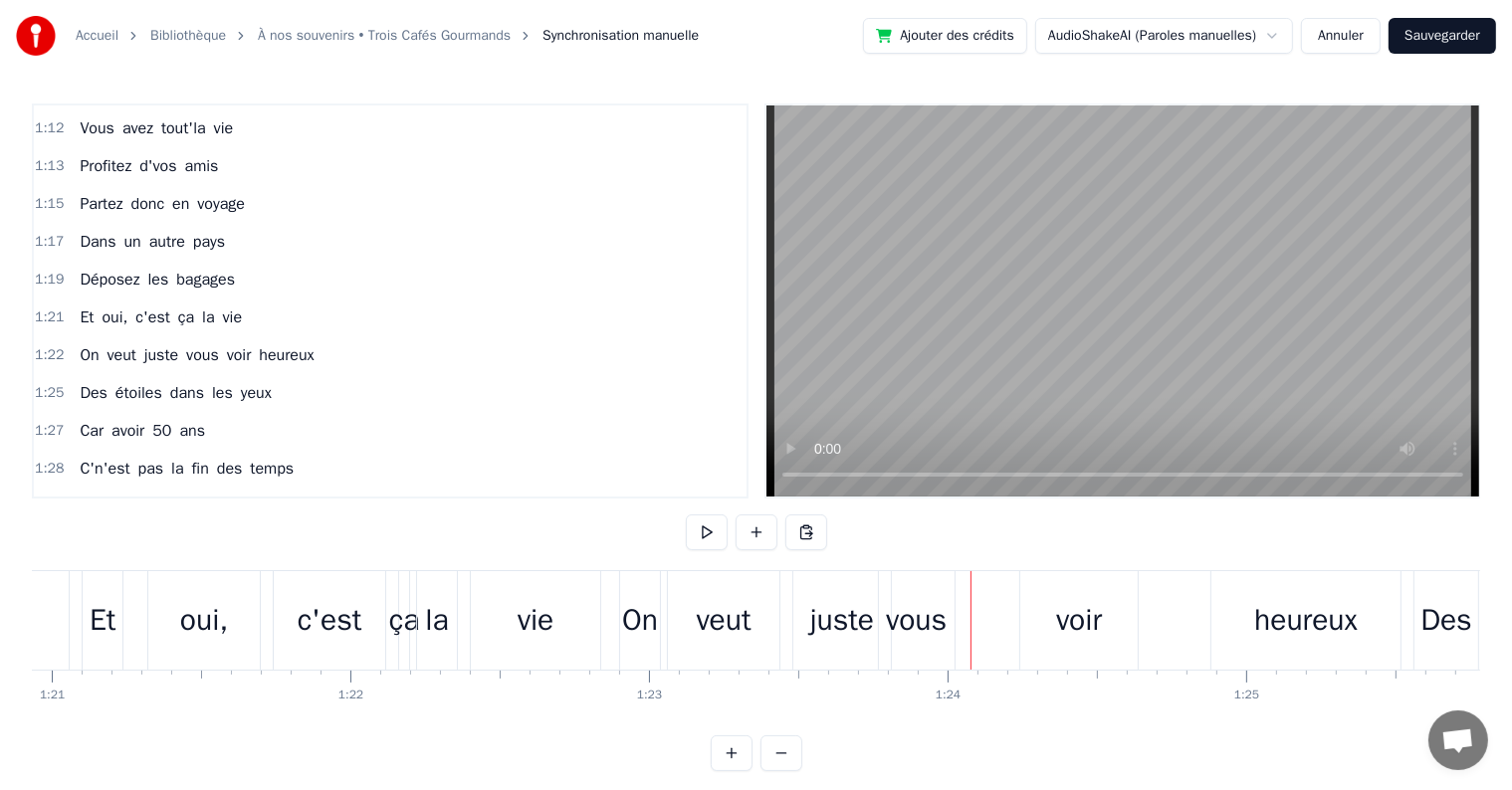 click on "voir" at bounding box center (1079, 620) 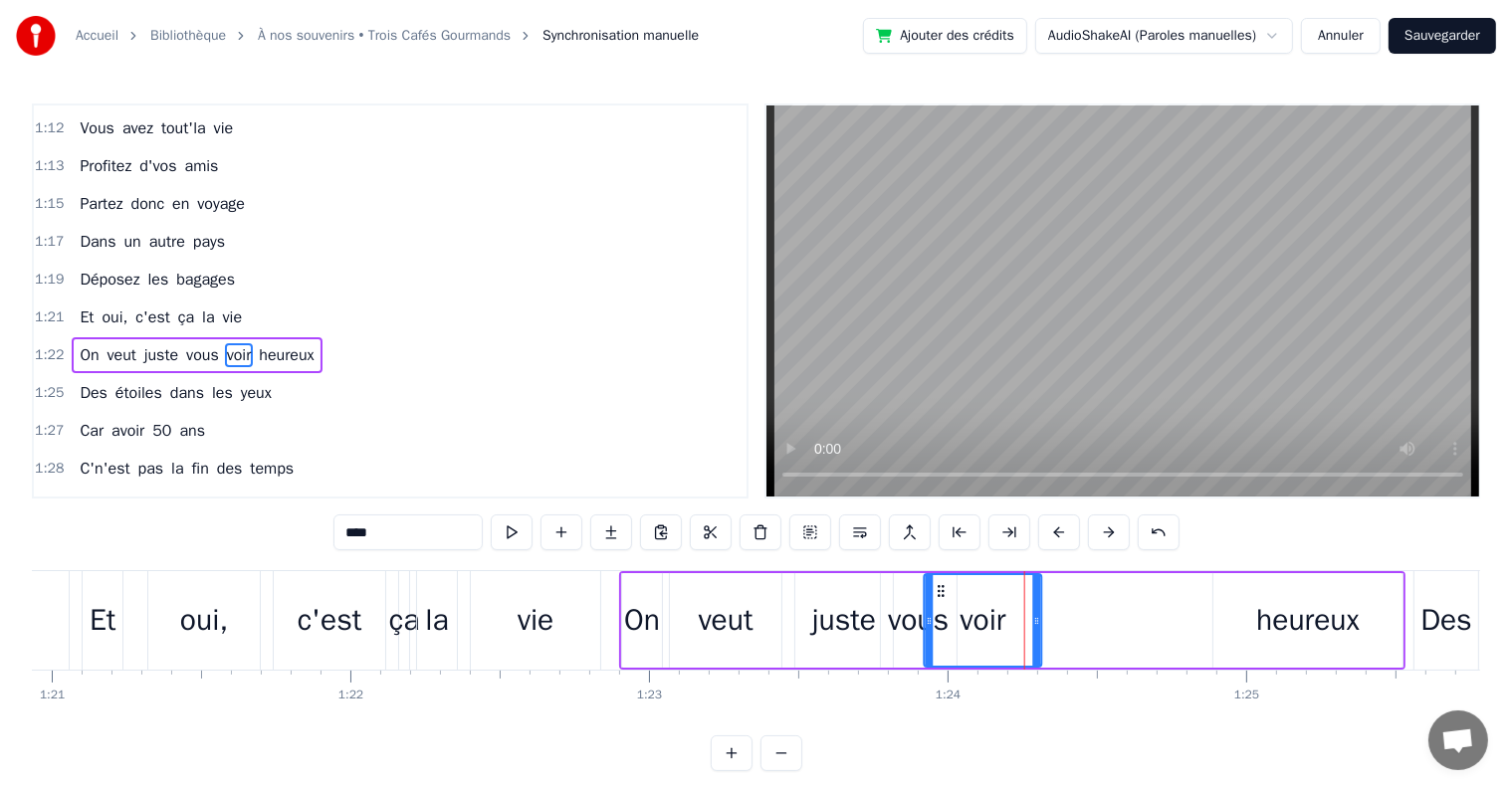 drag, startPoint x: 1037, startPoint y: 588, endPoint x: 940, endPoint y: 592, distance: 97.0824 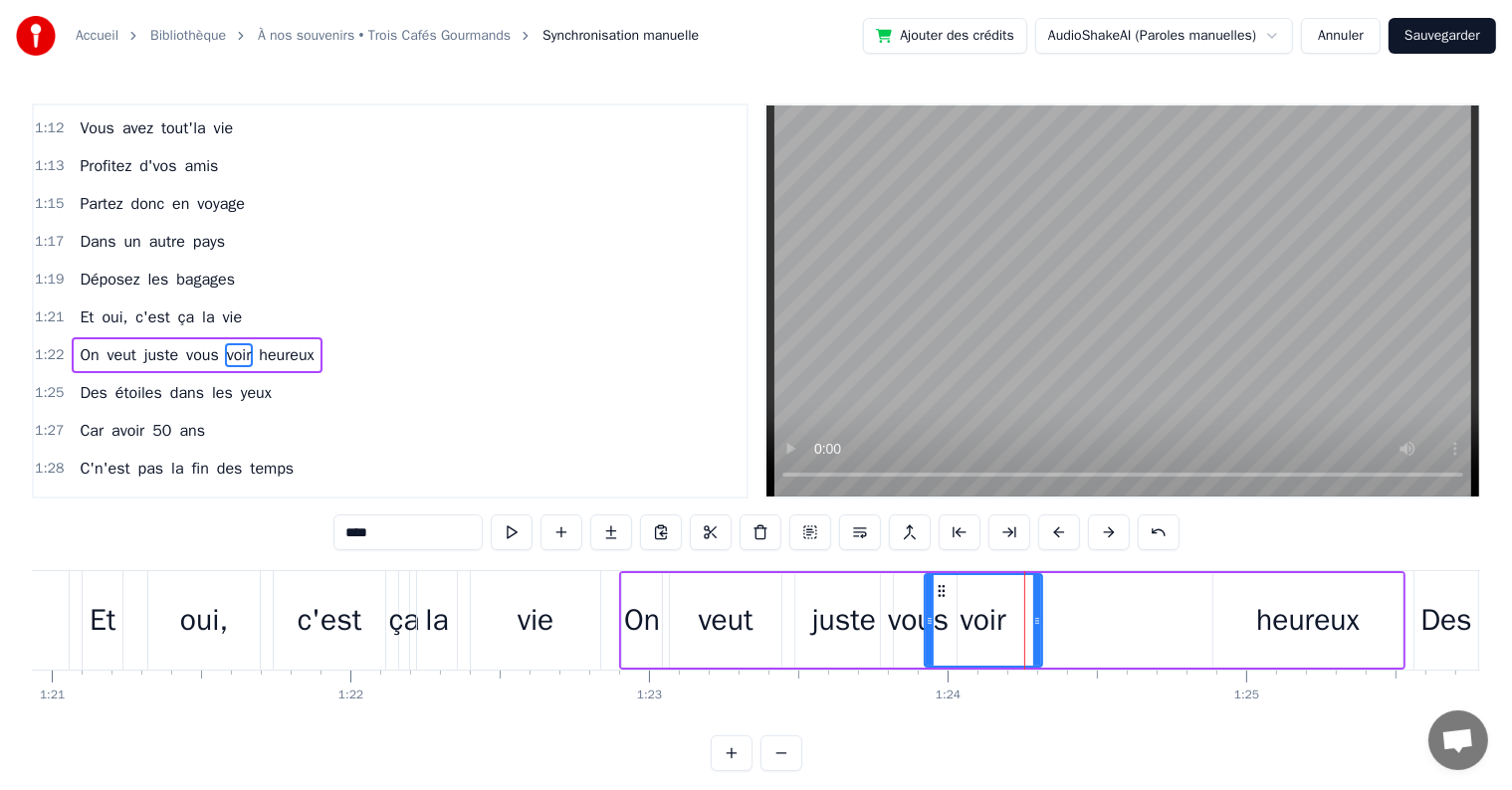 click on "heureux" at bounding box center [1308, 620] 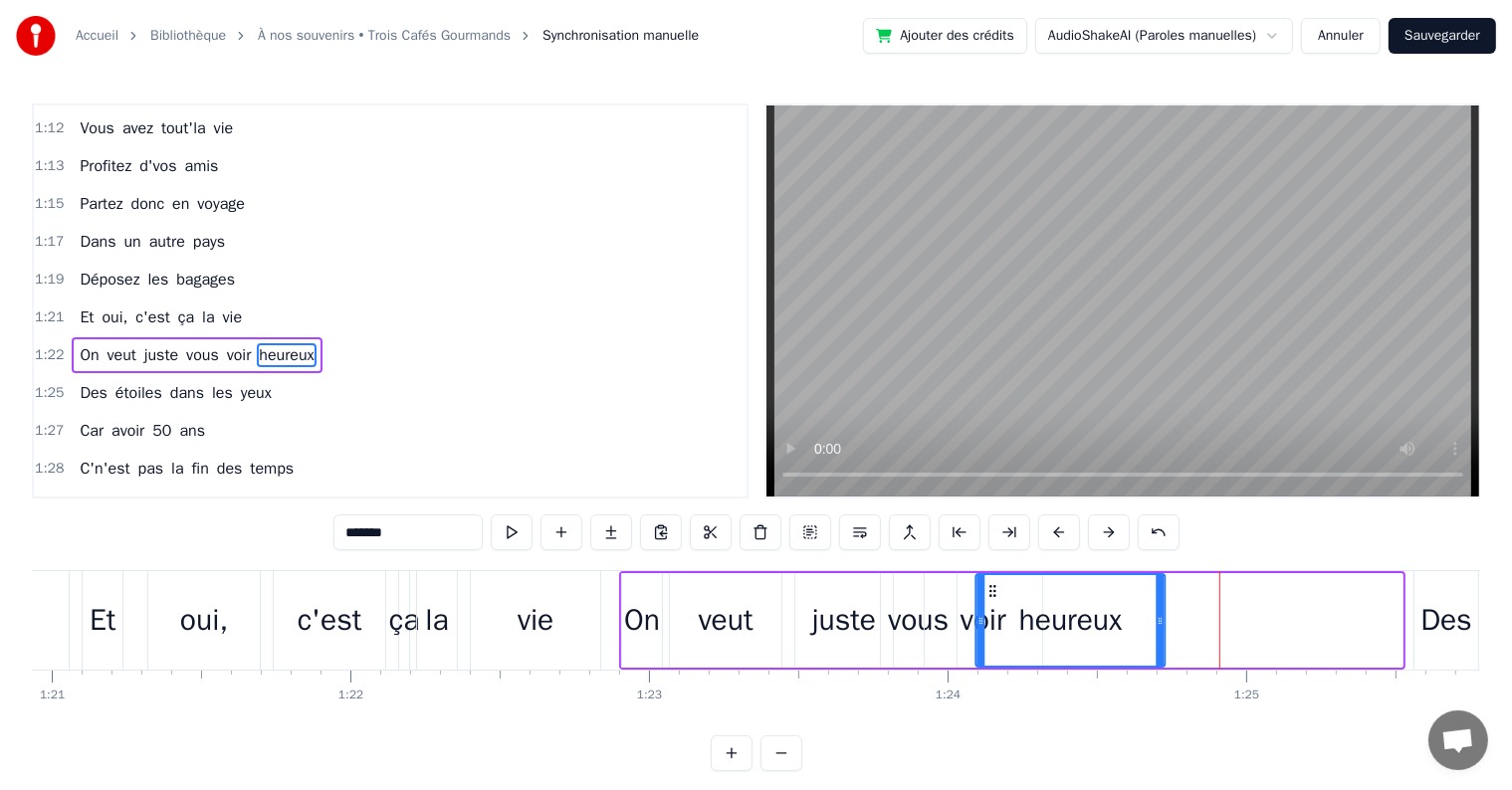 drag, startPoint x: 1227, startPoint y: 584, endPoint x: 990, endPoint y: 588, distance: 237.03375 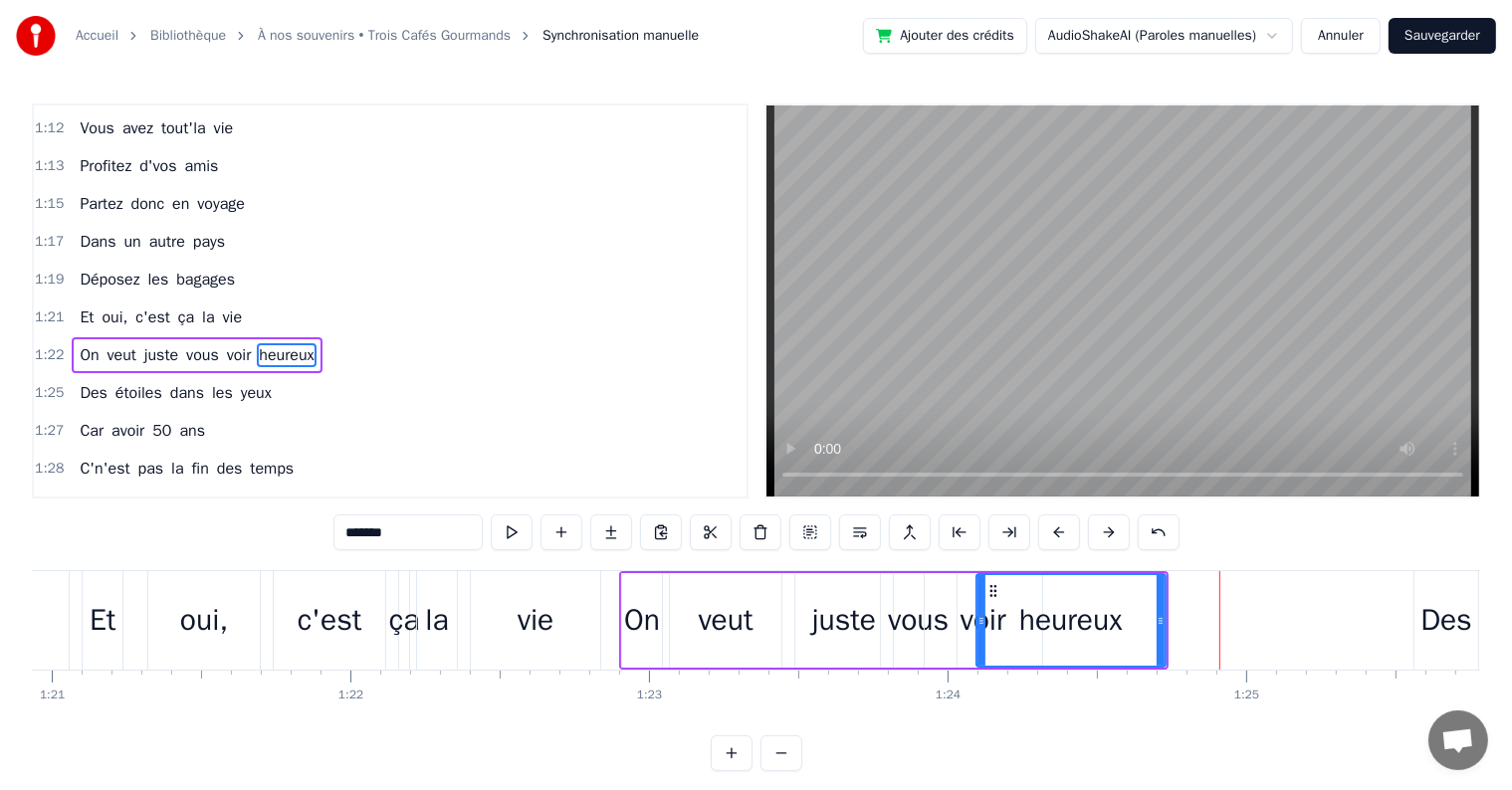 click on "vie" at bounding box center (536, 620) 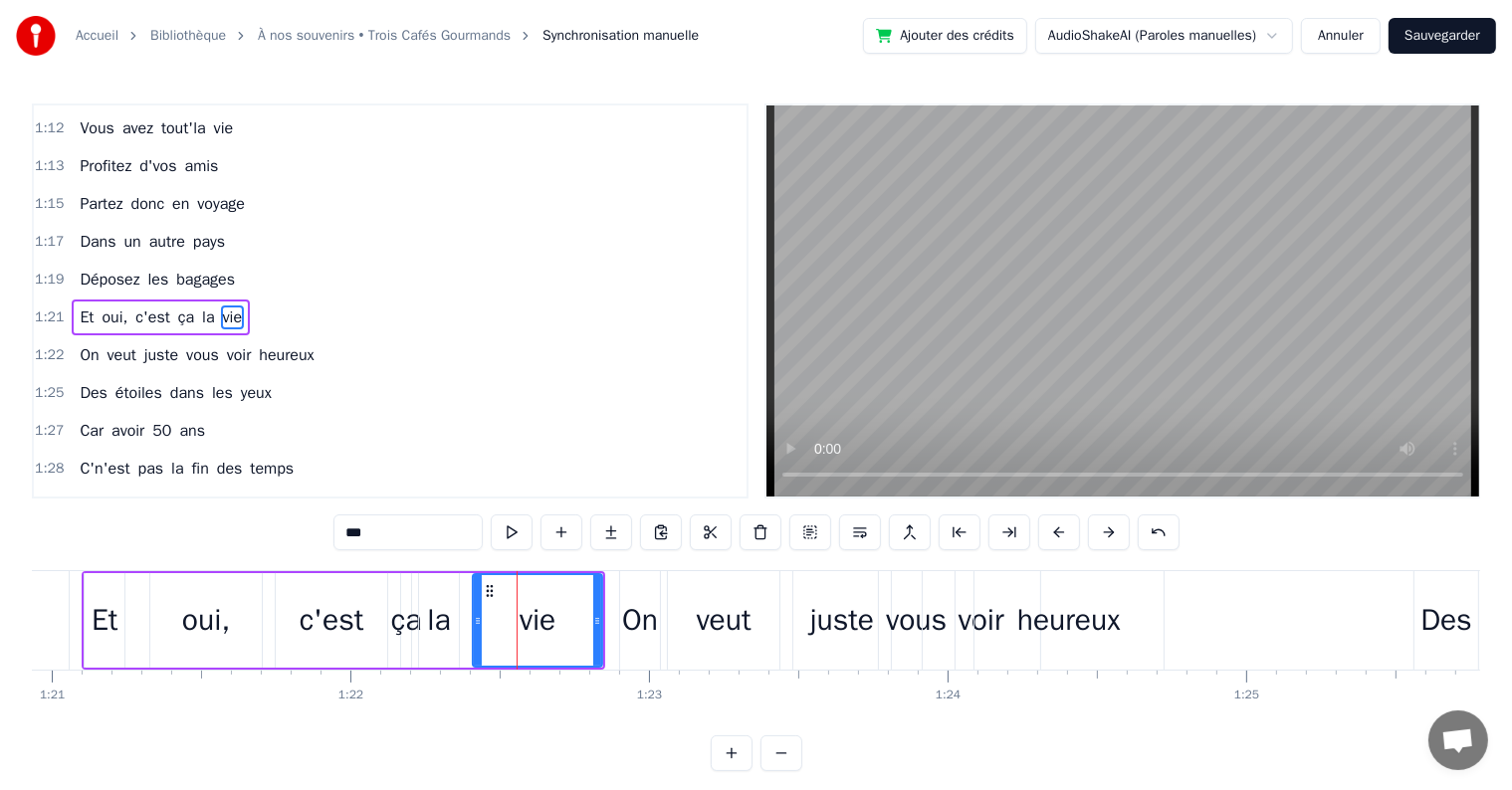 scroll, scrollTop: 1397, scrollLeft: 0, axis: vertical 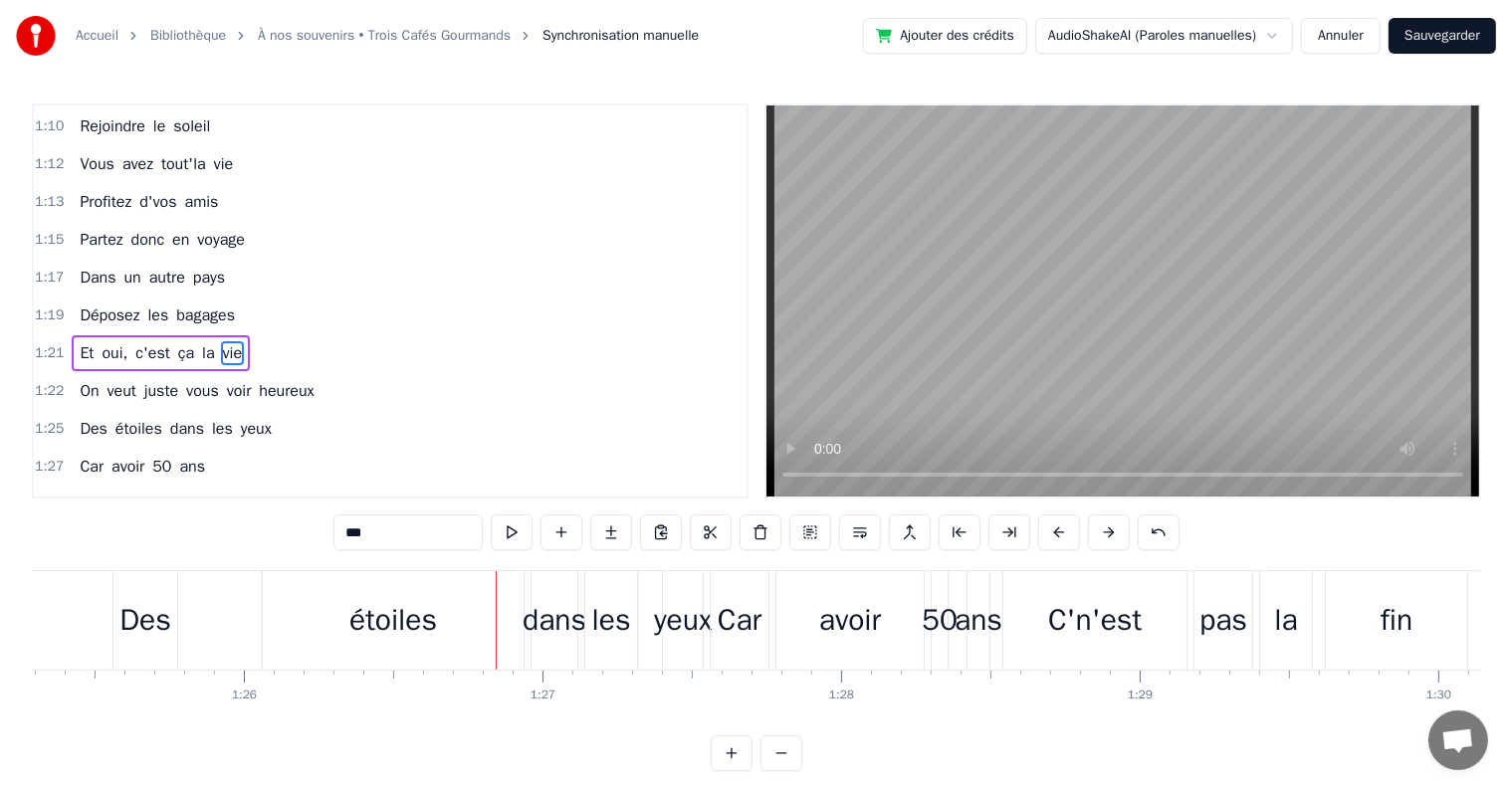drag, startPoint x: 340, startPoint y: 604, endPoint x: 302, endPoint y: 602, distance: 38.052595 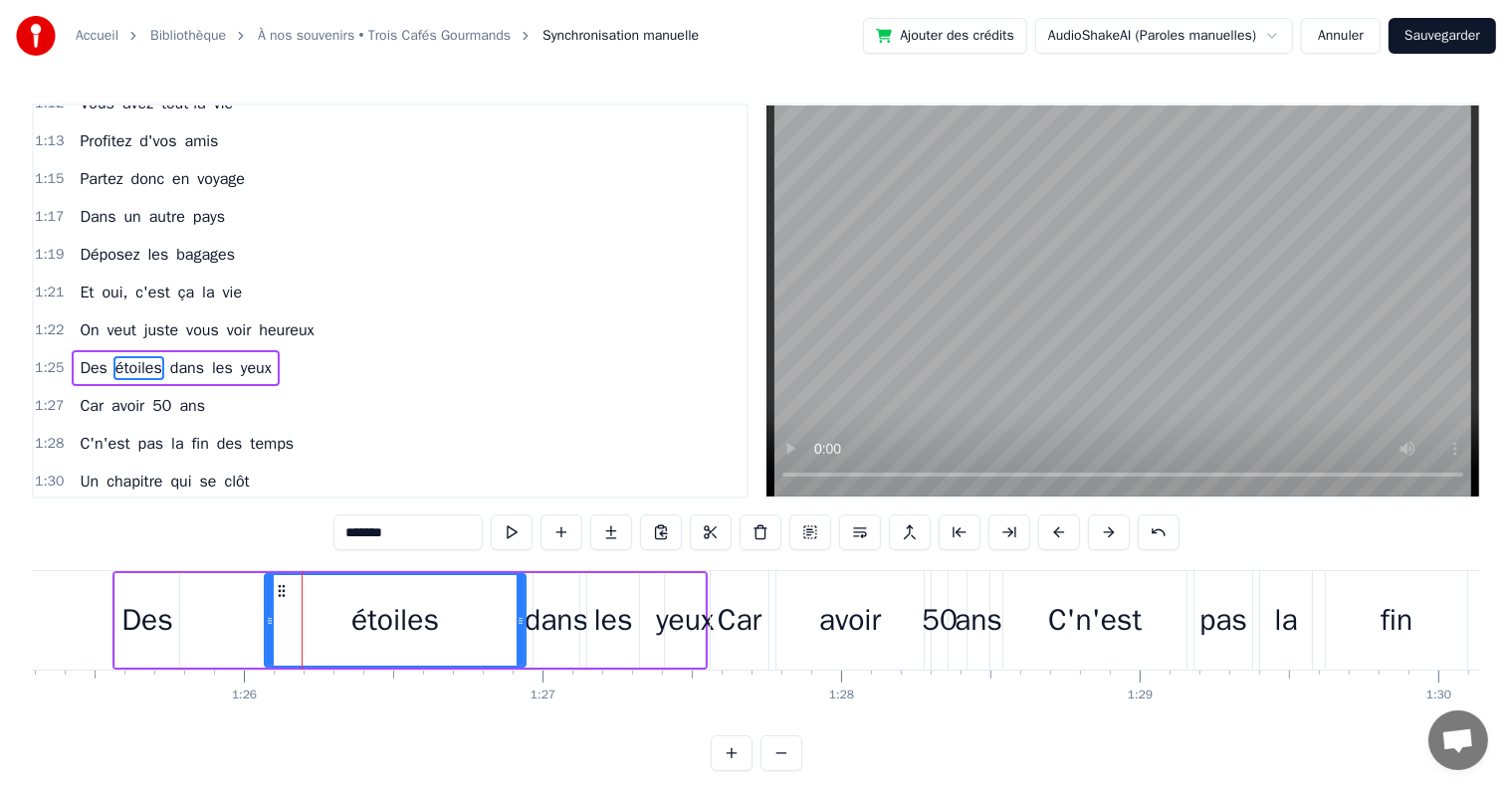 scroll, scrollTop: 1470, scrollLeft: 0, axis: vertical 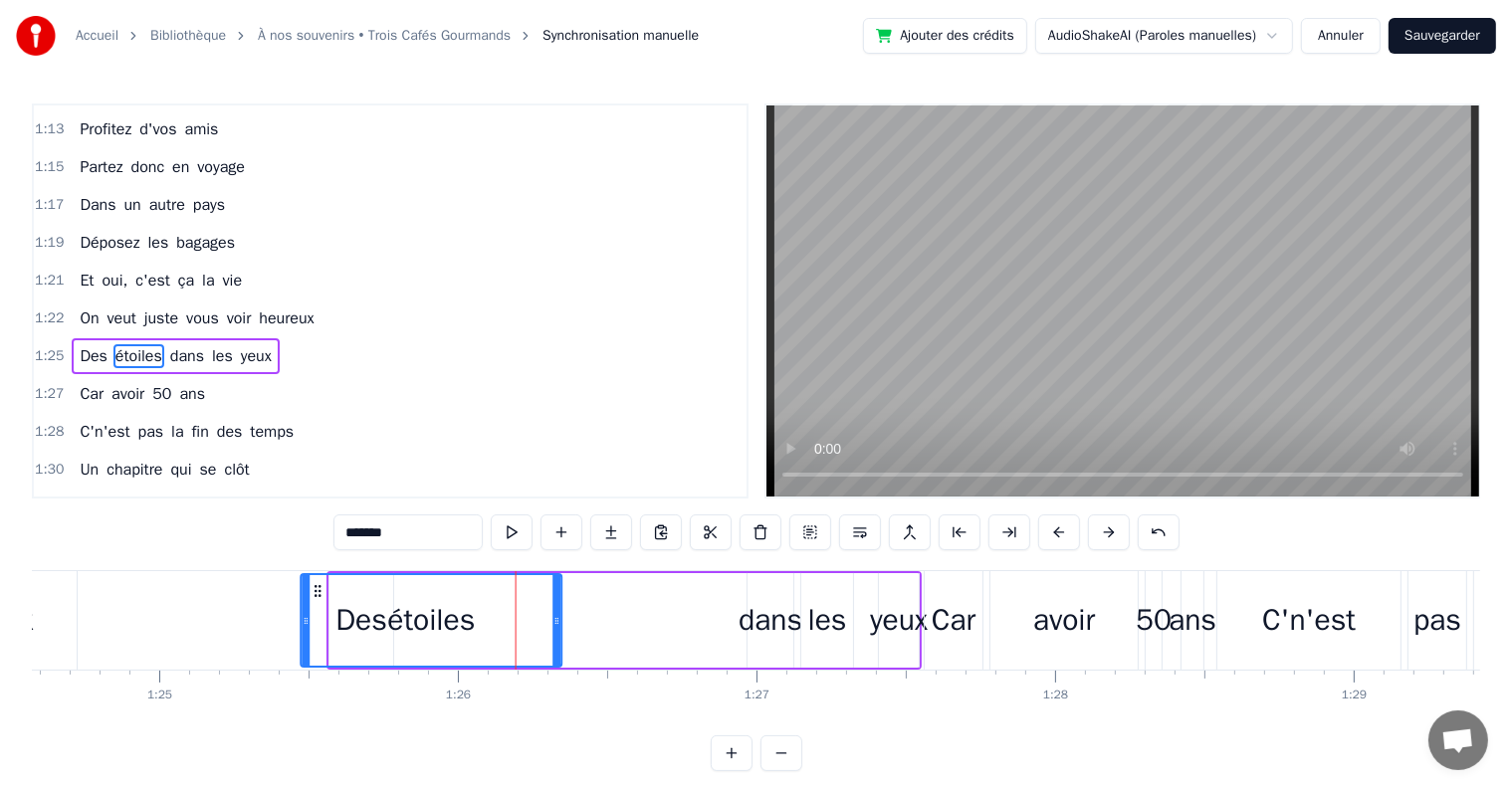 drag, startPoint x: 283, startPoint y: 585, endPoint x: 316, endPoint y: 600, distance: 36.249138 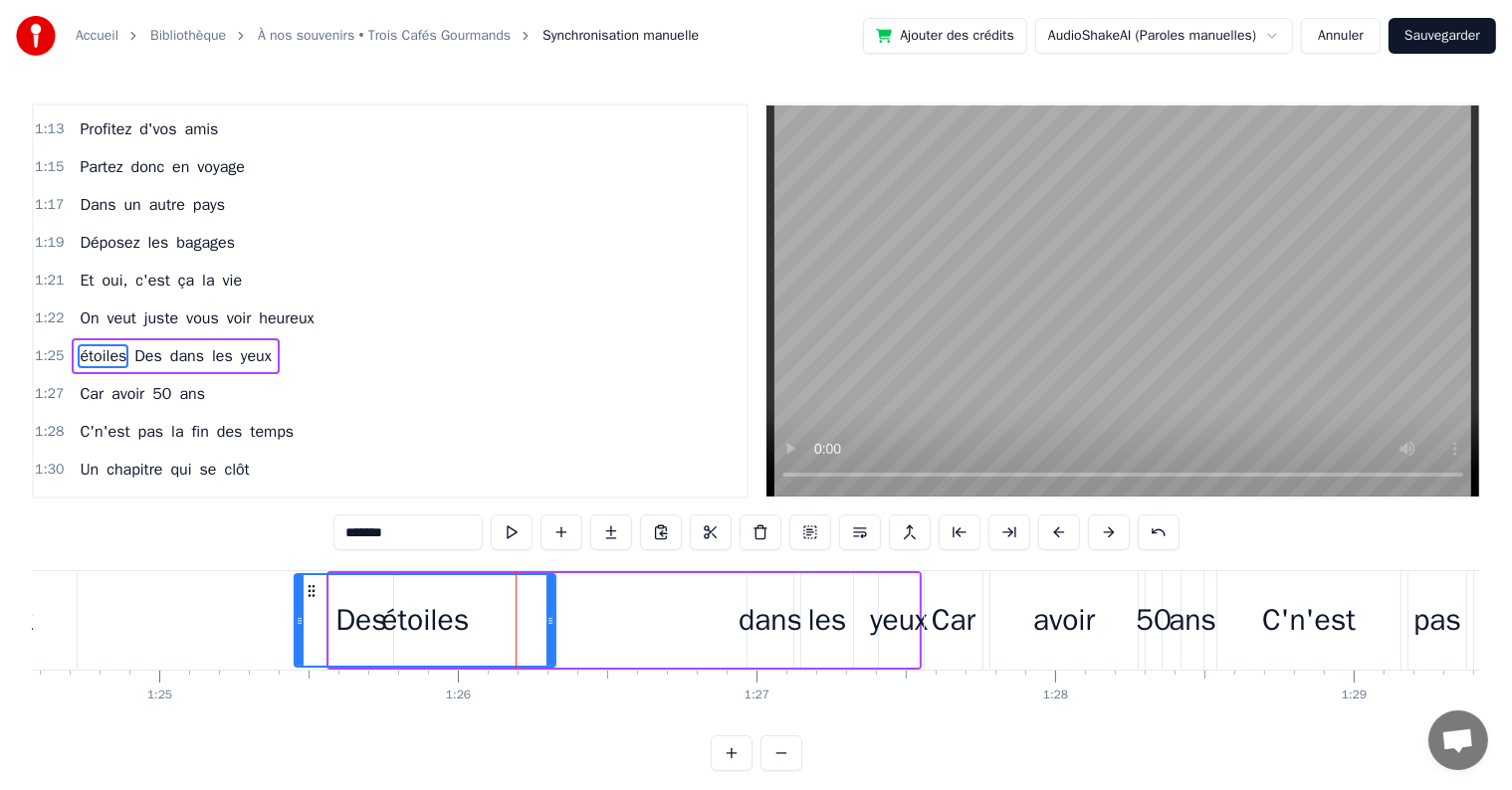 scroll, scrollTop: 0, scrollLeft: 25251, axis: horizontal 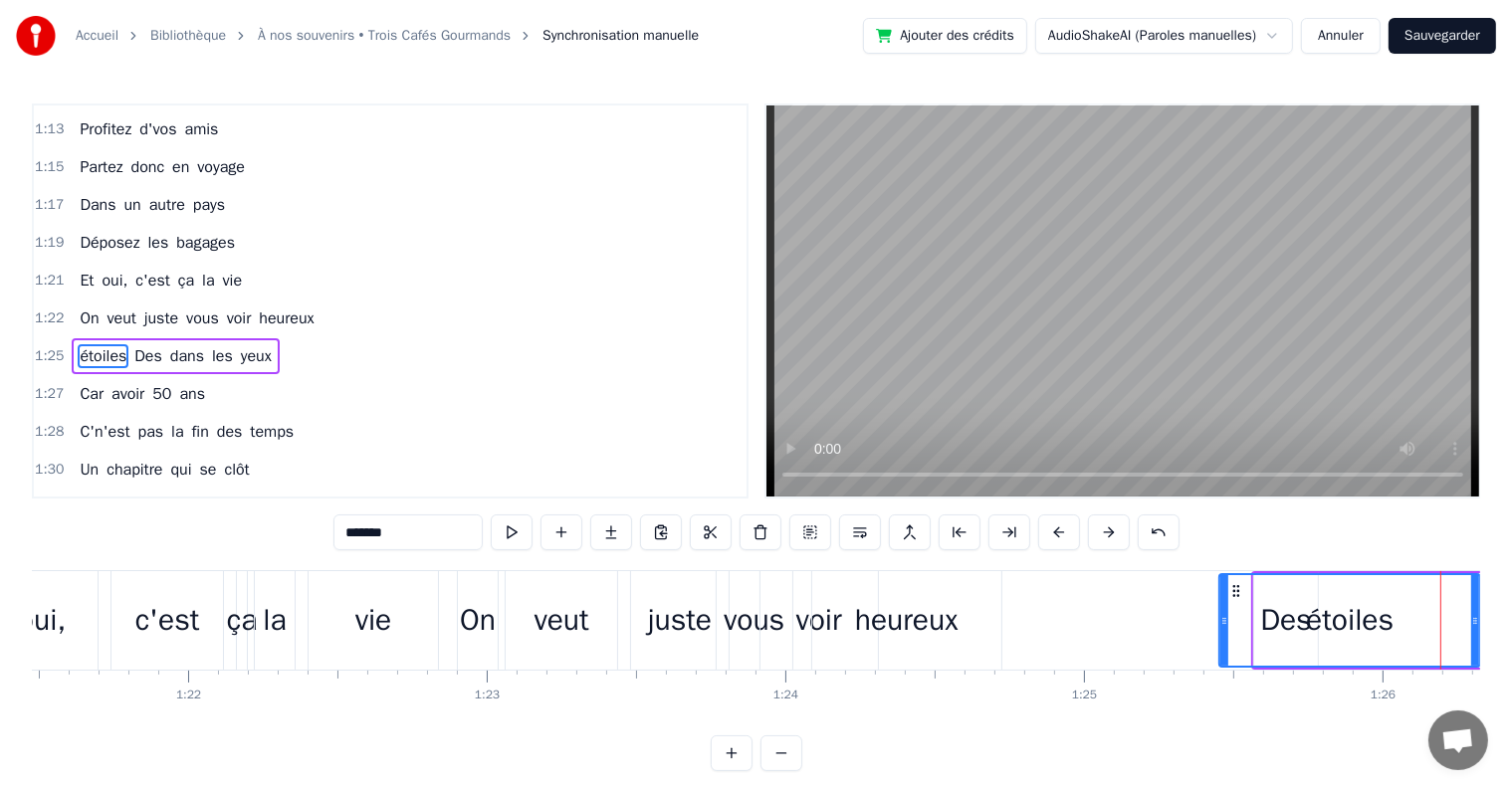 click on "la" at bounding box center (275, 620) 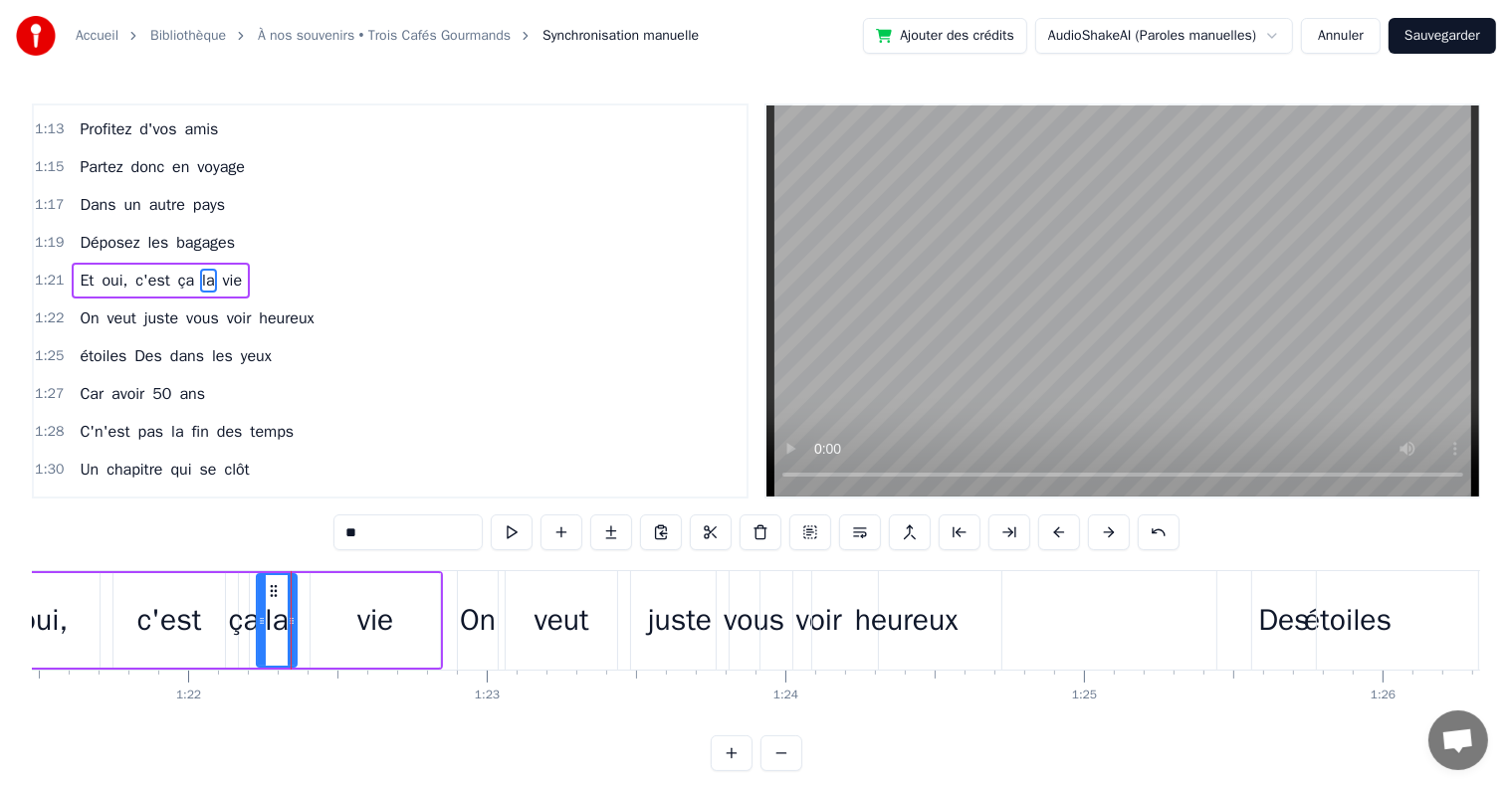 scroll, scrollTop: 1397, scrollLeft: 0, axis: vertical 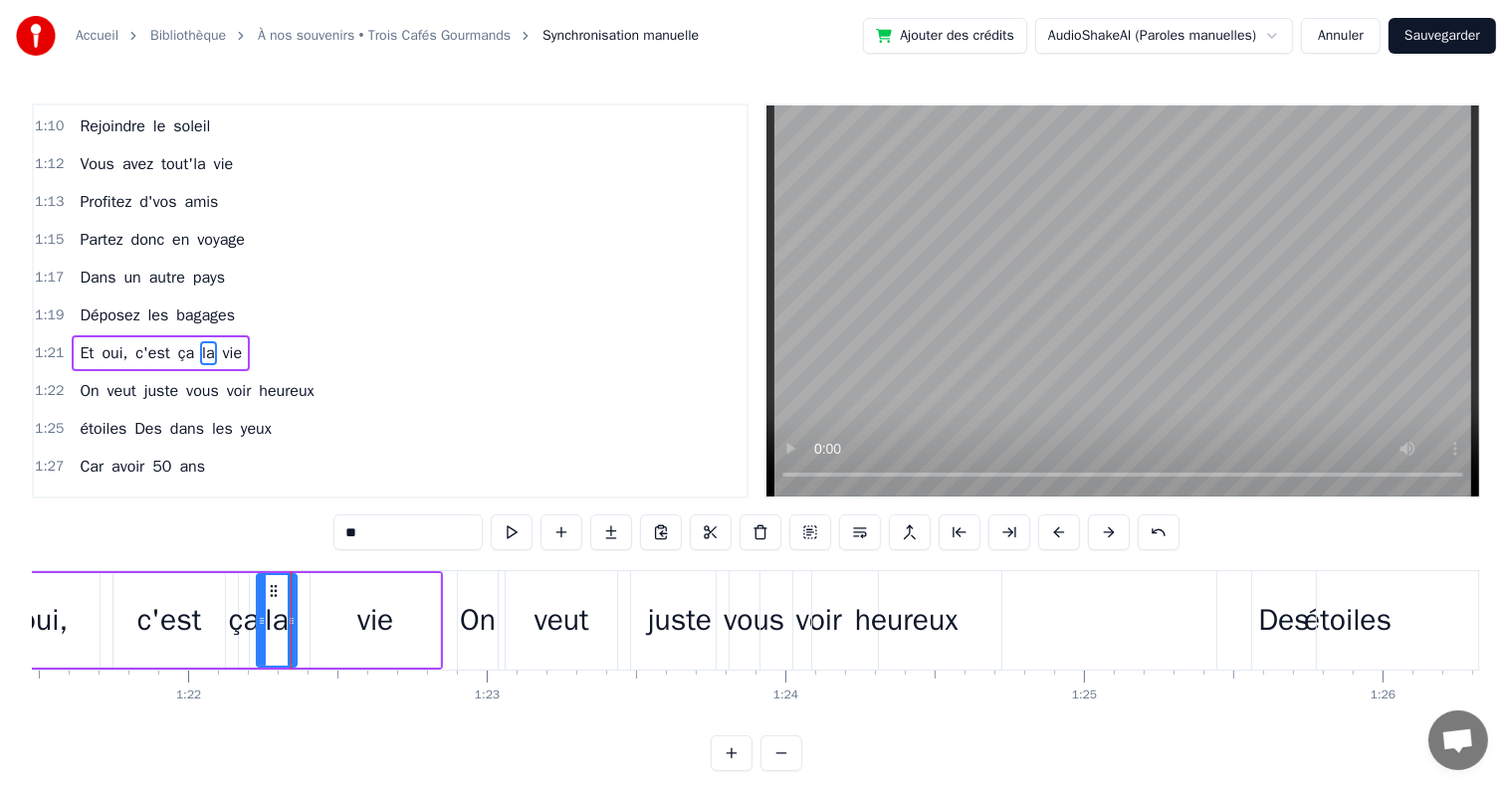 click on "vie" at bounding box center (375, 620) 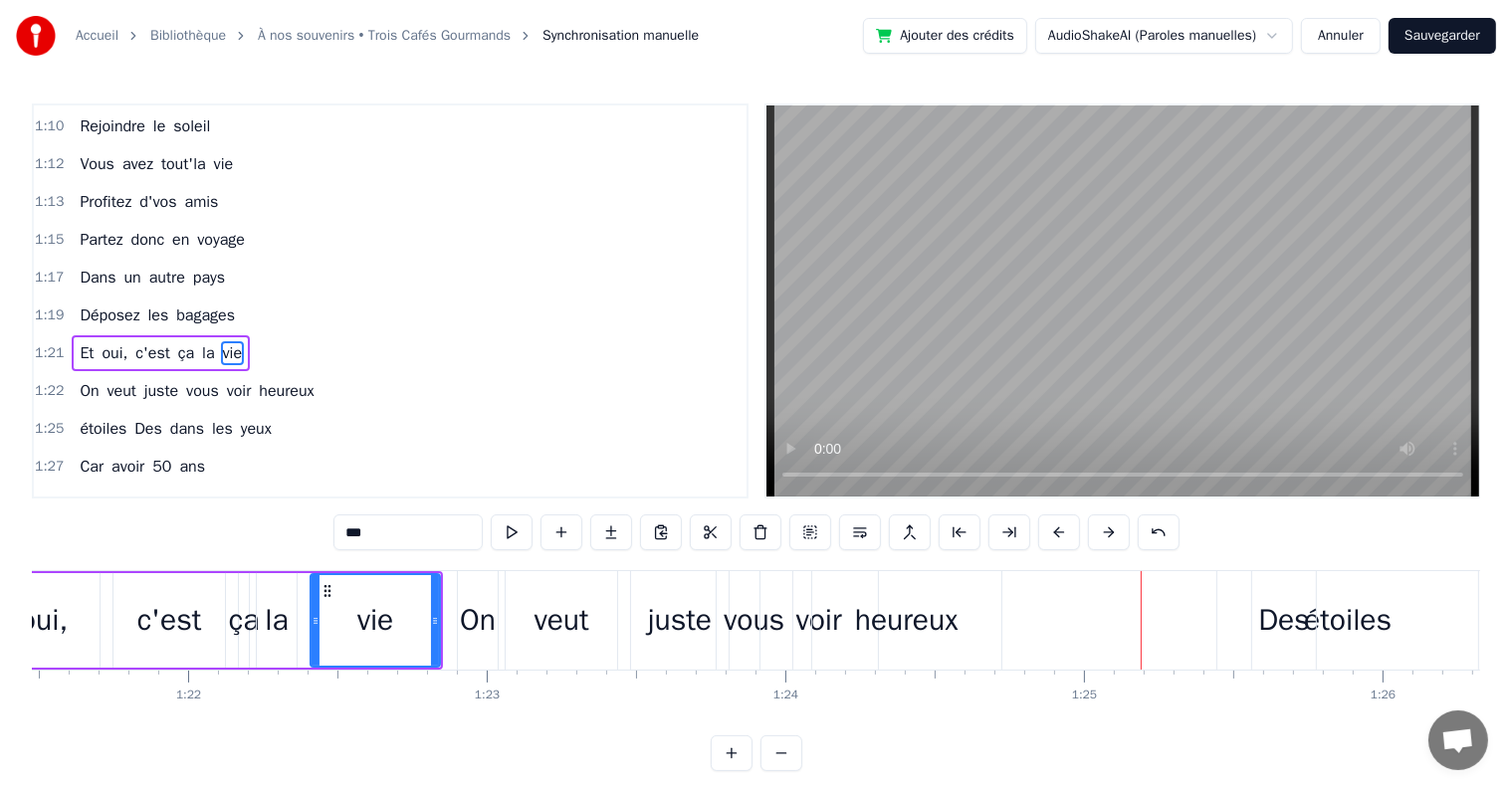 click on "Des" at bounding box center [1284, 620] 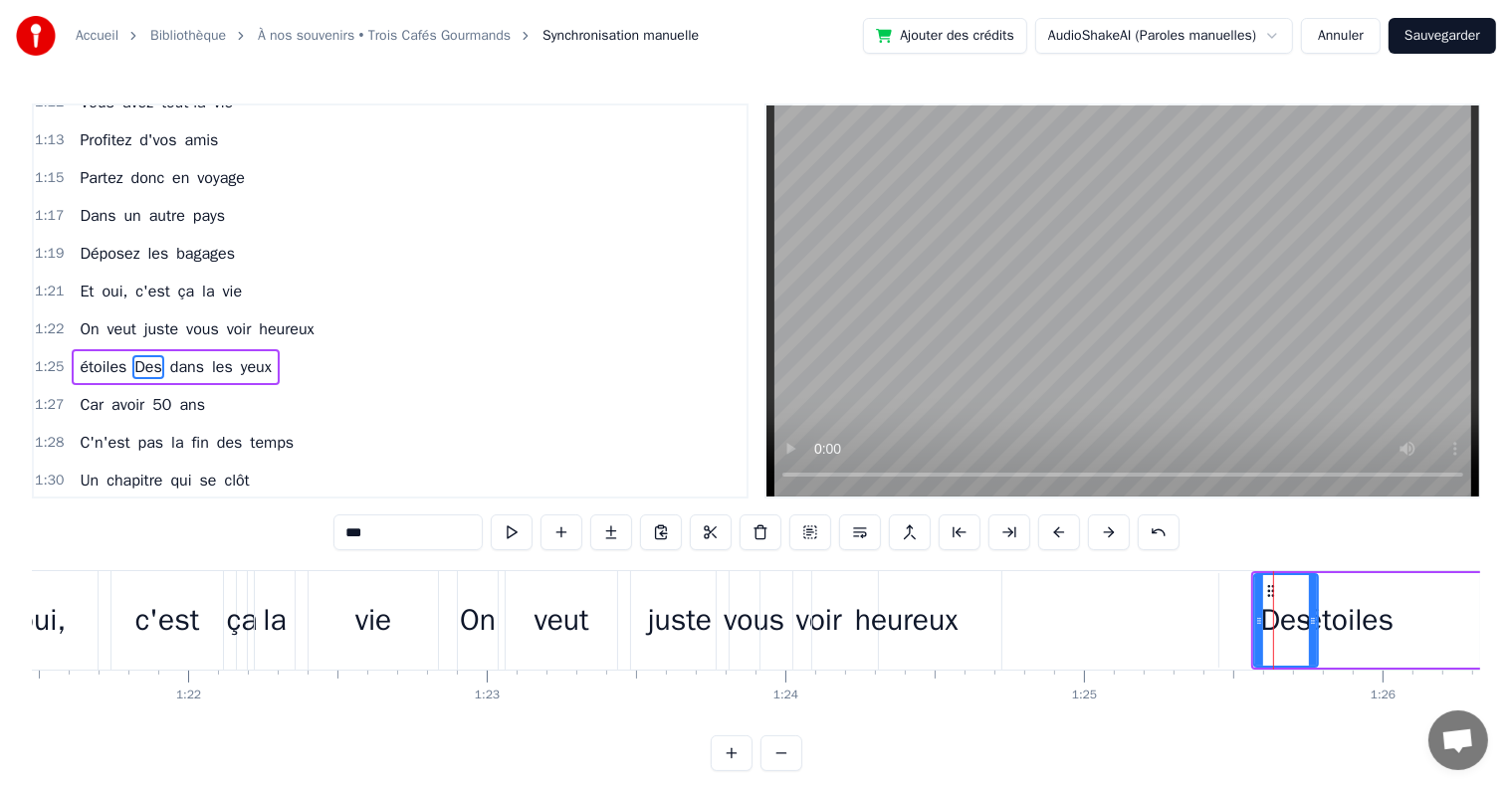 scroll, scrollTop: 1470, scrollLeft: 0, axis: vertical 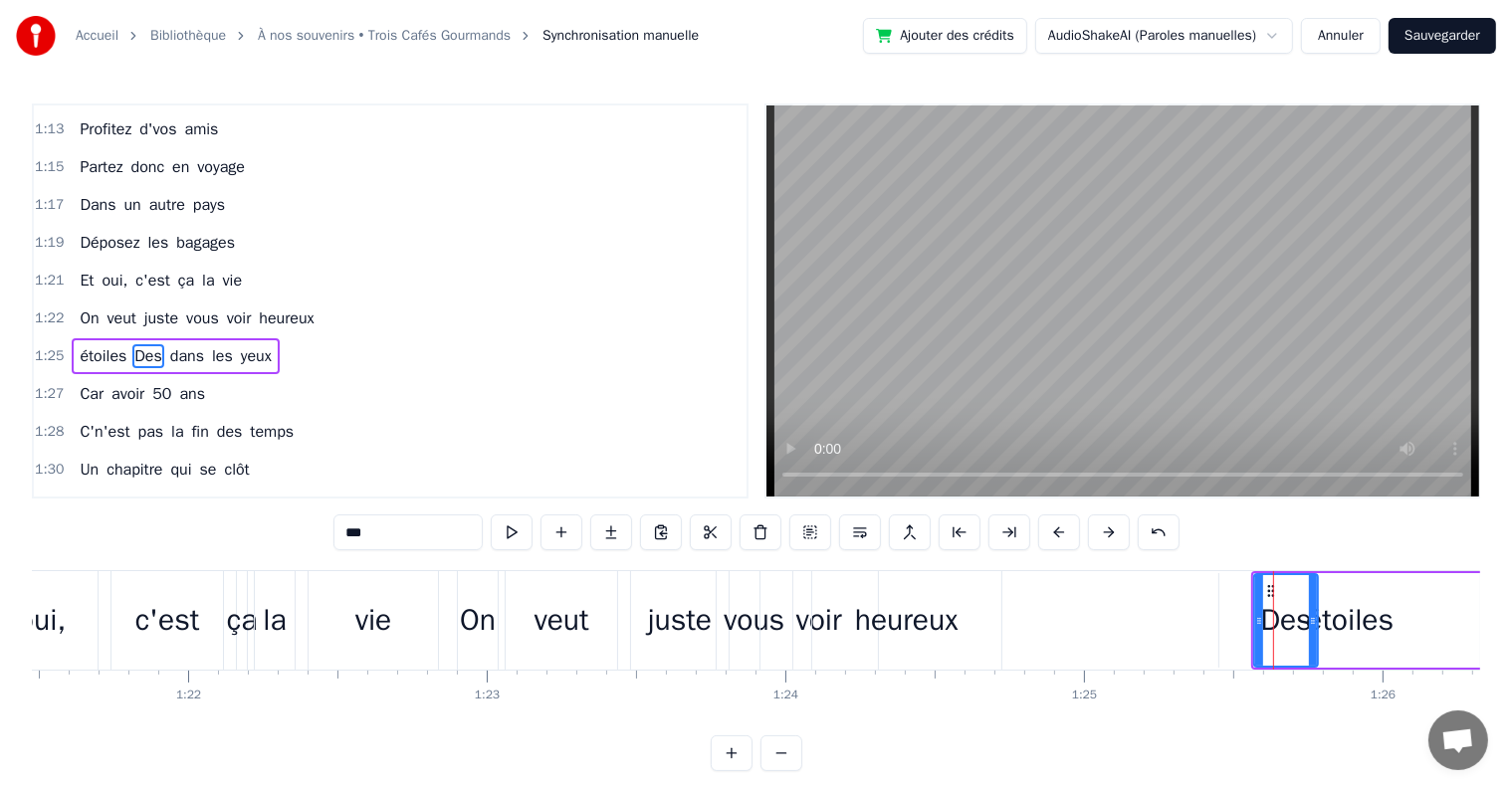 click on "Comment peut- on oublier C'qui nous amène ici Ce sont deux [BIRTHDAY] Et pas n'importe lesquelles On fête, la cinquantaine de [FIRST] et [LAST] Et c'est sur c'petit air Qu'lon fête leur demi- siècle C'est sûr ce n'est pas rien Vous n'êtes plus des [AGE_GROUP] Mais ce n'est pas si loin N'ayez pas de chagrin Ce n'était pas d'[OWNERSHIP] faute On revit des anecdotes On revoit les copains Et on est plein d'entrain On est un peu bavard On r'trace vos histoires Du lit à l'apéro Sans oublier l'[PERSONAL_TERM] Boire un p'tit verre de trop Chanter vraiment faux C'est tout c'qu'on a trouvé Pour se faire remarquer Vous nous trouvez p'têtre con N'aimez pas notre chanson Elle est un peu bizarre Pour changer c'est trop tard C'est l'fruit d'[OWNERSHIP] réflexion Des mots qu'on sélectionne Et des mots qui résonnent Dans toute la région C'est au cours d'une soirée Qu'vous vous êtes rencontrés Pour s'aimer à en mourir Pour le meilleur et pour le pire Pas prêts de monter au ciel Rejoindre le soleil Vous avez tout'la vie Profitez amis" at bounding box center (4408, 620) 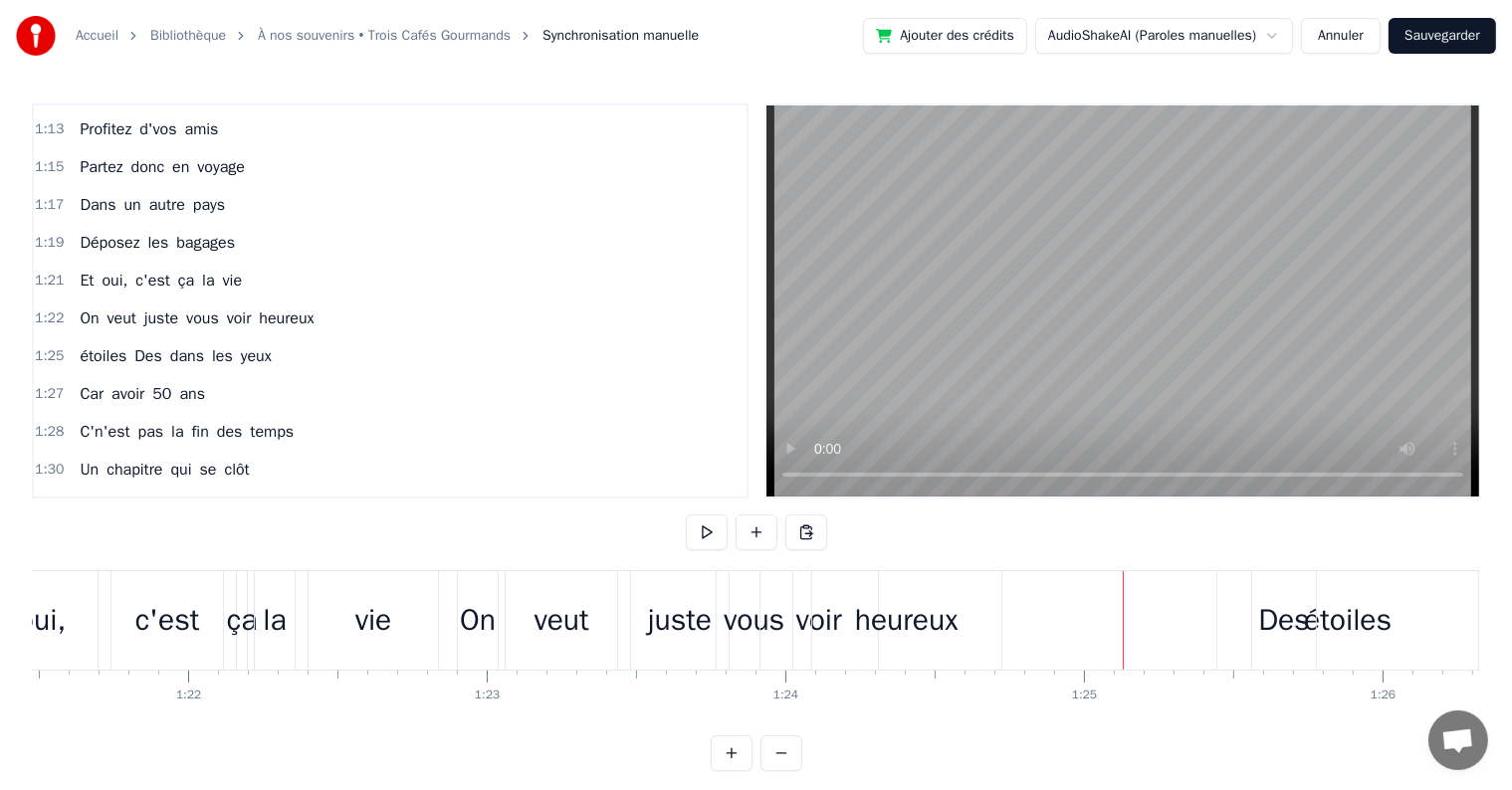 click on "Des" at bounding box center [1284, 620] 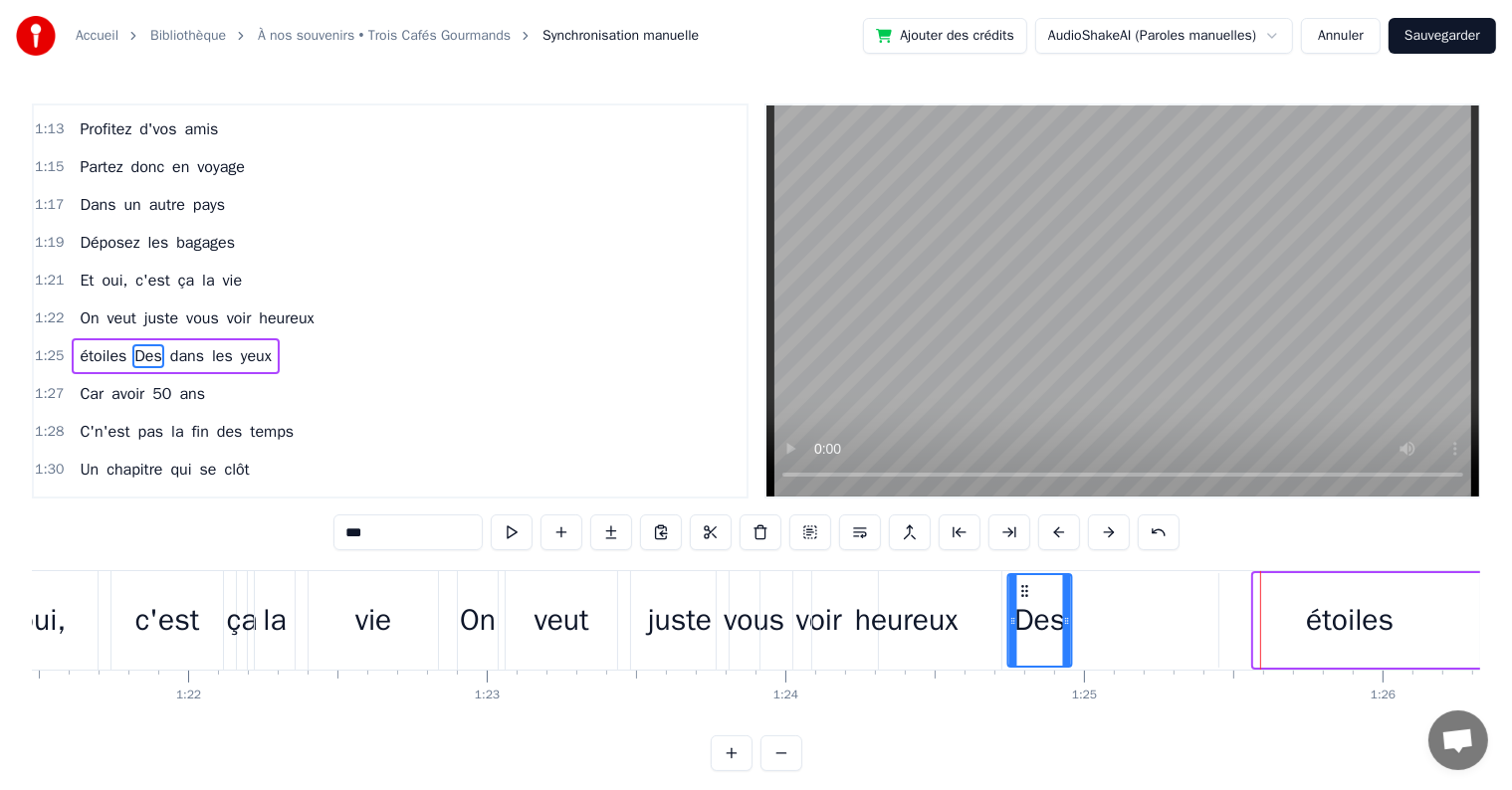 drag, startPoint x: 1265, startPoint y: 589, endPoint x: 1019, endPoint y: 596, distance: 246.09957 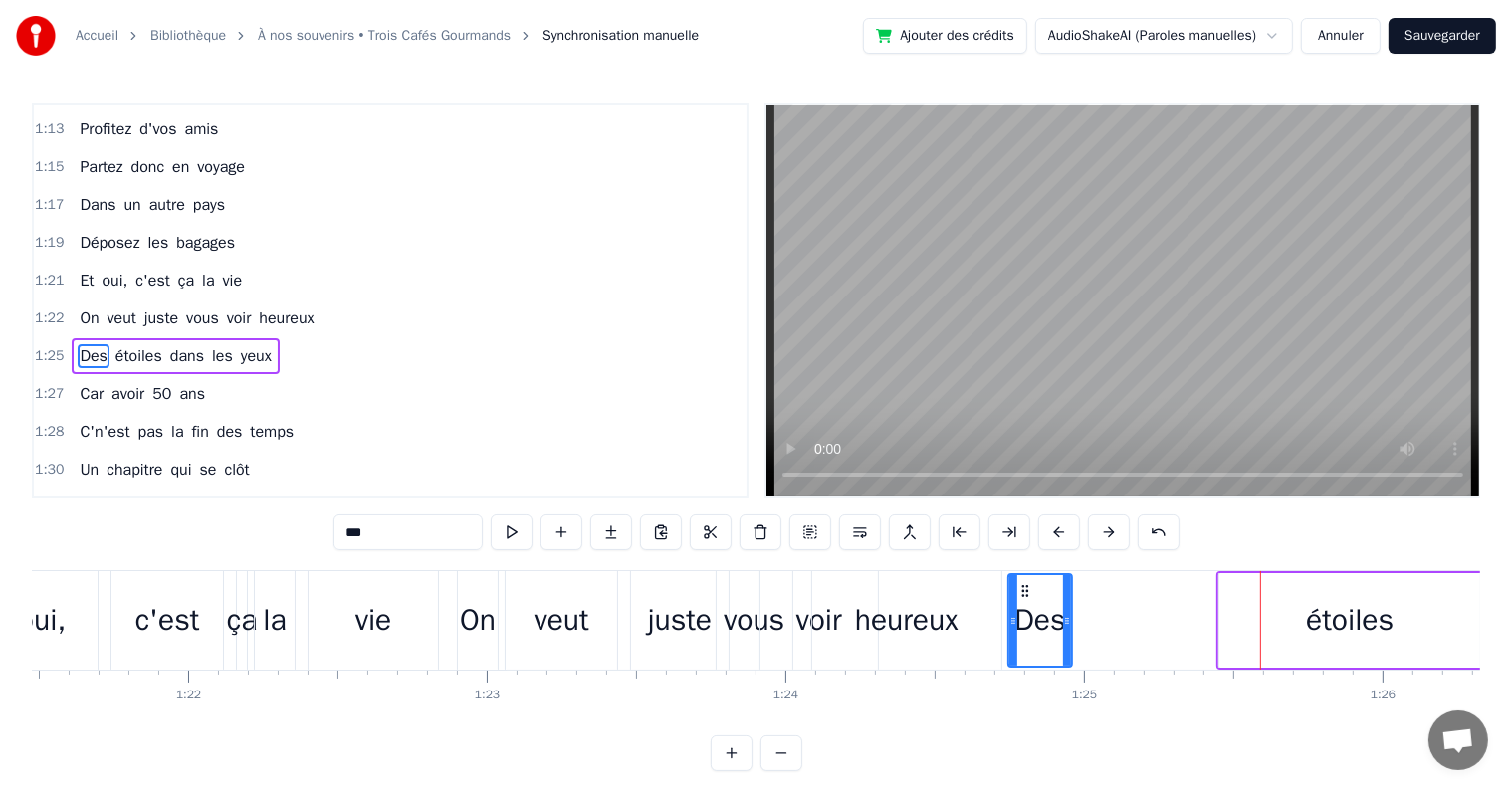 click on "étoiles" at bounding box center [1350, 620] 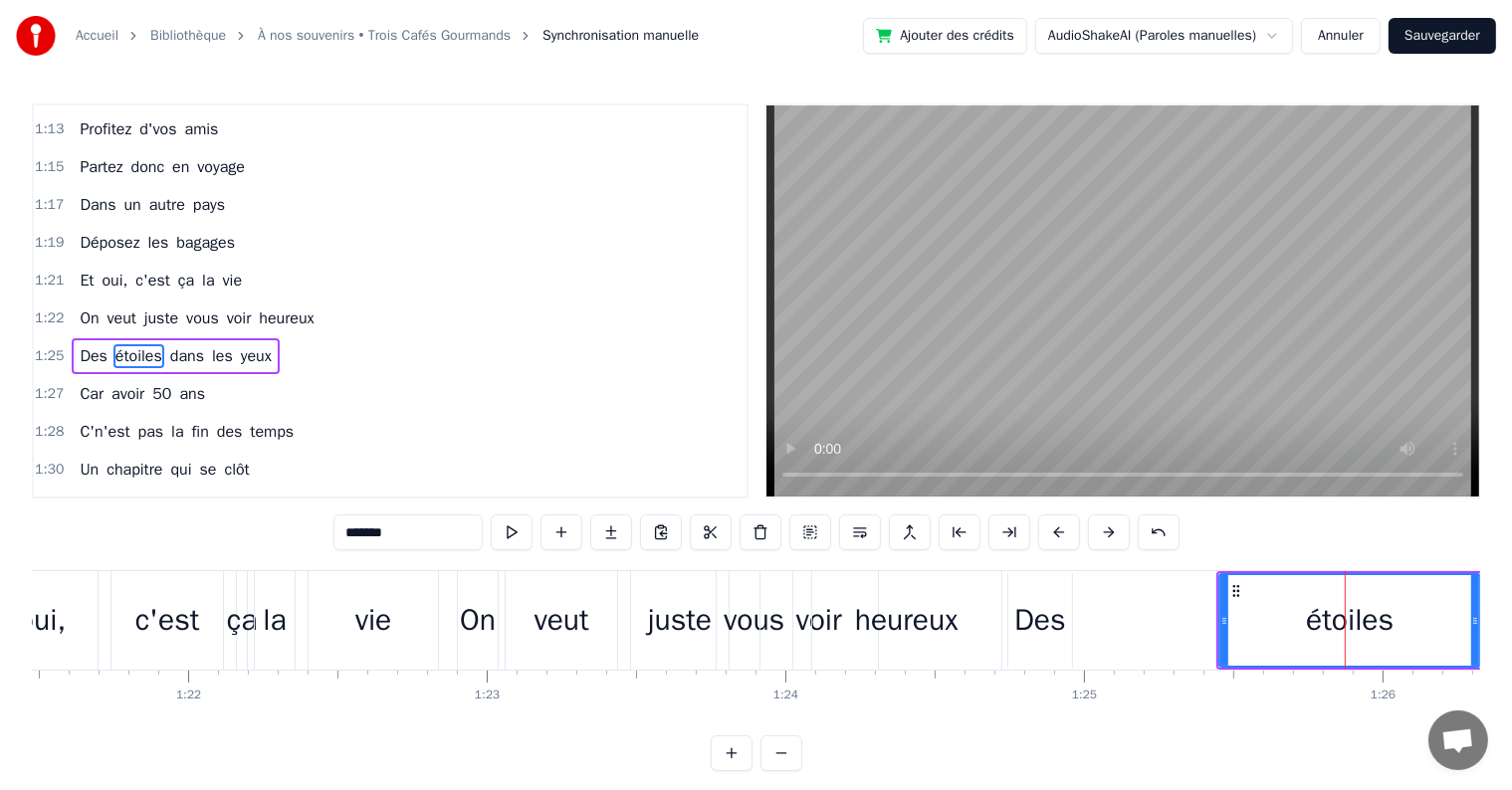 type on "*******" 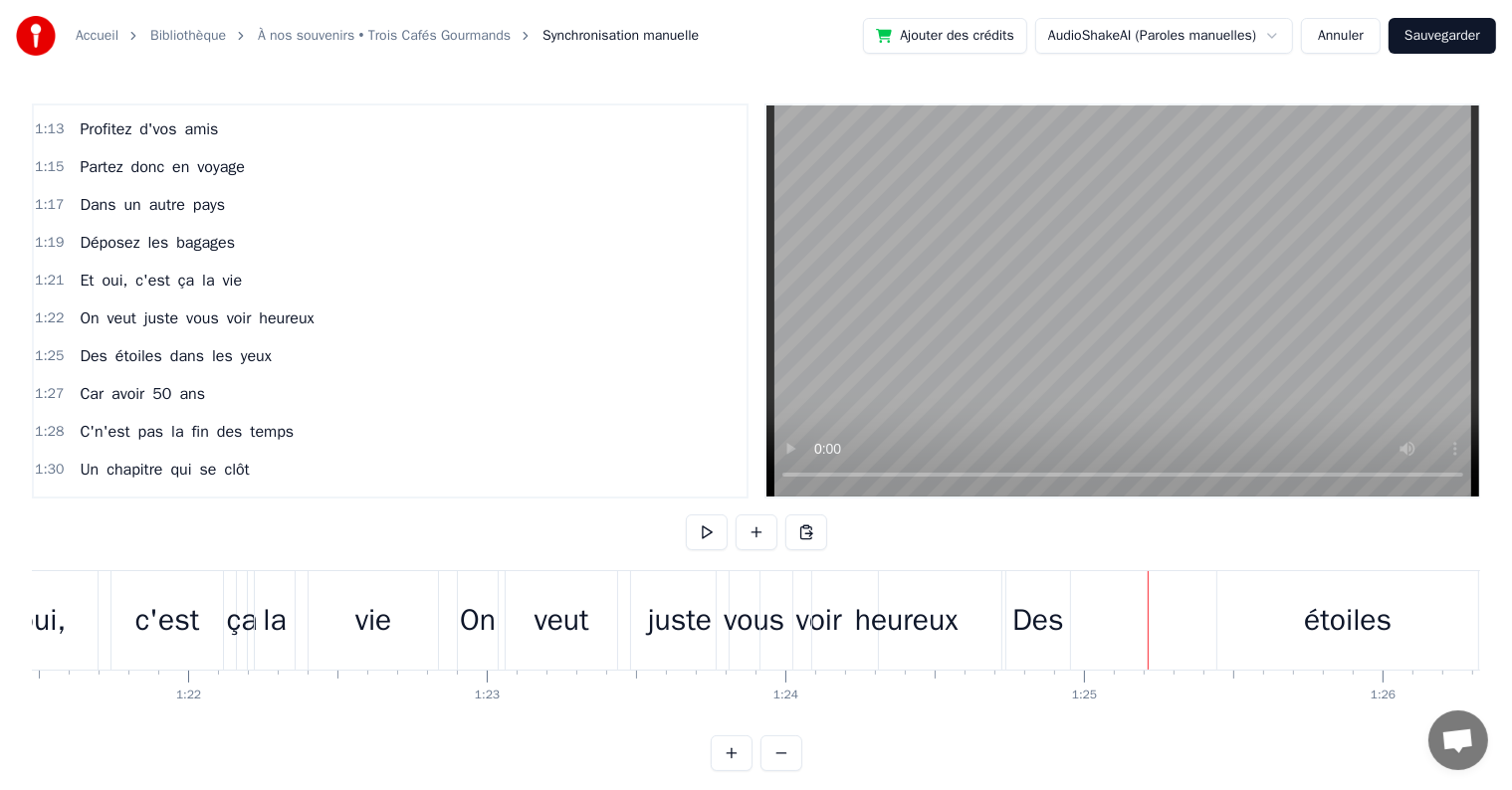 click on "étoiles" at bounding box center (1348, 620) 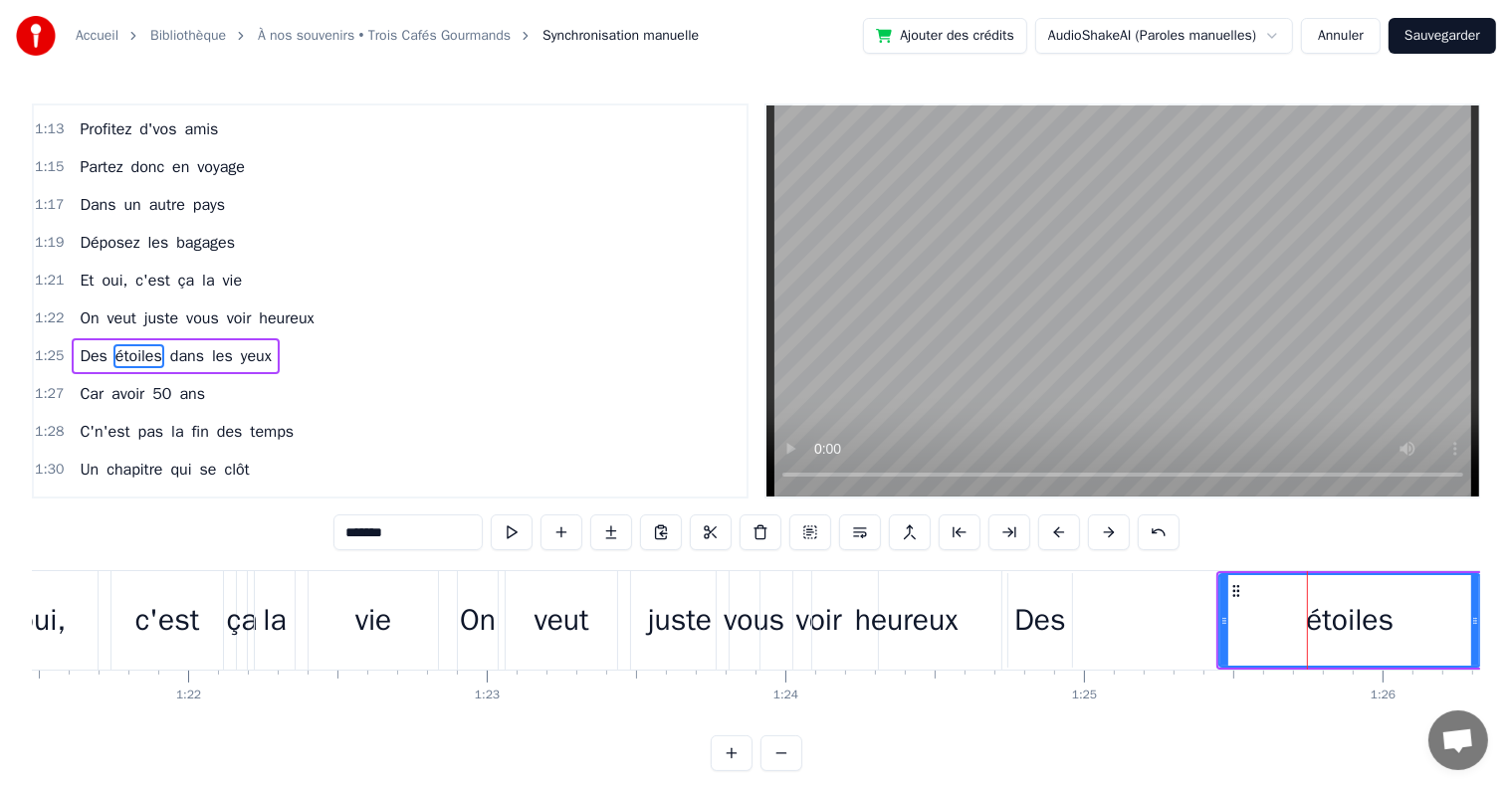 click on "Comment peut- on oublier C'qui nous amène ici Ce sont deux [BIRTHDAY] Et pas n'importe lesquelles On fête, la cinquantaine de [FIRST] et [LAST] Et c'est sur c'petit air Qu'lon fête leur demi- siècle C'est sûr ce n'est pas rien Vous n'êtes plus des [AGE_GROUP] Mais ce n'est pas si loin N'ayez pas de chagrin Ce n'était pas d'[OWNERSHIP] faute On revit des anecdotes On revoit les copains Et on est plein d'entrain On est un peu bavard On r'trace vos histoires Du lit à l'apéro Sans oublier l'[PERSONAL_TERM] Boire un p'tit verre de trop Chanter vraiment faux C'est tout c'qu'on a trouvé Pour se faire remarquer Vous nous trouvez p'têtre con N'aimez pas notre chanson Elle est un peu bizarre Pour changer c'est trop tard C'est l'fruit d'[OWNERSHIP] réflexion Des mots qu'on sélectionne Et des mots qui résonnent Dans toute la région C'est au cours d'une soirée Qu'vous vous êtes rencontrés Pour s'aimer à en mourir Pour le meilleur et pour le pire Pas prêts de monter au ciel Rejoindre le soleil Vous avez tout'la vie Profitez amis" at bounding box center (4408, 620) 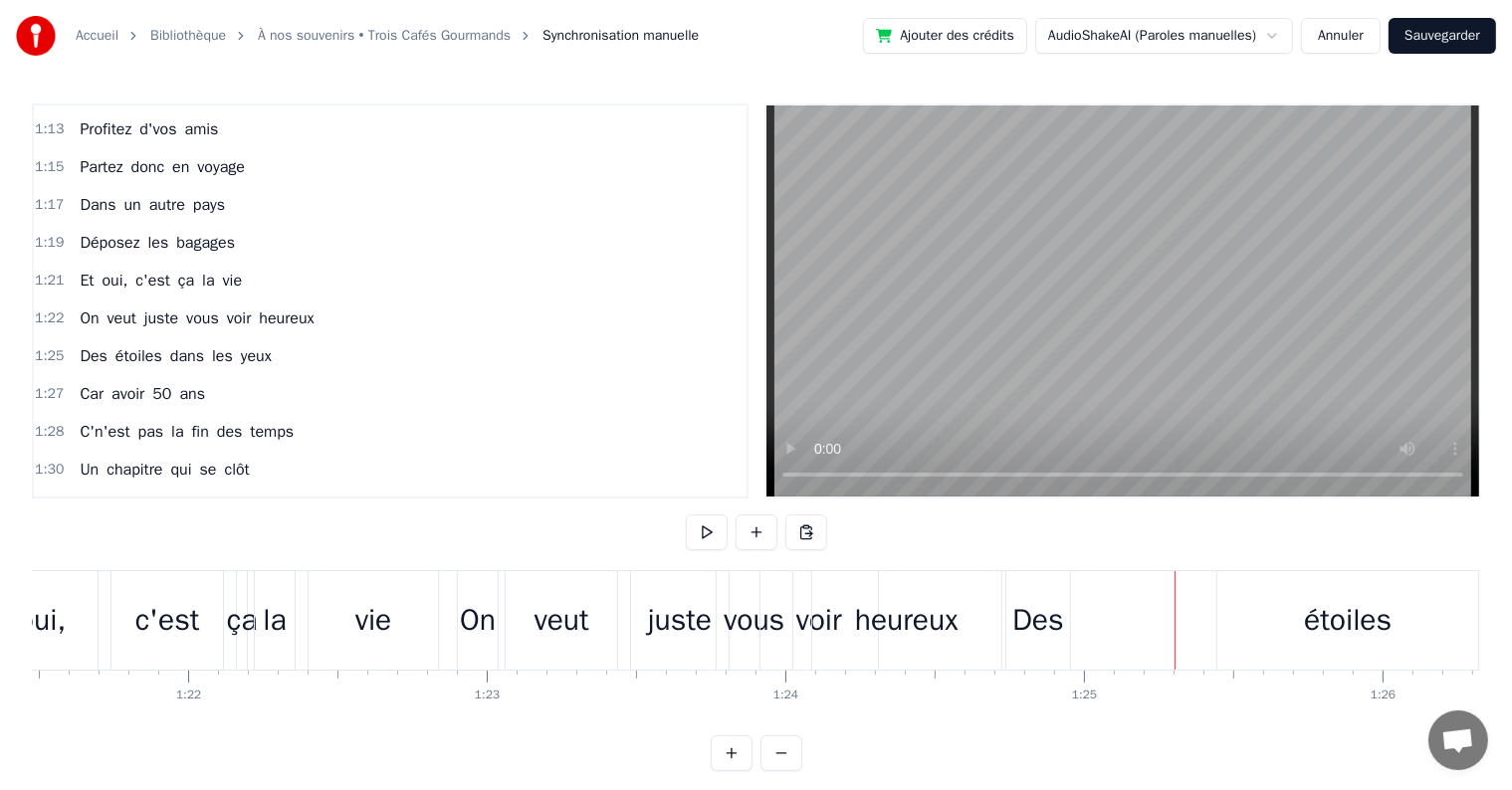 click on "étoiles" at bounding box center (1348, 620) 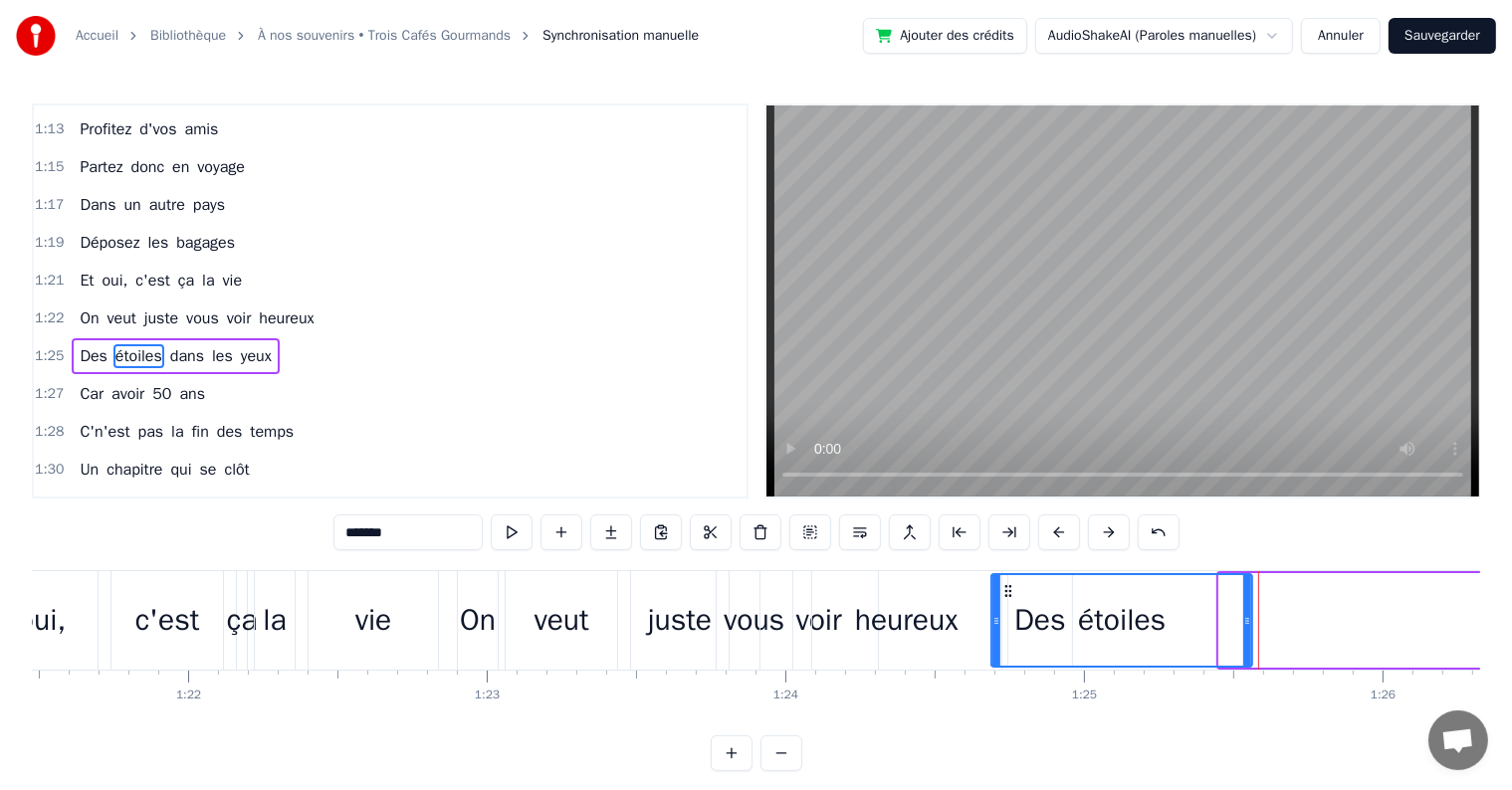 drag, startPoint x: 1234, startPoint y: 589, endPoint x: 1006, endPoint y: 589, distance: 228 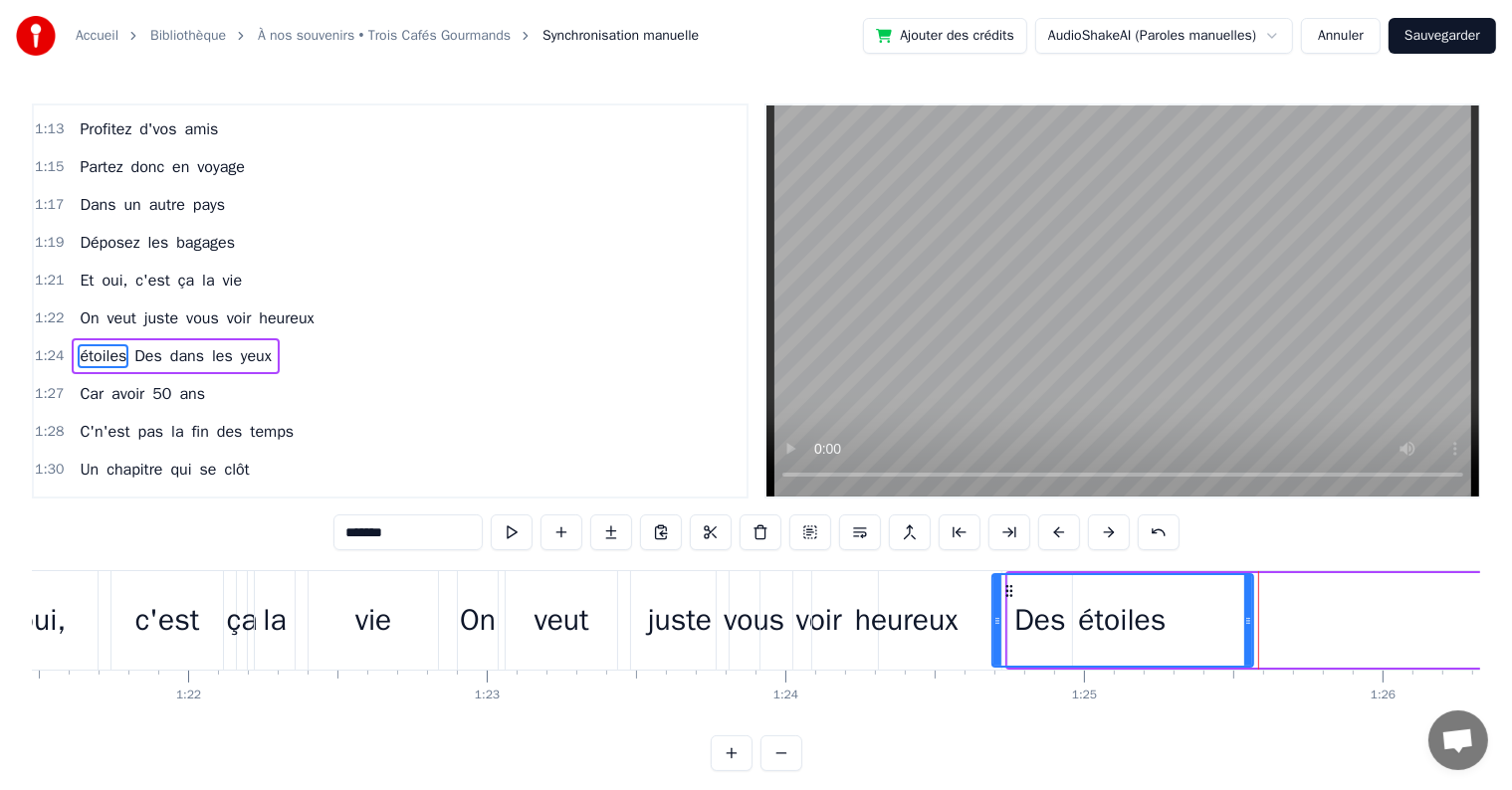 drag, startPoint x: 665, startPoint y: 737, endPoint x: 680, endPoint y: 736, distance: 15.033296 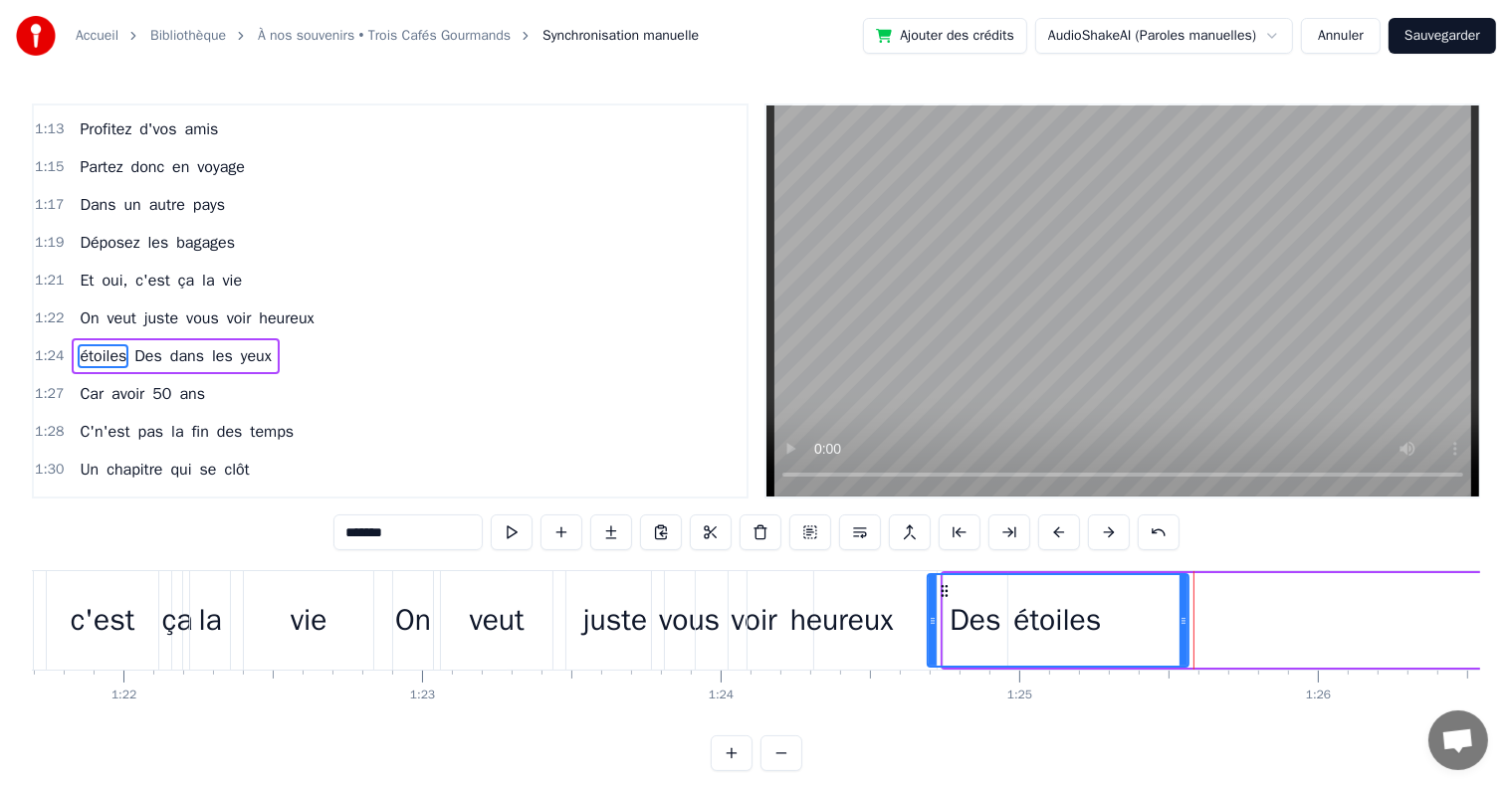 scroll, scrollTop: 0, scrollLeft: 24913, axis: horizontal 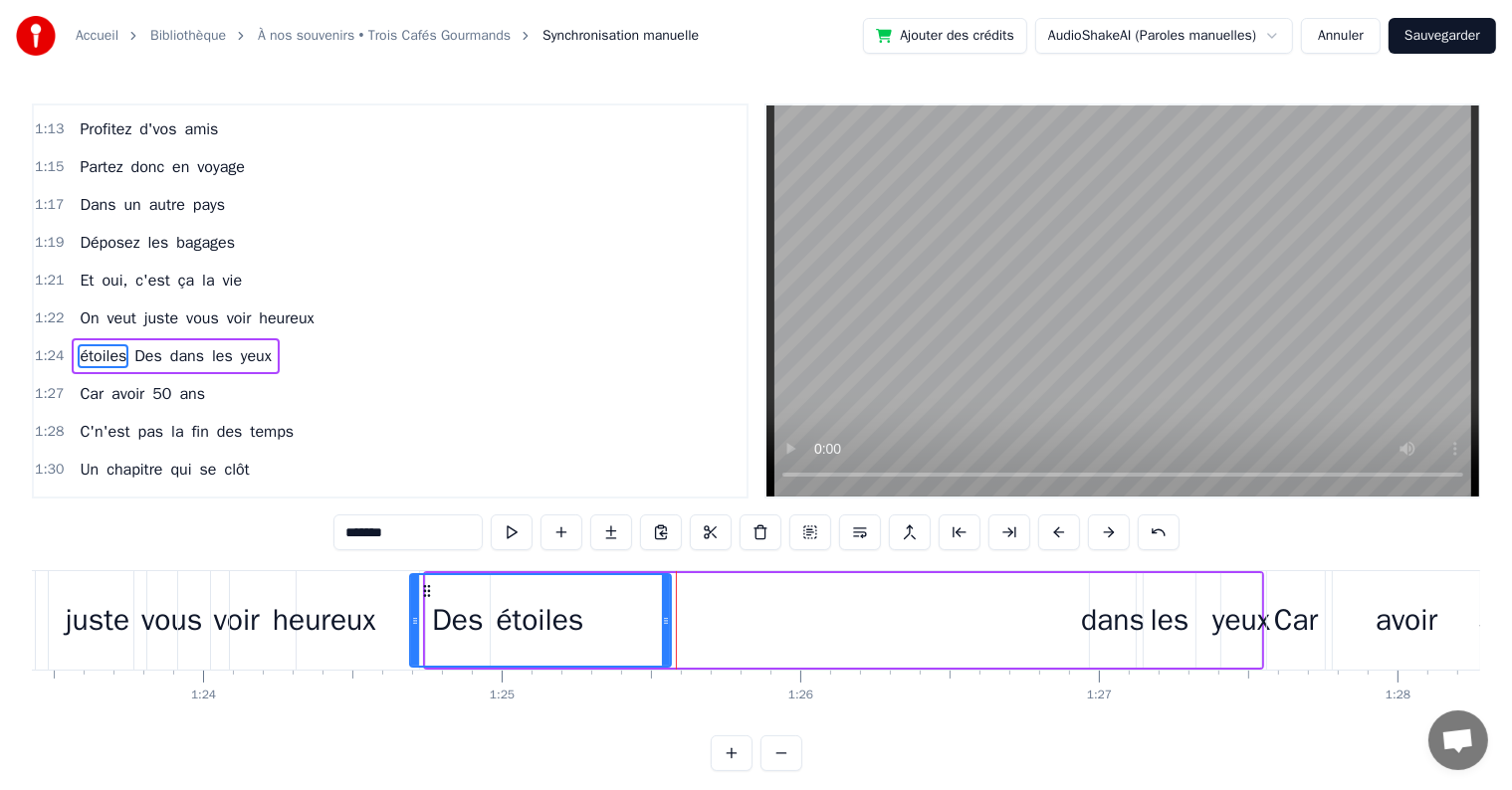 click on "dans" at bounding box center [1113, 620] 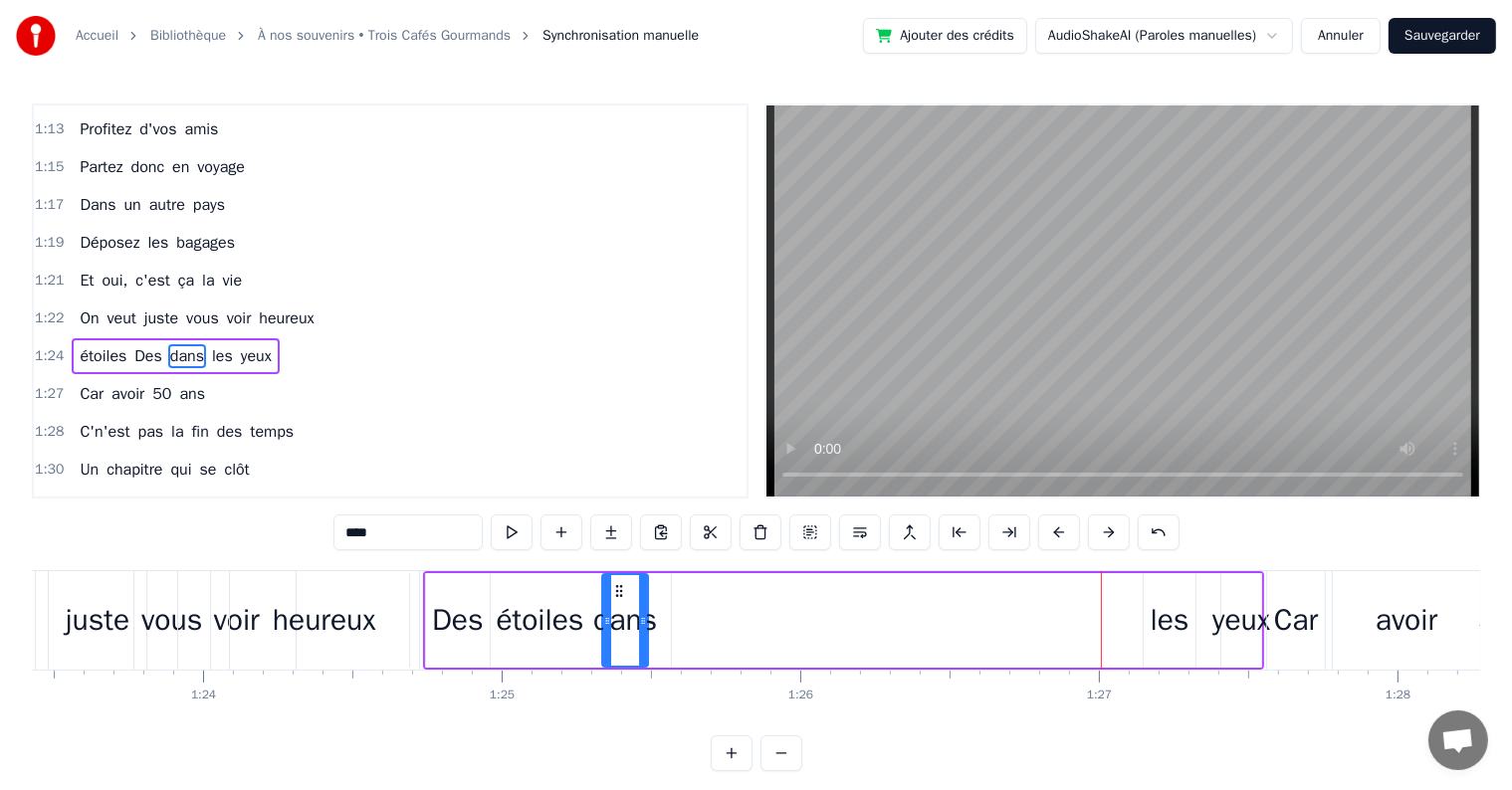 drag, startPoint x: 1108, startPoint y: 591, endPoint x: 621, endPoint y: 601, distance: 487.10266 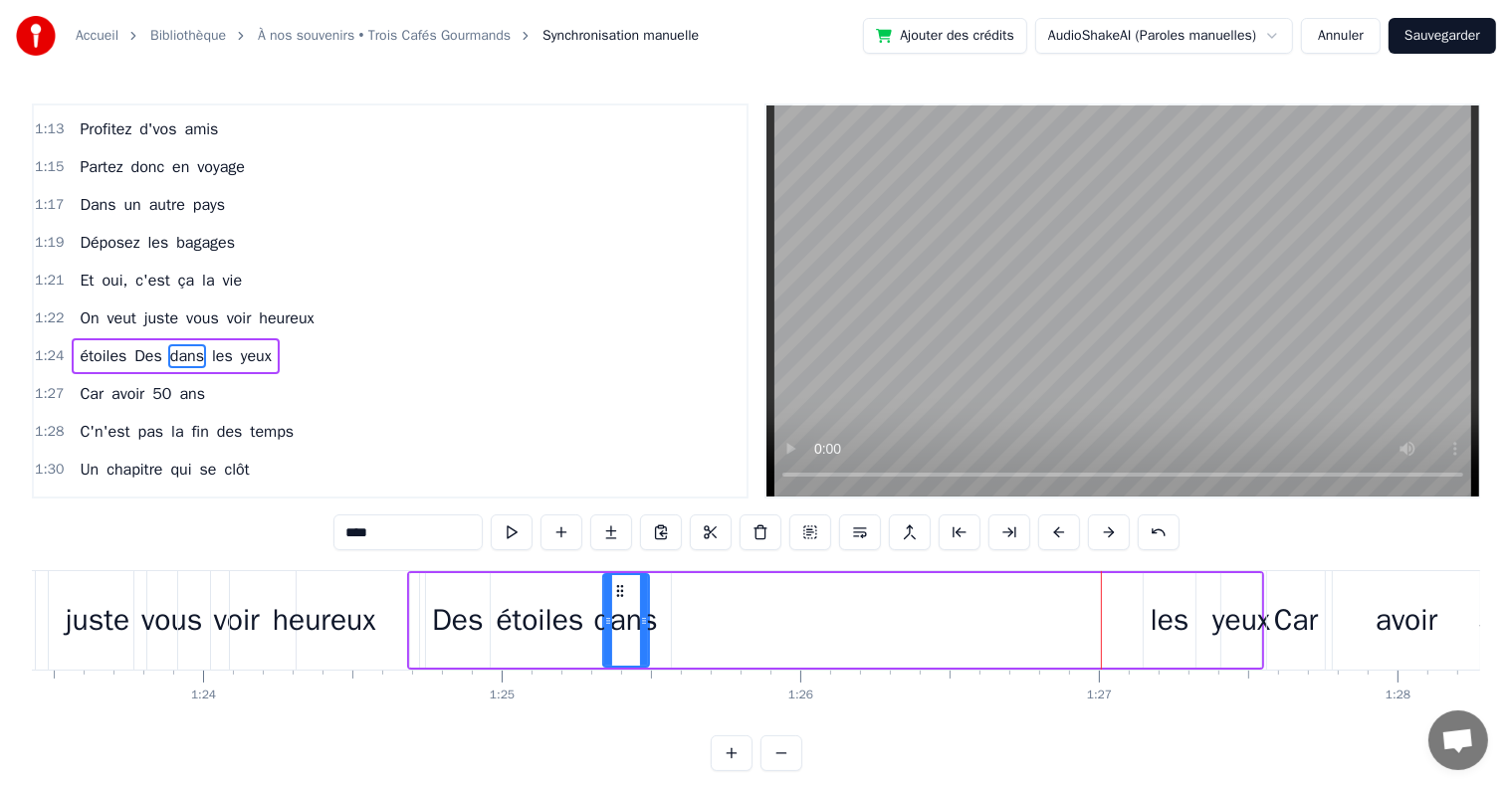 drag, startPoint x: 1156, startPoint y: 605, endPoint x: 898, endPoint y: 613, distance: 258.124 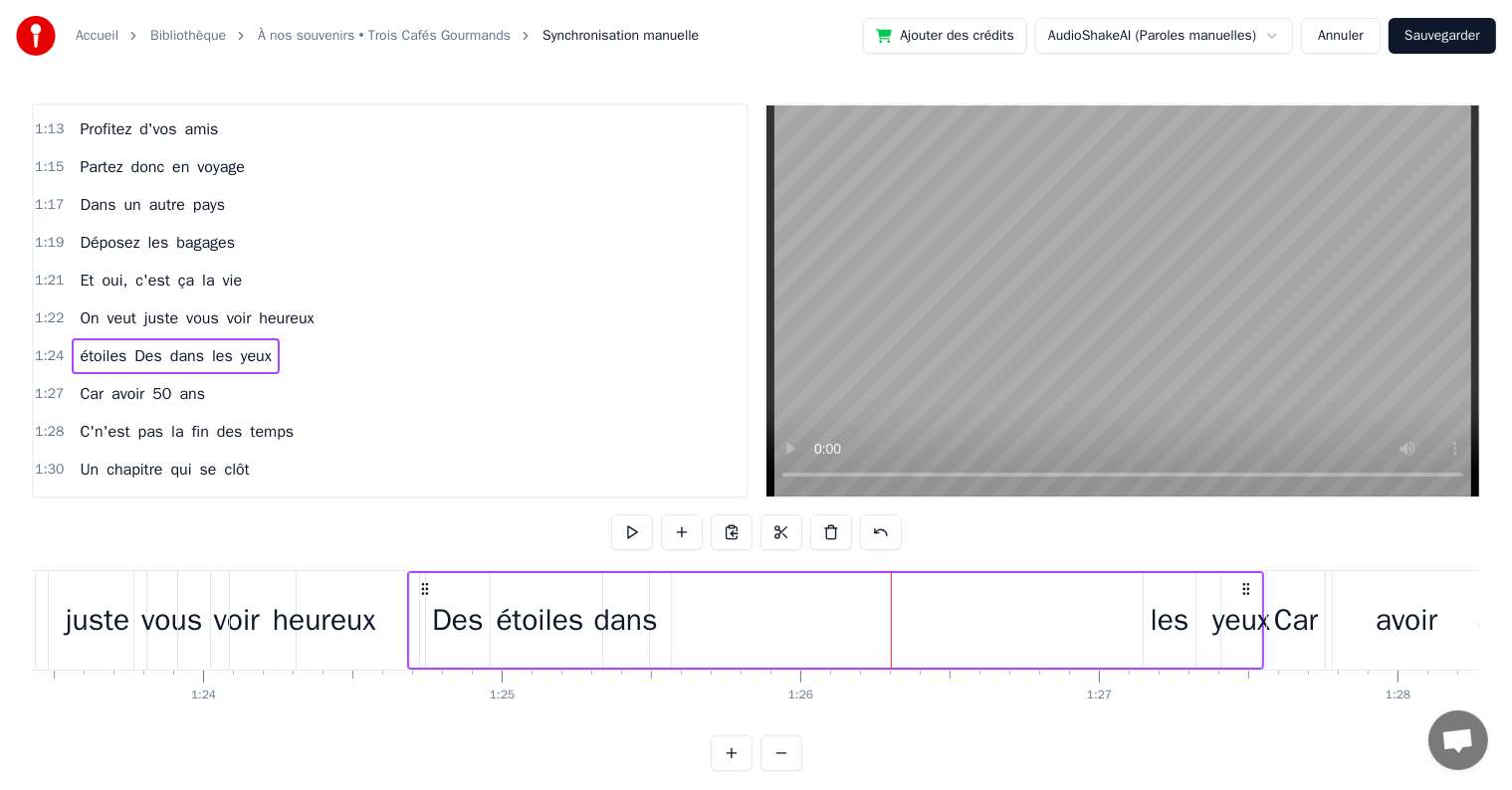 drag, startPoint x: 1167, startPoint y: 615, endPoint x: 908, endPoint y: 616, distance: 259.00193 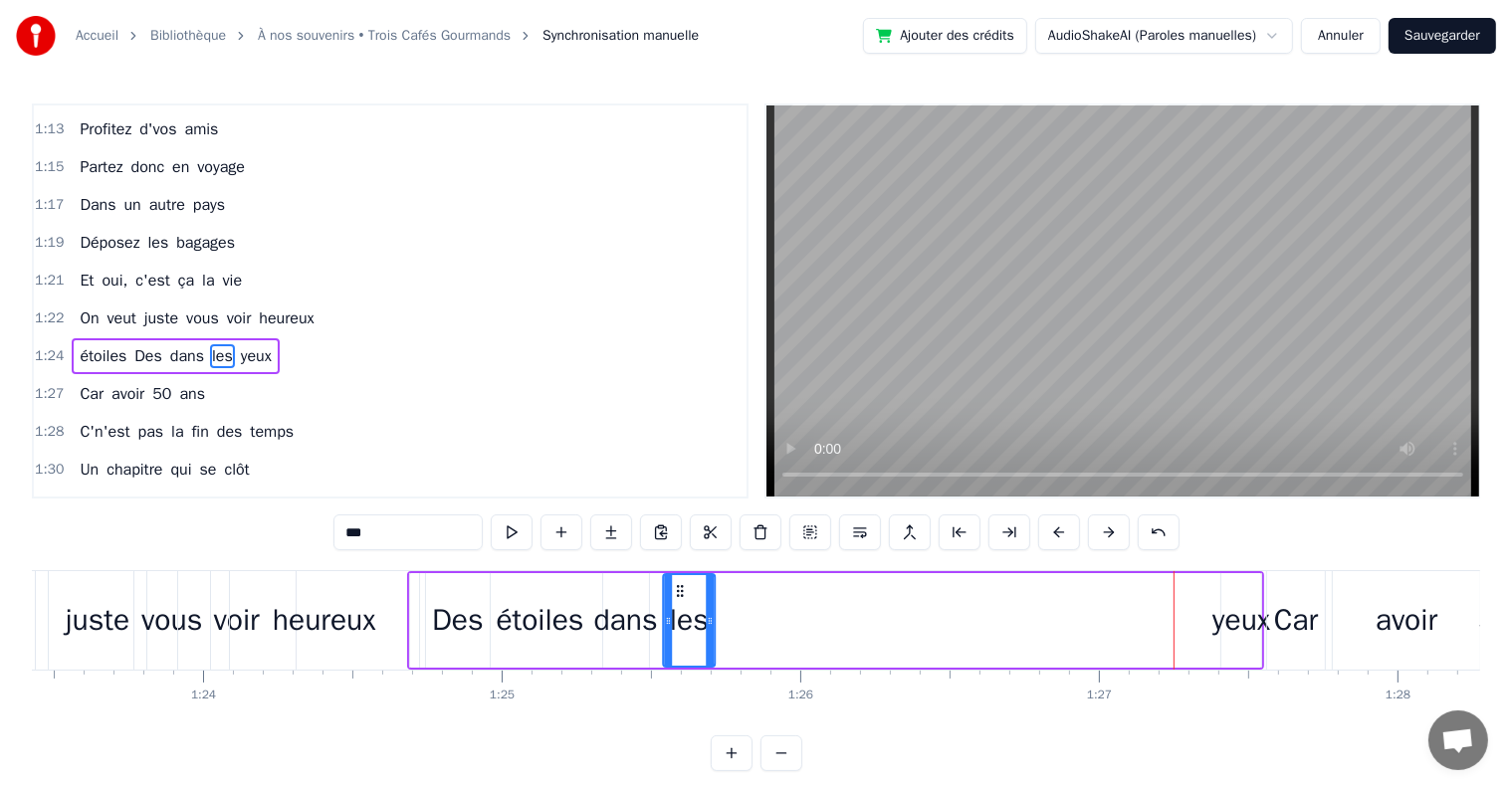 drag, startPoint x: 1159, startPoint y: 586, endPoint x: 679, endPoint y: 603, distance: 480.3009 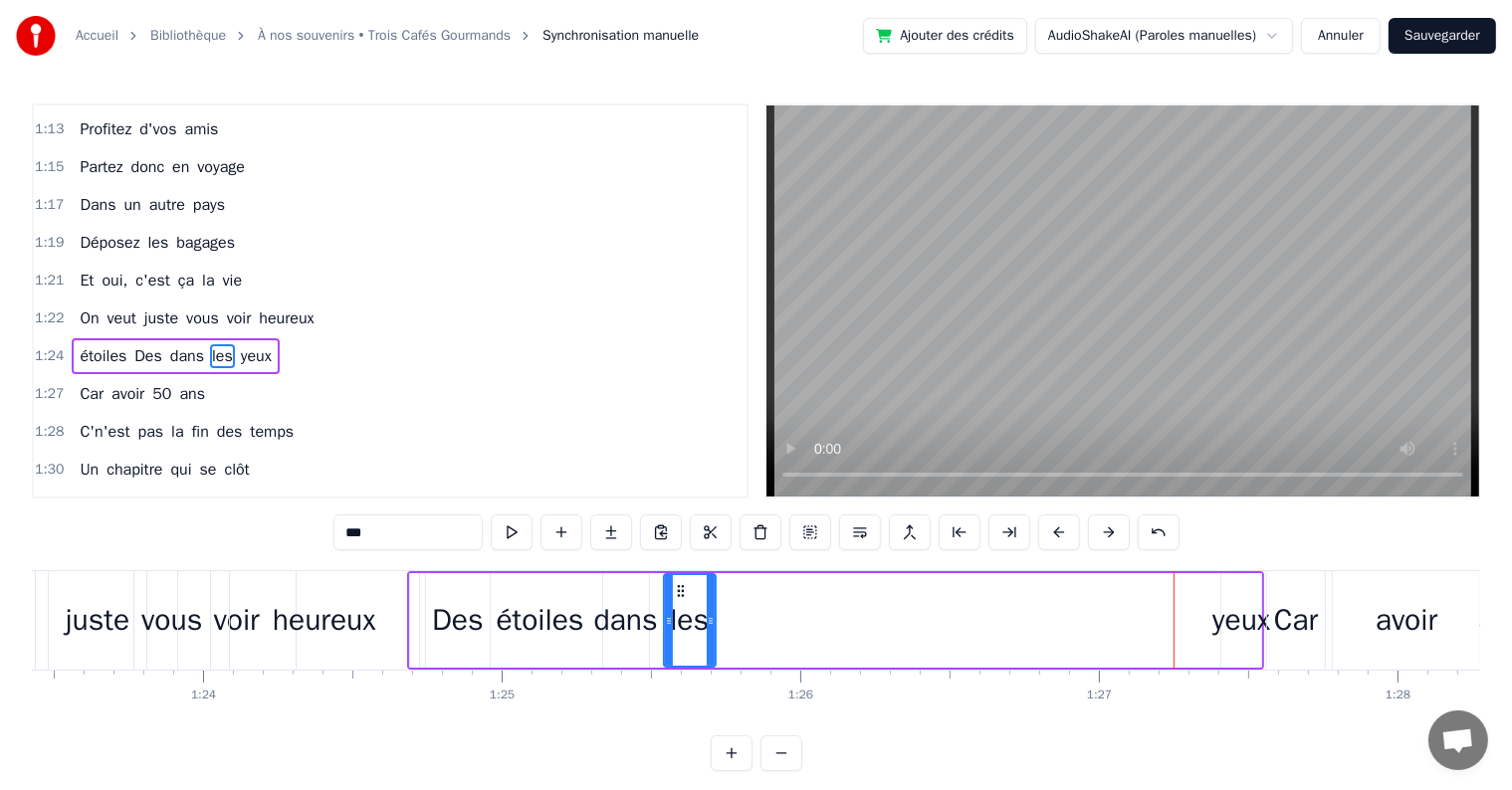 drag, startPoint x: 1237, startPoint y: 617, endPoint x: 921, endPoint y: 626, distance: 316.12814 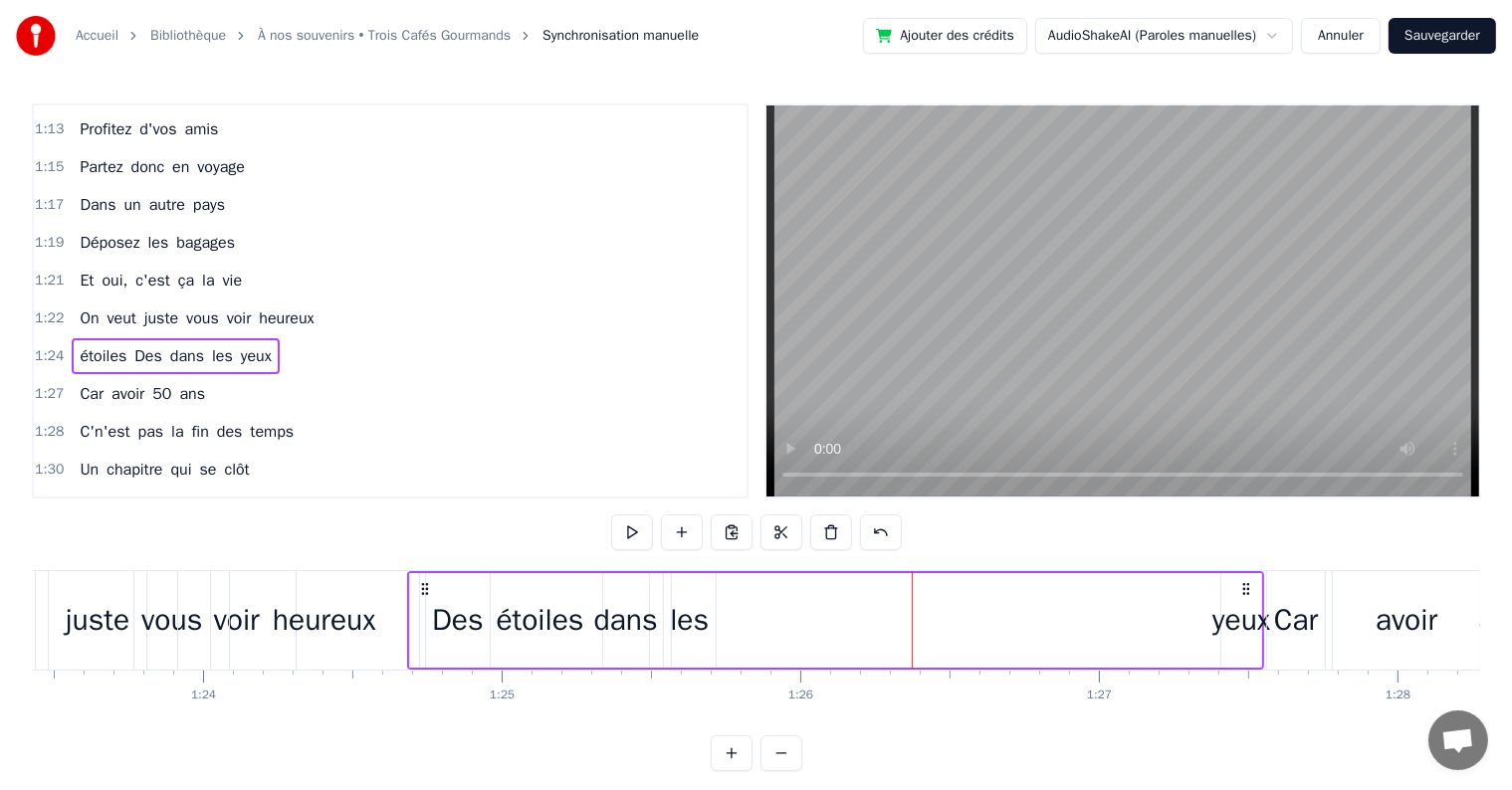 click on "yeux" at bounding box center (1241, 620) 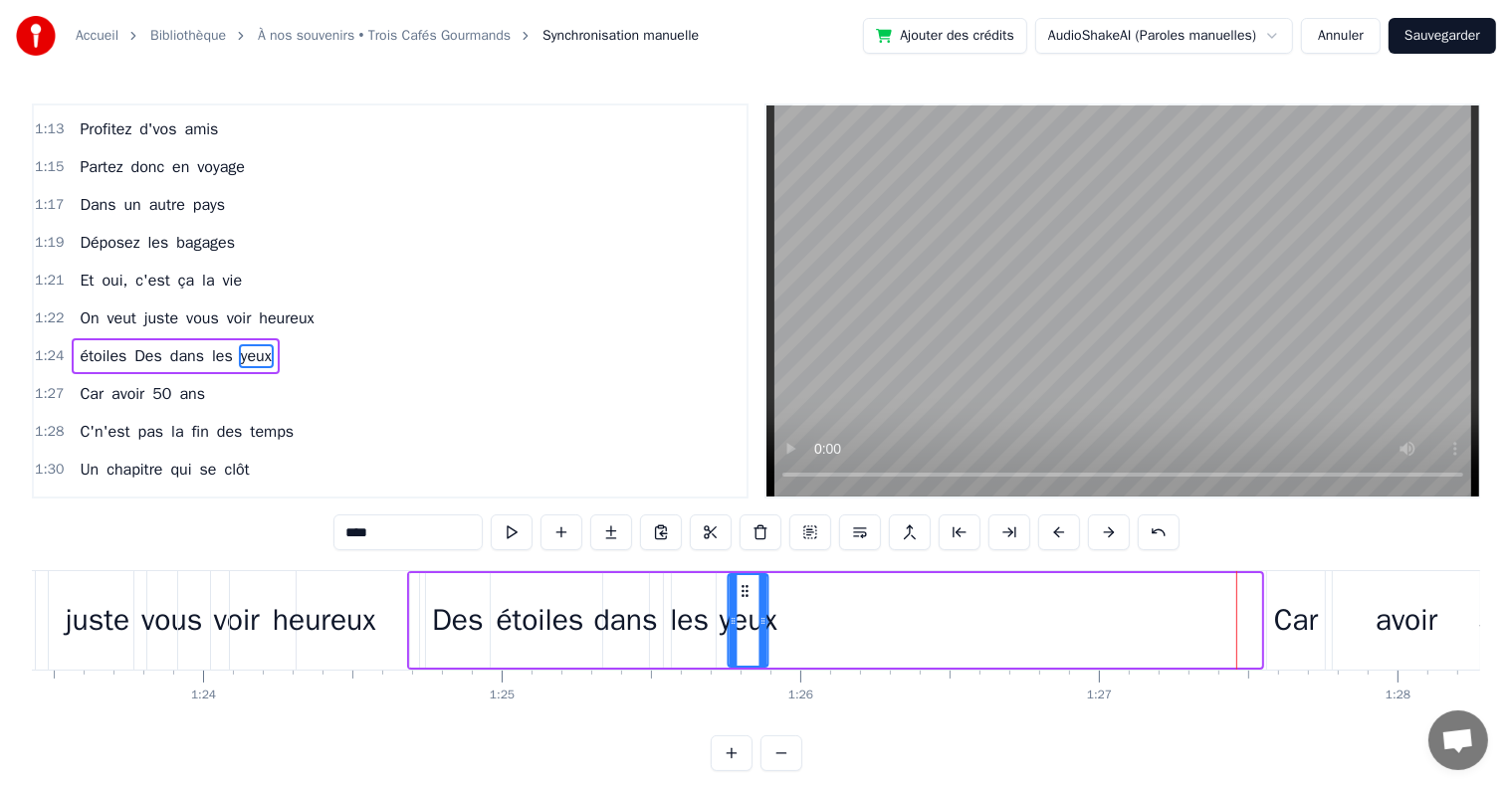 drag, startPoint x: 1233, startPoint y: 590, endPoint x: 749, endPoint y: 613, distance: 484.54618 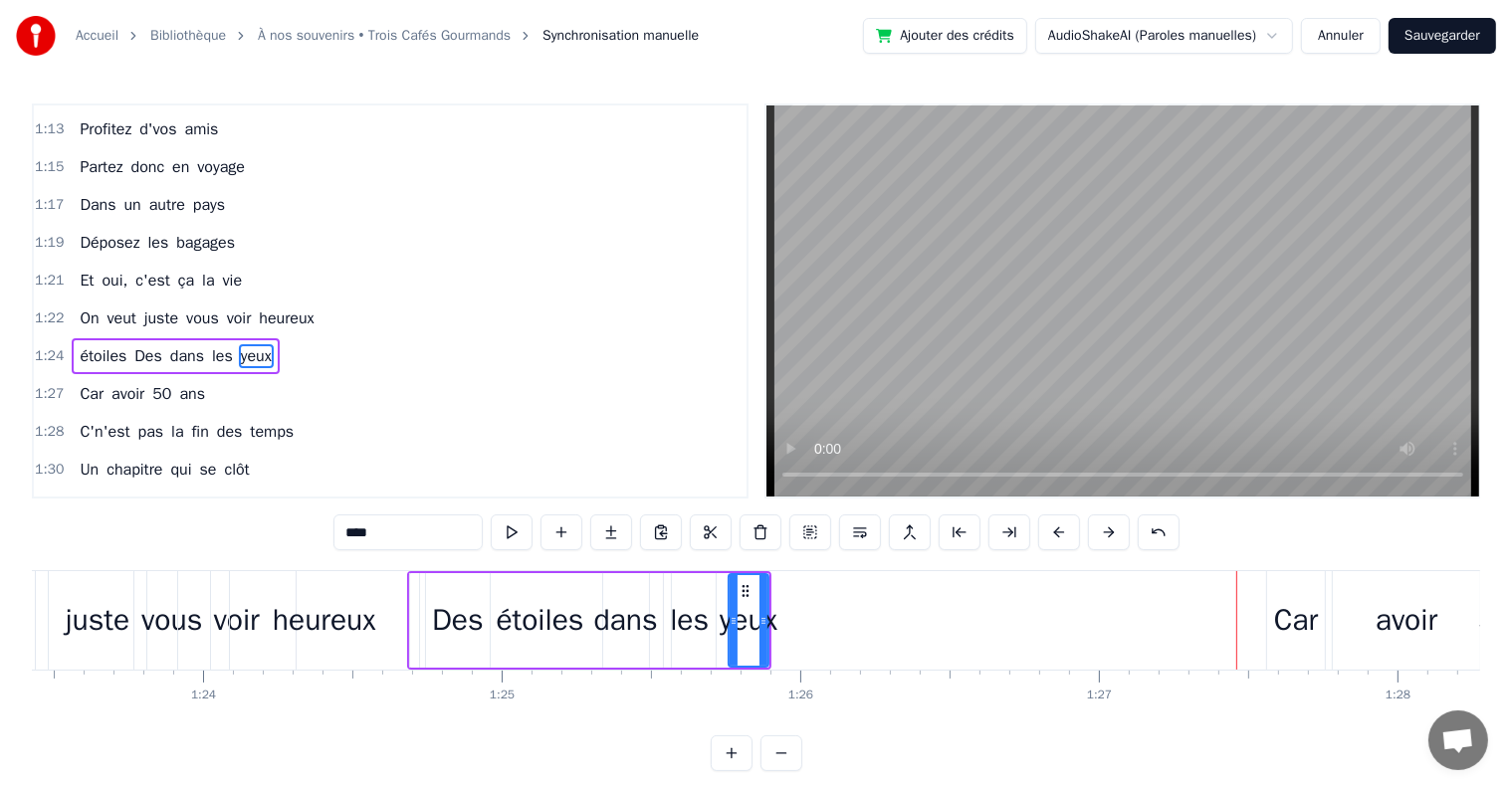 click on "heureux" at bounding box center (324, 620) 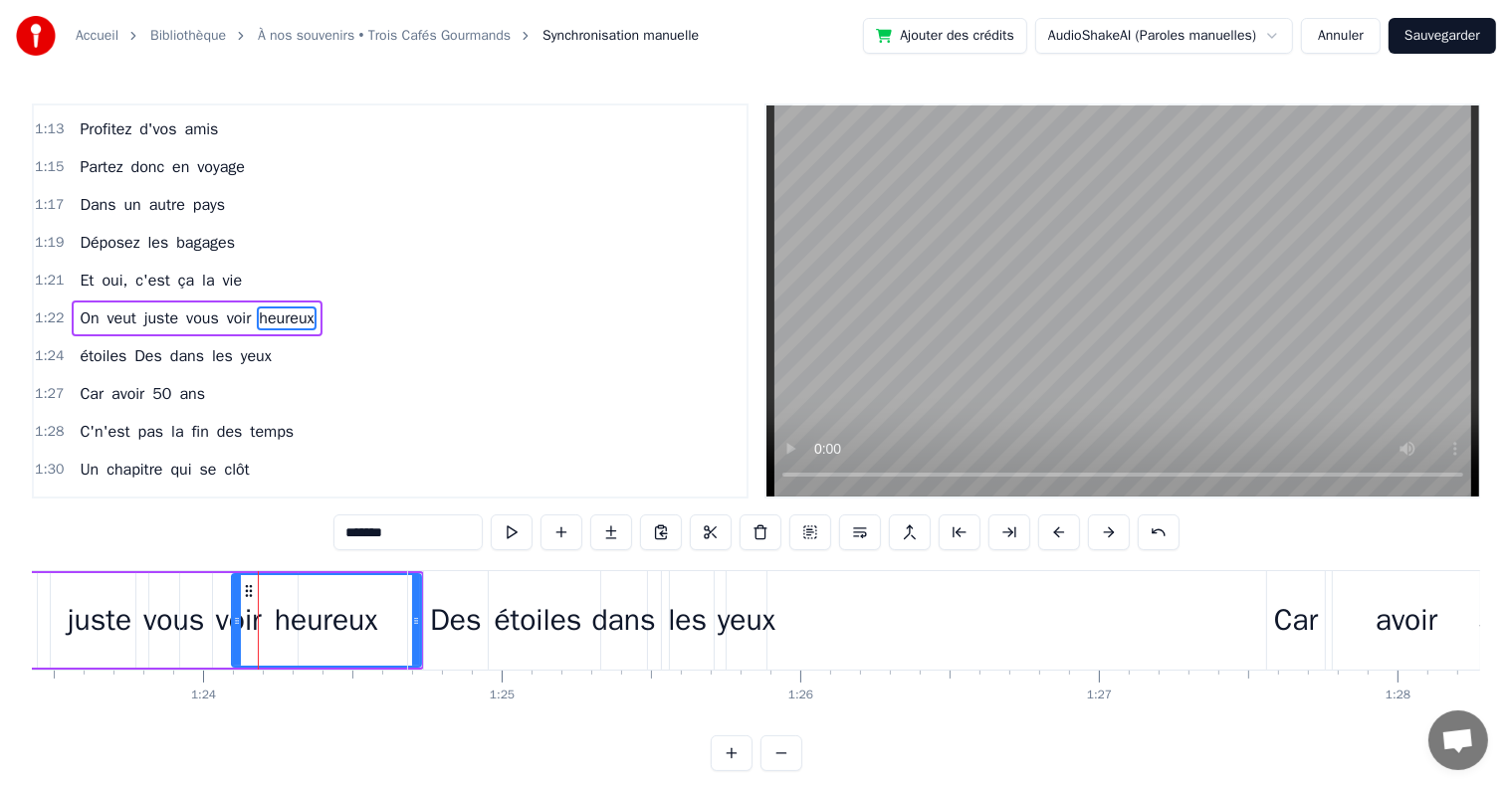 scroll, scrollTop: 1433, scrollLeft: 0, axis: vertical 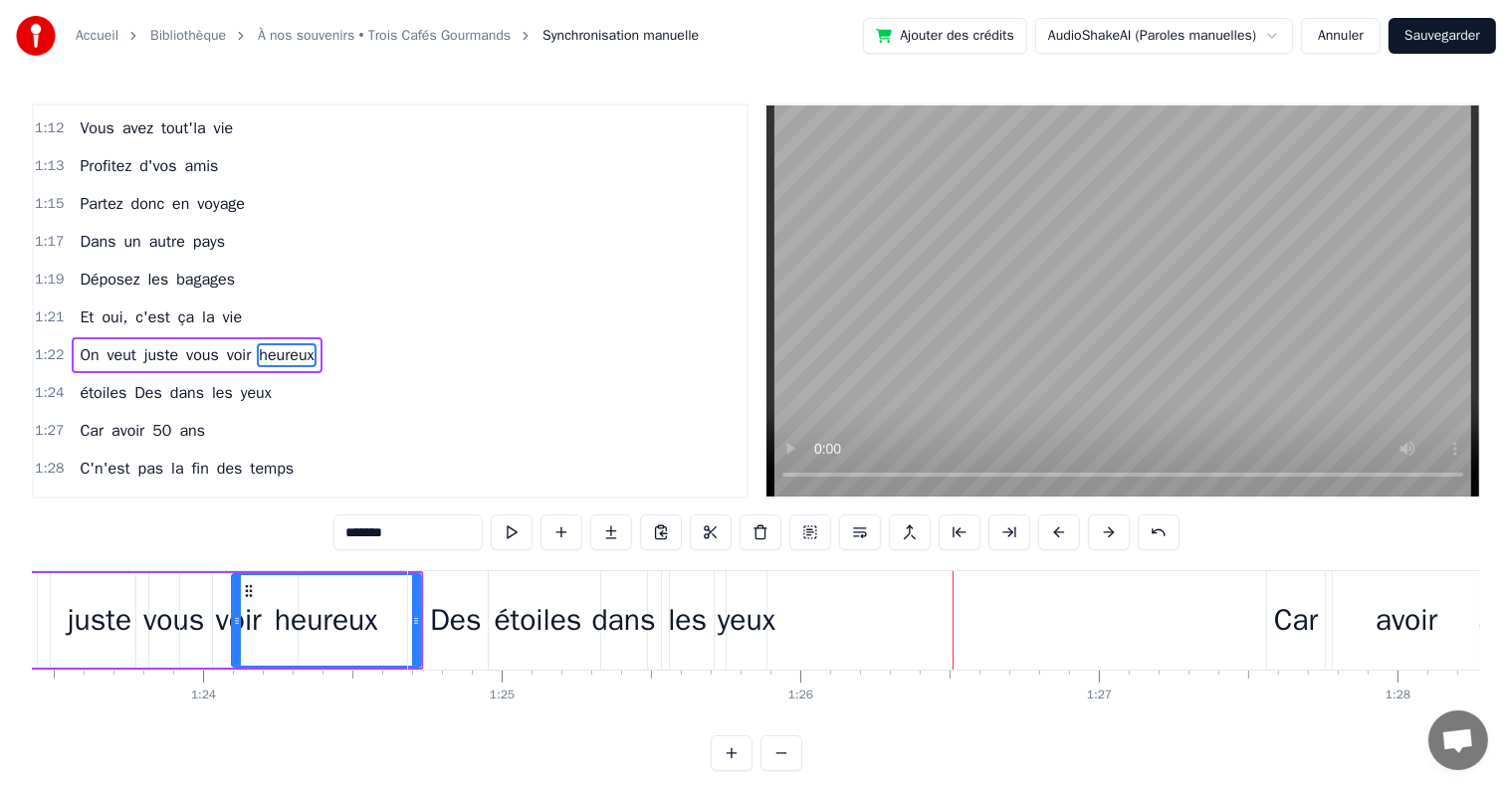 click on "juste" at bounding box center [100, 620] 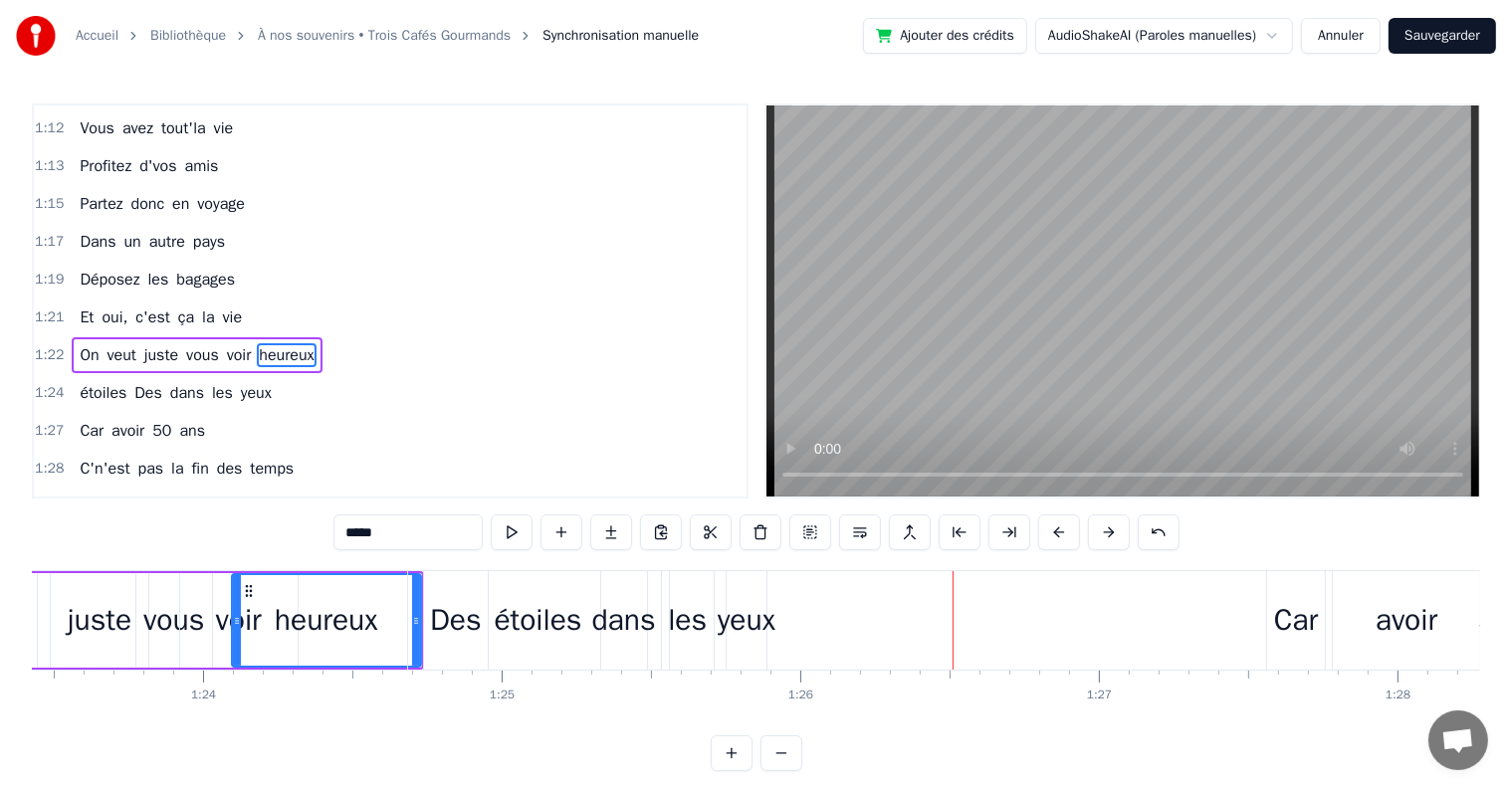 scroll, scrollTop: 0, scrollLeft: 24873, axis: horizontal 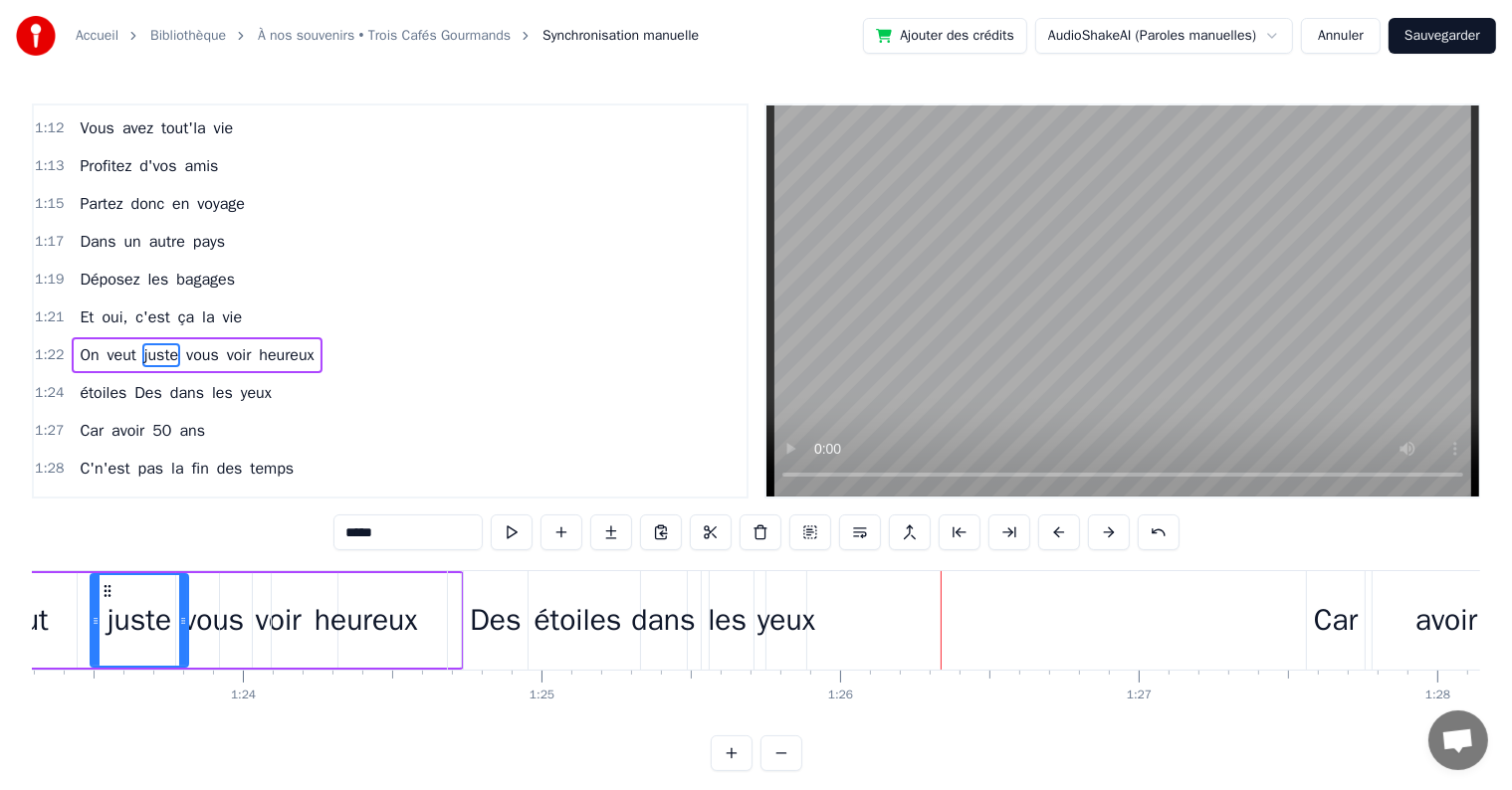 click on "Des" at bounding box center (496, 620) 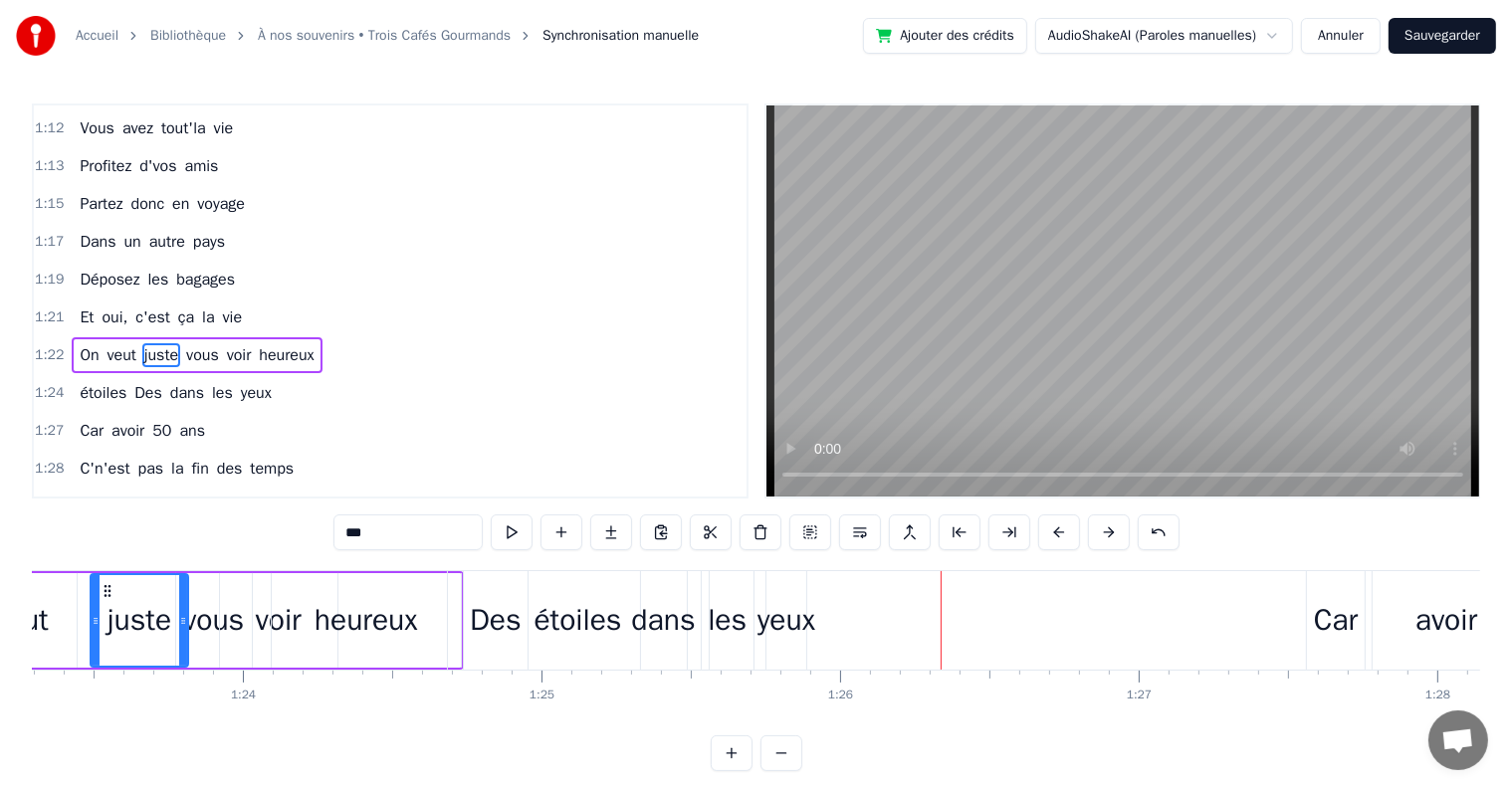 scroll, scrollTop: 1470, scrollLeft: 0, axis: vertical 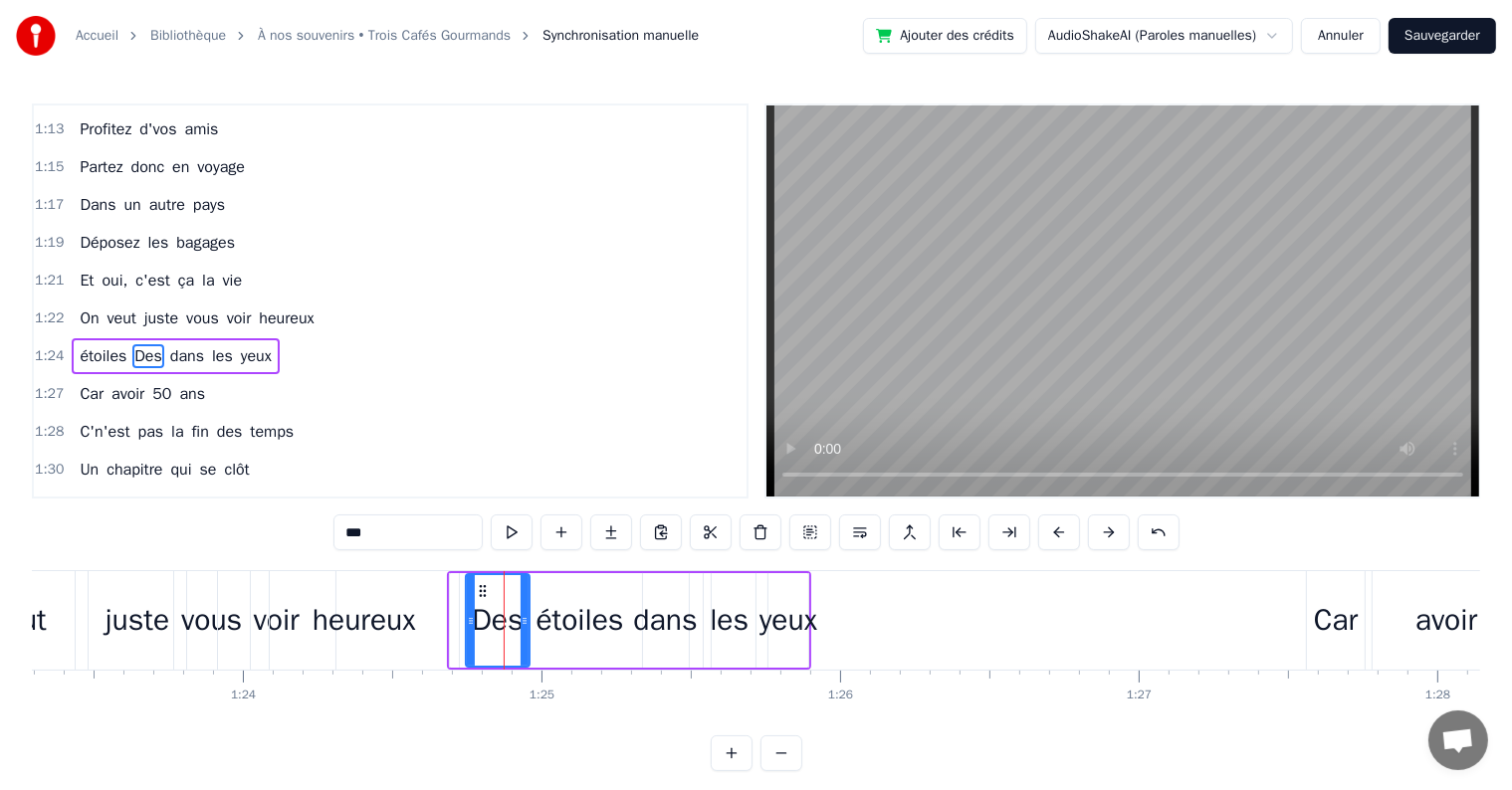 drag, startPoint x: 487, startPoint y: 621, endPoint x: 458, endPoint y: 621, distance: 29 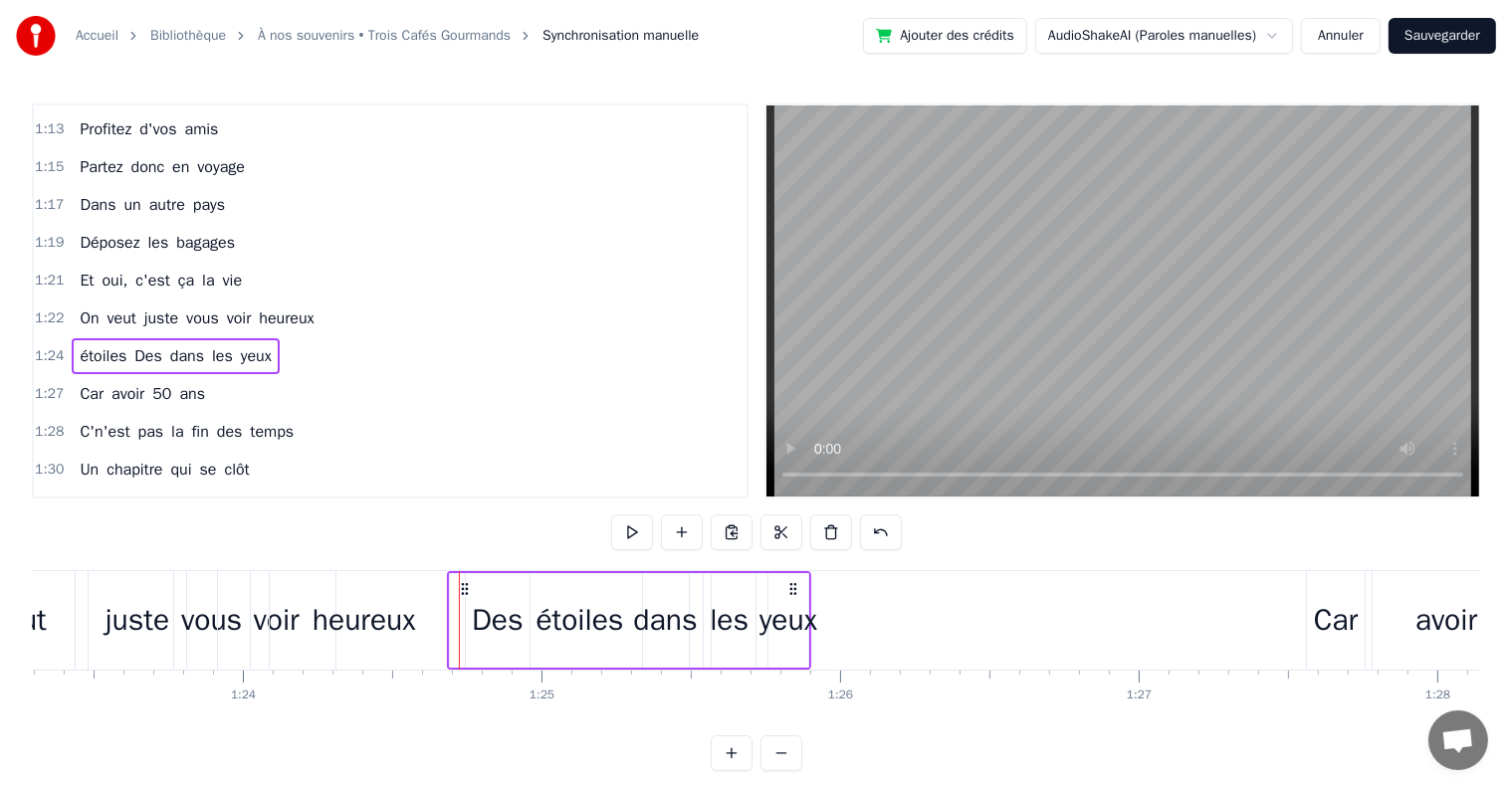 click on "étoiles" at bounding box center (579, 620) 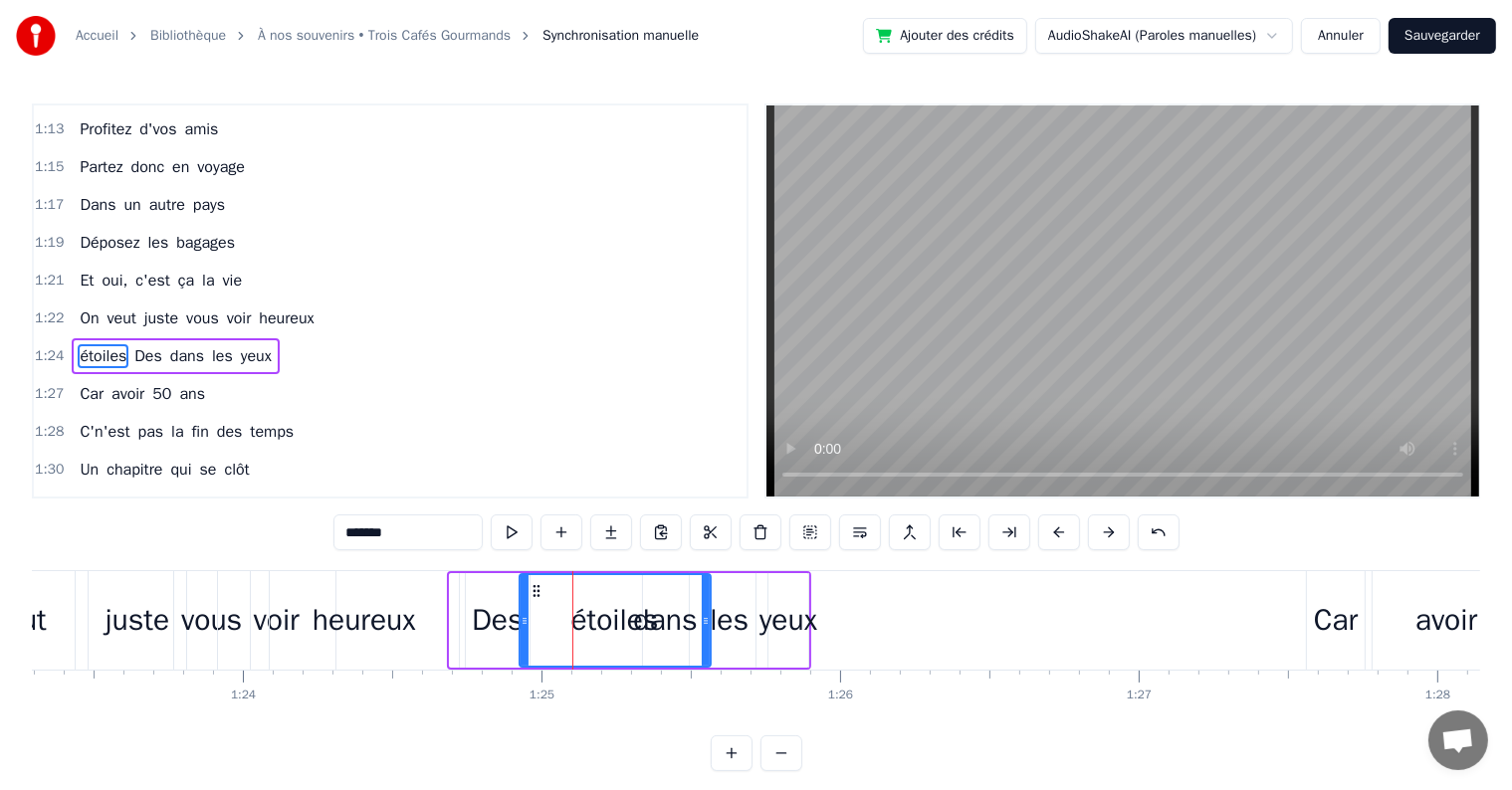 drag, startPoint x: 454, startPoint y: 619, endPoint x: 524, endPoint y: 625, distance: 70.256672 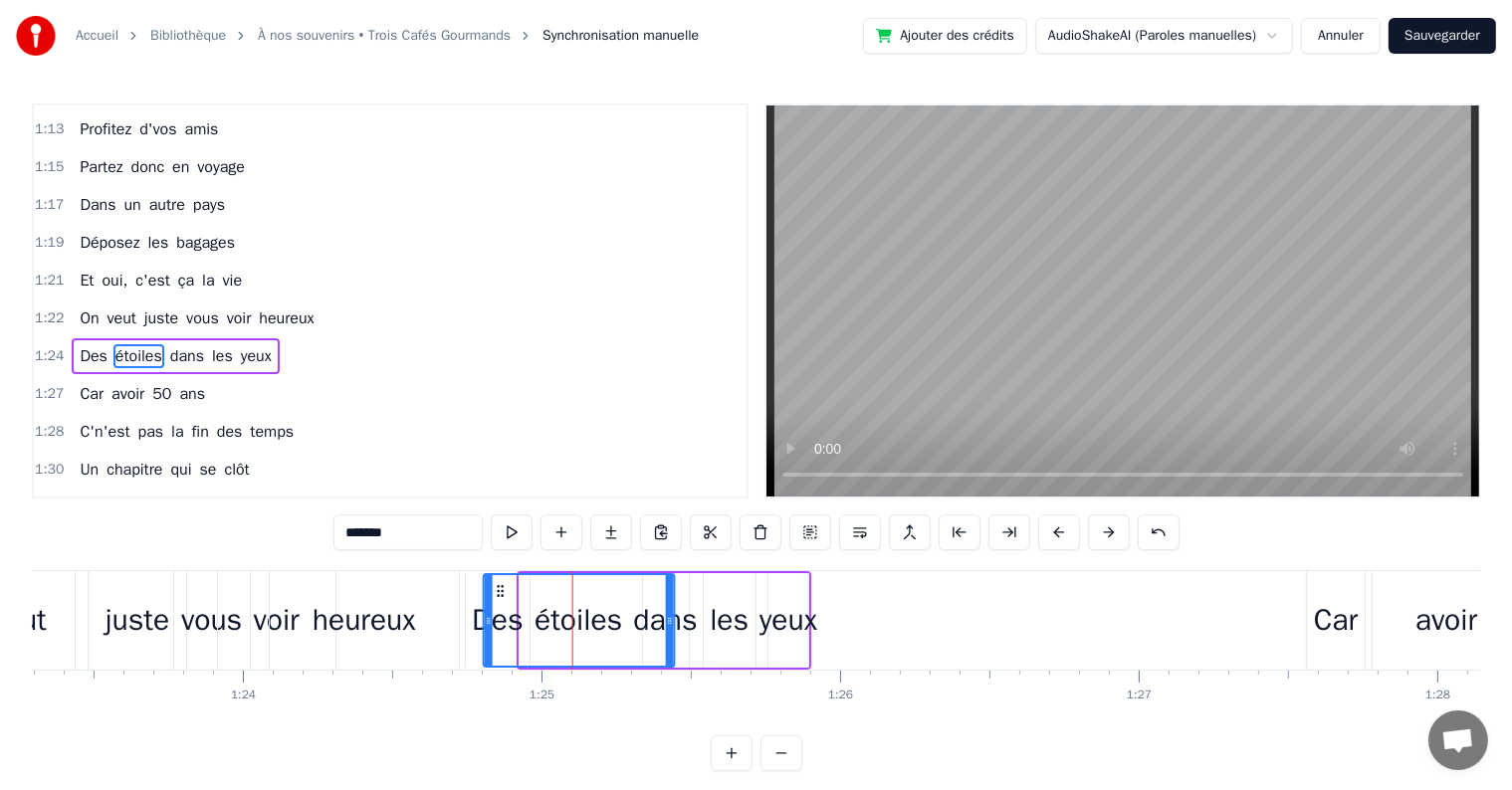 drag, startPoint x: 539, startPoint y: 588, endPoint x: 503, endPoint y: 589, distance: 36.013886 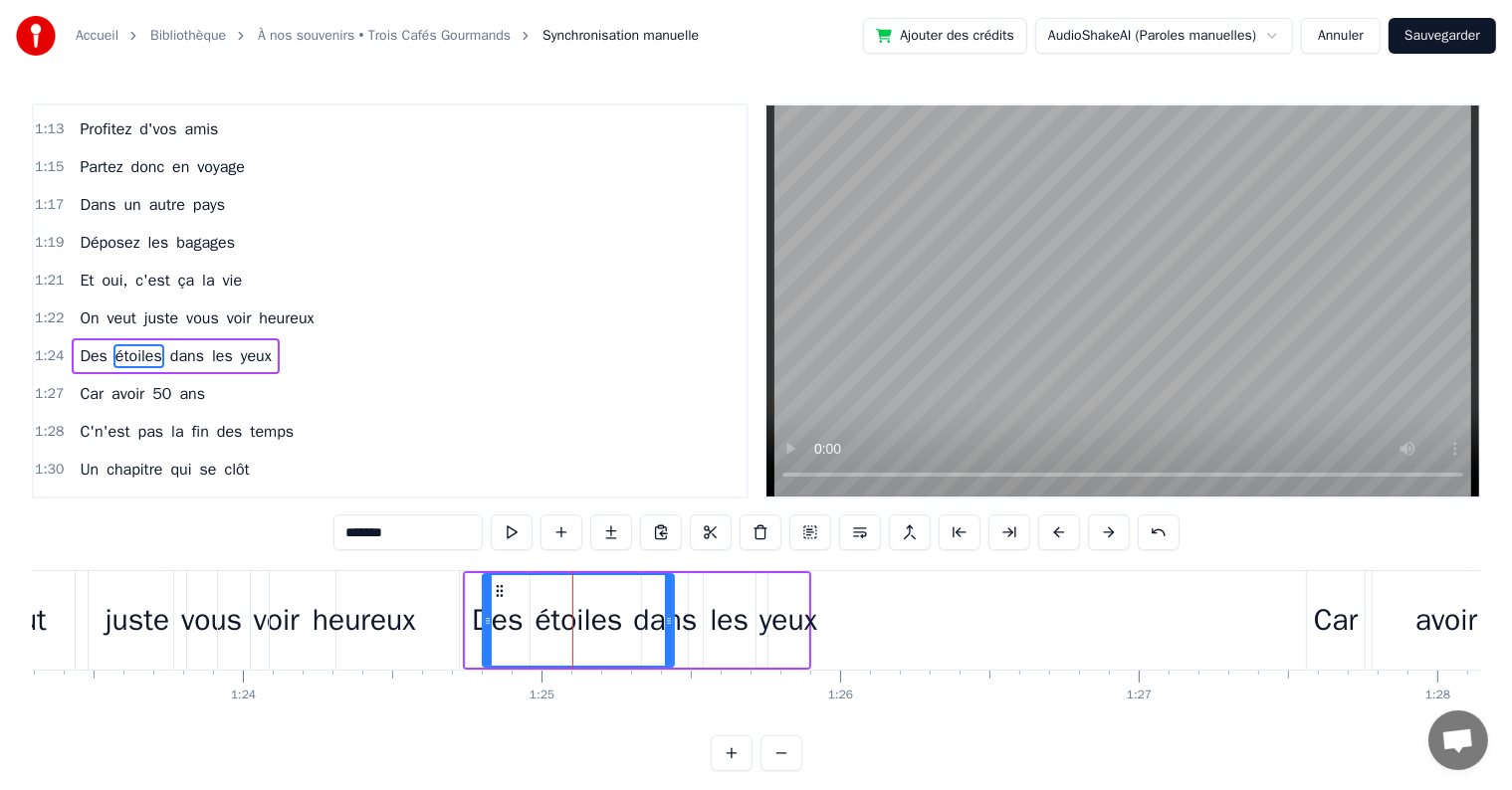 click on "juste" at bounding box center (137, 620) 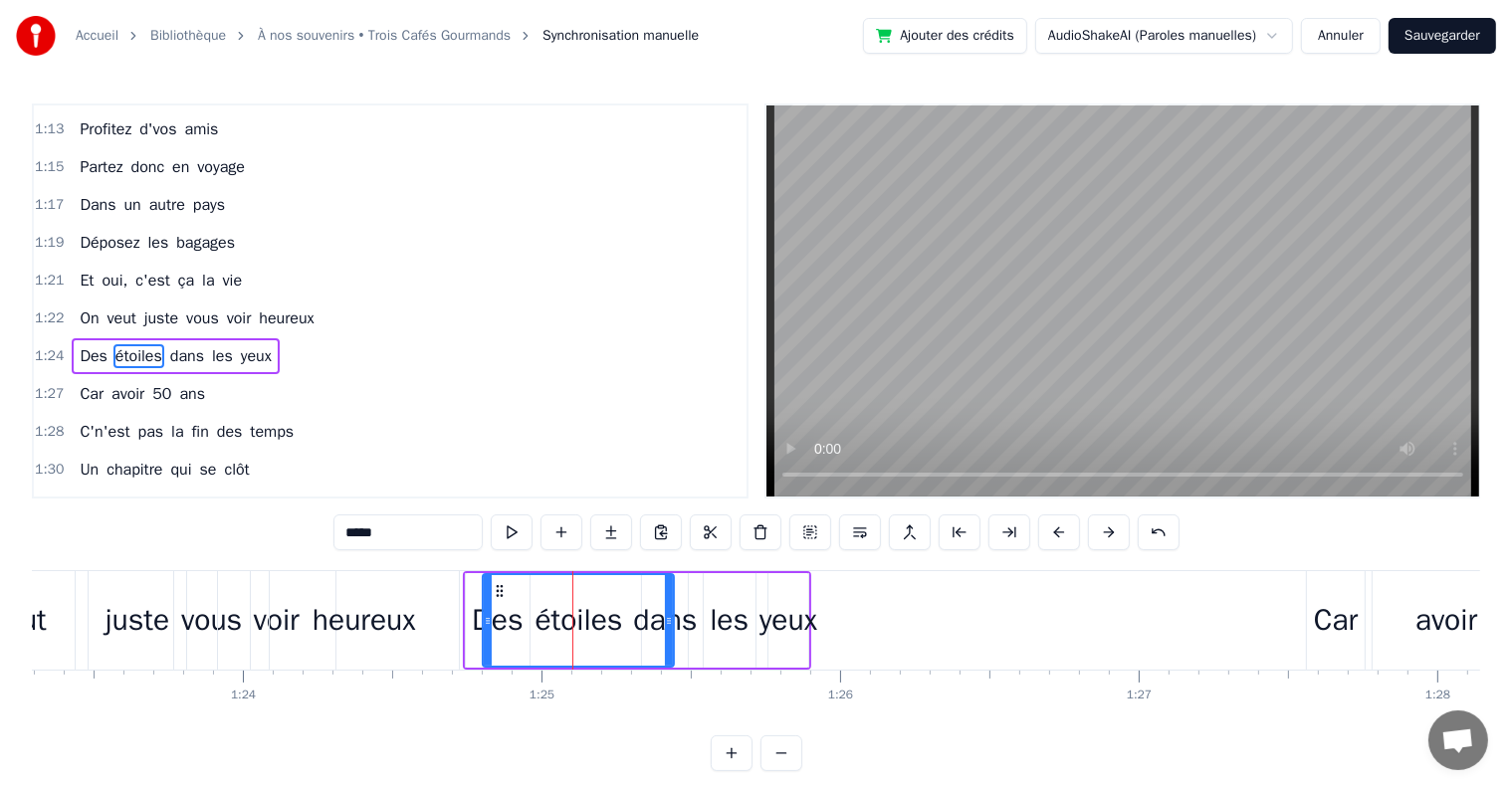 scroll, scrollTop: 1463, scrollLeft: 0, axis: vertical 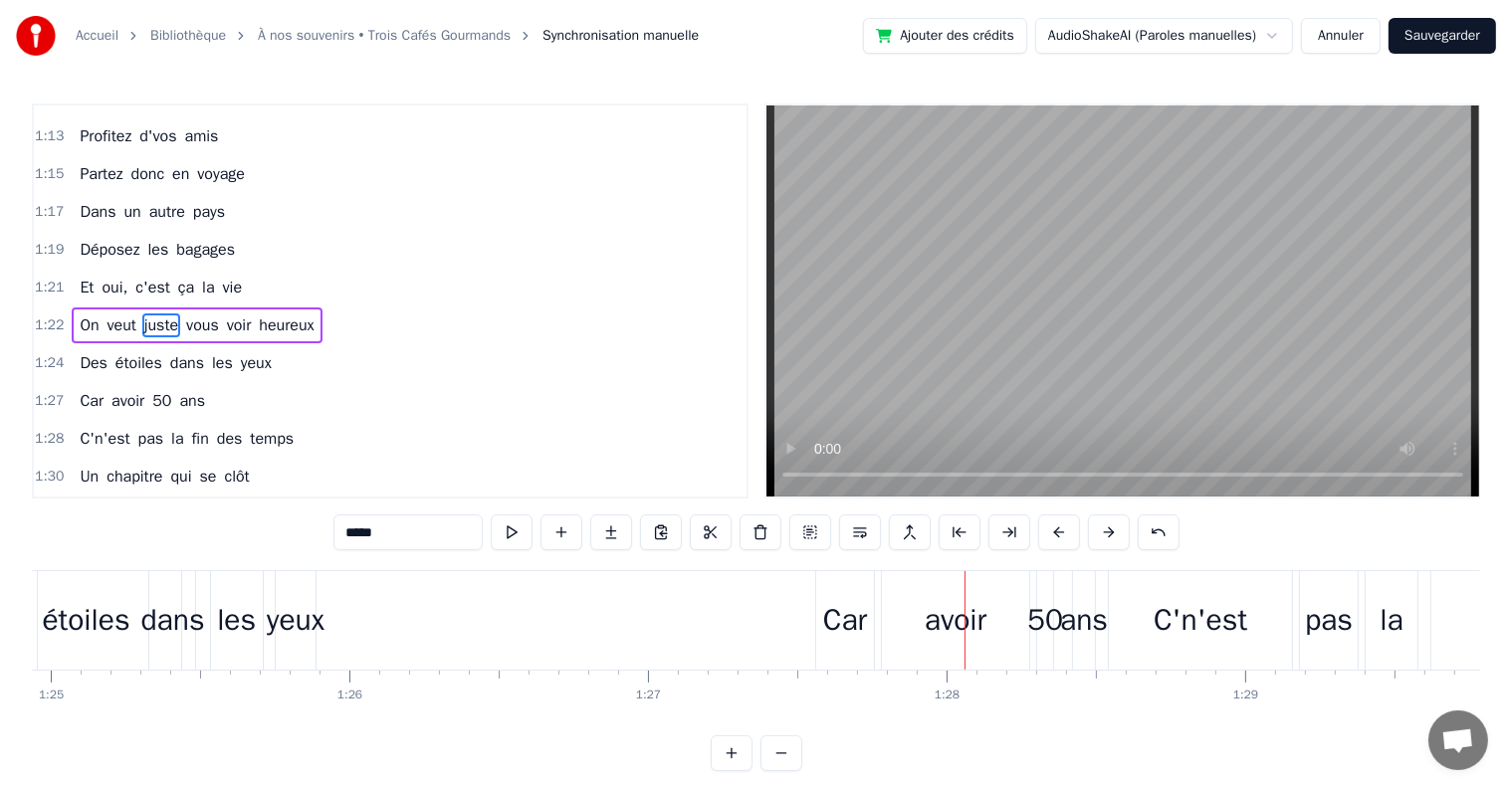 click on "Comment peut- on oublier C'qui nous amène ici Ce sont deux [BIRTHDAY] Et pas n'importe lesquelles On fête, la cinquantaine de [FIRST] et [LAST] Et c'est sur c'petit air Qu'lon fête leur demi- siècle C'est sûr ce n'est pas rien Vous n'êtes plus des [AGE_GROUP] Mais ce n'est pas si loin N'ayez pas de chagrin Ce n'était pas d'[OWNERSHIP] faute On revit des anecdotes On revoit les copains Et on est plein d'entrain On est un peu bavard On r'trace vos histoires Du lit à l'apéro Sans oublier l'[PERSONAL_TERM] Boire un p'tit verre de trop Chanter vraiment faux C'est tout c'qu'on a trouvé Pour se faire remarquer Vous nous trouvez p'têtre con N'aimez pas notre chanson Elle est un peu bizarre Pour changer c'est trop tard C'est l'fruit d'[OWNERSHIP] réflexion Des mots qu'on sélectionne Et des mots qui résonnent Dans toute la région C'est au cours d'une soirée Qu'vous vous êtes rencontrés Pour s'aimer à en mourir Pour le meilleur et pour le pire Pas prêts de monter au ciel Rejoindre le soleil Vous avez tout'la vie Profitez amis" at bounding box center [3374, 620] 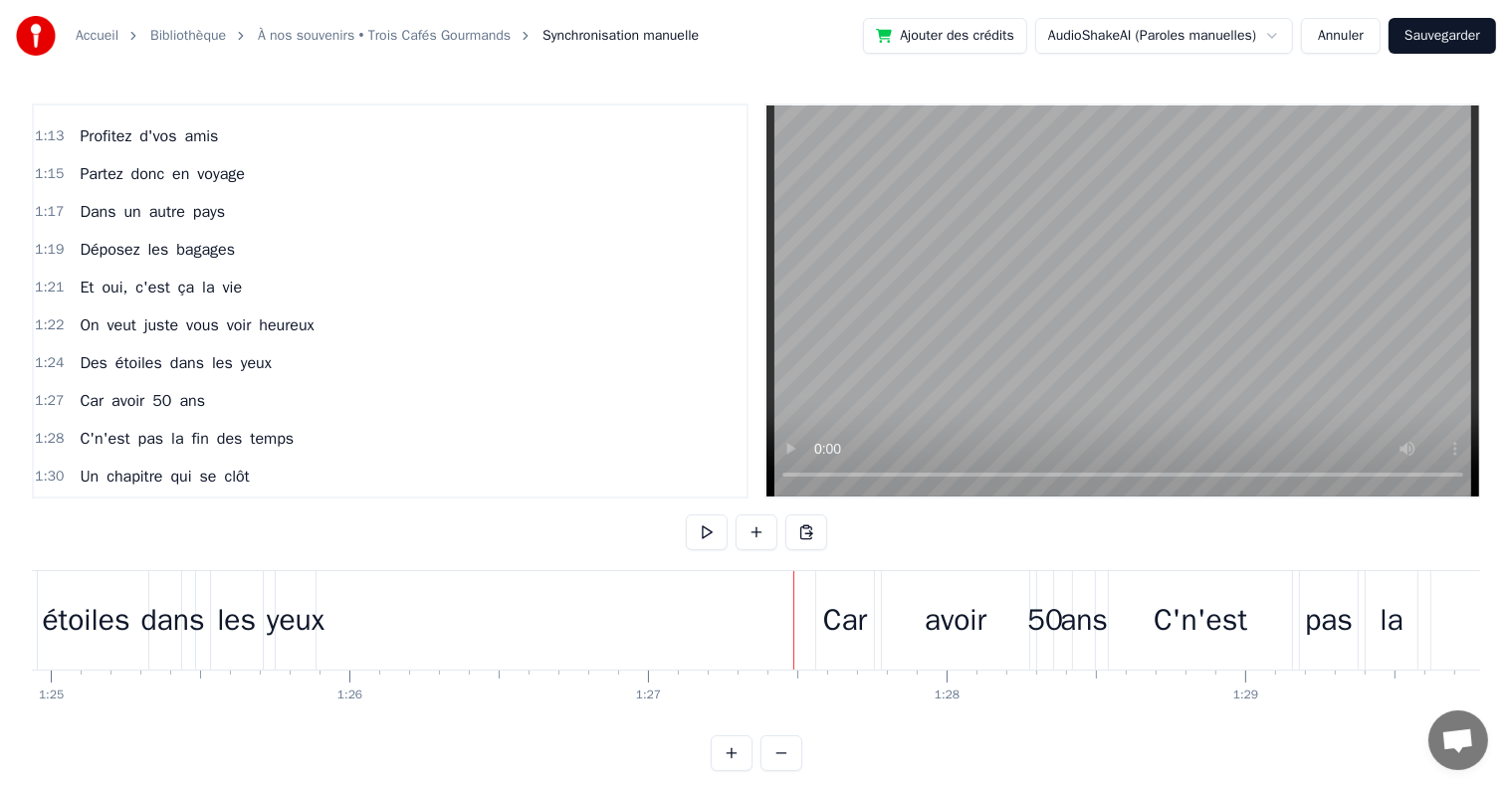 click on "Car" at bounding box center (845, 620) 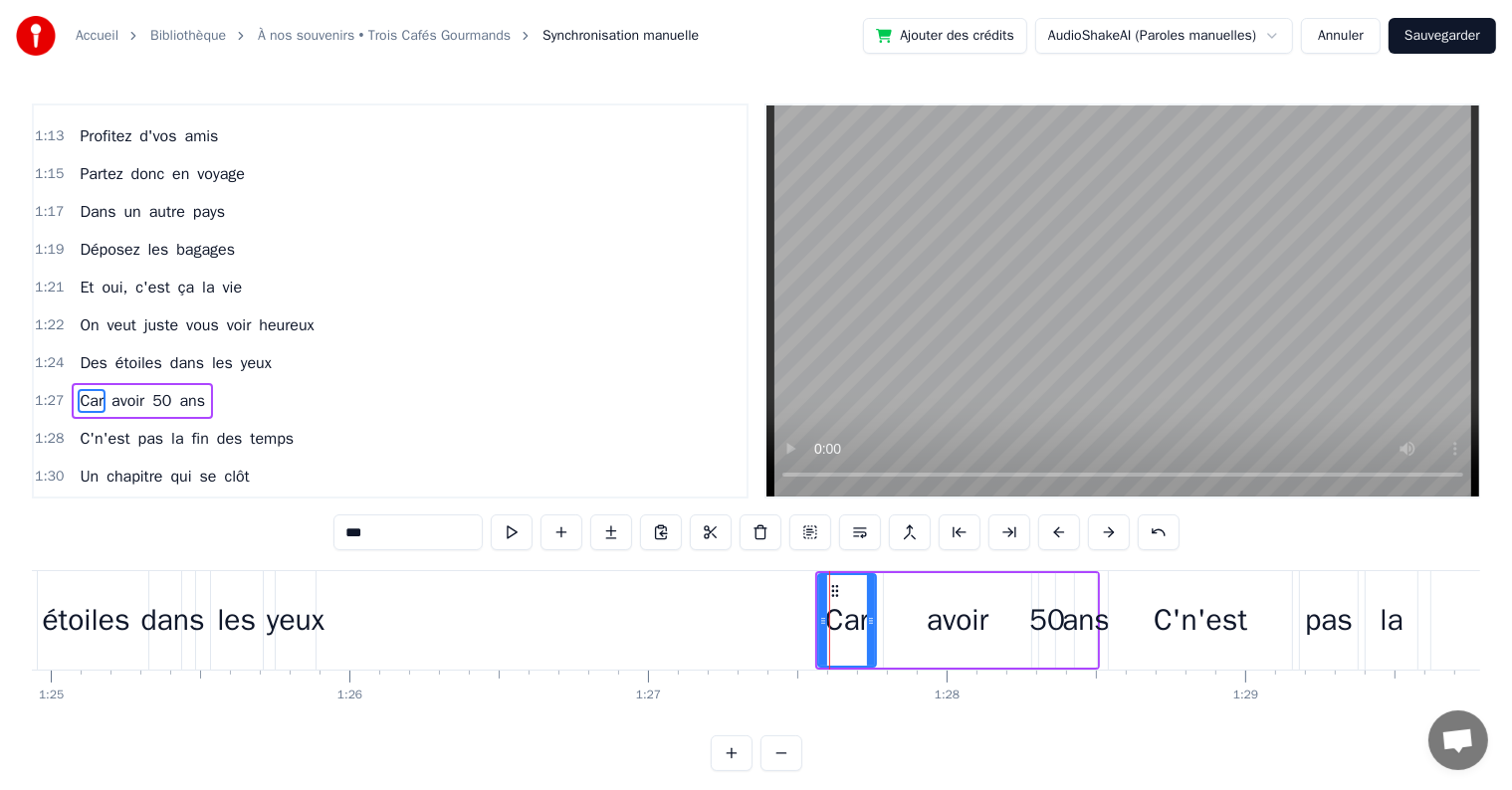 scroll, scrollTop: 1506, scrollLeft: 0, axis: vertical 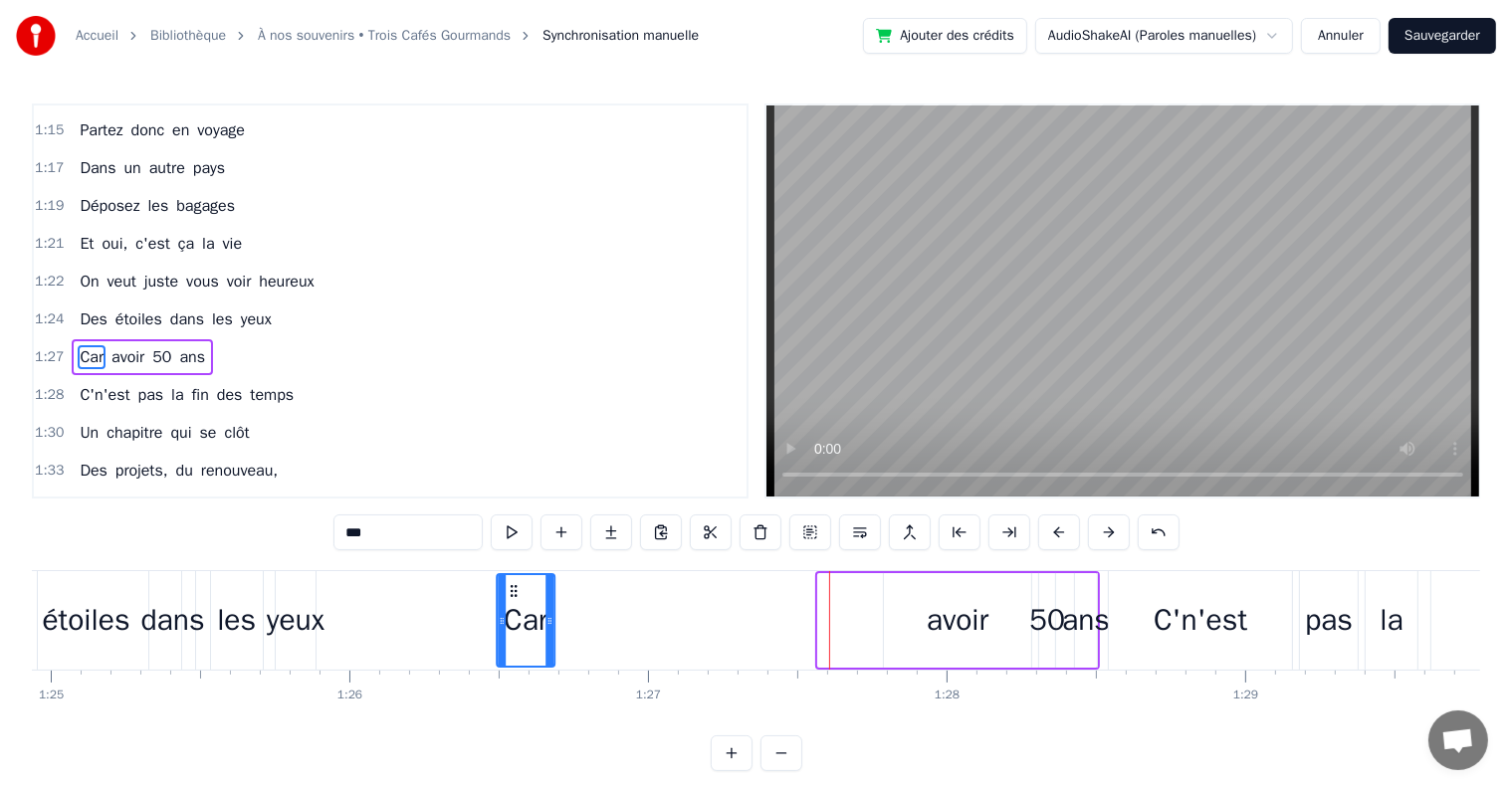 drag, startPoint x: 832, startPoint y: 588, endPoint x: 512, endPoint y: 595, distance: 320.07655 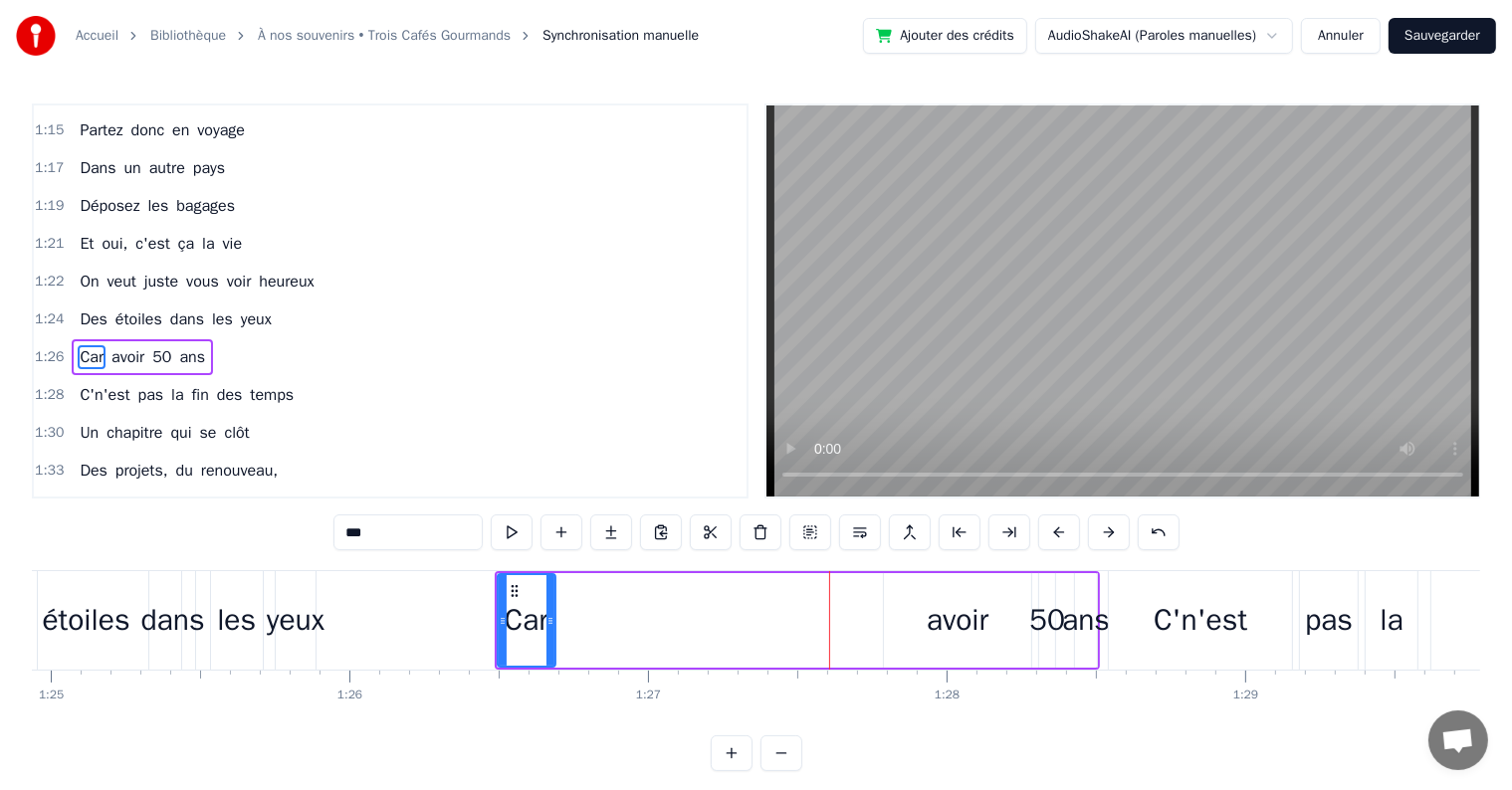 click on "avoir" at bounding box center (958, 620) 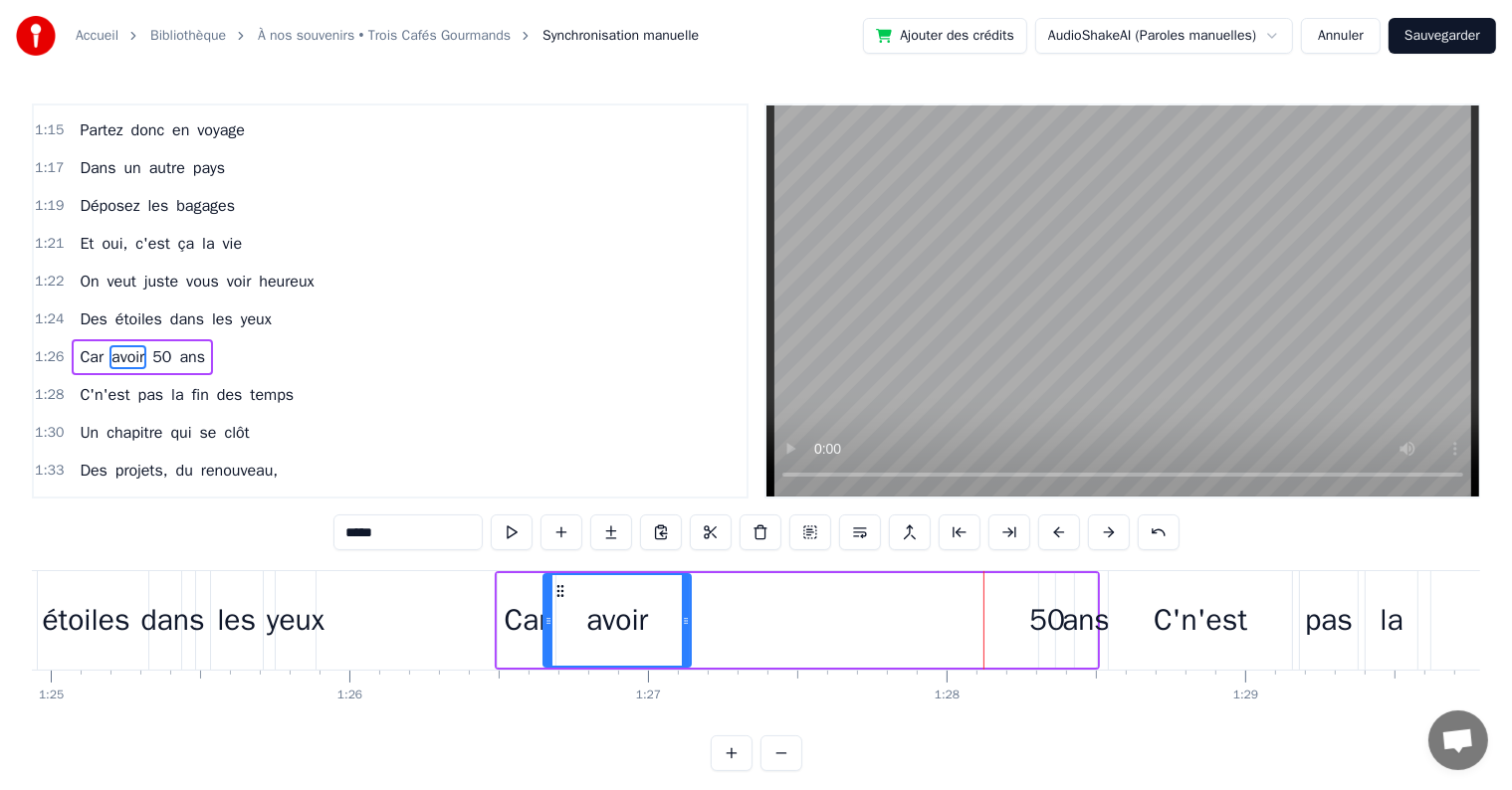 drag, startPoint x: 903, startPoint y: 589, endPoint x: 562, endPoint y: 609, distance: 341.586 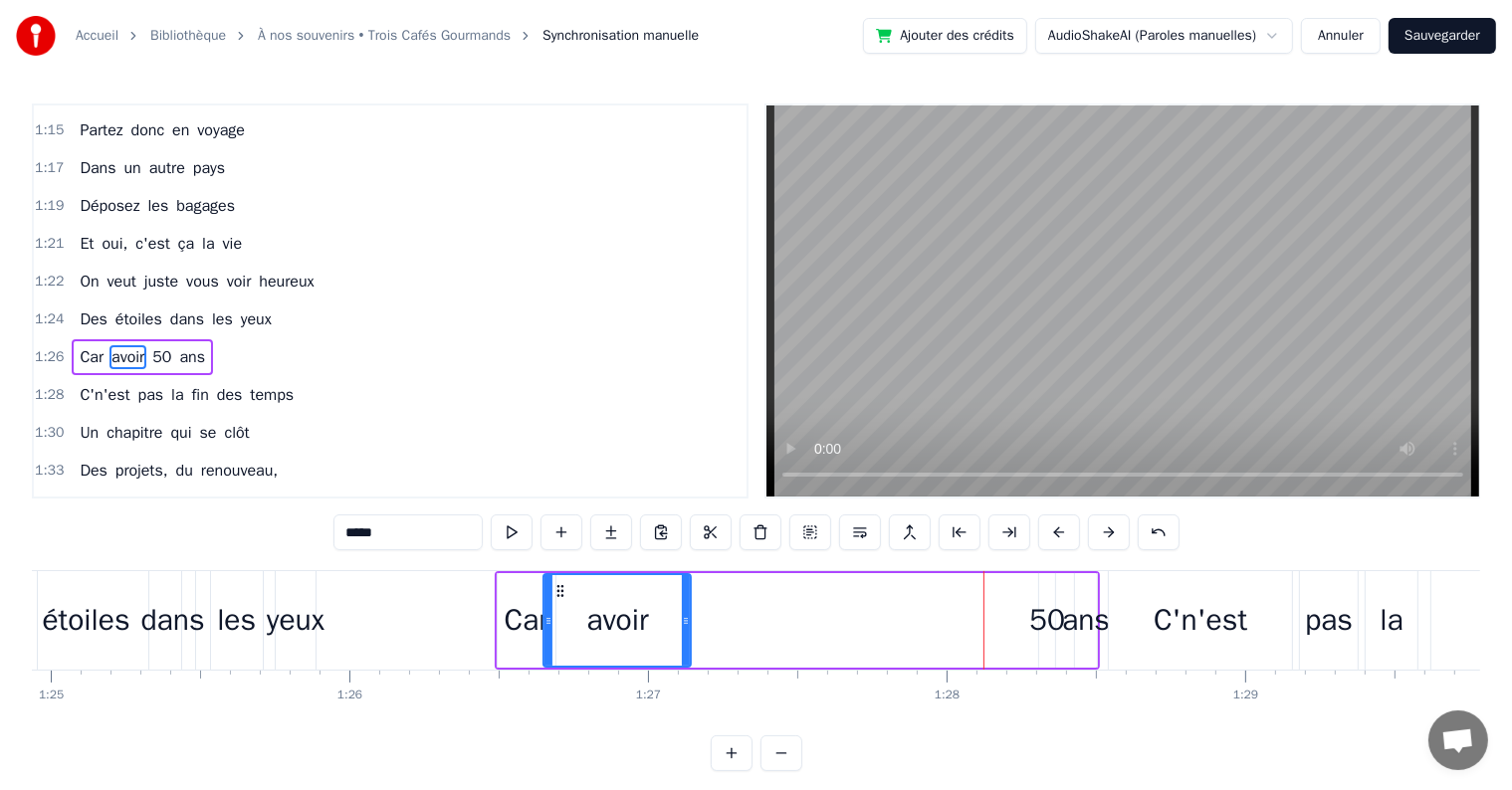 click on "50" at bounding box center [1047, 620] 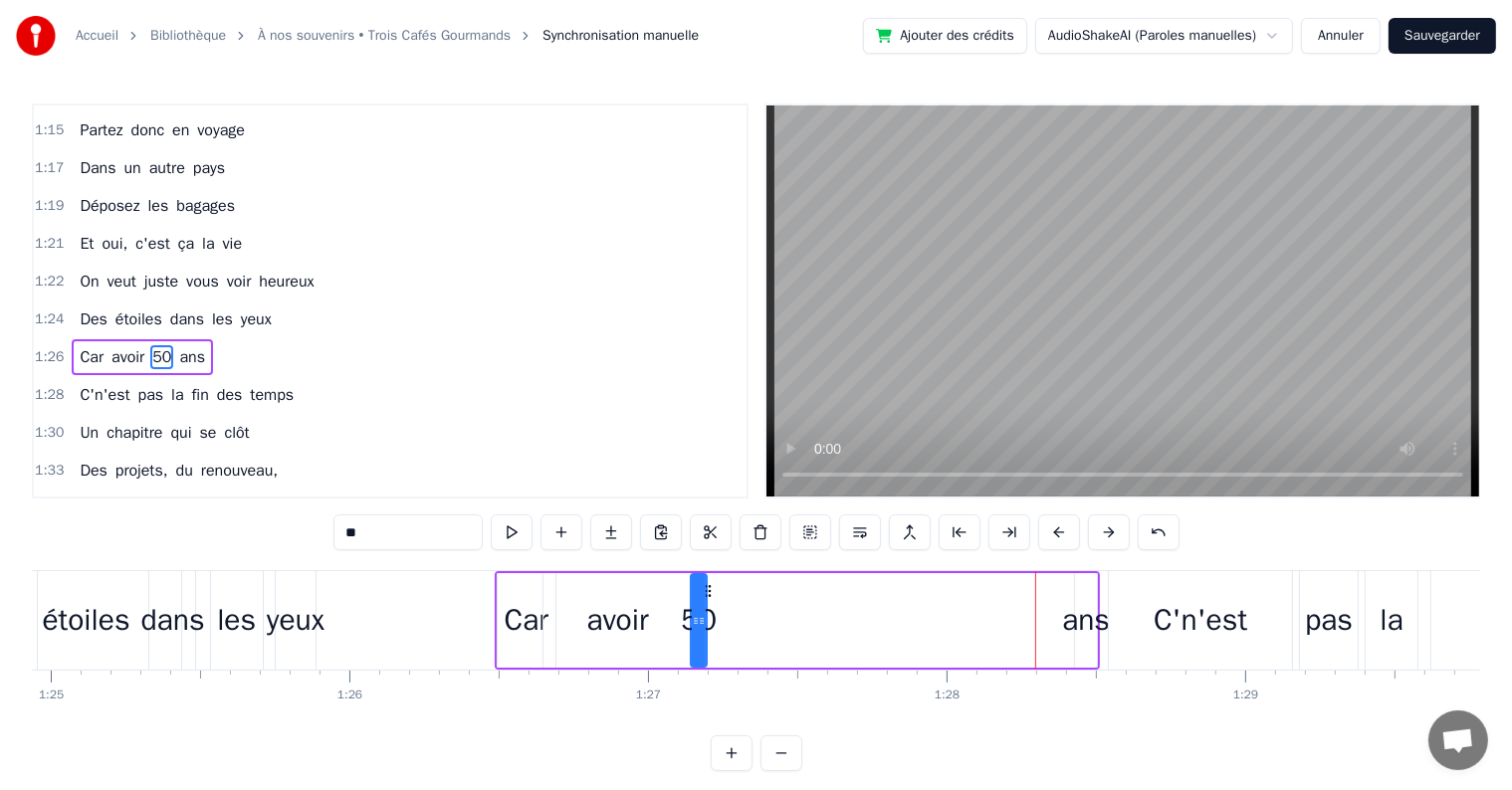 drag, startPoint x: 1055, startPoint y: 589, endPoint x: 707, endPoint y: 603, distance: 348.2815 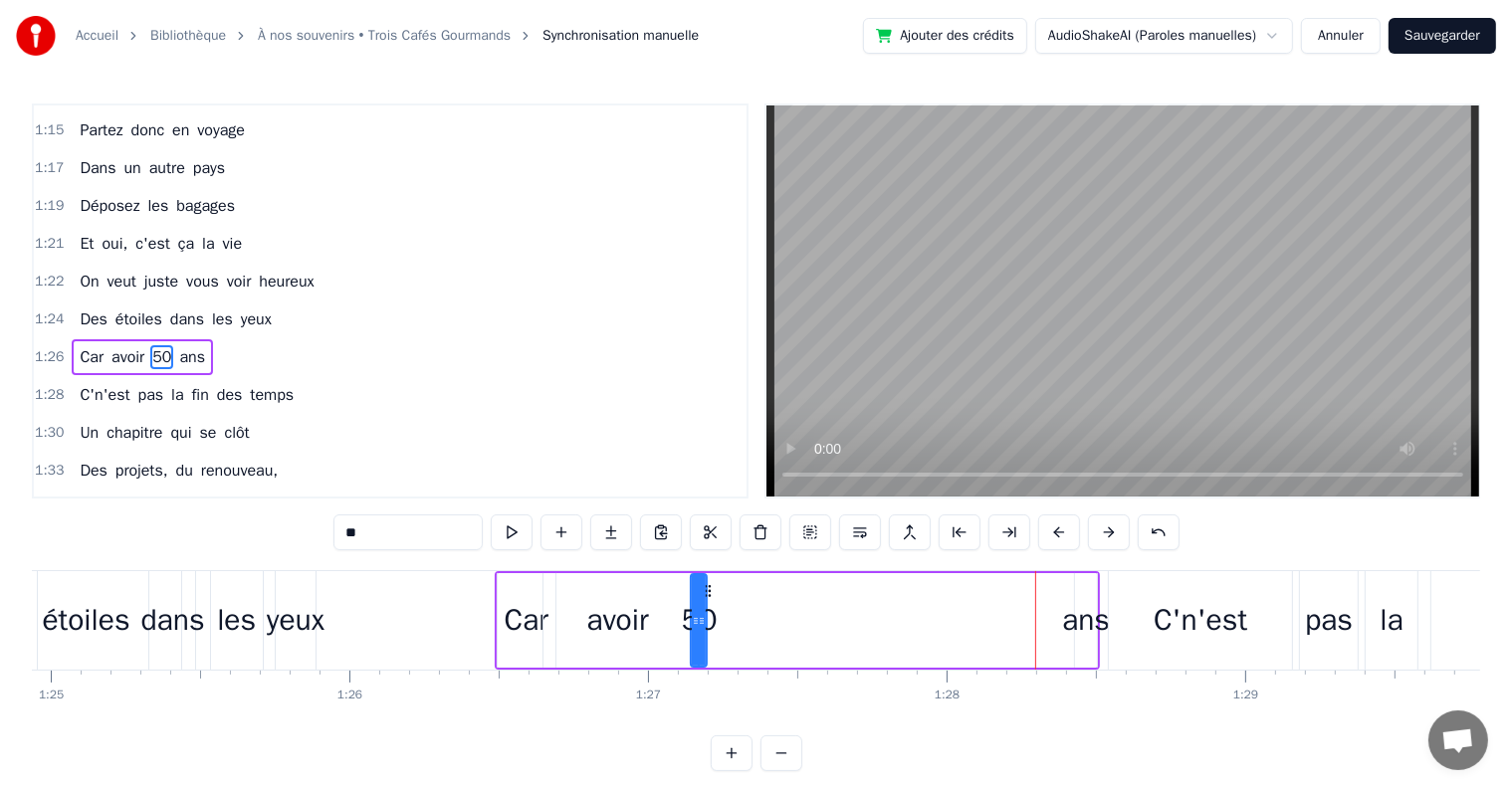 click on "ans" at bounding box center (1086, 620) 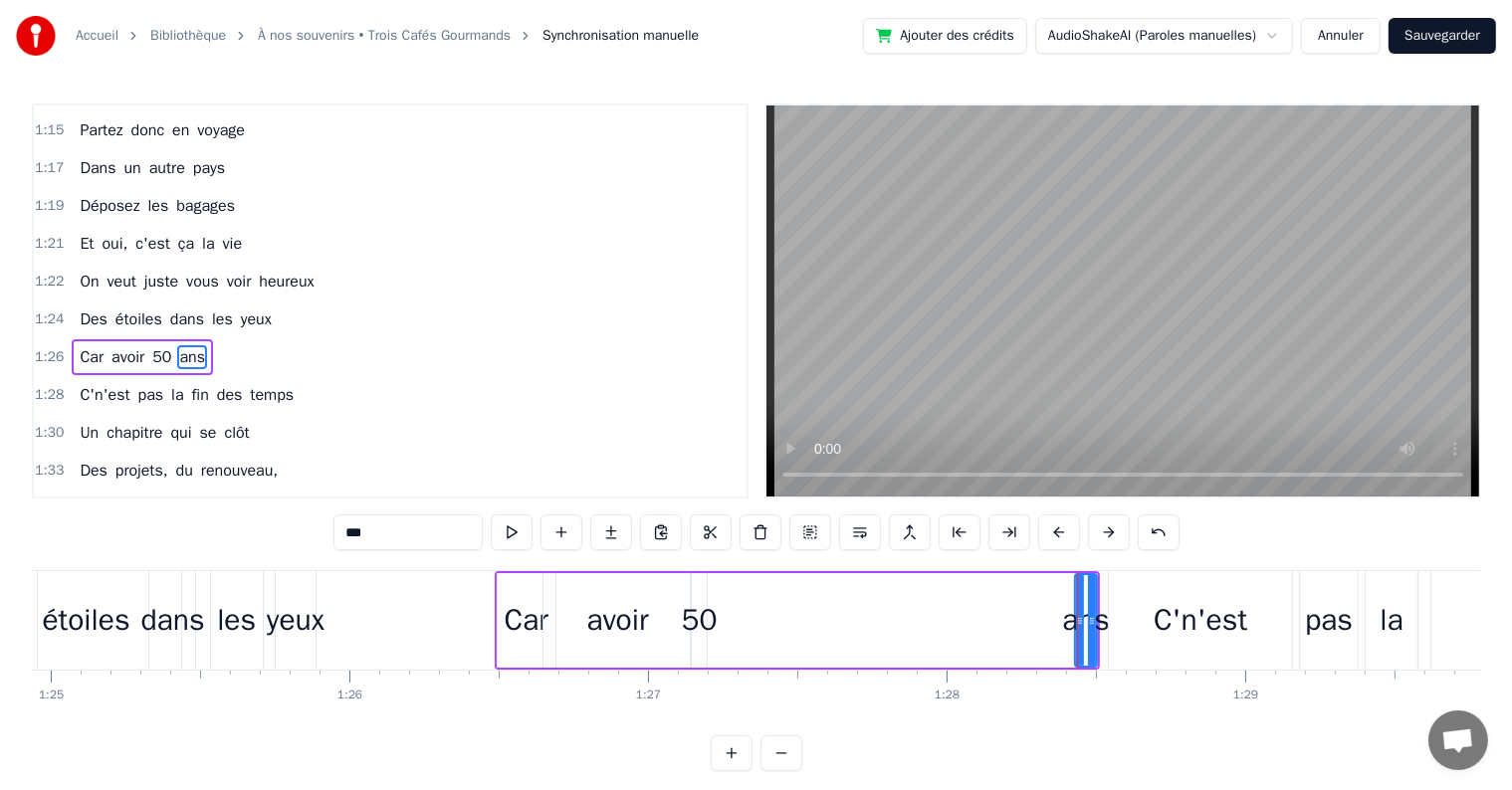 click on "50" at bounding box center [700, 620] 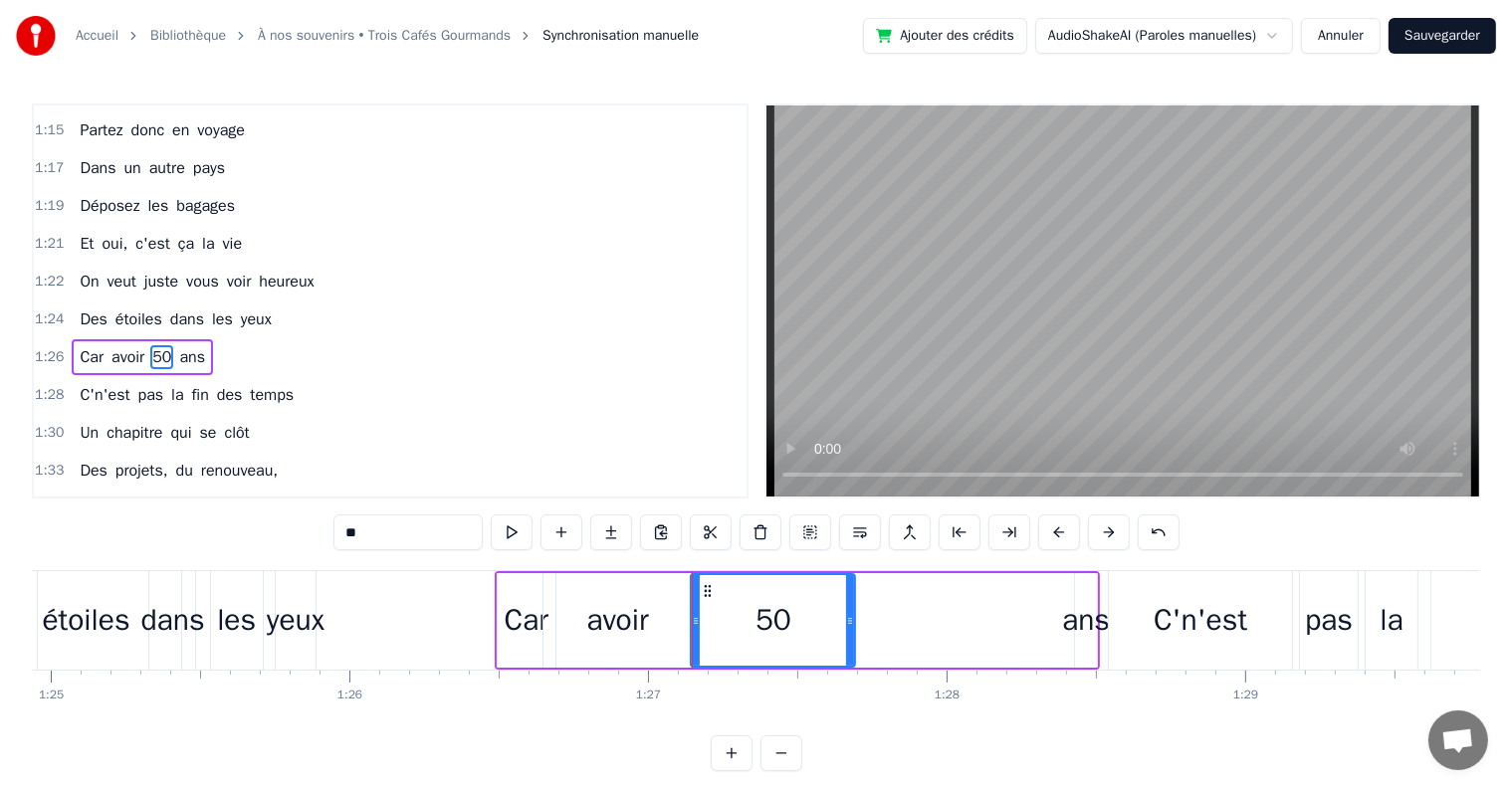 drag, startPoint x: 702, startPoint y: 620, endPoint x: 850, endPoint y: 629, distance: 148.2734 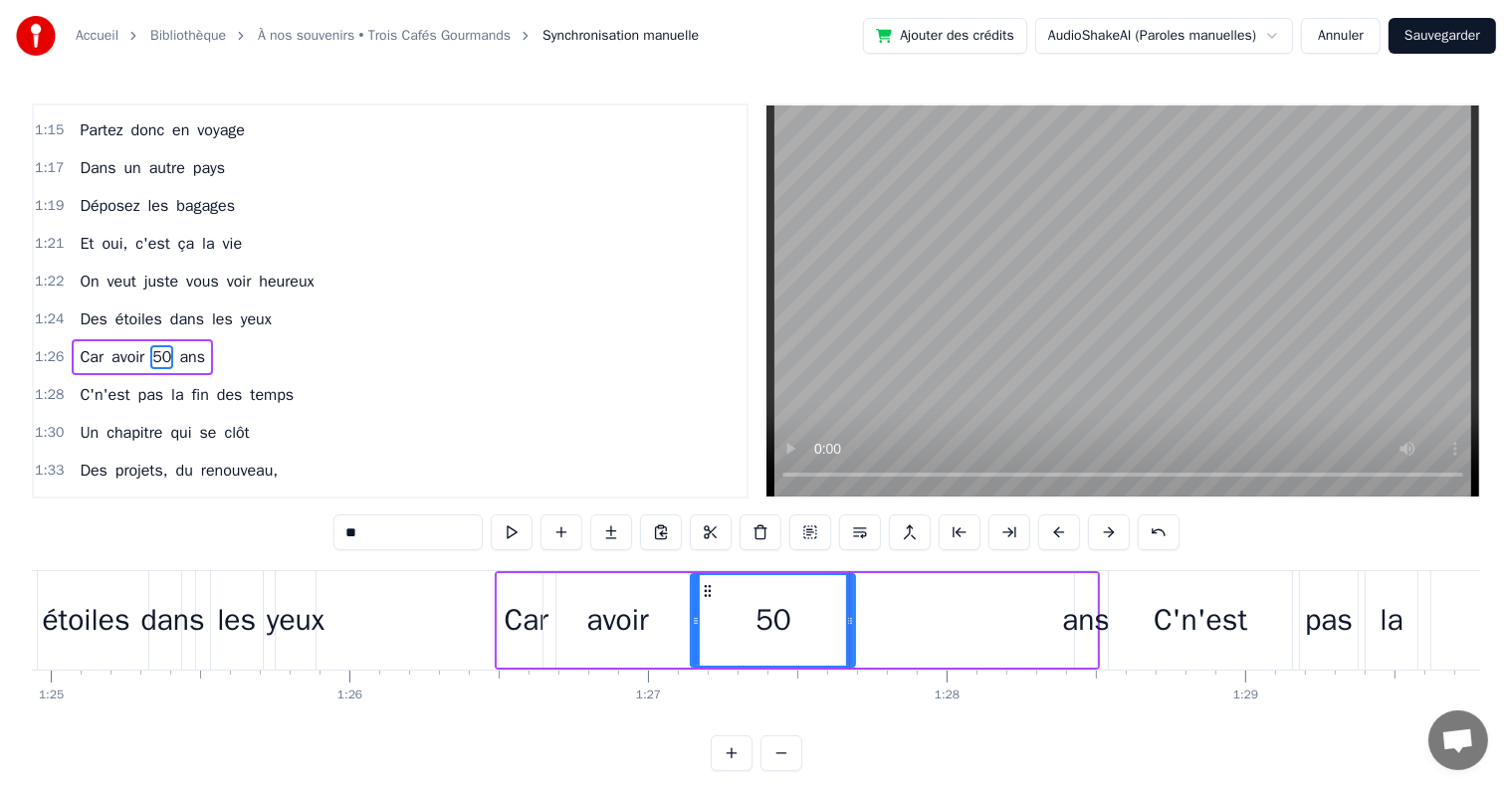 click on "ans" at bounding box center [1086, 620] 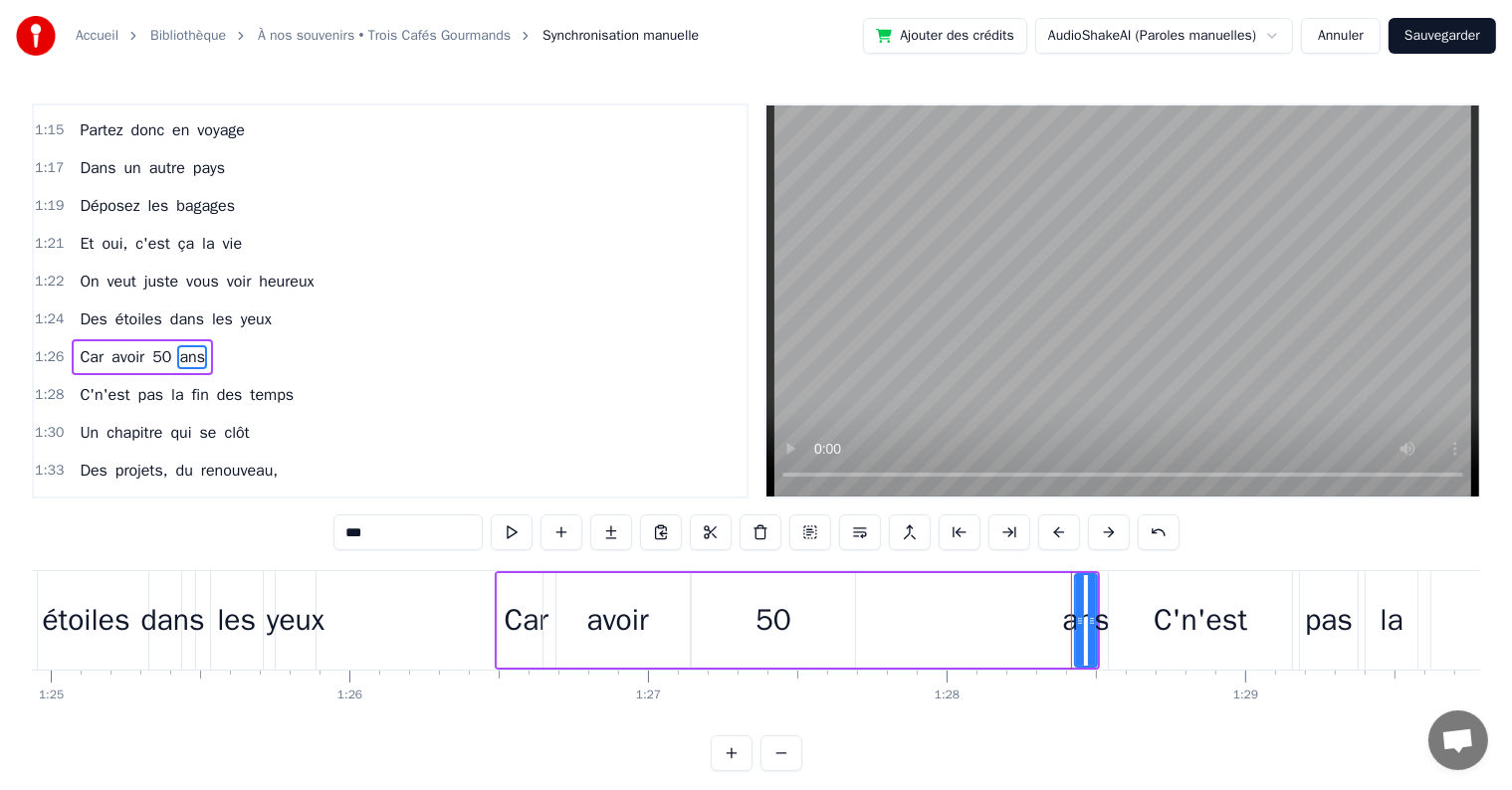 click 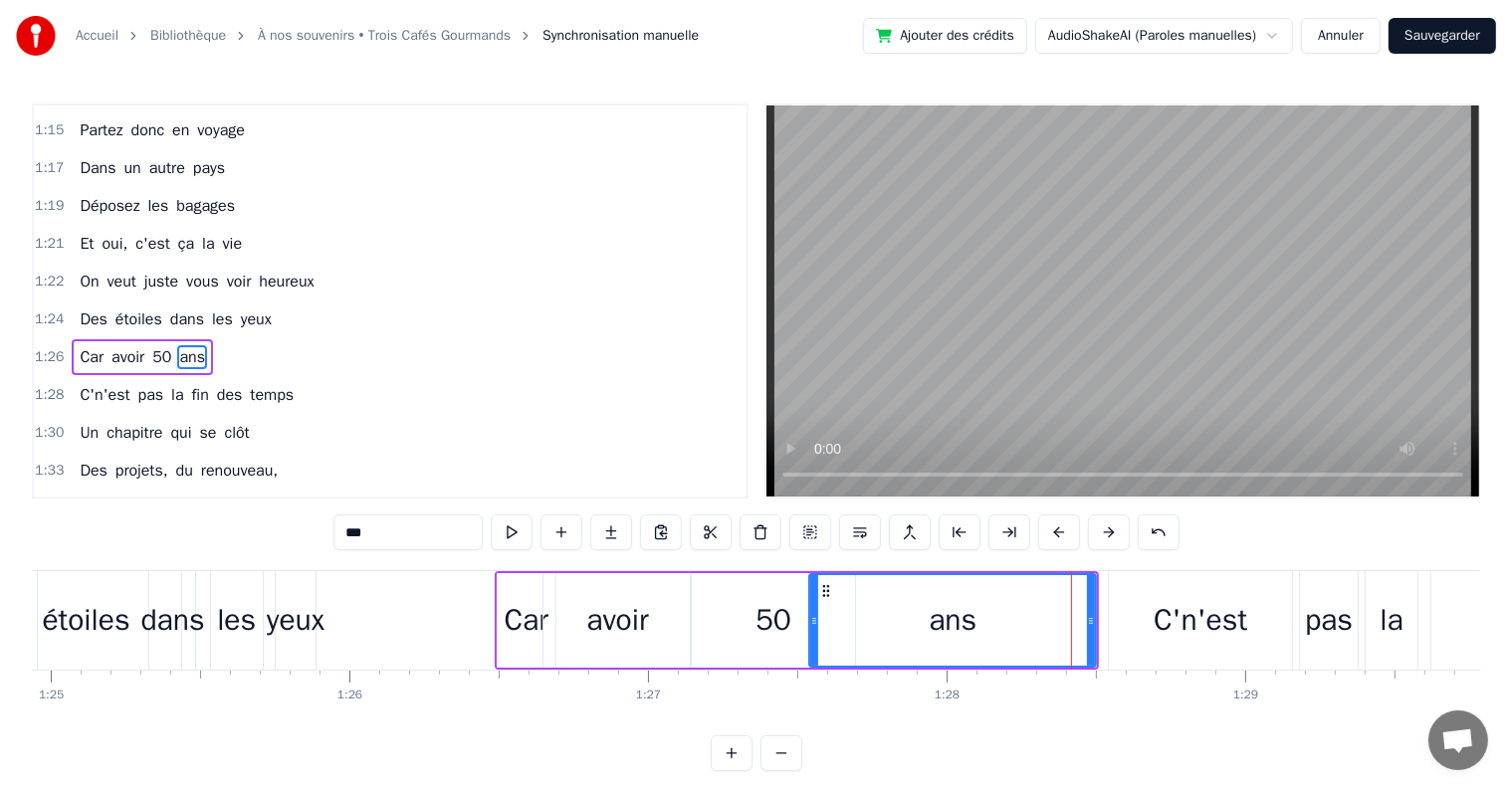 drag, startPoint x: 1077, startPoint y: 588, endPoint x: 812, endPoint y: 600, distance: 265.27156 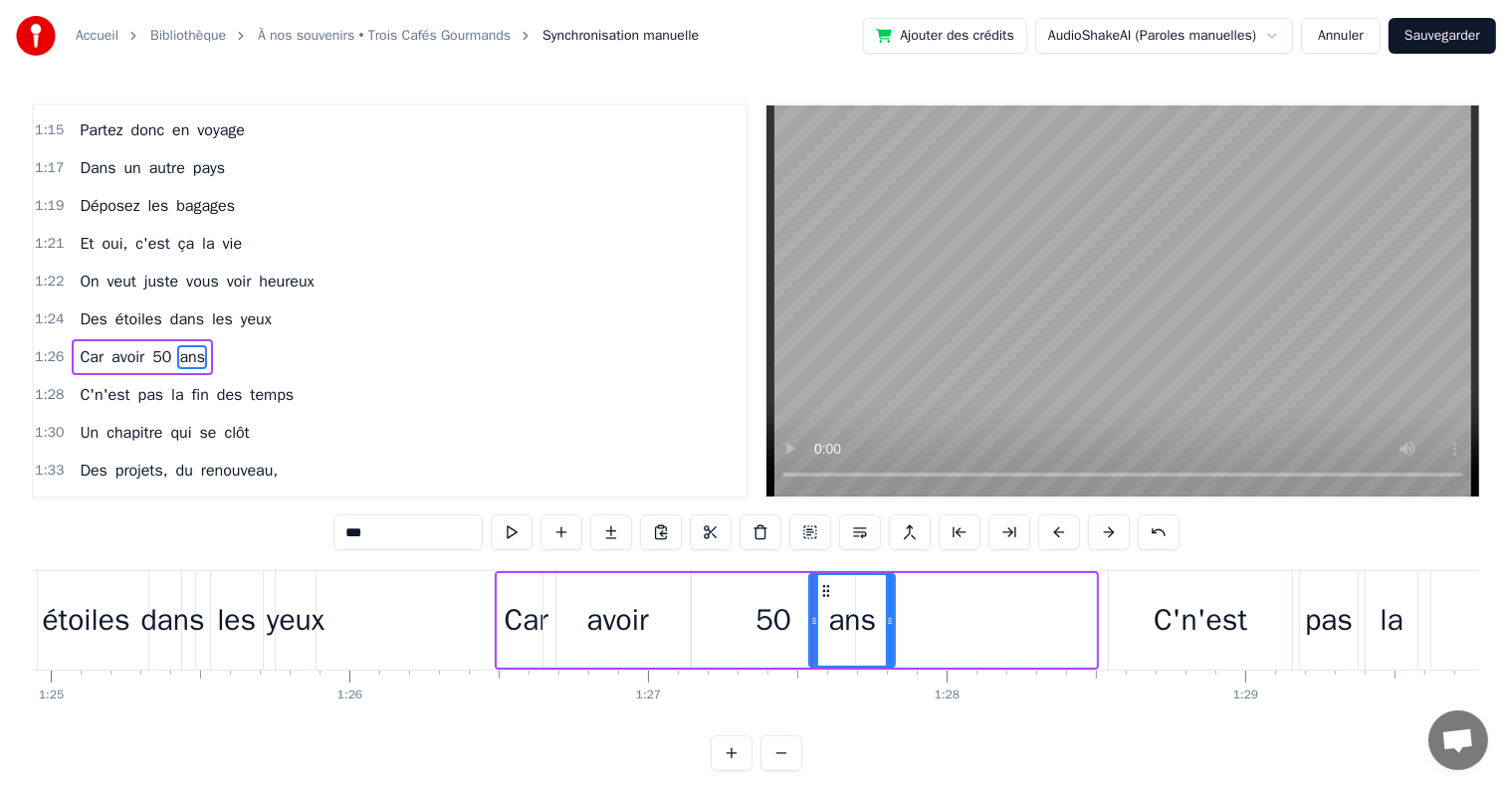 drag, startPoint x: 1090, startPoint y: 620, endPoint x: 889, endPoint y: 620, distance: 201 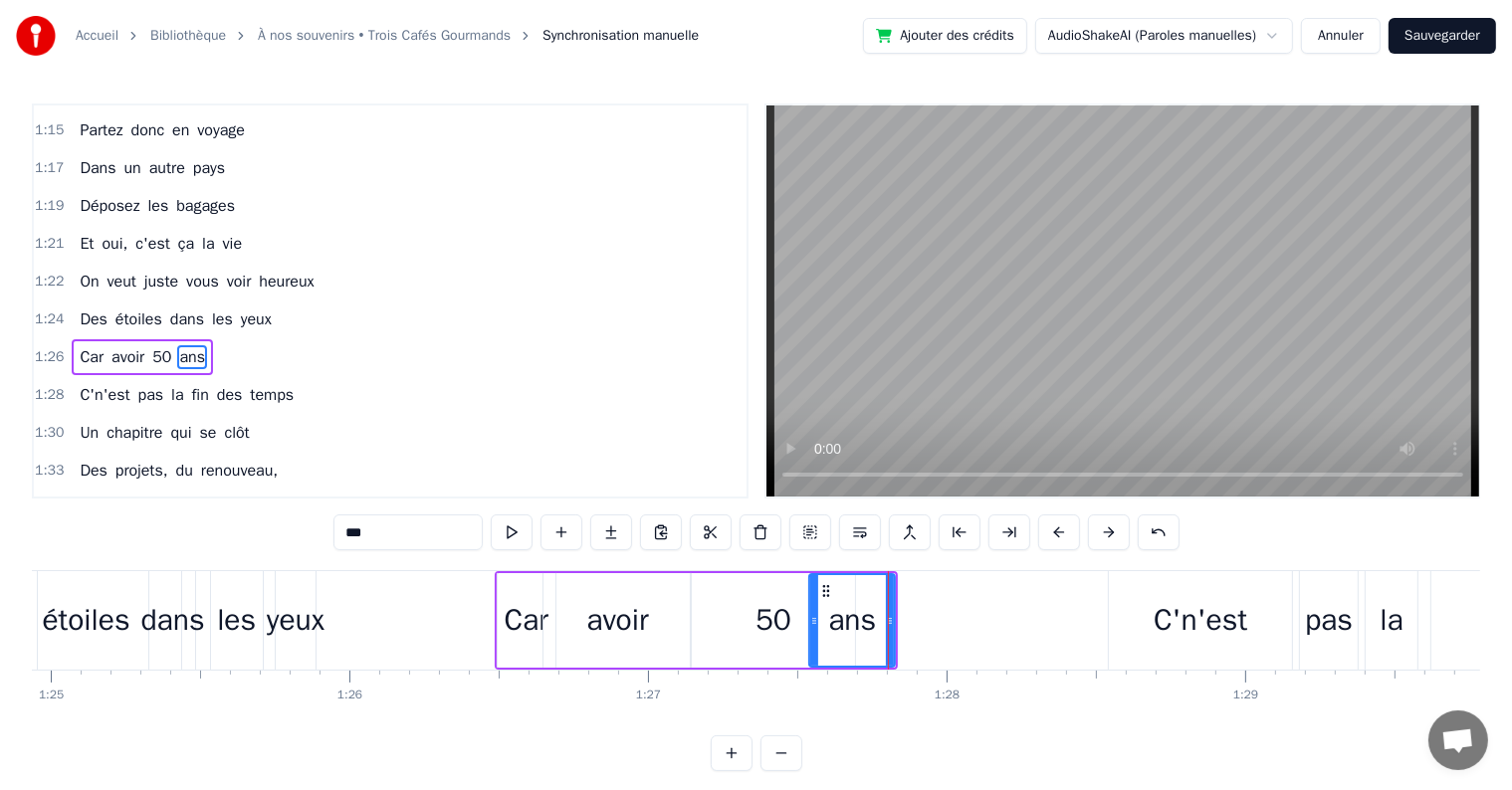 click on "dans" at bounding box center (172, 620) 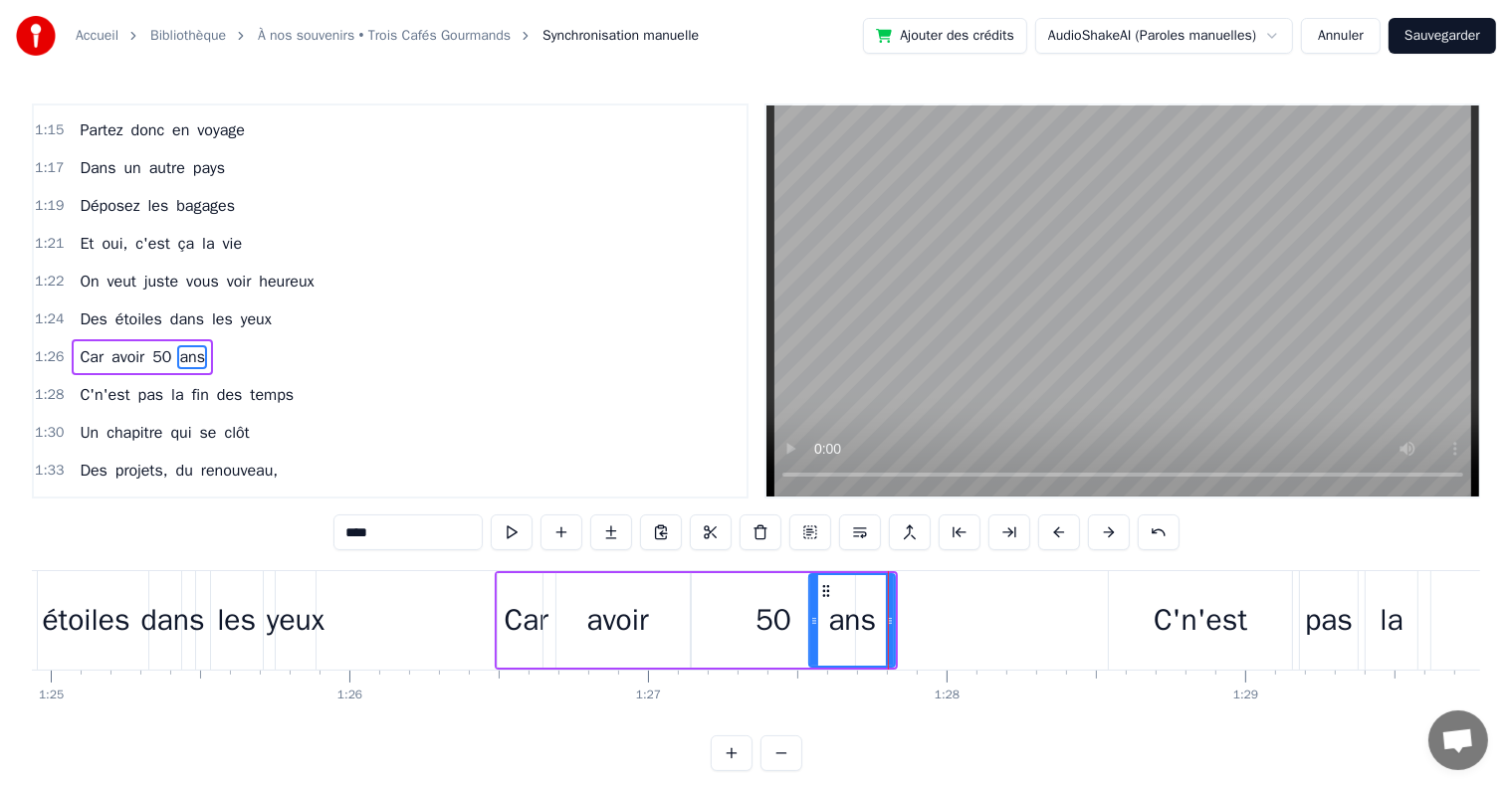 scroll, scrollTop: 1470, scrollLeft: 0, axis: vertical 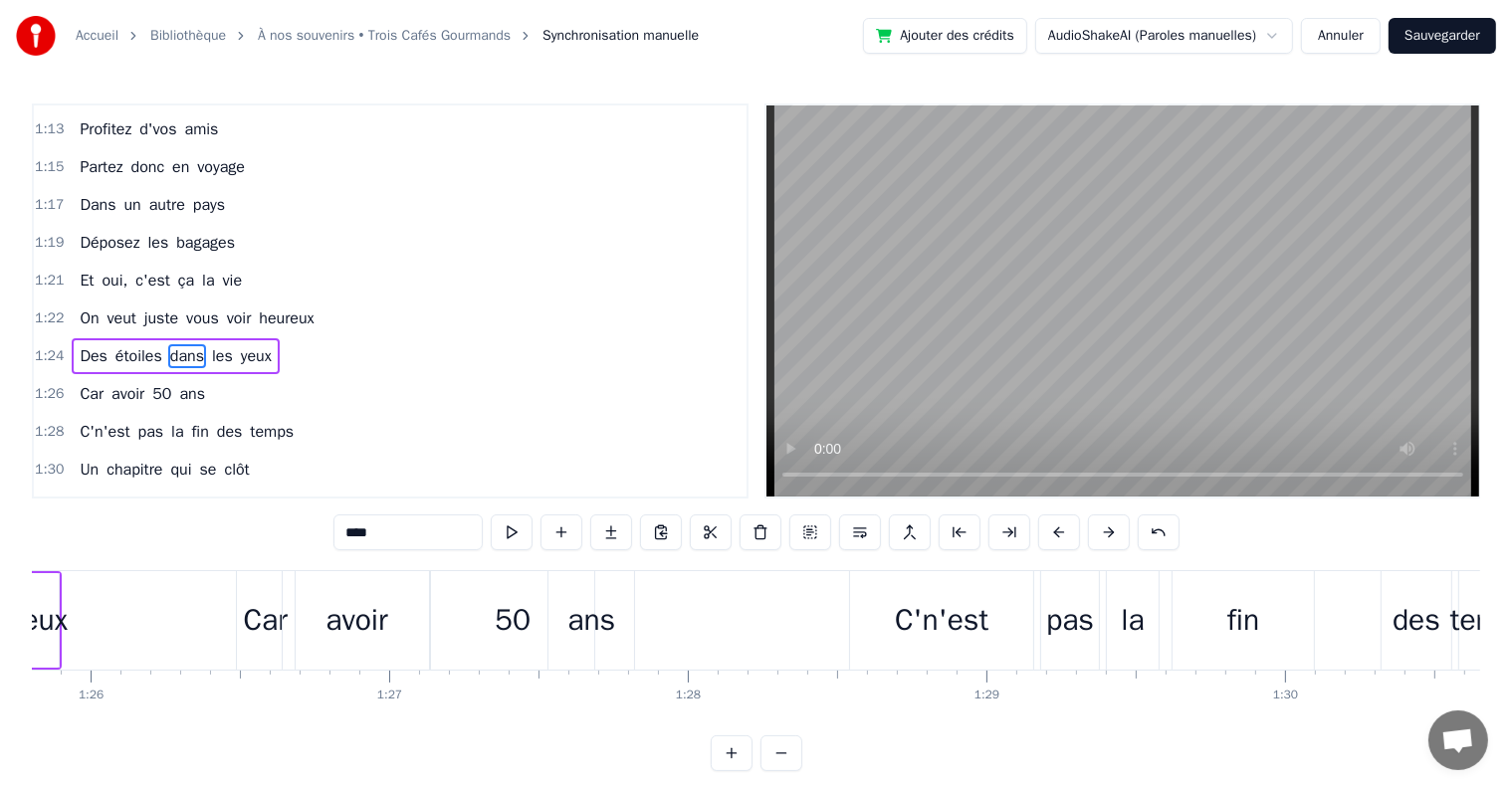click on "C'n'est" at bounding box center (942, 620) 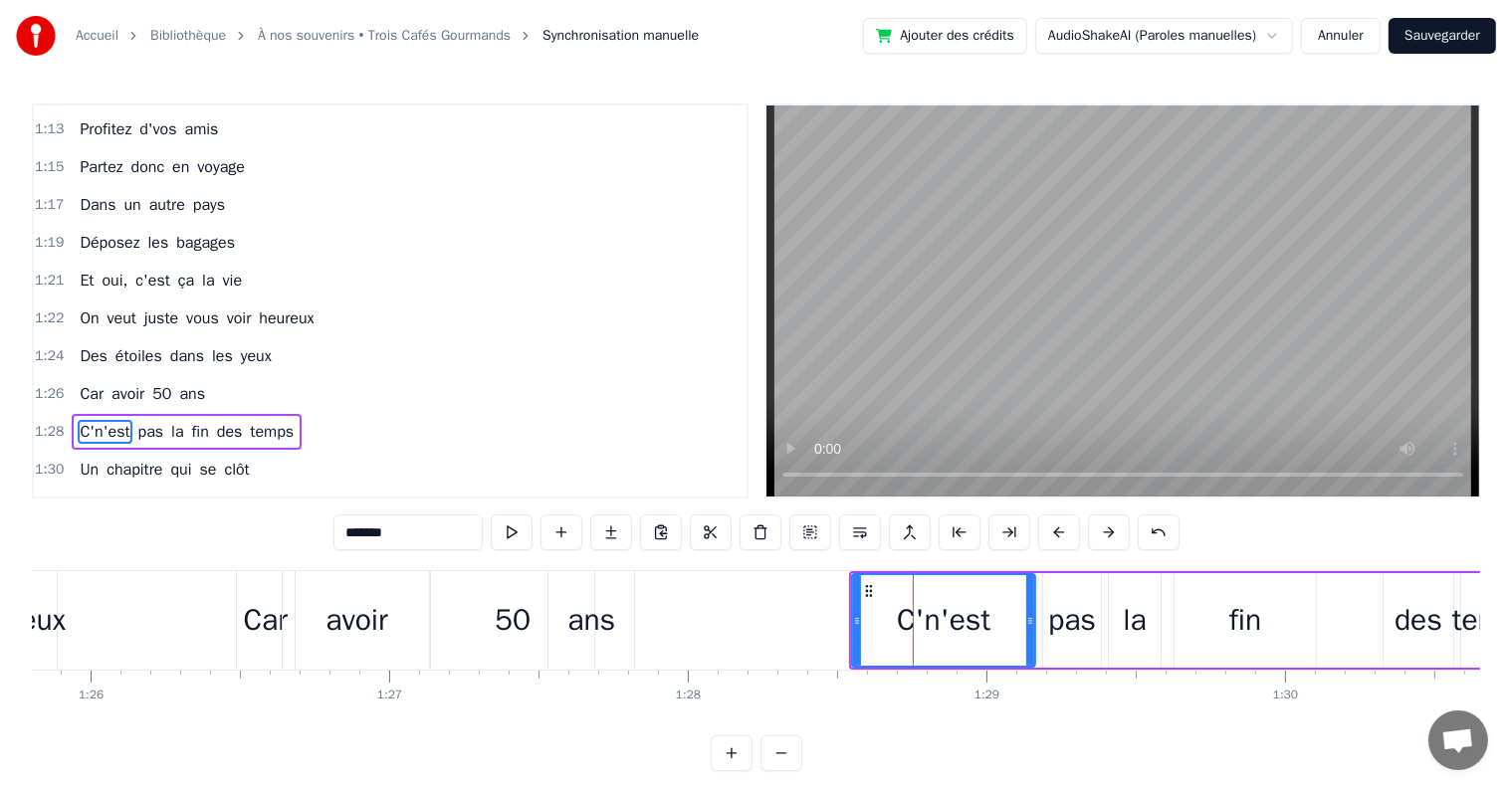 scroll, scrollTop: 1543, scrollLeft: 0, axis: vertical 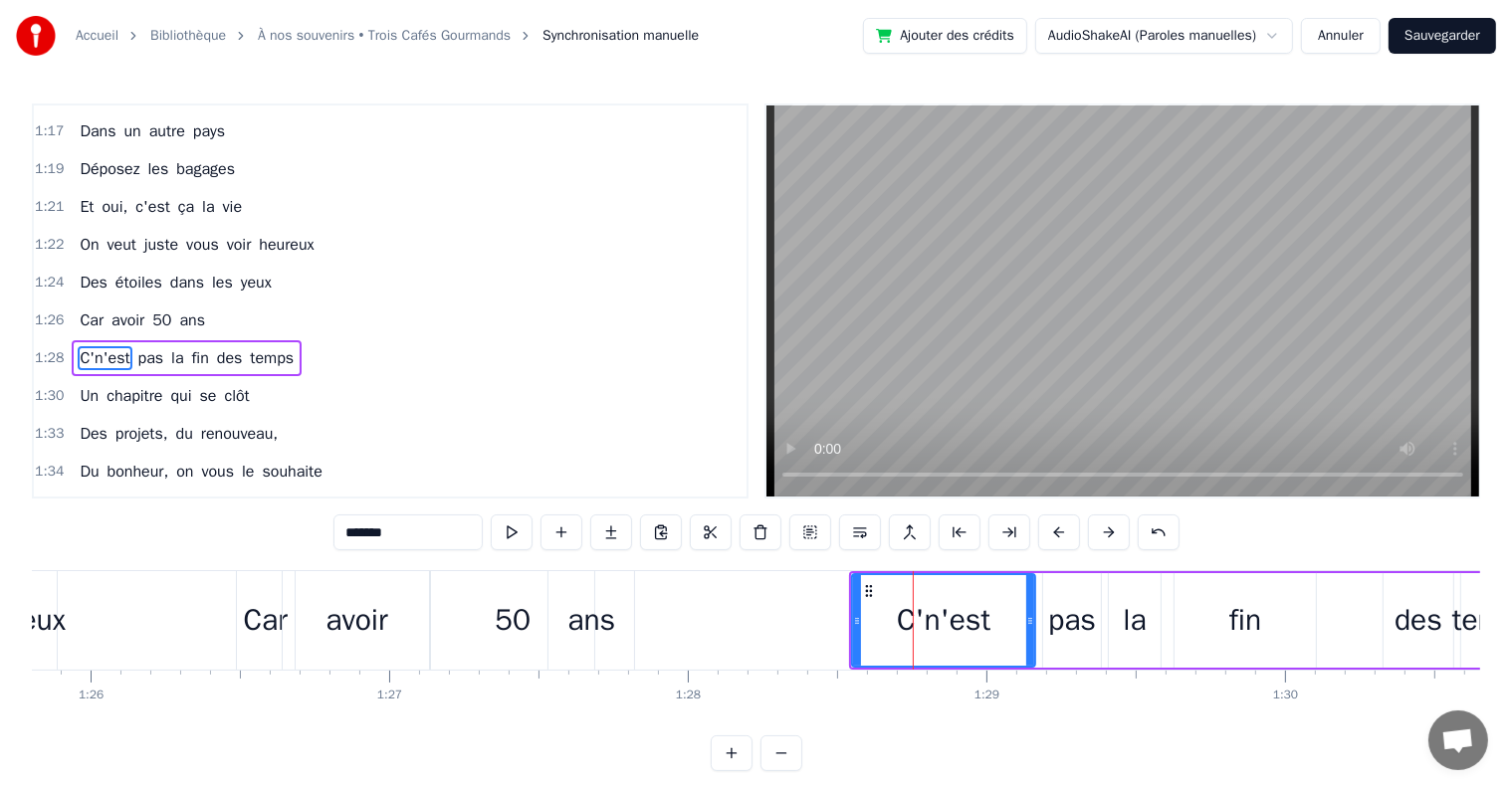 click on "Comment peut- on oublier C'qui nous amène ici Ce sont deux [BIRTHDAY] Et pas n'importe lesquelles On fête, la cinquantaine de [FIRST] et [LAST] Et c'est sur c'petit air Qu'lon fête leur demi- siècle C'est sûr ce n'est pas rien Vous n'êtes plus des [AGE_GROUP] Mais ce n'est pas si loin N'ayez pas de chagrin Ce n'était pas d'[OWNERSHIP] faute On revit des anecdotes On revoit les copains Et on est plein d'entrain On est un peu bavard On r'trace vos histoires Du lit à l'apéro Sans oublier l'[PERSONAL_TERM] Boire un p'tit verre de trop Chanter vraiment faux C'est tout c'qu'on a trouvé Pour se faire remarquer Vous nous trouvez p'têtre con N'aimez pas notre chanson Elle est un peu bizarre Pour changer c'est trop tard C'est l'fruit d'[OWNERSHIP] réflexion Des mots qu'on sélectionne Et des mots qui résonnent Dans toute la région C'est au cours d'une soirée Qu'vous vous êtes rencontrés Pour s'aimer à en mourir Pour le meilleur et pour le pire Pas prêts de monter au ciel Rejoindre le soleil Vous avez tout'la vie Profitez amis" at bounding box center [3116, 620] 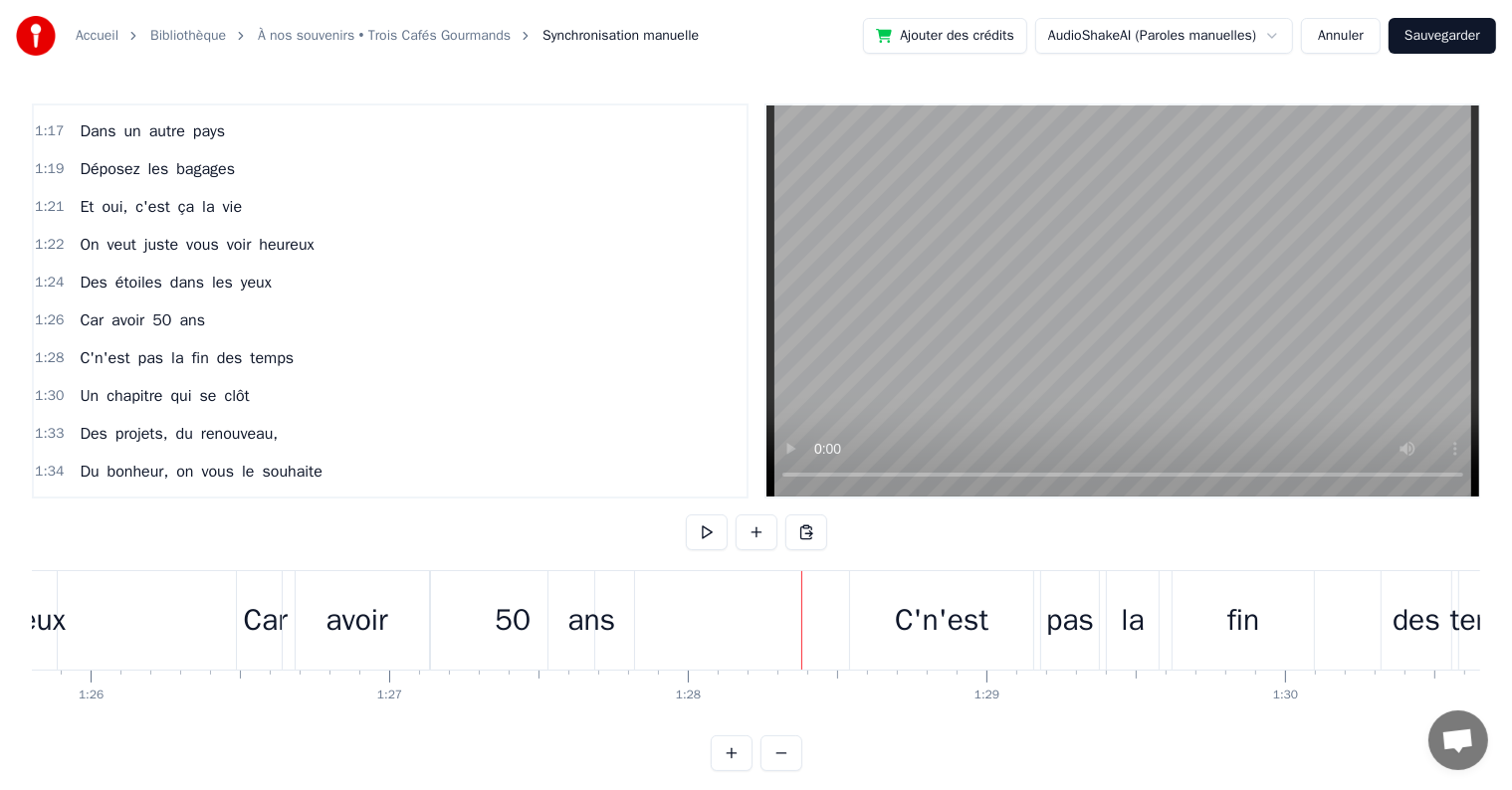 click on "C'n'est" at bounding box center [942, 620] 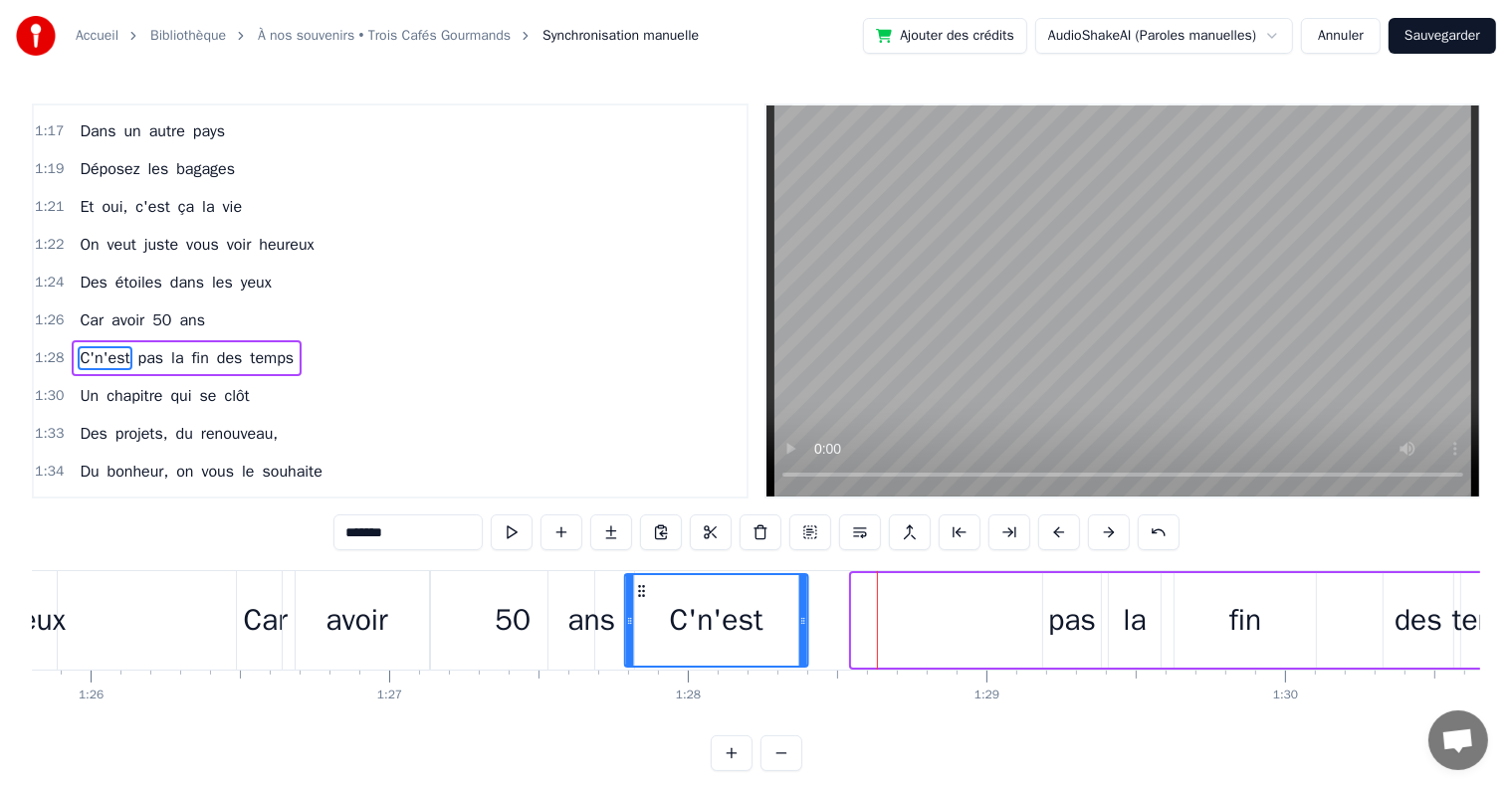 drag, startPoint x: 868, startPoint y: 589, endPoint x: 641, endPoint y: 588, distance: 227.0022 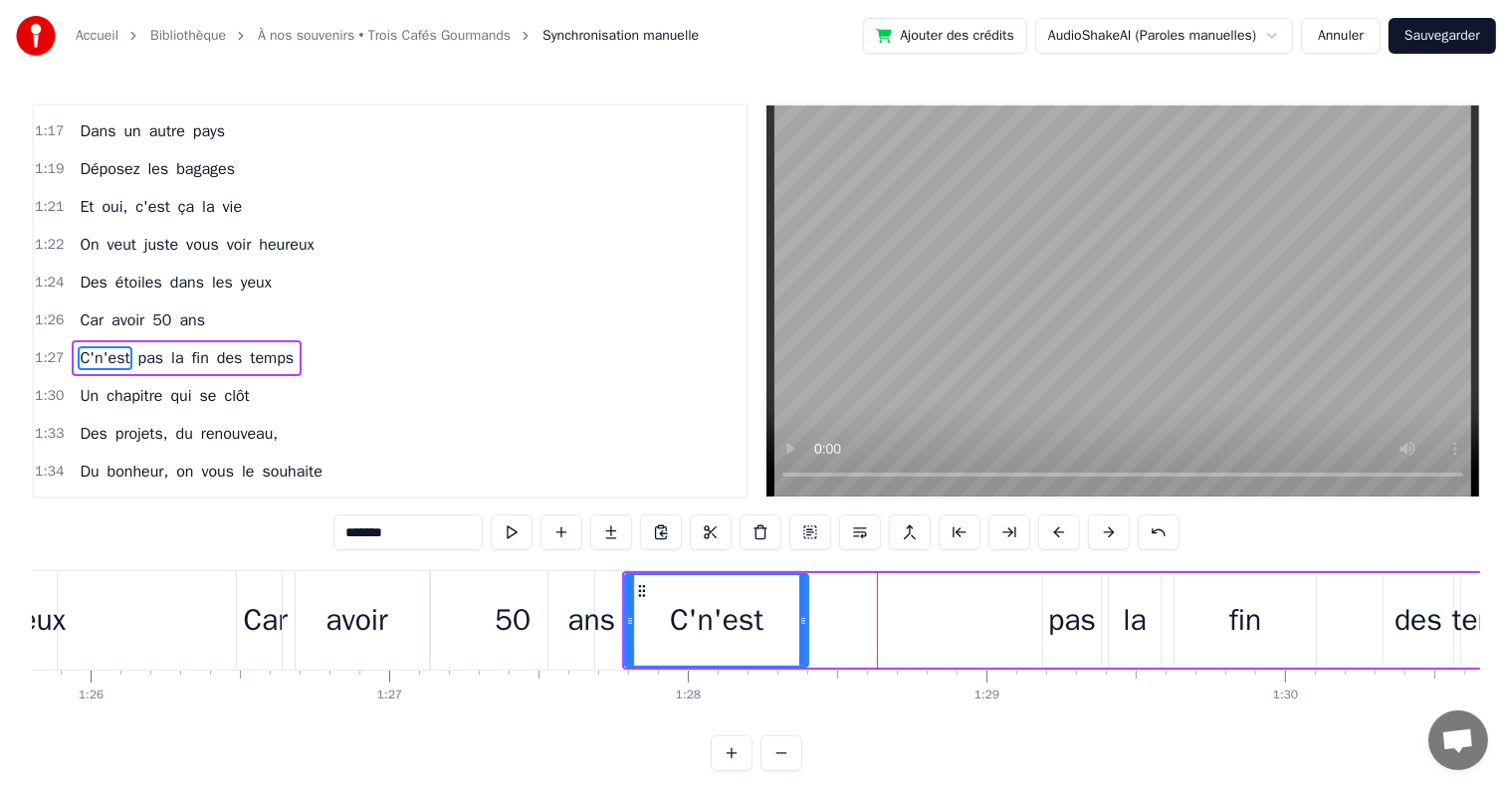 click on "pas" at bounding box center (1072, 620) 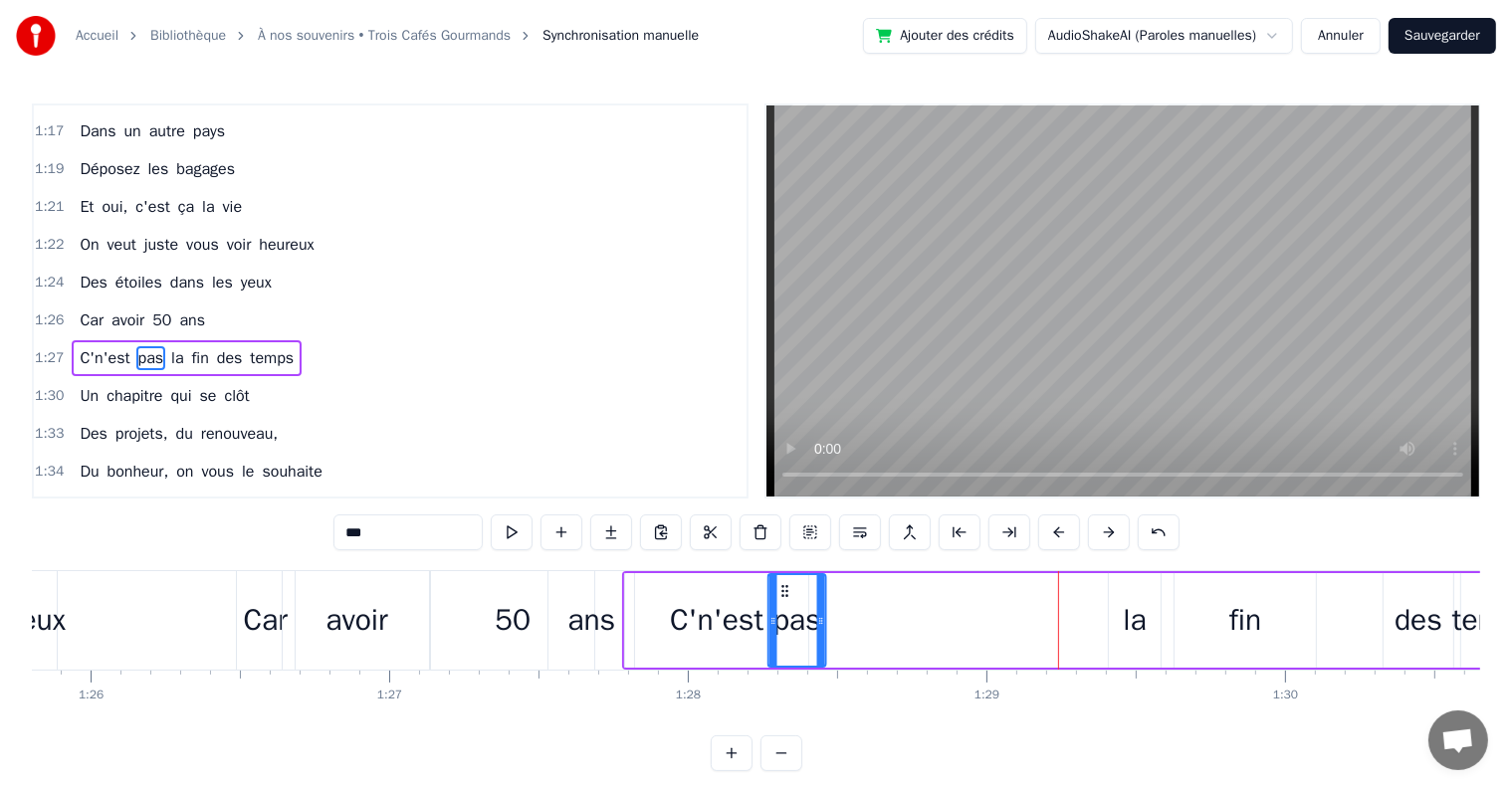 drag, startPoint x: 1059, startPoint y: 592, endPoint x: 784, endPoint y: 596, distance: 275.029 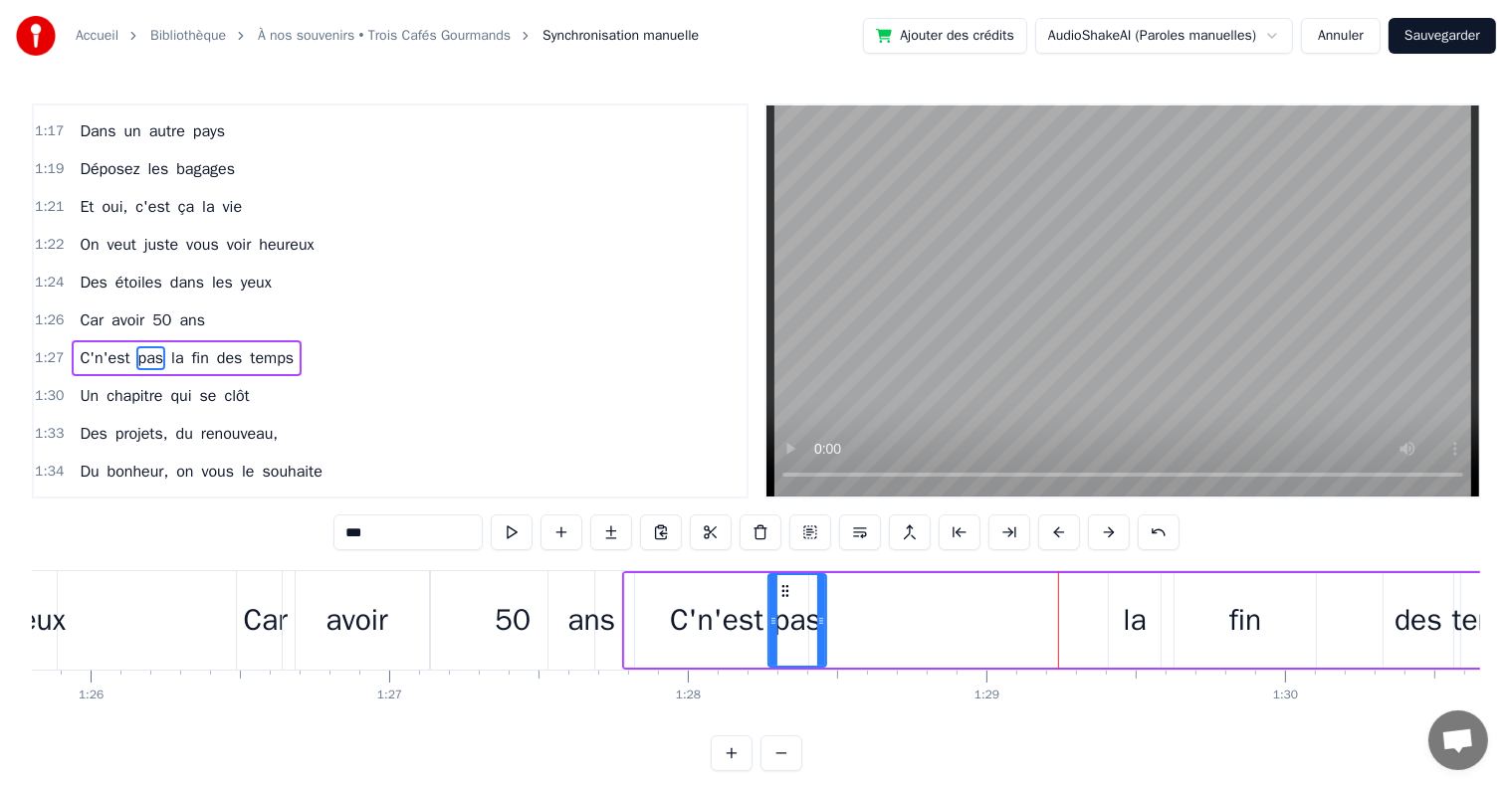 click on "la" at bounding box center [1134, 620] 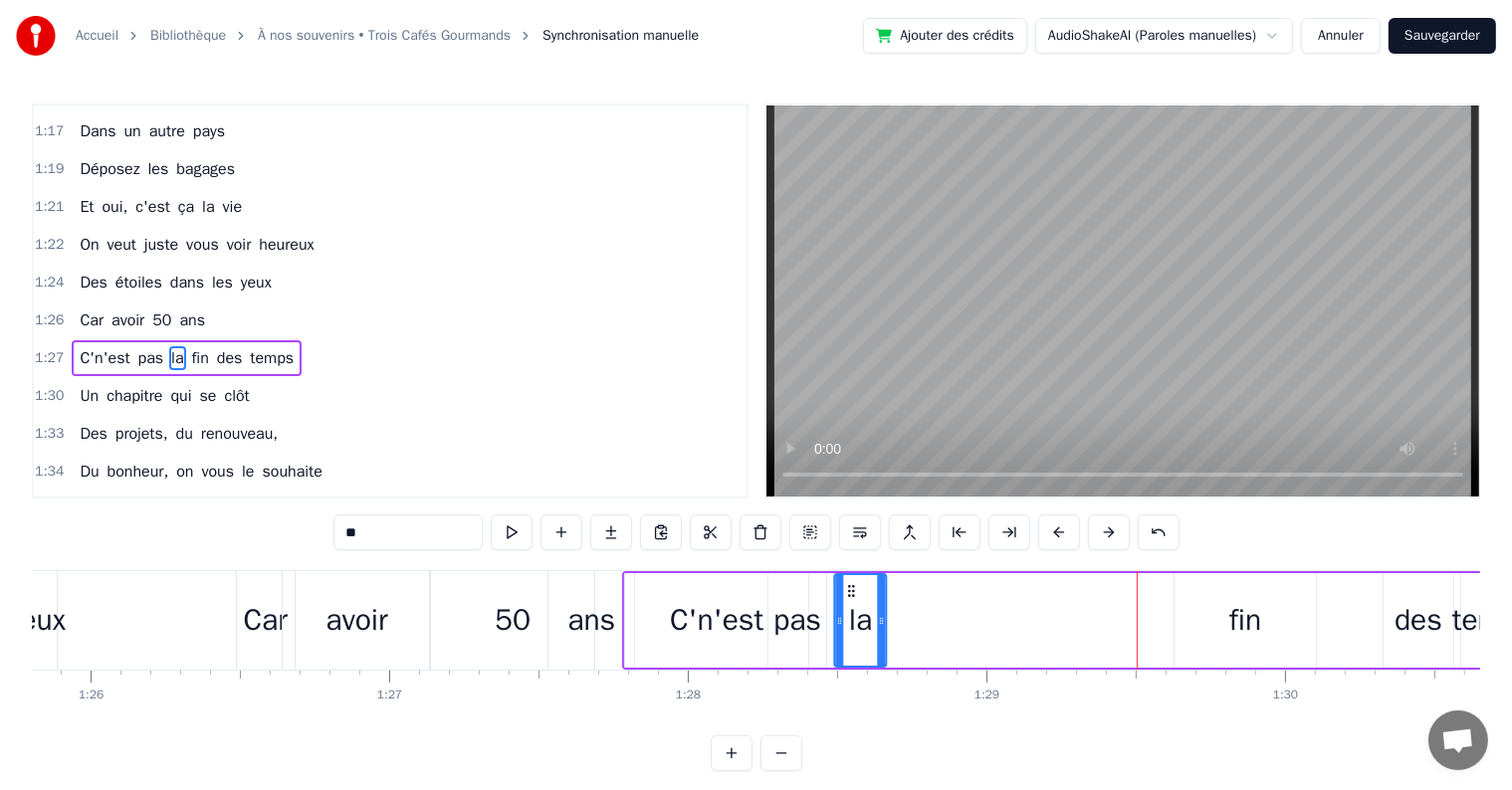 drag, startPoint x: 1121, startPoint y: 591, endPoint x: 847, endPoint y: 595, distance: 274.0292 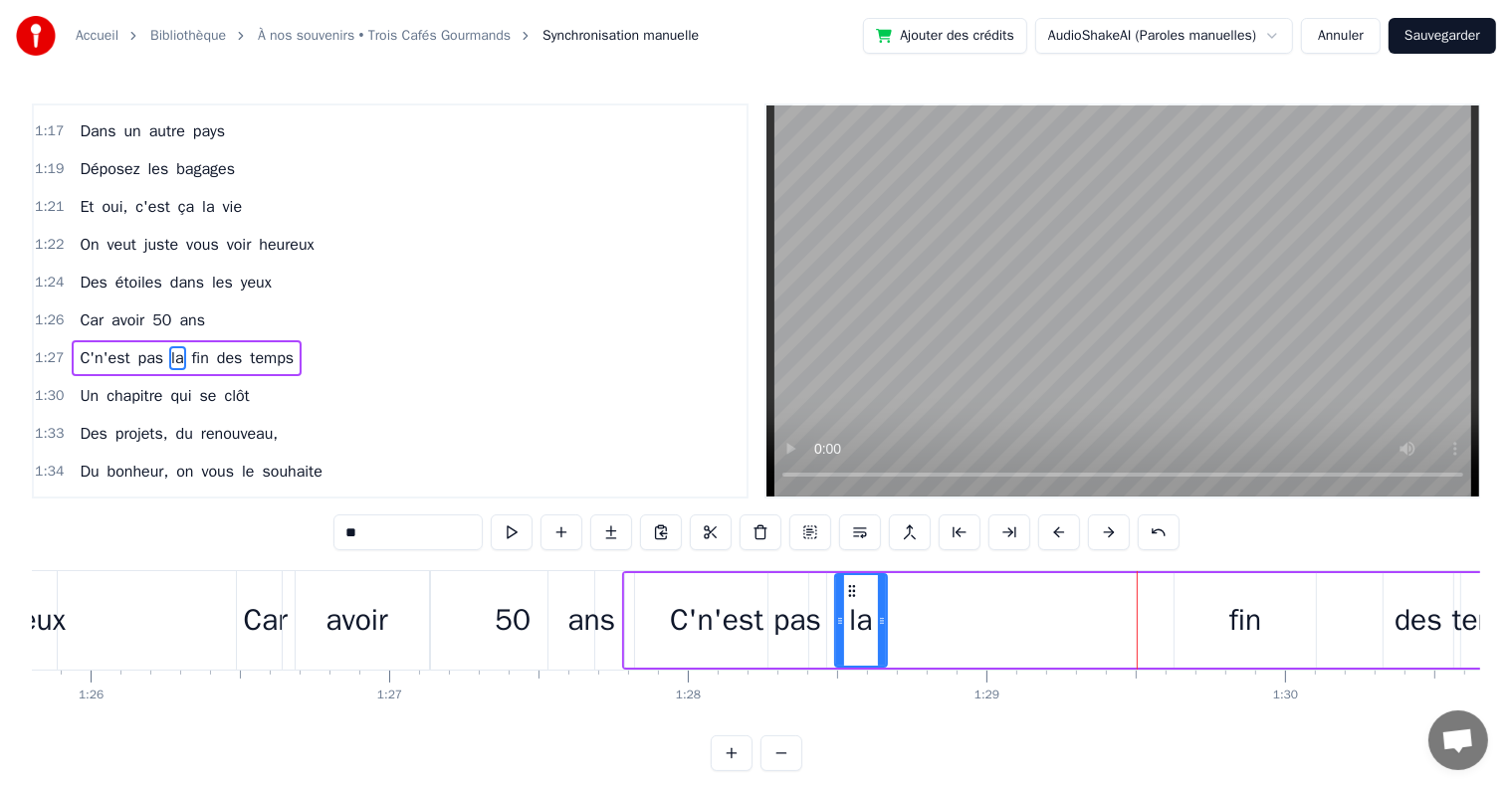 click on "fin" at bounding box center [1245, 620] 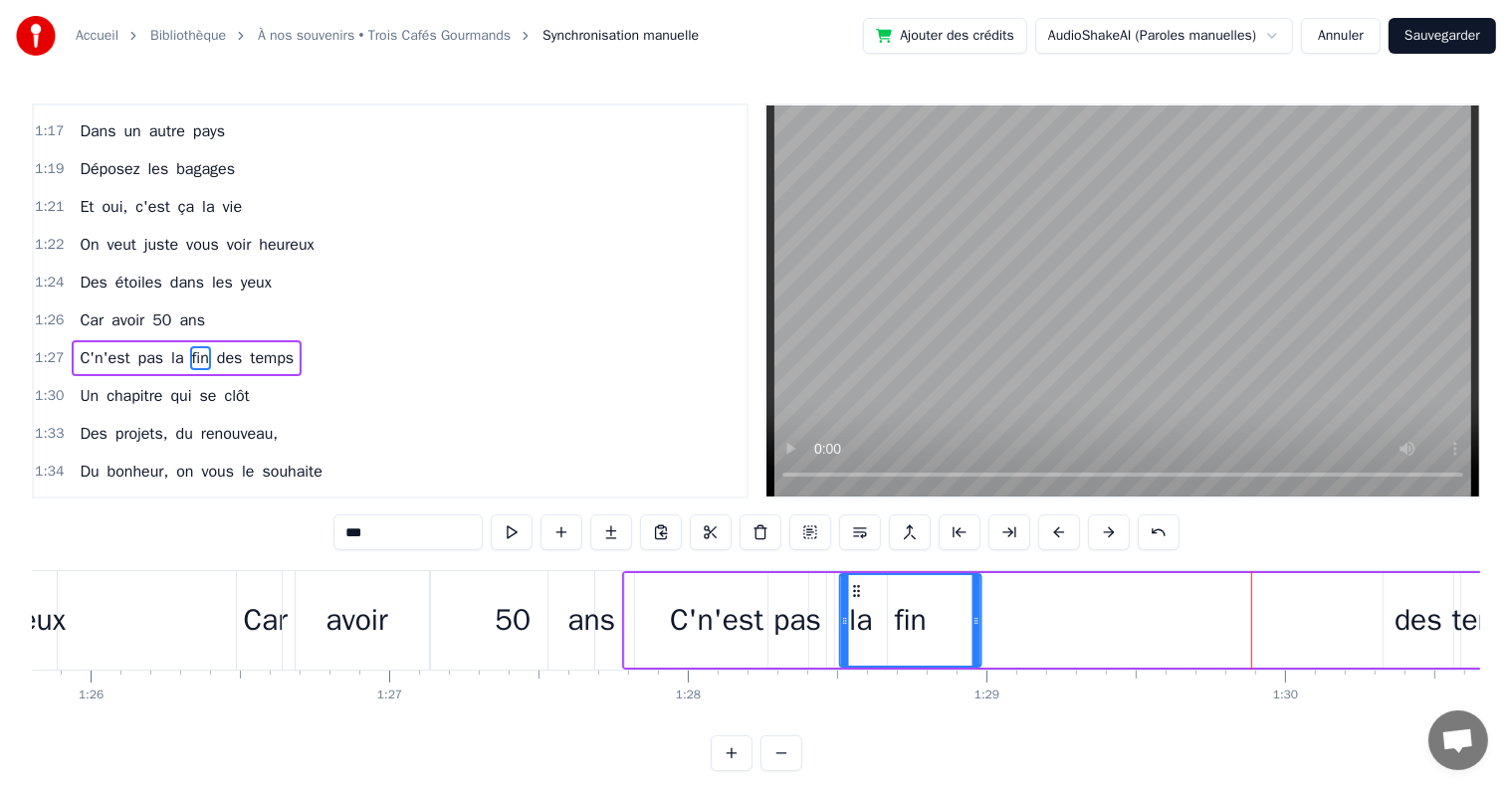 drag, startPoint x: 1185, startPoint y: 588, endPoint x: 864, endPoint y: 601, distance: 321.26313 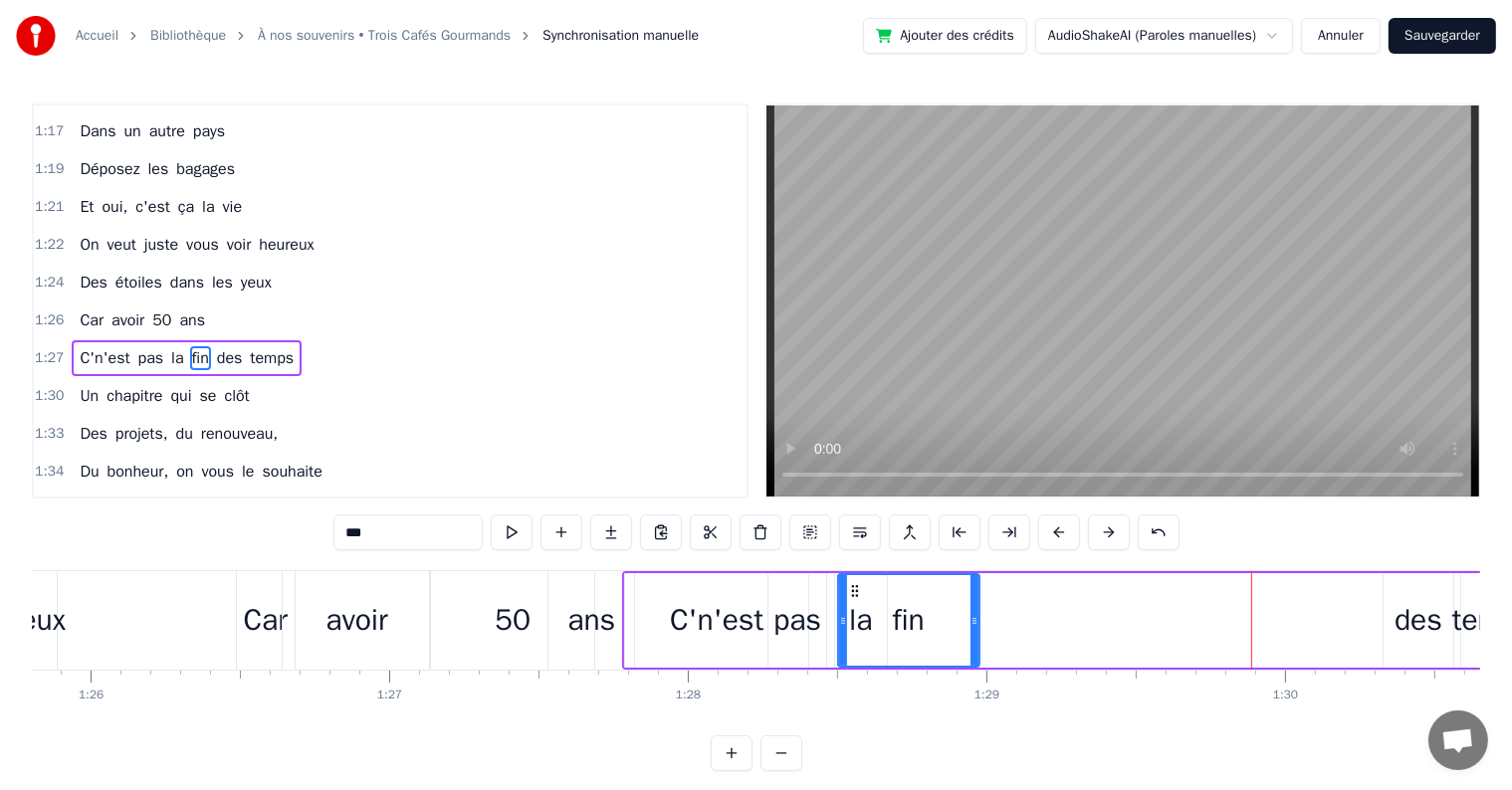 click on "des" at bounding box center (1418, 620) 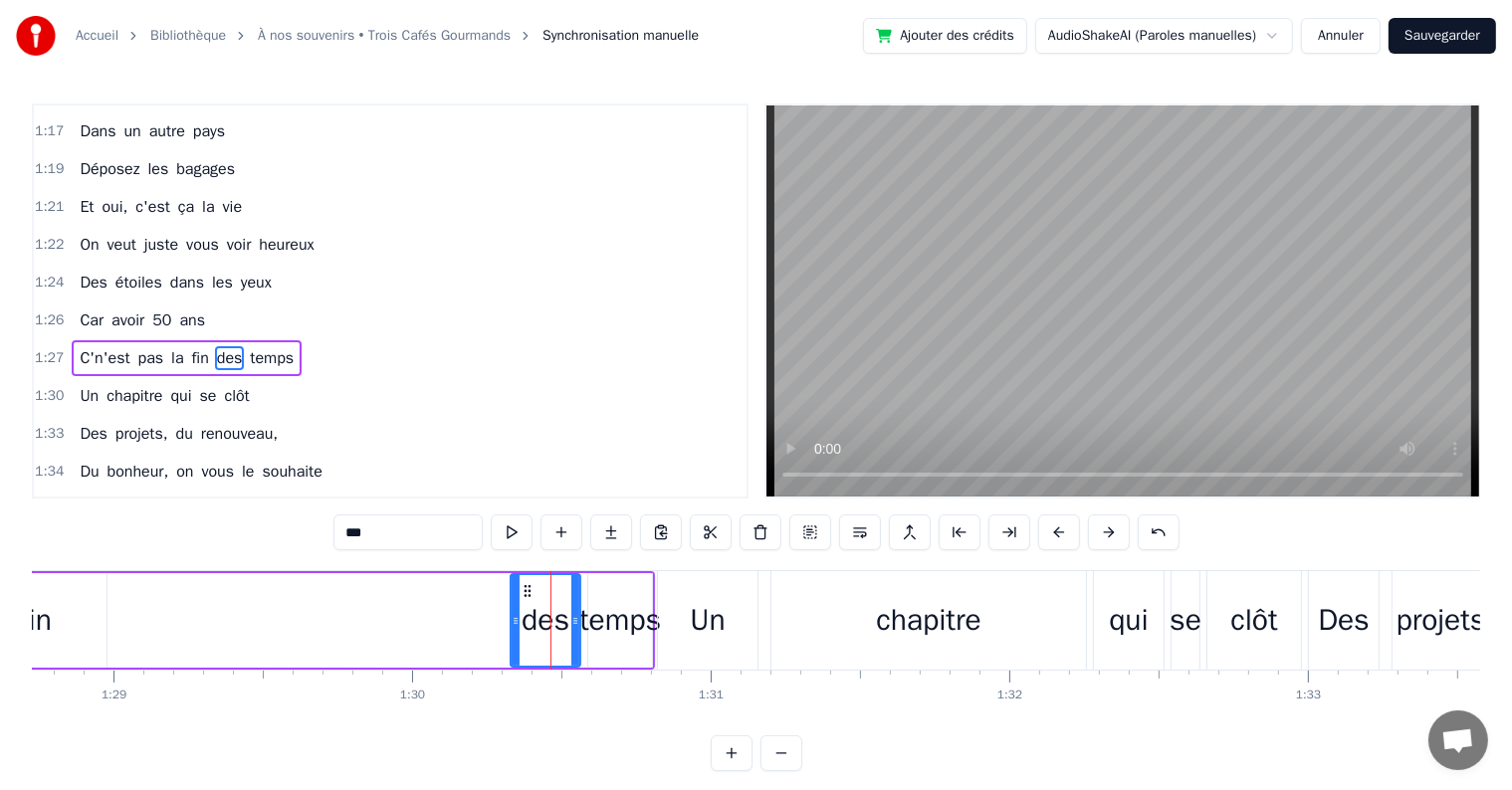 scroll, scrollTop: 0, scrollLeft: 26140, axis: horizontal 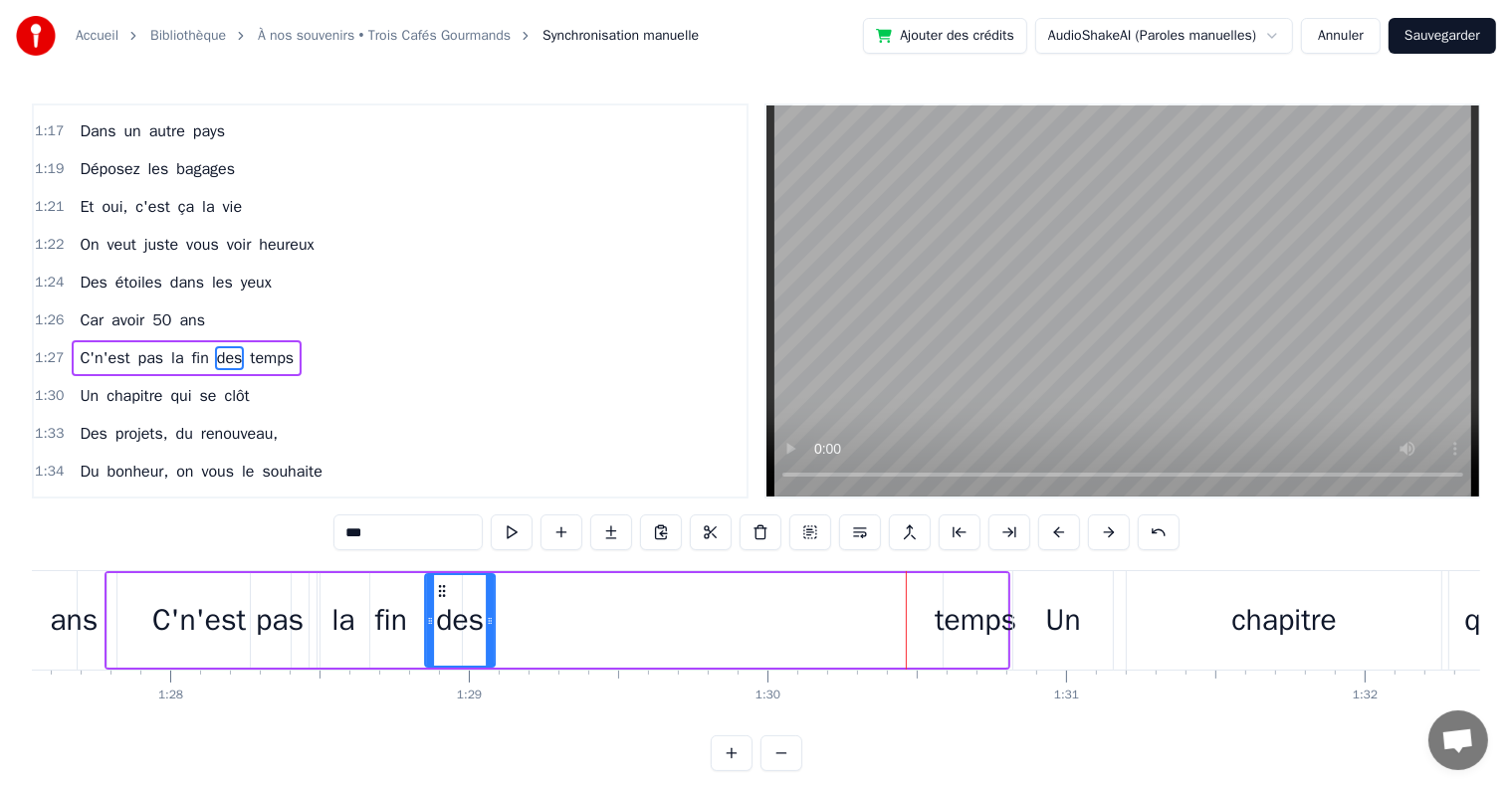 drag, startPoint x: 886, startPoint y: 593, endPoint x: 446, endPoint y: 600, distance: 440.05568 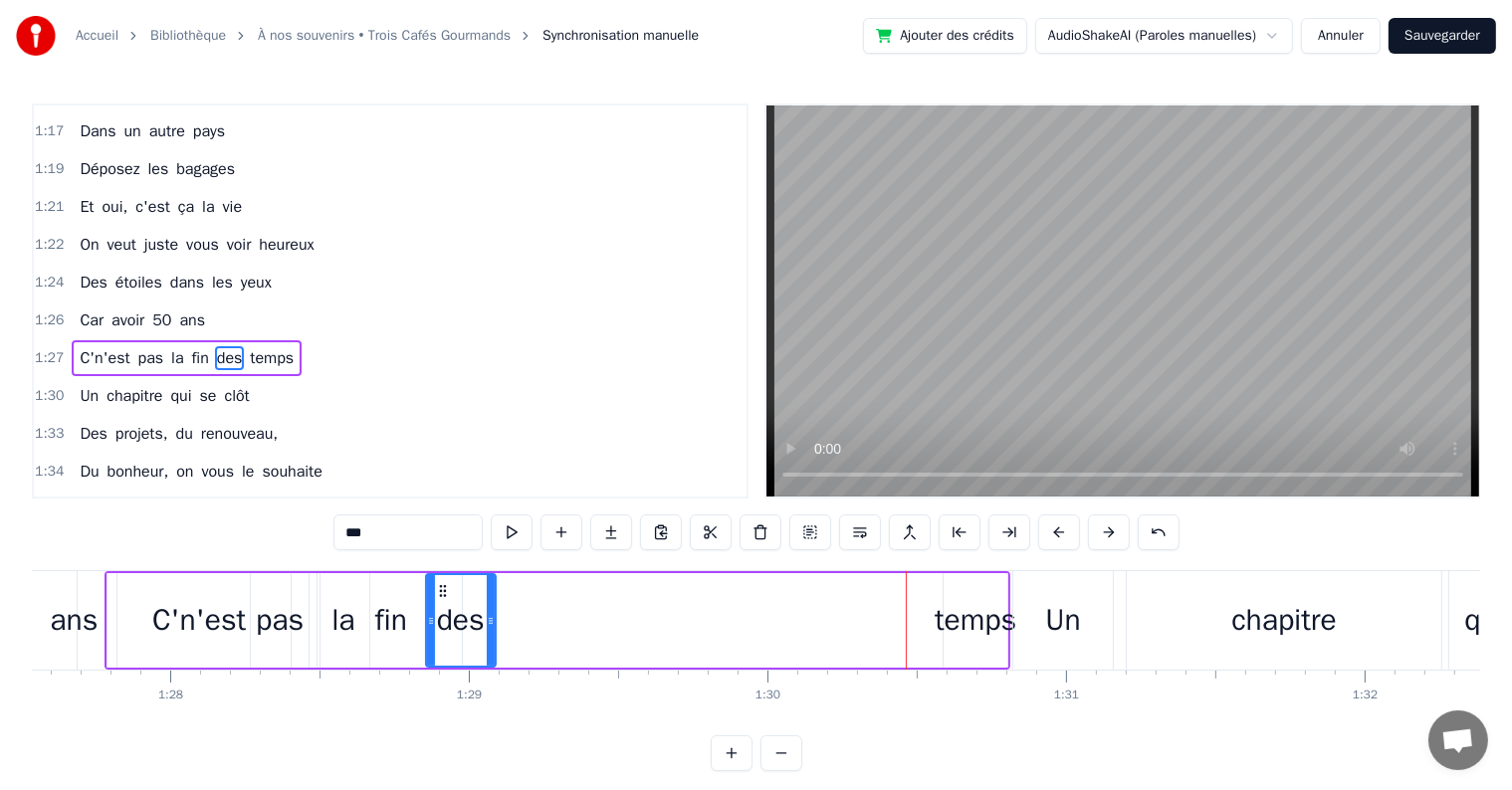 click on "temps" at bounding box center (975, 620) 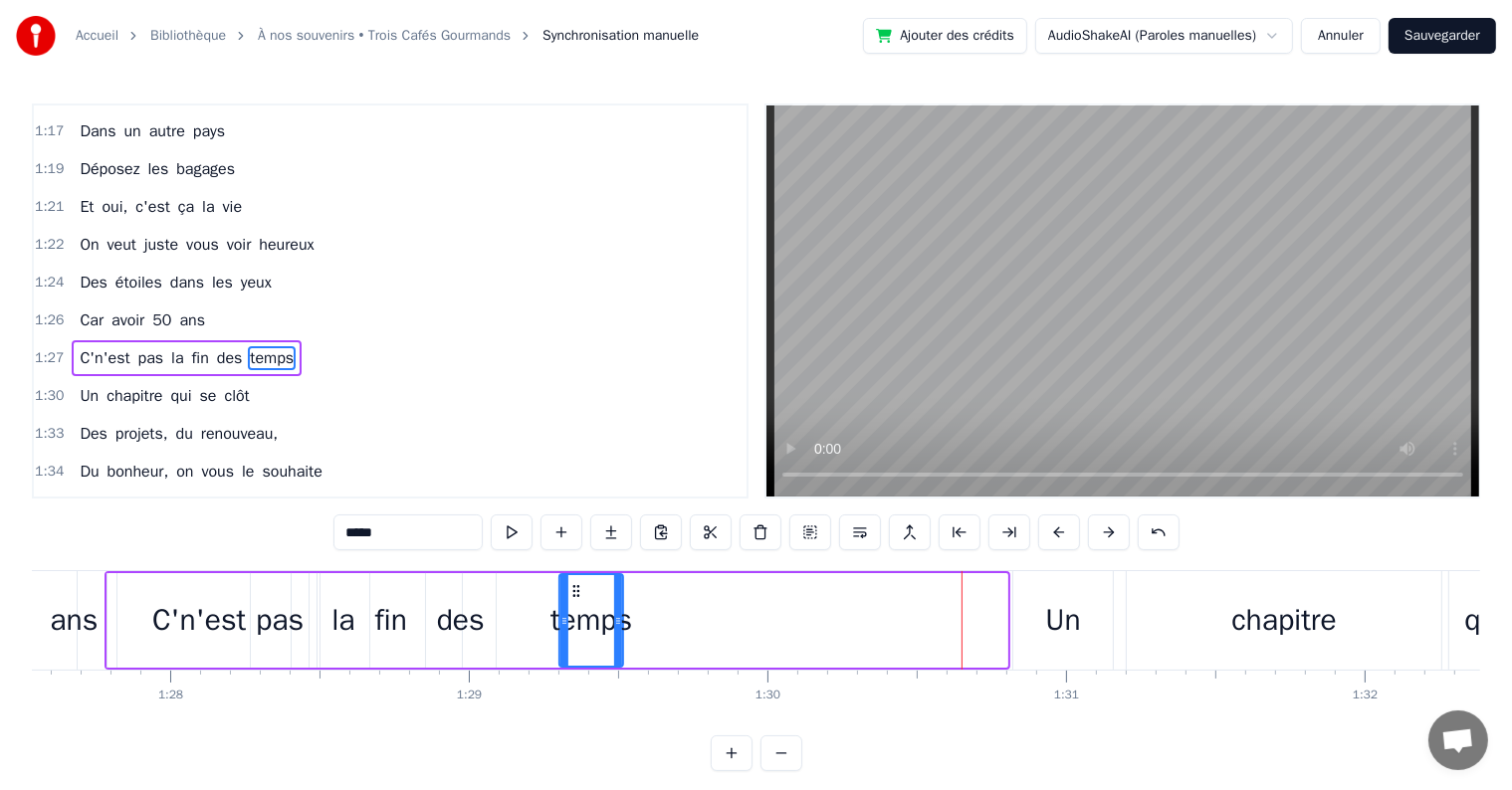 drag, startPoint x: 959, startPoint y: 587, endPoint x: 574, endPoint y: 594, distance: 385.06363 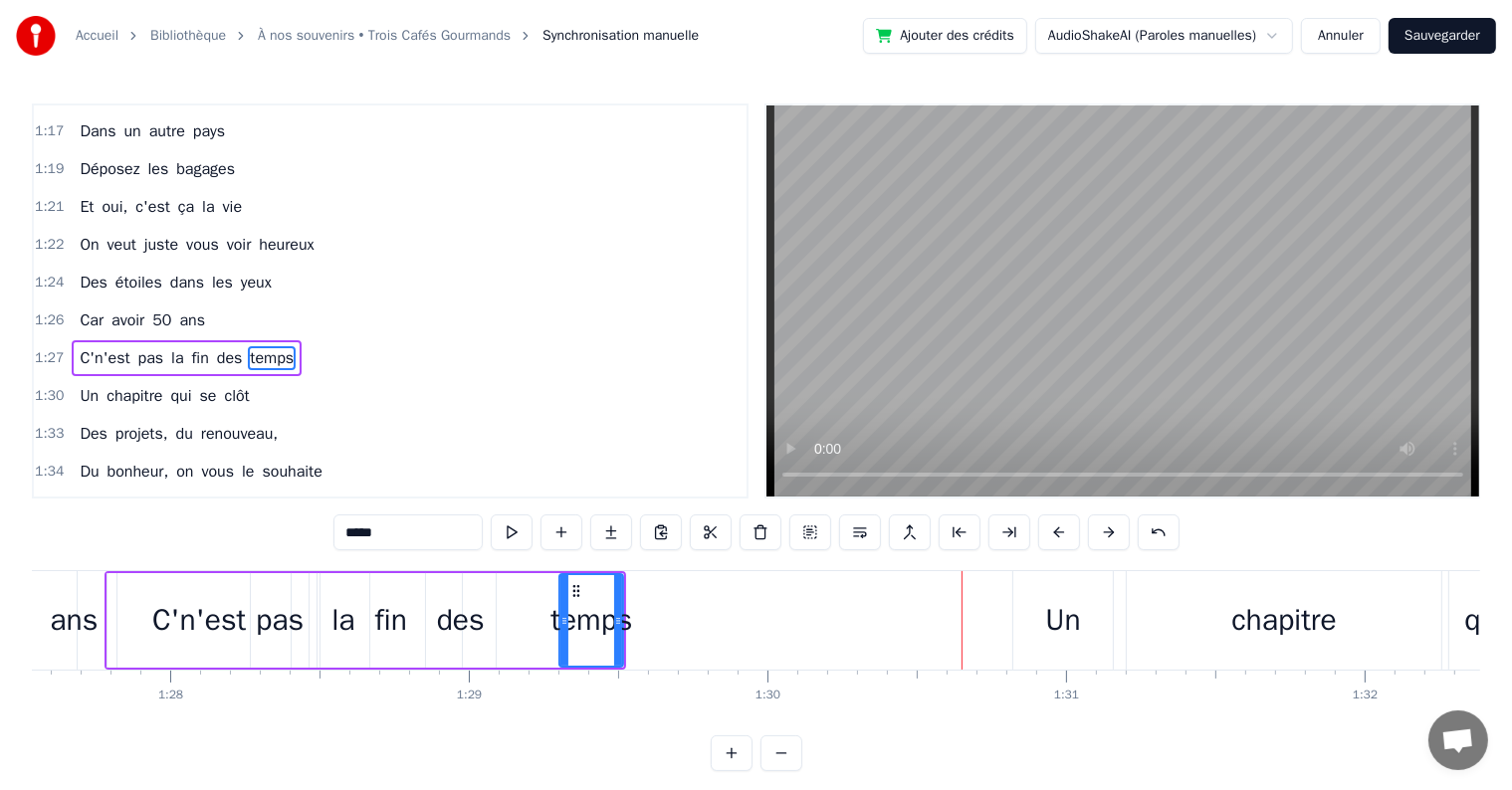 click on "Un" at bounding box center [1062, 620] 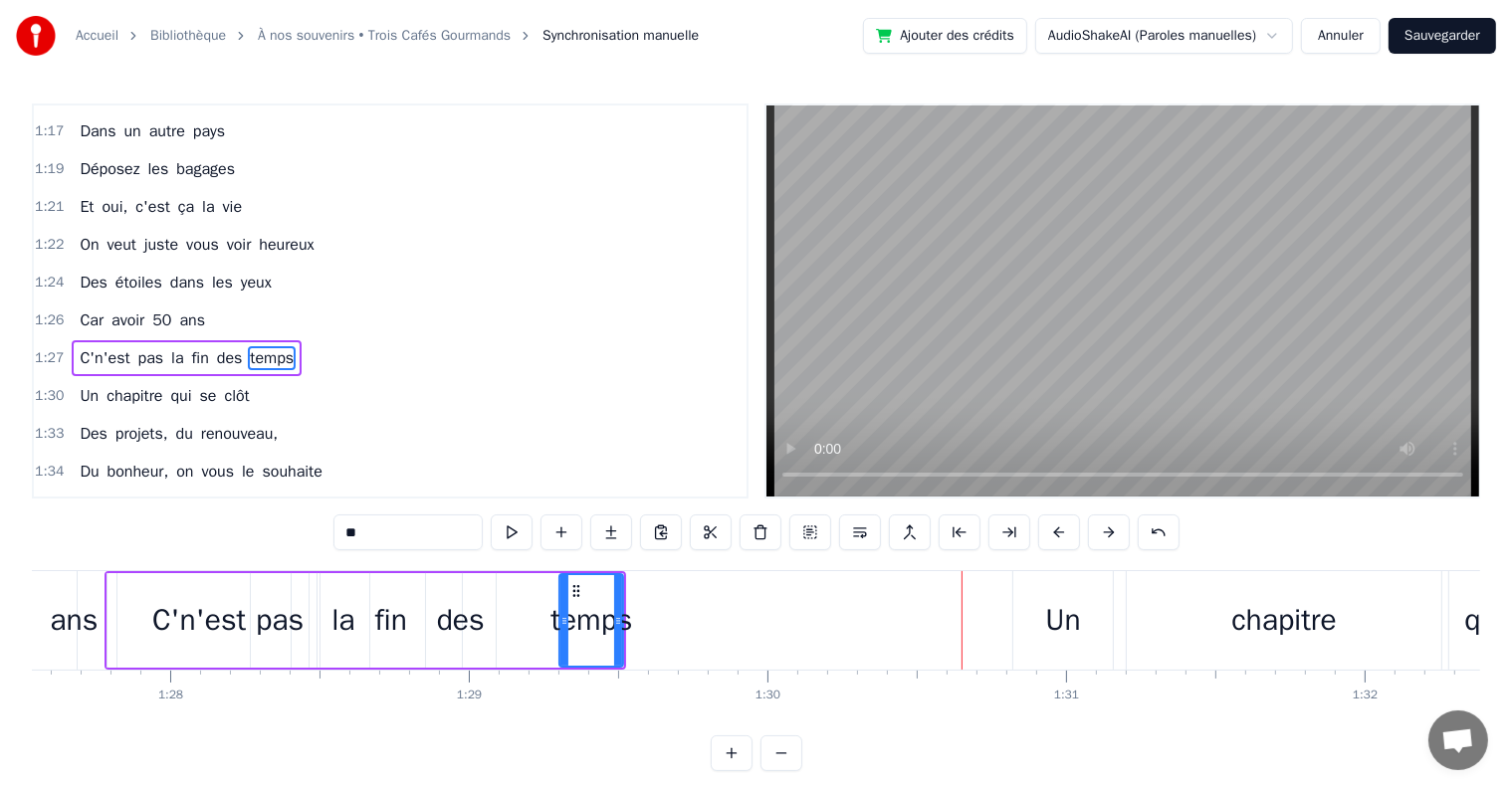 scroll, scrollTop: 1580, scrollLeft: 0, axis: vertical 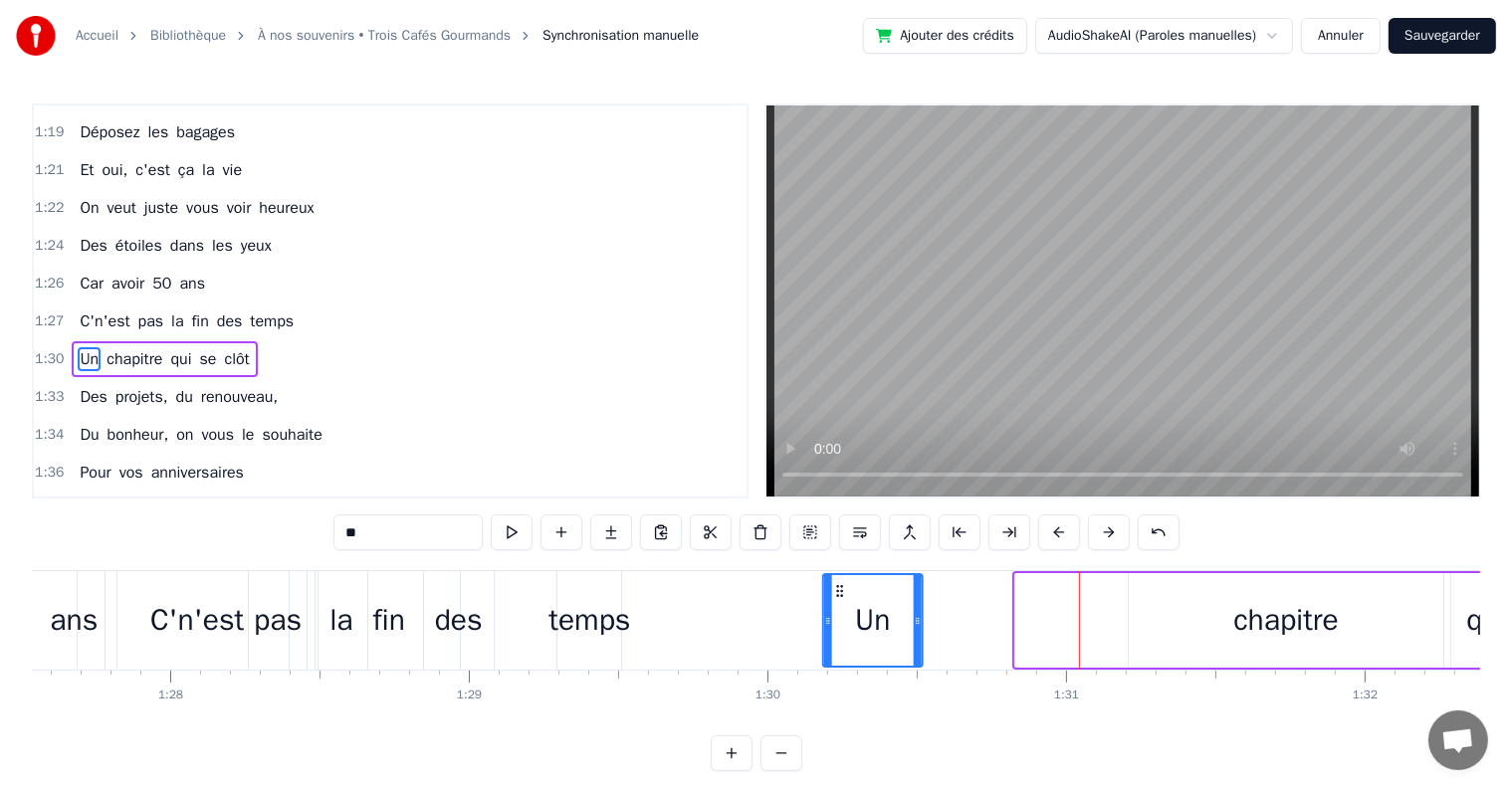 drag, startPoint x: 1031, startPoint y: 592, endPoint x: 841, endPoint y: 597, distance: 190.06578 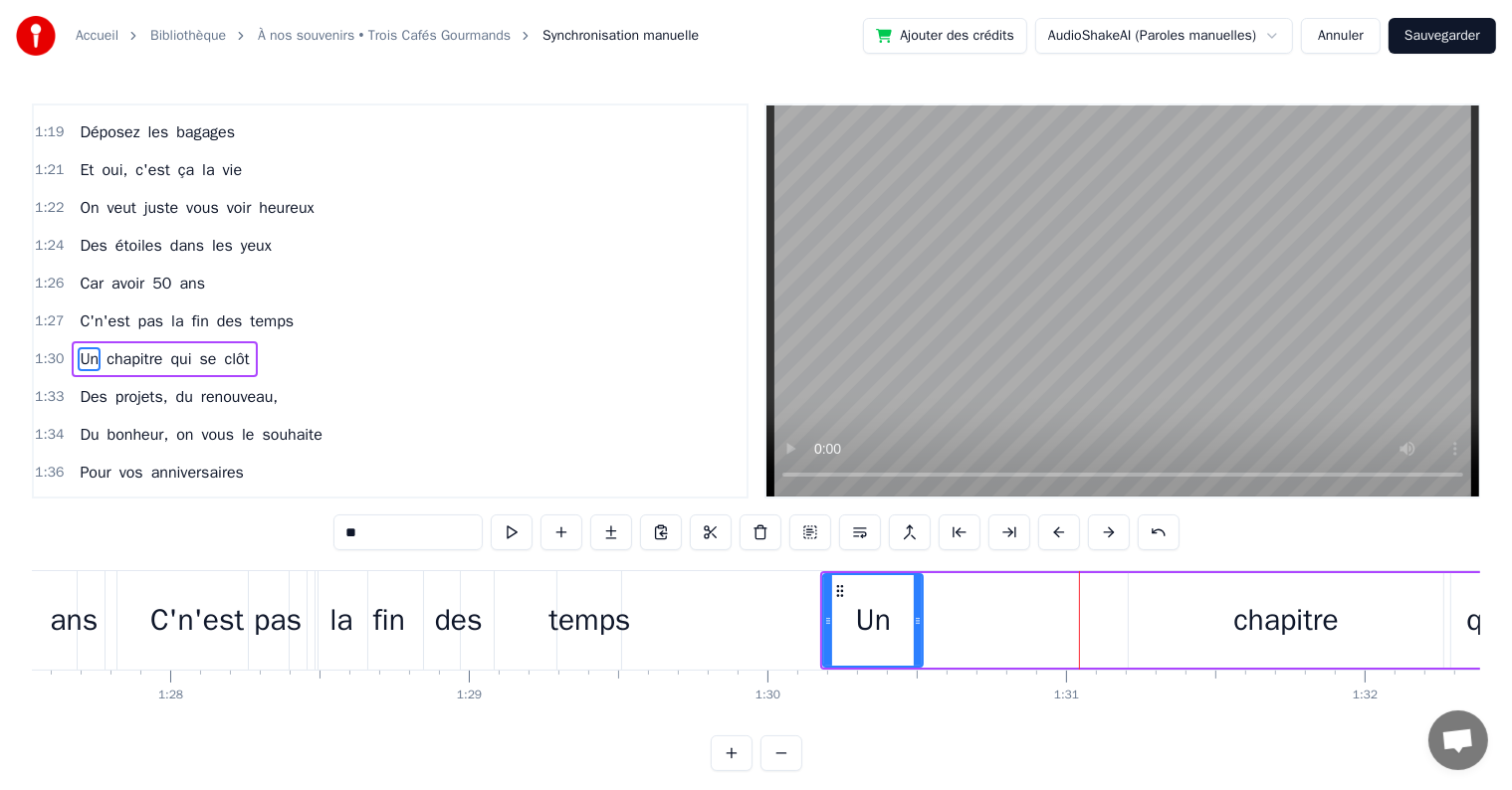 click on "chapitre" at bounding box center [1285, 620] 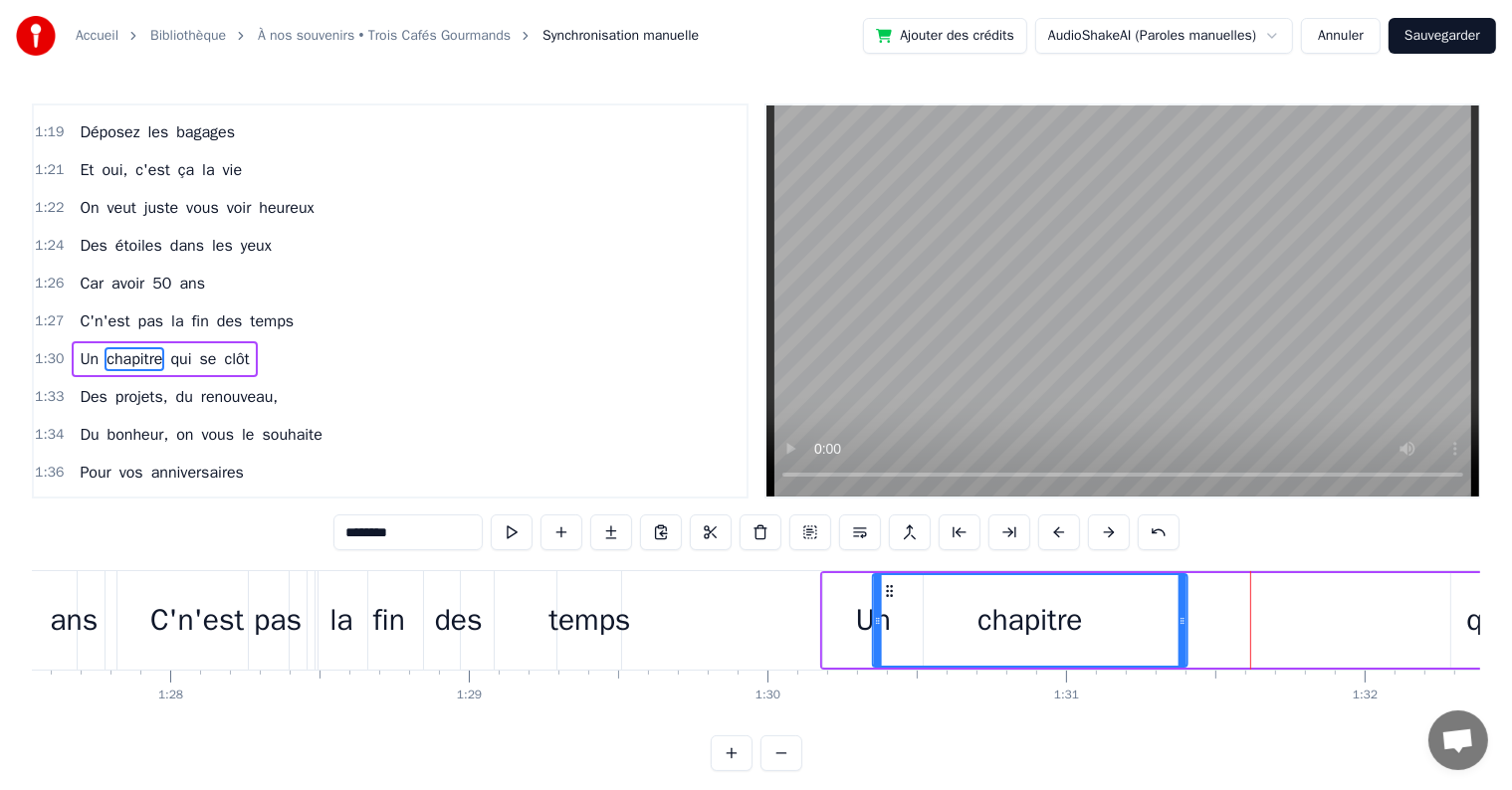 drag, startPoint x: 1140, startPoint y: 586, endPoint x: 885, endPoint y: 615, distance: 256.64372 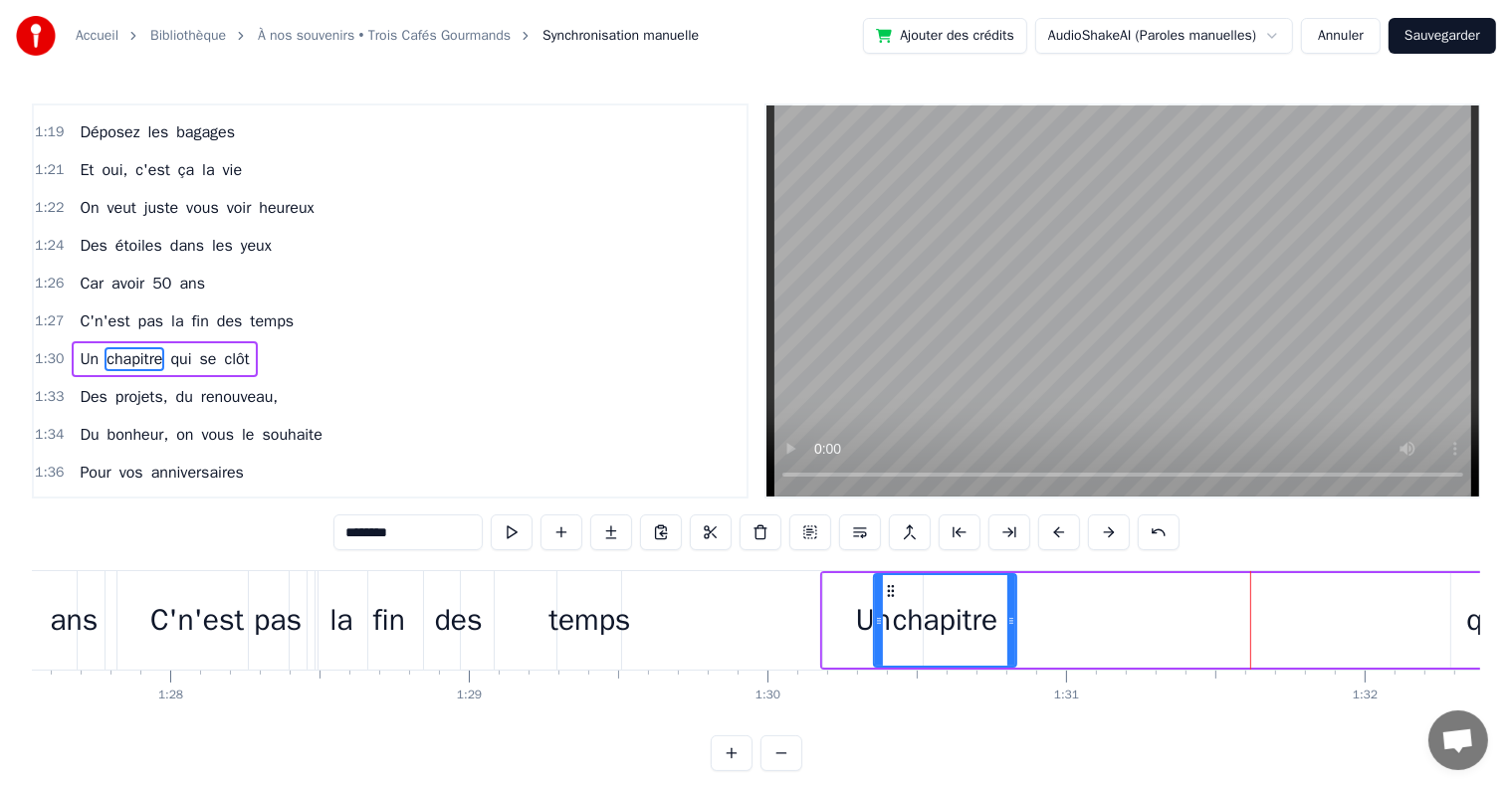drag, startPoint x: 1186, startPoint y: 613, endPoint x: 1018, endPoint y: 635, distance: 169.43435 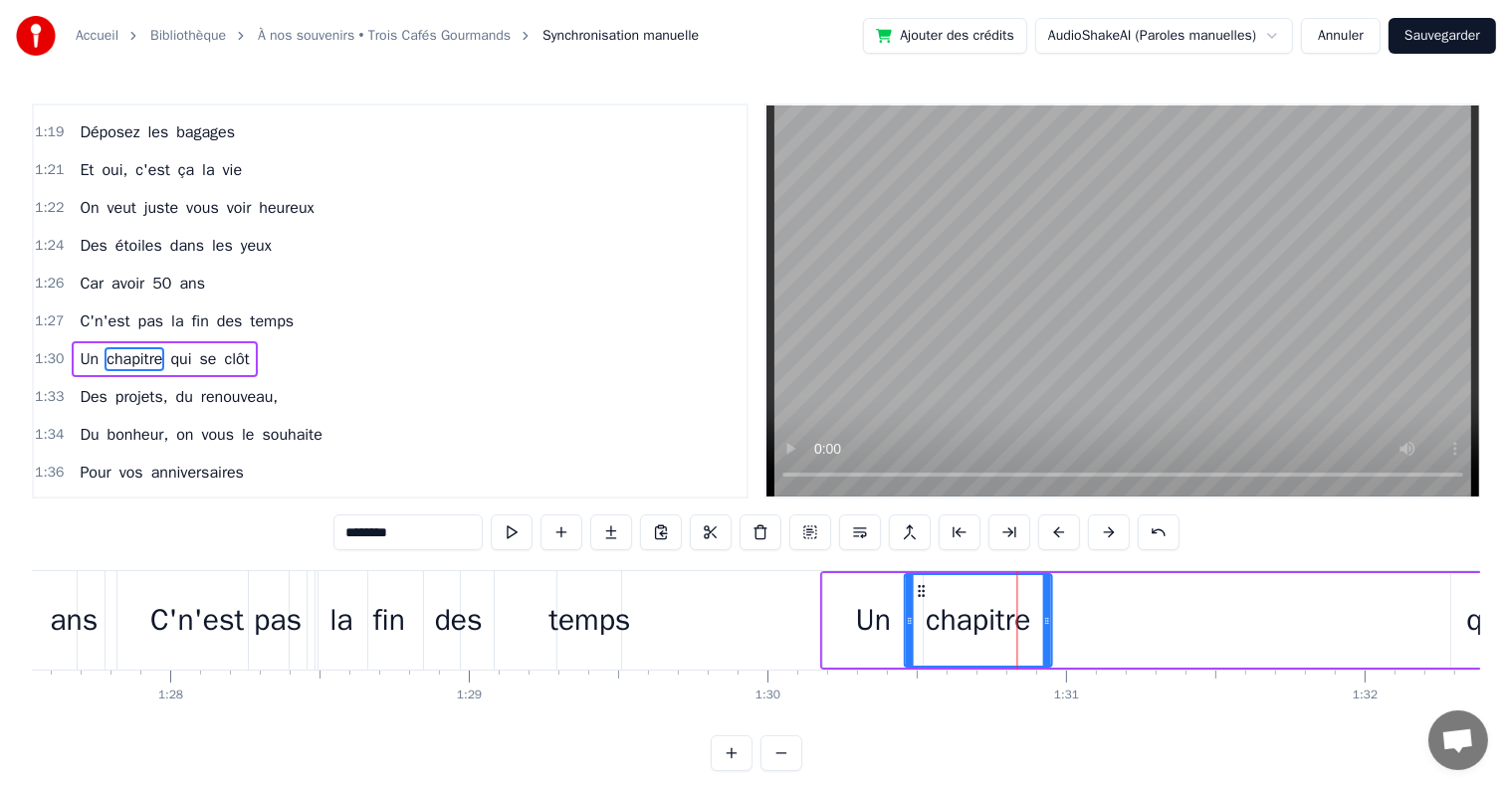 drag, startPoint x: 886, startPoint y: 589, endPoint x: 917, endPoint y: 593, distance: 31.257 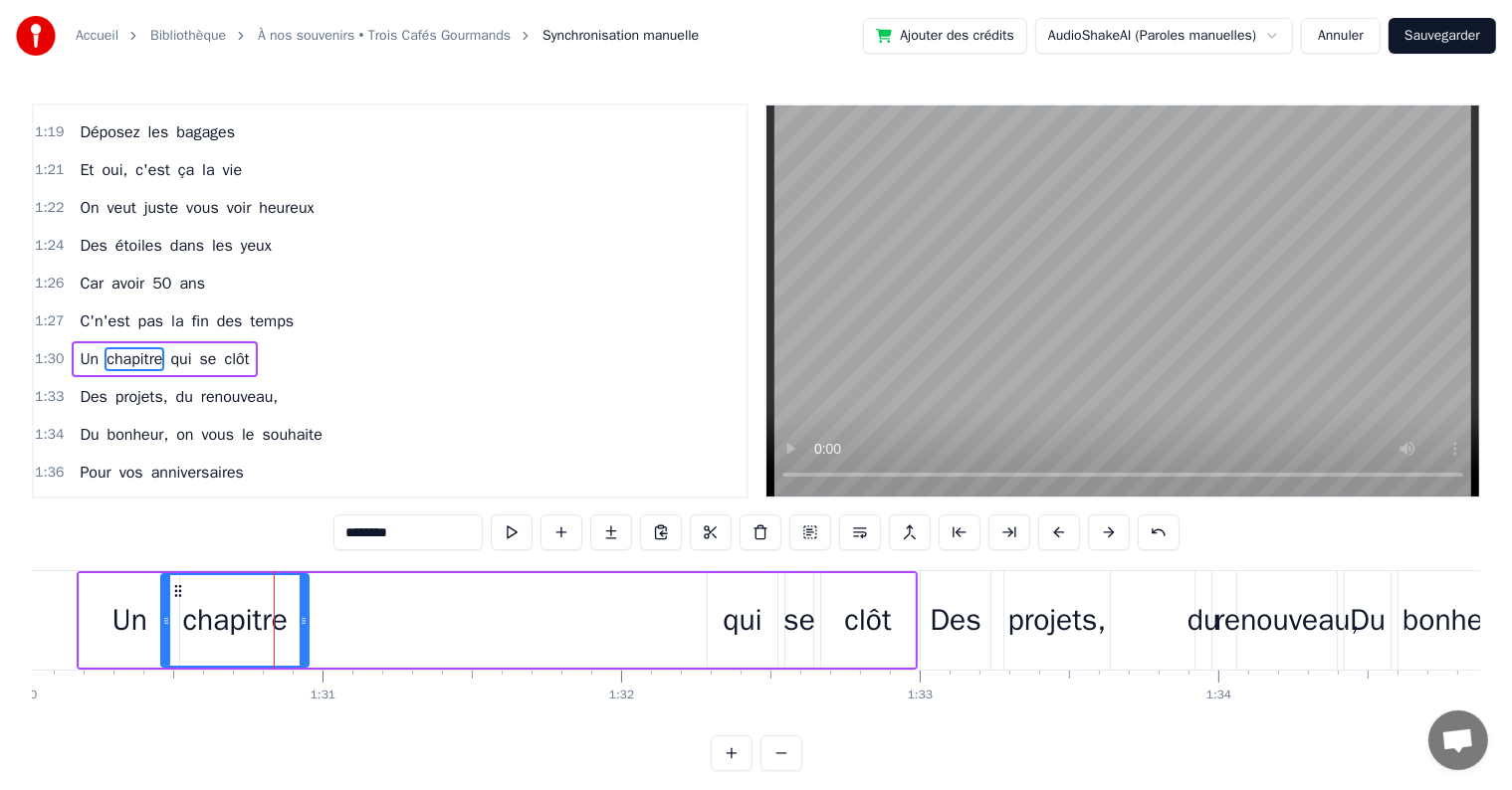 scroll, scrollTop: 0, scrollLeft: 26786, axis: horizontal 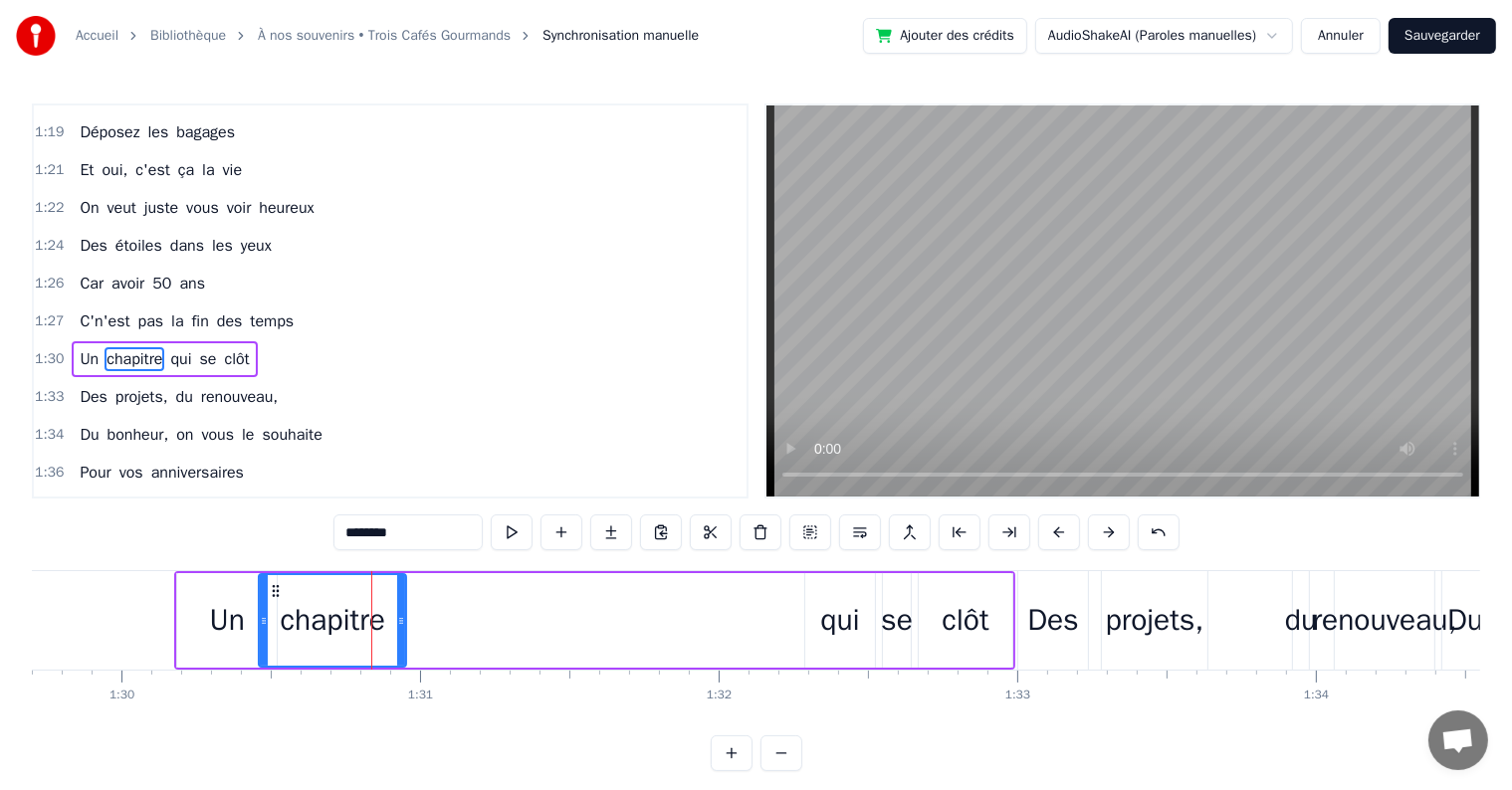 click on "Un chapitre qui se clôt" at bounding box center (594, 620) 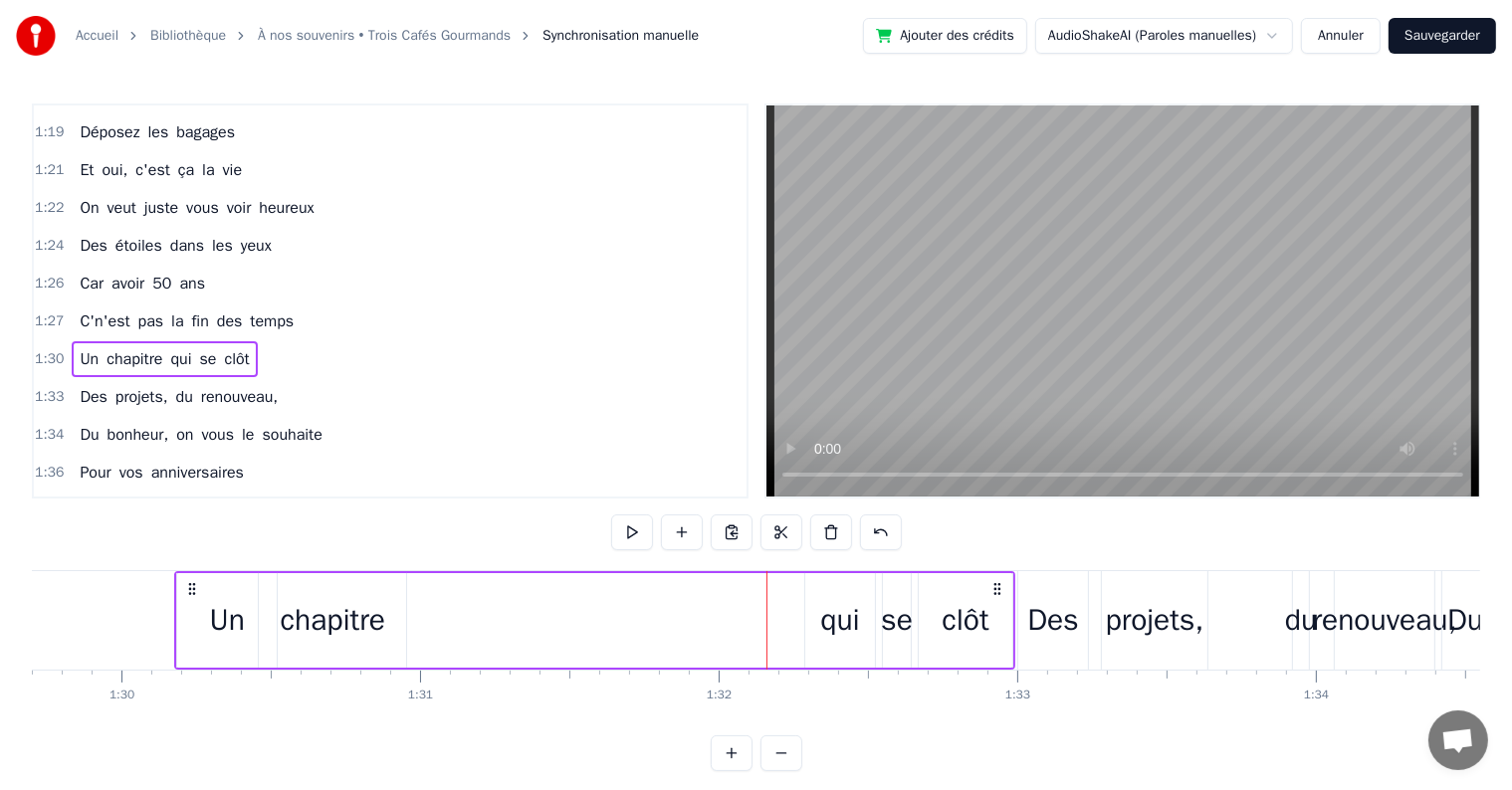 click on "qui" at bounding box center [840, 620] 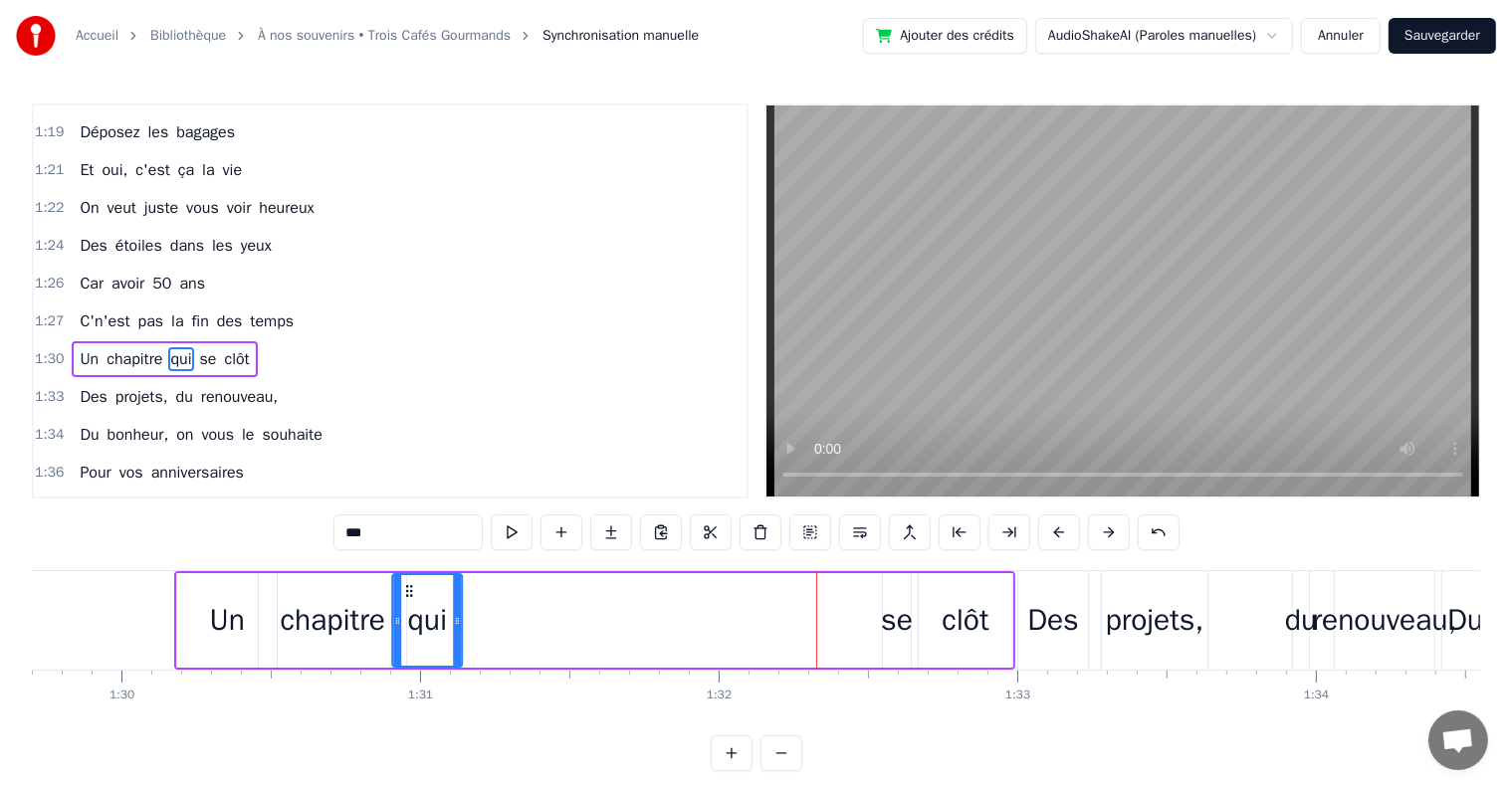 drag, startPoint x: 822, startPoint y: 589, endPoint x: 409, endPoint y: 589, distance: 413 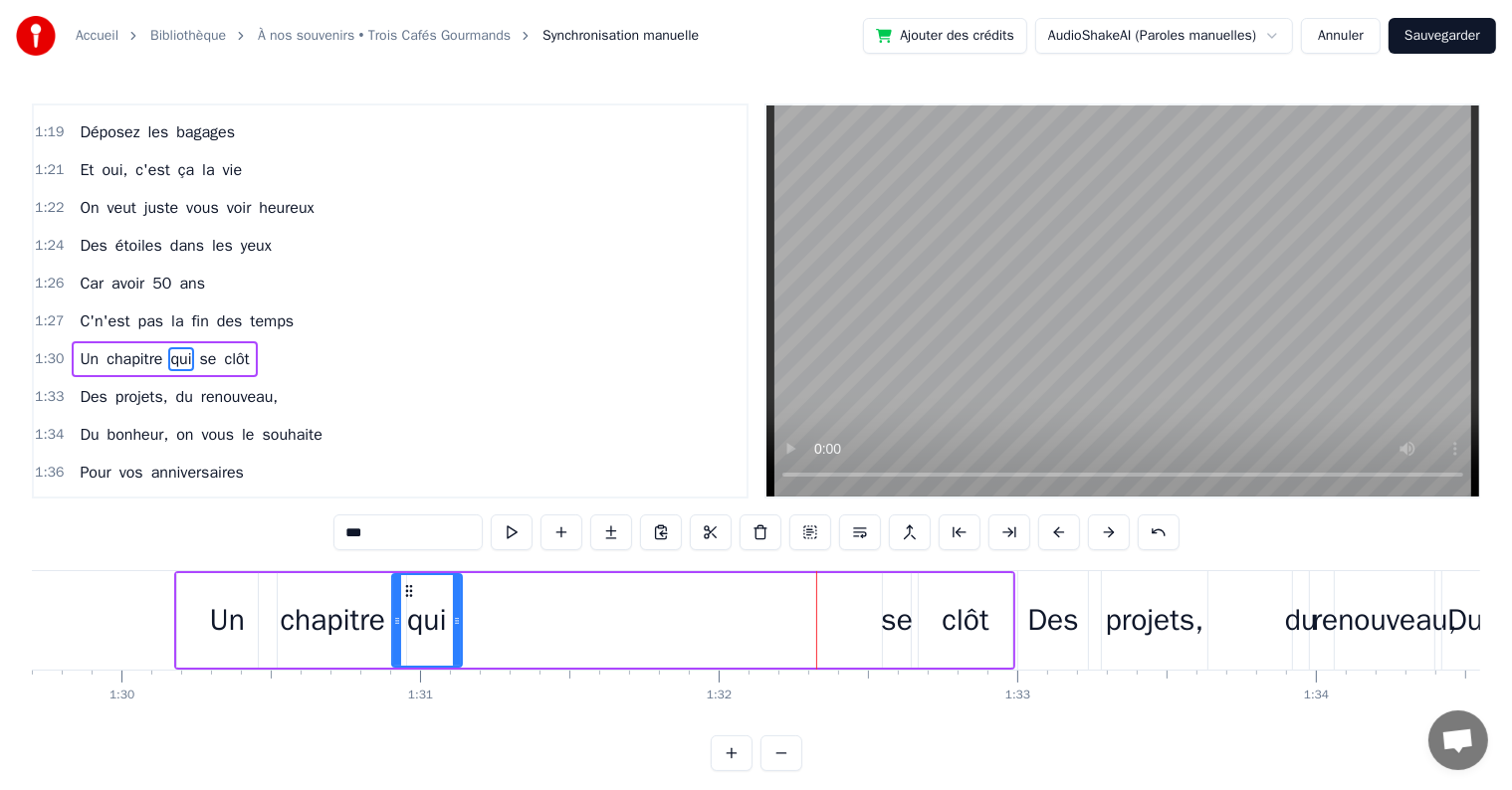 click on "se" at bounding box center [897, 620] 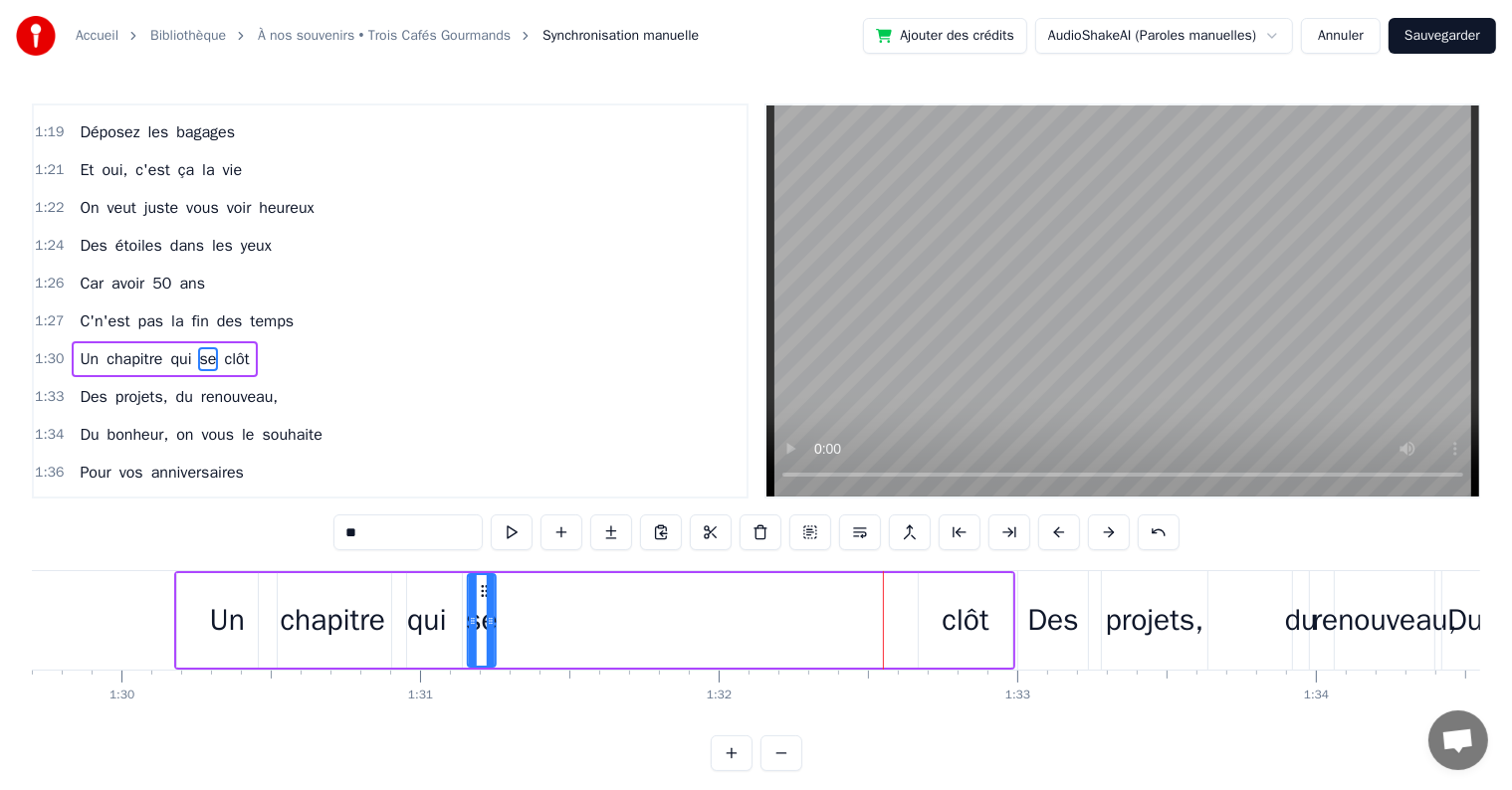 drag, startPoint x: 895, startPoint y: 593, endPoint x: 479, endPoint y: 604, distance: 416.1454 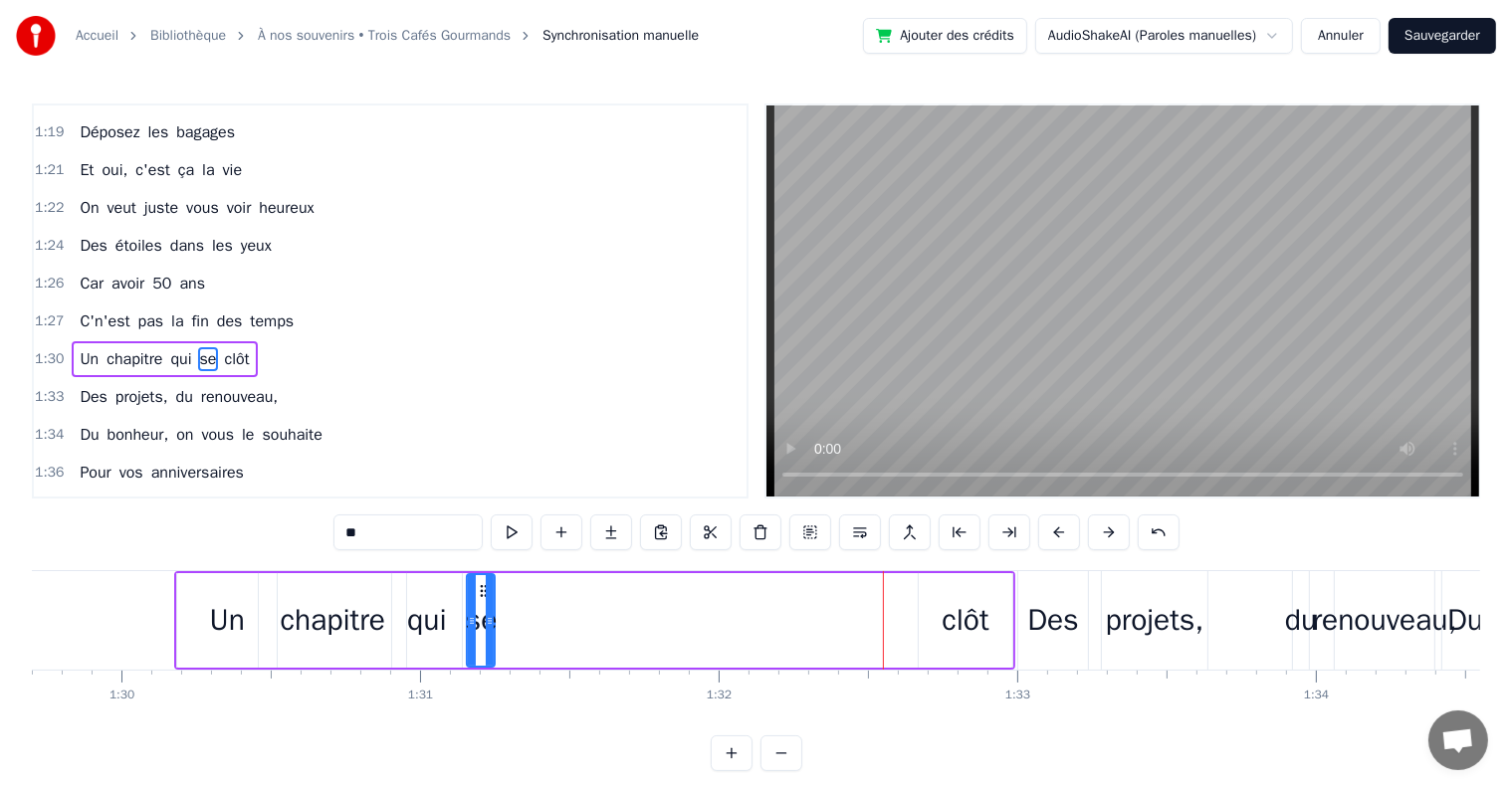 click on "clôt" at bounding box center (965, 620) 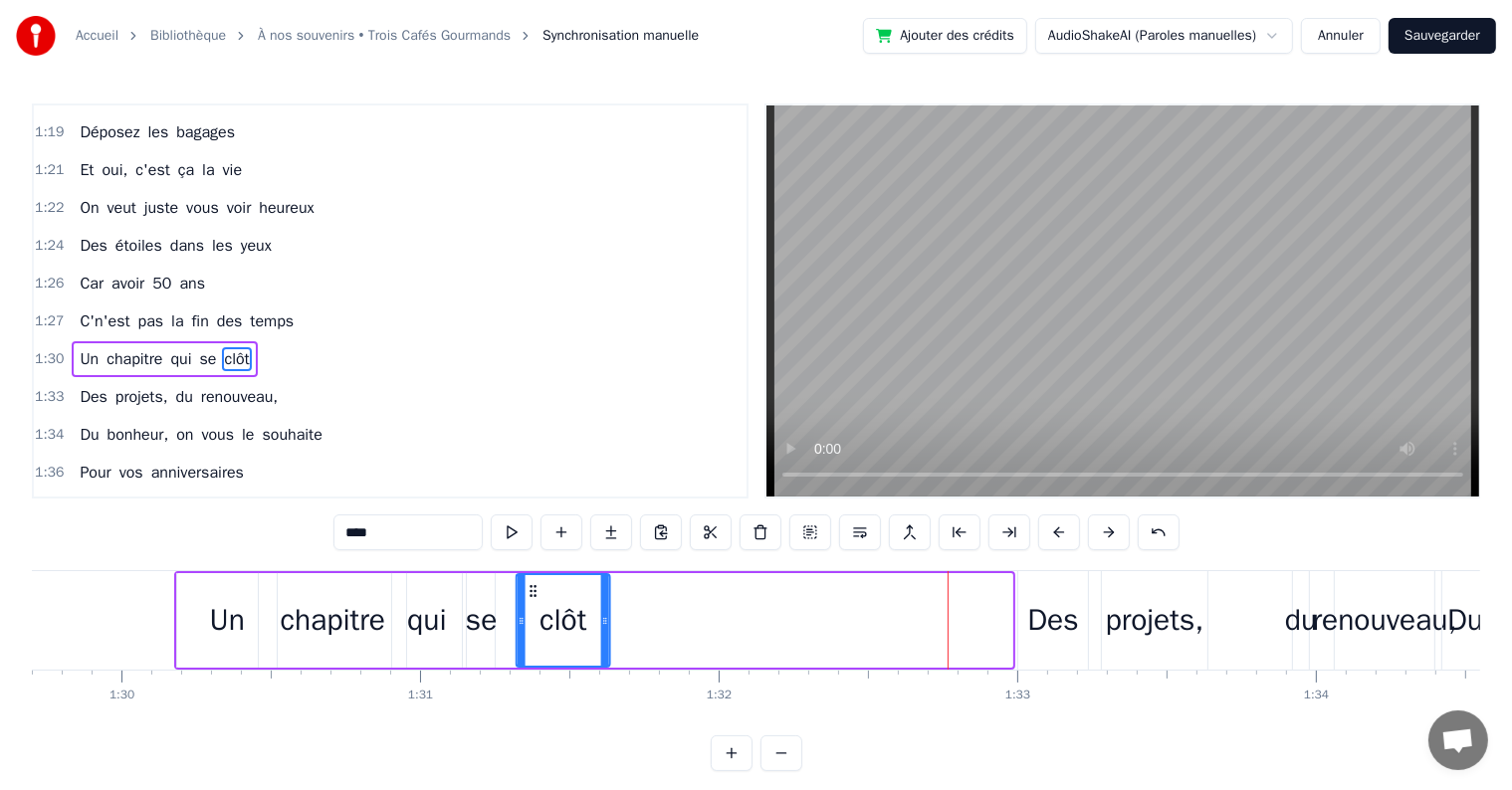 drag, startPoint x: 936, startPoint y: 595, endPoint x: 533, endPoint y: 599, distance: 403.01985 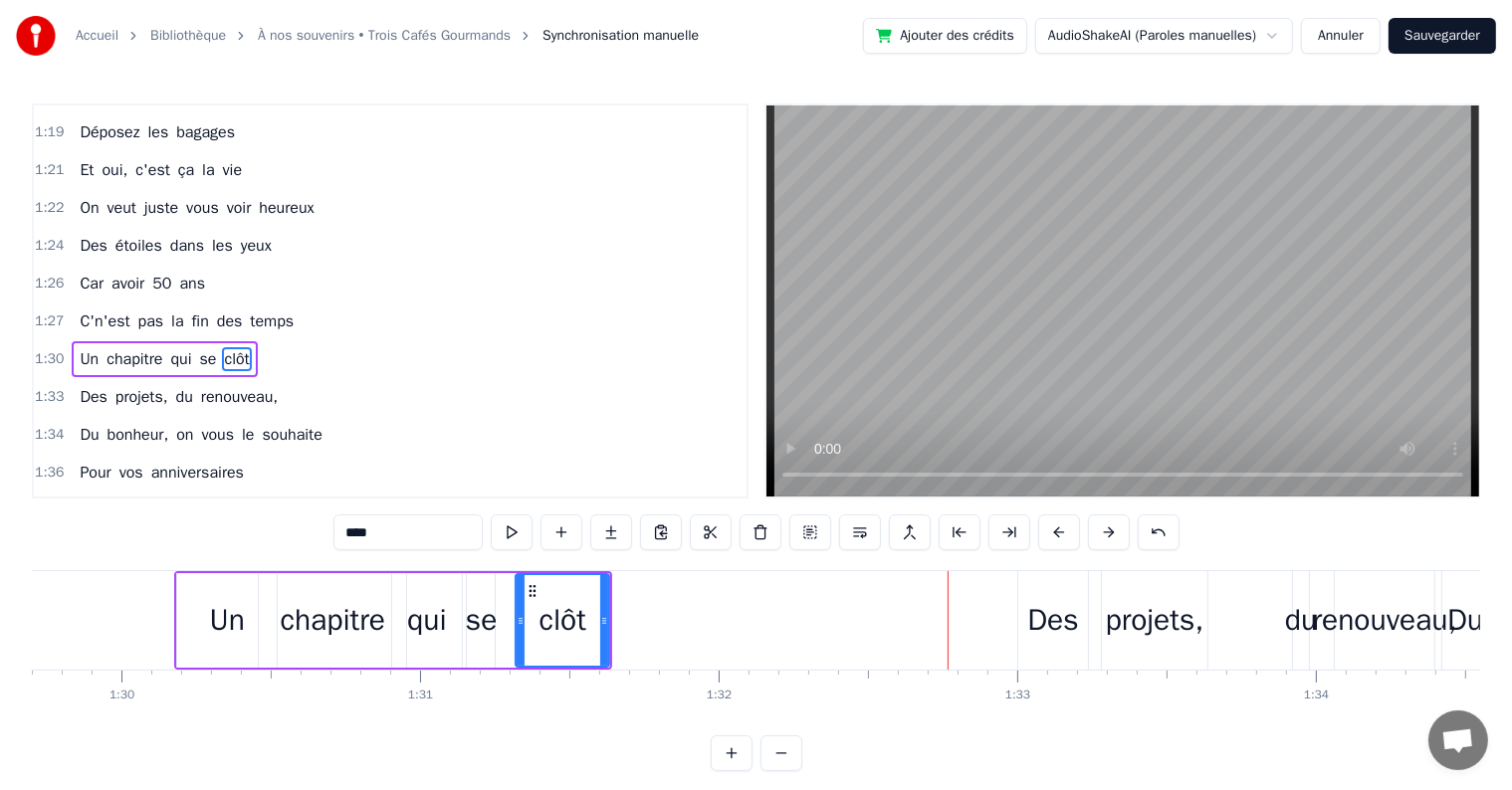 click on "Des" at bounding box center (1053, 620) 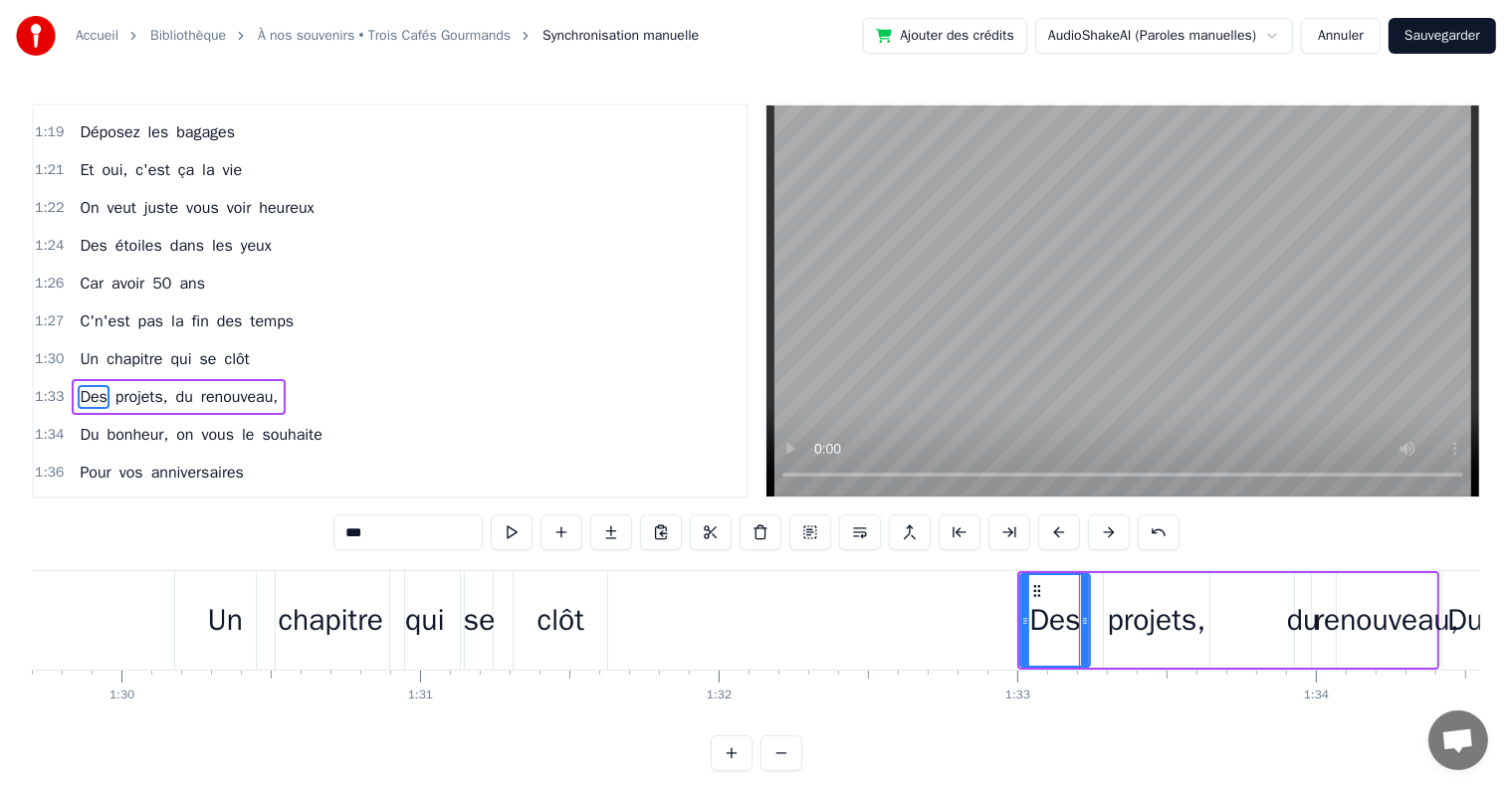 scroll, scrollTop: 1616, scrollLeft: 0, axis: vertical 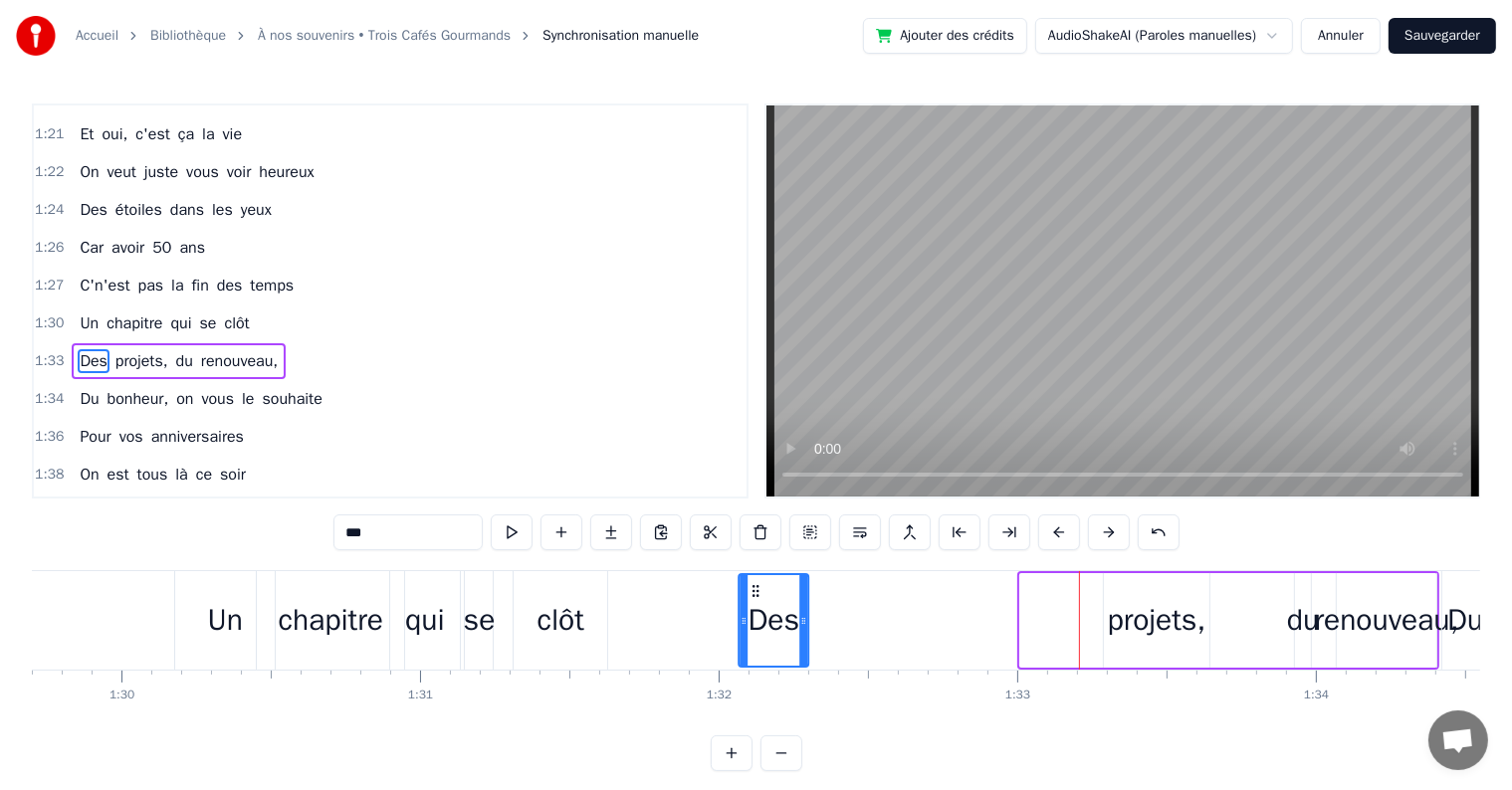 drag, startPoint x: 1024, startPoint y: 591, endPoint x: 753, endPoint y: 591, distance: 271 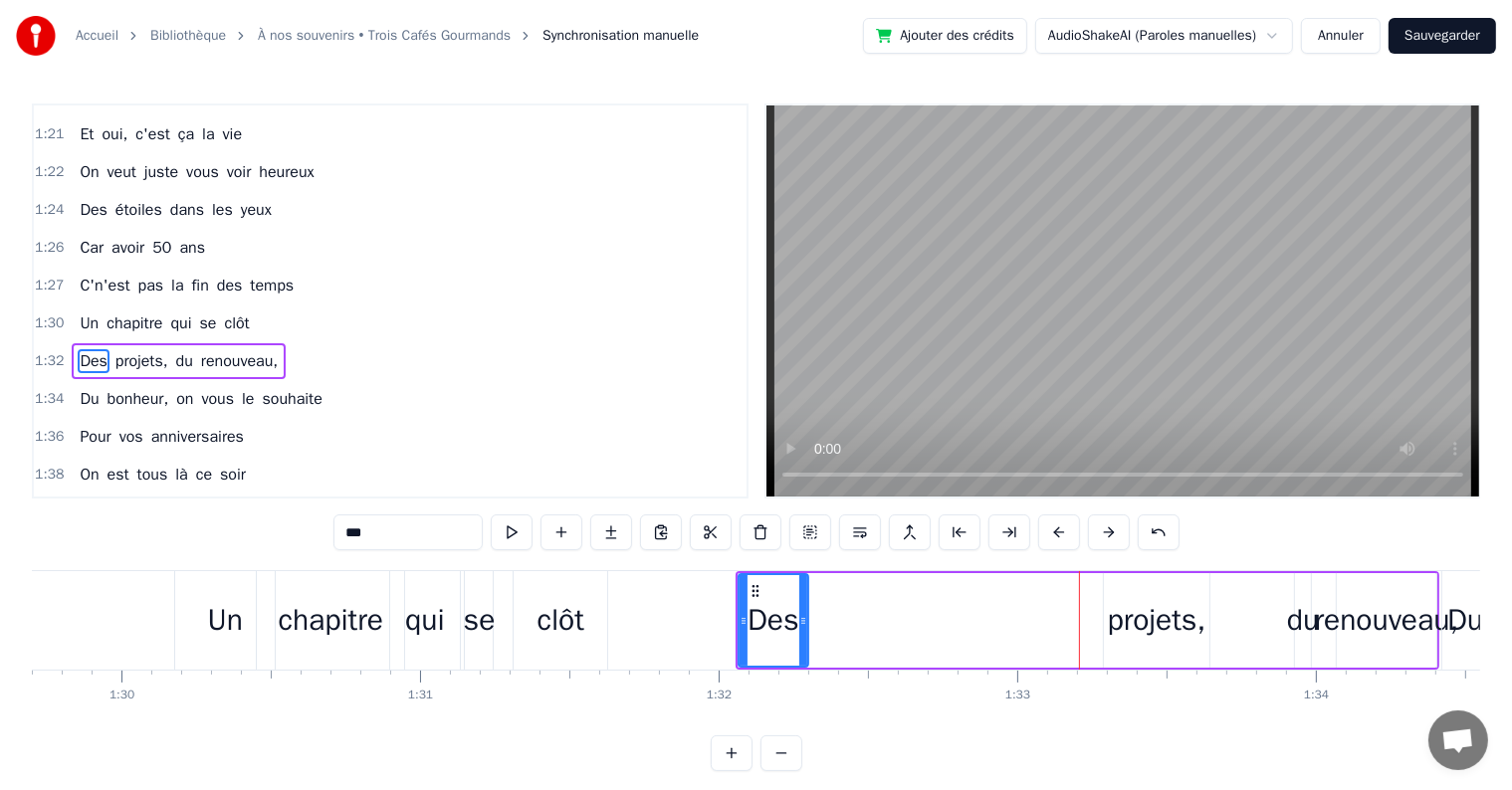 click on "projets," at bounding box center [1157, 620] 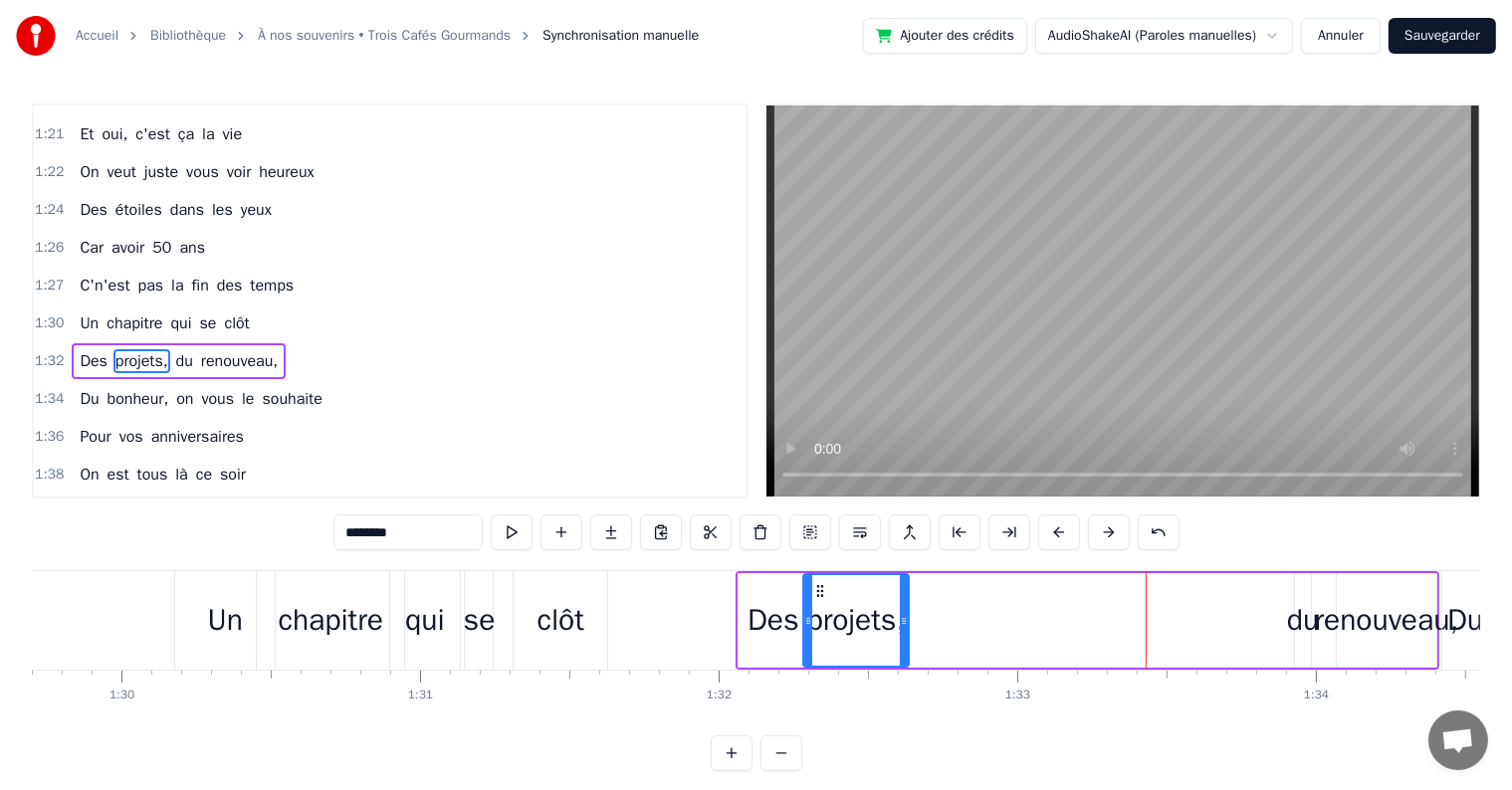 drag, startPoint x: 1051, startPoint y: 597, endPoint x: 816, endPoint y: 601, distance: 235.03404 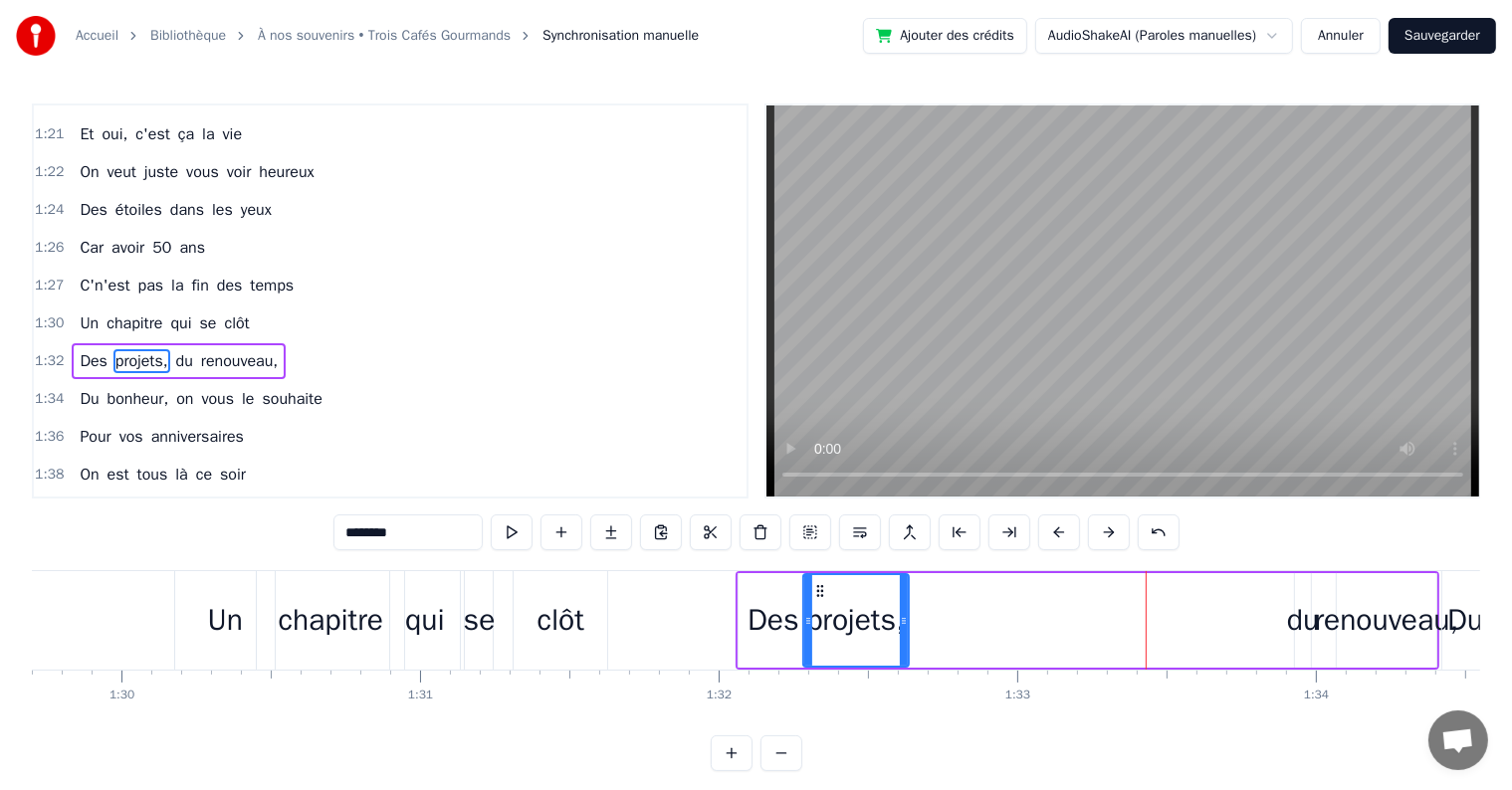 click on "du" at bounding box center [1303, 620] 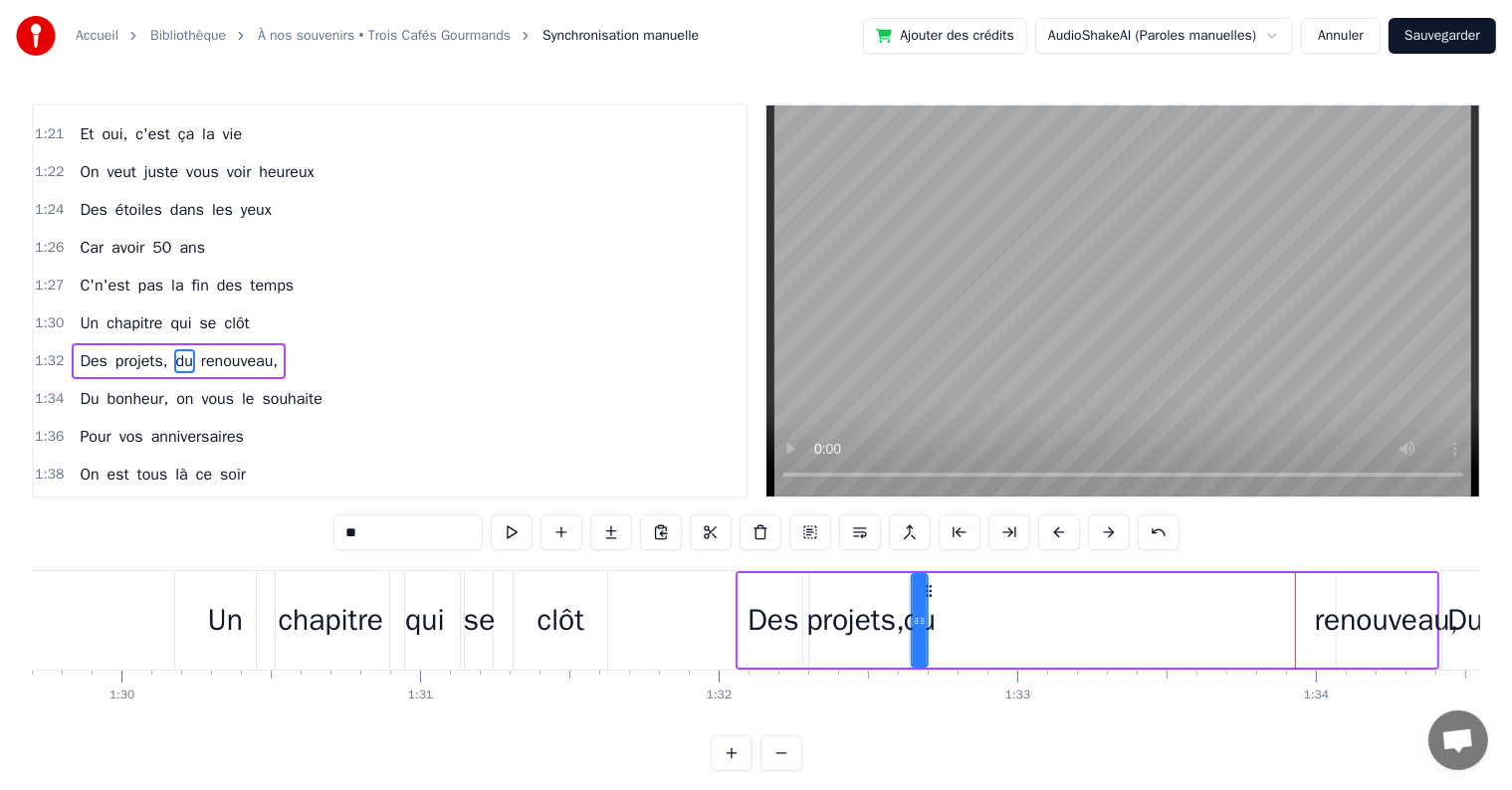 drag, startPoint x: 1311, startPoint y: 589, endPoint x: 928, endPoint y: 604, distance: 383.29362 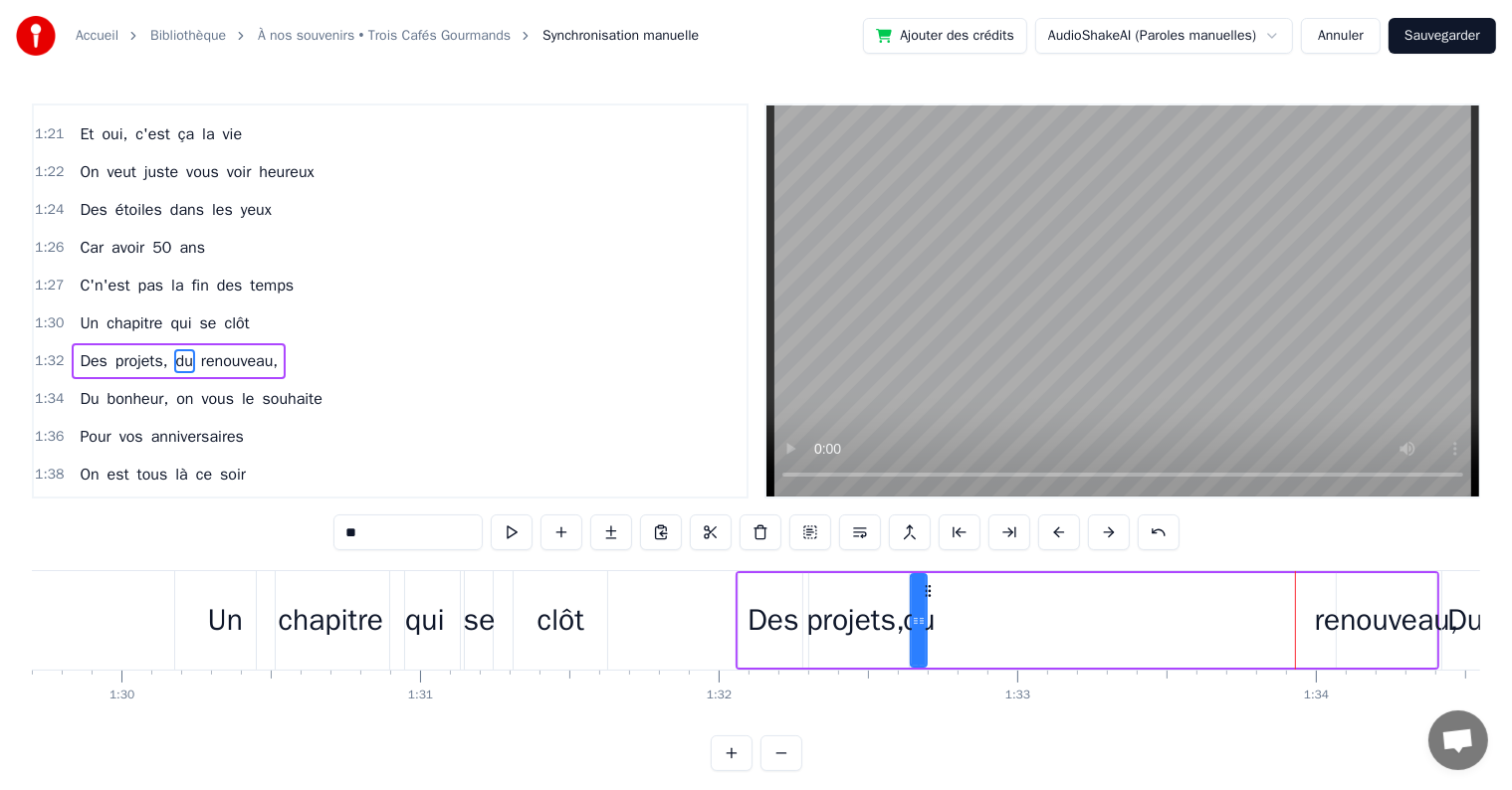 click on "renouveau," at bounding box center [1387, 620] 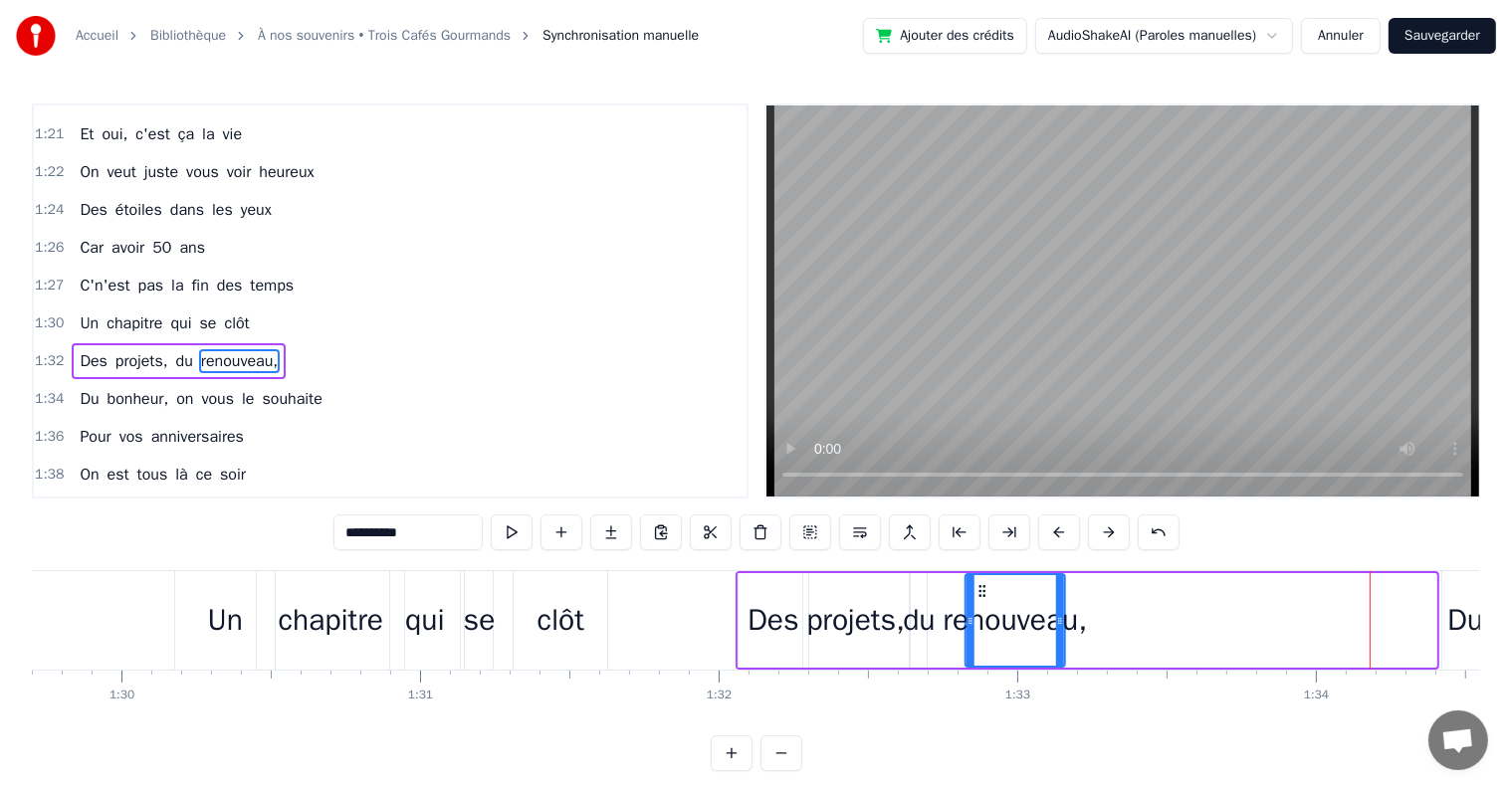 drag, startPoint x: 1352, startPoint y: 588, endPoint x: 979, endPoint y: 600, distance: 373.19298 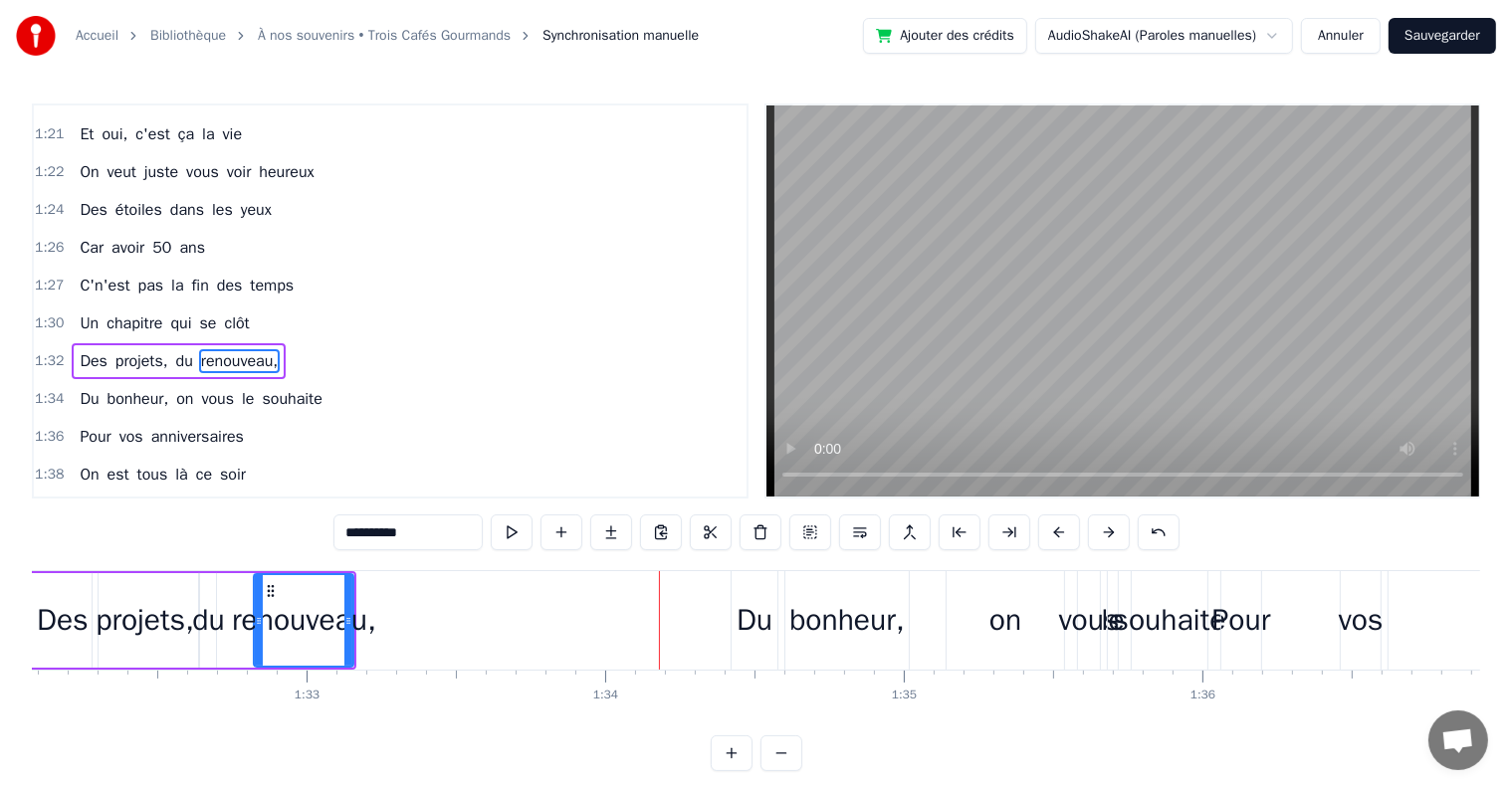 scroll, scrollTop: 0, scrollLeft: 27530, axis: horizontal 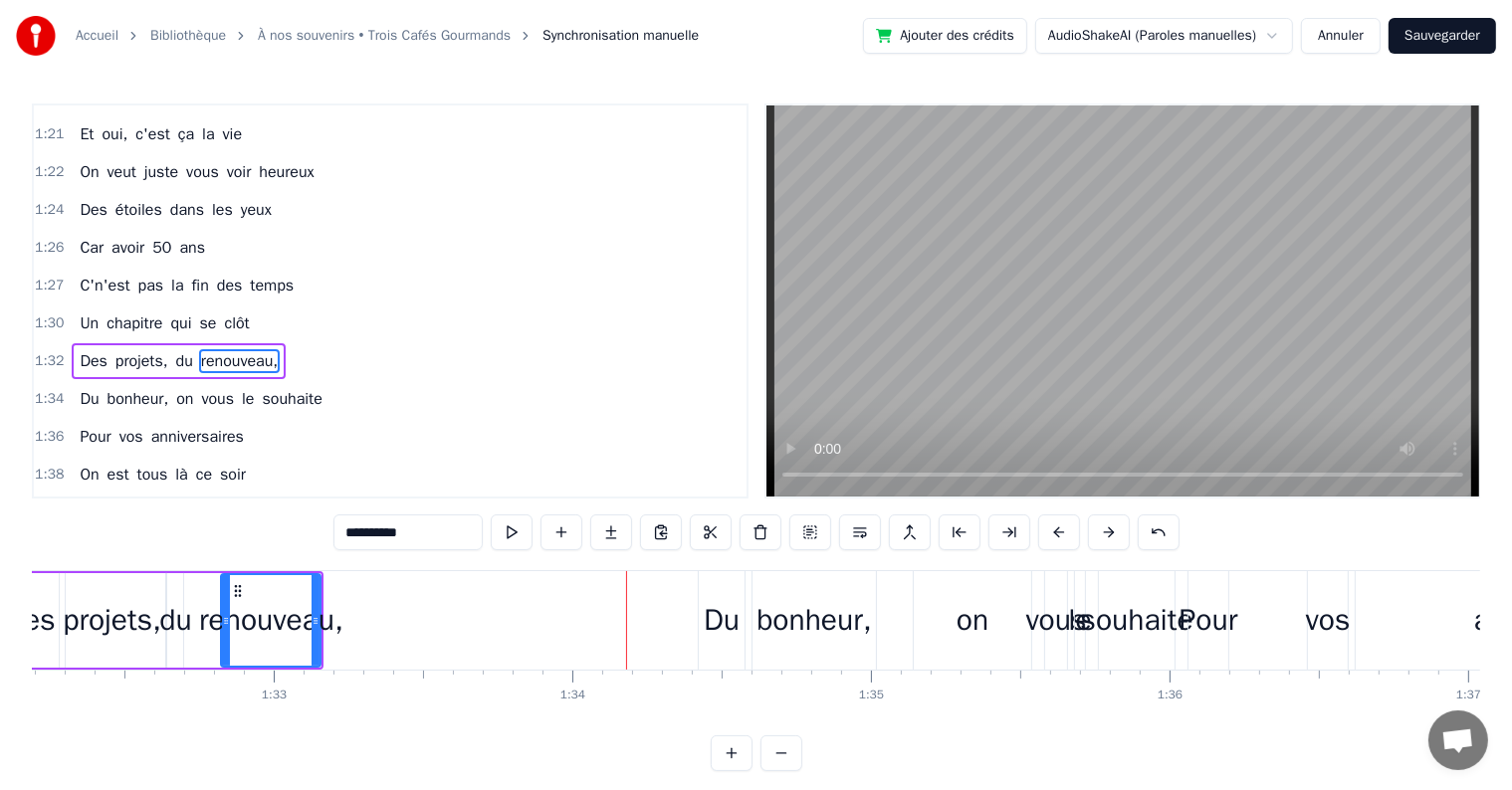 click on "Du" at bounding box center (722, 620) 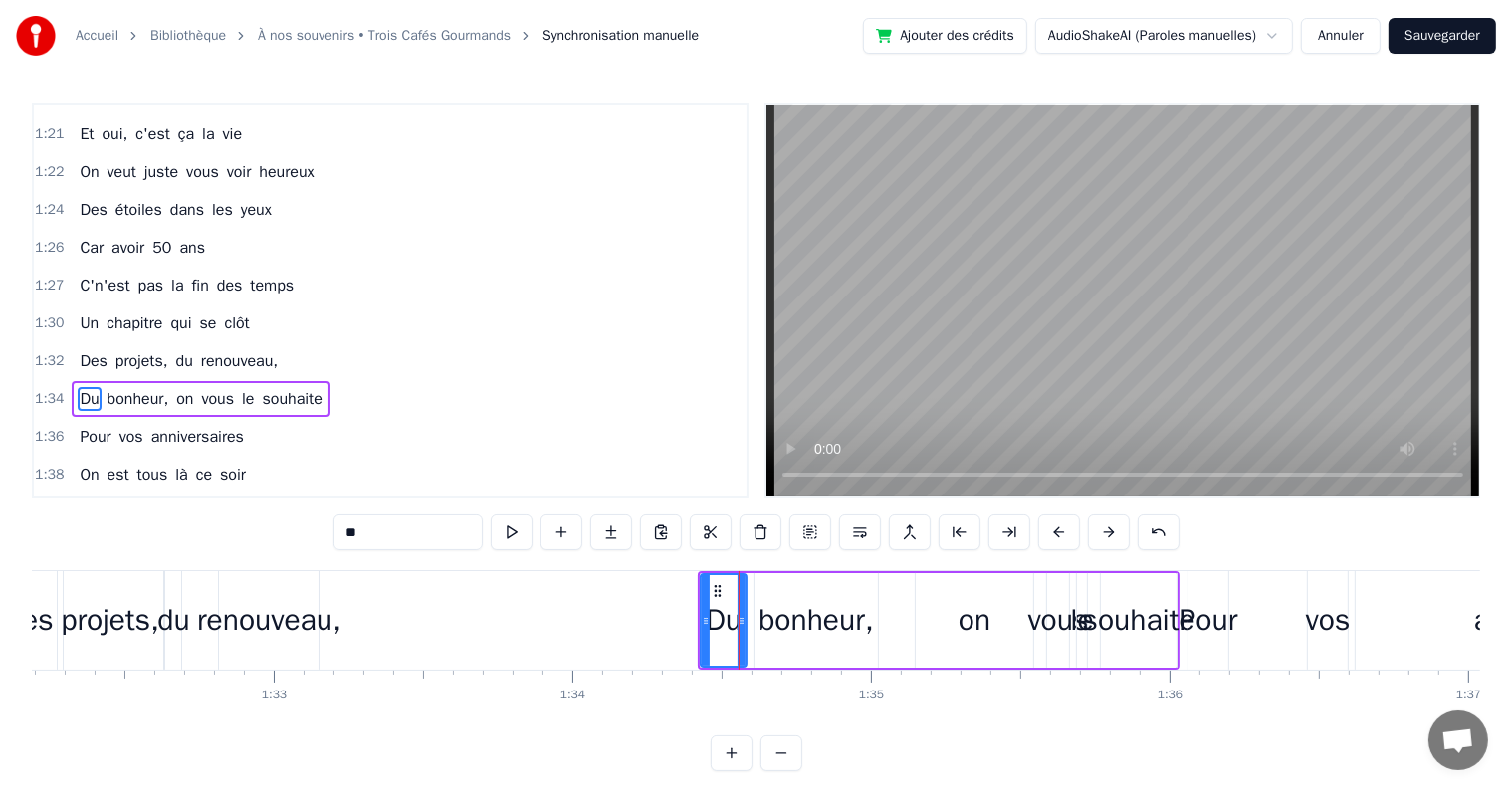 scroll, scrollTop: 1653, scrollLeft: 0, axis: vertical 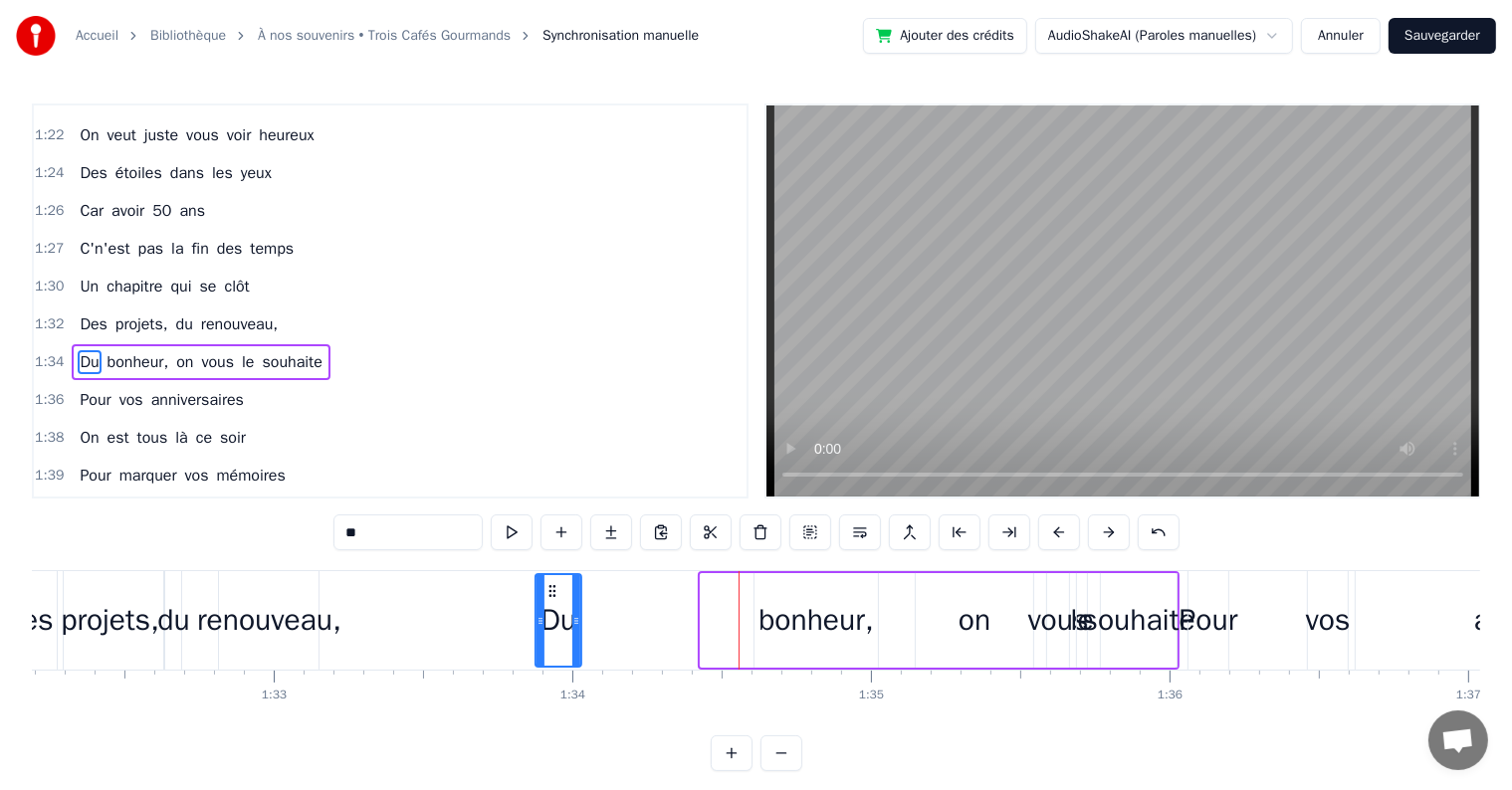 drag, startPoint x: 678, startPoint y: 591, endPoint x: 553, endPoint y: 597, distance: 125.14392 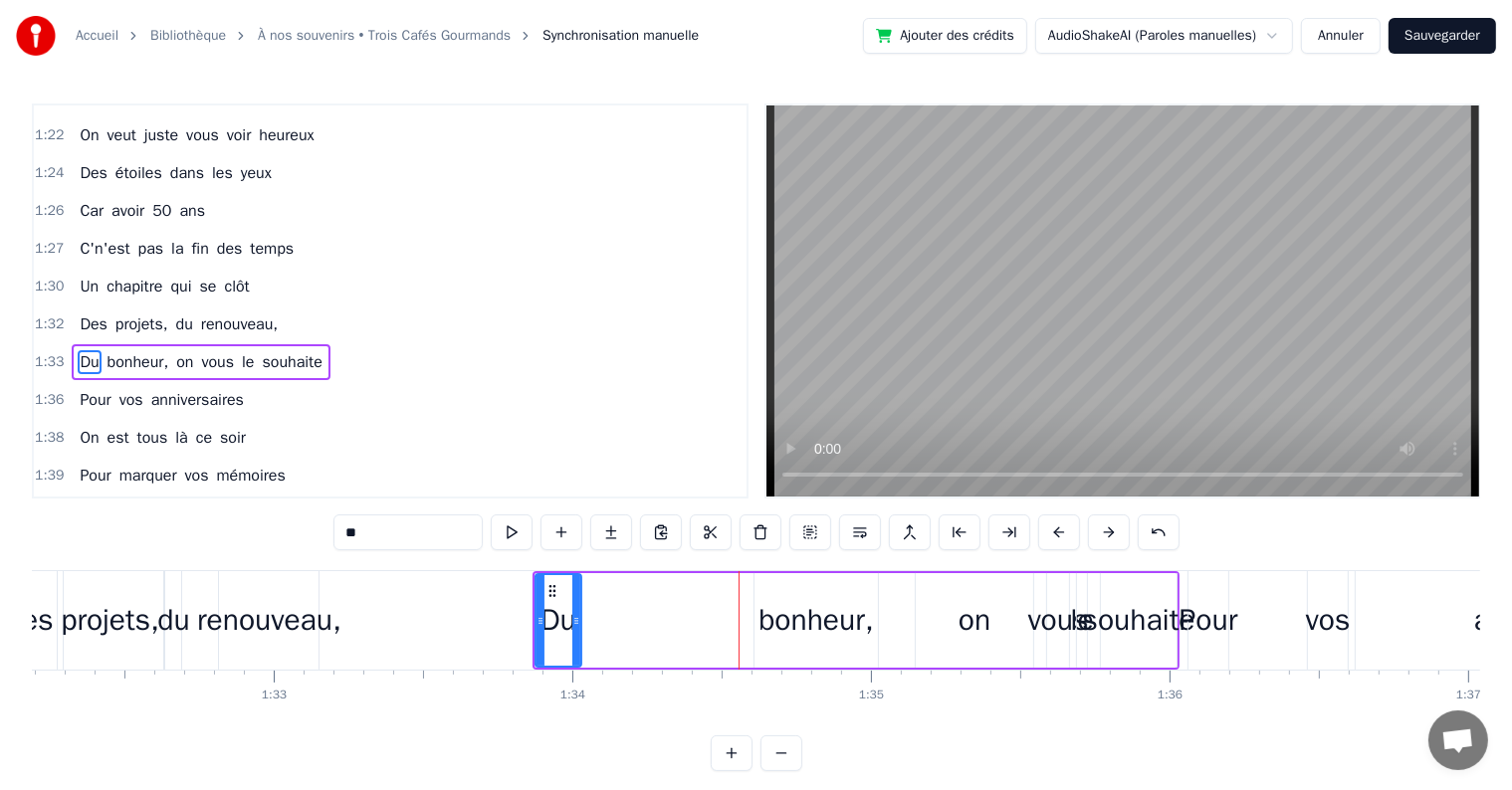 click on "Du bonheur, on vous le souhaite" at bounding box center (856, 620) 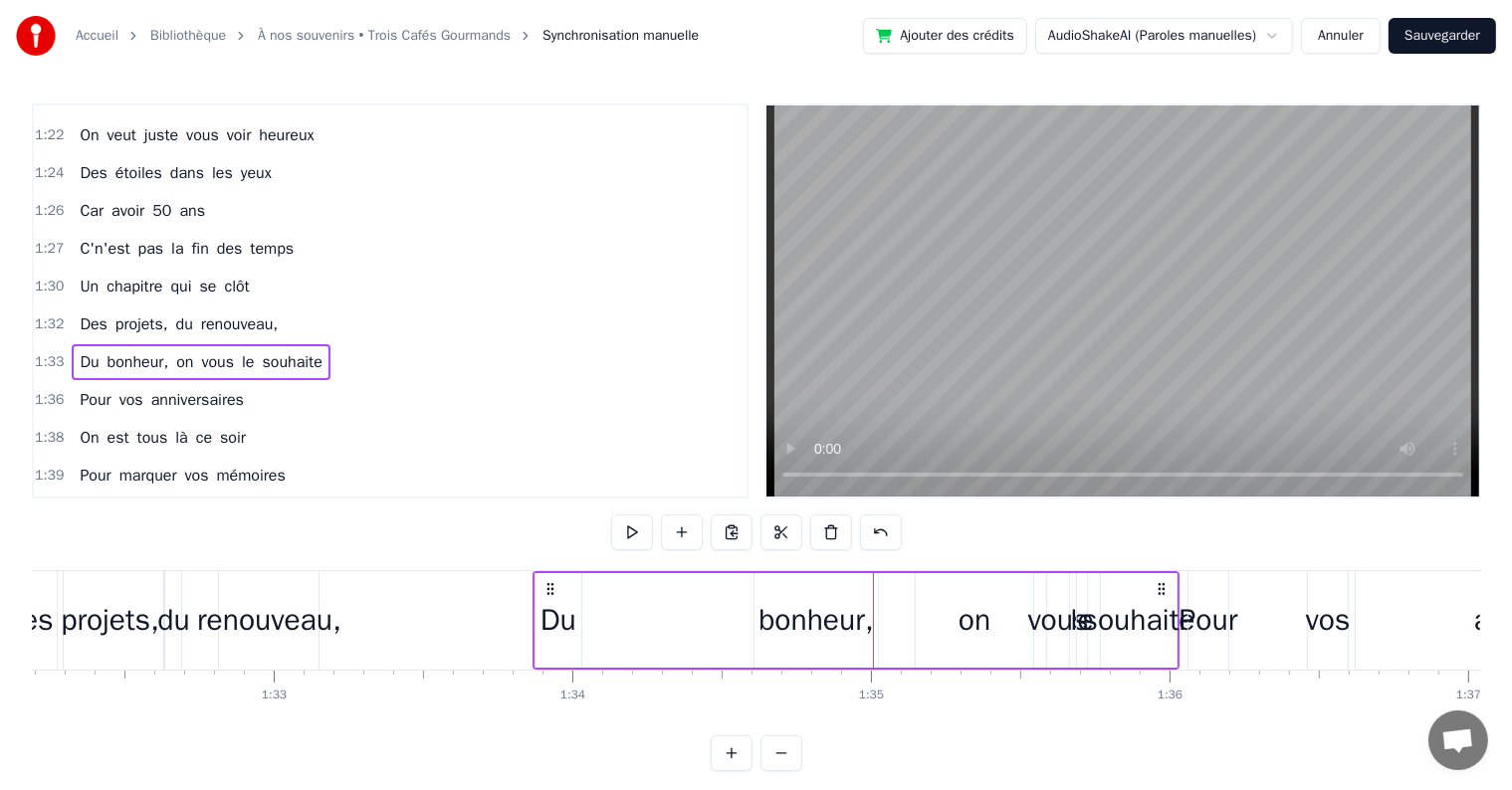 click on "bonheur," at bounding box center (816, 620) 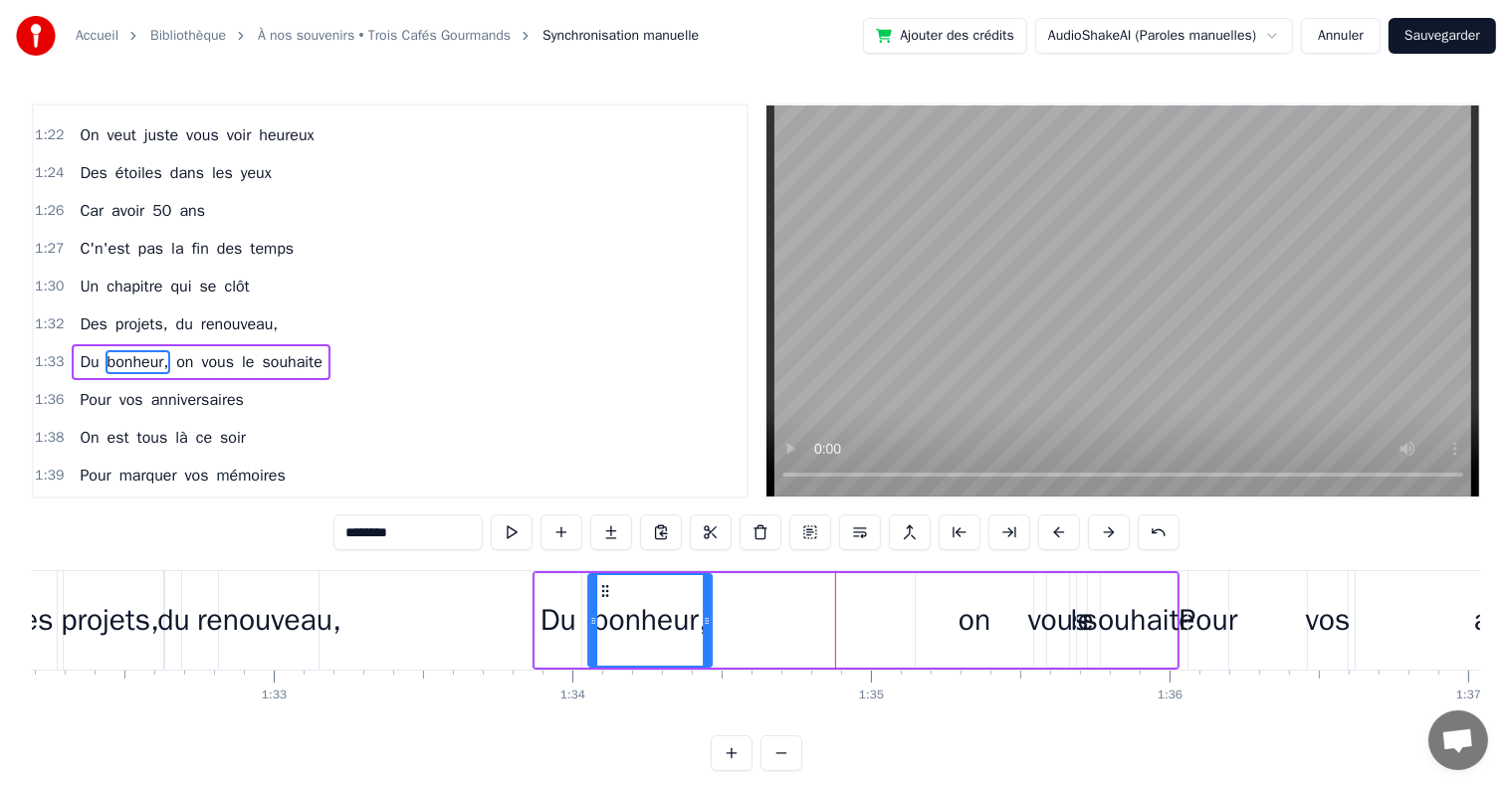drag, startPoint x: 766, startPoint y: 588, endPoint x: 600, endPoint y: 588, distance: 166 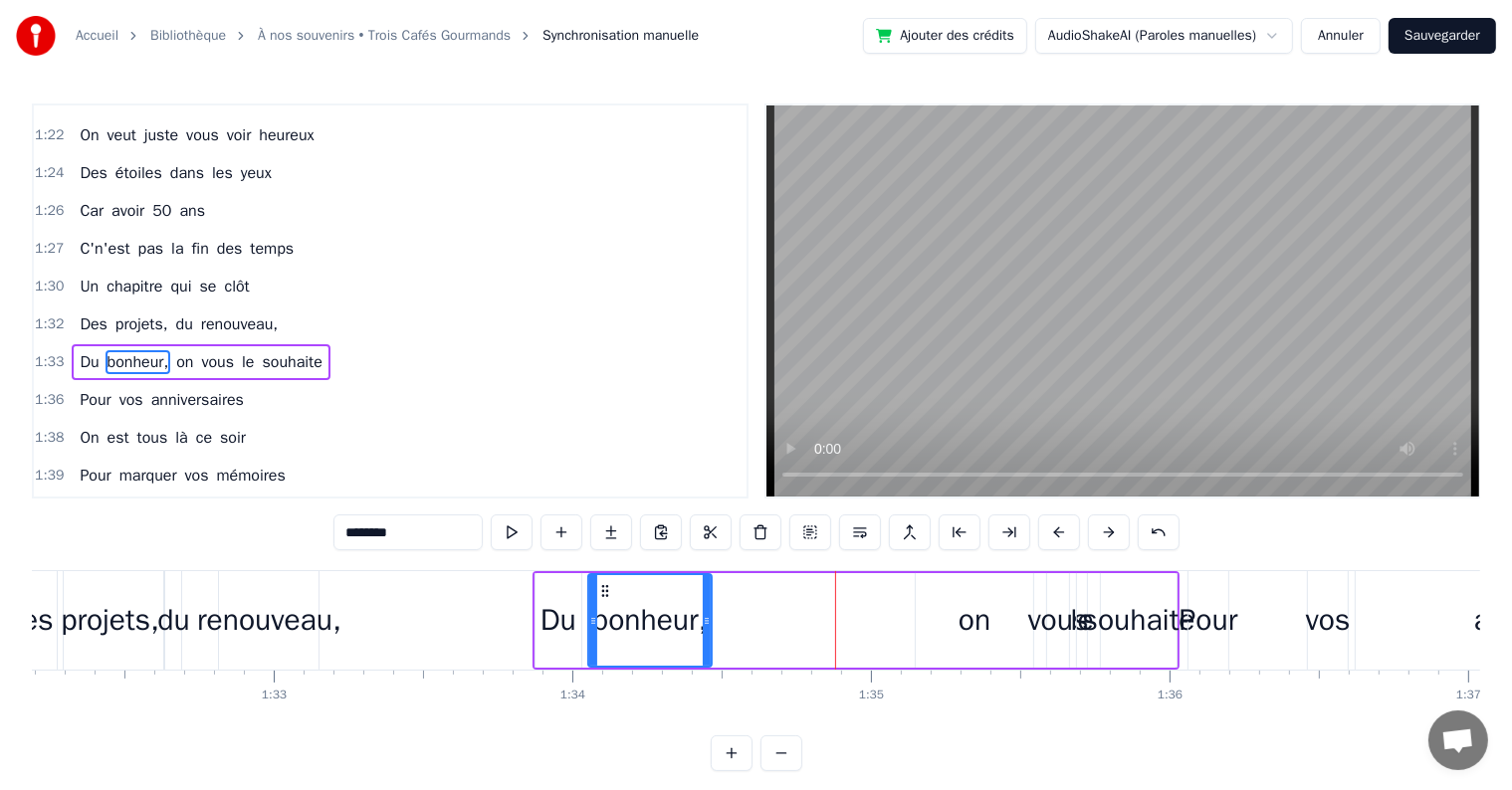 click on "on" at bounding box center (974, 620) 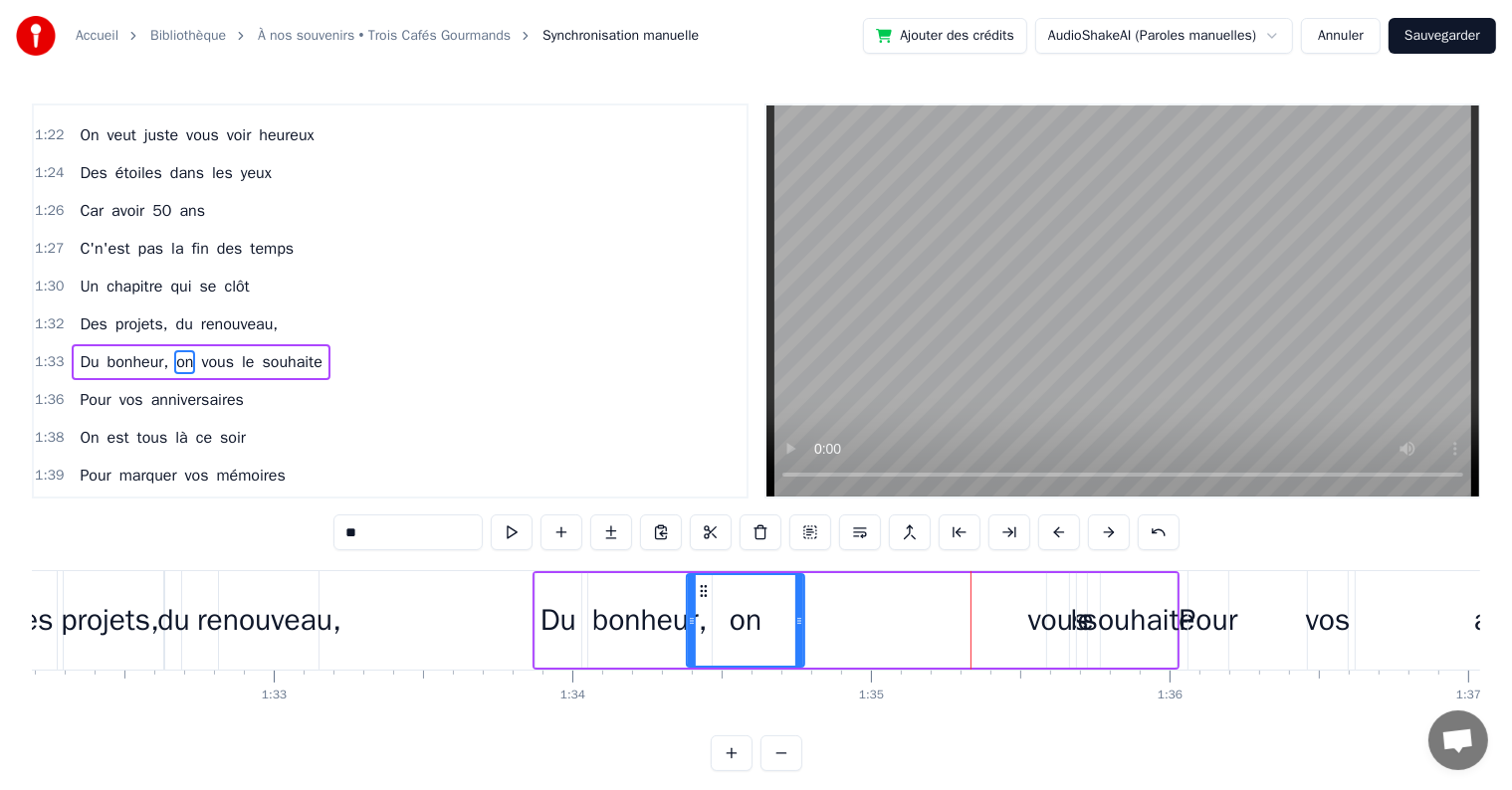 drag, startPoint x: 937, startPoint y: 593, endPoint x: 709, endPoint y: 588, distance: 228.05482 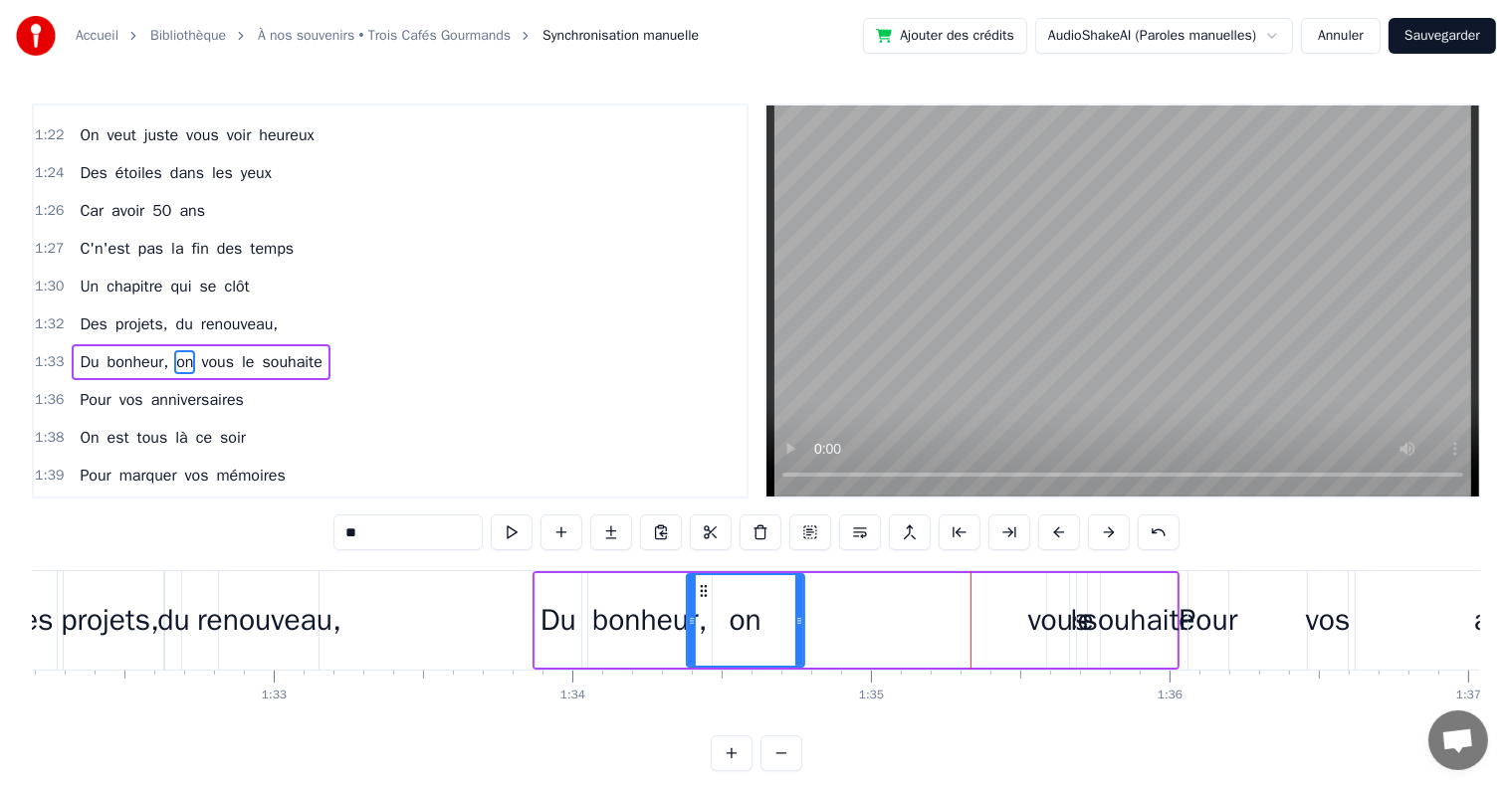 click on "vous" at bounding box center (1058, 620) 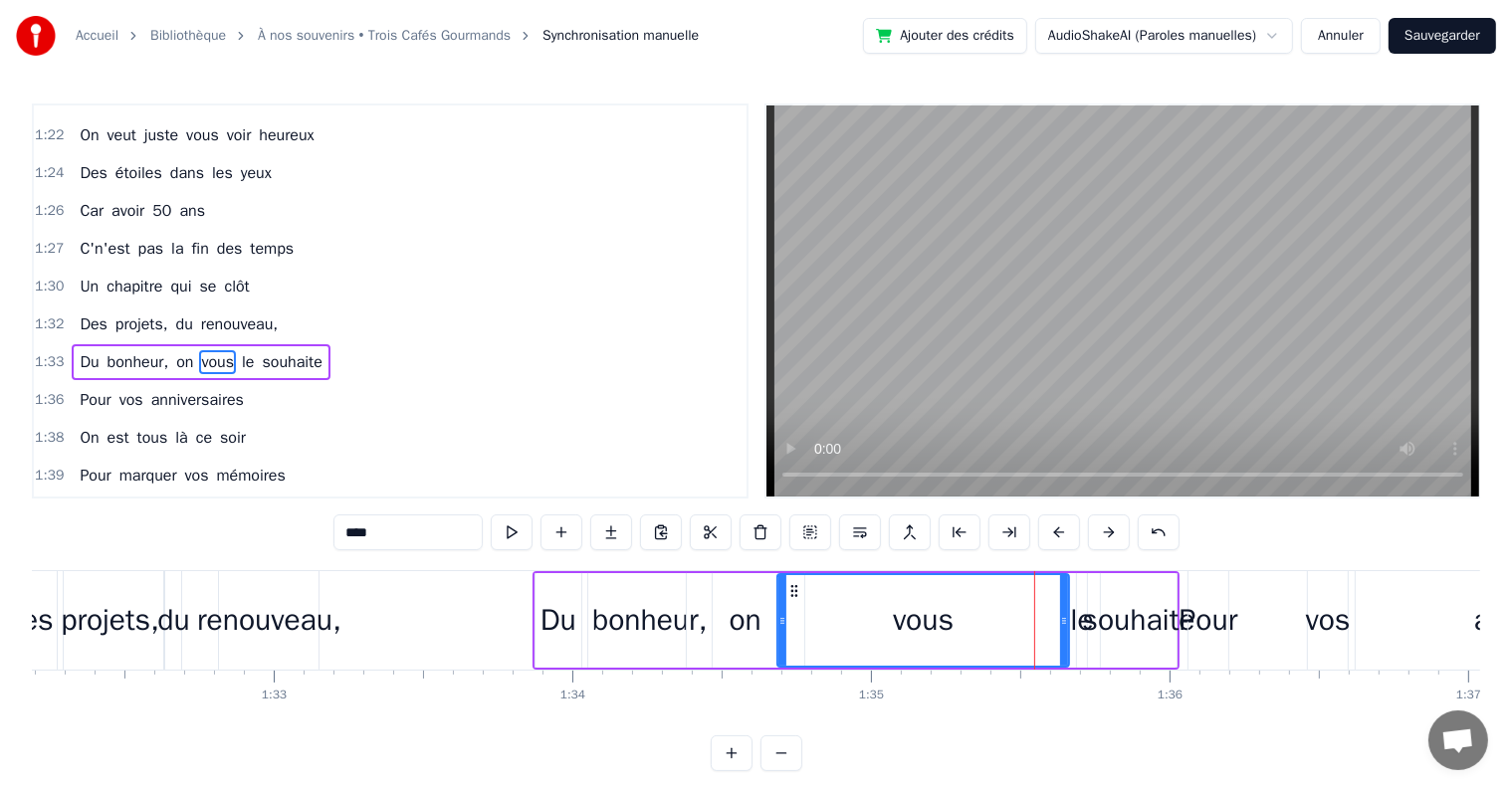 drag, startPoint x: 1054, startPoint y: 585, endPoint x: 784, endPoint y: 595, distance: 270.18512 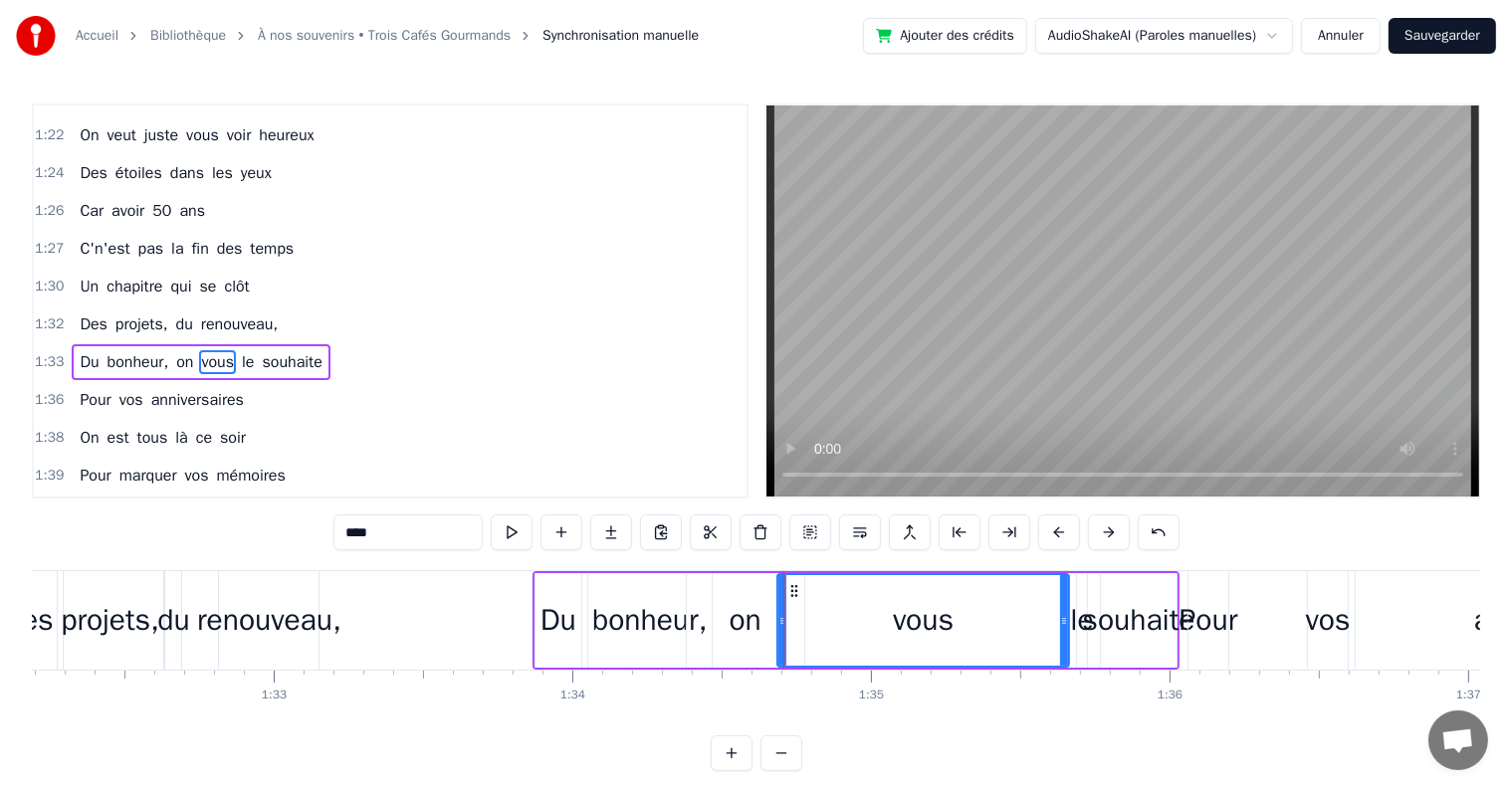 click at bounding box center [1064, 620] 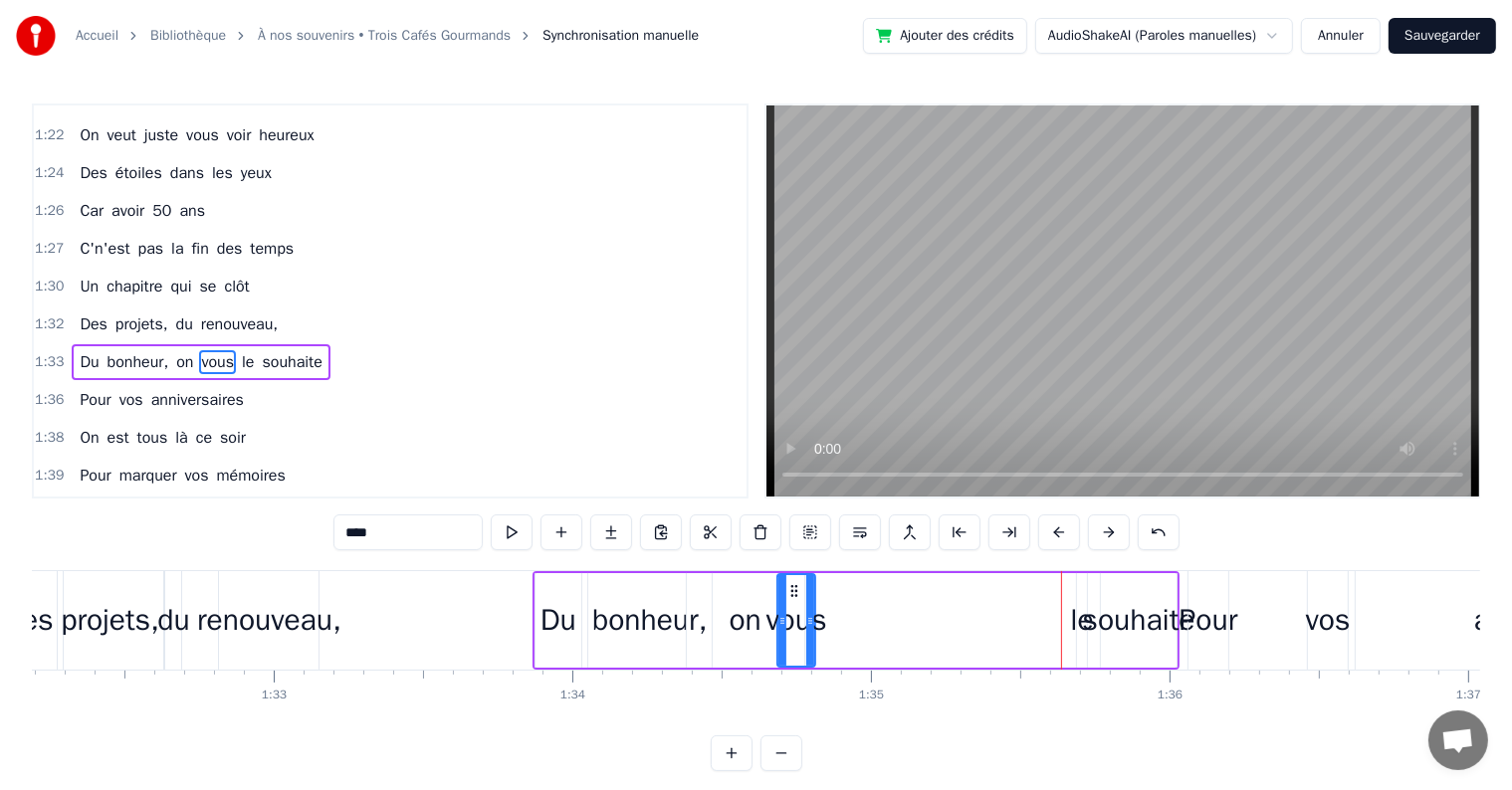 drag, startPoint x: 1062, startPoint y: 597, endPoint x: 808, endPoint y: 596, distance: 254.00197 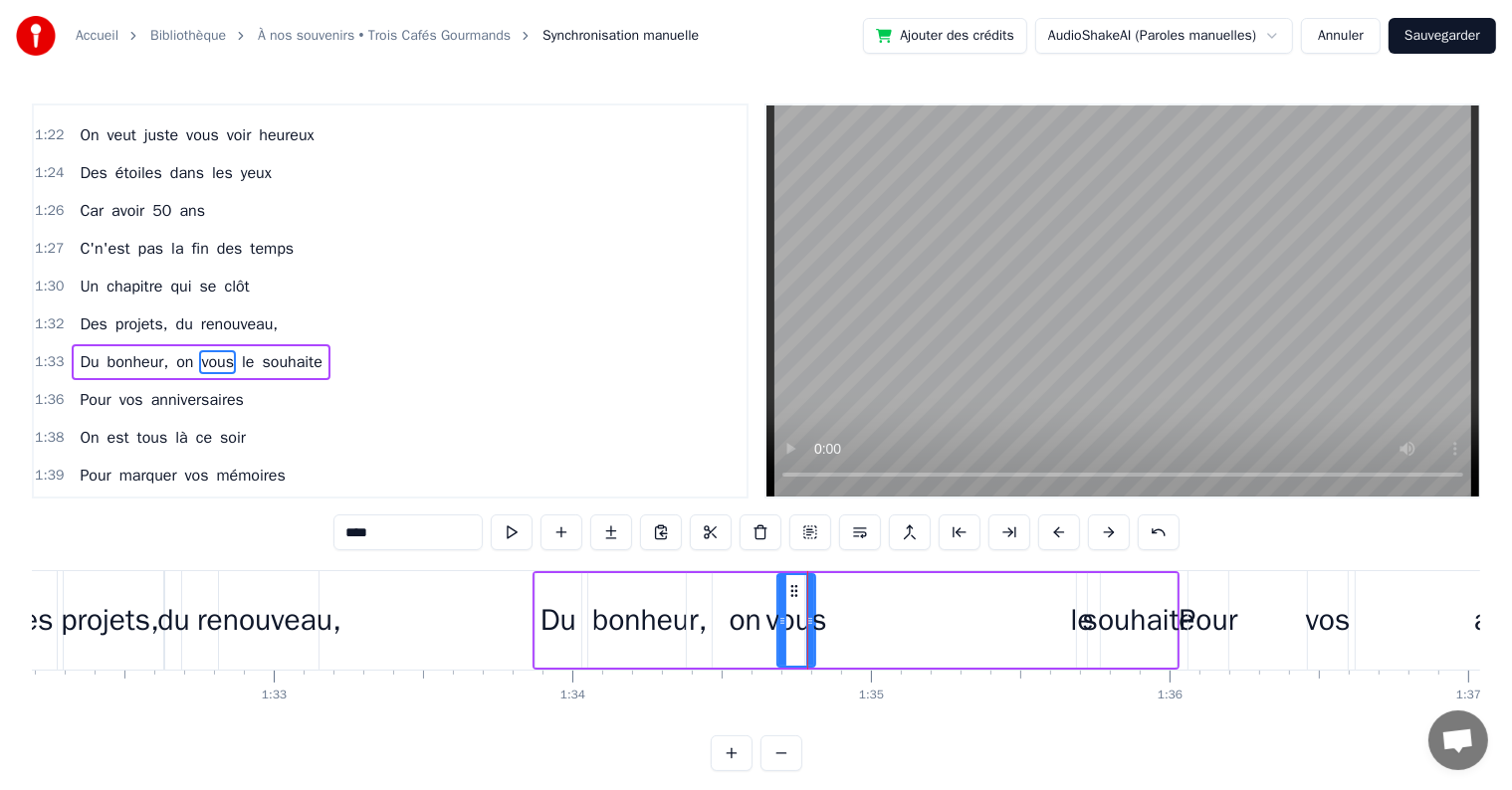 click on "le" at bounding box center [1081, 620] 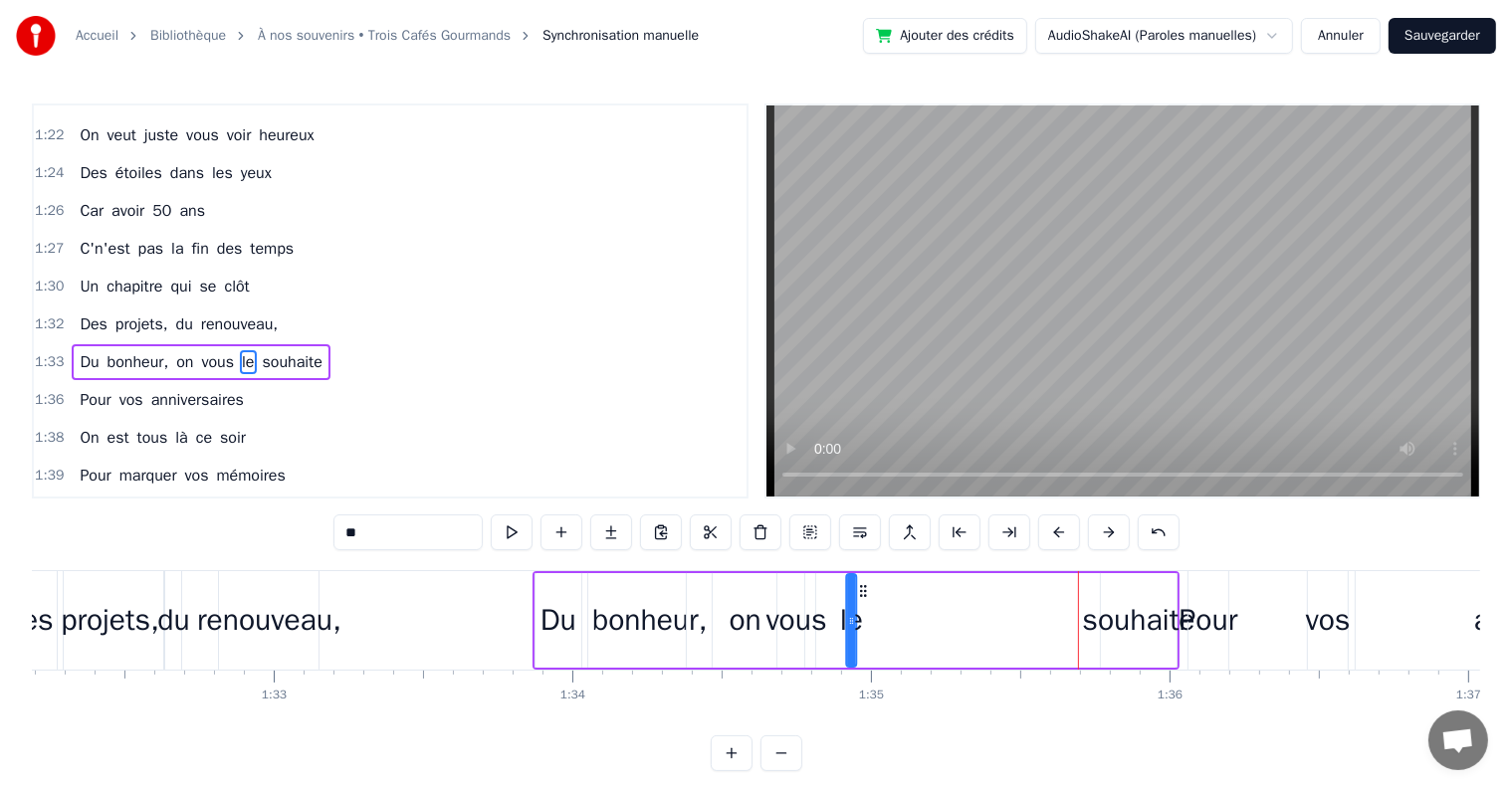 drag, startPoint x: 1091, startPoint y: 589, endPoint x: 862, endPoint y: 597, distance: 229.1397 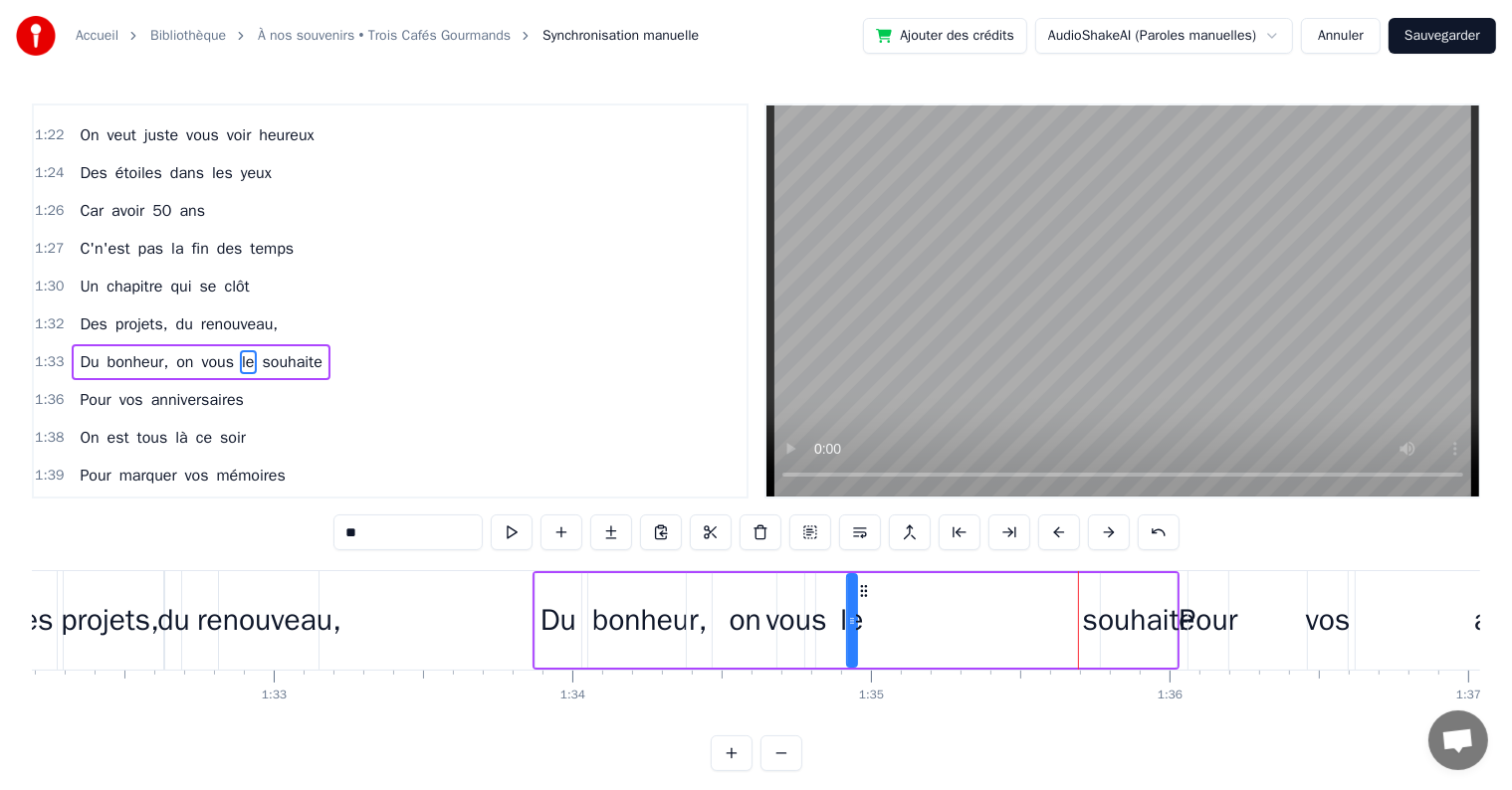 click on "souhaite" at bounding box center [1138, 620] 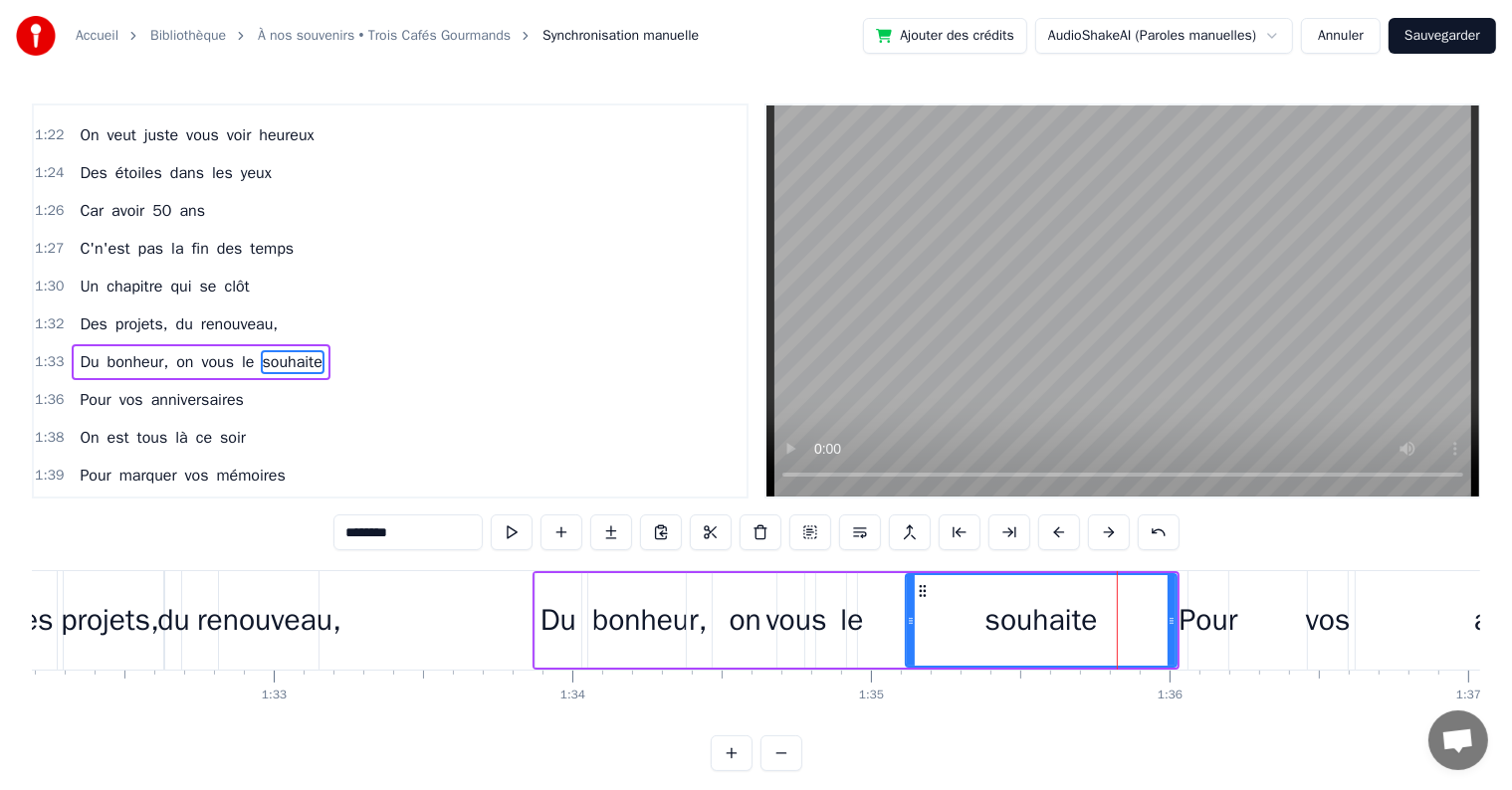 drag, startPoint x: 1100, startPoint y: 590, endPoint x: 905, endPoint y: 596, distance: 195.09229 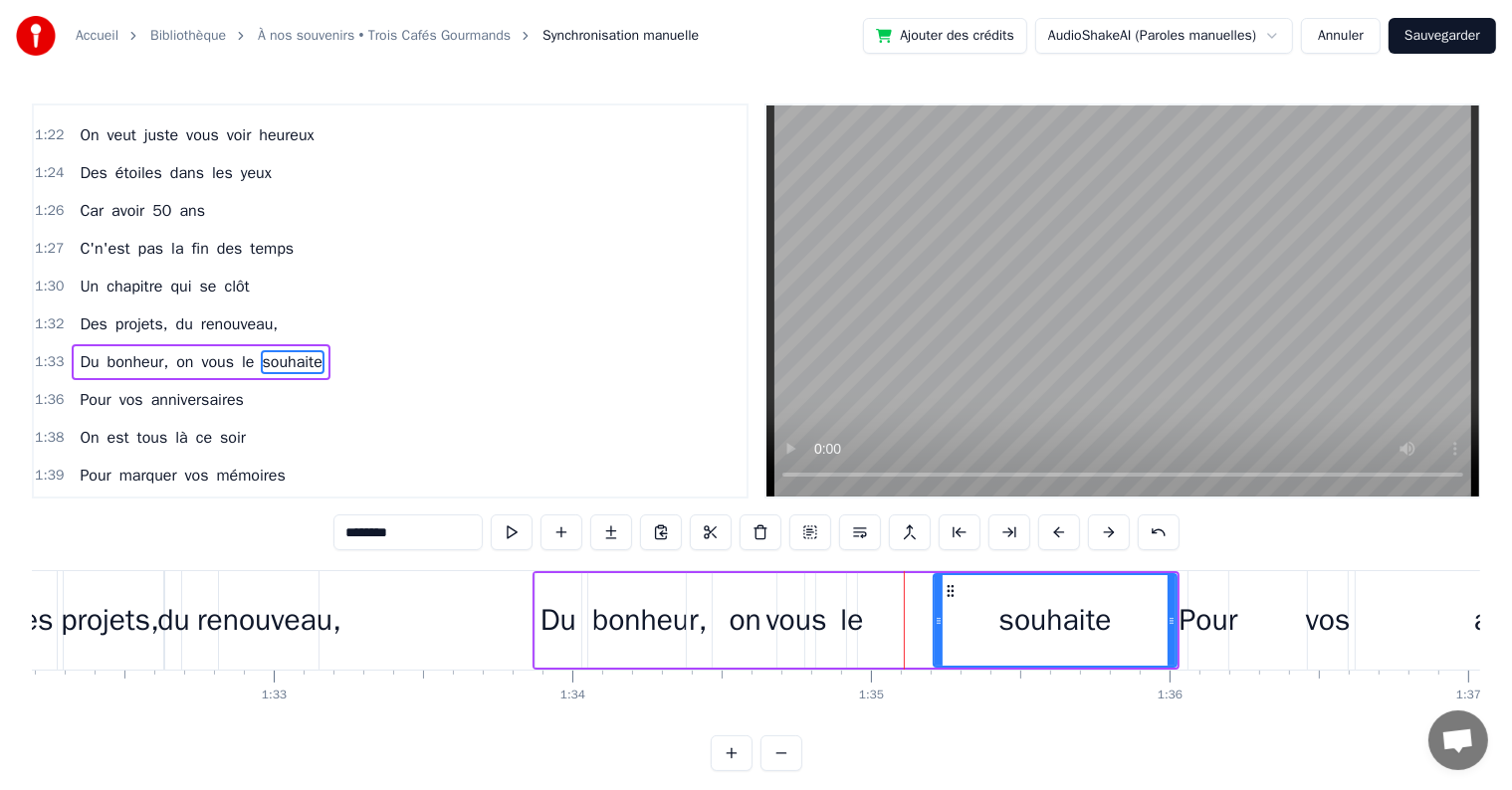drag, startPoint x: 908, startPoint y: 593, endPoint x: 940, endPoint y: 601, distance: 32.984845 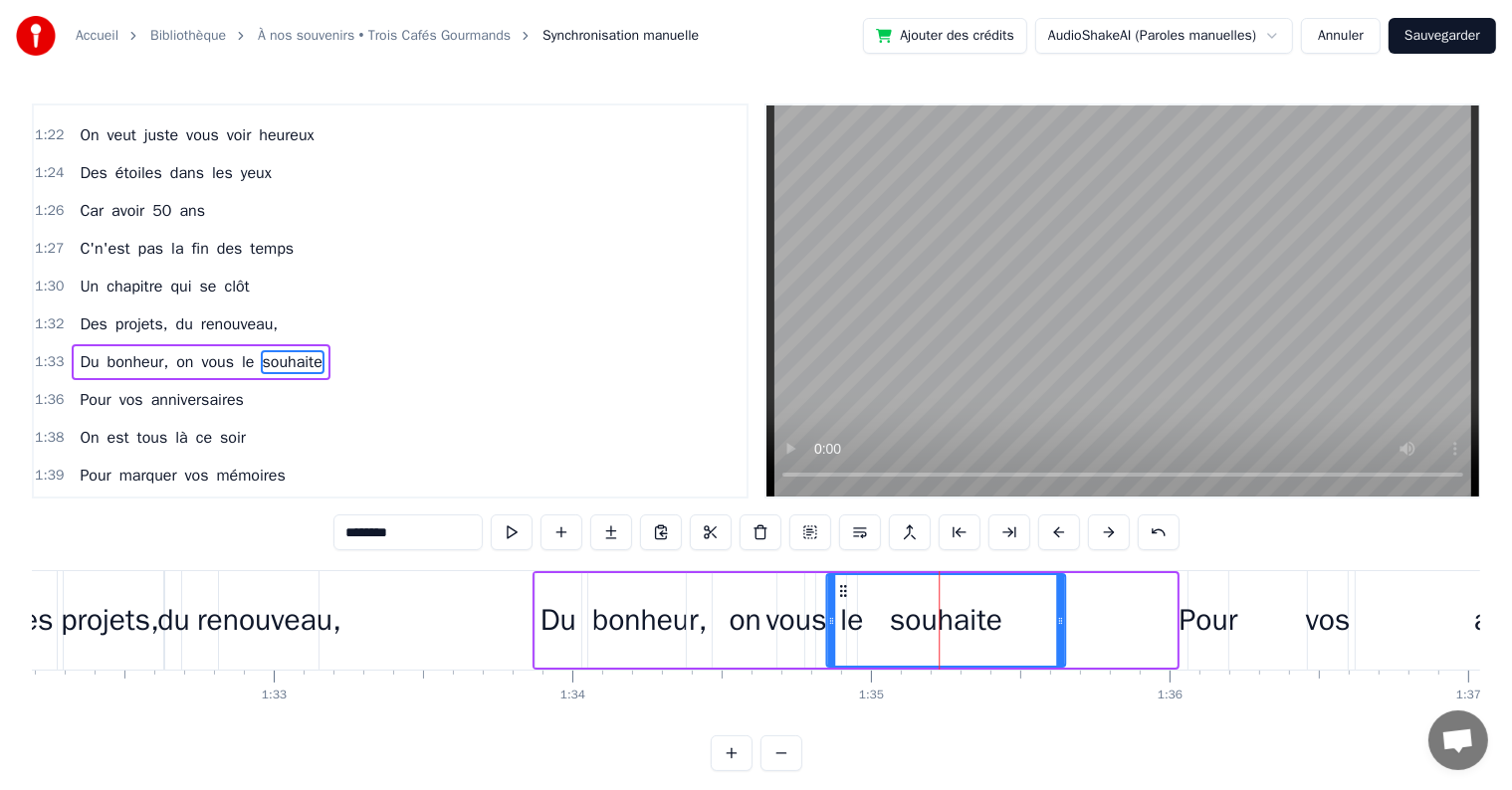 drag, startPoint x: 949, startPoint y: 588, endPoint x: 838, endPoint y: 594, distance: 111.16204 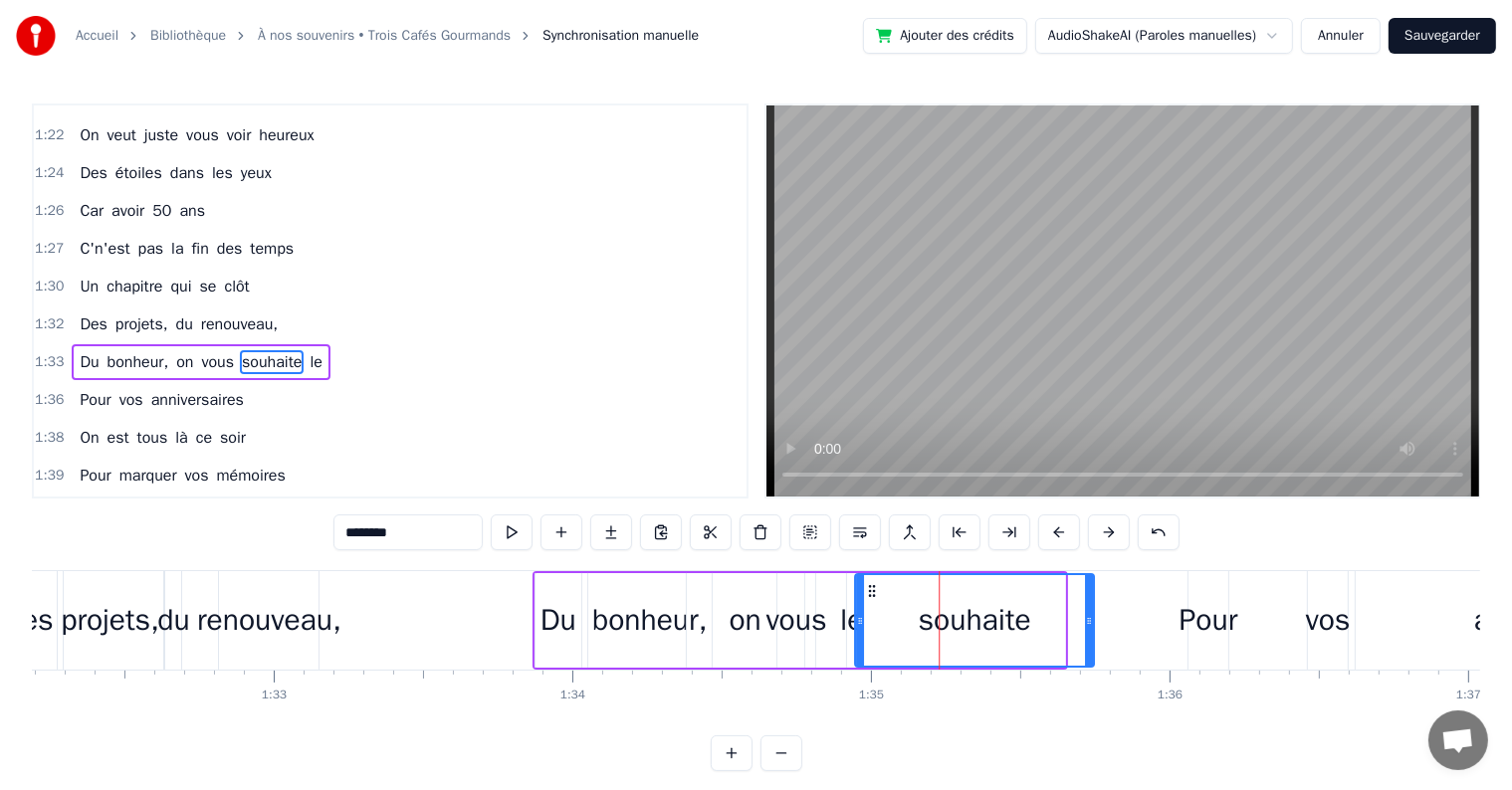 drag, startPoint x: 835, startPoint y: 589, endPoint x: 866, endPoint y: 597, distance: 32.01562 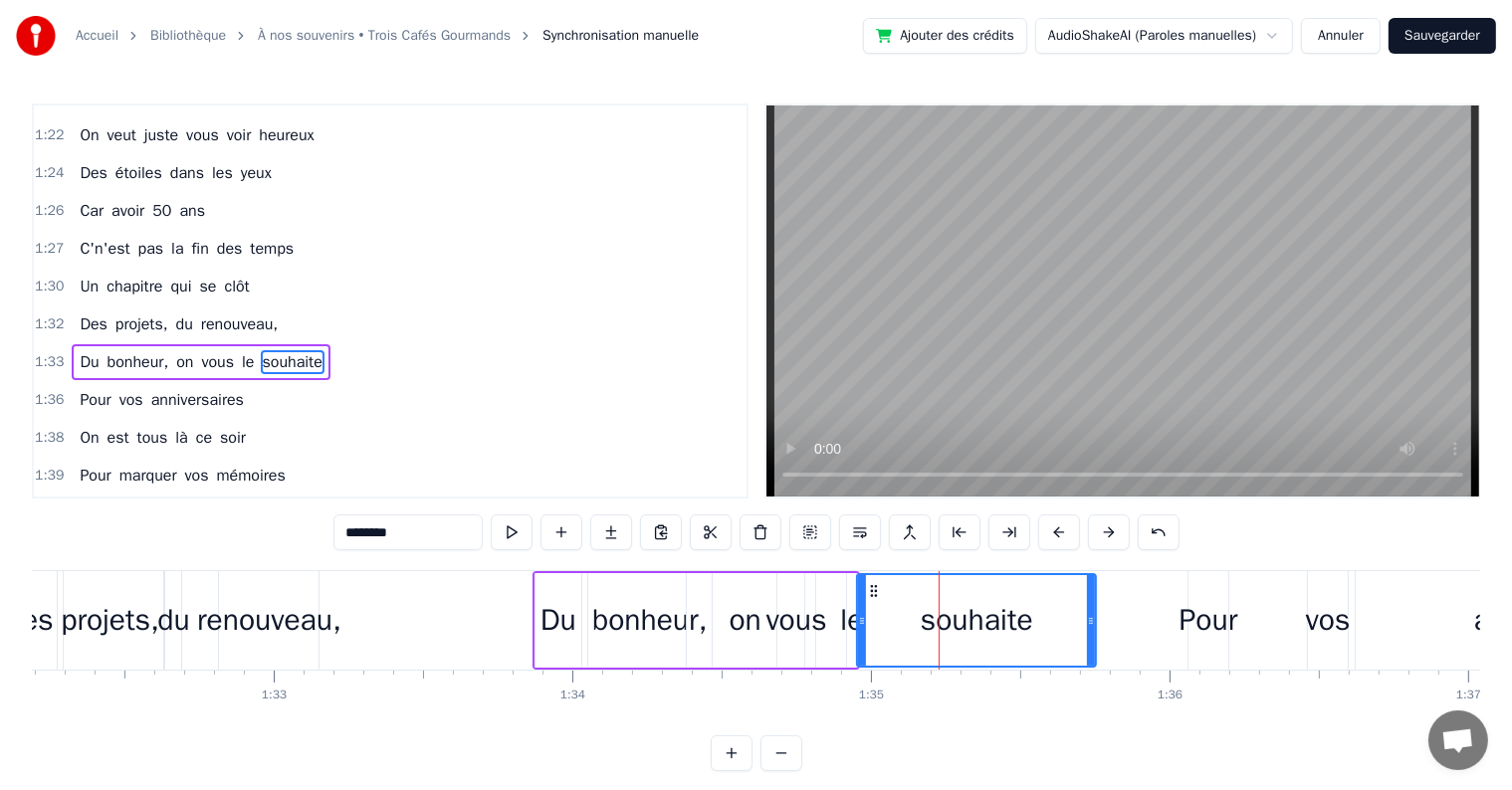 click on "le" at bounding box center (851, 620) 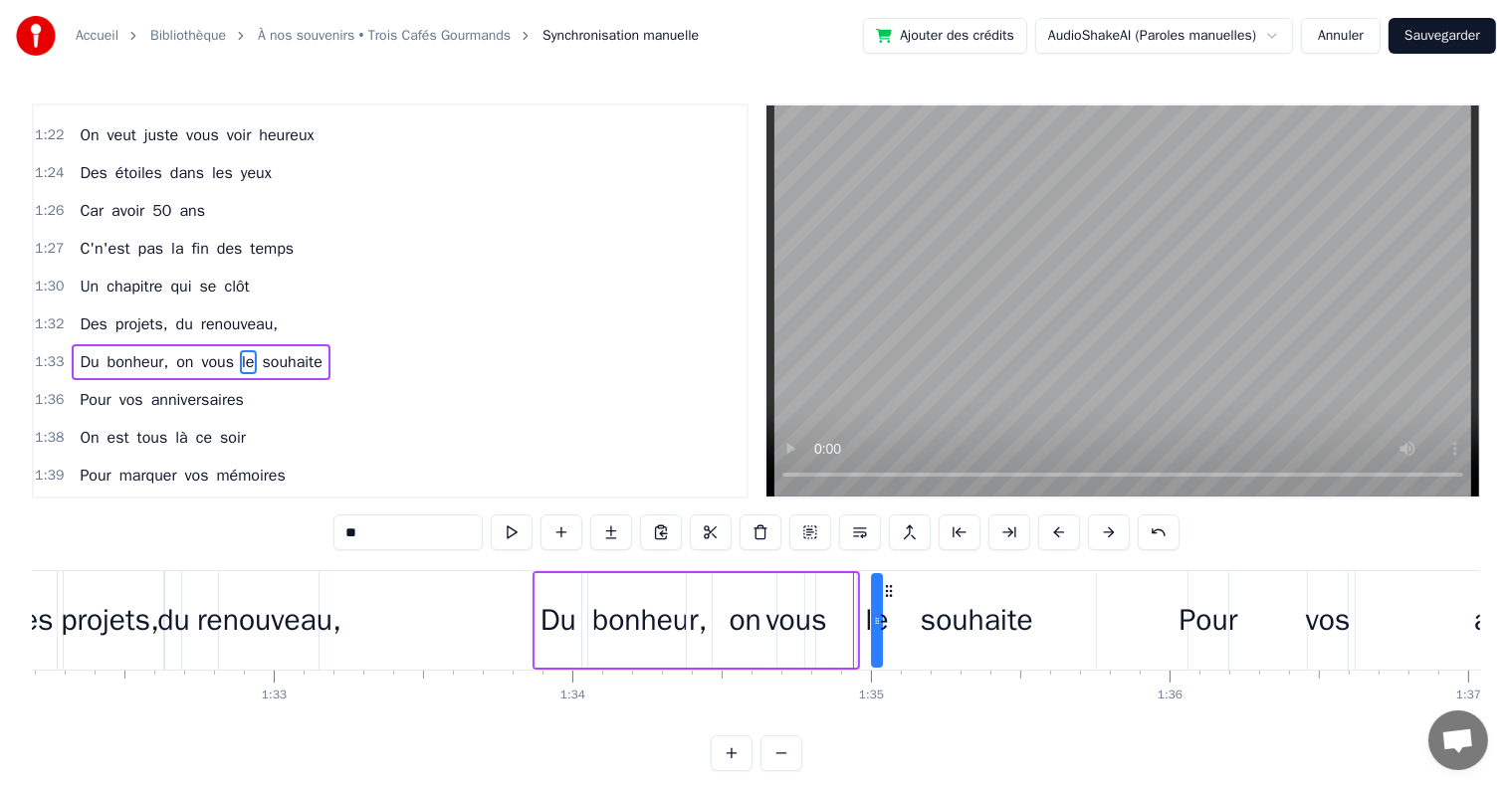 drag, startPoint x: 862, startPoint y: 594, endPoint x: 887, endPoint y: 598, distance: 25.317978 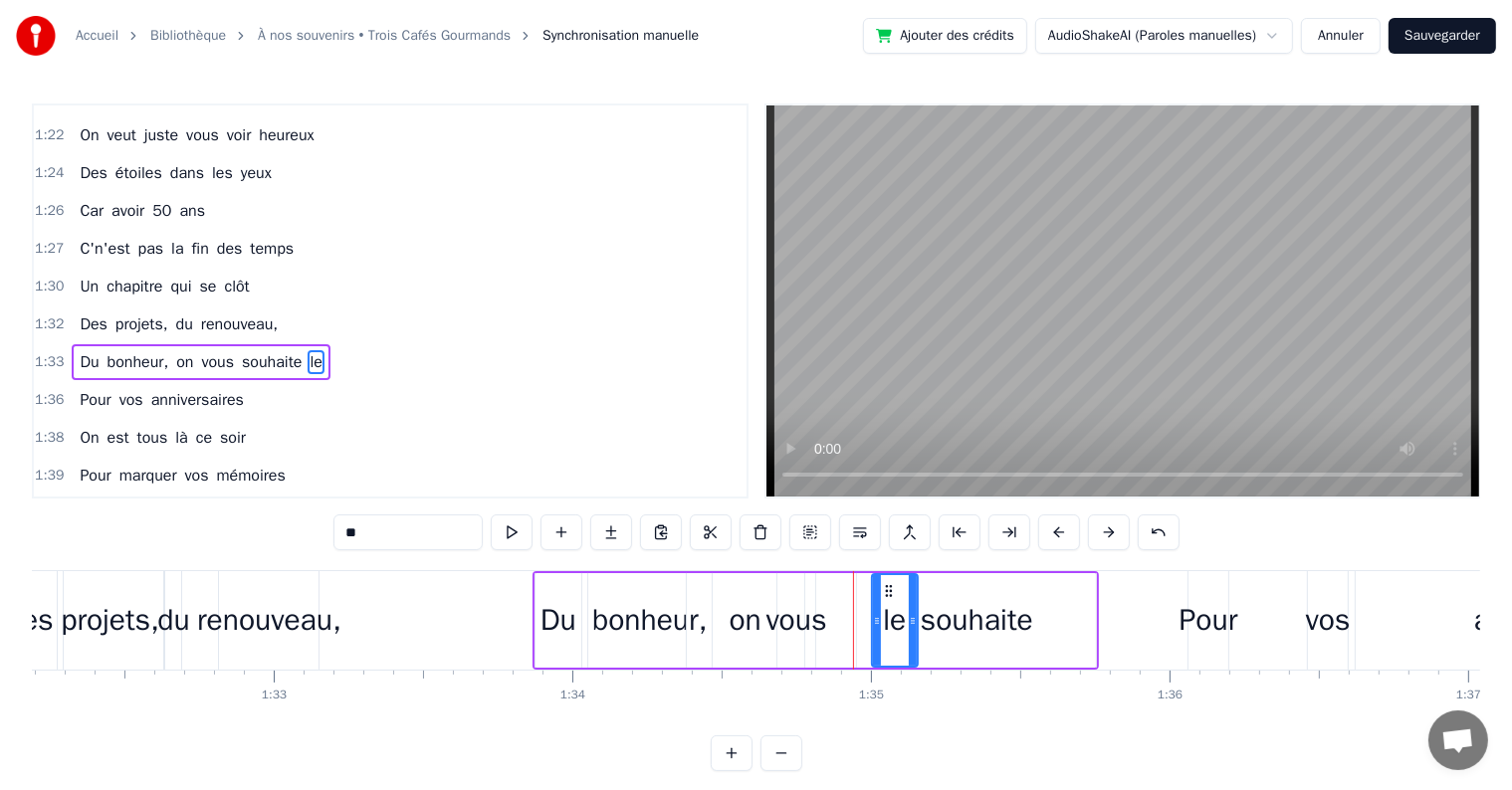 drag, startPoint x: 876, startPoint y: 617, endPoint x: 918, endPoint y: 623, distance: 42.426407 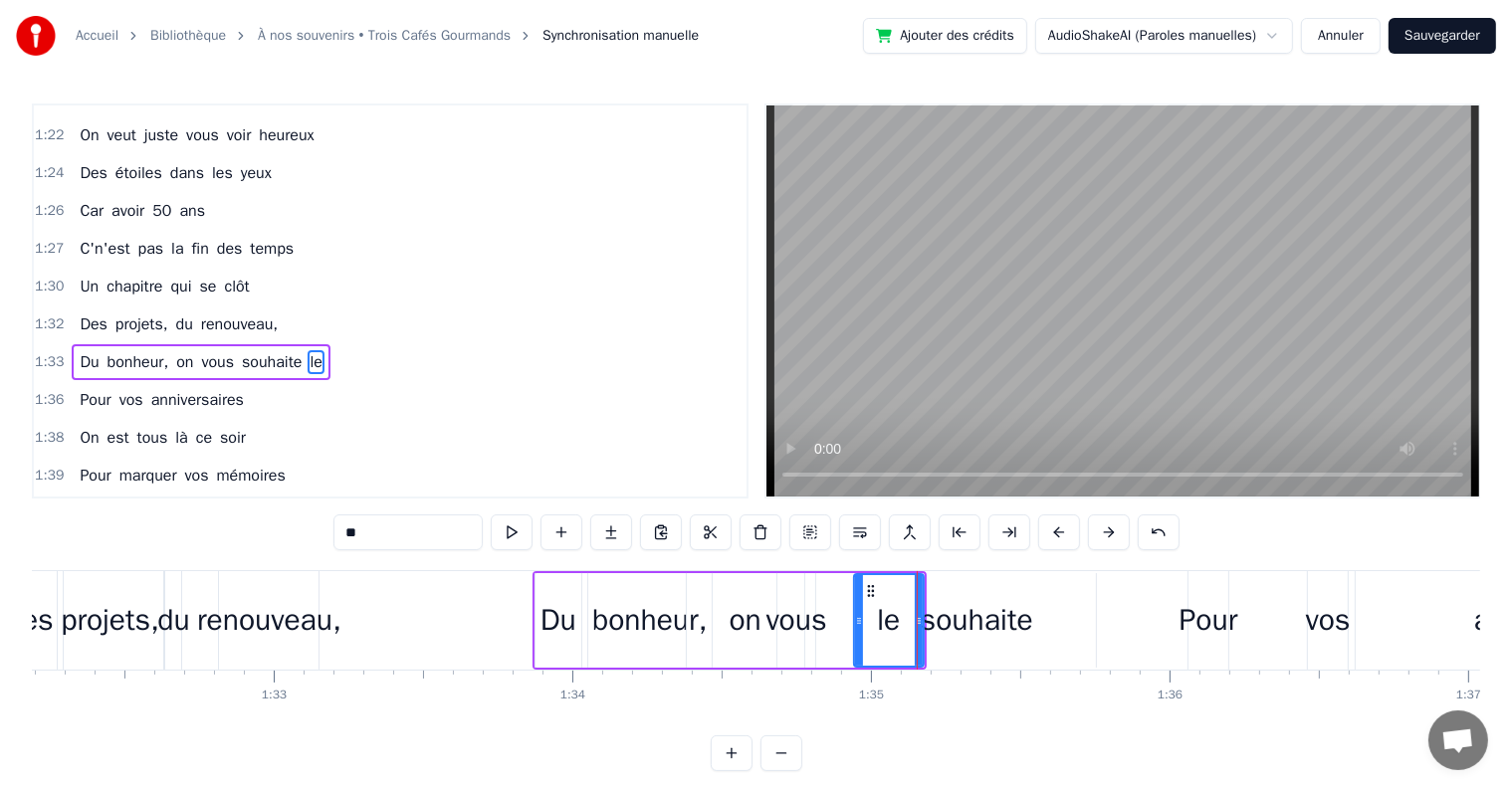 drag, startPoint x: 872, startPoint y: 599, endPoint x: 854, endPoint y: 603, distance: 18.439089 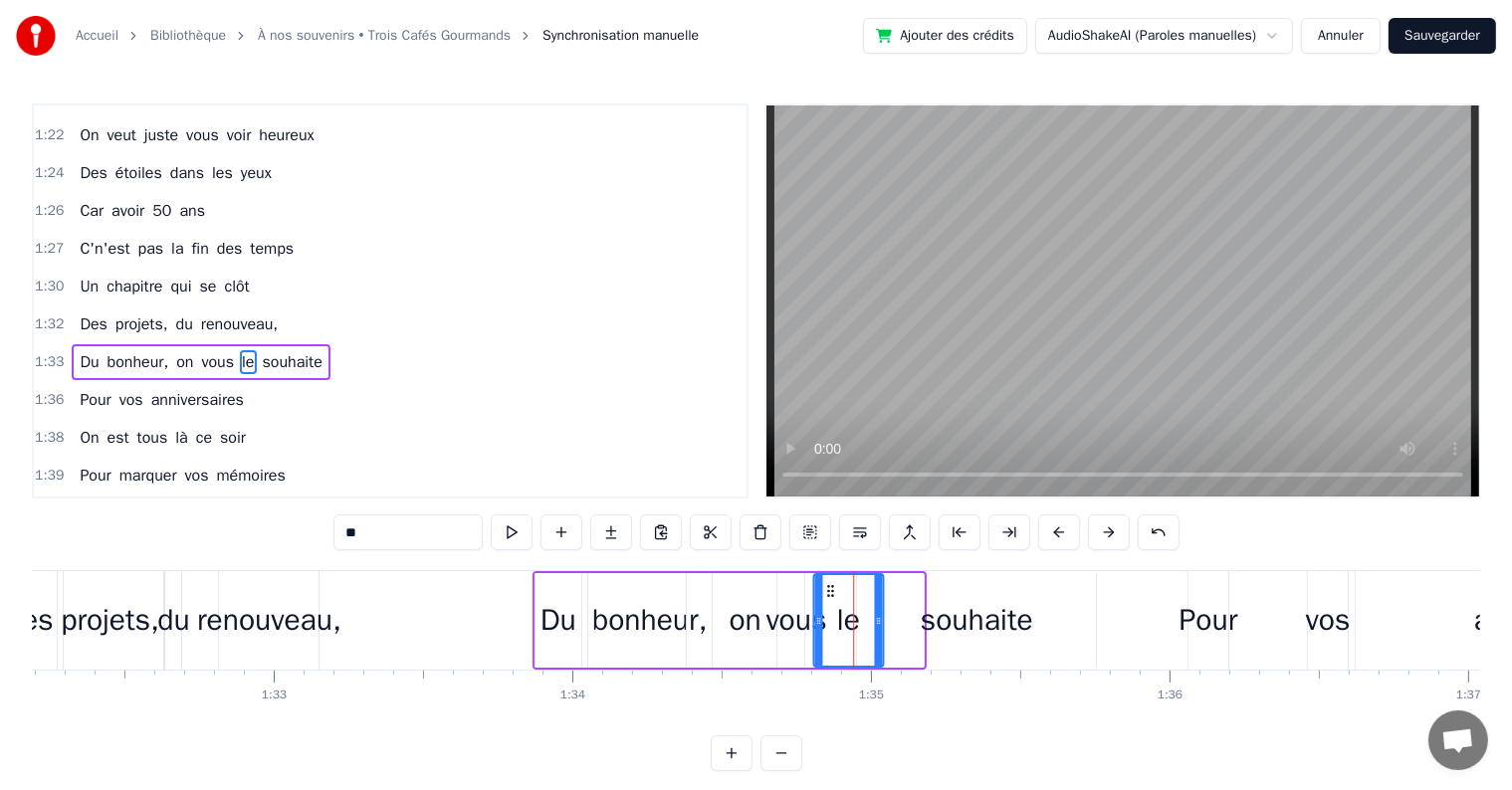 drag, startPoint x: 869, startPoint y: 592, endPoint x: 828, endPoint y: 587, distance: 41.303753 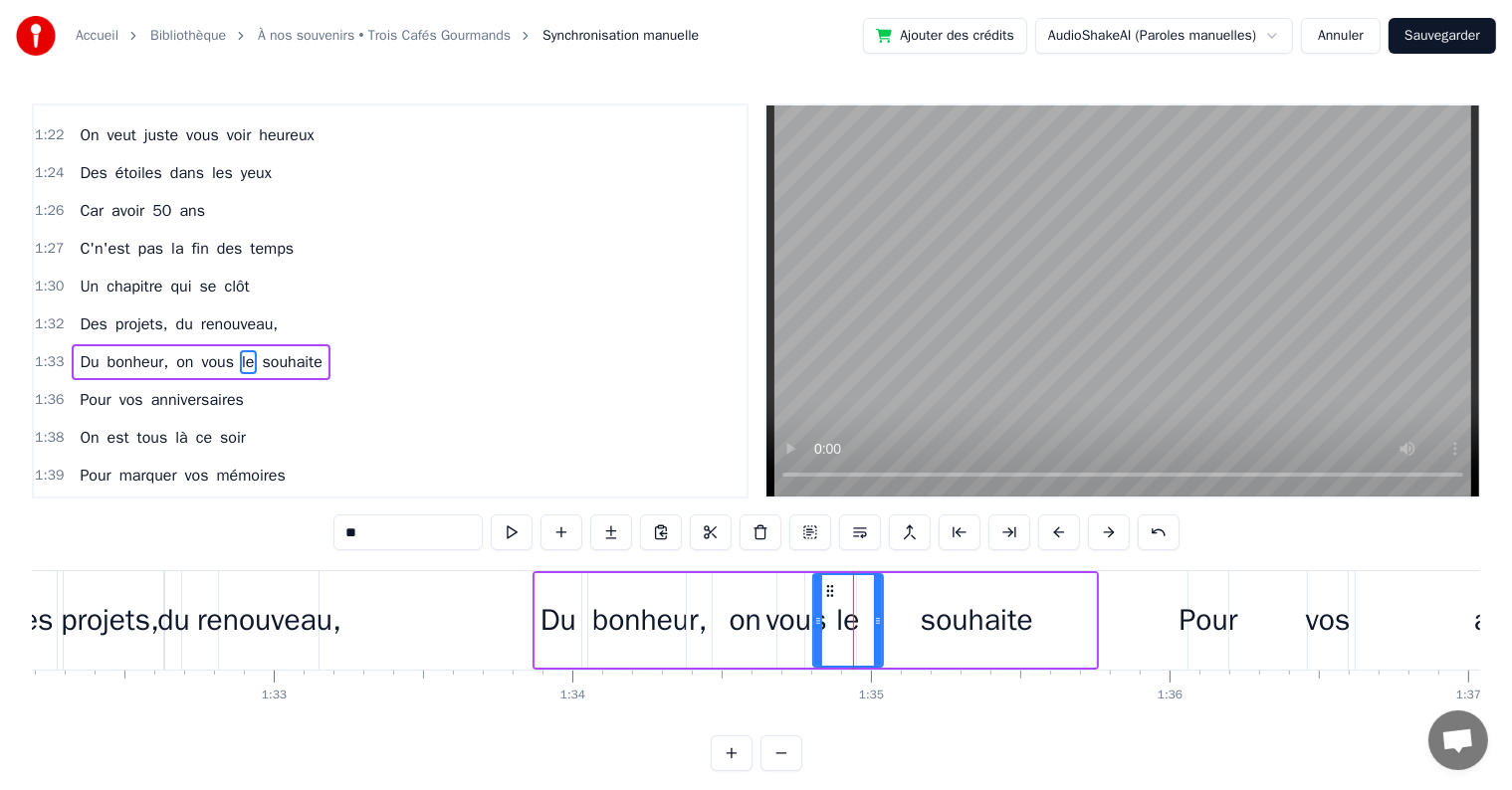click on "souhaite" at bounding box center [976, 620] 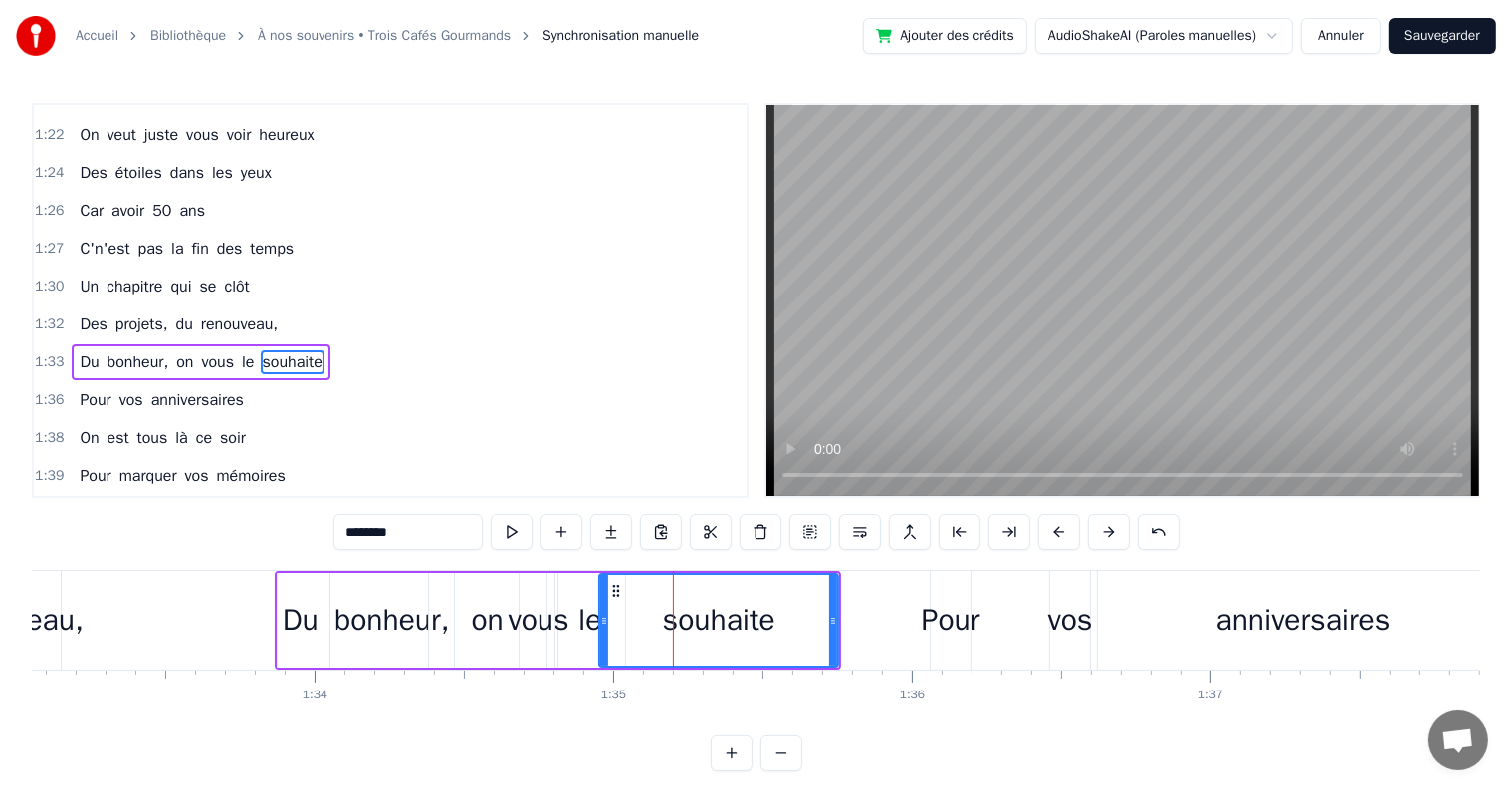 scroll, scrollTop: 0, scrollLeft: 28078, axis: horizontal 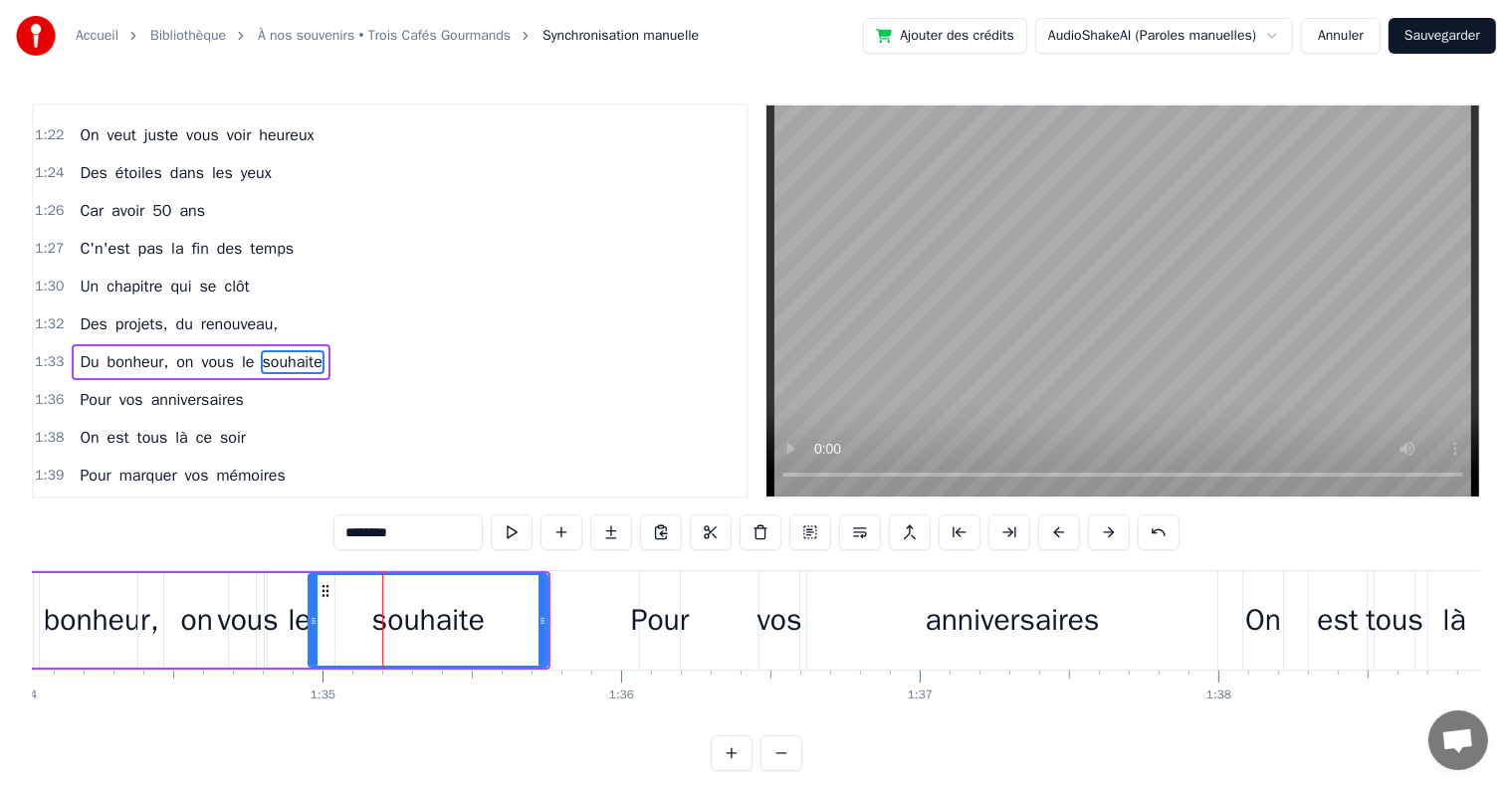 click on "Pour" at bounding box center (660, 620) 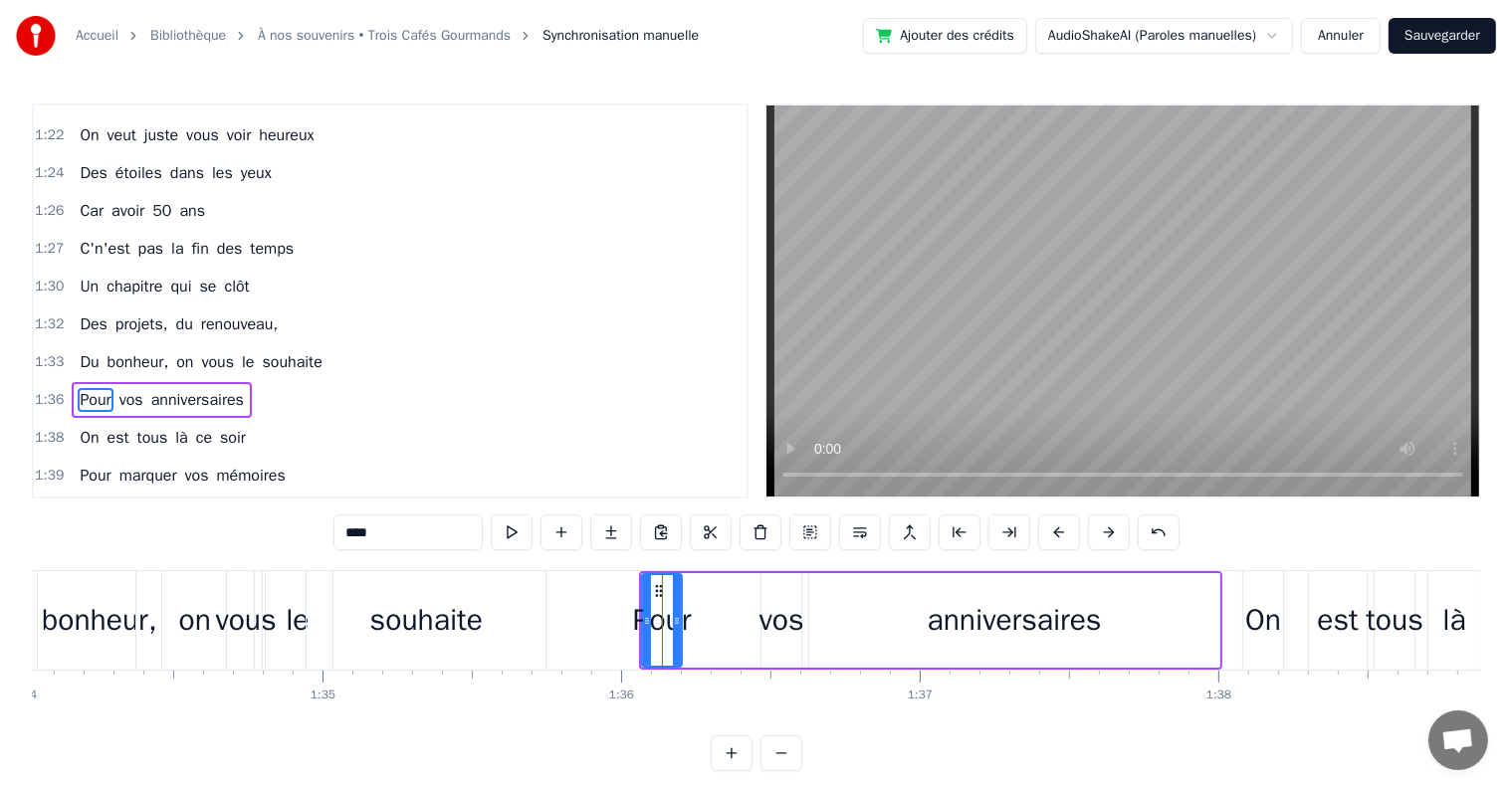 scroll, scrollTop: 1689, scrollLeft: 0, axis: vertical 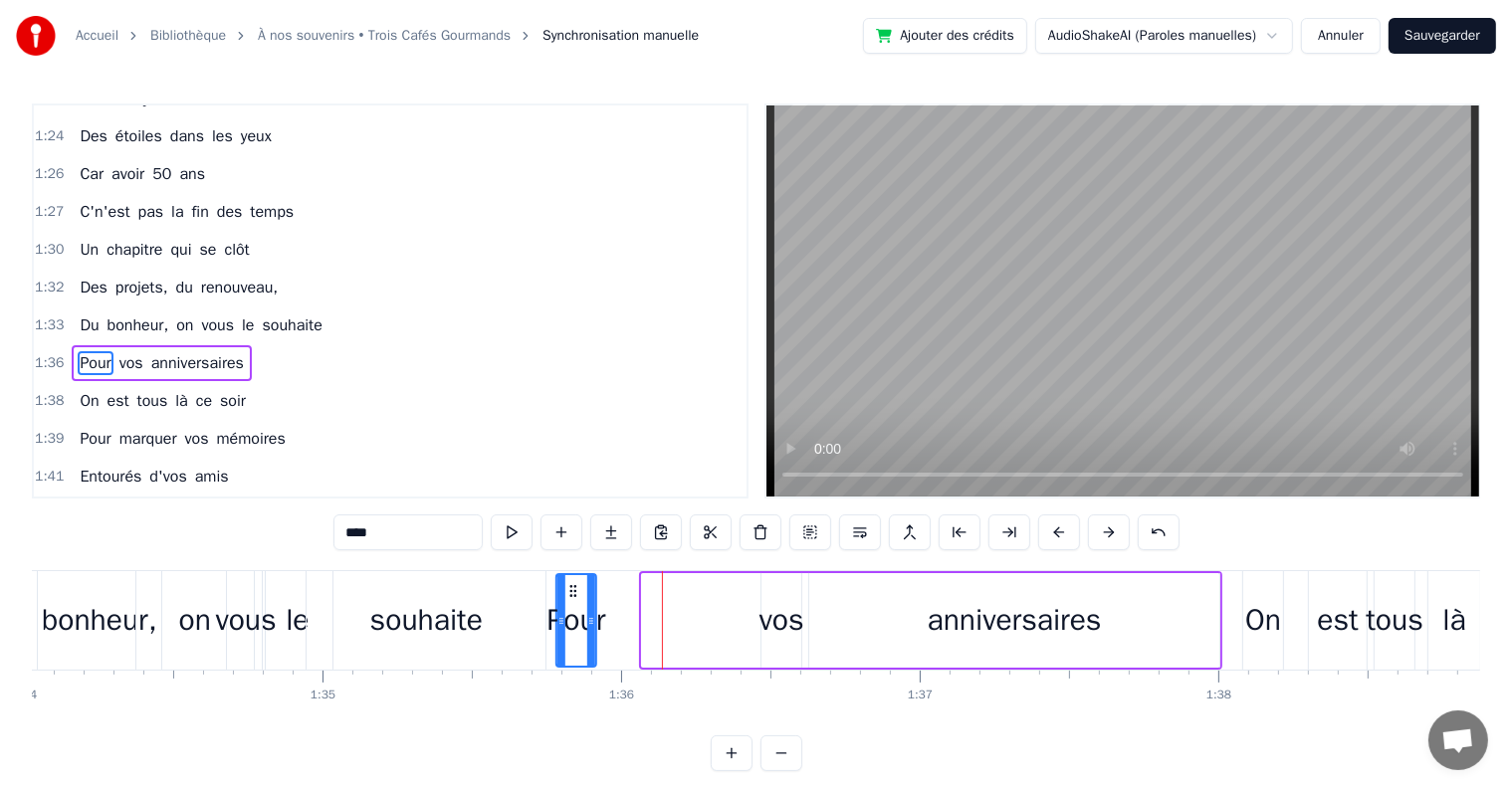 drag, startPoint x: 653, startPoint y: 585, endPoint x: 570, endPoint y: 589, distance: 83.09633 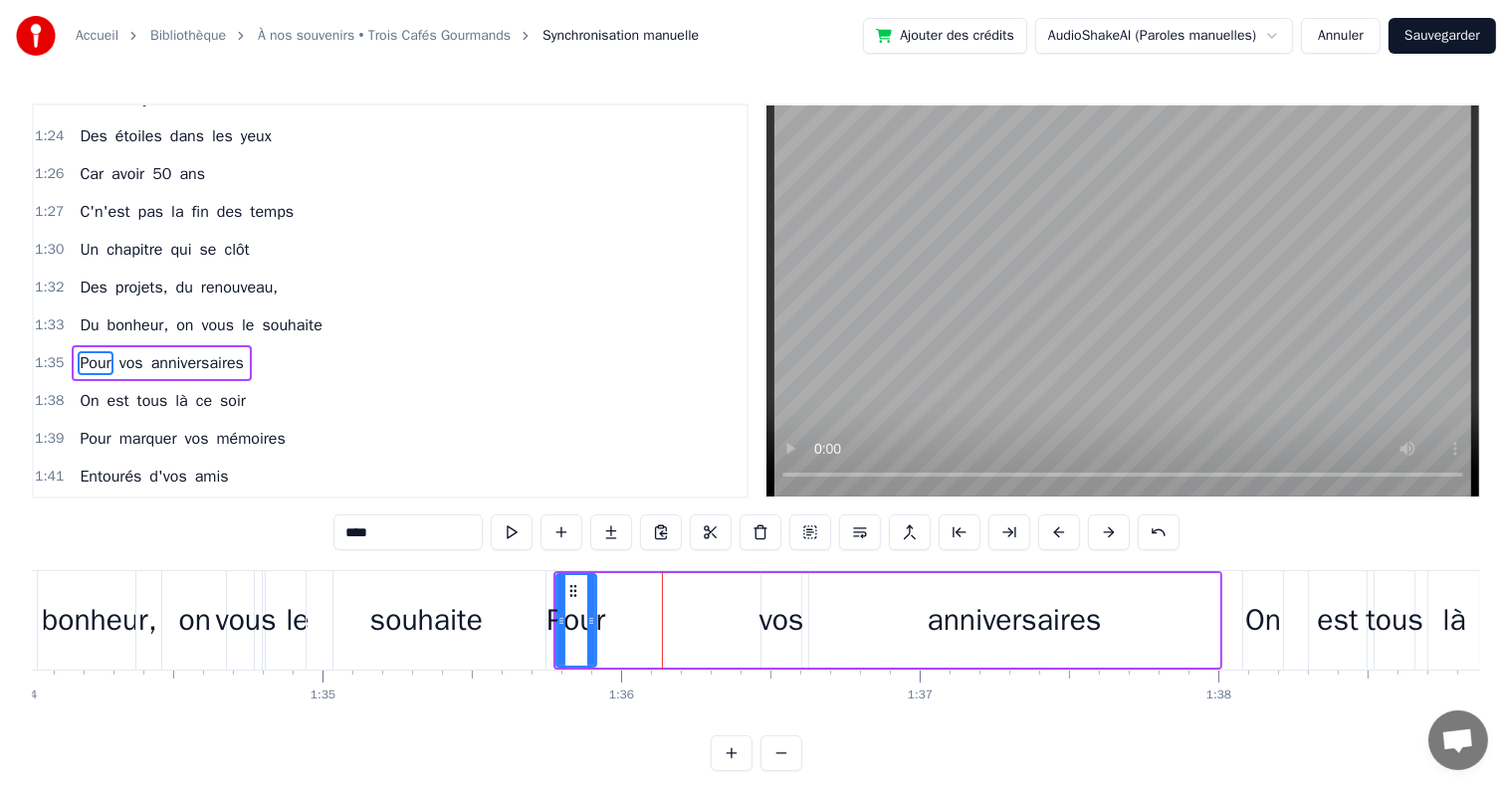 click on "vos" at bounding box center (781, 620) 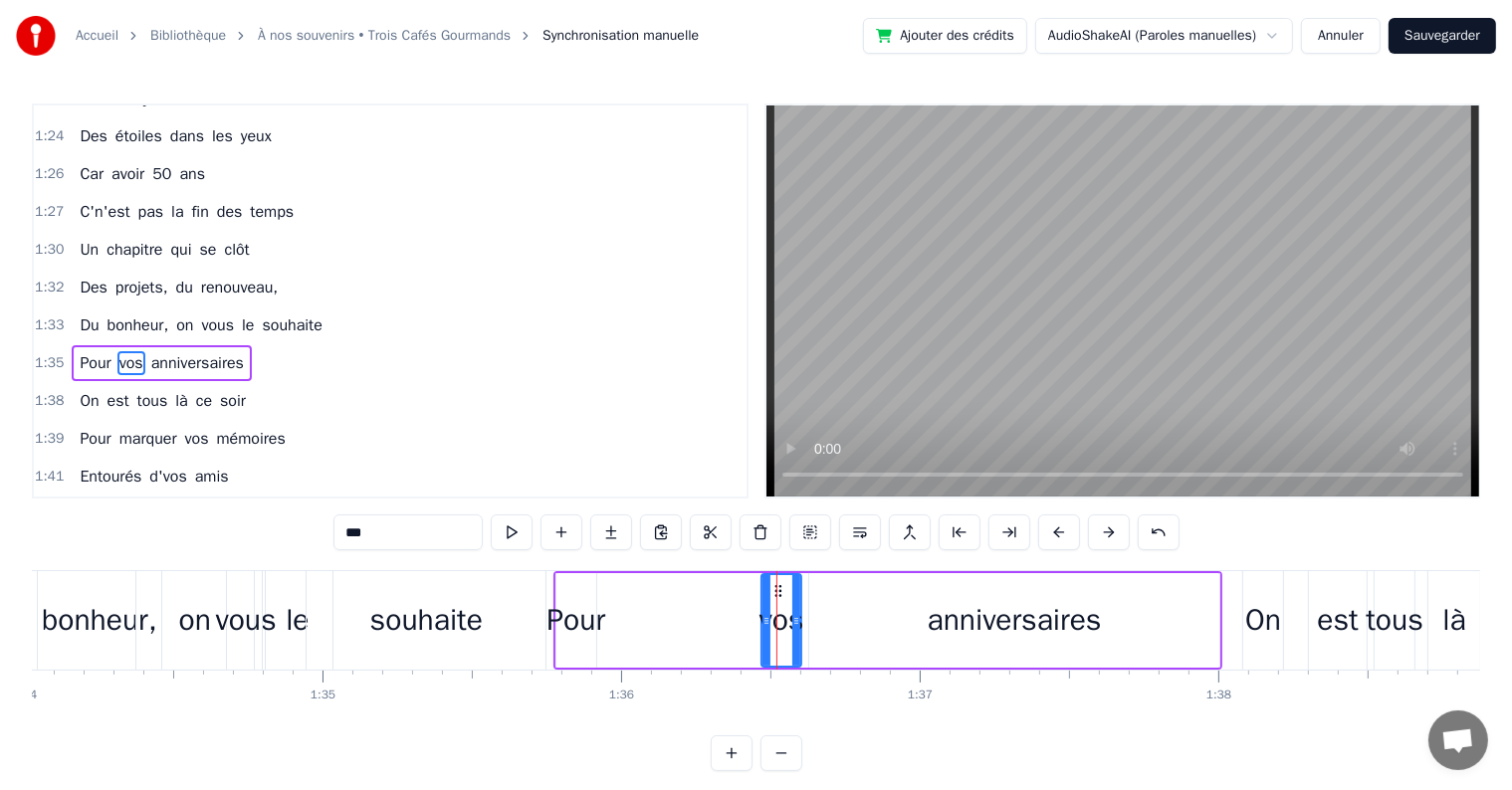 drag, startPoint x: 774, startPoint y: 581, endPoint x: 657, endPoint y: 592, distance: 117.515956 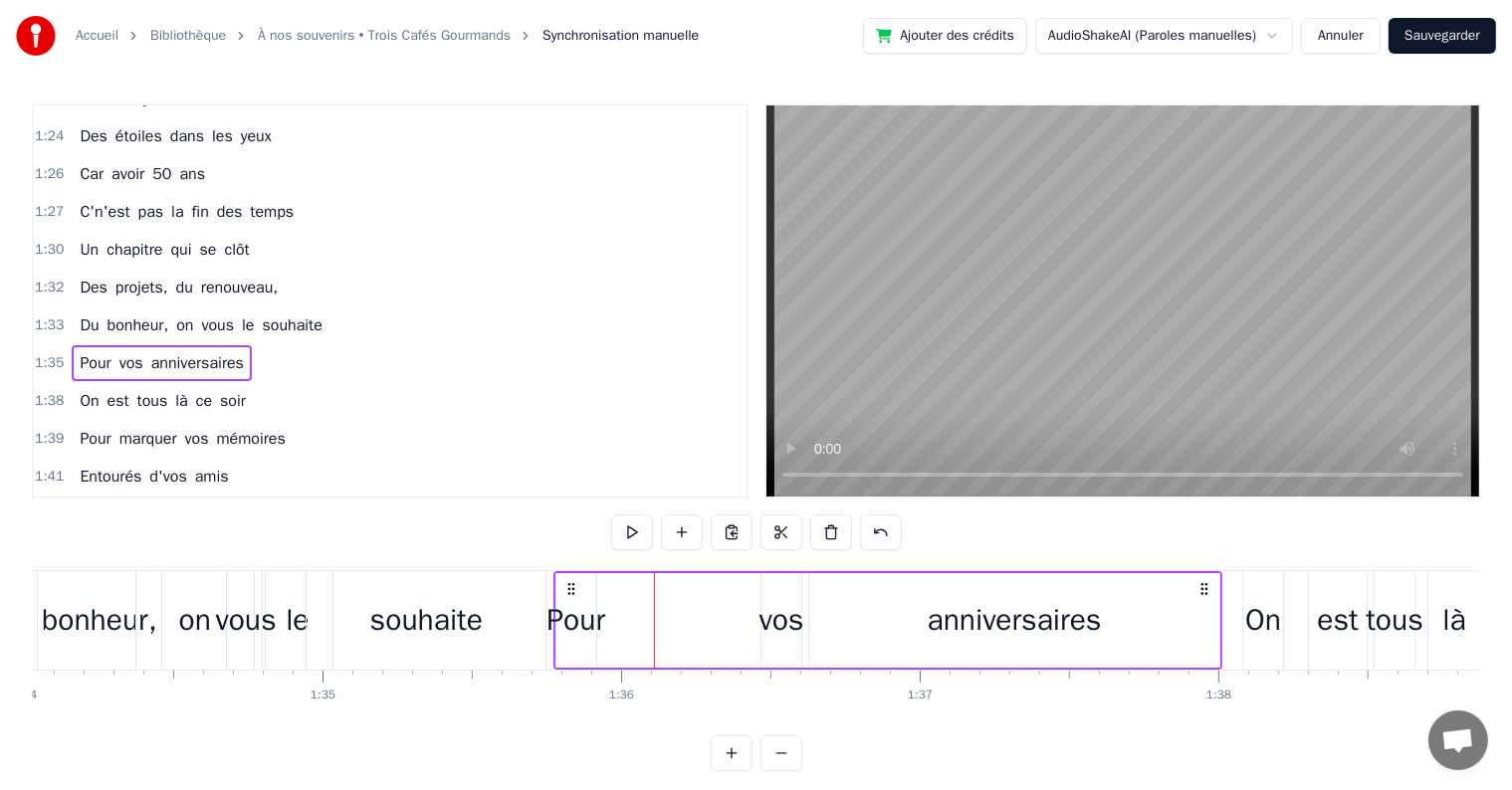 click on "vos" at bounding box center (781, 620) 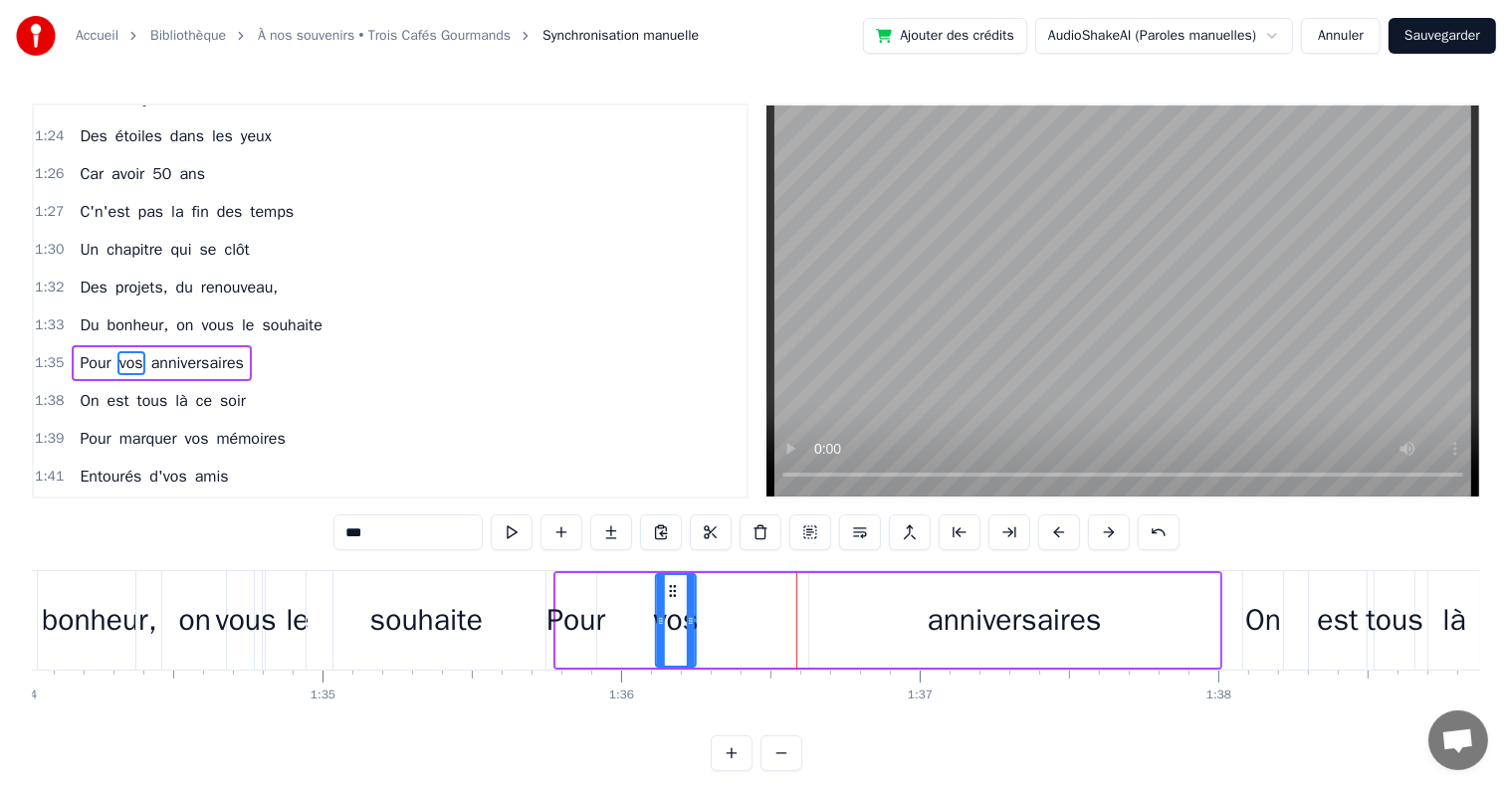 drag, startPoint x: 777, startPoint y: 589, endPoint x: 672, endPoint y: 607, distance: 106.53169 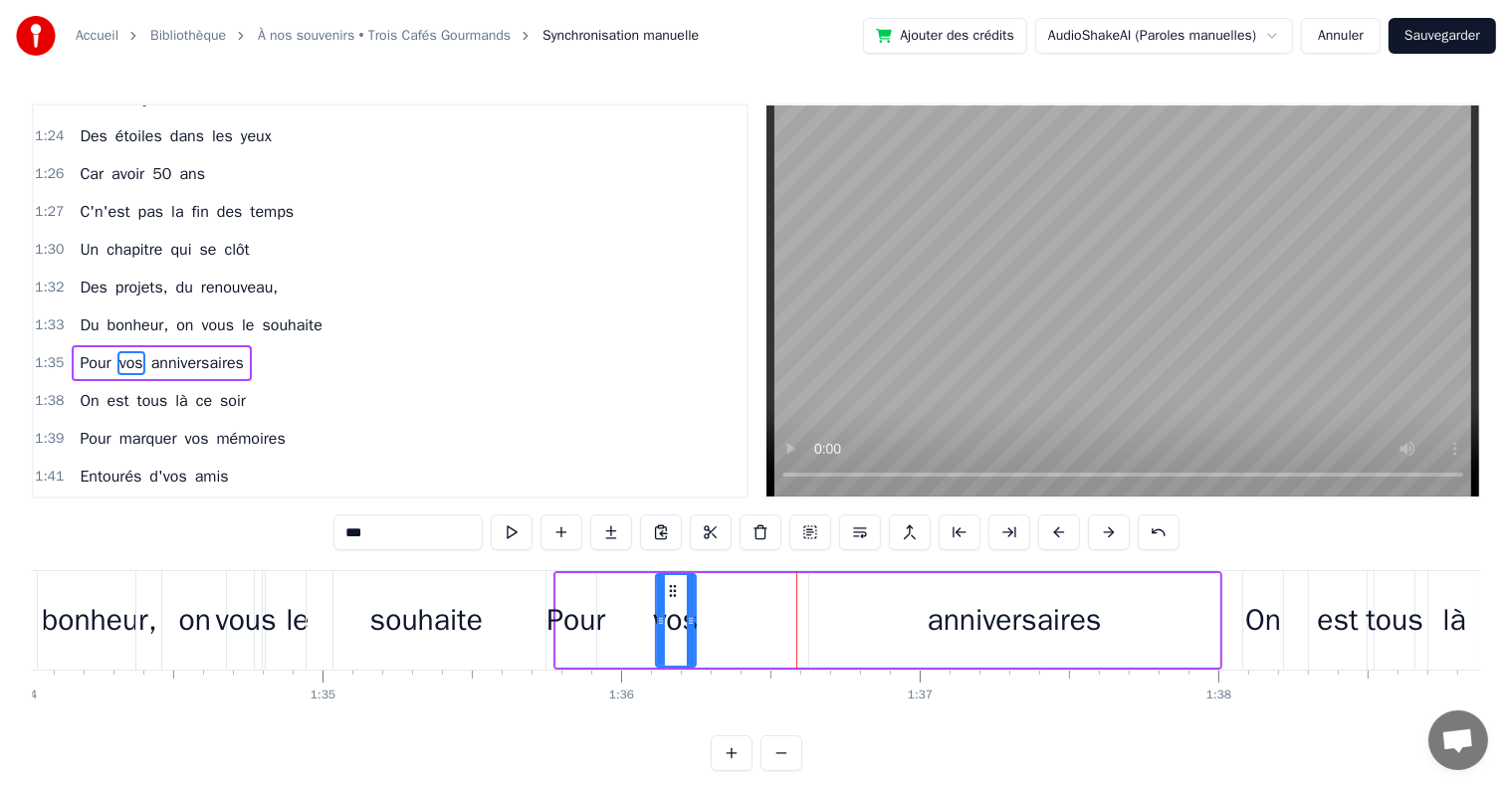 click on "anniversaires" at bounding box center [1014, 620] 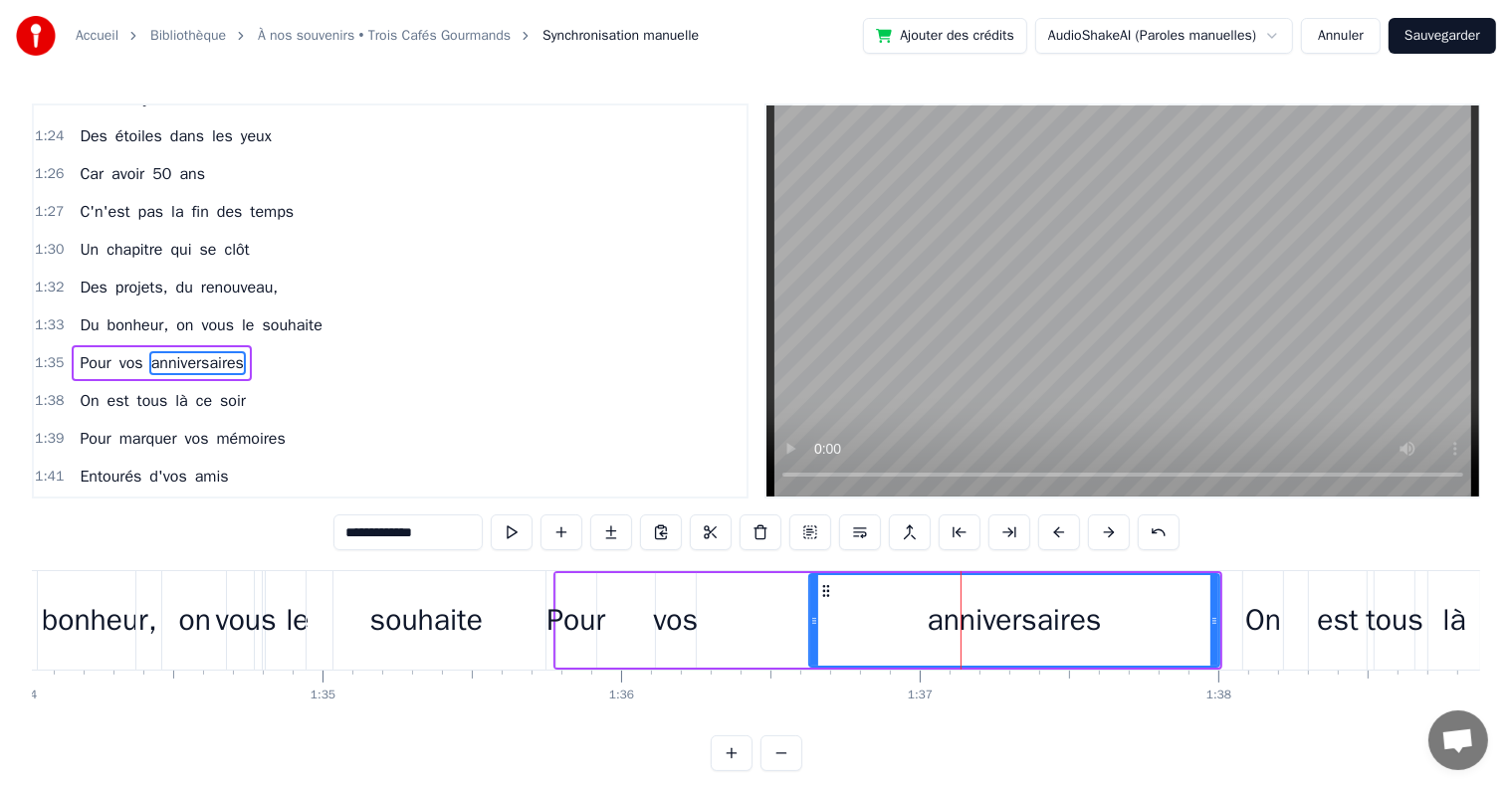 click 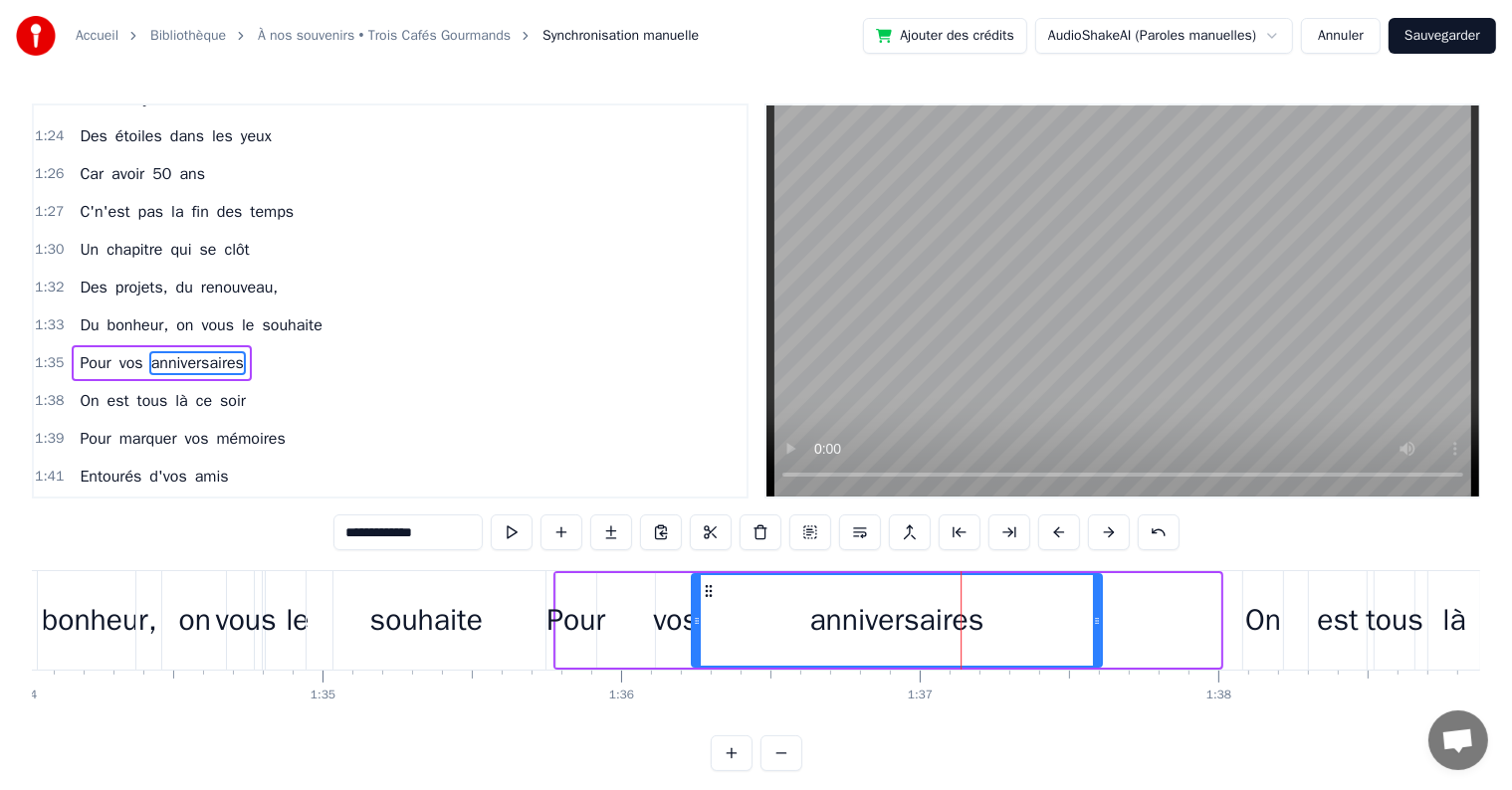 drag, startPoint x: 825, startPoint y: 590, endPoint x: 707, endPoint y: 592, distance: 118.01695 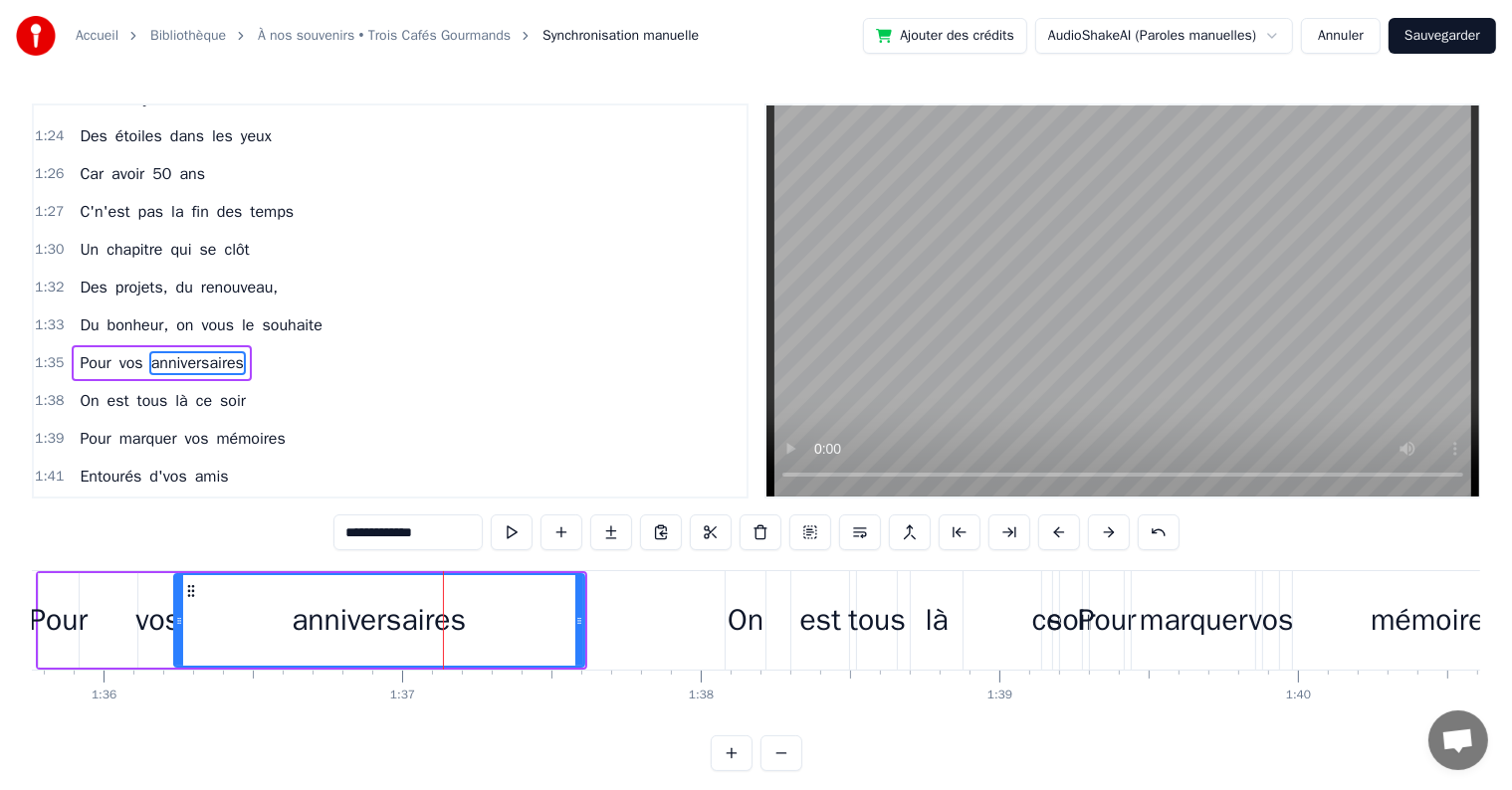 scroll, scrollTop: 0, scrollLeft: 28951, axis: horizontal 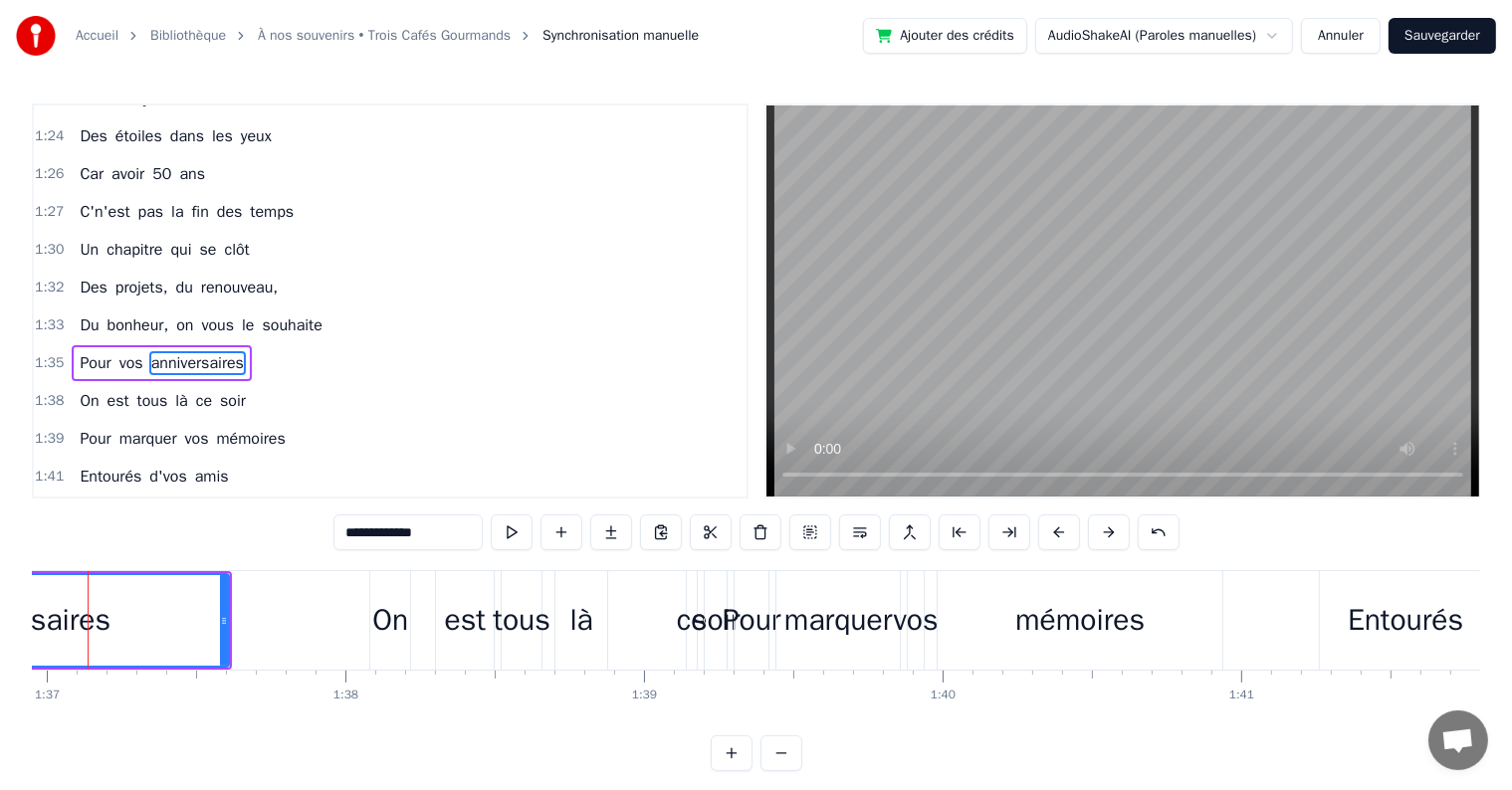 click on "On" at bounding box center (390, 620) 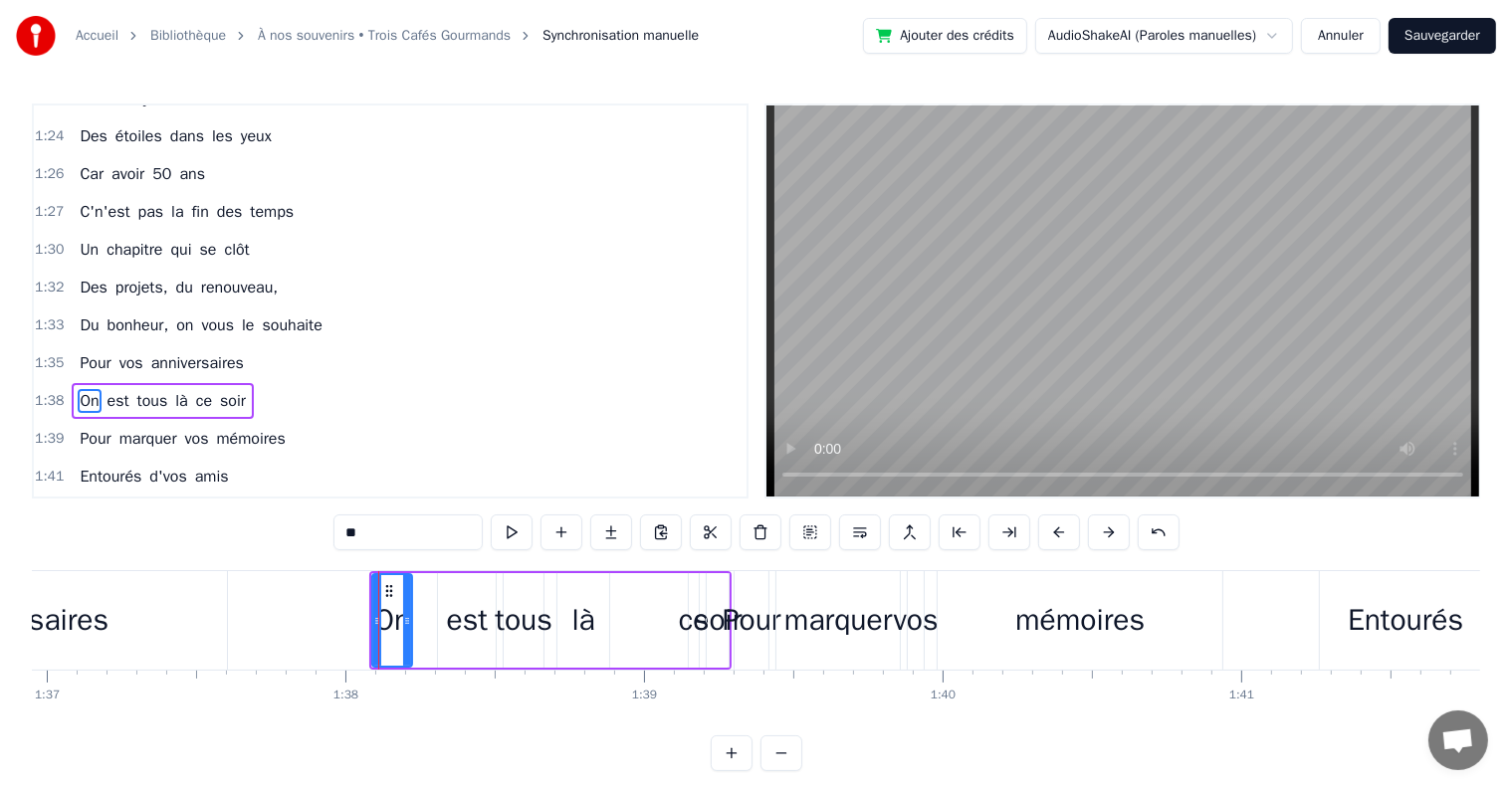 scroll, scrollTop: 1726, scrollLeft: 0, axis: vertical 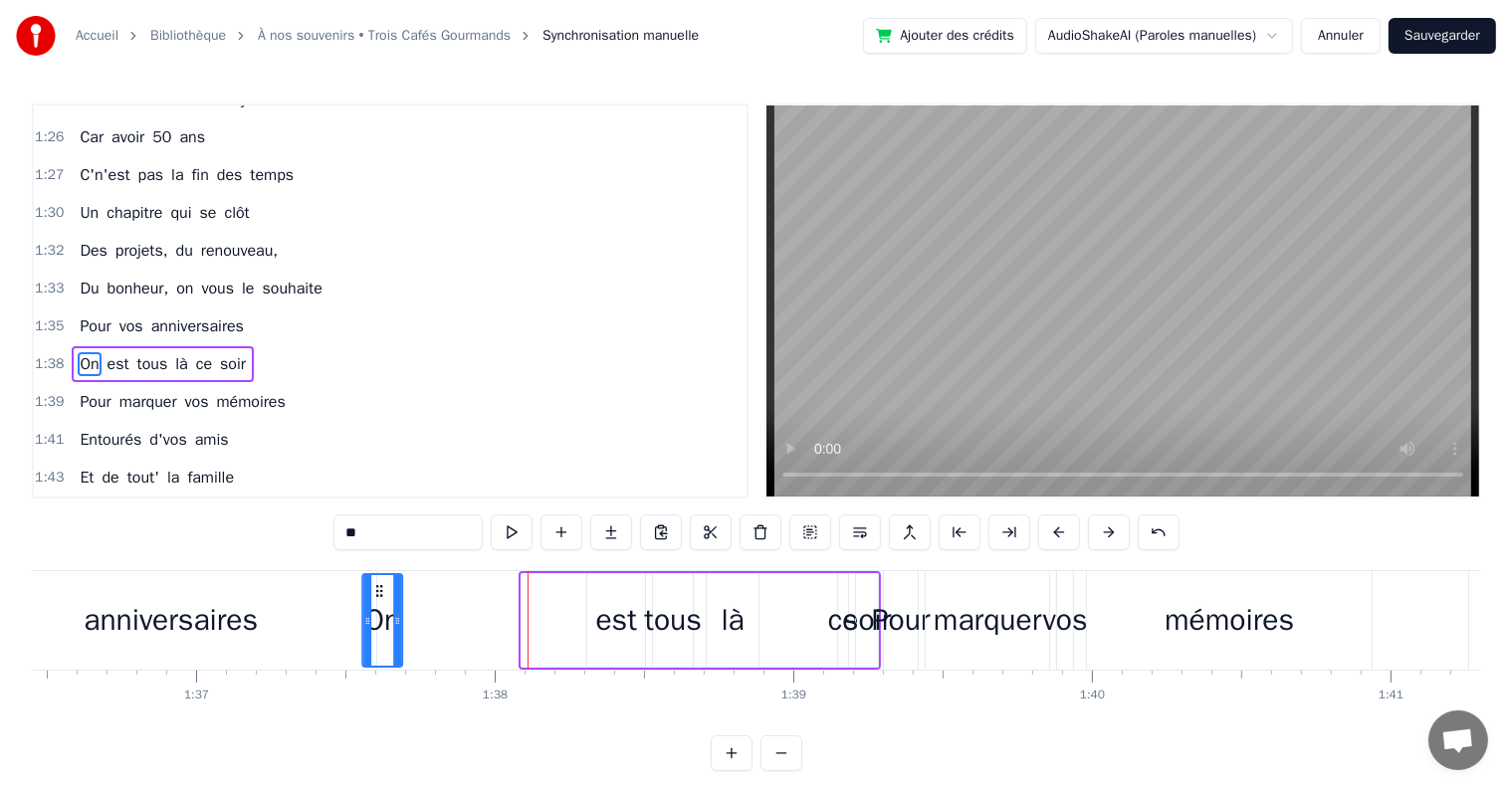 drag, startPoint x: 385, startPoint y: 584, endPoint x: 375, endPoint y: 603, distance: 21.470911 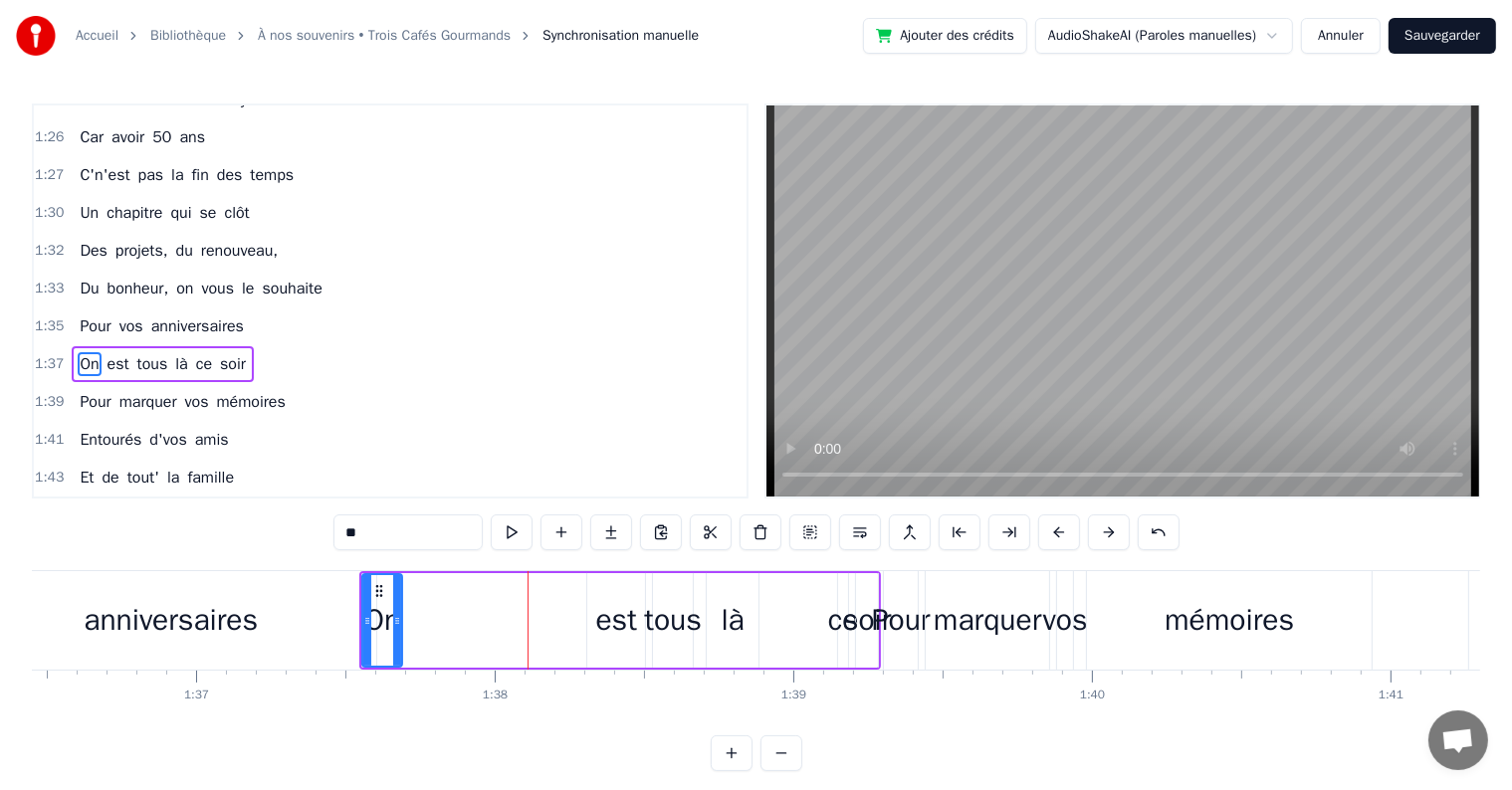 click on "est" at bounding box center [616, 620] 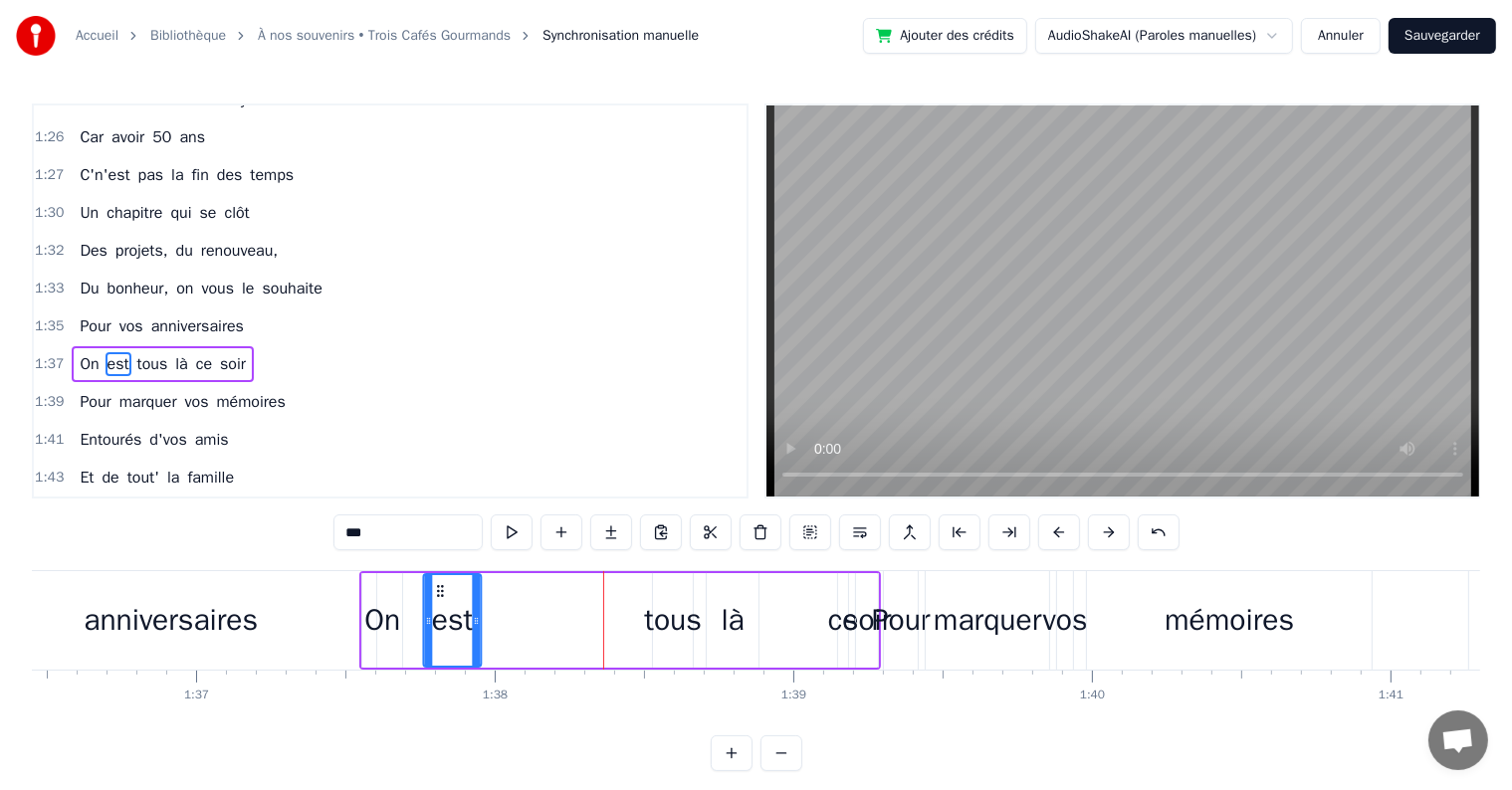 drag, startPoint x: 603, startPoint y: 589, endPoint x: 438, endPoint y: 589, distance: 165 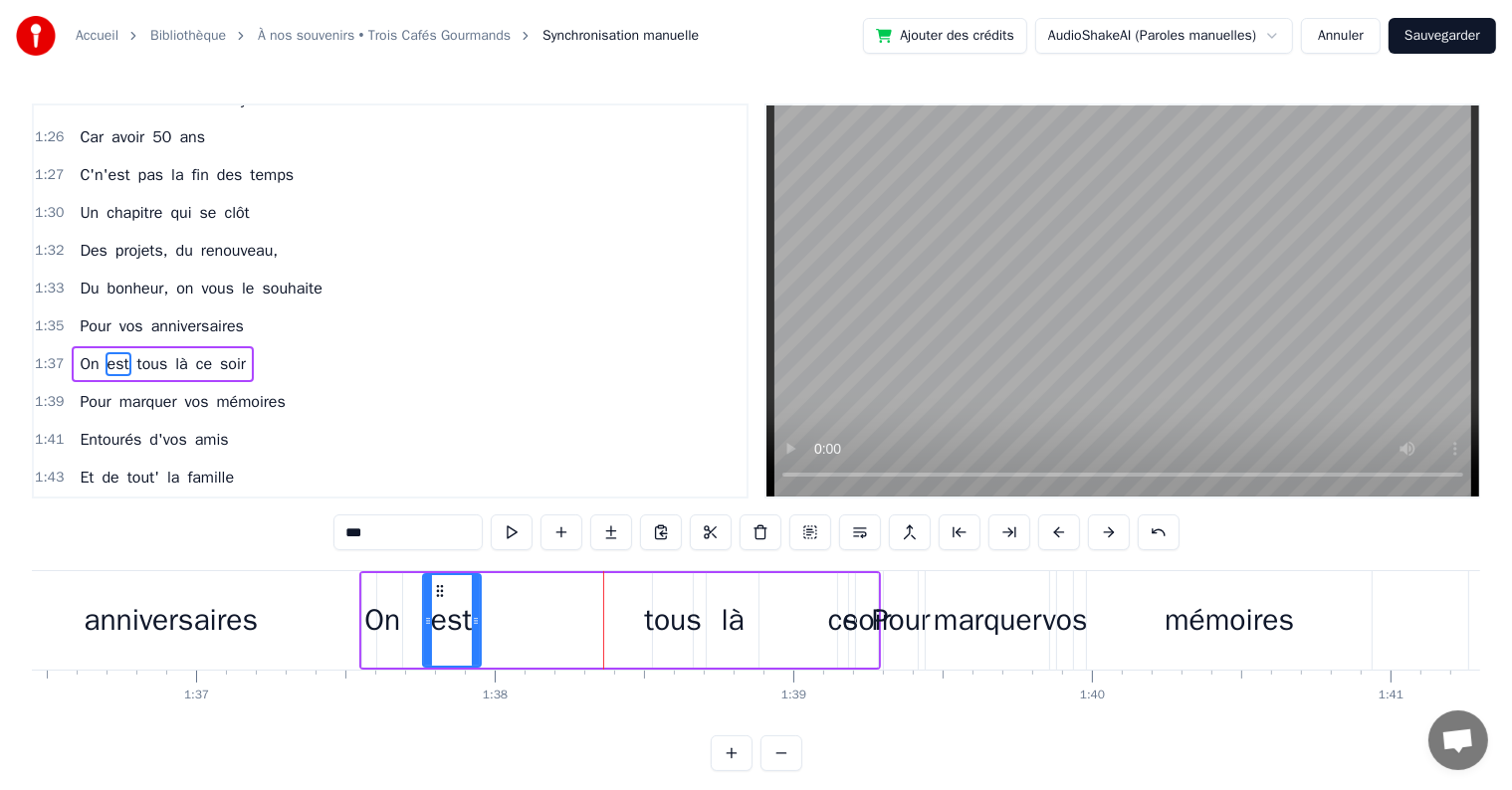 click on "tous" at bounding box center [673, 620] 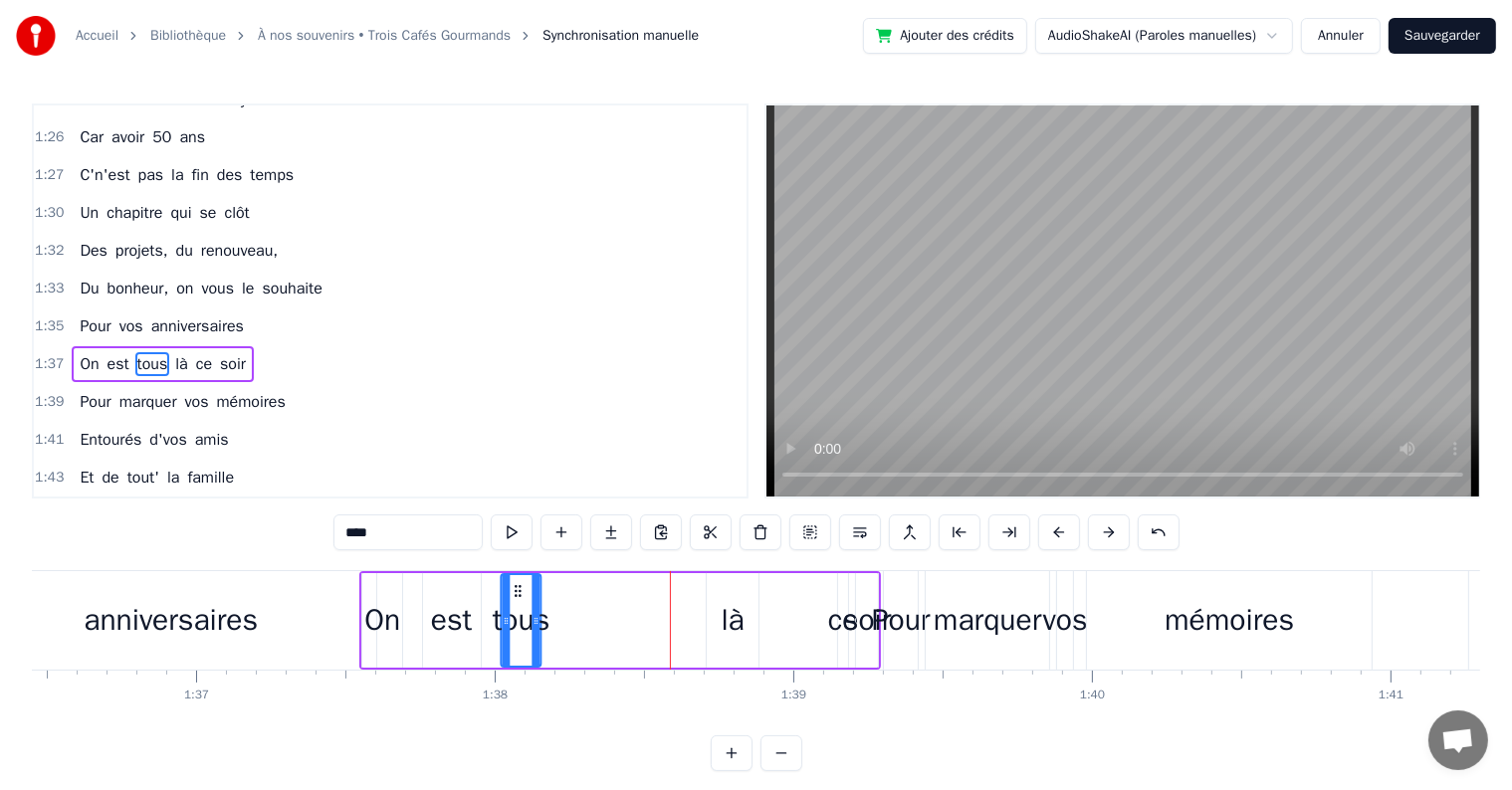 drag, startPoint x: 663, startPoint y: 588, endPoint x: 514, endPoint y: 590, distance: 149.01342 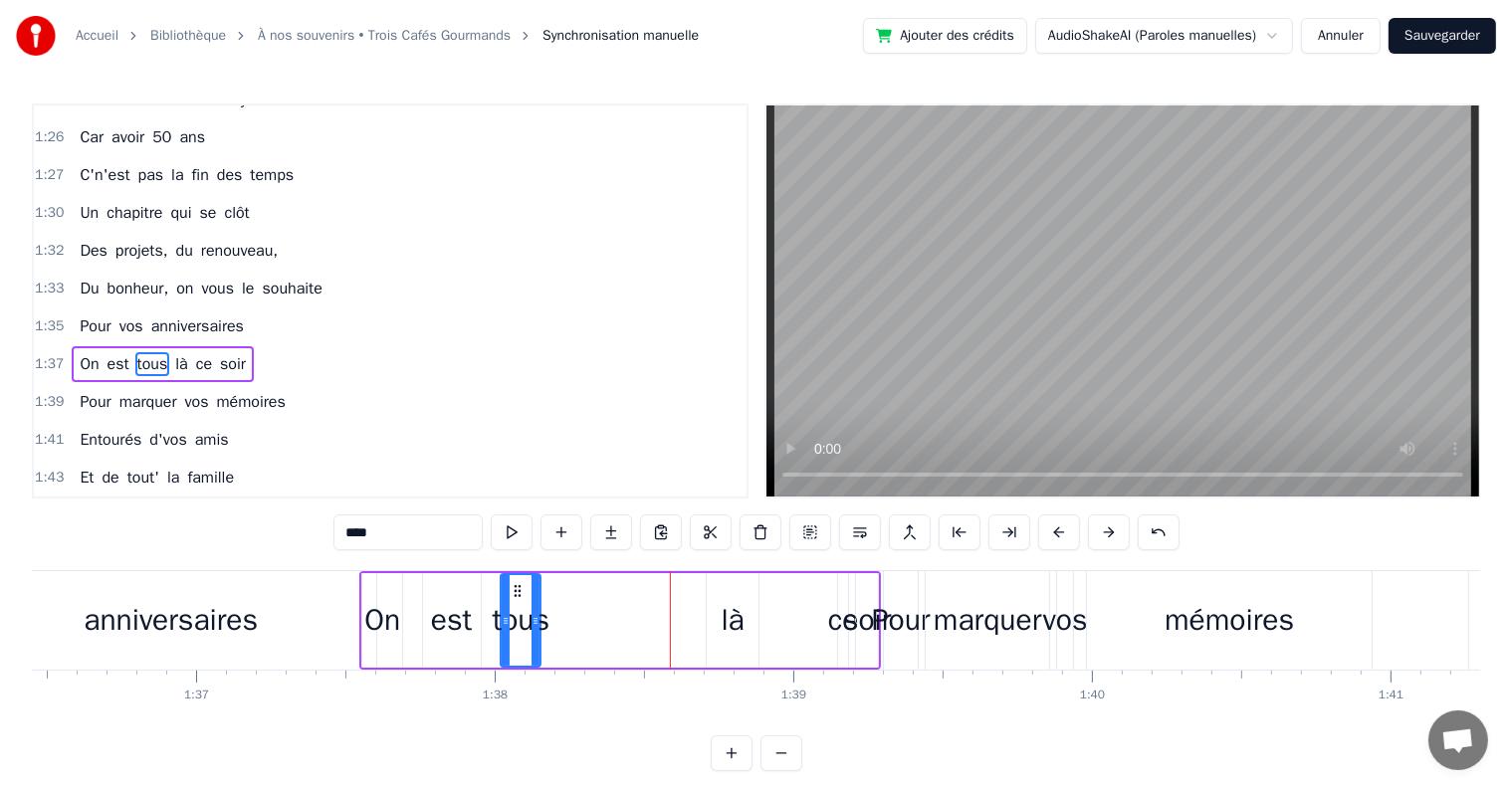 click on "là" at bounding box center (733, 620) 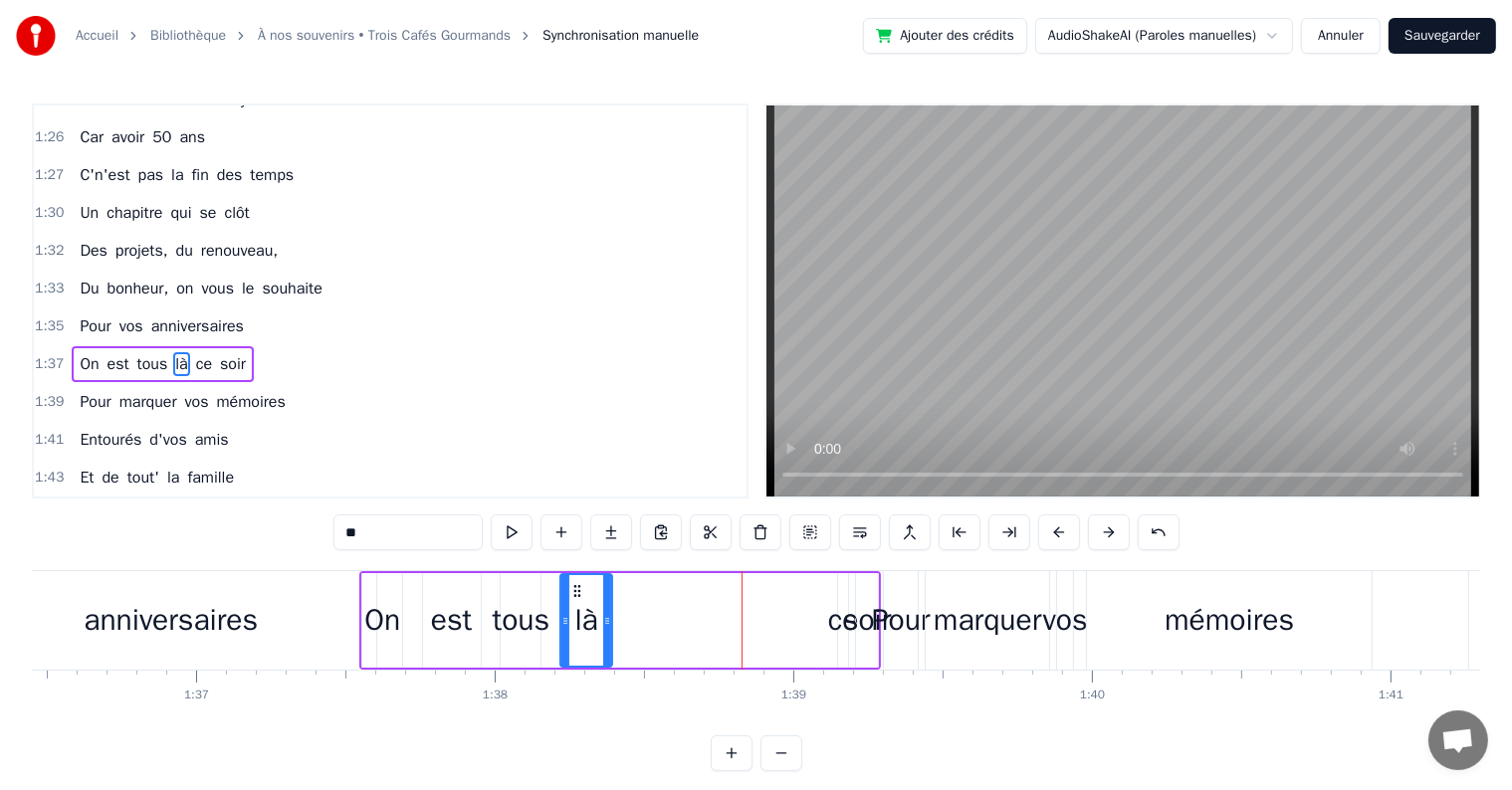 drag, startPoint x: 723, startPoint y: 593, endPoint x: 574, endPoint y: 586, distance: 149.16434 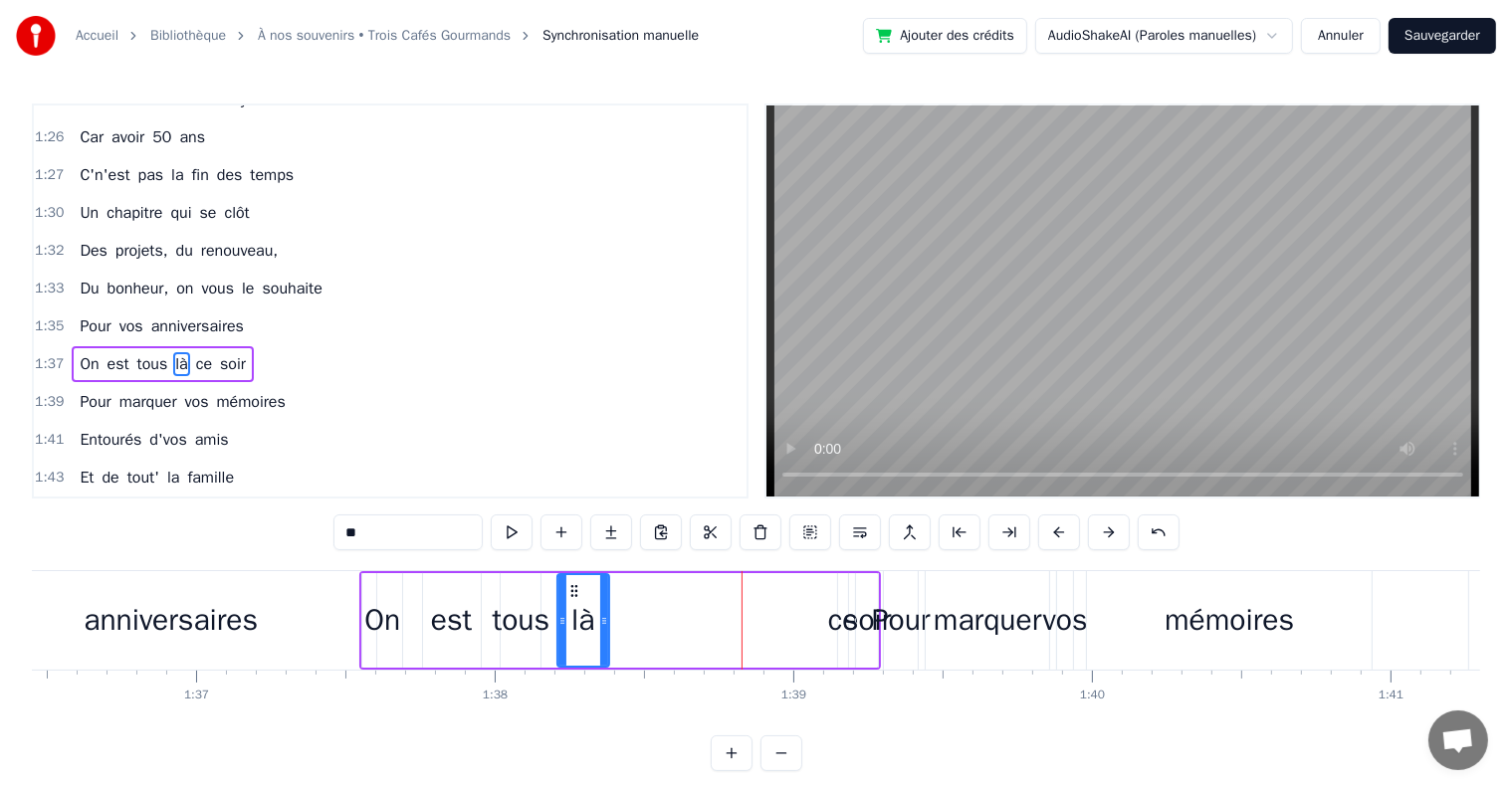 click on "ce" at bounding box center (843, 620) 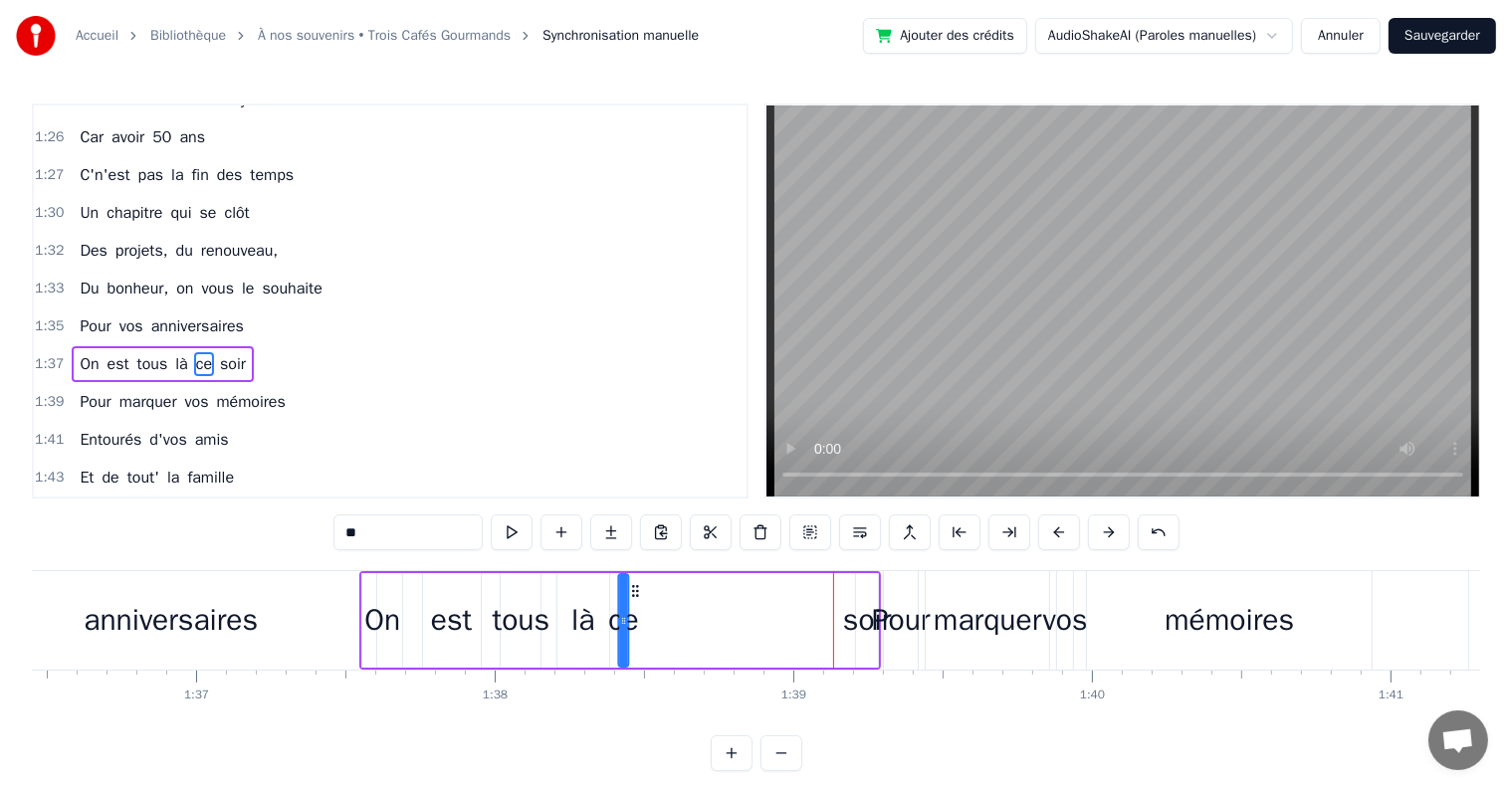 drag, startPoint x: 858, startPoint y: 586, endPoint x: 638, endPoint y: 594, distance: 220.14541 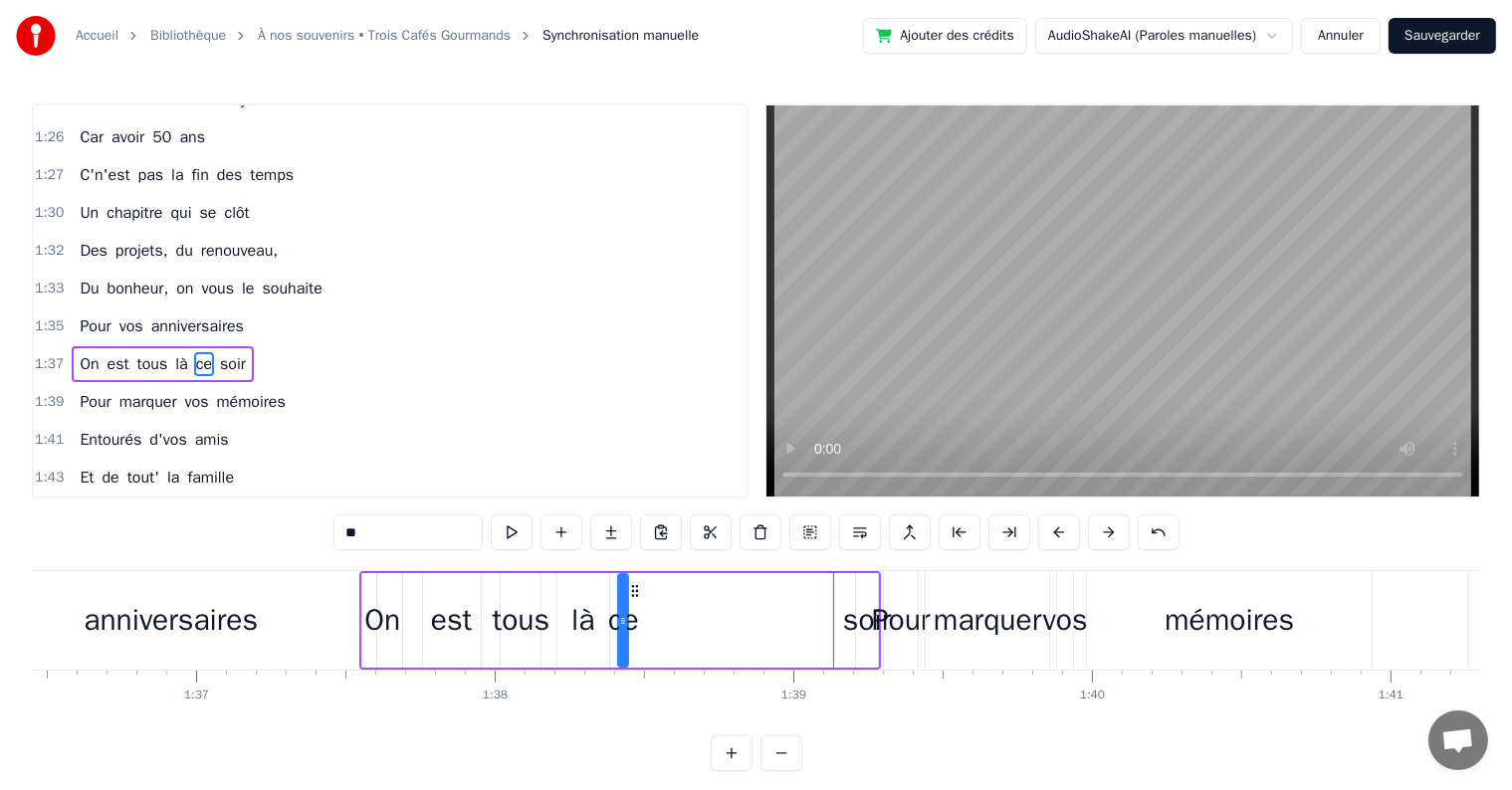 click on "soir" at bounding box center [867, 620] 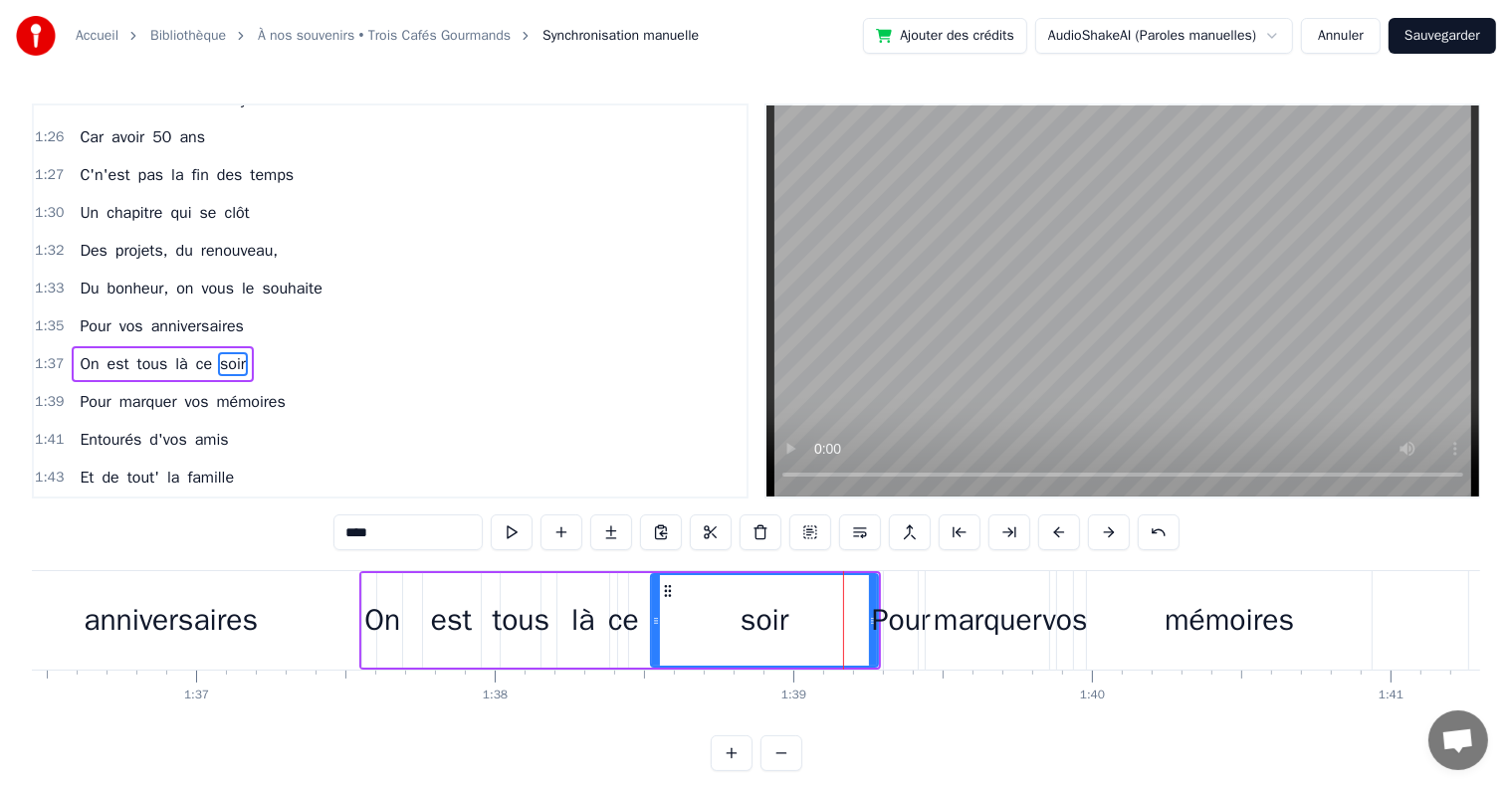 drag, startPoint x: 858, startPoint y: 589, endPoint x: 653, endPoint y: 601, distance: 205.35092 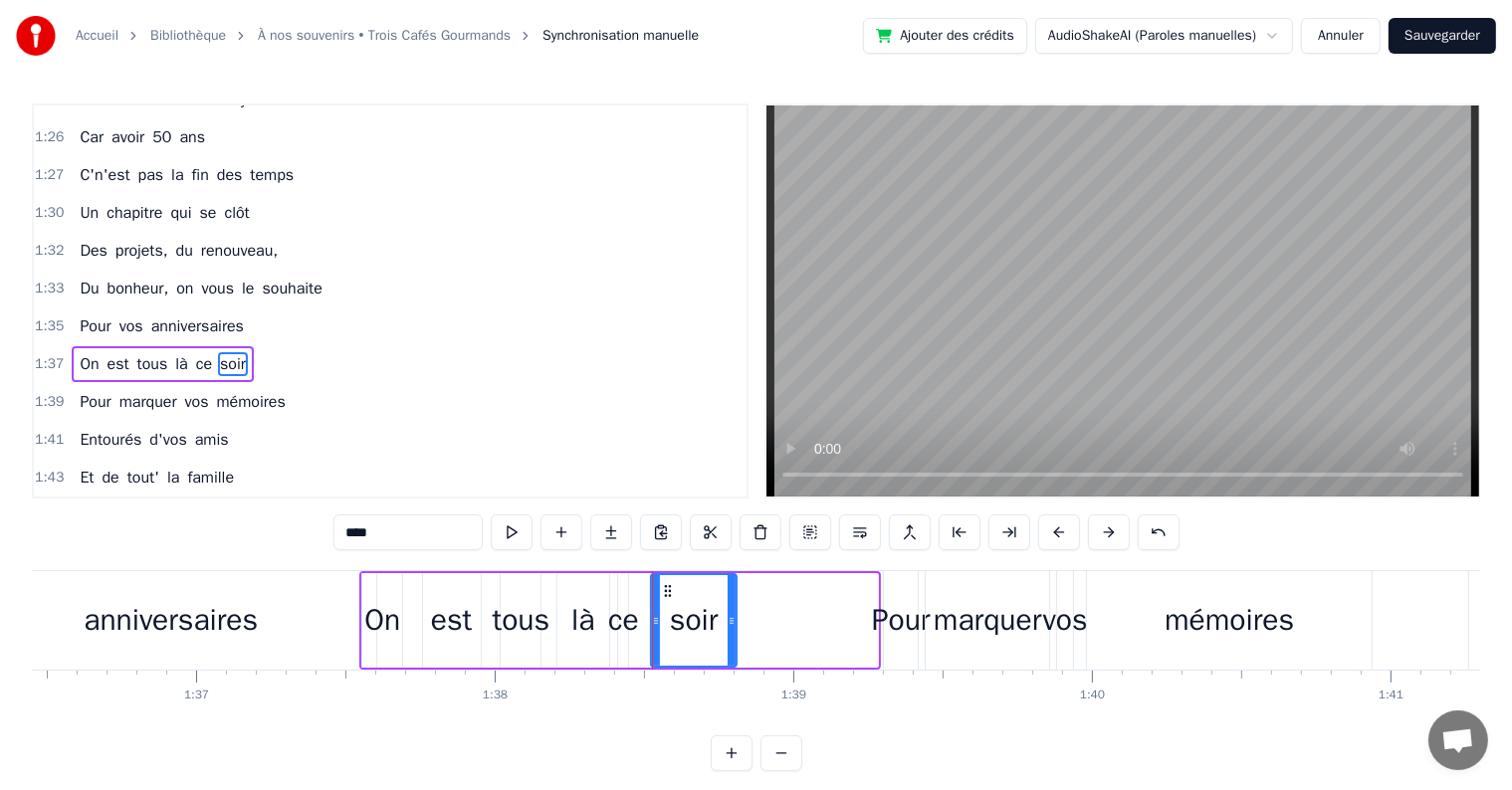 drag, startPoint x: 873, startPoint y: 591, endPoint x: 732, endPoint y: 603, distance: 141.50972 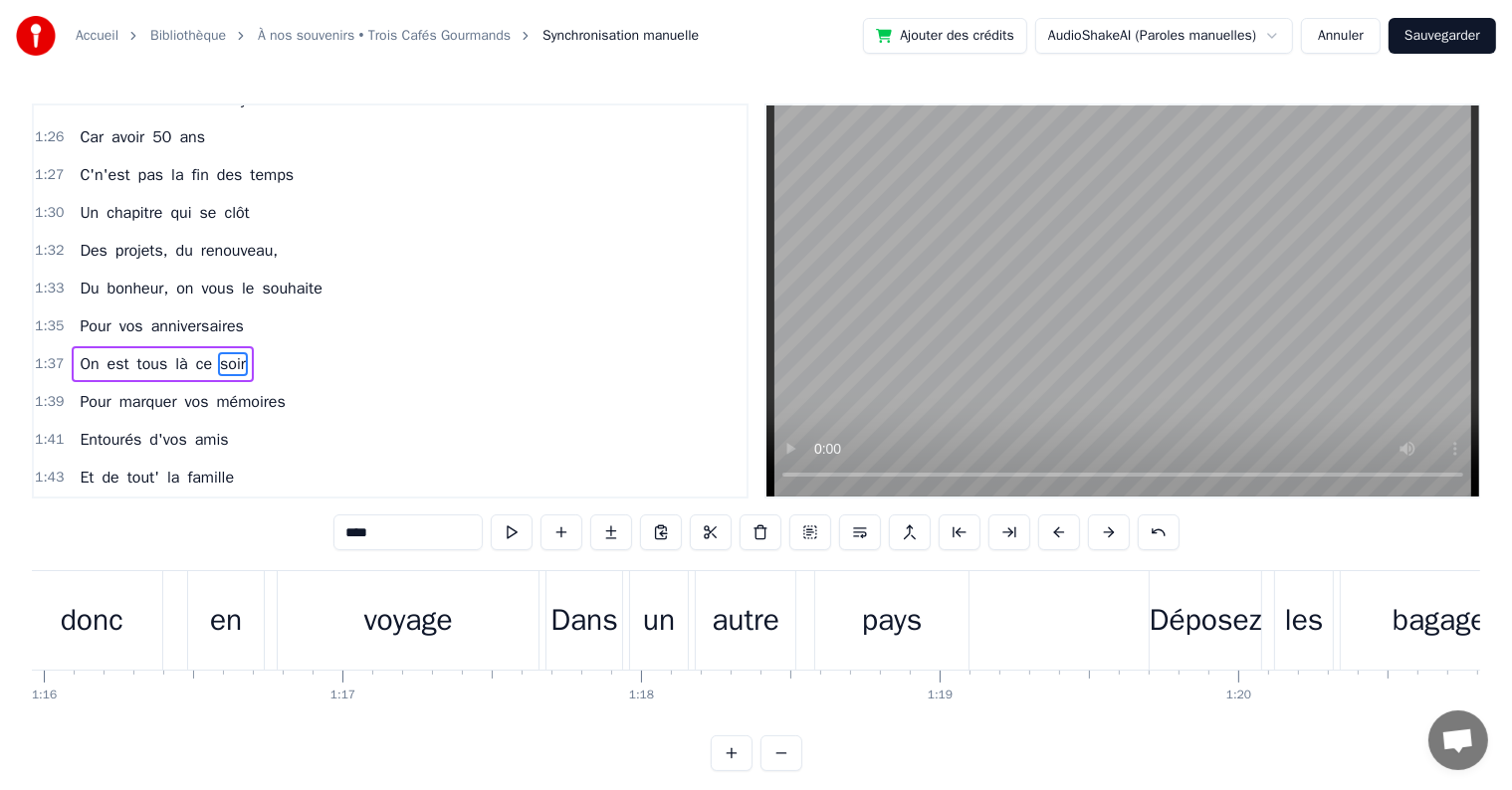 scroll, scrollTop: 0, scrollLeft: 22650, axis: horizontal 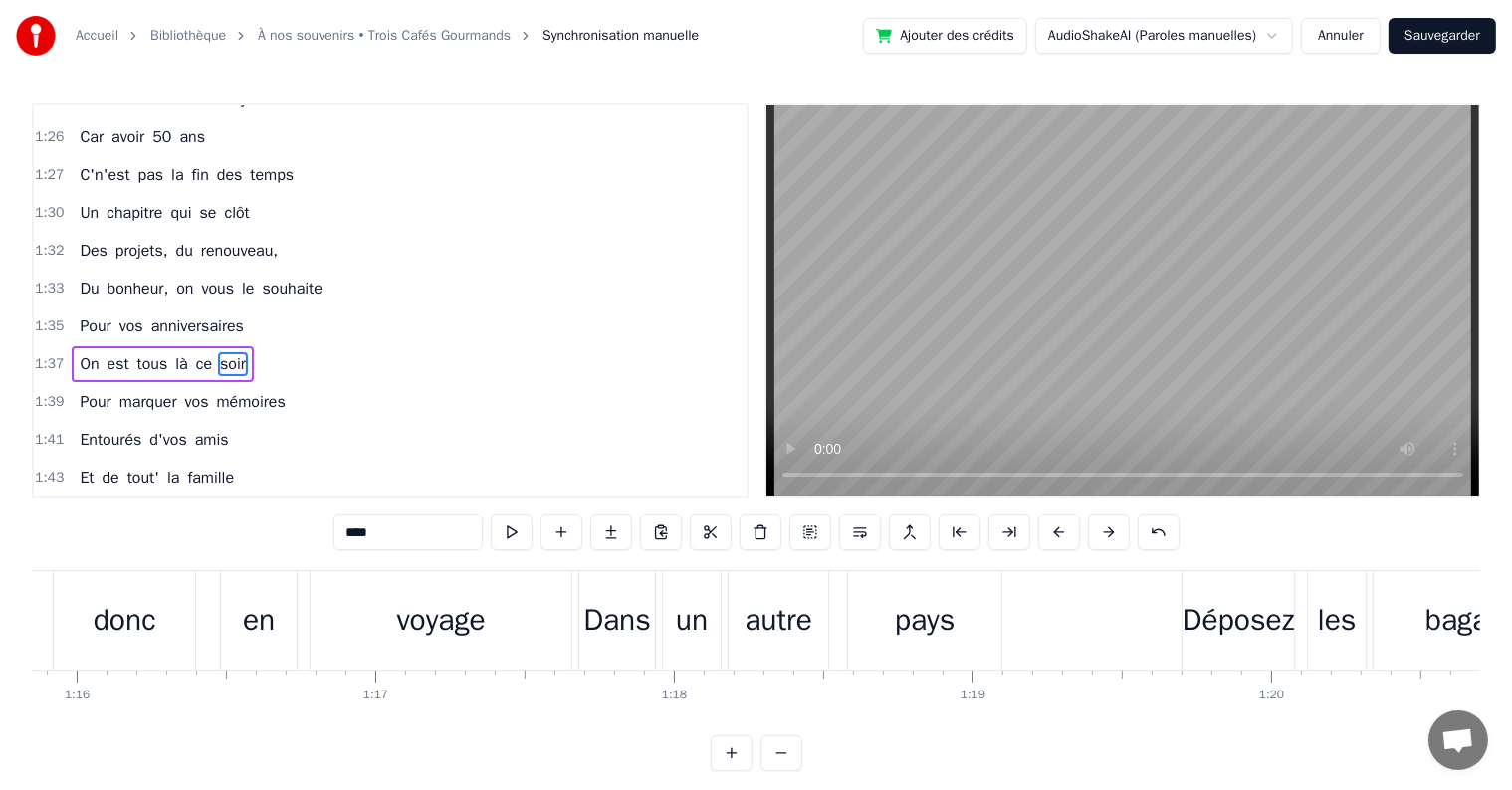 click on "pays" at bounding box center [925, 620] 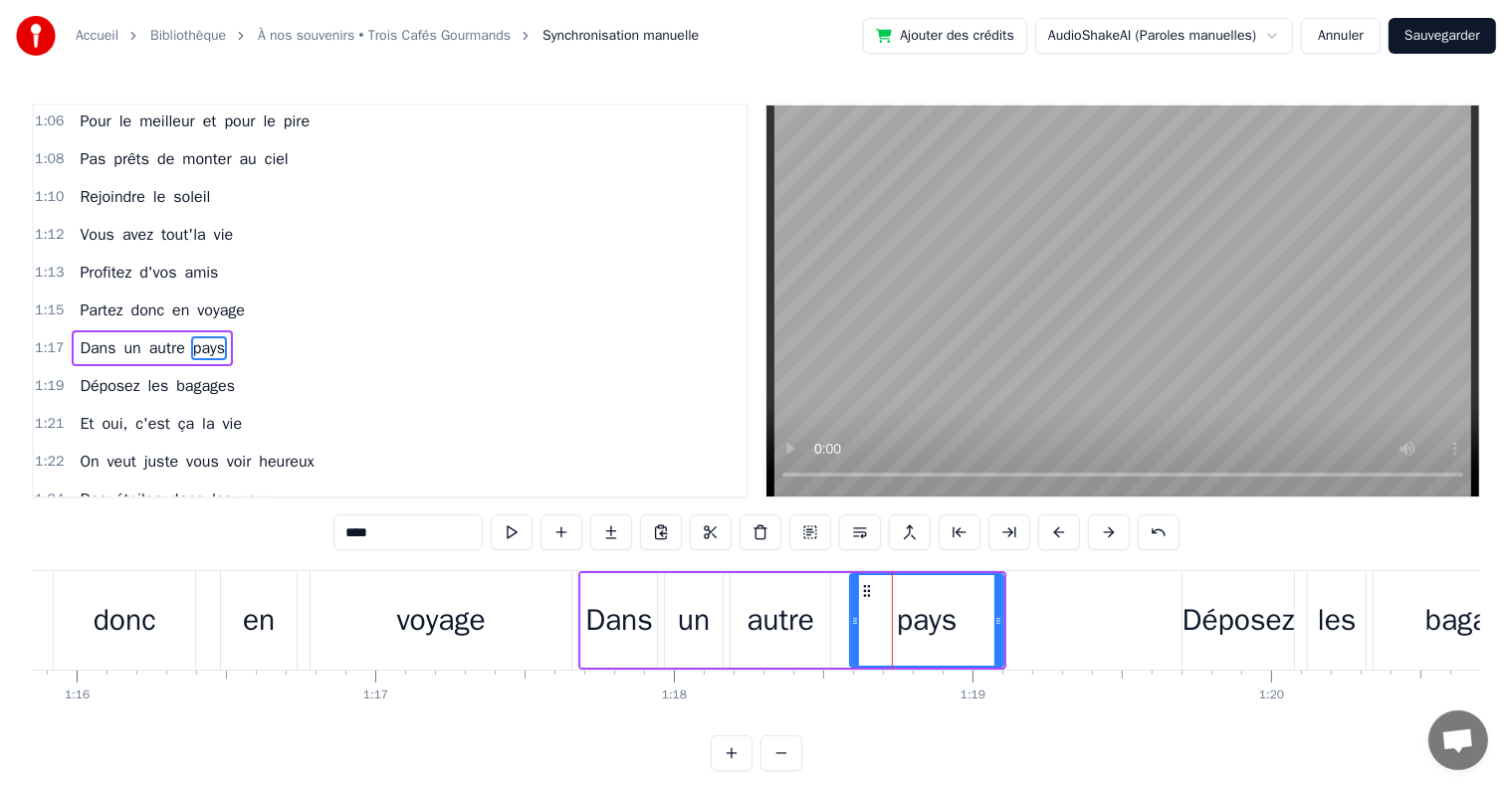 scroll, scrollTop: 1323, scrollLeft: 0, axis: vertical 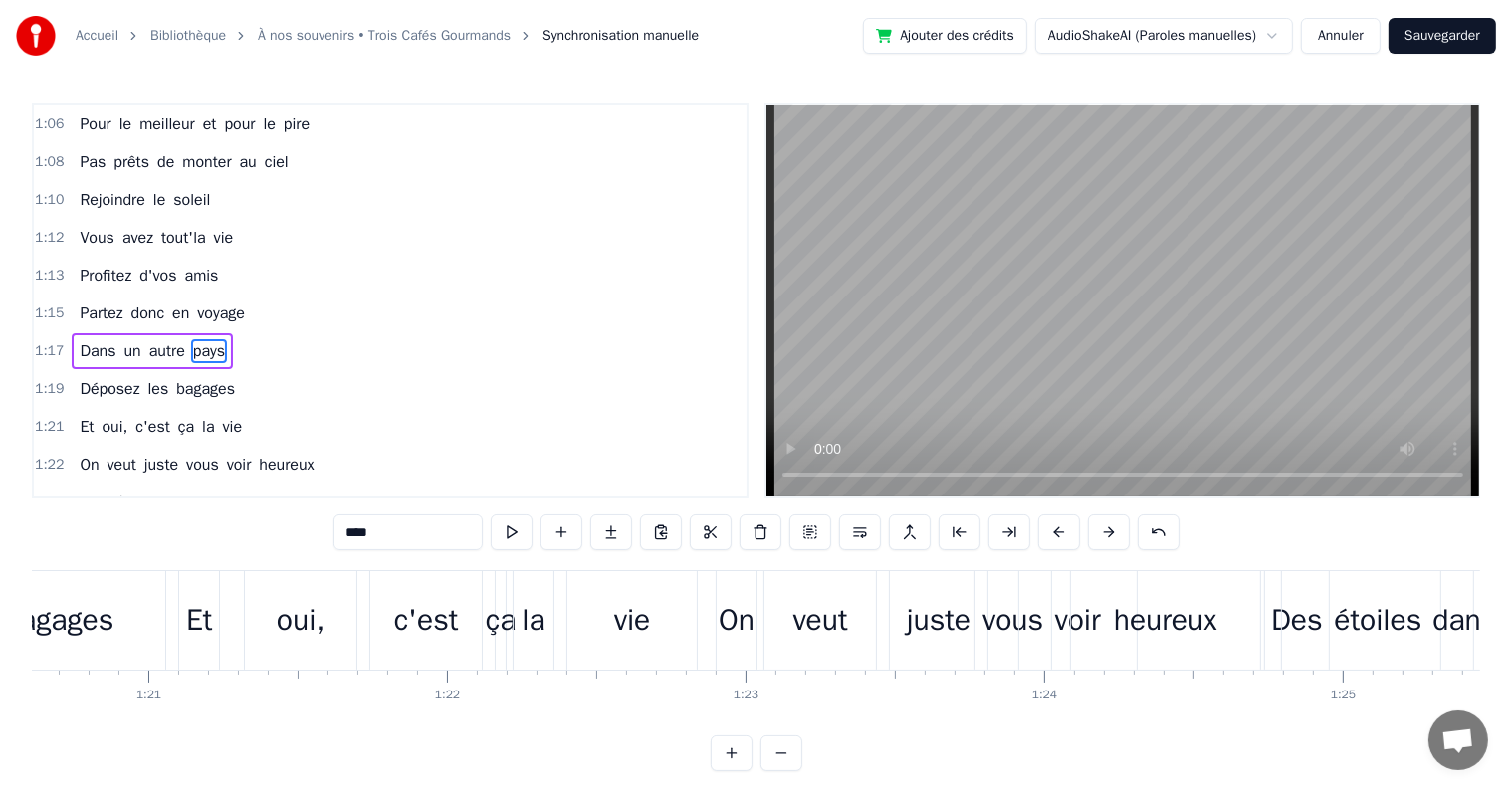 click on "veut" at bounding box center (820, 620) 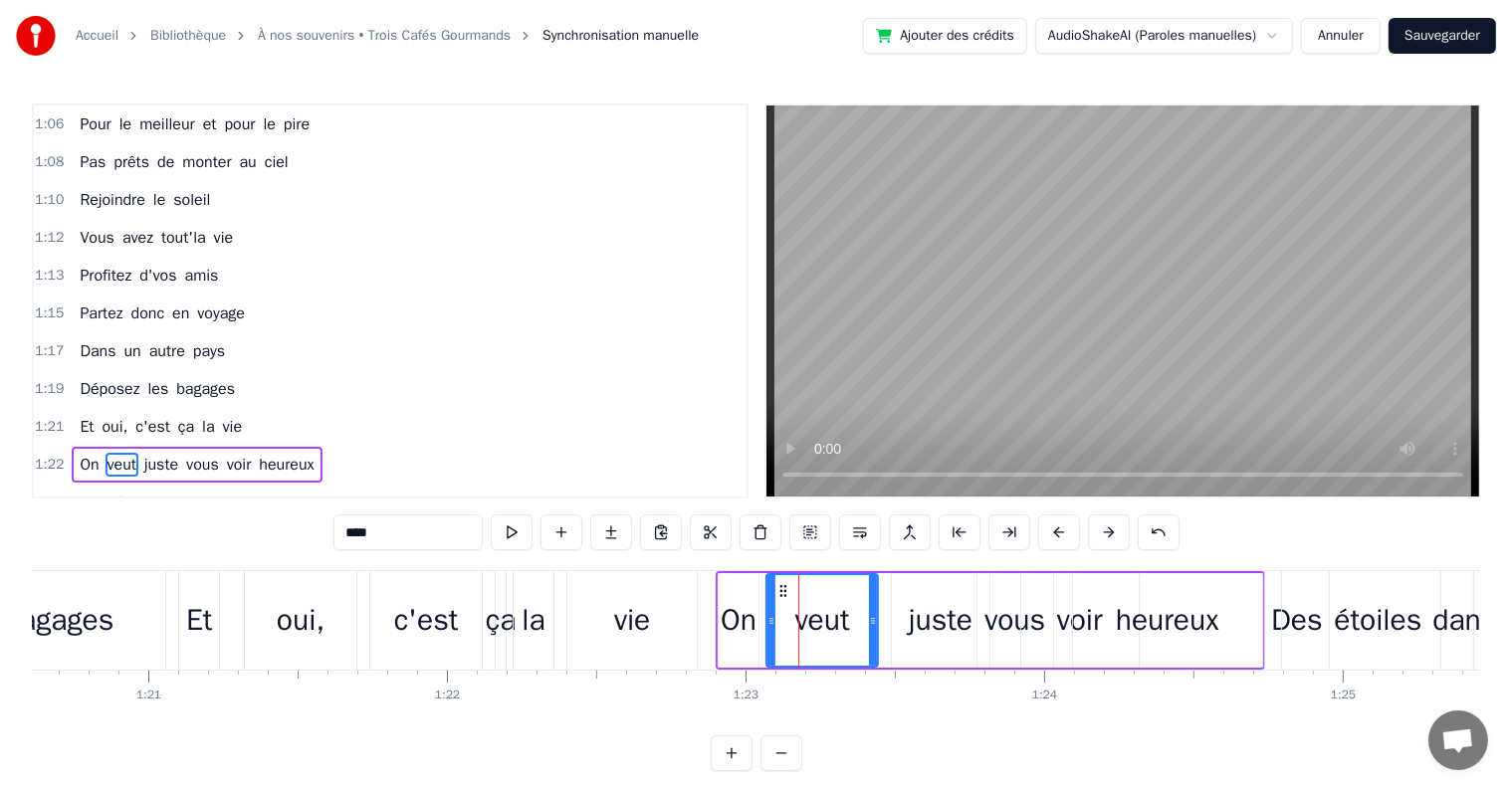 scroll, scrollTop: 1433, scrollLeft: 0, axis: vertical 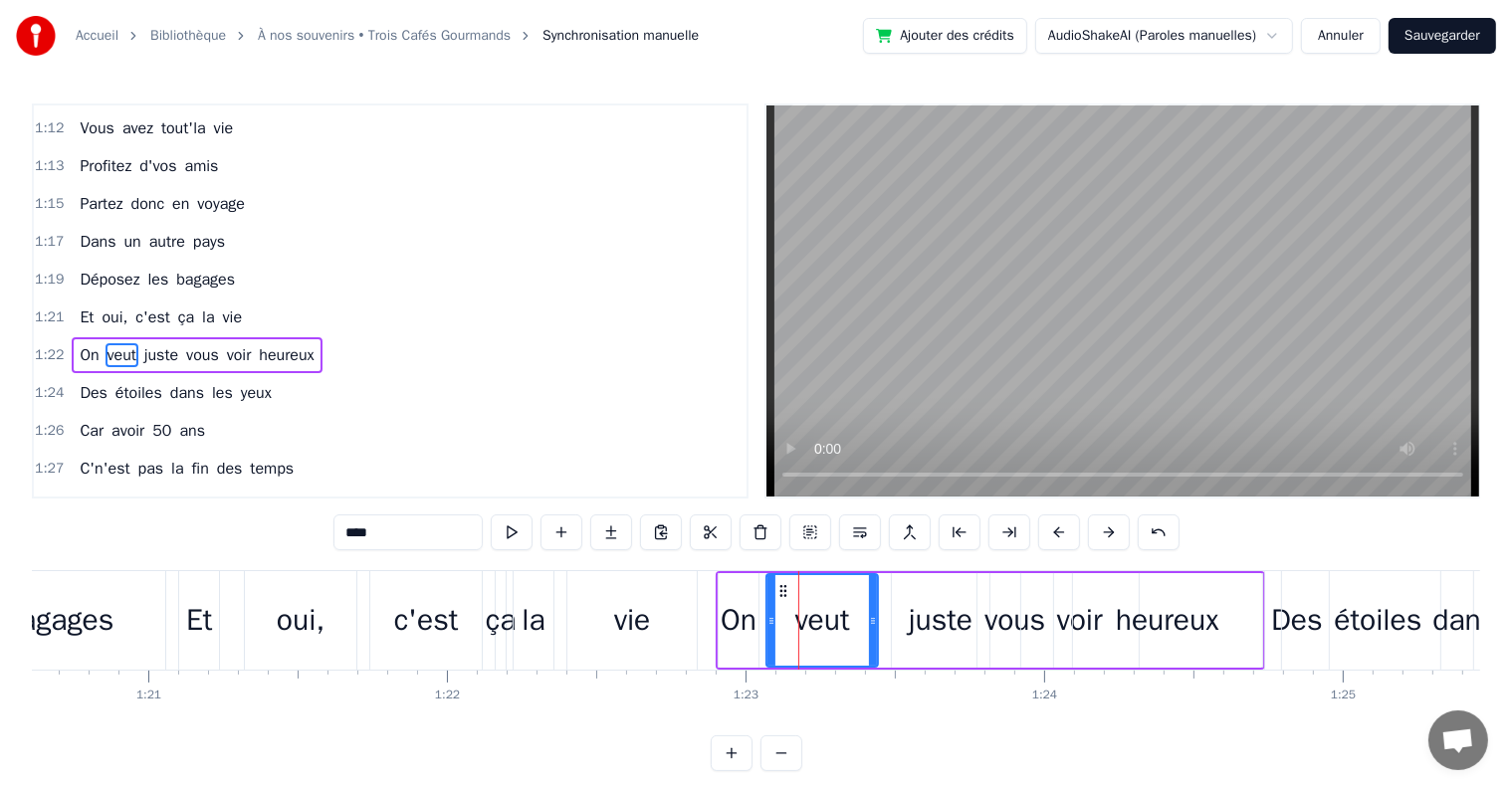 drag, startPoint x: 868, startPoint y: 618, endPoint x: 843, endPoint y: 619, distance: 25.019992 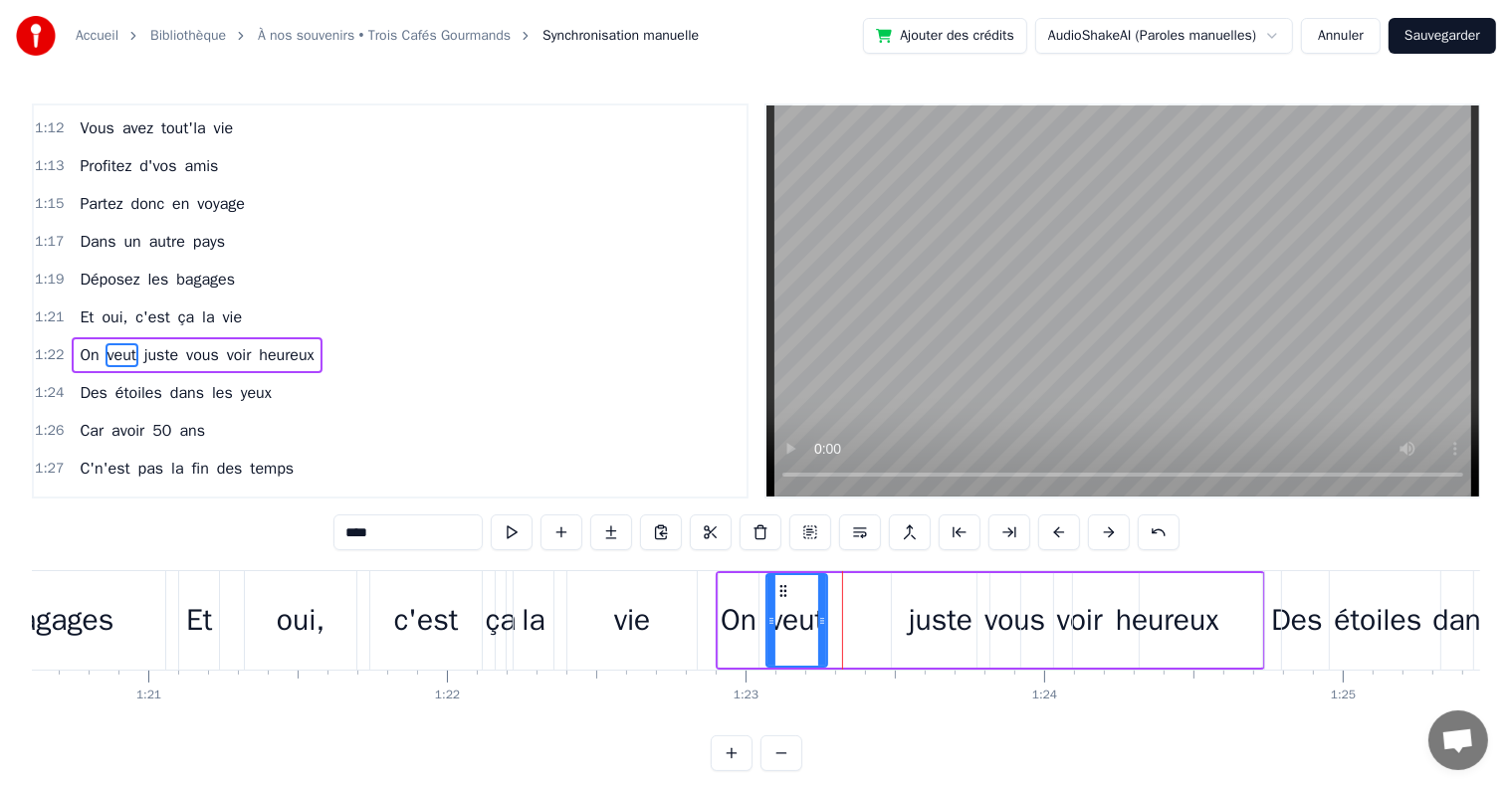 drag, startPoint x: 876, startPoint y: 620, endPoint x: 825, endPoint y: 623, distance: 51.088159 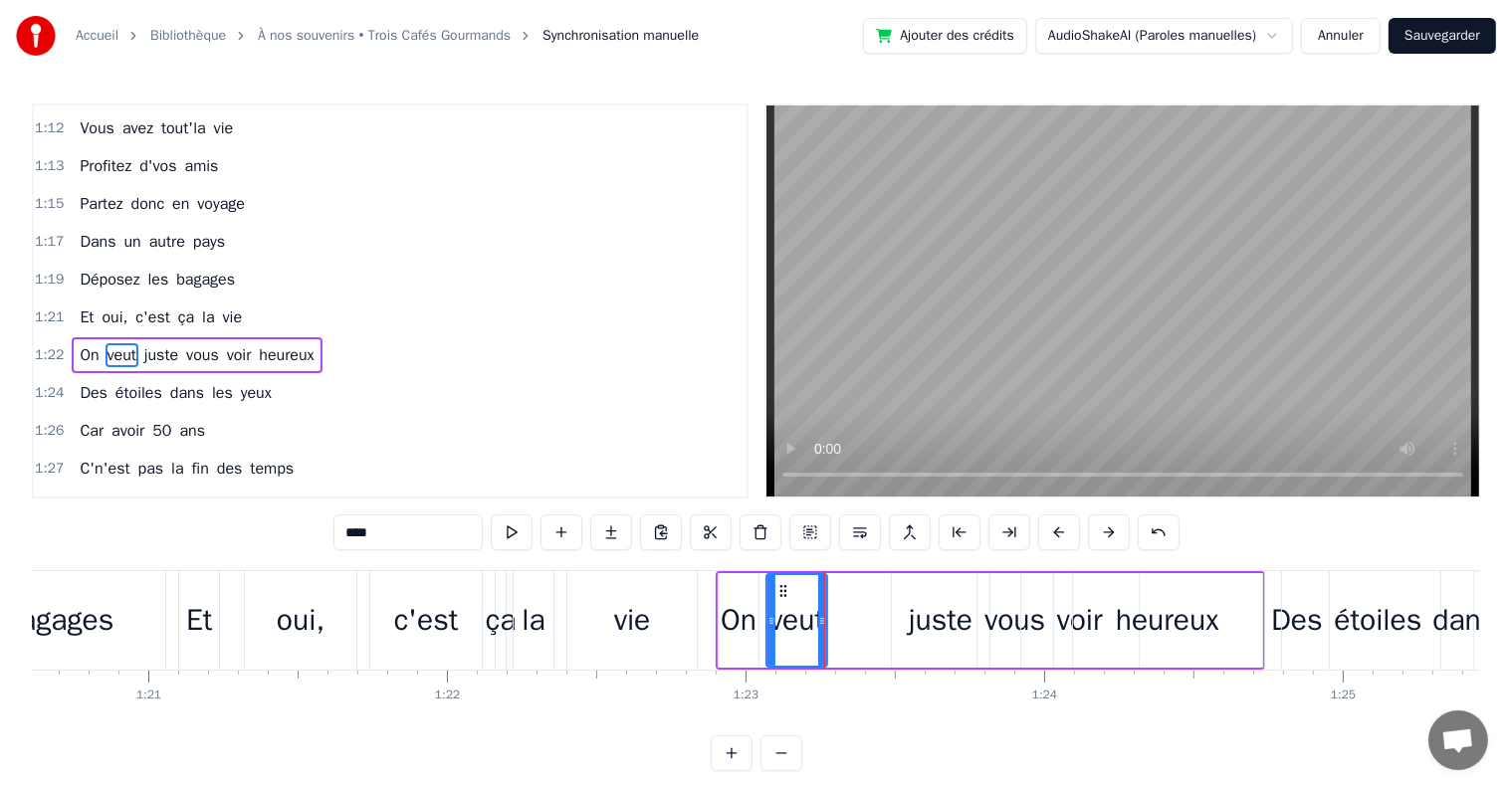 click on "juste" at bounding box center [941, 620] 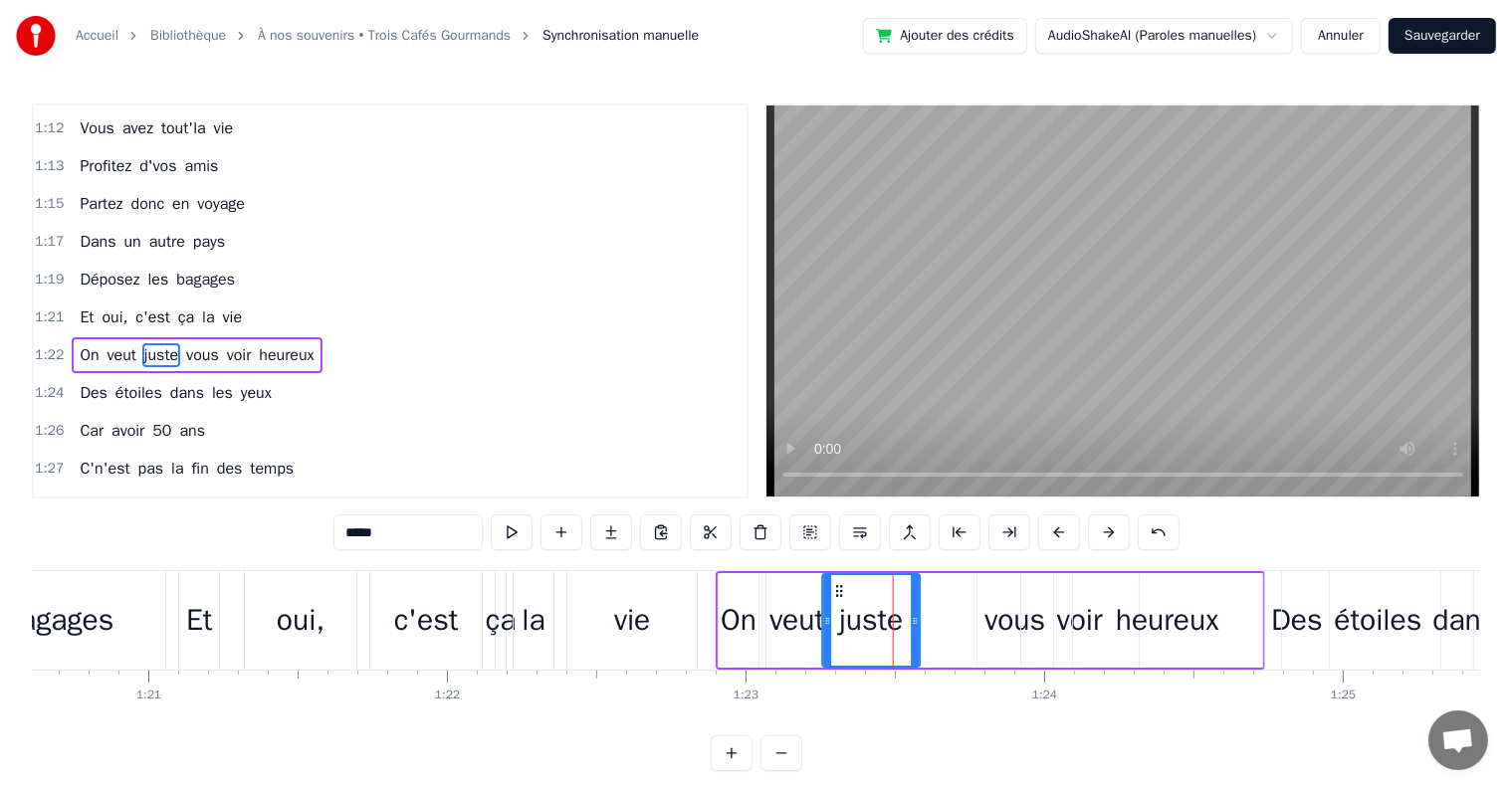 drag, startPoint x: 912, startPoint y: 590, endPoint x: 841, endPoint y: 595, distance: 71.17584 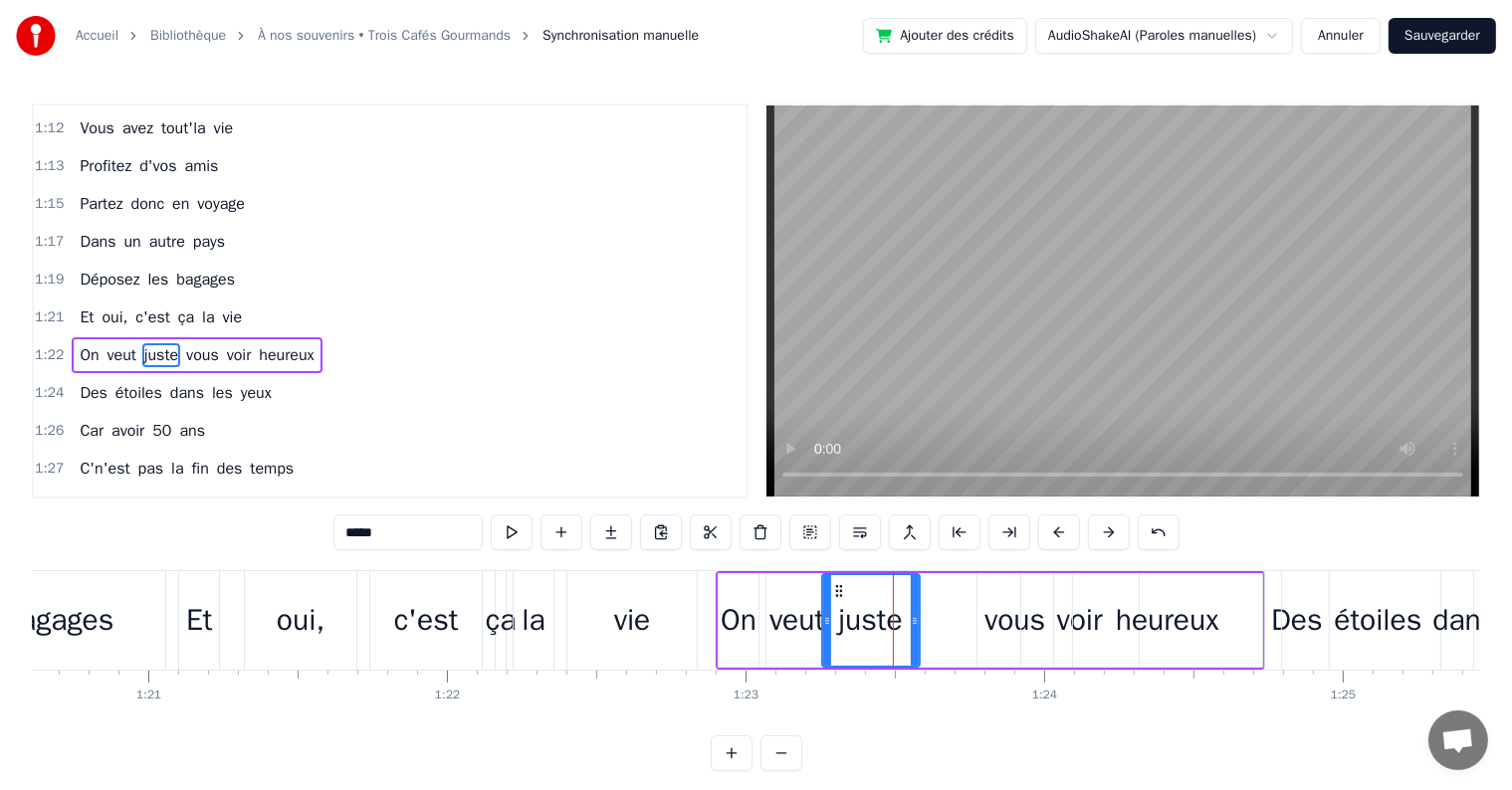 click on "vous" at bounding box center [1015, 620] 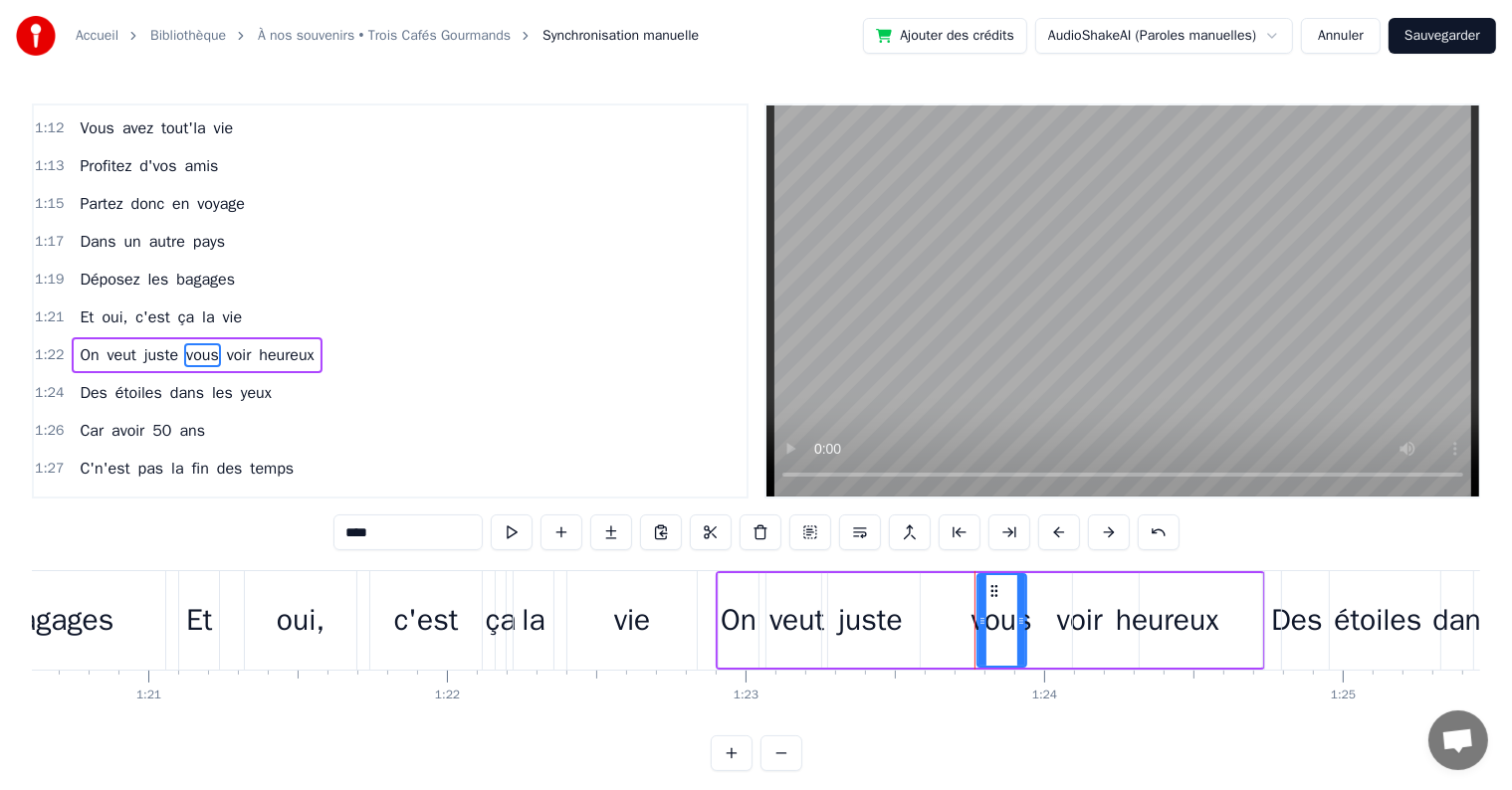 drag, startPoint x: 1049, startPoint y: 601, endPoint x: 1018, endPoint y: 605, distance: 31.257 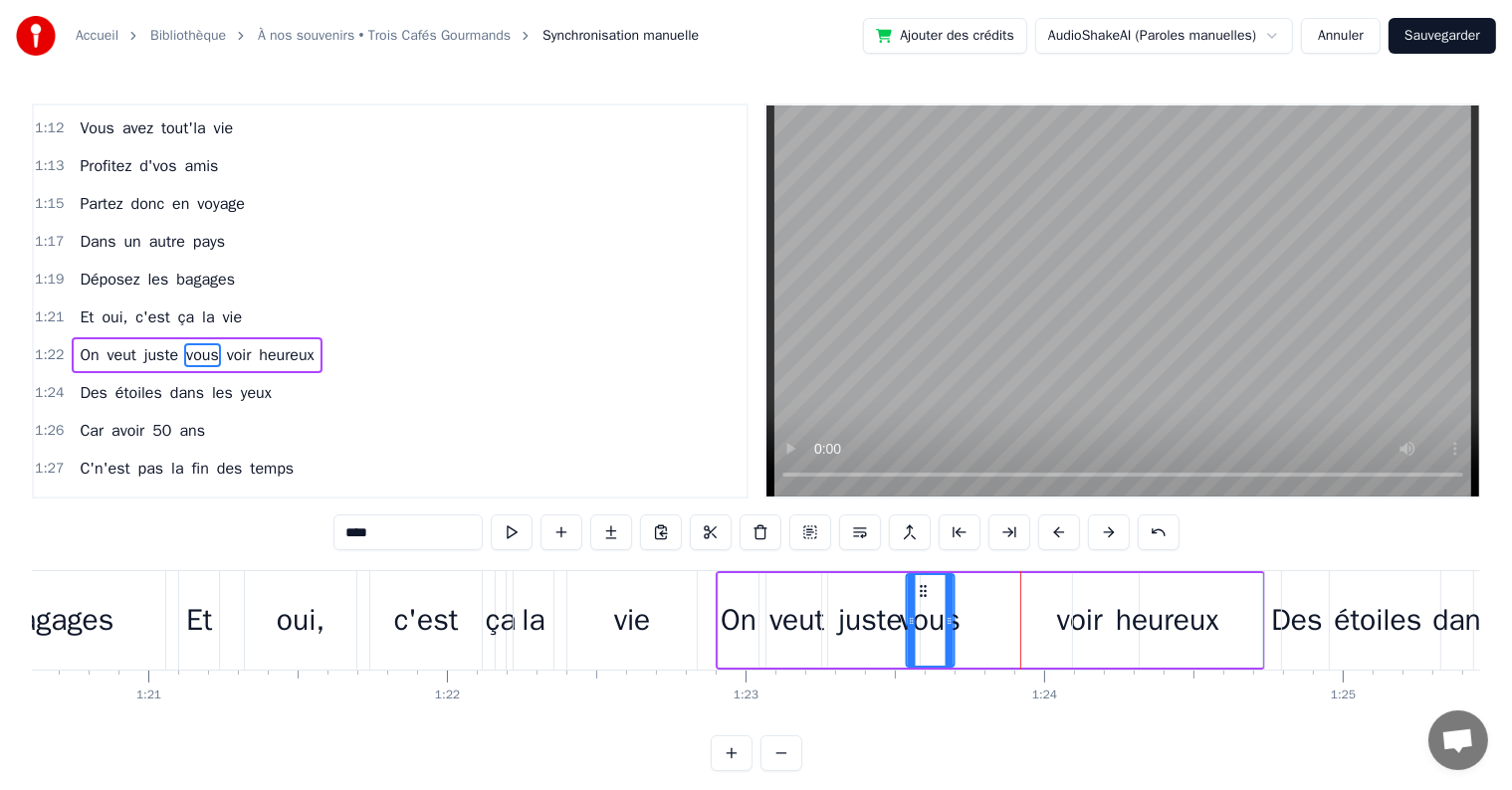drag, startPoint x: 990, startPoint y: 589, endPoint x: 920, endPoint y: 594, distance: 70.17834 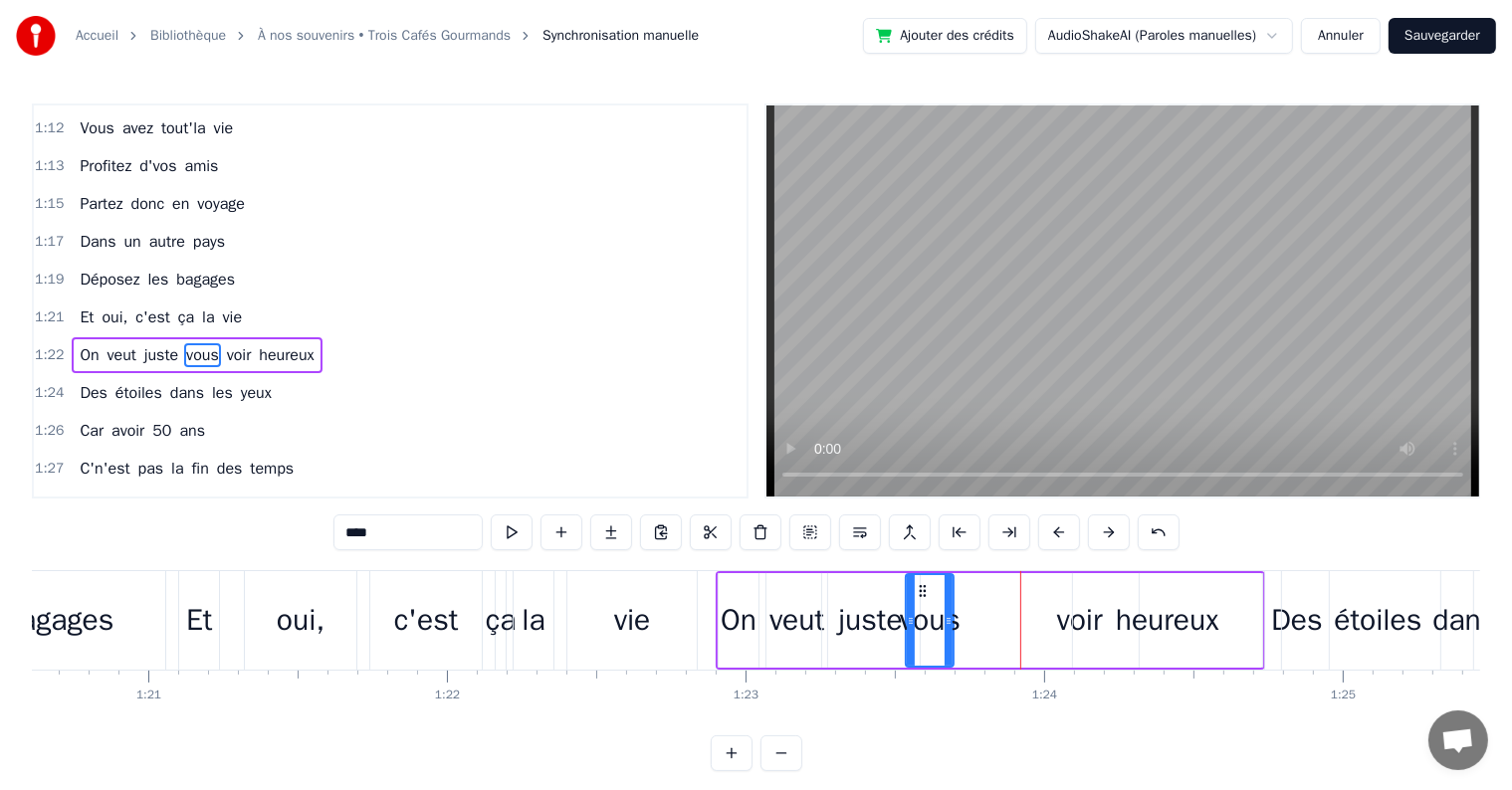 click on "voir" at bounding box center [1080, 620] 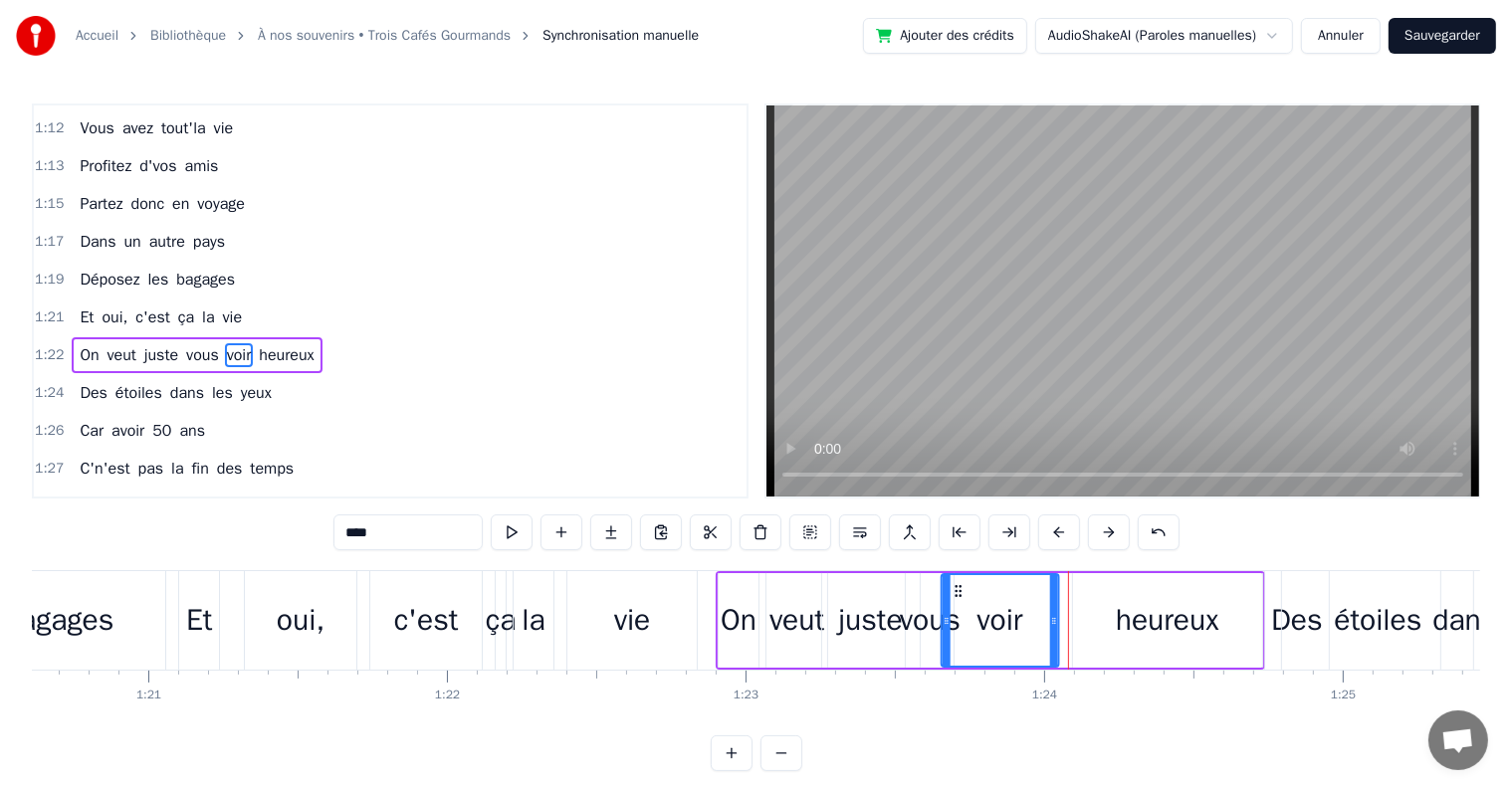 drag, startPoint x: 1040, startPoint y: 593, endPoint x: 961, endPoint y: 601, distance: 79.404 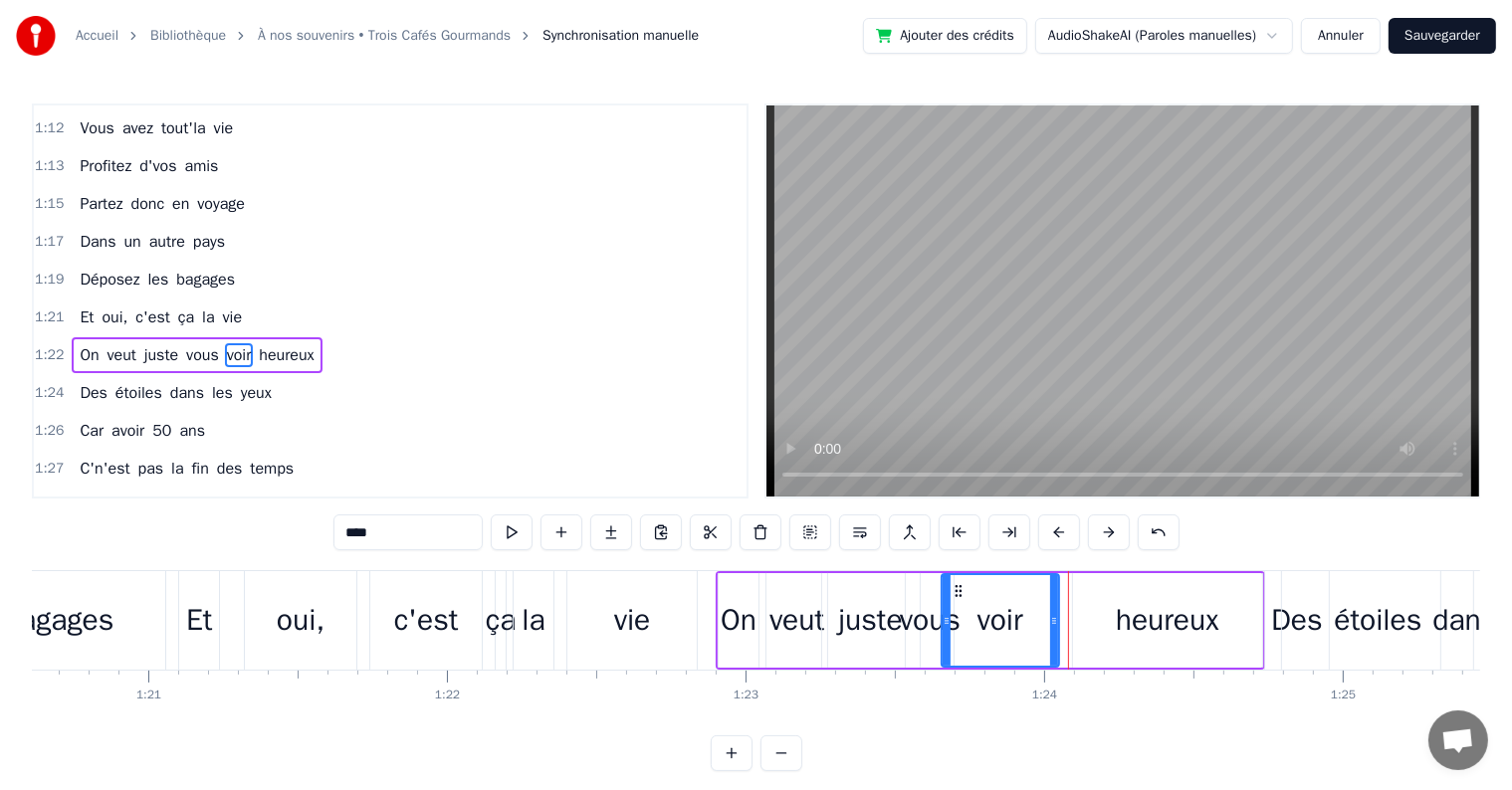 click on "heureux" at bounding box center [1168, 620] 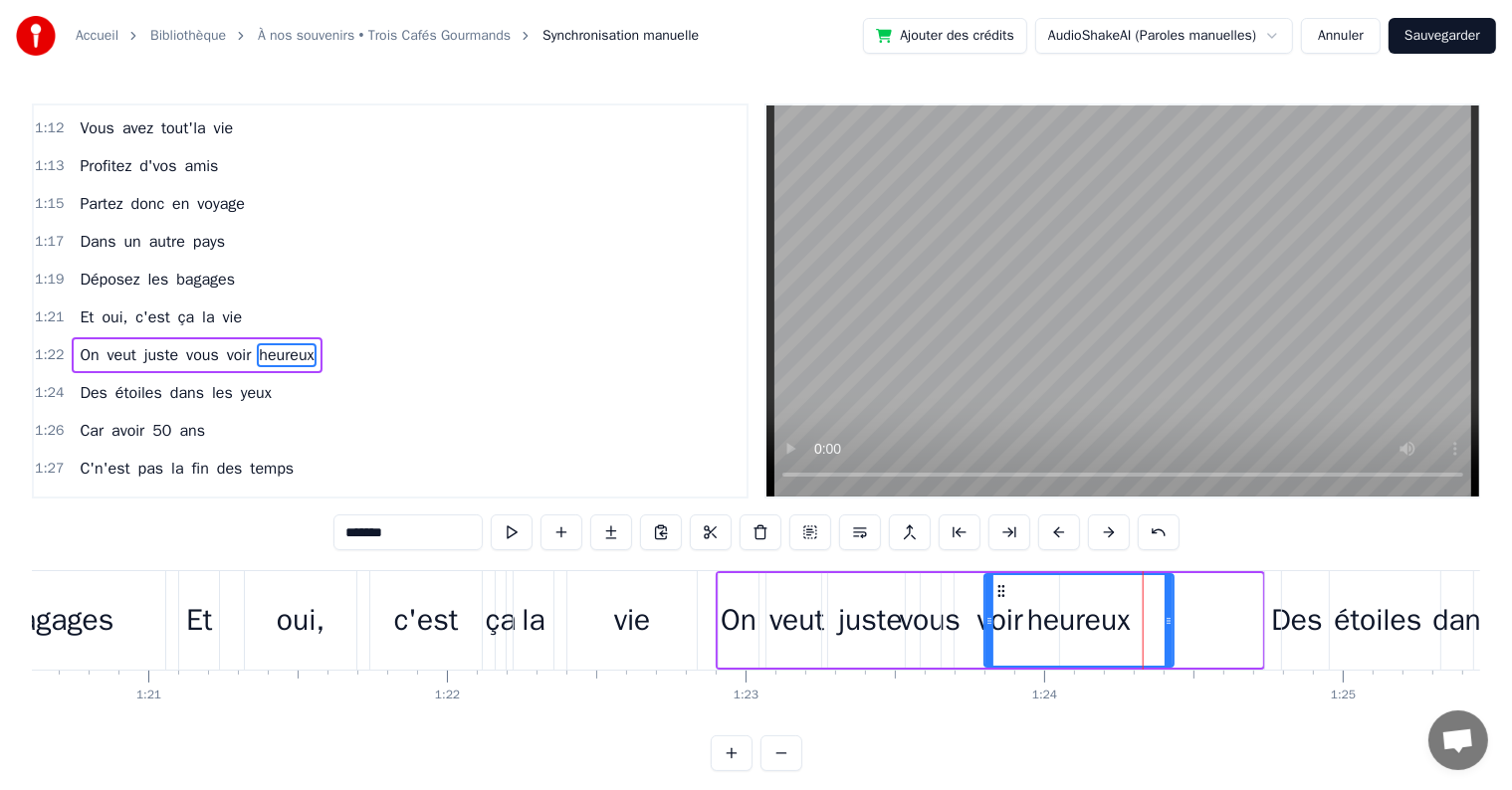 drag, startPoint x: 1084, startPoint y: 589, endPoint x: 995, endPoint y: 601, distance: 89.80535 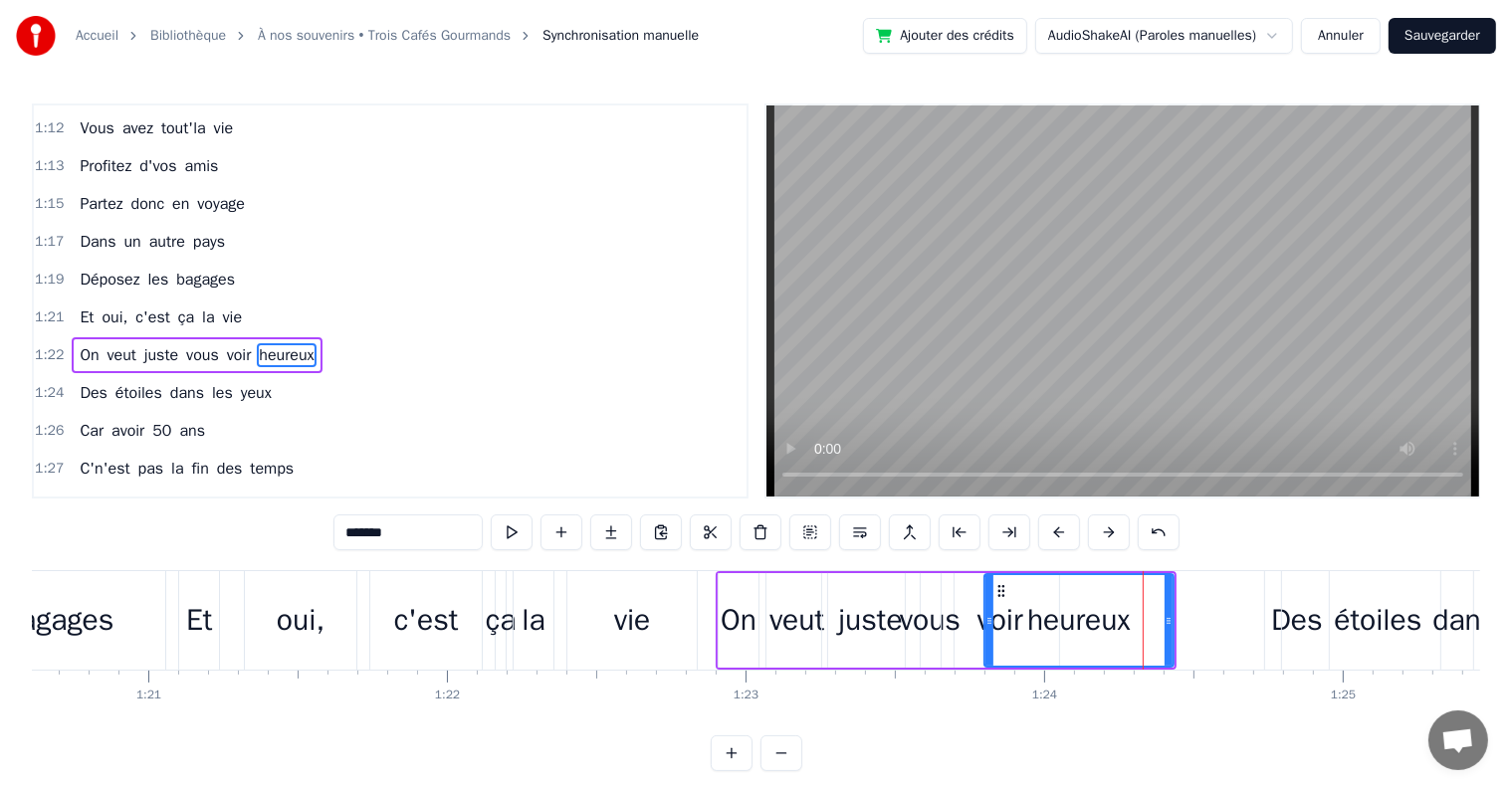 click on "bagages" at bounding box center [59, 620] 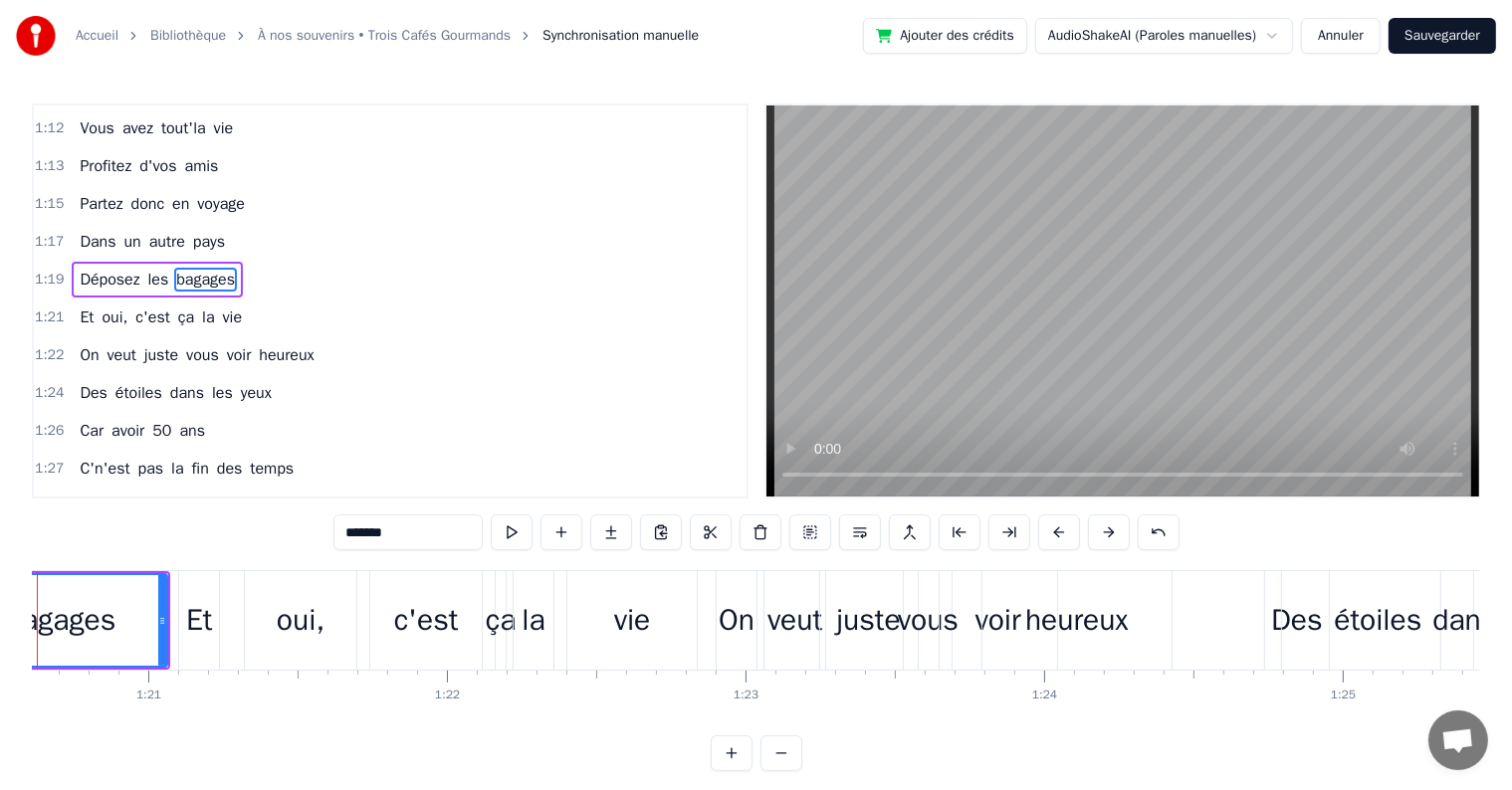 scroll, scrollTop: 1360, scrollLeft: 0, axis: vertical 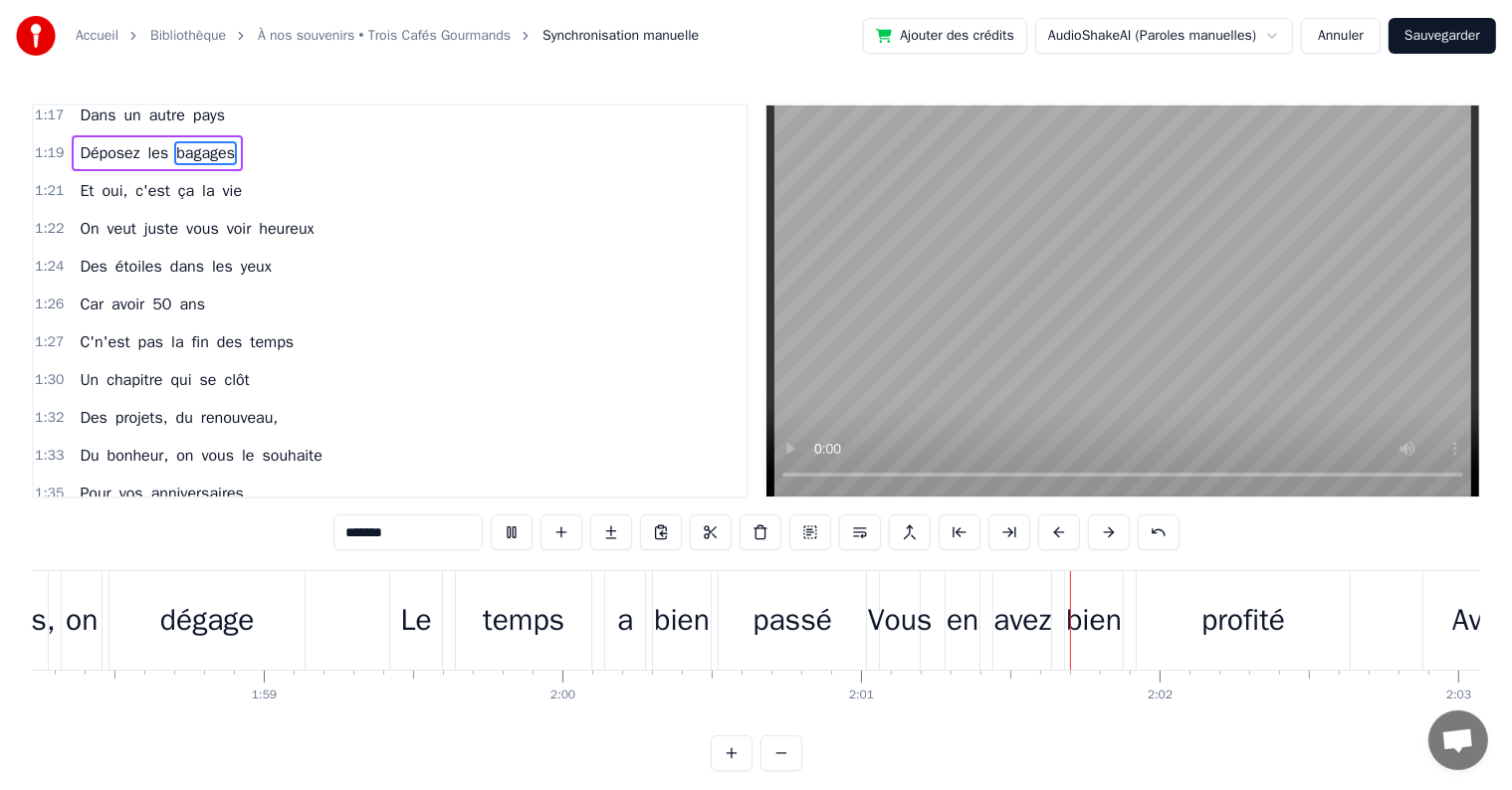 click on "renouveau," at bounding box center (239, 418) 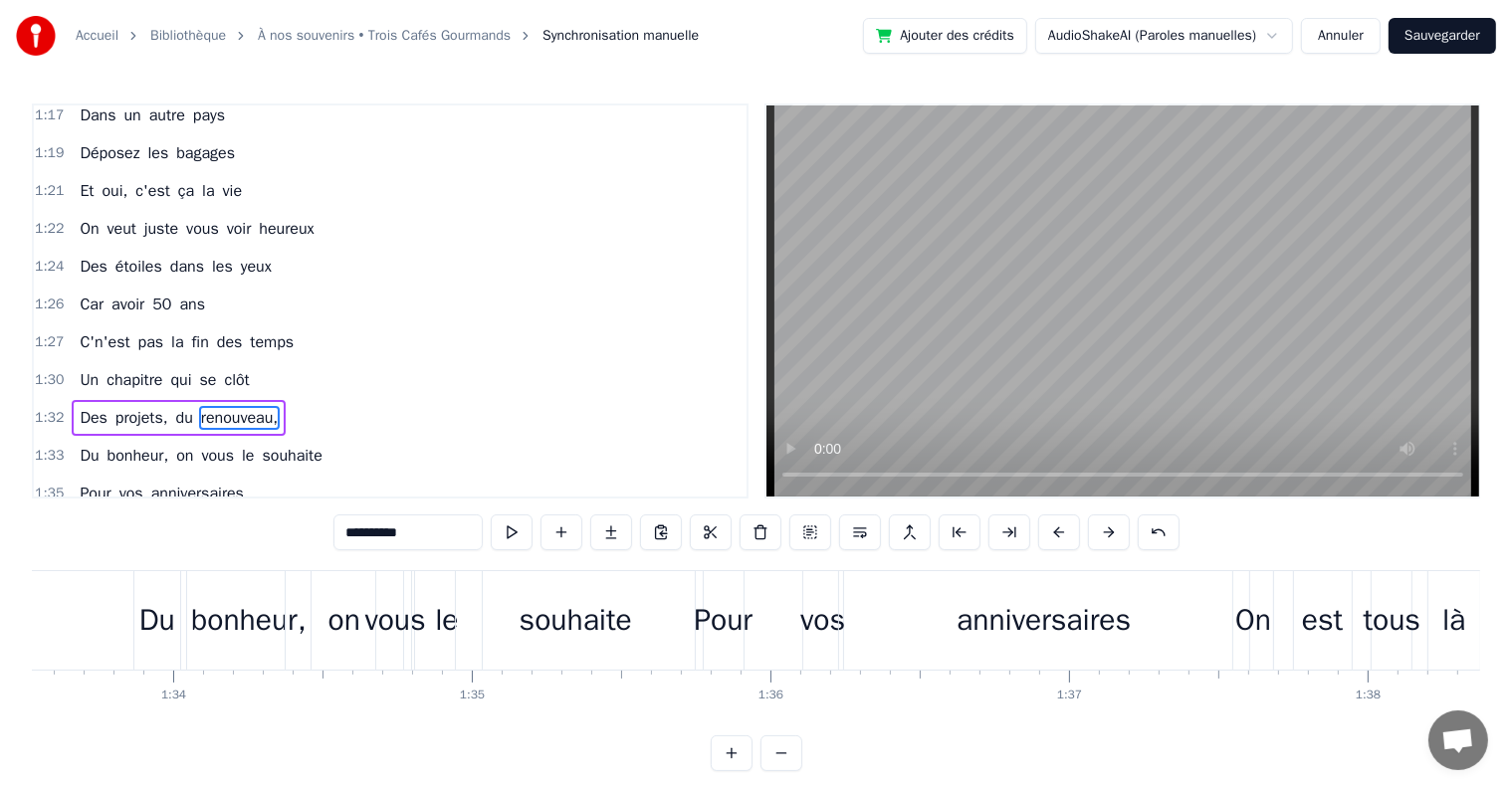 scroll, scrollTop: 0, scrollLeft: 27616, axis: horizontal 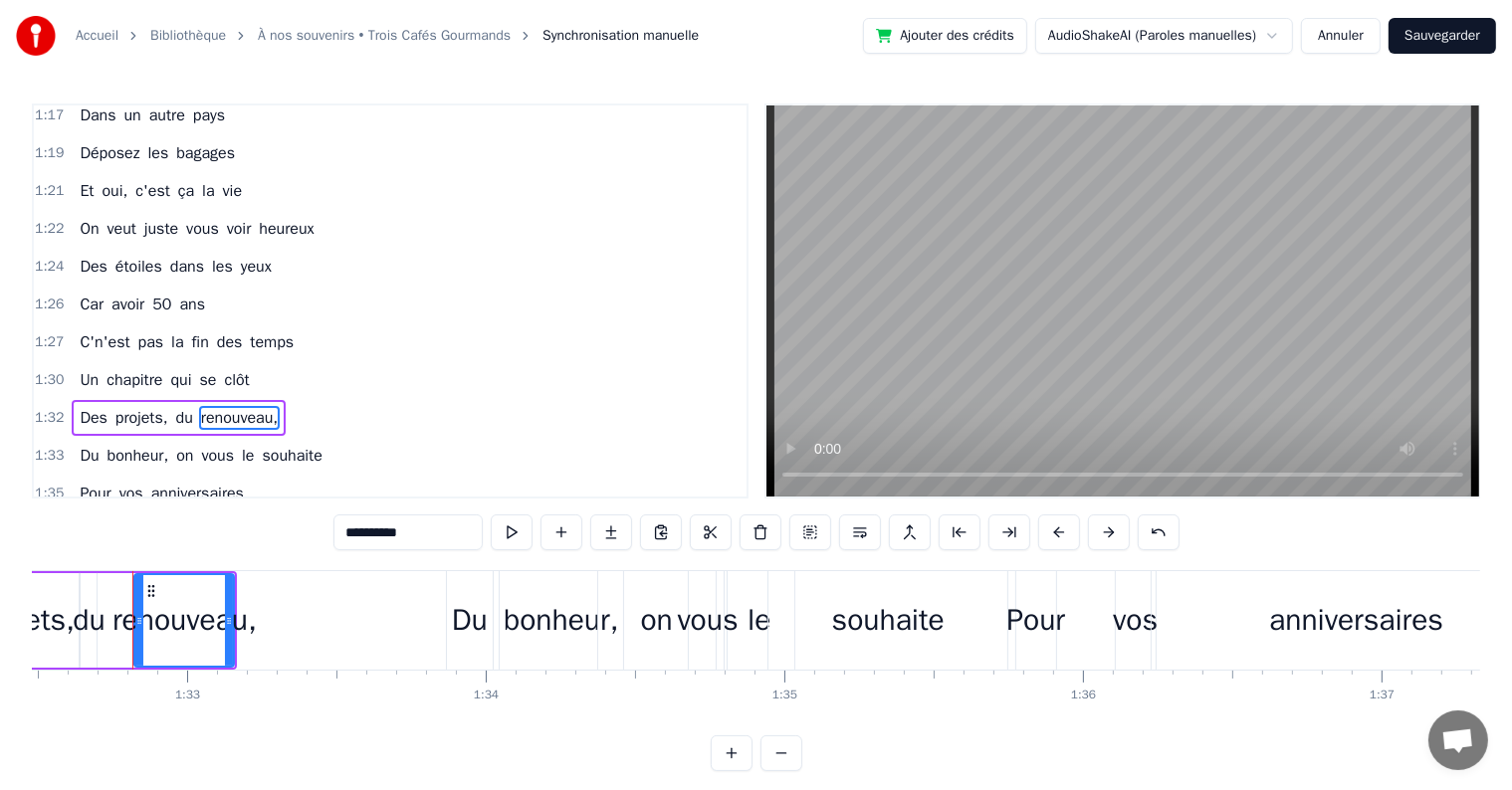 click on "anniversaires" at bounding box center [197, 494] 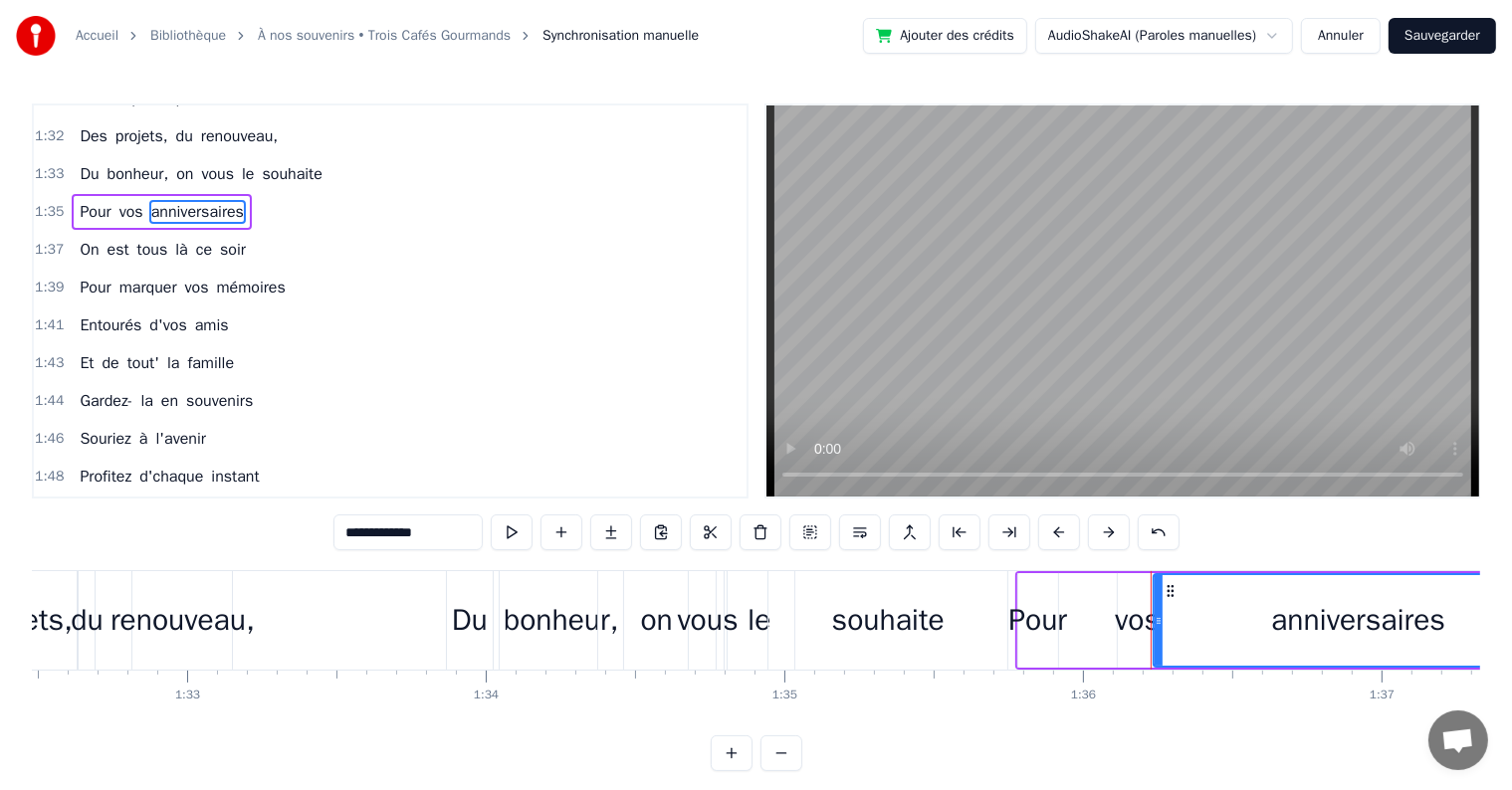 scroll, scrollTop: 1888, scrollLeft: 0, axis: vertical 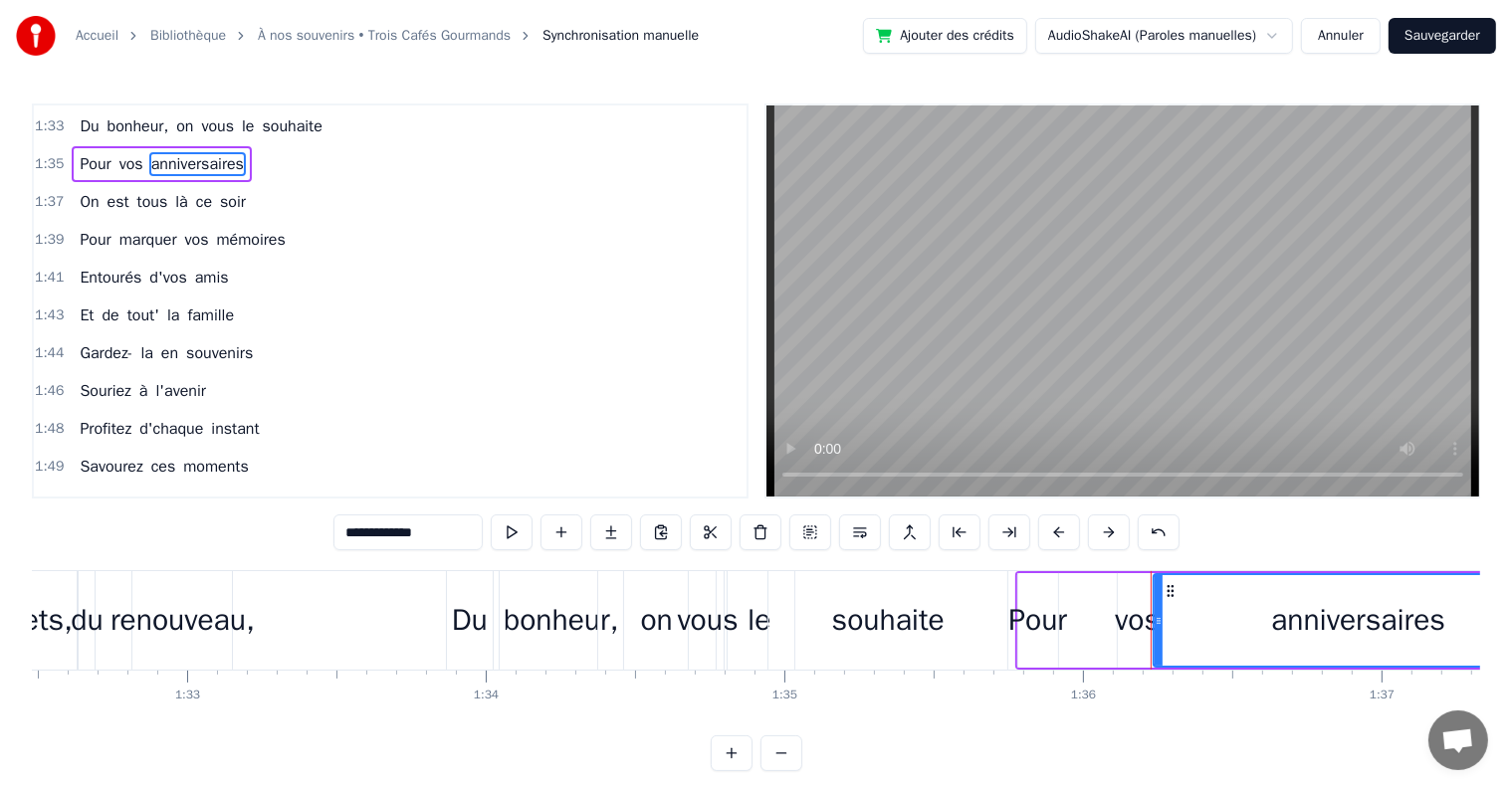 click on "1:48 Profitez d'chaque instant" at bounding box center (390, 429) 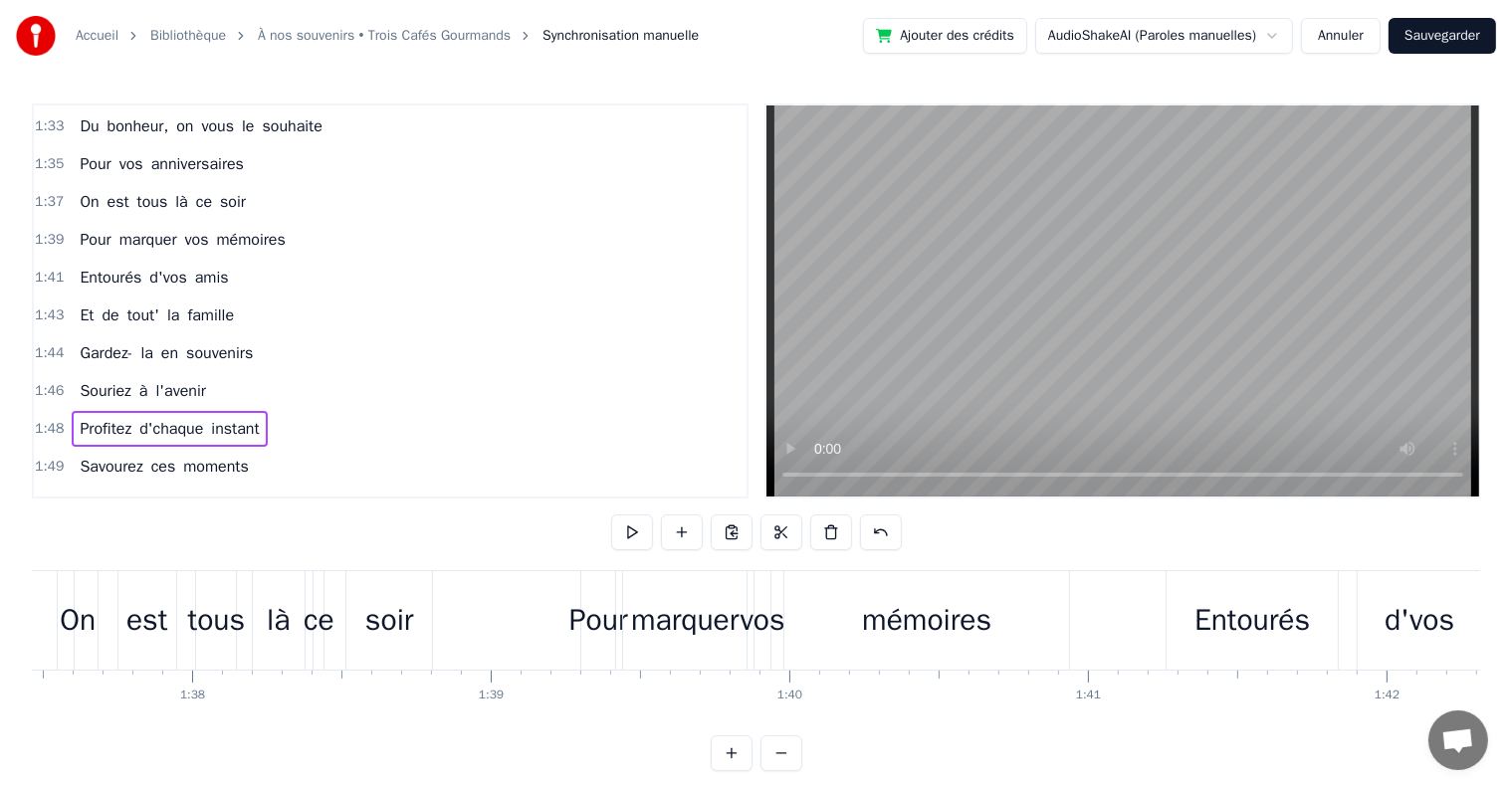 click on "d'chaque" at bounding box center [171, 429] 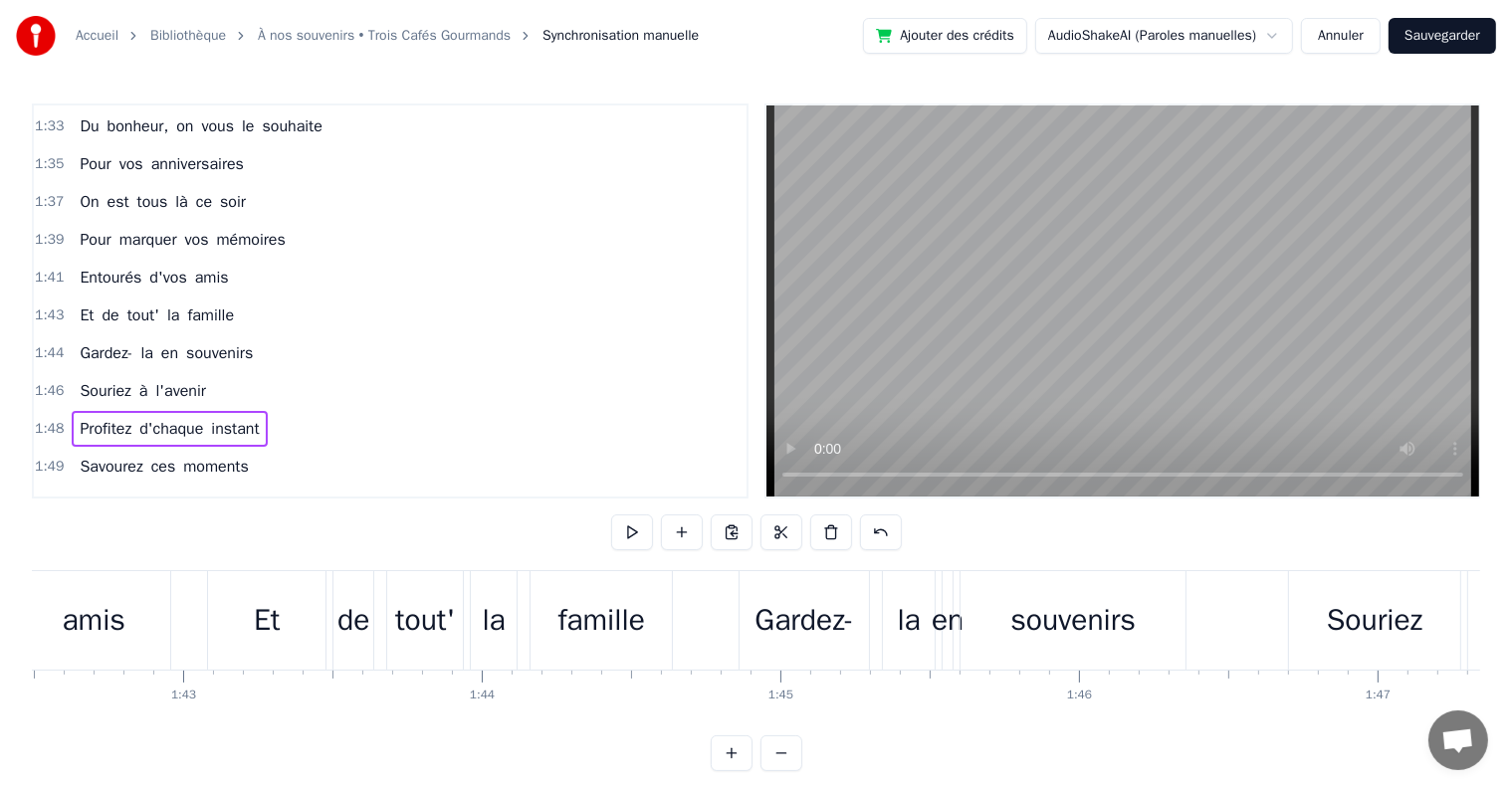 scroll, scrollTop: 1902, scrollLeft: 0, axis: vertical 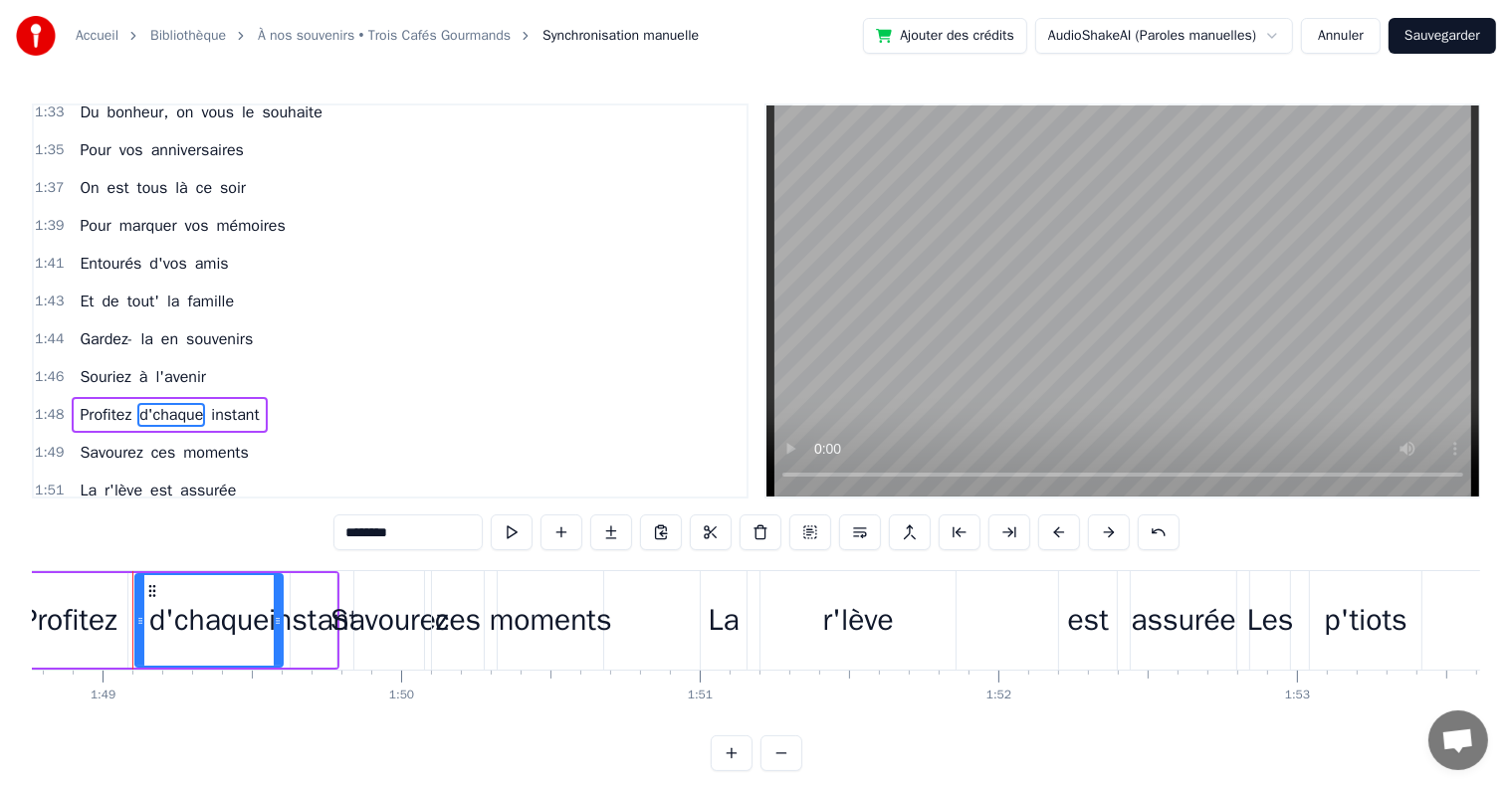 click on "la" at bounding box center (146, 339) 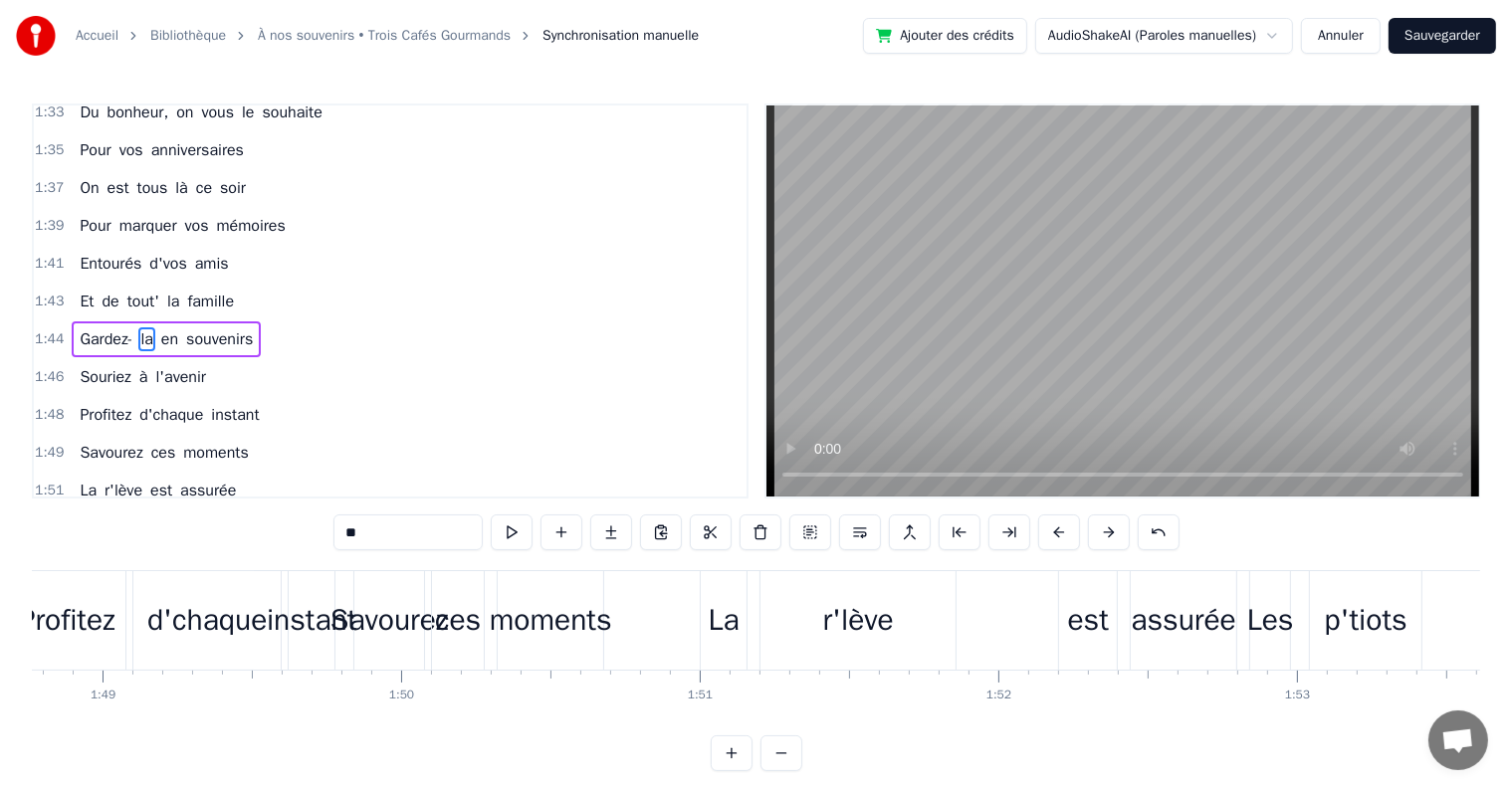 scroll, scrollTop: 1900, scrollLeft: 0, axis: vertical 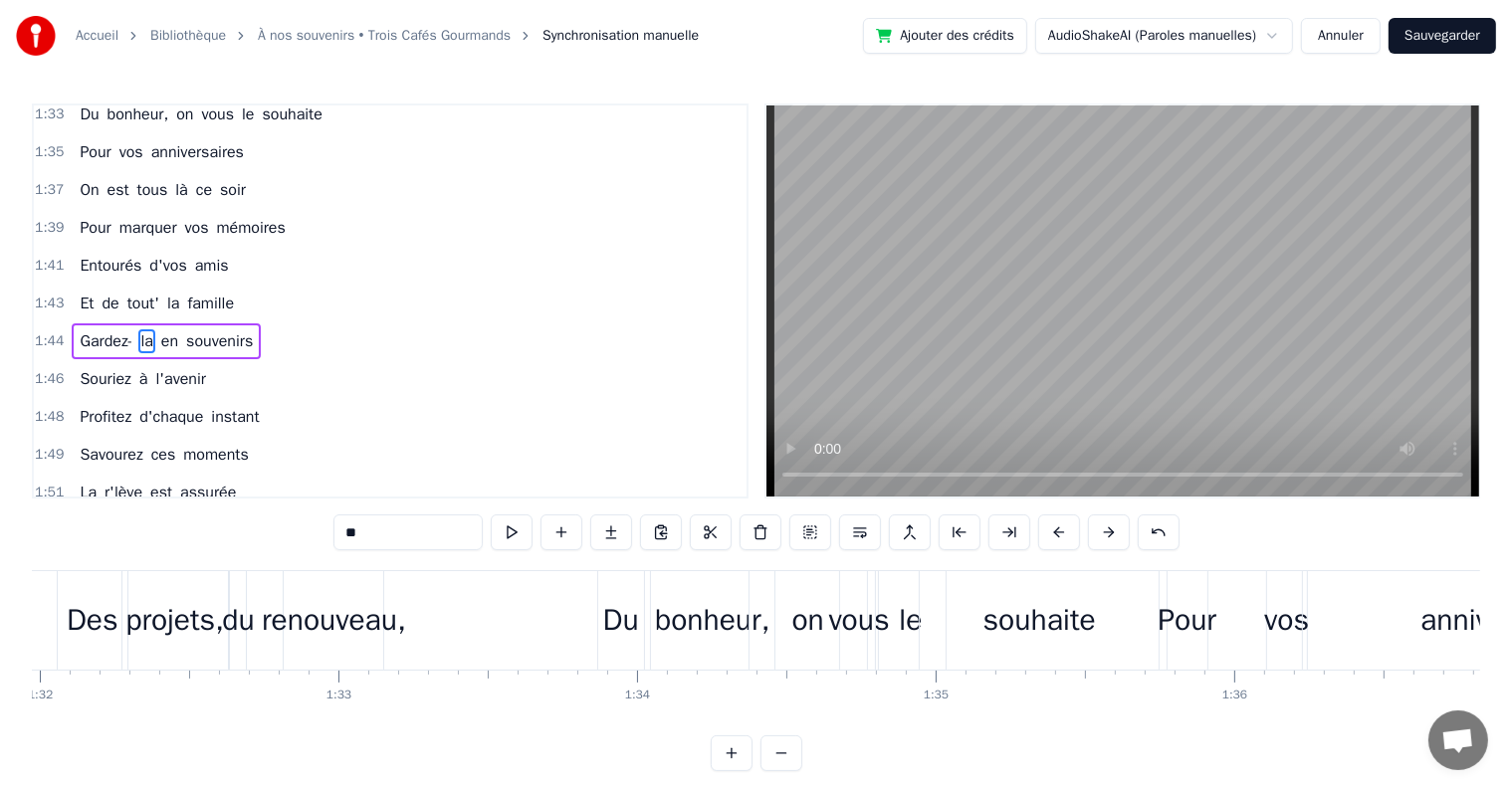 click on "Des" at bounding box center [93, 620] 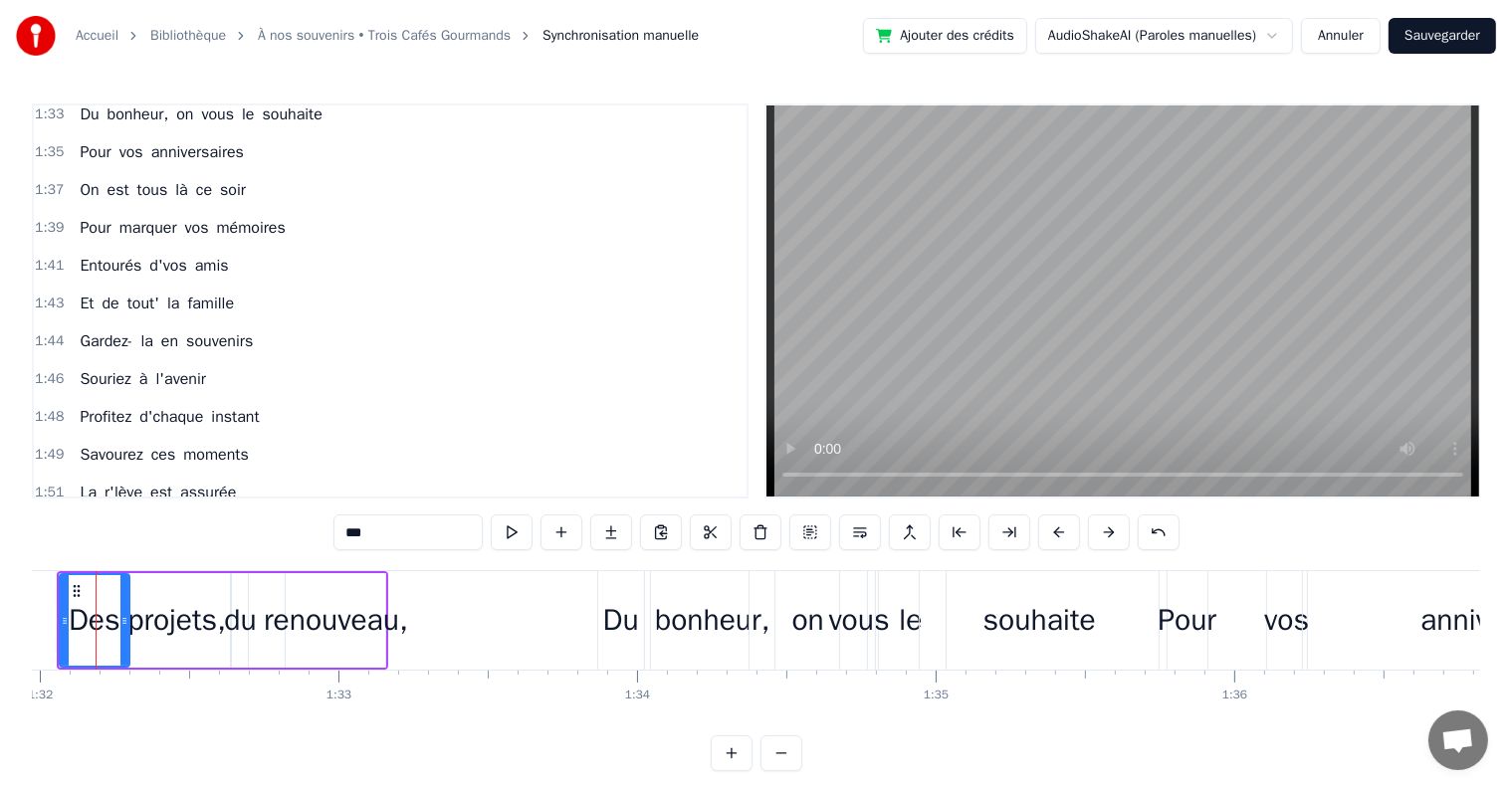 scroll, scrollTop: 1795, scrollLeft: 0, axis: vertical 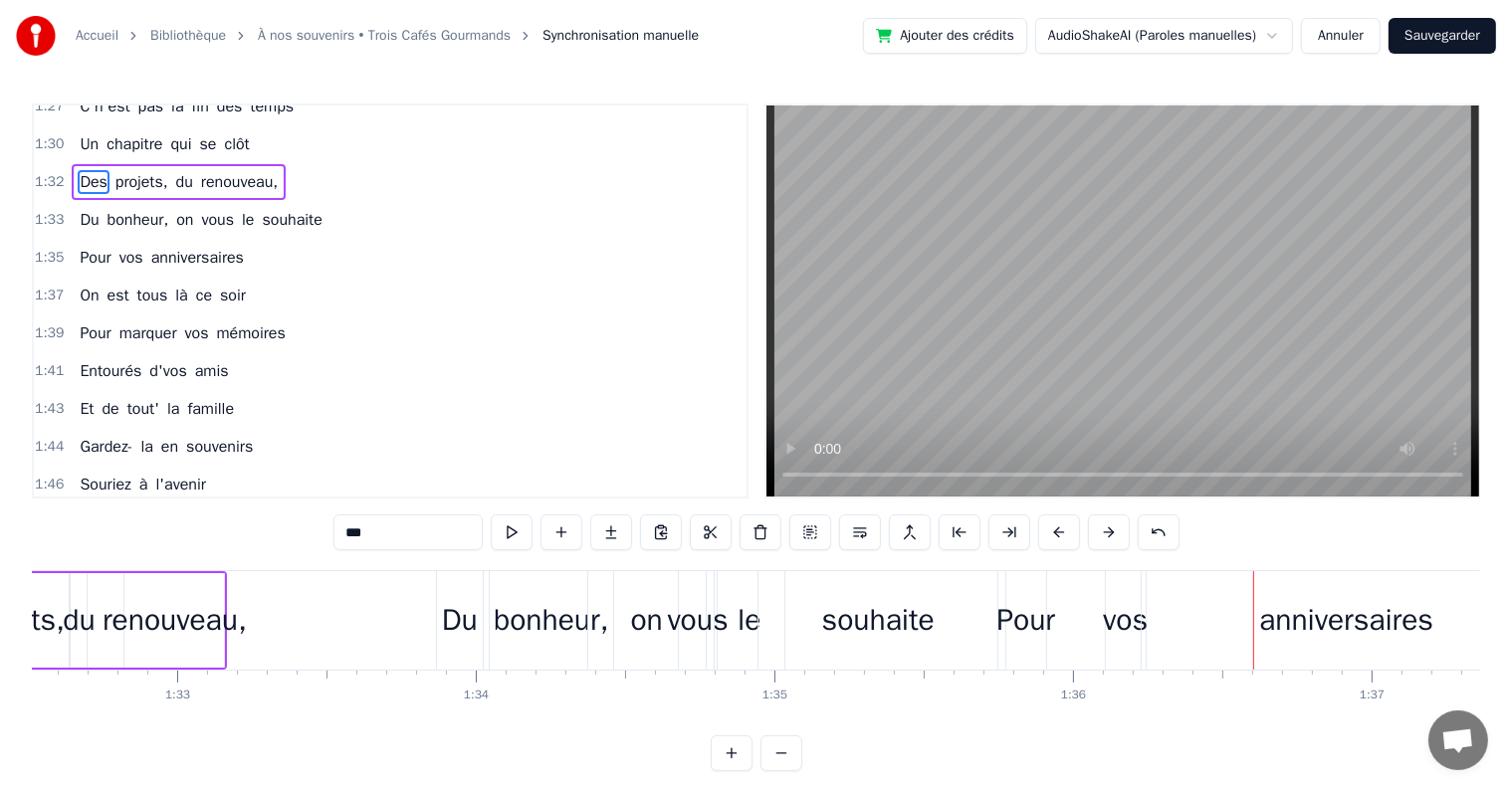 click on "souhaite" at bounding box center [878, 620] 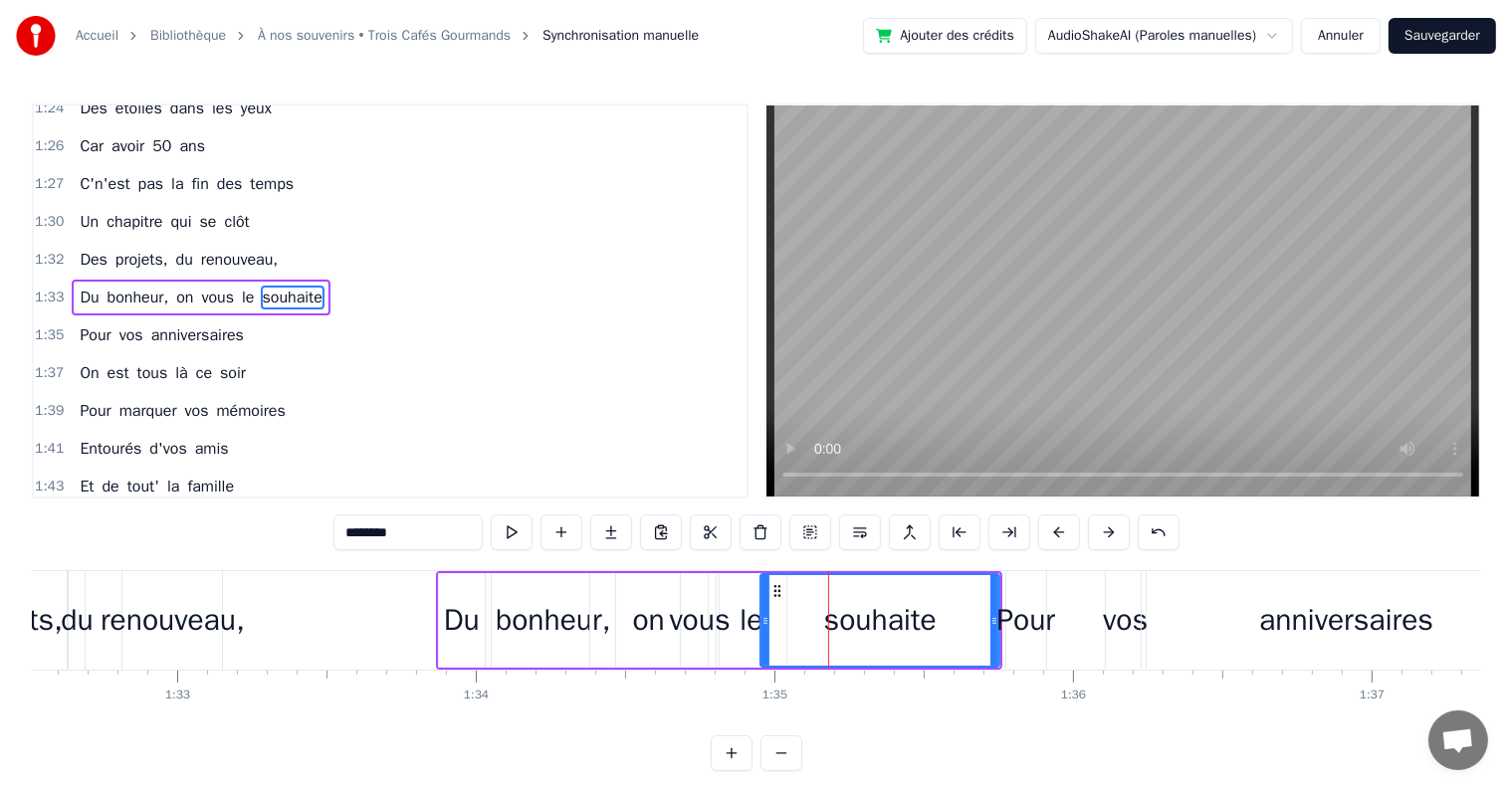 scroll, scrollTop: 1653, scrollLeft: 0, axis: vertical 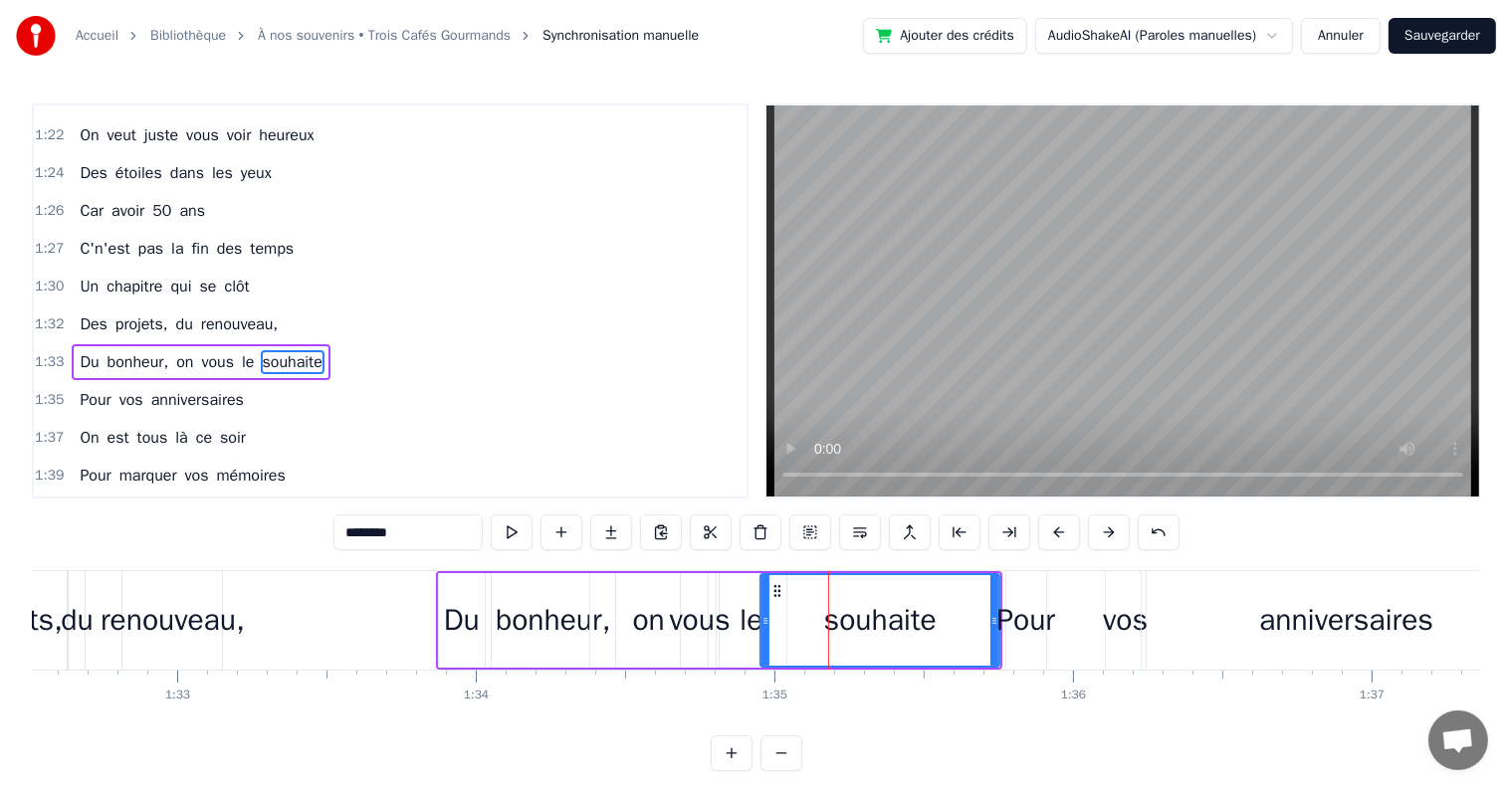 drag, startPoint x: 995, startPoint y: 619, endPoint x: 948, endPoint y: 629, distance: 48.0521 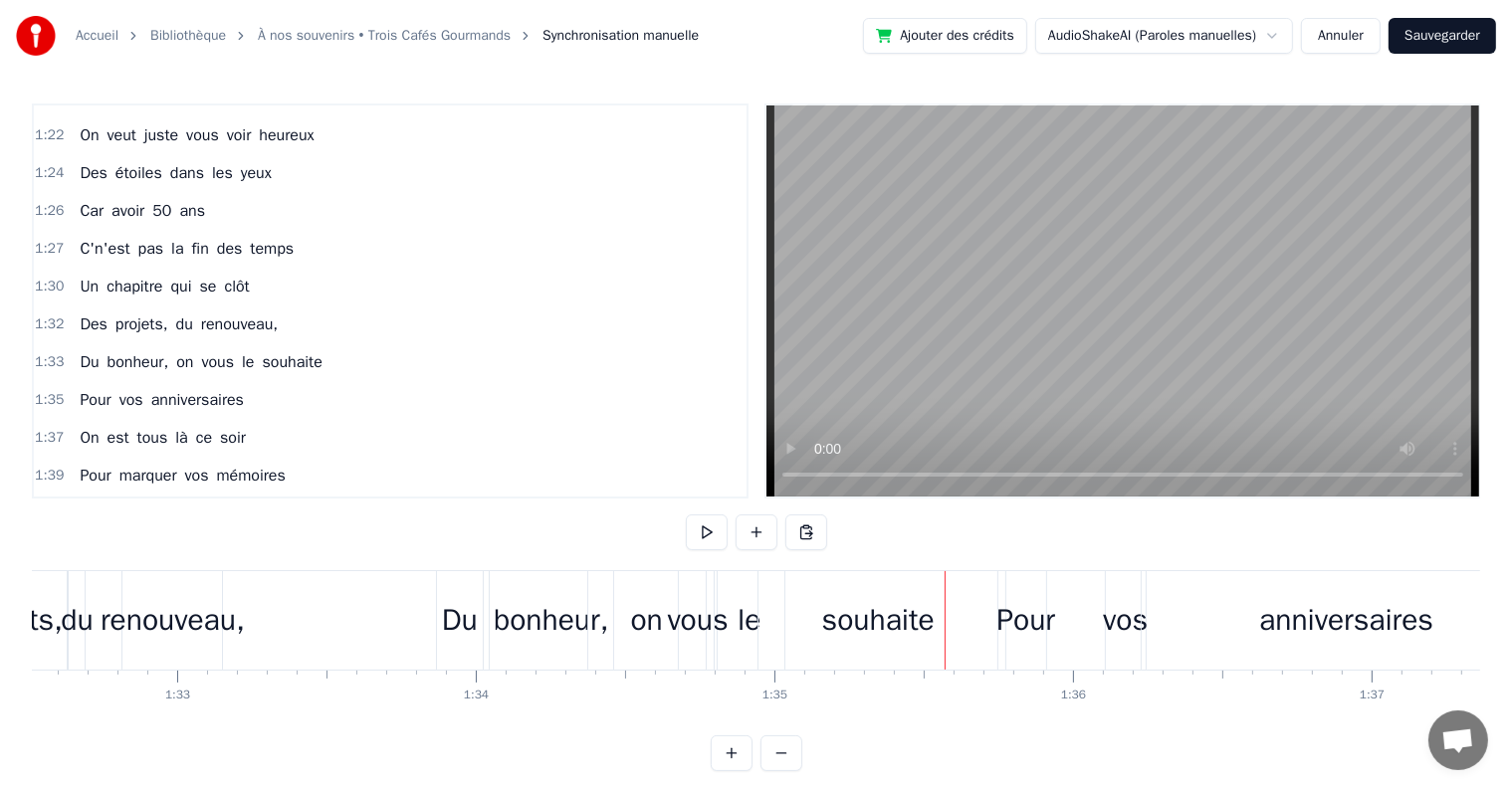 click on "souhaite" at bounding box center (878, 620) 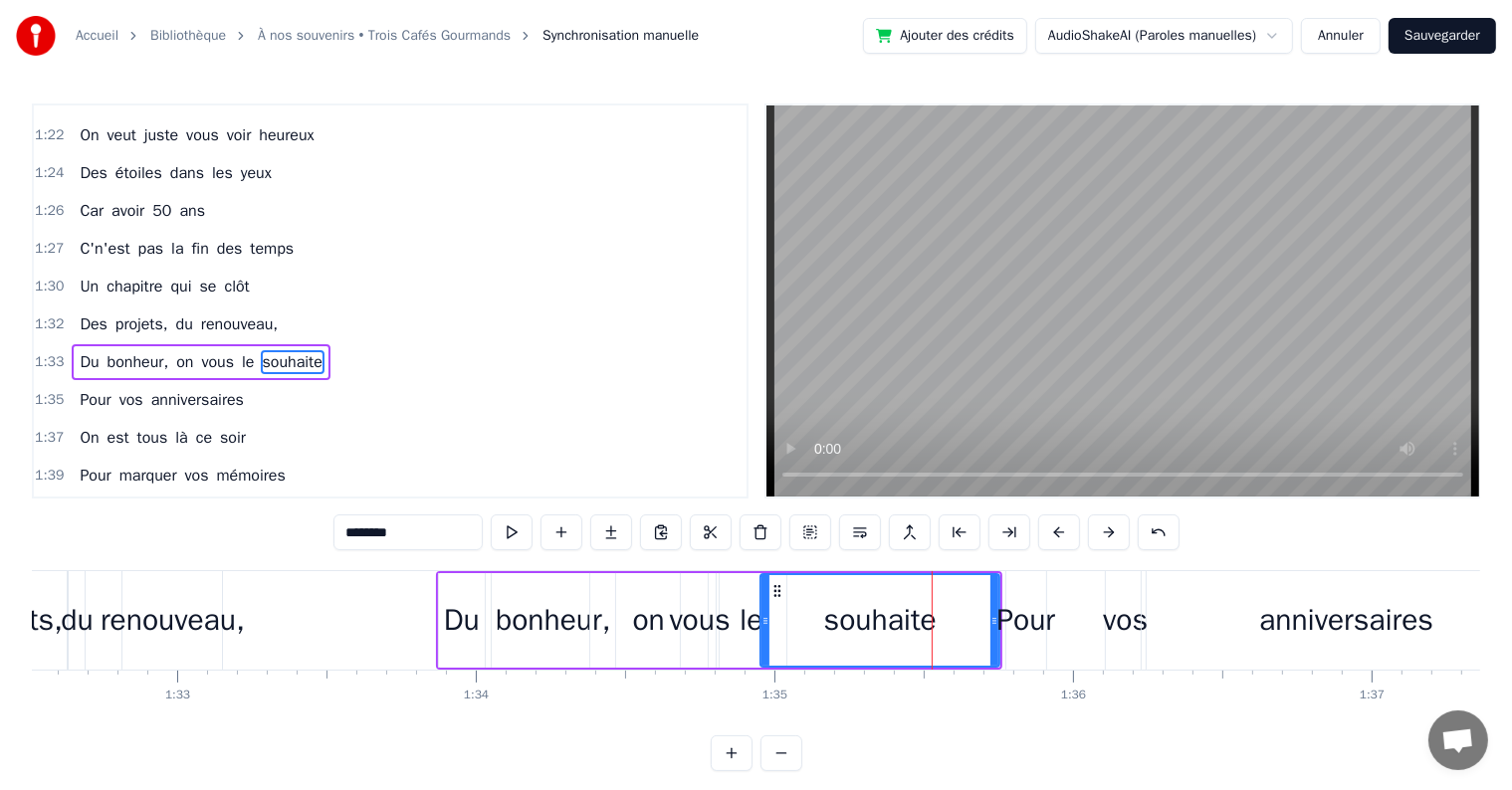 drag, startPoint x: 995, startPoint y: 621, endPoint x: 923, endPoint y: 626, distance: 72.173402 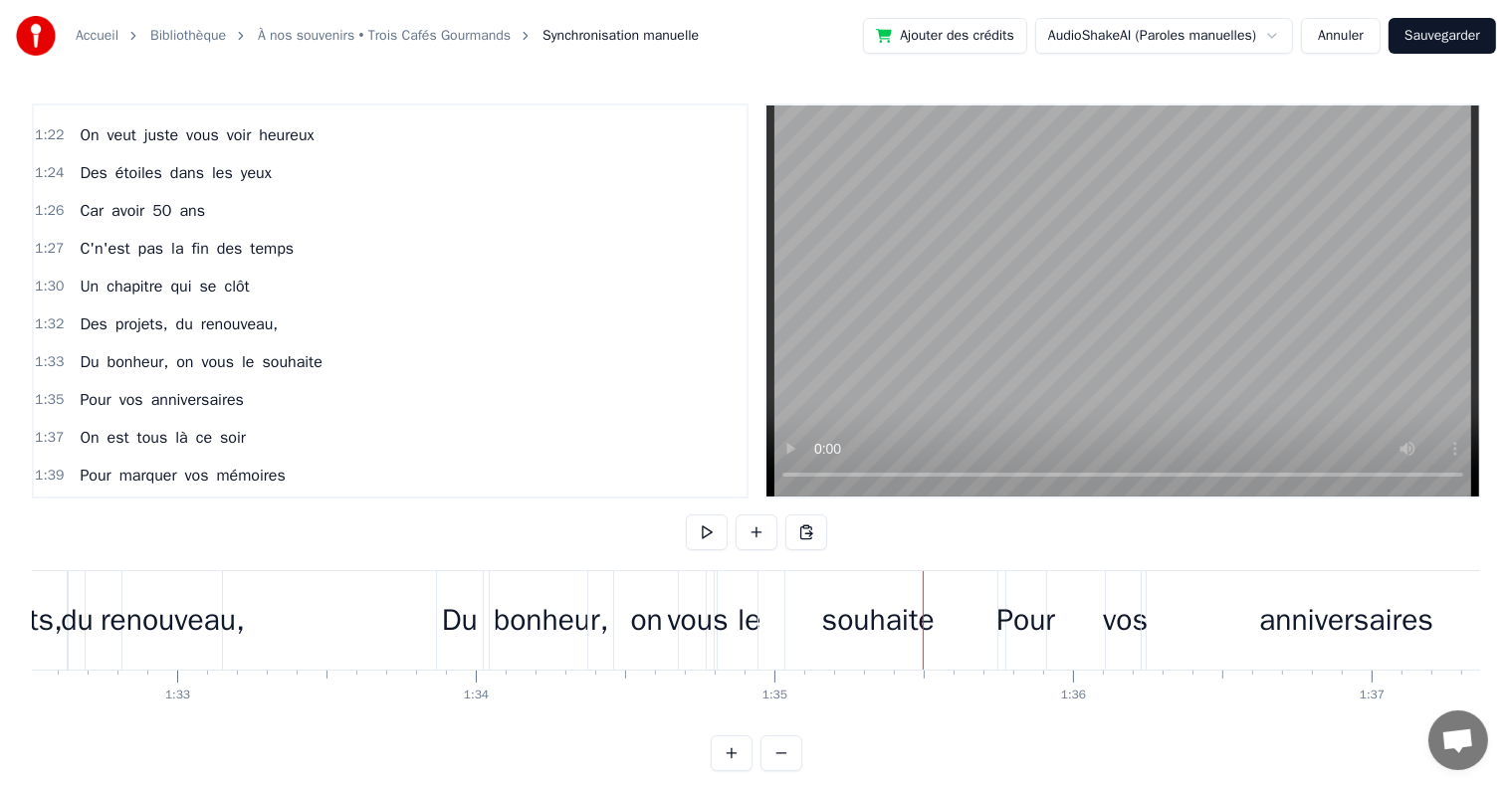 click on "souhaite" at bounding box center (878, 620) 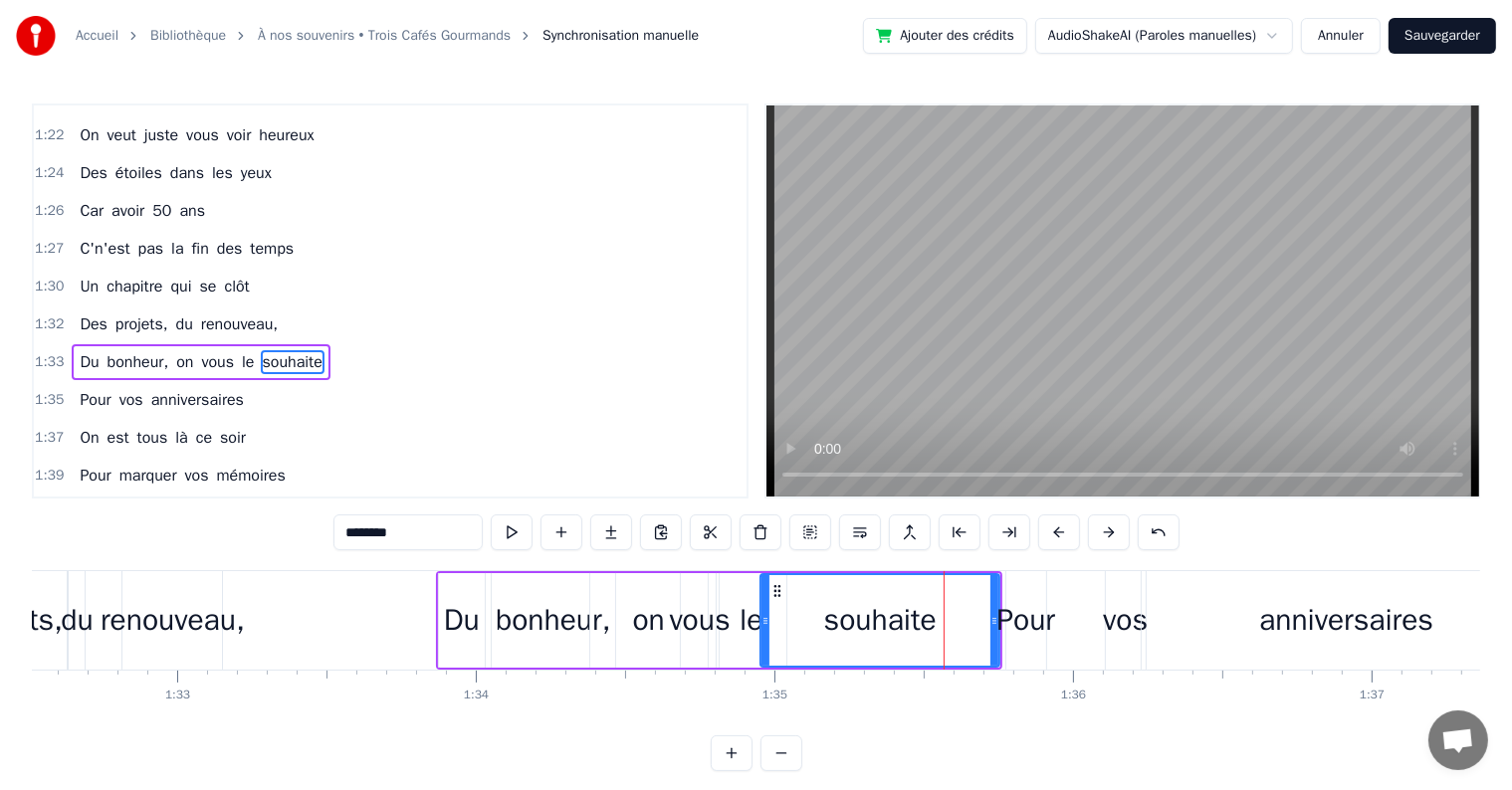 click on "le" at bounding box center (752, 620) 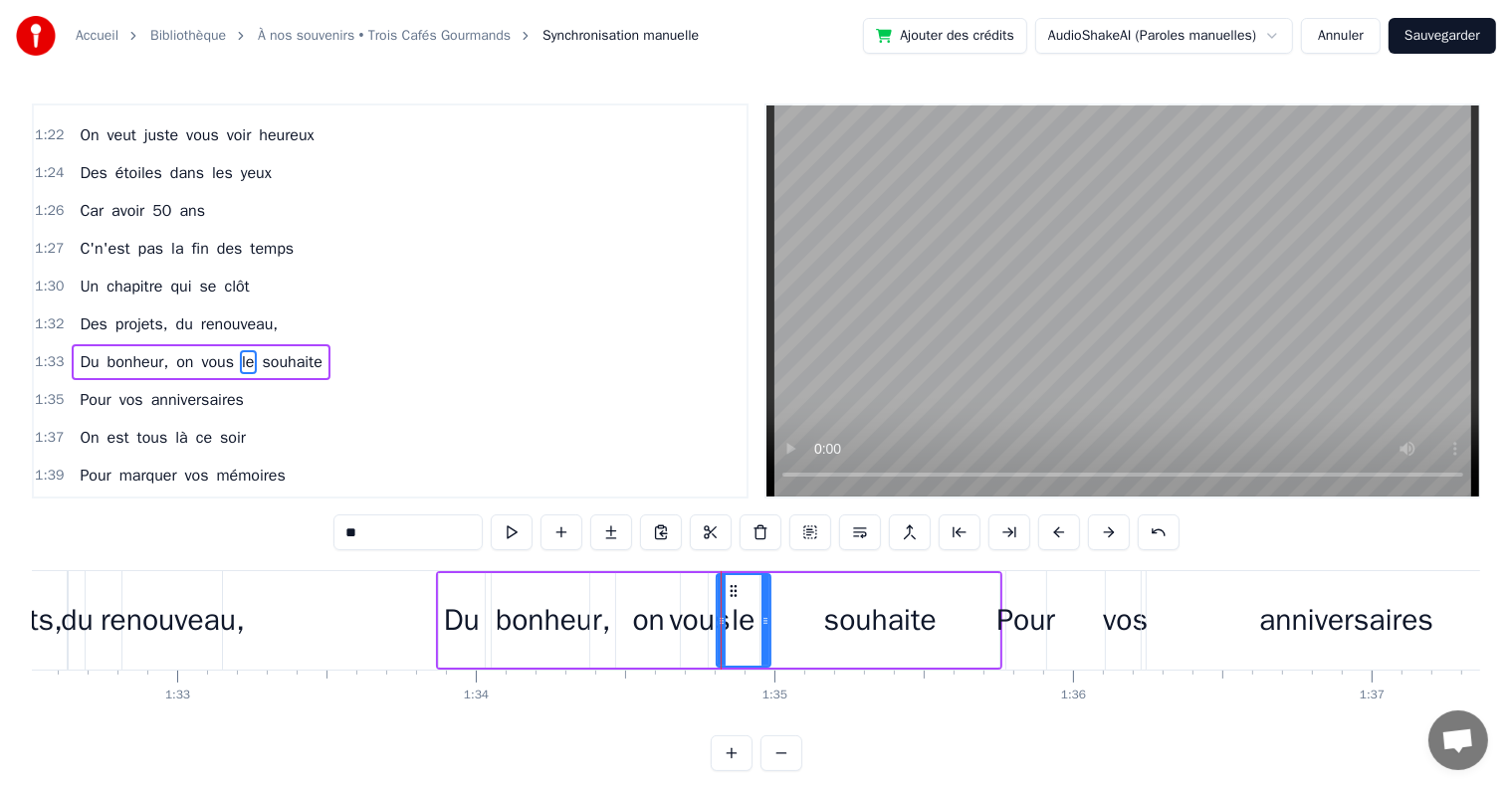 drag, startPoint x: 780, startPoint y: 618, endPoint x: 760, endPoint y: 620, distance: 20.09975 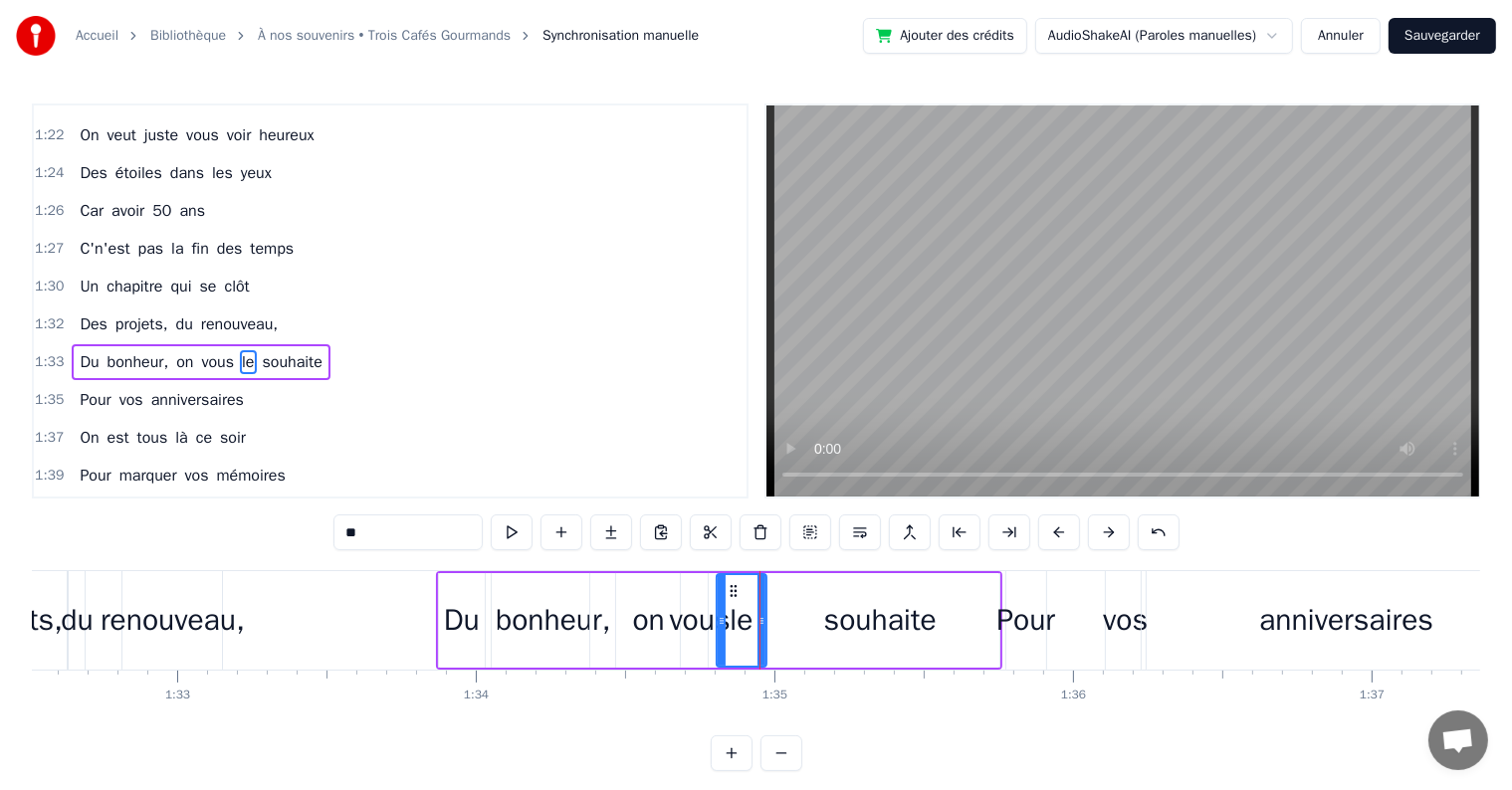 click on "souhaite" at bounding box center (880, 620) 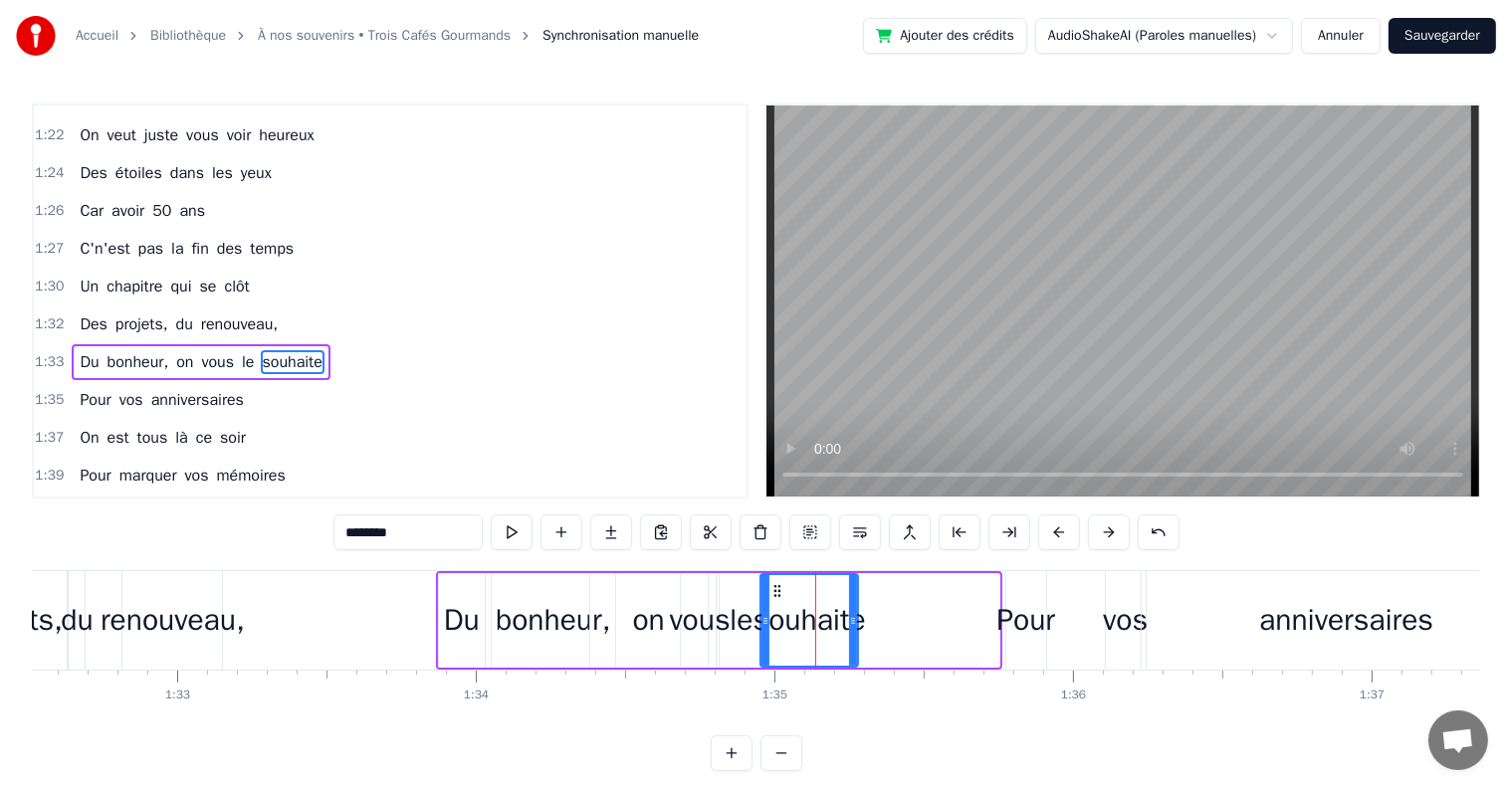 drag, startPoint x: 994, startPoint y: 617, endPoint x: 853, endPoint y: 625, distance: 141.22677 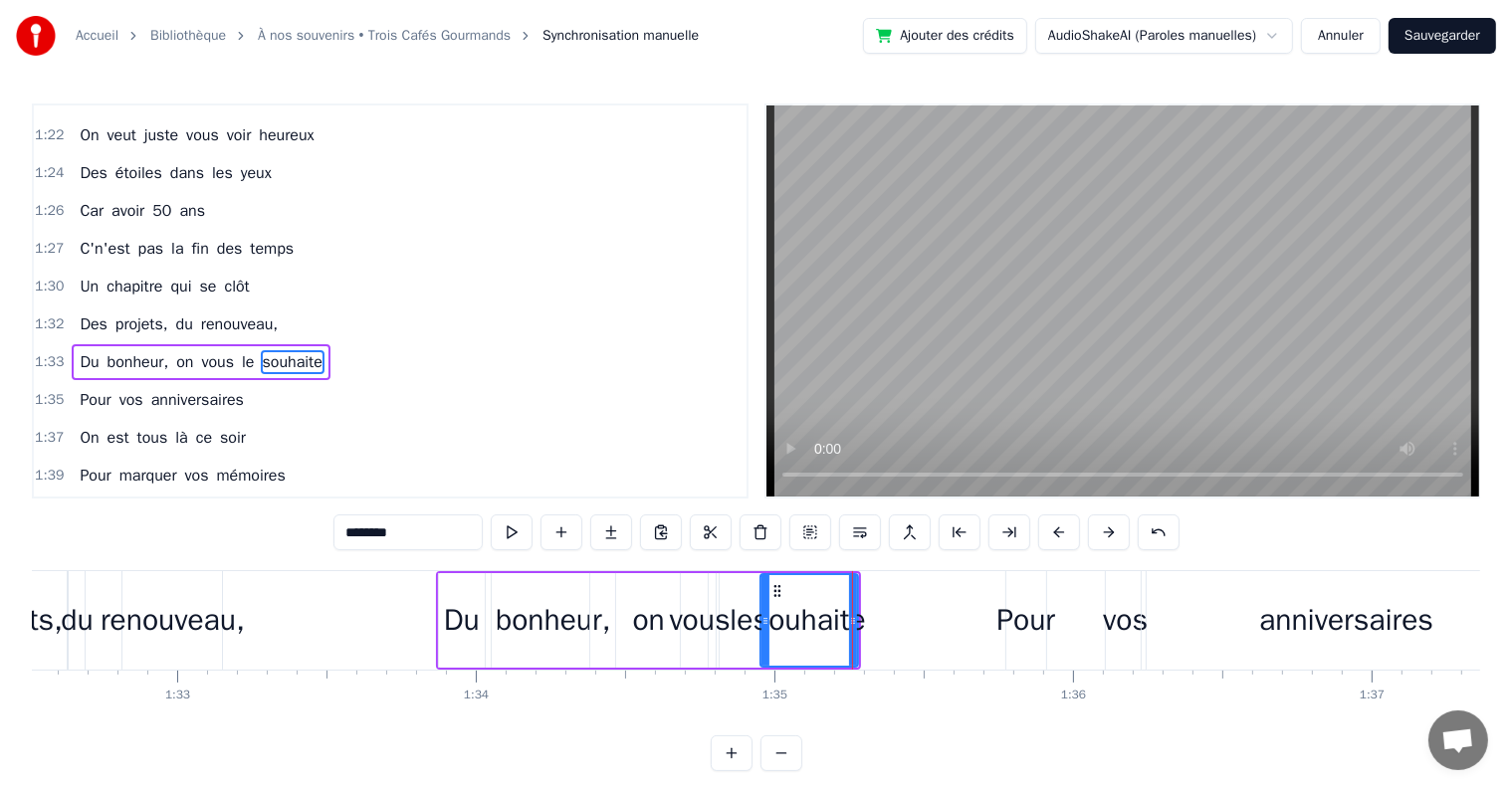 click on "Pour" at bounding box center (1025, 620) 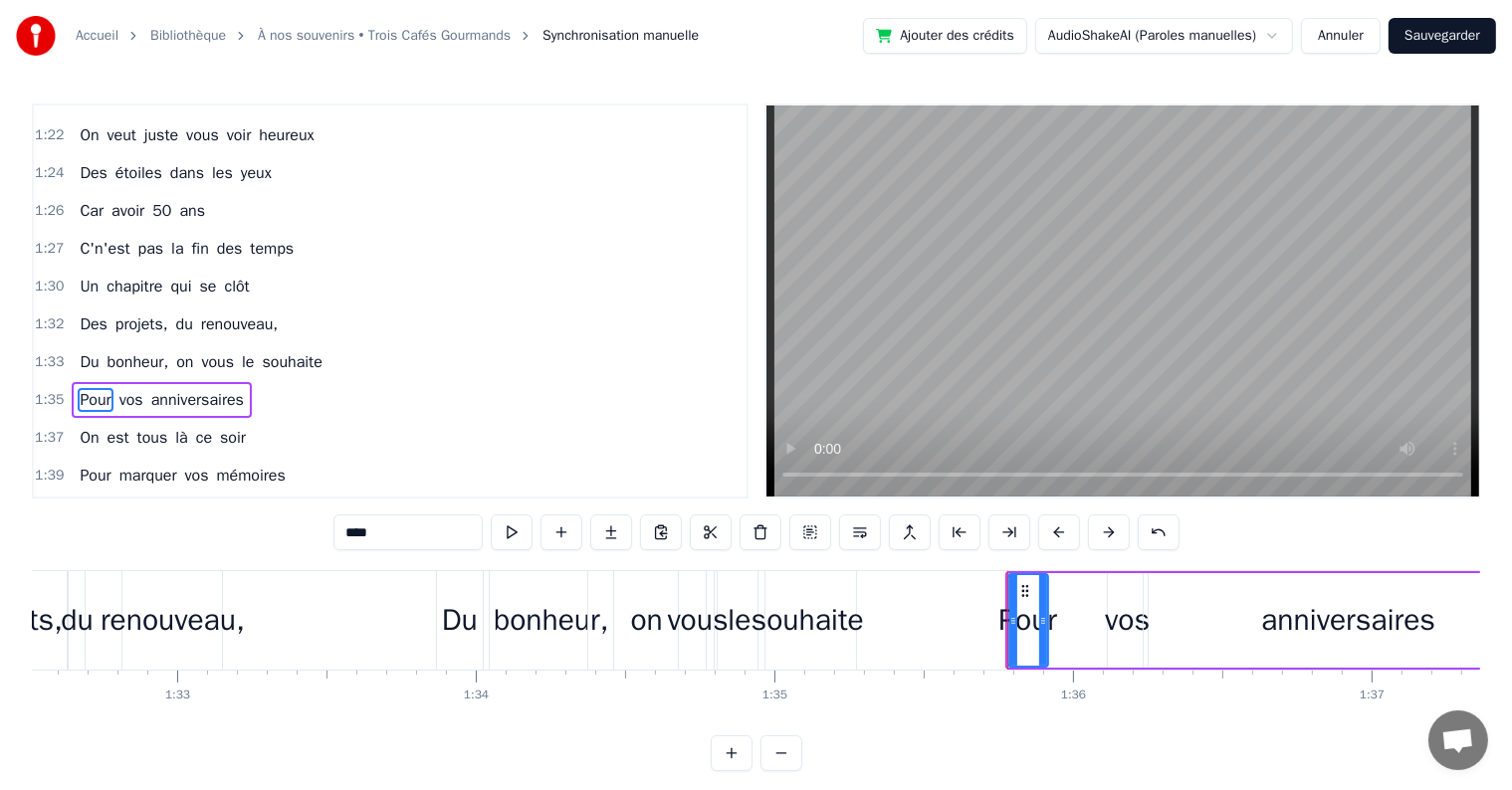 scroll, scrollTop: 1689, scrollLeft: 0, axis: vertical 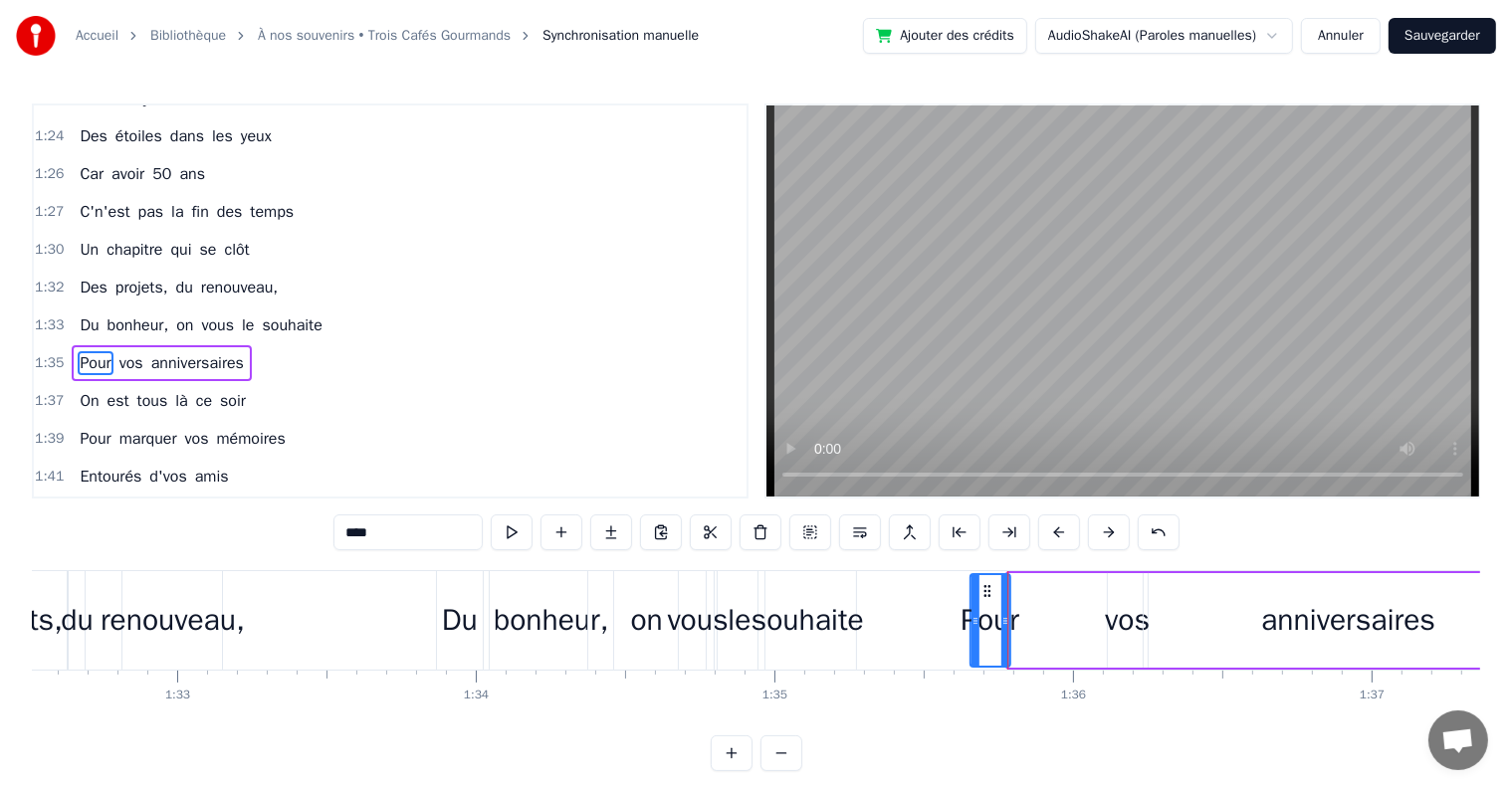 drag, startPoint x: 1019, startPoint y: 591, endPoint x: 983, endPoint y: 591, distance: 36 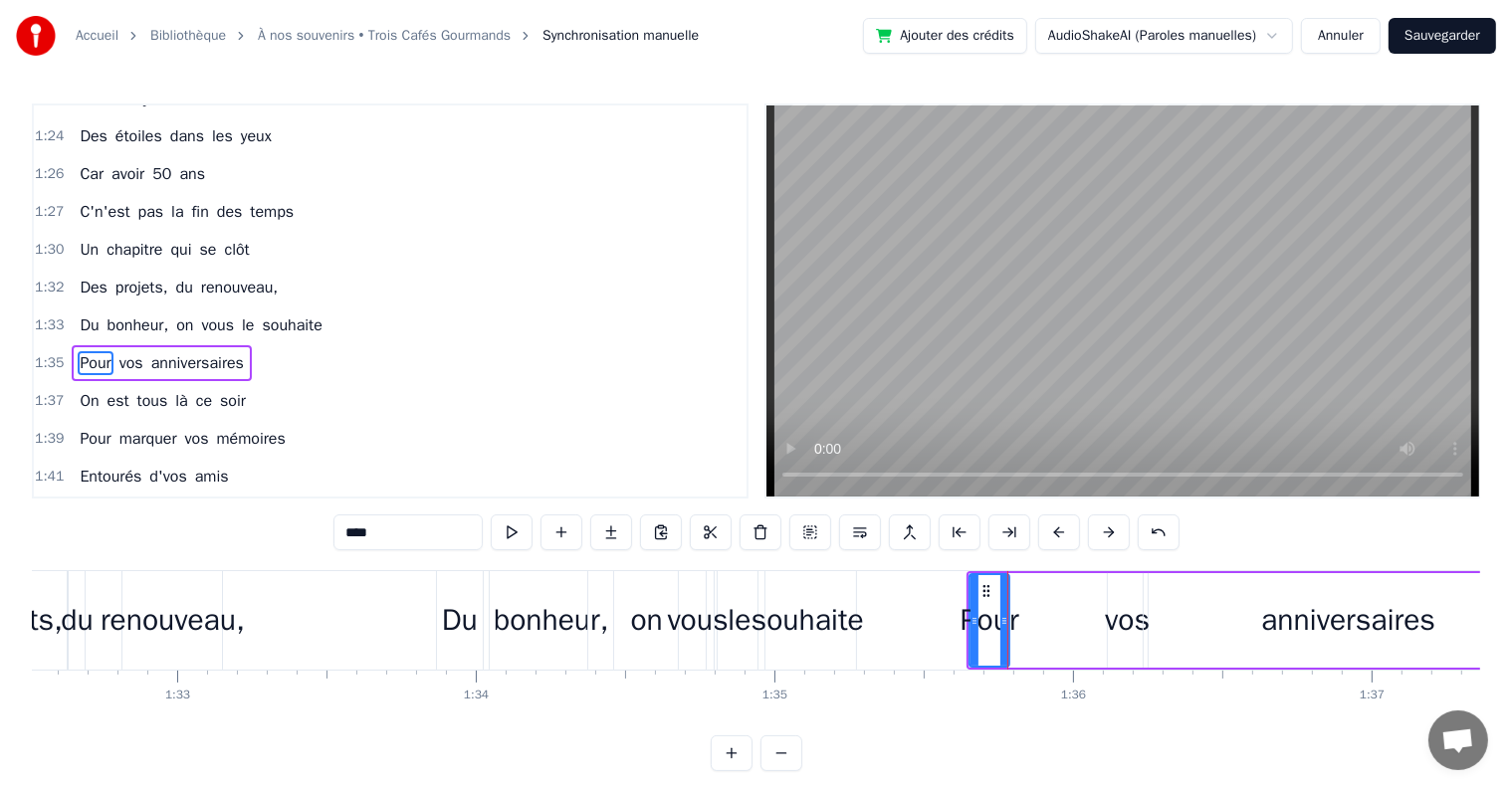 click on "vos" at bounding box center (1127, 620) 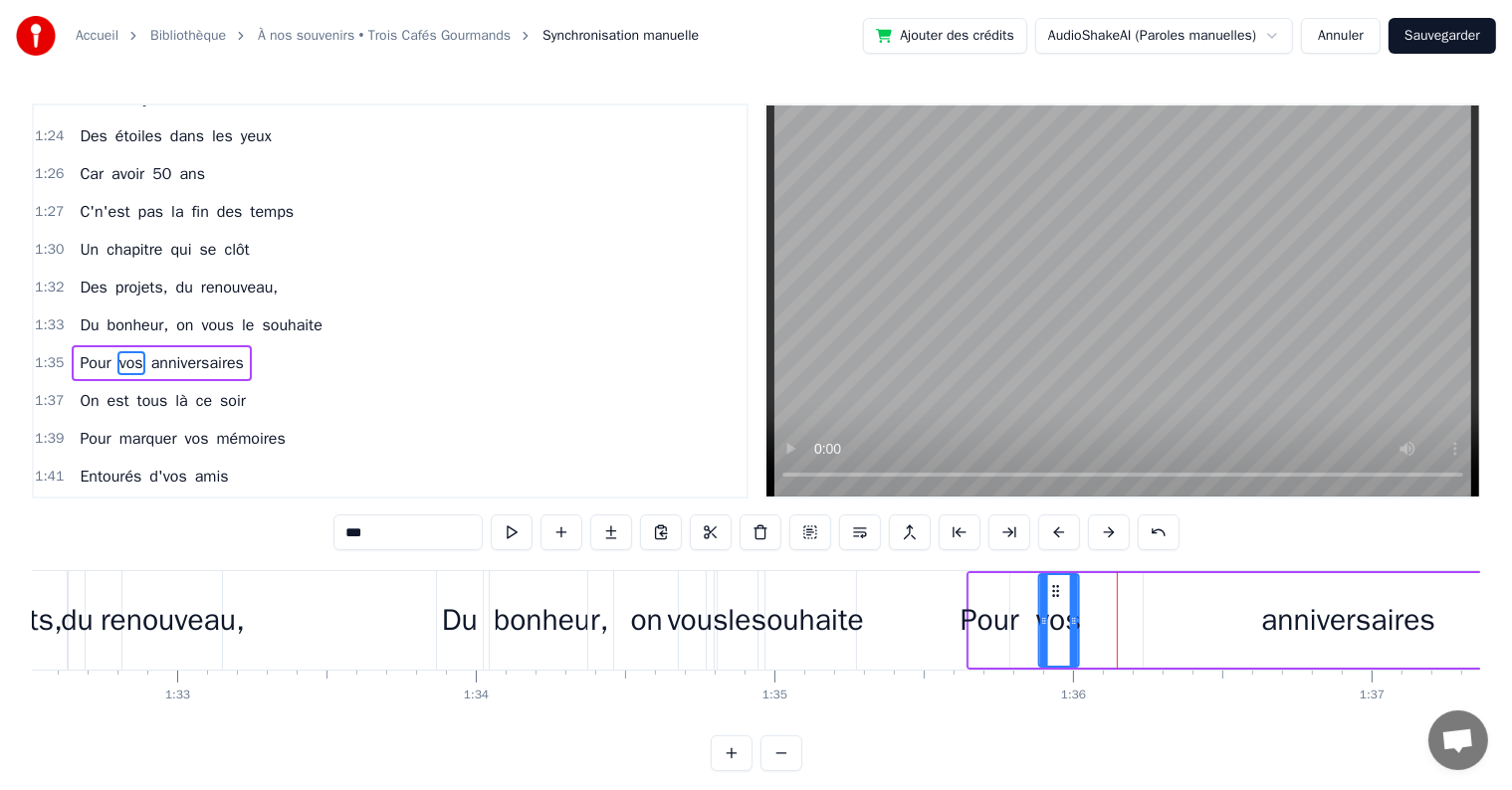 drag, startPoint x: 1123, startPoint y: 591, endPoint x: 1061, endPoint y: 597, distance: 62.289646 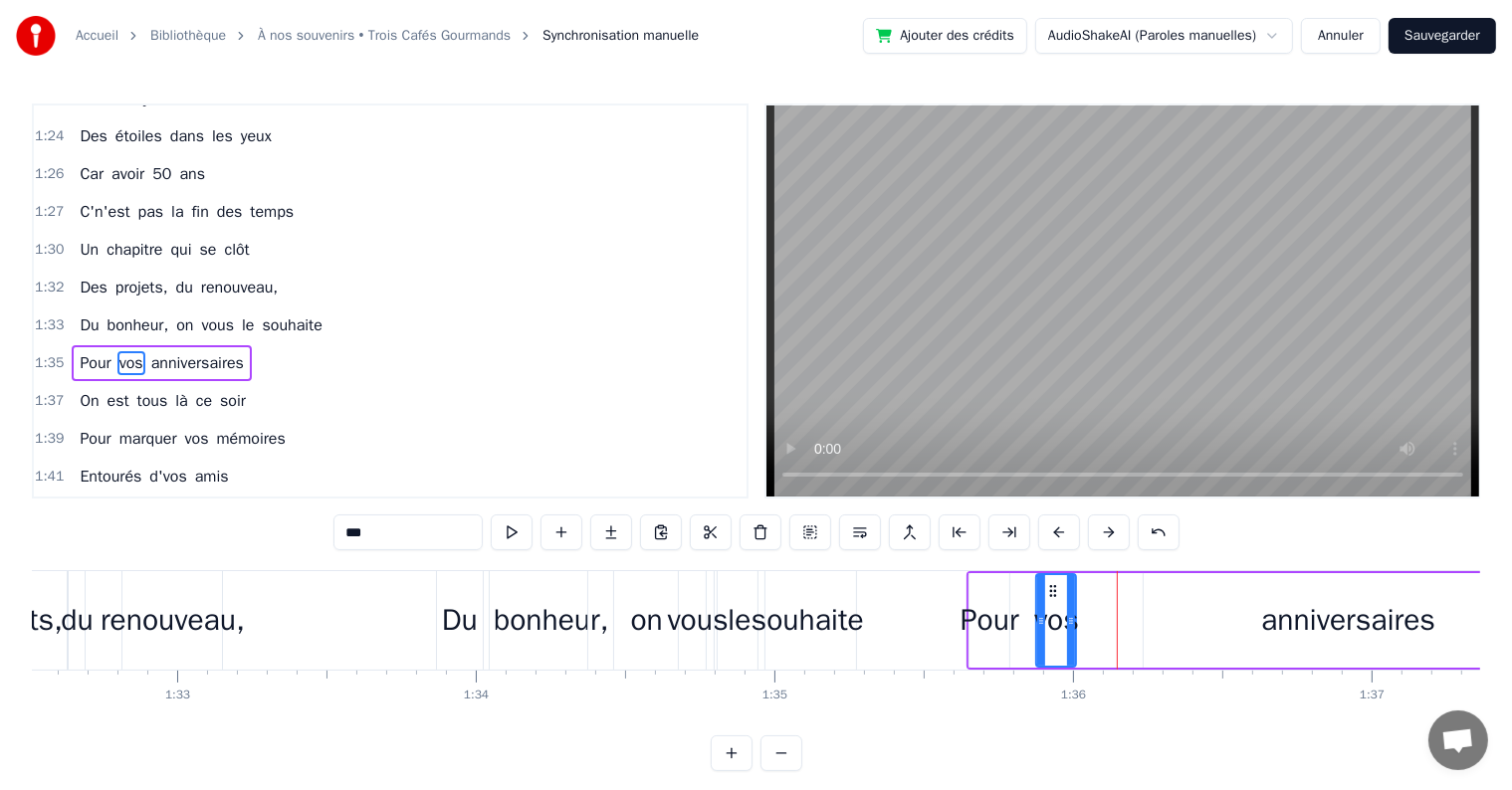 click on "anniversaires" at bounding box center (1348, 620) 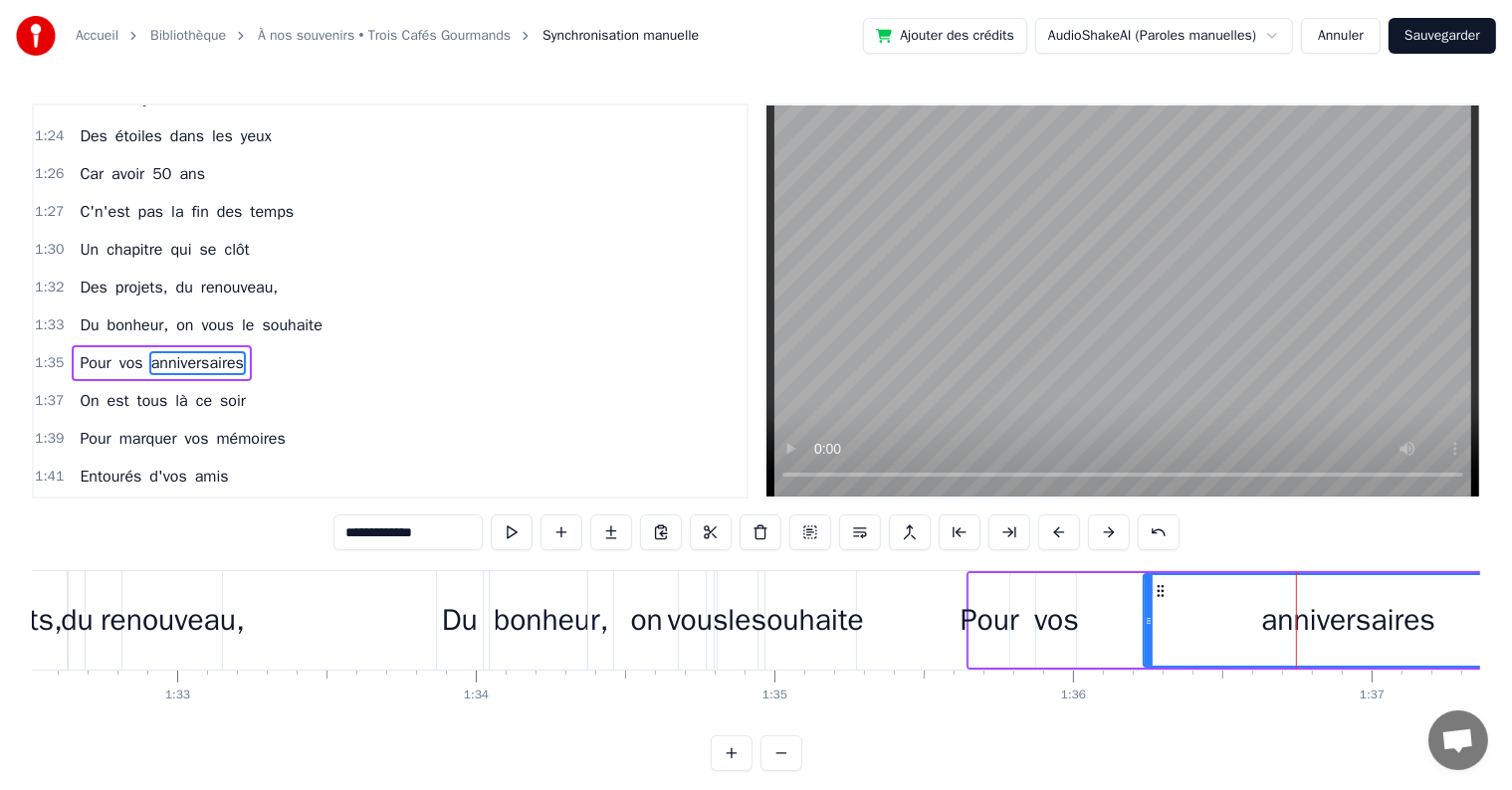 click on "anniversaires" at bounding box center [1348, 620] 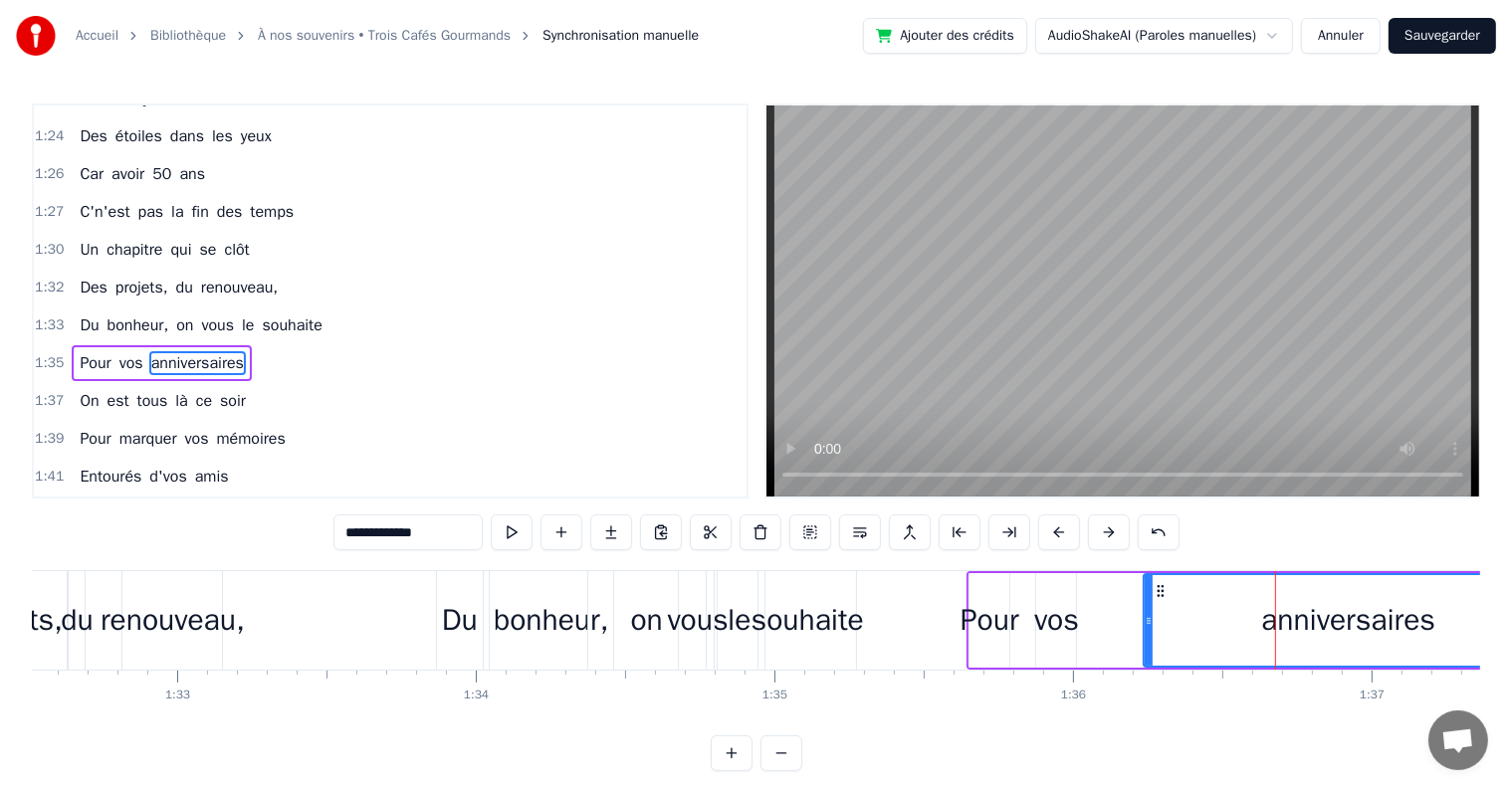click on "0:00 Comment peut- on oublier 0:02 C'qui nous amène ici 0:04 Ce sont deux anniversaires 0:07 Et pas n'importe lesquelles 0:08 On fête, la cinquantaine 0:11 de Seb et Nathalie 0:12 Et c'est sur c'petit air 0:14 Qu'lon fête leur demi- siècle 0:15 C'est sûr ce n'est pas rien 0:17 Vous n'êtes plus des gamins 0:19 Mais ce n'est pas si loin 0:21 N'ayez pas de chagrin 0:23 Ce n'était pas d'notre faute 0:25 On revit des anecdotes 0:27 On revoit les copains 0:29 Et on est plein d'entrain 0:31 On est un peu bavard 0:32 On r'trace vos histoires 0:34 Du lit à l'apéro 0:35 Sans oublier l'perso 0:39 Boire un p'tit verre de trop 0:41 Chanter vraiment faux 0:43 C'est tout c'qu'on a trouvé 0:45 Pour se faire remarquer 0:46 Vous nous trouvez p'têtre con 0:49 N'aimez pas notre chanson 0:50 Elle est un peu bizarre 0:52 Pour changer c'est trop tard 0:54 C'est l'fruit d'notre réflexion 0:56 Des mots qu'on sélectionne 0:57 Et des mots qui résonnent 0:59 Dans toute la région 1:01 C'est au cours d'une soirée 1:02 vous" at bounding box center (756, 437) 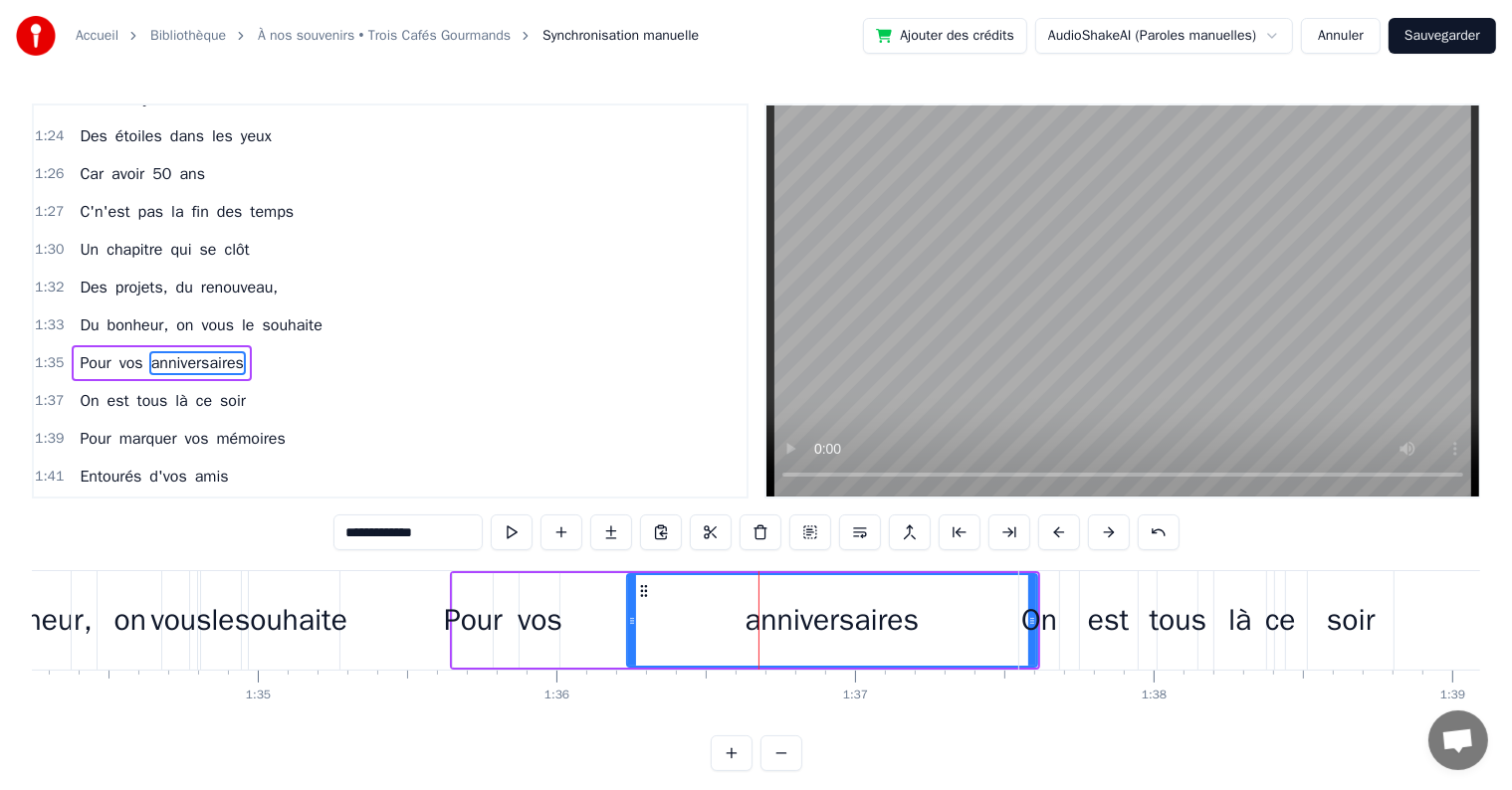 scroll, scrollTop: 0, scrollLeft: 28241, axis: horizontal 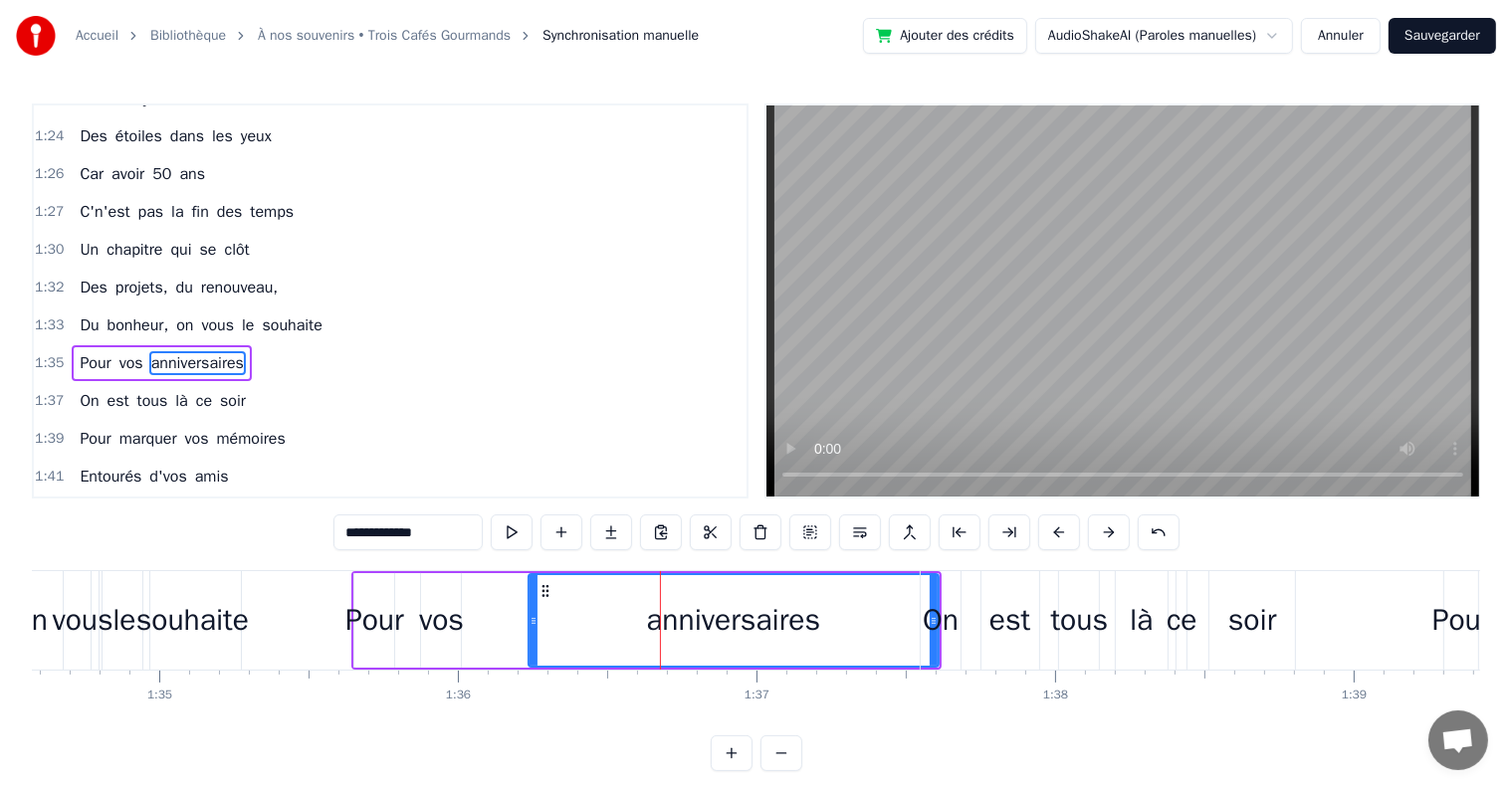 drag, startPoint x: 934, startPoint y: 600, endPoint x: 896, endPoint y: 608, distance: 38.832976 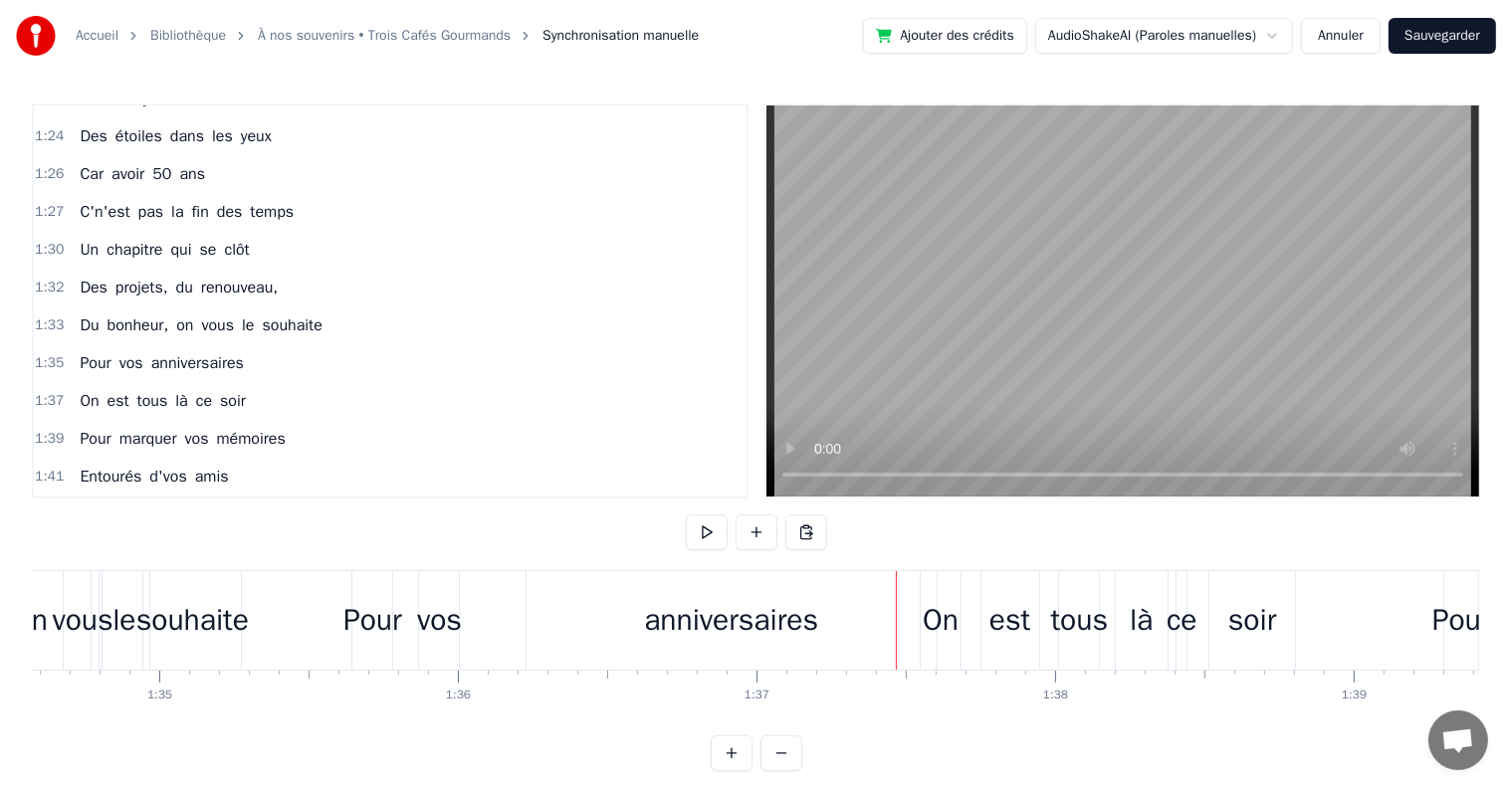 click on "anniversaires" at bounding box center (731, 620) 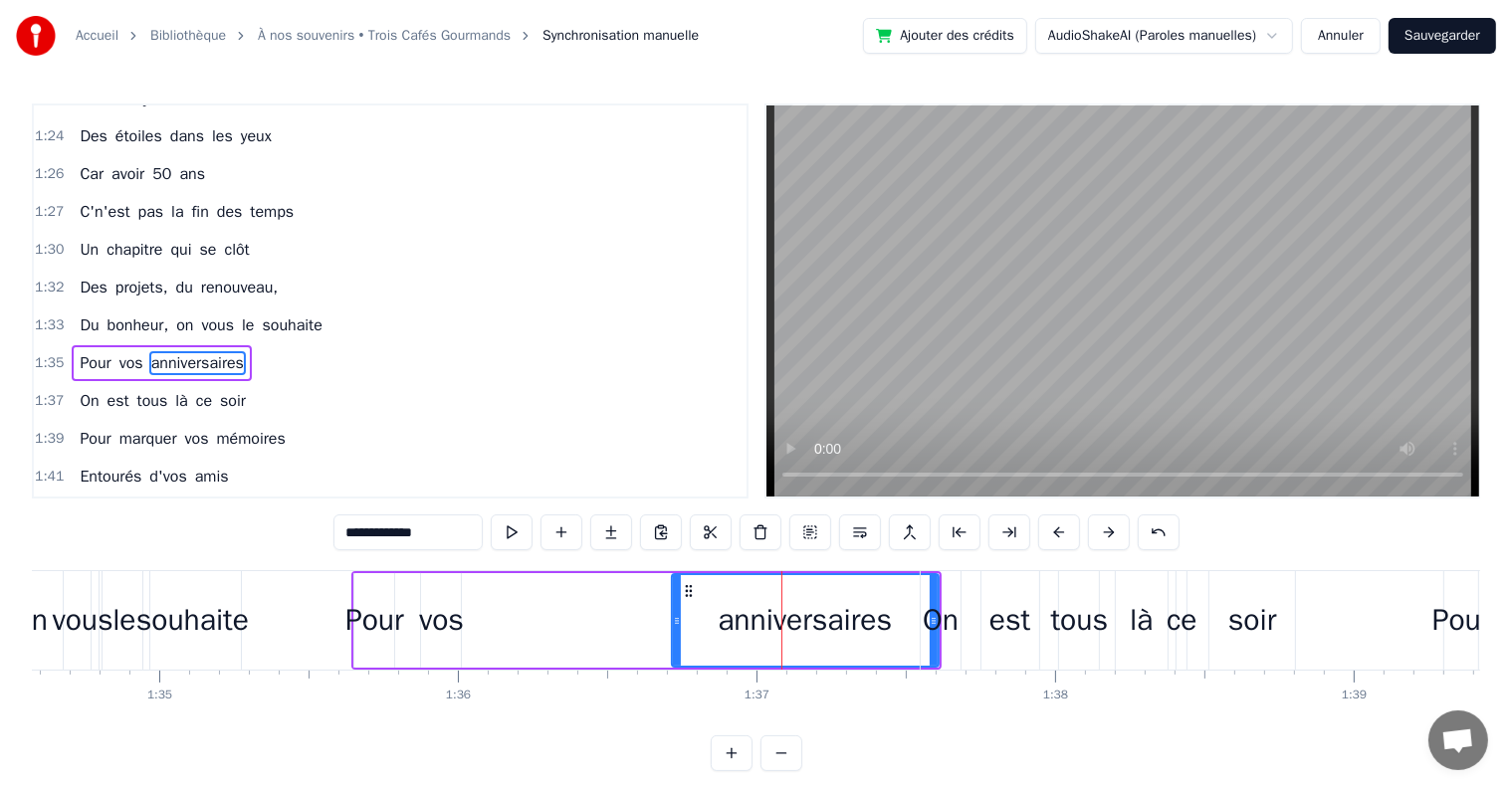 drag, startPoint x: 530, startPoint y: 622, endPoint x: 673, endPoint y: 623, distance: 143.0035 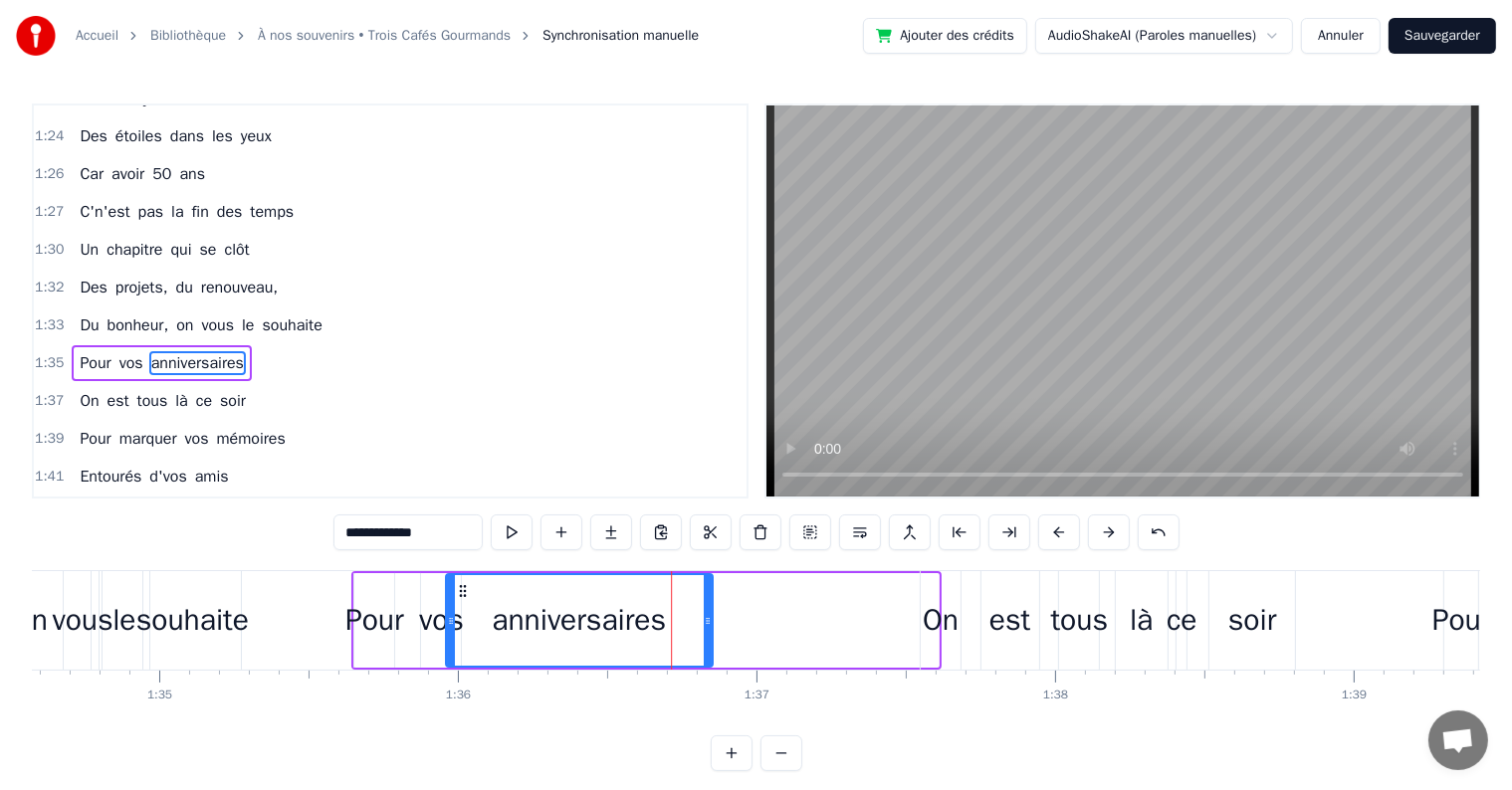 drag, startPoint x: 683, startPoint y: 586, endPoint x: 457, endPoint y: 596, distance: 226.22113 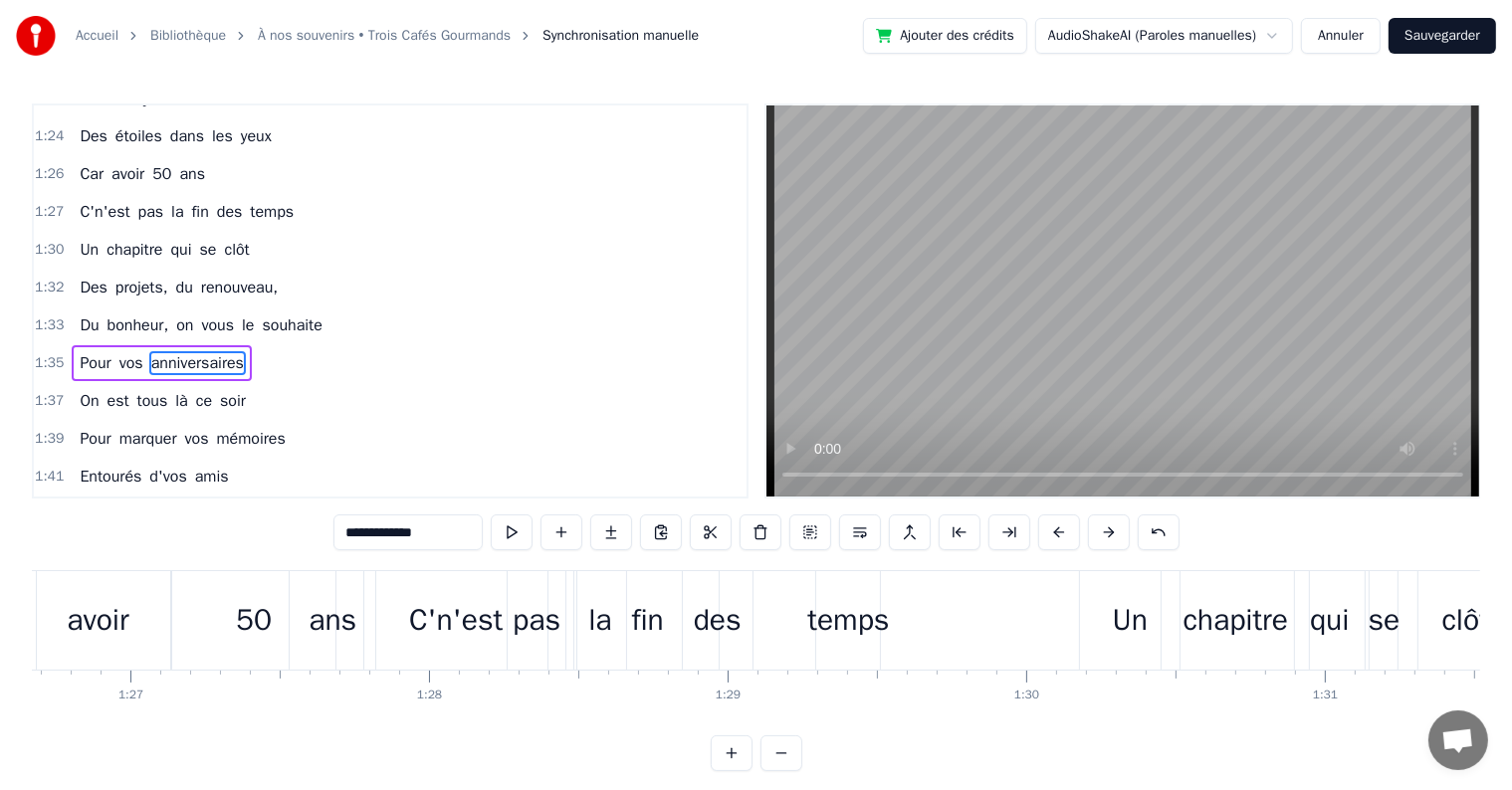 scroll, scrollTop: 0, scrollLeft: 25397, axis: horizontal 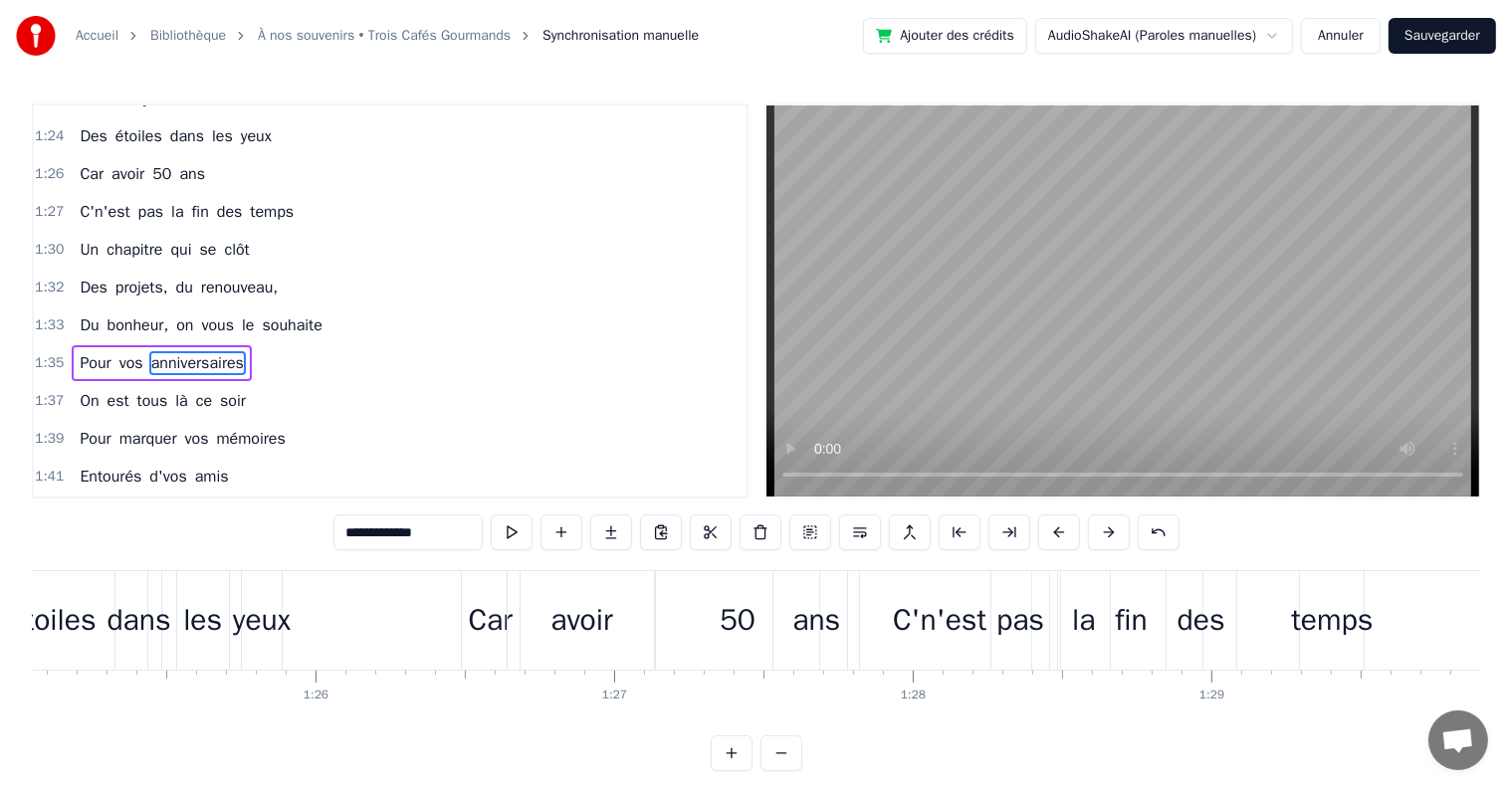 click on "50" at bounding box center [737, 620] 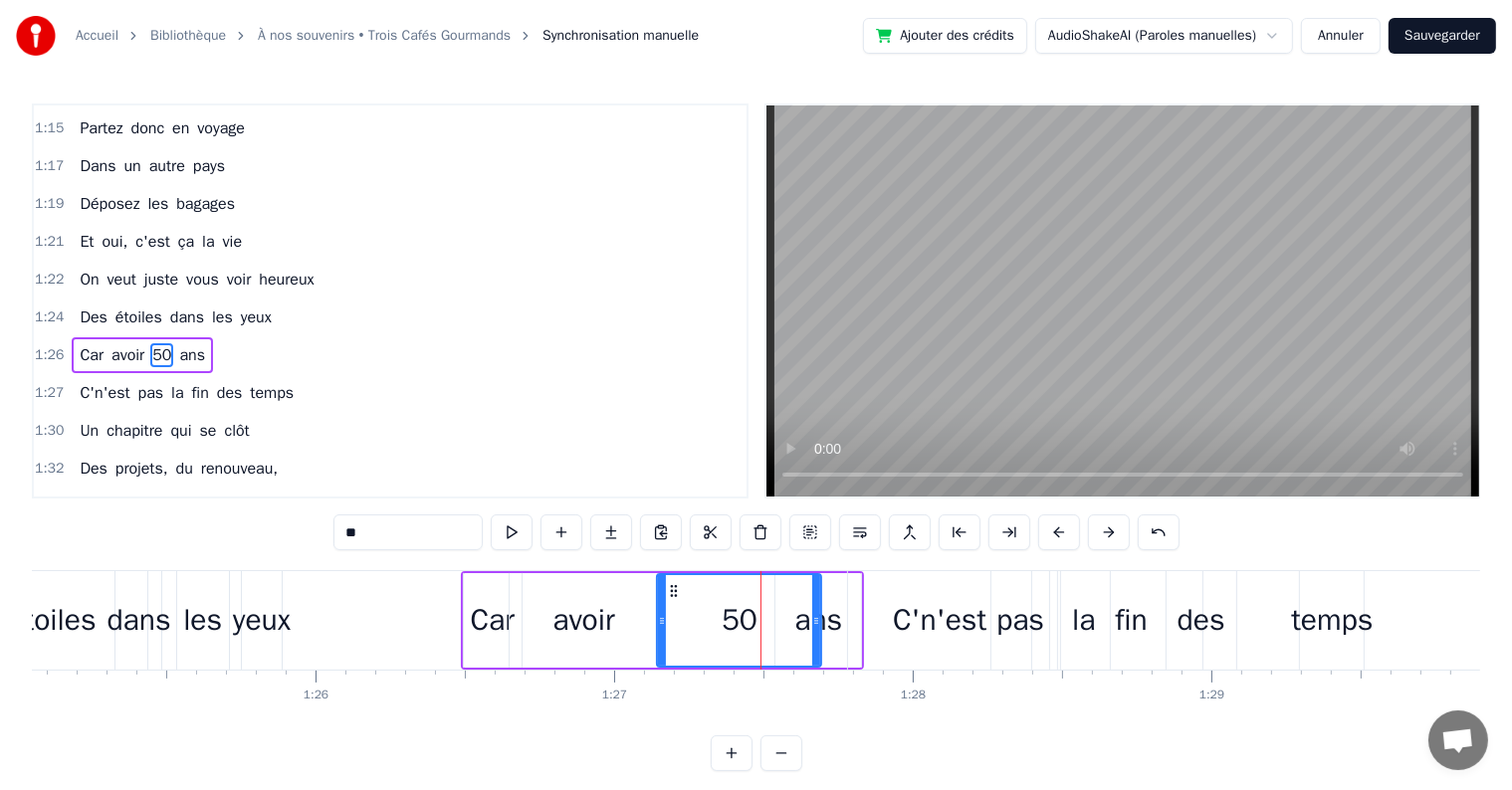 scroll, scrollTop: 1506, scrollLeft: 0, axis: vertical 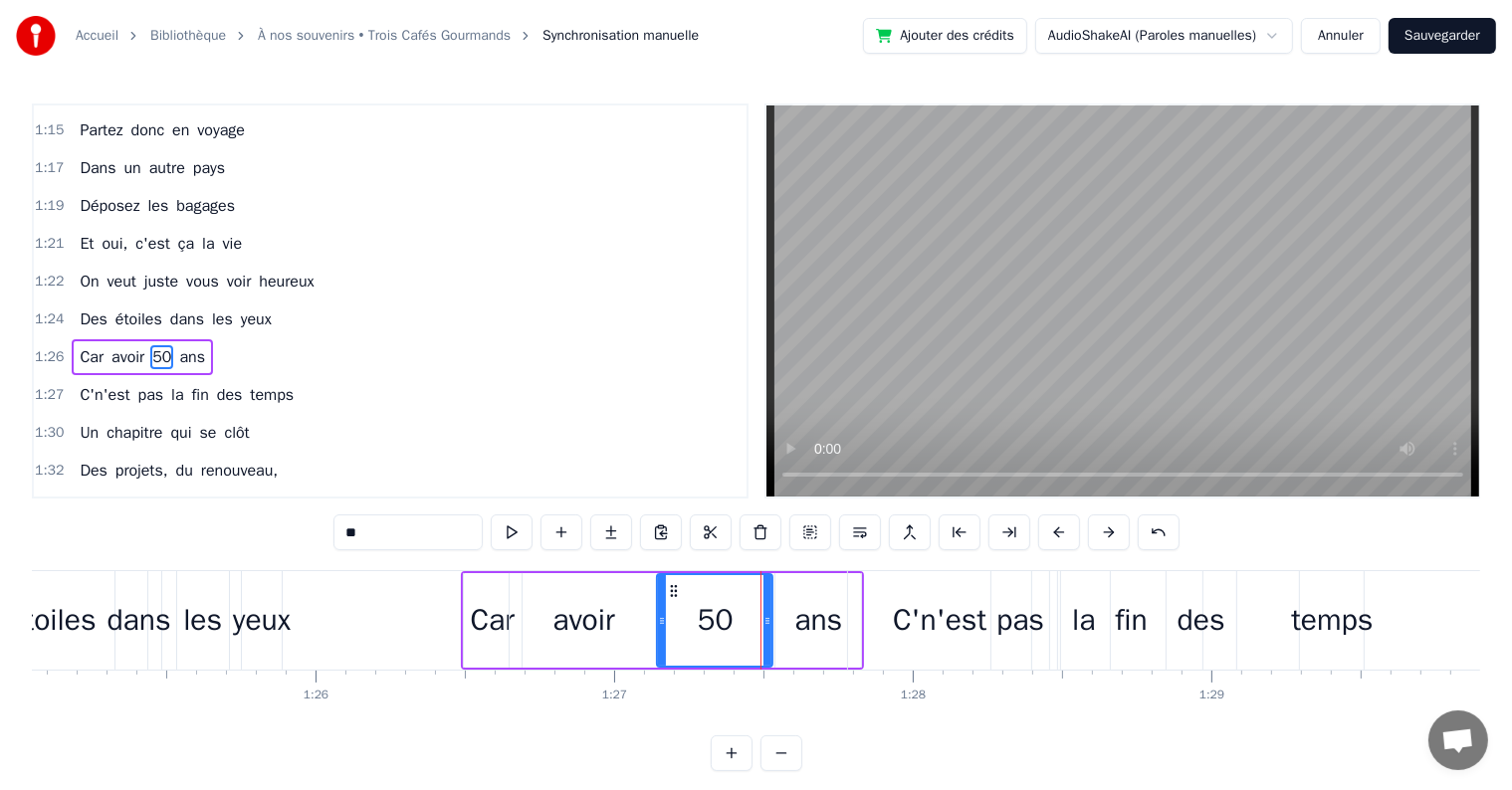 drag, startPoint x: 813, startPoint y: 617, endPoint x: 764, endPoint y: 622, distance: 49.25444 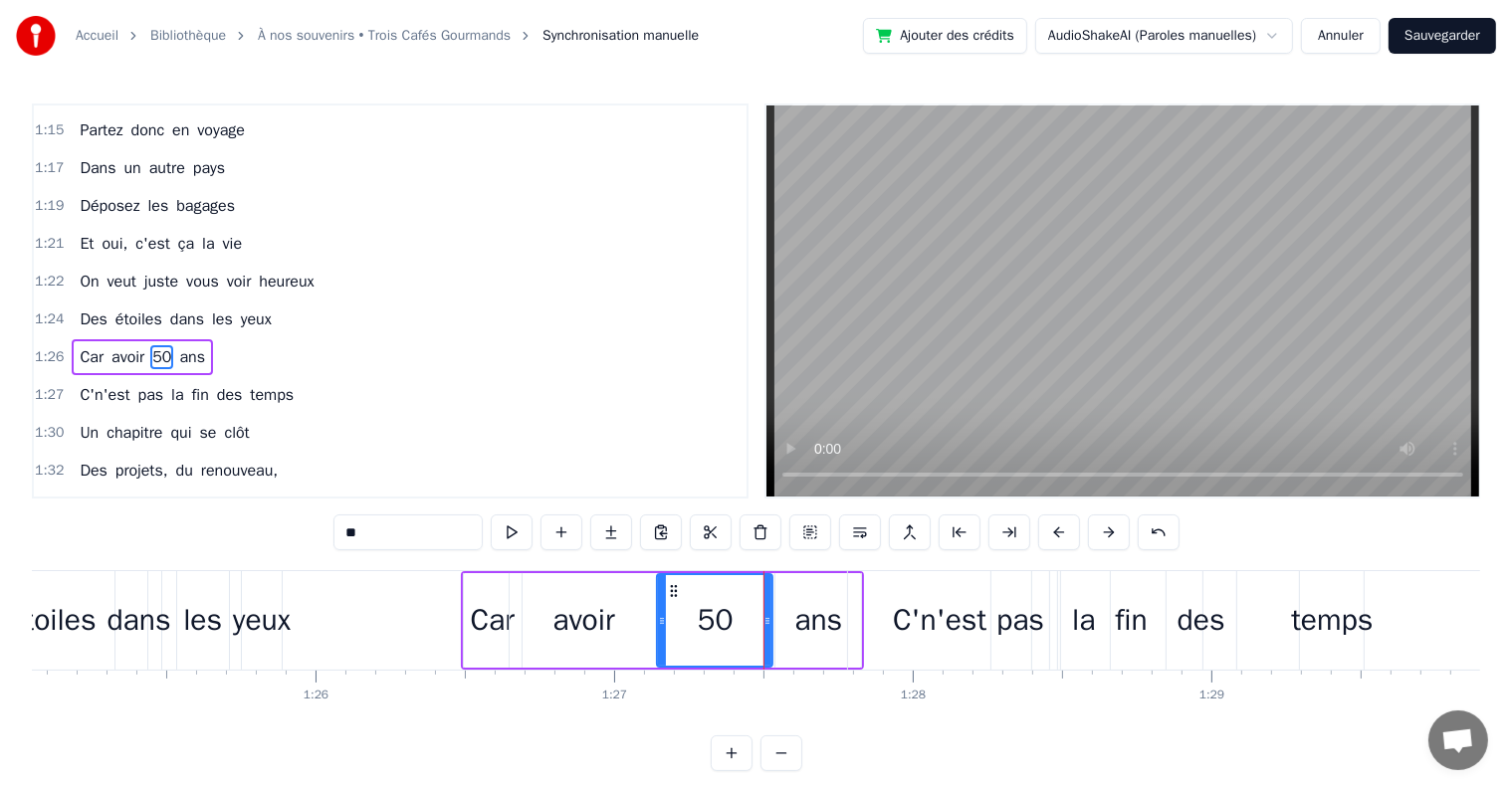 click on "ans" at bounding box center [818, 620] 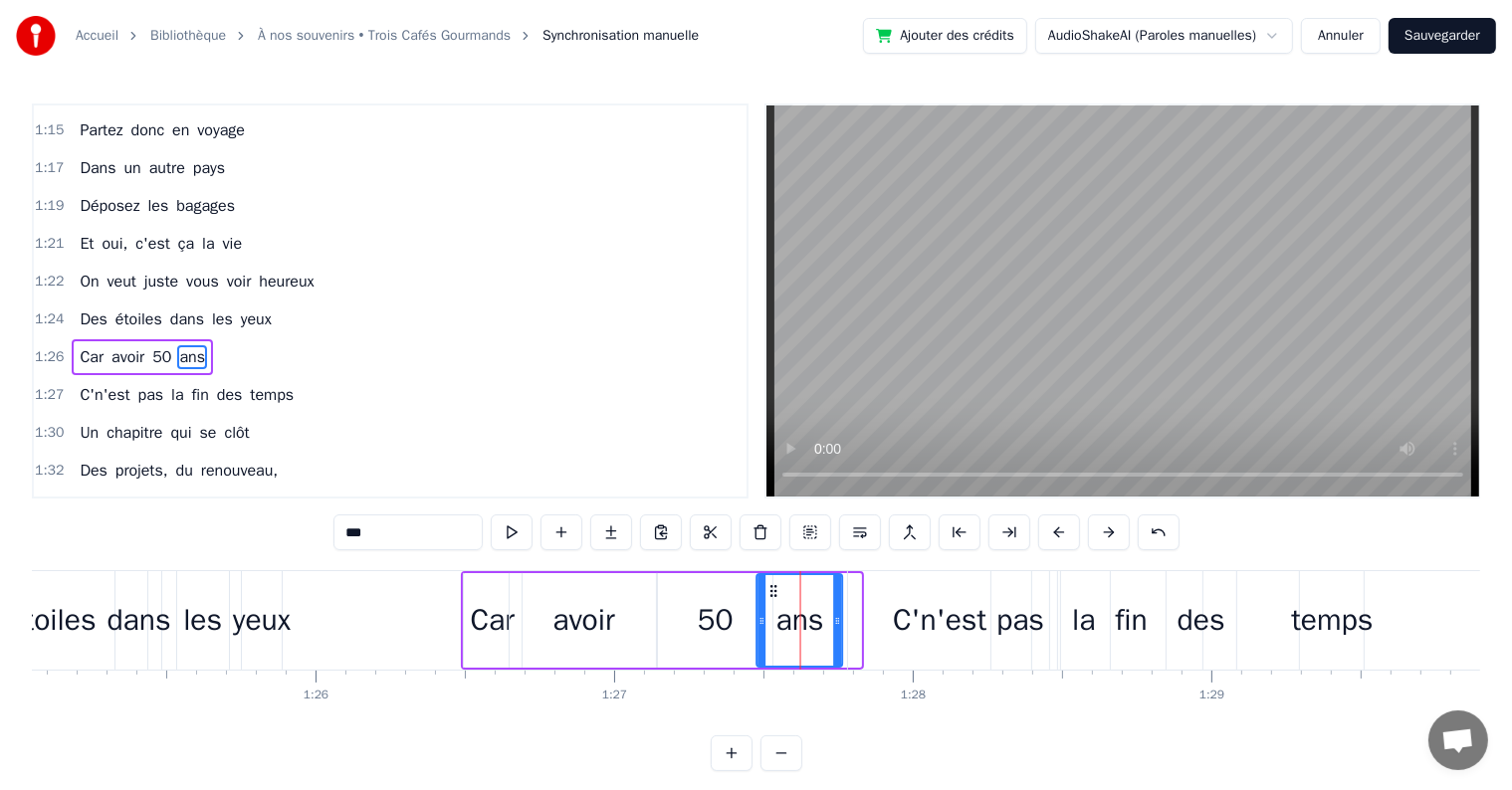 drag, startPoint x: 788, startPoint y: 588, endPoint x: 769, endPoint y: 588, distance: 19 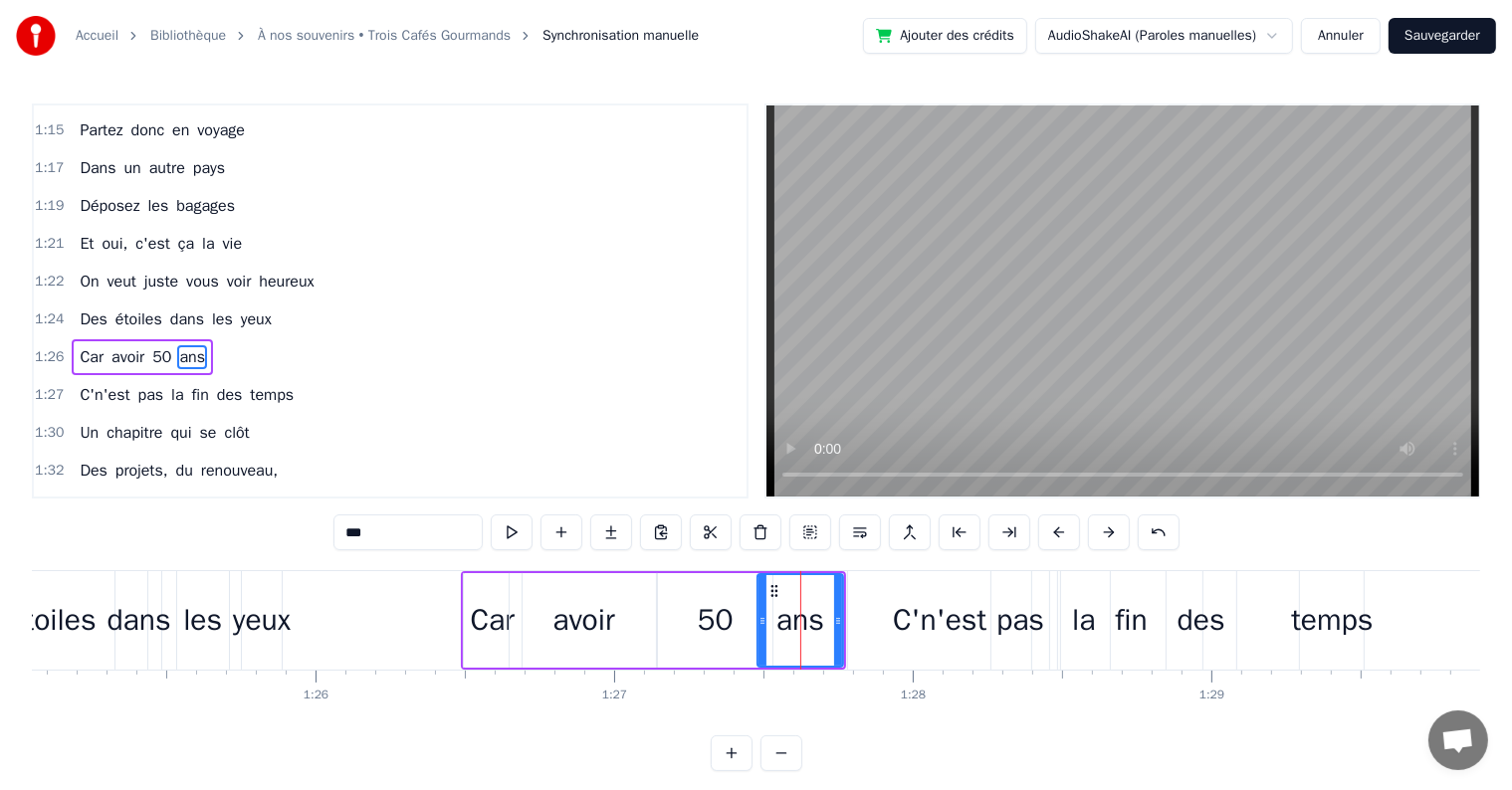 click on "50" at bounding box center [715, 620] 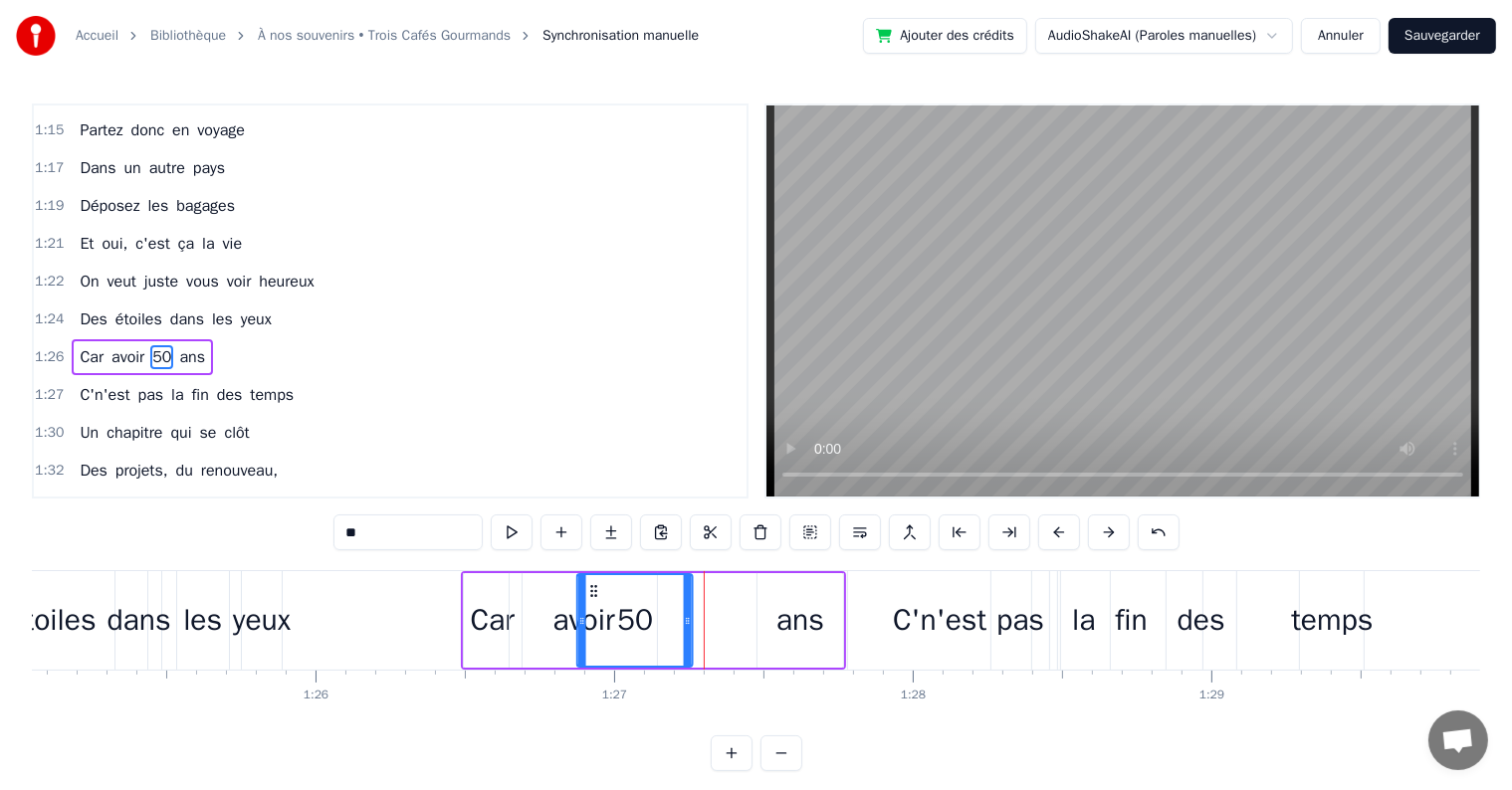 drag, startPoint x: 673, startPoint y: 586, endPoint x: 593, endPoint y: 587, distance: 80.00625 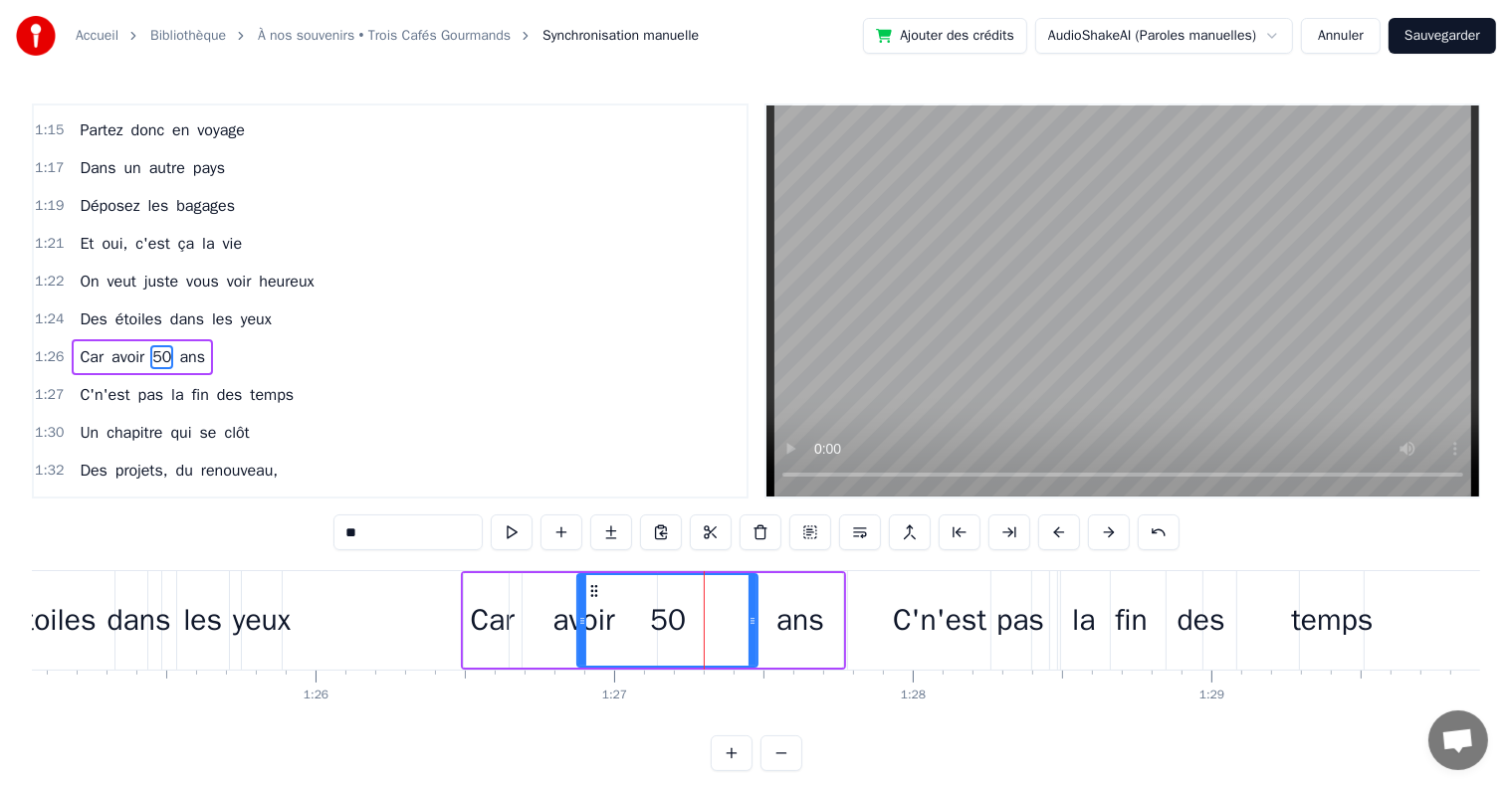 drag, startPoint x: 688, startPoint y: 624, endPoint x: 753, endPoint y: 630, distance: 65.27634 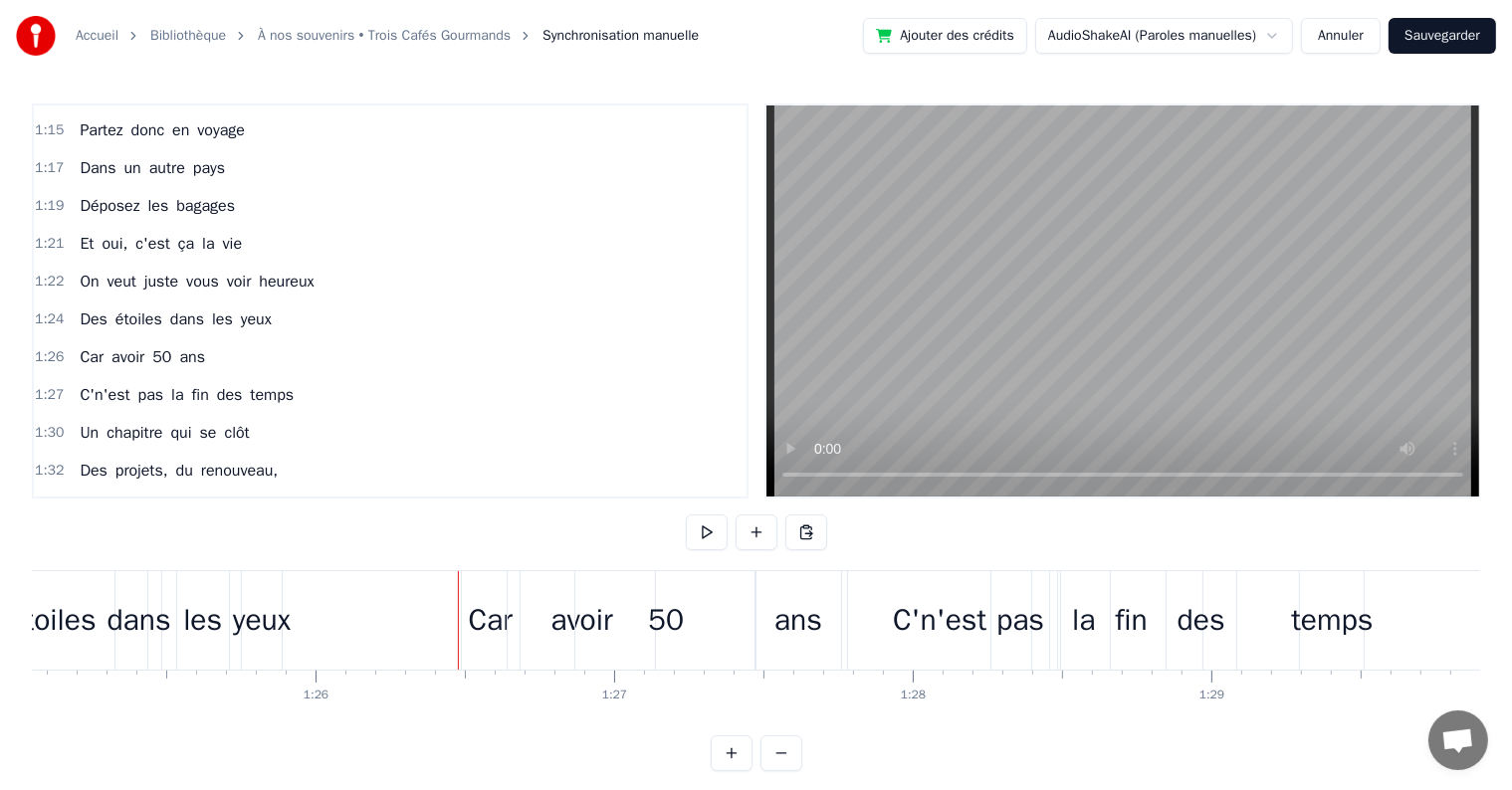 click on "Car" at bounding box center (491, 620) 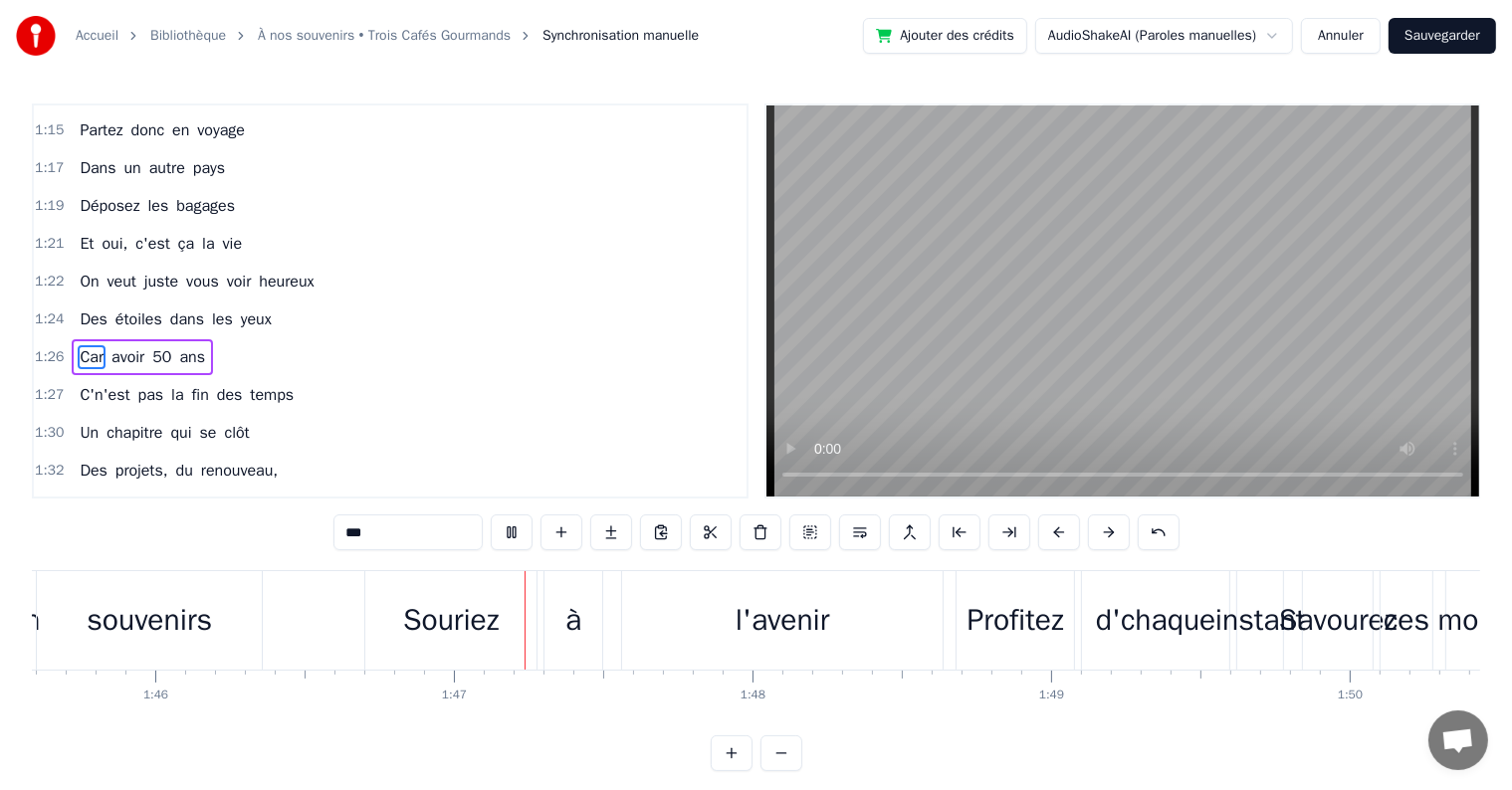 scroll, scrollTop: 0, scrollLeft: 31768, axis: horizontal 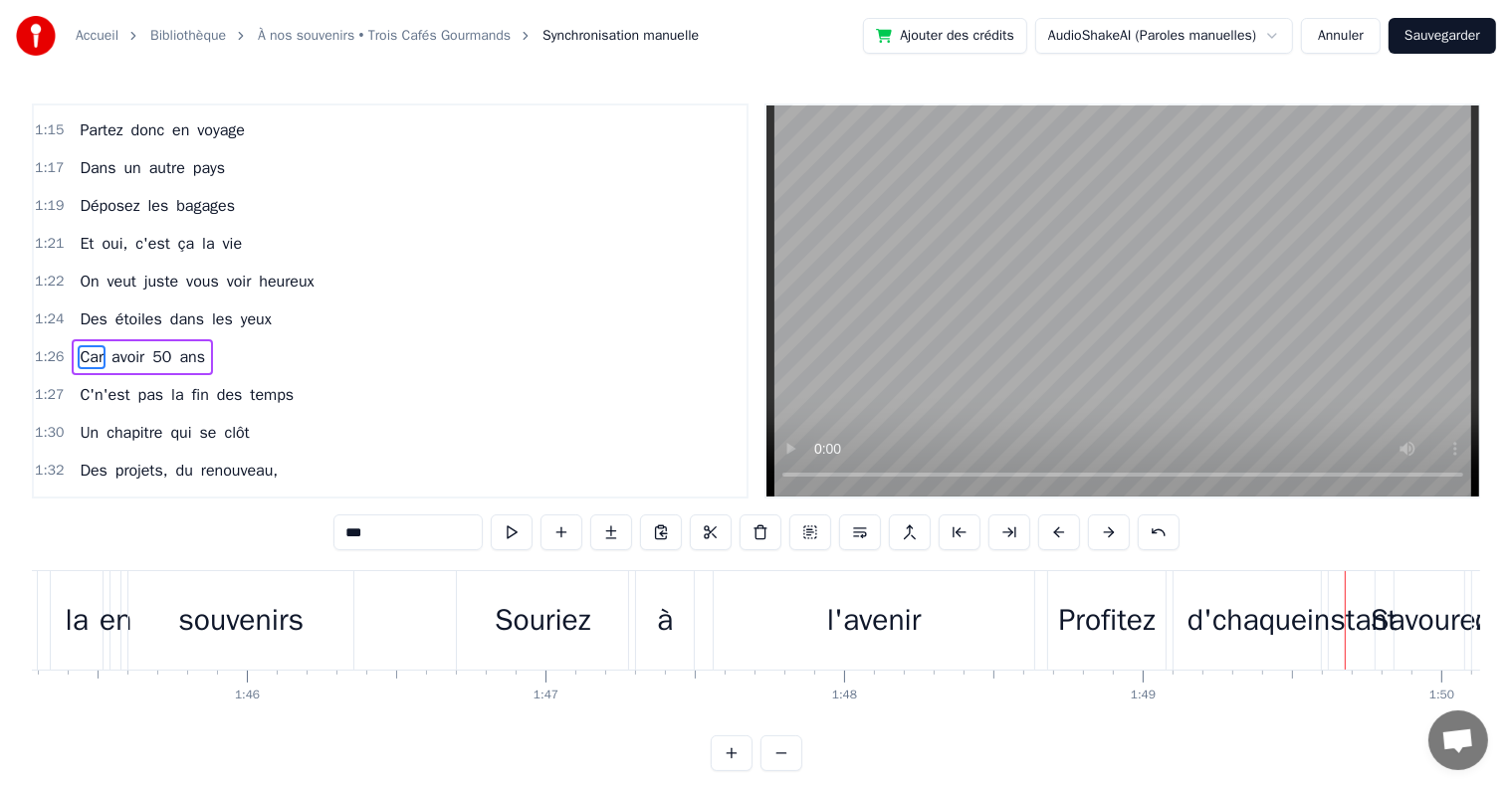 click on "l'avenir" at bounding box center [874, 620] 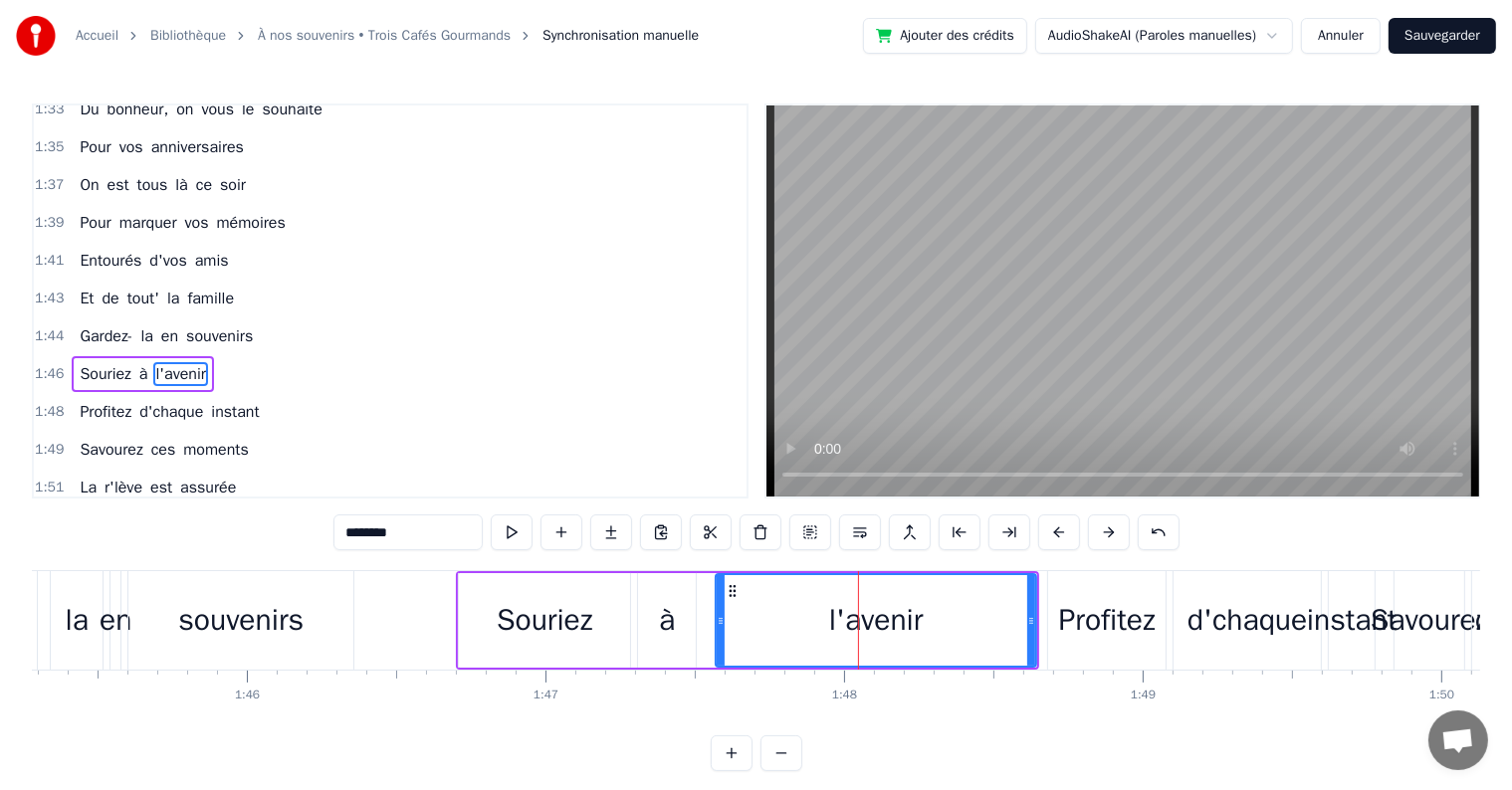 scroll, scrollTop: 1909, scrollLeft: 0, axis: vertical 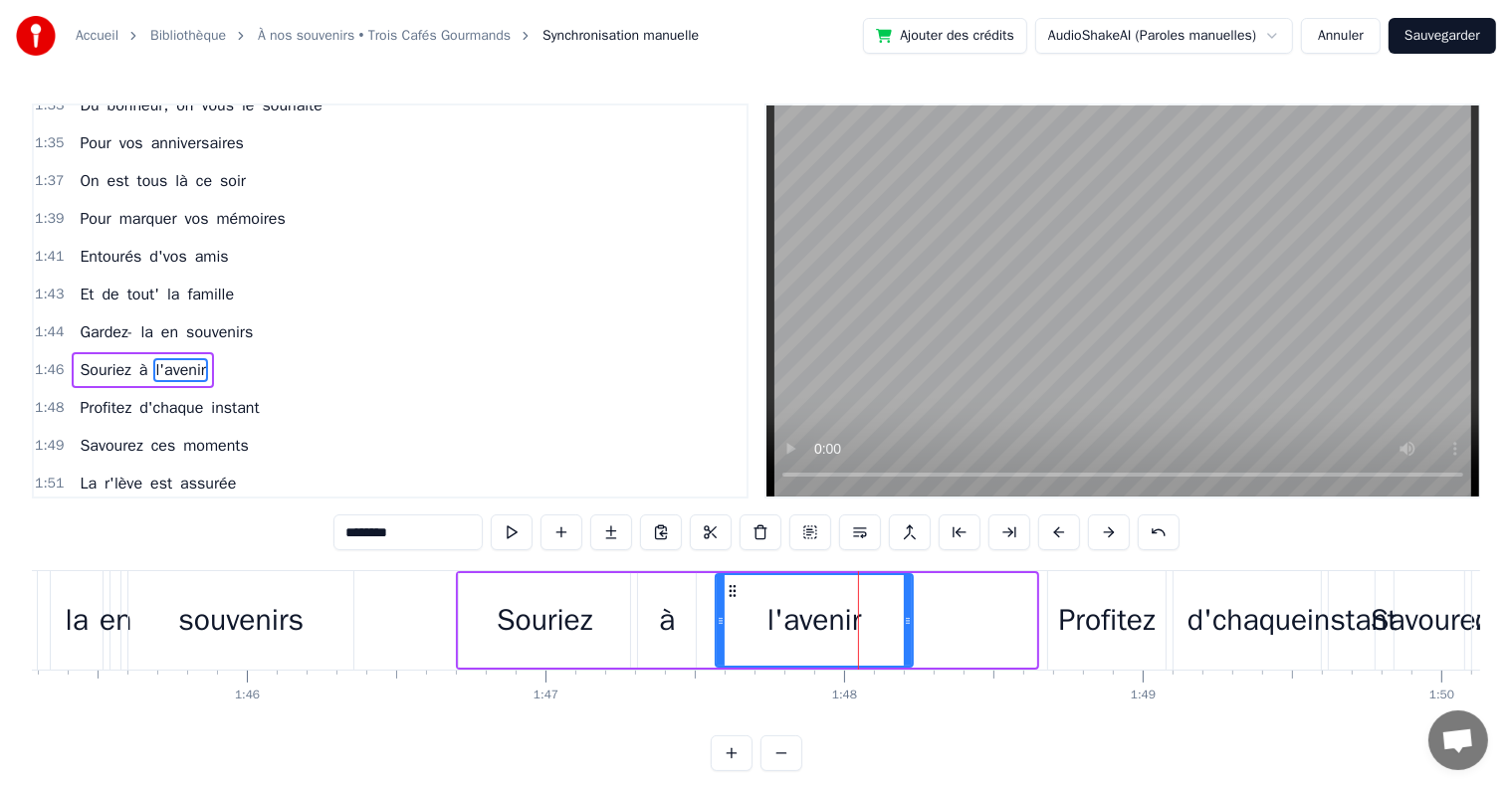 drag, startPoint x: 1029, startPoint y: 618, endPoint x: 906, endPoint y: 623, distance: 123.10158 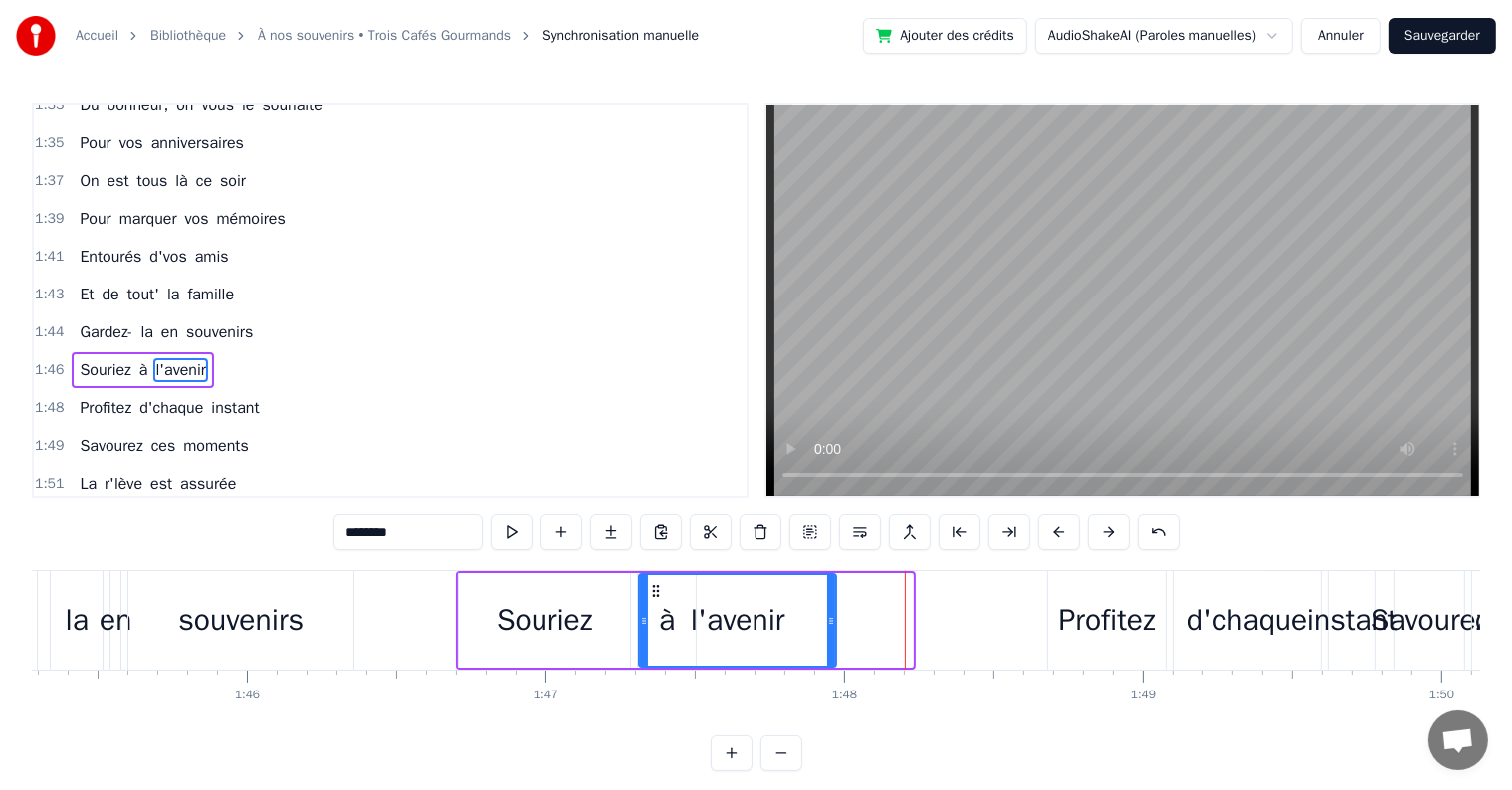 drag, startPoint x: 729, startPoint y: 585, endPoint x: 653, endPoint y: 589, distance: 76.10519 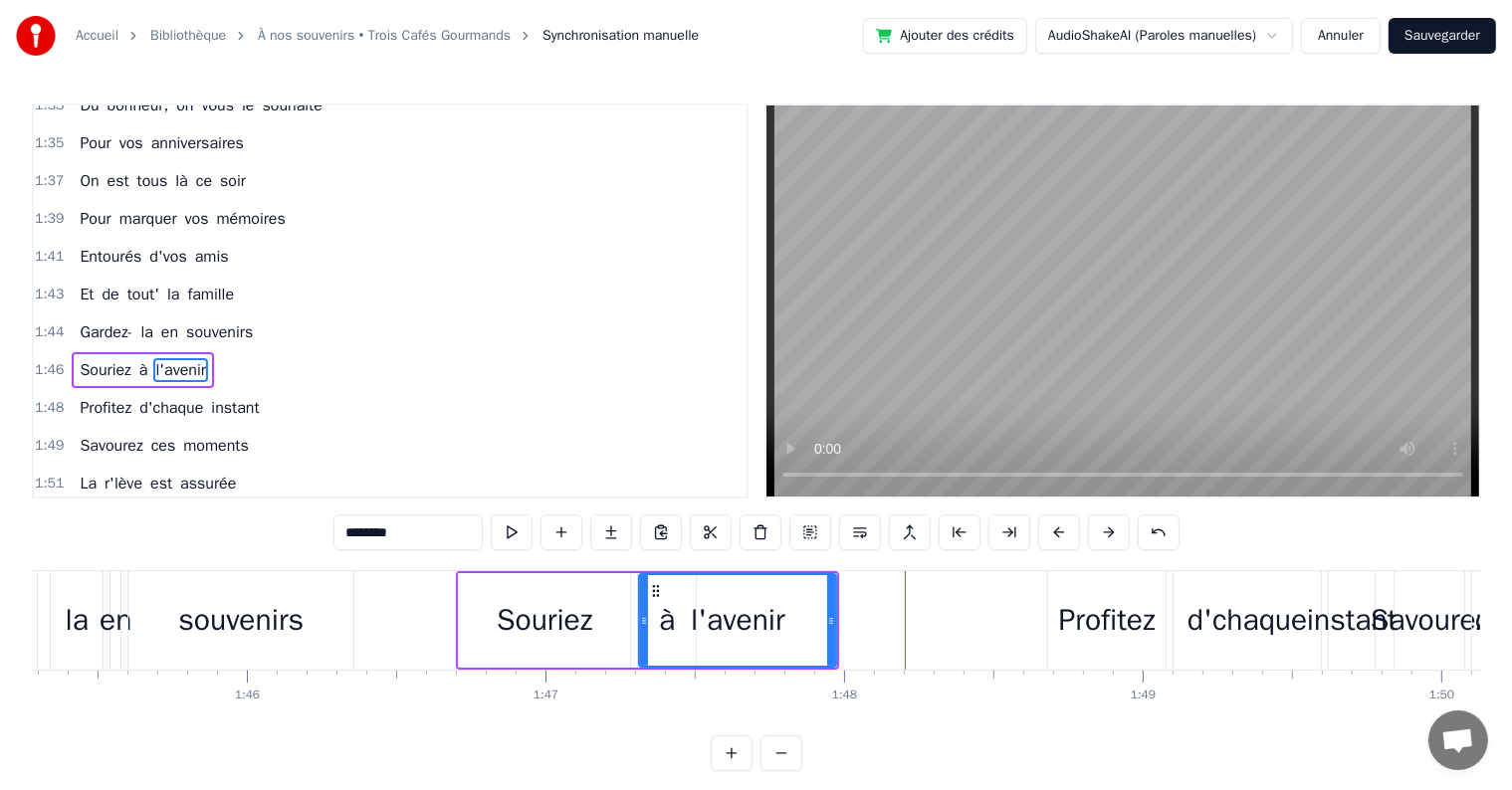 click on "l'avenir" at bounding box center [738, 620] 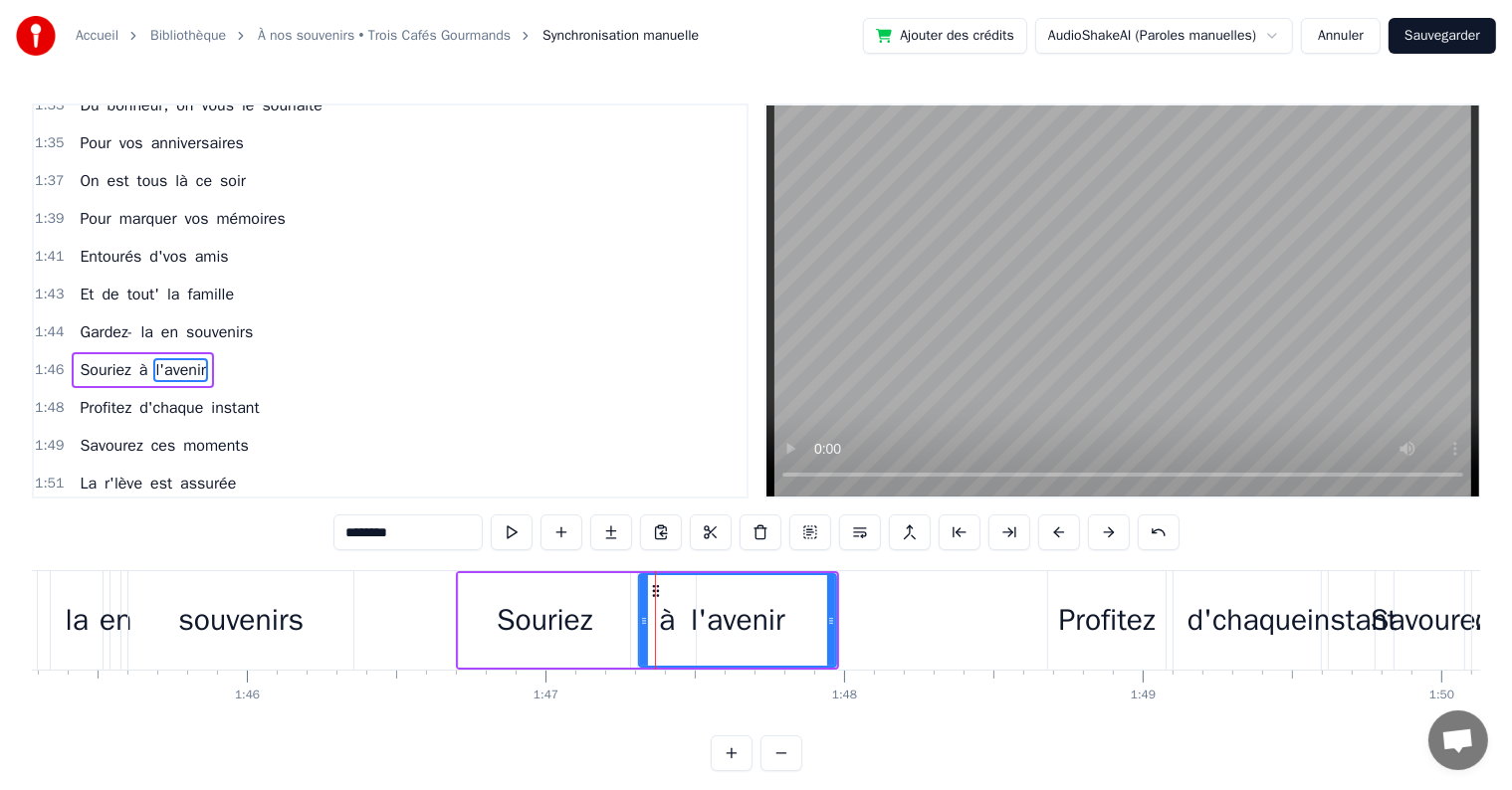 click on "à" at bounding box center (667, 620) 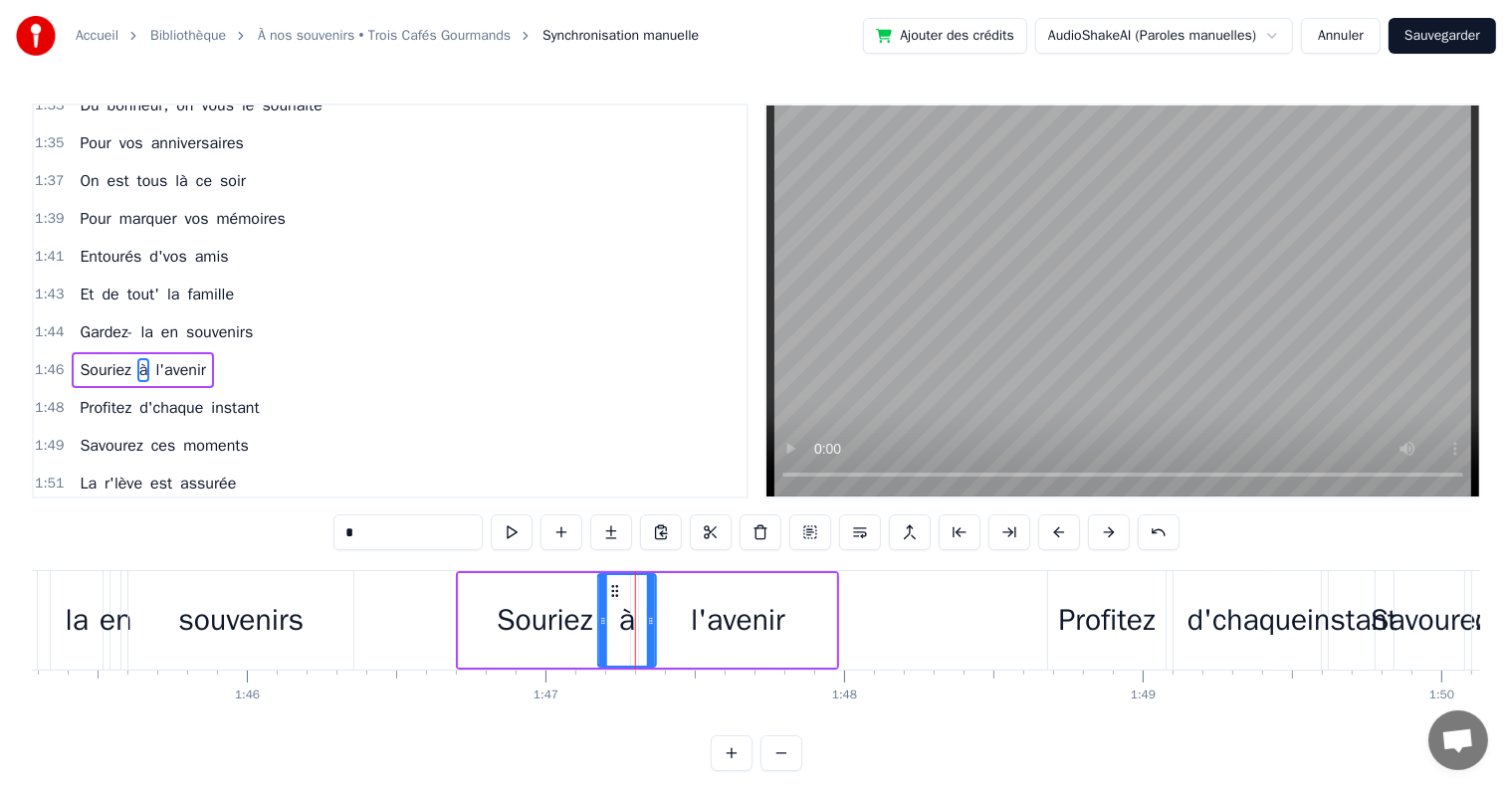 drag, startPoint x: 646, startPoint y: 593, endPoint x: 613, endPoint y: 592, distance: 33.01515 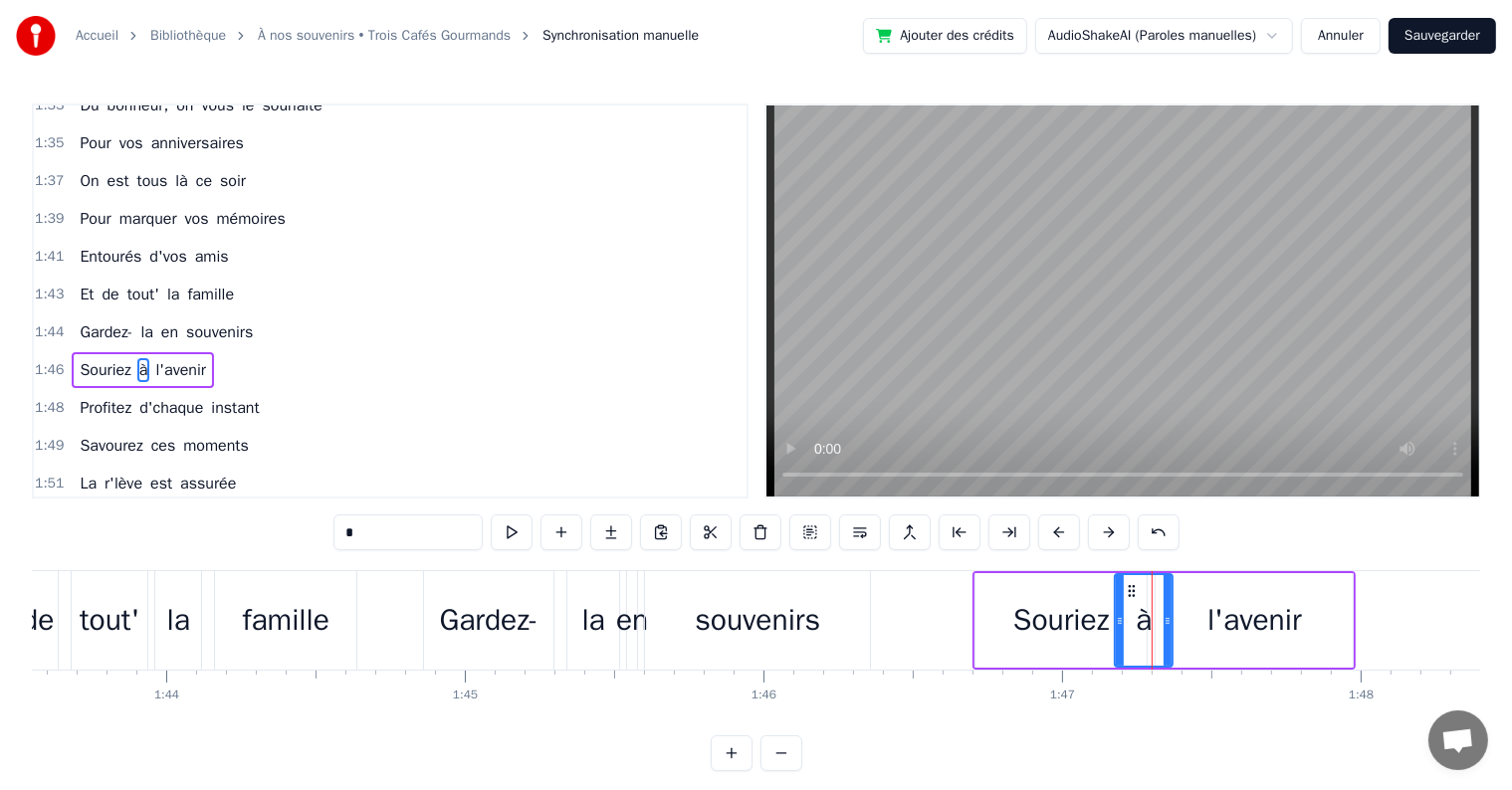 scroll, scrollTop: 0, scrollLeft: 30889, axis: horizontal 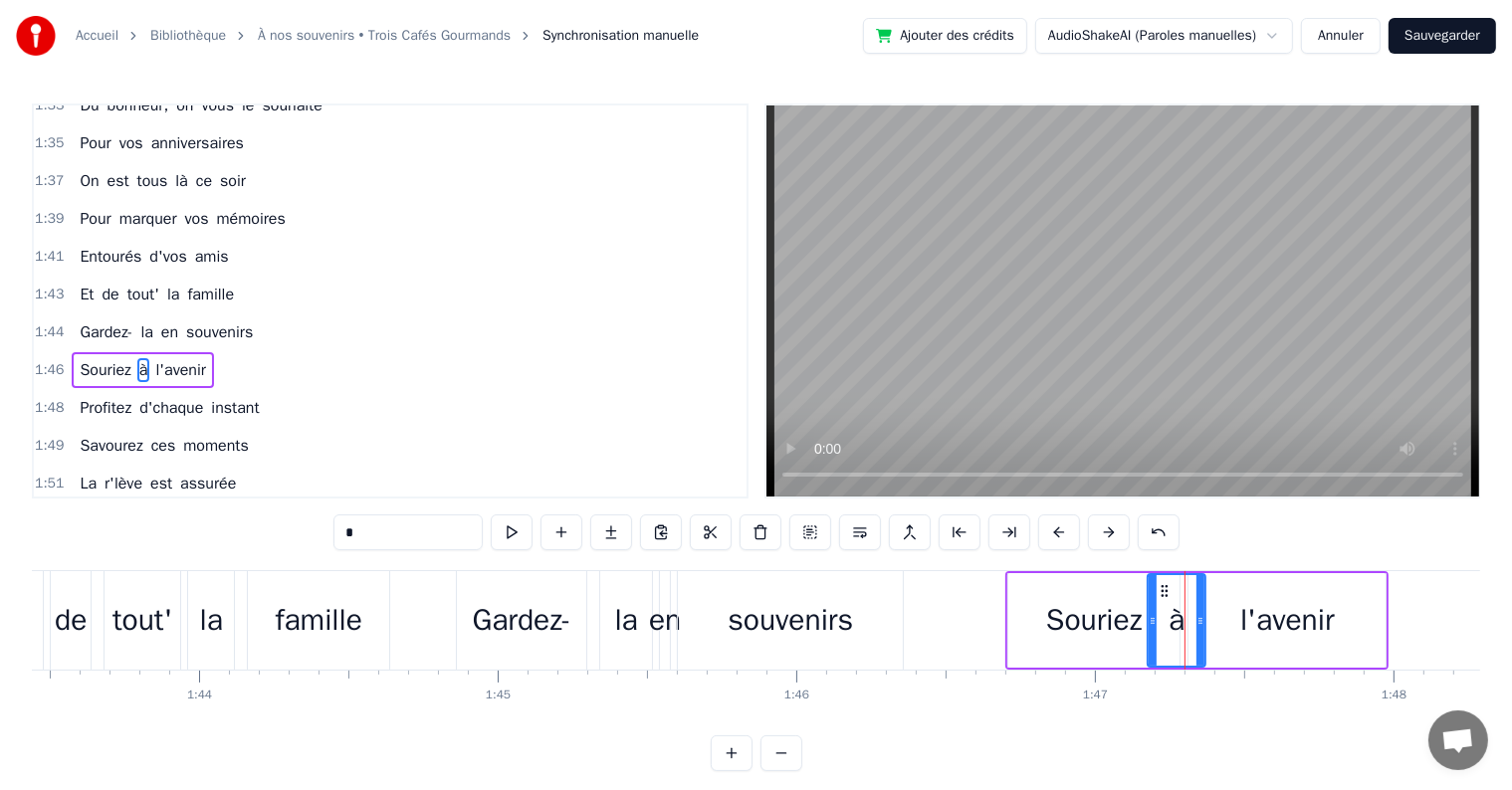 click on "la" at bounding box center [626, 620] 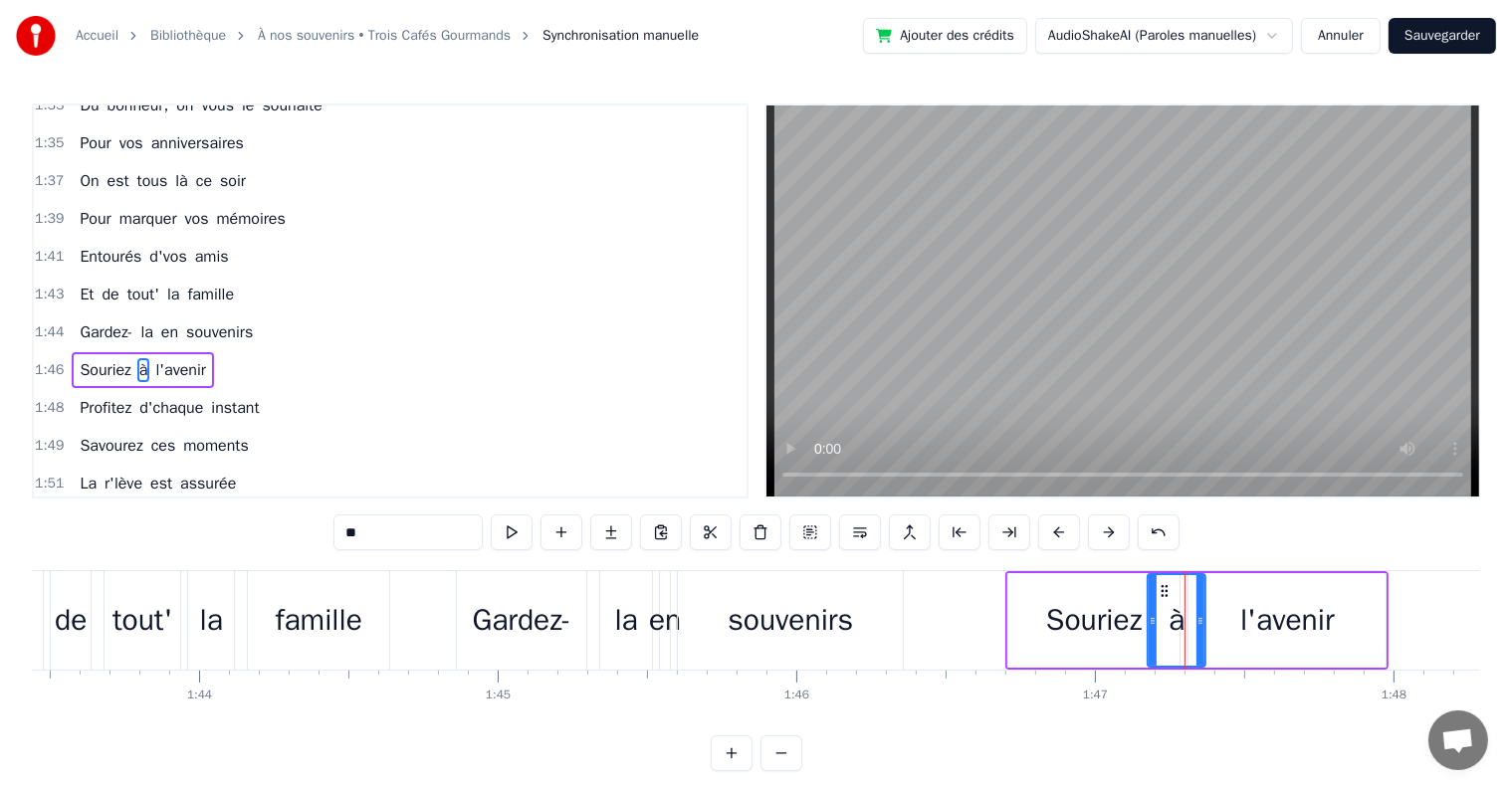 scroll, scrollTop: 1873, scrollLeft: 0, axis: vertical 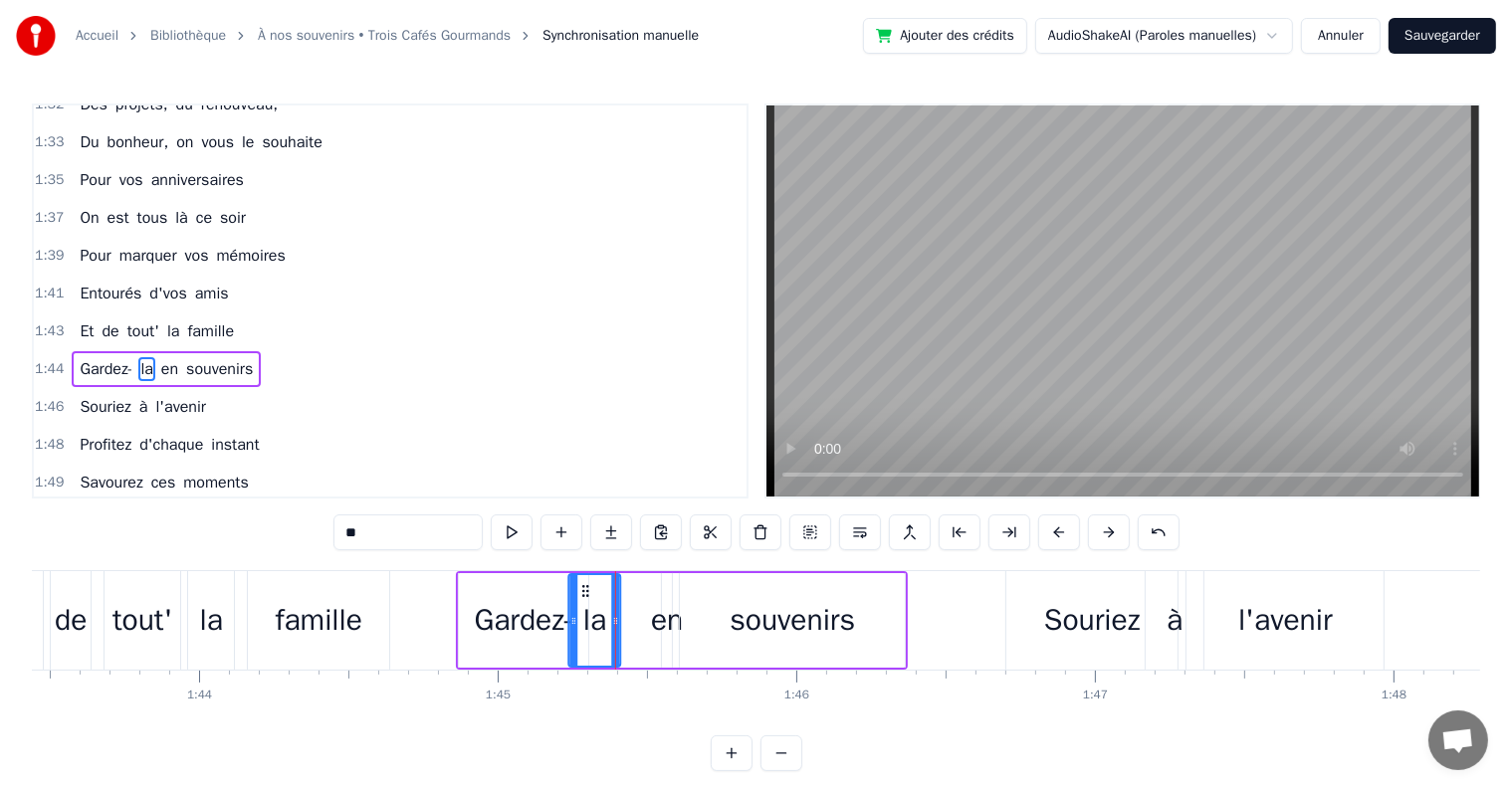 drag, startPoint x: 613, startPoint y: 586, endPoint x: 579, endPoint y: 590, distance: 34.234486 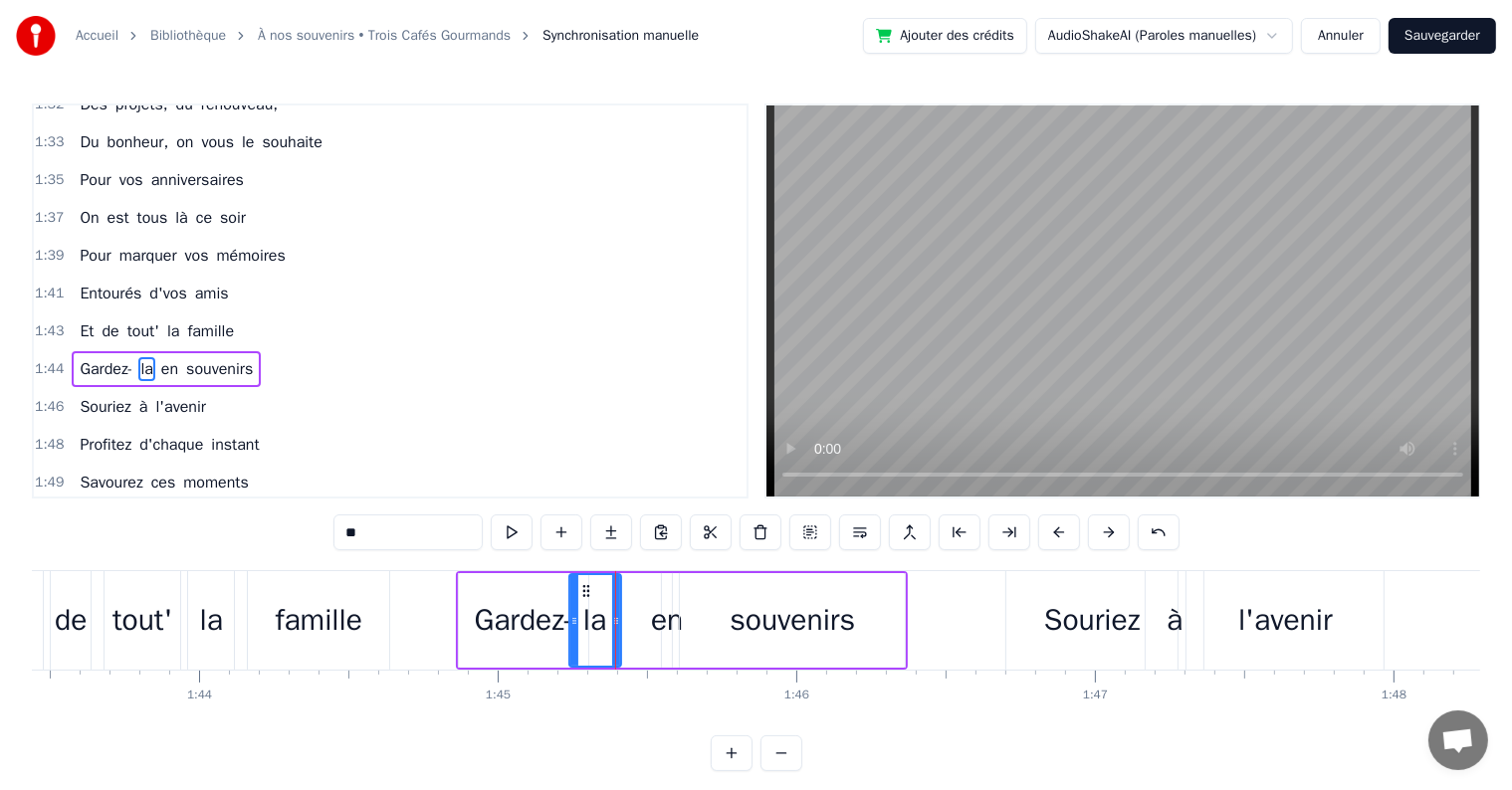 click on "en" at bounding box center [667, 620] 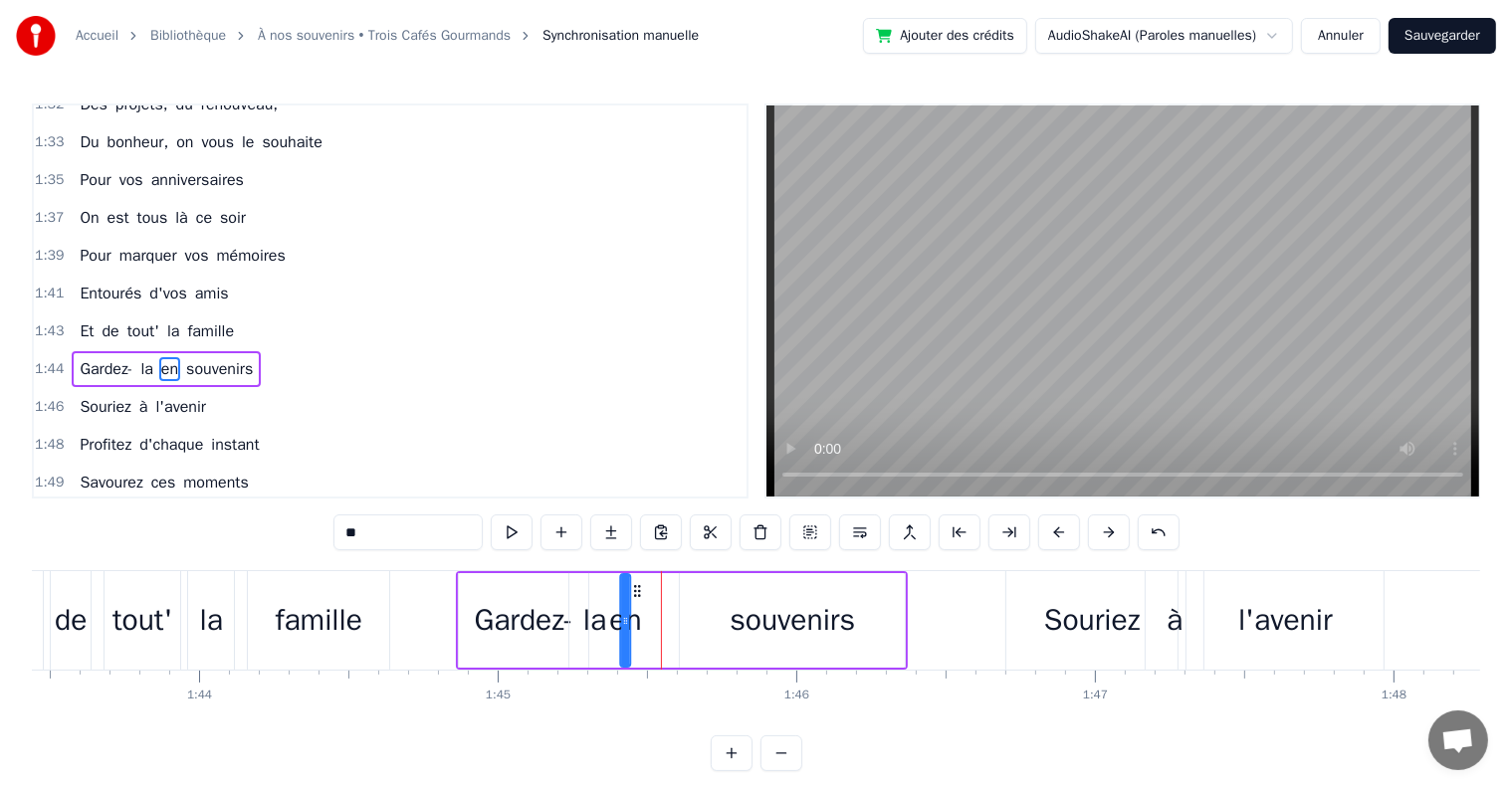 drag, startPoint x: 676, startPoint y: 593, endPoint x: 642, endPoint y: 593, distance: 34 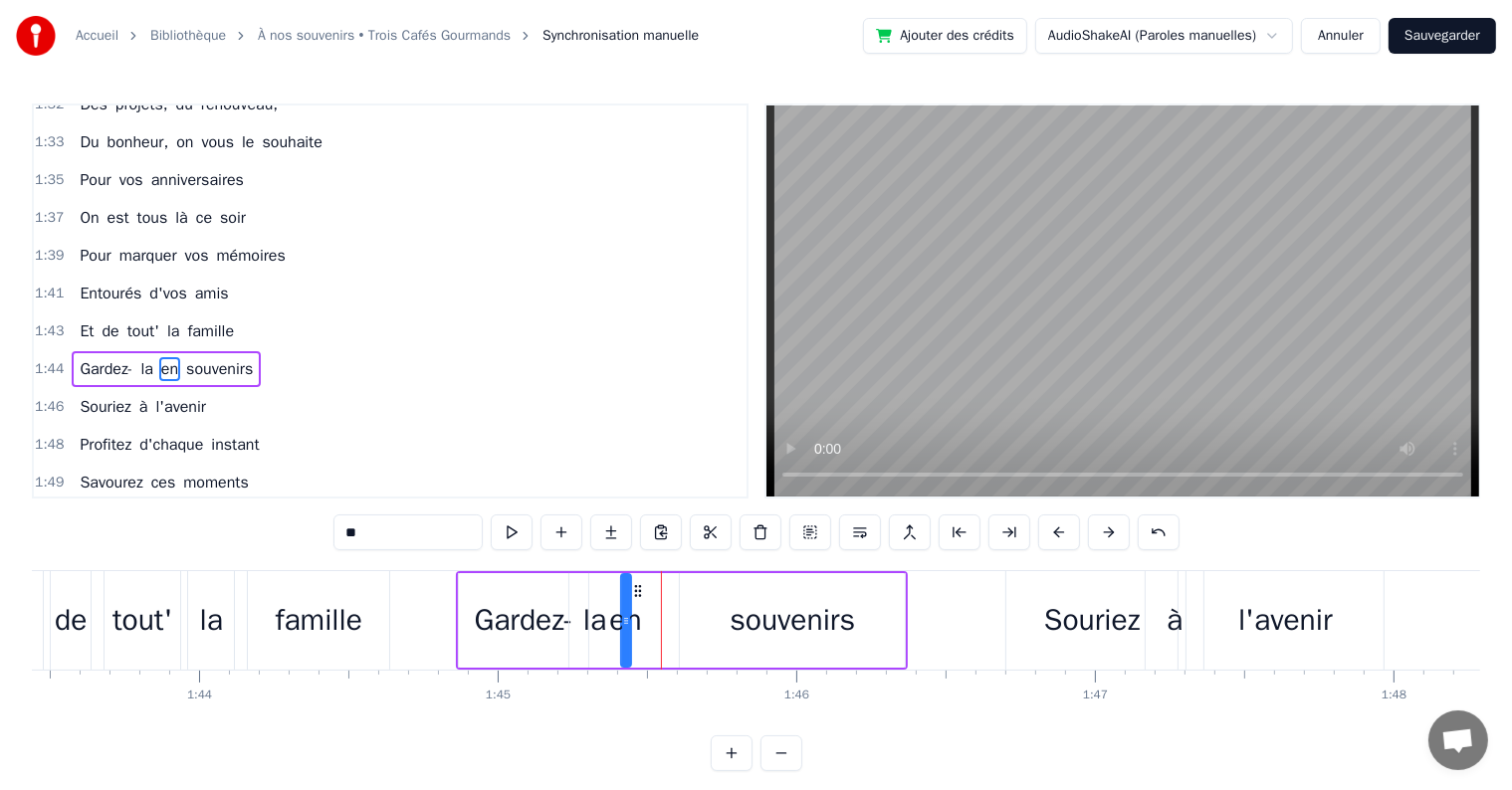 click on "souvenirs" at bounding box center [792, 620] 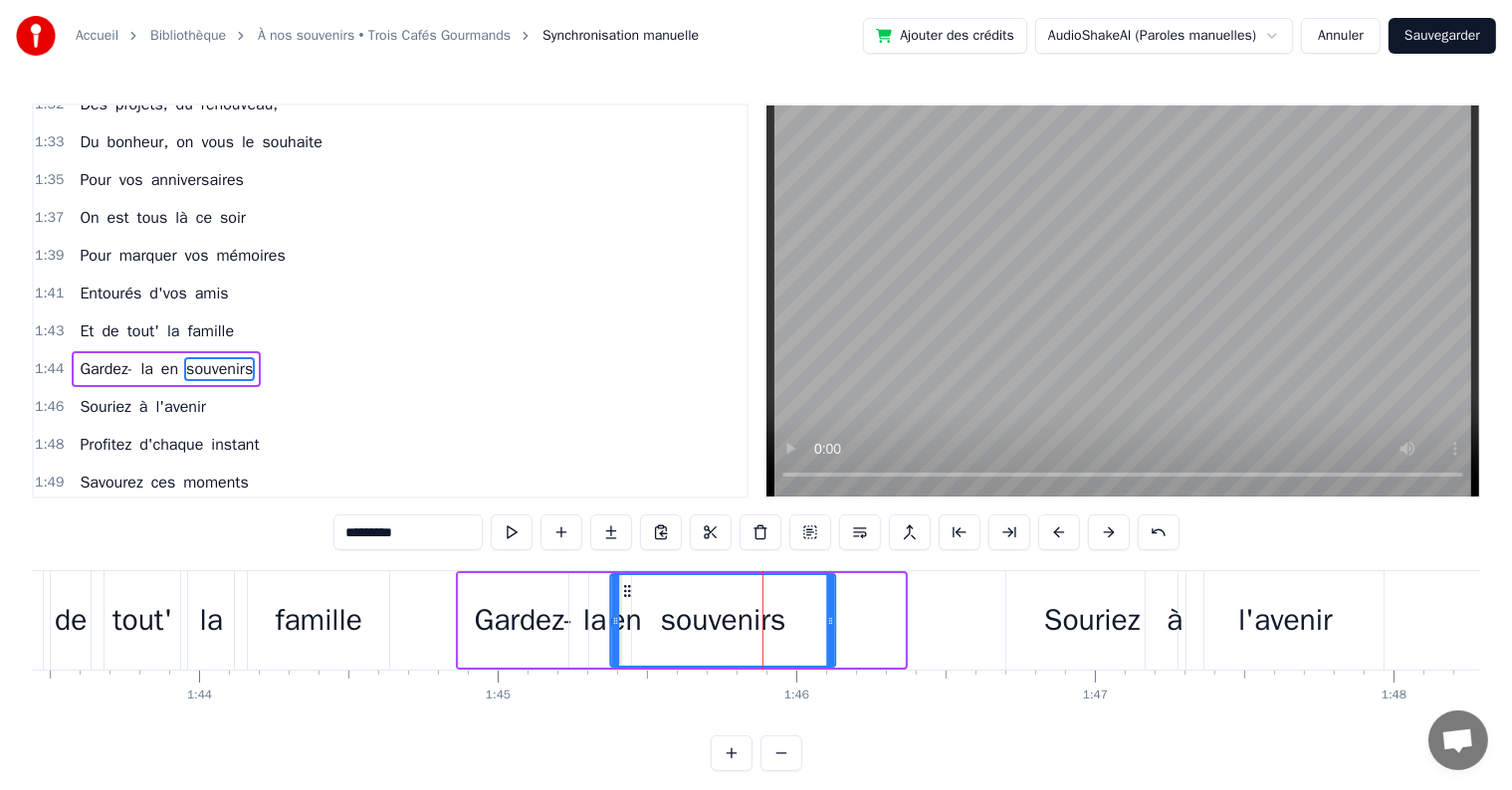 drag, startPoint x: 690, startPoint y: 588, endPoint x: 621, endPoint y: 587, distance: 69.00725 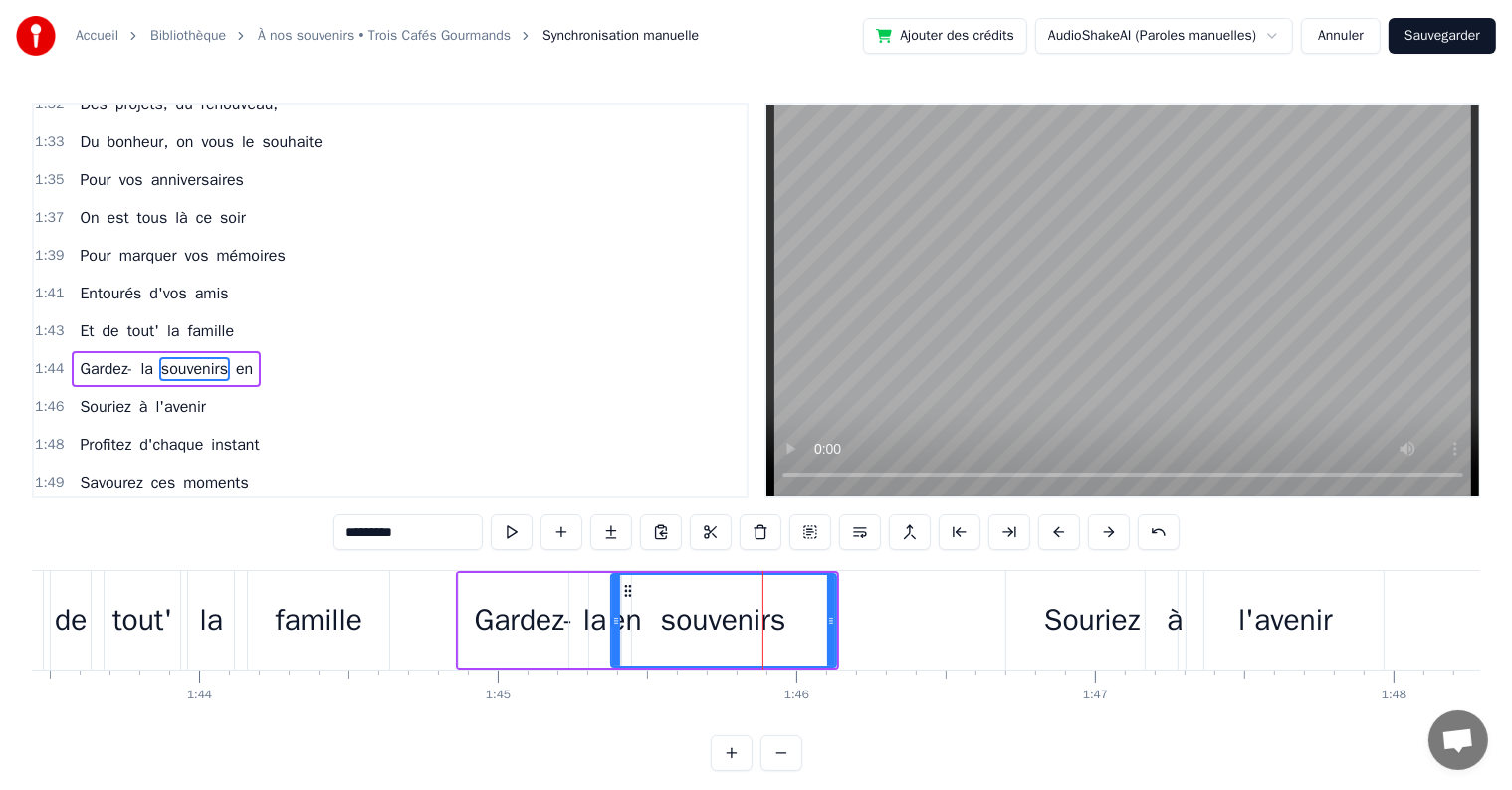 click on "famille" at bounding box center (319, 620) 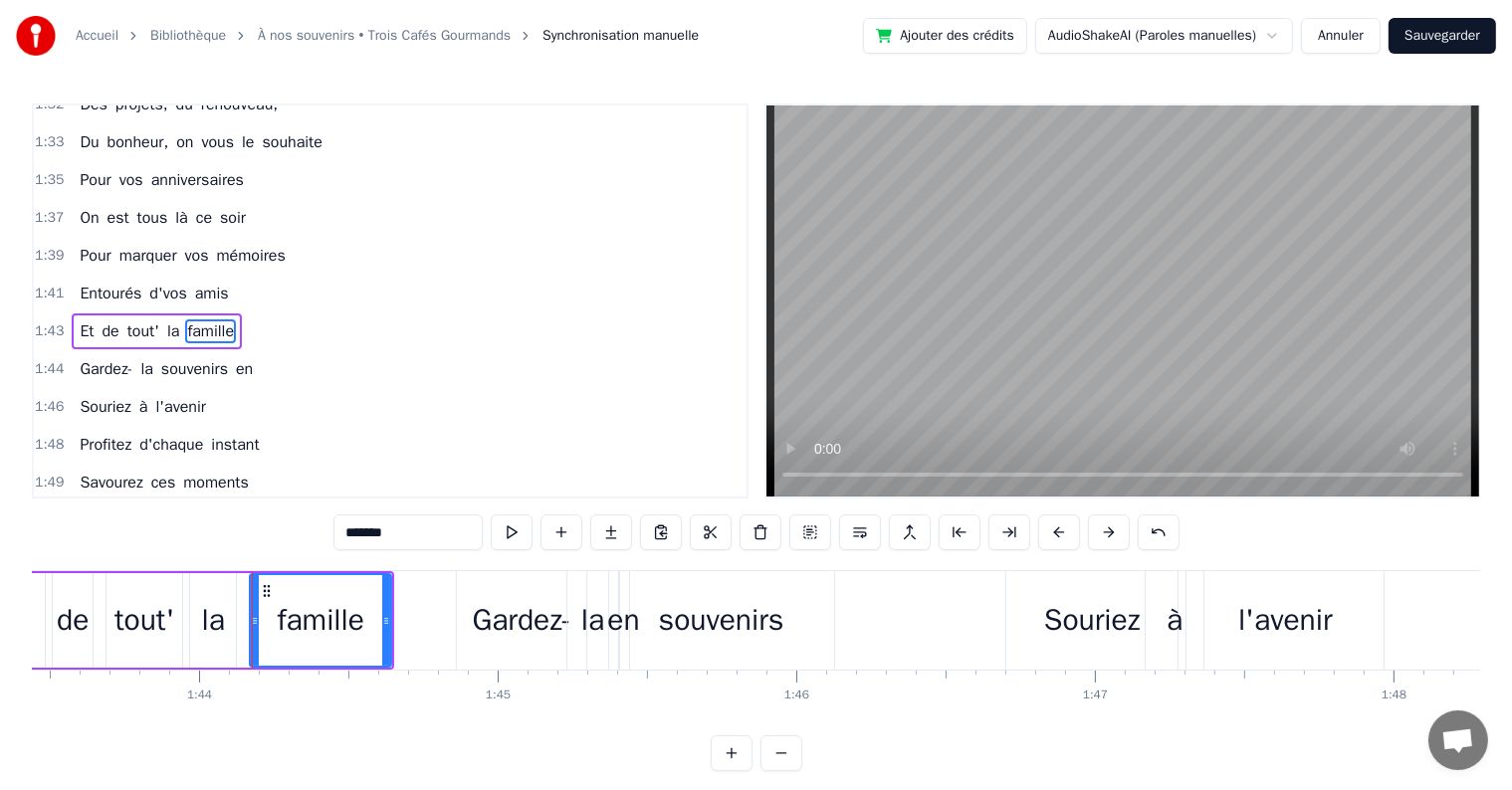 scroll, scrollTop: 1836, scrollLeft: 0, axis: vertical 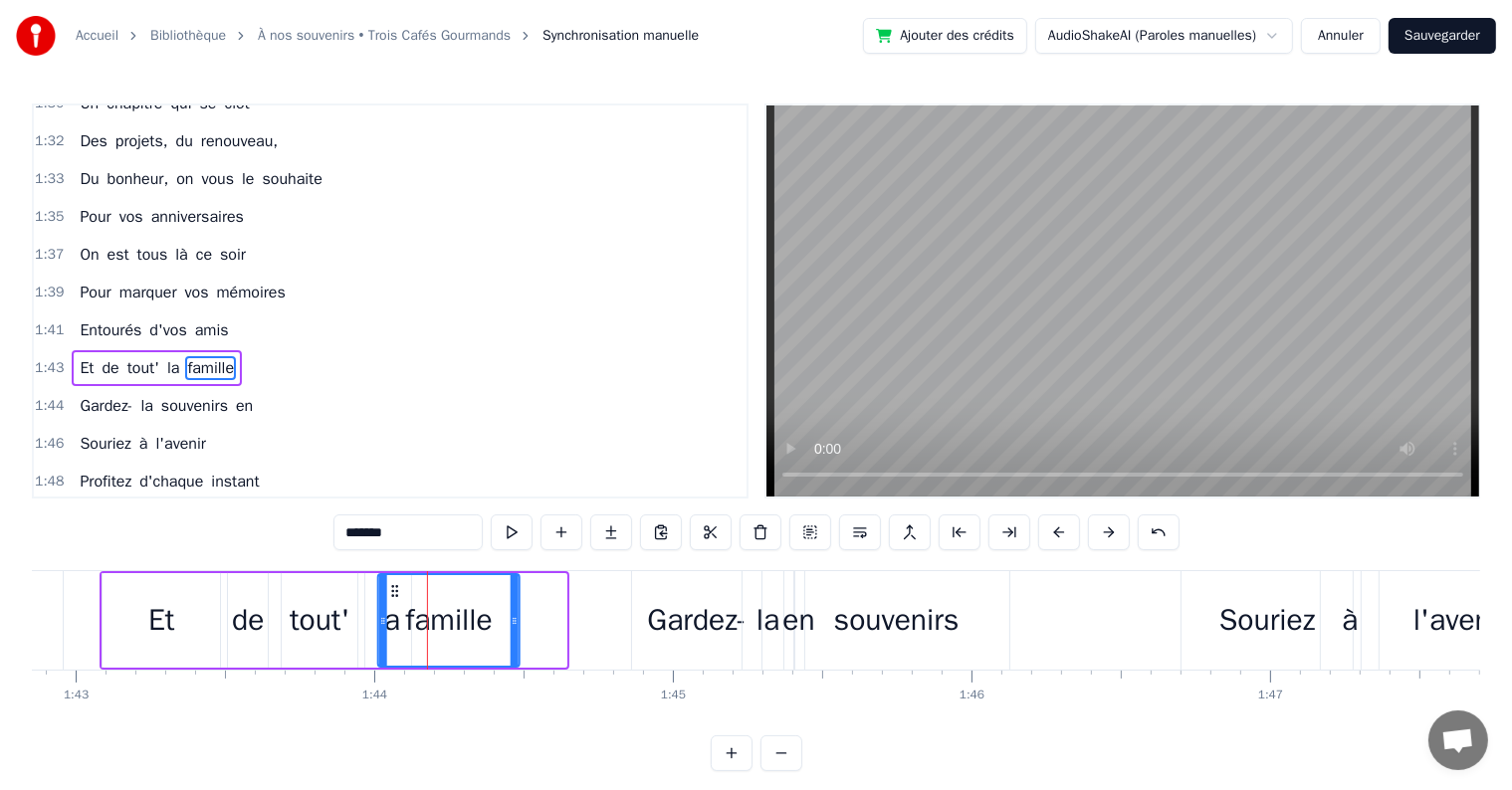 drag, startPoint x: 264, startPoint y: 589, endPoint x: 393, endPoint y: 606, distance: 130.11533 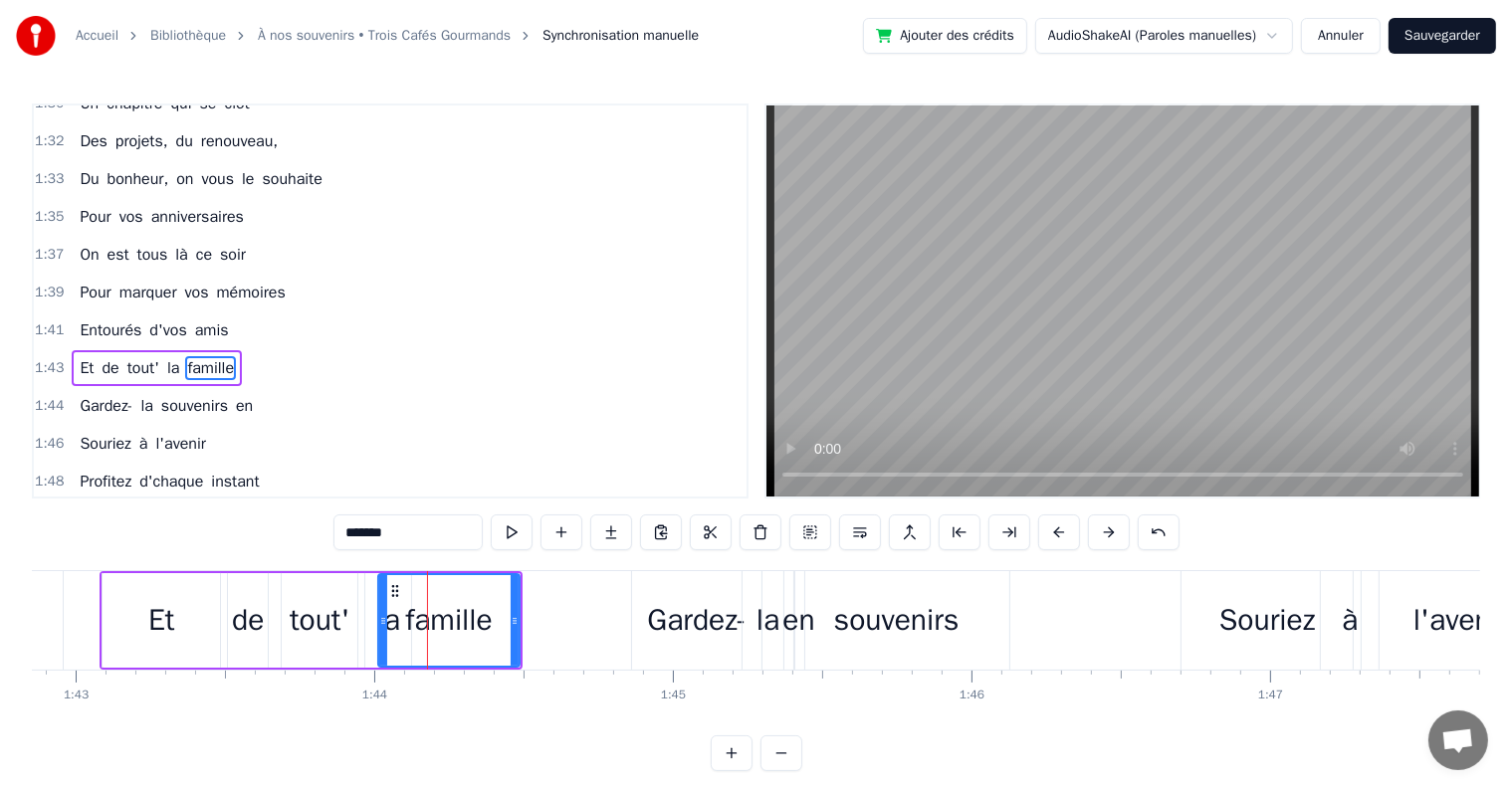 click on "la" at bounding box center (388, 620) 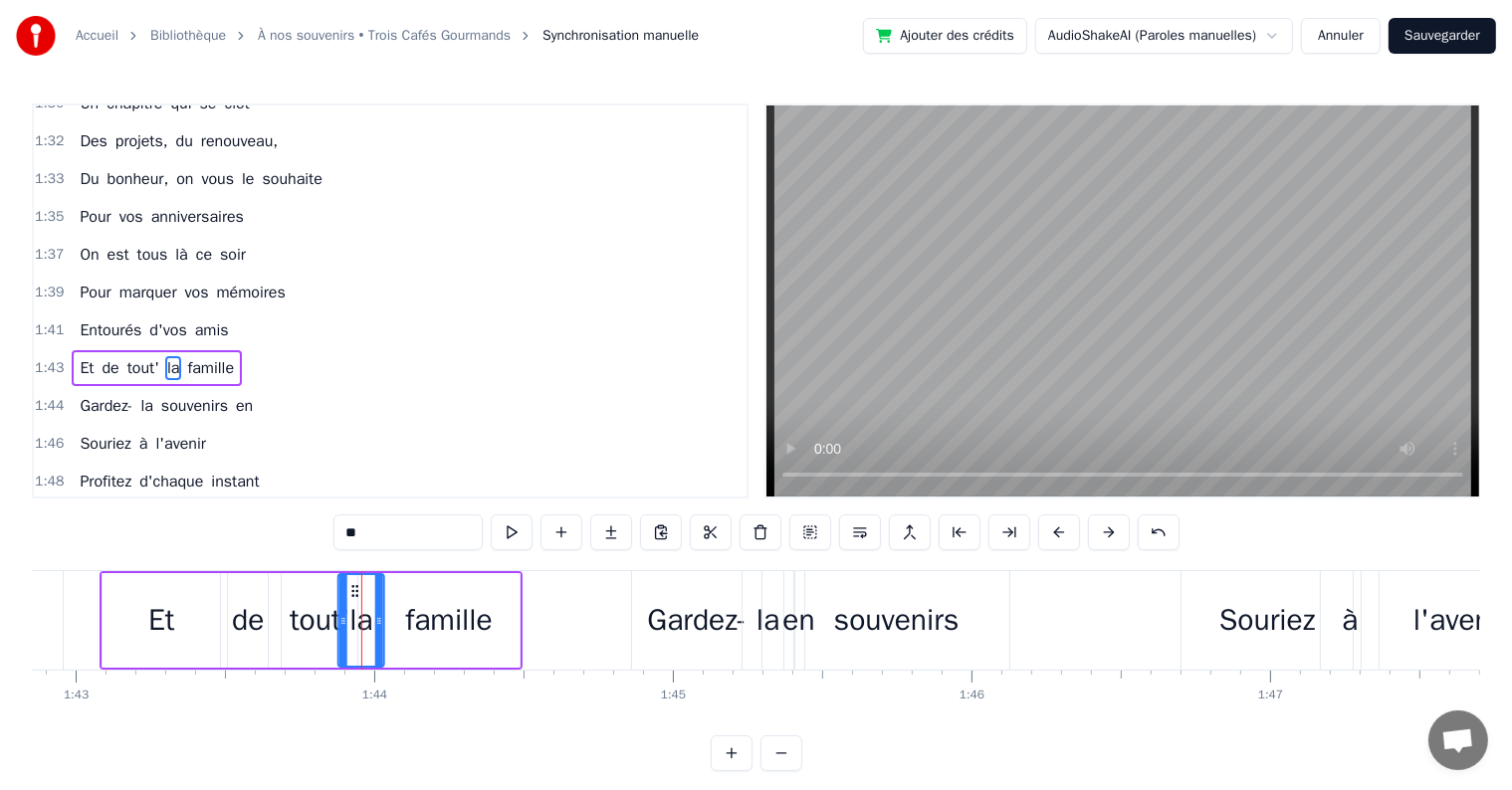 drag, startPoint x: 380, startPoint y: 586, endPoint x: 353, endPoint y: 587, distance: 27.018512 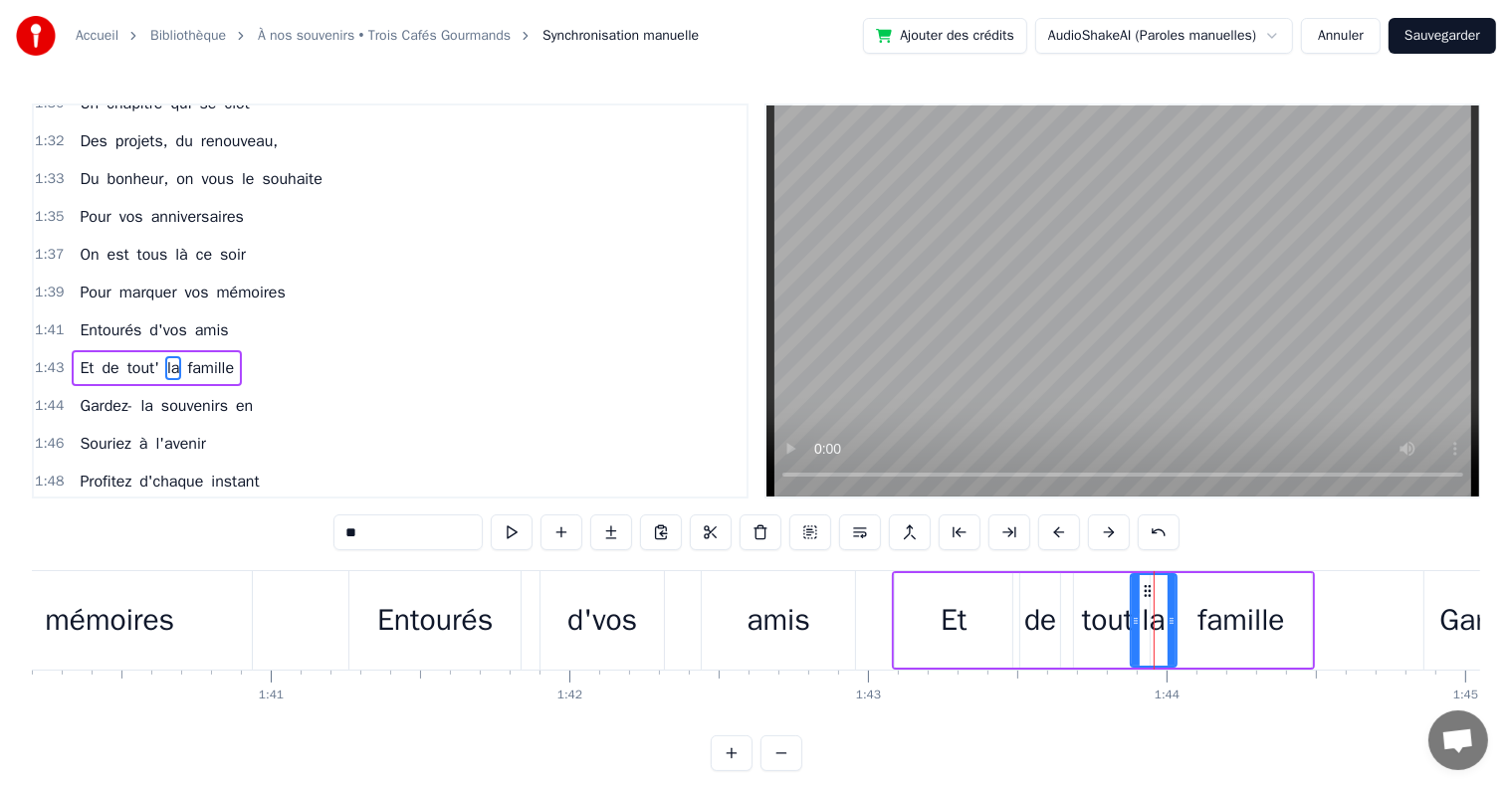 scroll, scrollTop: 0, scrollLeft: 29758, axis: horizontal 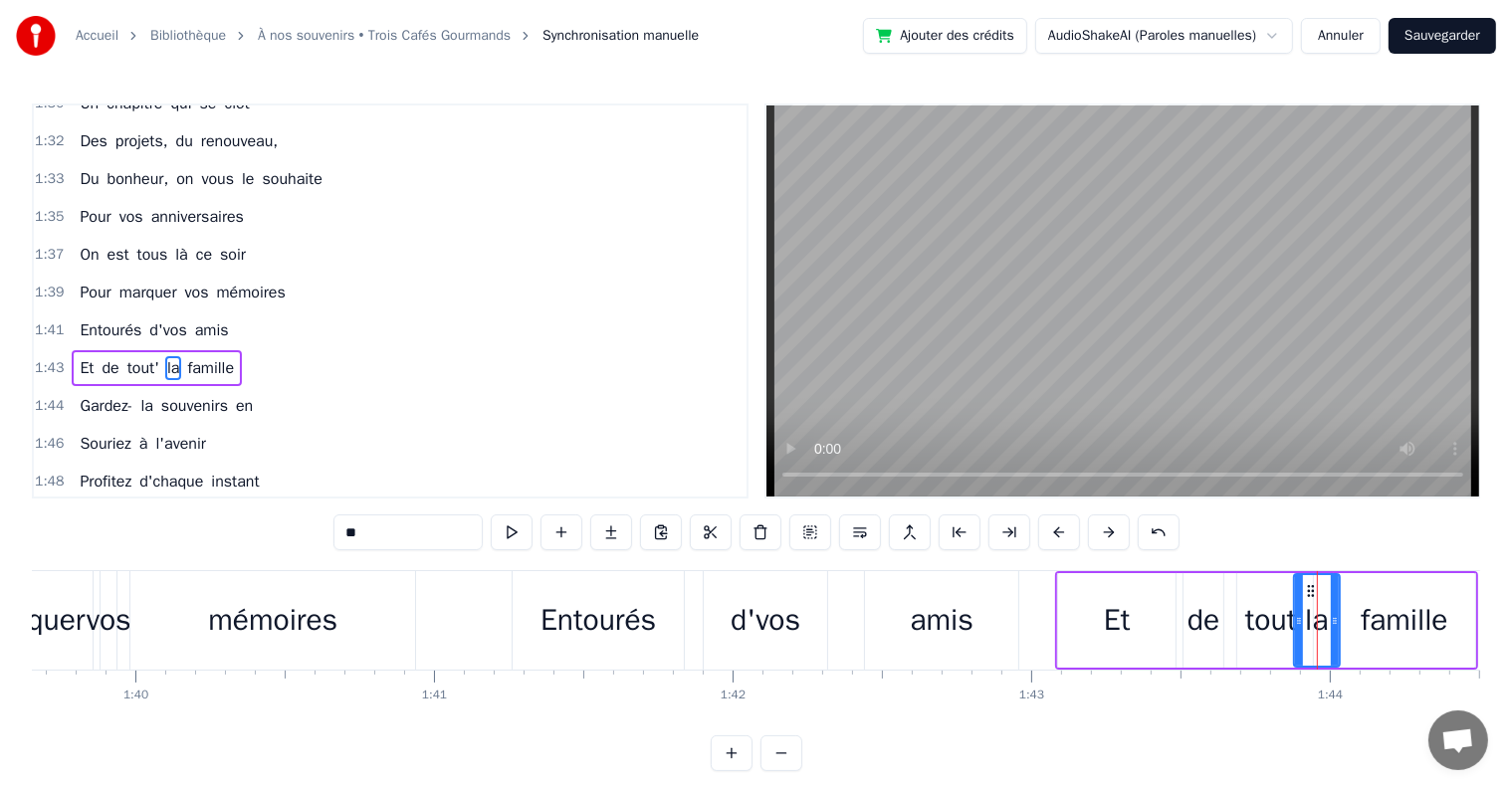 click on "amis" at bounding box center [942, 620] 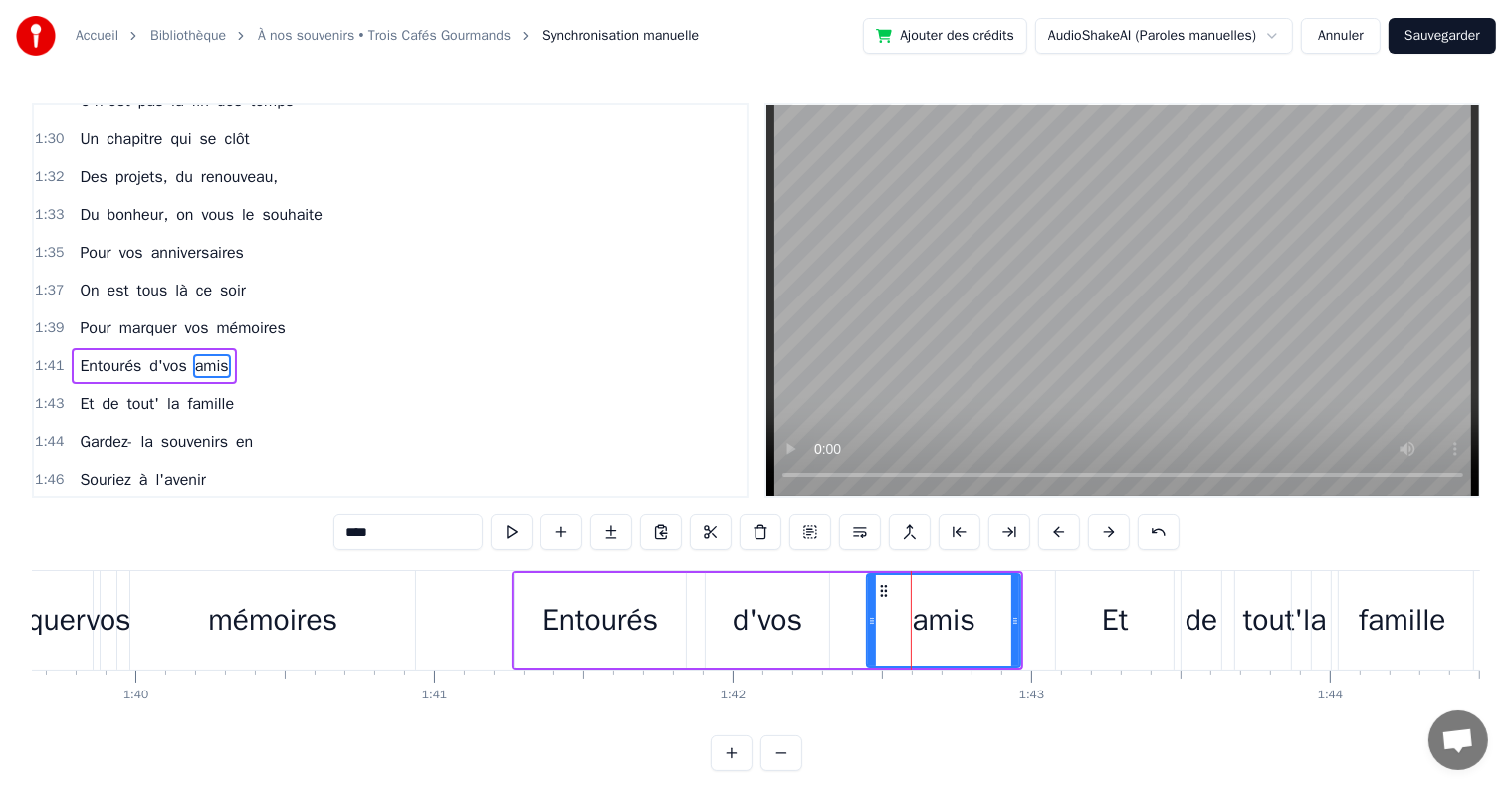 scroll, scrollTop: 1799, scrollLeft: 0, axis: vertical 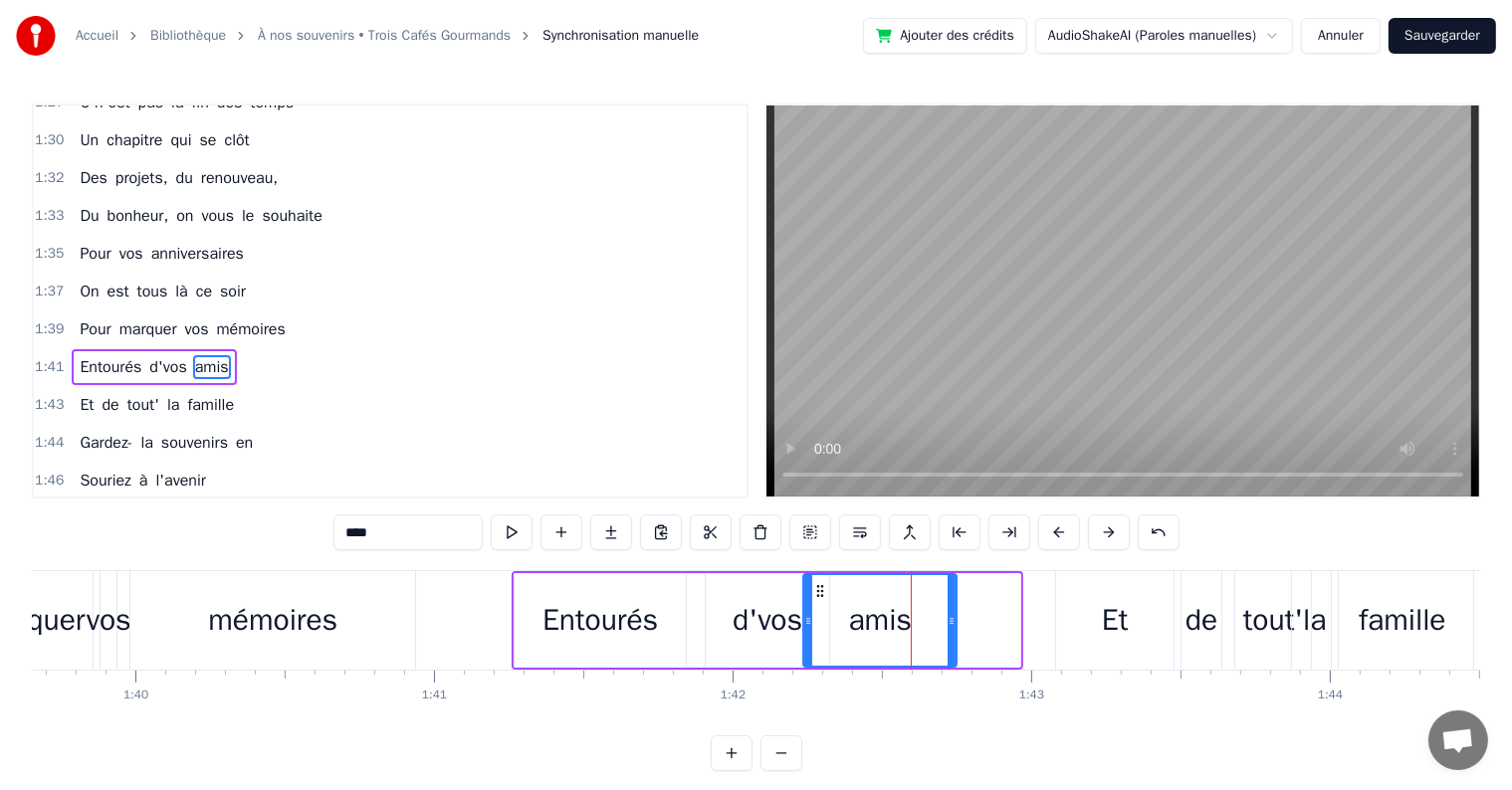 drag, startPoint x: 883, startPoint y: 589, endPoint x: 819, endPoint y: 596, distance: 64.381674 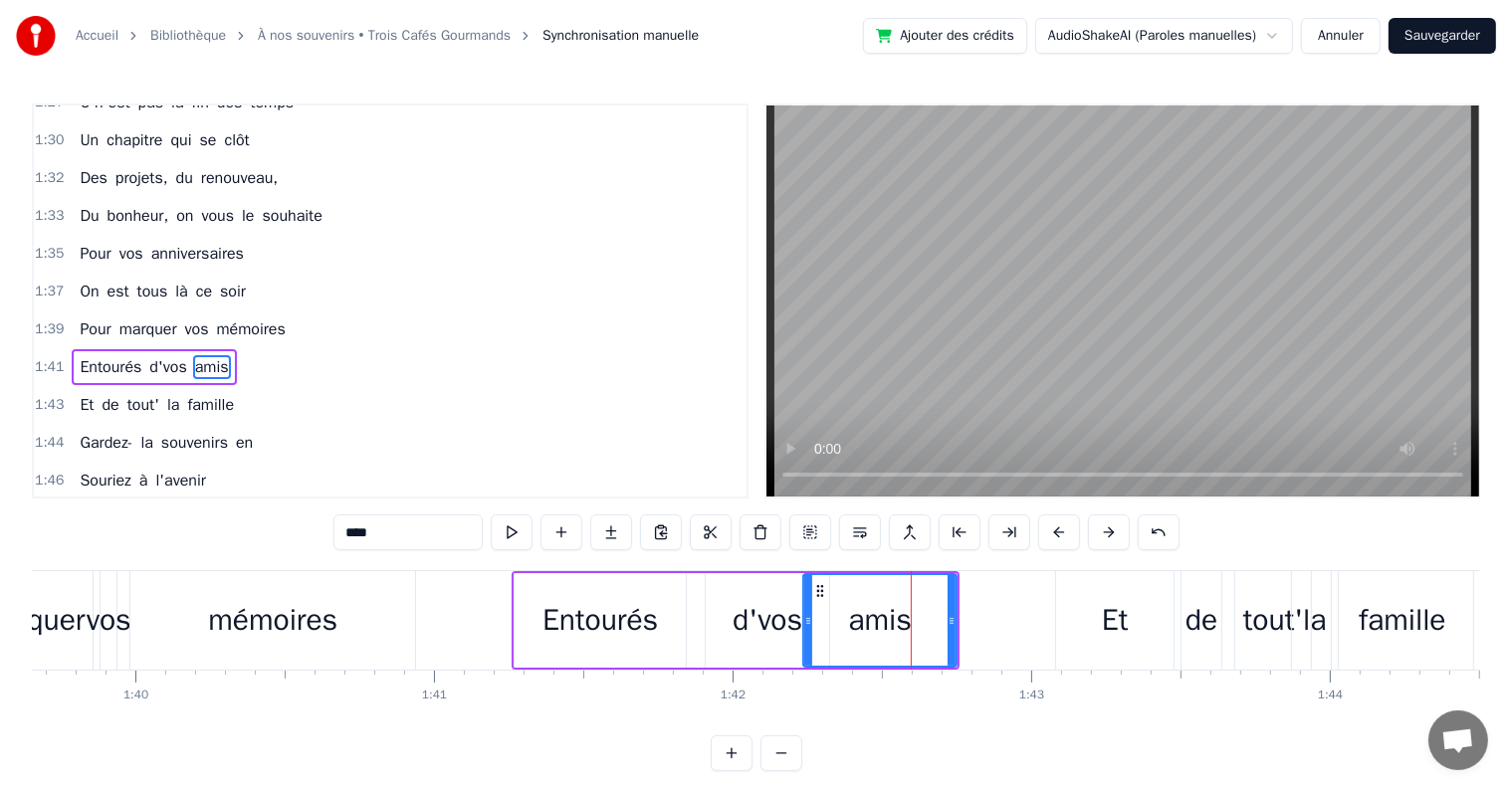 click on "mémoires" at bounding box center (273, 620) 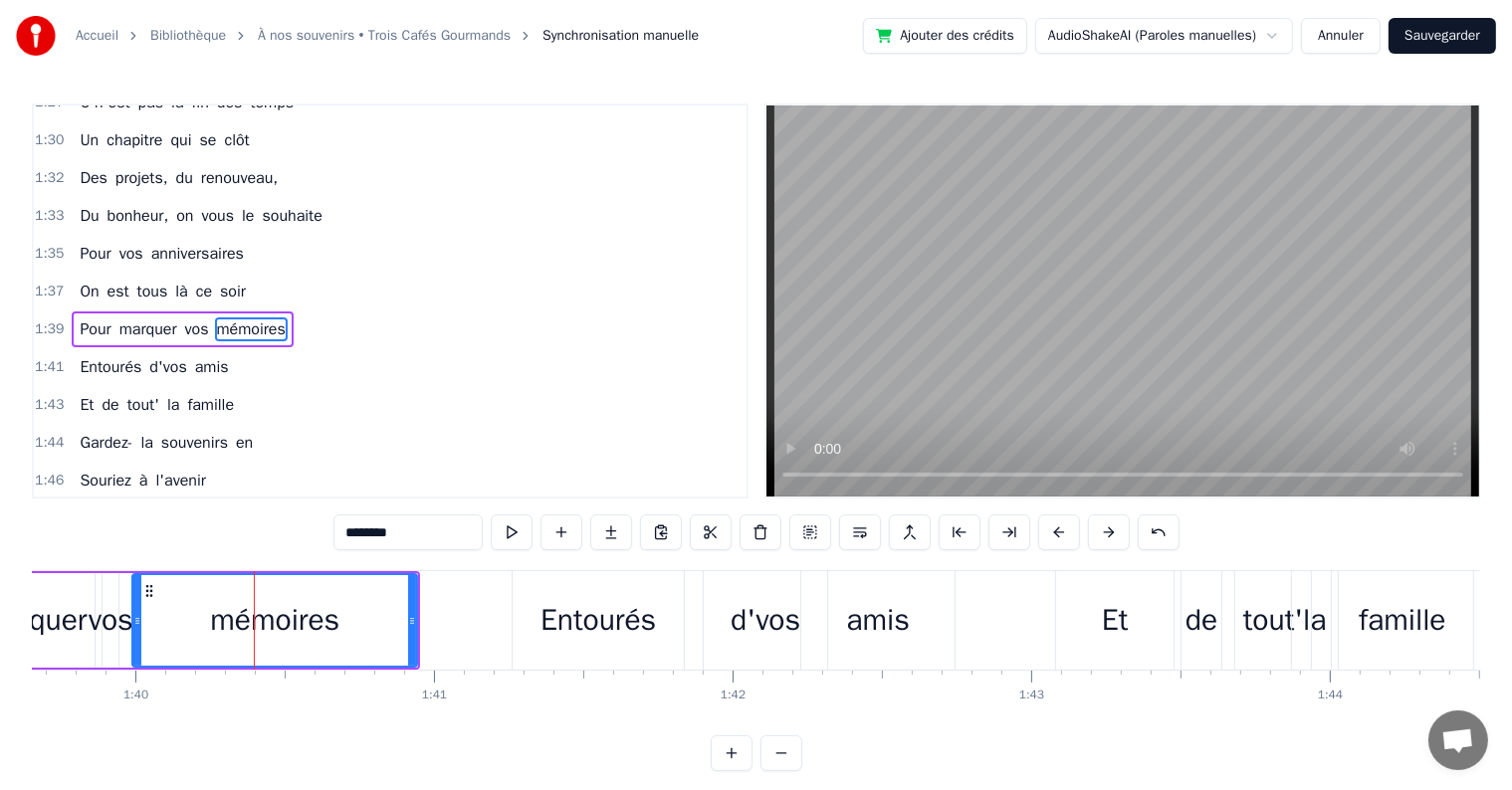 scroll, scrollTop: 1763, scrollLeft: 0, axis: vertical 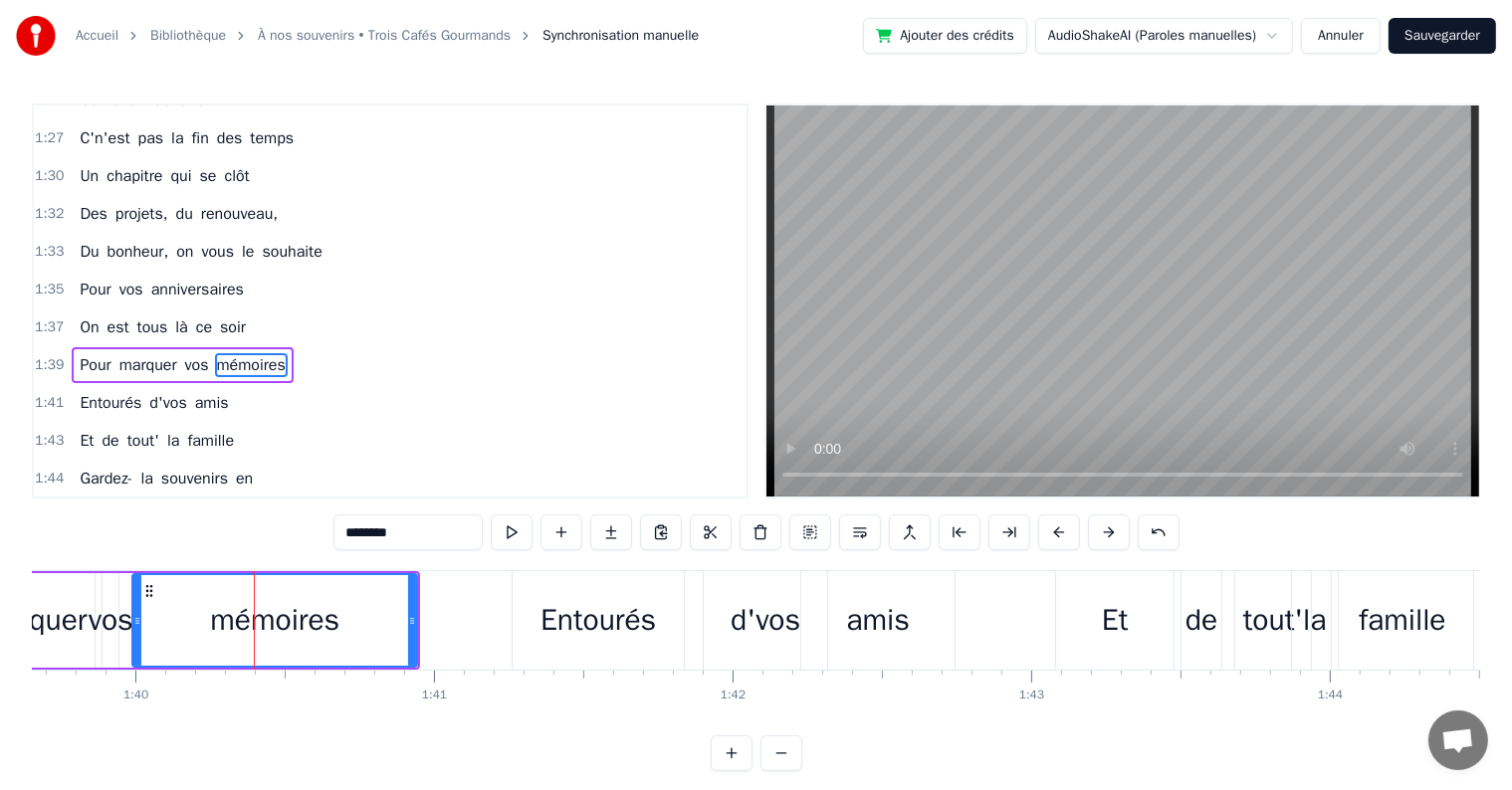 click 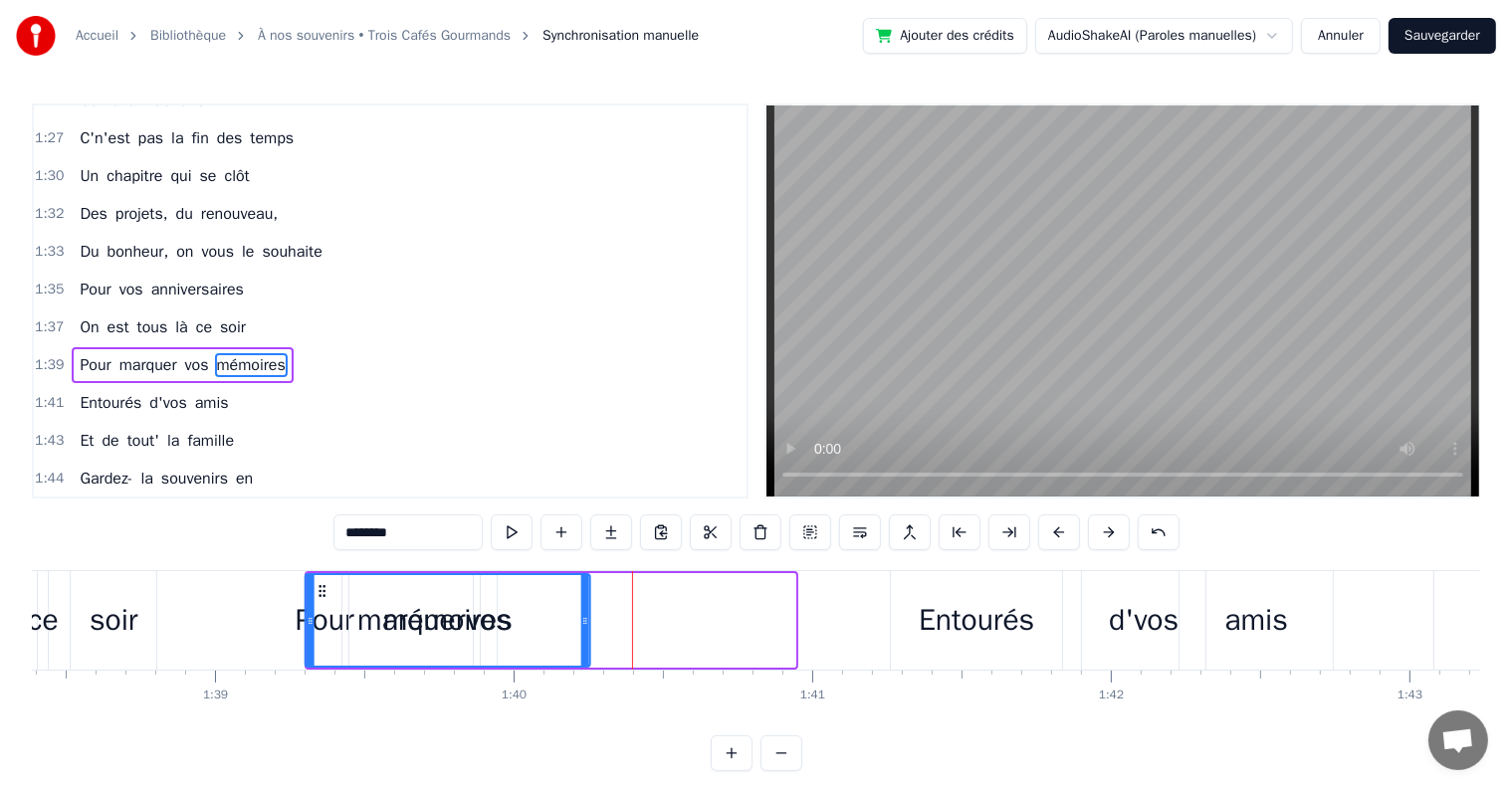 scroll, scrollTop: 0, scrollLeft: 29379, axis: horizontal 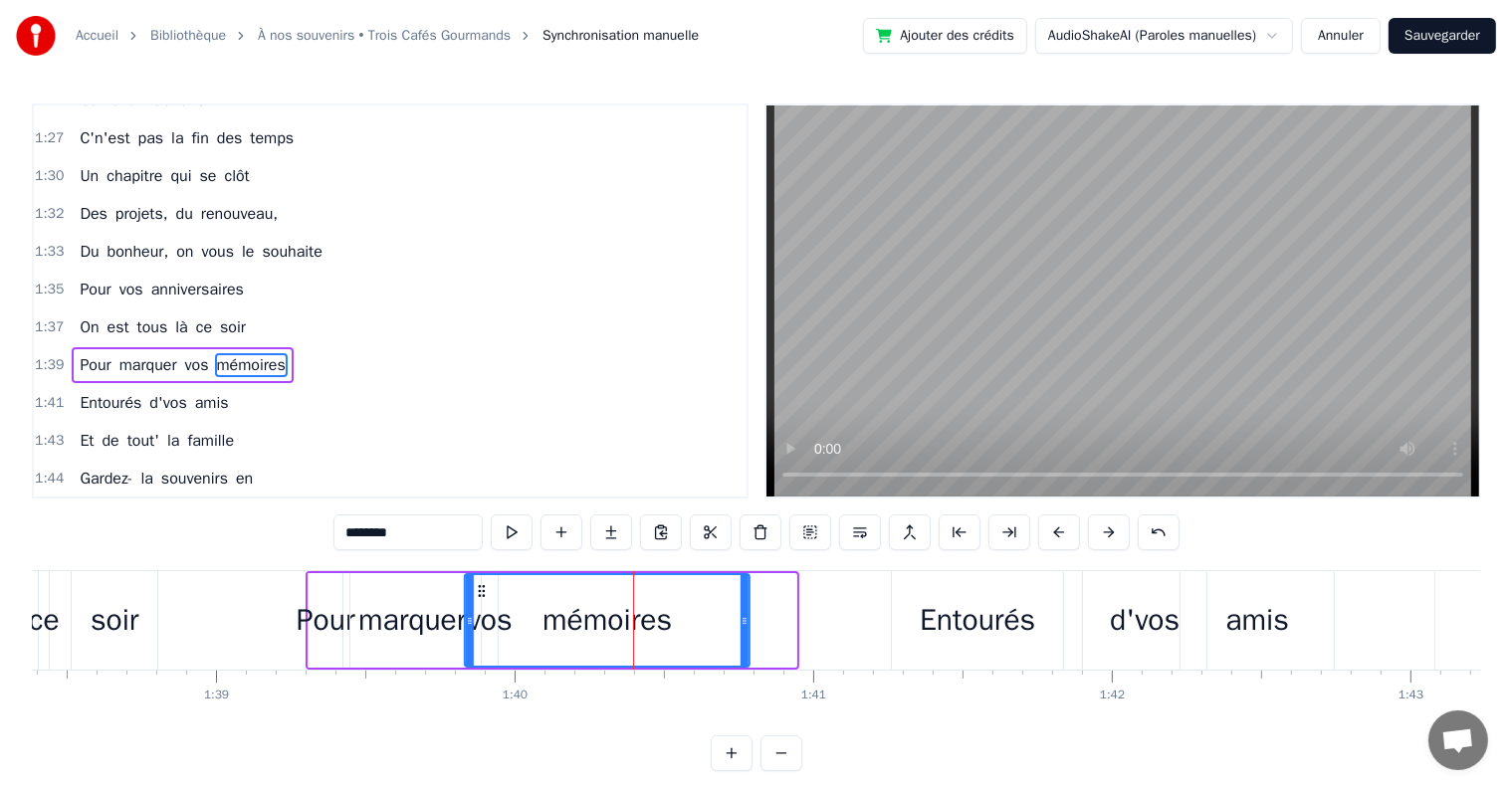 drag, startPoint x: 143, startPoint y: 582, endPoint x: 477, endPoint y: 609, distance: 335.0895 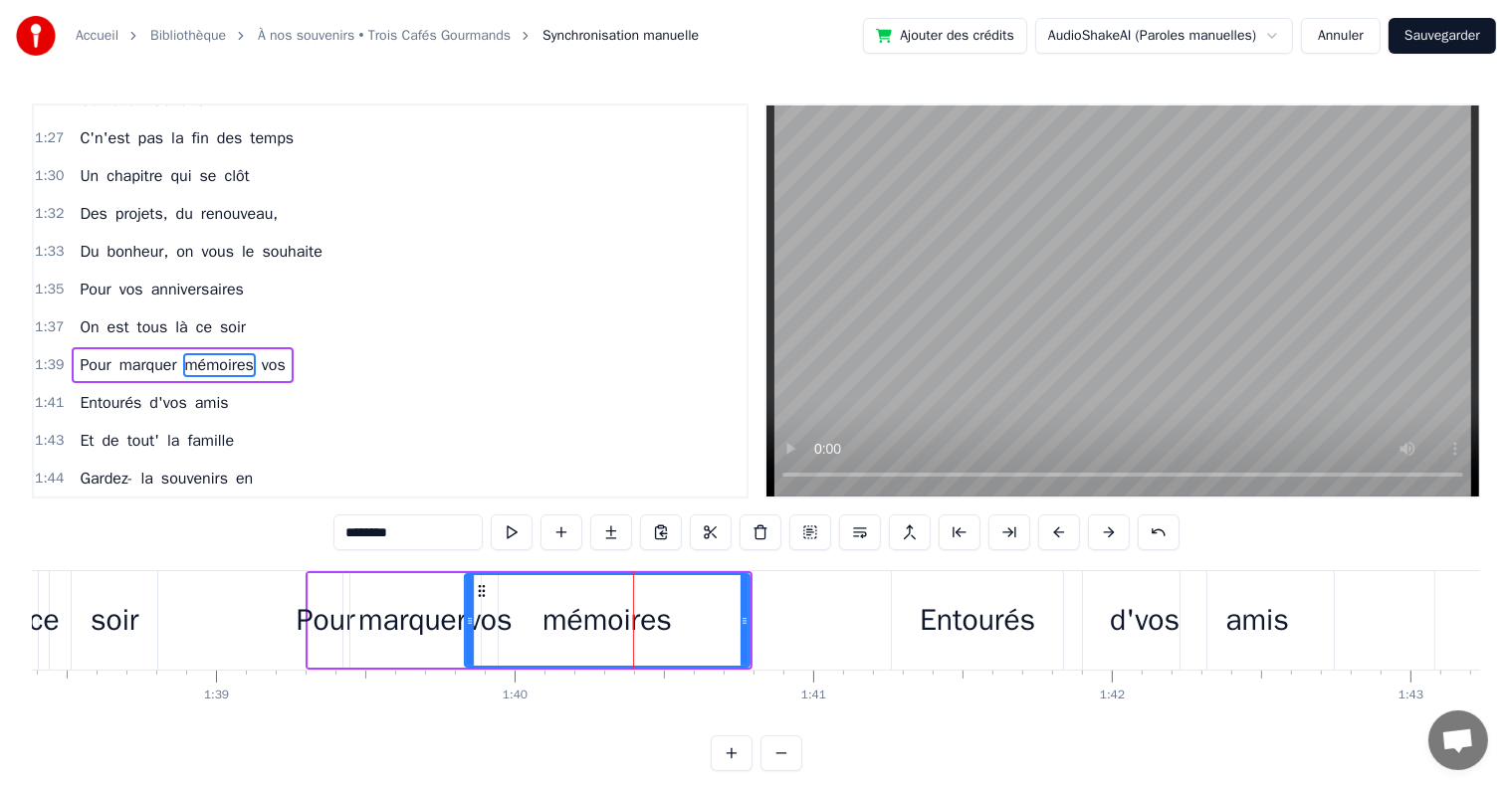 click on "chapitre" at bounding box center [134, 176] 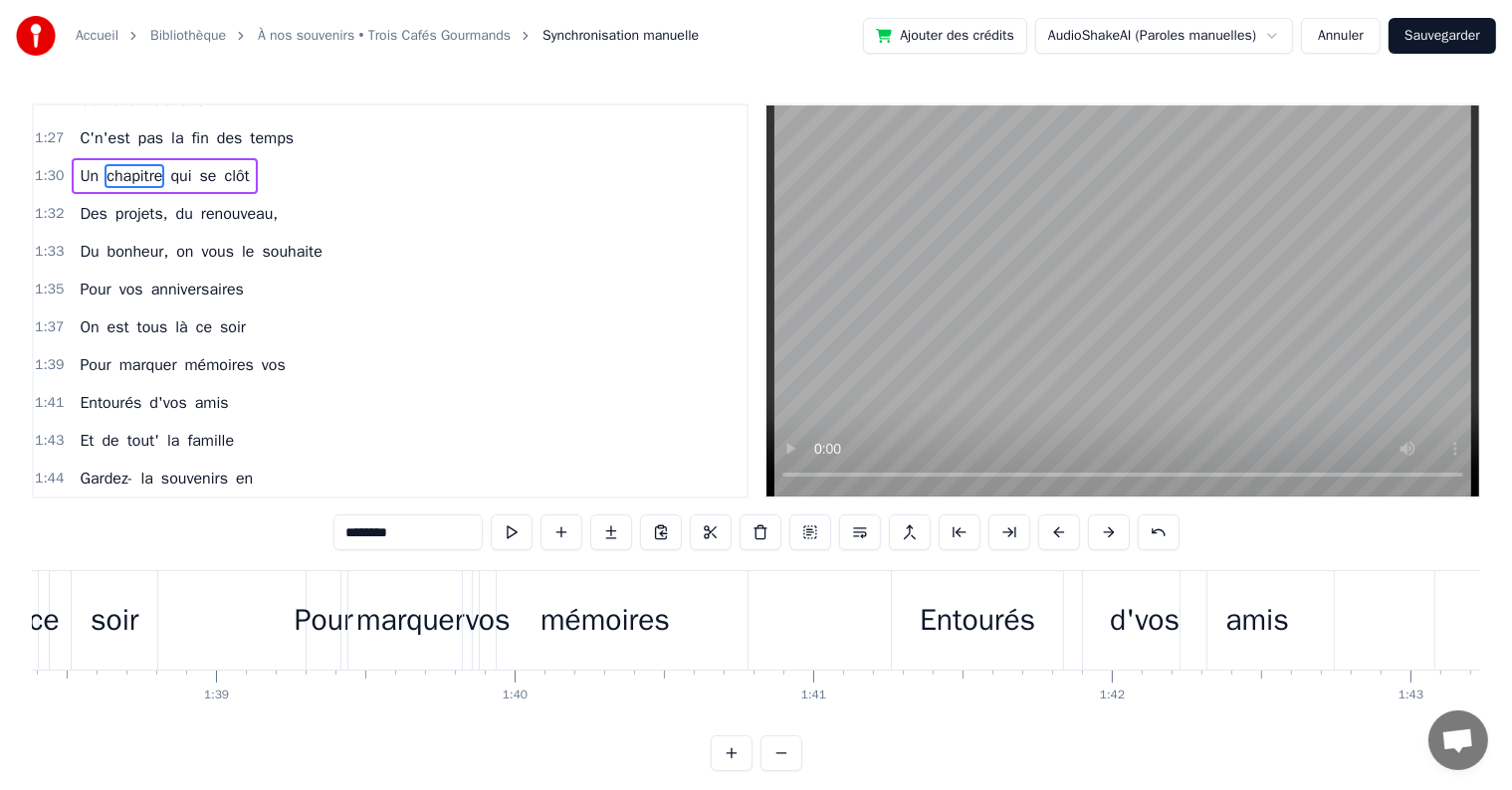 scroll, scrollTop: 1761, scrollLeft: 0, axis: vertical 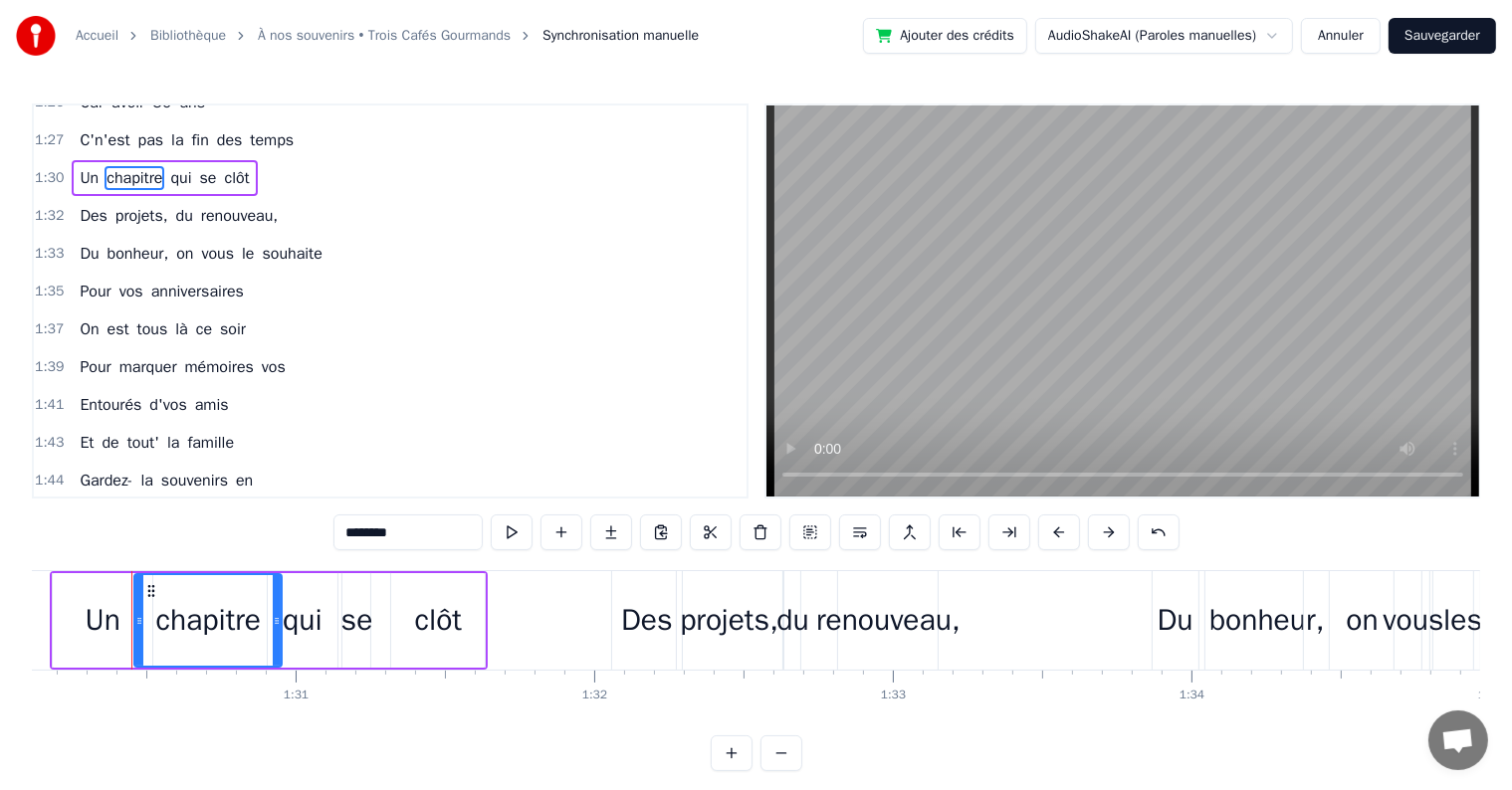 click on "Un" at bounding box center (89, 178) 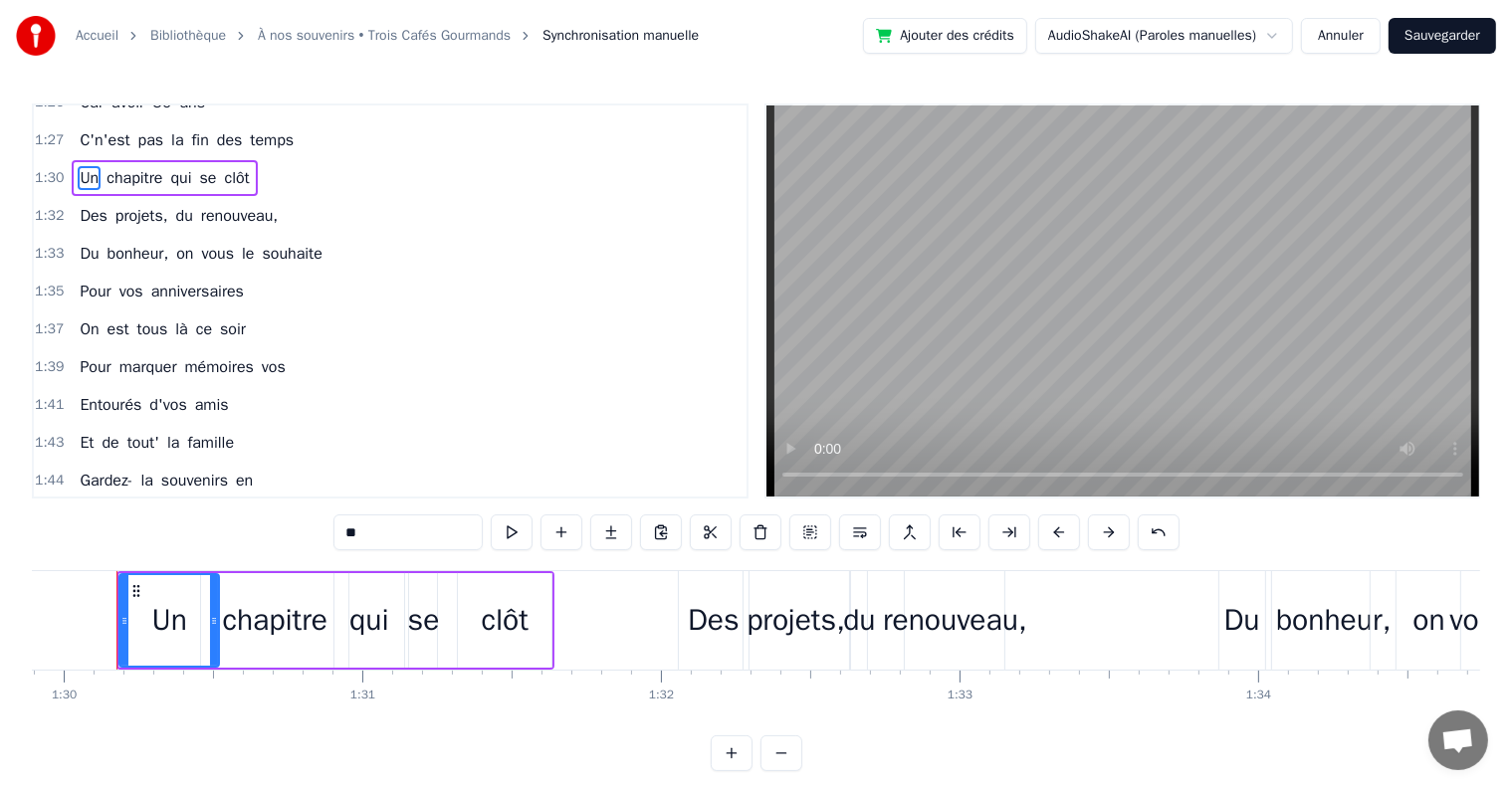 scroll, scrollTop: 0, scrollLeft: 26828, axis: horizontal 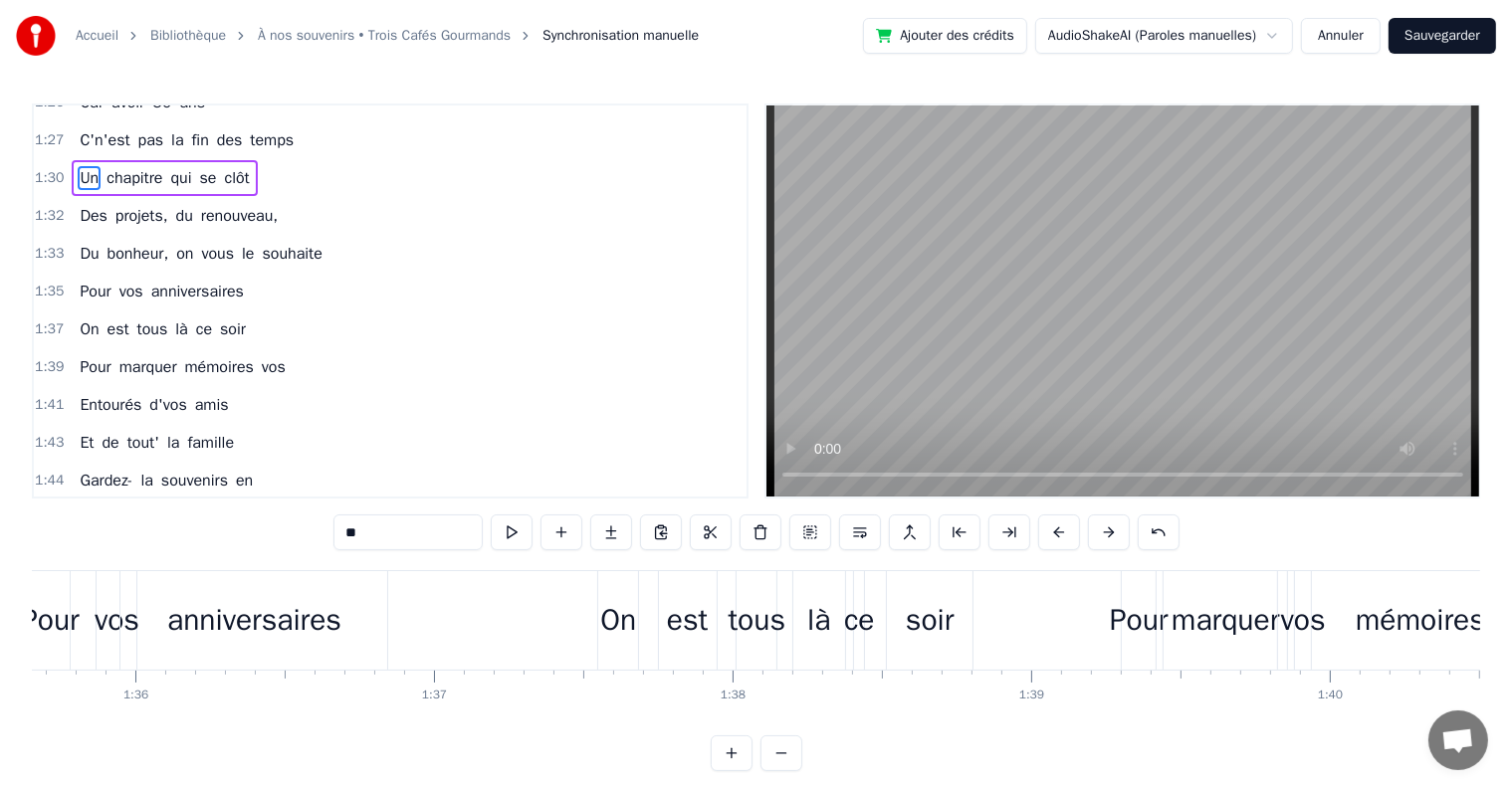 click on "On" at bounding box center [618, 620] 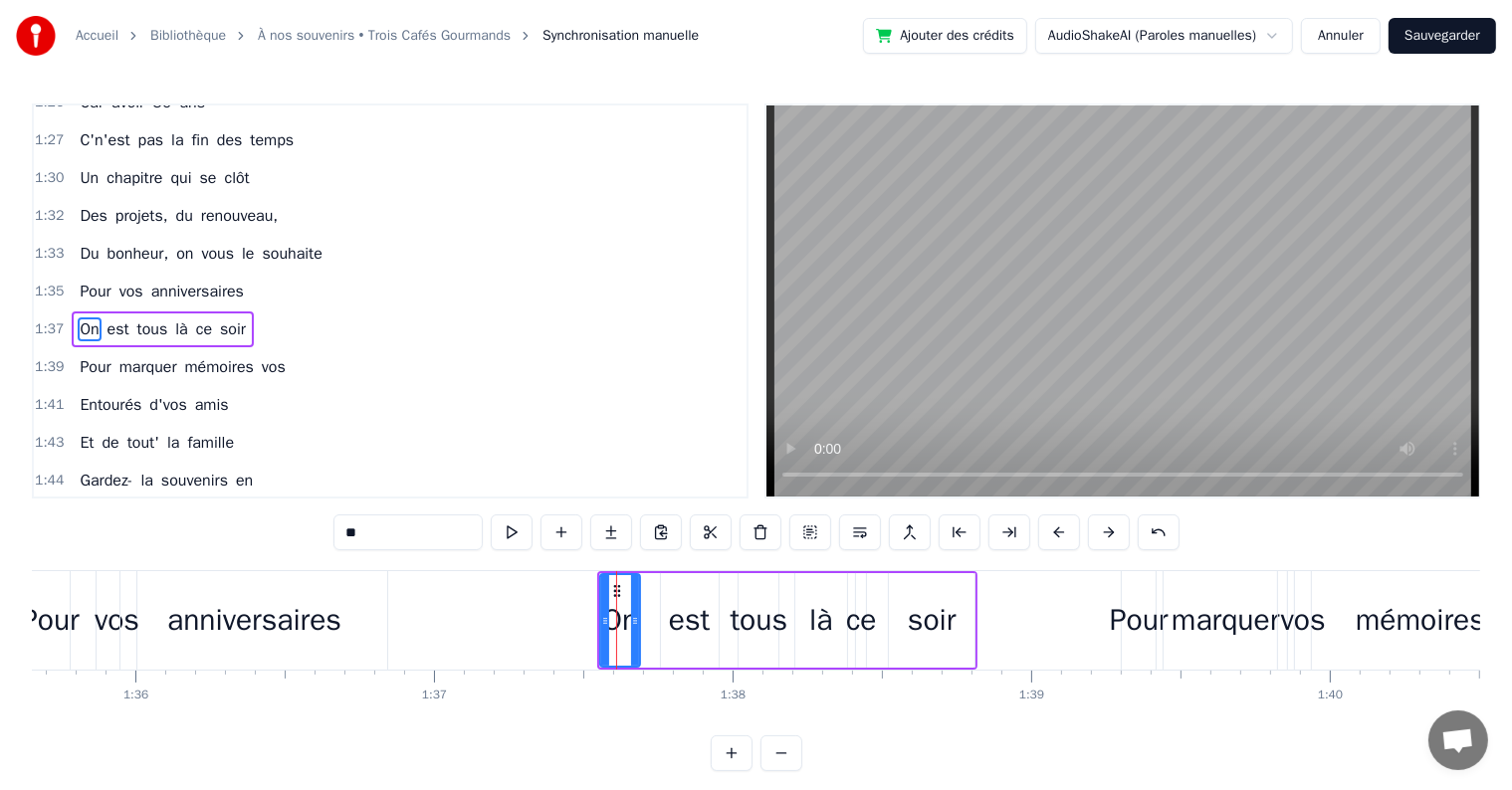scroll, scrollTop: 1726, scrollLeft: 0, axis: vertical 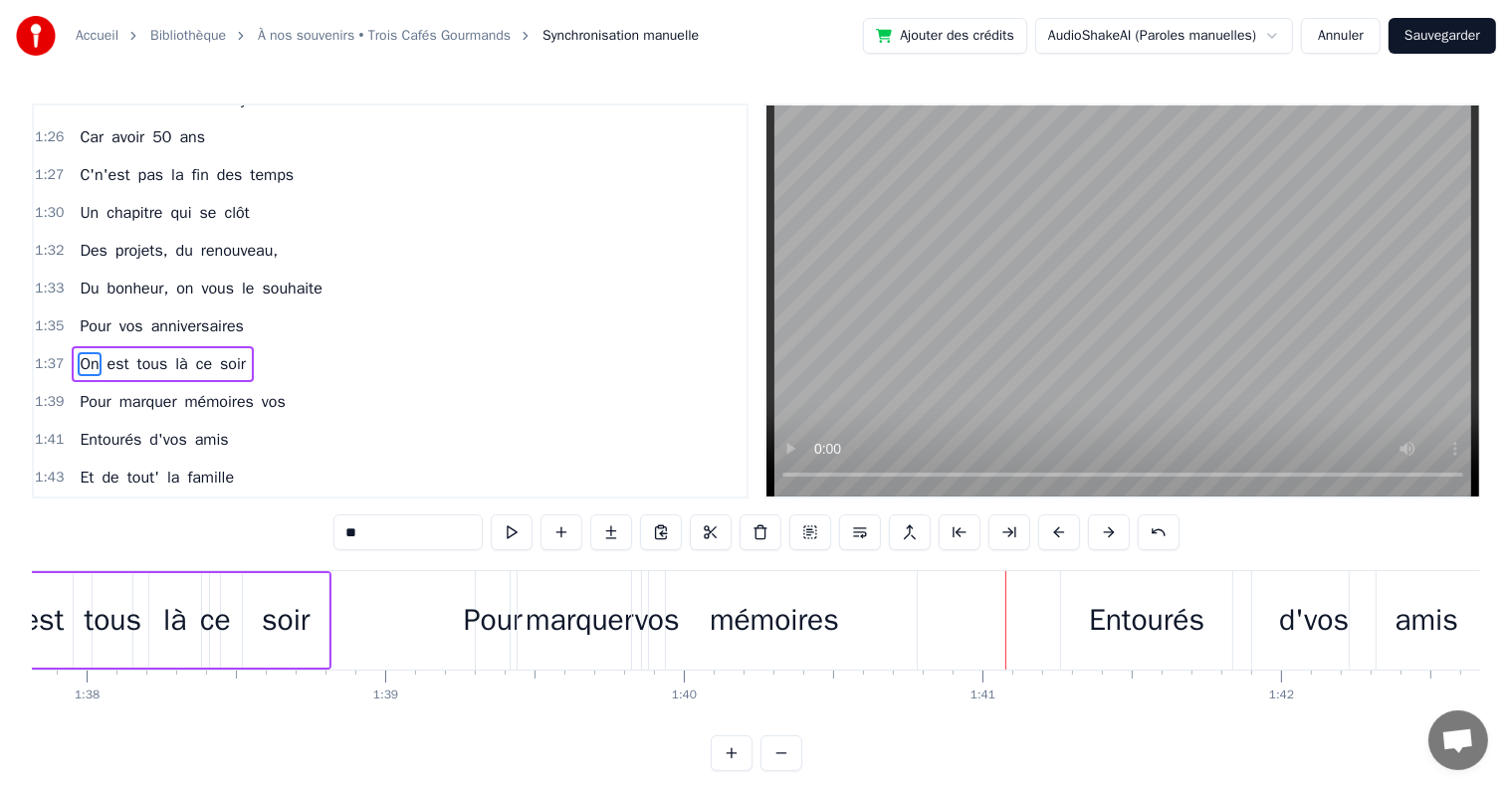 click on "Pour" at bounding box center (493, 620) 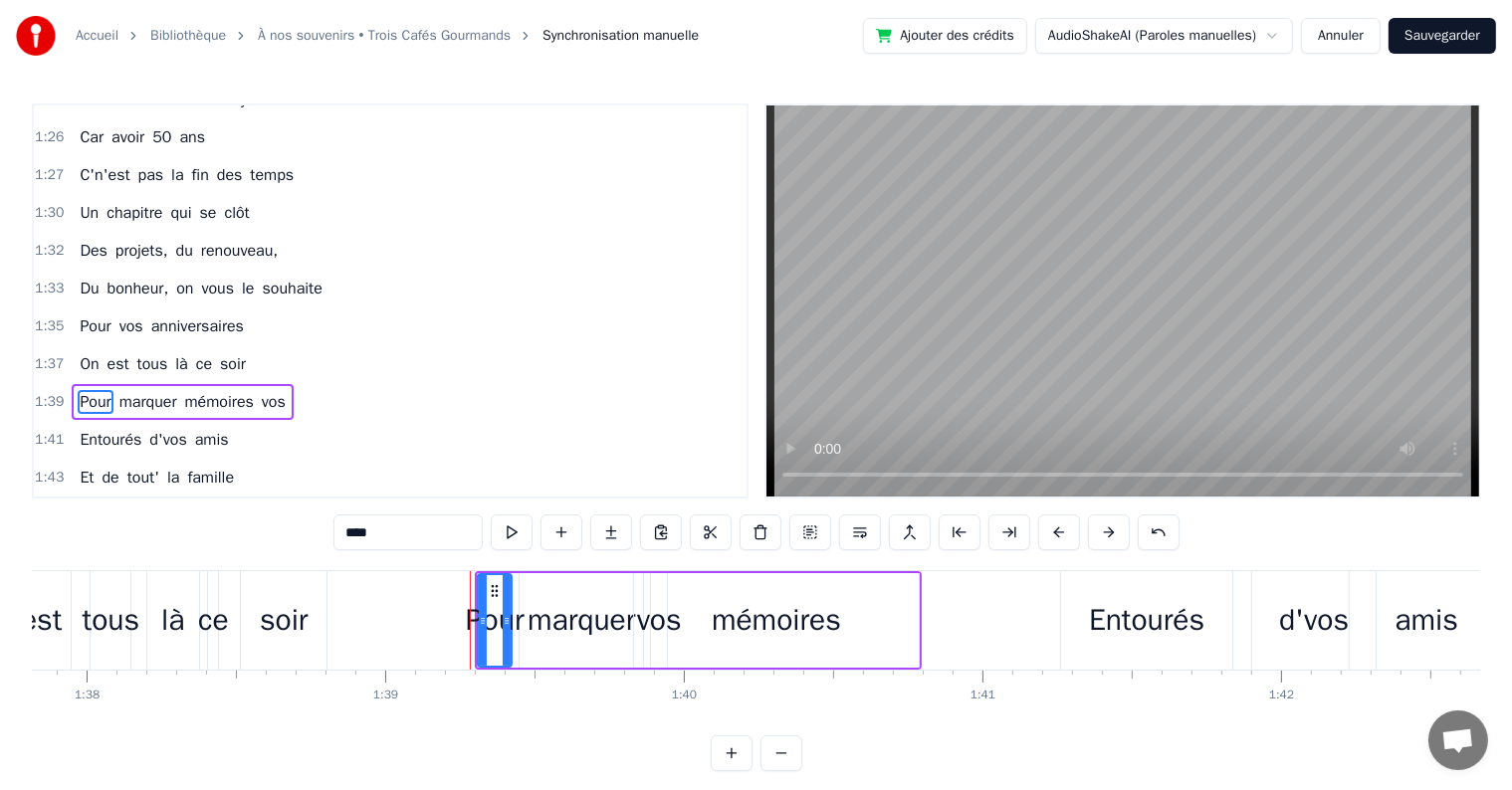 scroll, scrollTop: 1763, scrollLeft: 0, axis: vertical 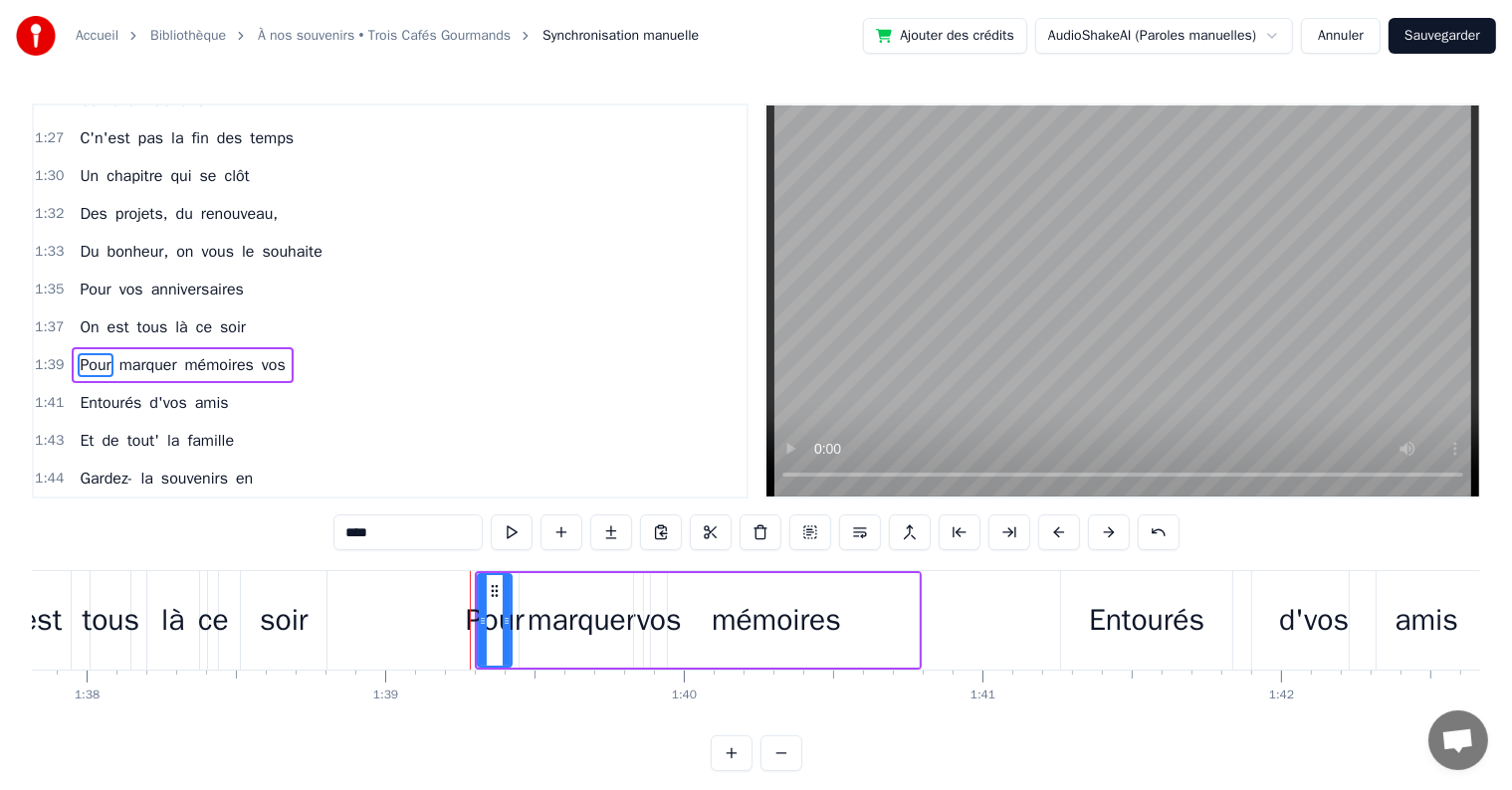 click 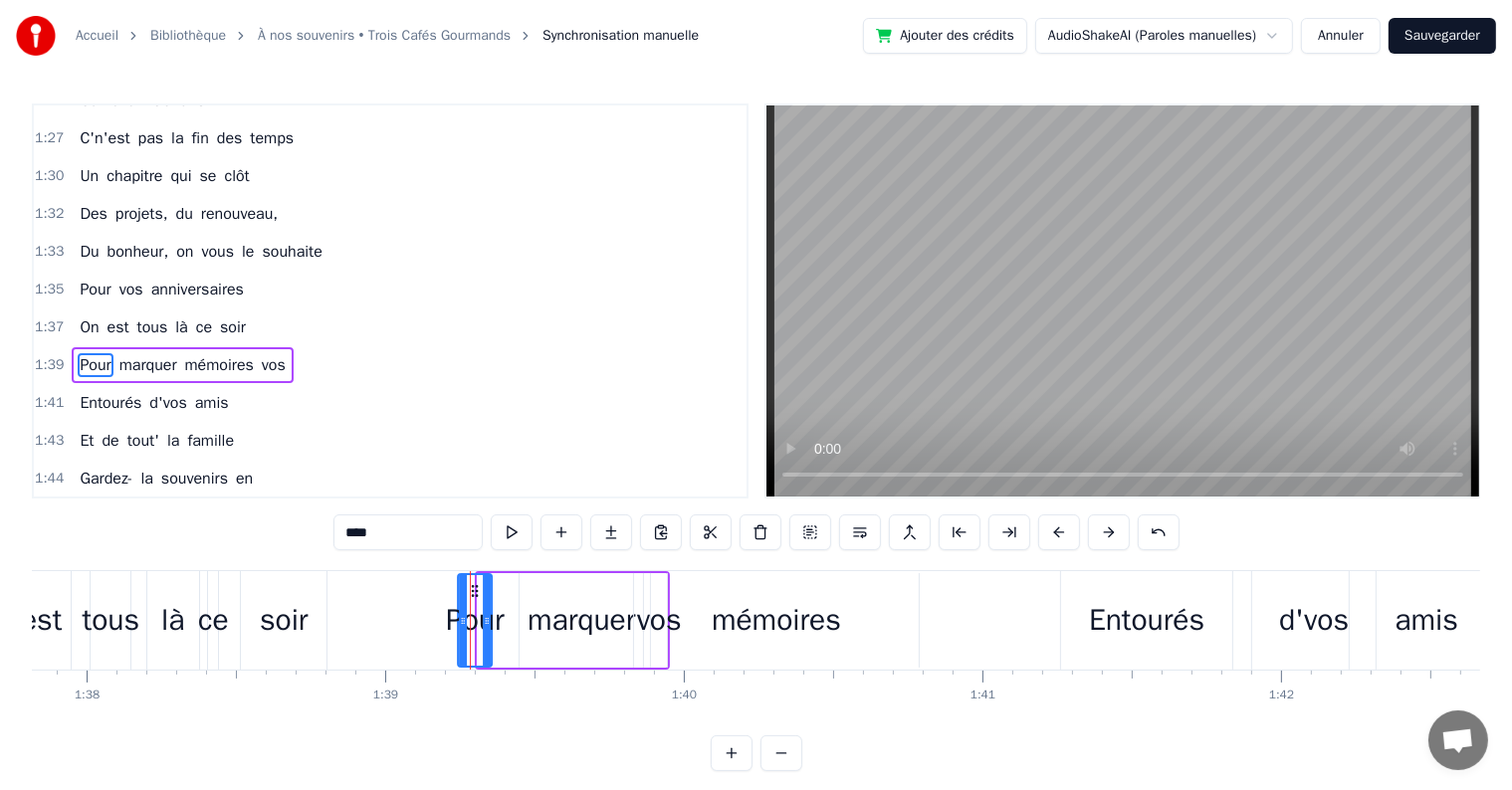 drag, startPoint x: 490, startPoint y: 590, endPoint x: 469, endPoint y: 591, distance: 21.023796 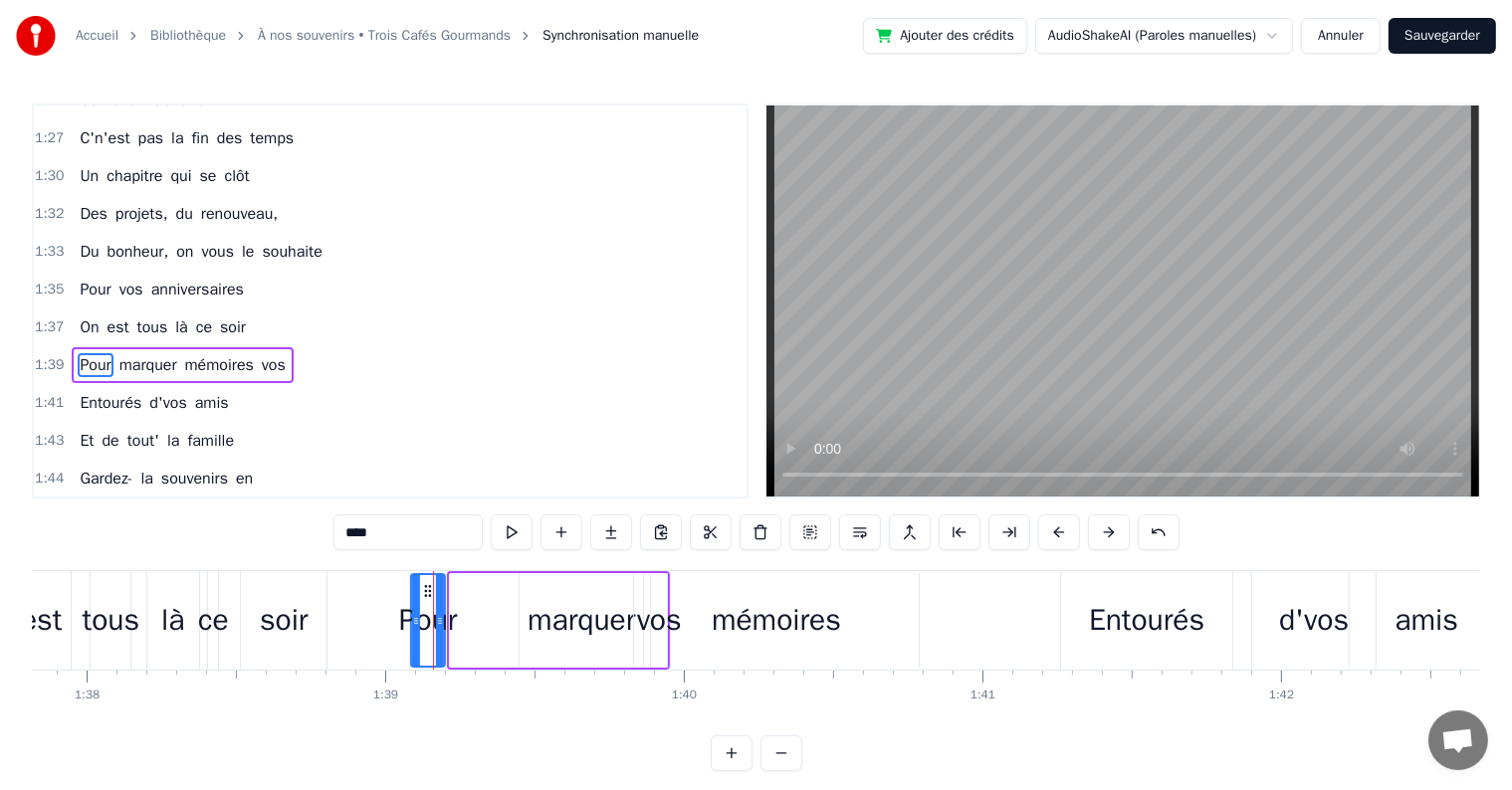 drag, startPoint x: 463, startPoint y: 591, endPoint x: 424, endPoint y: 593, distance: 39.051248 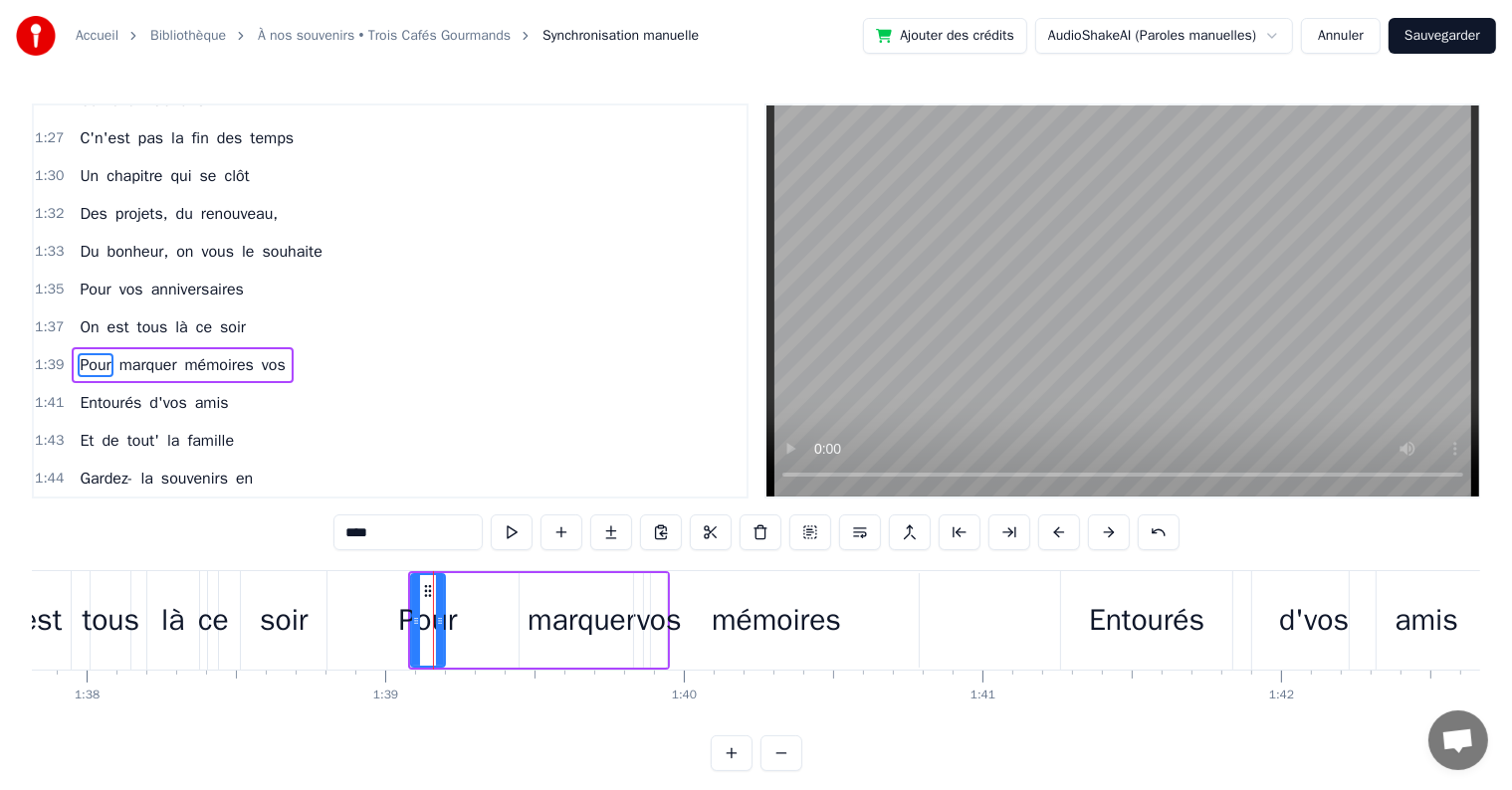 click on "marquer" at bounding box center [581, 620] 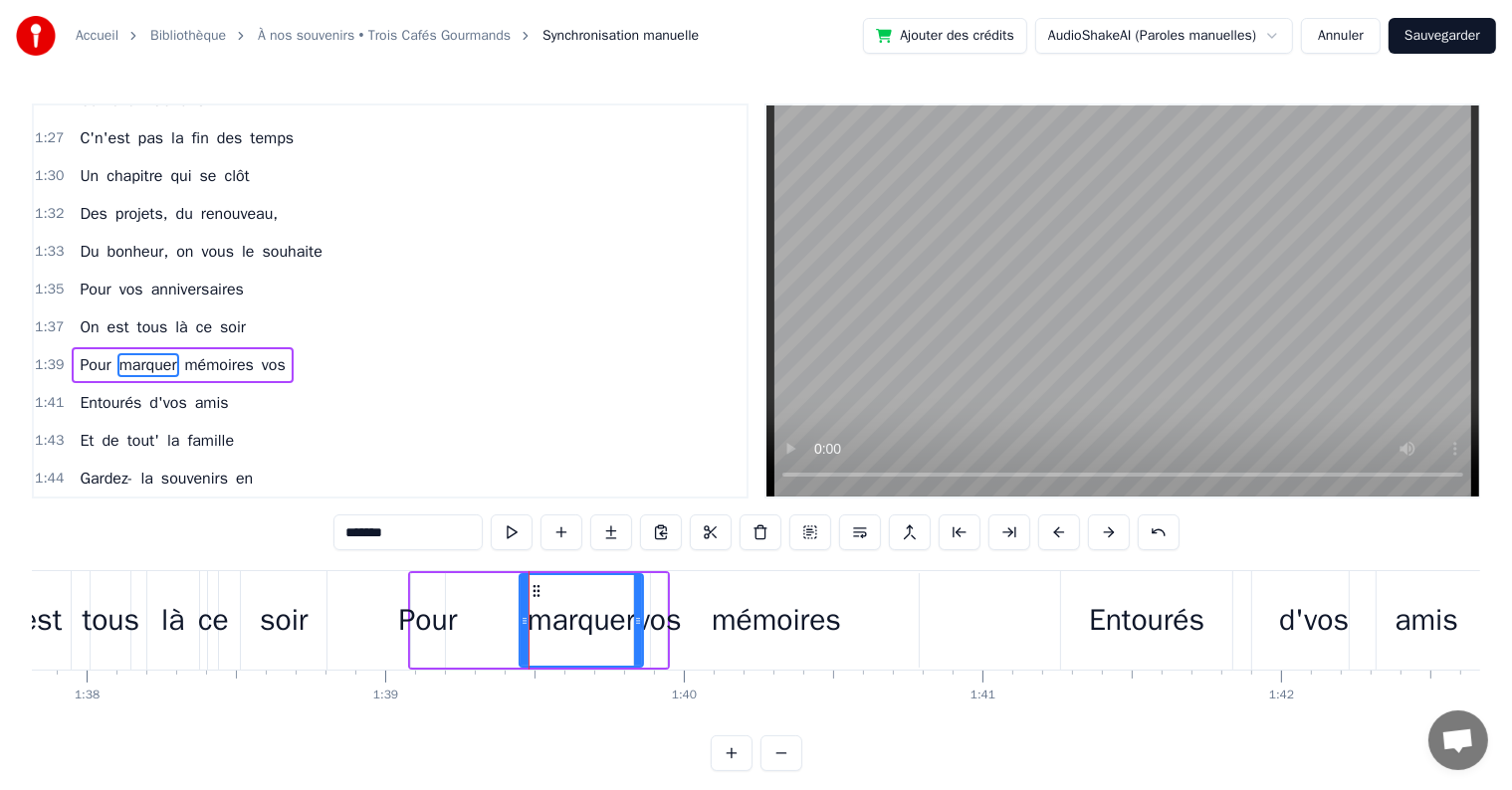 drag, startPoint x: 557, startPoint y: 599, endPoint x: 518, endPoint y: 599, distance: 39 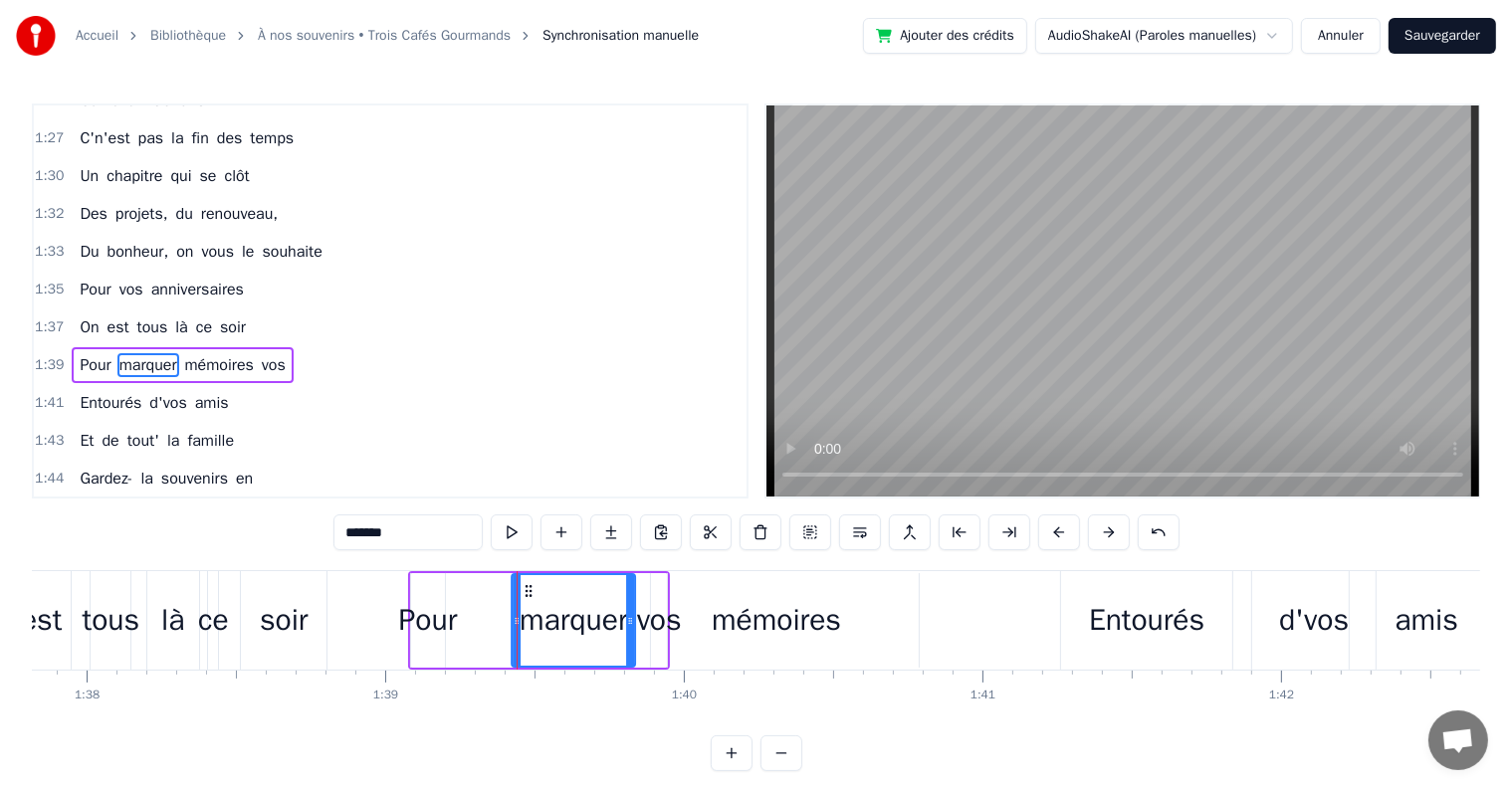 click 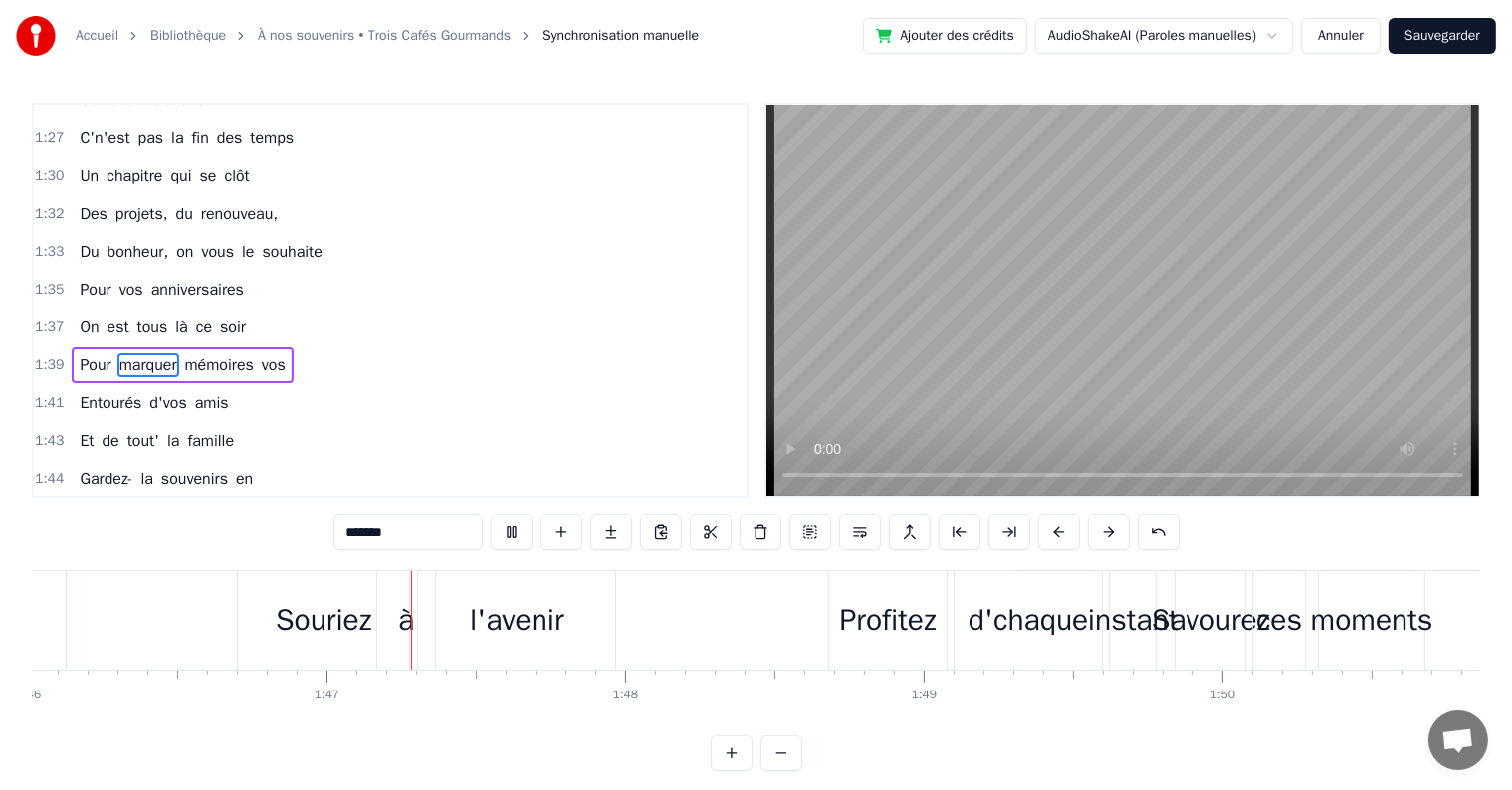 scroll, scrollTop: 0, scrollLeft: 31737, axis: horizontal 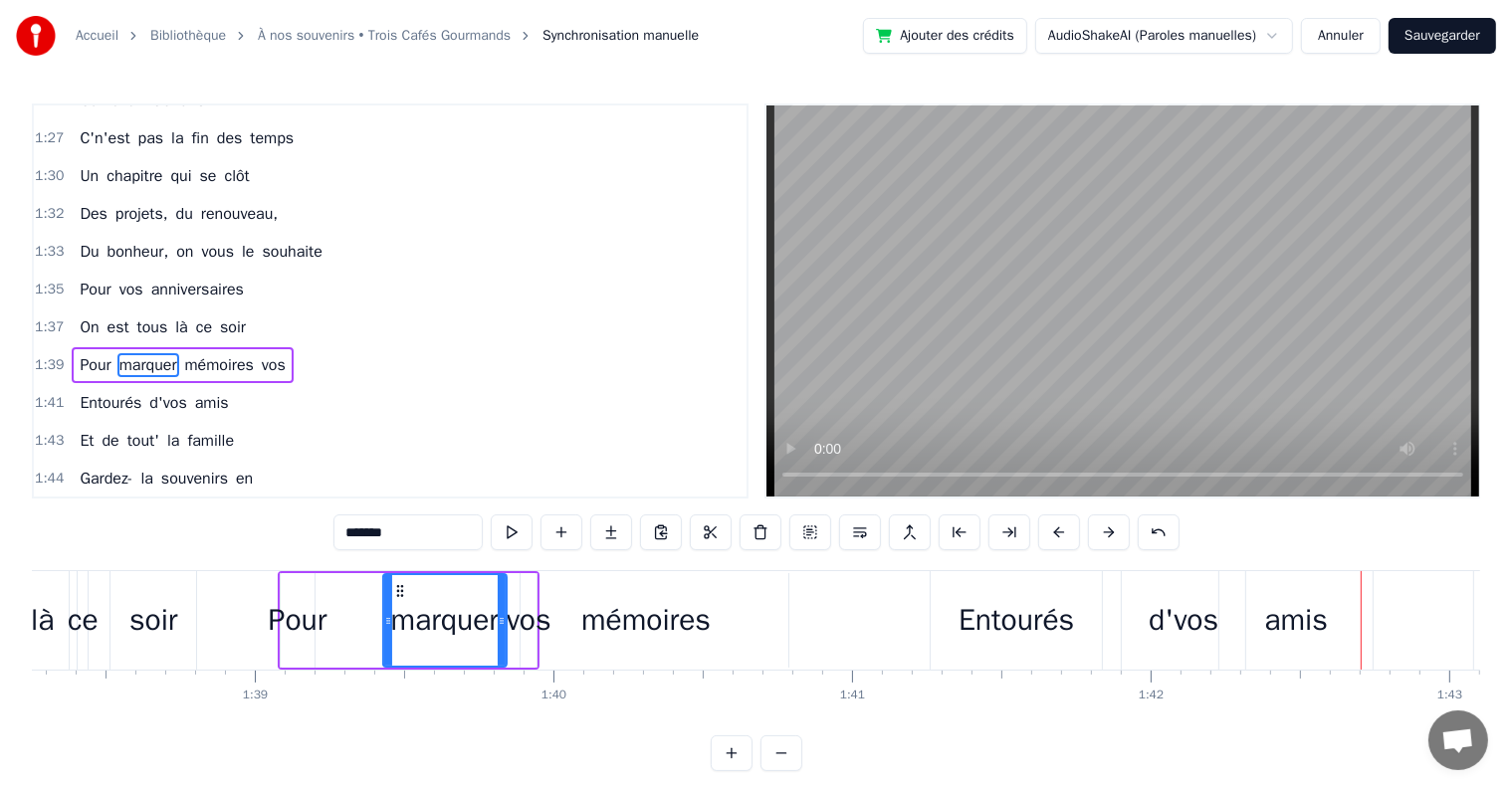 click on "mémoires" at bounding box center (646, 620) 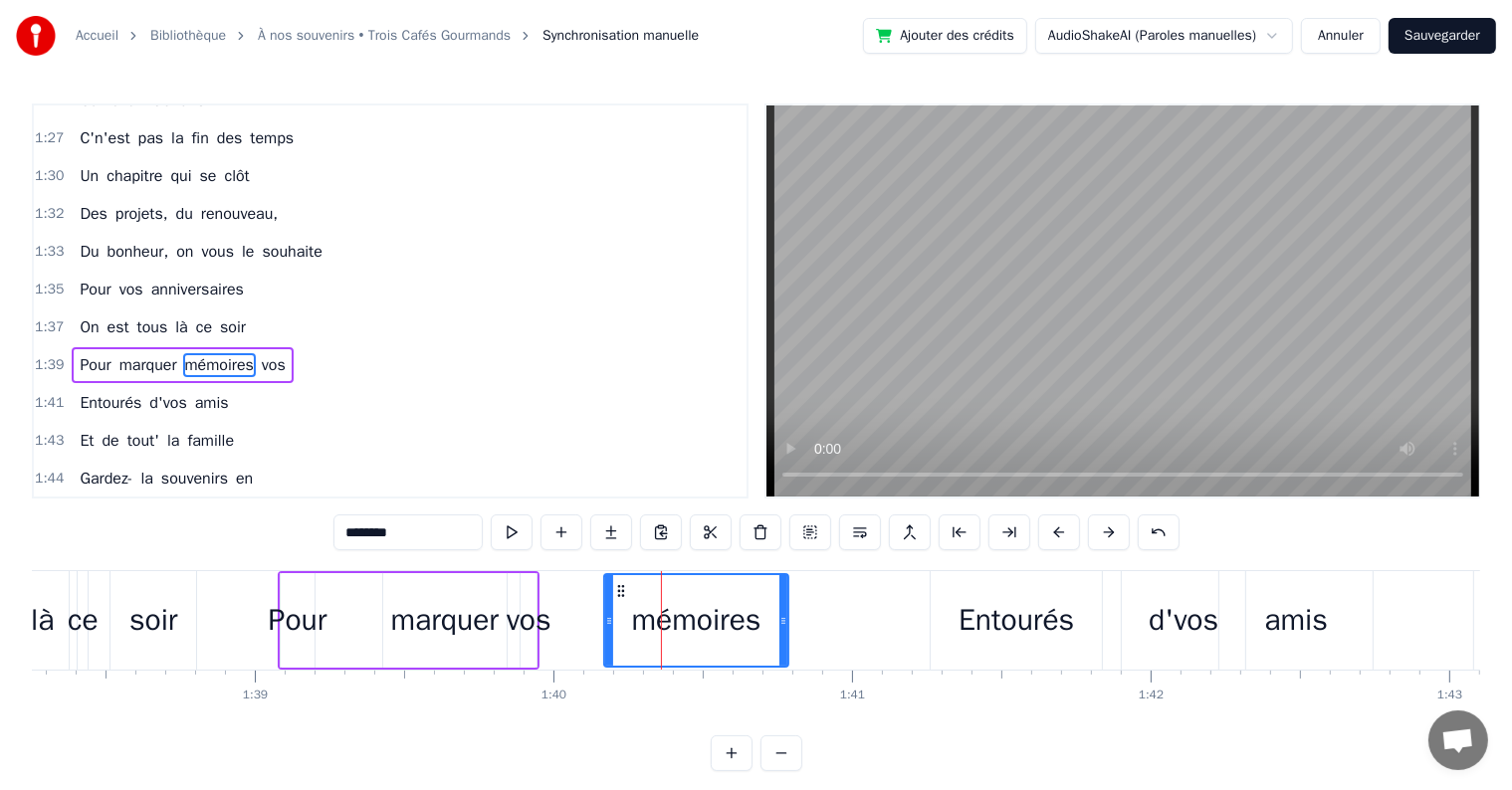 drag, startPoint x: 505, startPoint y: 619, endPoint x: 605, endPoint y: 636, distance: 101.4347 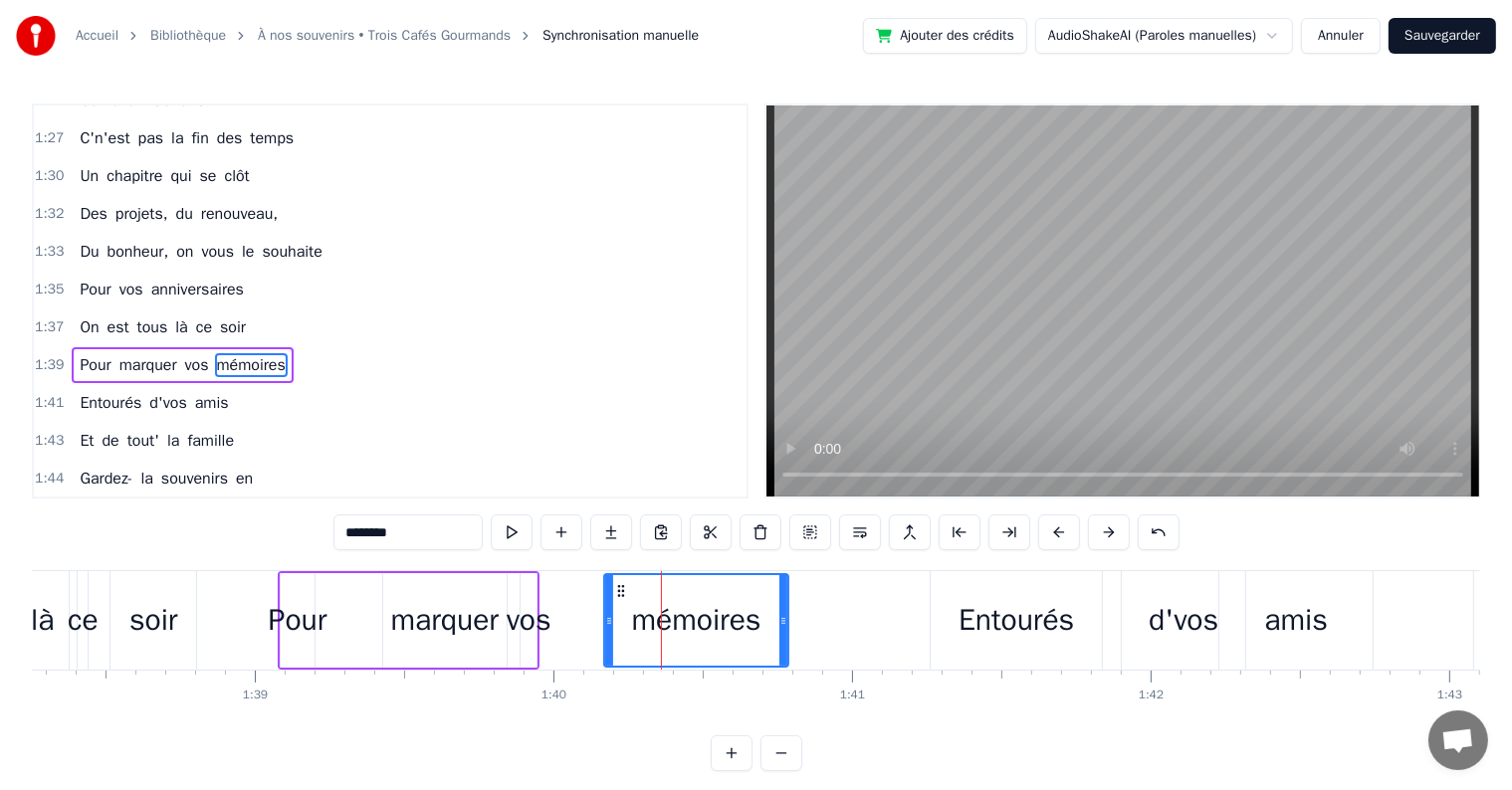 click on "vos" at bounding box center (529, 620) 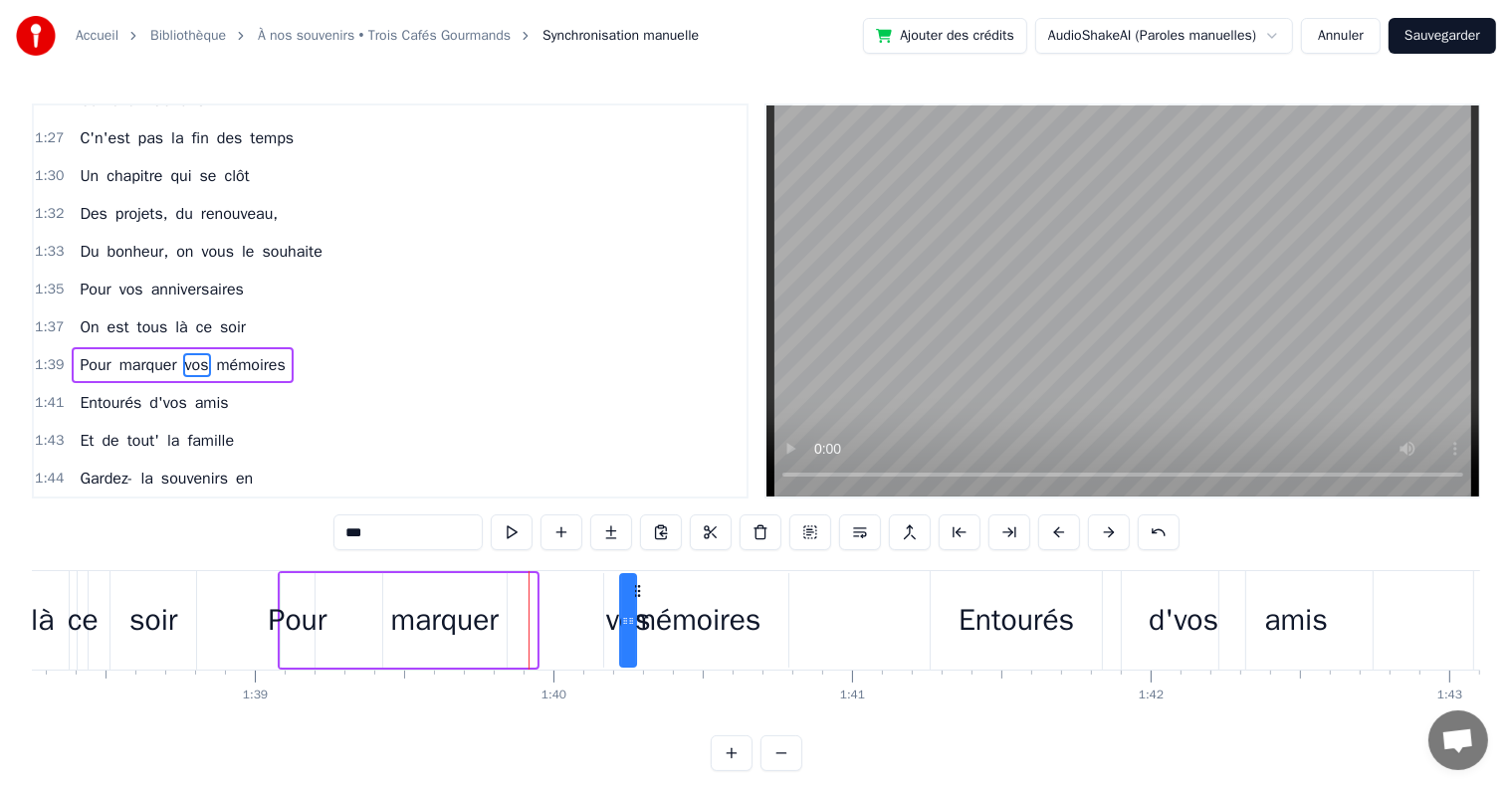 drag, startPoint x: 538, startPoint y: 590, endPoint x: 636, endPoint y: 602, distance: 98.73196 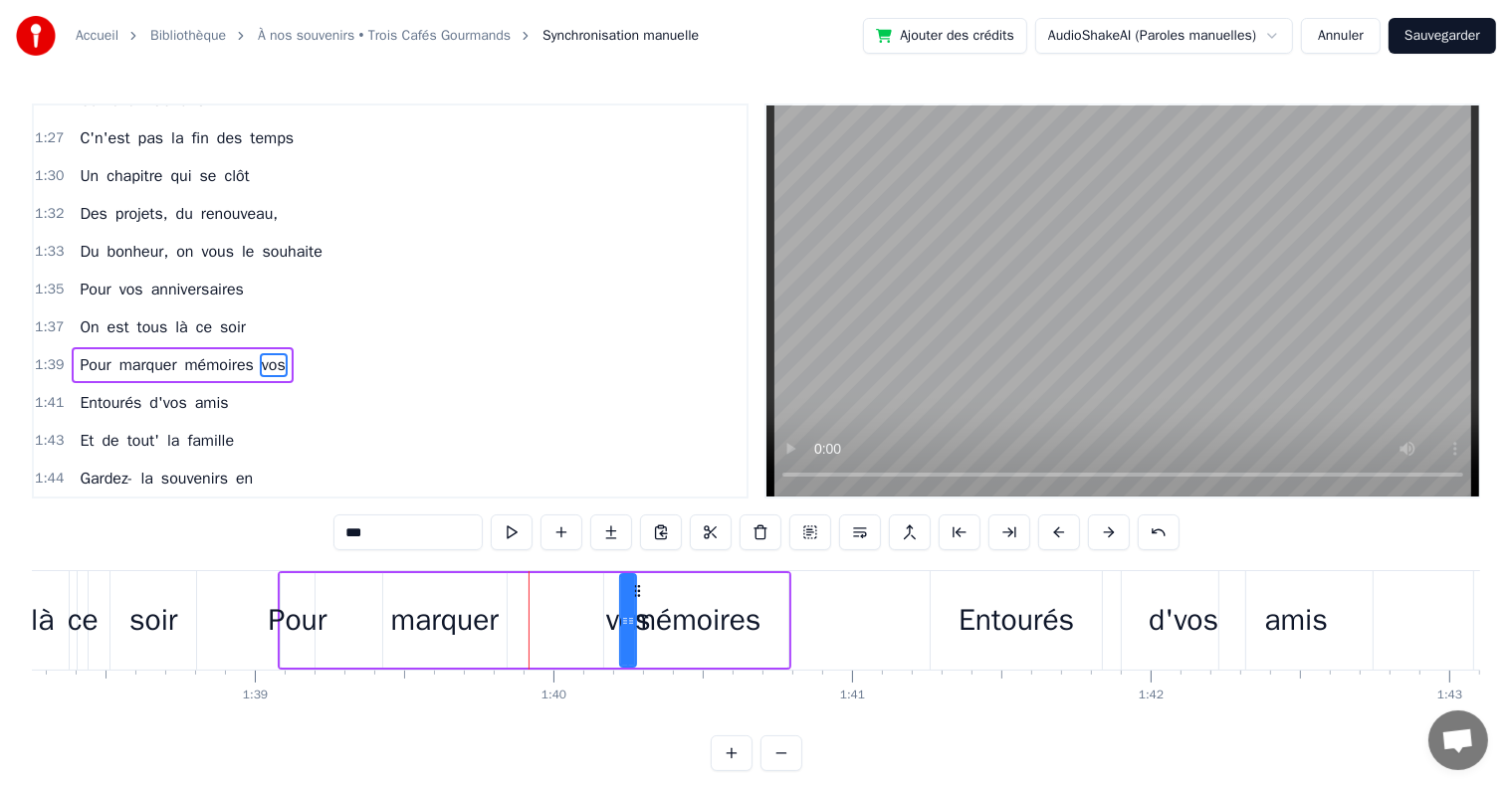 click on "marquer" at bounding box center (445, 620) 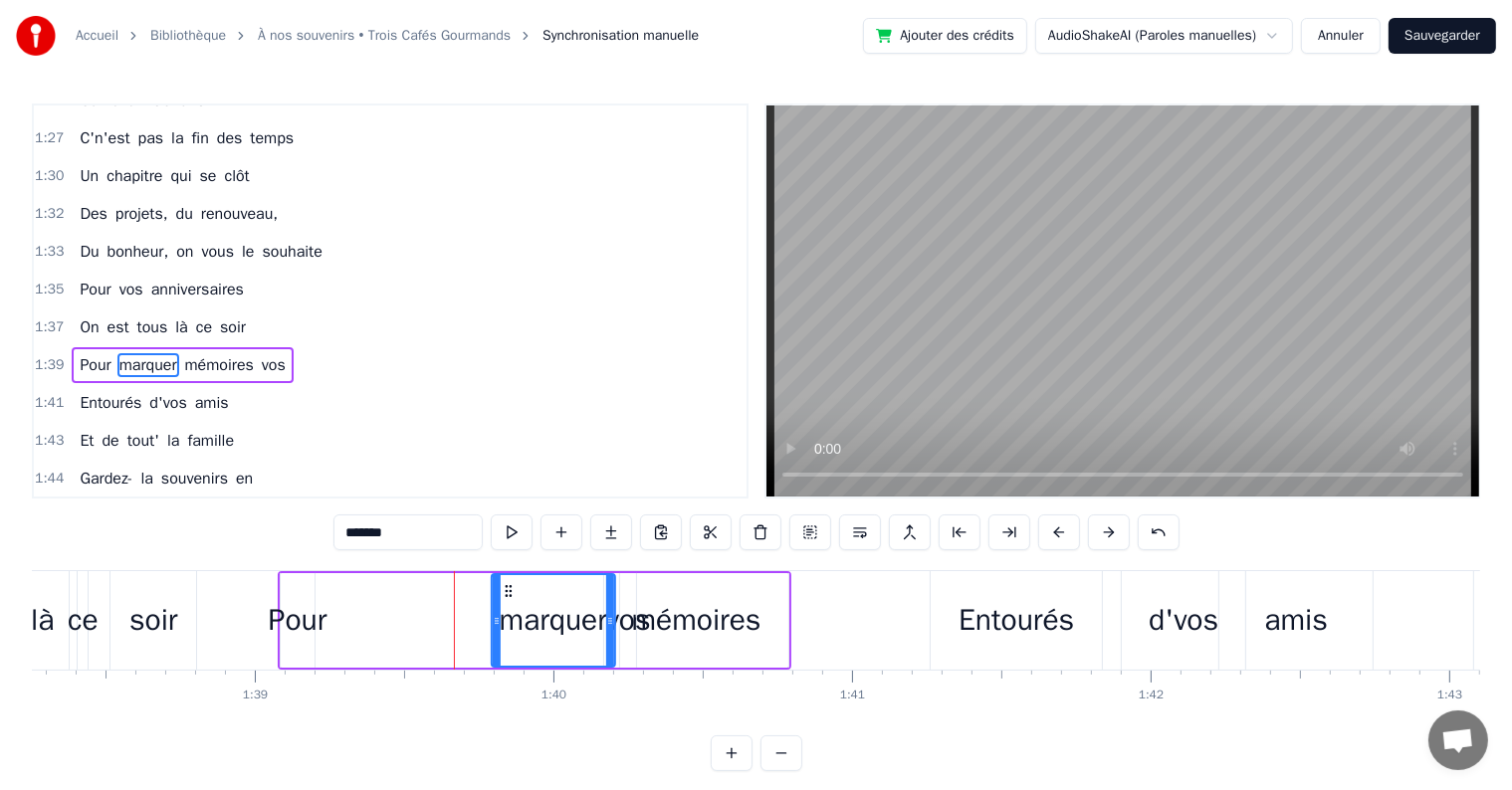 drag, startPoint x: 396, startPoint y: 589, endPoint x: 499, endPoint y: 597, distance: 103.31021 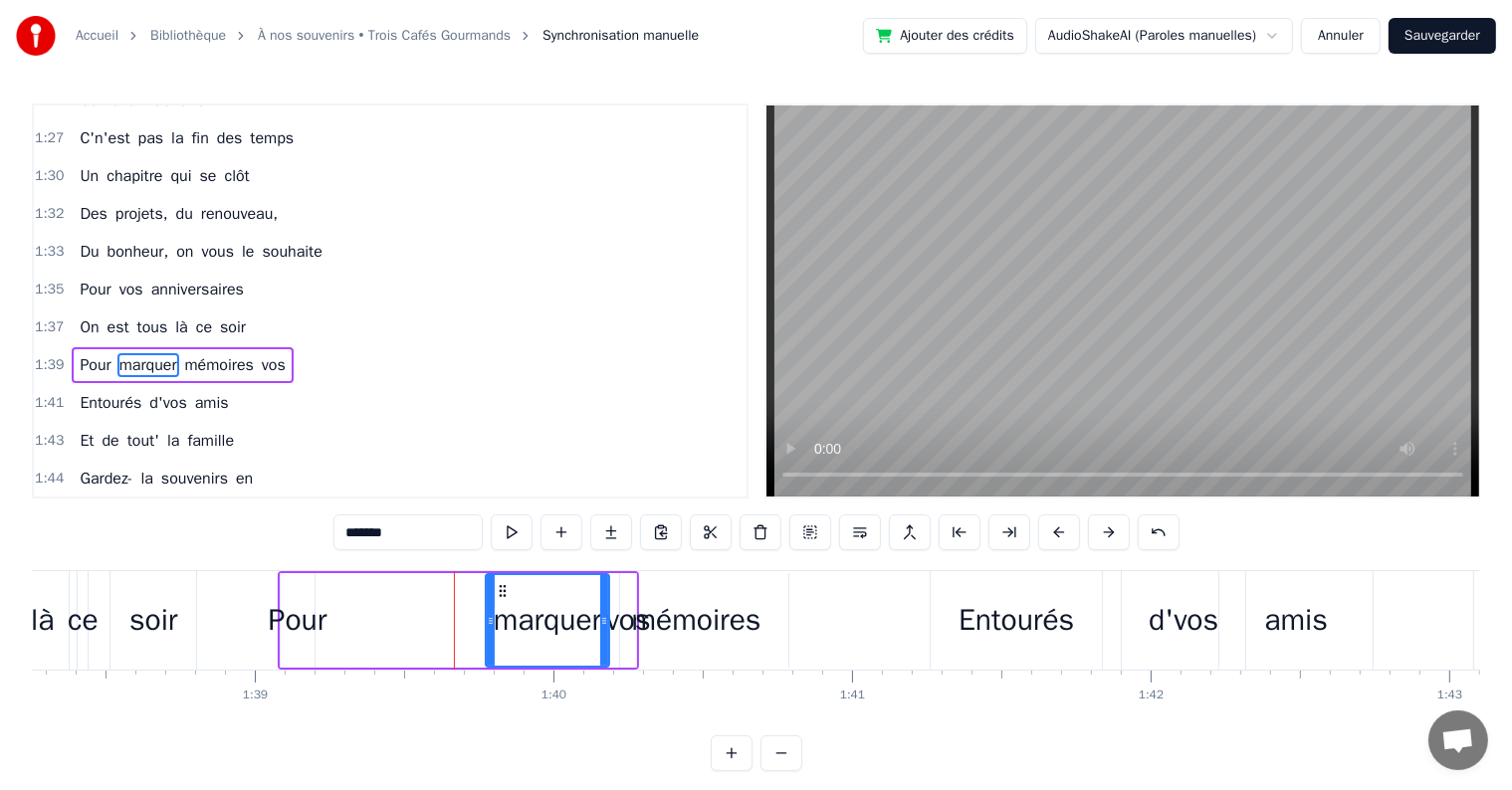 click on "Pour" at bounding box center (298, 620) 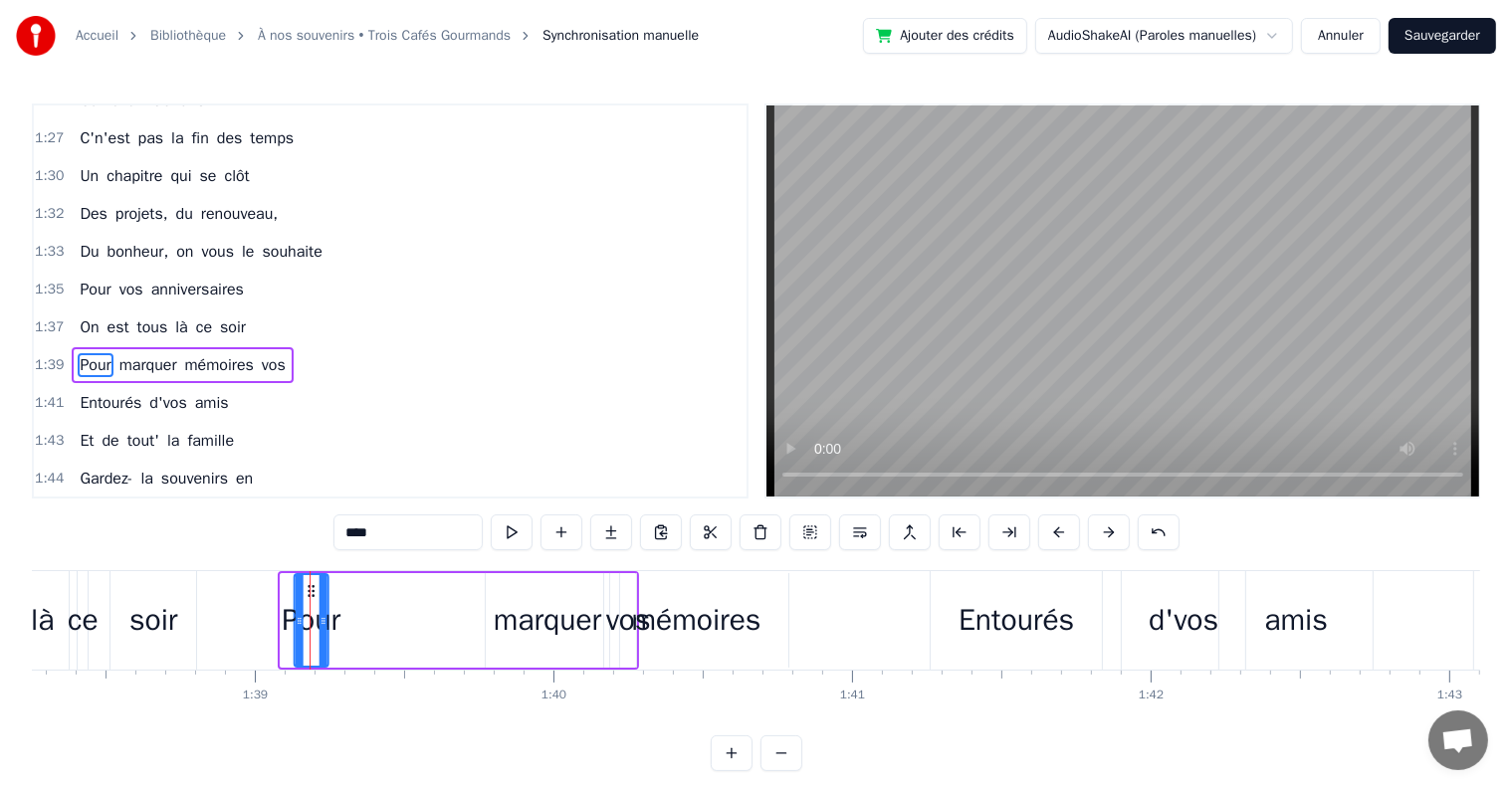 scroll, scrollTop: 0, scrollLeft: 29336, axis: horizontal 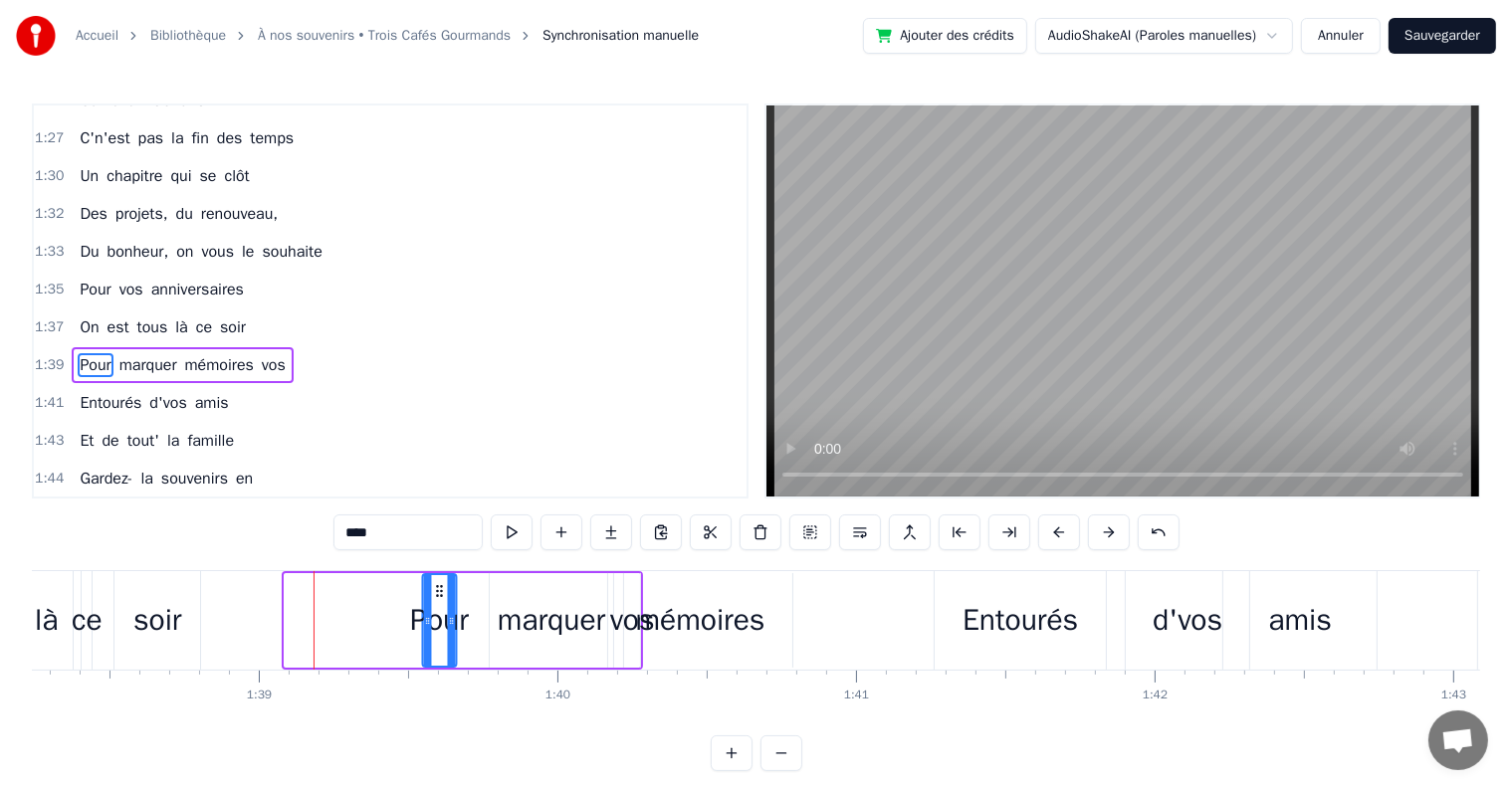 drag, startPoint x: 299, startPoint y: 588, endPoint x: 441, endPoint y: 602, distance: 142.68847 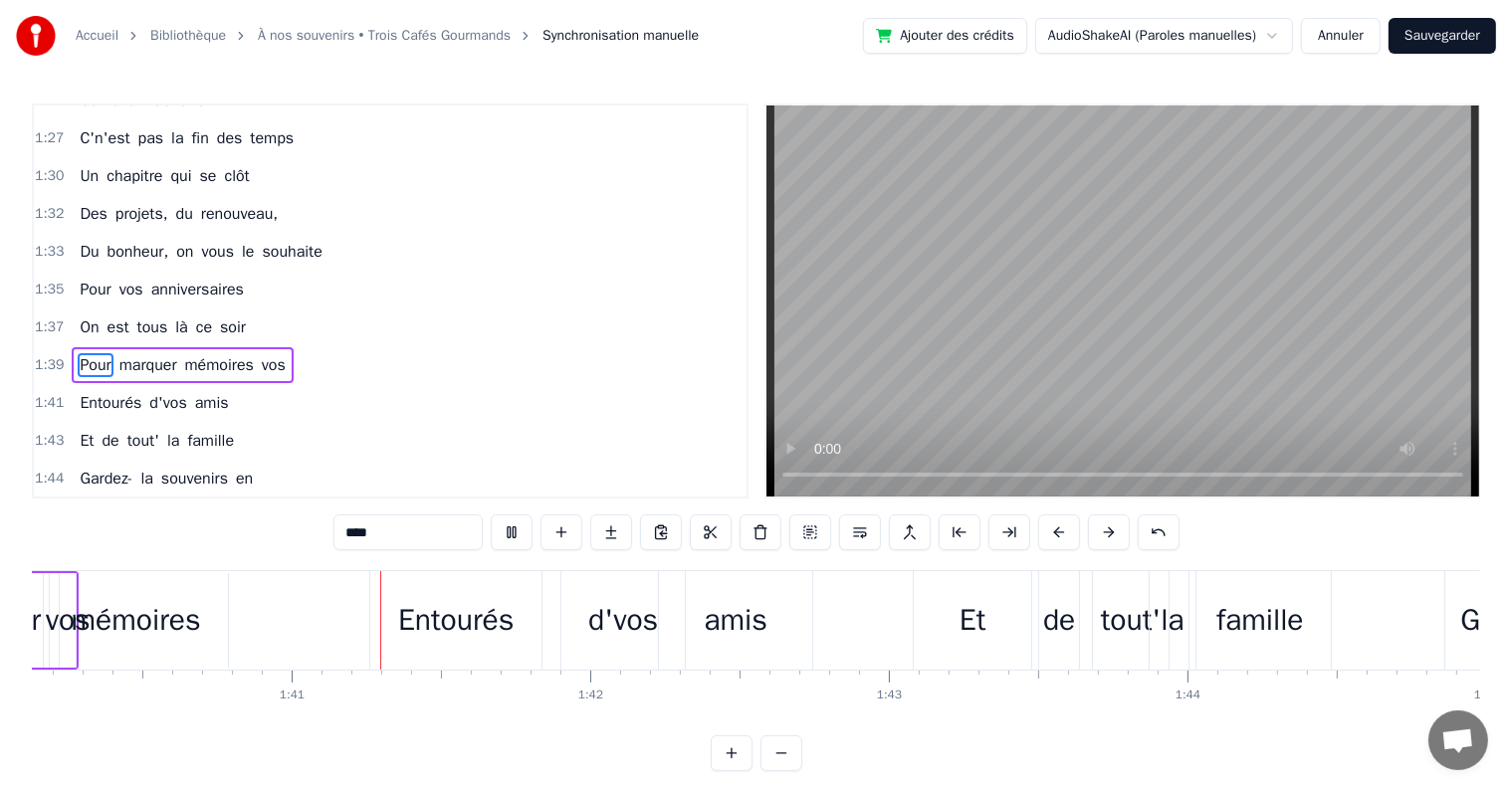 scroll, scrollTop: 0, scrollLeft: 29938, axis: horizontal 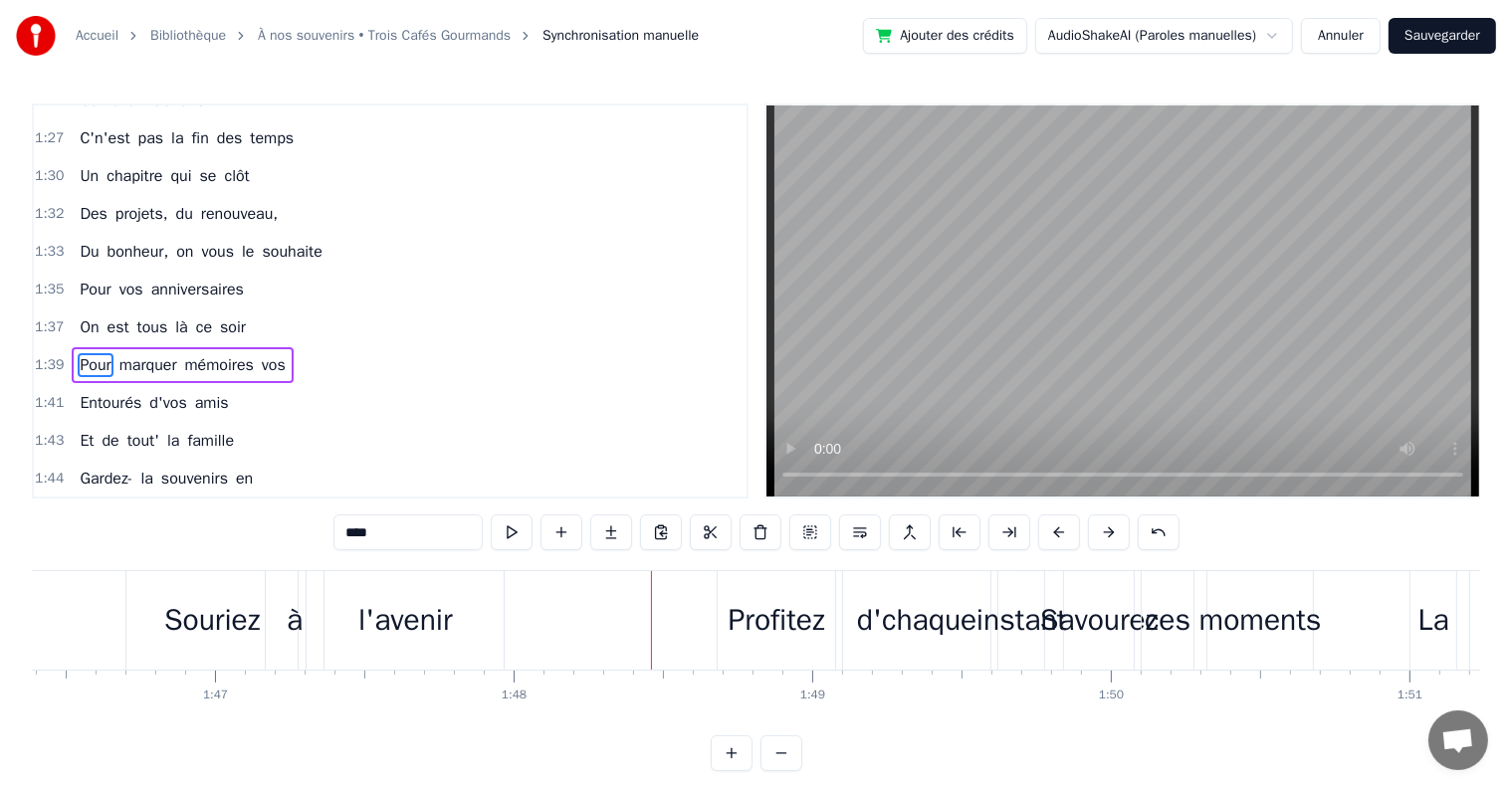 click at bounding box center [1123, 300] 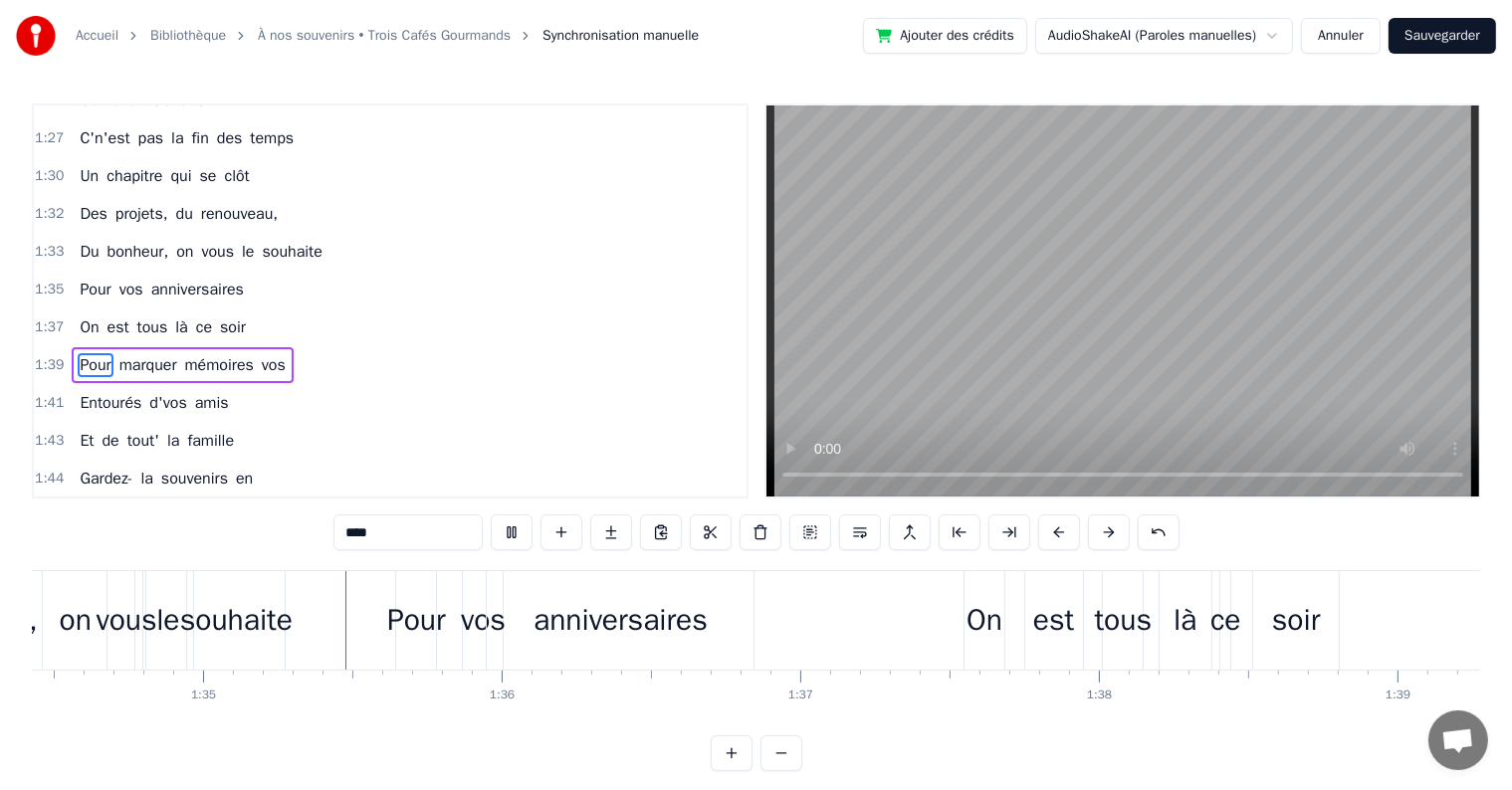 scroll, scrollTop: 0, scrollLeft: 28221, axis: horizontal 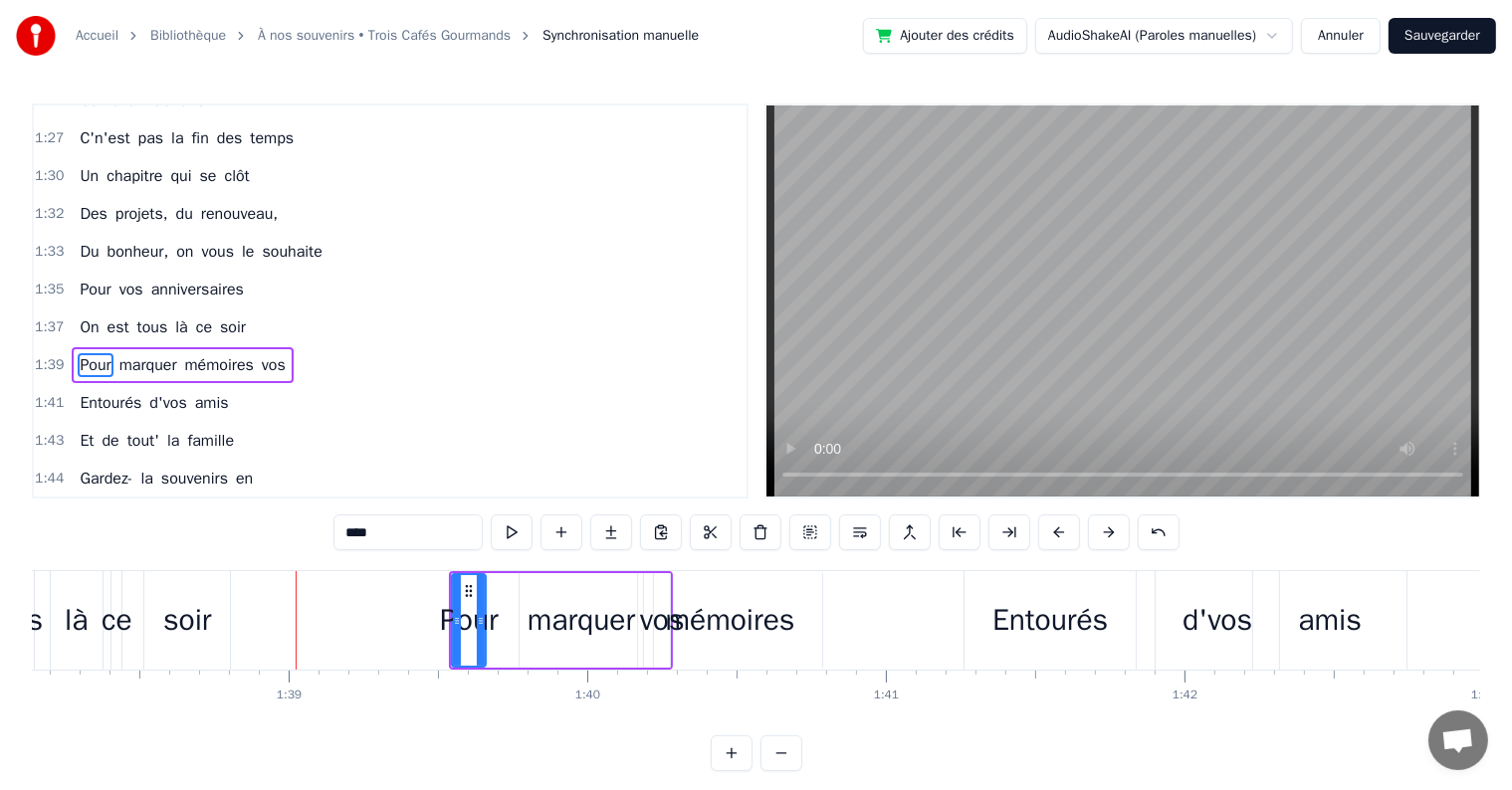 click on "mémoires" at bounding box center (730, 620) 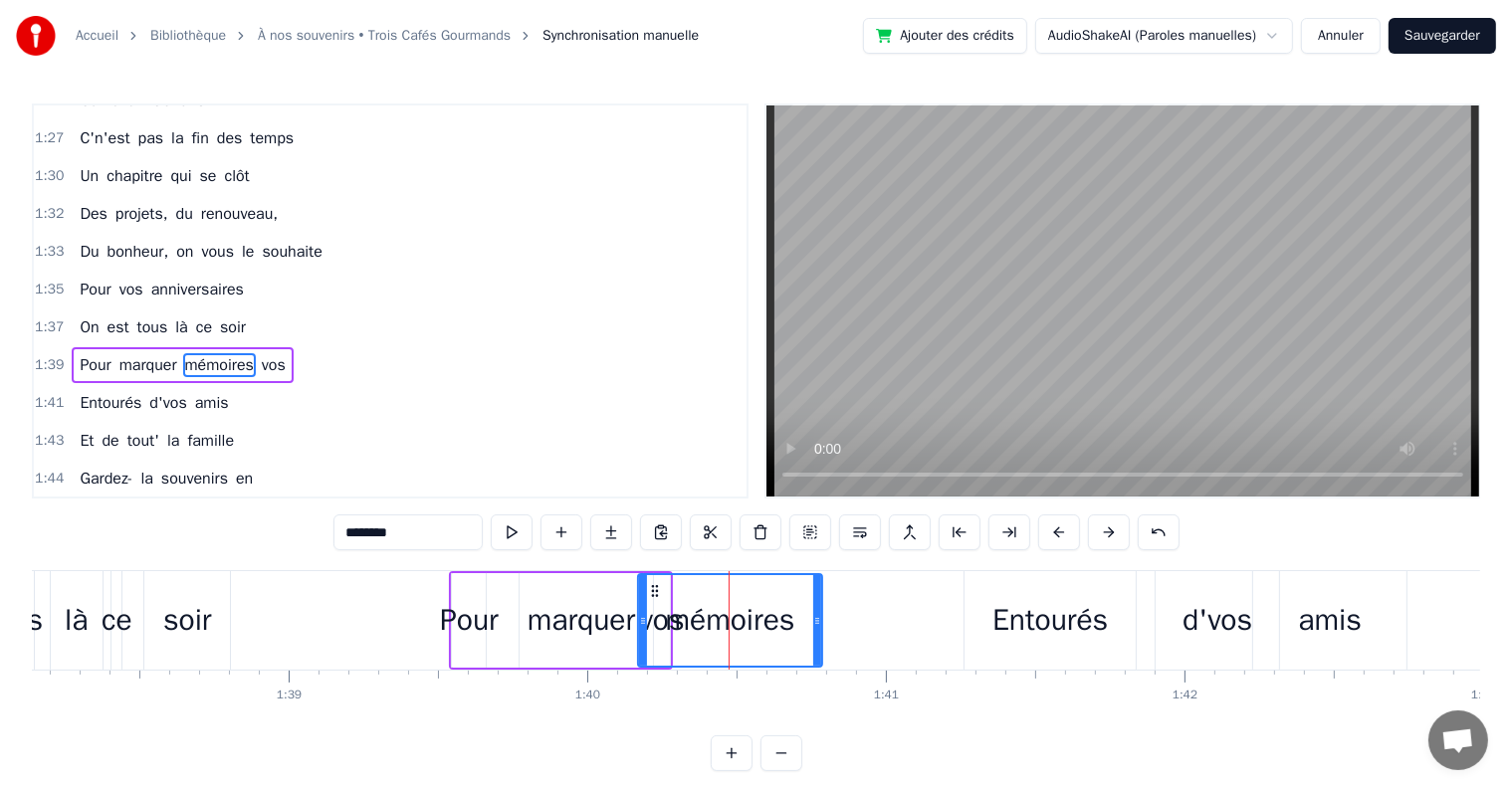drag, startPoint x: 737, startPoint y: 608, endPoint x: 768, endPoint y: 613, distance: 31.40064 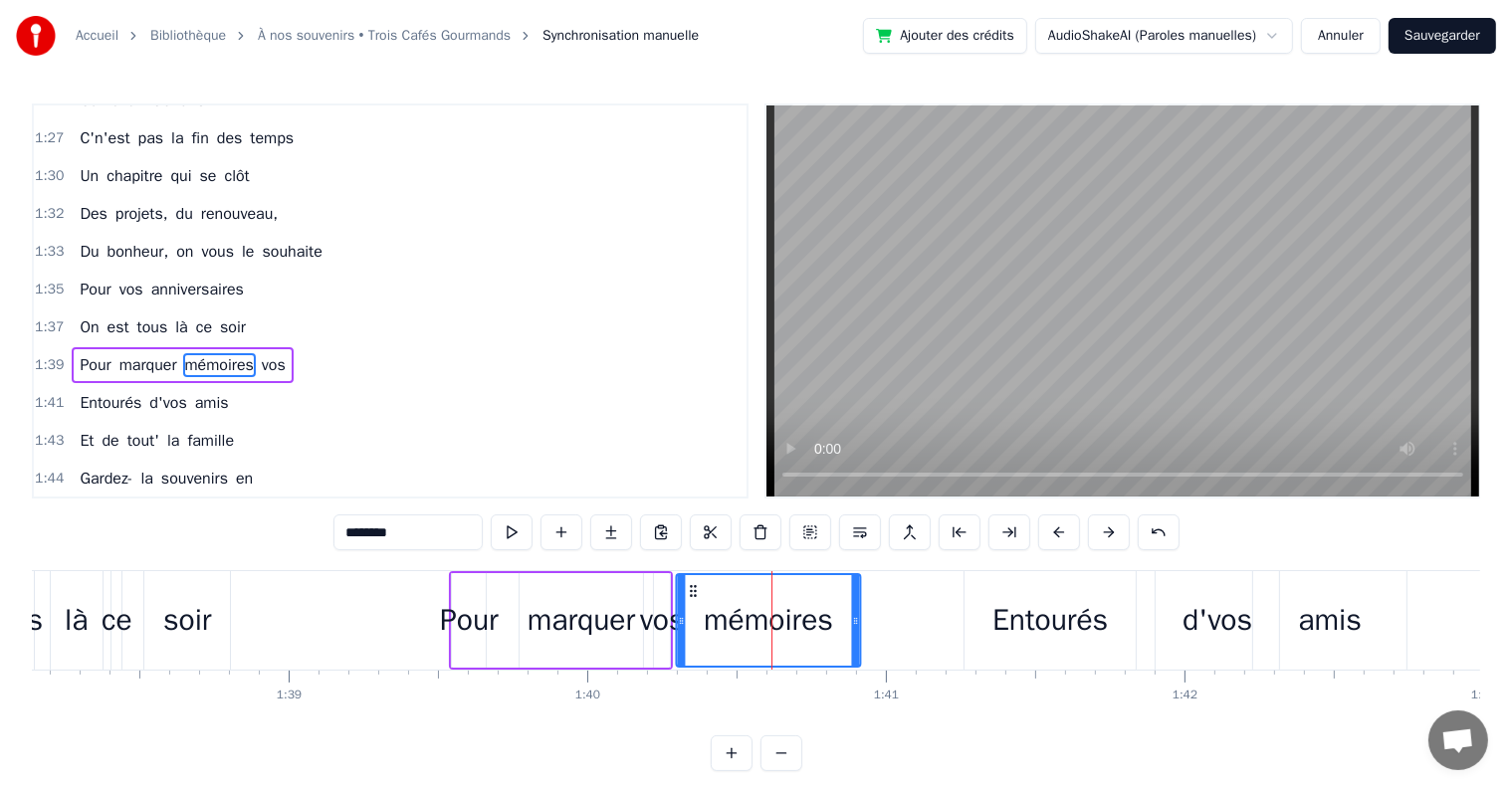 drag, startPoint x: 649, startPoint y: 589, endPoint x: 688, endPoint y: 596, distance: 39.623226 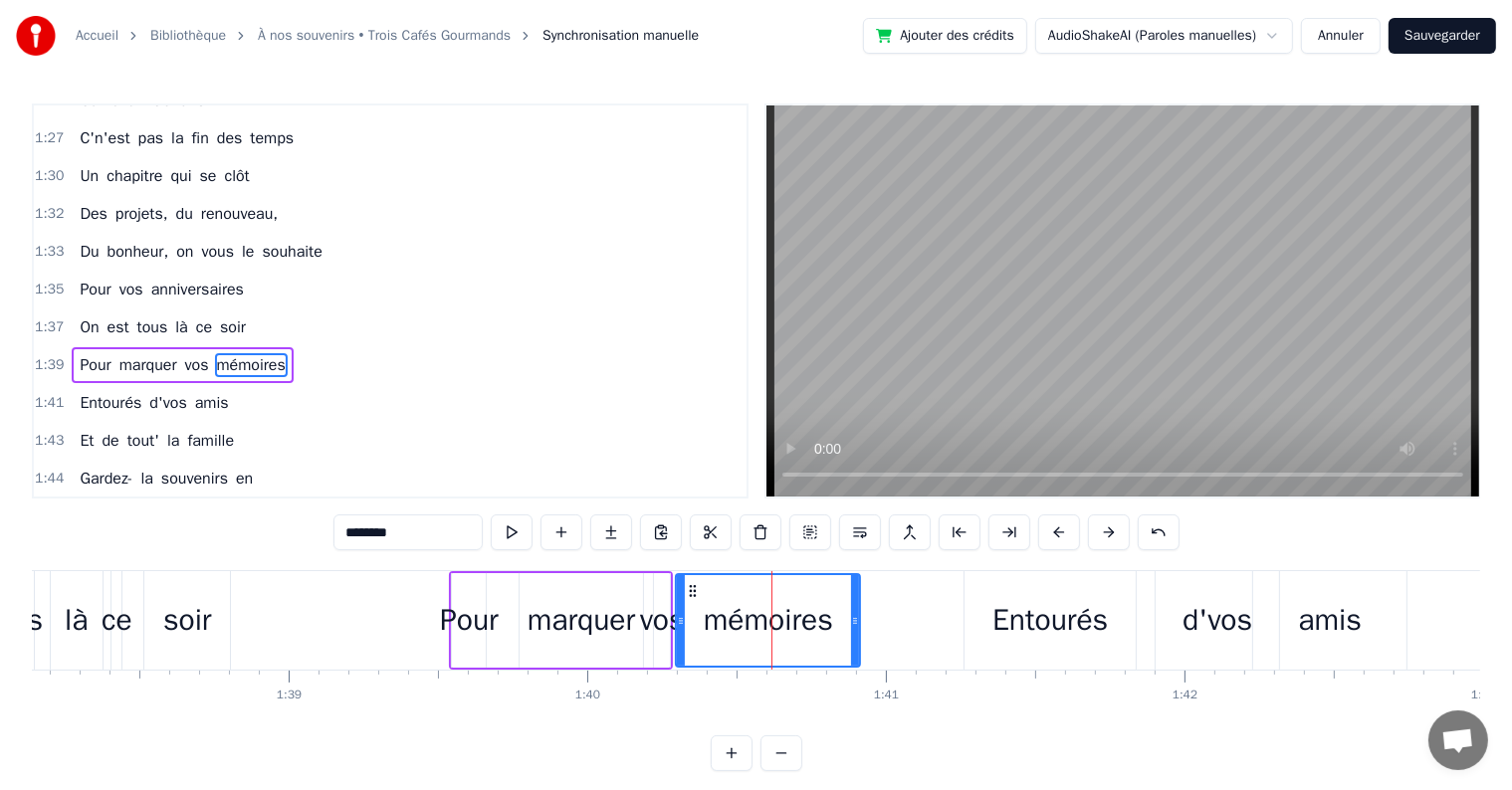 click on "vos" at bounding box center [662, 620] 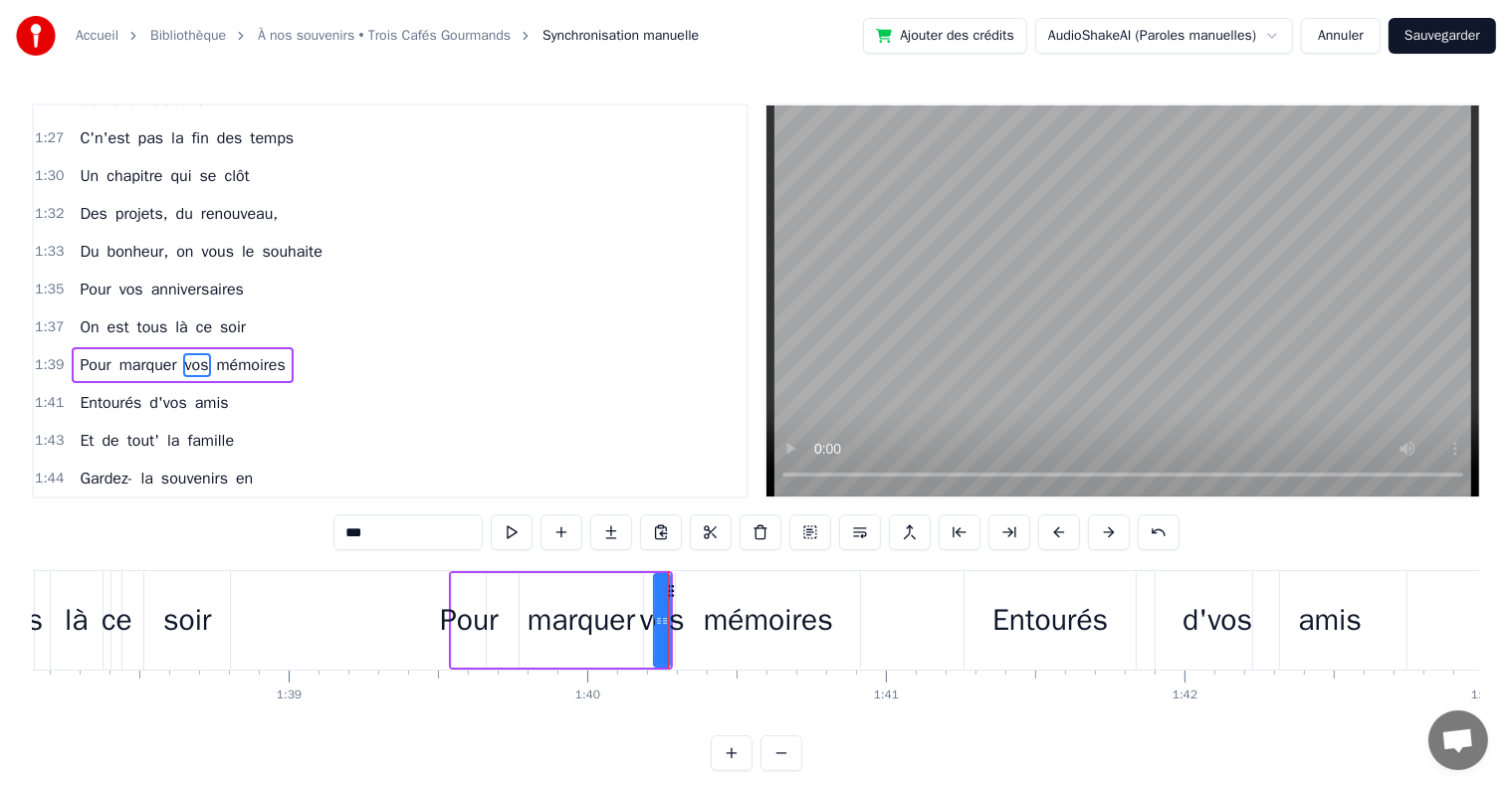 click on "Pour" at bounding box center [469, 620] 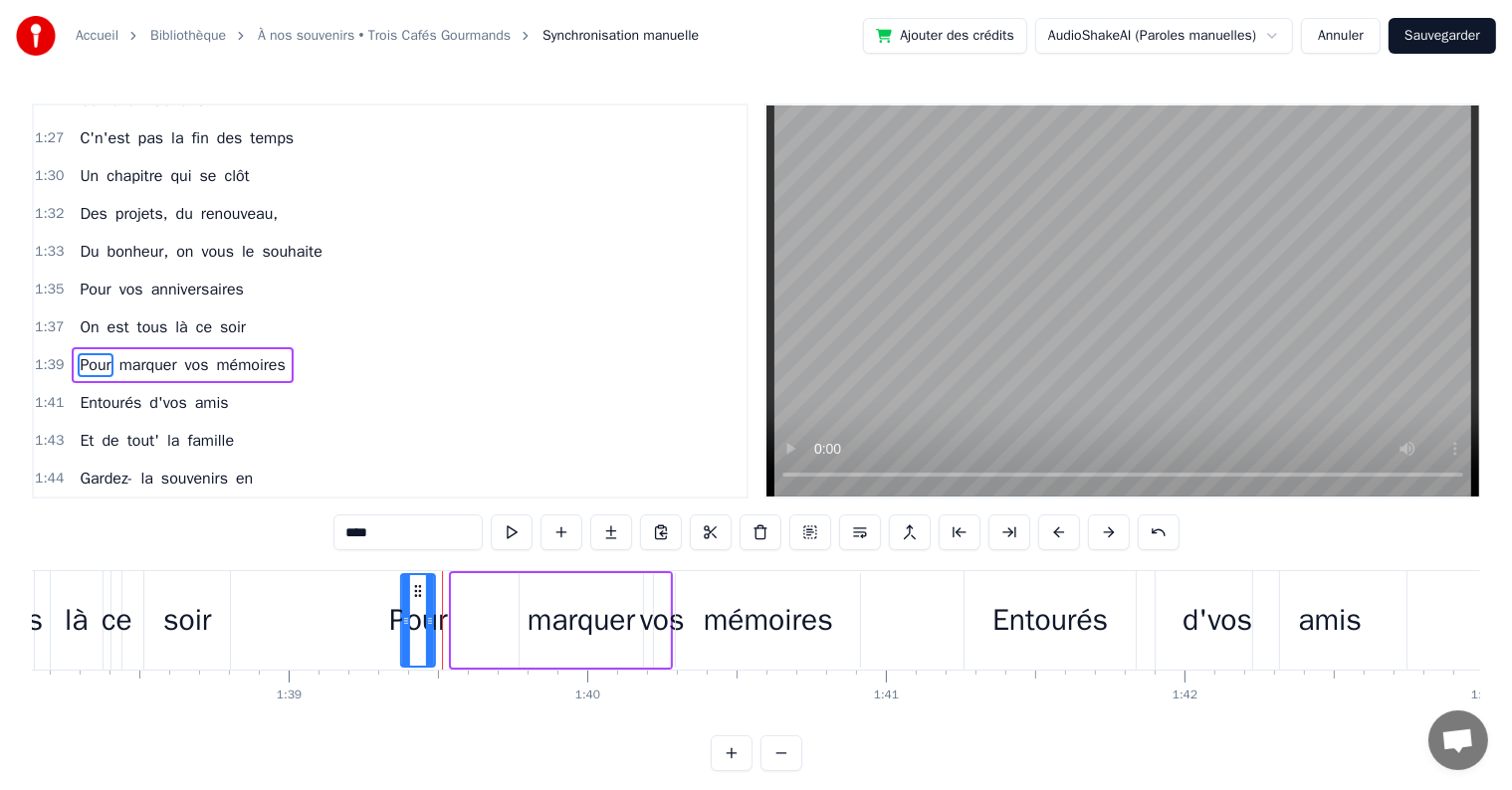 drag, startPoint x: 462, startPoint y: 588, endPoint x: 422, endPoint y: 589, distance: 40.012498 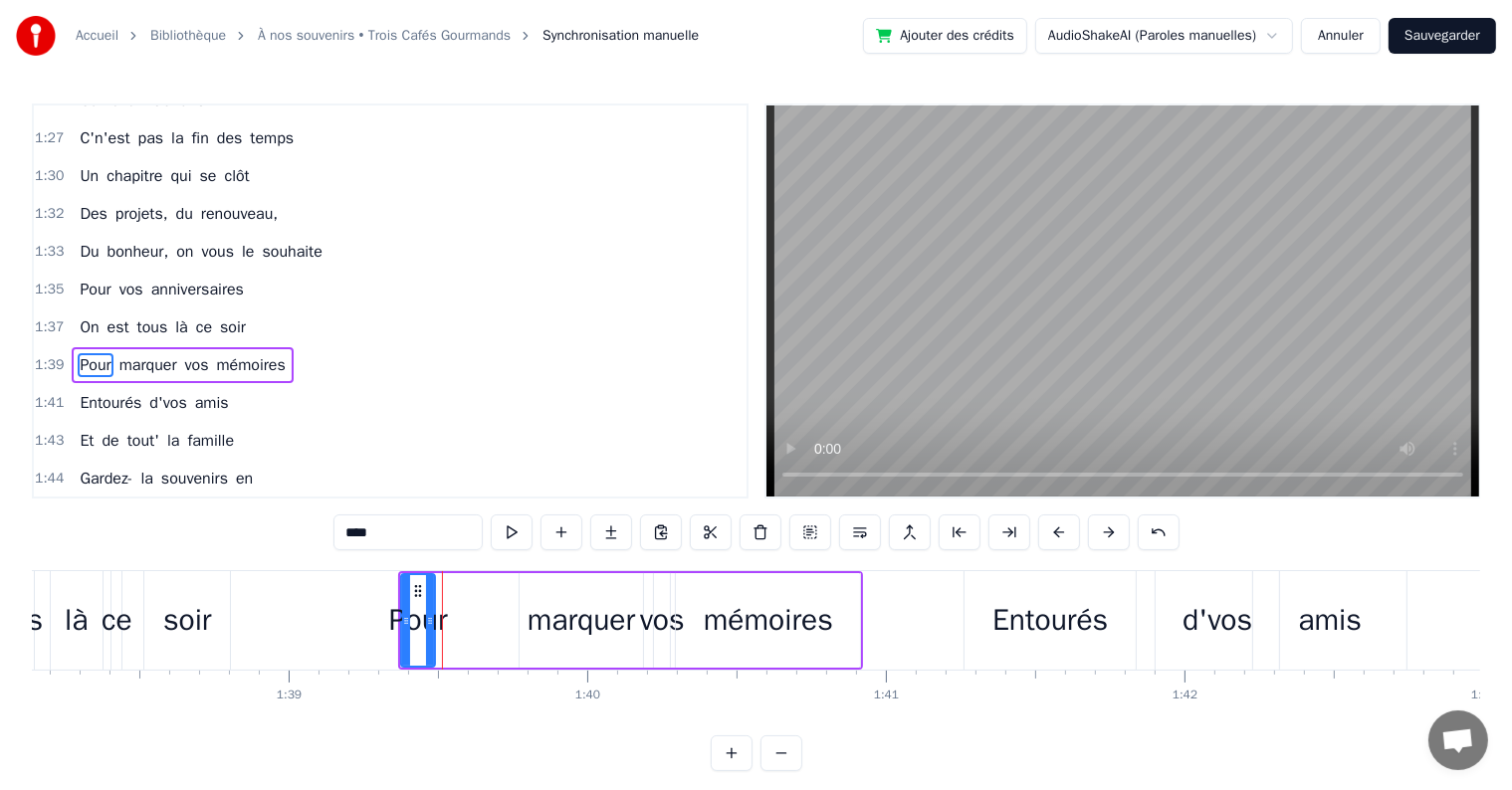 click on "soir" at bounding box center [187, 620] 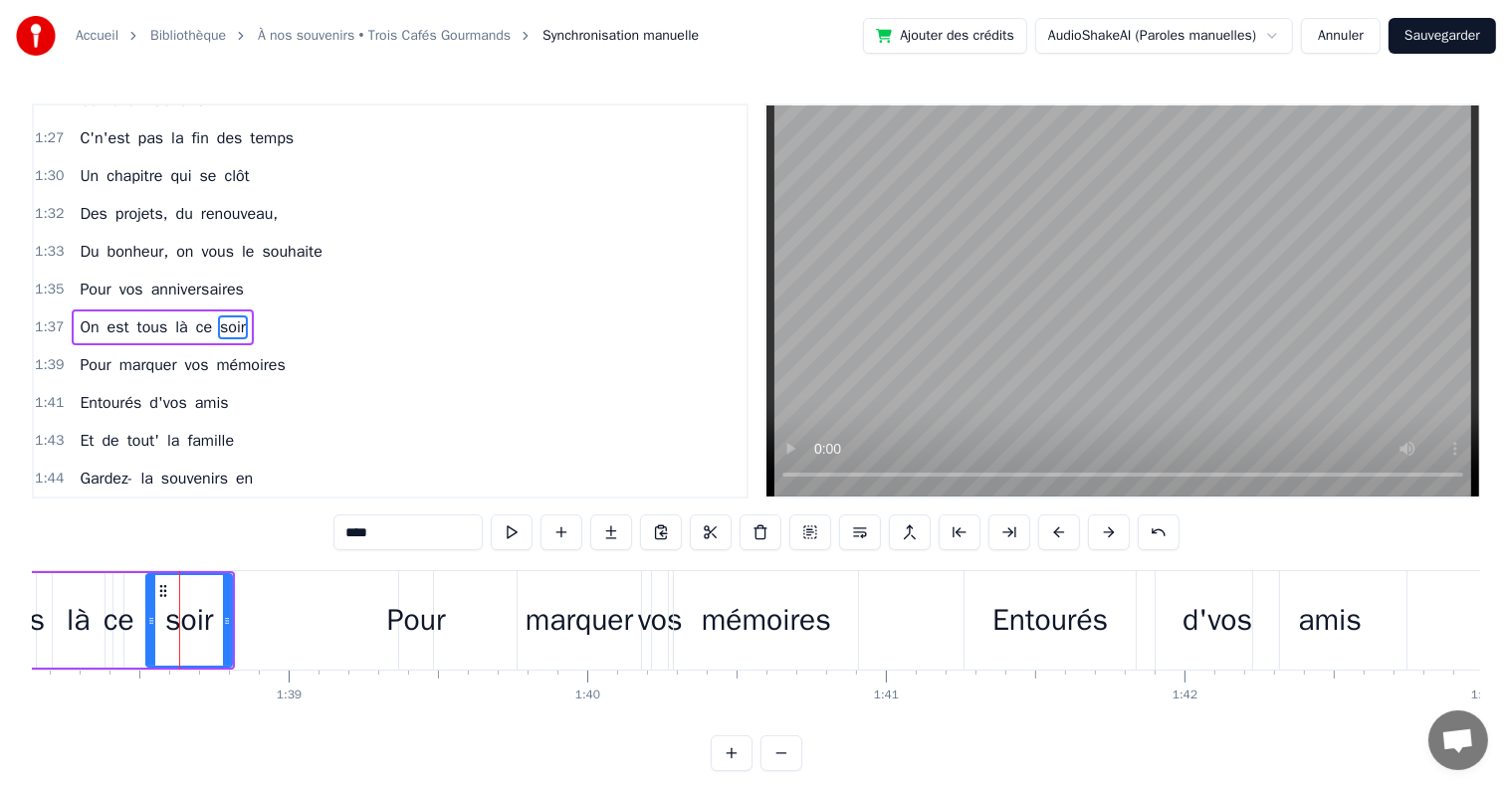 scroll, scrollTop: 1726, scrollLeft: 0, axis: vertical 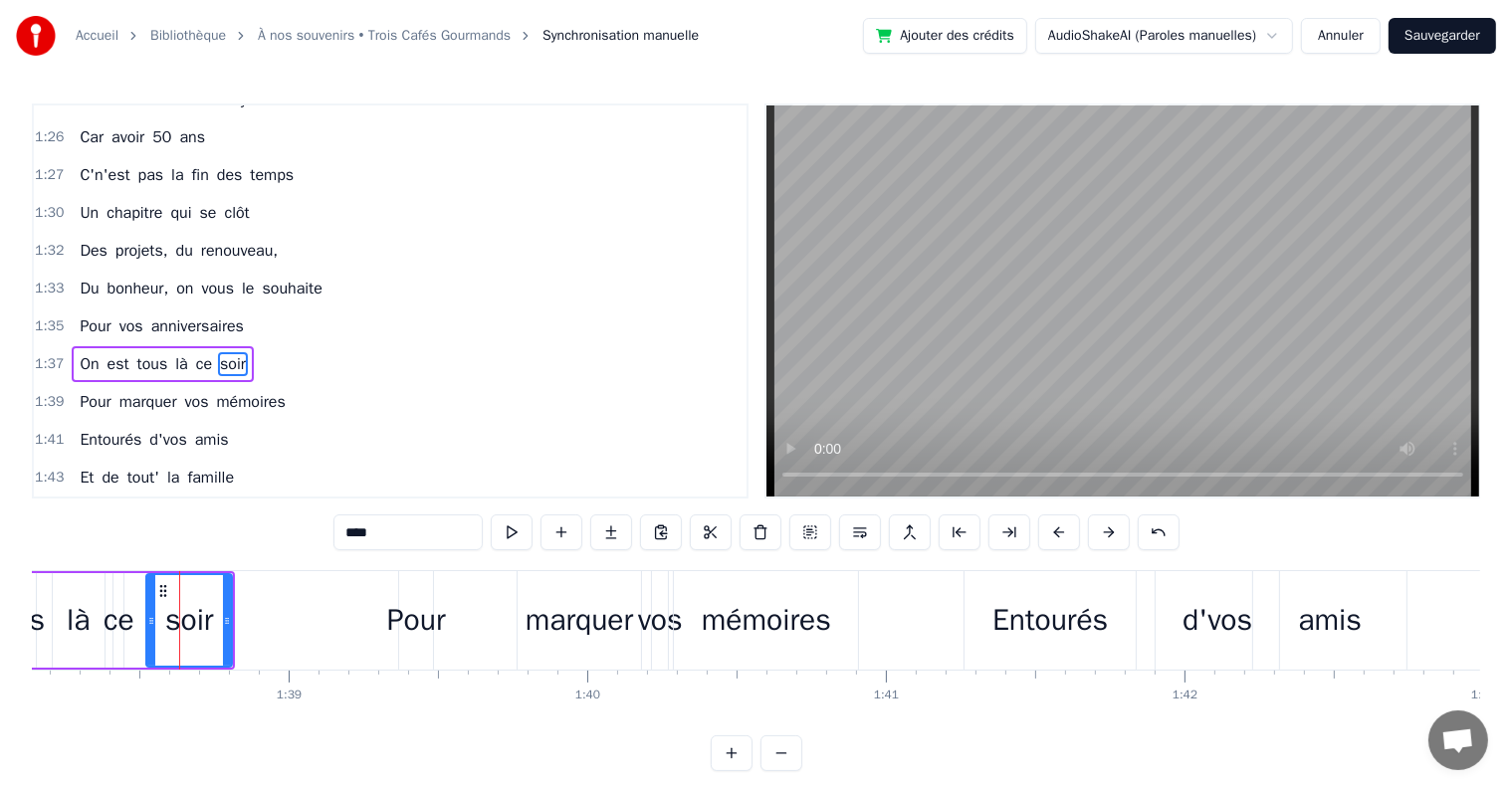 click on "marquer" at bounding box center (579, 620) 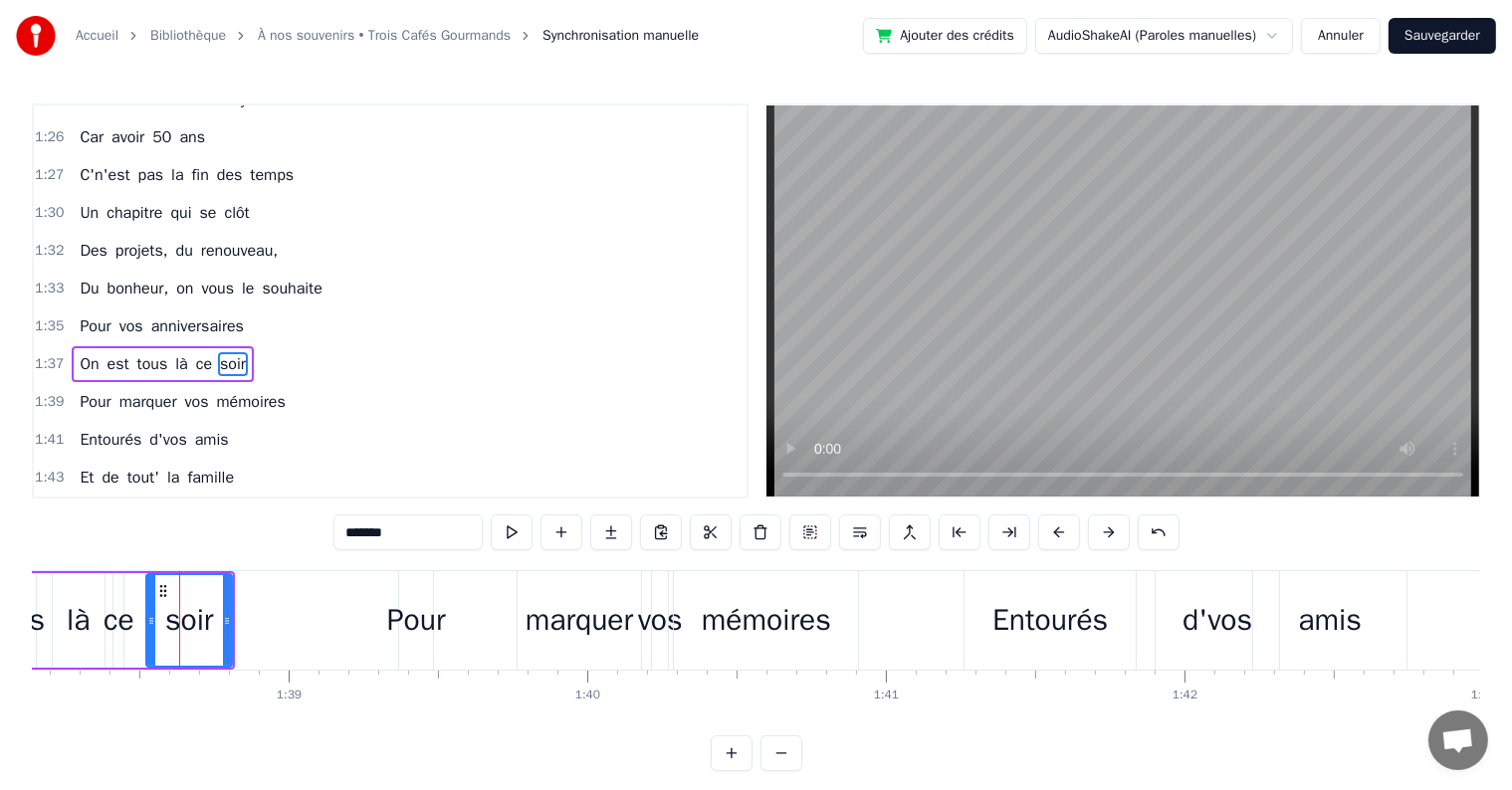 scroll, scrollTop: 1763, scrollLeft: 0, axis: vertical 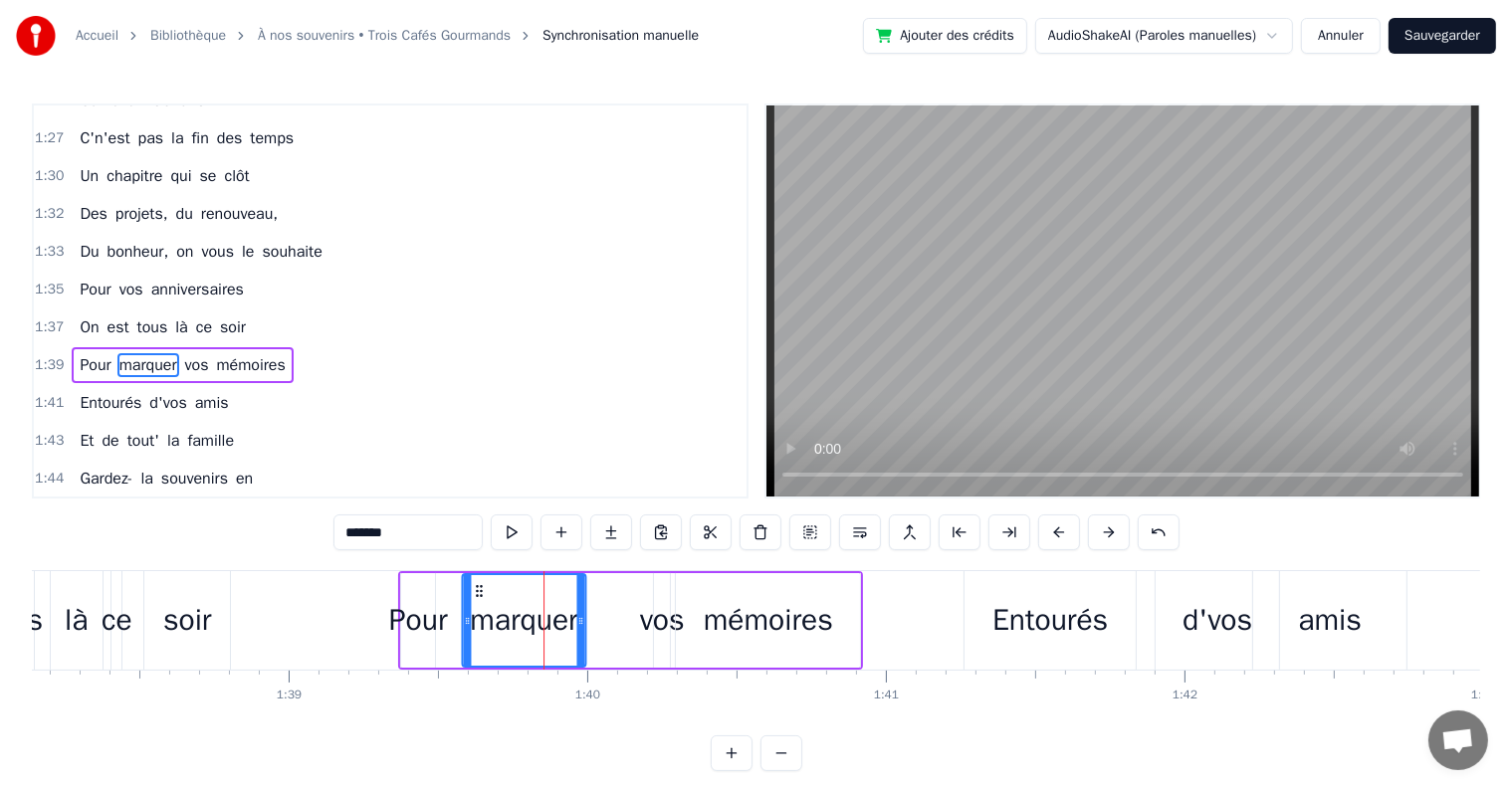 drag, startPoint x: 529, startPoint y: 590, endPoint x: 466, endPoint y: 590, distance: 63 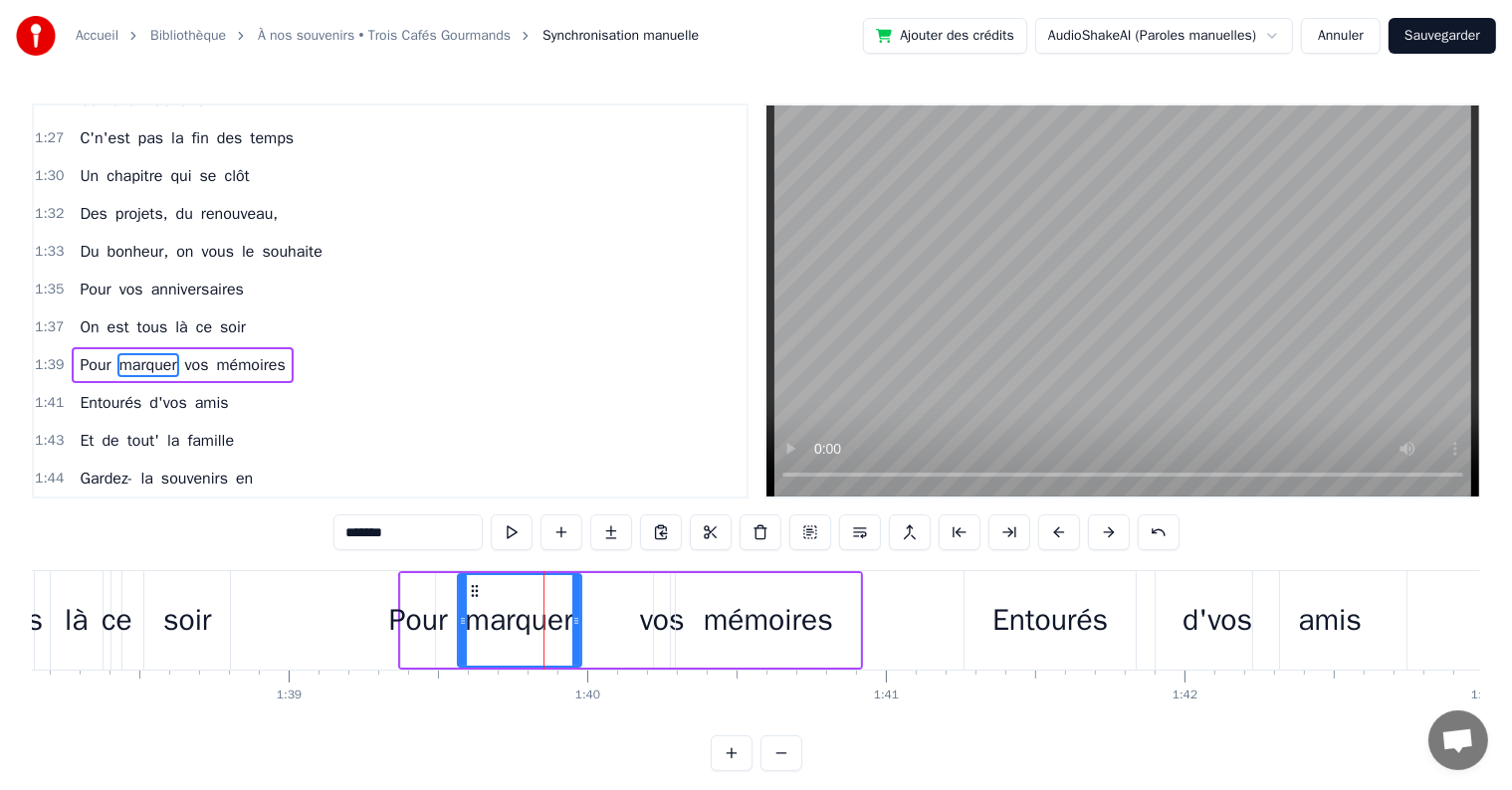 click on "vos" at bounding box center (662, 620) 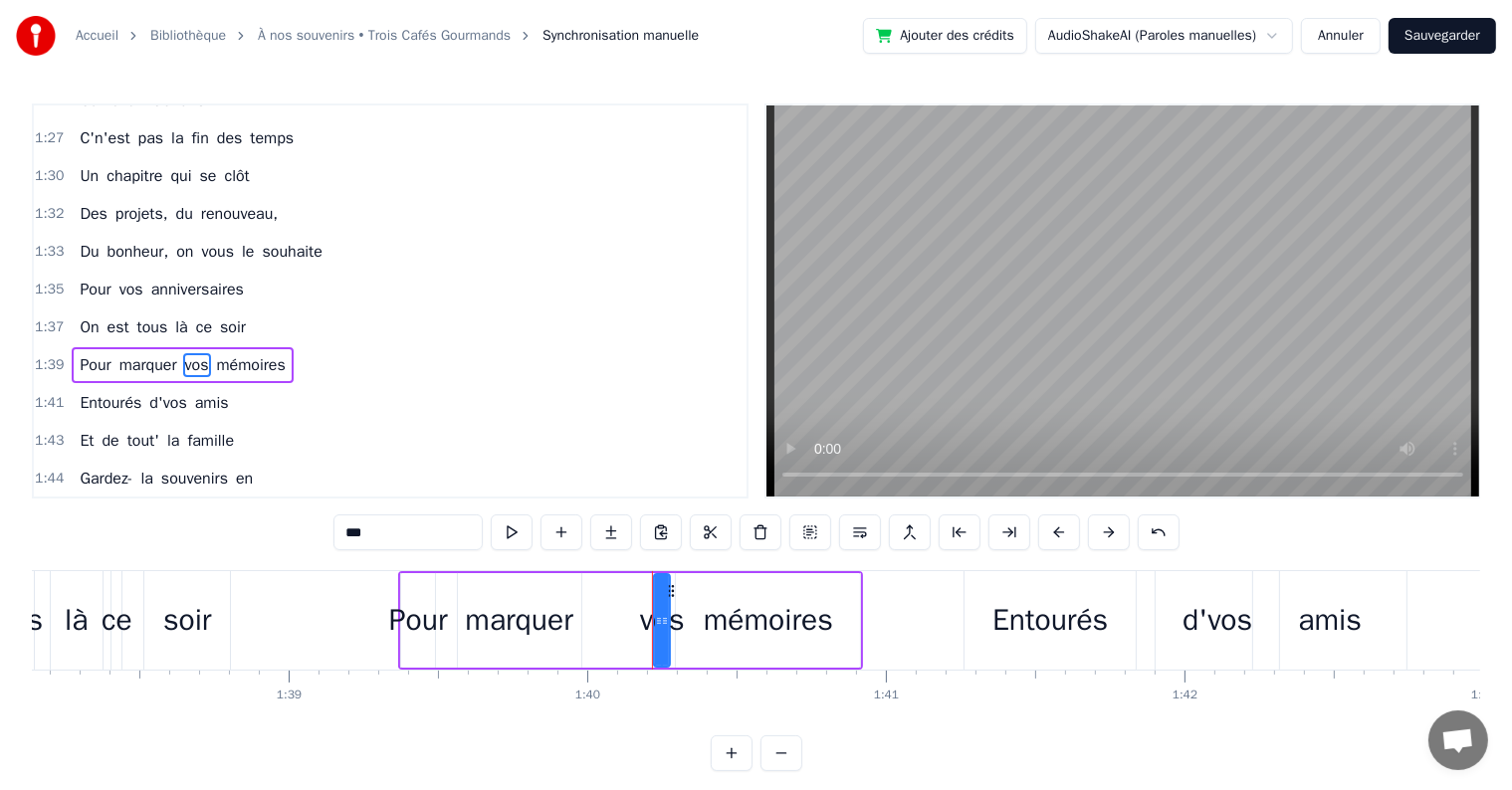 click 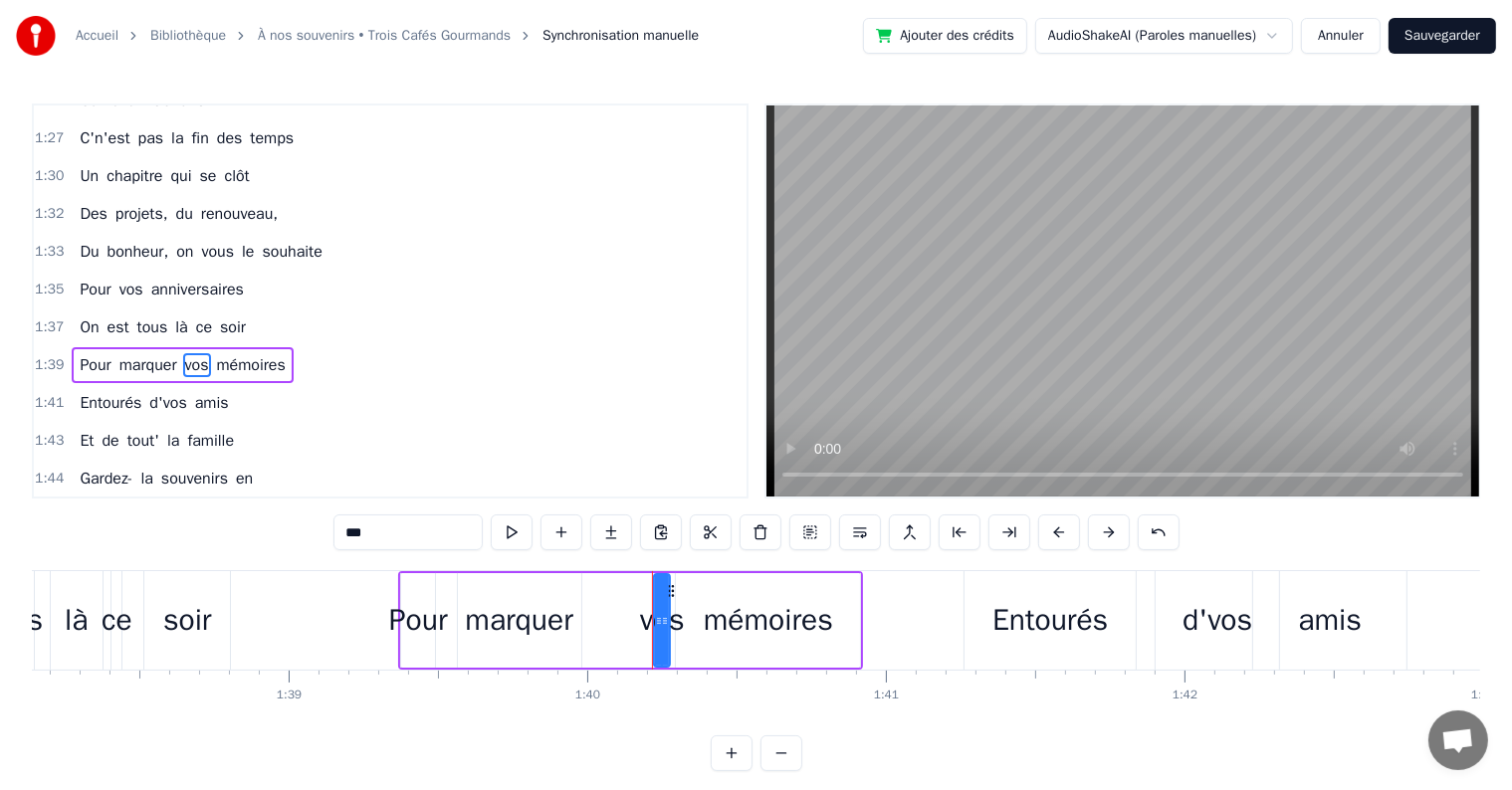 click at bounding box center (665, 620) 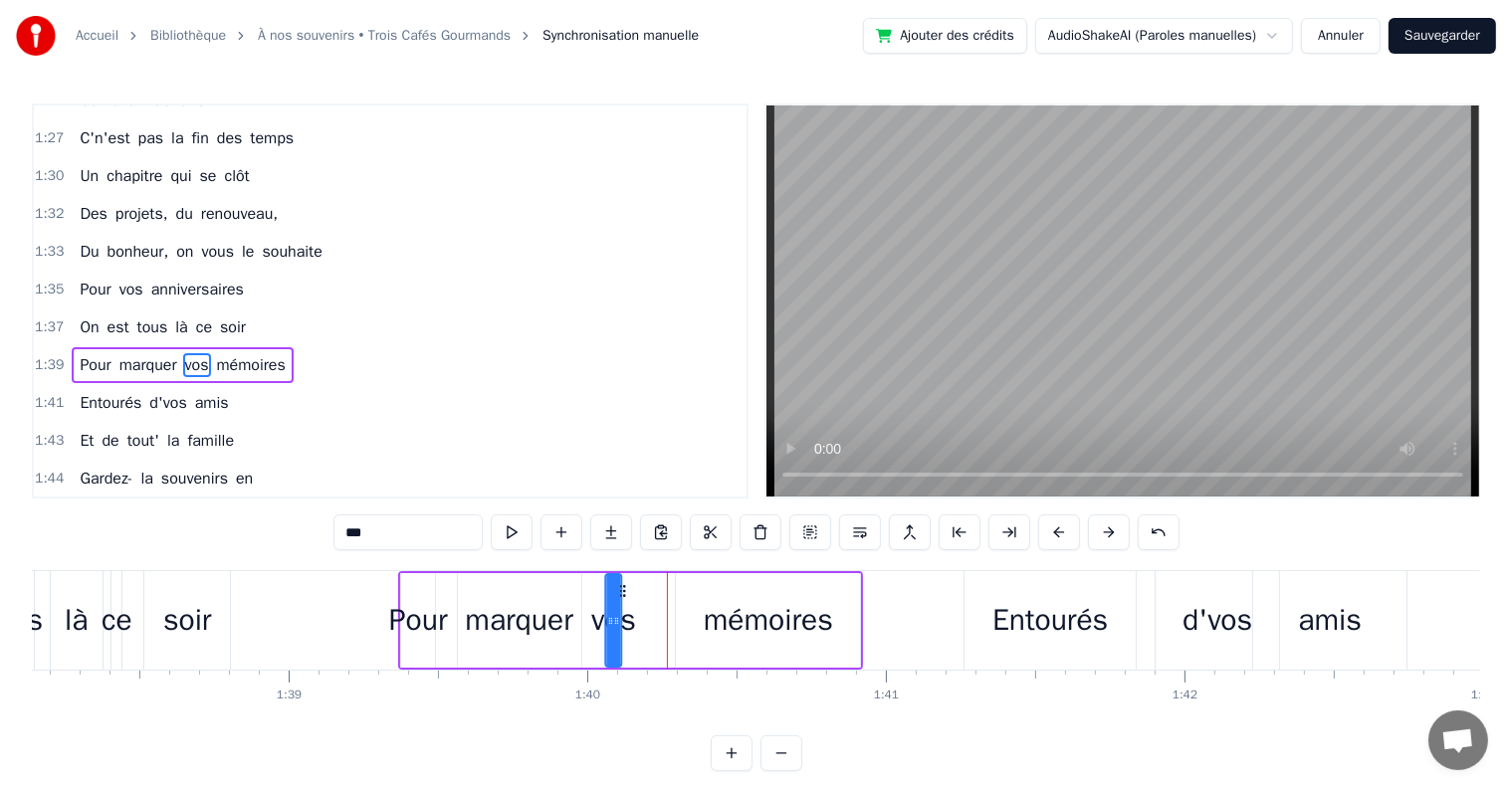 drag, startPoint x: 670, startPoint y: 590, endPoint x: 621, endPoint y: 592, distance: 49.0408 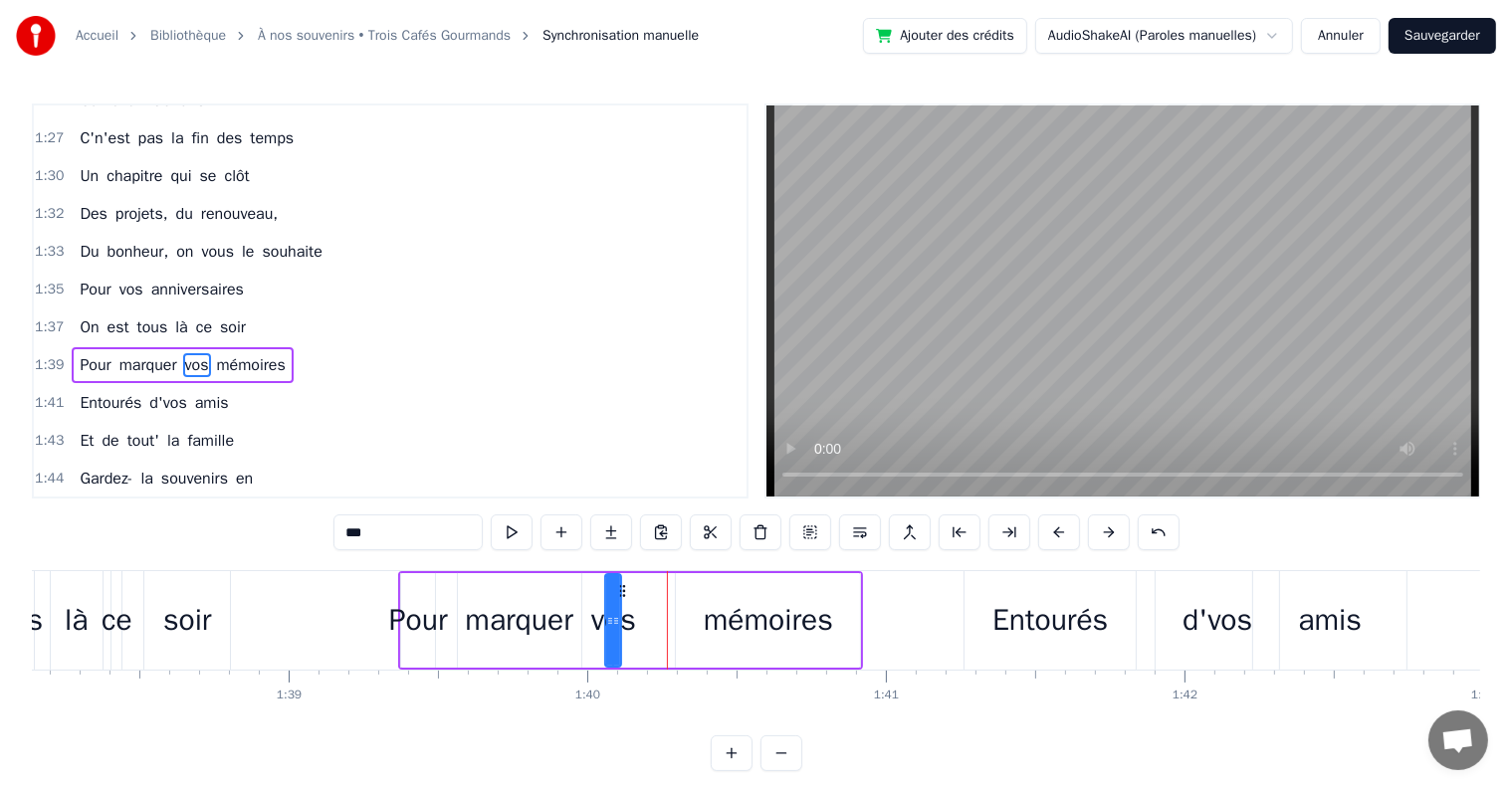 click on "mémoires" at bounding box center [768, 620] 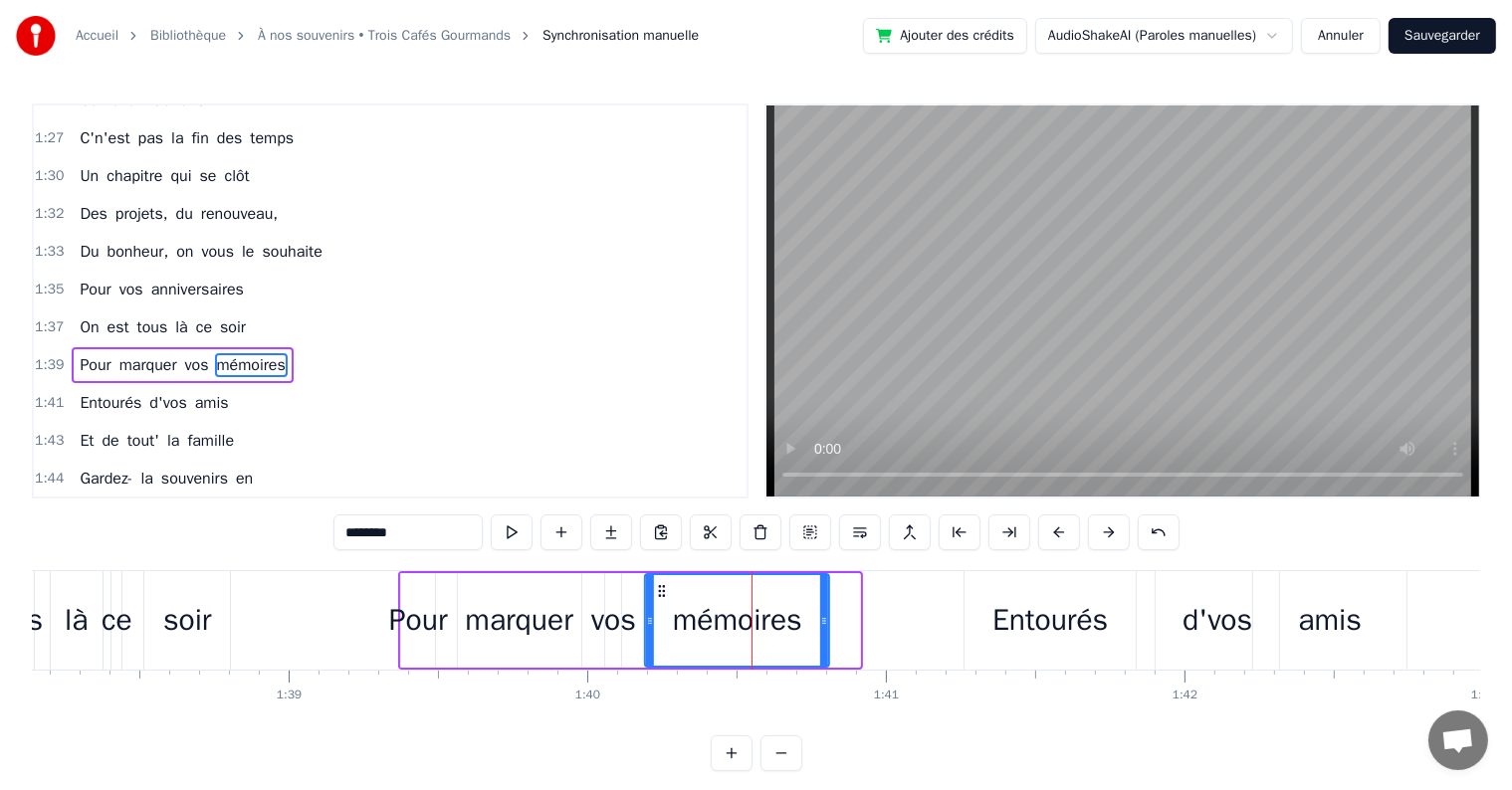 drag, startPoint x: 685, startPoint y: 591, endPoint x: 655, endPoint y: 593, distance: 30.066593 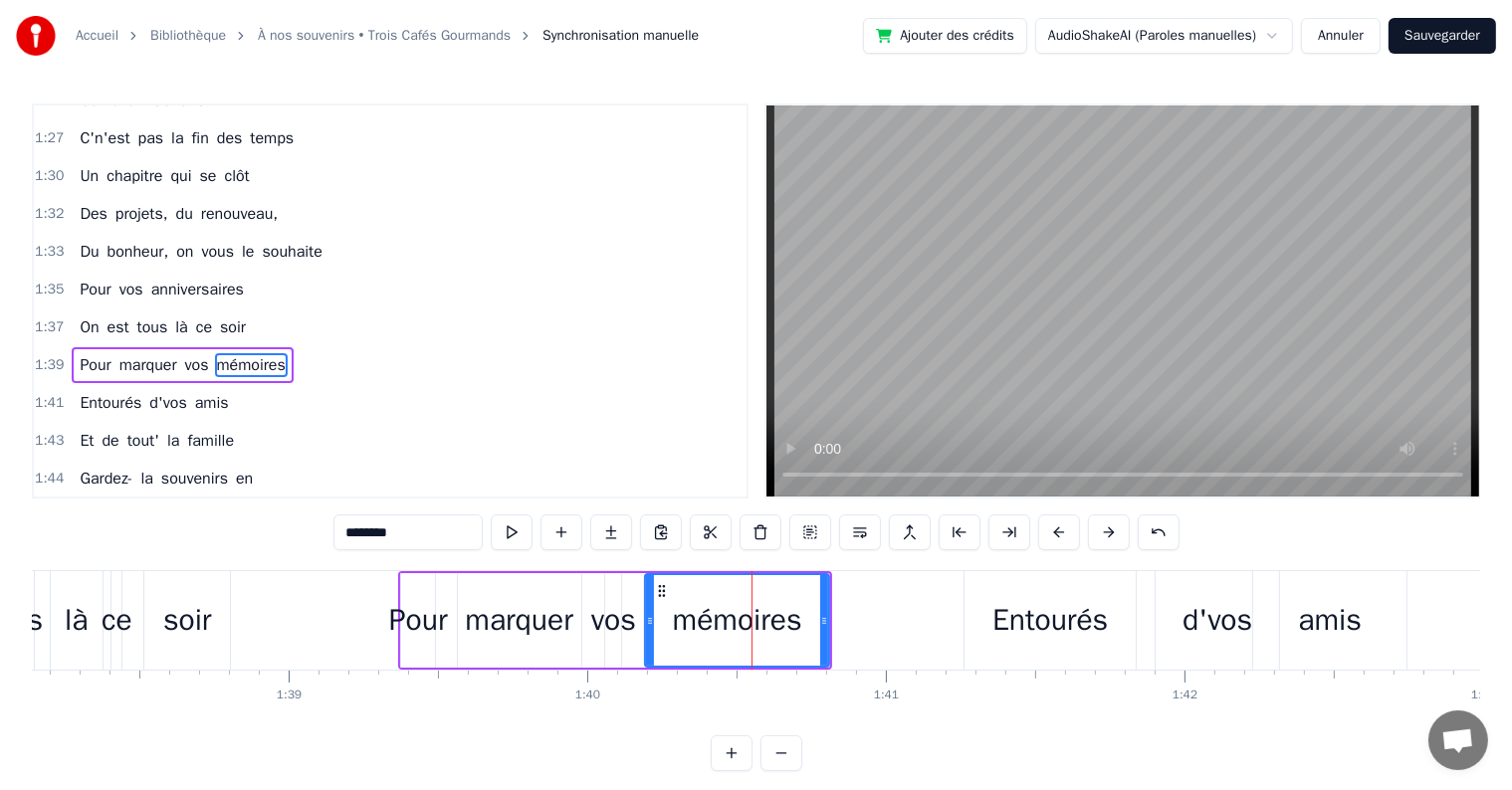 click on "soir" at bounding box center [187, 620] 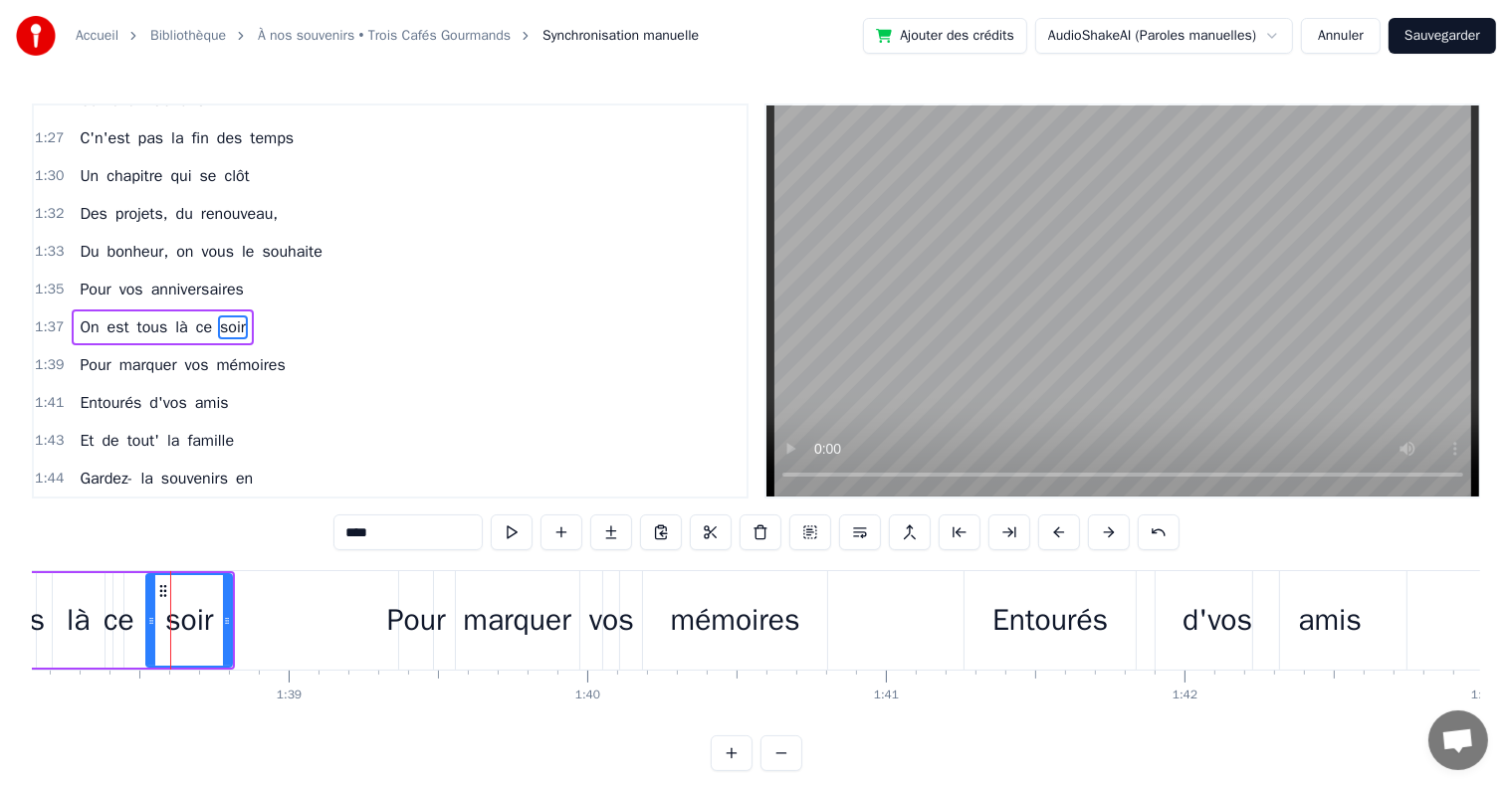 scroll, scrollTop: 1726, scrollLeft: 0, axis: vertical 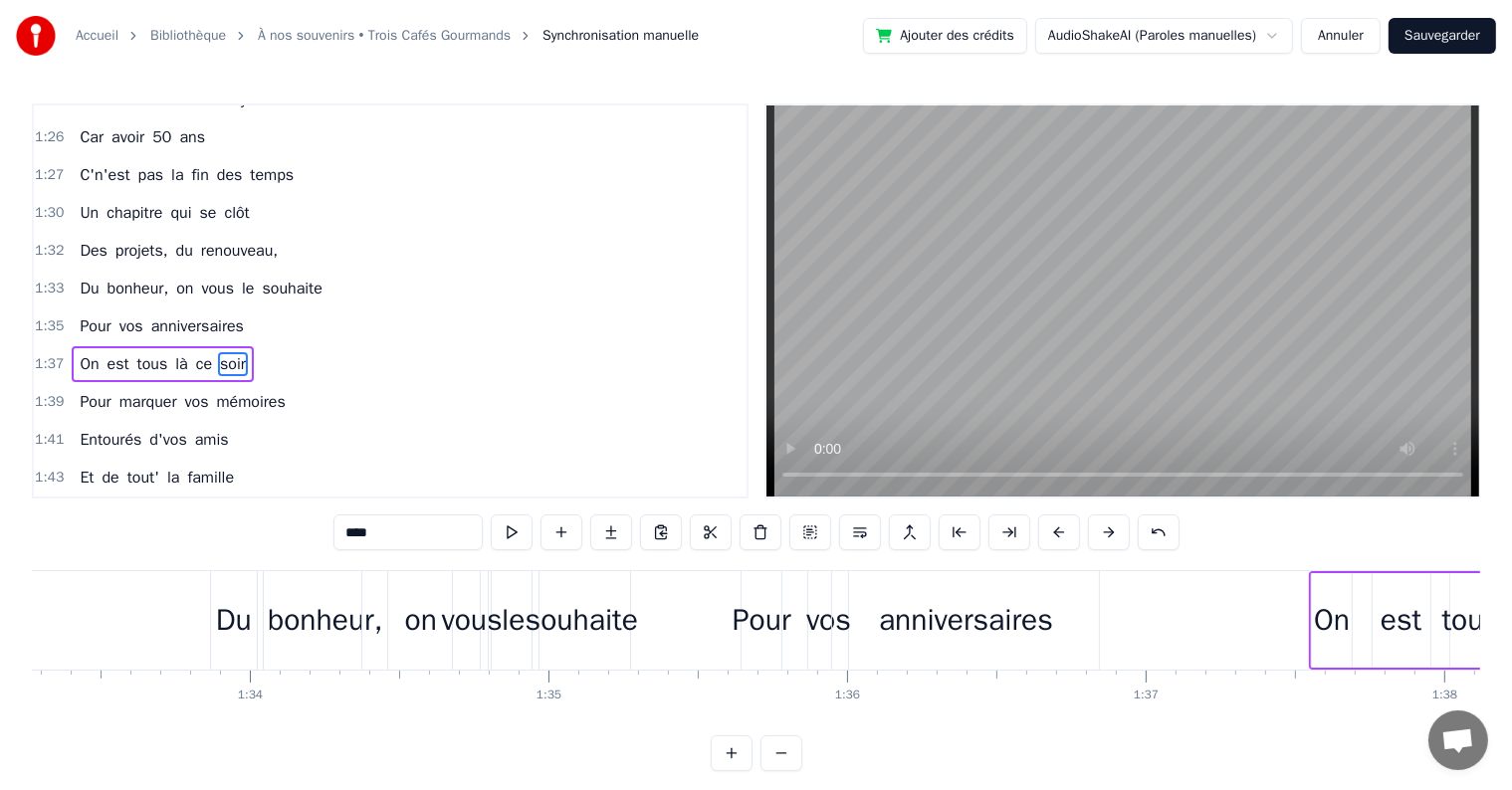 click on "Du" at bounding box center (234, 620) 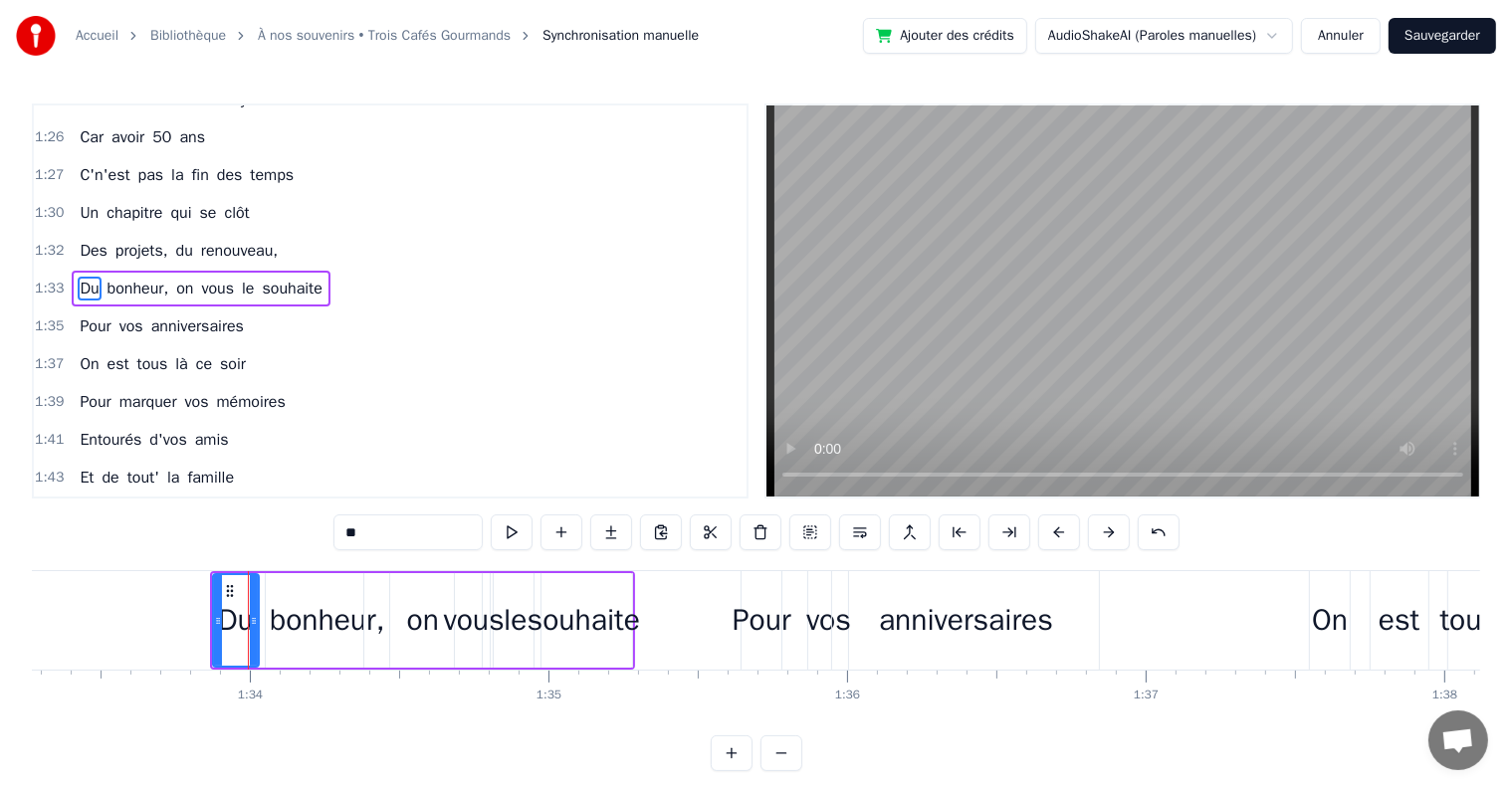 scroll, scrollTop: 1653, scrollLeft: 0, axis: vertical 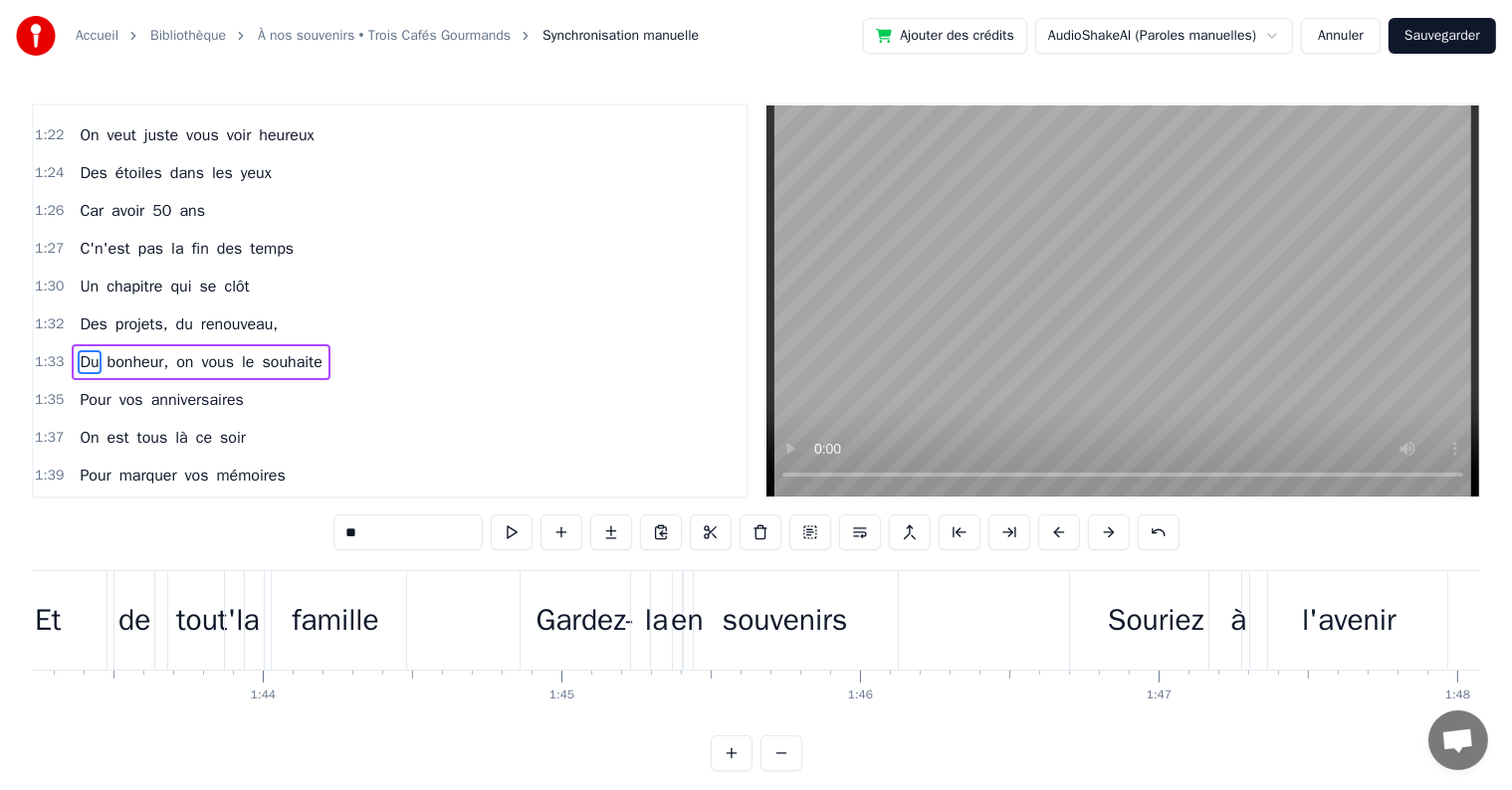 click on "souvenirs" at bounding box center [785, 620] 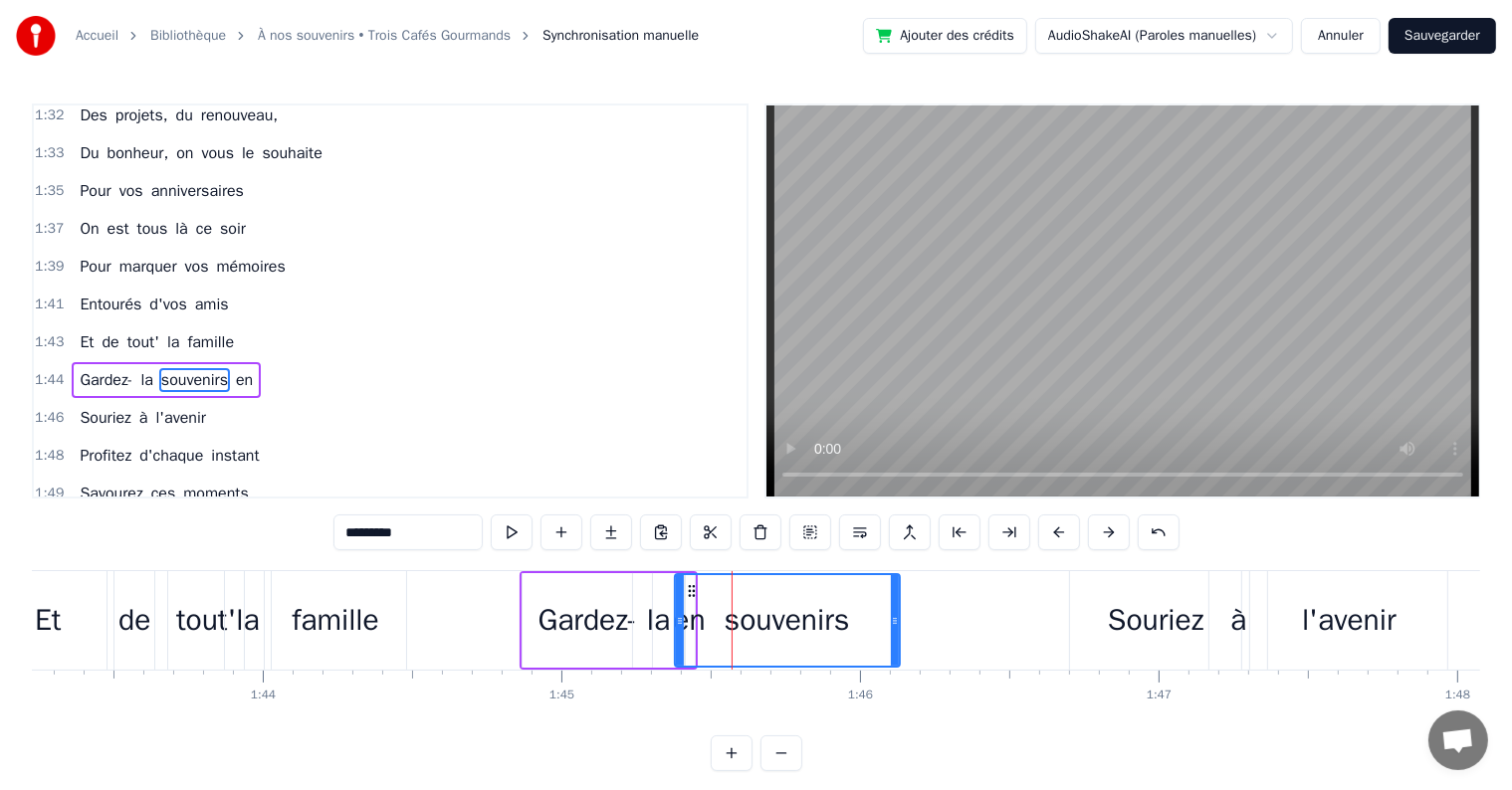 scroll, scrollTop: 1873, scrollLeft: 0, axis: vertical 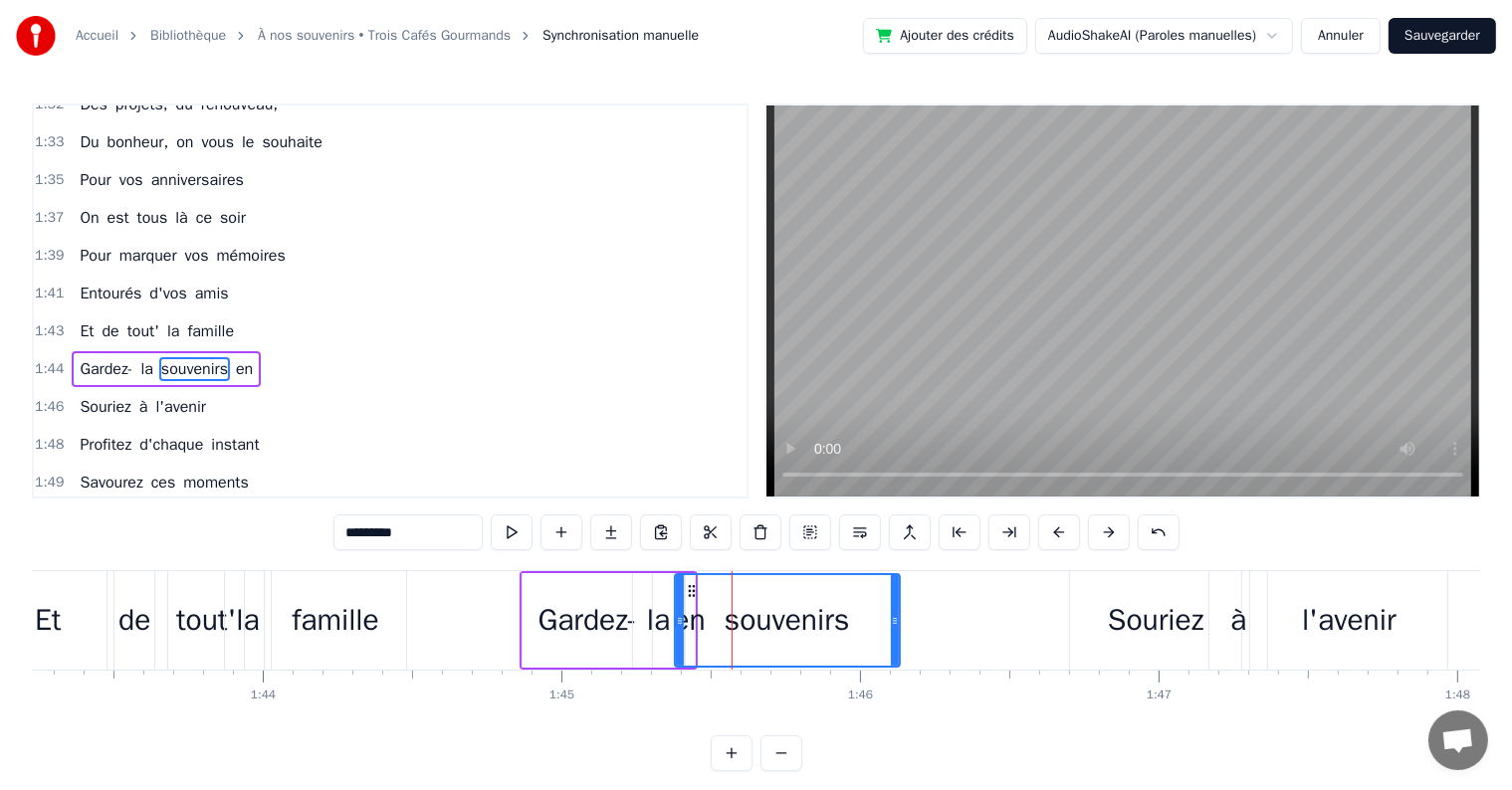 click on "souvenirs" at bounding box center [787, 620] 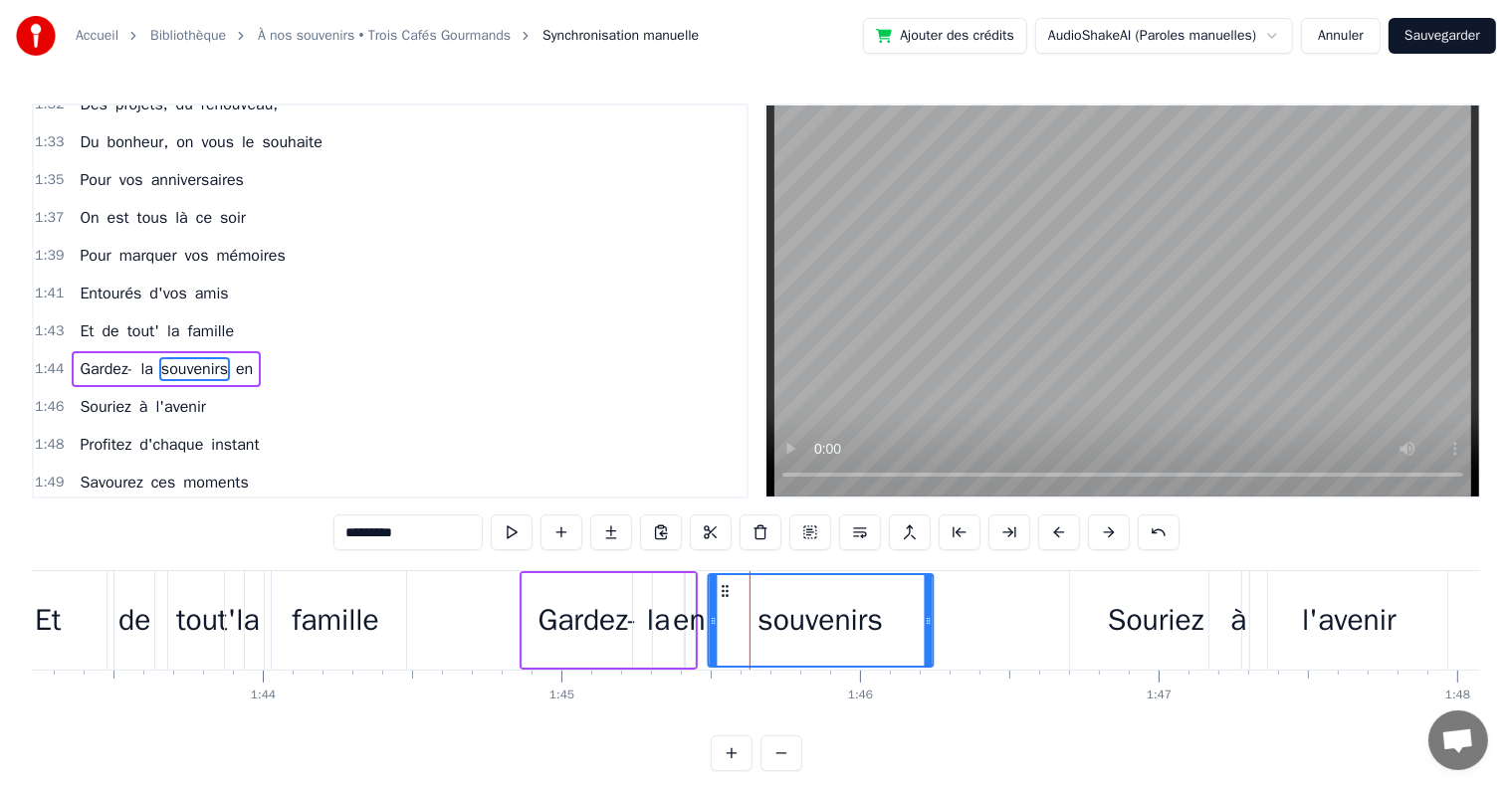drag, startPoint x: 692, startPoint y: 587, endPoint x: 725, endPoint y: 594, distance: 33.734256 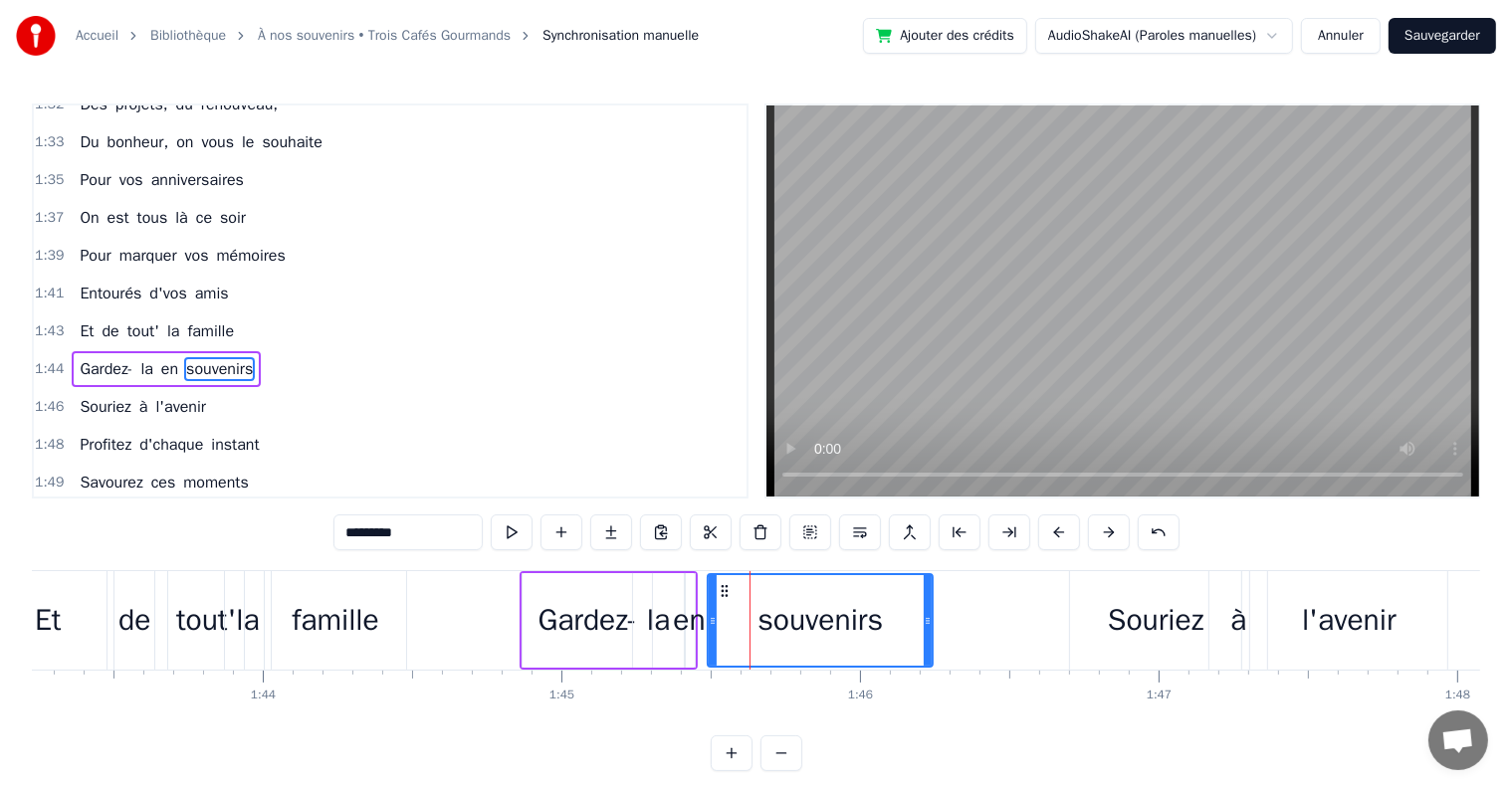 click on "en" at bounding box center (689, 620) 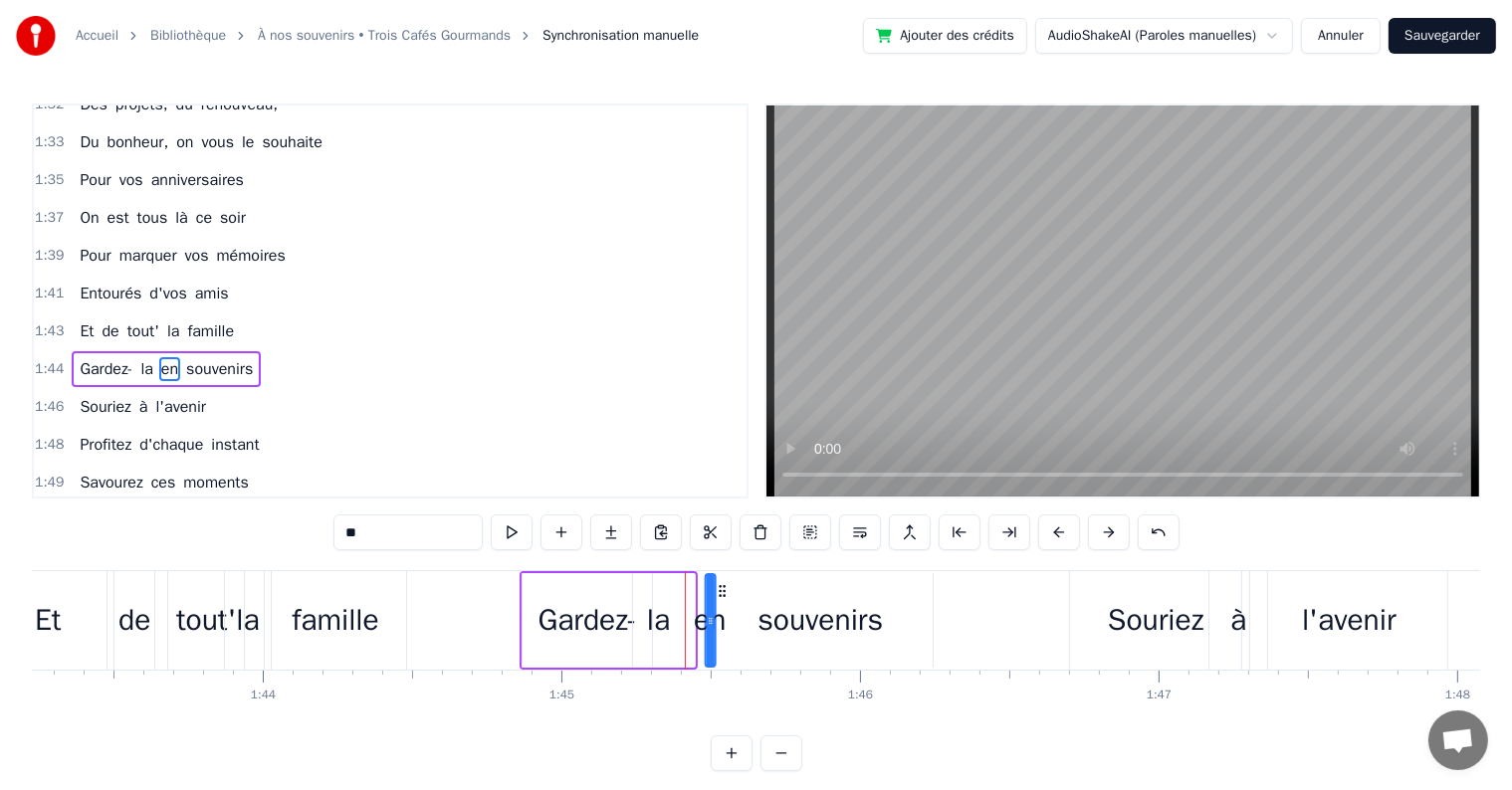 drag, startPoint x: 704, startPoint y: 587, endPoint x: 737, endPoint y: 592, distance: 33.37664 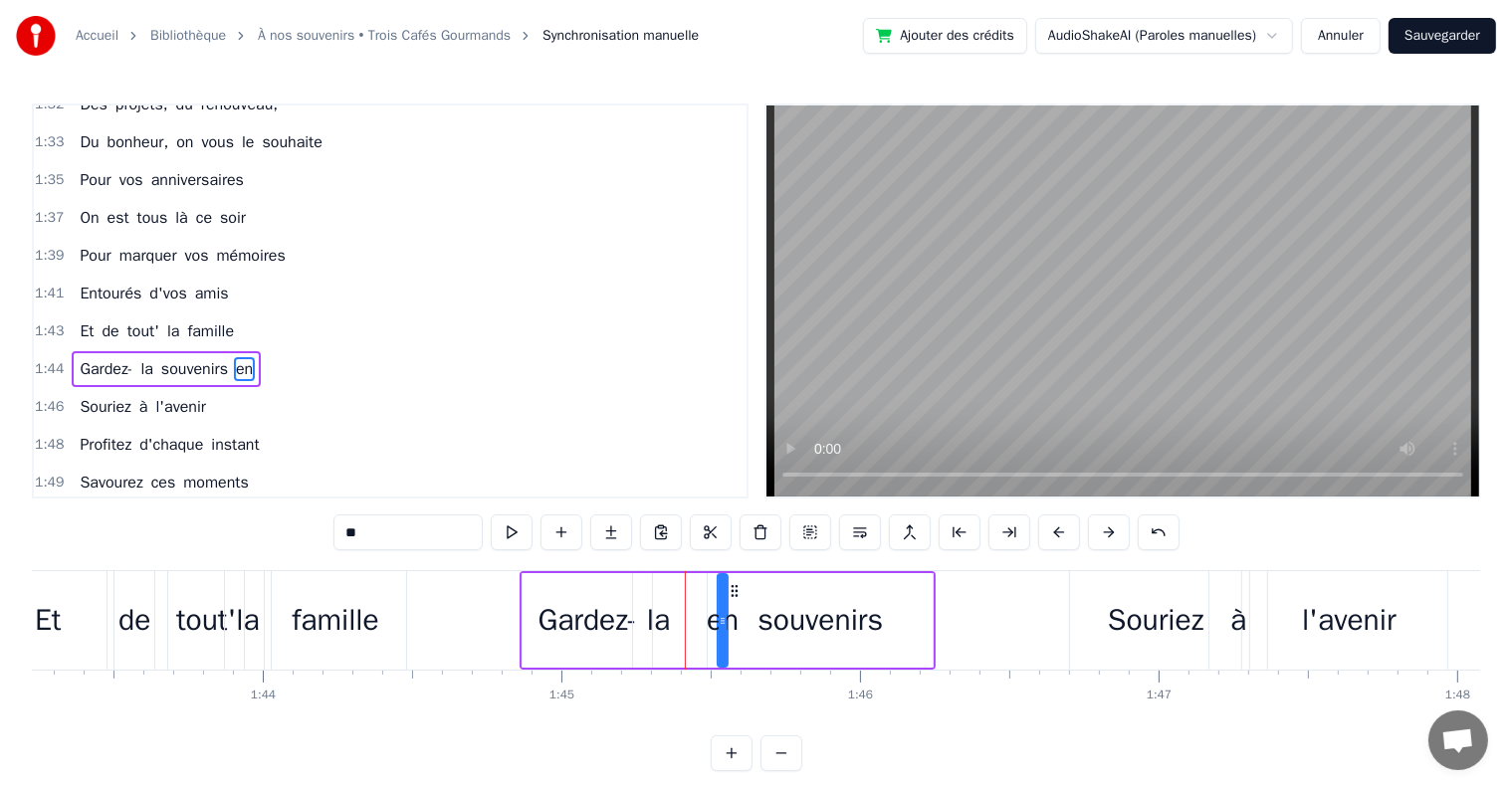 click on "Souriez" at bounding box center [1156, 620] 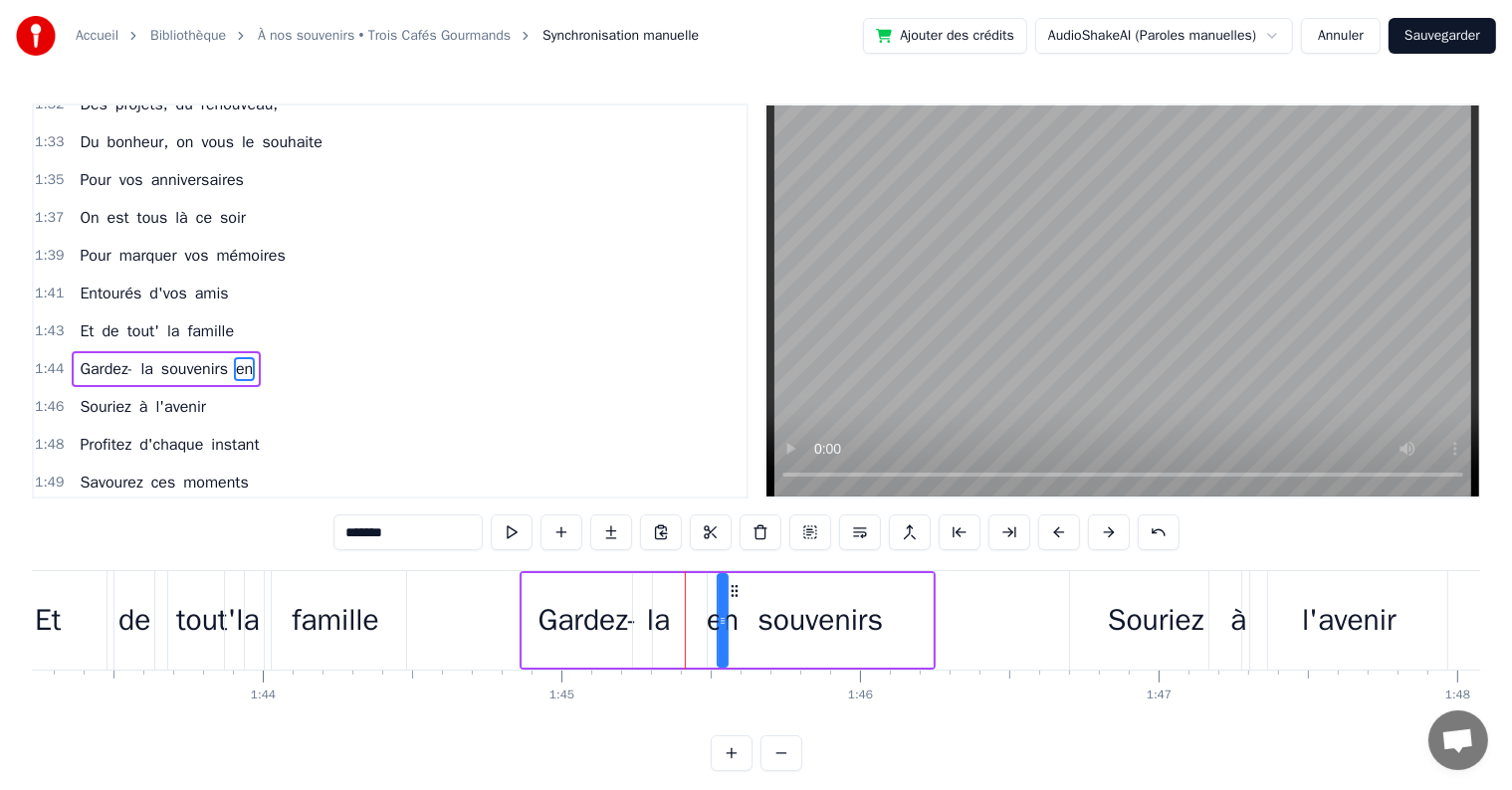 scroll, scrollTop: 1909, scrollLeft: 0, axis: vertical 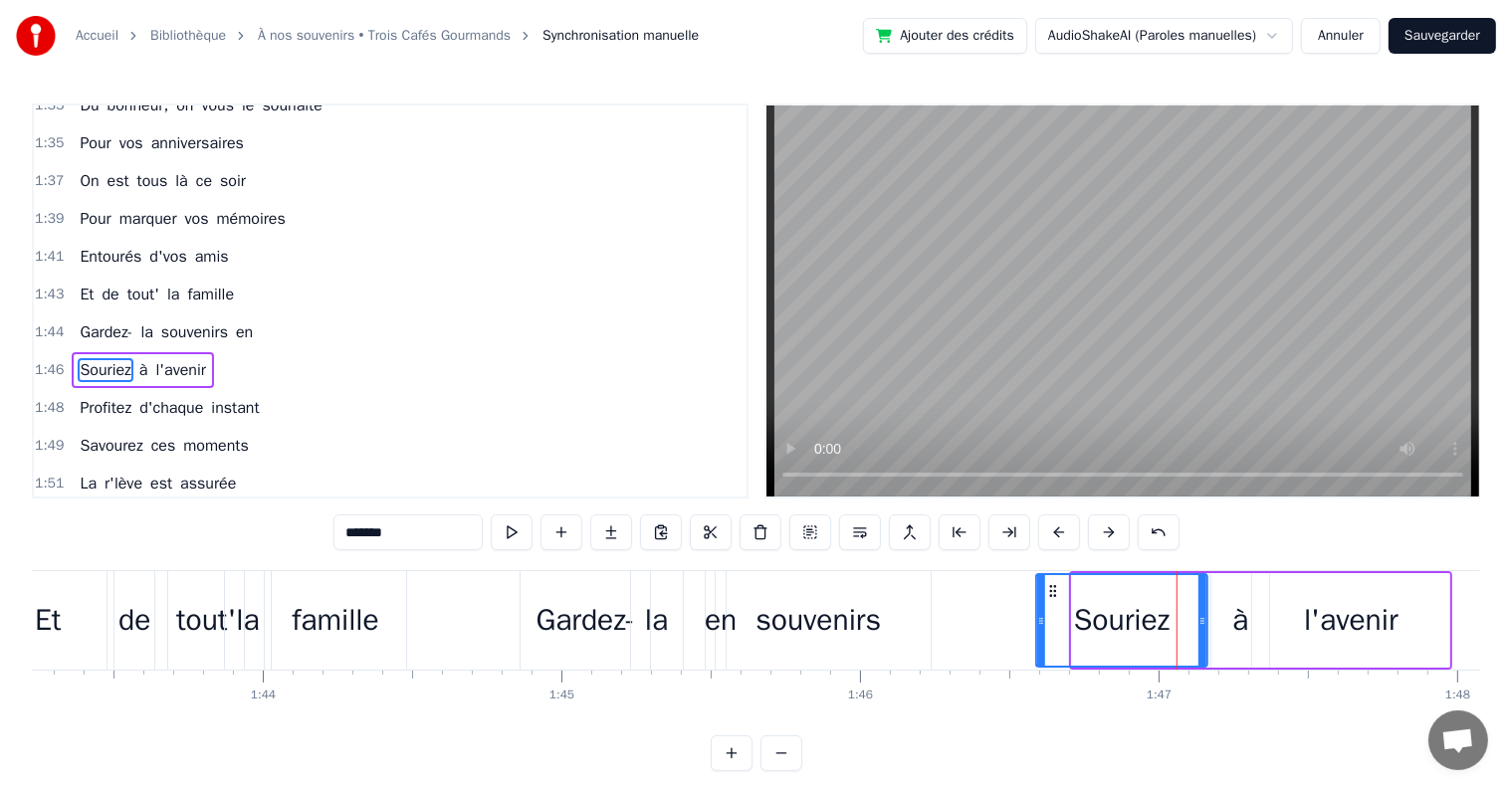 drag, startPoint x: 1084, startPoint y: 586, endPoint x: 1048, endPoint y: 589, distance: 36.124784 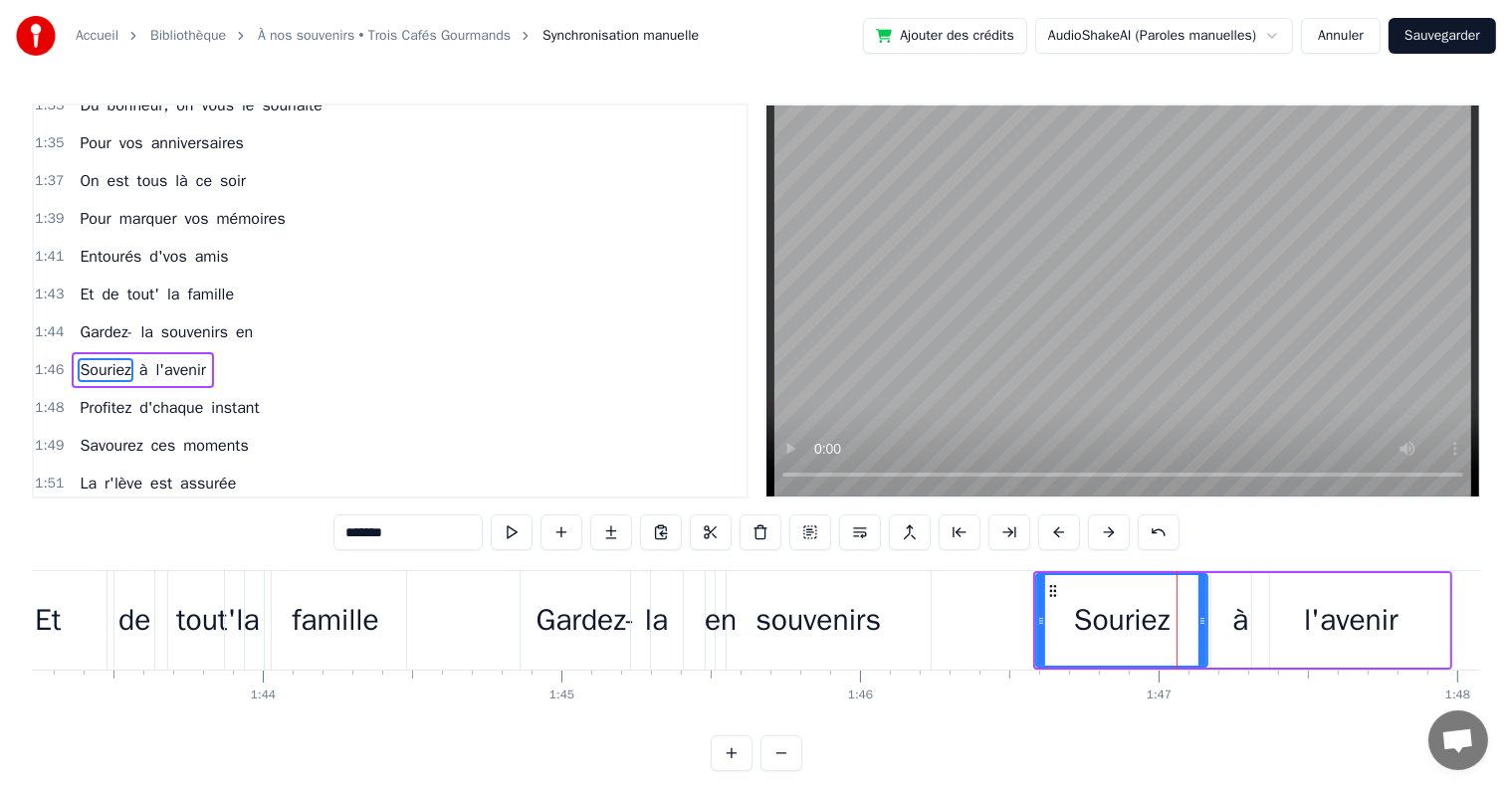 click on "à" at bounding box center [1240, 620] 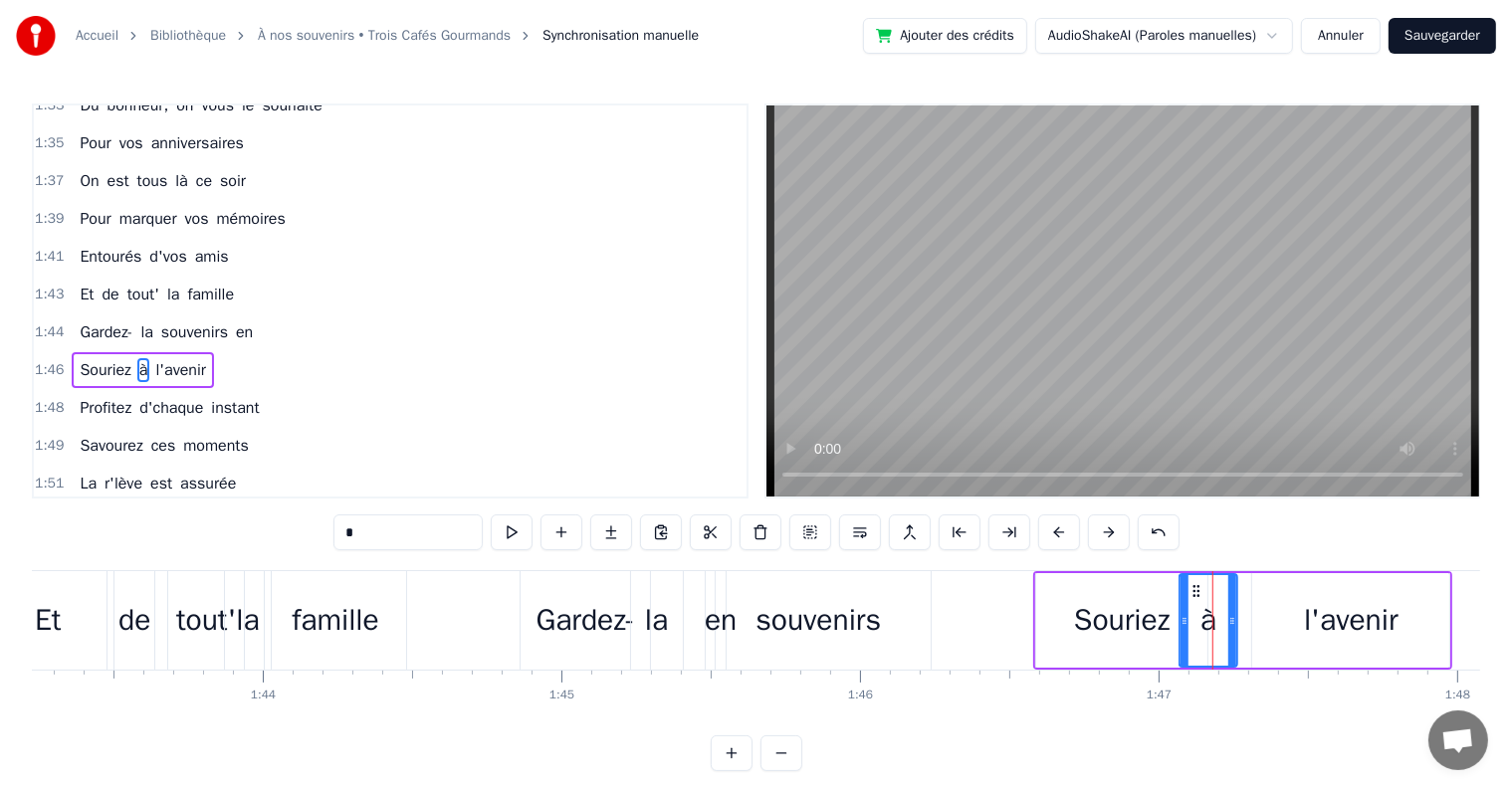 drag, startPoint x: 1227, startPoint y: 588, endPoint x: 1195, endPoint y: 593, distance: 32.38827 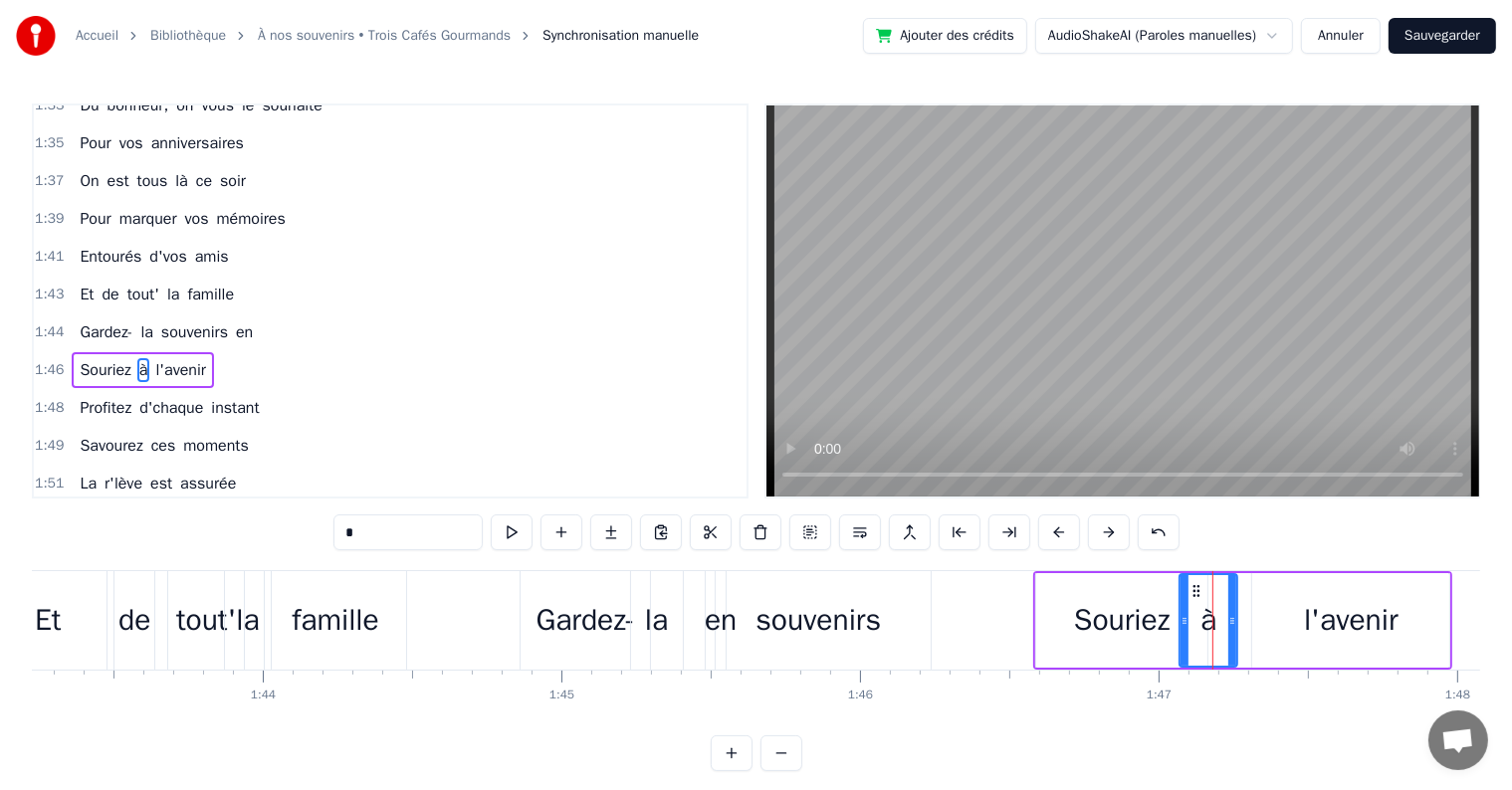 click on "l'avenir" at bounding box center [1351, 620] 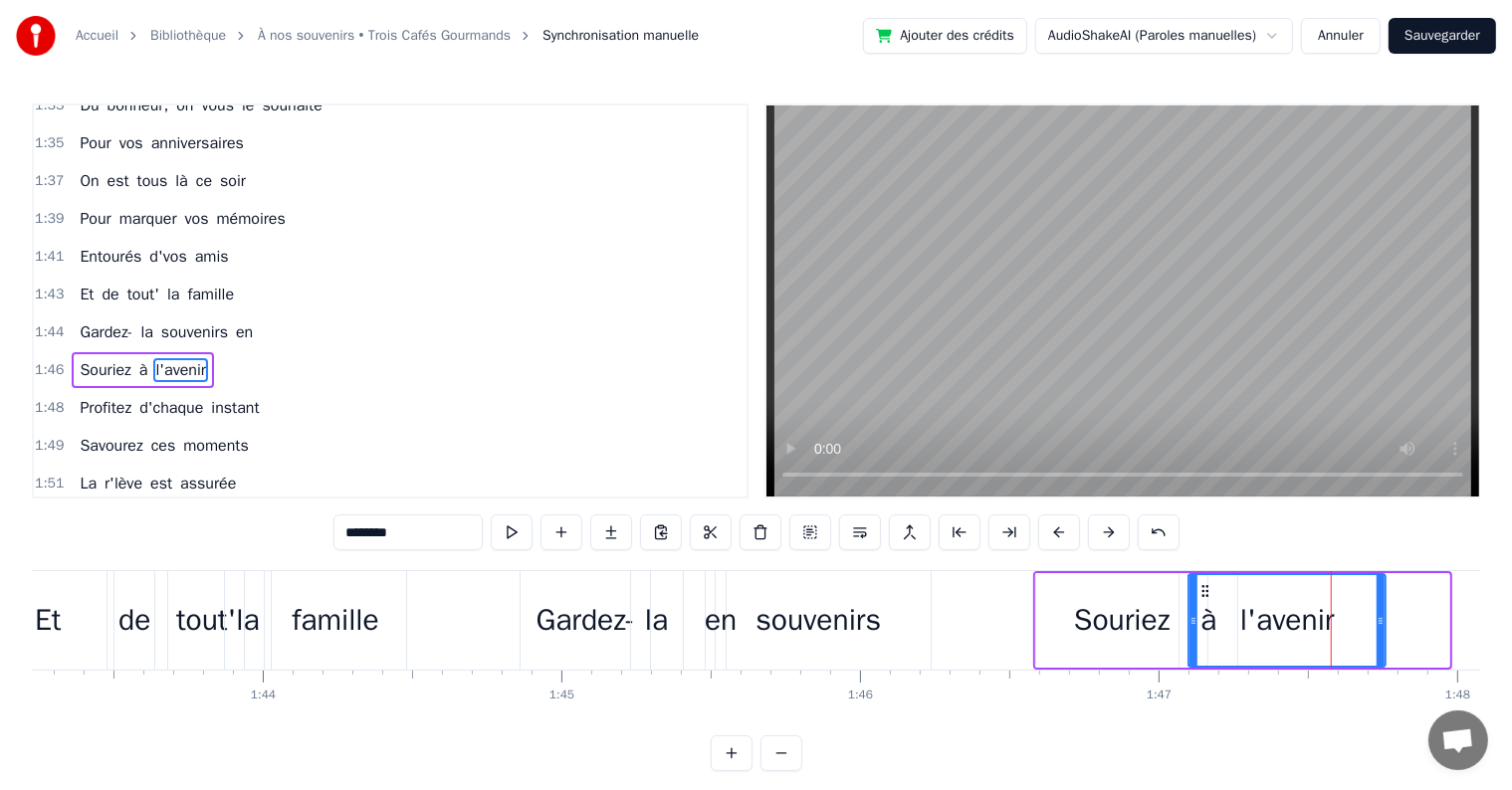 drag, startPoint x: 1268, startPoint y: 589, endPoint x: 1204, endPoint y: 603, distance: 65.51336 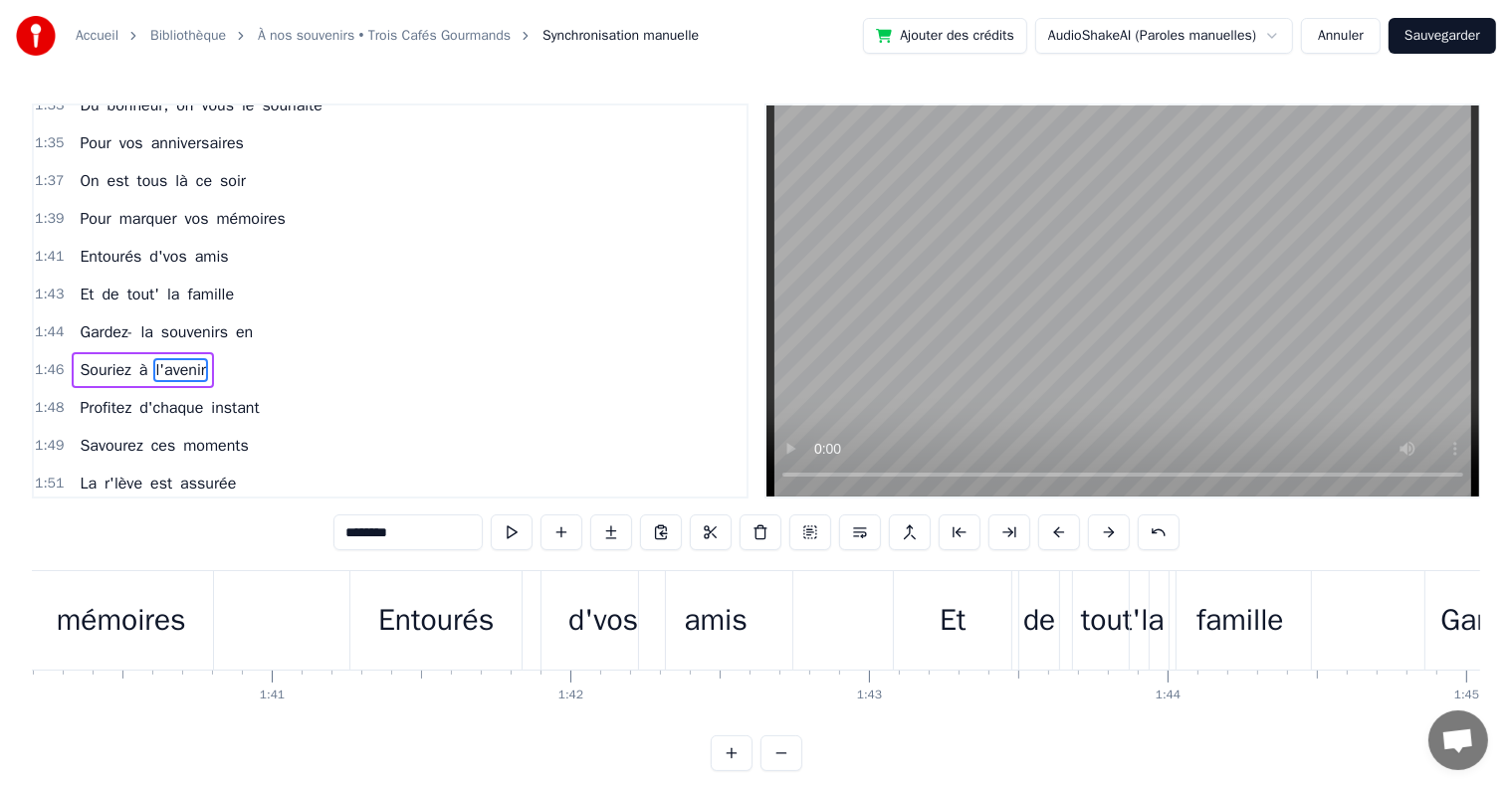scroll, scrollTop: 0, scrollLeft: 29630, axis: horizontal 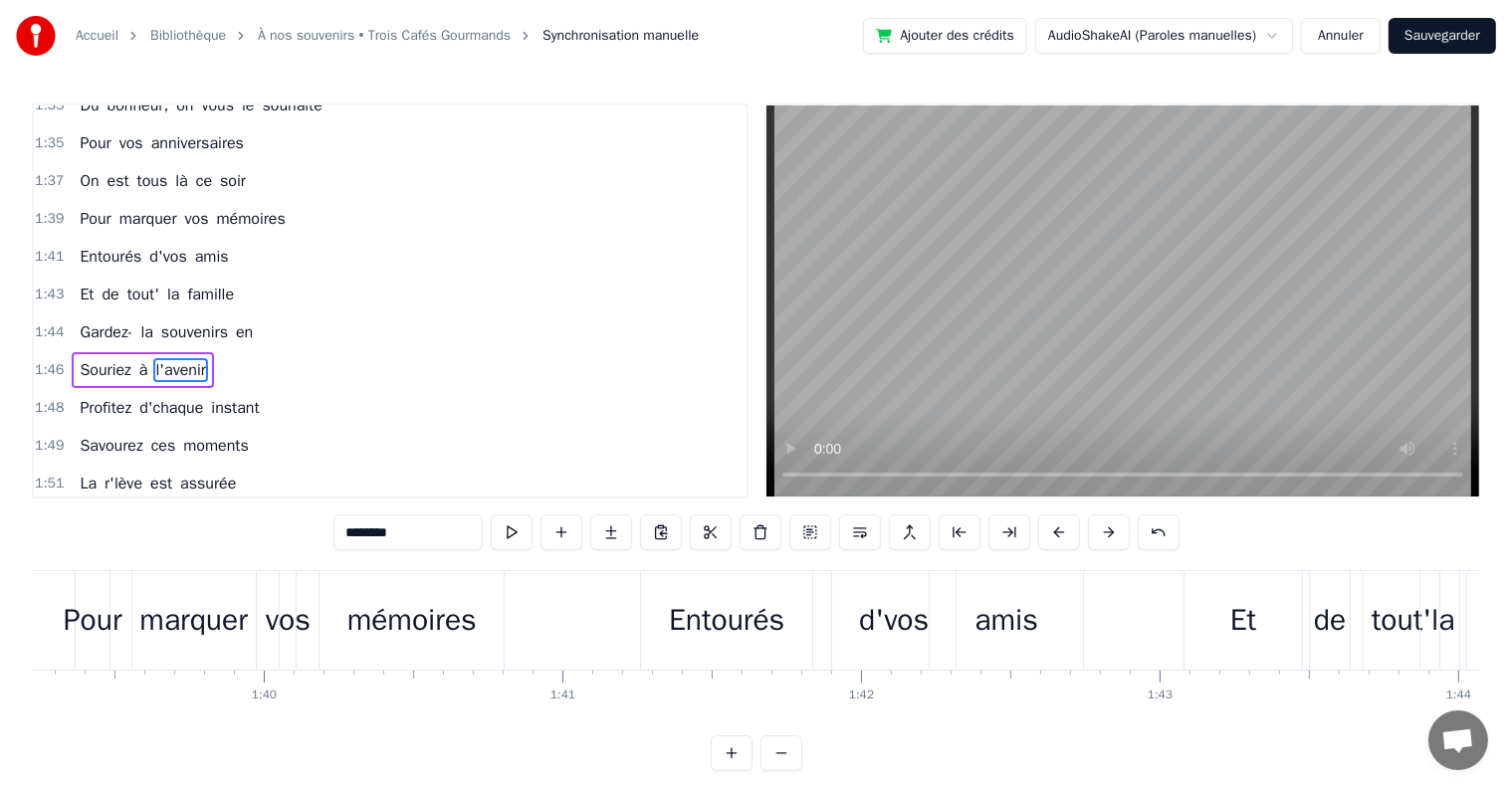 click on "Pour" at bounding box center [93, 620] 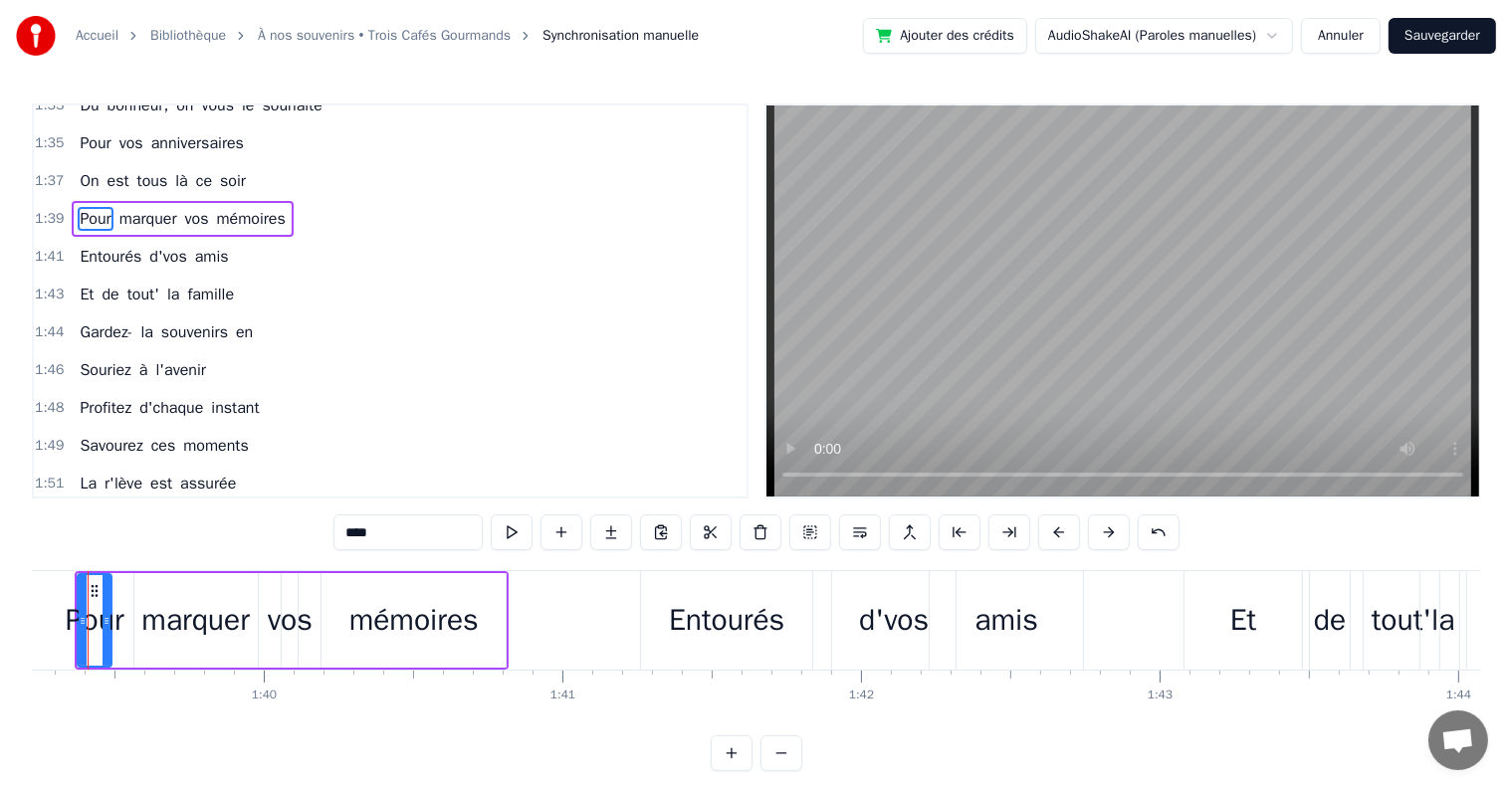 scroll, scrollTop: 1882, scrollLeft: 0, axis: vertical 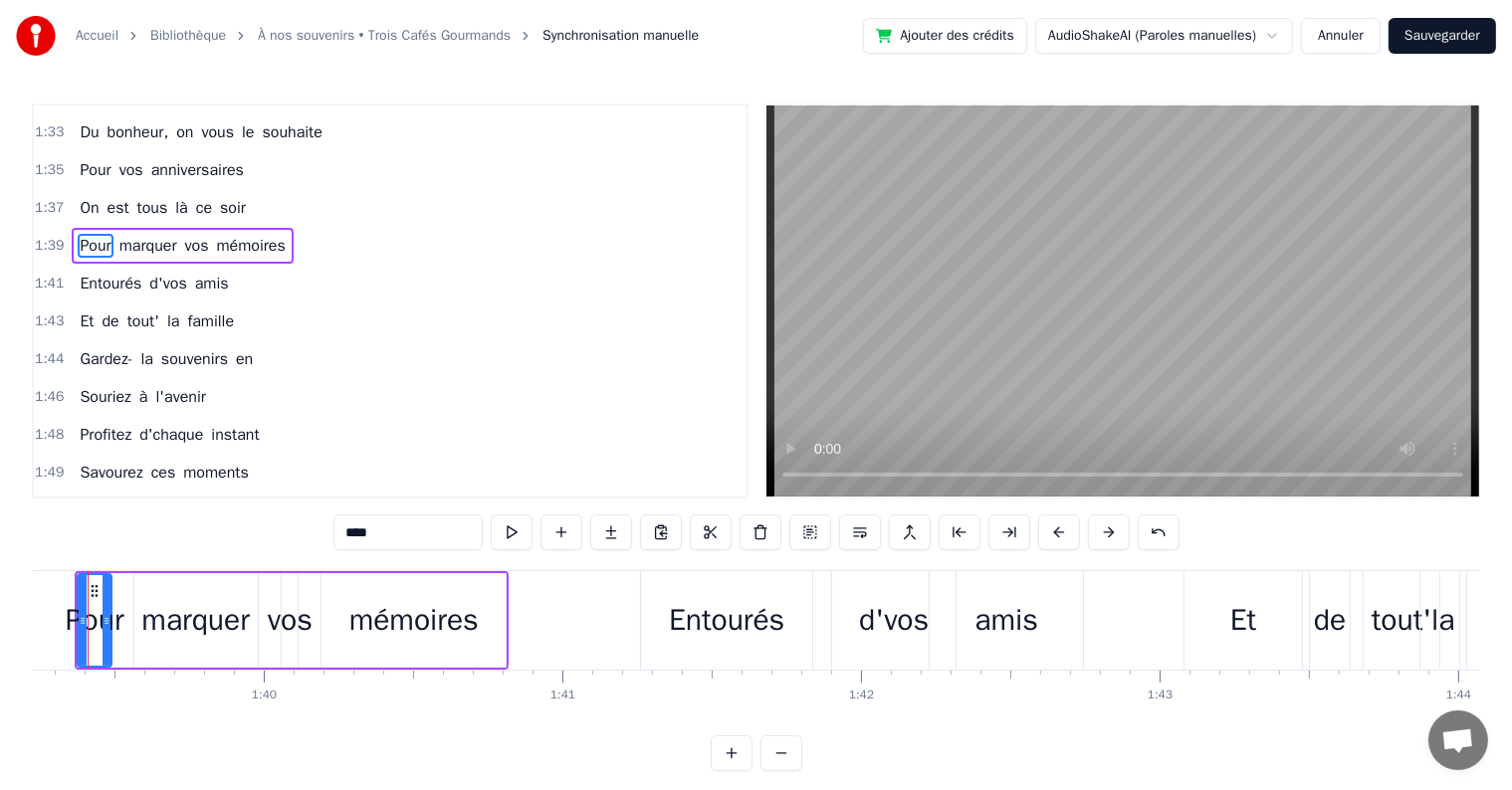 click on "Comment peut- on oublier C'qui nous amène ici Ce sont deux [BIRTHDAY] Et pas n'importe lesquelles On fête, la cinquantaine de [FIRST] et [LAST] Et c'est sur c'petit air Qu'lon fête leur demi- siècle C'est sûr ce n'est pas rien Vous n'êtes plus des [AGE_GROUP] Mais ce n'est pas si loin N'ayez pas de chagrin Ce n'était pas d'[OWNERSHIP] faute On revit des anecdotes On revoit les copains Et on est plein d'entrain On est un peu bavard On r'trace vos histoires Du lit à l'apéro Sans oublier l'[PERSONAL_TERM] Boire un p'tit verre de trop Chanter vraiment faux C'est tout c'qu'on a trouvé Pour se faire remarquer Vous nous trouvez p'têtre con N'aimez pas notre chanson Elle est un peu bizarre Pour changer c'est trop tard C'est l'fruit d'[OWNERSHIP] réflexion Des mots qu'on sélectionne Et des mots qui résonnent Dans toute la région C'est au cours d'une soirée Qu'vous vous êtes rencontrés Pour s'aimer à en mourir Pour le meilleur et pour le pire Pas prêts de monter au ciel Rejoindre le soleil Vous avez tout'la vie Profitez amis" at bounding box center (-892, 620) 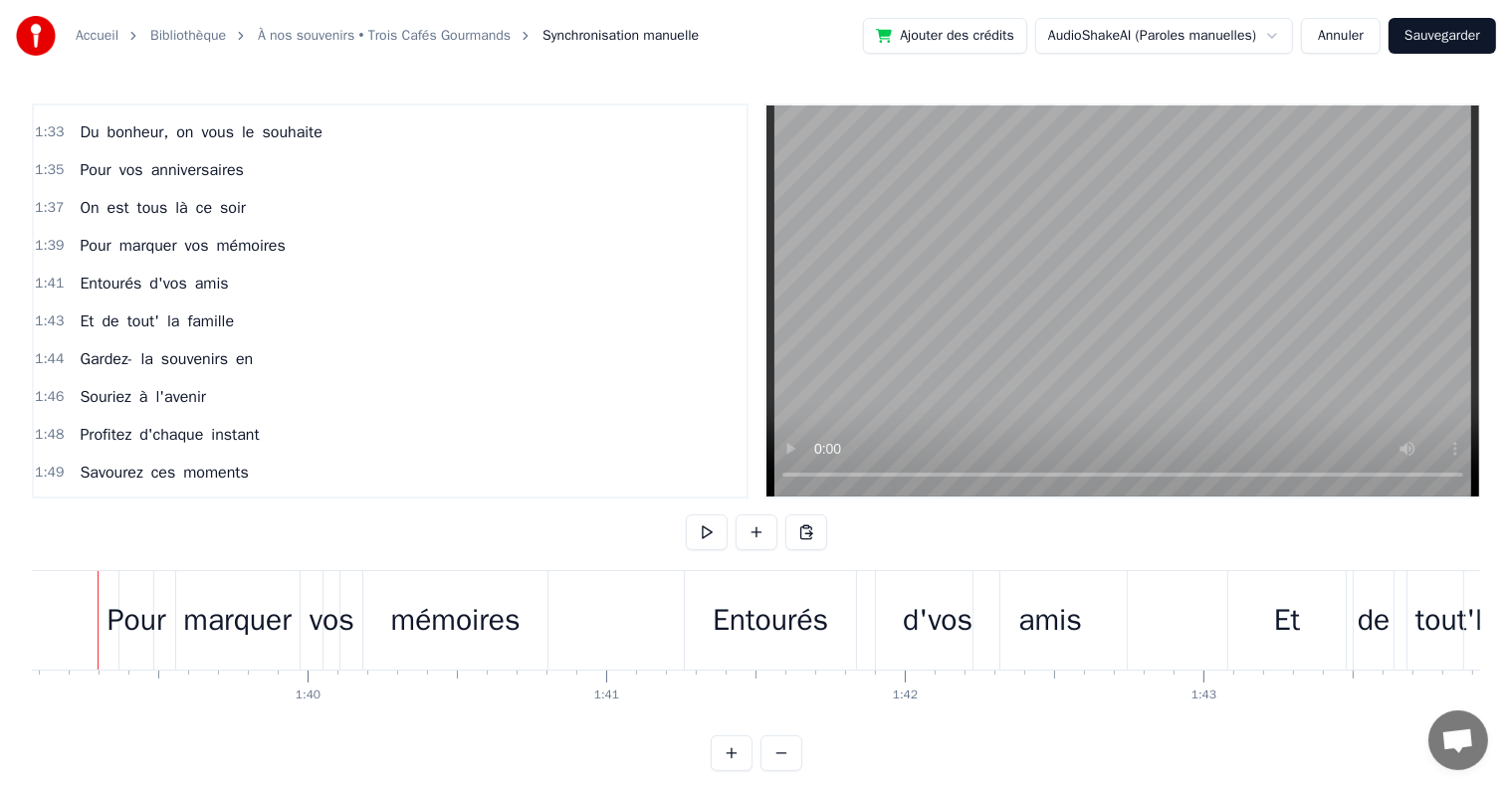 scroll, scrollTop: 0, scrollLeft: 29551, axis: horizontal 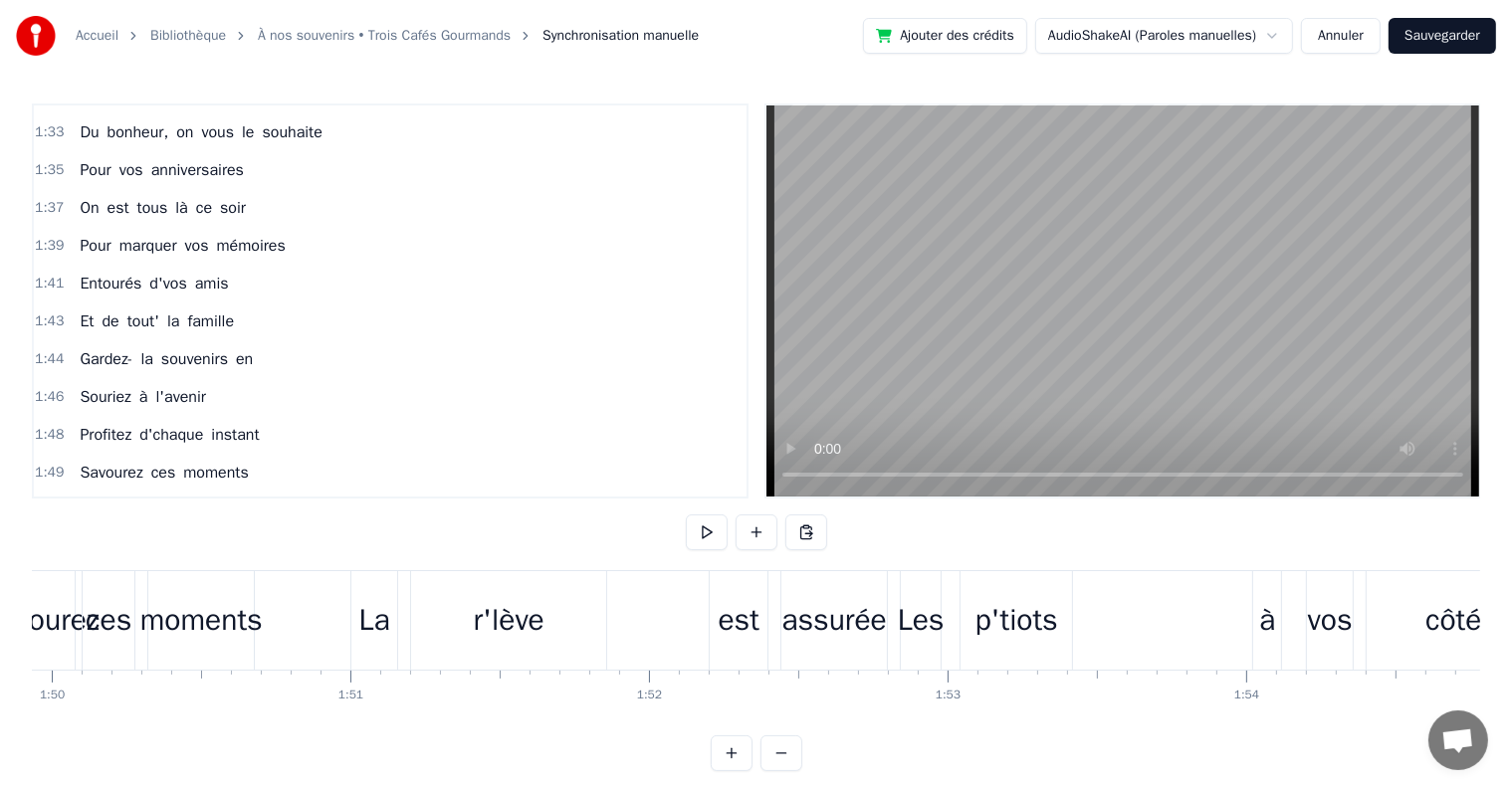 drag, startPoint x: 514, startPoint y: 613, endPoint x: 602, endPoint y: 619, distance: 88.20431 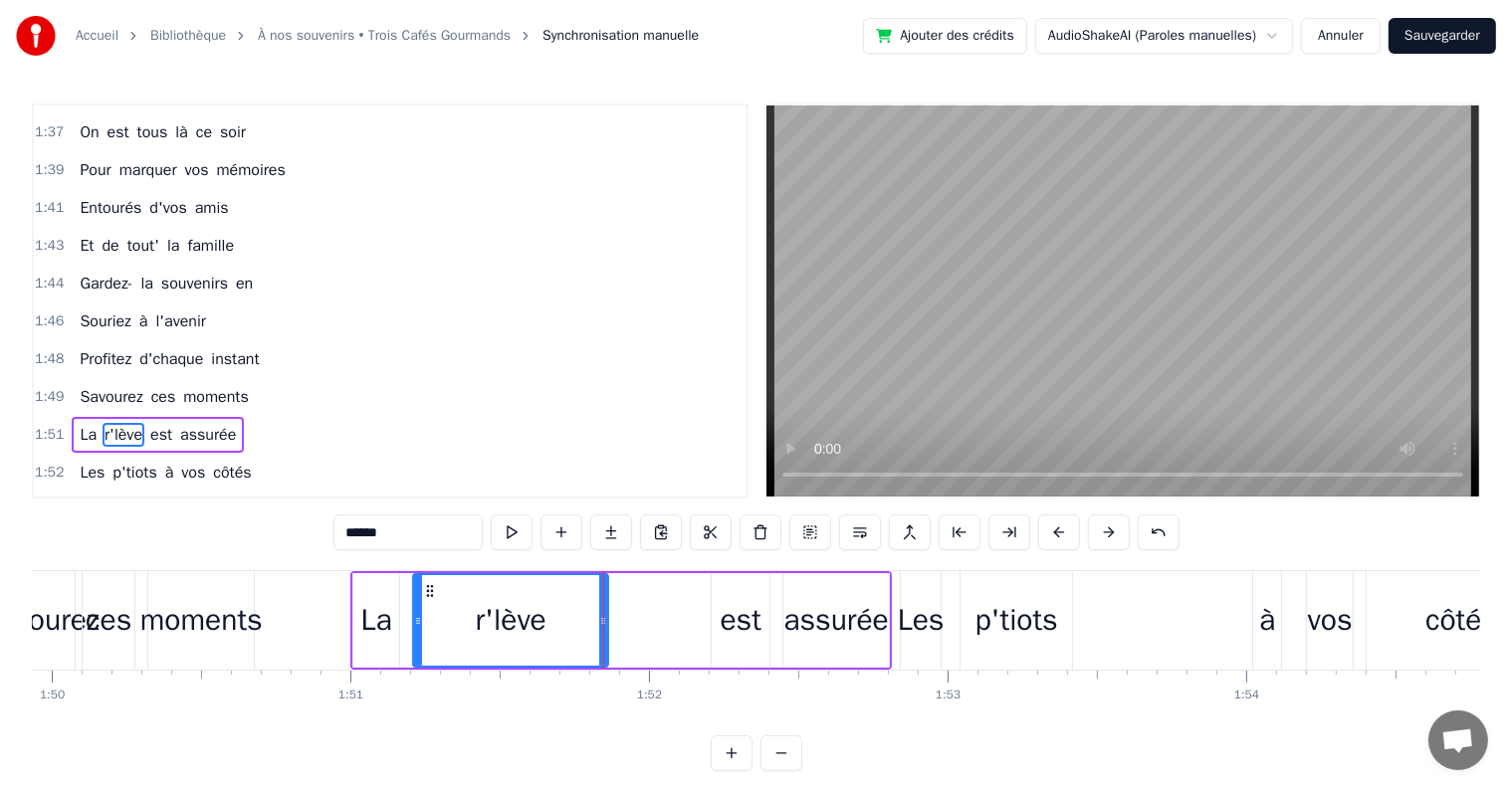 scroll, scrollTop: 2019, scrollLeft: 0, axis: vertical 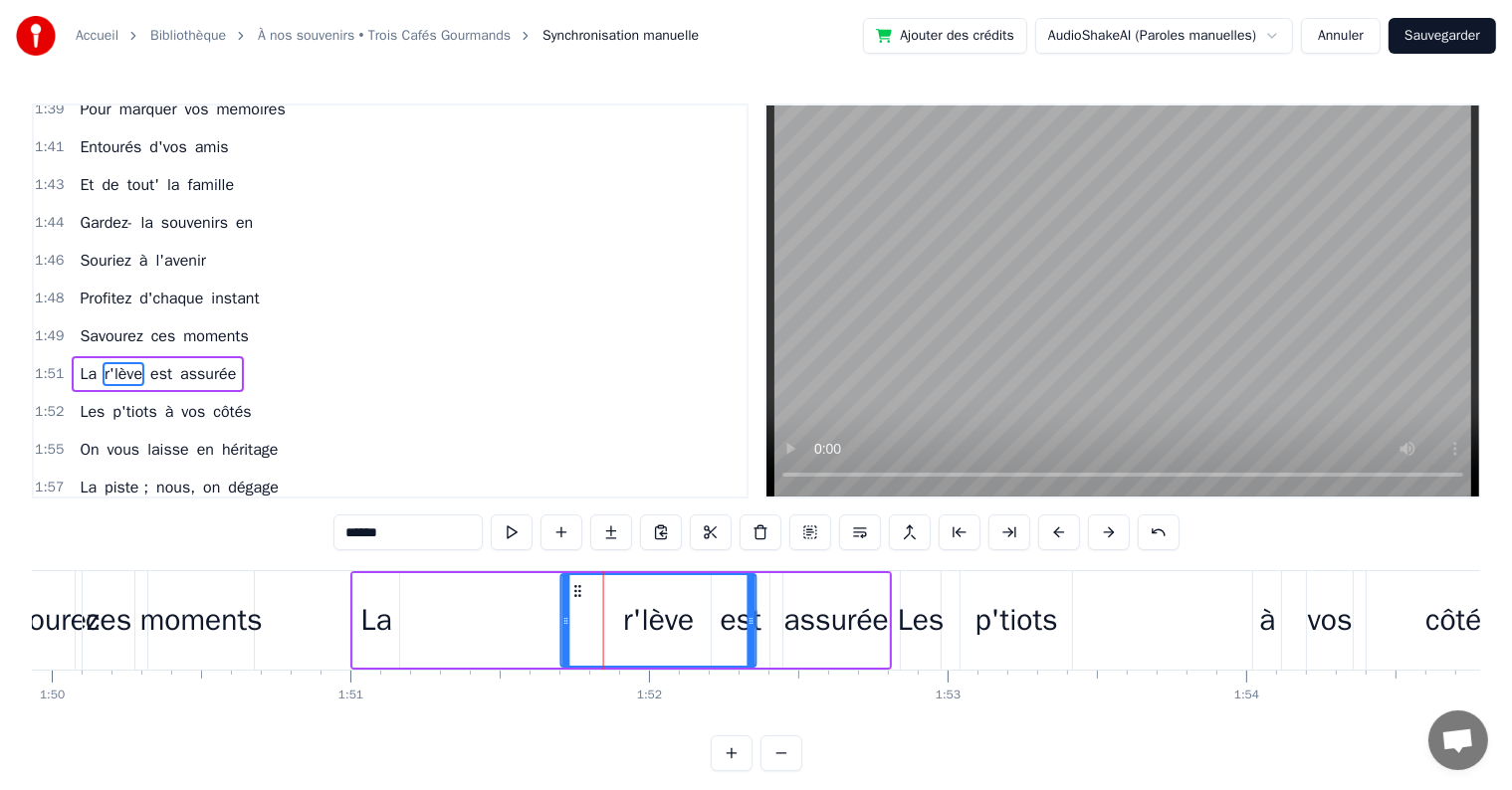 drag, startPoint x: 430, startPoint y: 587, endPoint x: 577, endPoint y: 602, distance: 147.7633 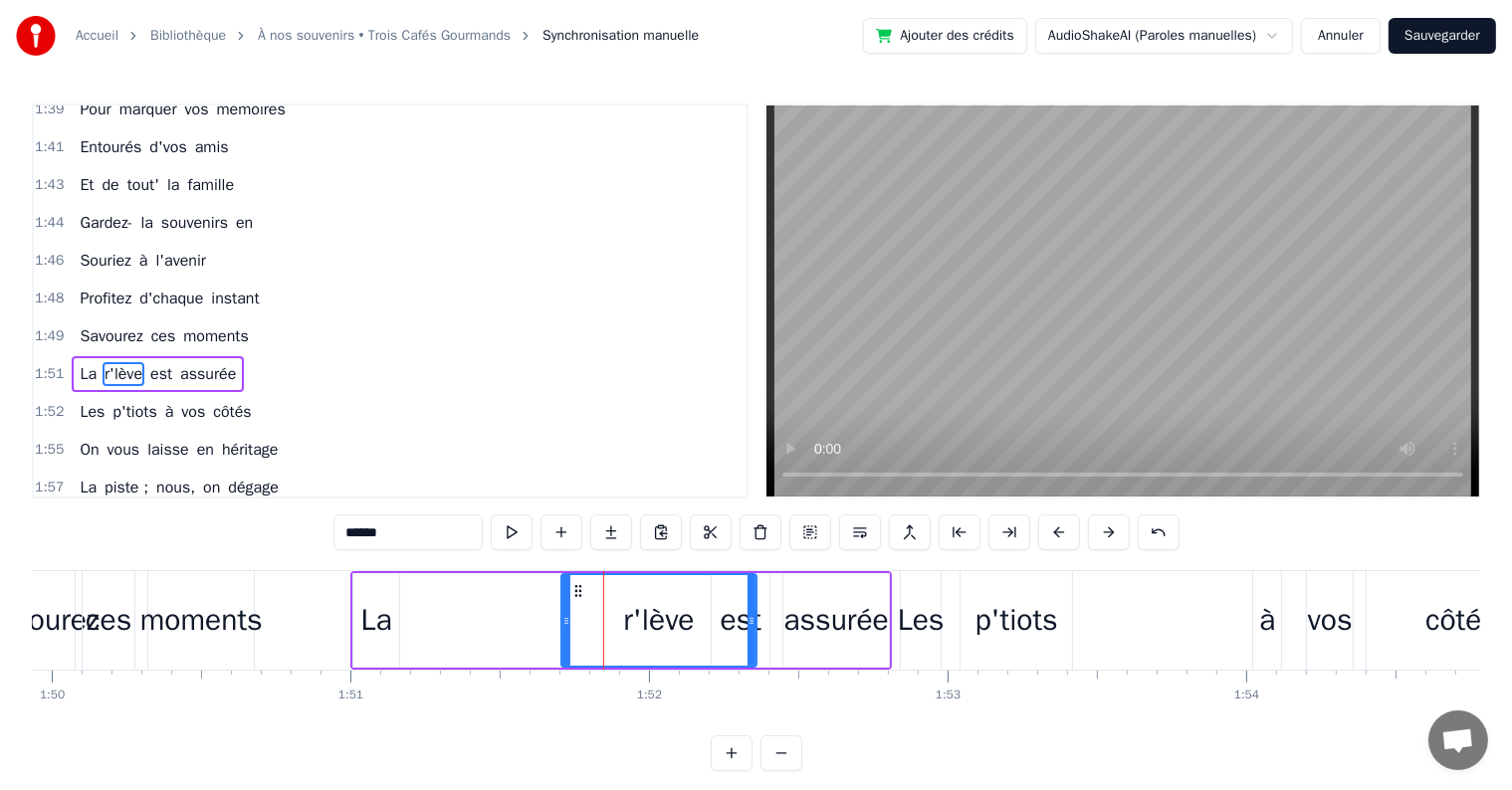 click on "p'tiots" at bounding box center (1016, 620) 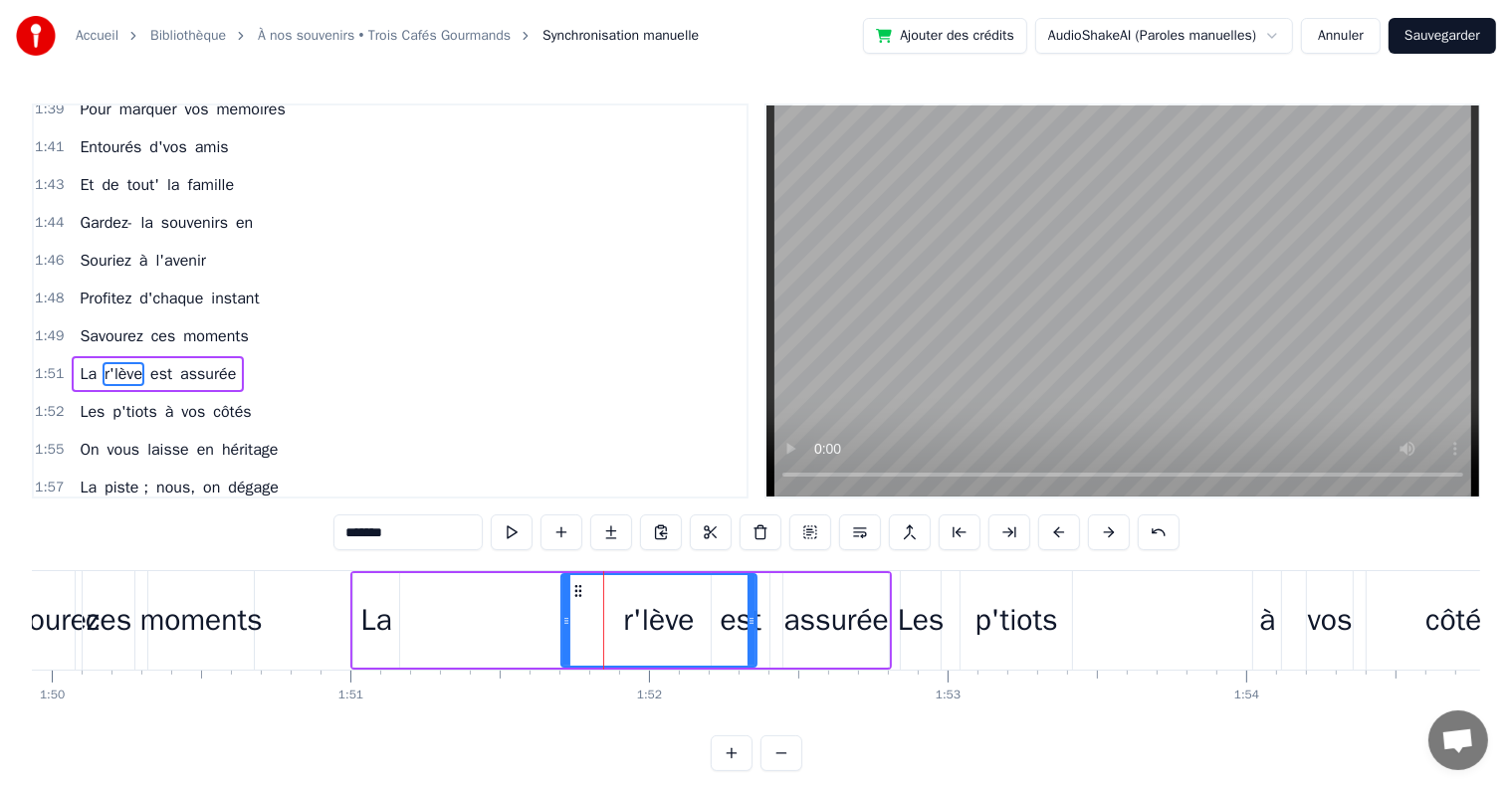 scroll, scrollTop: 2056, scrollLeft: 0, axis: vertical 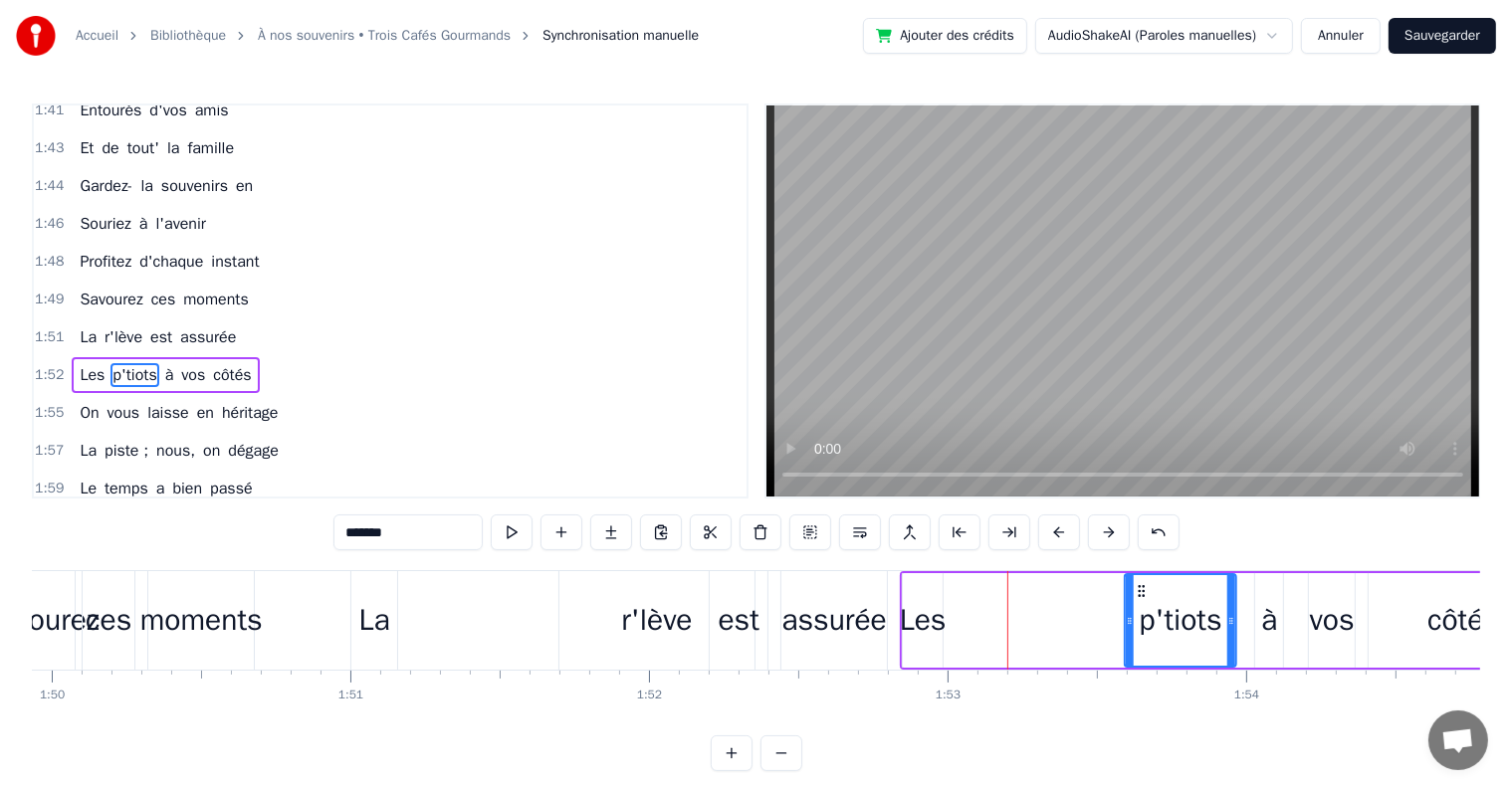 drag, startPoint x: 977, startPoint y: 591, endPoint x: 1136, endPoint y: 602, distance: 159.38005 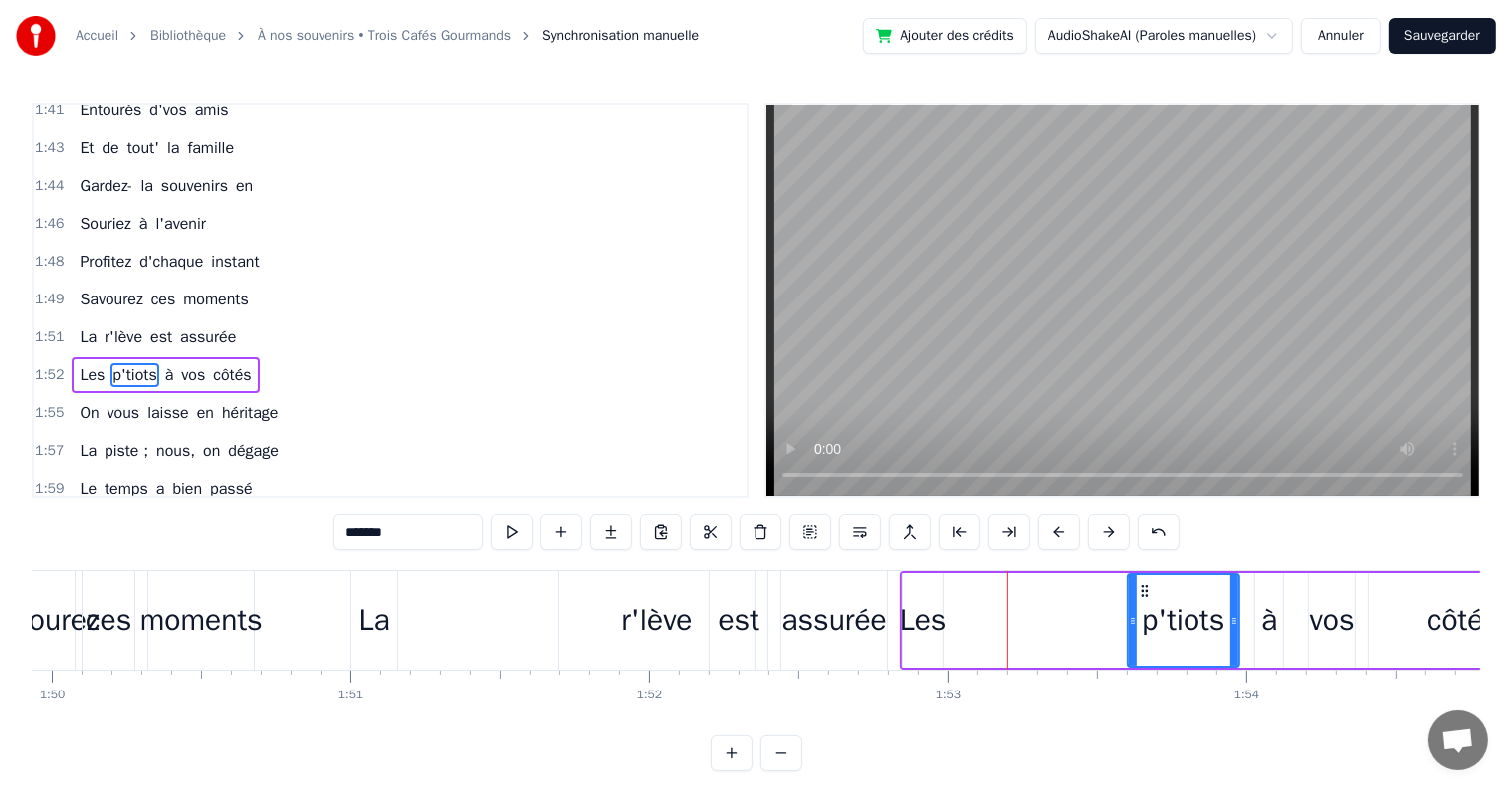 click on "Les" at bounding box center [923, 620] 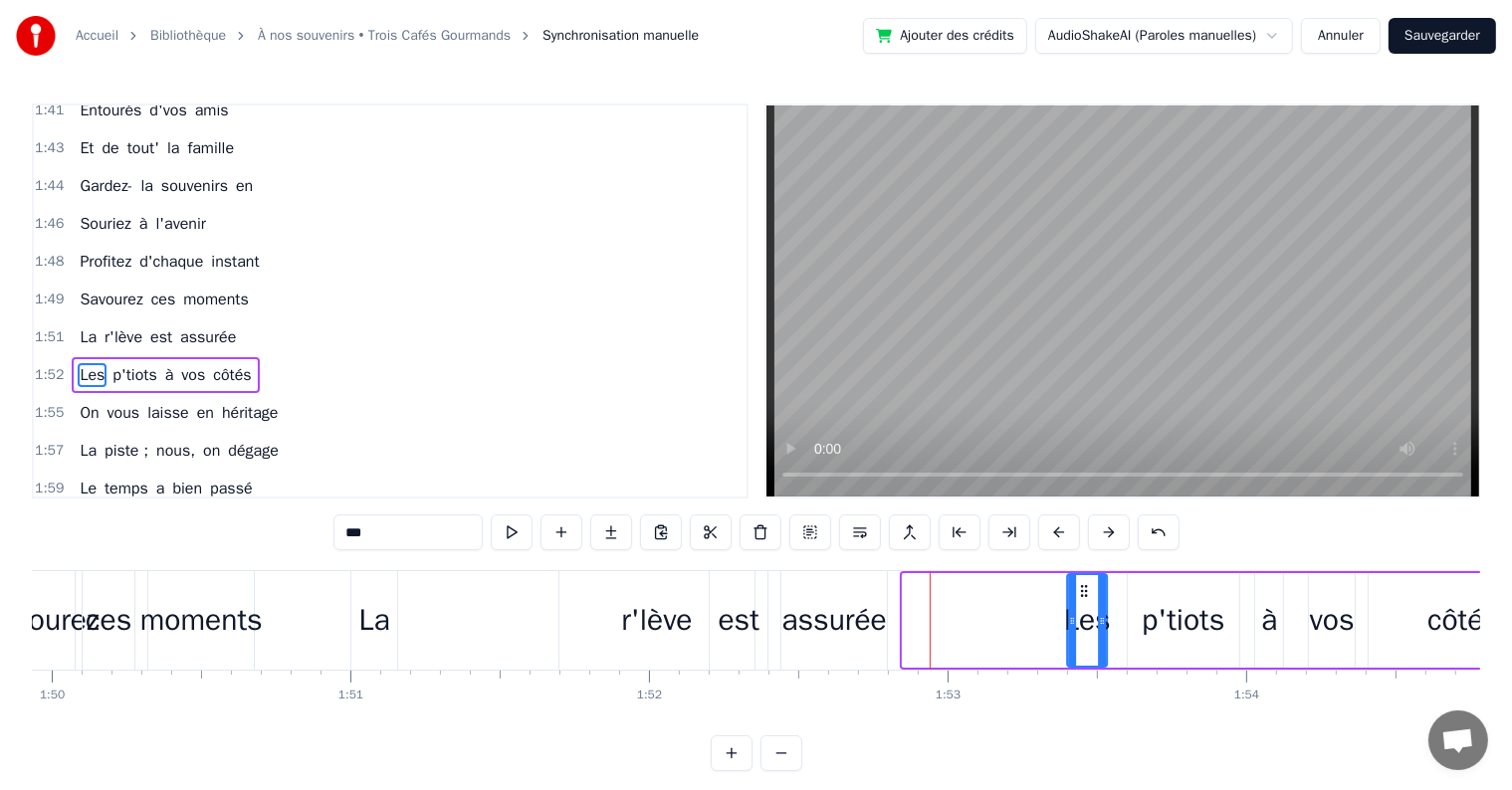 drag, startPoint x: 921, startPoint y: 589, endPoint x: 1092, endPoint y: 602, distance: 171.49344 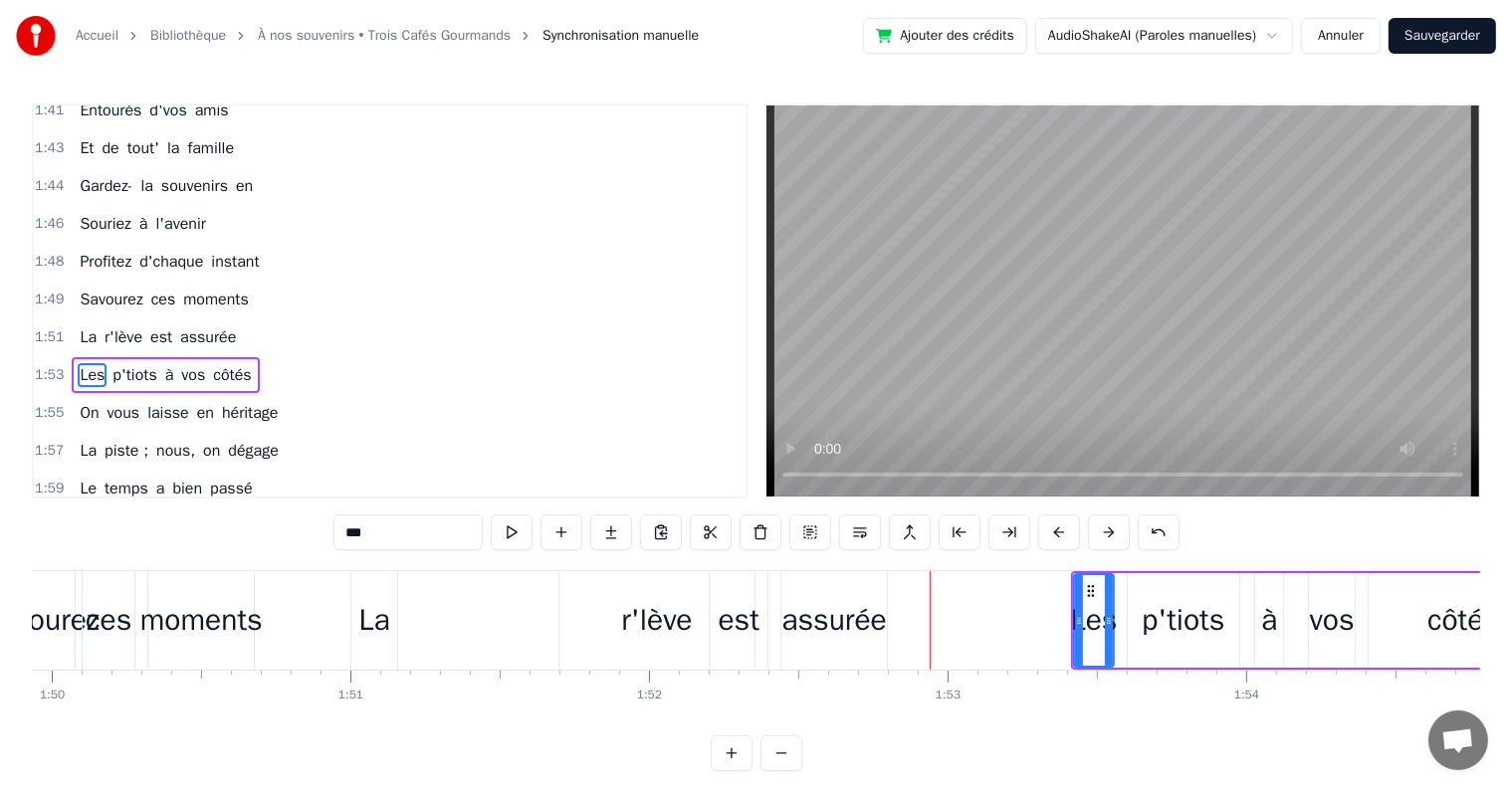click on "La" at bounding box center [374, 620] 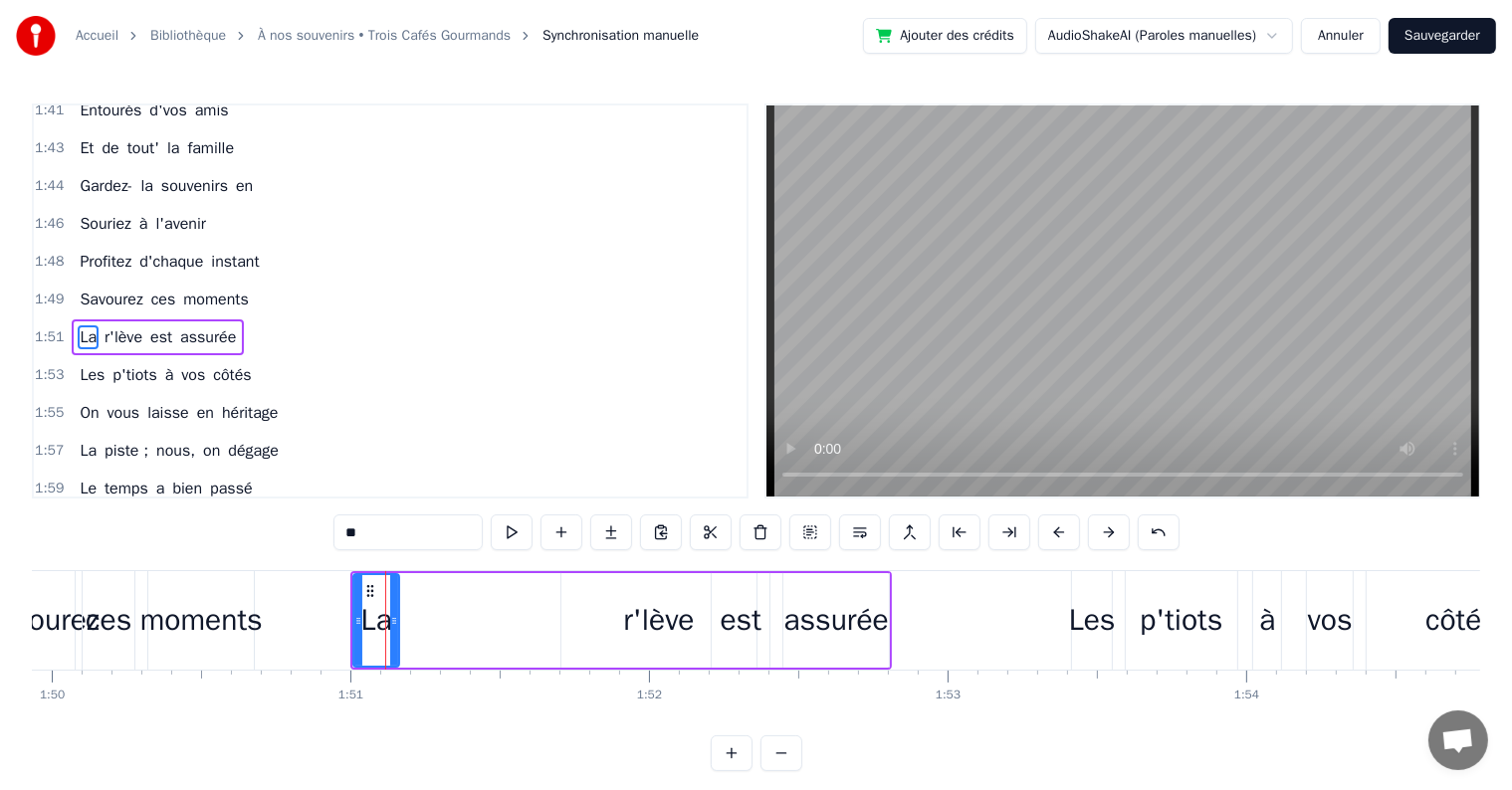 scroll, scrollTop: 2019, scrollLeft: 0, axis: vertical 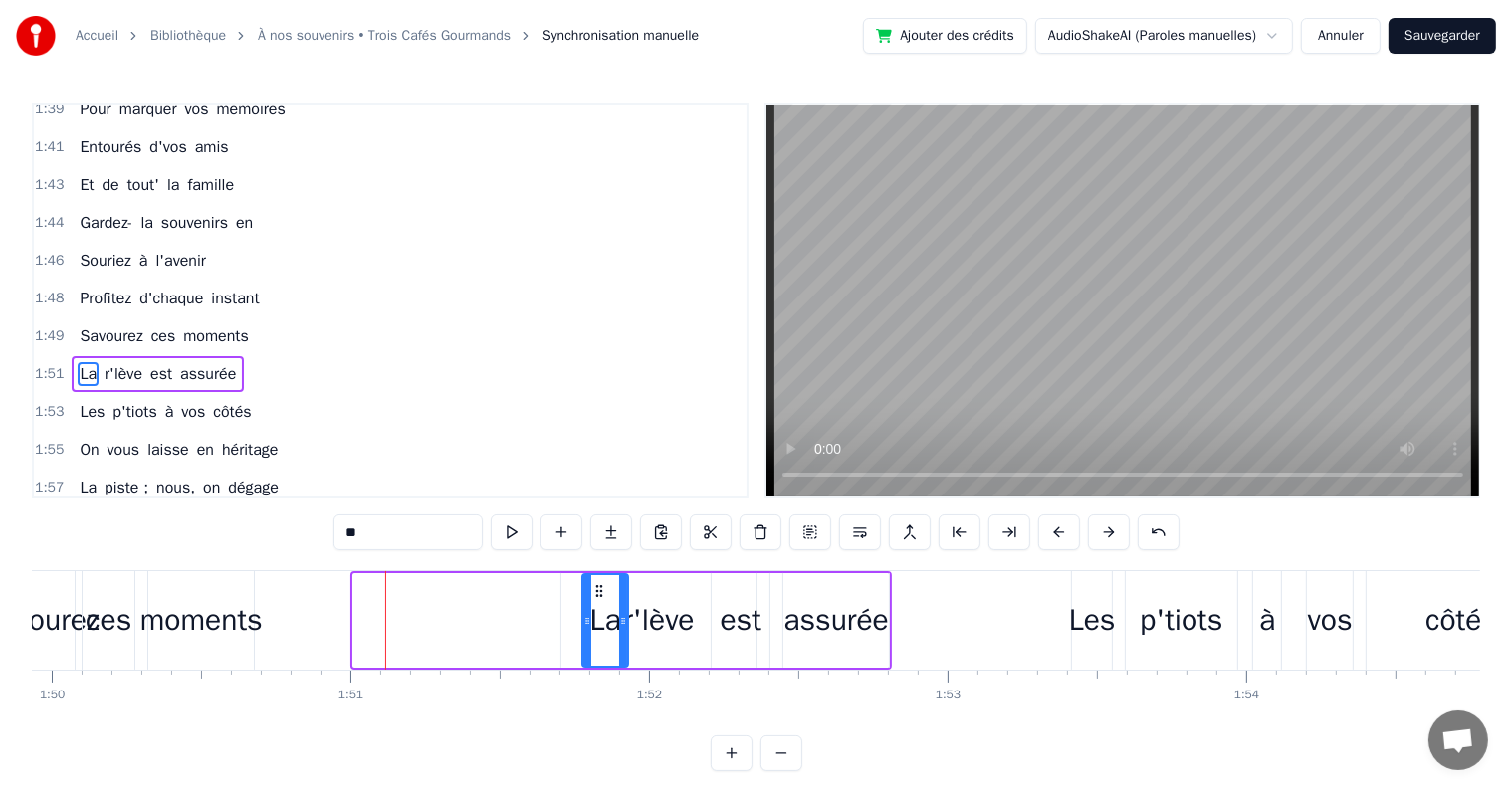 drag, startPoint x: 368, startPoint y: 583, endPoint x: 597, endPoint y: 597, distance: 229.42755 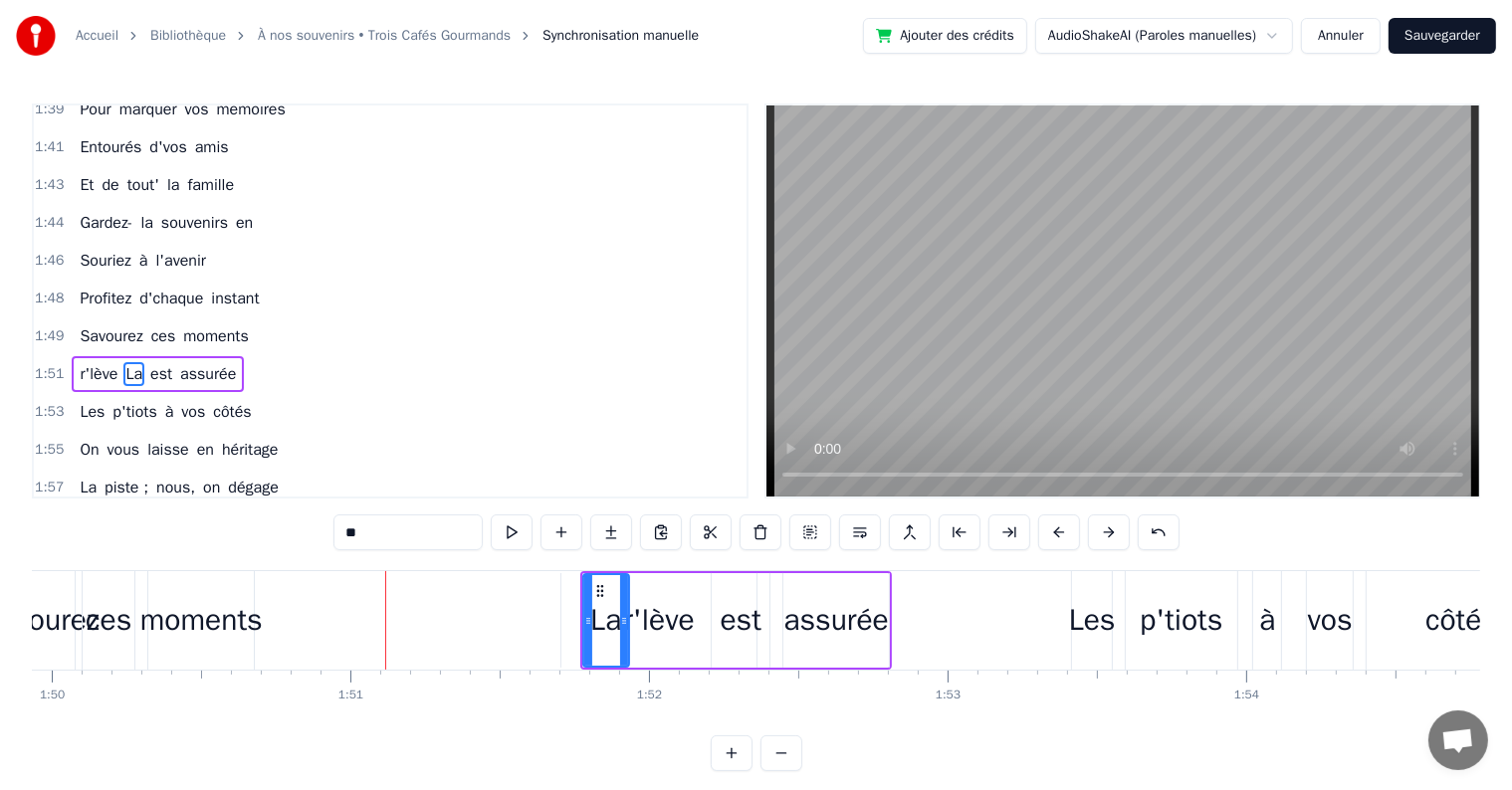 click on "r'lève La est assurée" at bounding box center (737, 620) 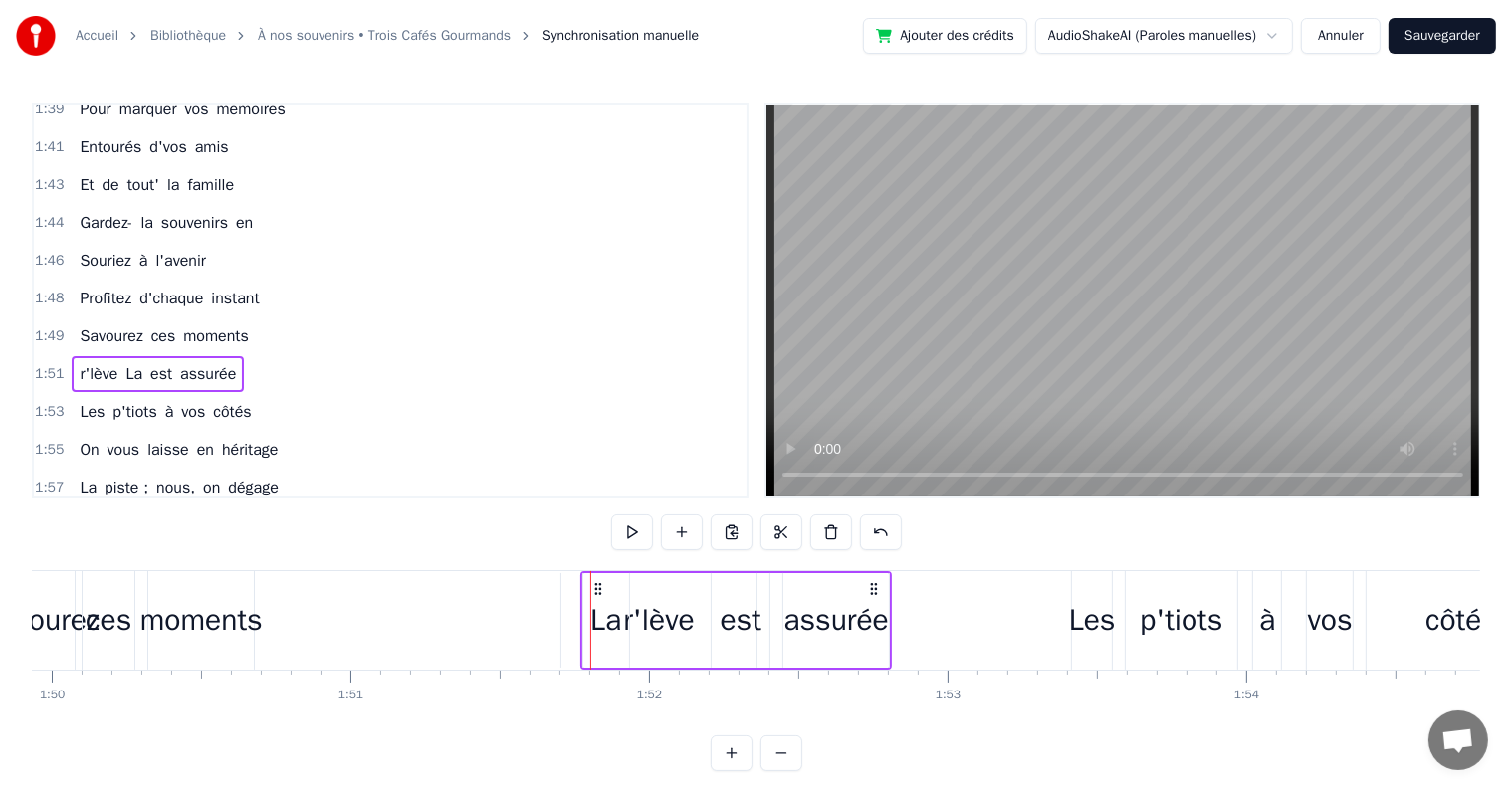 click on "r'lève" at bounding box center (658, 620) 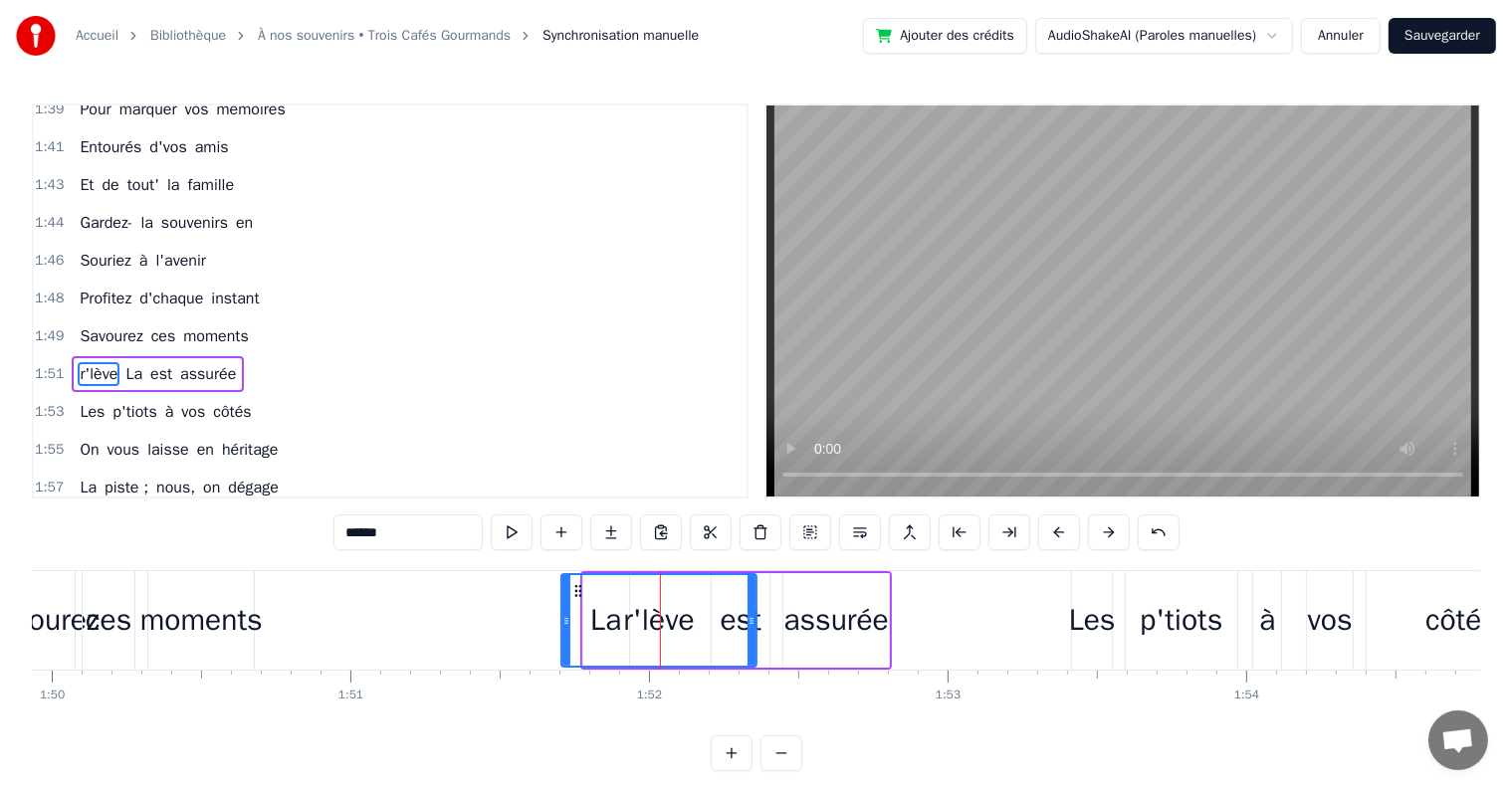 click on "Comment peut- on oublier C'qui nous amène ici Ce sont deux [BIRTHDAY] Et pas n'importe lesquelles On fête, la cinquantaine de [FIRST] et [LAST] Et c'est sur c'petit air Qu'lon fête leur demi- siècle C'est sûr ce n'est pas rien Vous n'êtes plus des [AGE_GROUP] Mais ce n'est pas si loin N'ayez pas de chagrin Ce n'était pas d'[OWNERSHIP] faute On revit des anecdotes On revoit les copains Et on est plein d'entrain On est un peu bavard On r'trace vos histoires Du lit à l'apéro Sans oublier l'[PERSONAL_TERM] Boire un p'tit verre de trop Chanter vraiment faux C'est tout c'qu'on a trouvé Pour se faire remarquer Vous nous trouvez p'têtre con N'aimez pas notre chanson Elle est un peu bizarre Pour changer c'est trop tard C'est l'fruit d'[OWNERSHIP] réflexion Des mots qu'on sélectionne Et des mots qui résonnent Dans toute la région C'est au cours d'une soirée Qu'vous vous êtes rencontrés Pour s'aimer à en mourir Pour le meilleur et pour le pire Pas prêts de monter au ciel Rejoindre le soleil Vous avez tout'la vie Profitez amis" at bounding box center [-4090, 620] 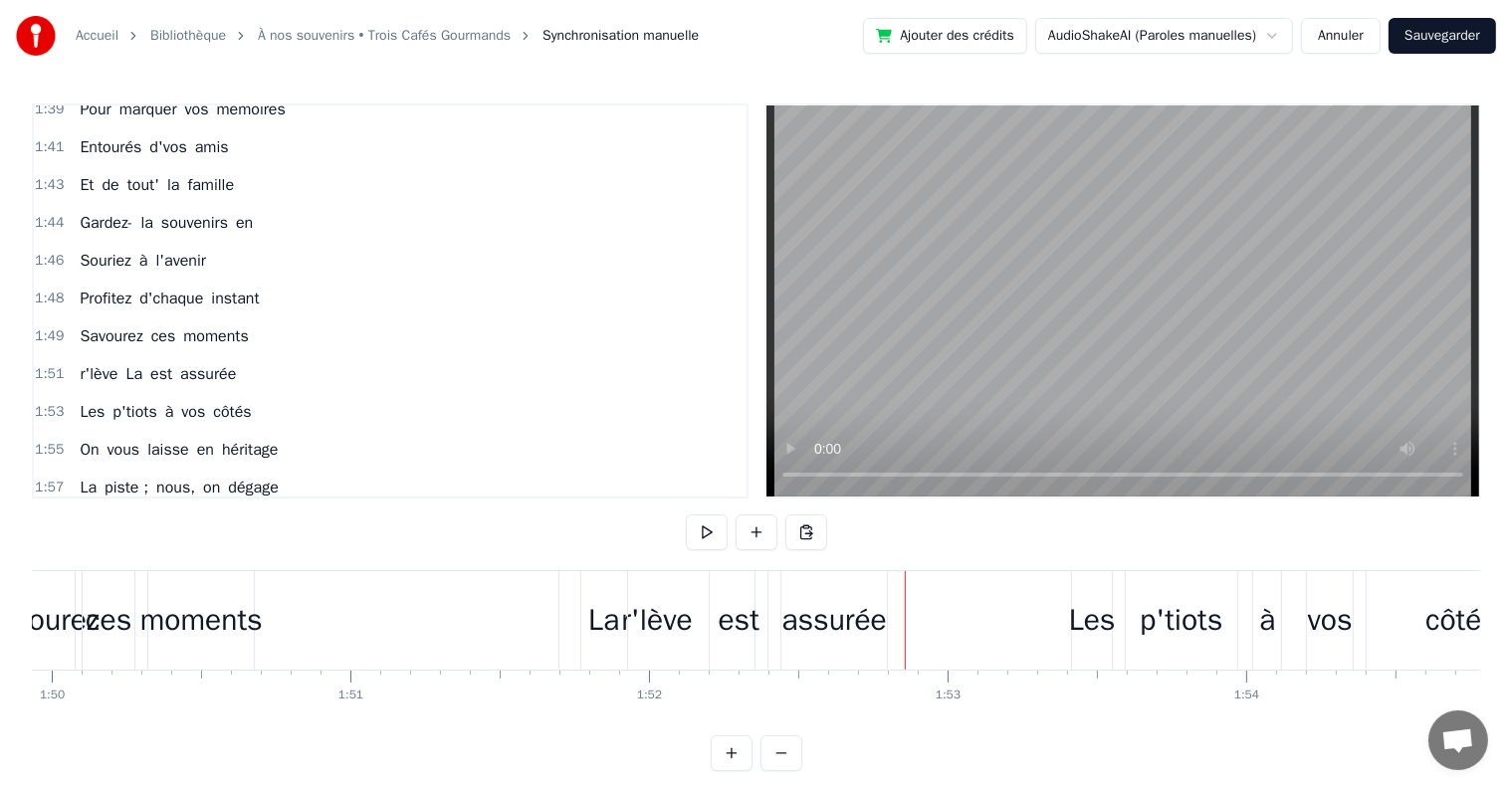 click on "assurée" at bounding box center [834, 620] 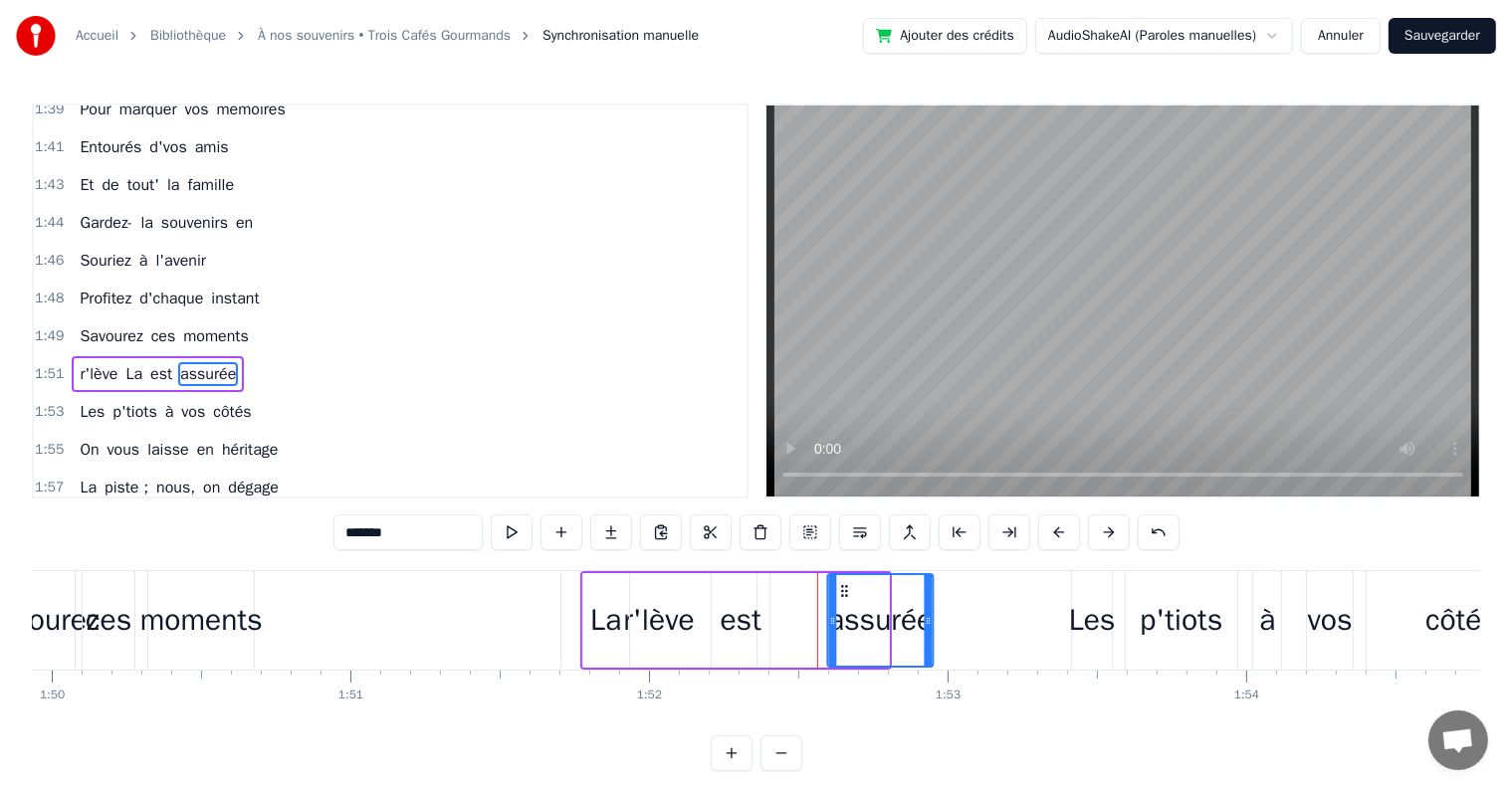drag, startPoint x: 800, startPoint y: 588, endPoint x: 845, endPoint y: 594, distance: 45.39824 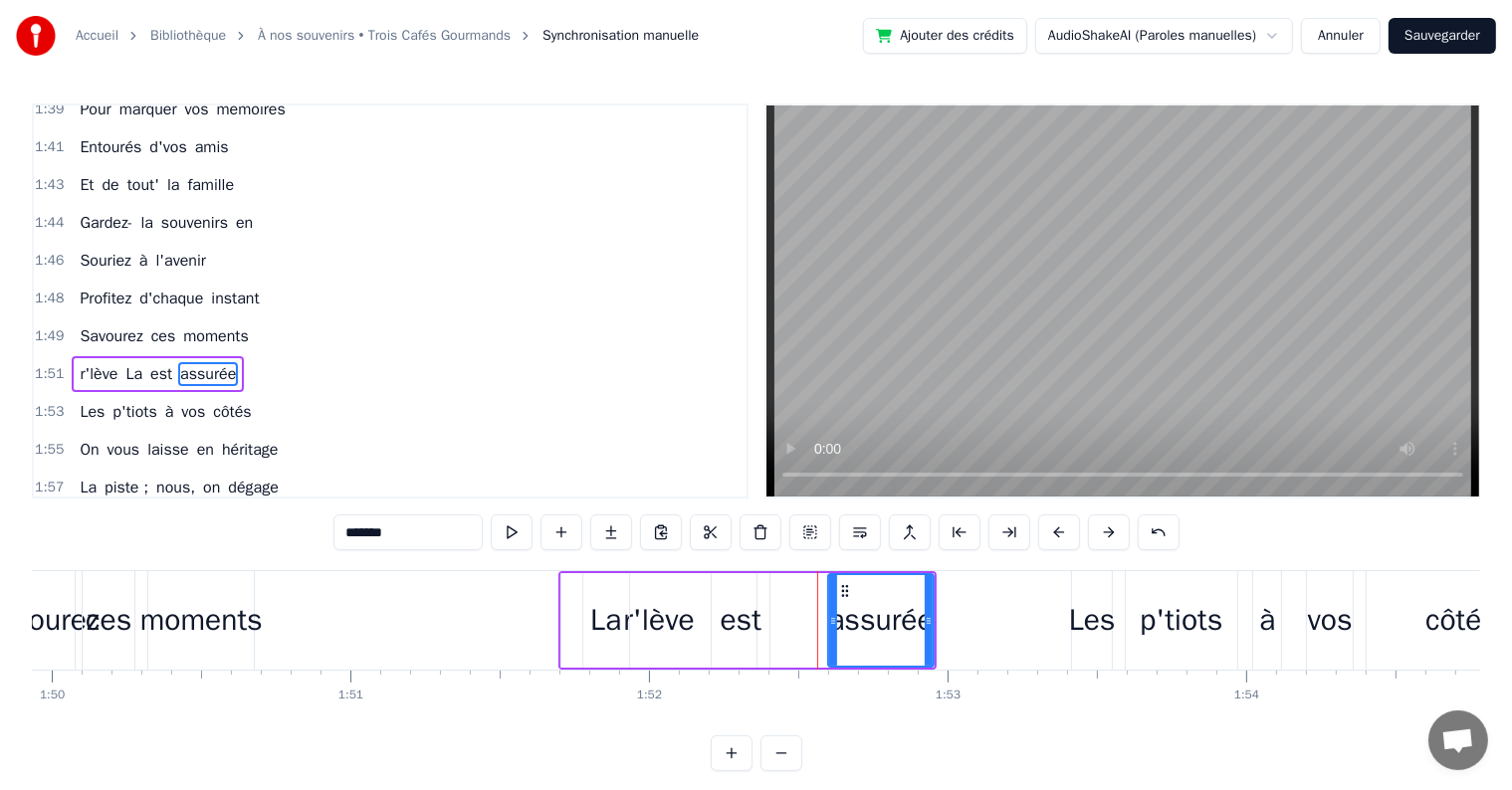 click on "est" at bounding box center (741, 620) 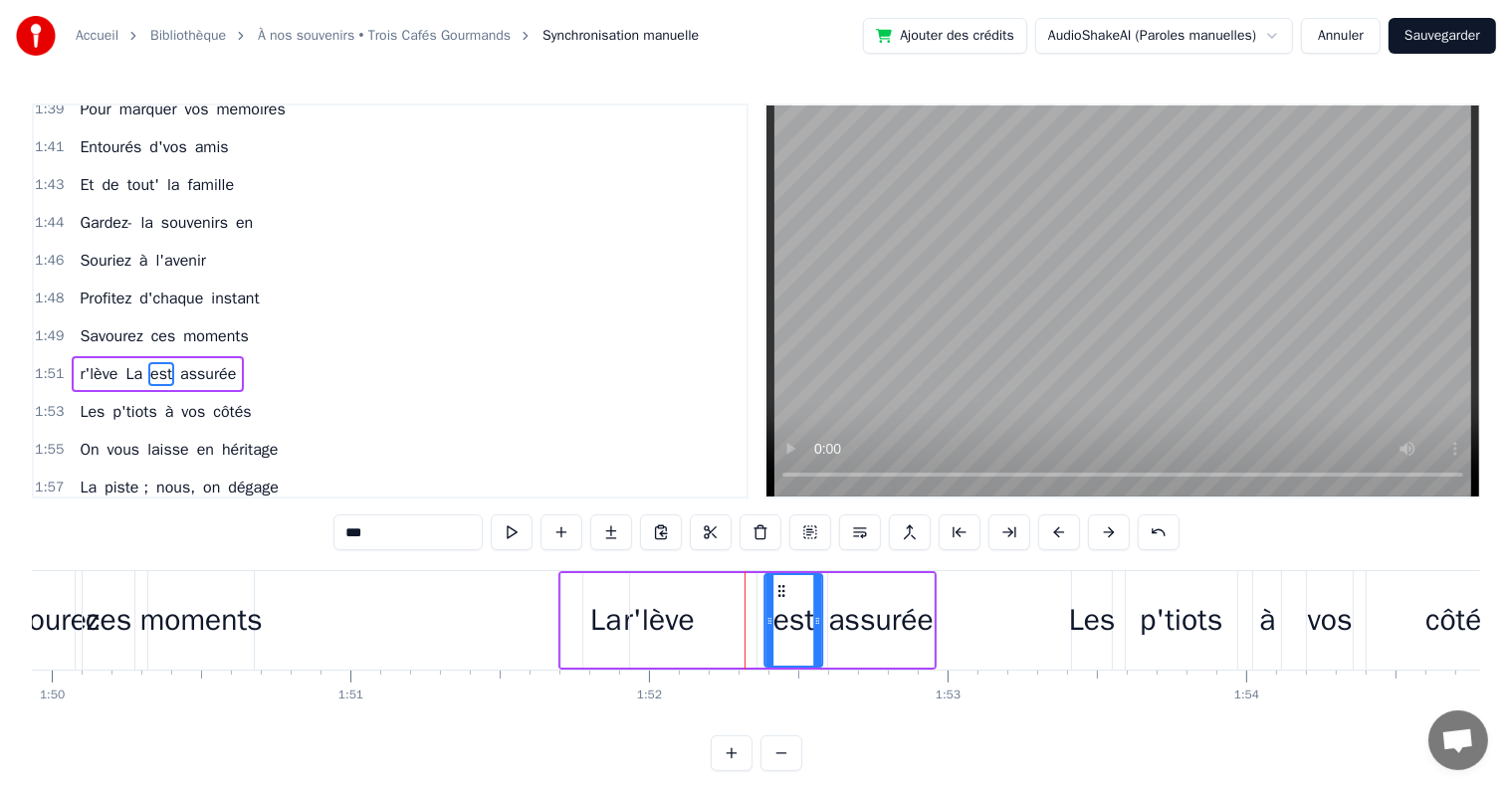 drag, startPoint x: 725, startPoint y: 586, endPoint x: 777, endPoint y: 596, distance: 52.952809 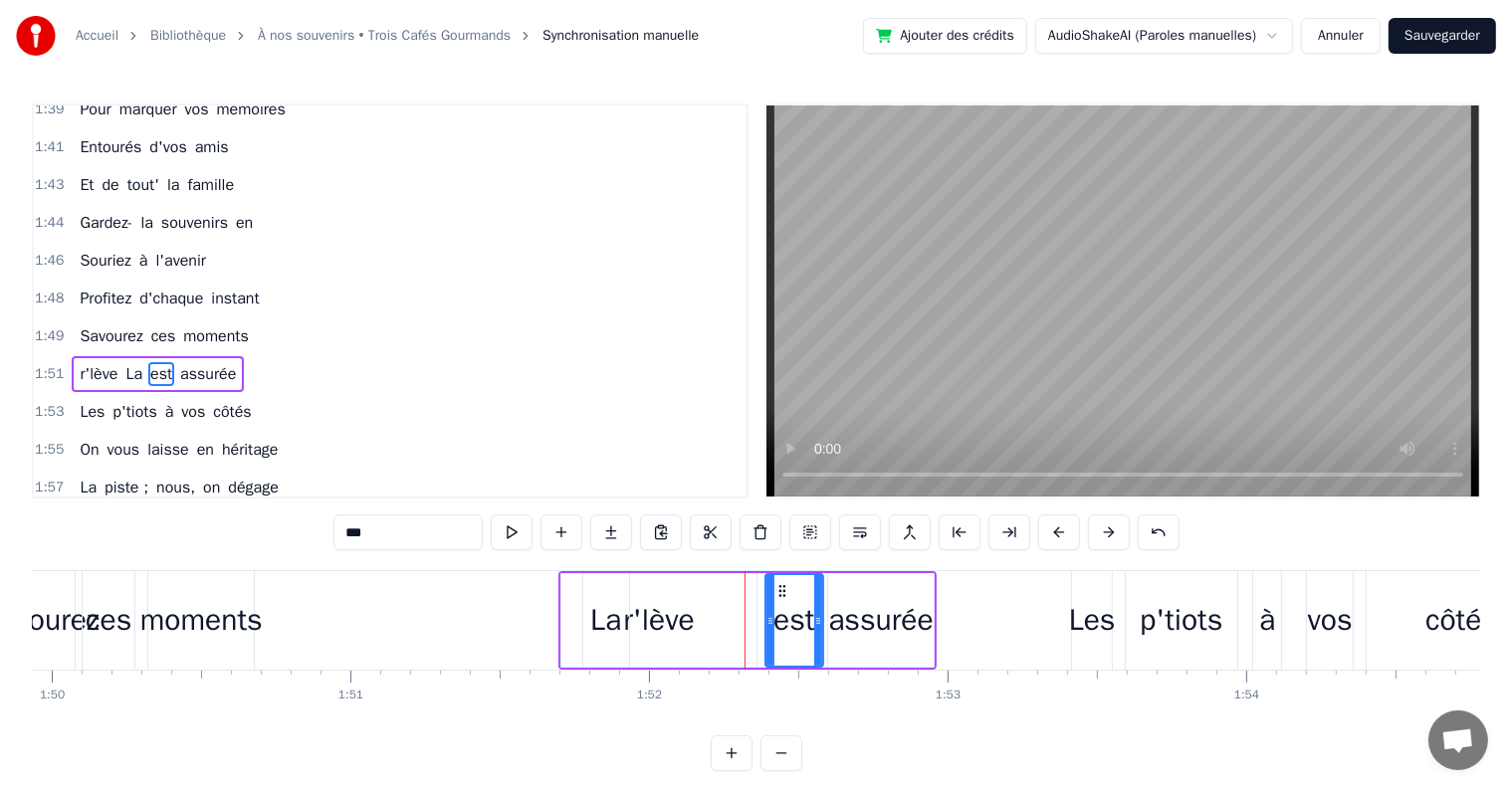 click on "r'lève" at bounding box center (658, 620) 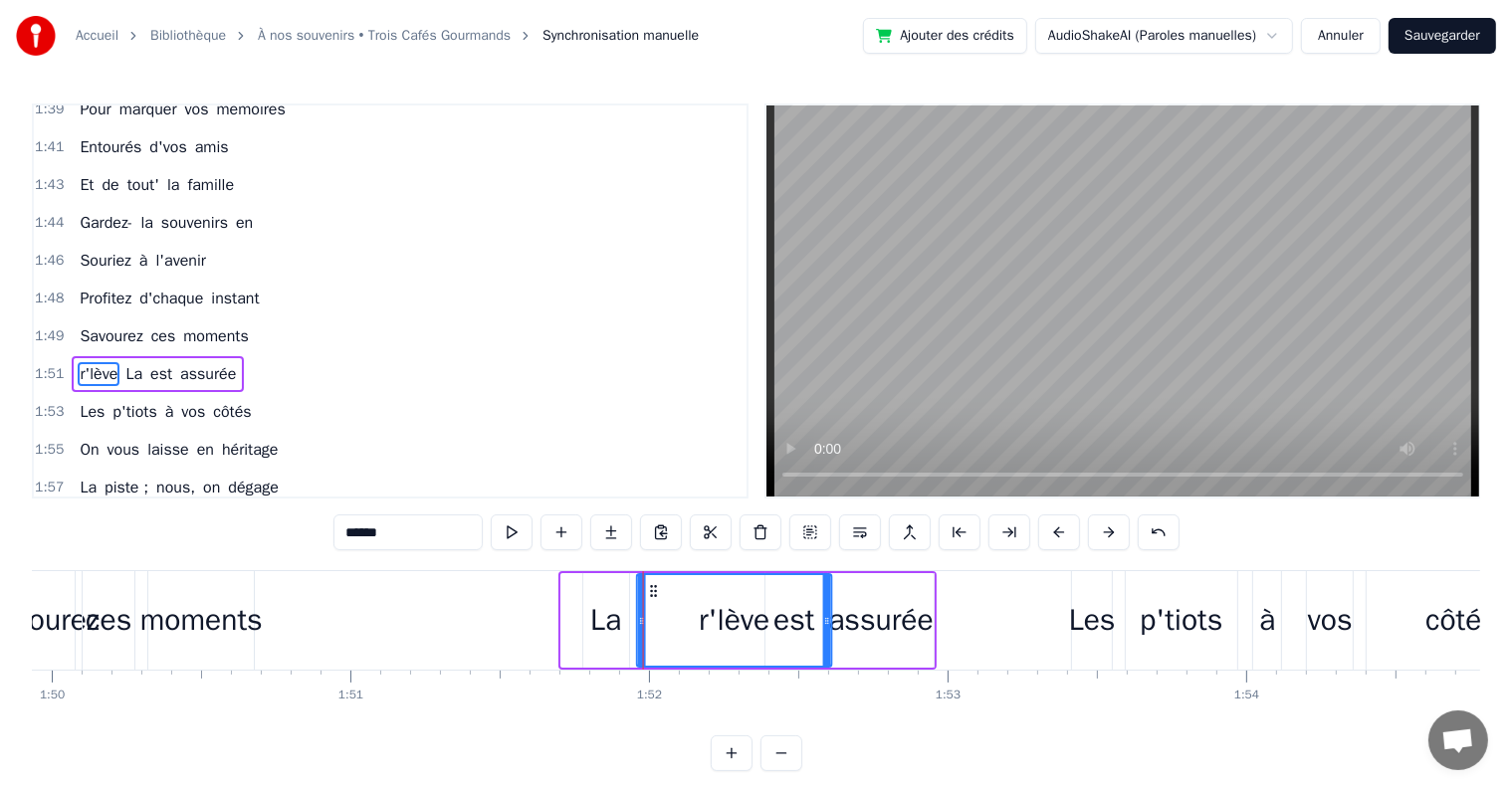 drag, startPoint x: 576, startPoint y: 588, endPoint x: 652, endPoint y: 592, distance: 76.10519 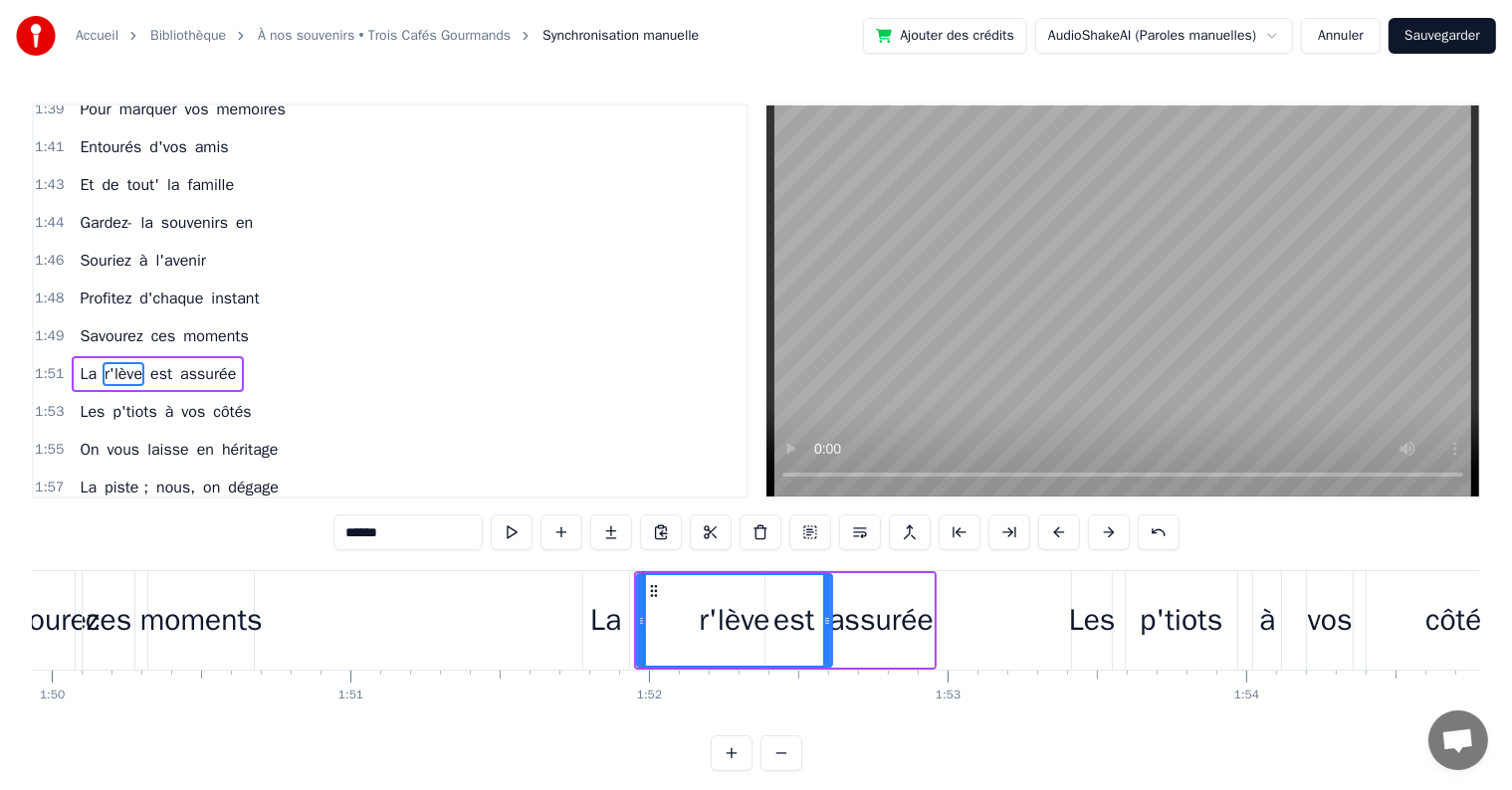 click on "La" at bounding box center [606, 620] 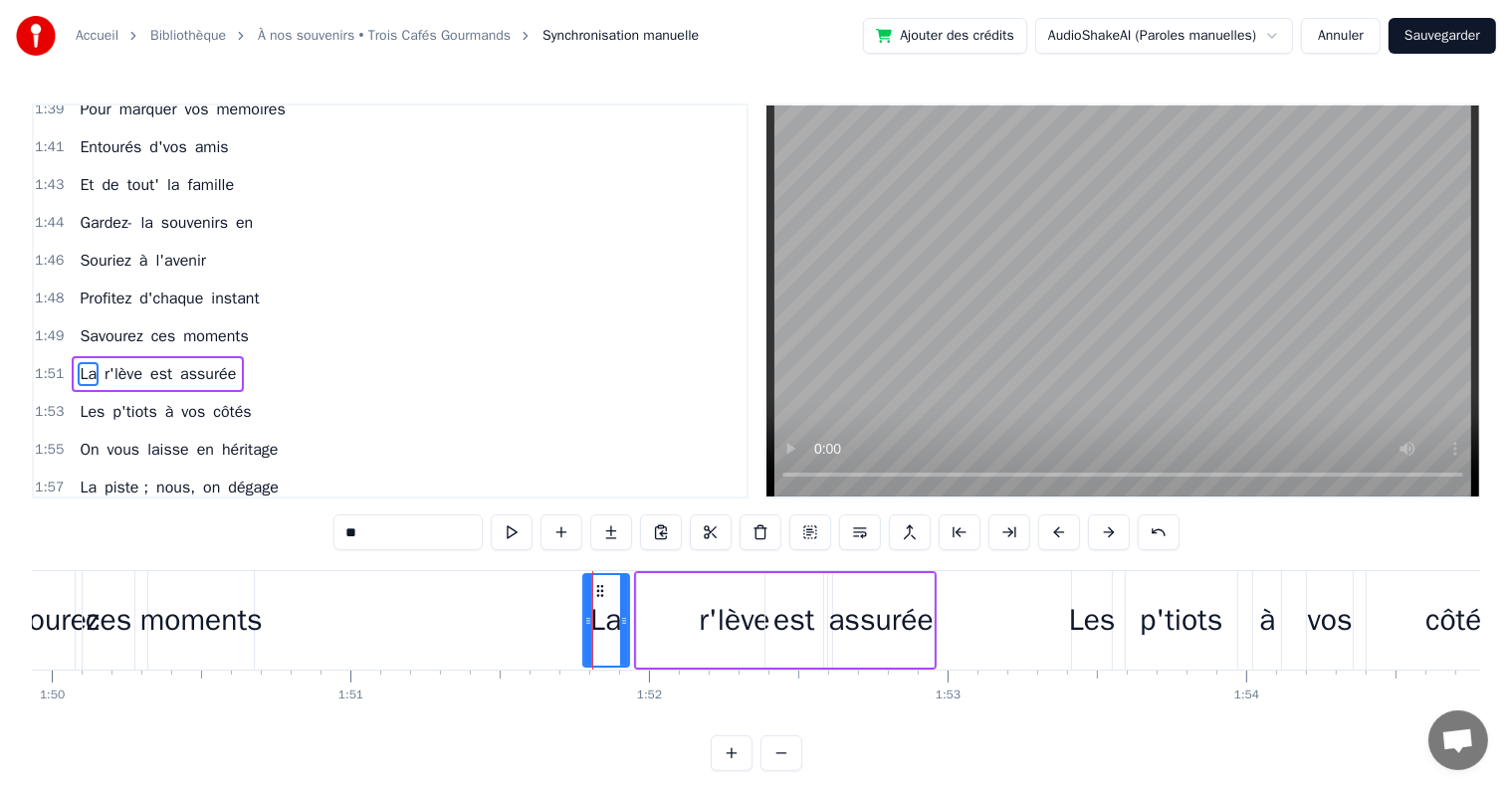 drag, startPoint x: 591, startPoint y: 584, endPoint x: 633, endPoint y: 587, distance: 42.107007 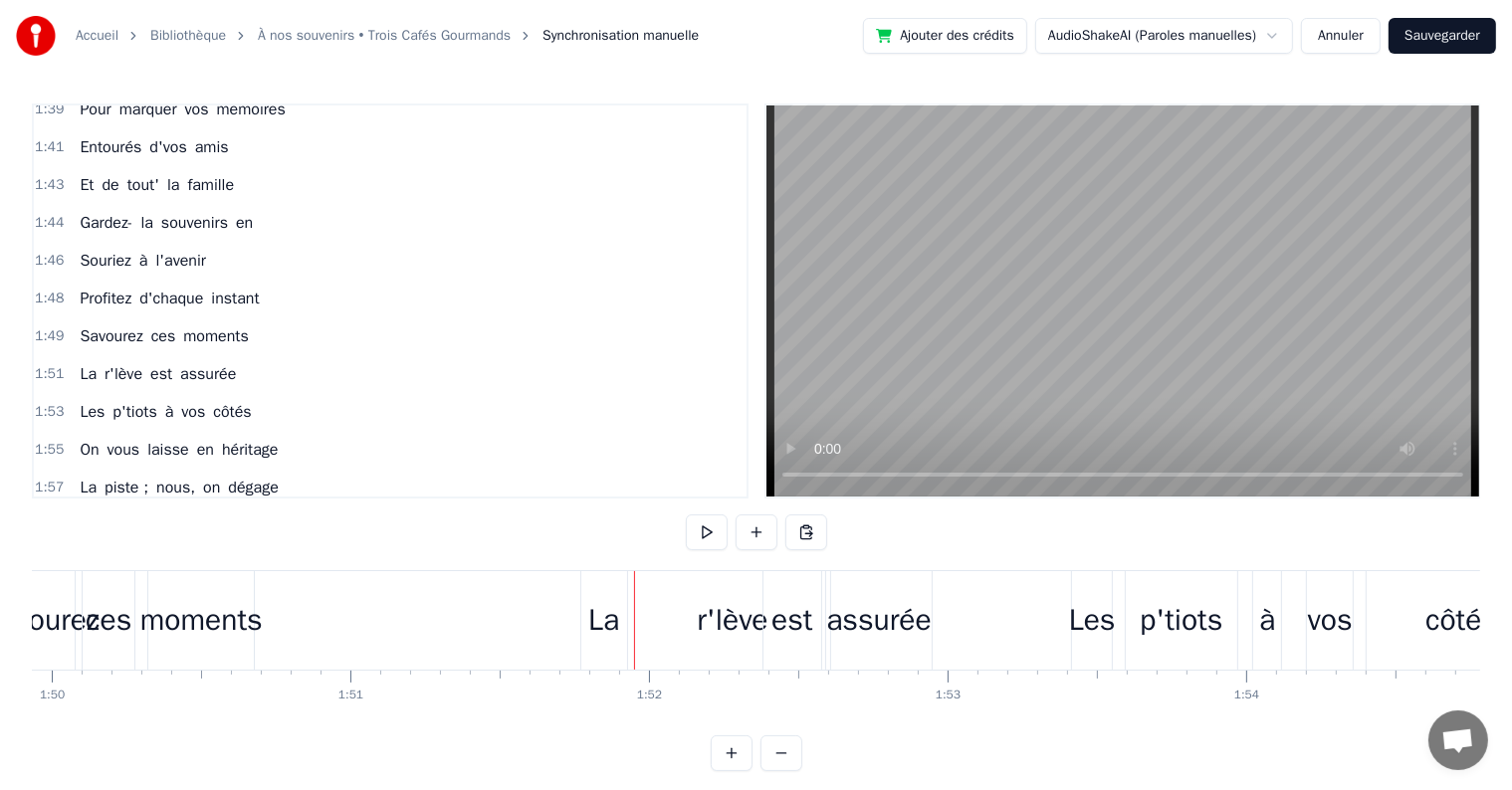 click on "La" at bounding box center (604, 620) 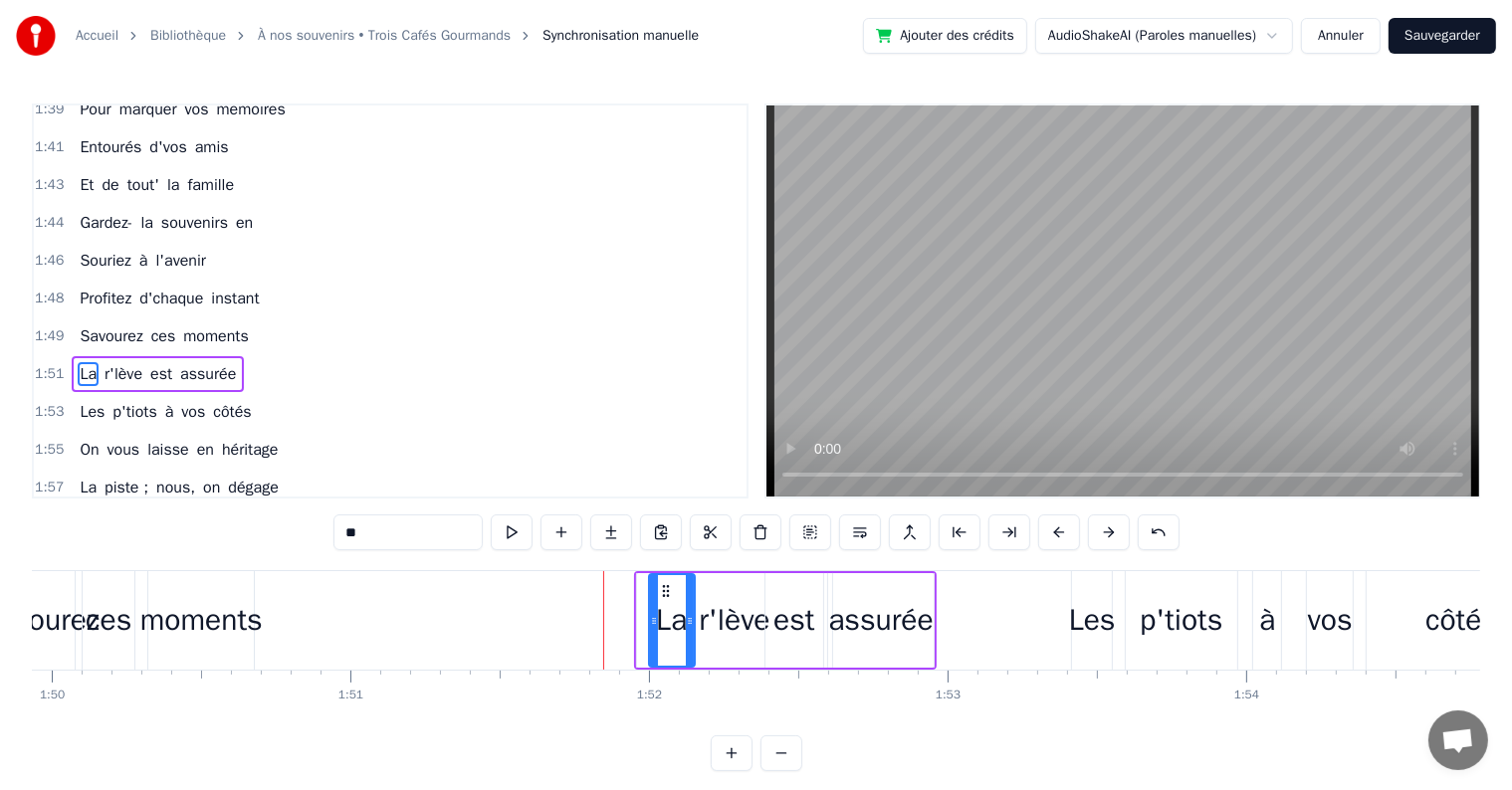 drag, startPoint x: 593, startPoint y: 589, endPoint x: 653, endPoint y: 595, distance: 60.299254 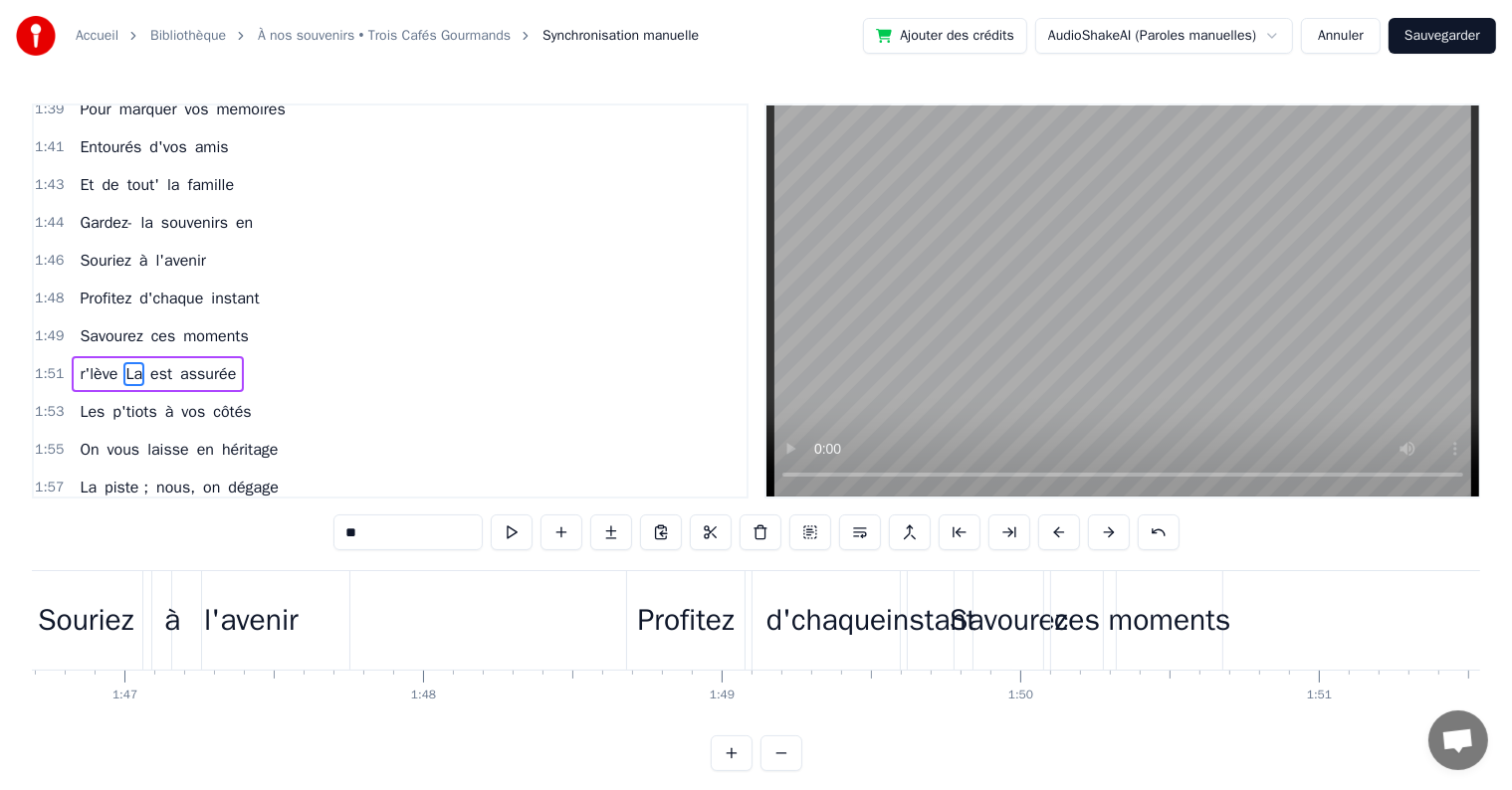 scroll, scrollTop: 0, scrollLeft: 31827, axis: horizontal 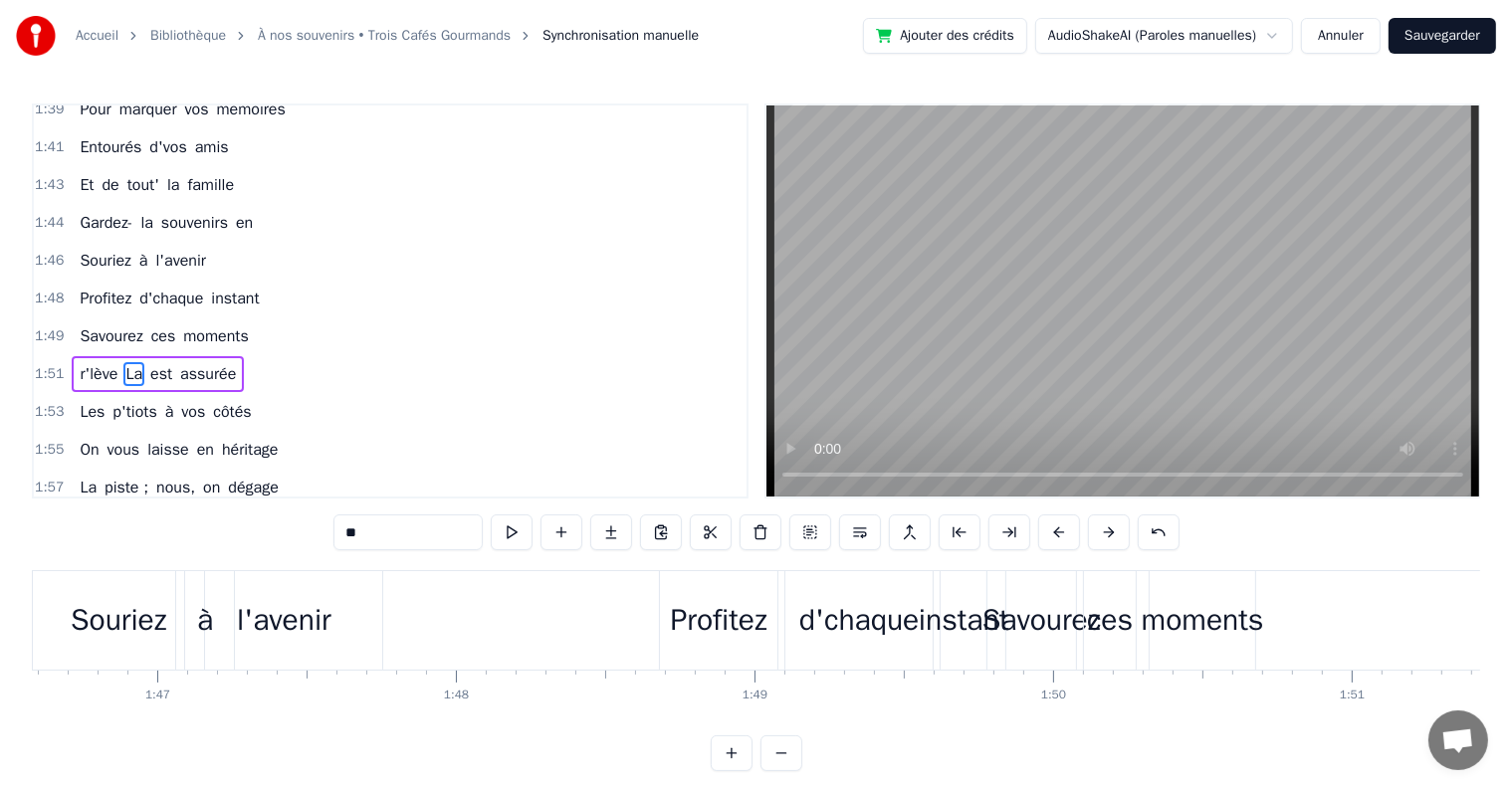 click on "Savourez" at bounding box center [1041, 620] 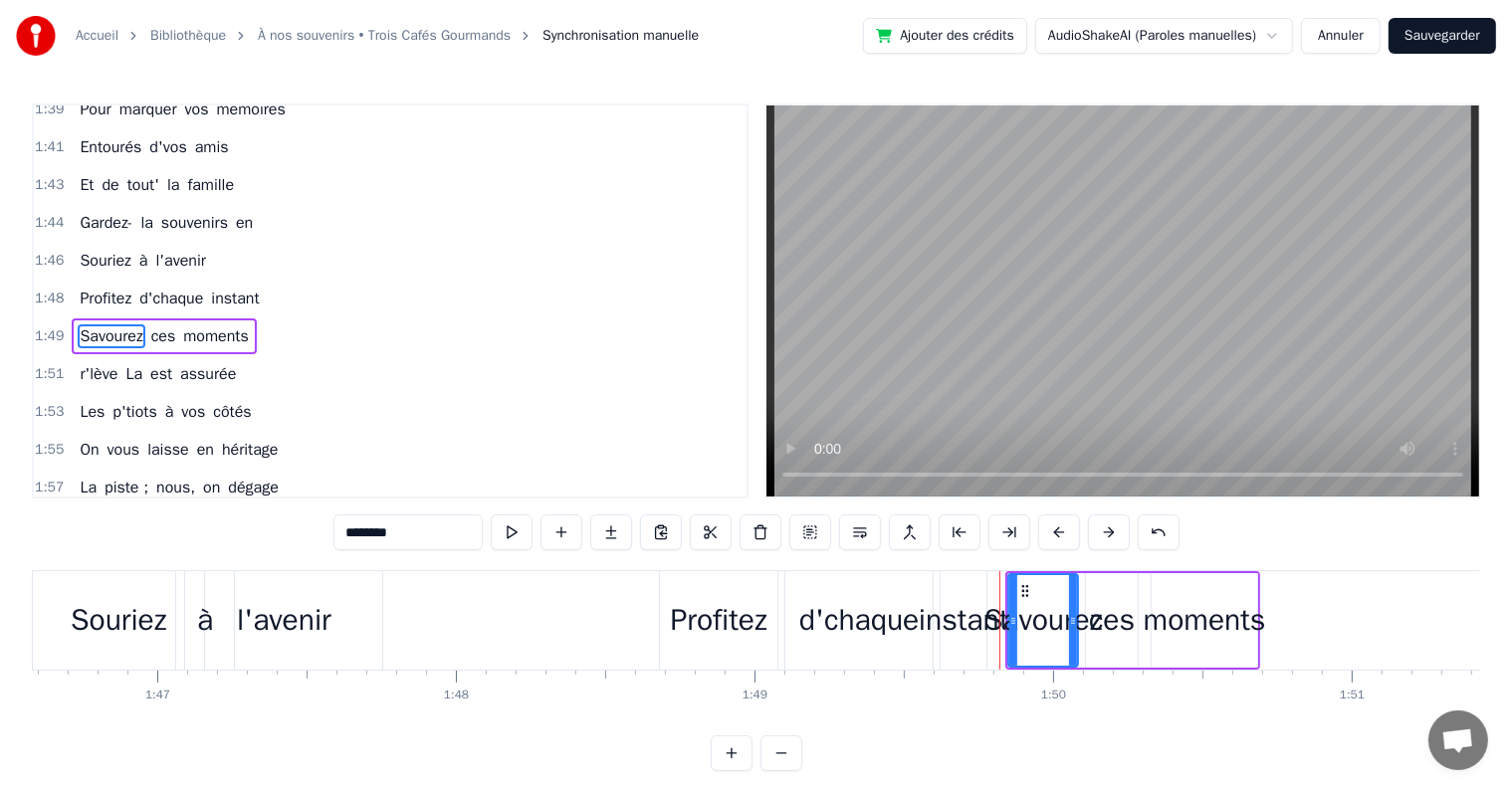 scroll, scrollTop: 1982, scrollLeft: 0, axis: vertical 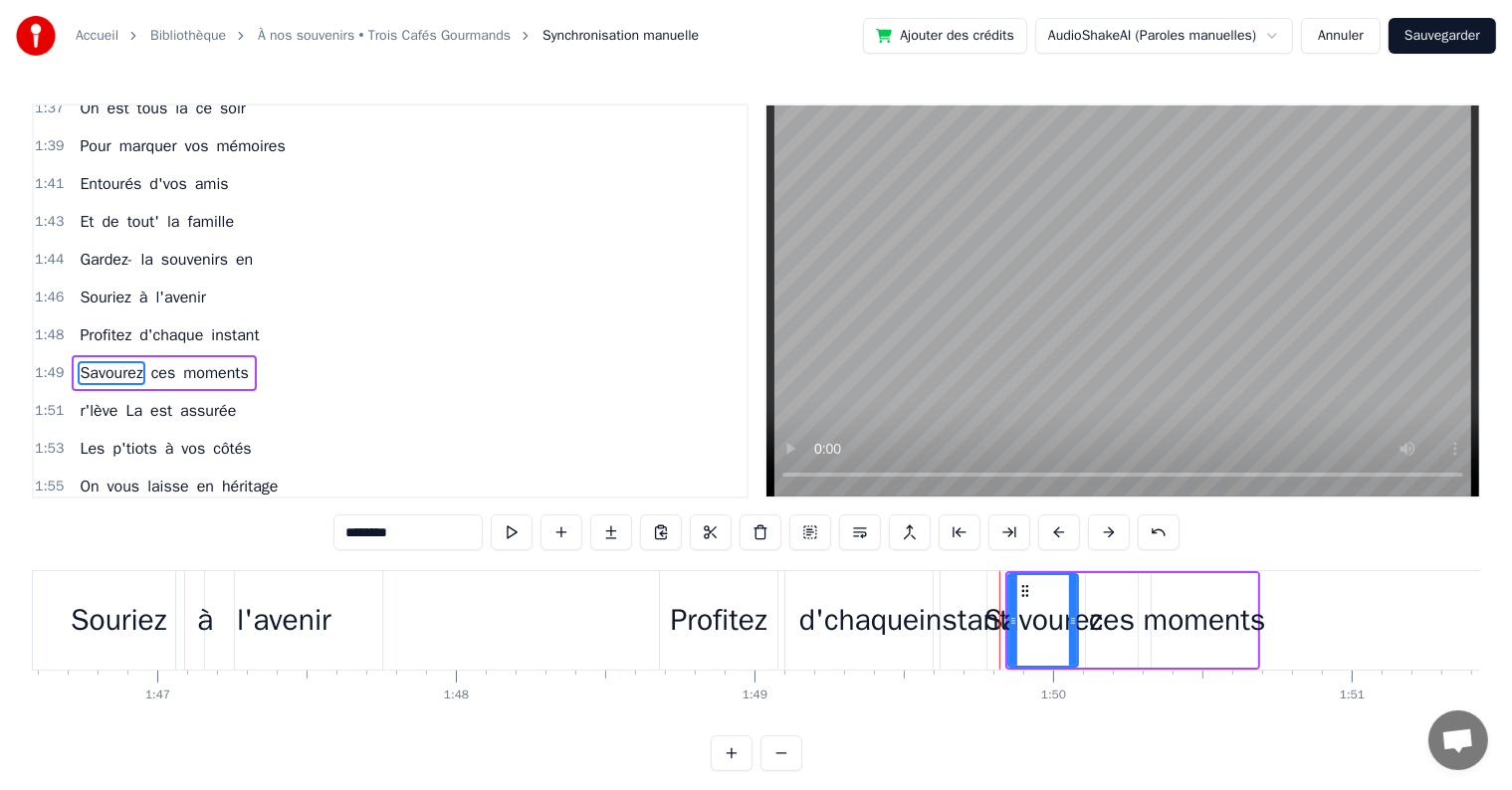 click on "Comment peut- on oublier C'qui nous amène ici Ce sont deux [BIRTHDAY] Et pas n'importe lesquelles On fête, la cinquantaine de [FIRST] et [LAST] Et c'est sur c'petit air Qu'lon fête leur demi- siècle C'est sûr ce n'est pas rien Vous n'êtes plus des [AGE_GROUP] Mais ce n'est pas si loin N'ayez pas de chagrin Ce n'était pas d'[OWNERSHIP] faute On revit des anecdotes On revoit les copains Et on est plein d'entrain On est un peu bavard On r'trace vos histoires Du lit à l'apéro Sans oublier l'[PERSONAL_TERM] Boire un p'tit verre de trop Chanter vraiment faux C'est tout c'qu'on a trouvé Pour se faire remarquer Vous nous trouvez p'têtre con N'aimez pas notre chanson Elle est un peu bizarre Pour changer c'est trop tard C'est l'fruit d'[OWNERSHIP] réflexion Des mots qu'on sélectionne Et des mots qui résonnent Dans toute la région C'est au cours d'une soirée Qu'vous vous êtes rencontrés Pour s'aimer à en mourir Pour le meilleur et pour le pire Pas prêts de monter au ciel Rejoindre le soleil Vous avez tout'la vie Profitez amis" at bounding box center [-3089, 620] 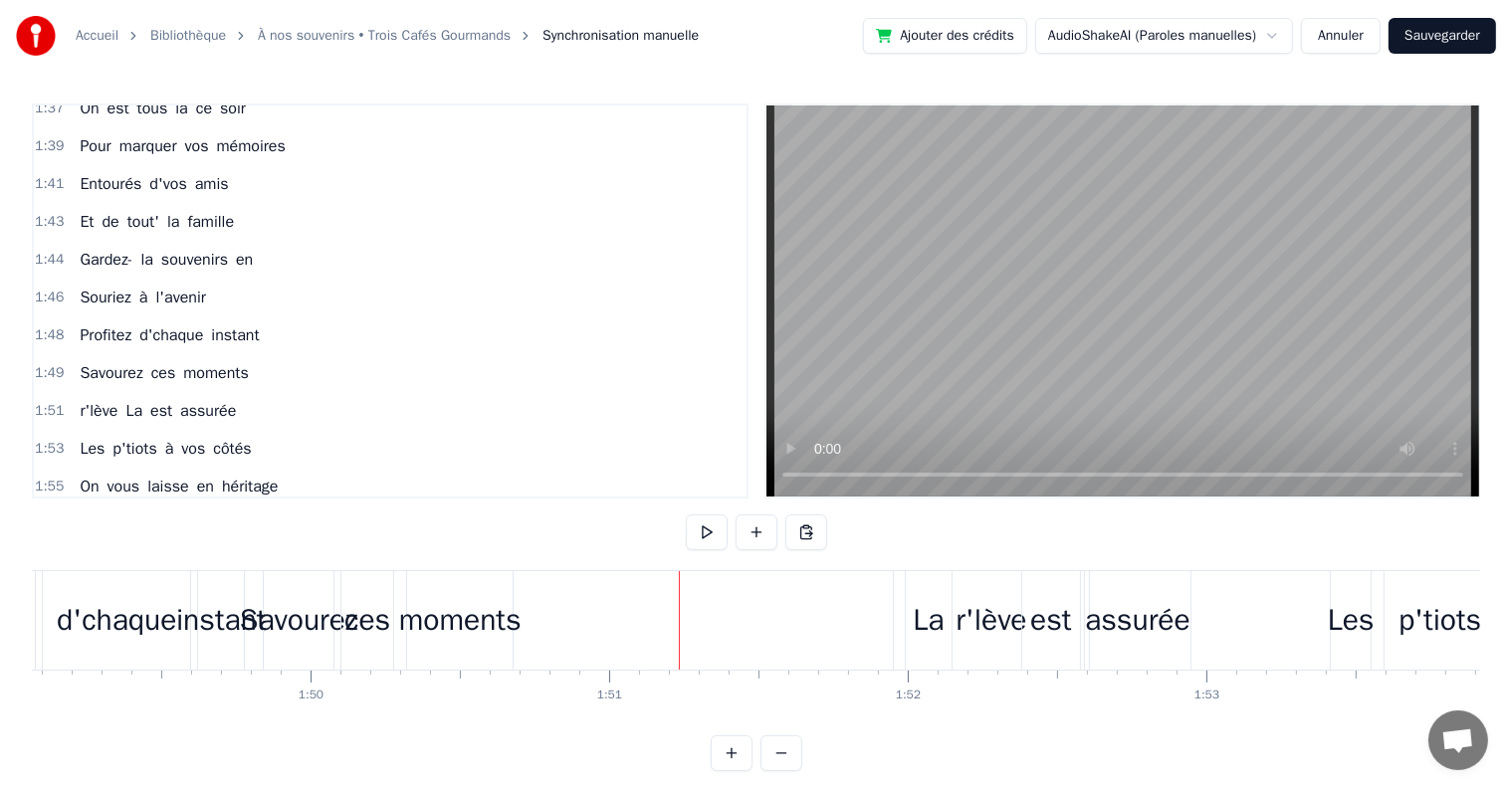 scroll, scrollTop: 0, scrollLeft: 32247, axis: horizontal 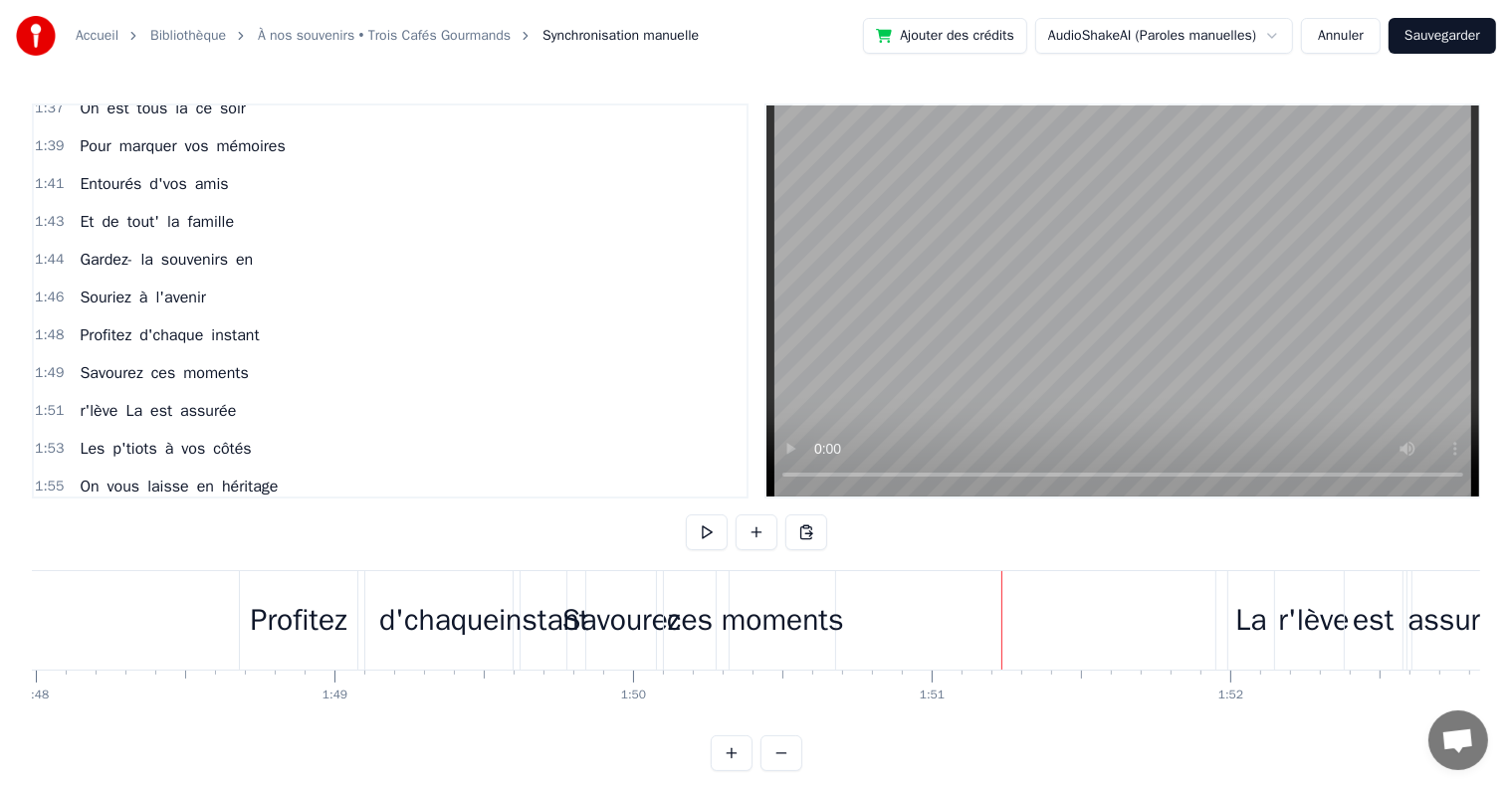 click on "moments" at bounding box center (782, 620) 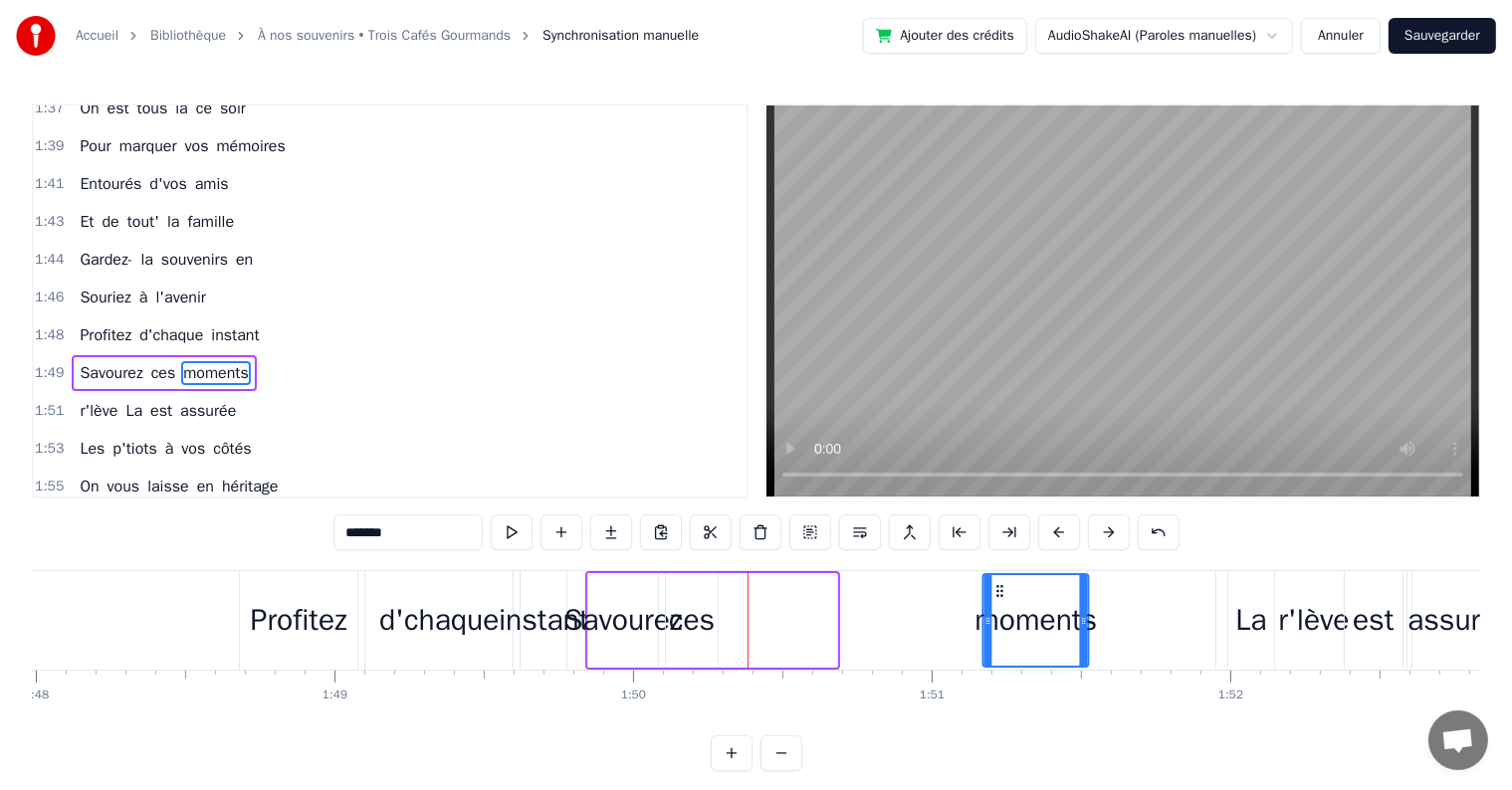 drag, startPoint x: 750, startPoint y: 592, endPoint x: 992, endPoint y: 603, distance: 242.24987 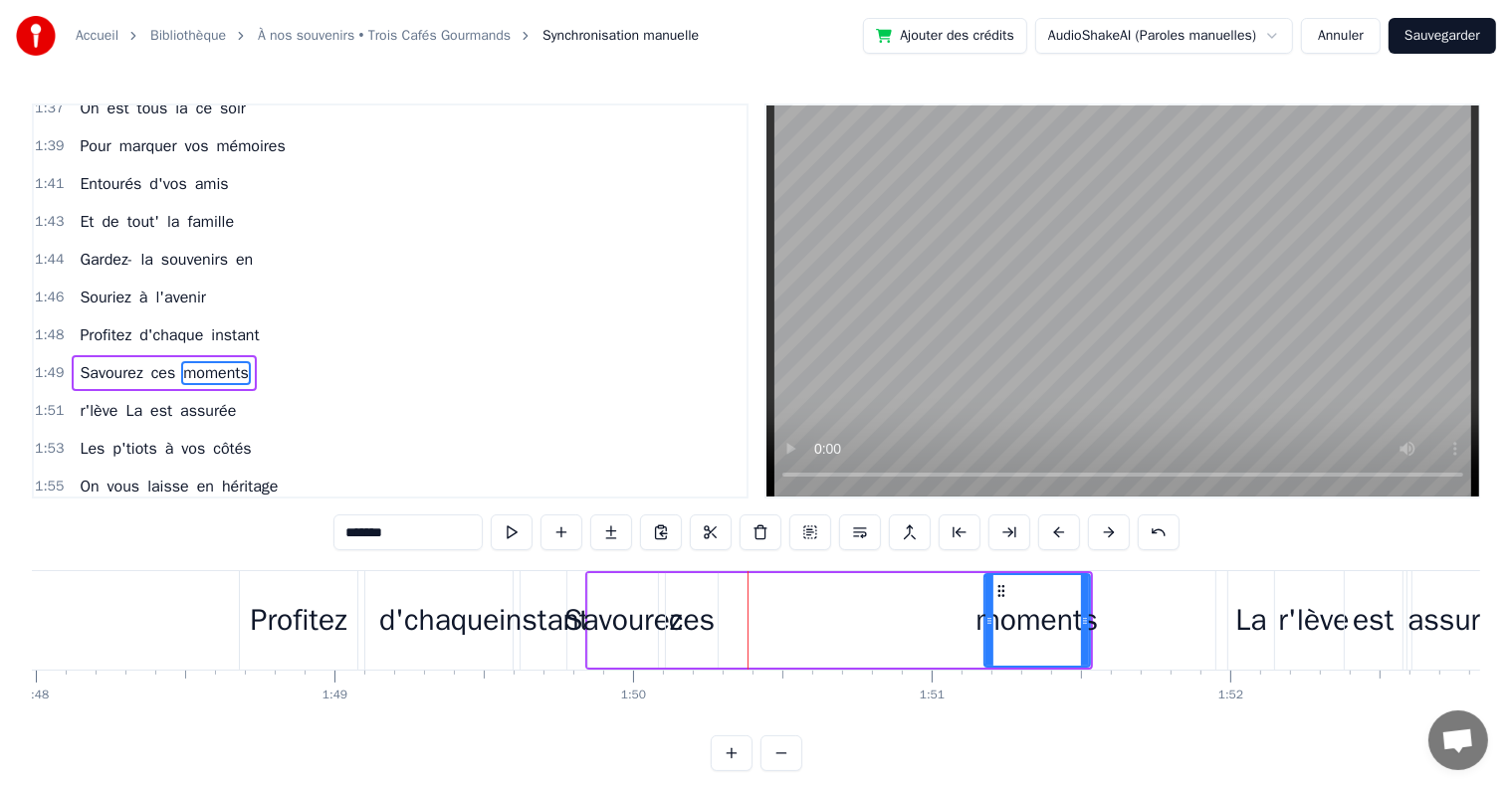 click on "ces" at bounding box center (692, 620) 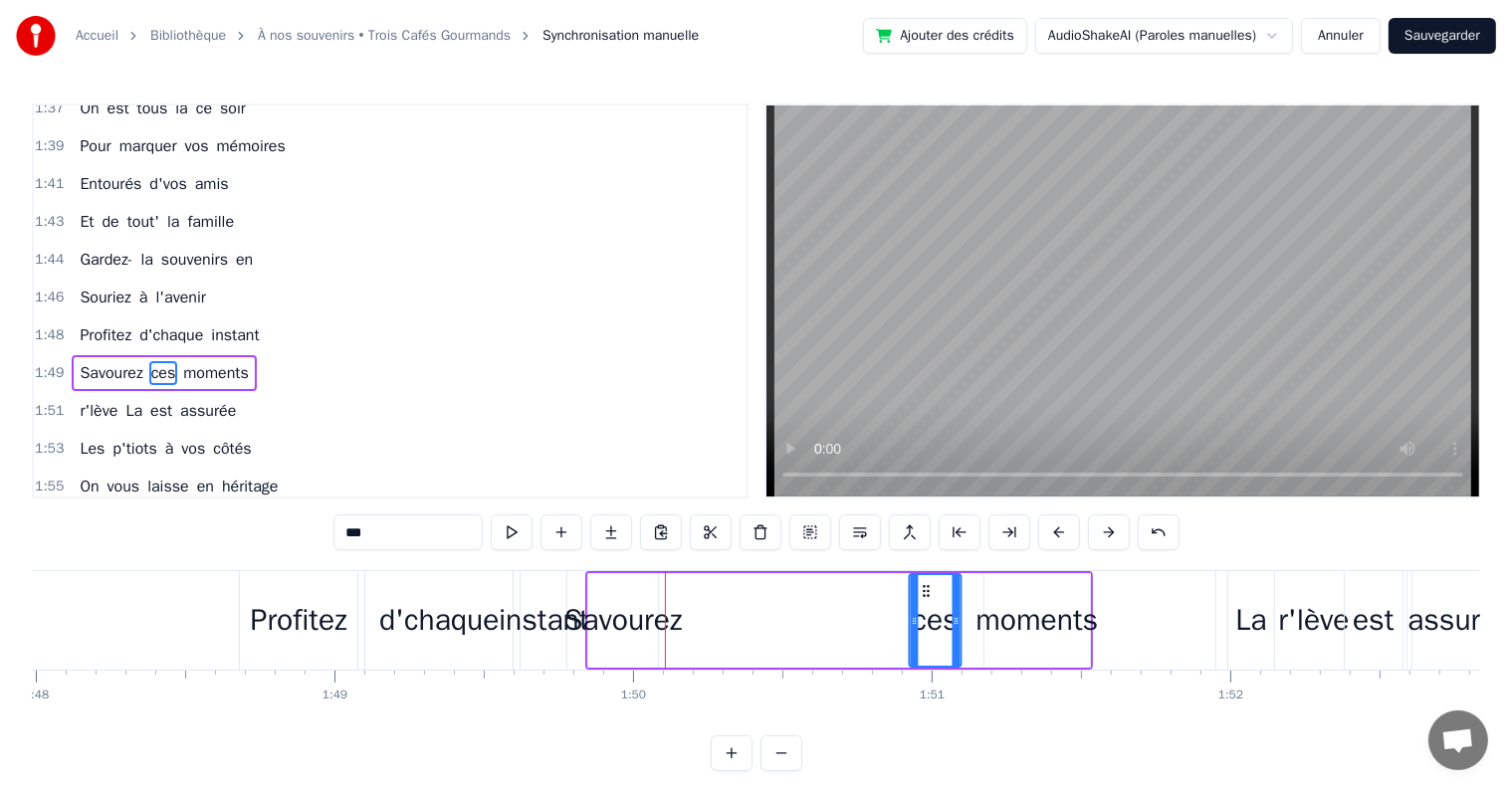 drag, startPoint x: 681, startPoint y: 592, endPoint x: 921, endPoint y: 618, distance: 241.40423 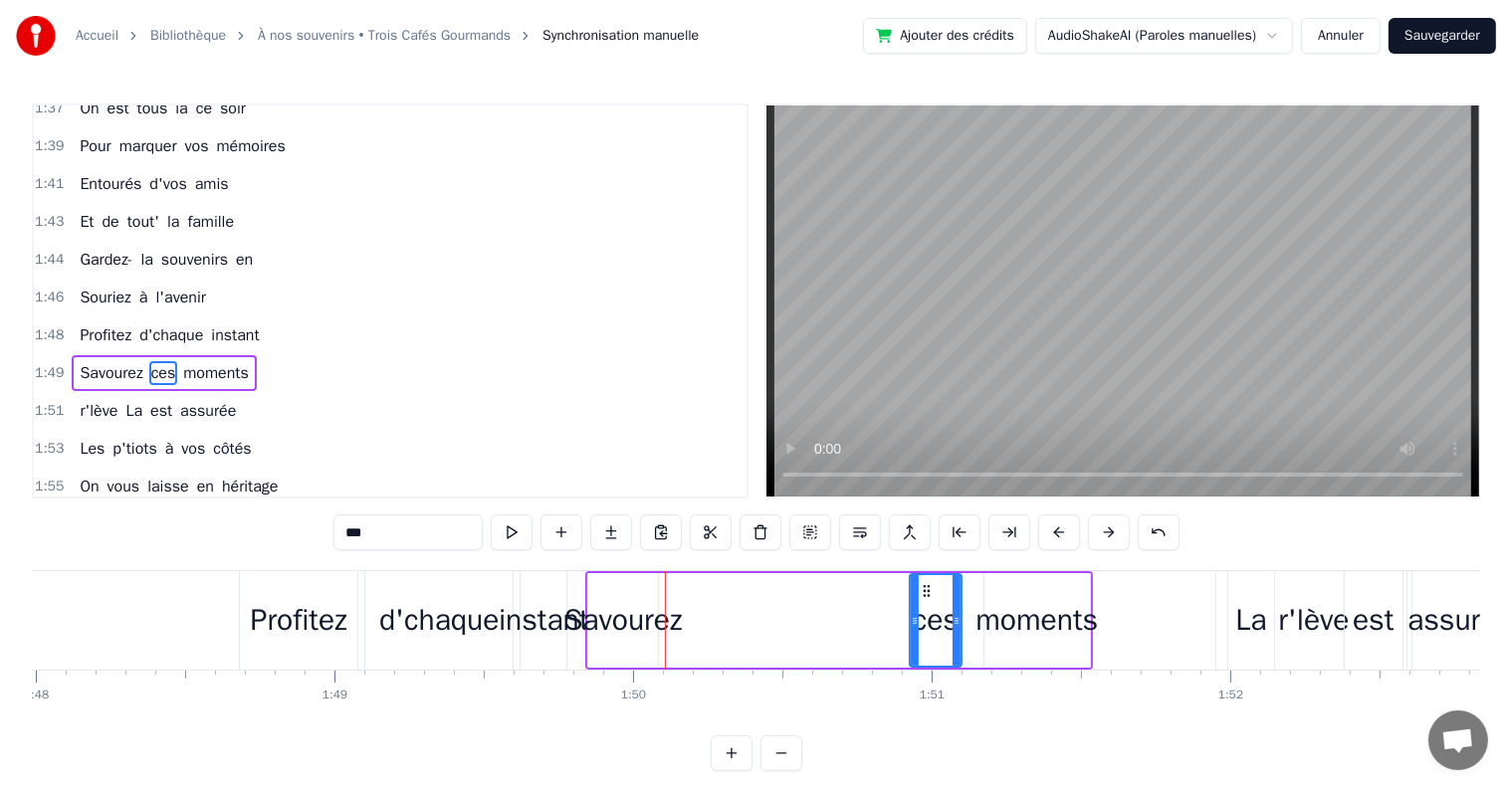 click on "Savourez" at bounding box center (623, 620) 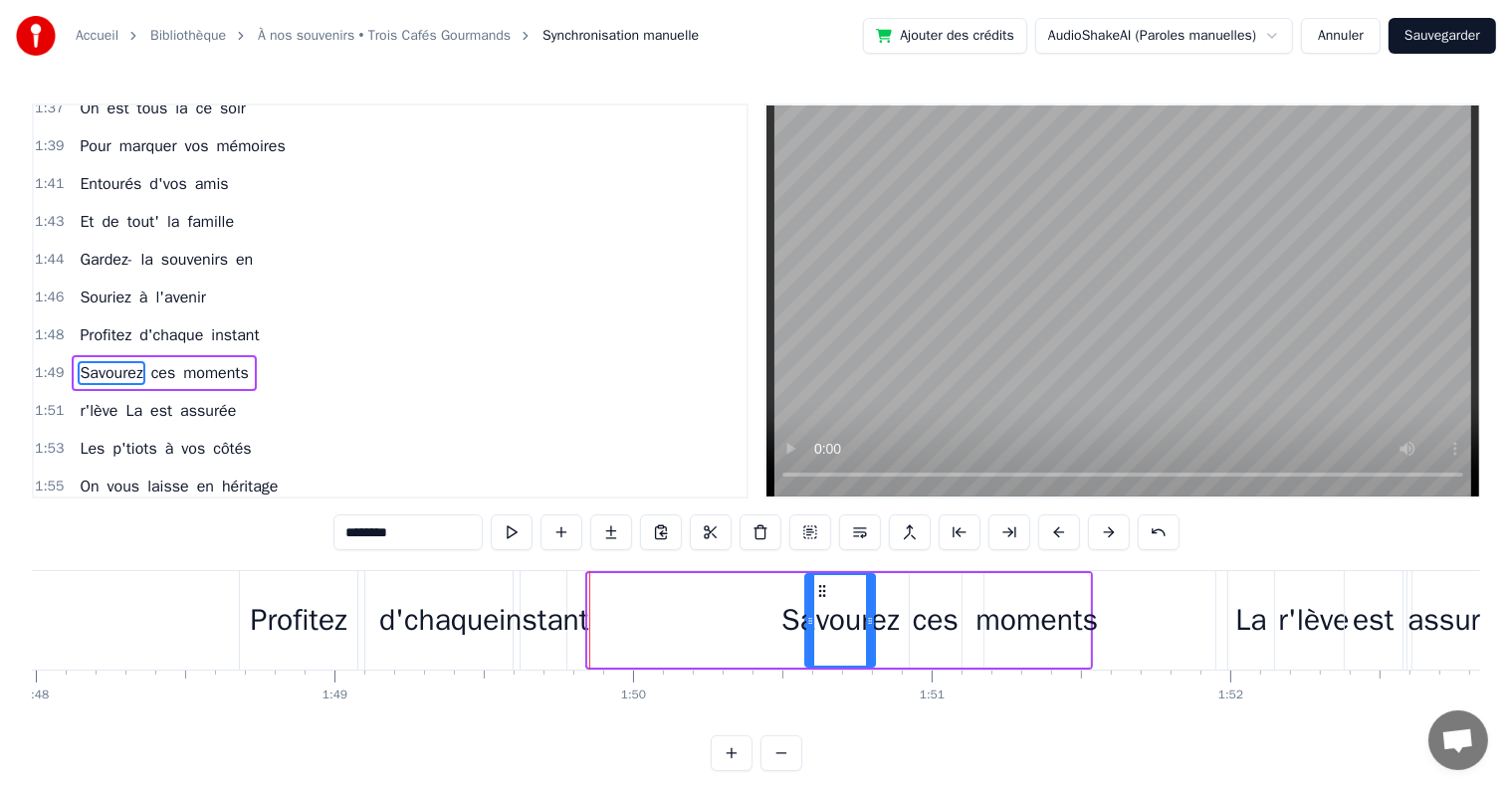 drag, startPoint x: 605, startPoint y: 589, endPoint x: 823, endPoint y: 613, distance: 219.31712 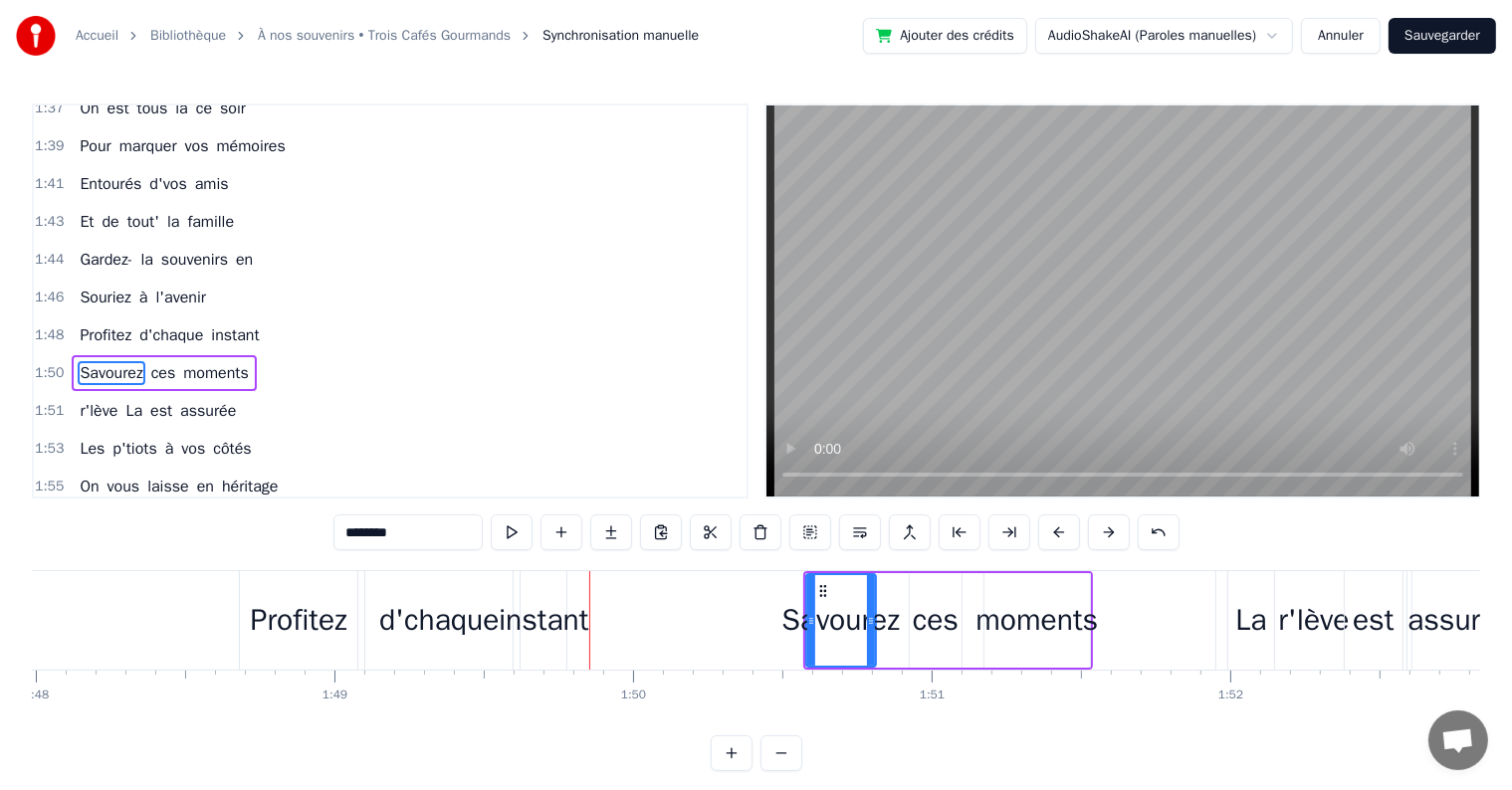 click on "instant" at bounding box center [543, 620] 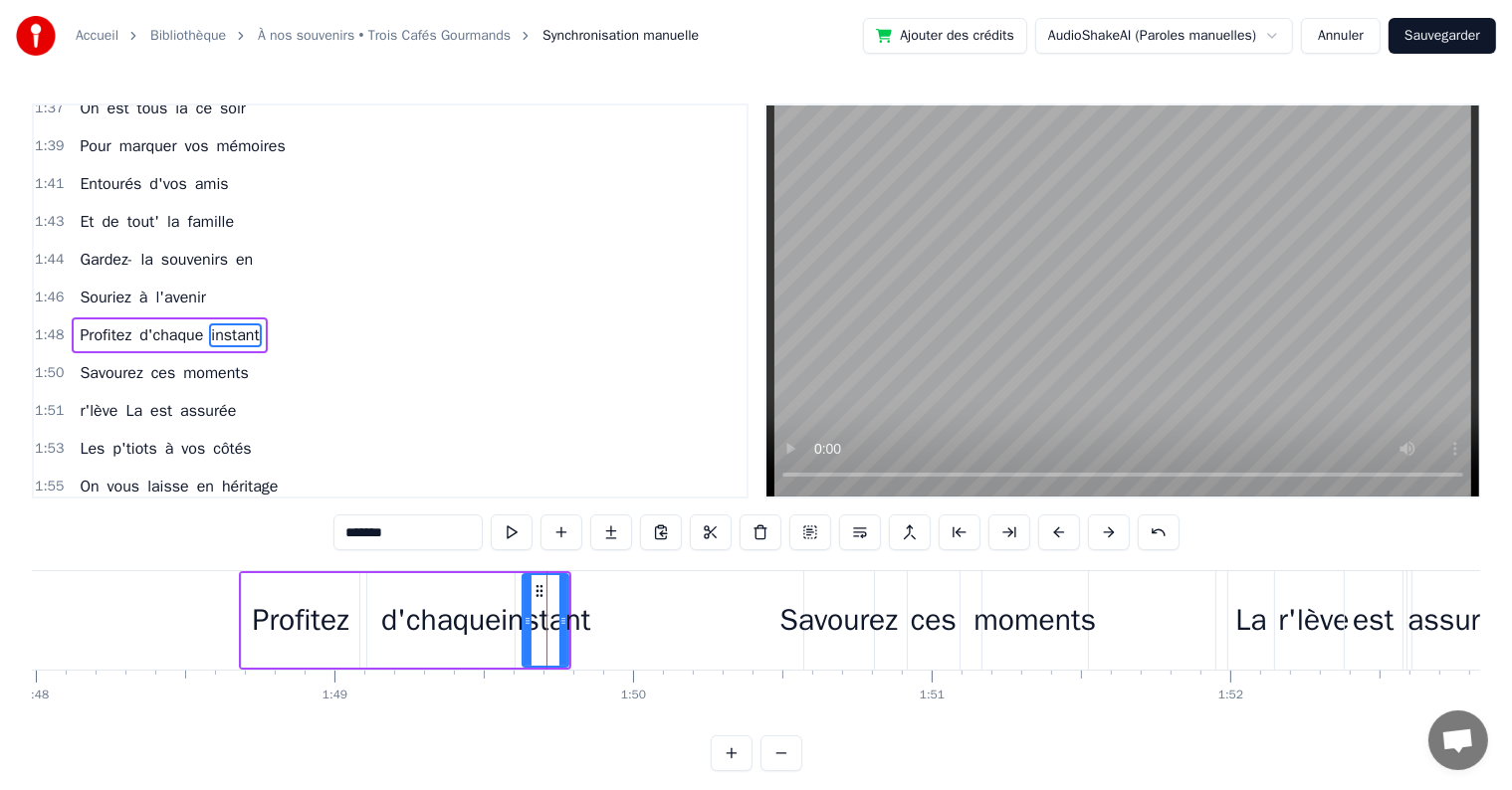 scroll, scrollTop: 1946, scrollLeft: 0, axis: vertical 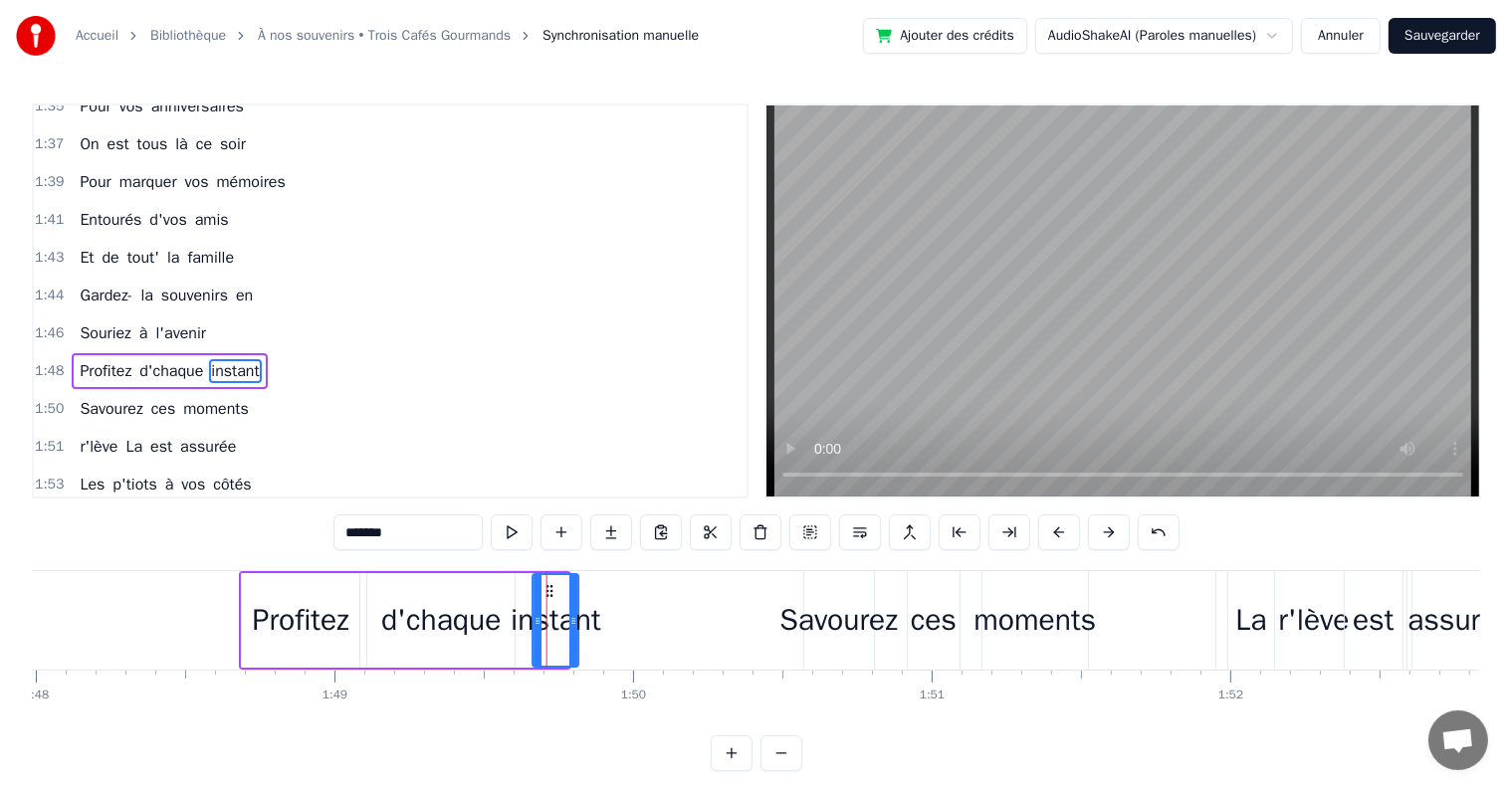 drag, startPoint x: 541, startPoint y: 583, endPoint x: 550, endPoint y: 589, distance: 10.816654 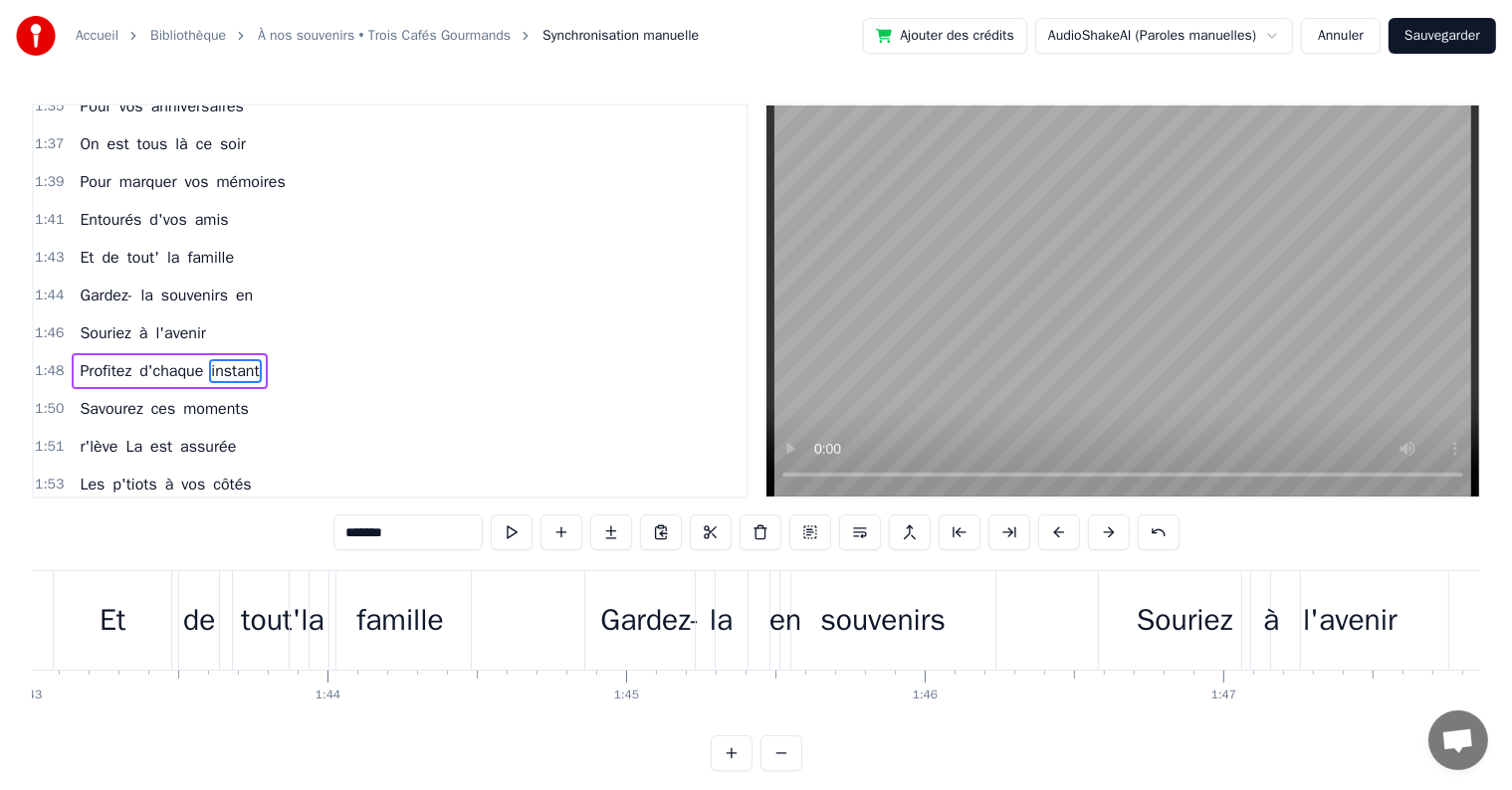 scroll, scrollTop: 0, scrollLeft: 29824, axis: horizontal 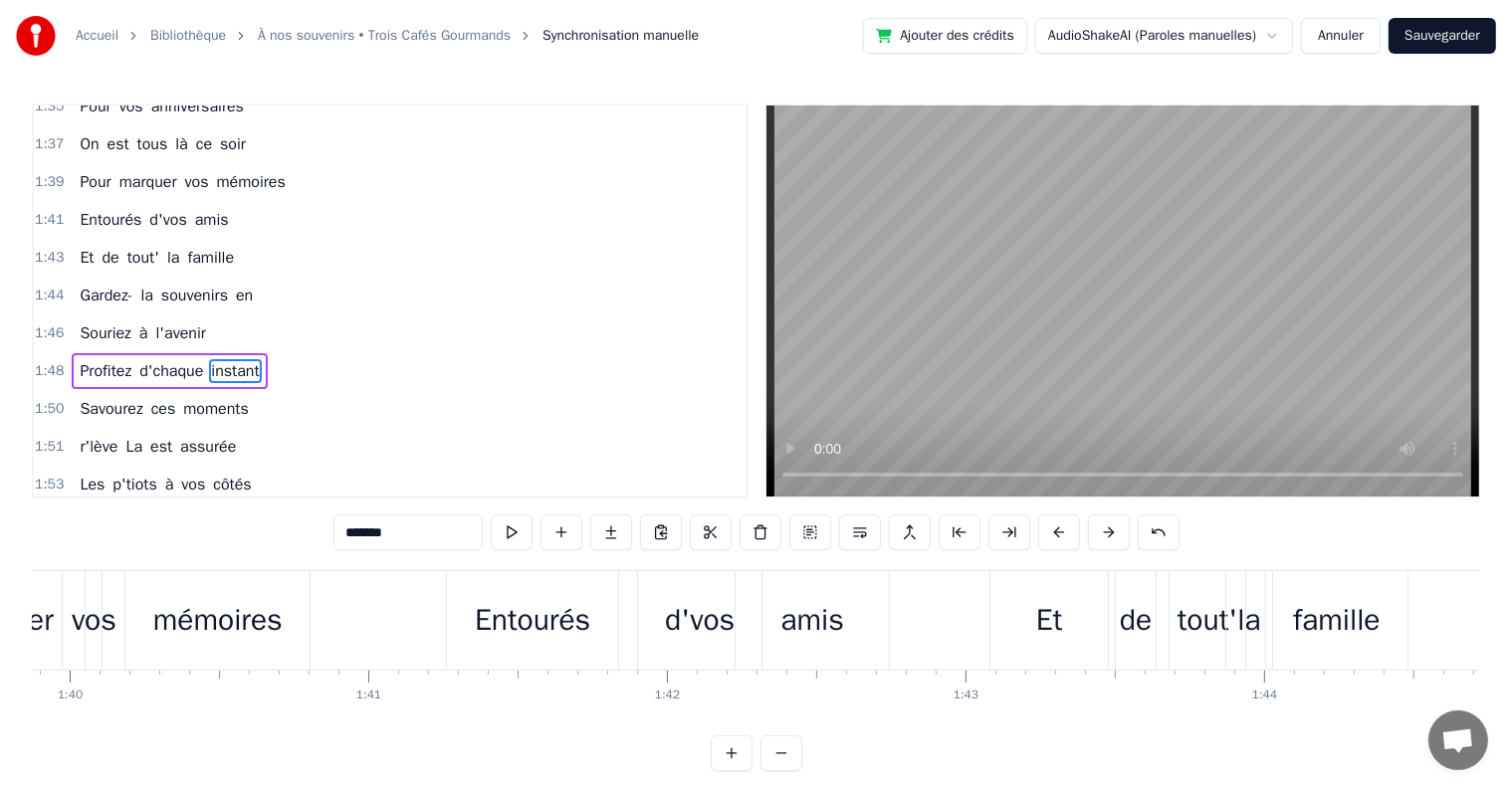 click on "Entourés" at bounding box center [533, 620] 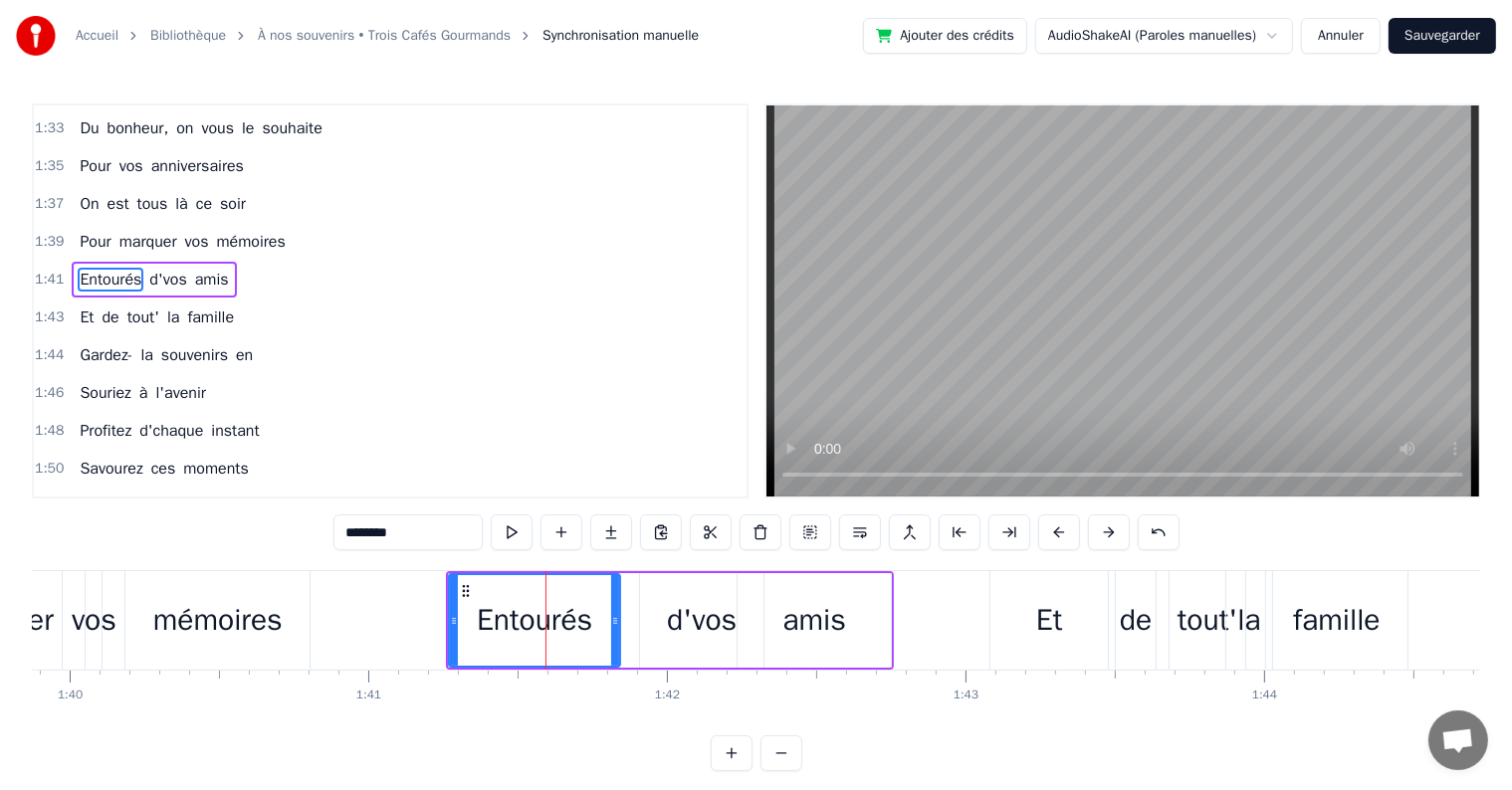 click at bounding box center (545, 620) 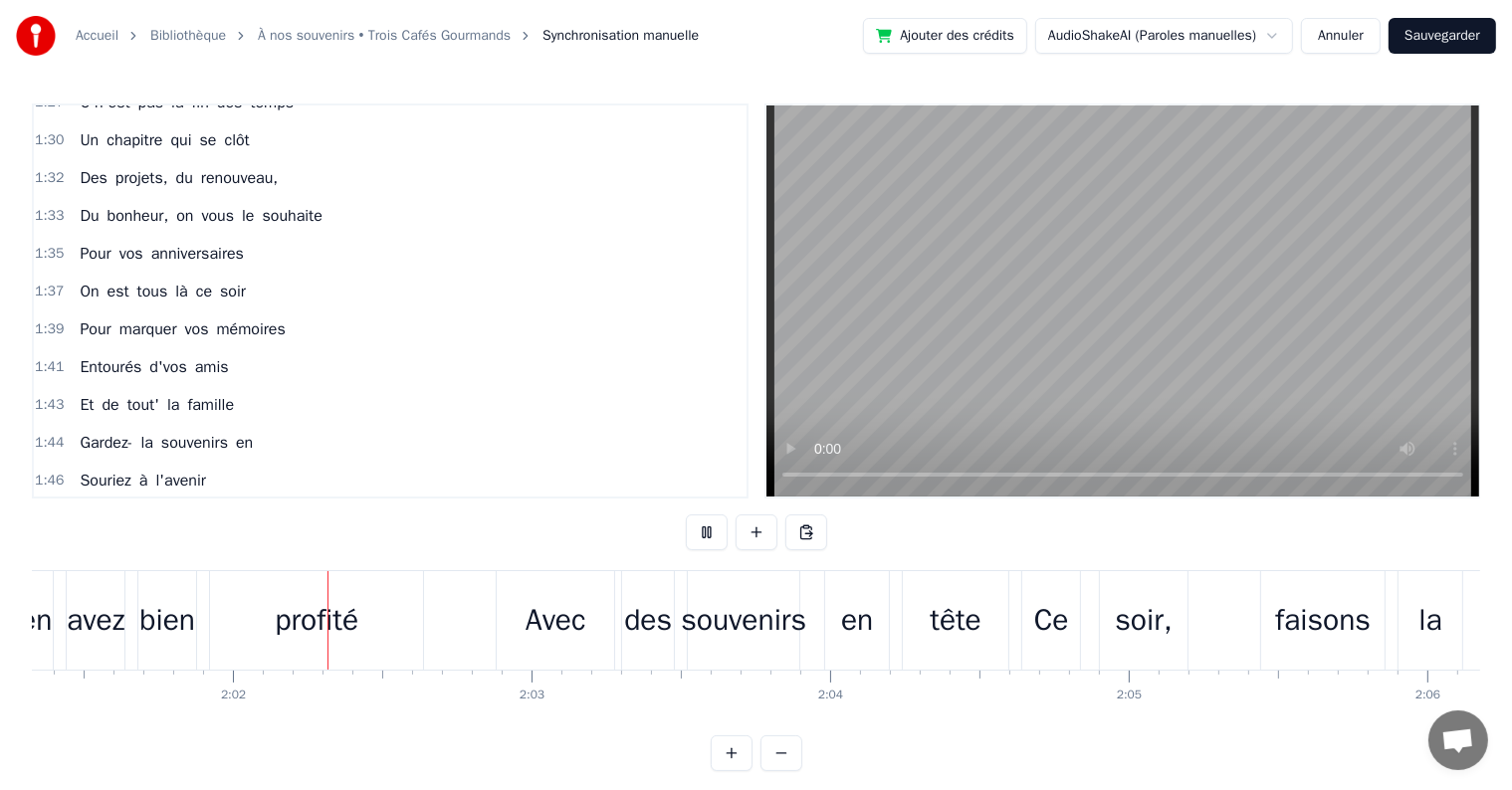 scroll, scrollTop: 0, scrollLeft: 36236, axis: horizontal 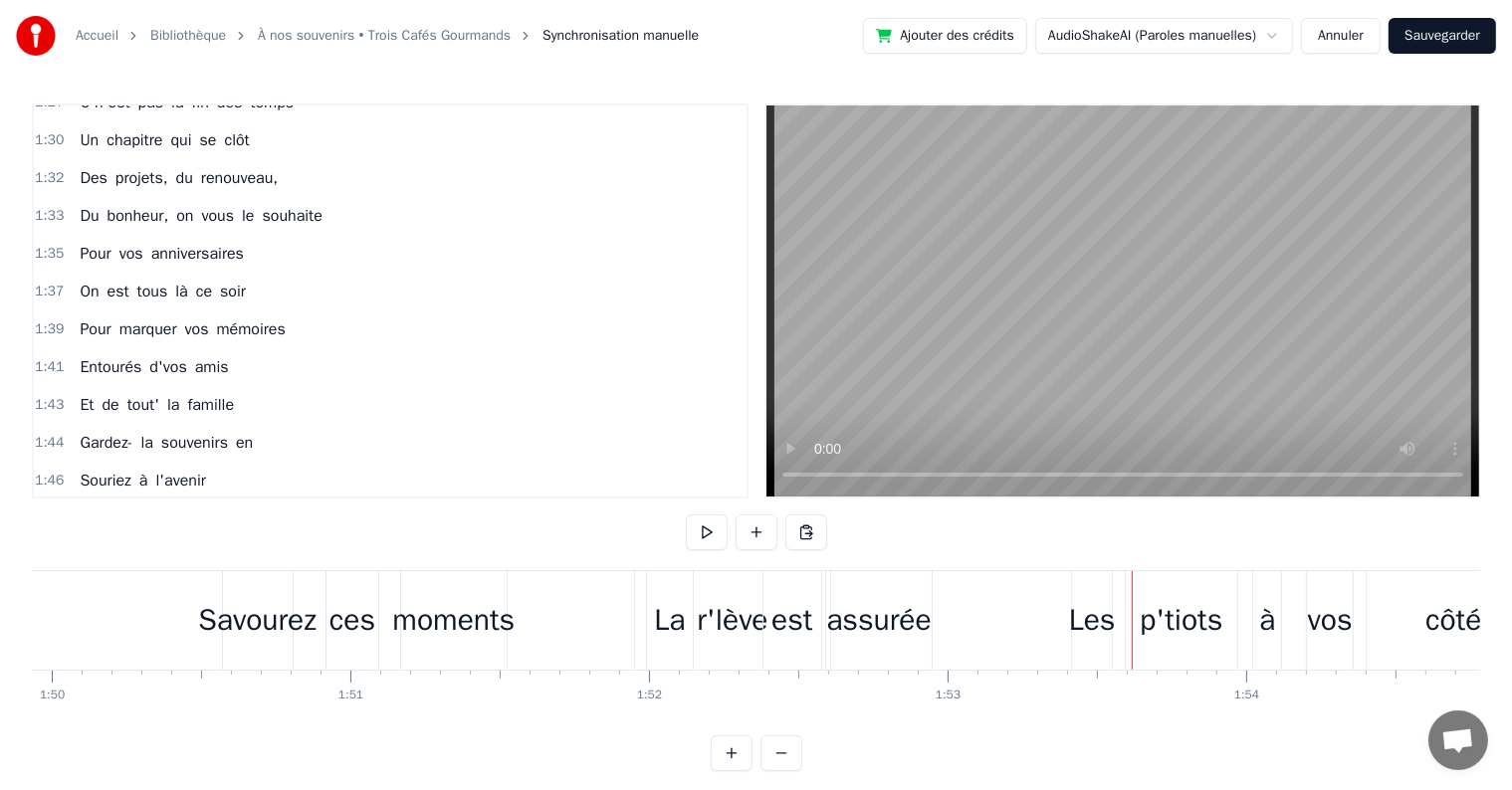 click on "r'lève" at bounding box center [732, 620] 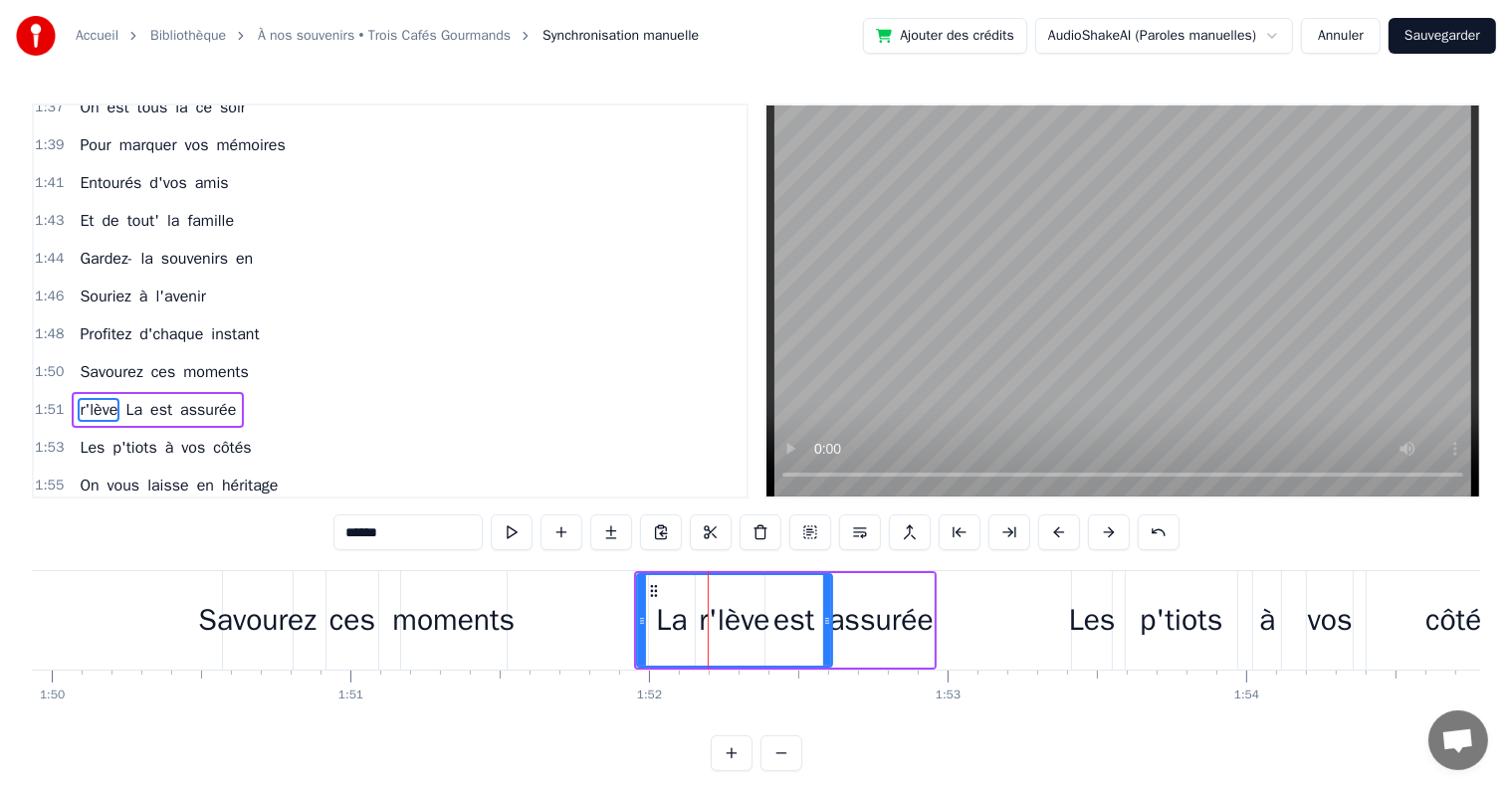scroll, scrollTop: 2019, scrollLeft: 0, axis: vertical 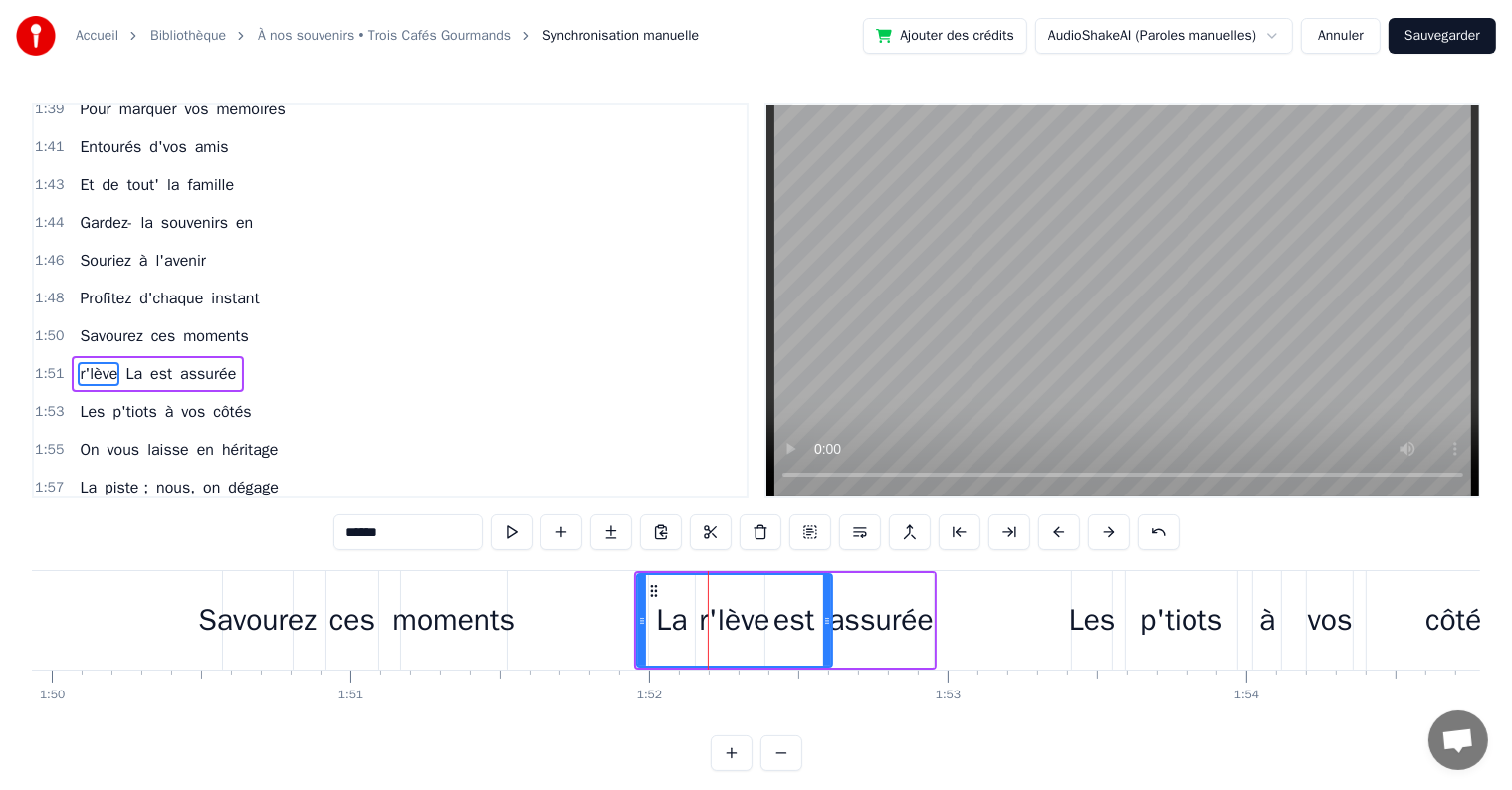click 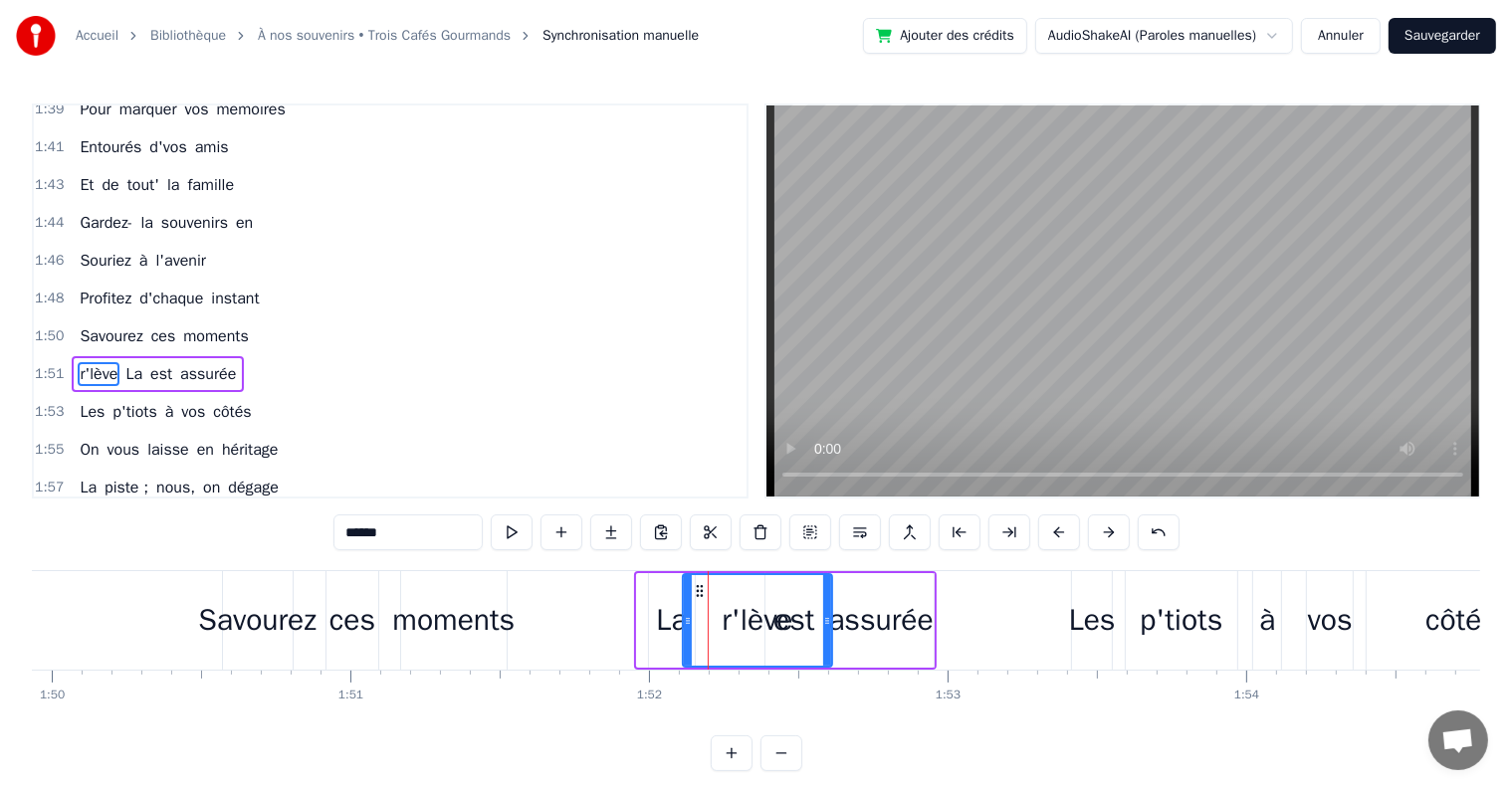 drag, startPoint x: 637, startPoint y: 593, endPoint x: 683, endPoint y: 601, distance: 46.69047 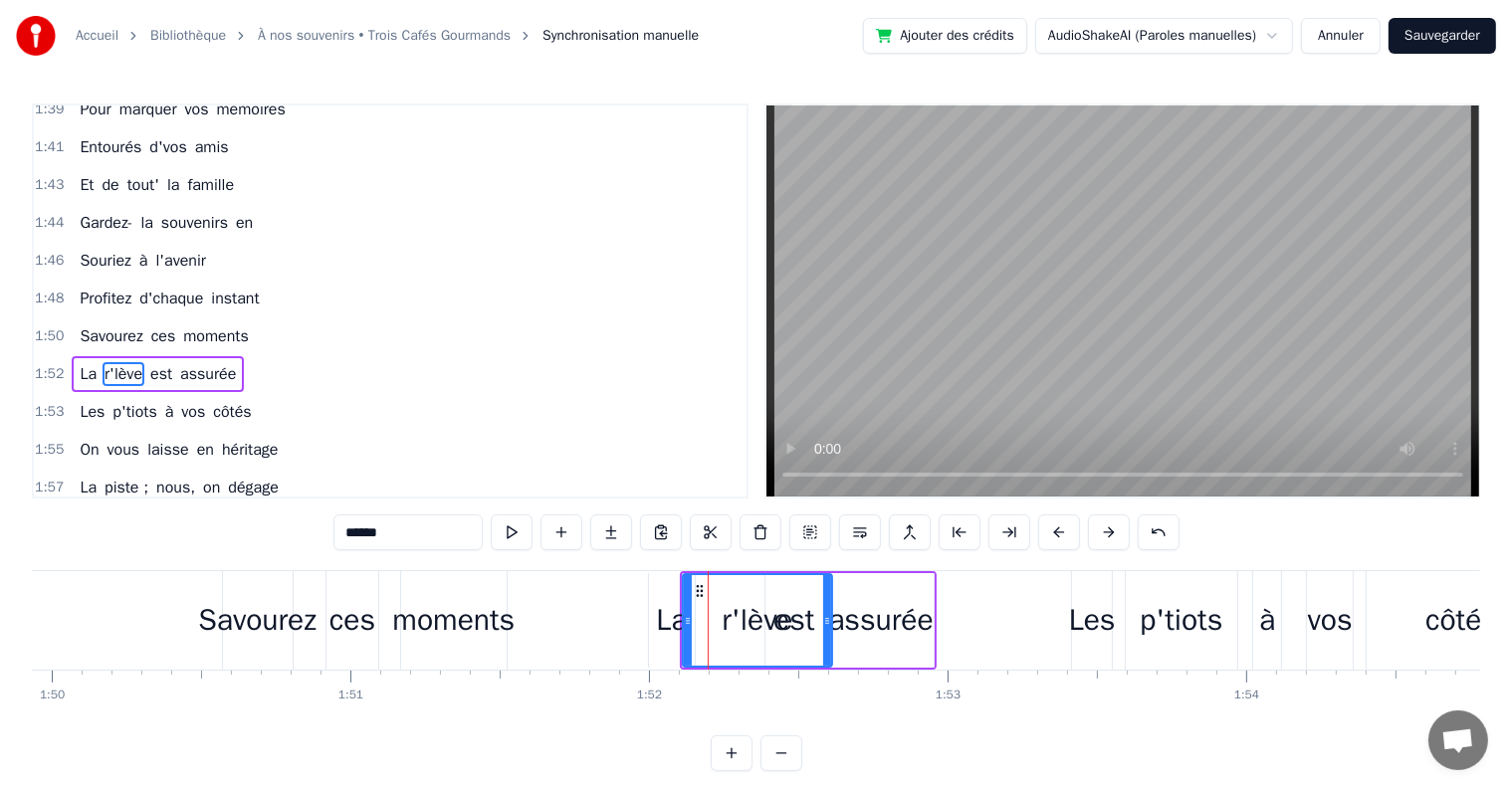 click on "La" at bounding box center (671, 620) 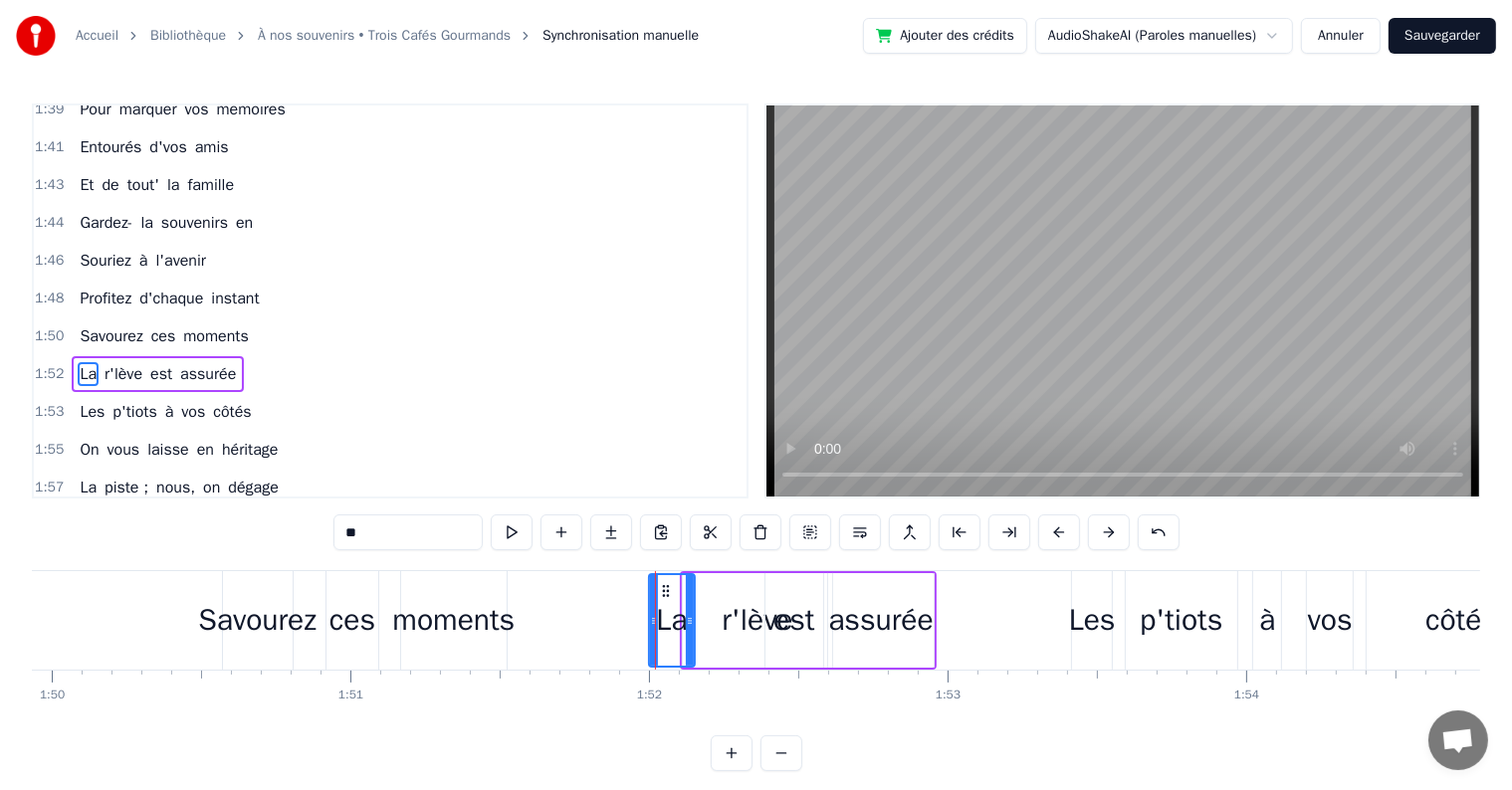 click on "r'lève" at bounding box center (756, 620) 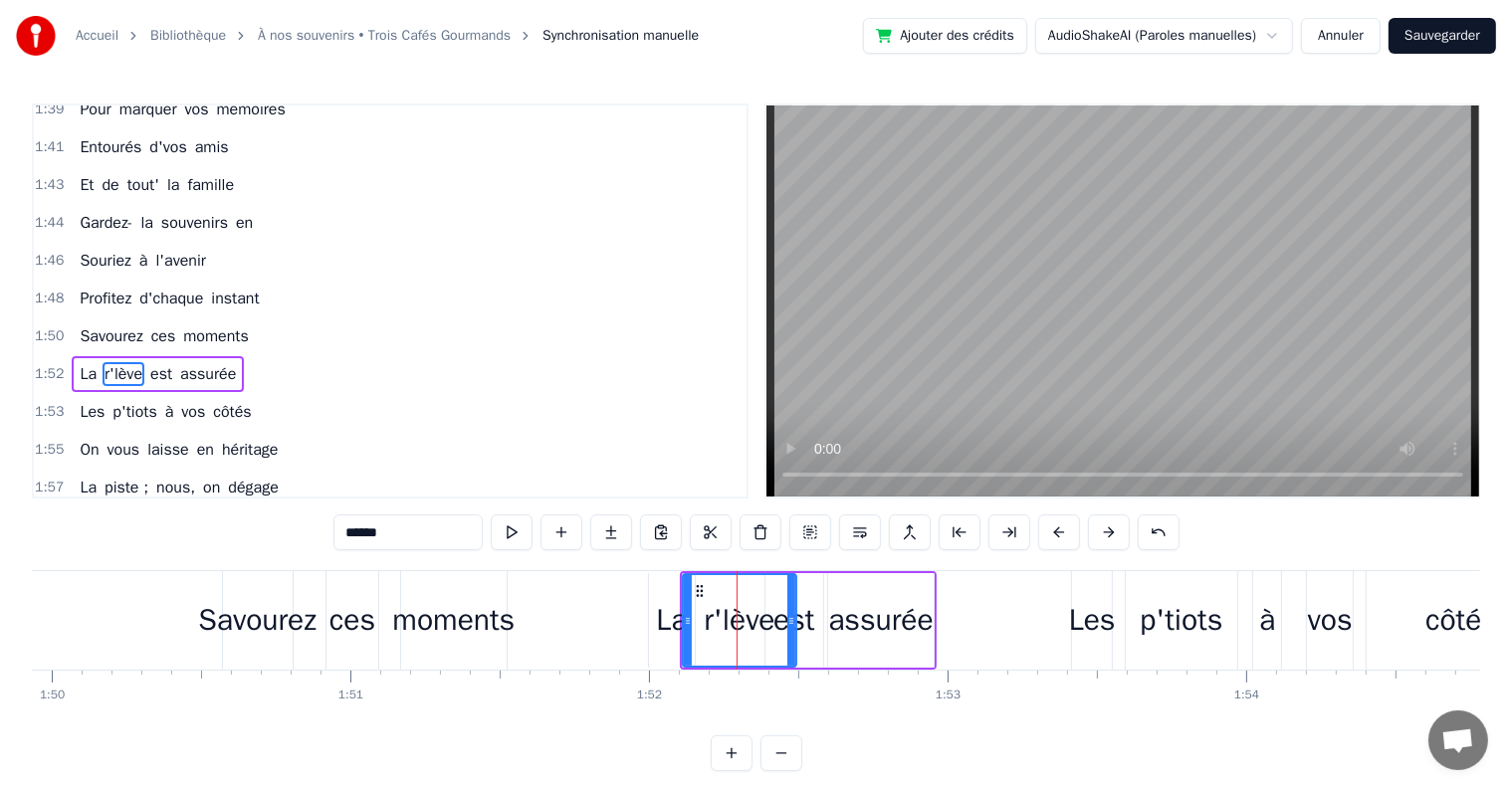 drag, startPoint x: 823, startPoint y: 605, endPoint x: 787, endPoint y: 608, distance: 36.124784 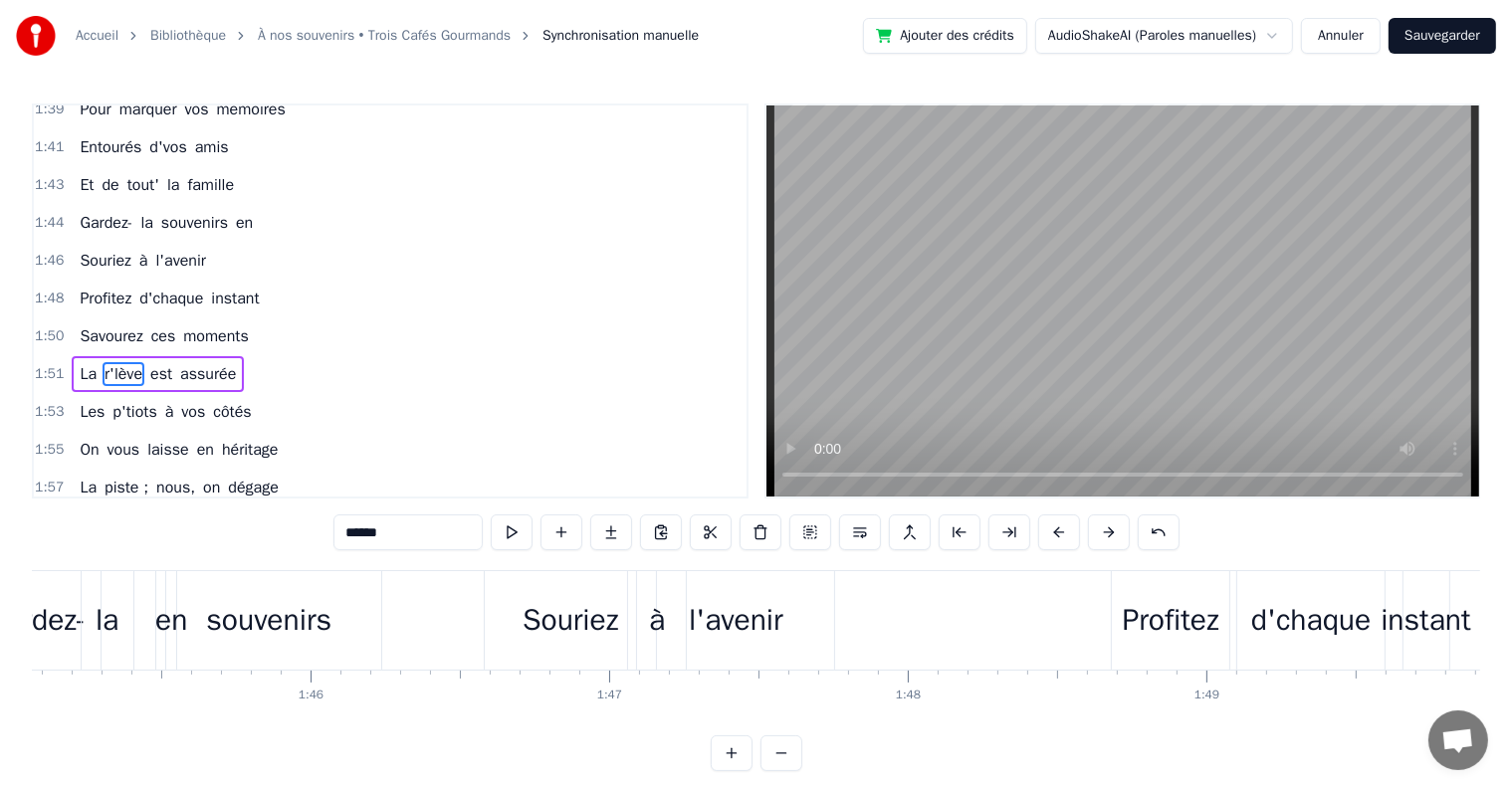 scroll, scrollTop: 0, scrollLeft: 30987, axis: horizontal 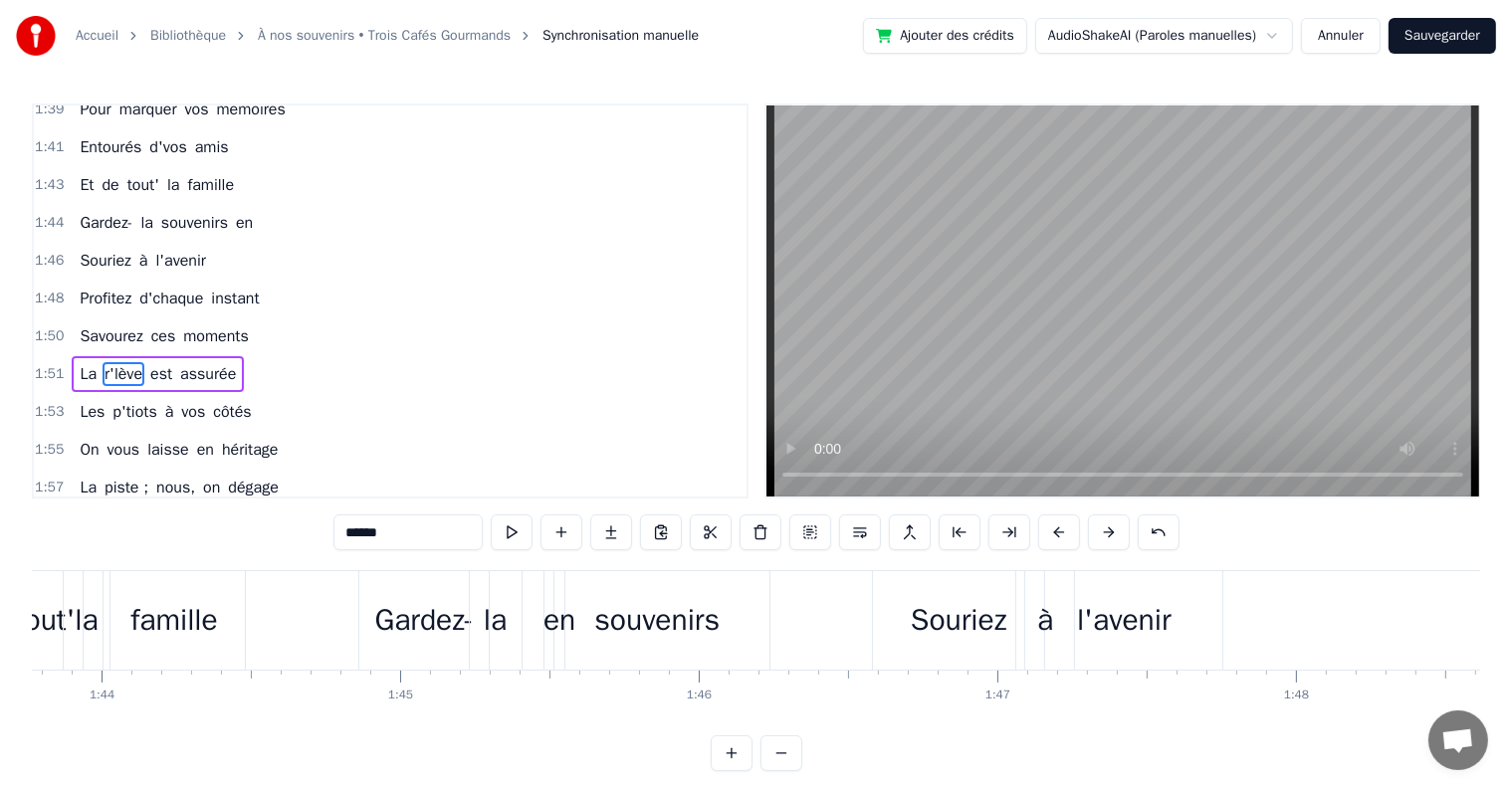 click on "Gardez-" at bounding box center (424, 620) 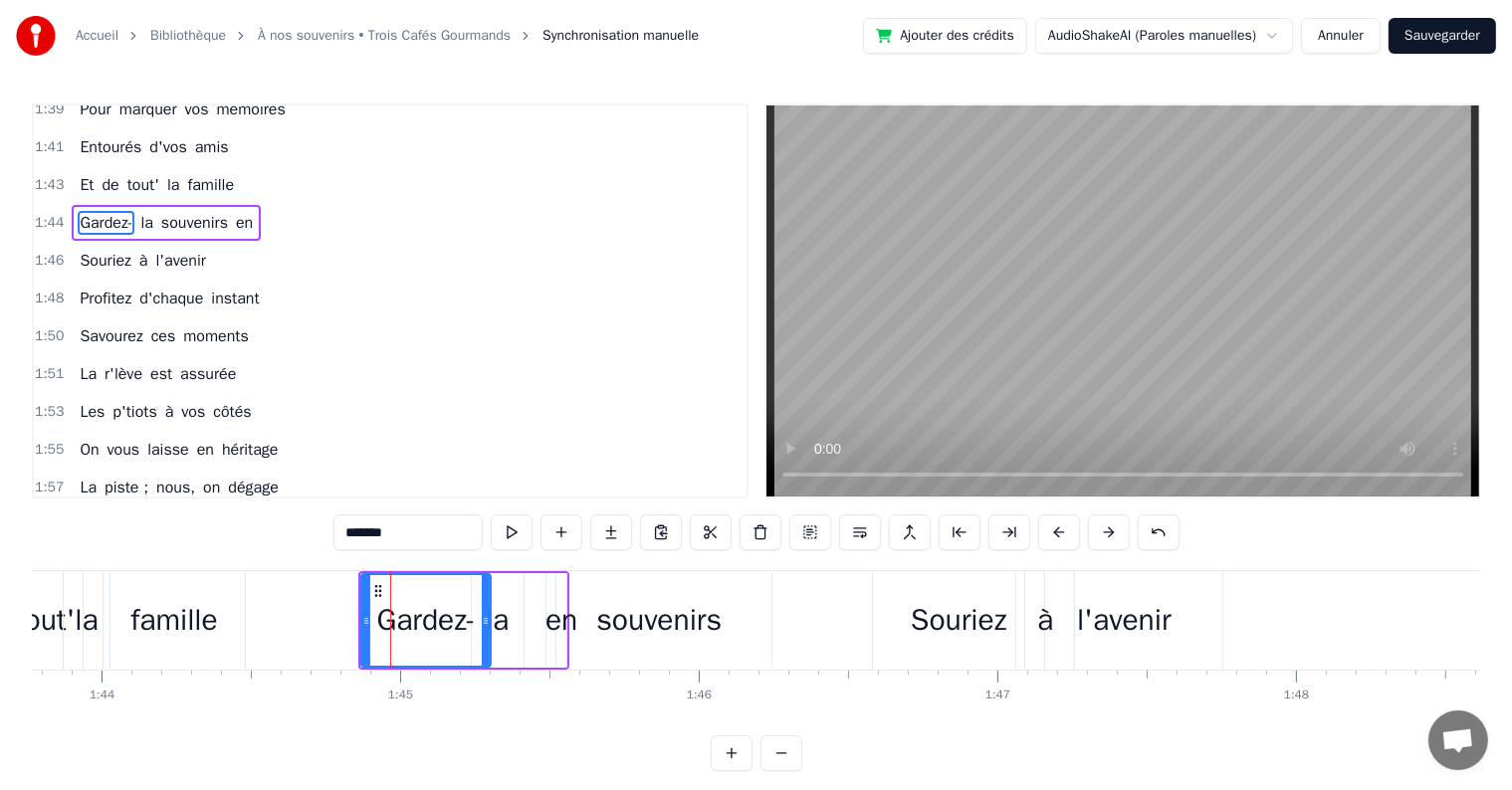 scroll, scrollTop: 1873, scrollLeft: 0, axis: vertical 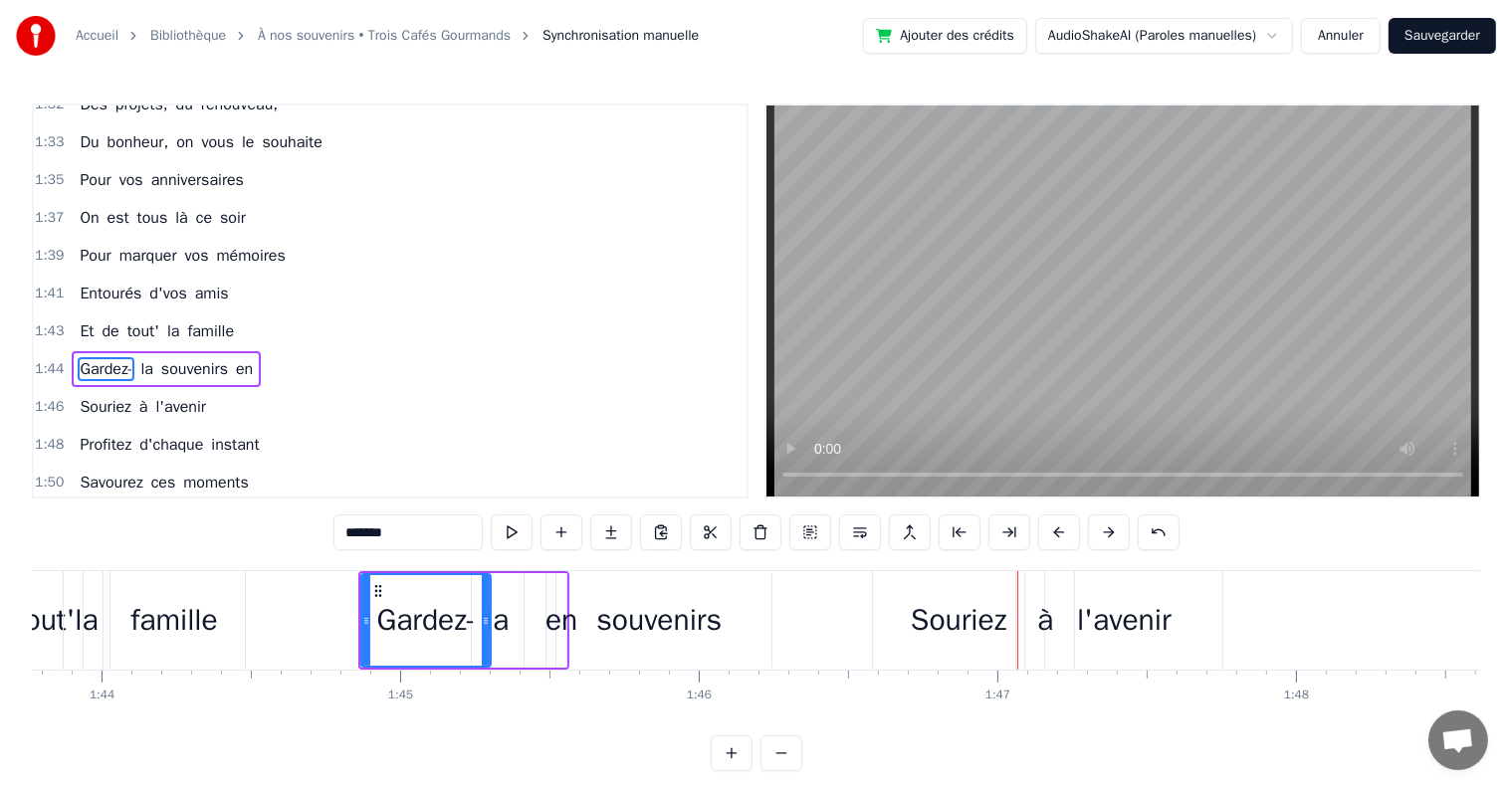 click on "Gardez- la souvenirs en" at bounding box center [464, 620] 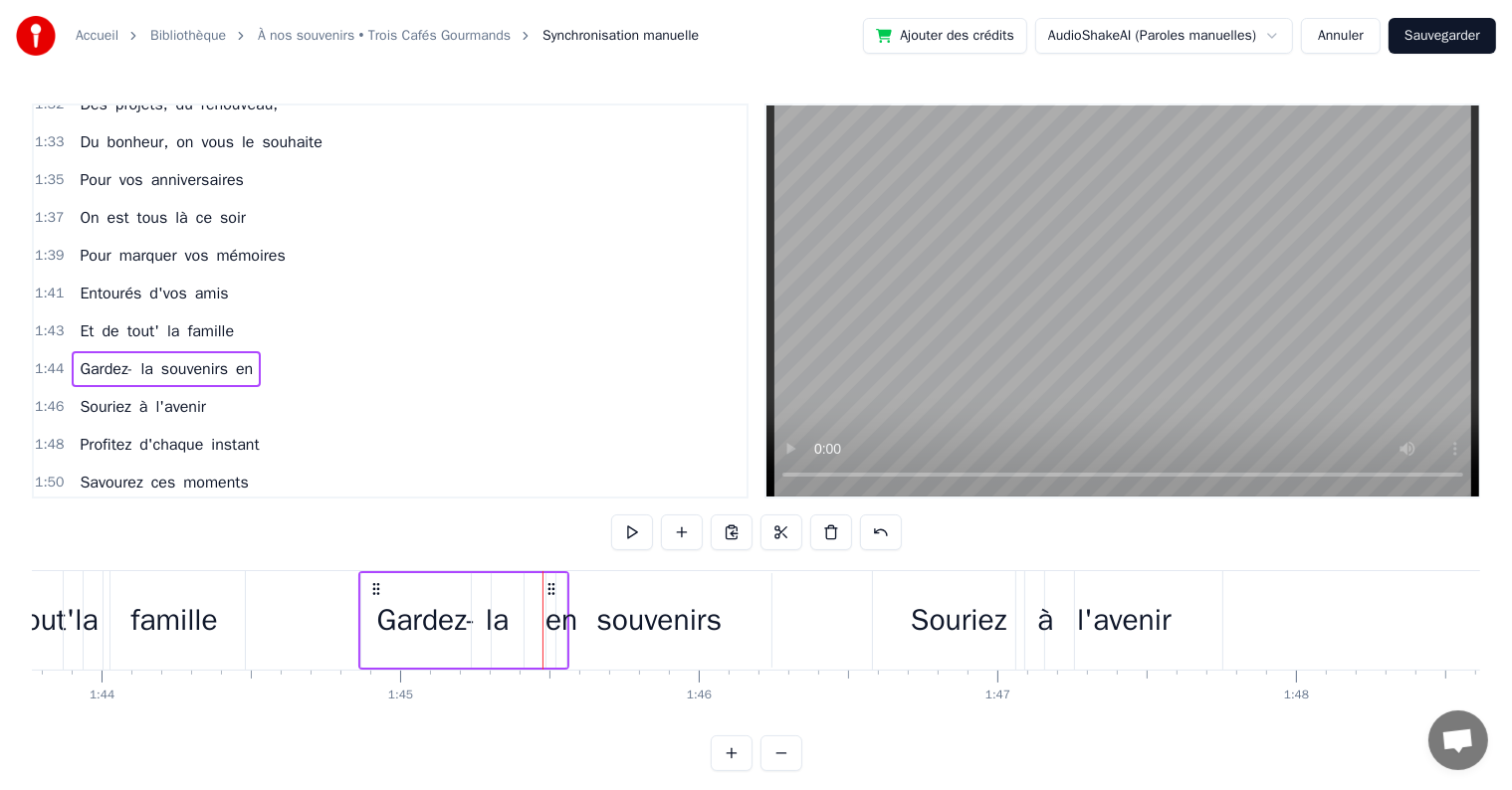 click on "en" at bounding box center [561, 620] 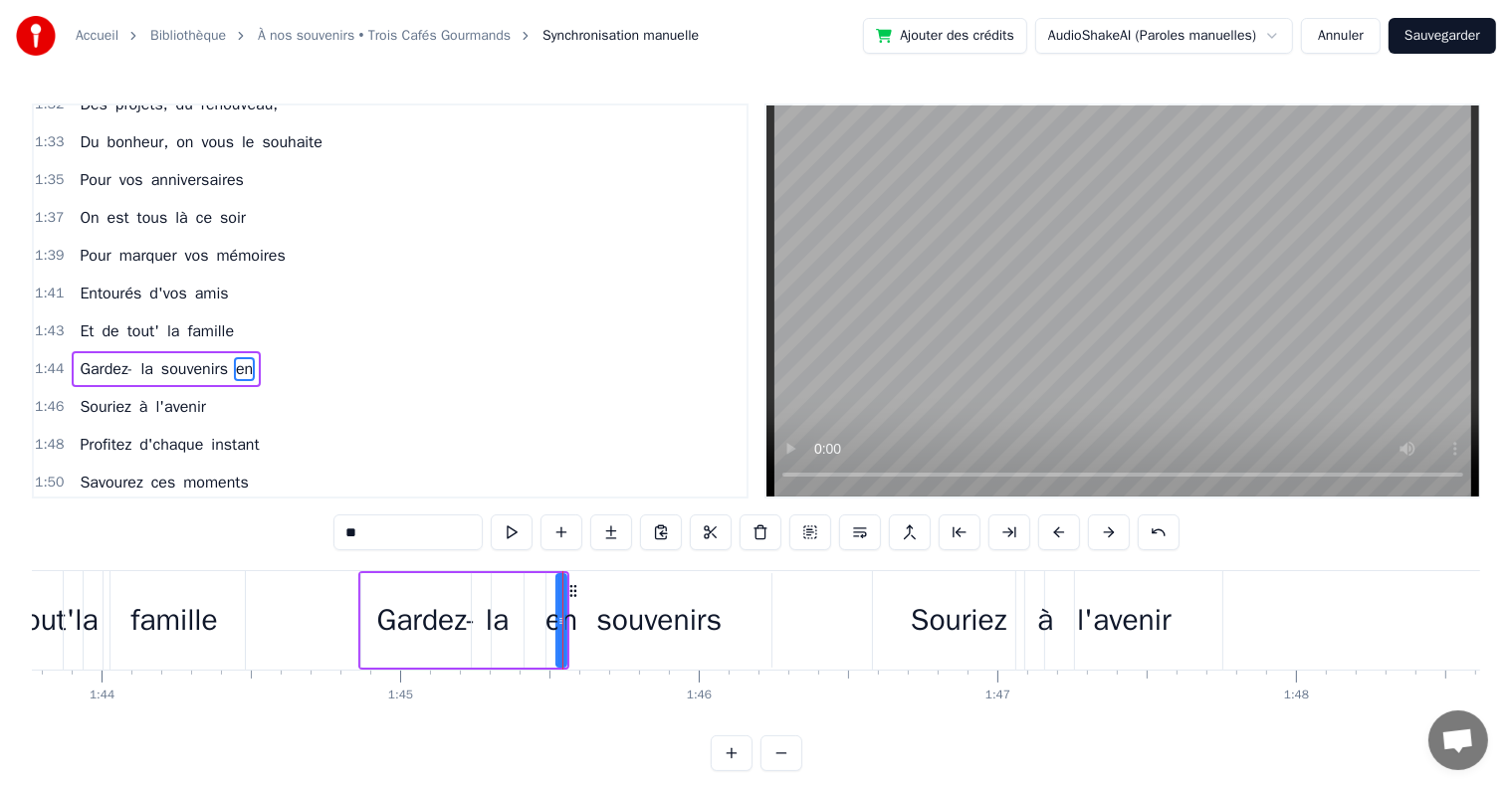 click on "souvenirs" at bounding box center (659, 620) 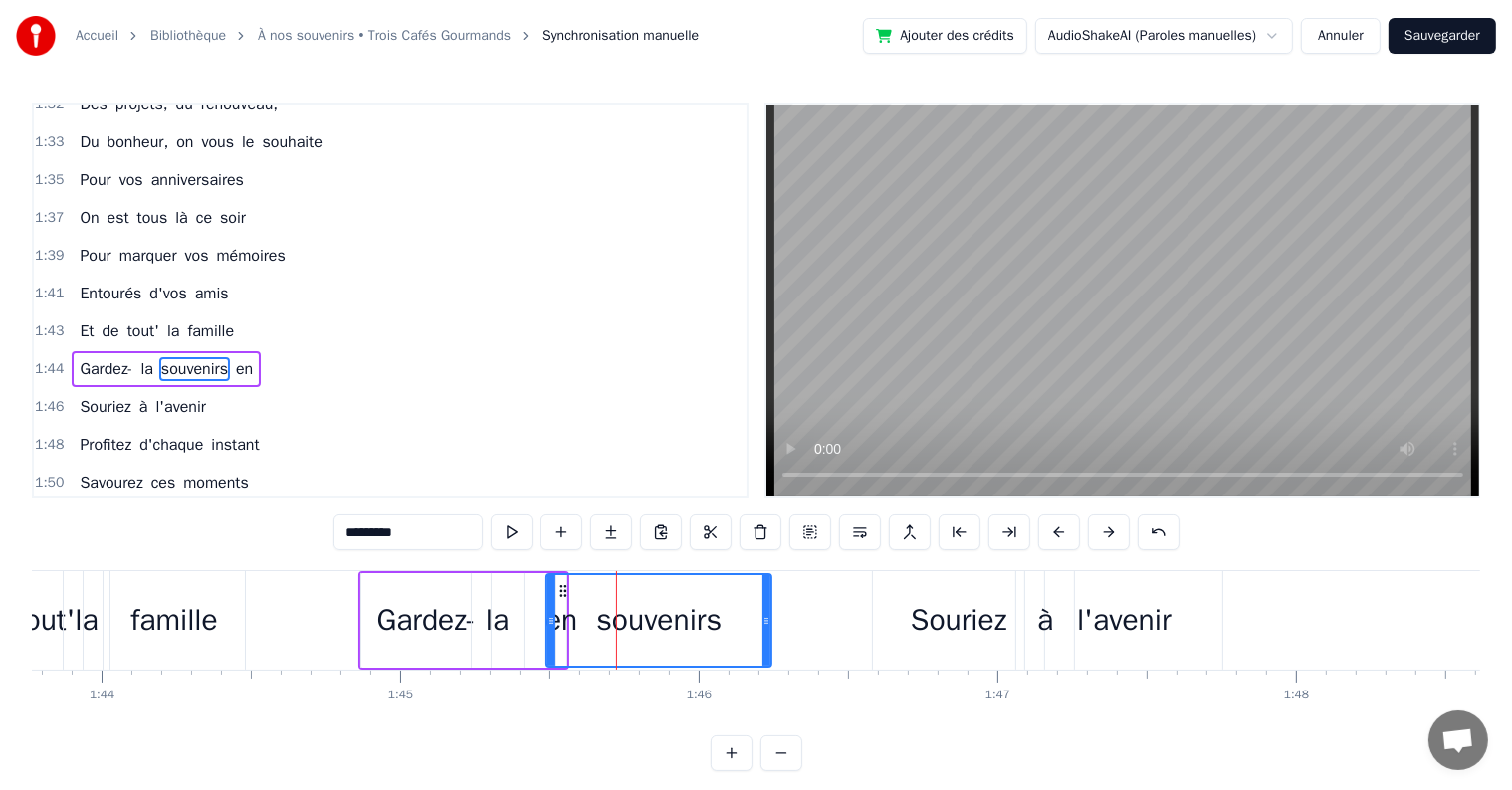 click on "souvenirs" at bounding box center (659, 620) 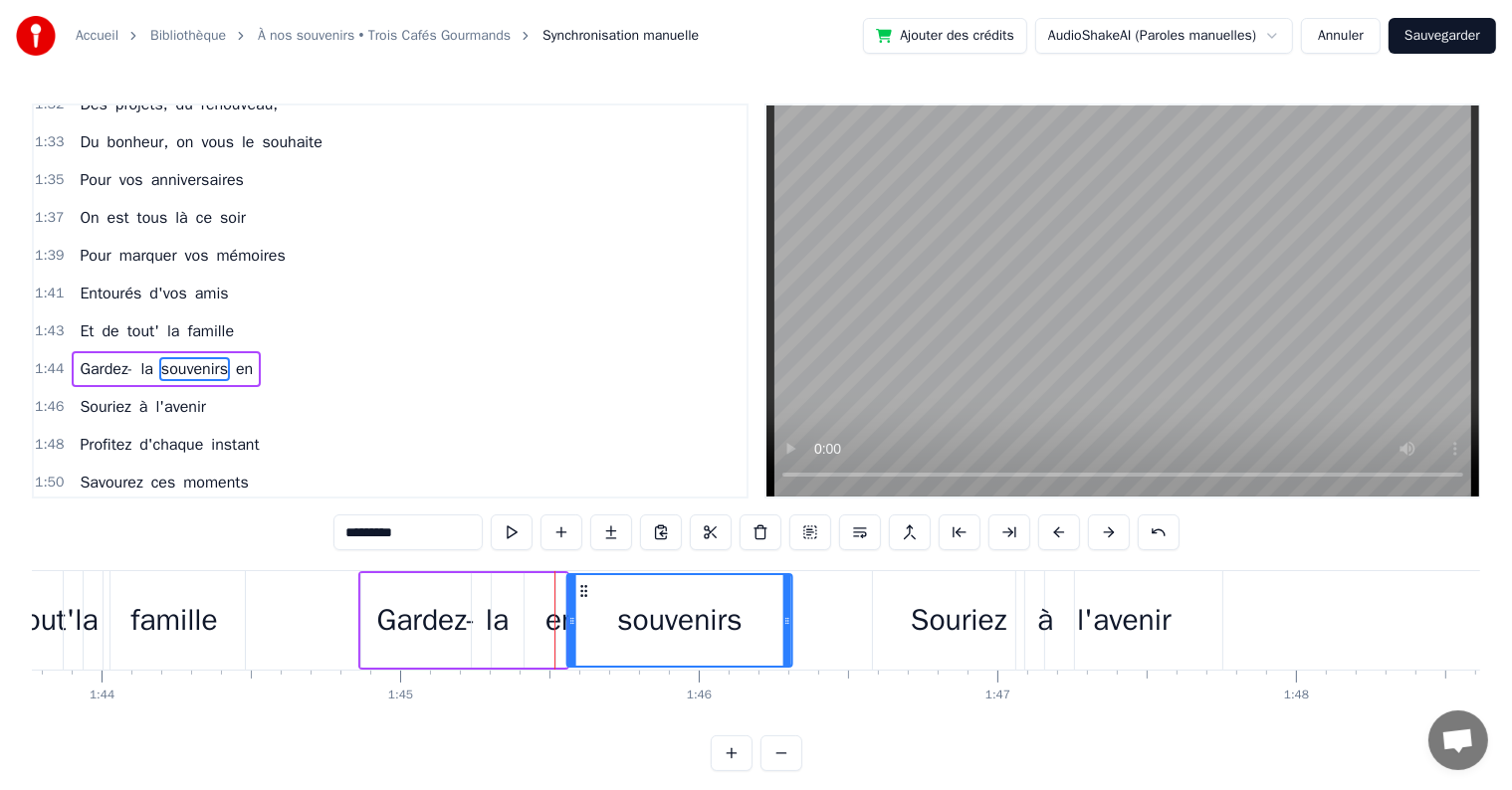 drag, startPoint x: 560, startPoint y: 591, endPoint x: 581, endPoint y: 609, distance: 27.658633 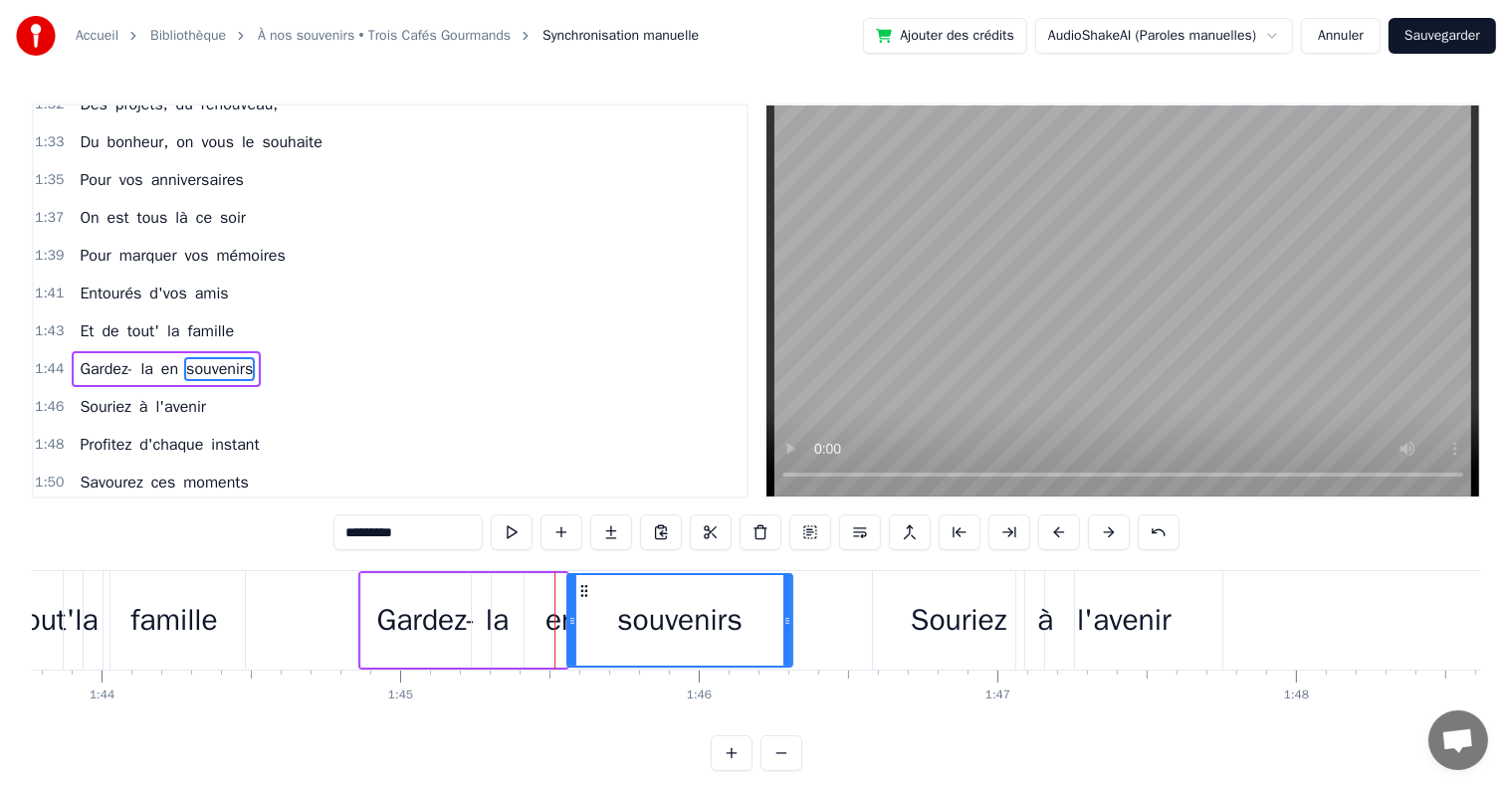 click on "en" at bounding box center (561, 620) 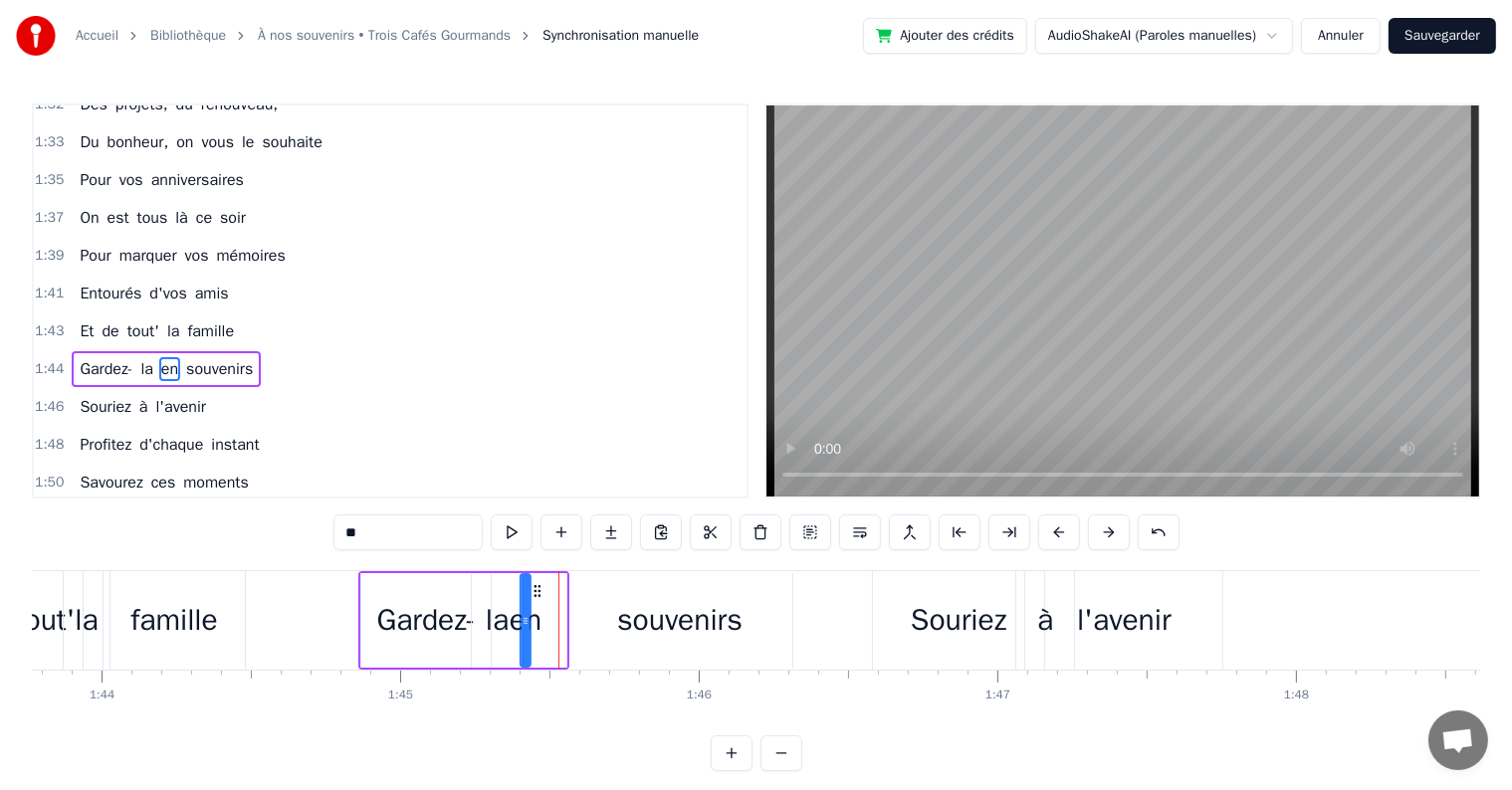 drag, startPoint x: 573, startPoint y: 589, endPoint x: 538, endPoint y: 597, distance: 35.902646 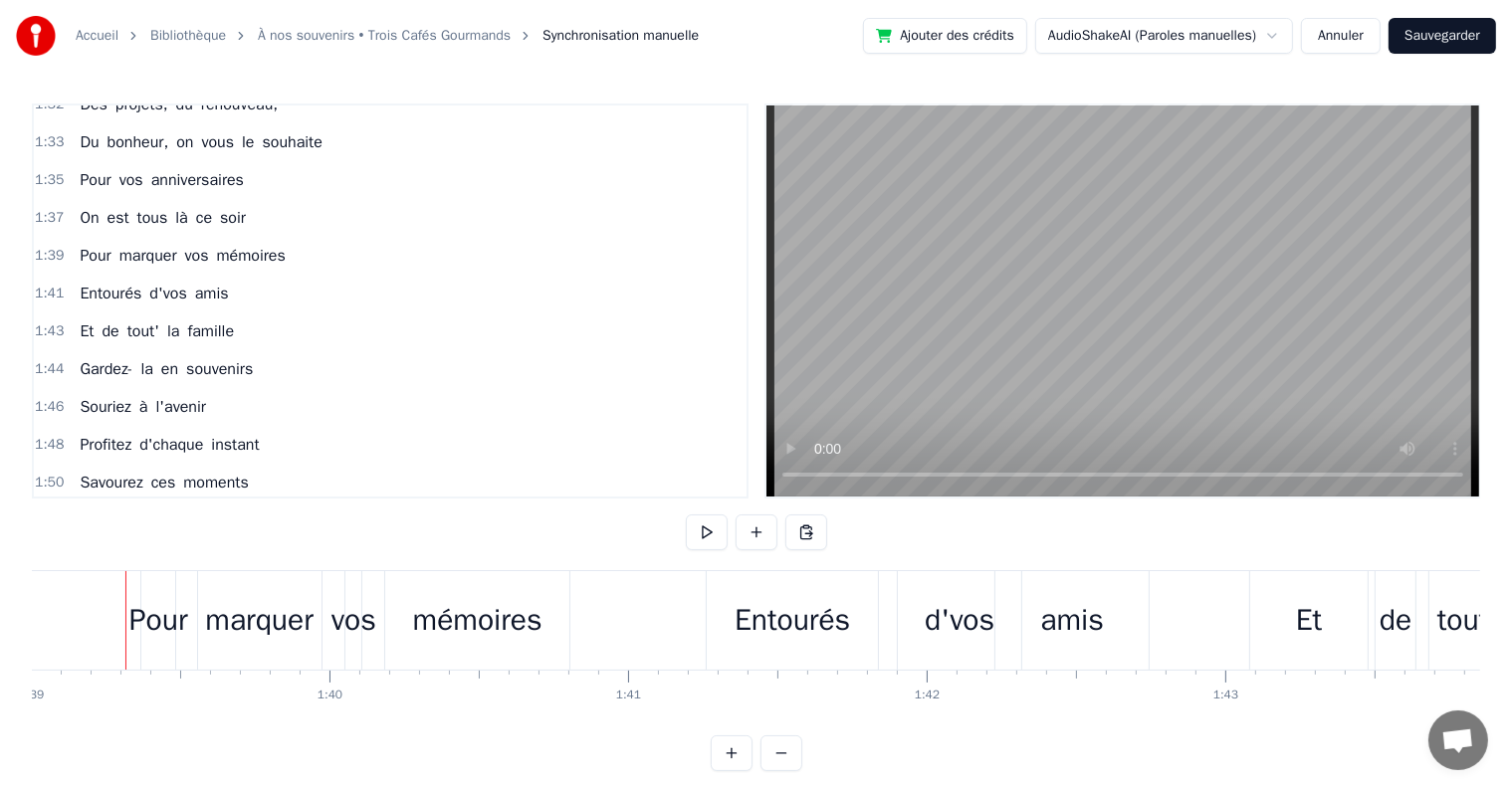 scroll, scrollTop: 0, scrollLeft: 29557, axis: horizontal 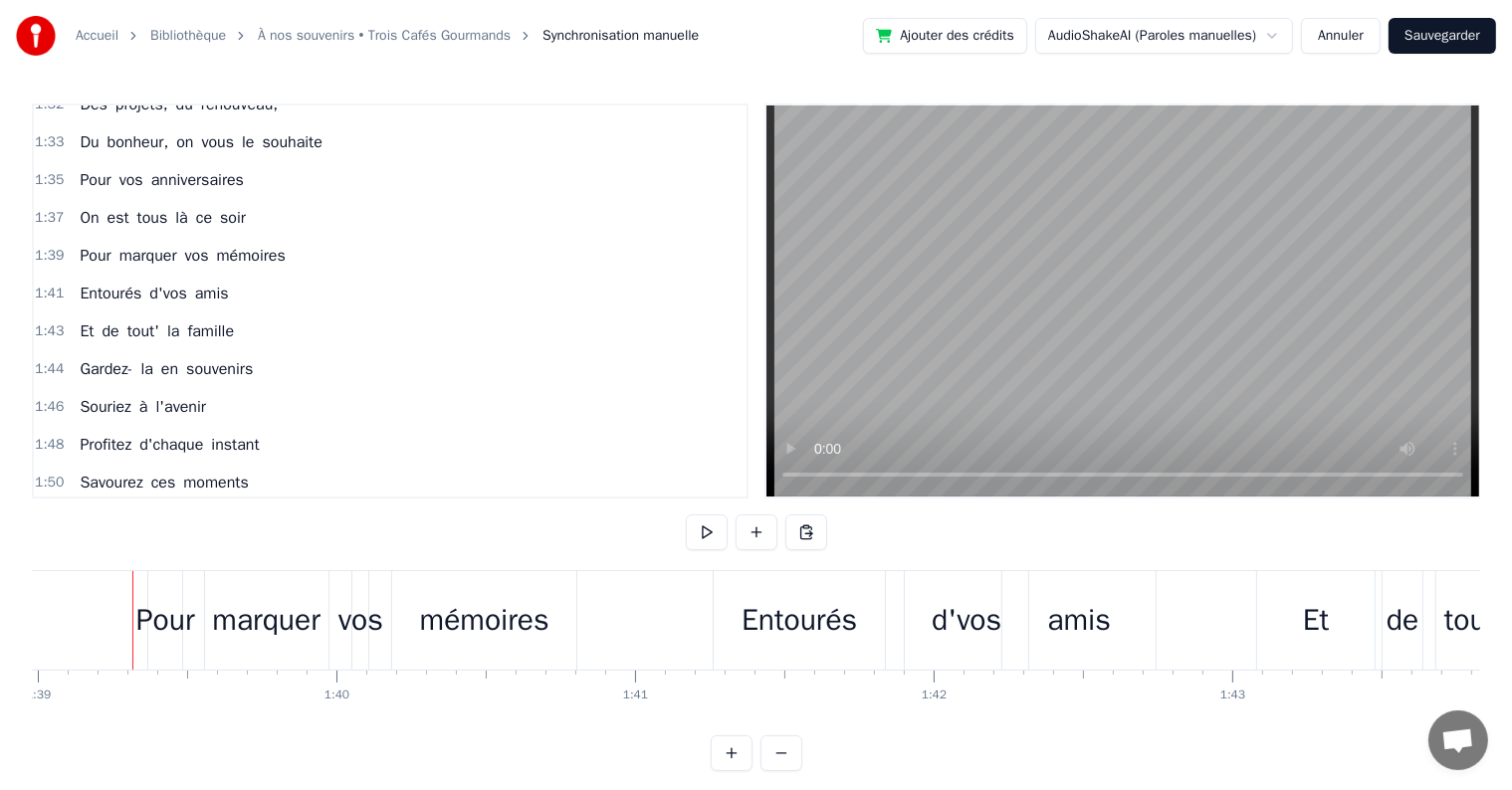 click on "Pour" at bounding box center (165, 620) 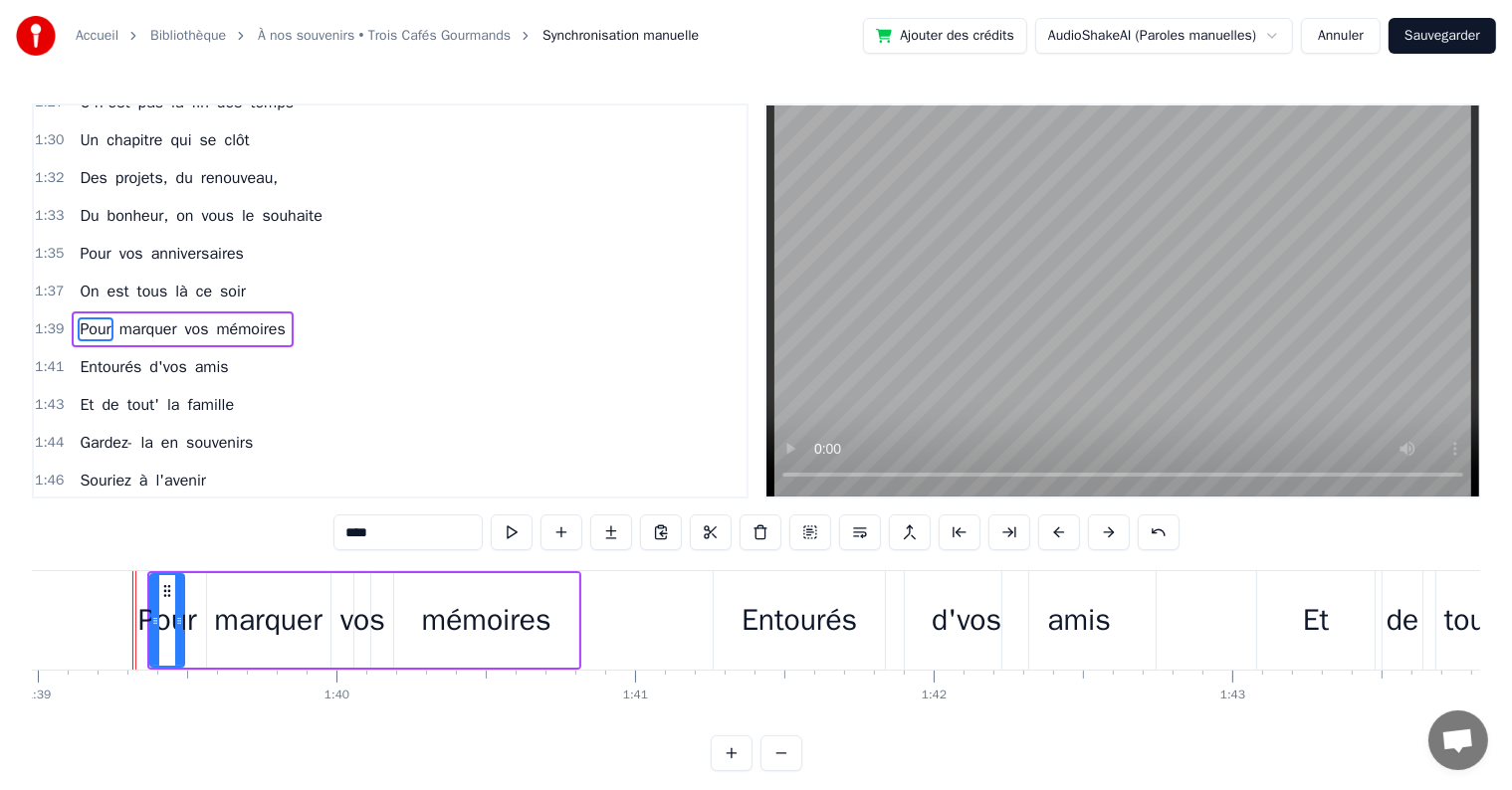 scroll, scrollTop: 1763, scrollLeft: 0, axis: vertical 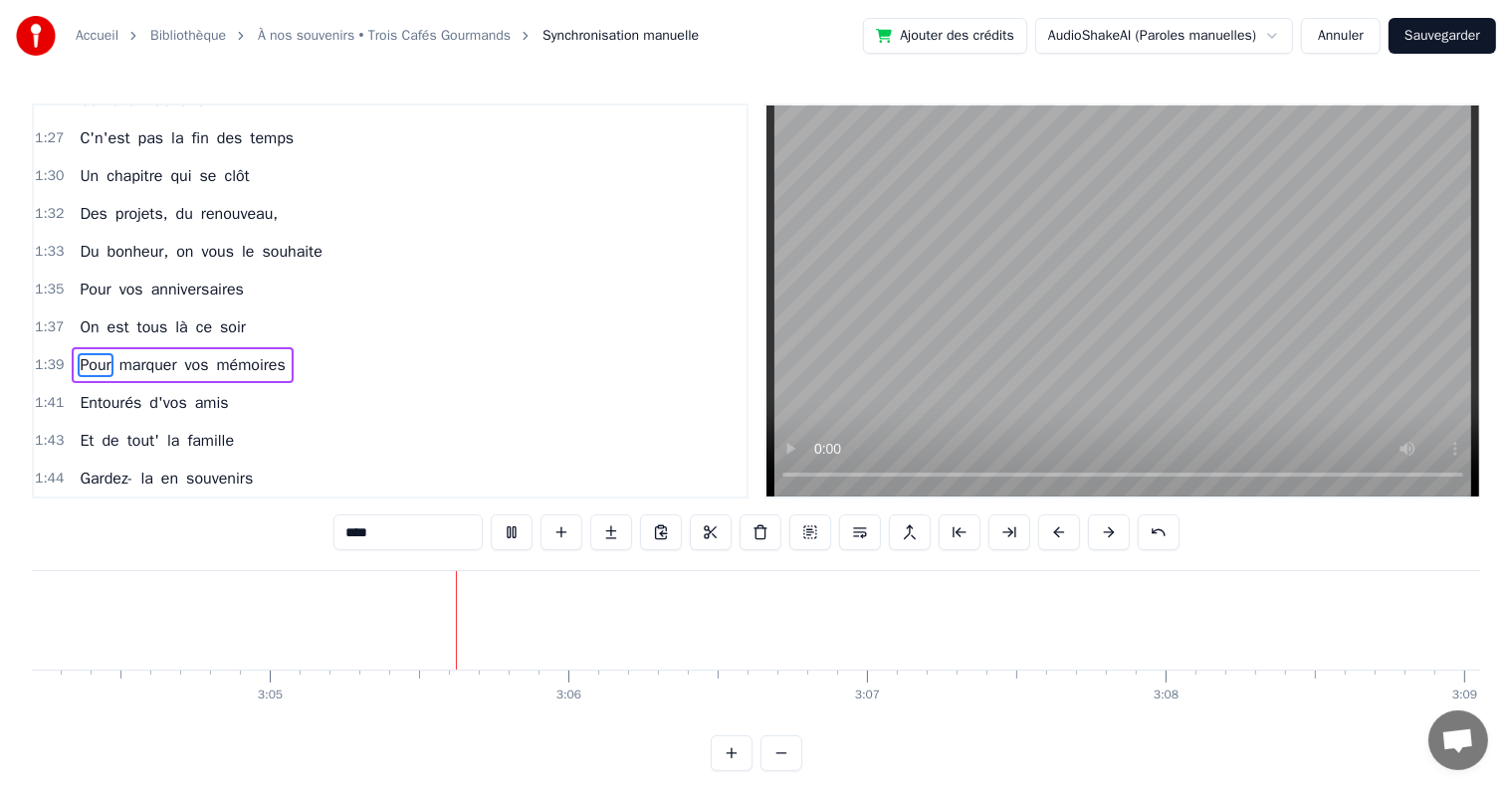 click on "Sauvegarder" at bounding box center [1442, 36] 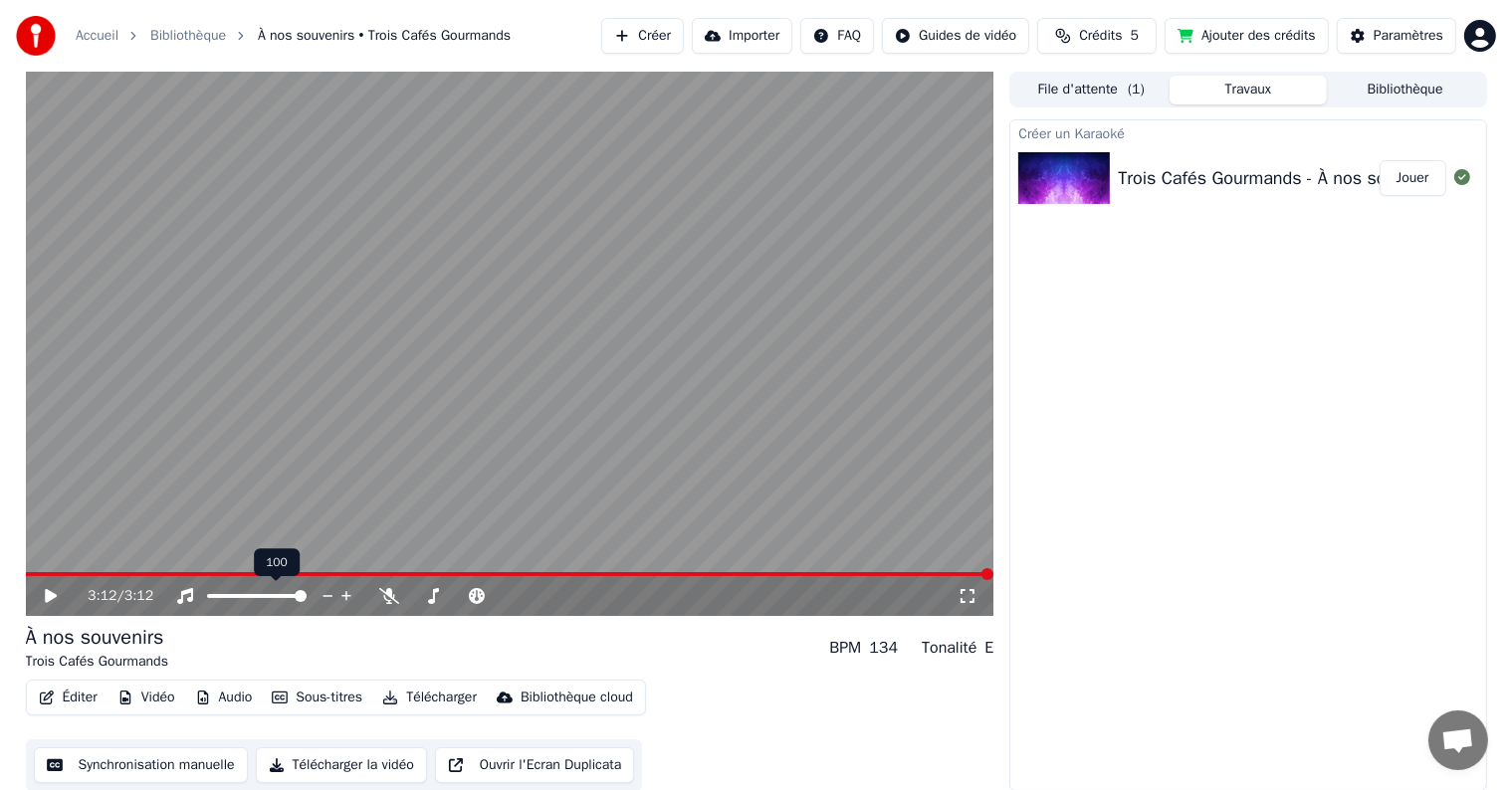 scroll, scrollTop: 1, scrollLeft: 0, axis: vertical 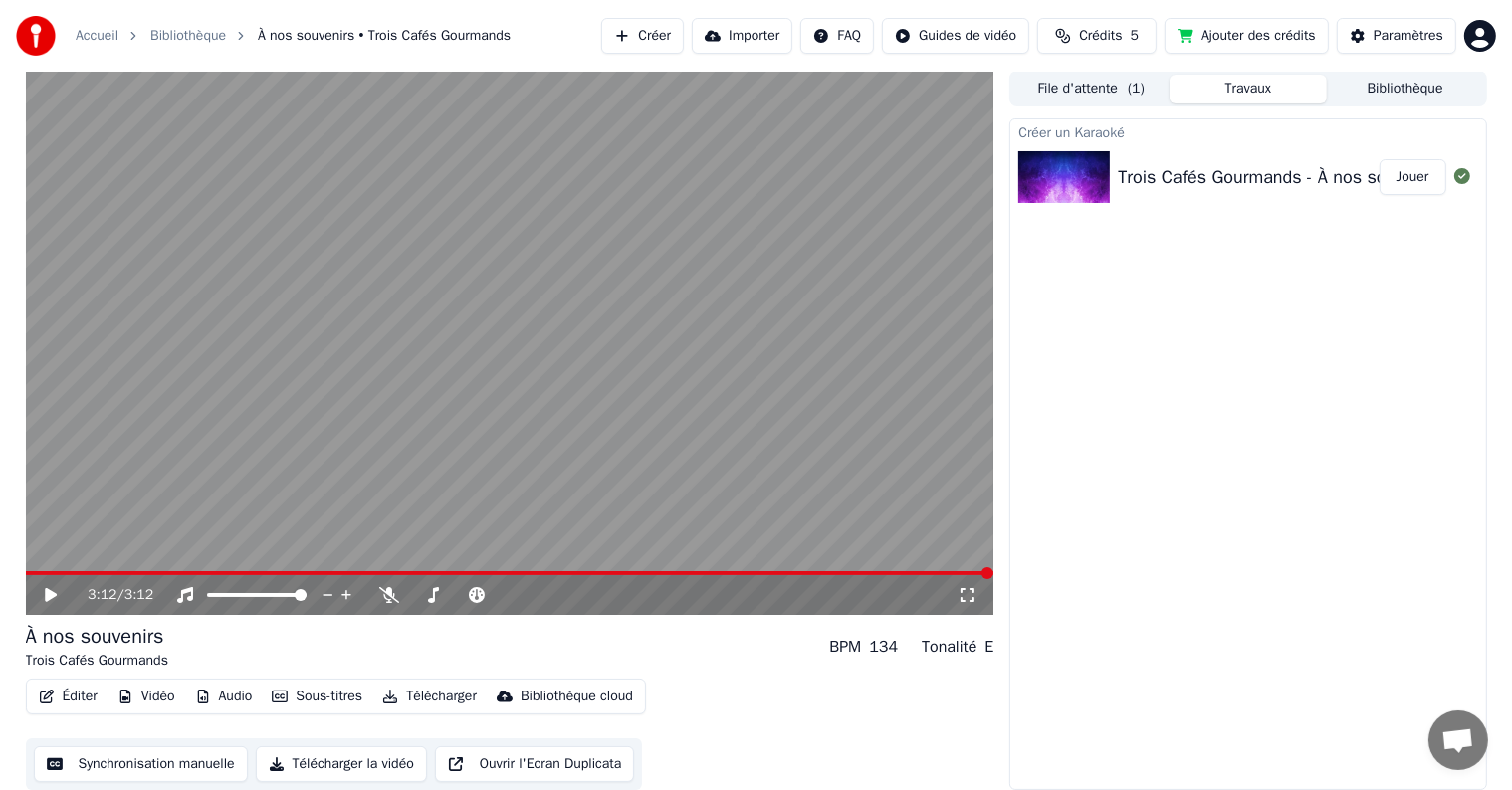 click on "Synchronisation manuelle" at bounding box center [140, 764] 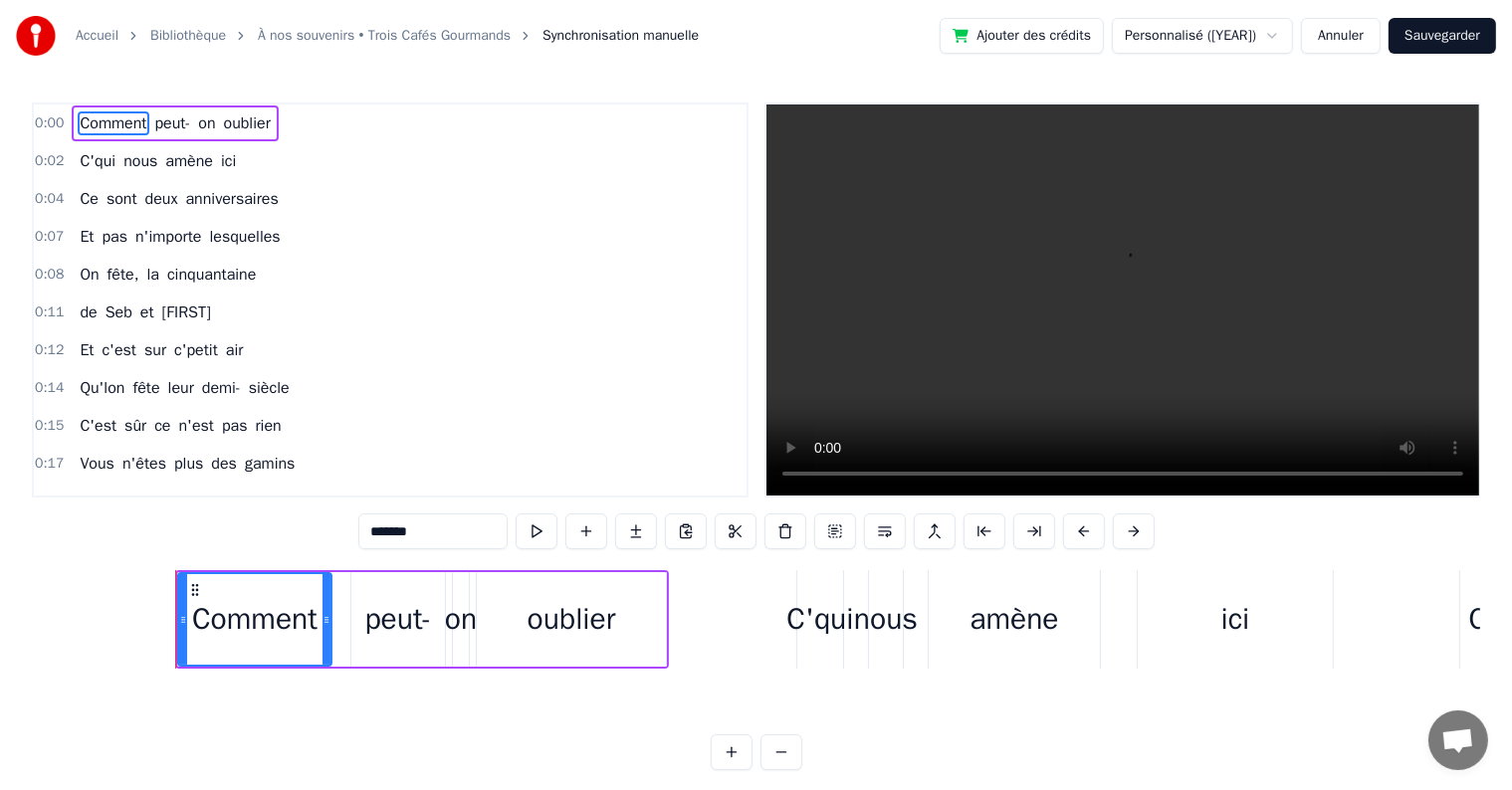 scroll, scrollTop: 0, scrollLeft: 0, axis: both 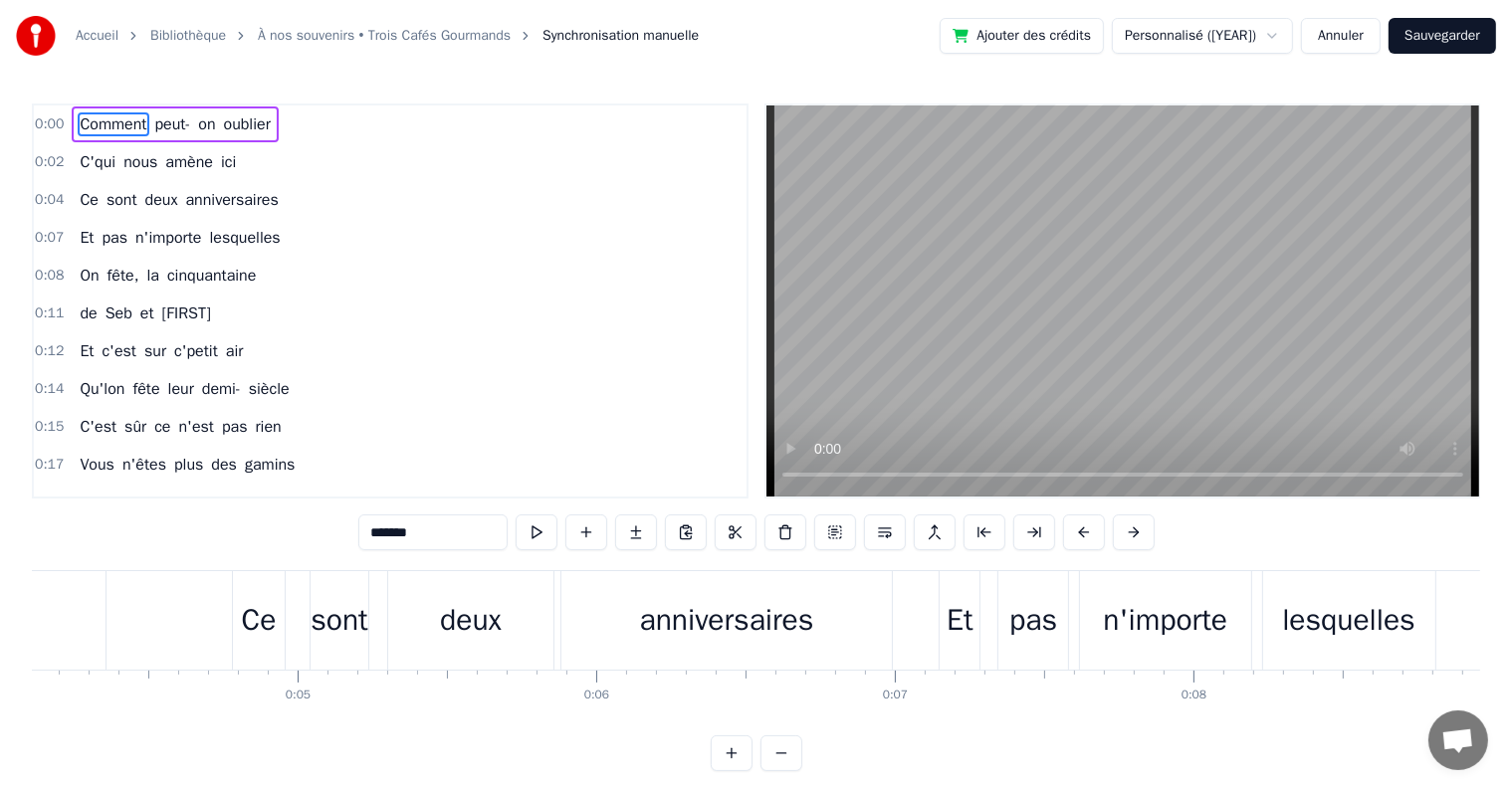 click on "anniversaires" at bounding box center [727, 620] 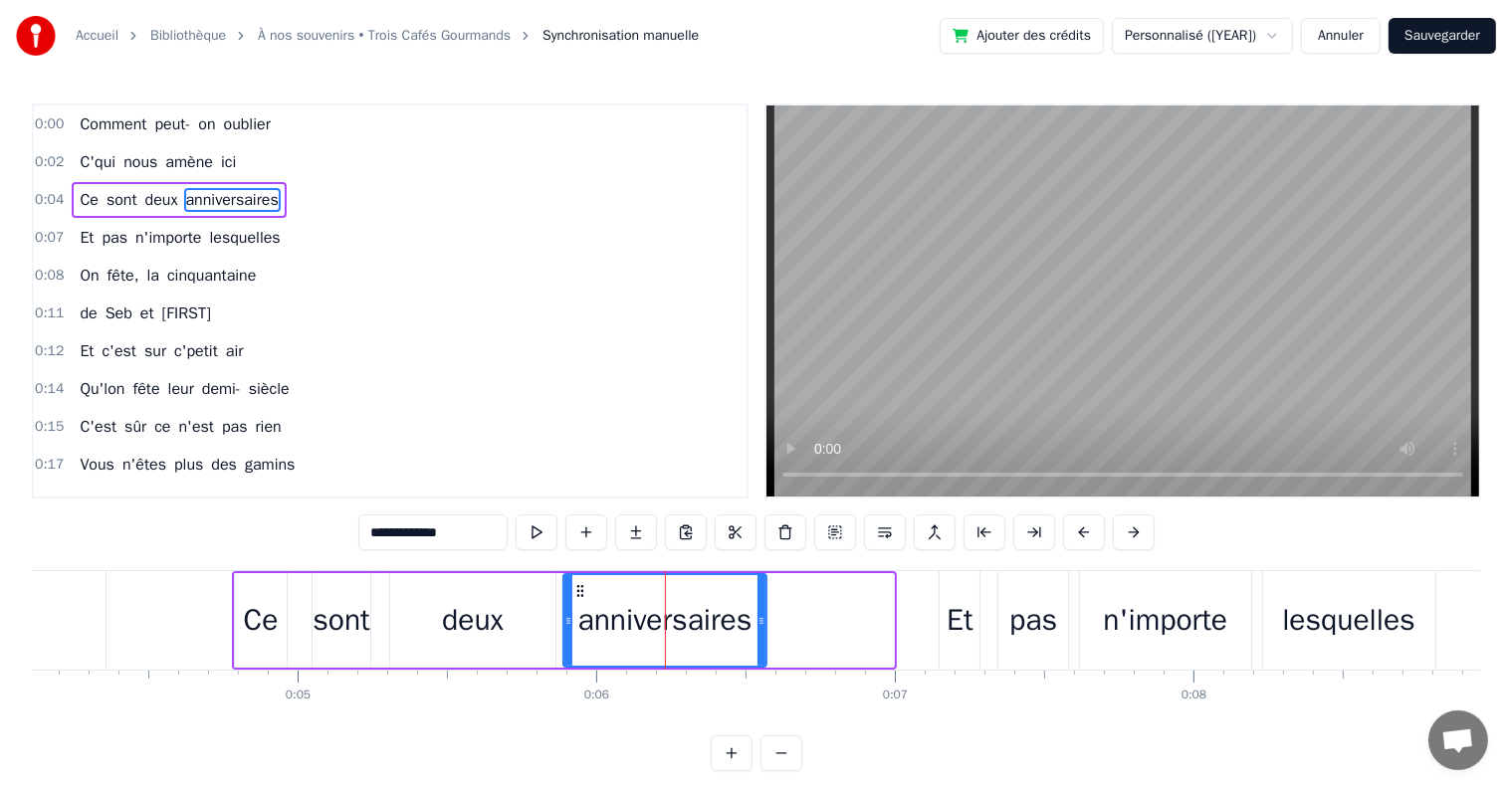 drag, startPoint x: 888, startPoint y: 618, endPoint x: 760, endPoint y: 628, distance: 128.39003 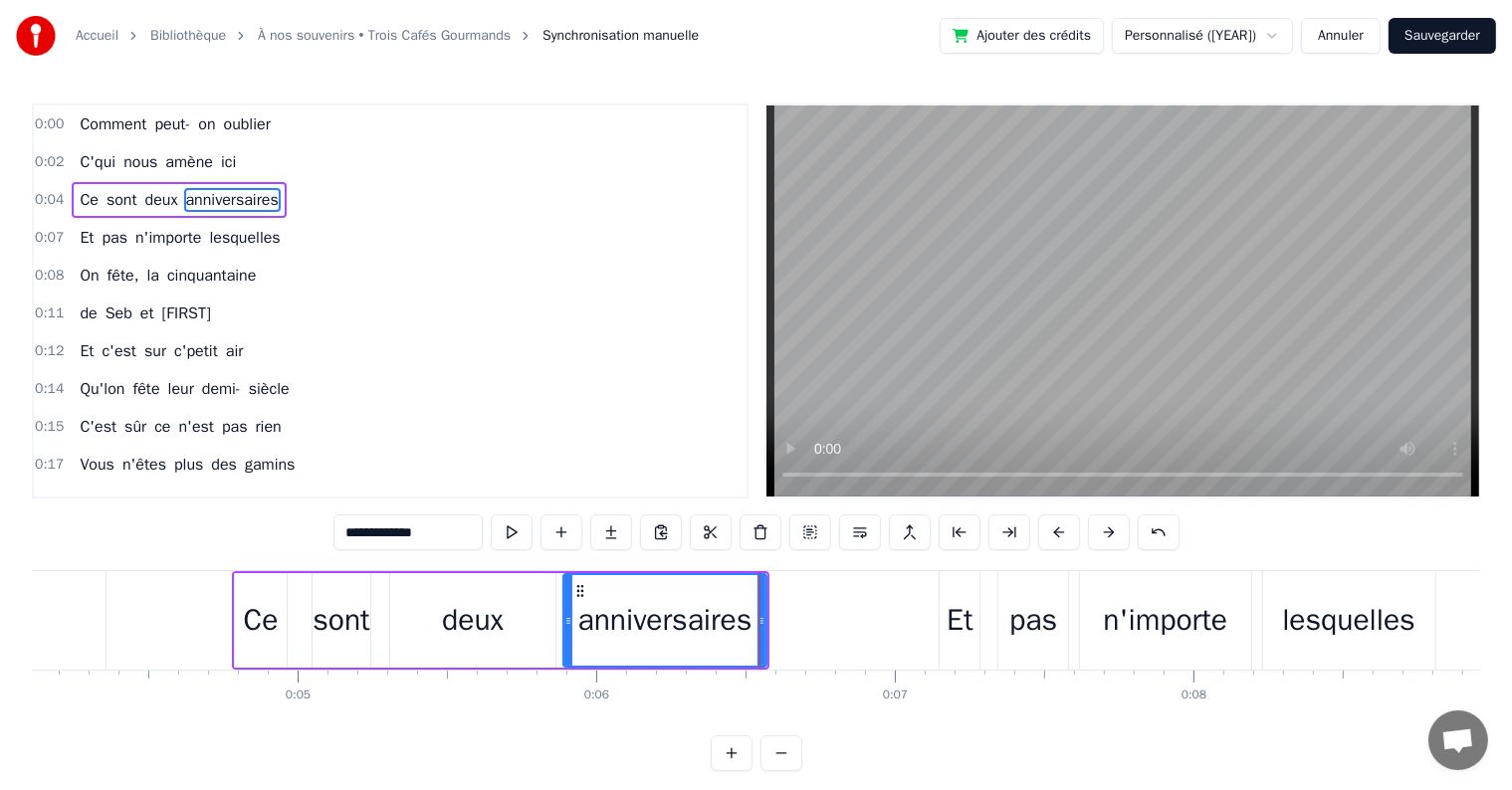 click on "lesquelles" at bounding box center [1349, 620] 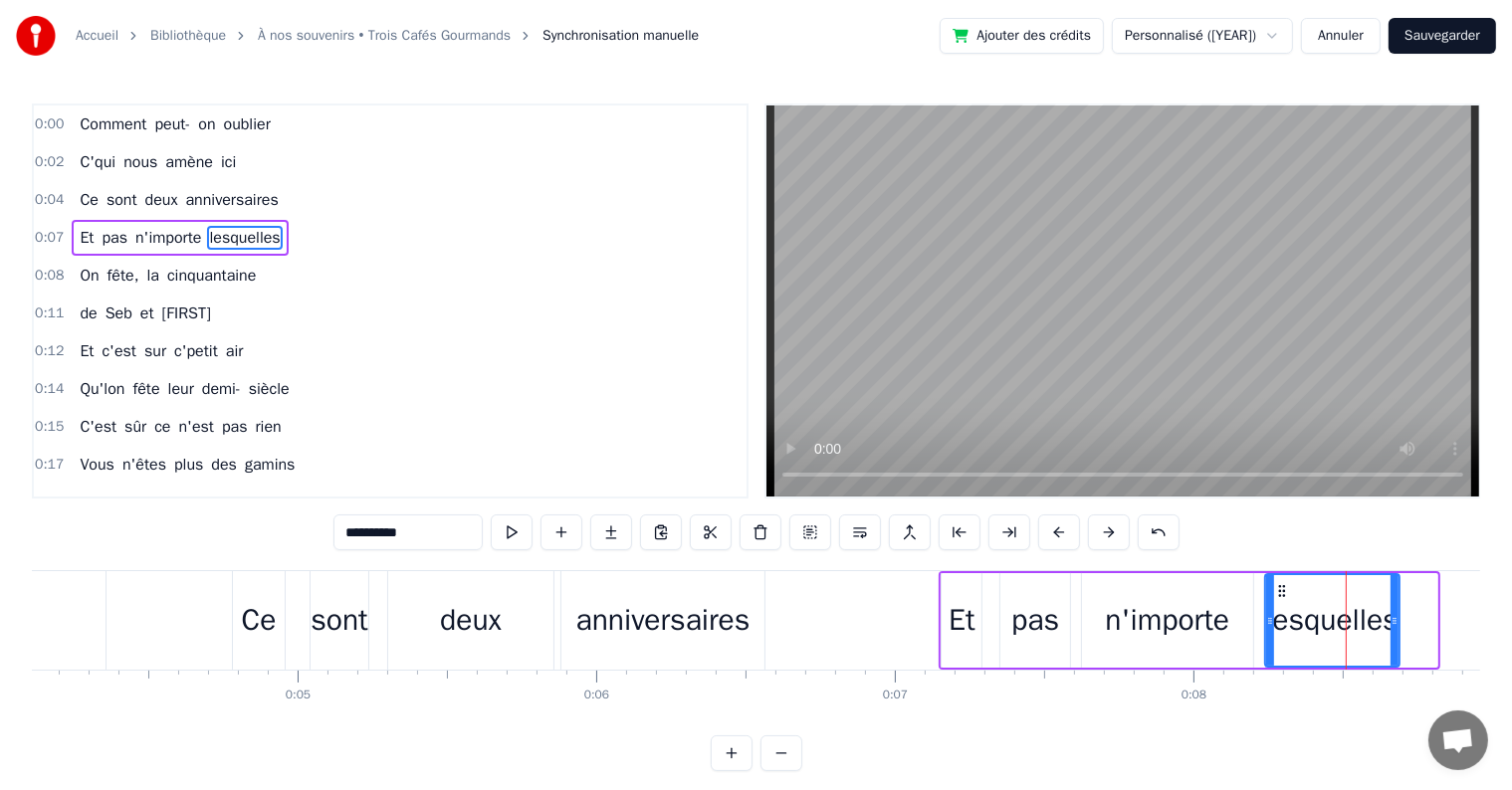 drag, startPoint x: 1429, startPoint y: 621, endPoint x: 1392, endPoint y: 625, distance: 37.215588 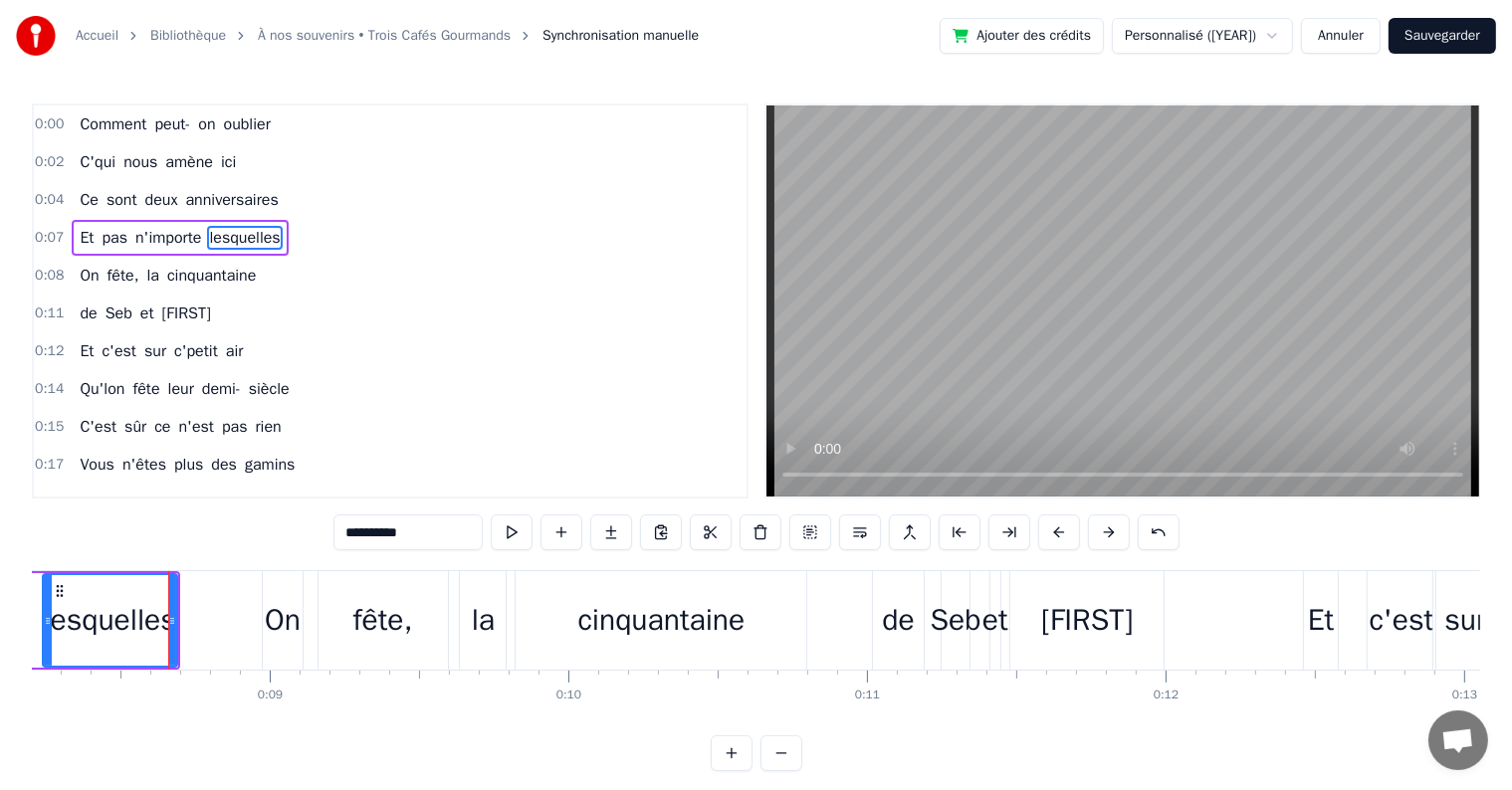 scroll, scrollTop: 0, scrollLeft: 2485, axis: horizontal 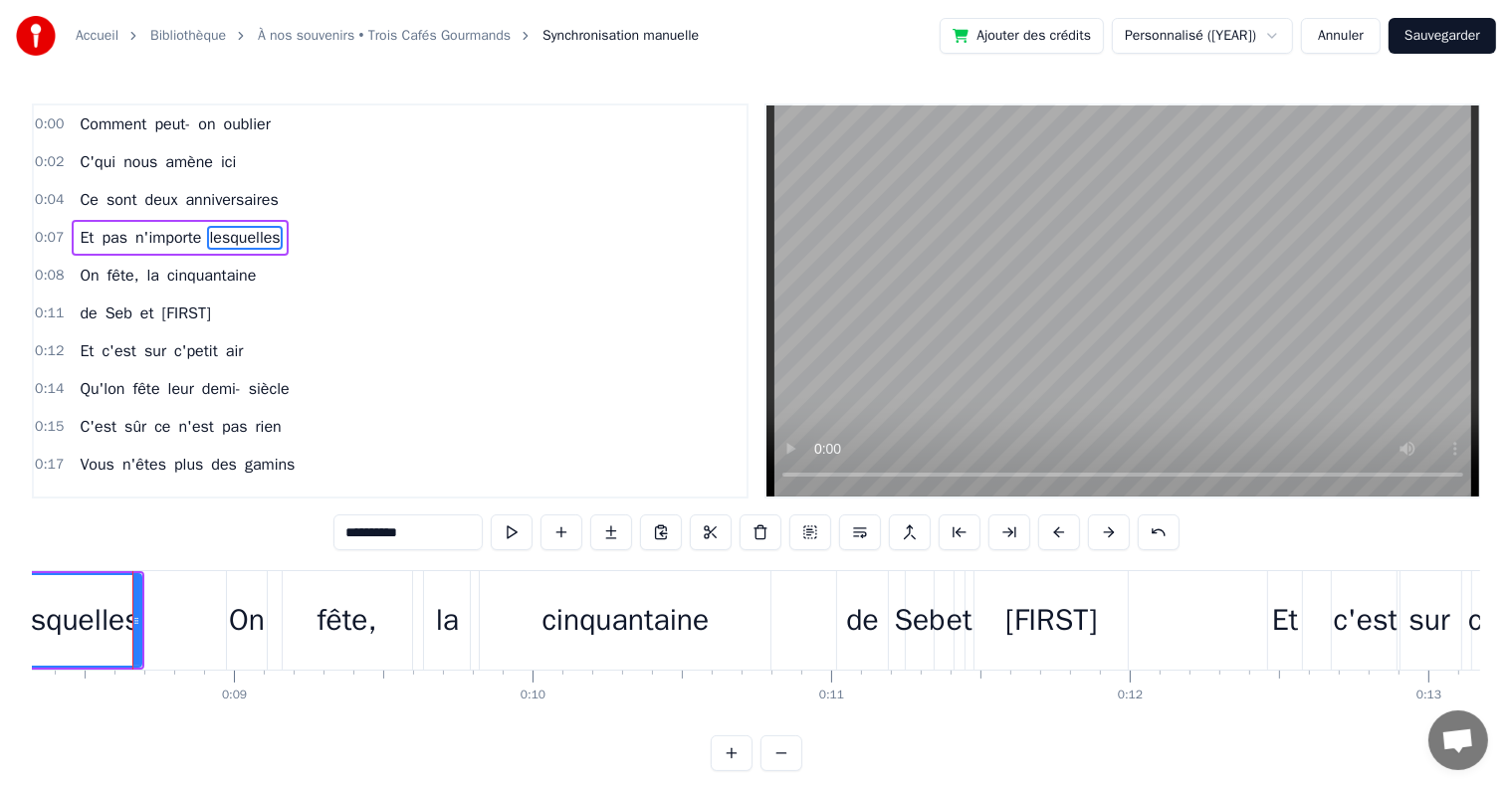 type 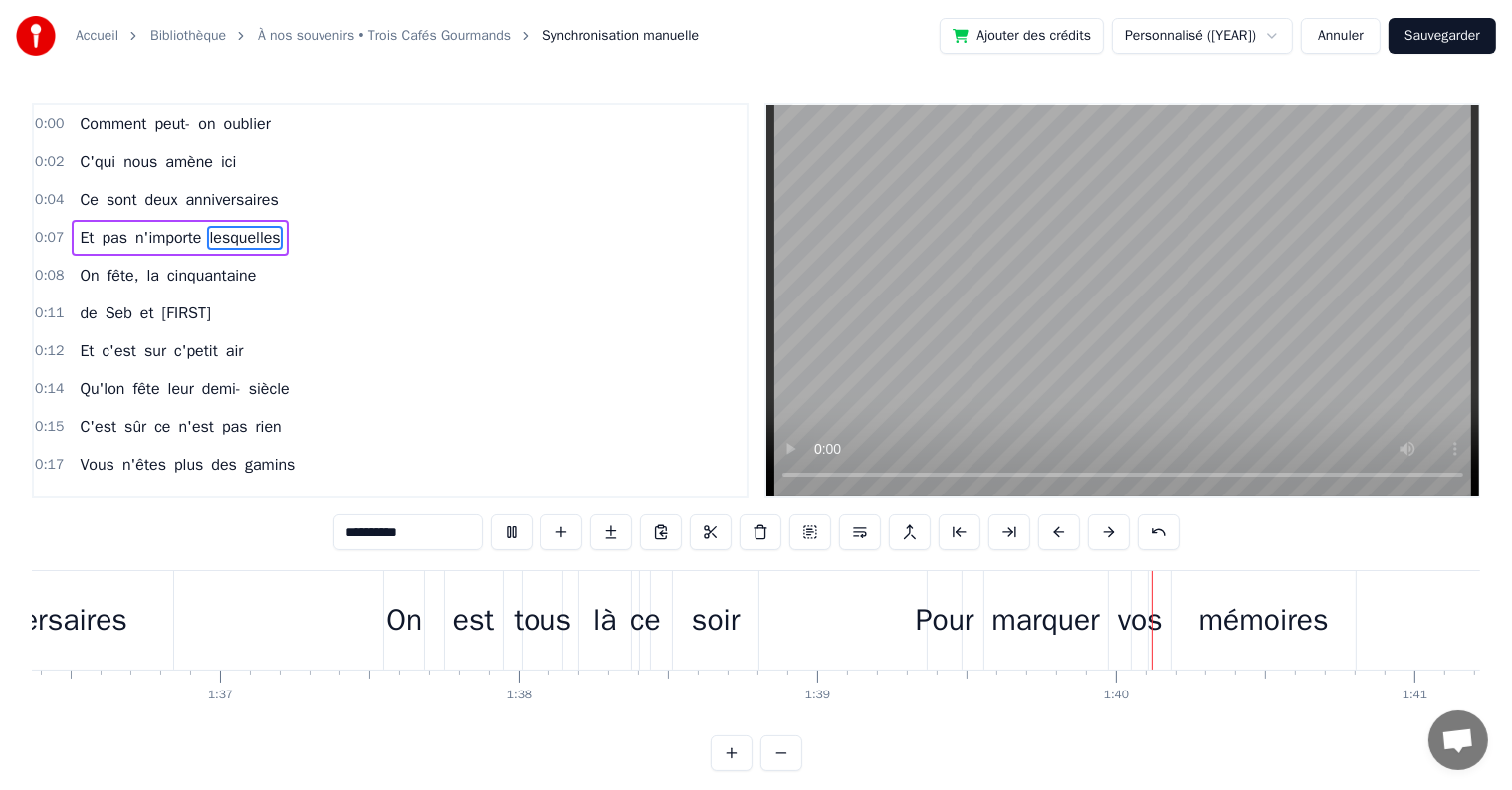 scroll, scrollTop: 0, scrollLeft: 29254, axis: horizontal 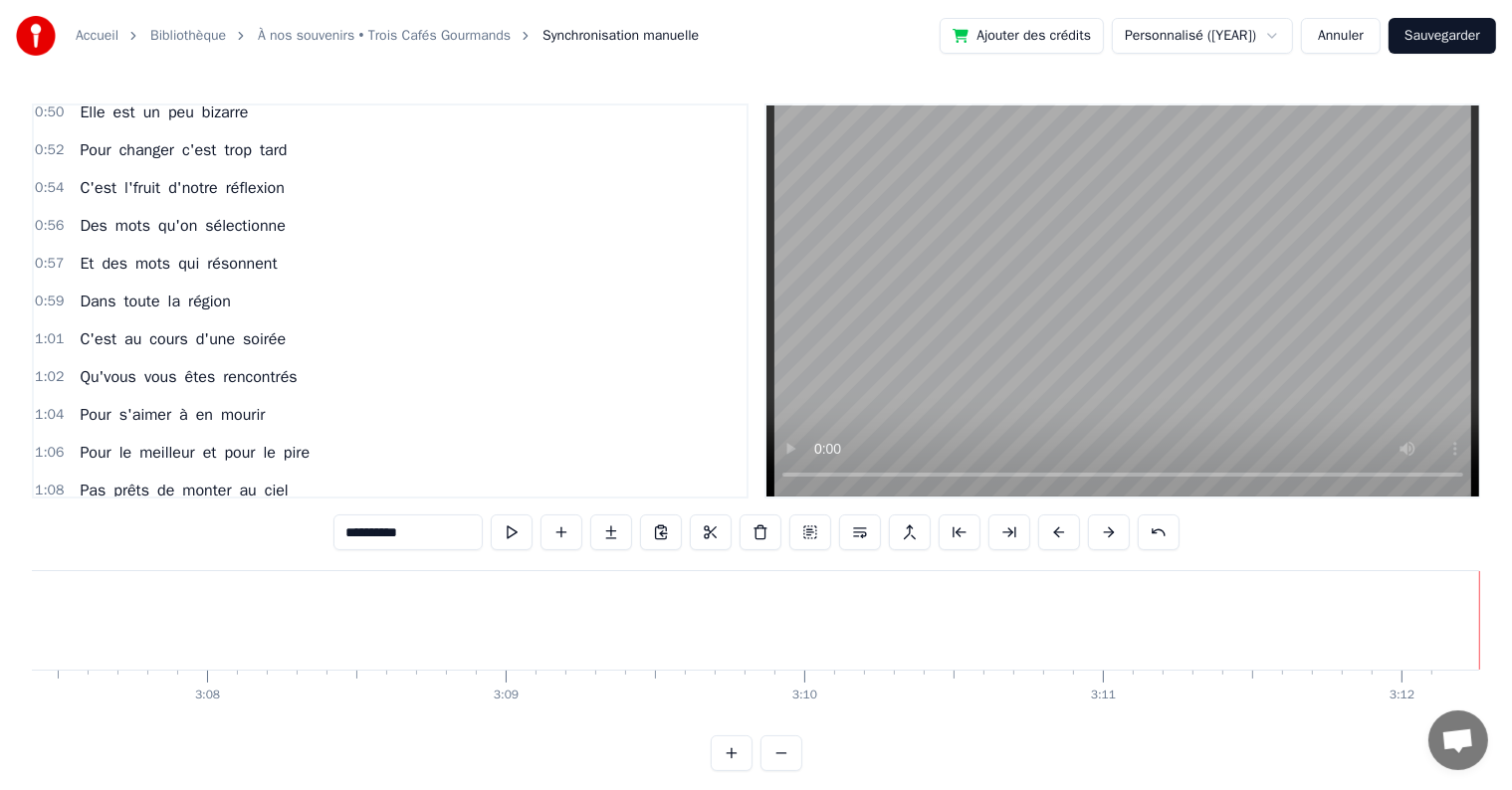 click on "Sauvegarder" at bounding box center (1442, 36) 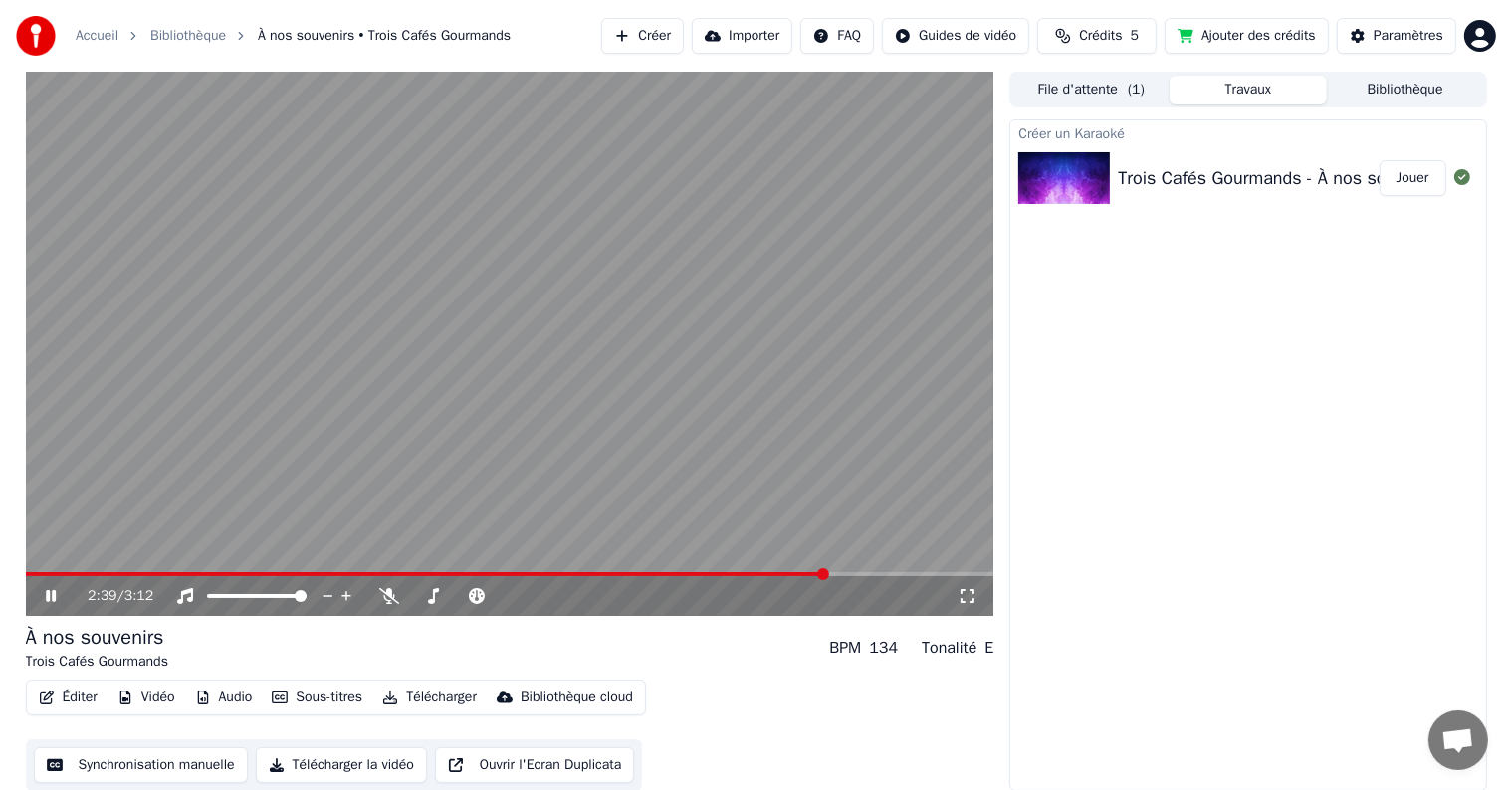 scroll, scrollTop: 1, scrollLeft: 0, axis: vertical 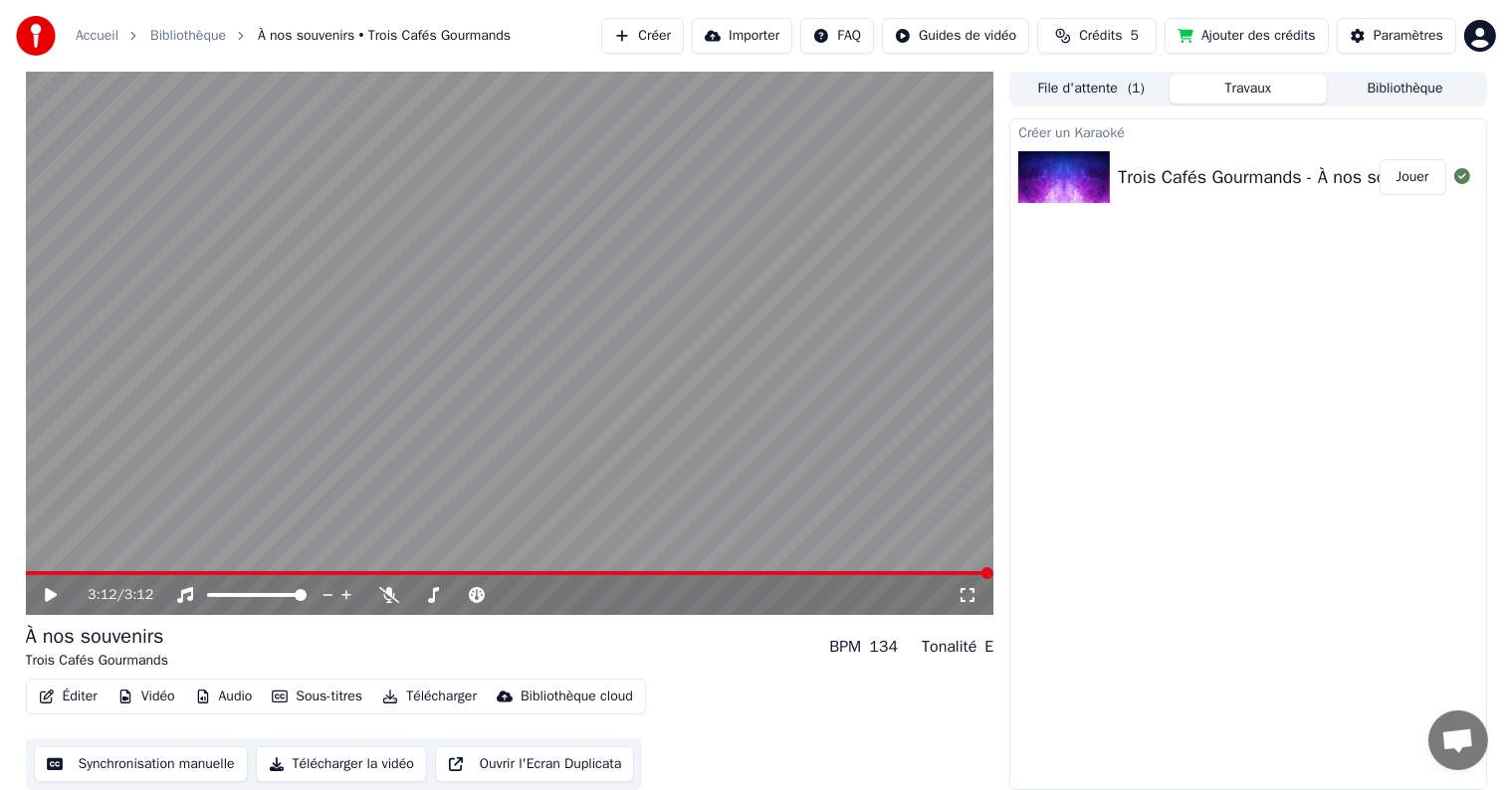 click on "Vidéo" at bounding box center (146, 696) 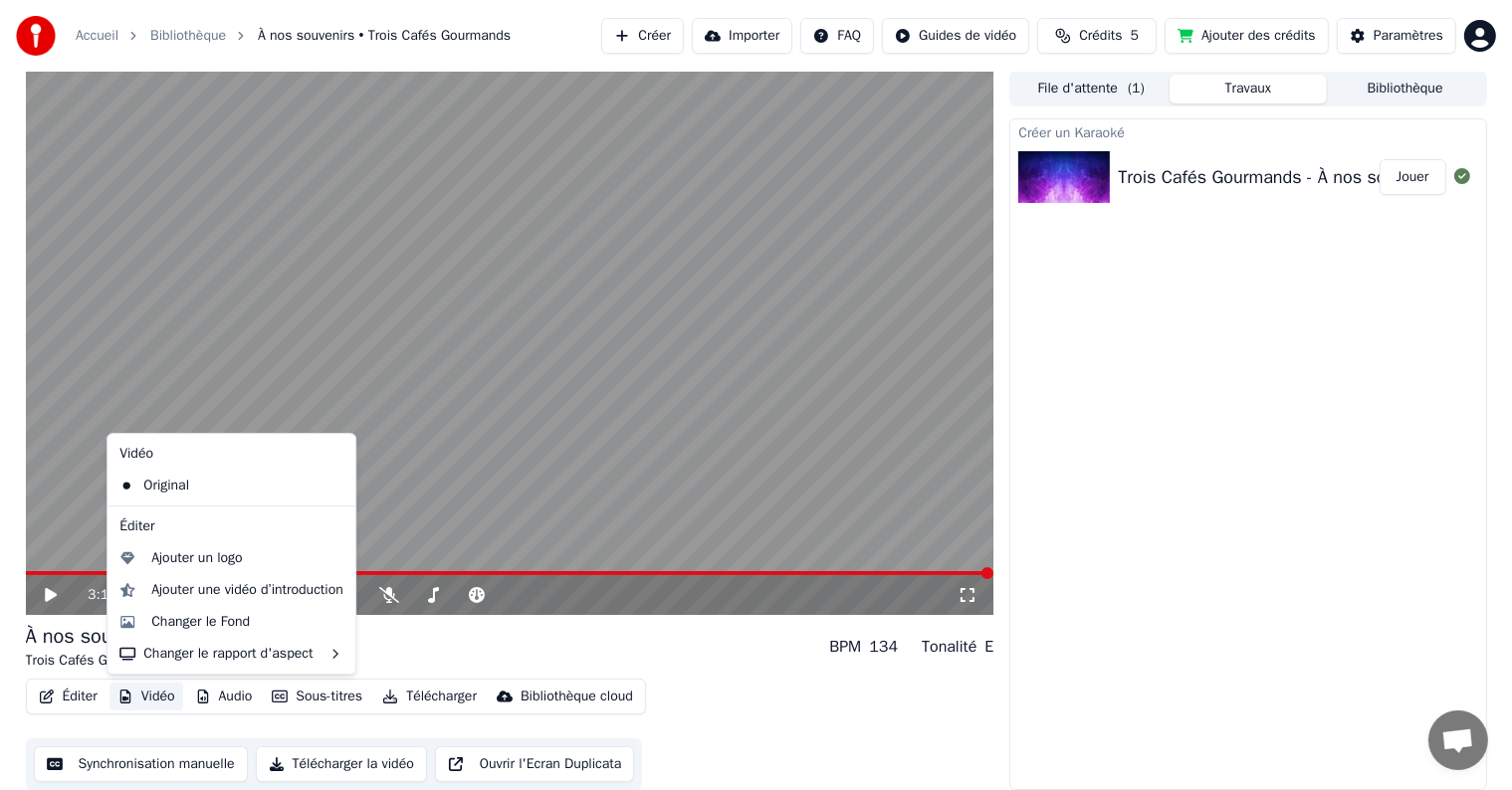 click on "À nos souvenirs Trois Cafés Gourmands BPM 134 Tonalité E" at bounding box center (510, 647) 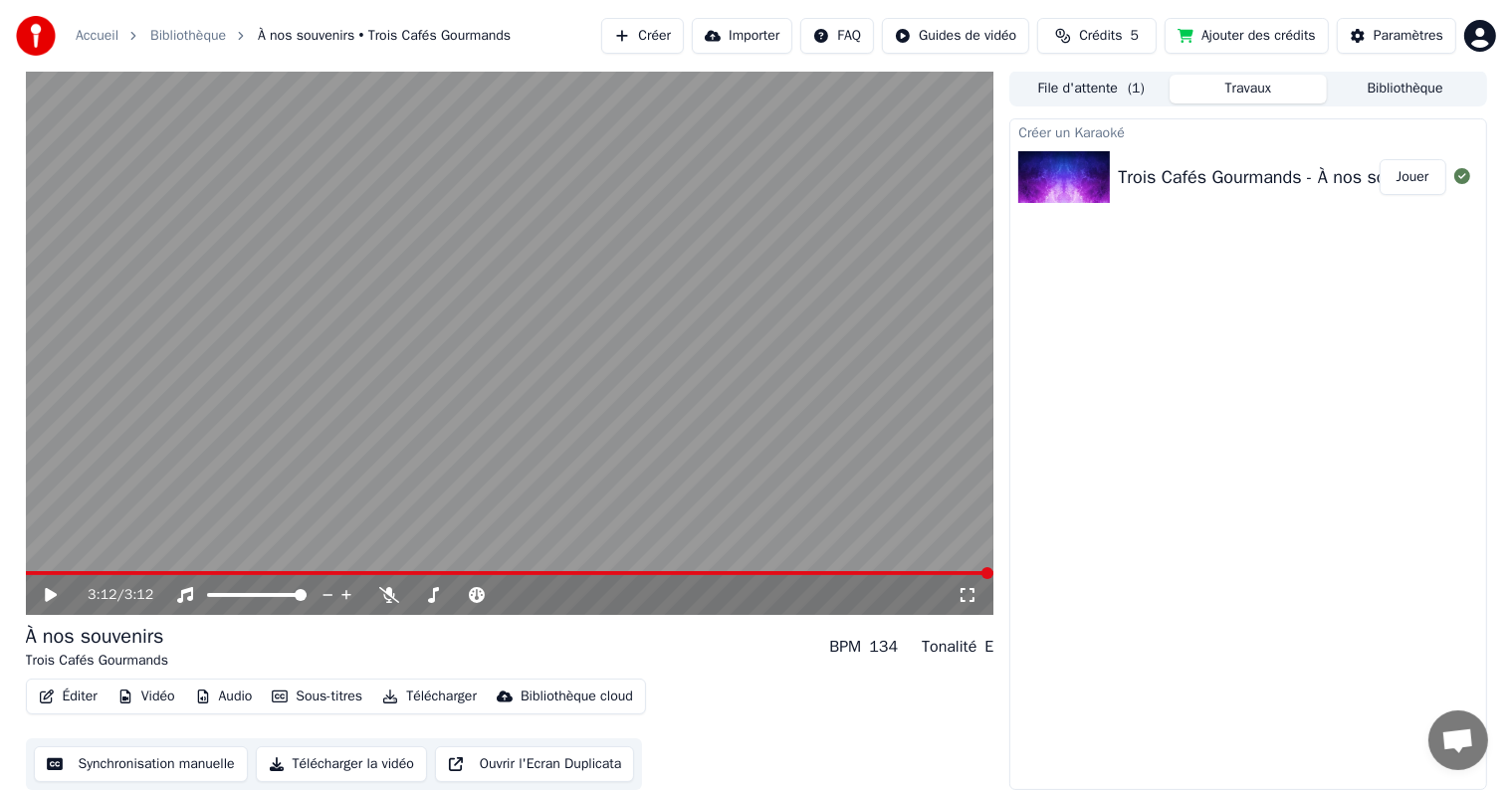 click on "Synchronisation manuelle" at bounding box center [140, 764] 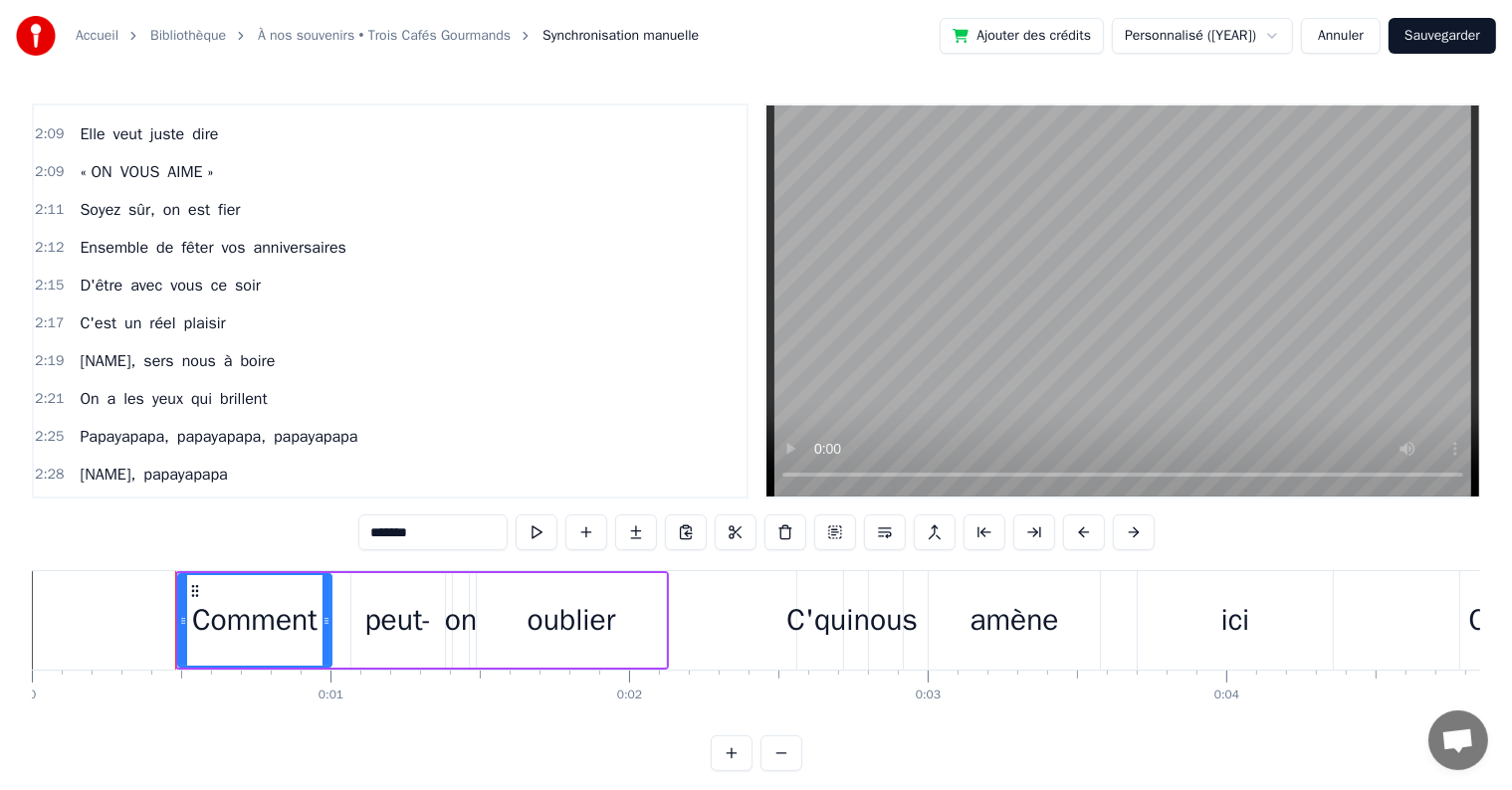 scroll, scrollTop: 2538, scrollLeft: 0, axis: vertical 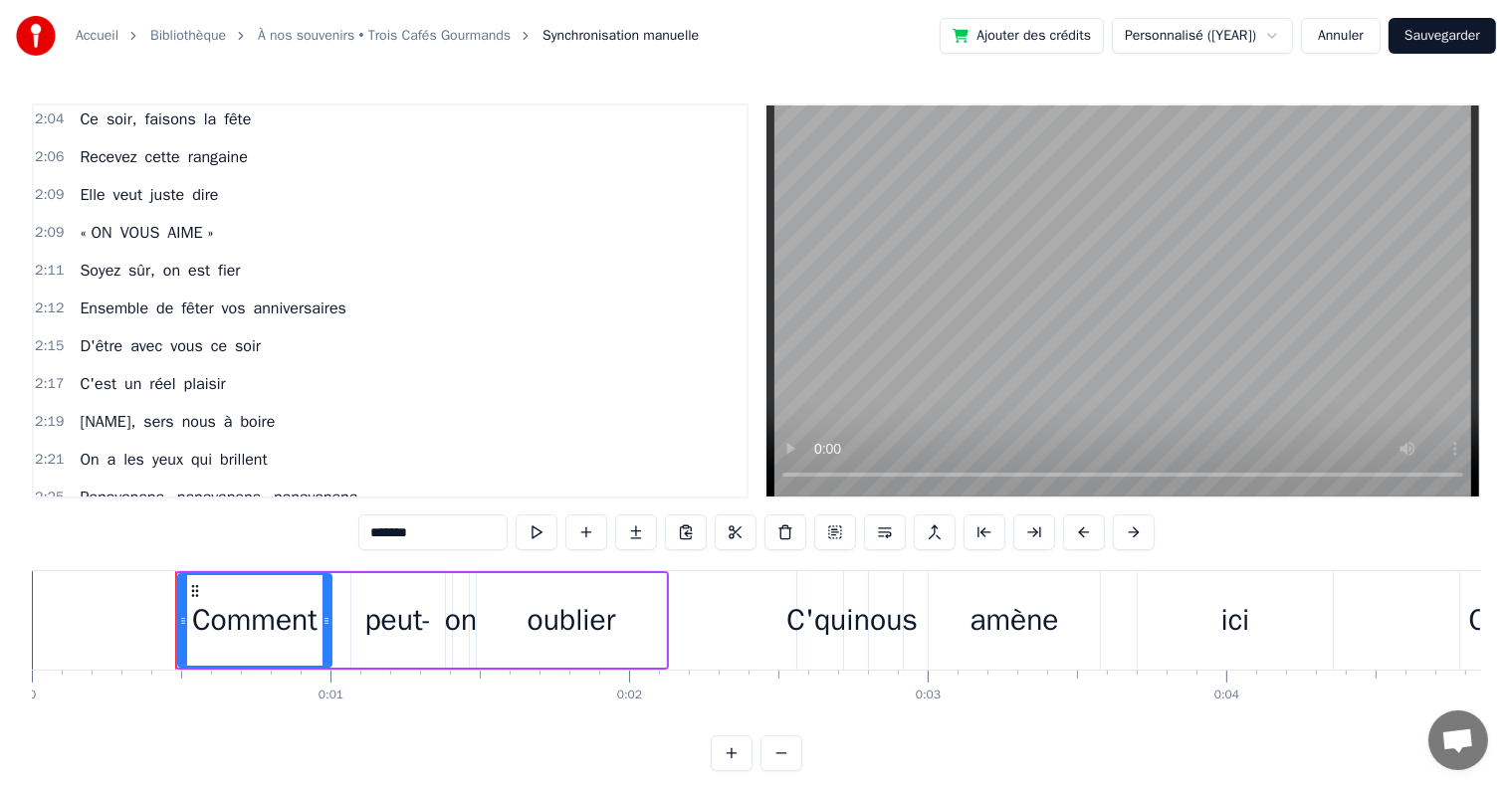click on "les" at bounding box center [133, 460] 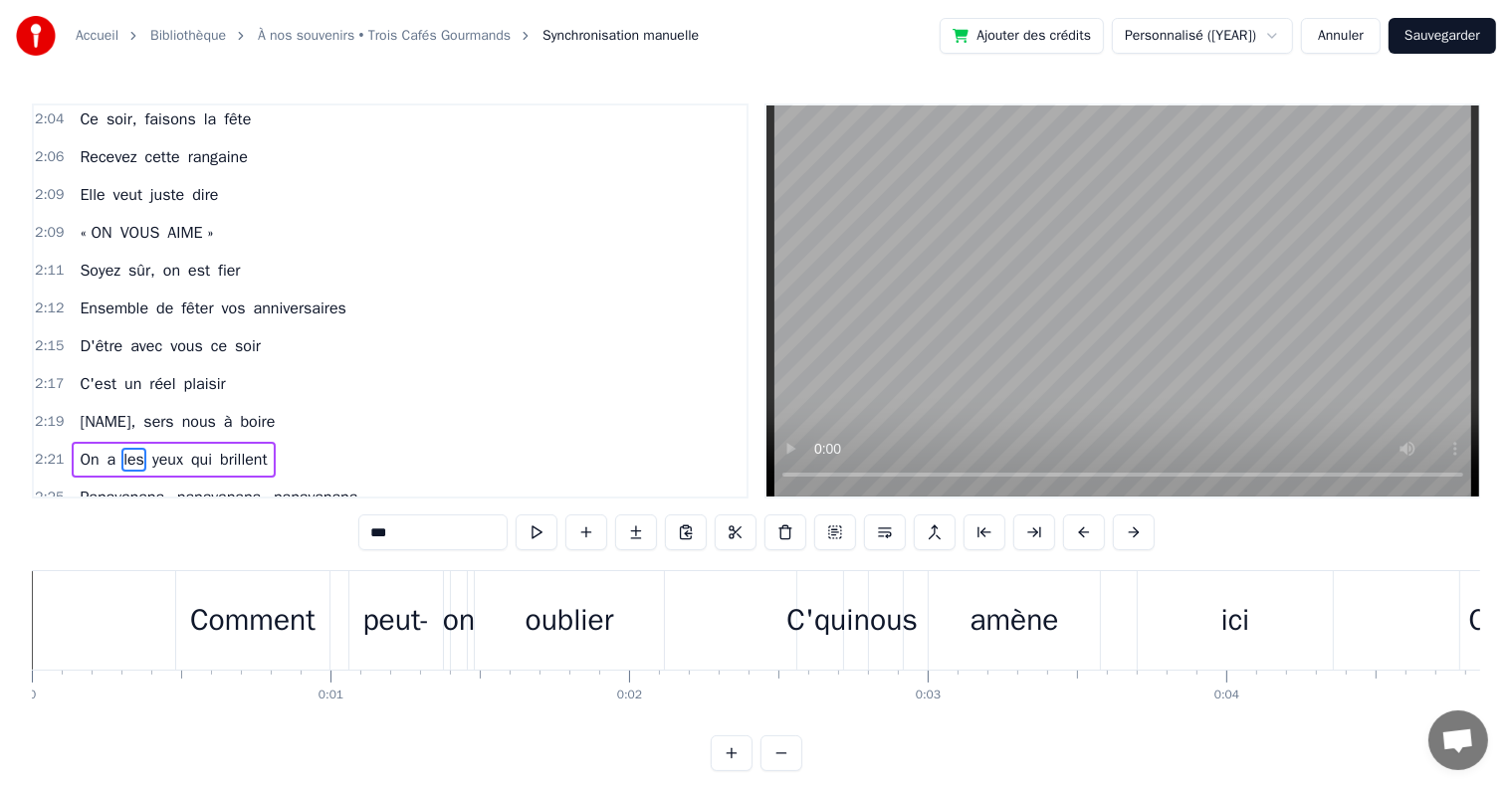 scroll, scrollTop: 2544, scrollLeft: 0, axis: vertical 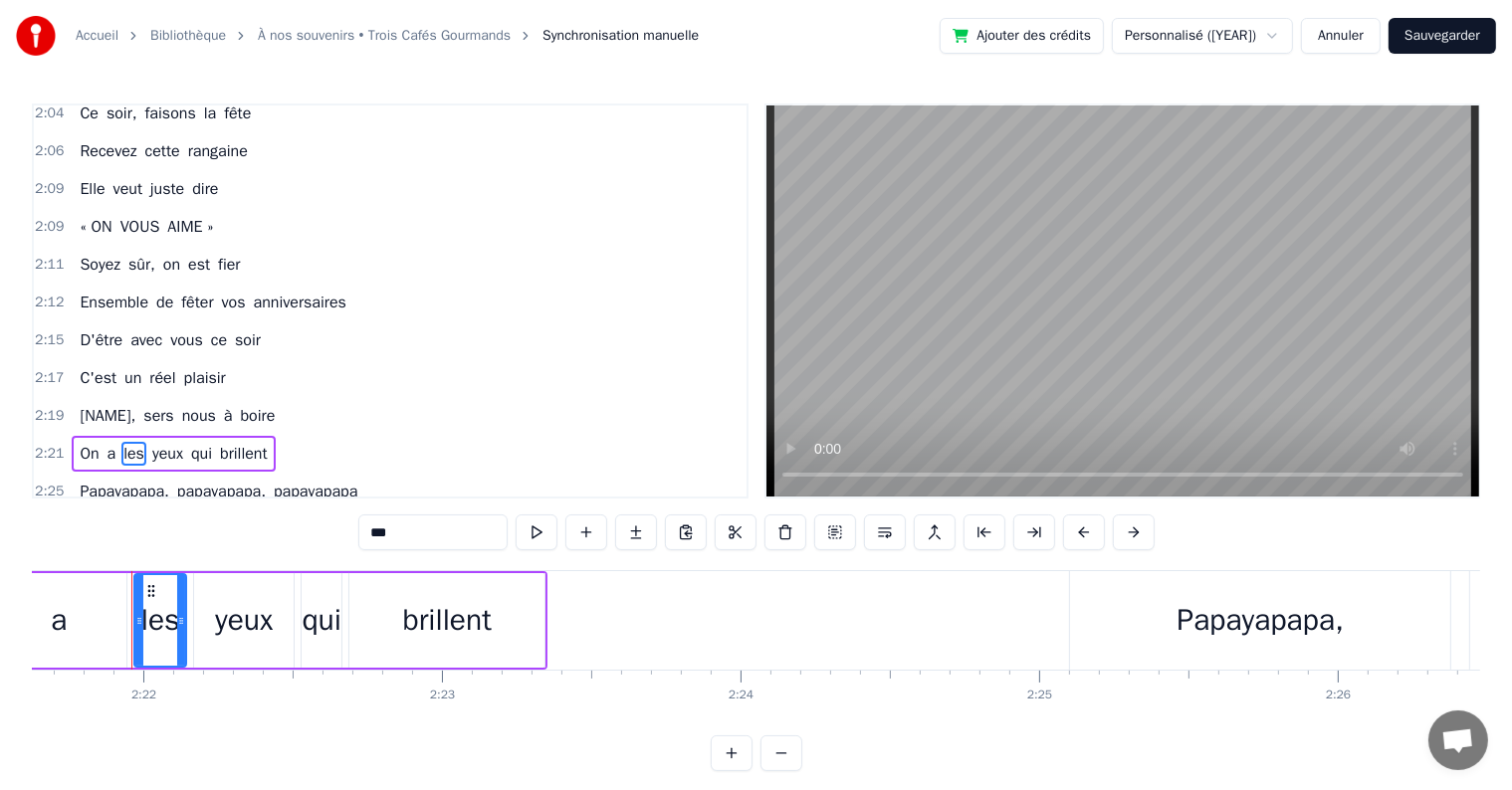 drag, startPoint x: 1205, startPoint y: 621, endPoint x: 1179, endPoint y: 628, distance: 26.92582 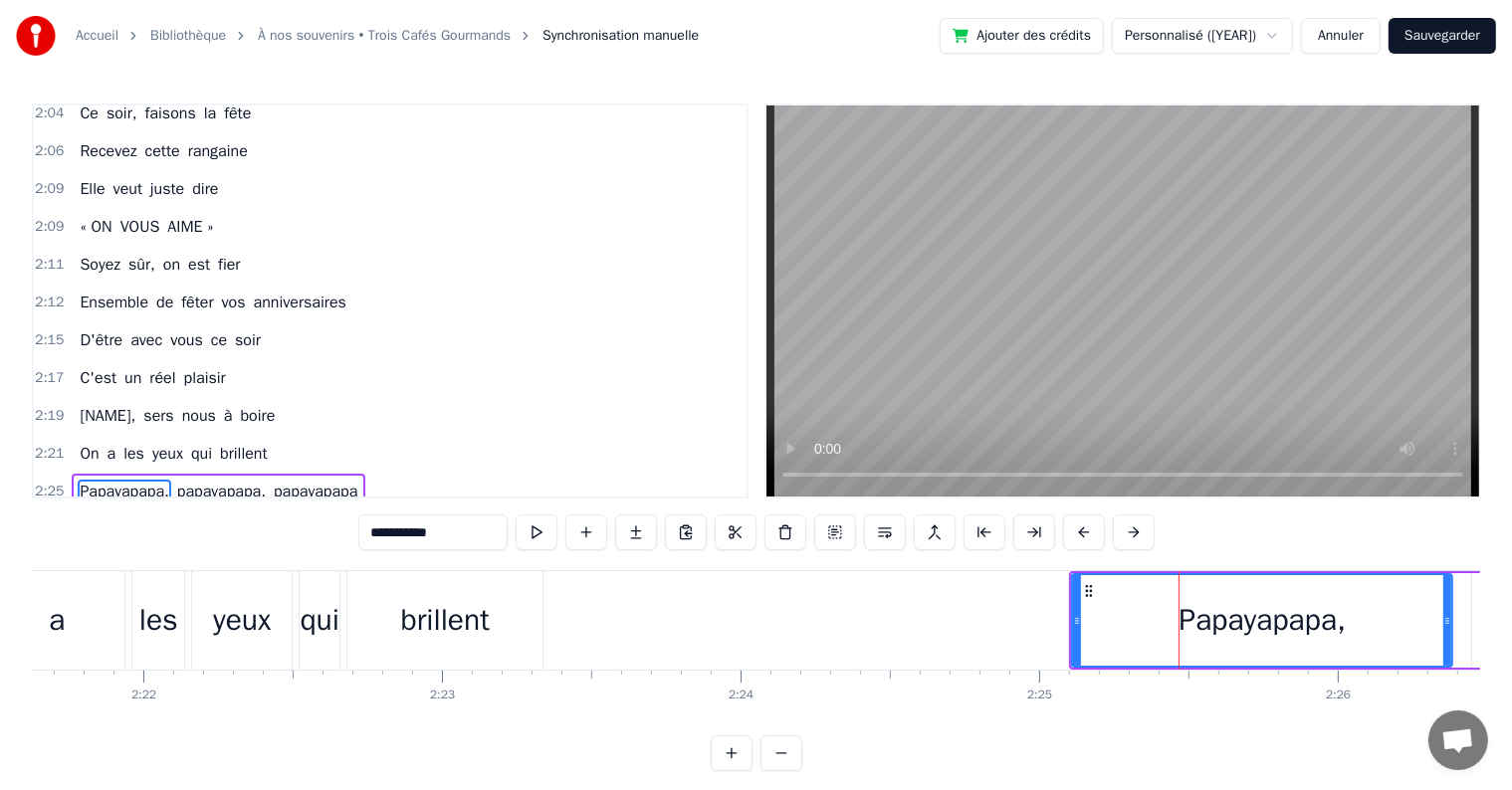 scroll, scrollTop: 2642, scrollLeft: 0, axis: vertical 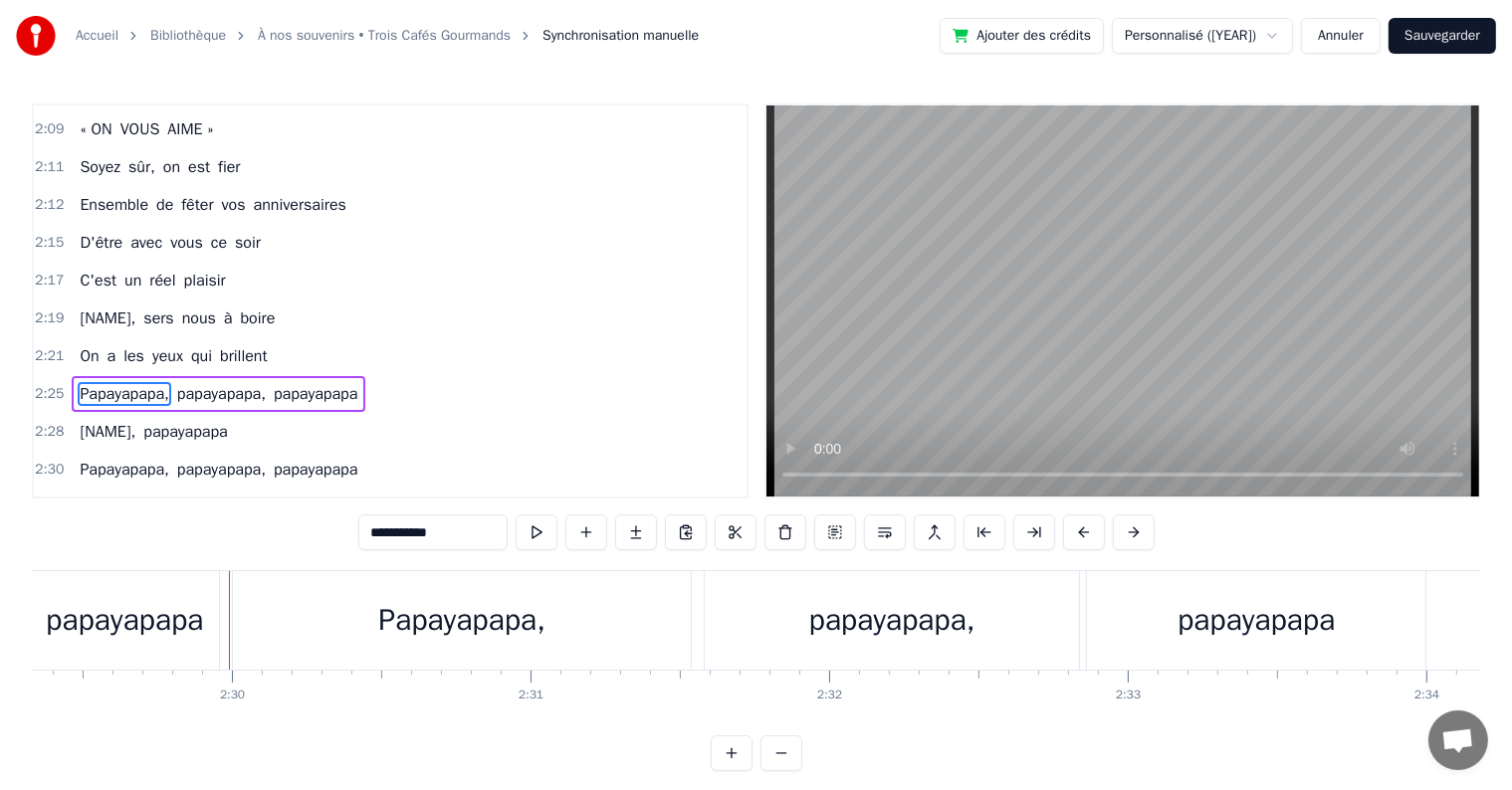 type 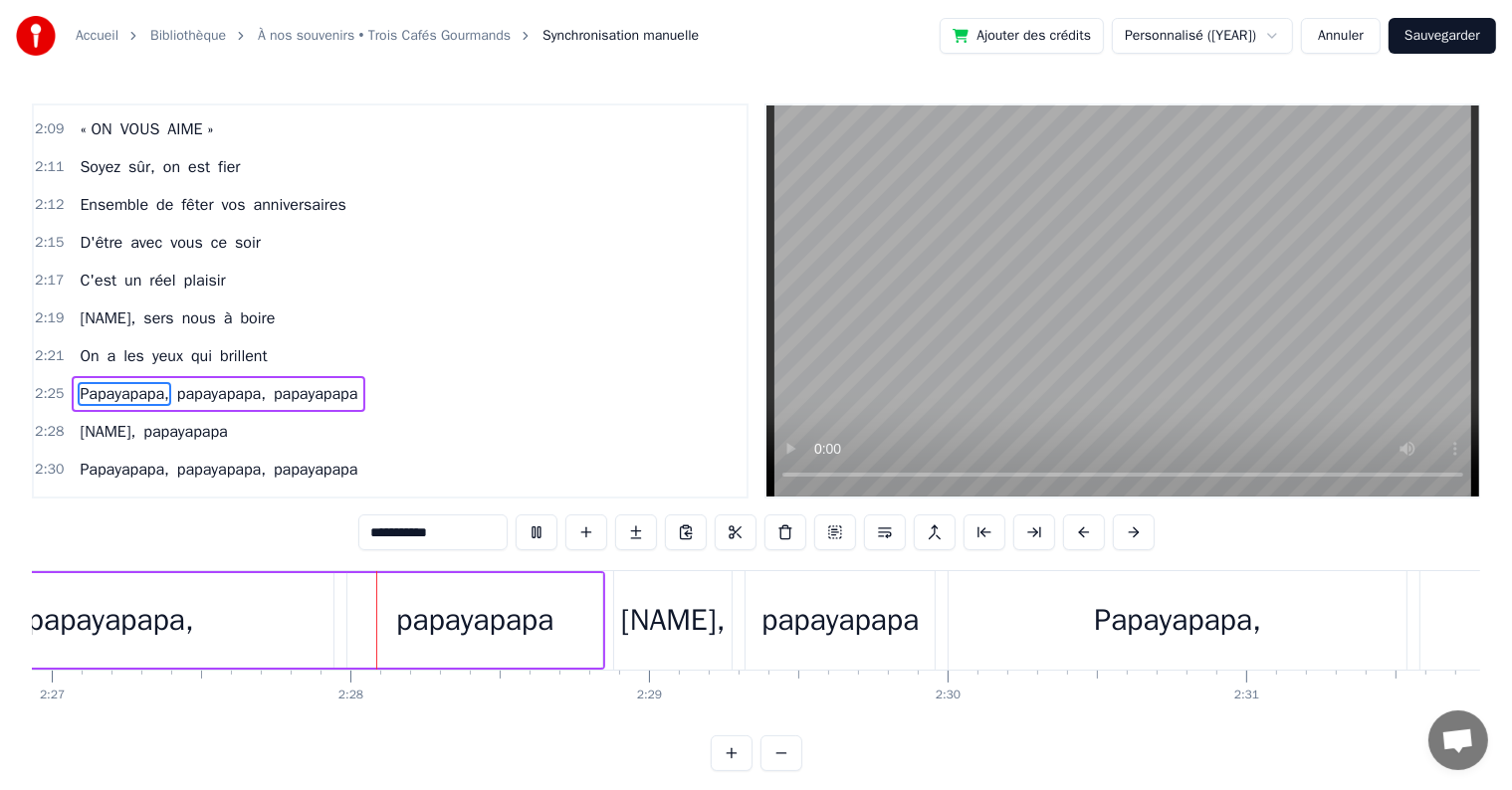 scroll, scrollTop: 0, scrollLeft: 43905, axis: horizontal 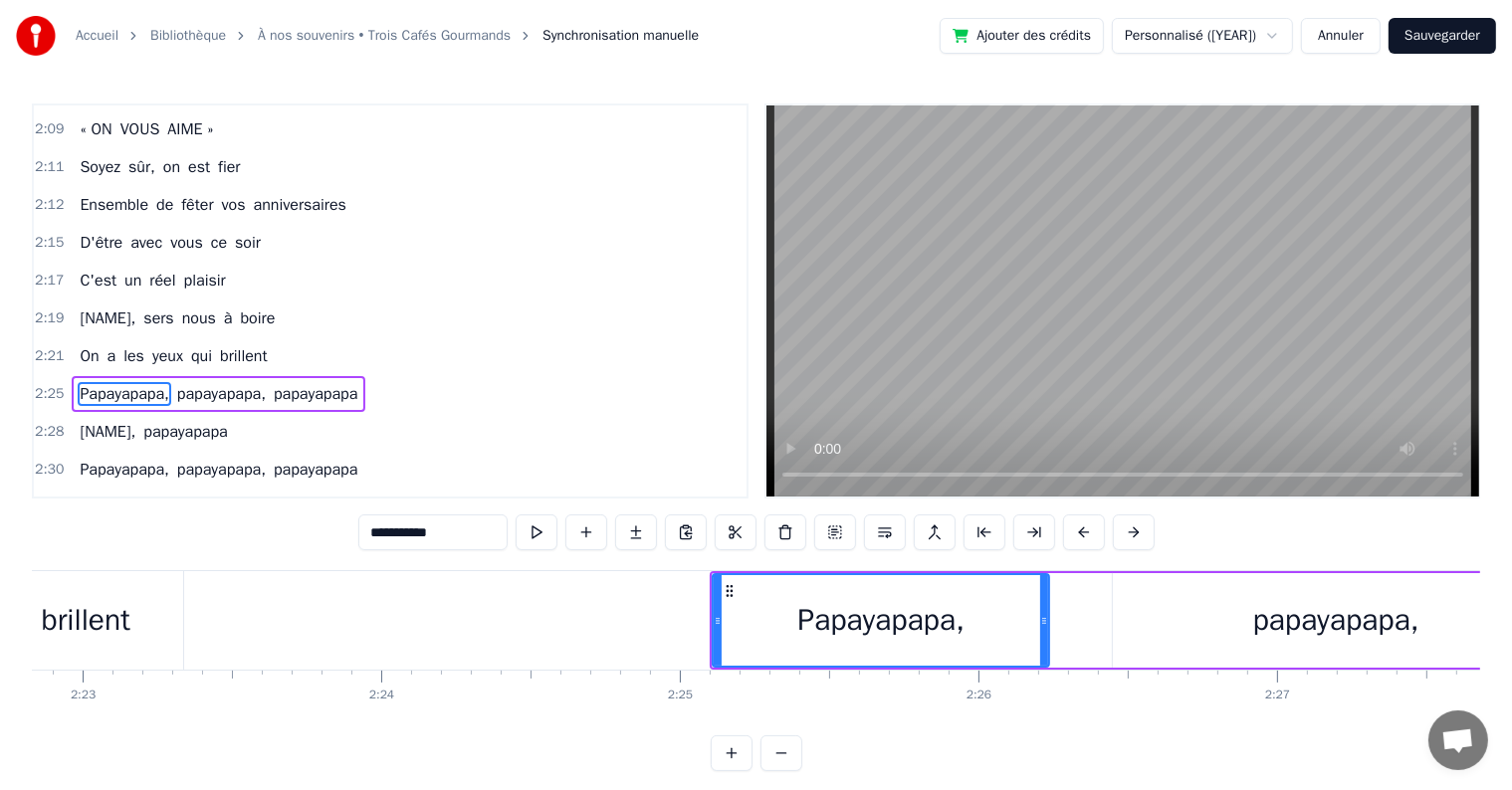 drag, startPoint x: 1078, startPoint y: 625, endPoint x: 1043, endPoint y: 629, distance: 35.22783 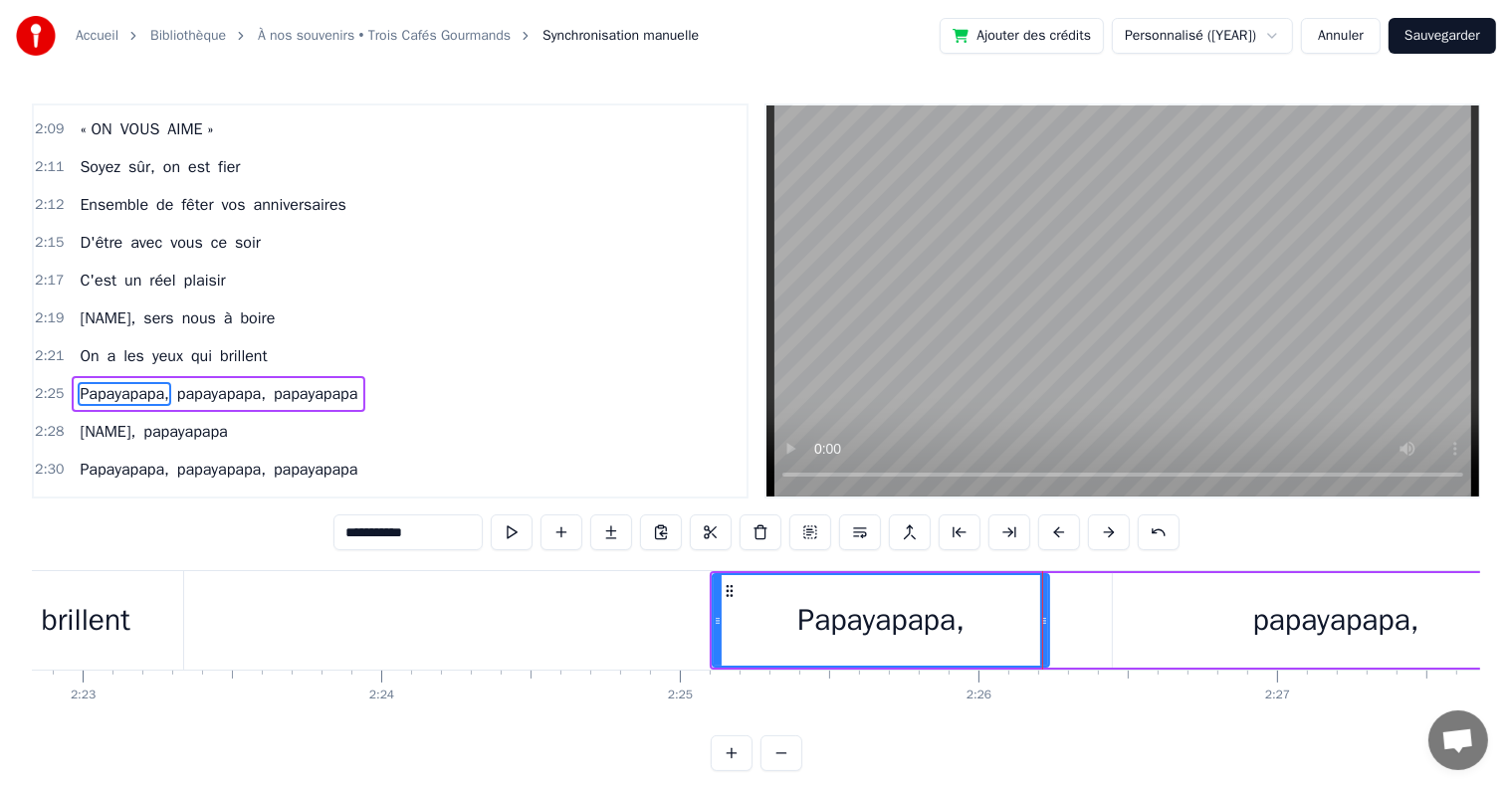 click on "papayapapa," at bounding box center (1336, 620) 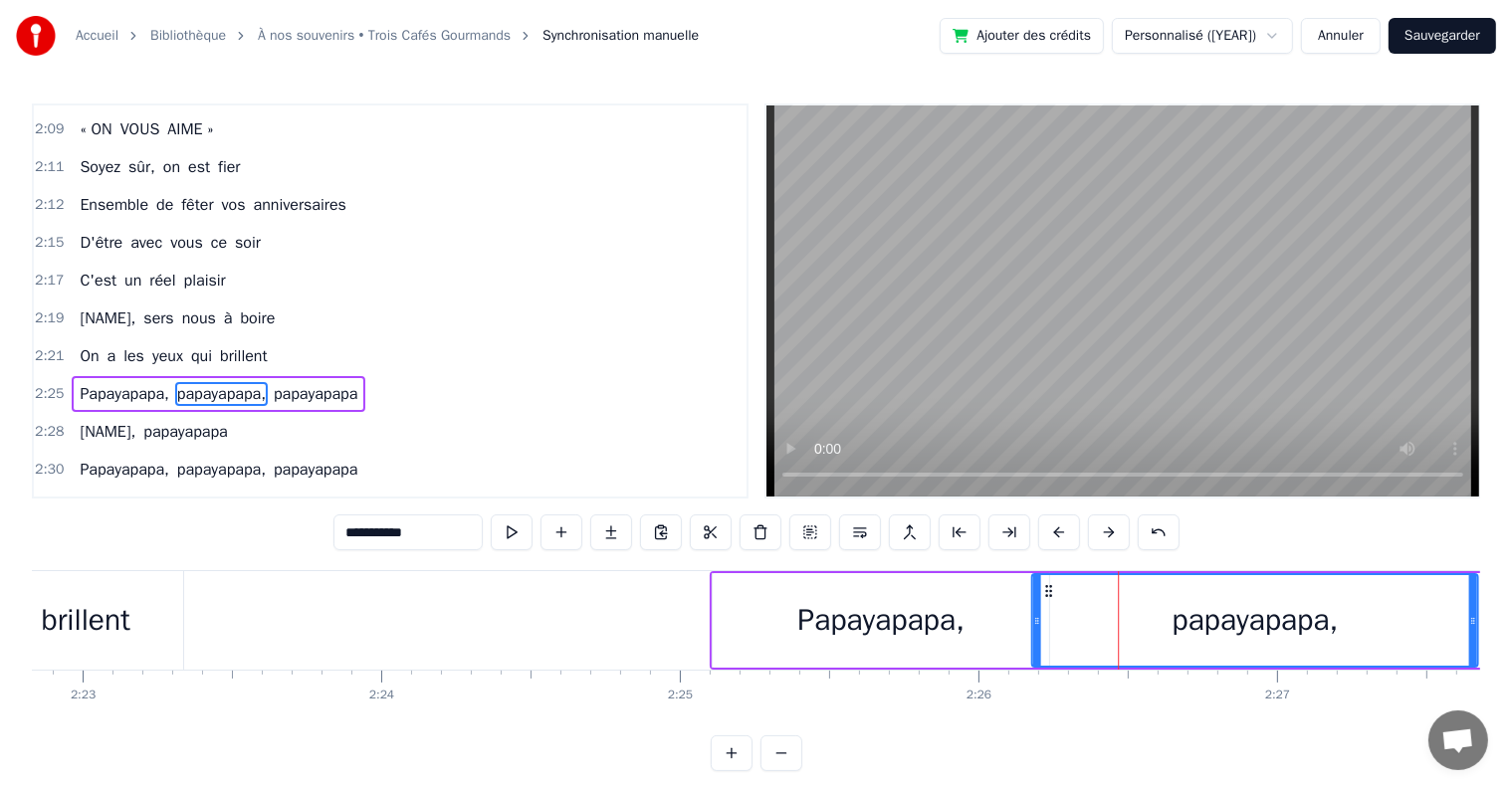 drag, startPoint x: 1131, startPoint y: 593, endPoint x: 1050, endPoint y: 604, distance: 81.7435 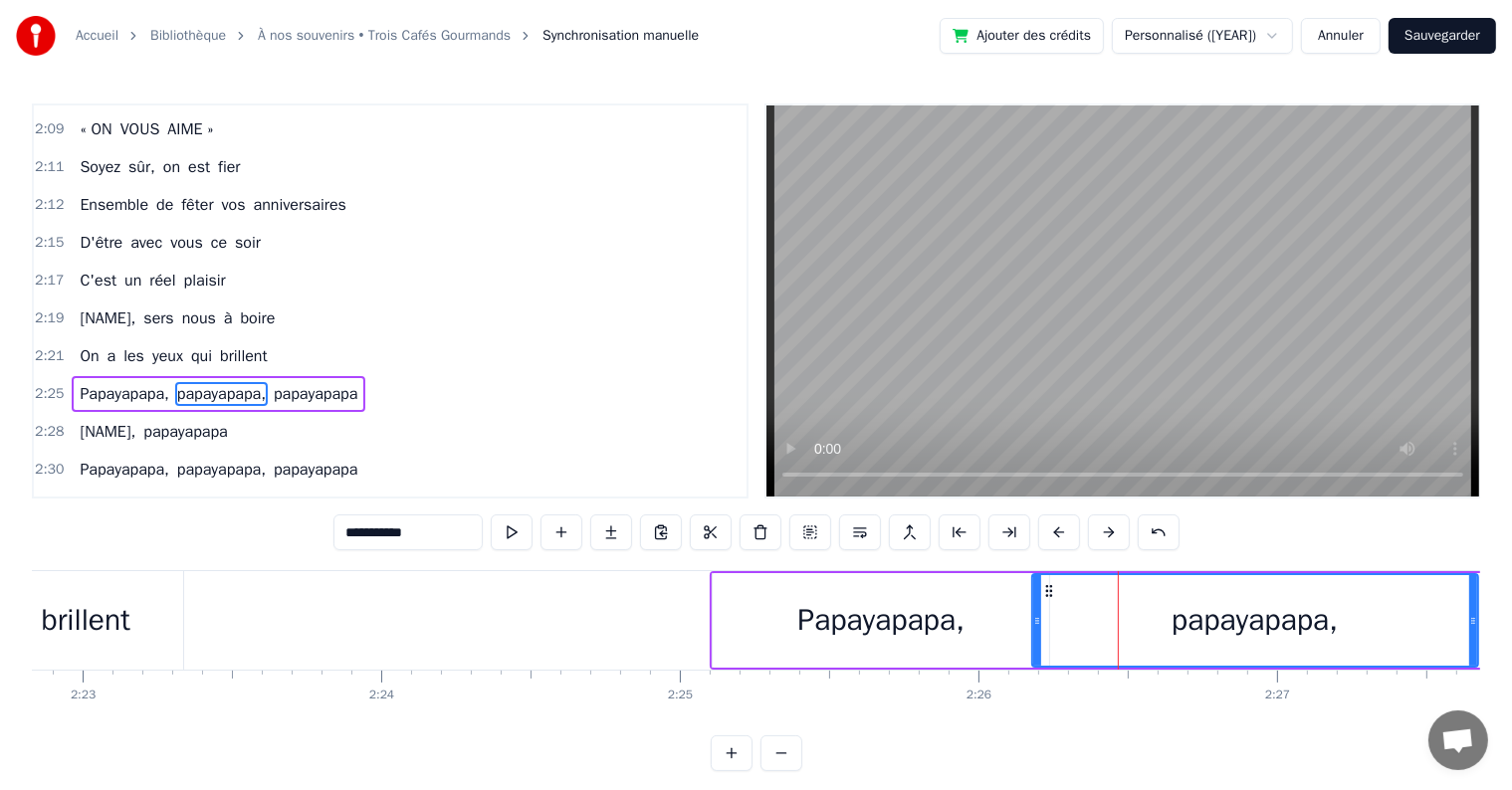drag, startPoint x: 1465, startPoint y: 612, endPoint x: 1428, endPoint y: 628, distance: 40.311289 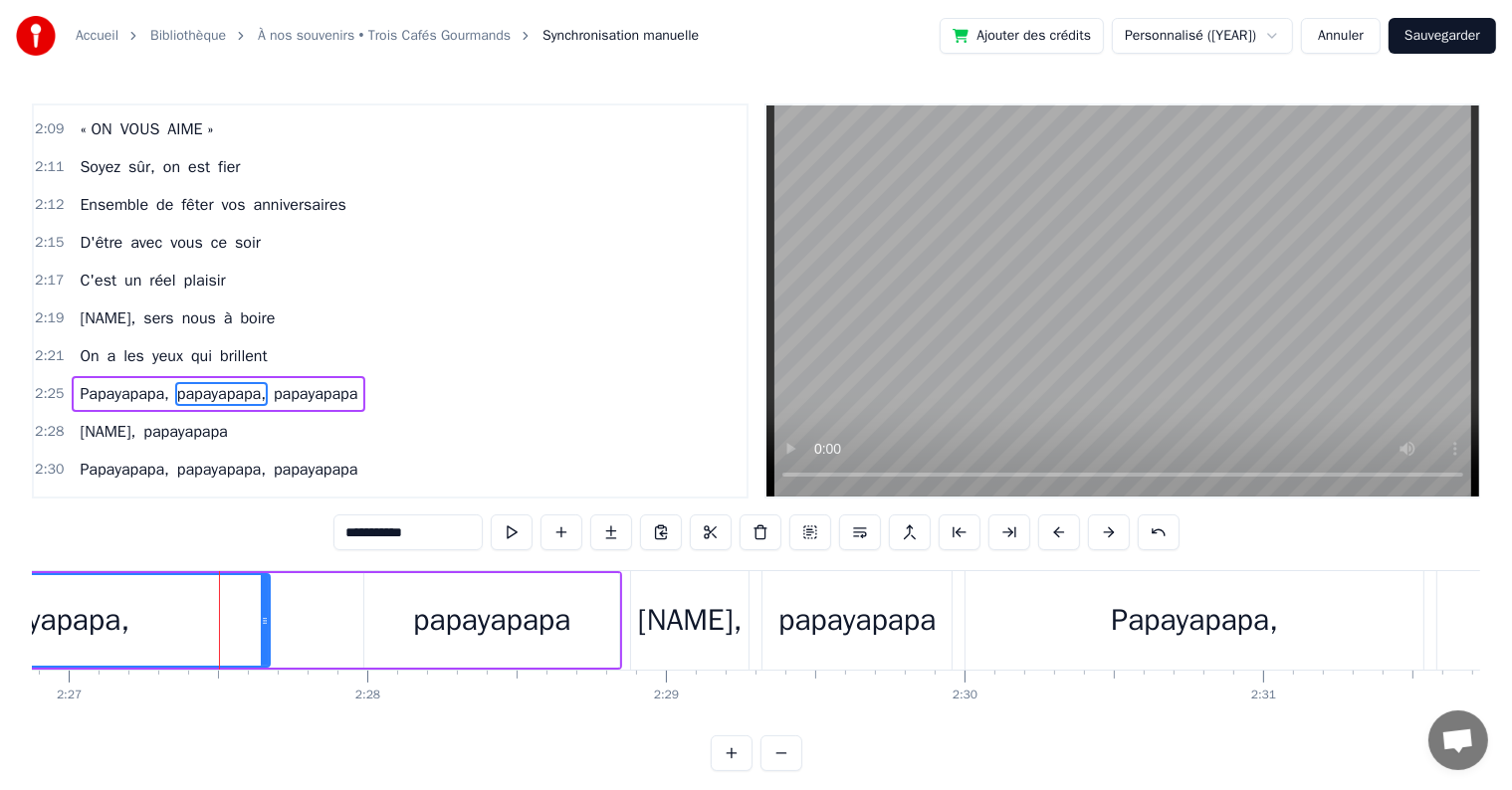 scroll, scrollTop: 0, scrollLeft: 43947, axis: horizontal 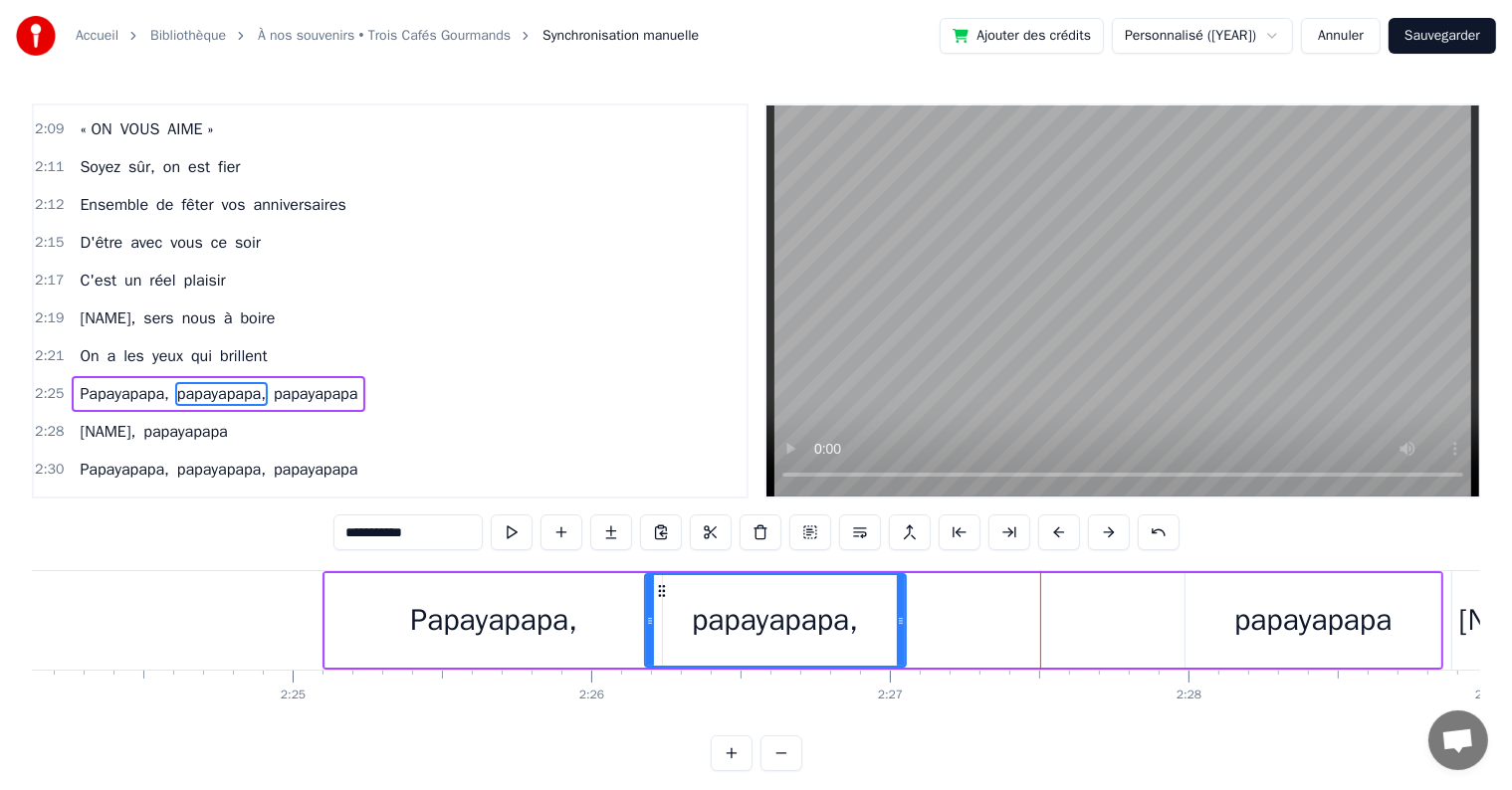 drag, startPoint x: 1086, startPoint y: 613, endPoint x: 901, endPoint y: 628, distance: 185.60711 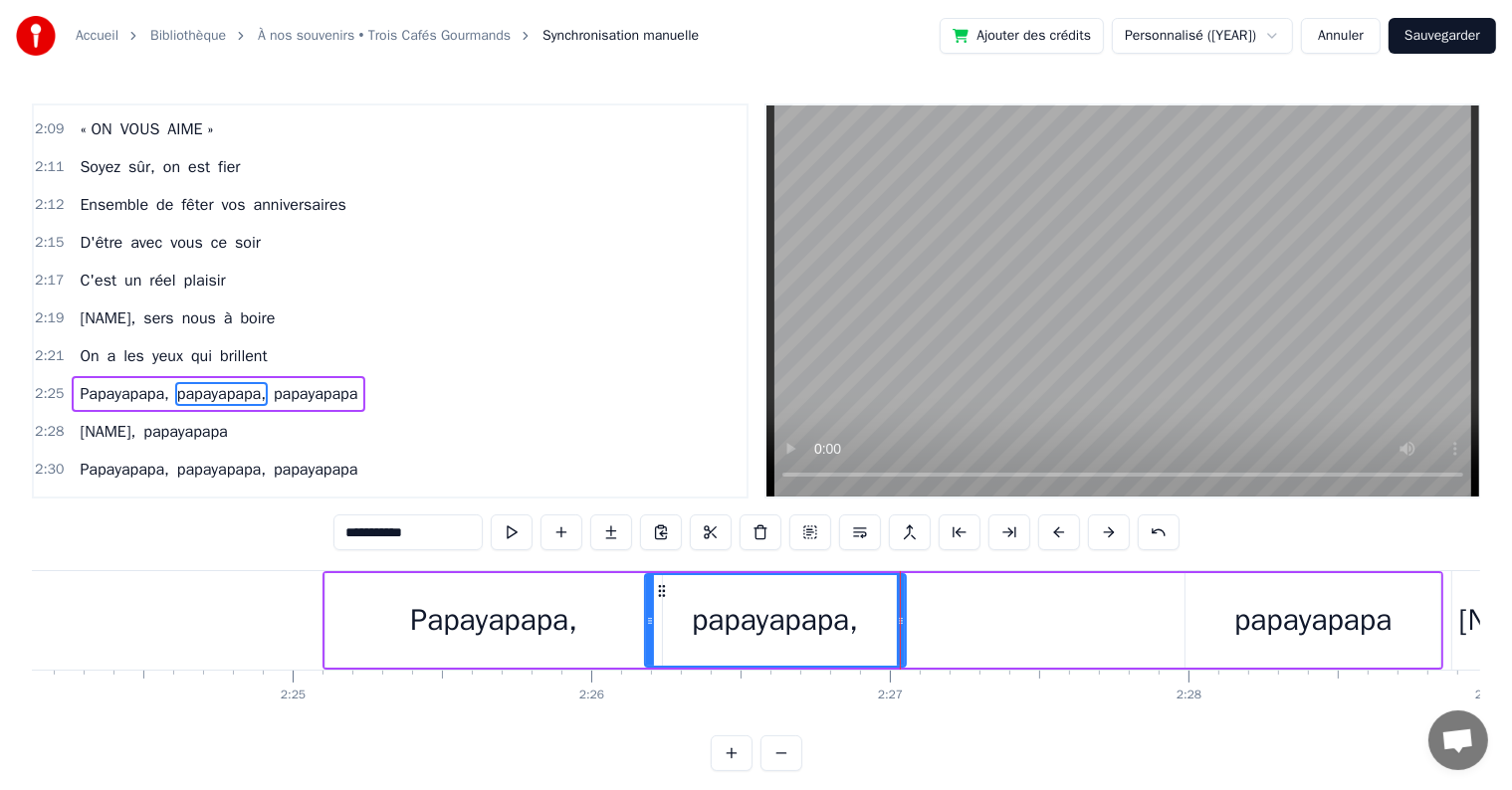 click on "papayapapa" at bounding box center [1313, 620] 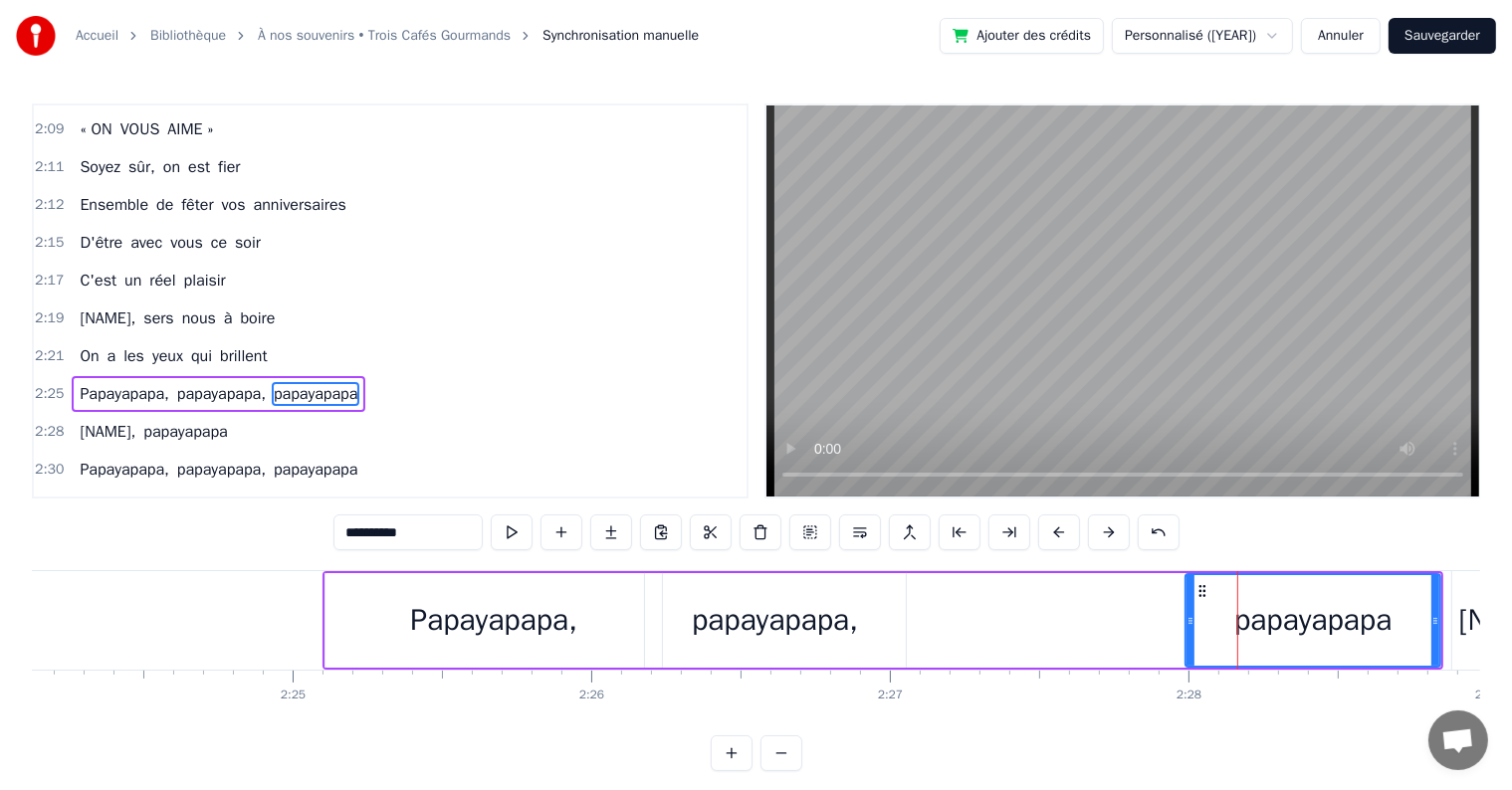drag, startPoint x: 1183, startPoint y: 597, endPoint x: 1163, endPoint y: 602, distance: 20.615528 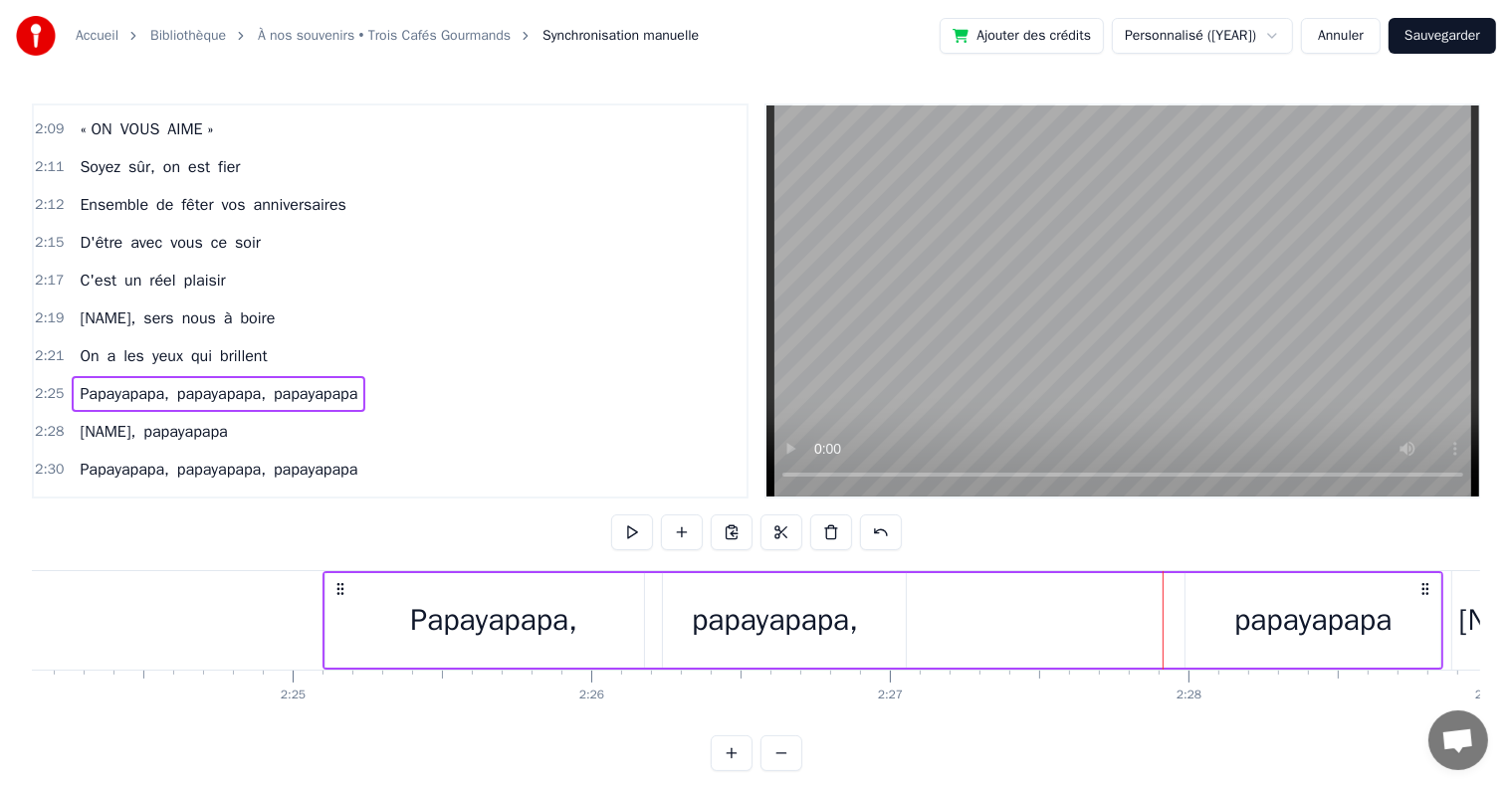 click on "papayapapa" at bounding box center [1313, 620] 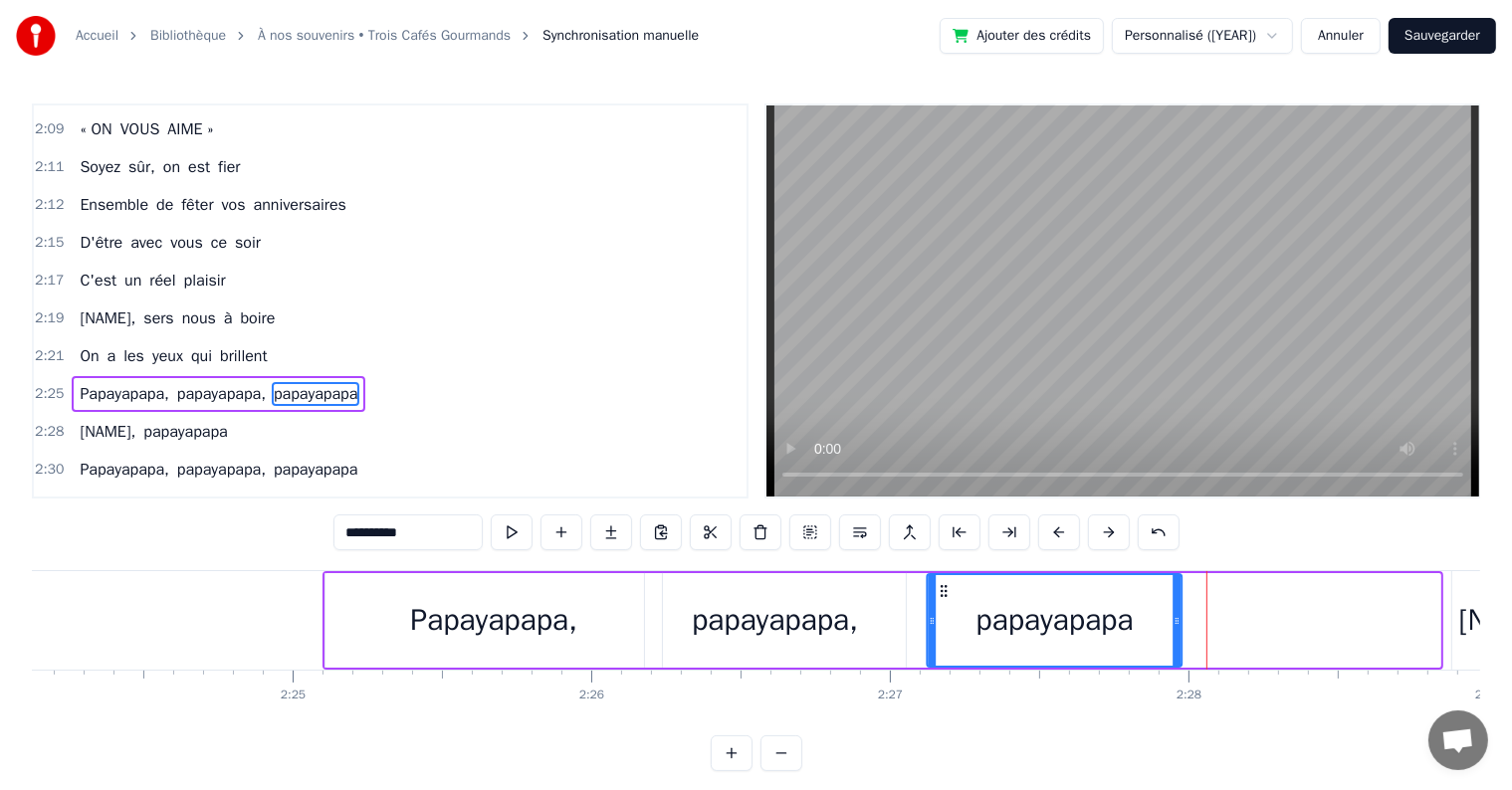 drag, startPoint x: 1202, startPoint y: 590, endPoint x: 944, endPoint y: 609, distance: 258.6987 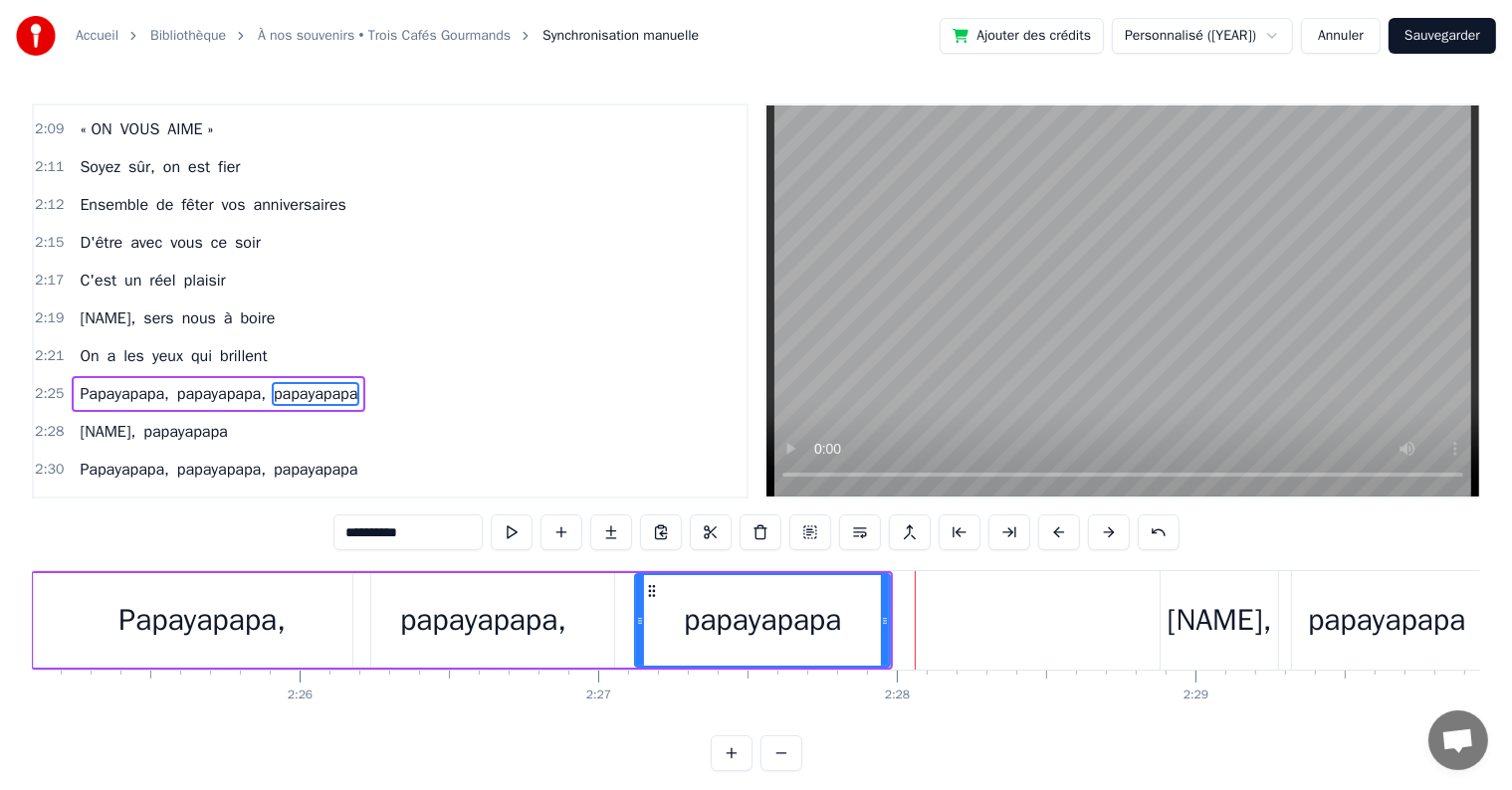 scroll, scrollTop: 0, scrollLeft: 43362, axis: horizontal 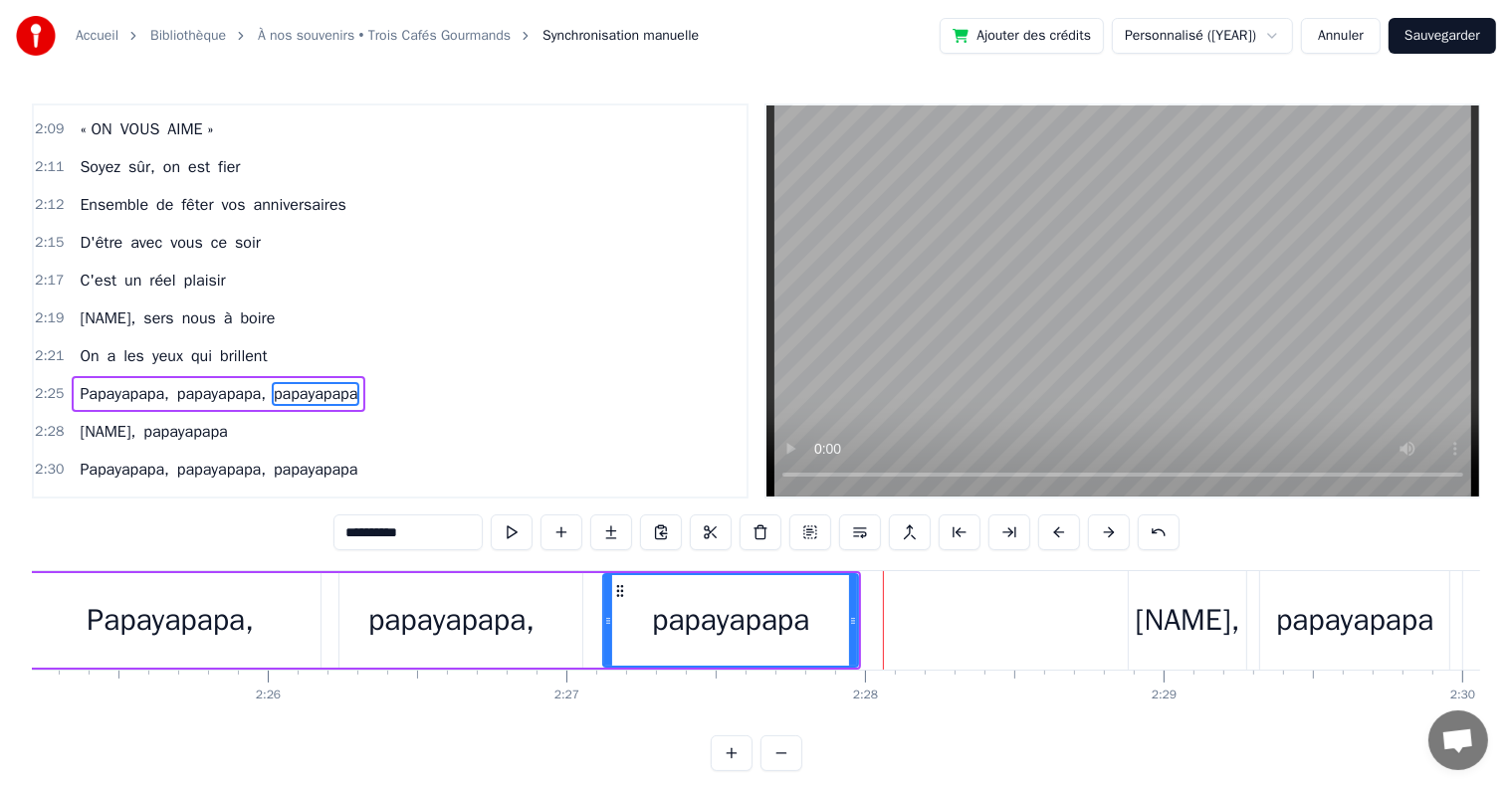 click on "Paya," at bounding box center [1188, 620] 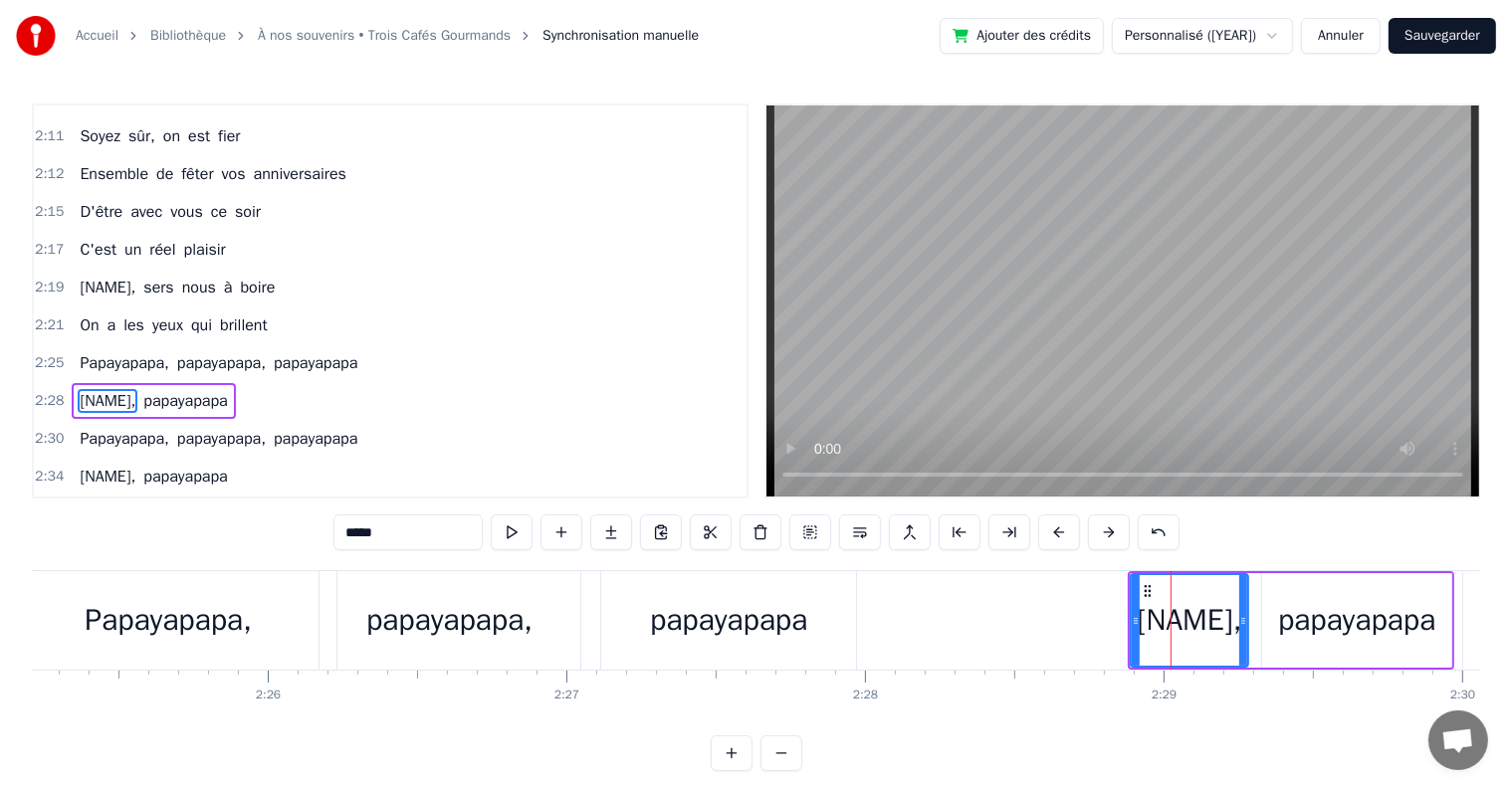 scroll, scrollTop: 2678, scrollLeft: 0, axis: vertical 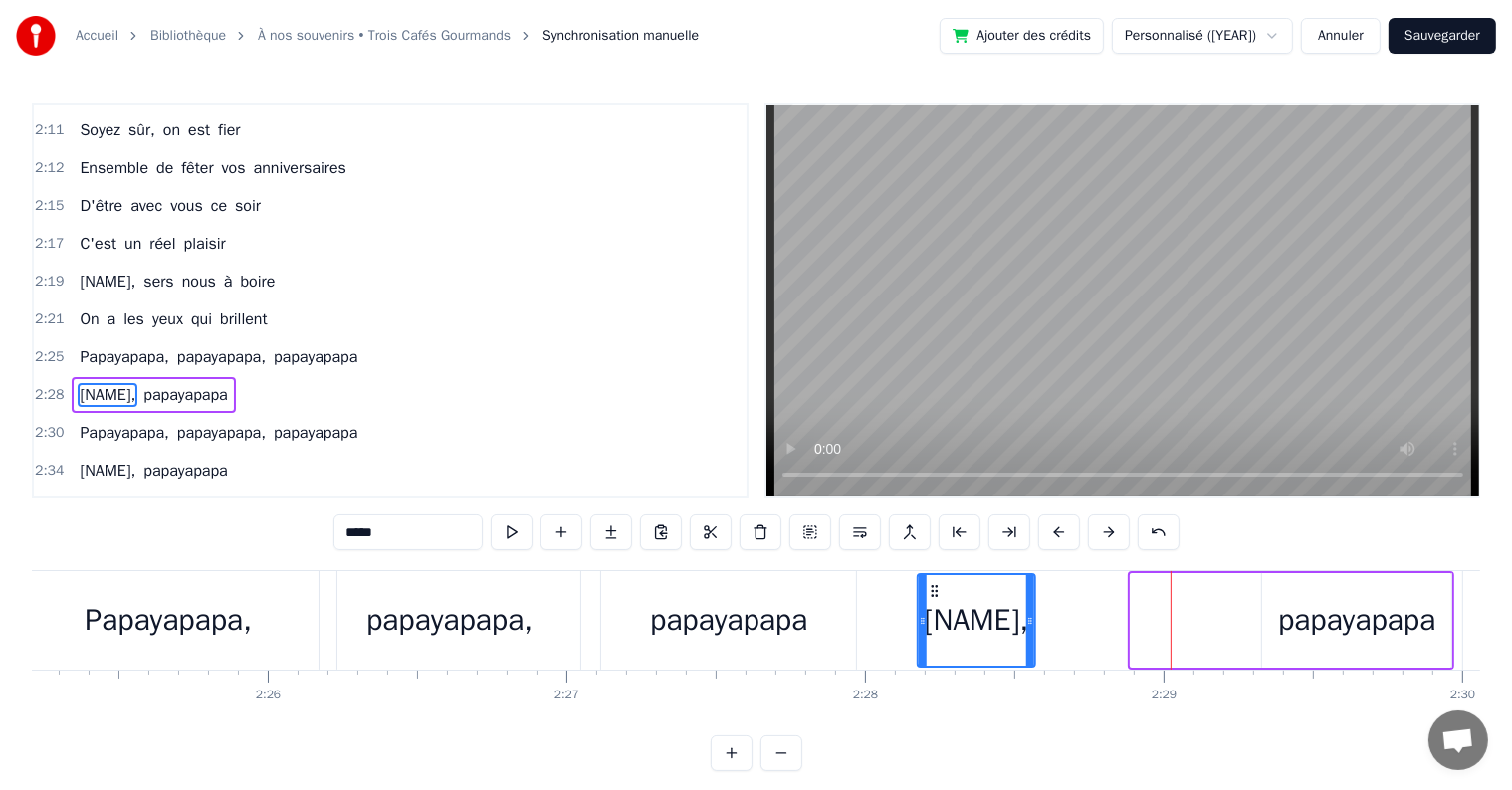 drag, startPoint x: 1141, startPoint y: 587, endPoint x: 928, endPoint y: 597, distance: 213.23461 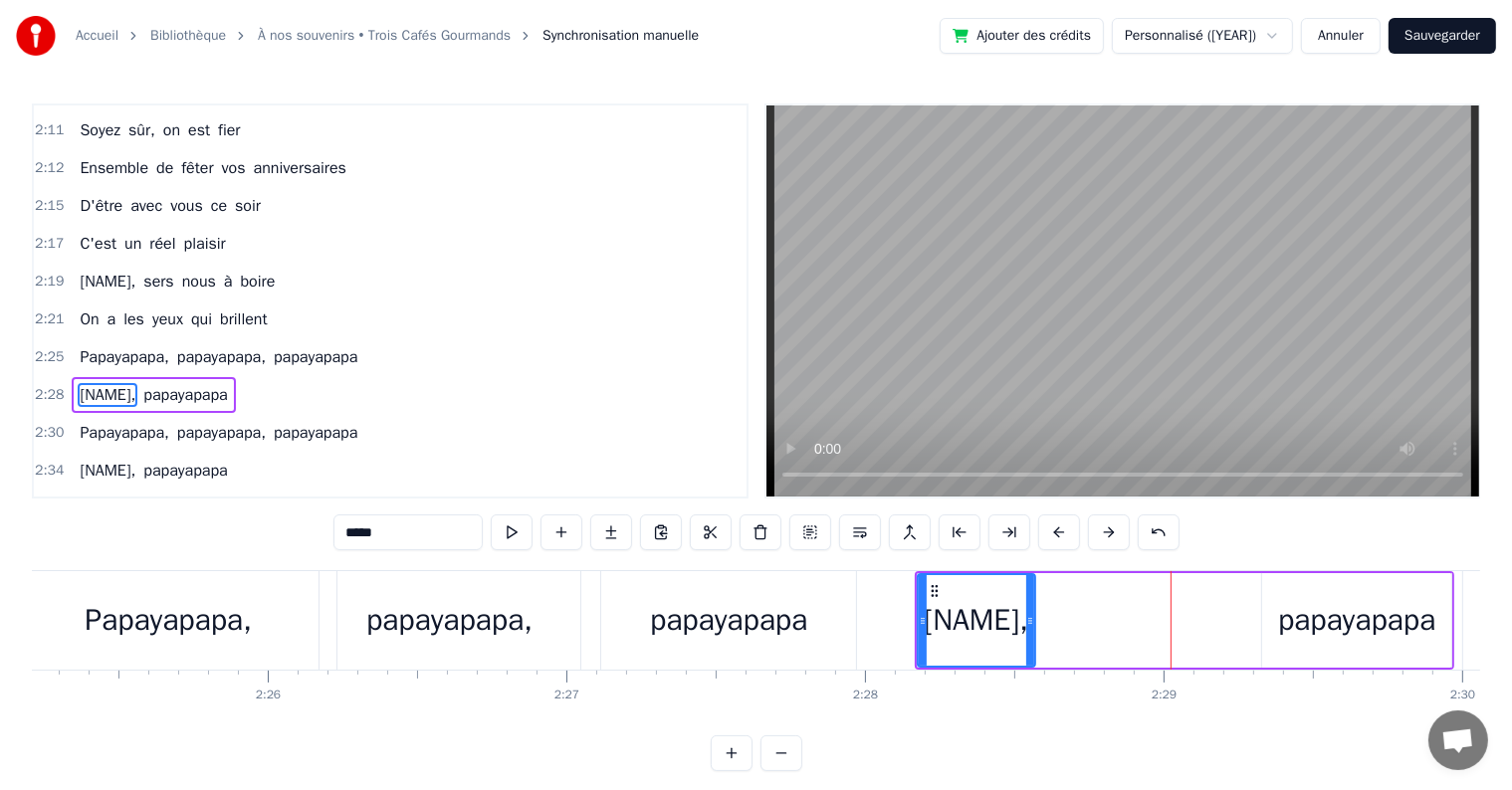 click on "papayapapa" at bounding box center [1357, 620] 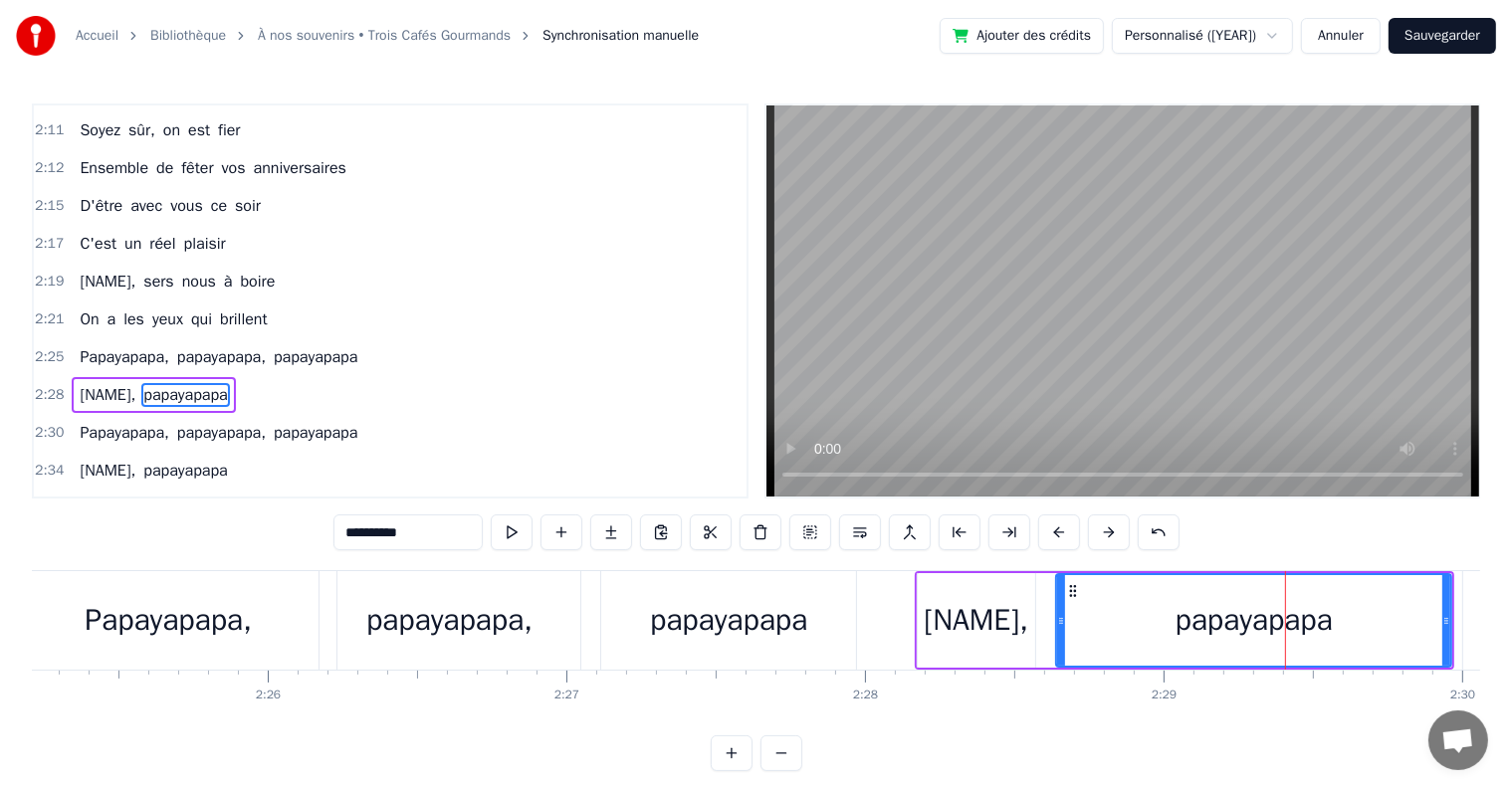 drag, startPoint x: 1265, startPoint y: 590, endPoint x: 1059, endPoint y: 606, distance: 206.62042 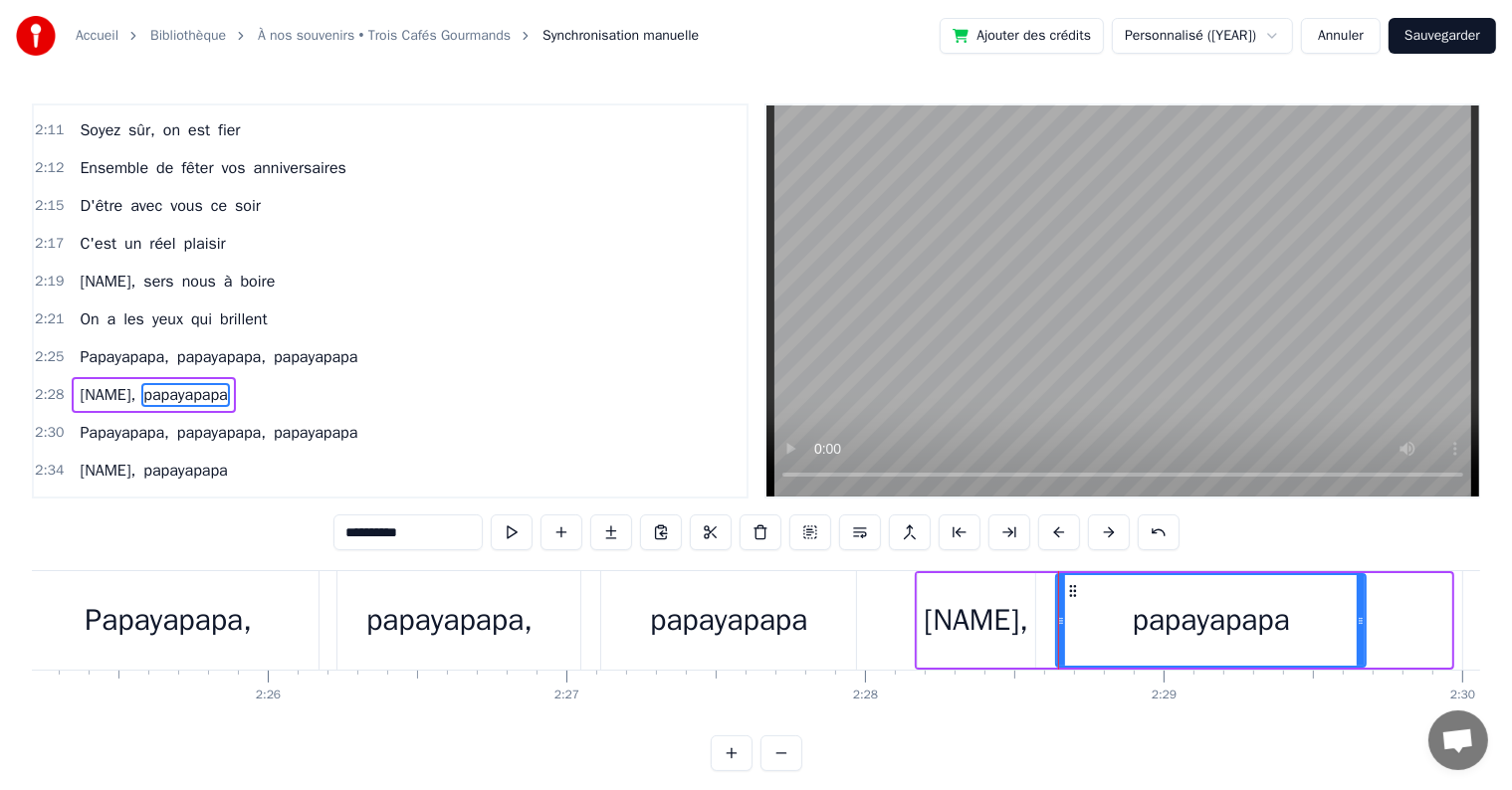 drag, startPoint x: 1441, startPoint y: 614, endPoint x: 1356, endPoint y: 627, distance: 85.988371 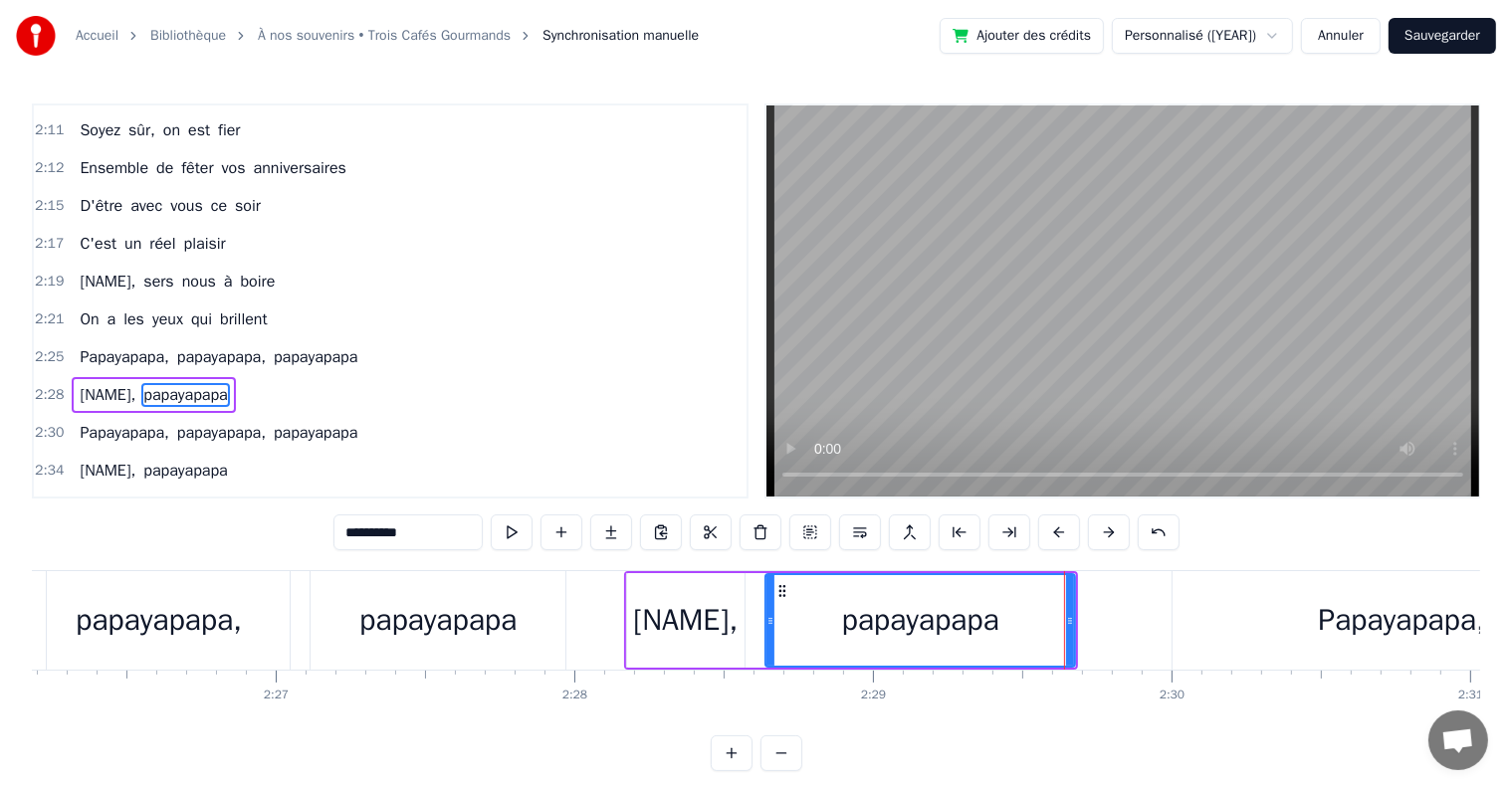 scroll, scrollTop: 0, scrollLeft: 43749, axis: horizontal 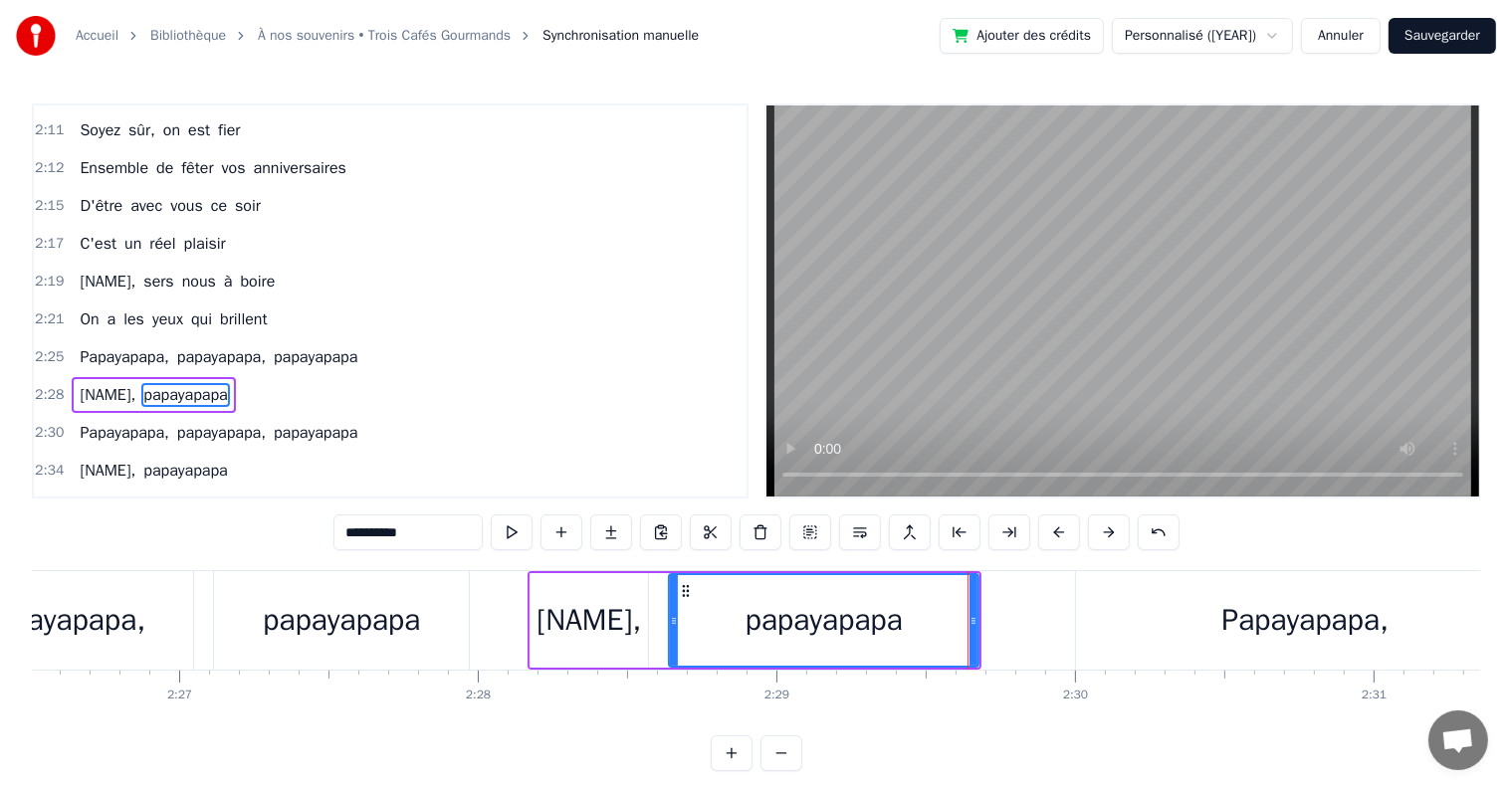 click on "Papayapapa," at bounding box center [1305, 620] 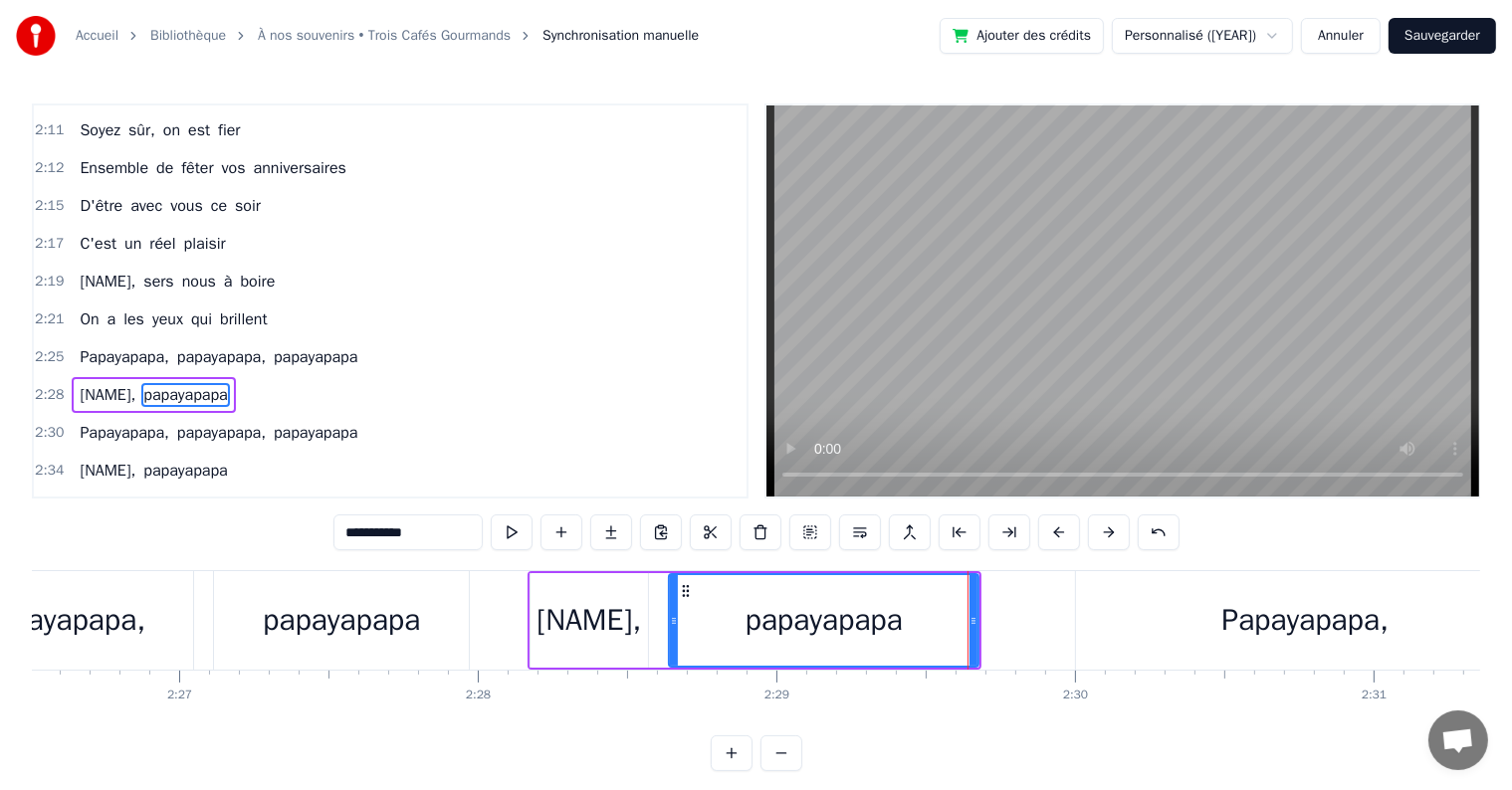 scroll, scrollTop: 2714, scrollLeft: 0, axis: vertical 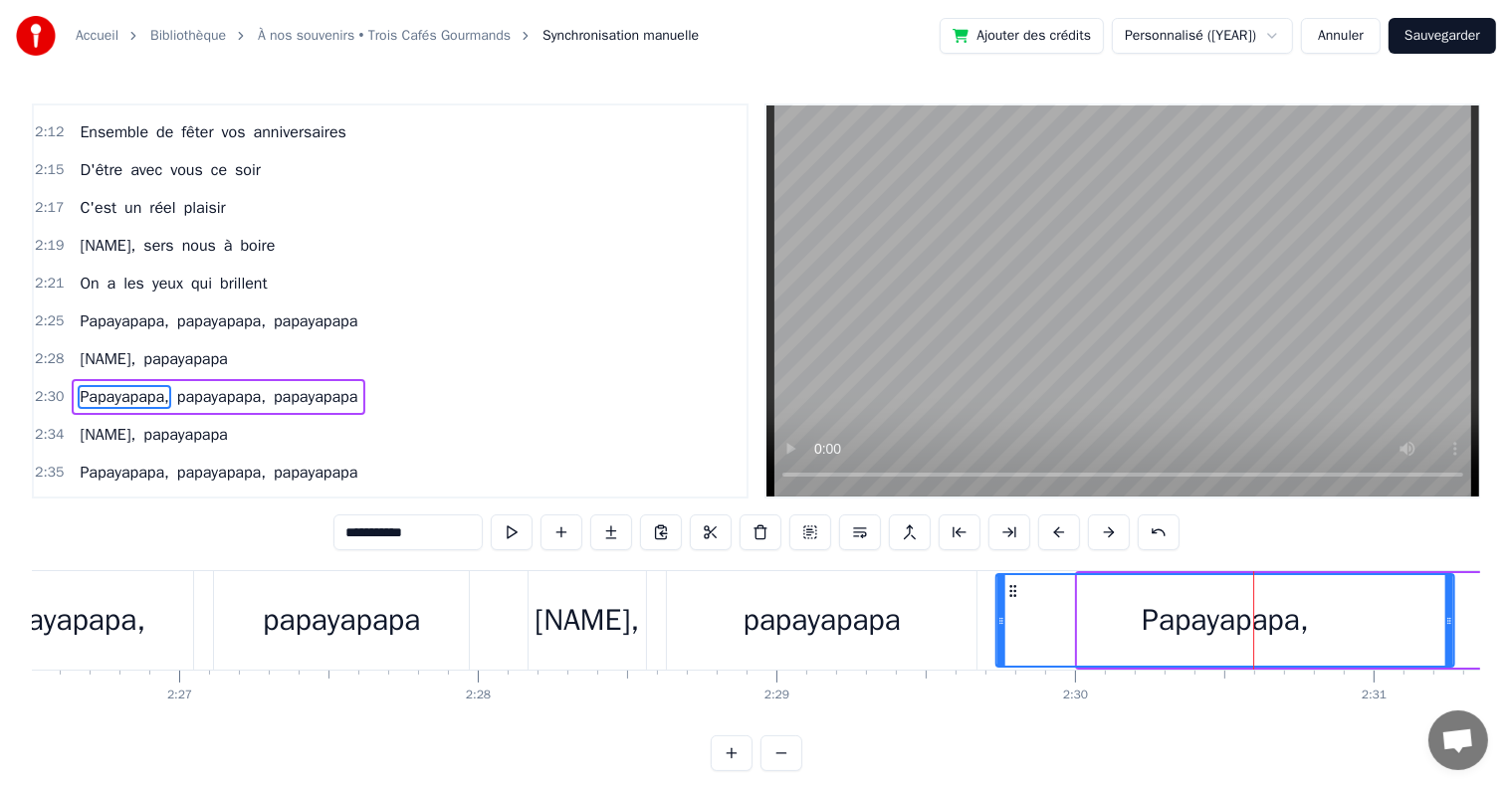 drag, startPoint x: 1091, startPoint y: 590, endPoint x: 1009, endPoint y: 600, distance: 82.607506 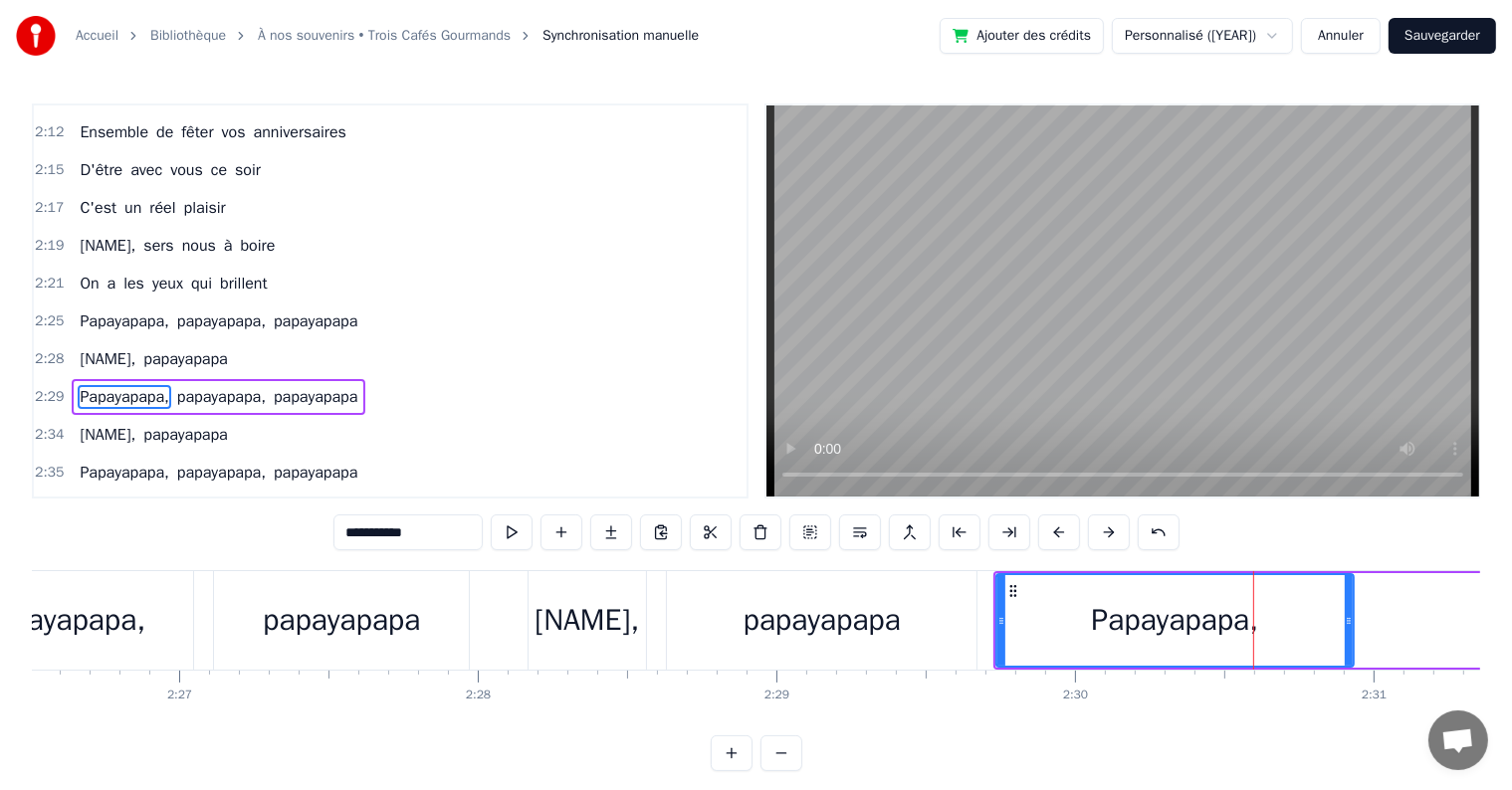 drag, startPoint x: 1445, startPoint y: 619, endPoint x: 1345, endPoint y: 627, distance: 100.31949 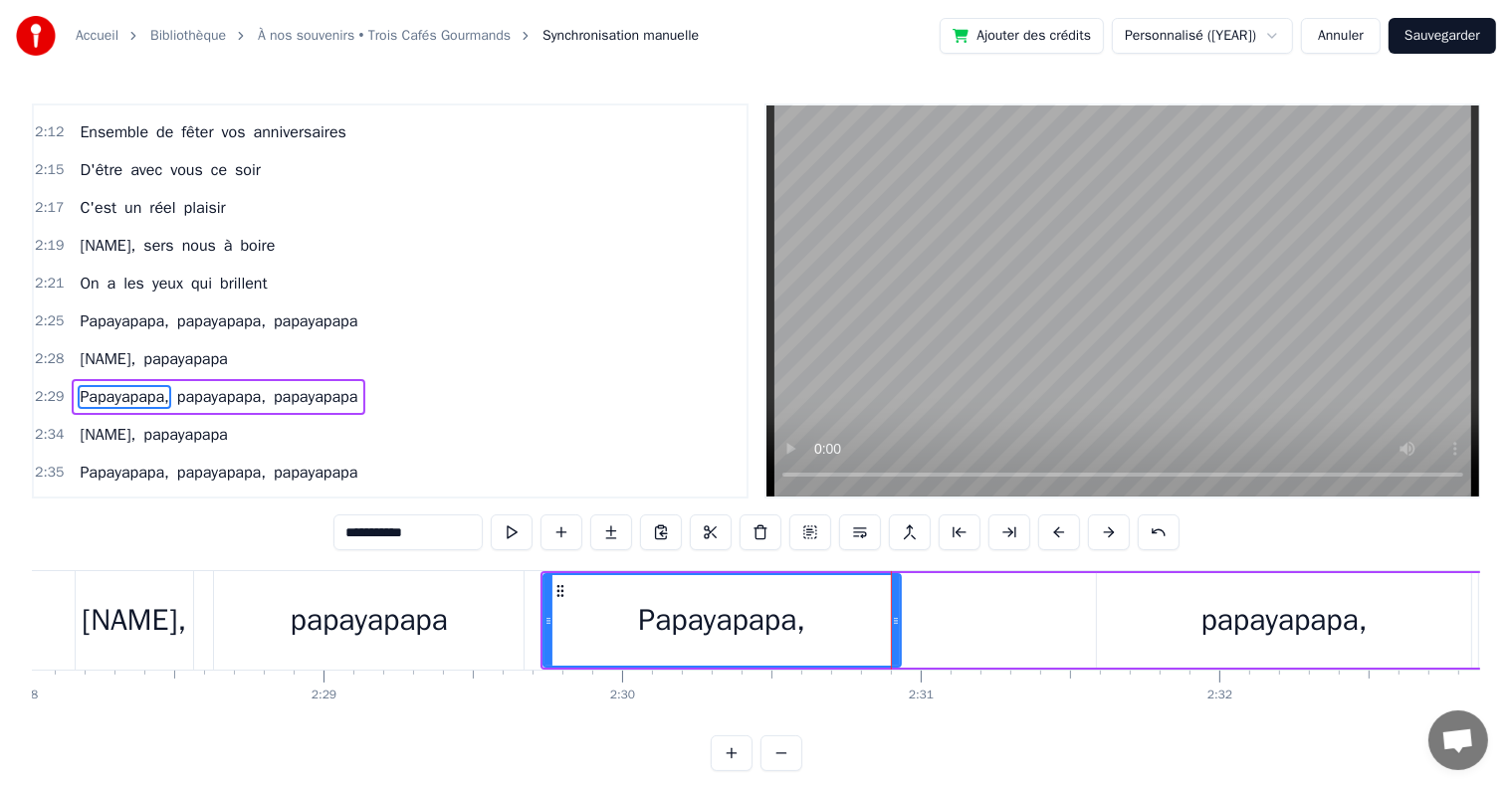 scroll, scrollTop: 0, scrollLeft: 44331, axis: horizontal 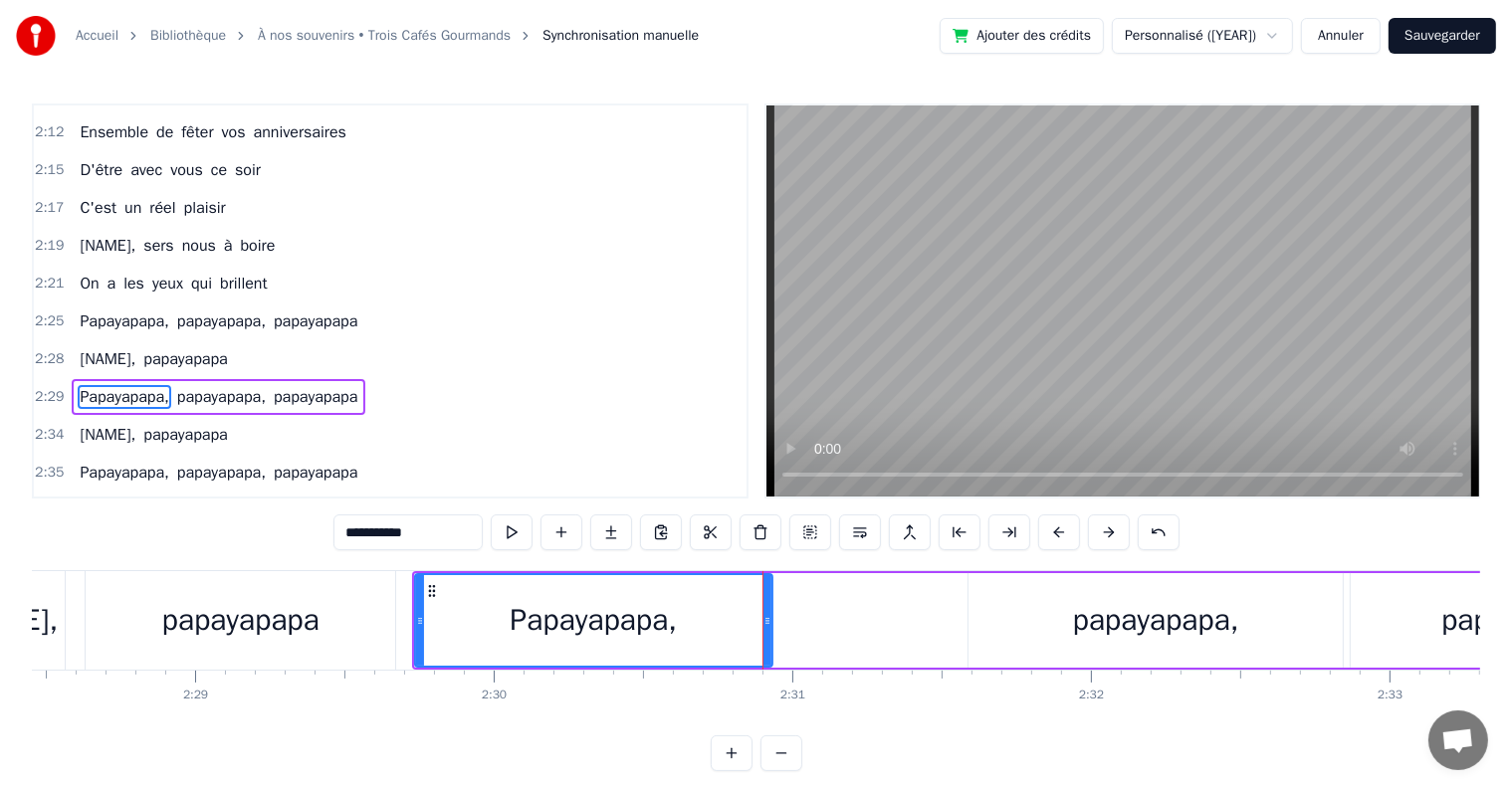 click on "papayapapa," at bounding box center (1156, 620) 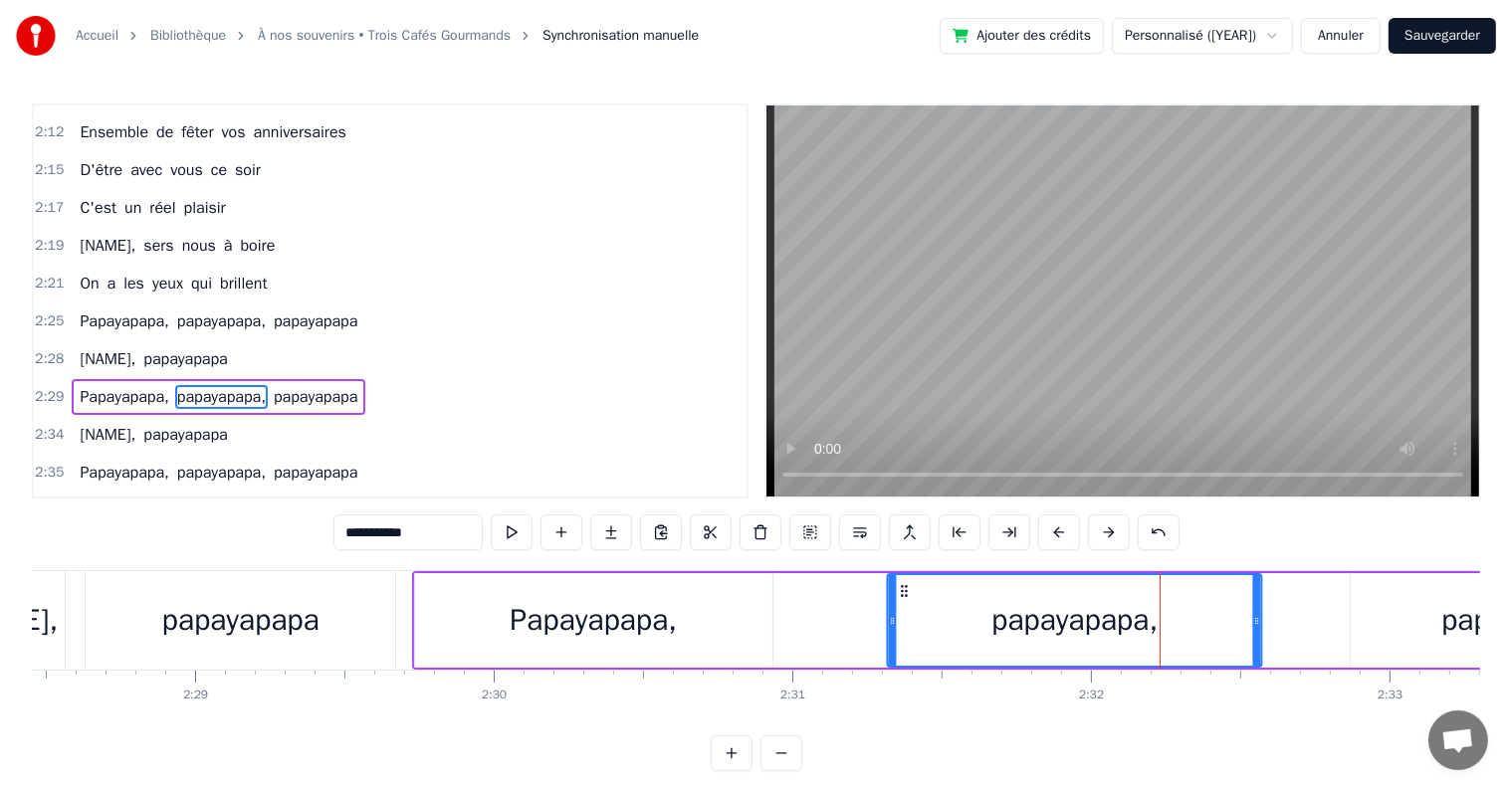 drag, startPoint x: 983, startPoint y: 587, endPoint x: 903, endPoint y: 598, distance: 80.7527 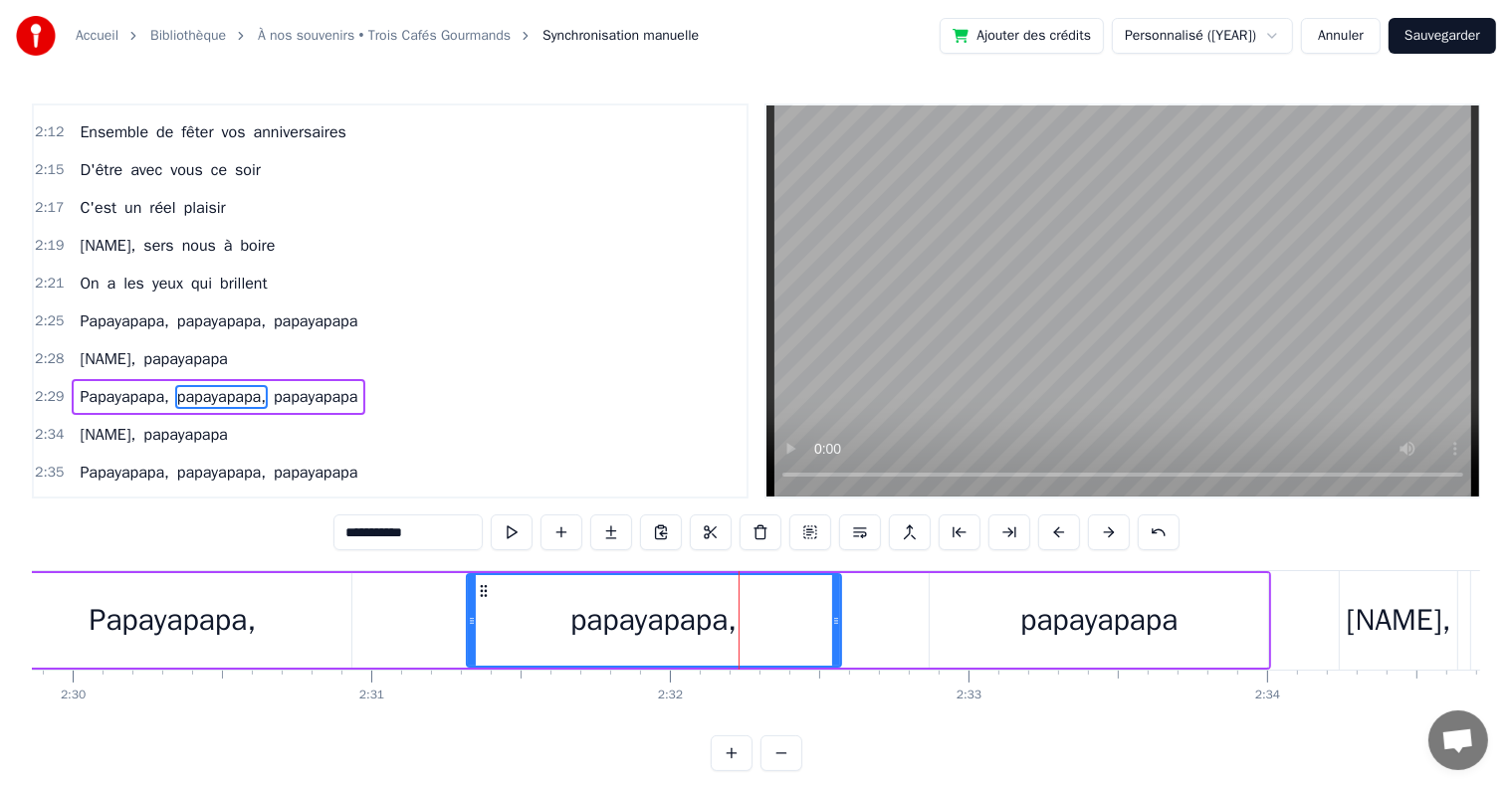 scroll, scrollTop: 0, scrollLeft: 44977, axis: horizontal 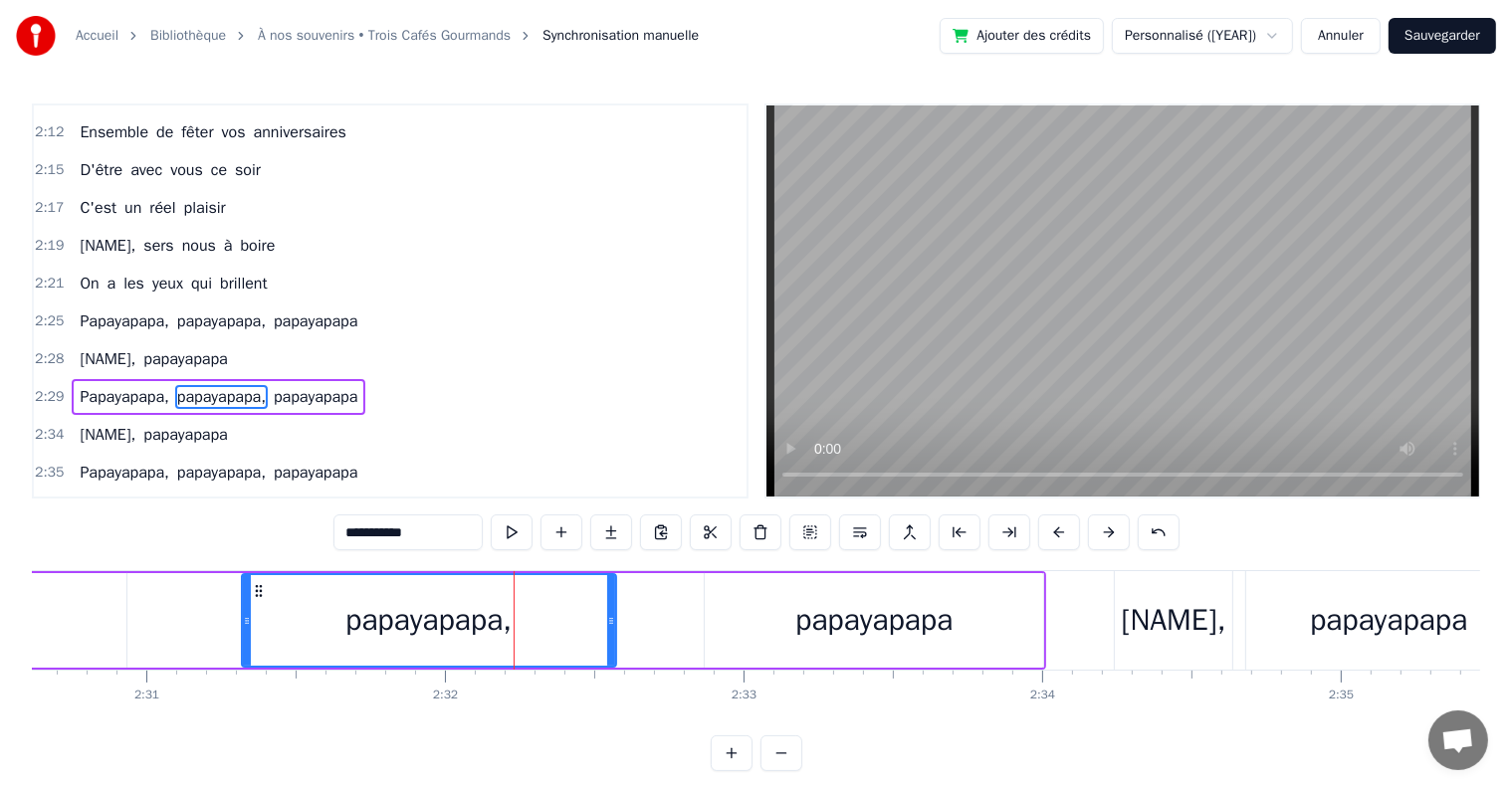 click on "Papayapapa, papayapapa, papayapapa" at bounding box center (406, 620) 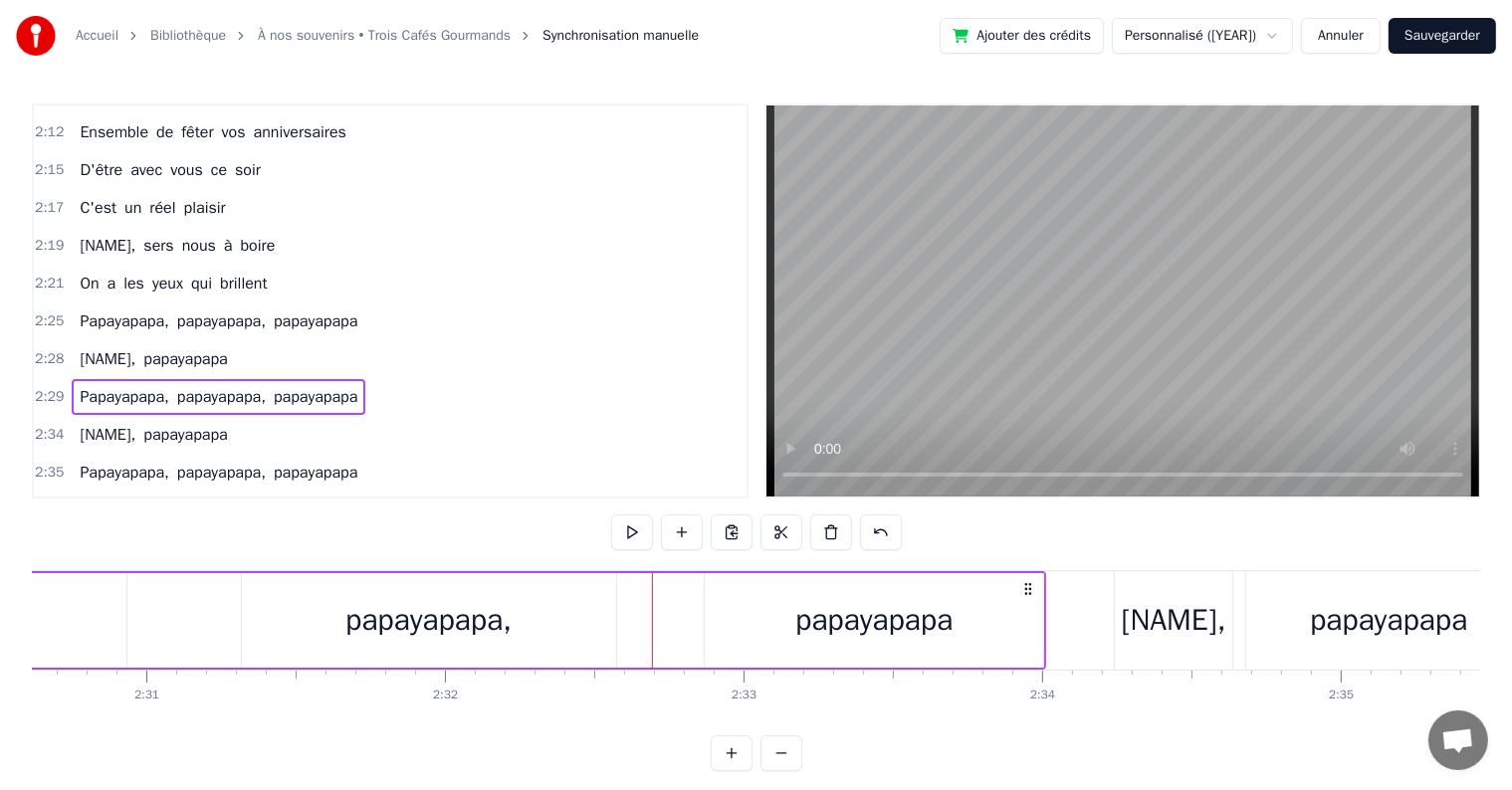 click on "papayapapa" at bounding box center [874, 620] 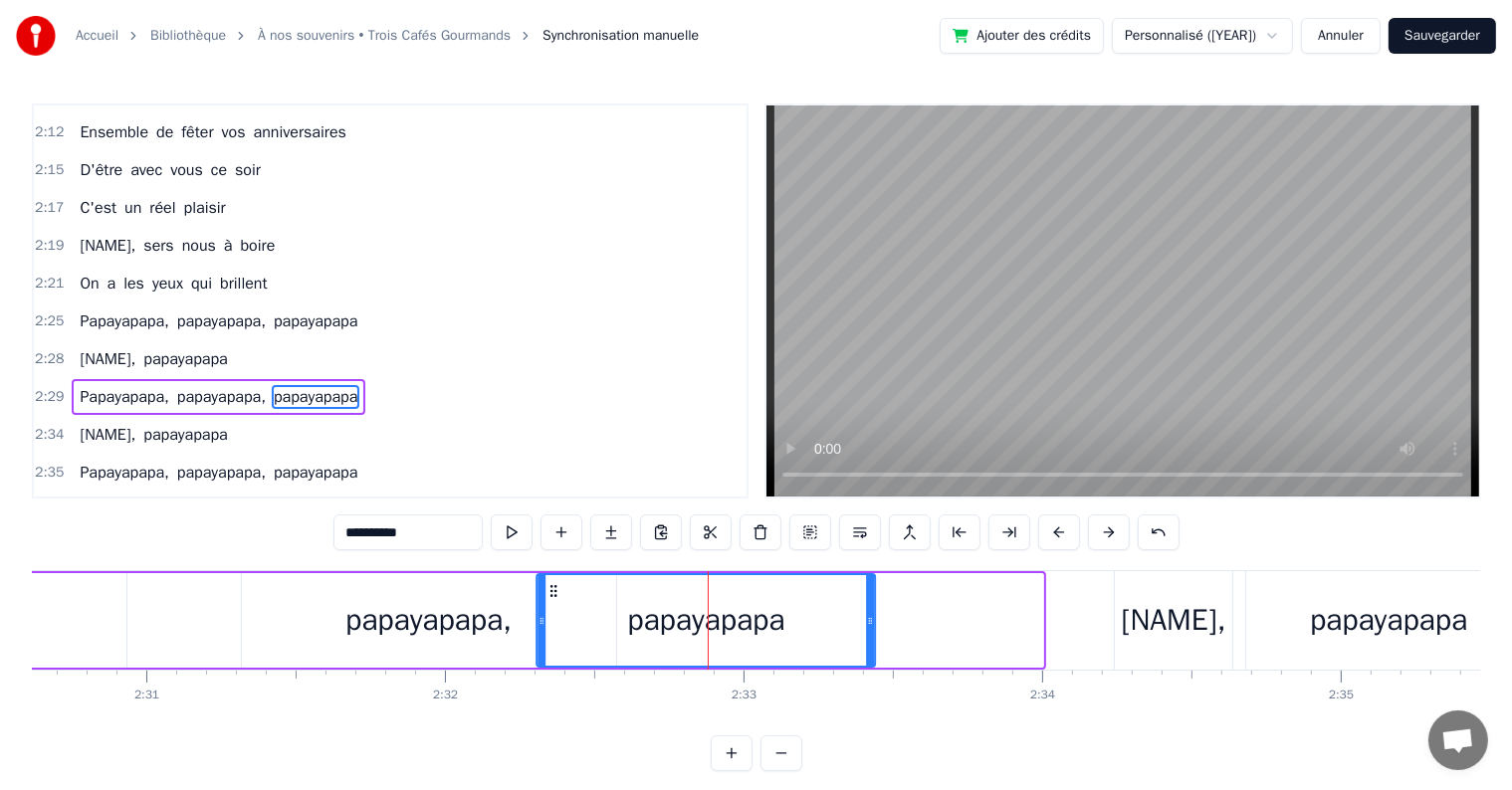 drag, startPoint x: 723, startPoint y: 591, endPoint x: 554, endPoint y: 617, distance: 170.9883 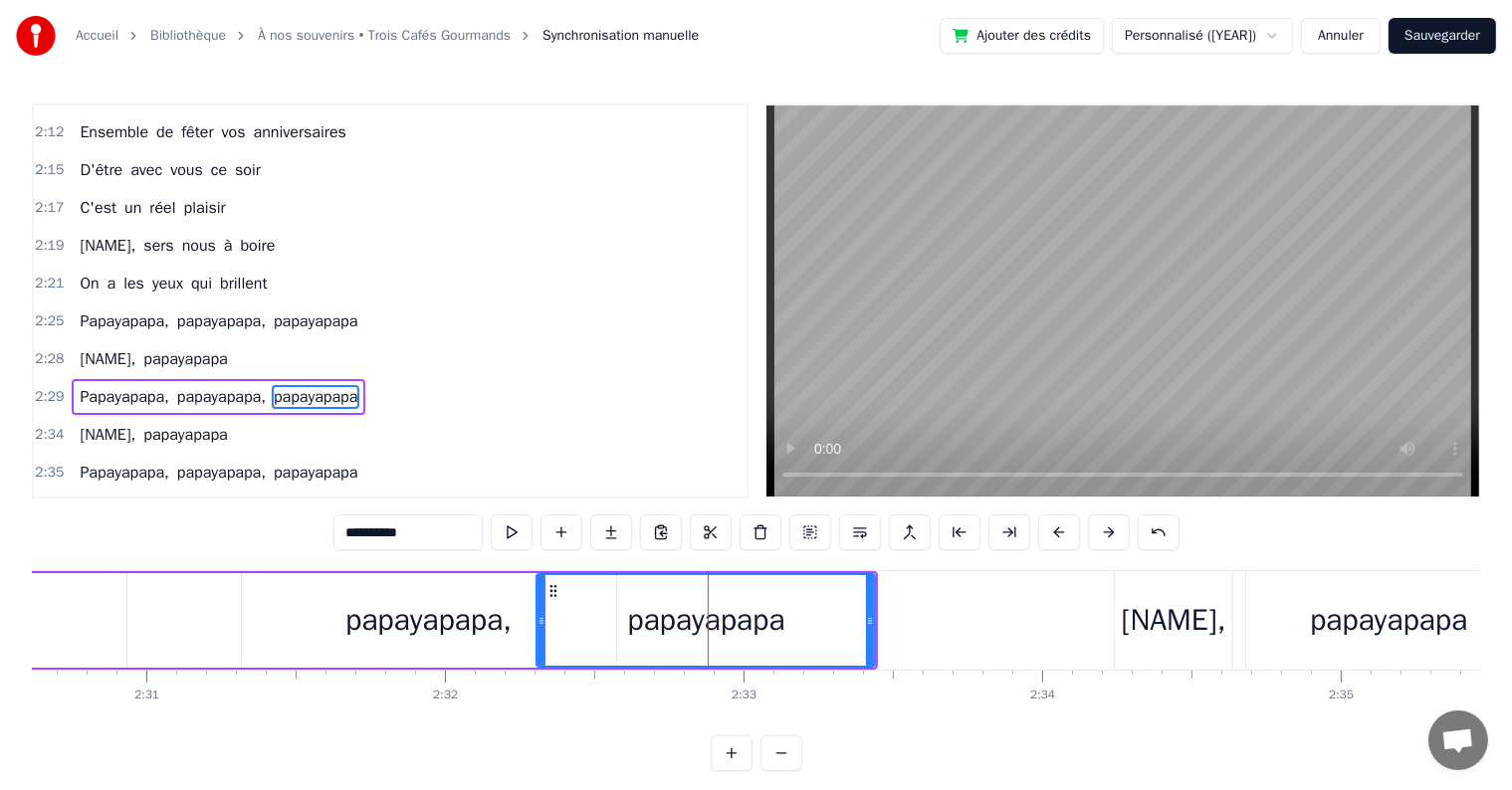 click on "Paya," at bounding box center [1174, 620] 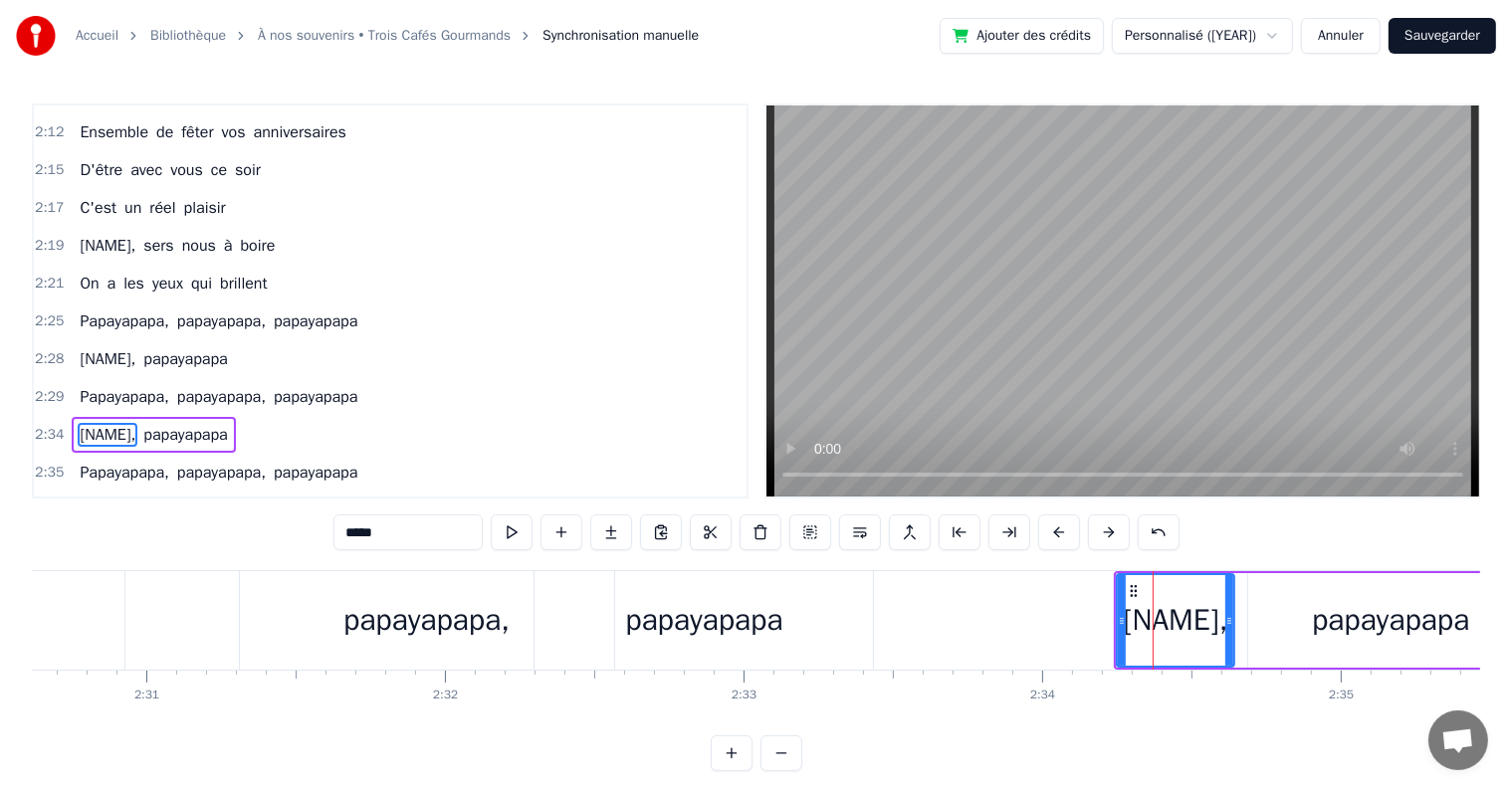 scroll, scrollTop: 2751, scrollLeft: 0, axis: vertical 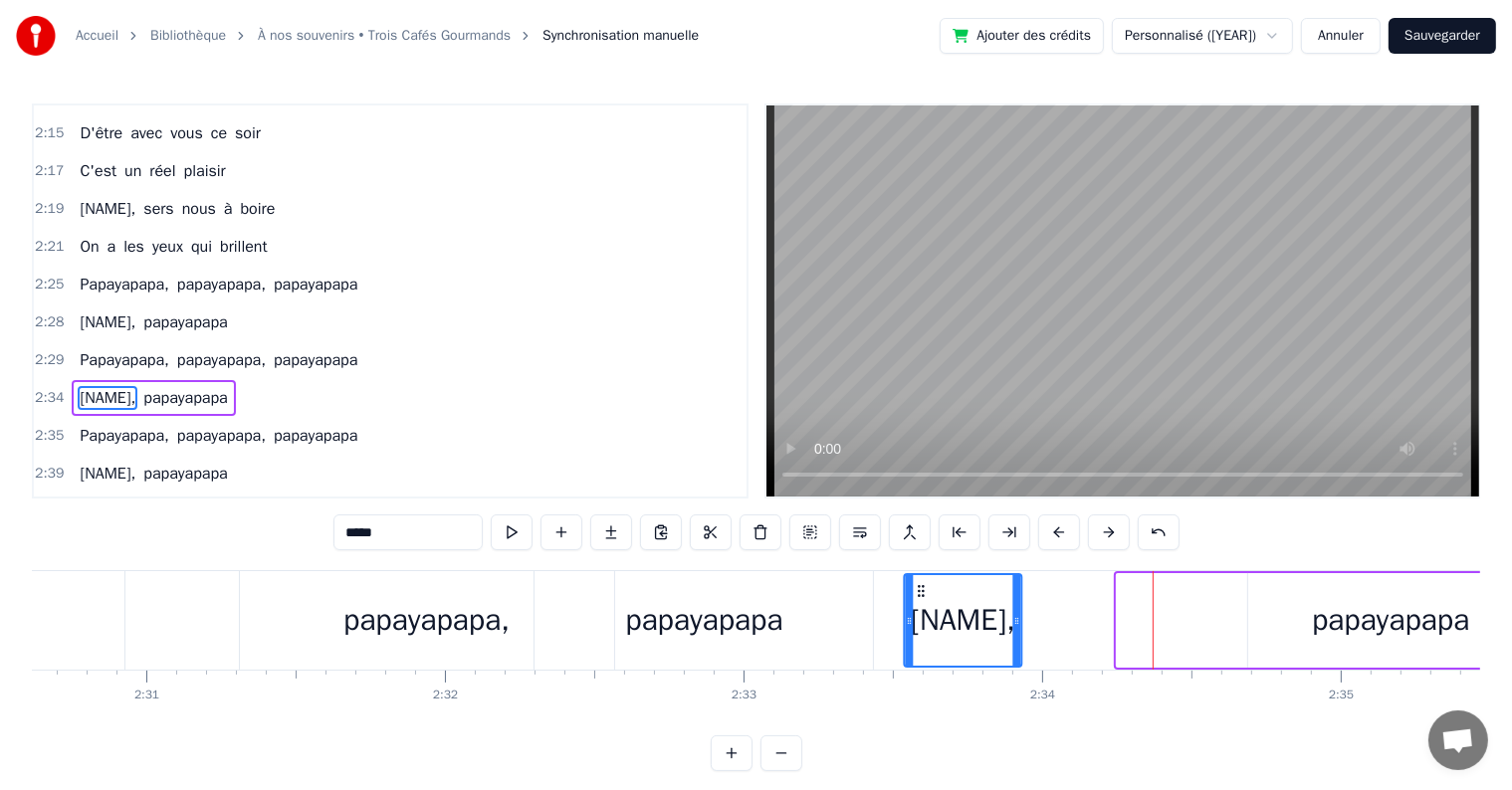 drag, startPoint x: 1127, startPoint y: 589, endPoint x: 915, endPoint y: 601, distance: 212.33935 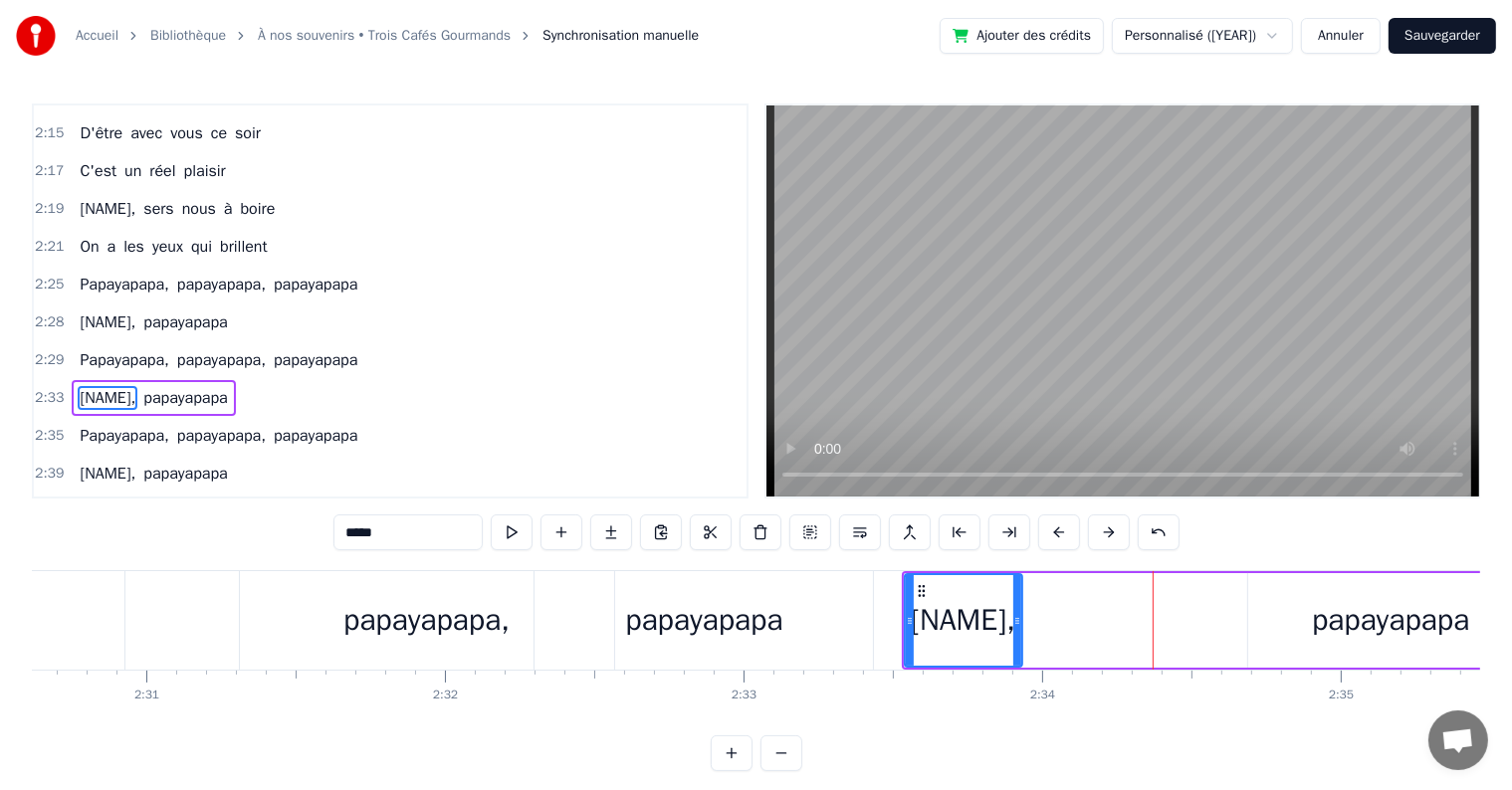 click on "papayapapa" at bounding box center [1391, 620] 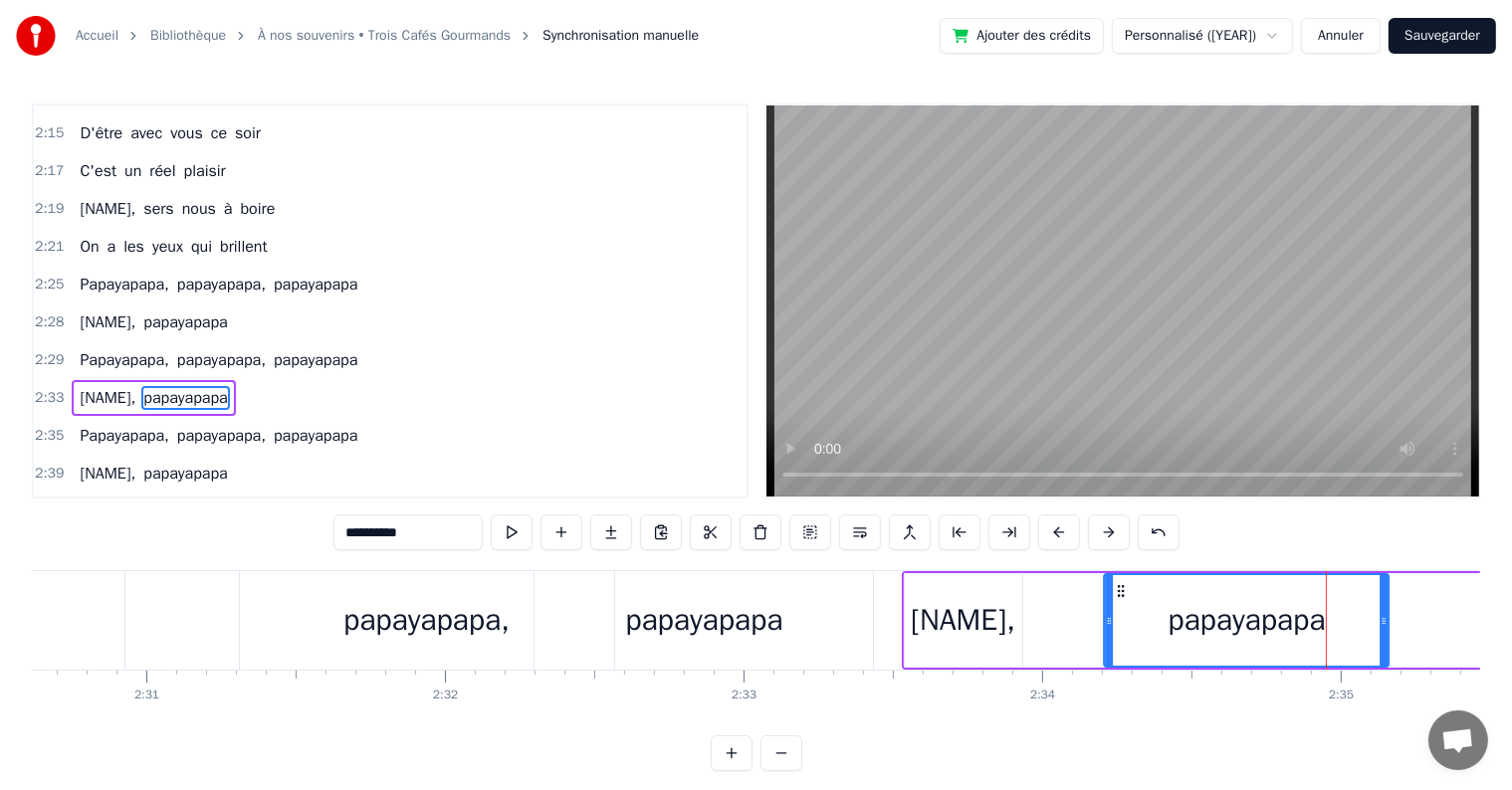 drag, startPoint x: 1259, startPoint y: 586, endPoint x: 1115, endPoint y: 603, distance: 145 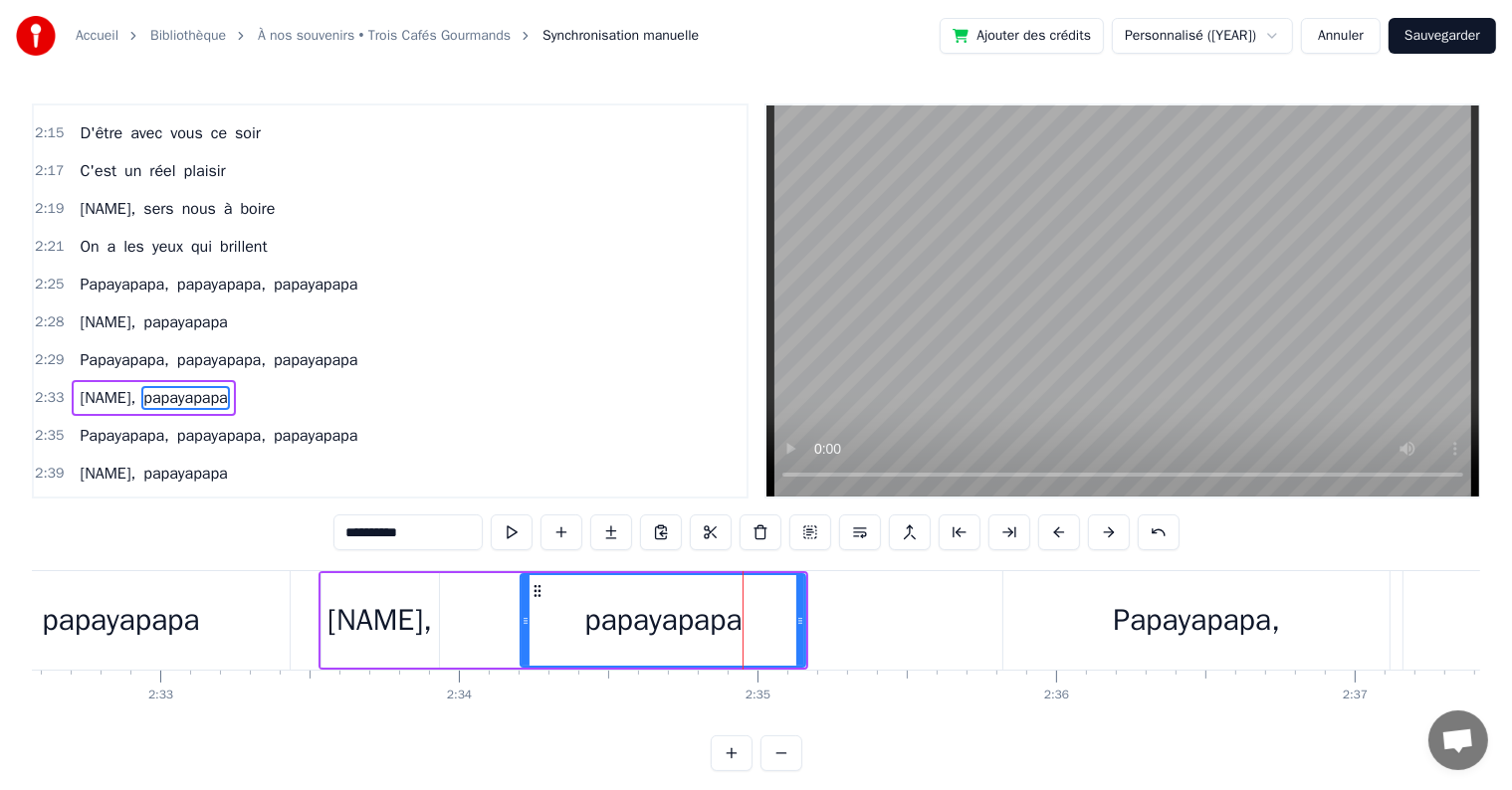scroll, scrollTop: 0, scrollLeft: 45786, axis: horizontal 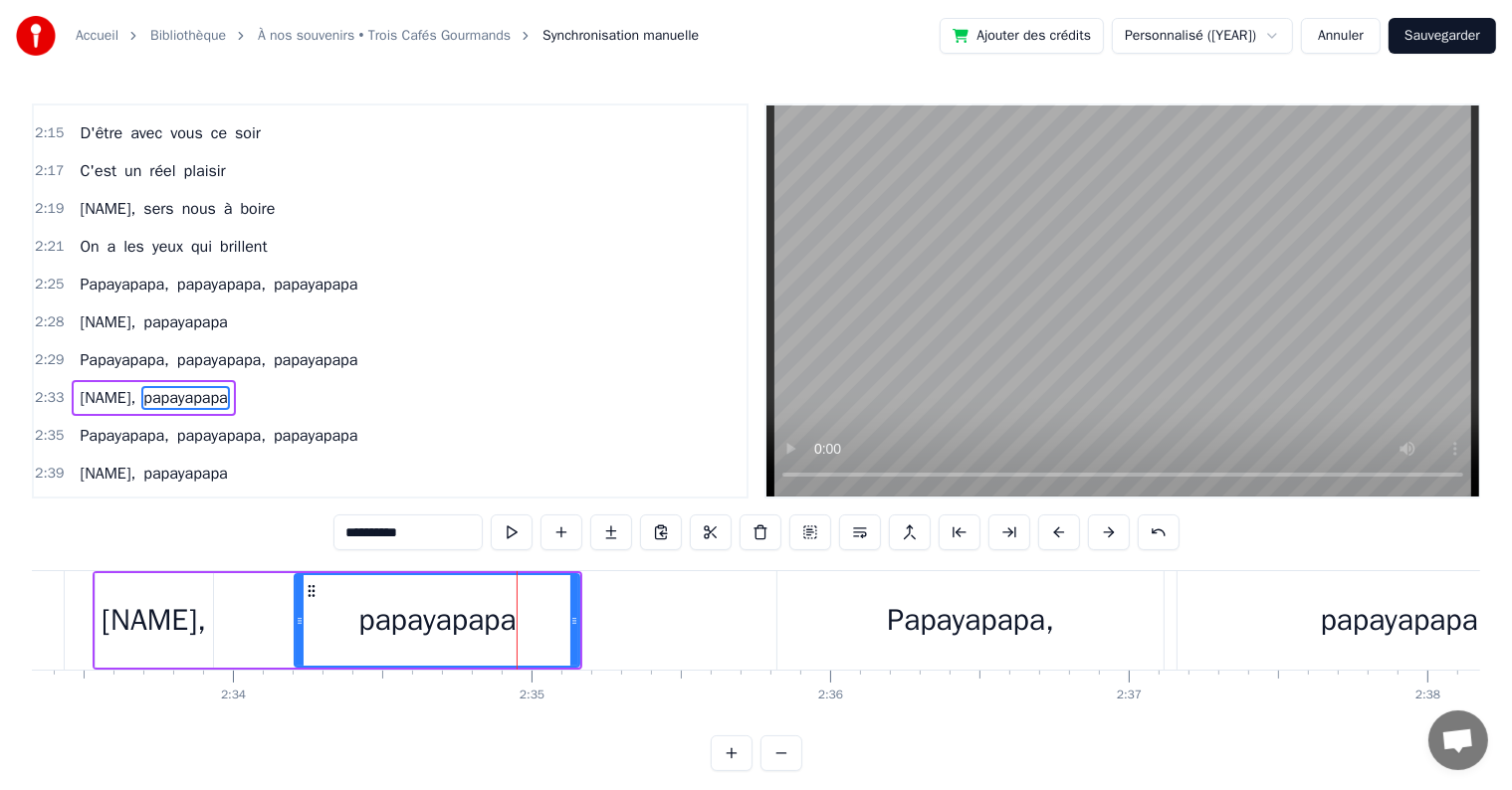 click on "Papayapapa," at bounding box center (971, 620) 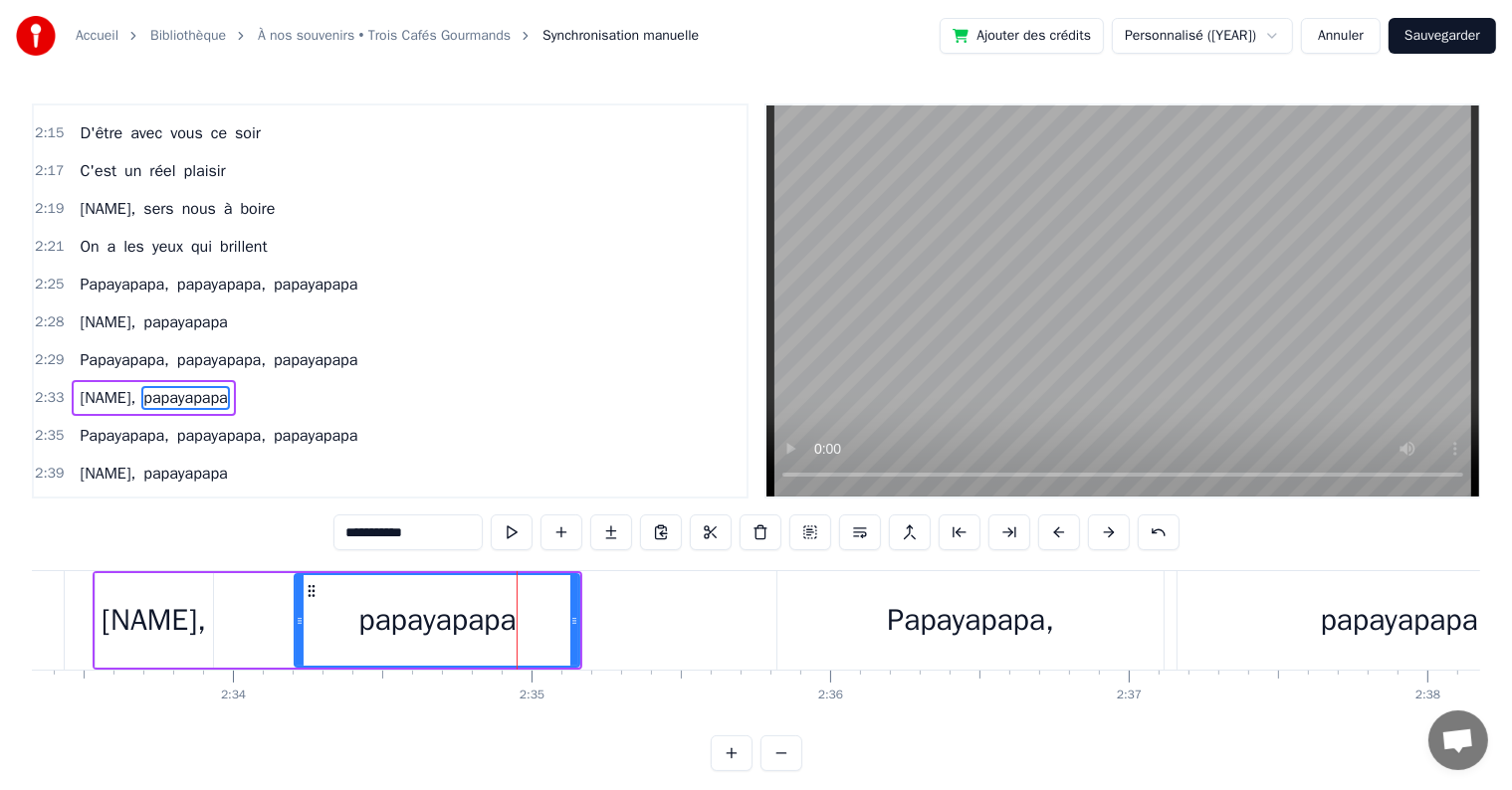 scroll, scrollTop: 2788, scrollLeft: 0, axis: vertical 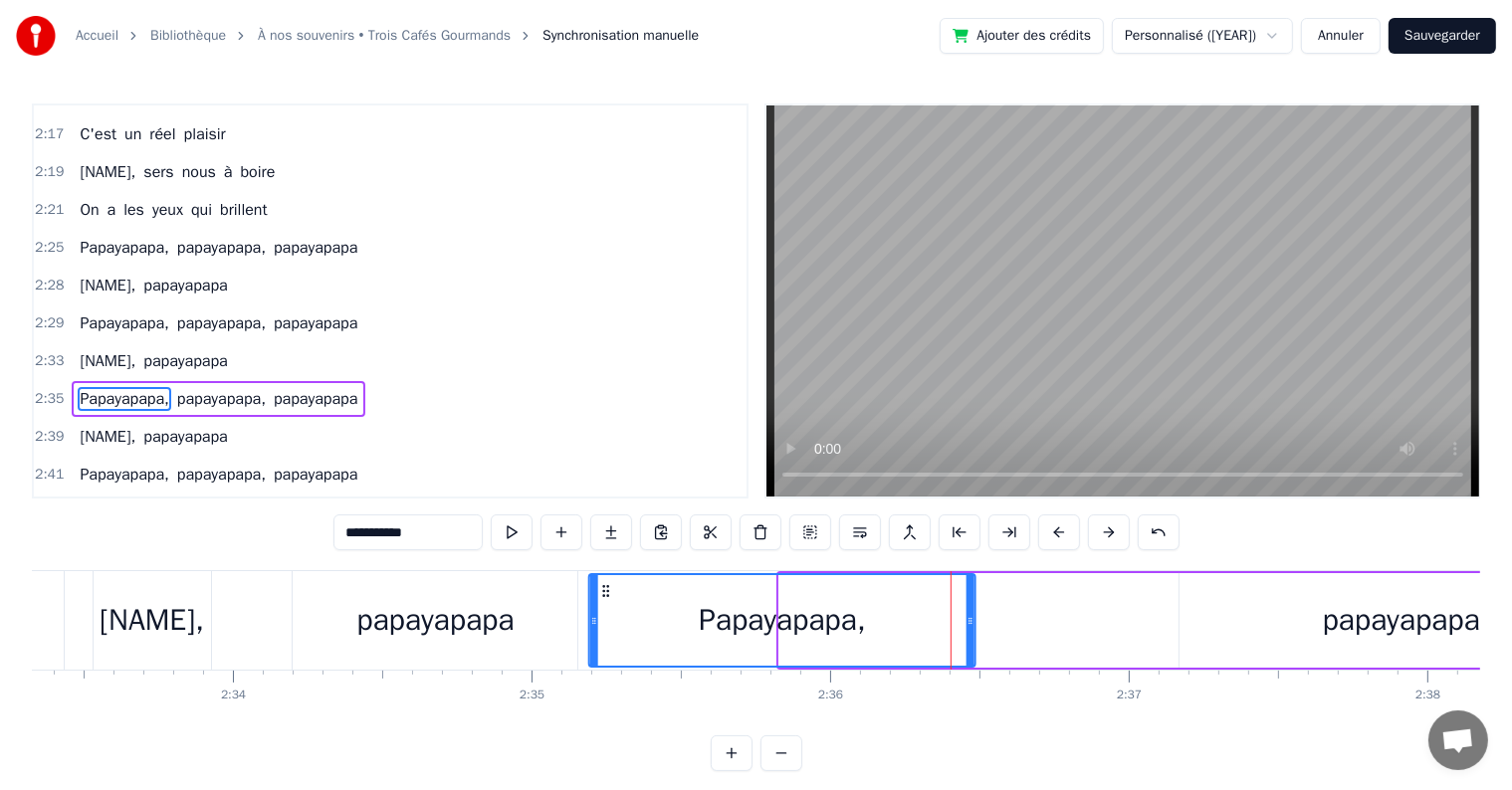 drag, startPoint x: 792, startPoint y: 589, endPoint x: 601, endPoint y: 605, distance: 191.66899 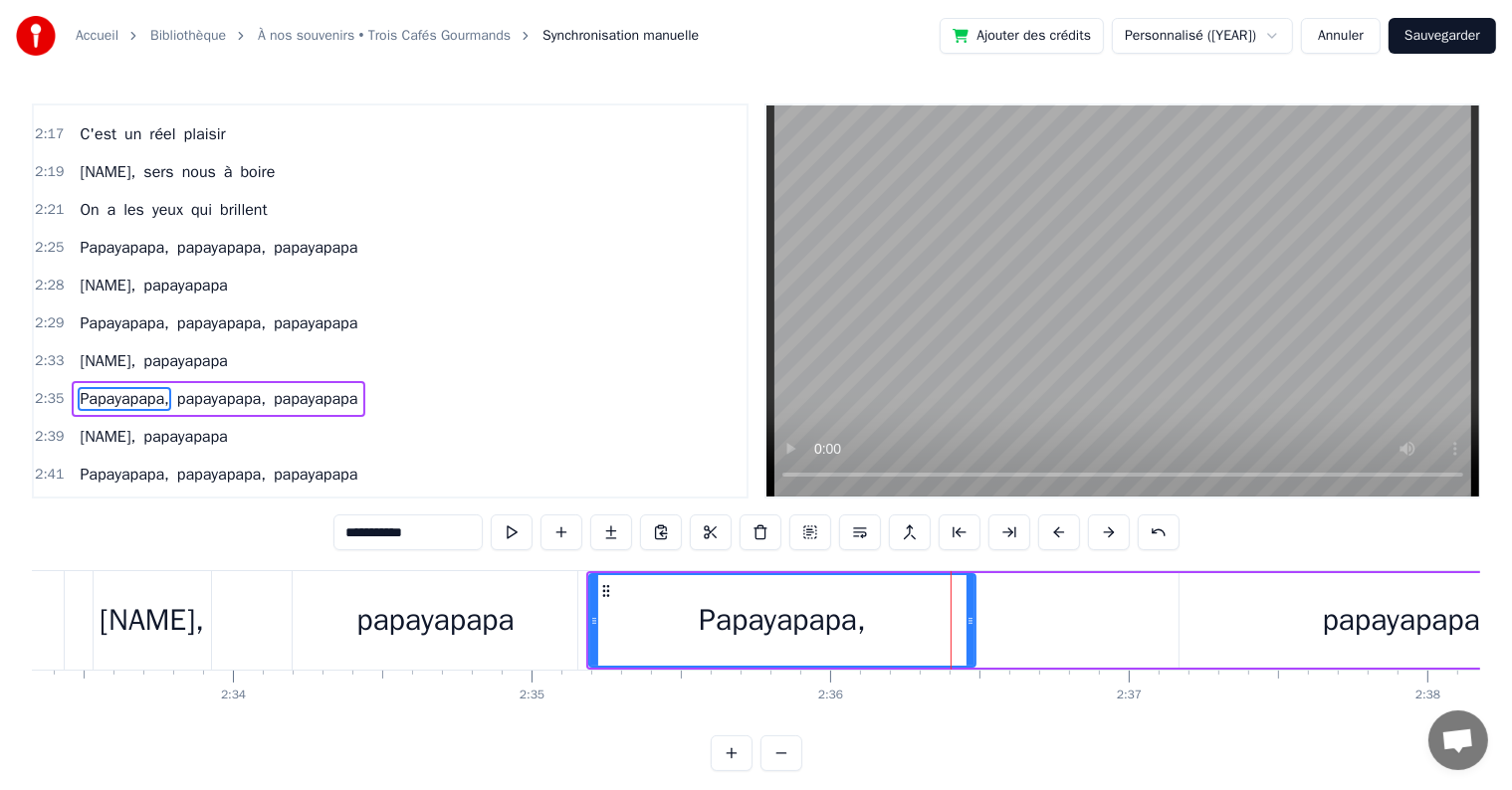 click on "papayapapa," at bounding box center [1405, 620] 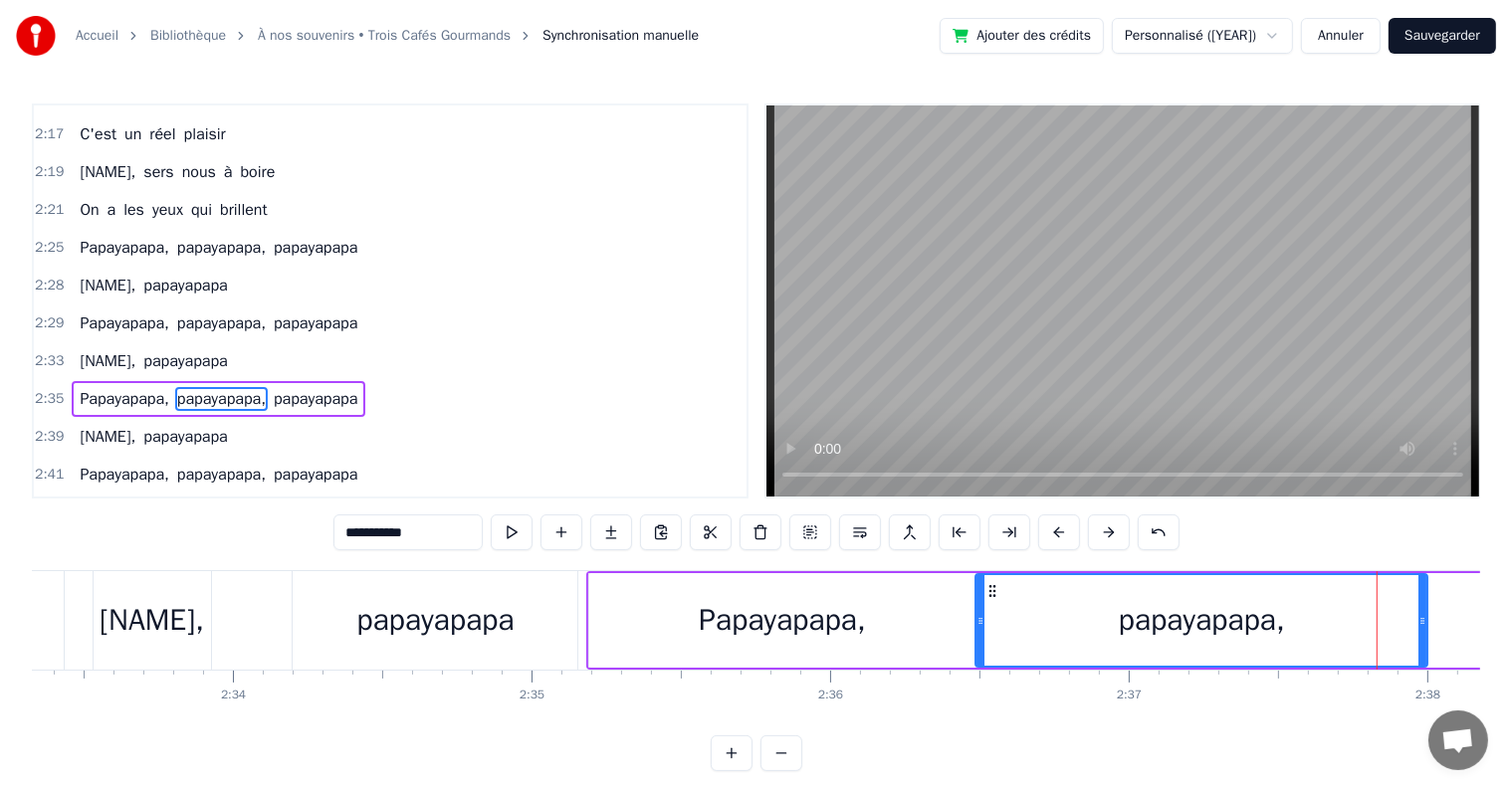 drag, startPoint x: 1195, startPoint y: 587, endPoint x: 991, endPoint y: 610, distance: 205.29247 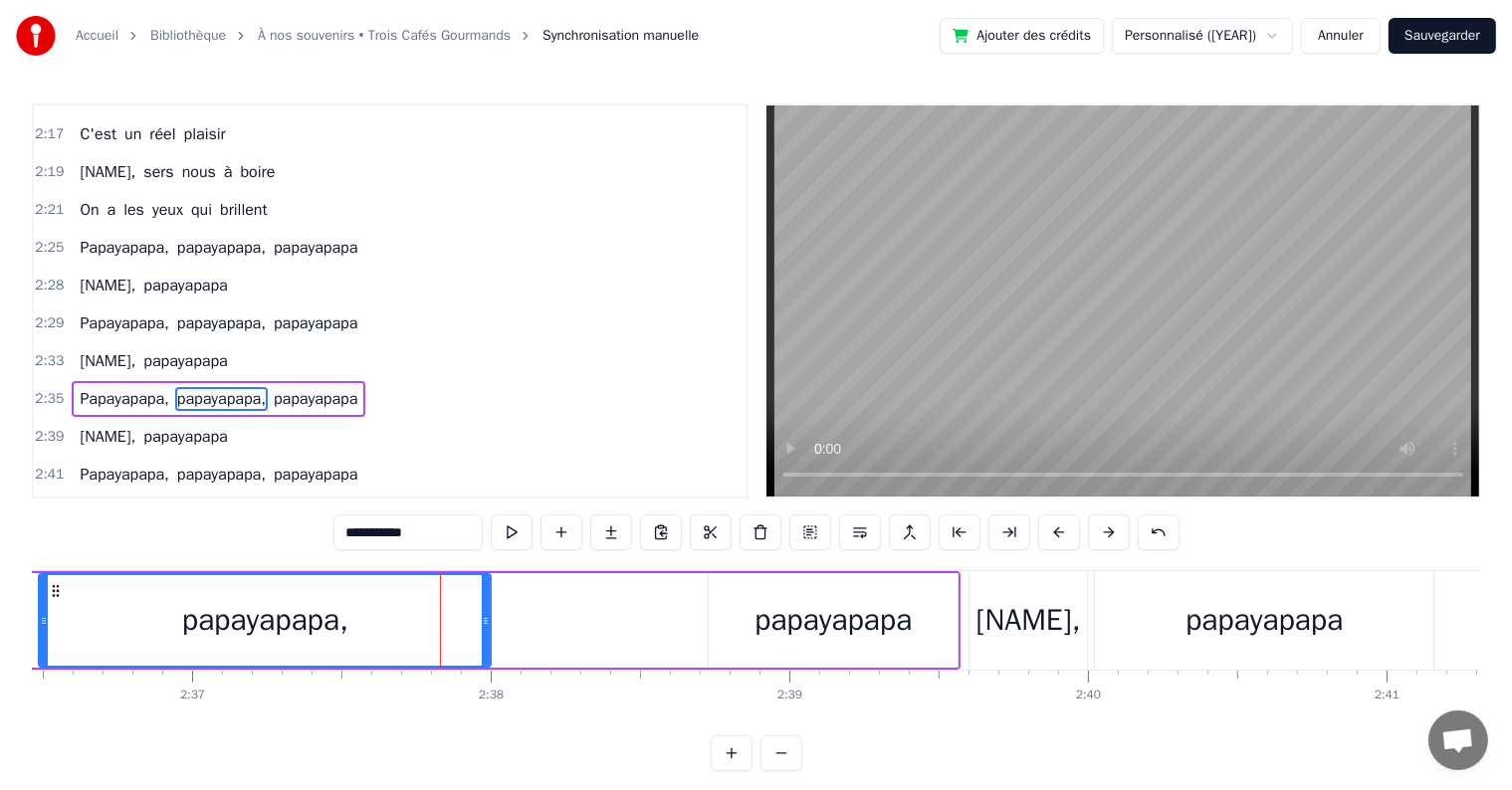 scroll, scrollTop: 0, scrollLeft: 46658, axis: horizontal 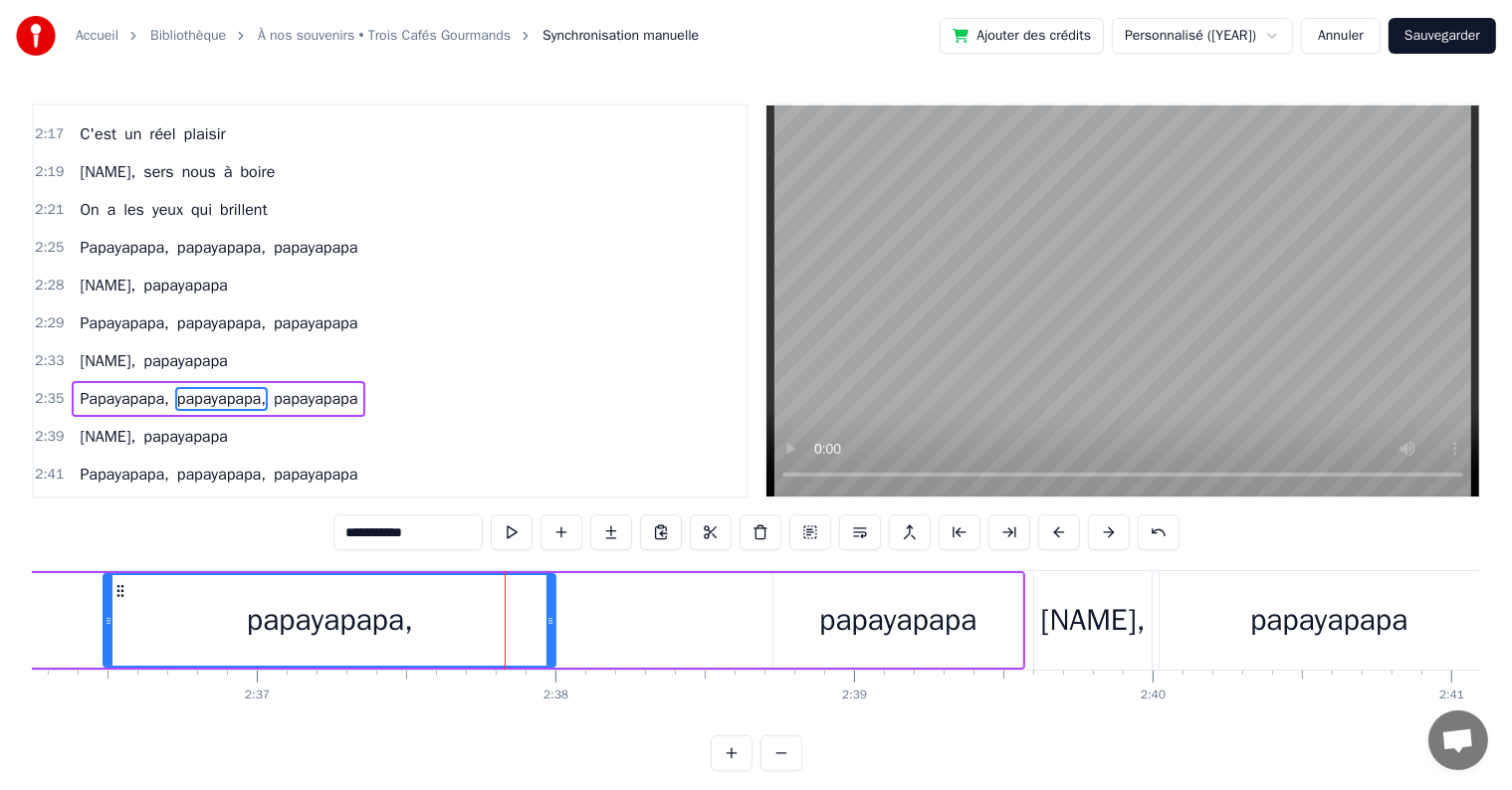 click on "papayapapa" at bounding box center (898, 620) 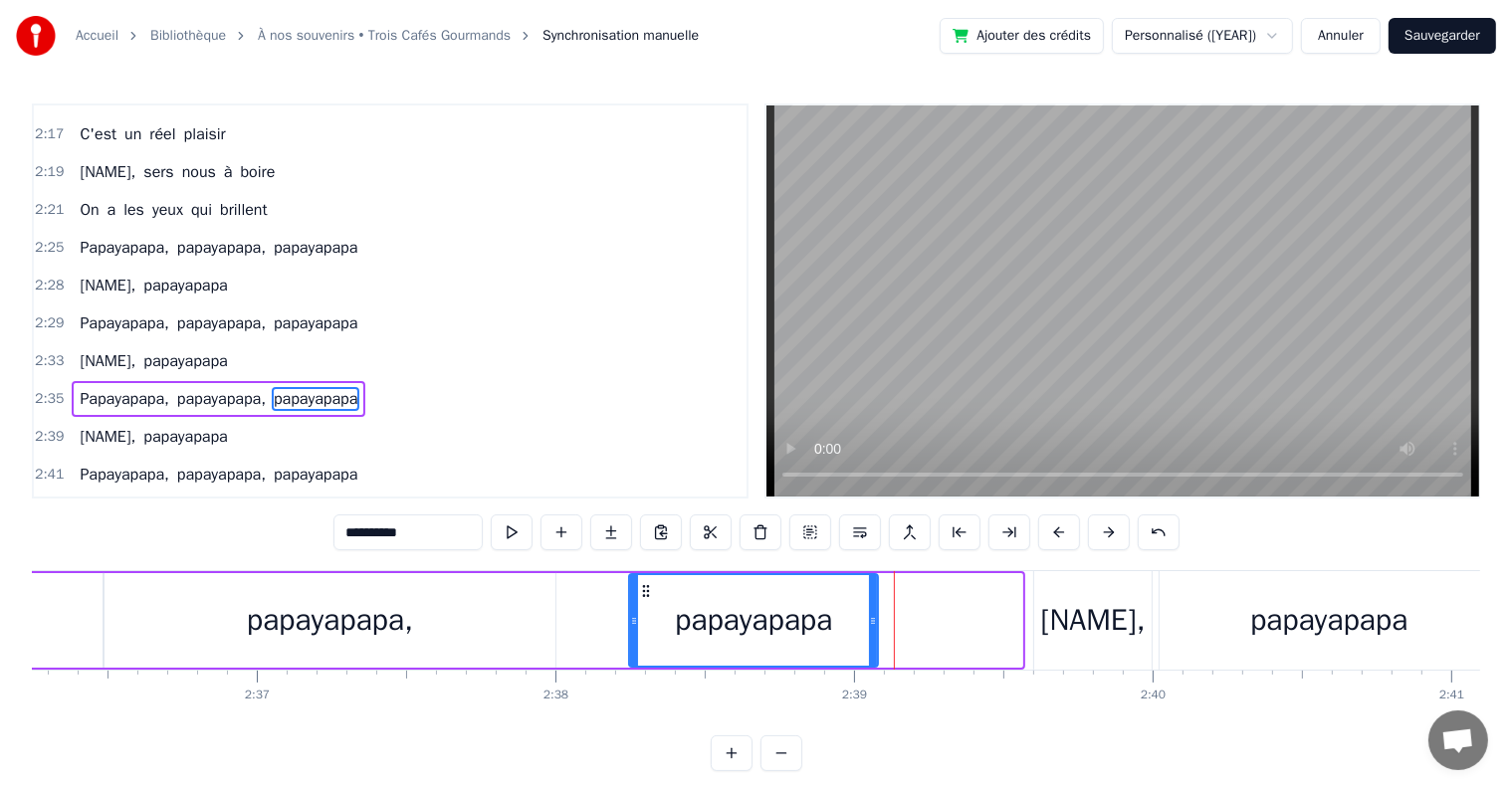 drag, startPoint x: 791, startPoint y: 586, endPoint x: 647, endPoint y: 597, distance: 144.41953 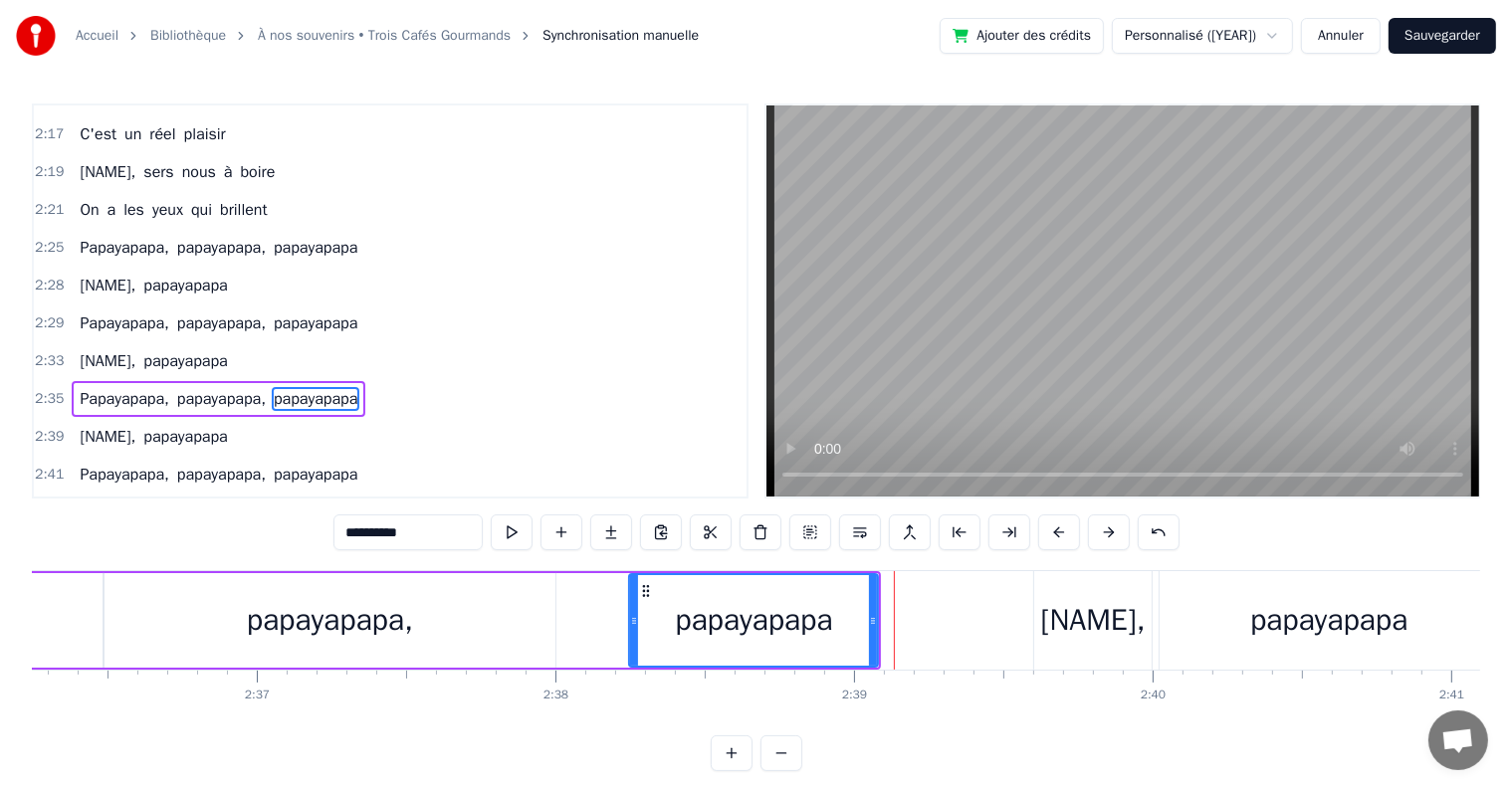 click on "Paya," at bounding box center [1093, 620] 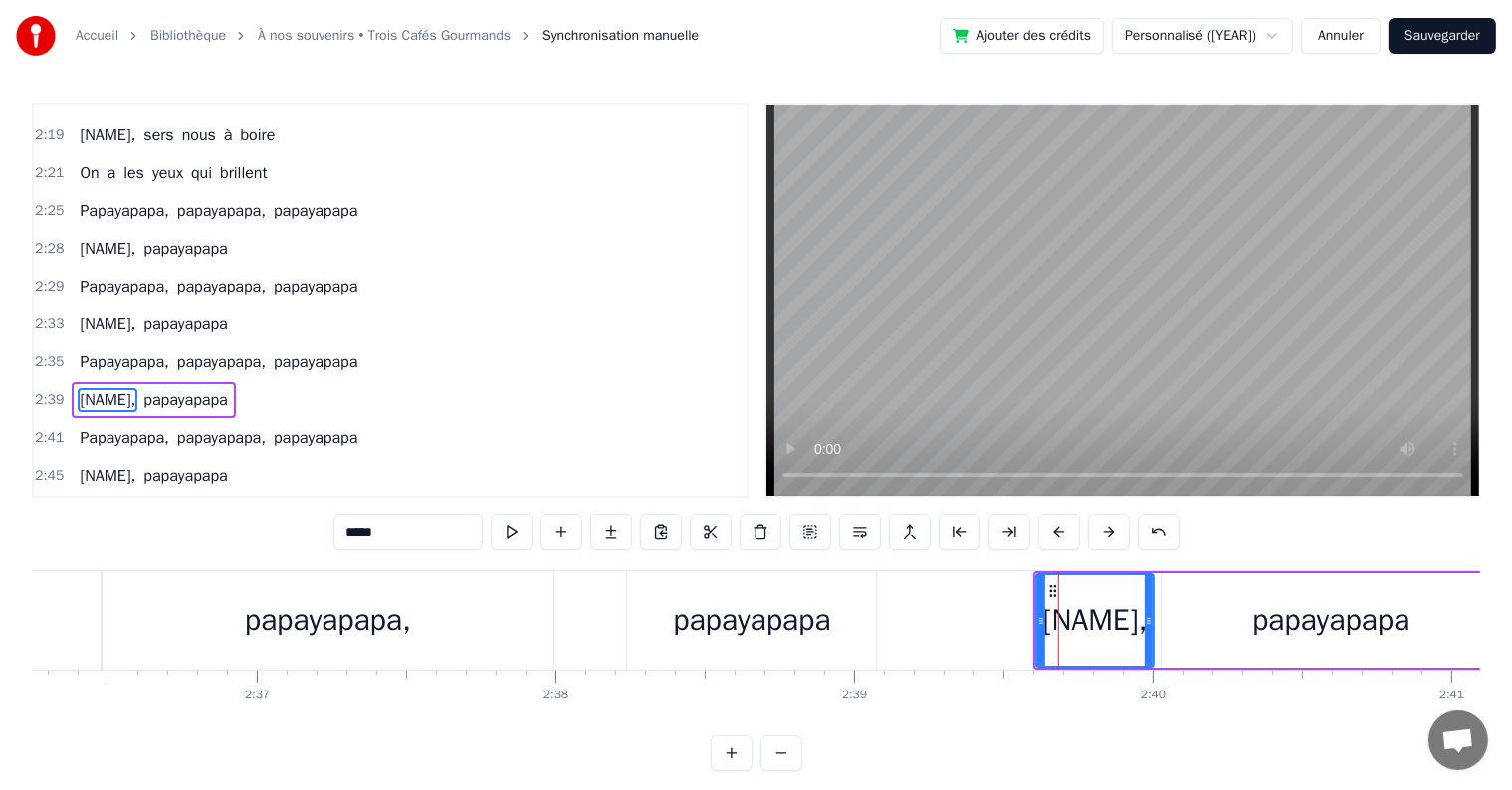 click on "papayapapa" at bounding box center (752, 620) 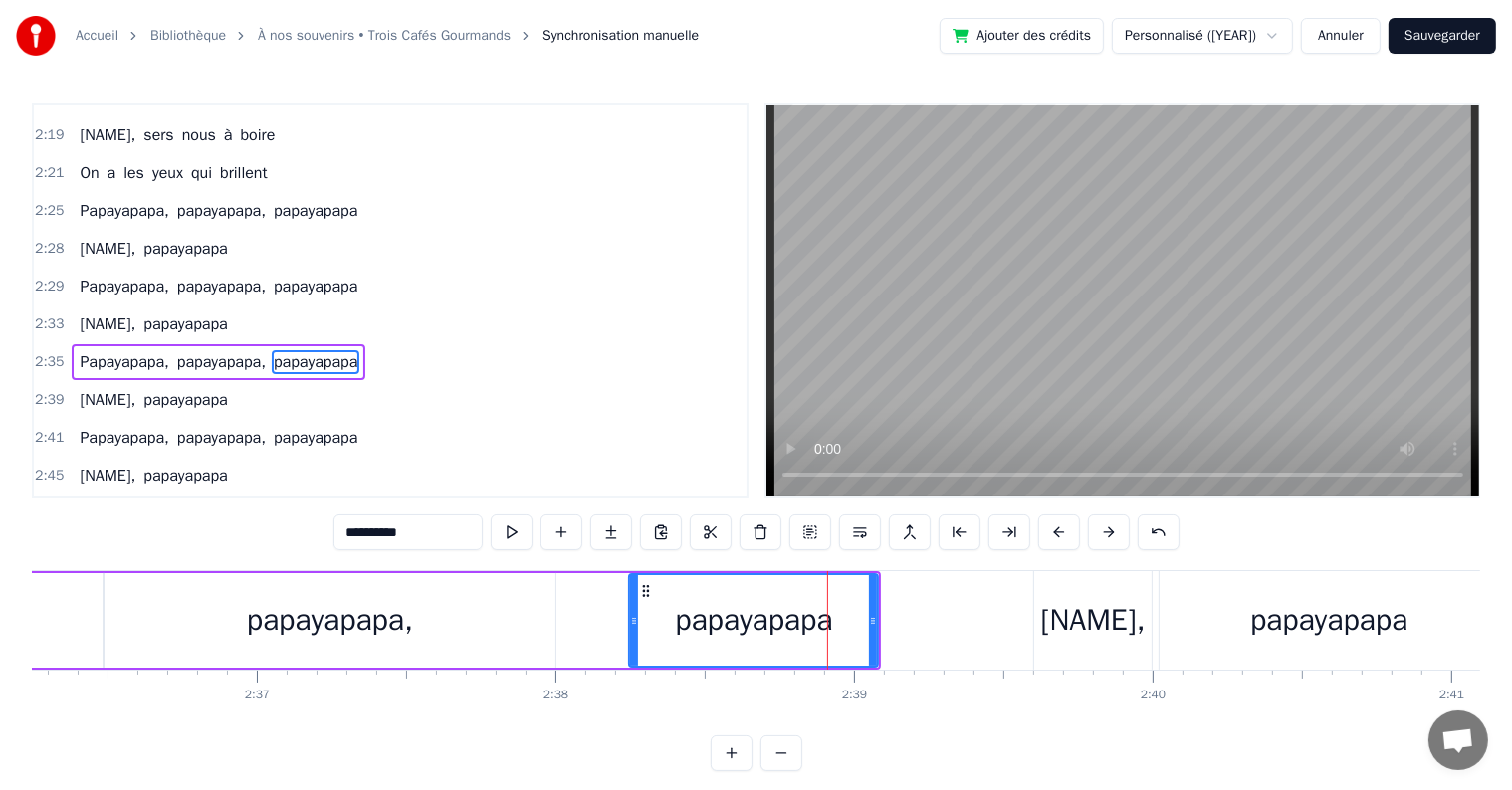 scroll, scrollTop: 2788, scrollLeft: 0, axis: vertical 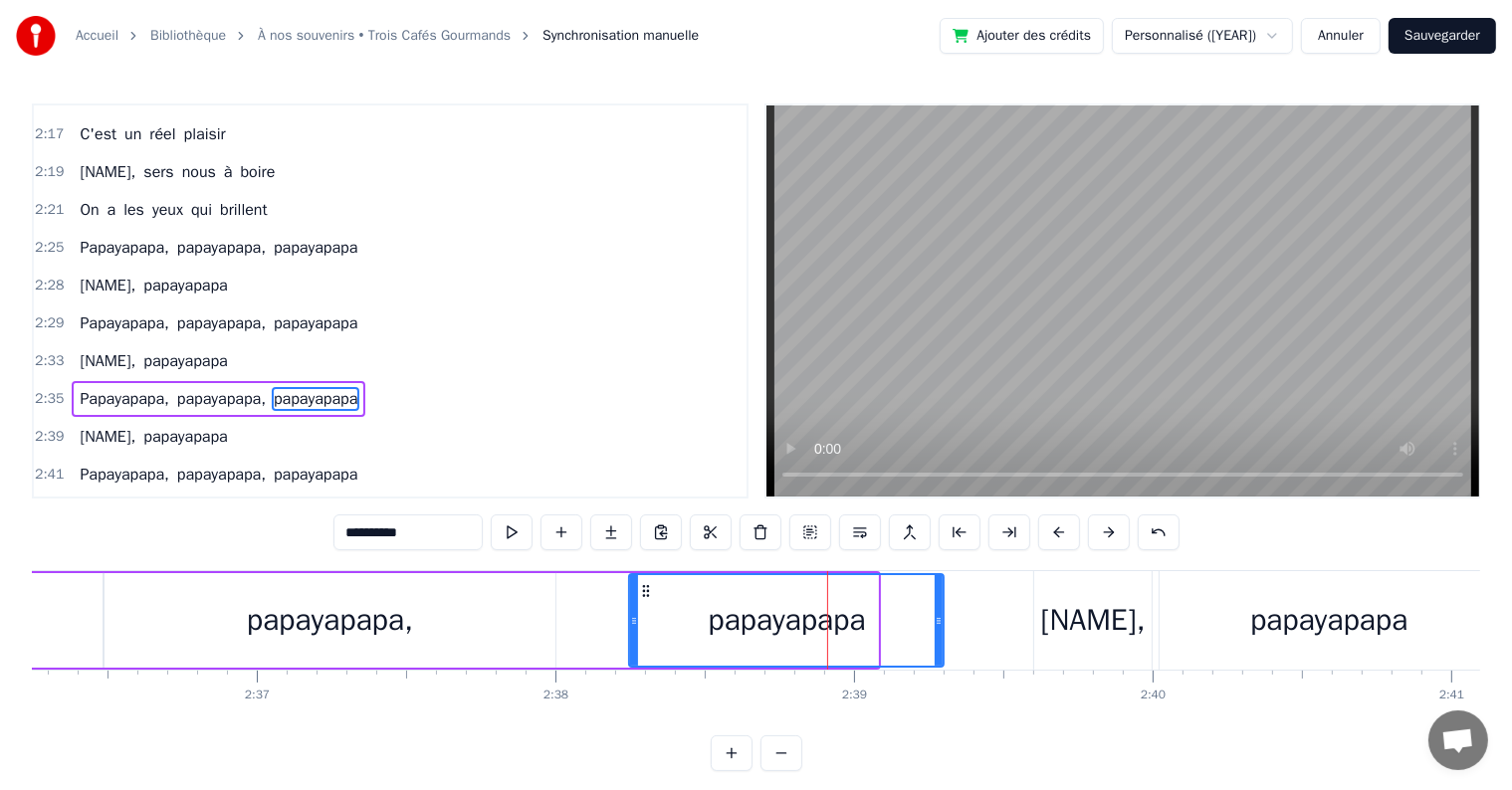 drag, startPoint x: 873, startPoint y: 617, endPoint x: 939, endPoint y: 625, distance: 66.48308 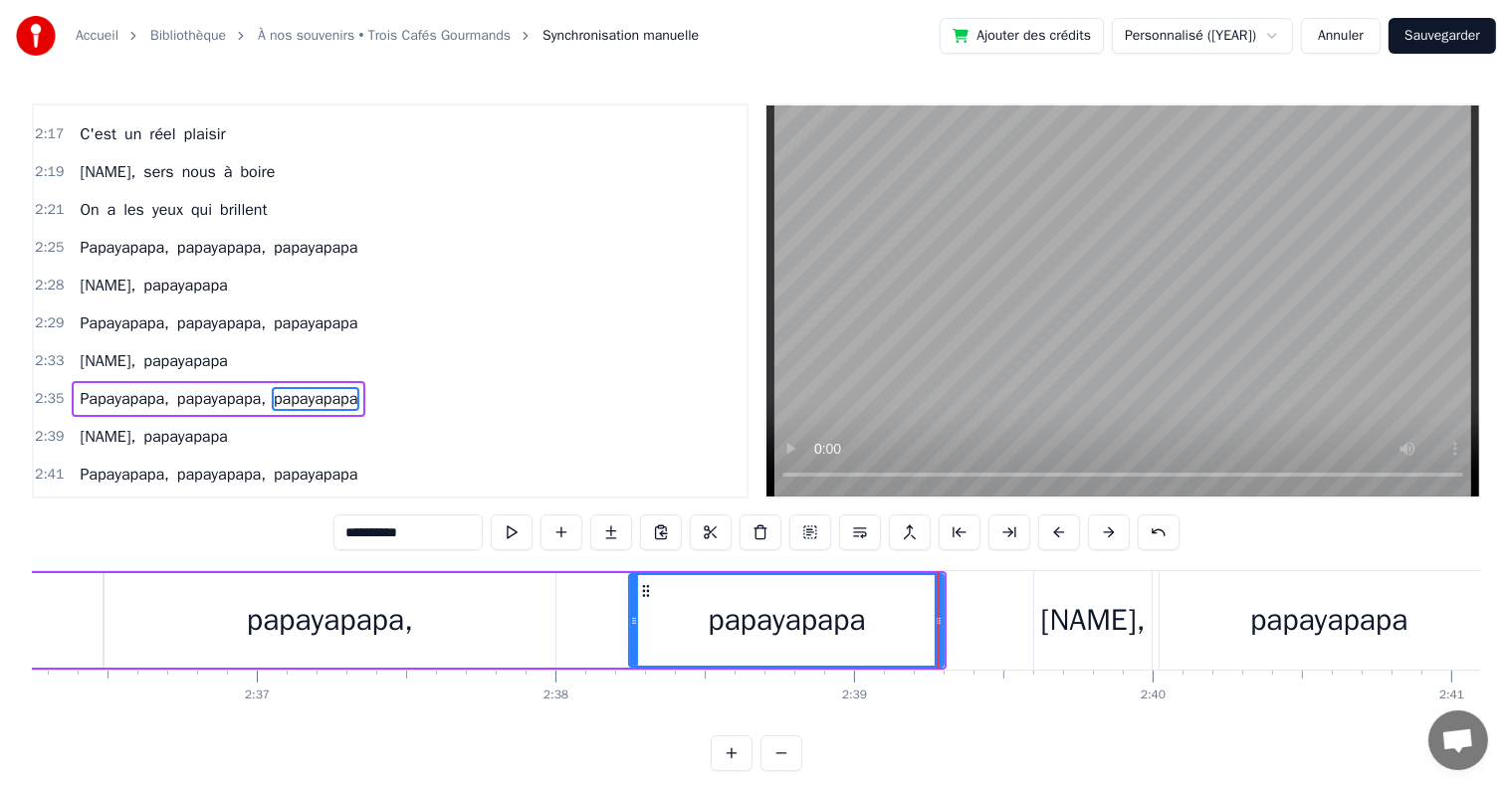 click on "Paya," at bounding box center [1093, 620] 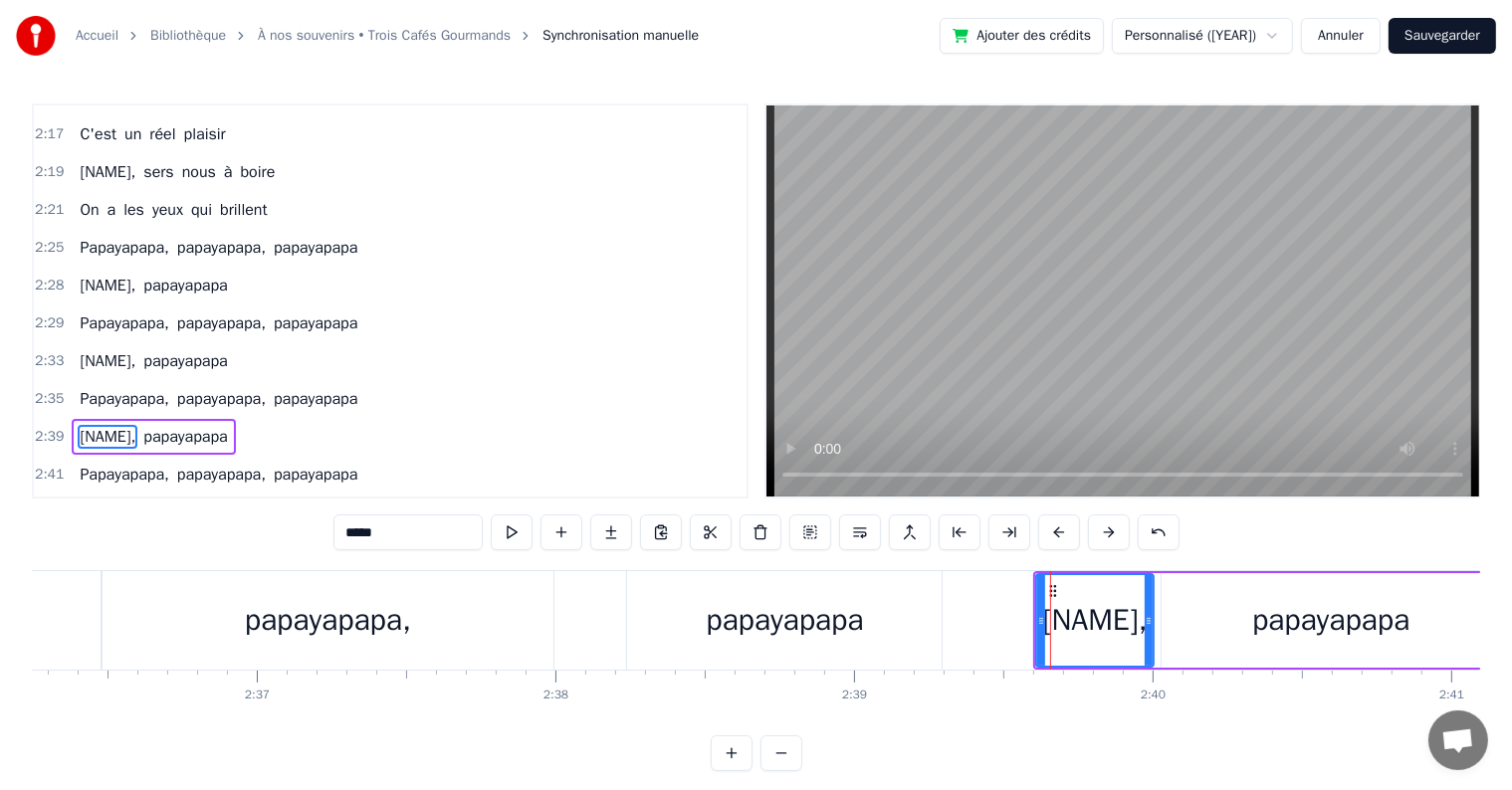 scroll, scrollTop: 2825, scrollLeft: 0, axis: vertical 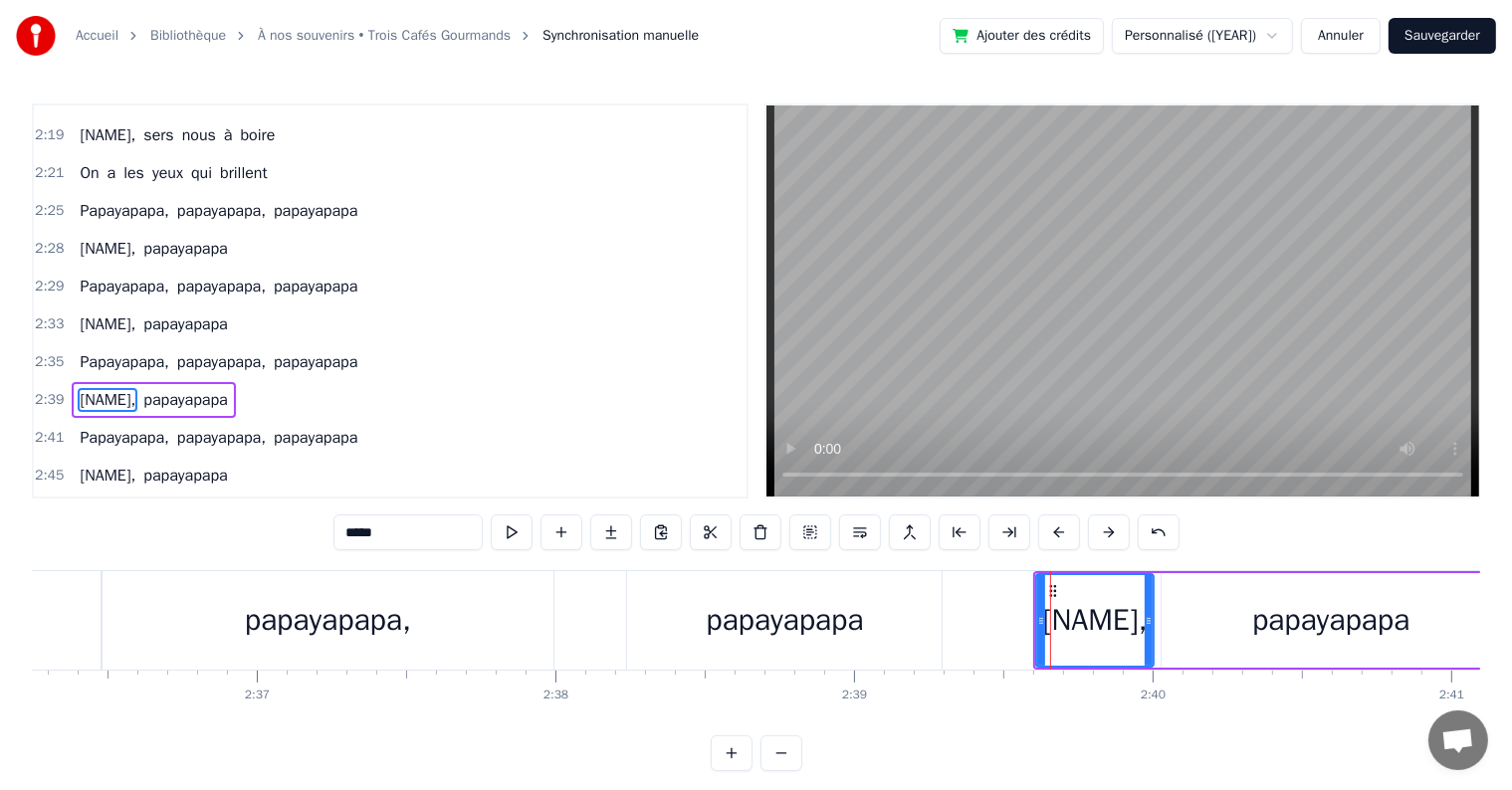 click on "Comment peut- on oublier C'qui nous amène ici Ce sont deux [BIRTHDAY] Et pas n'importe lesquelles On fête, la cinquantaine de [FIRST] et [LAST] Et c'est sur c'petit air Qu'lon fête leur demi- siècle C'est sûr ce n'est pas rien Vous n'êtes plus des [AGE_GROUP] Mais ce n'est pas si loin N'ayez pas de chagrin Ce n'était pas d'[OWNERSHIP] faute On revit des anecdotes On revoit les copains Et on est plein d'entrain On est un peu bavard On r'trace vos histoires Du lit à l'apéro Sans oublier l'[PERSONAL_TERM] Boire un p'tit verre de trop Chanter vraiment faux C'est tout c'qu'on a trouvé Pour se faire remarquer Vous nous trouvez p'têtre con N'aimez pas notre chanson Elle est un peu bizarre Pour changer c'est trop tard C'est l'fruit d'[OWNERSHIP] réflexion Des mots qu'on sélectionne Et des mots qui résonnent Dans toute la région C'est au cours d'une soirée Qu'vous vous êtes rencontrés Pour s'aimer à en mourir Pour le meilleur et pour le pire Pas prêts de monter au ciel Rejoindre le soleil Vous avez tout'la vie Profitez amis" at bounding box center [-17920, 620] 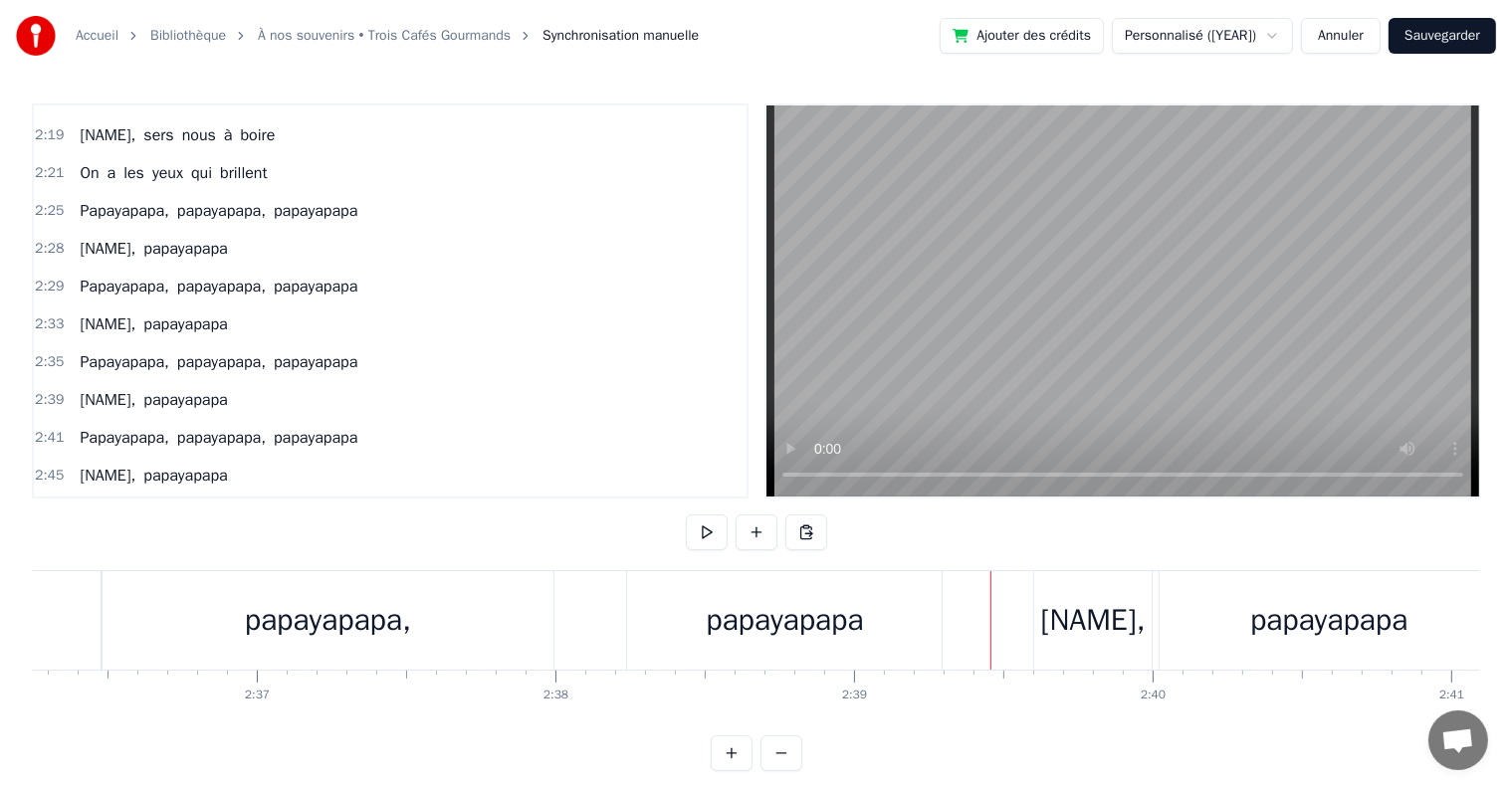 drag, startPoint x: 1112, startPoint y: 593, endPoint x: 1099, endPoint y: 593, distance: 13 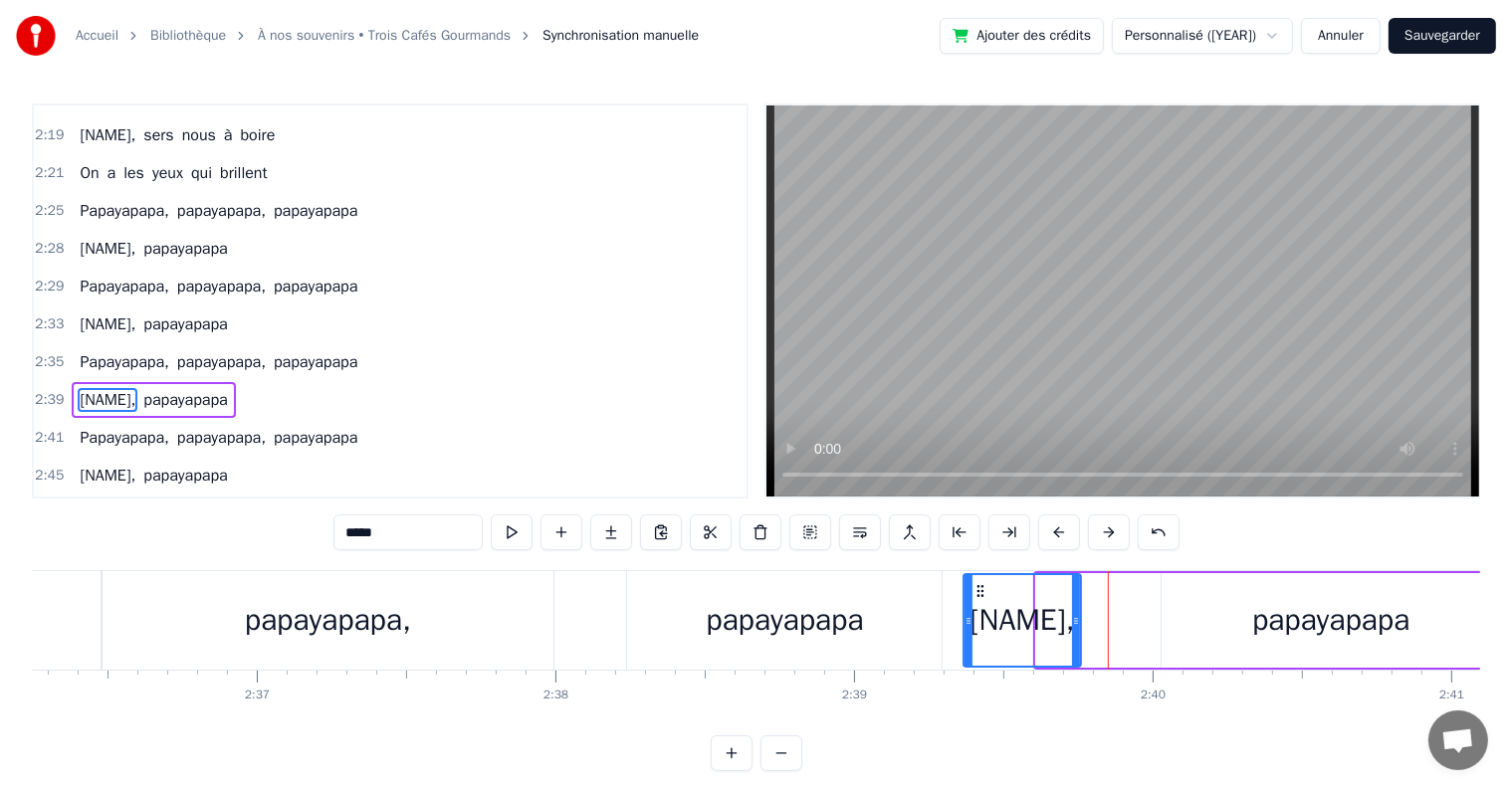 drag, startPoint x: 1051, startPoint y: 589, endPoint x: 980, endPoint y: 595, distance: 71.25307 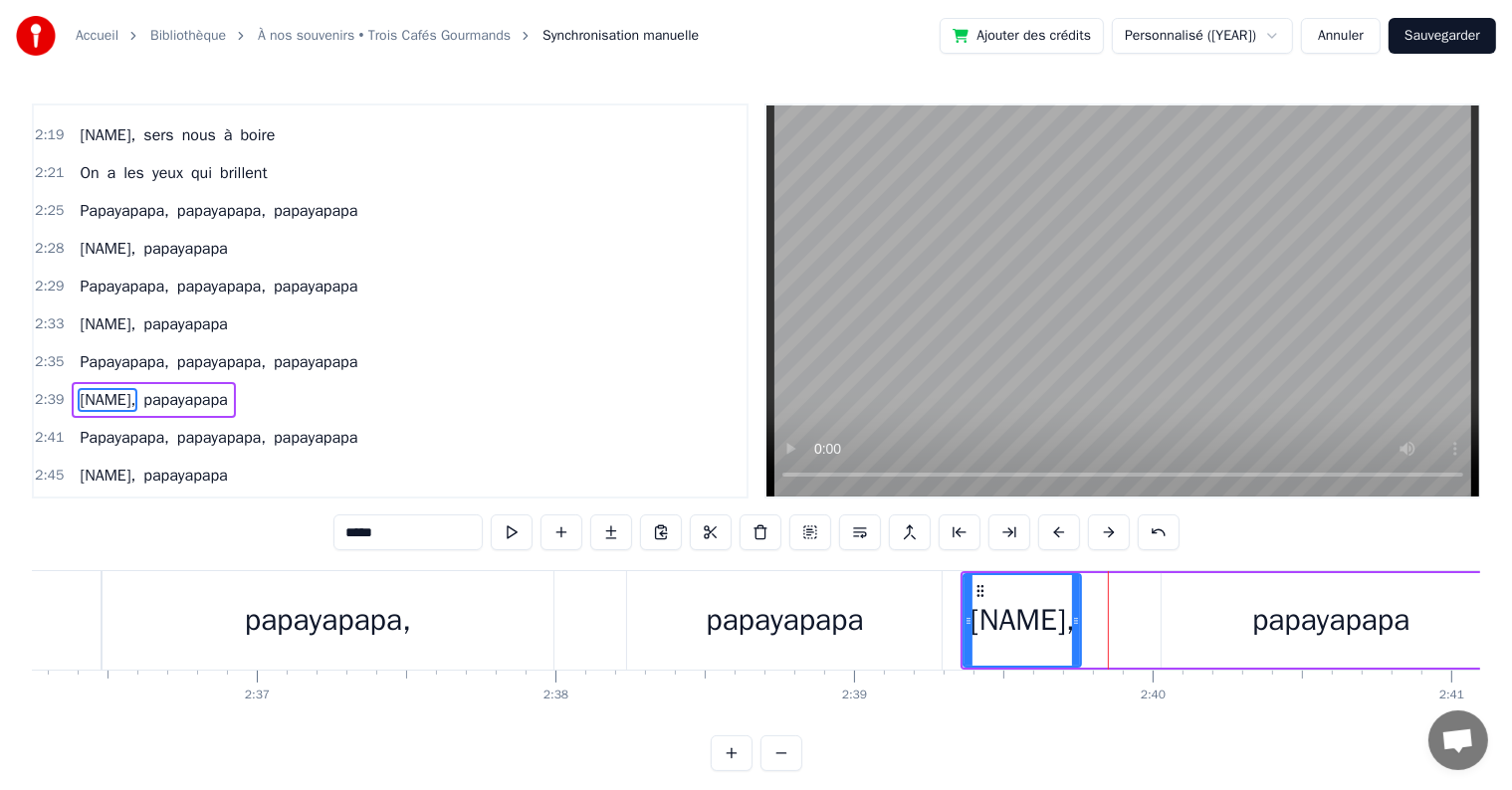 click on "papayapapa" at bounding box center [1331, 620] 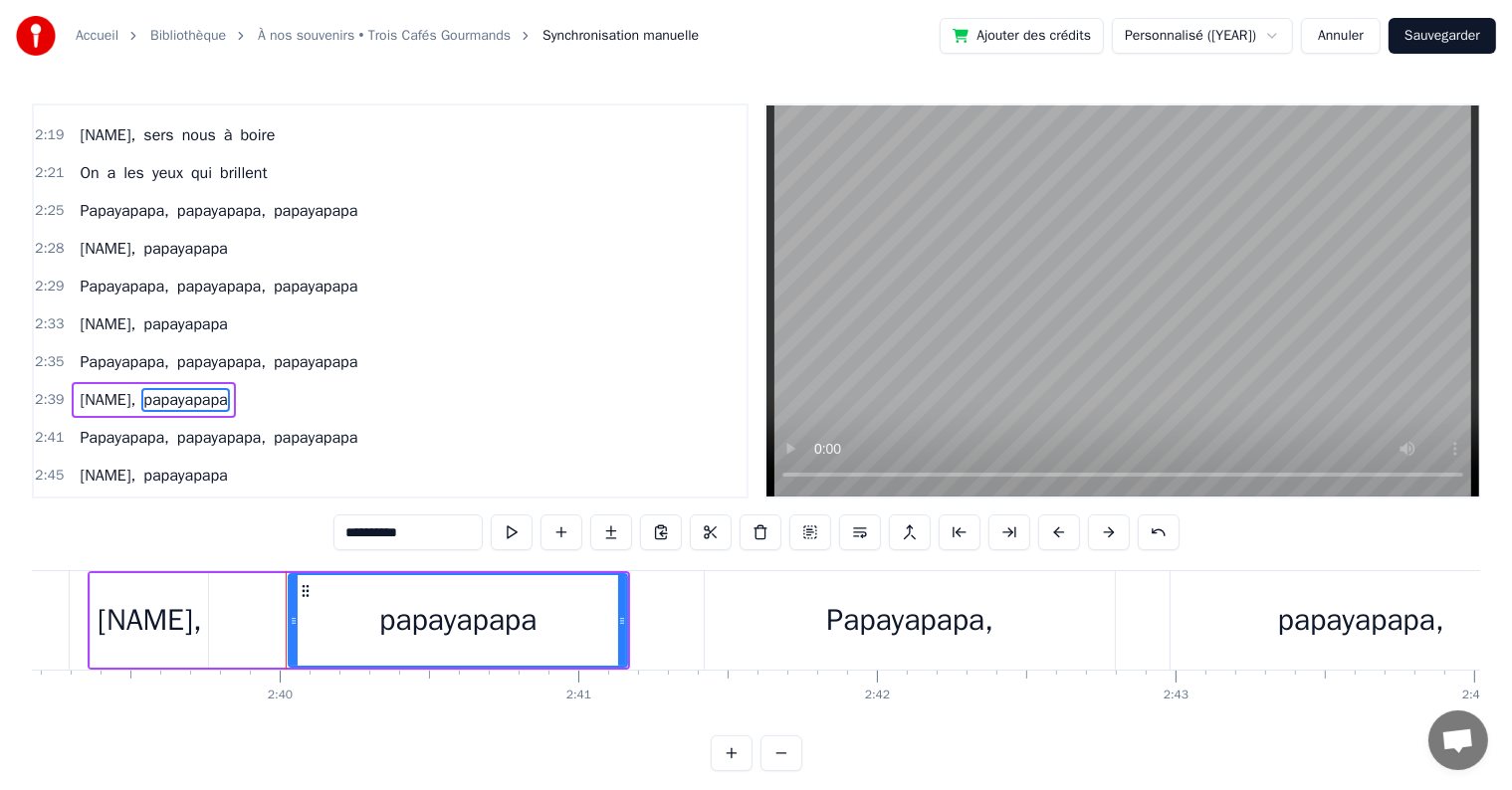 scroll, scrollTop: 0, scrollLeft: 47628, axis: horizontal 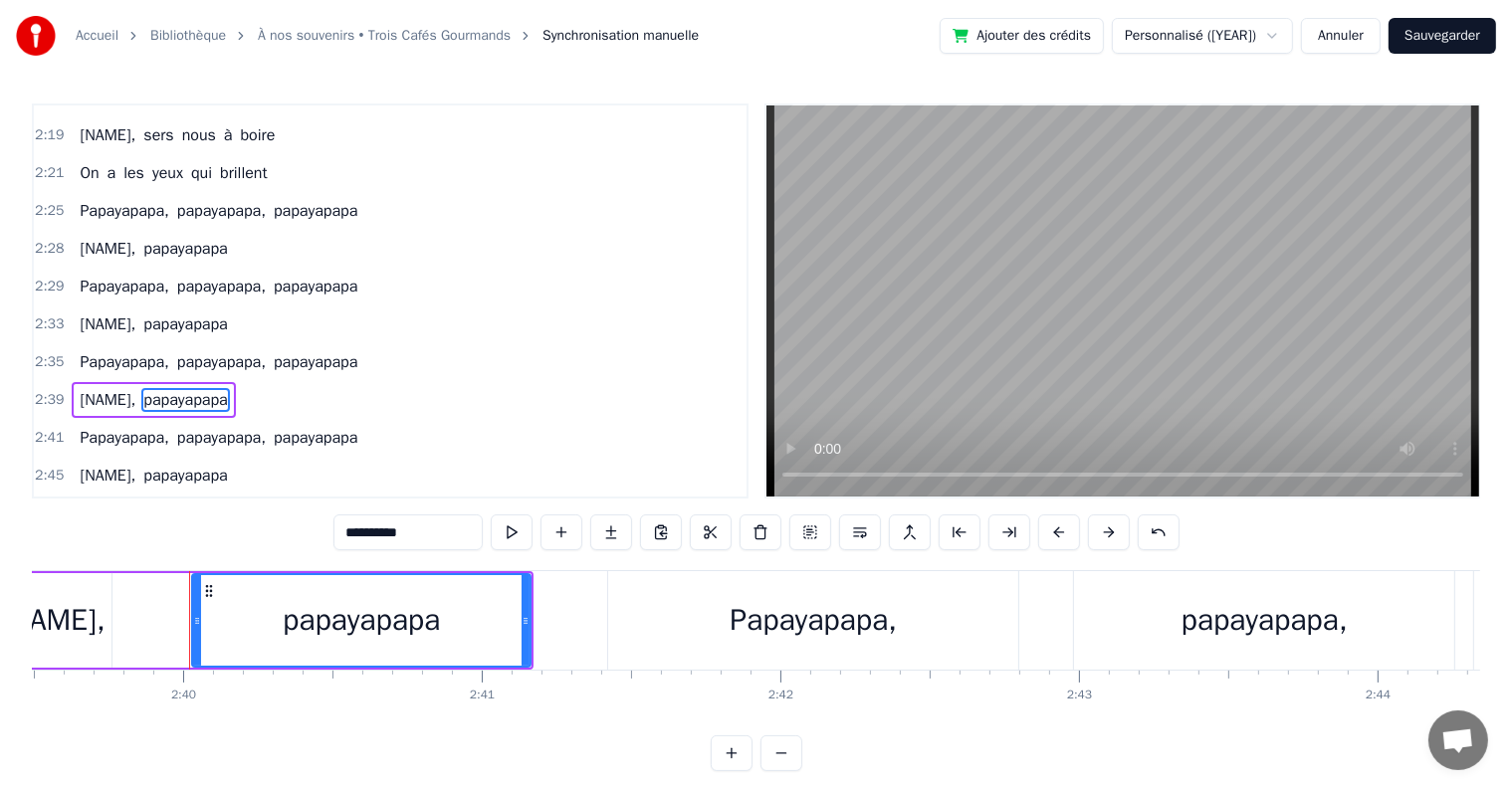 click on "Papayapapa," at bounding box center [813, 620] 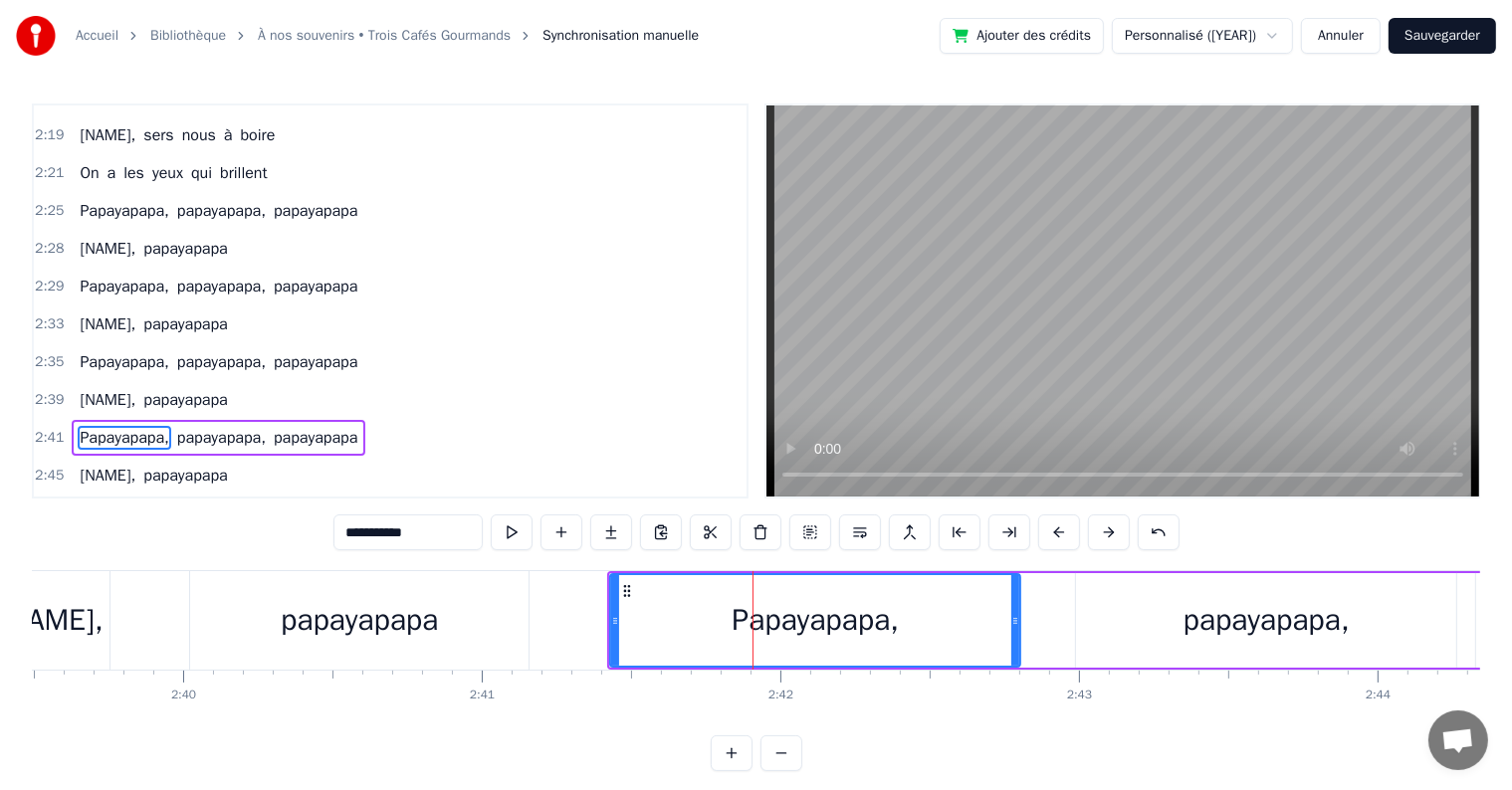 scroll, scrollTop: 2862, scrollLeft: 0, axis: vertical 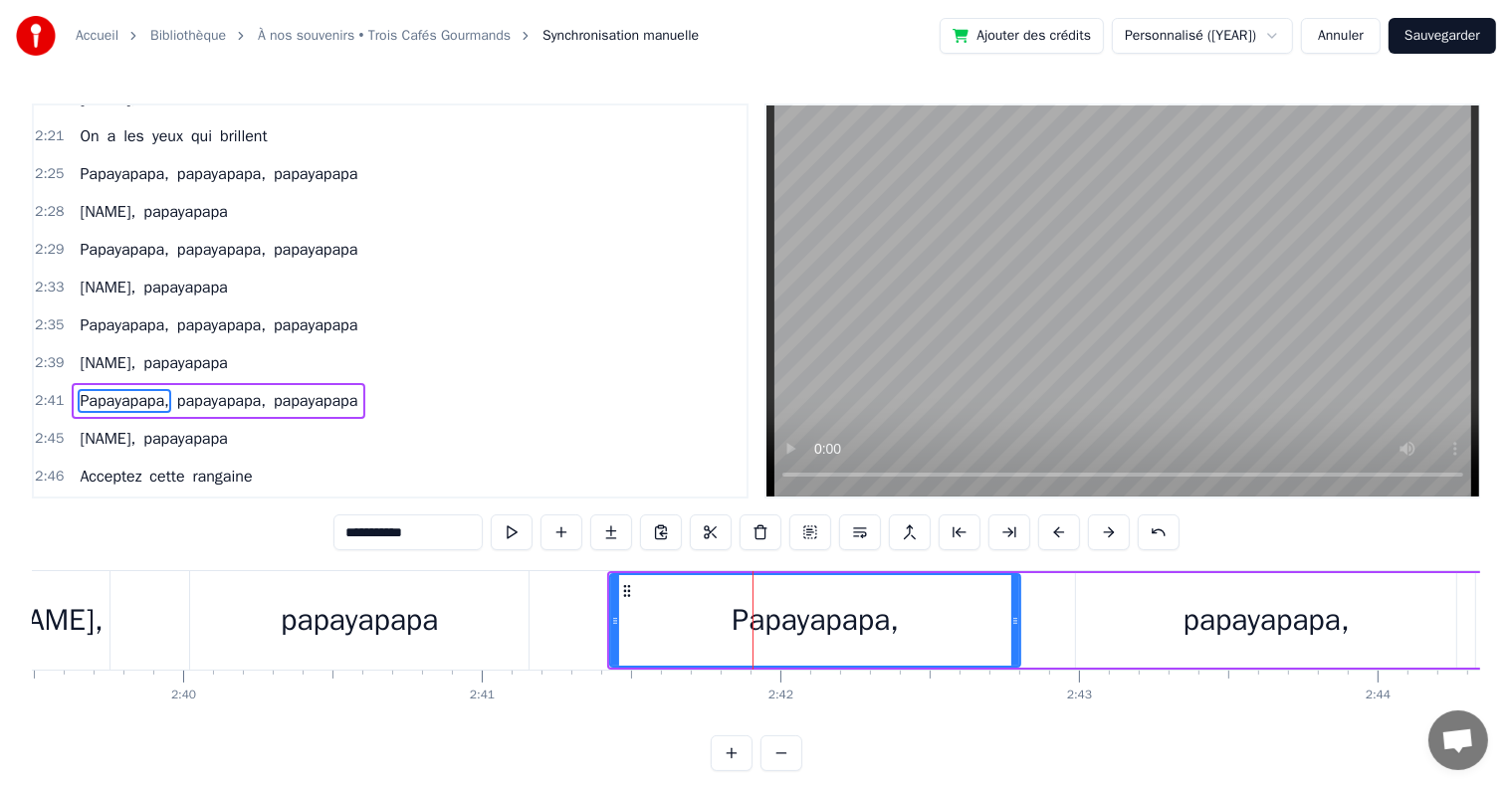 drag, startPoint x: 1007, startPoint y: 621, endPoint x: 936, endPoint y: 628, distance: 71.34424 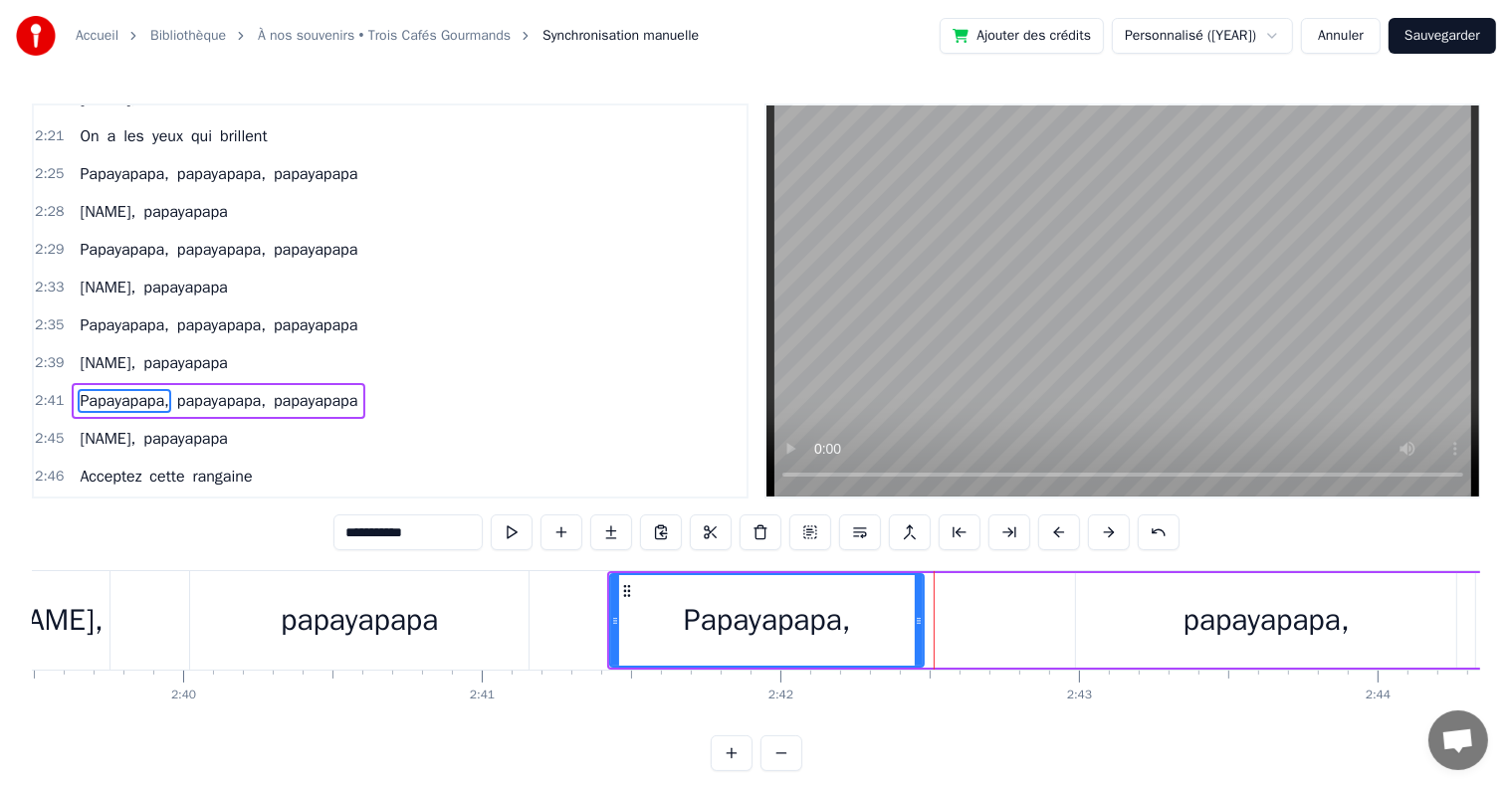 drag, startPoint x: 1015, startPoint y: 619, endPoint x: 919, endPoint y: 630, distance: 96.62815 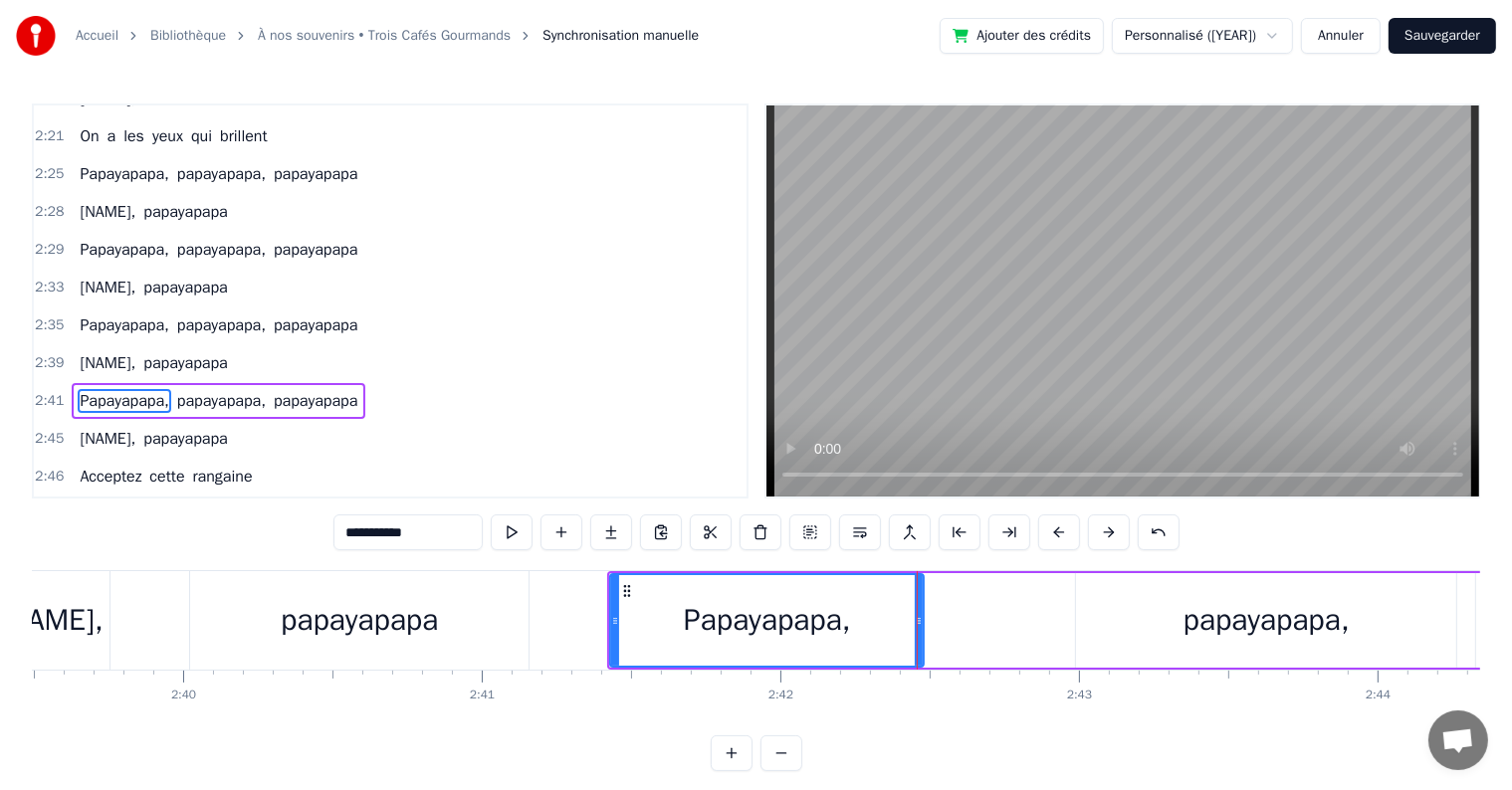 click on "papayapapa," at bounding box center (1266, 620) 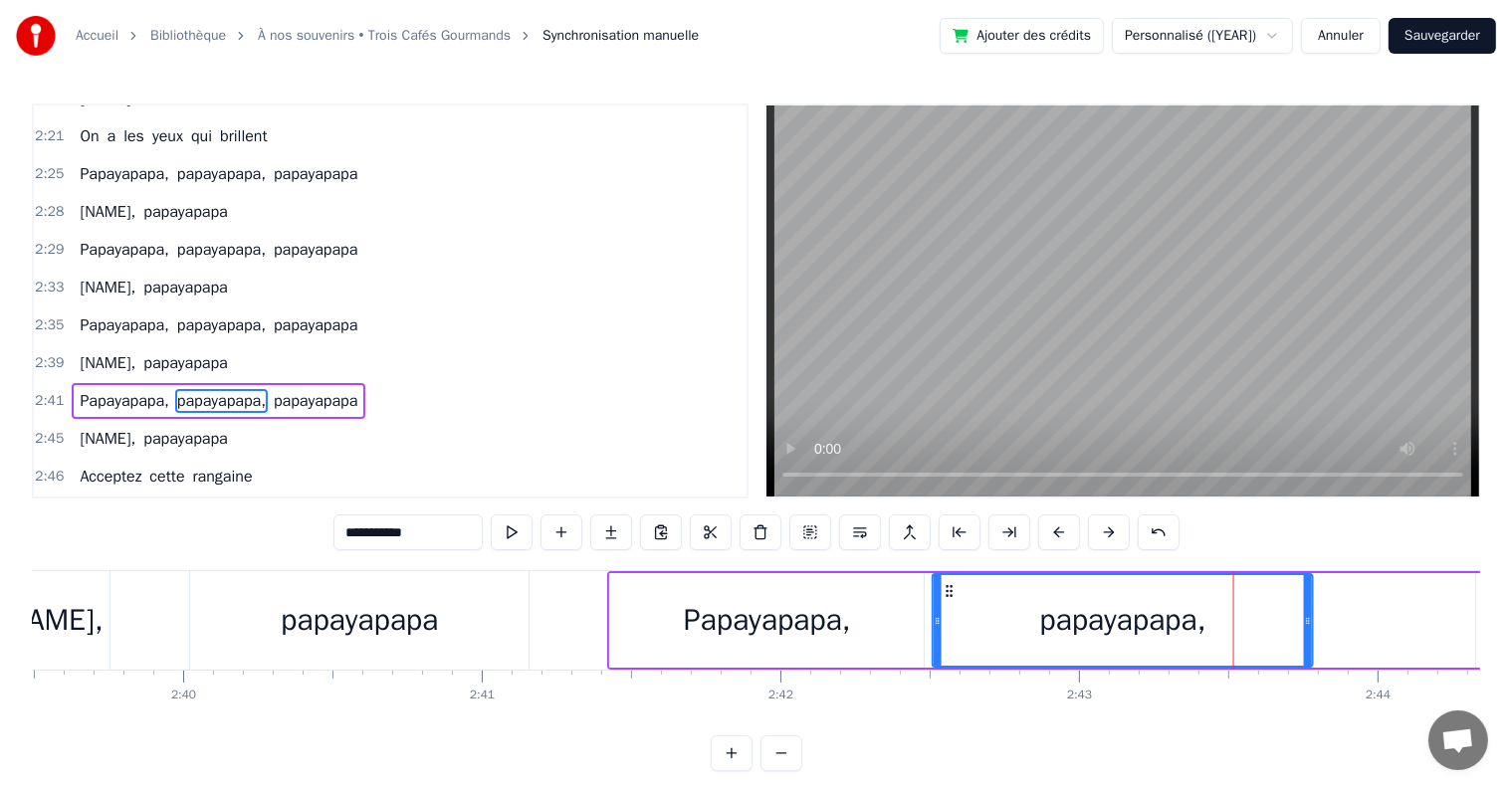 drag, startPoint x: 1088, startPoint y: 593, endPoint x: 945, endPoint y: 607, distance: 143.68368 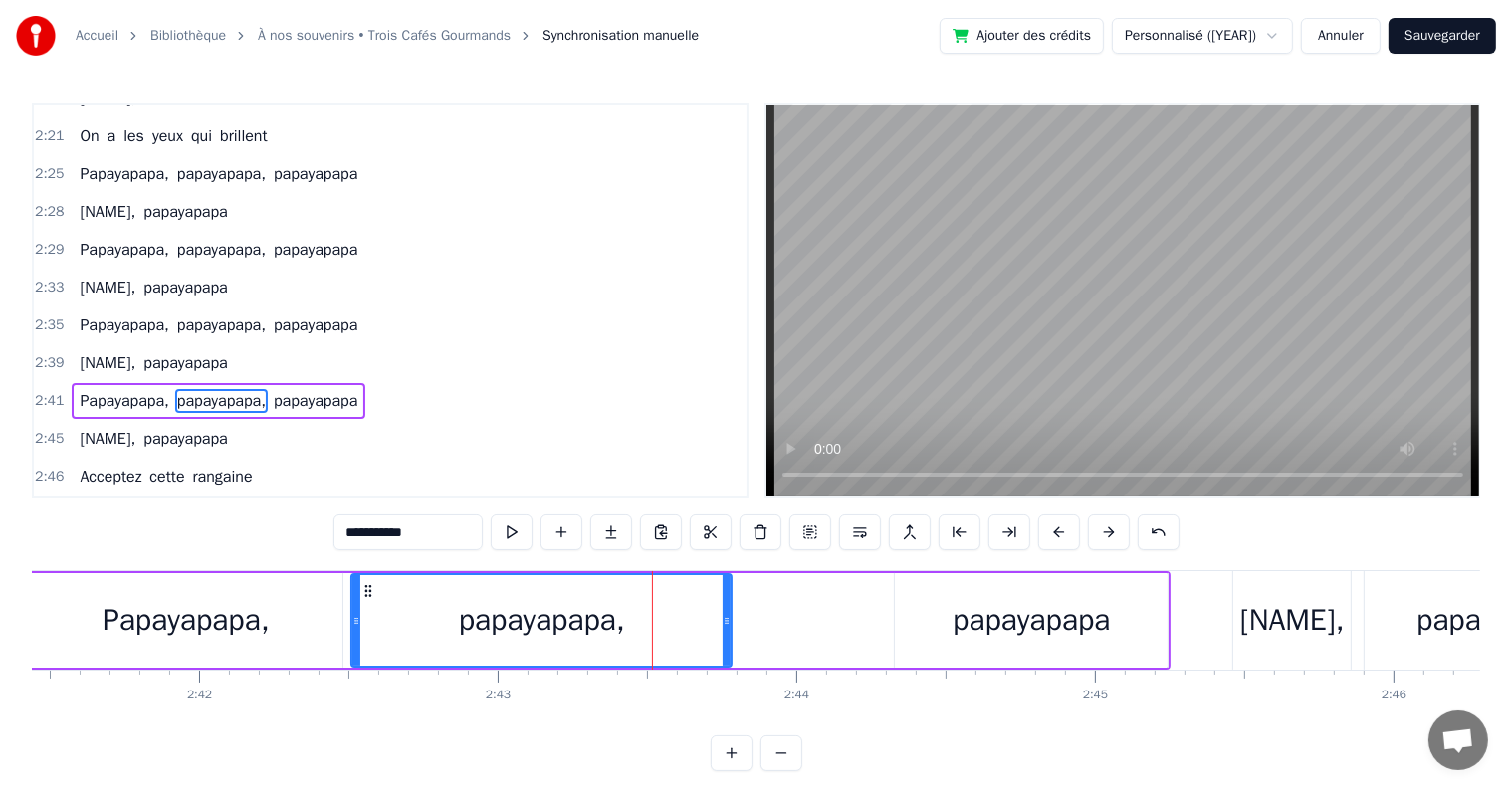 scroll, scrollTop: 0, scrollLeft: 48499, axis: horizontal 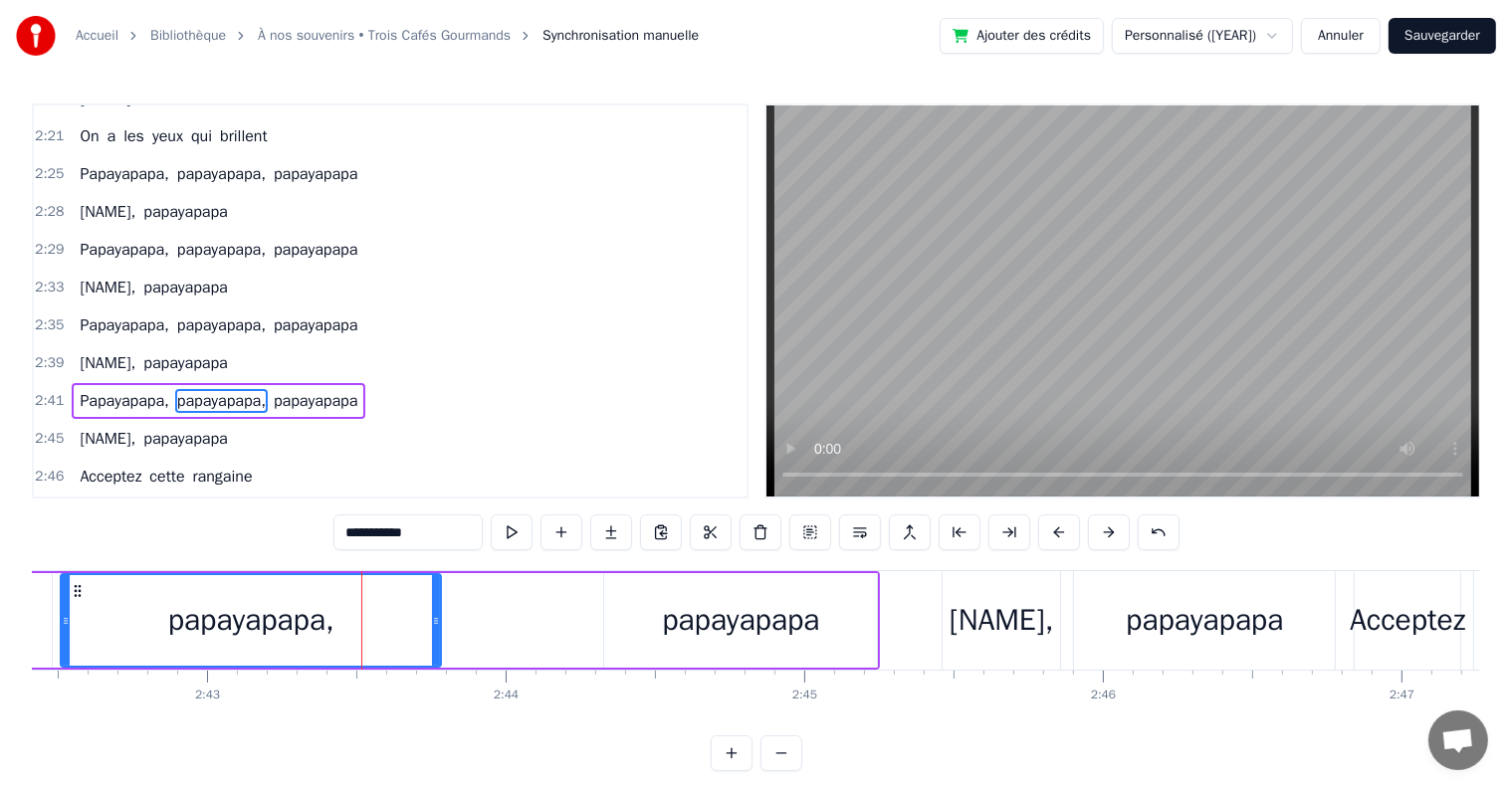click on "papayapapa" at bounding box center [741, 620] 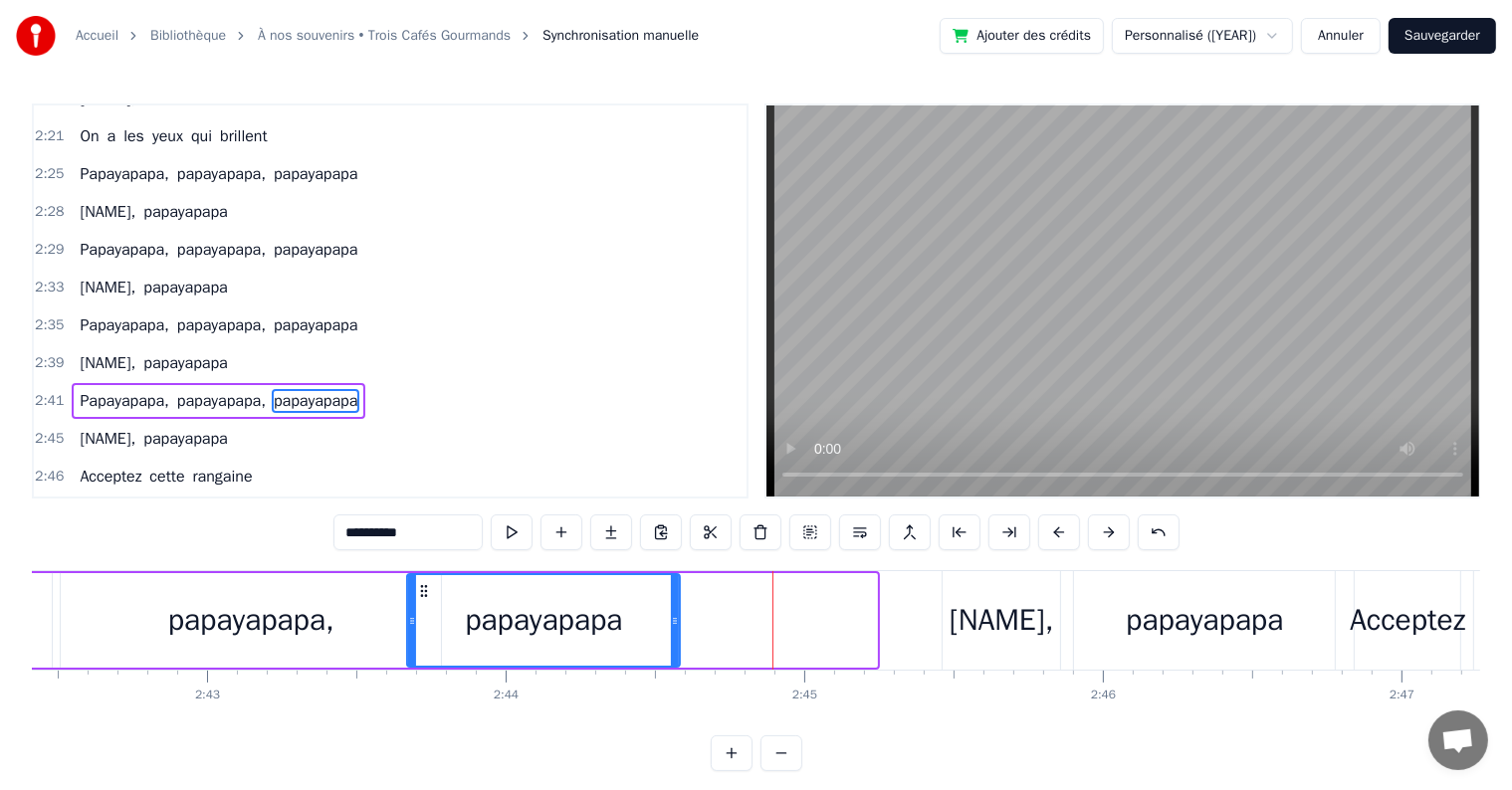 drag, startPoint x: 619, startPoint y: 589, endPoint x: 422, endPoint y: 600, distance: 197.30687 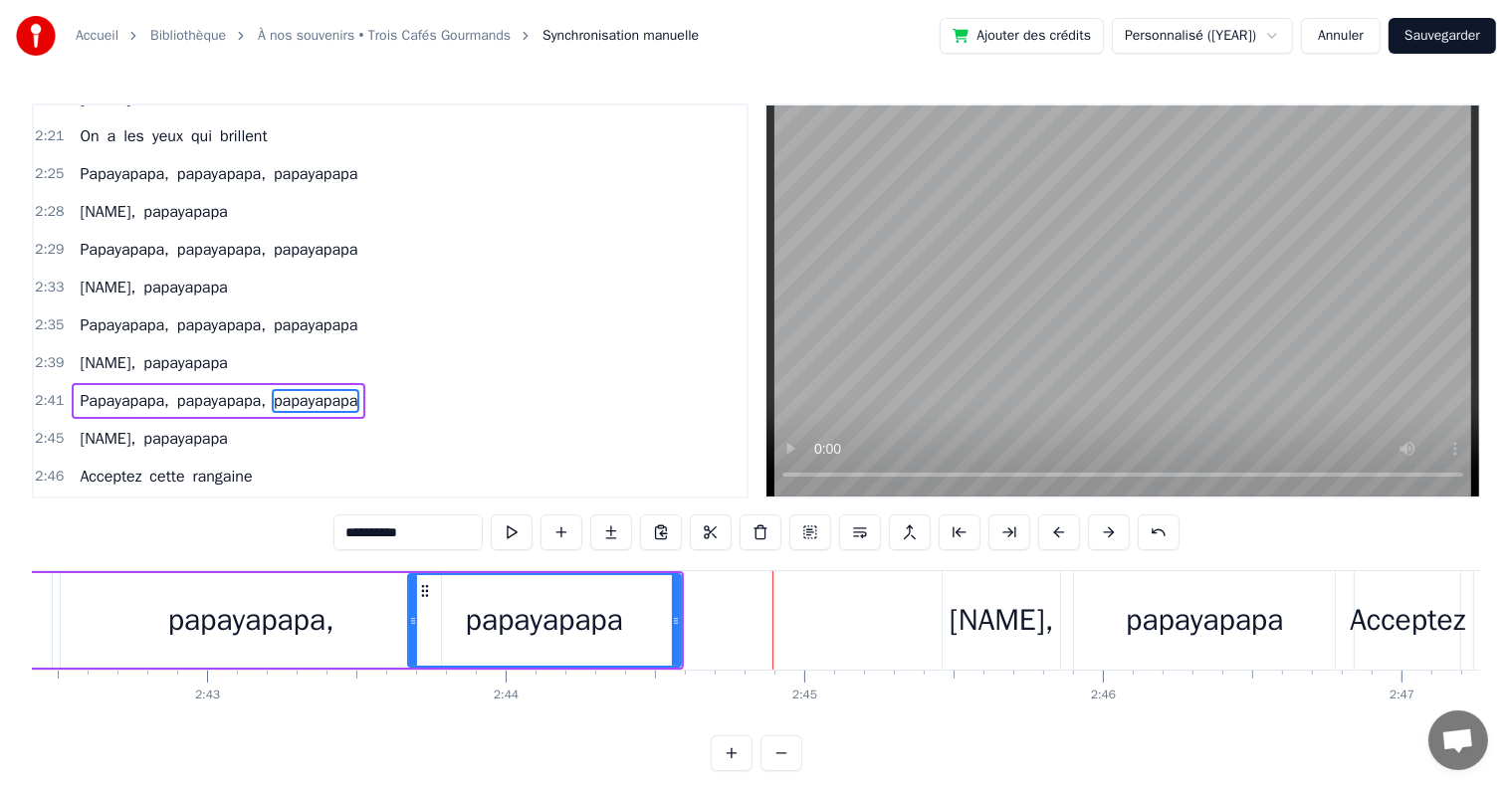 click on "Paya," at bounding box center [1001, 620] 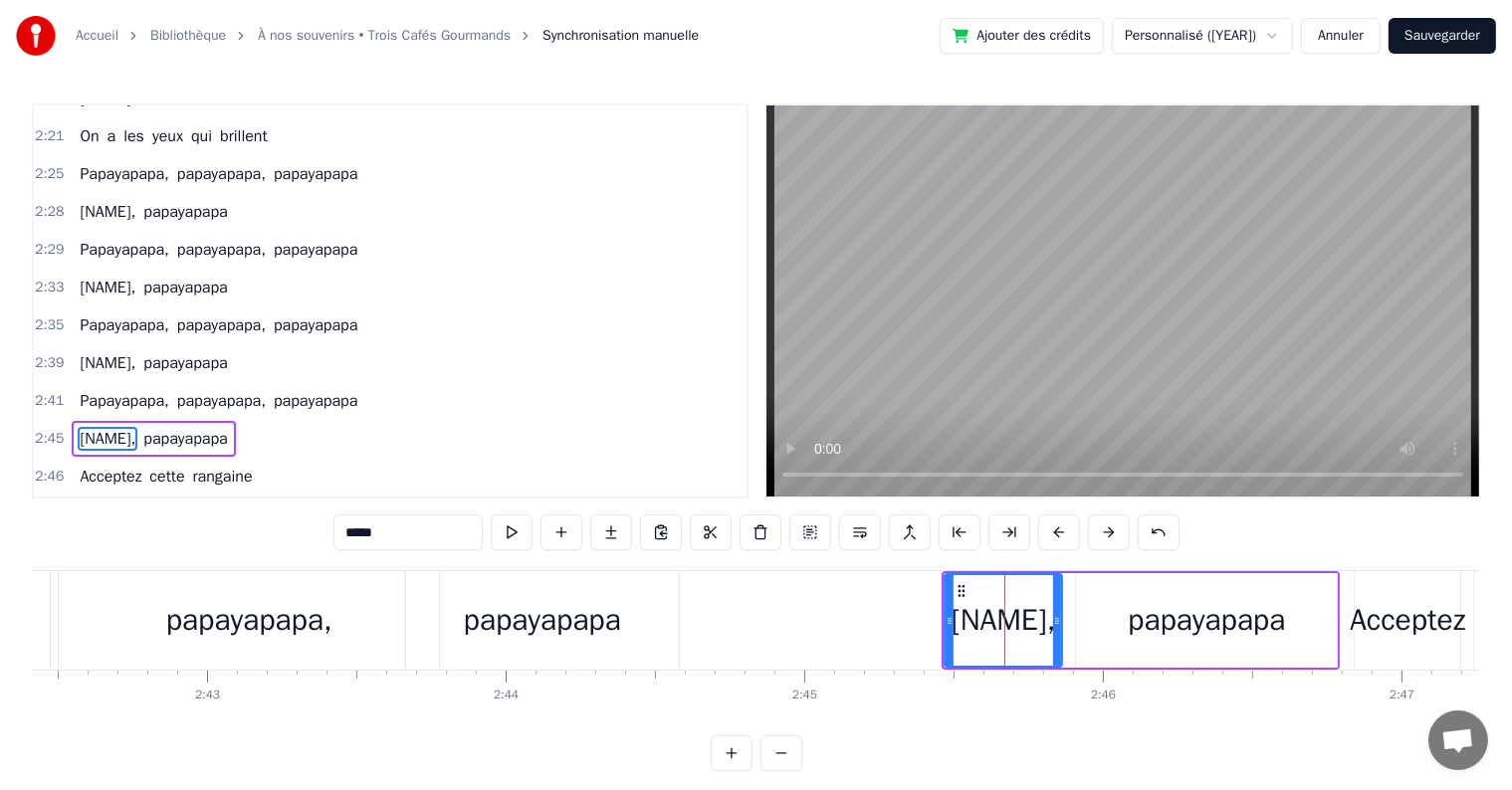 scroll, scrollTop: 2897, scrollLeft: 0, axis: vertical 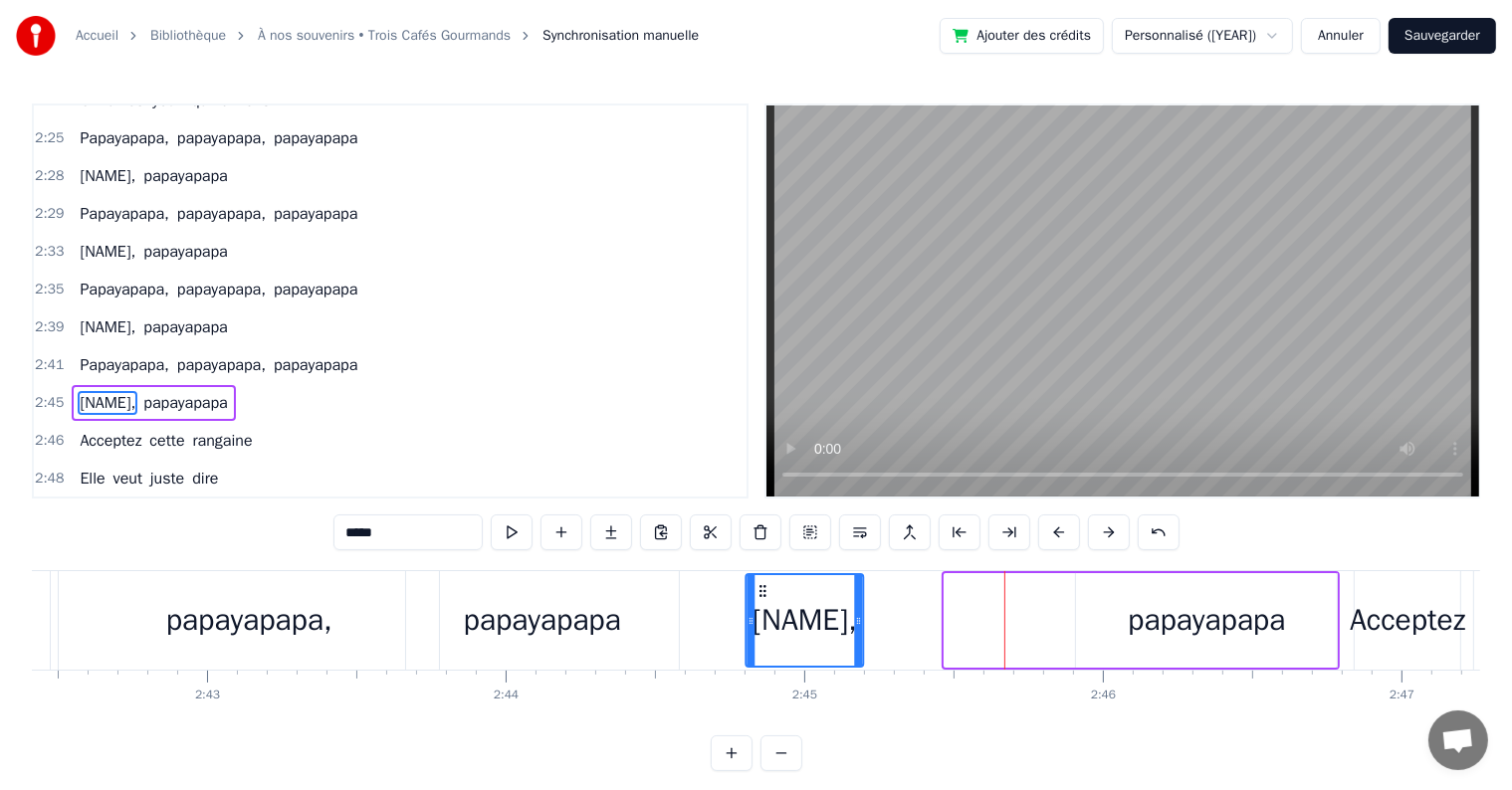 drag, startPoint x: 955, startPoint y: 584, endPoint x: 756, endPoint y: 596, distance: 199.36148 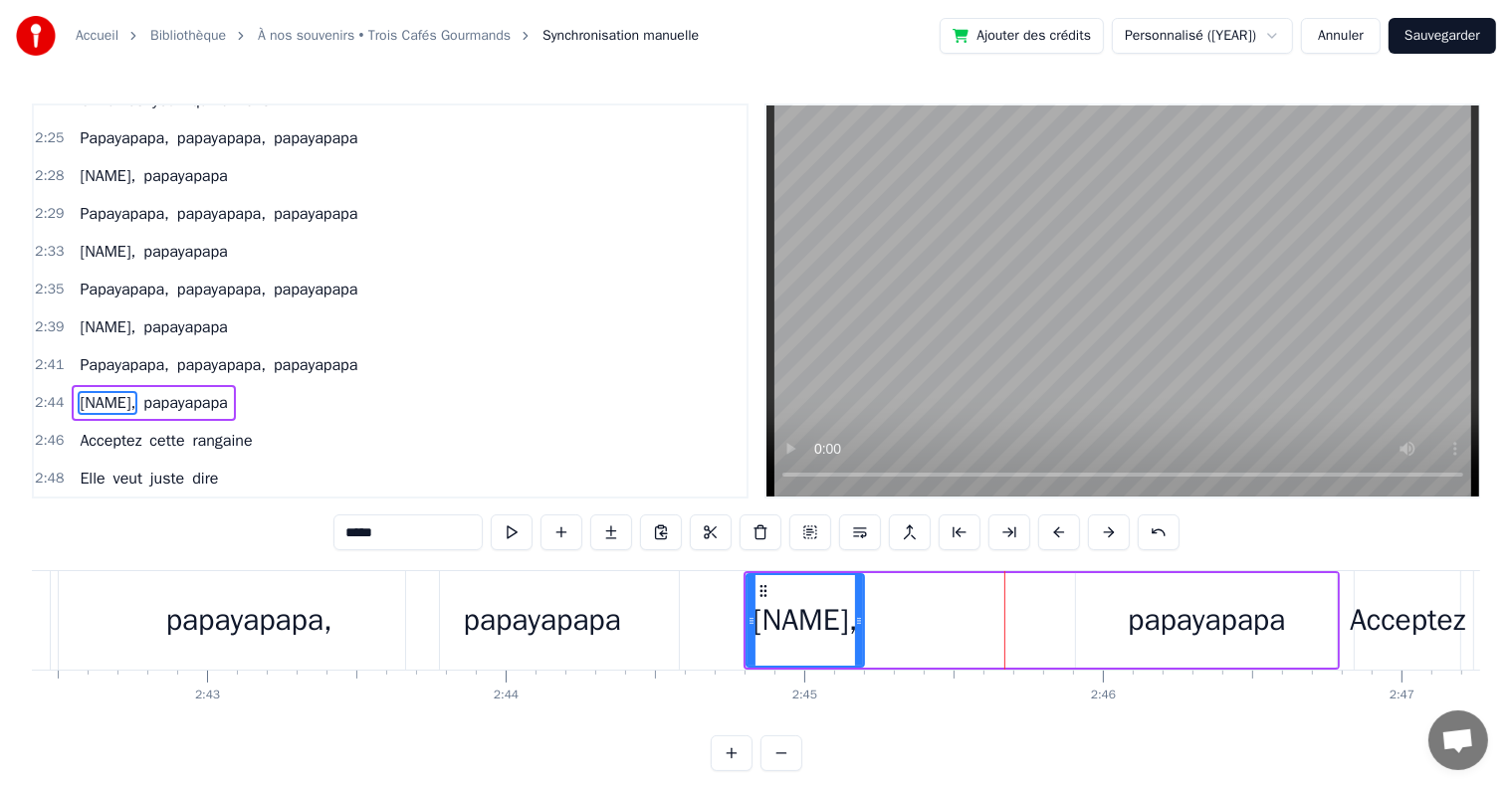 click on "Paya, papayapapa" at bounding box center (1041, 620) 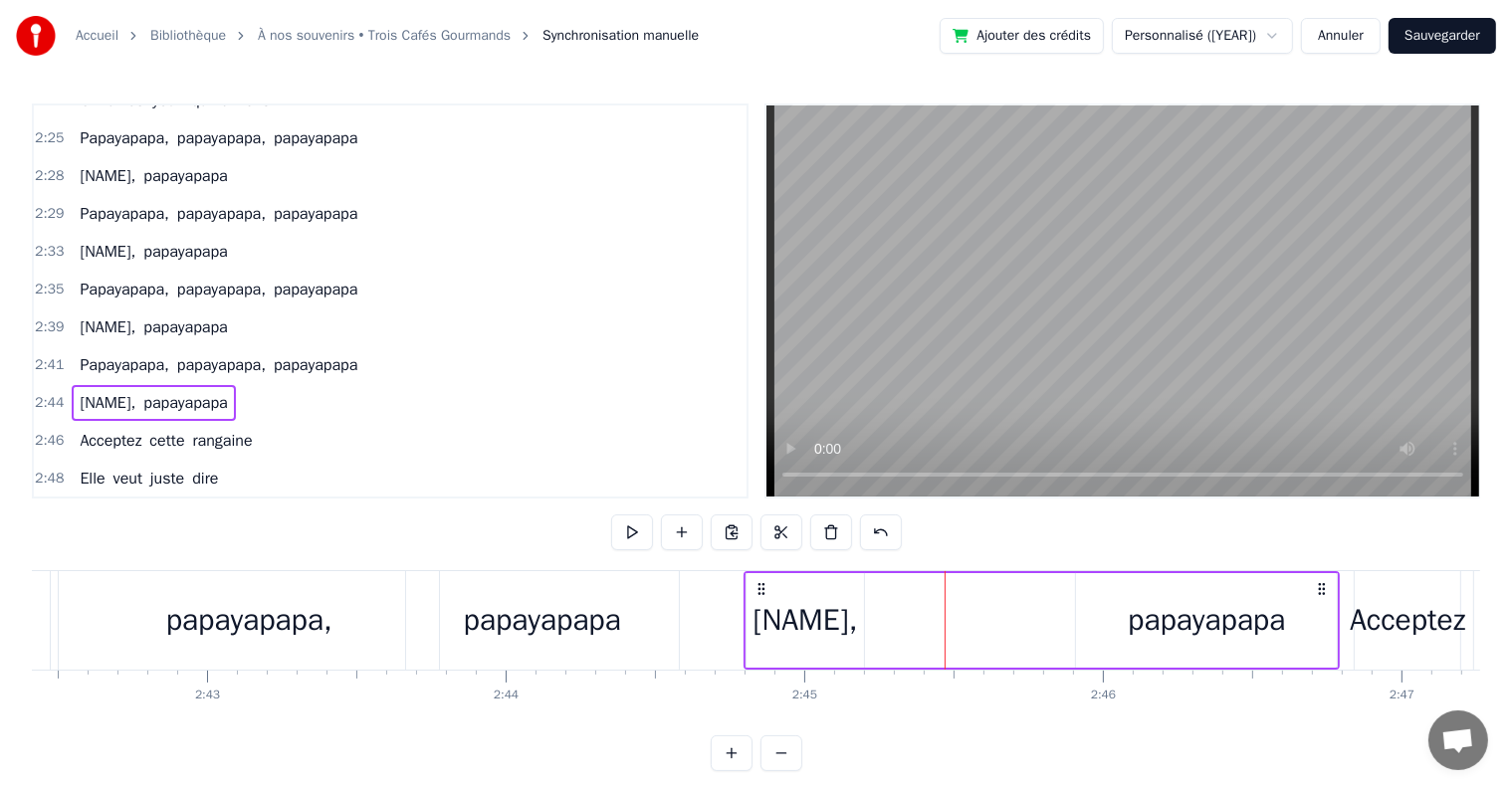 click on "papayapapa" at bounding box center [1206, 620] 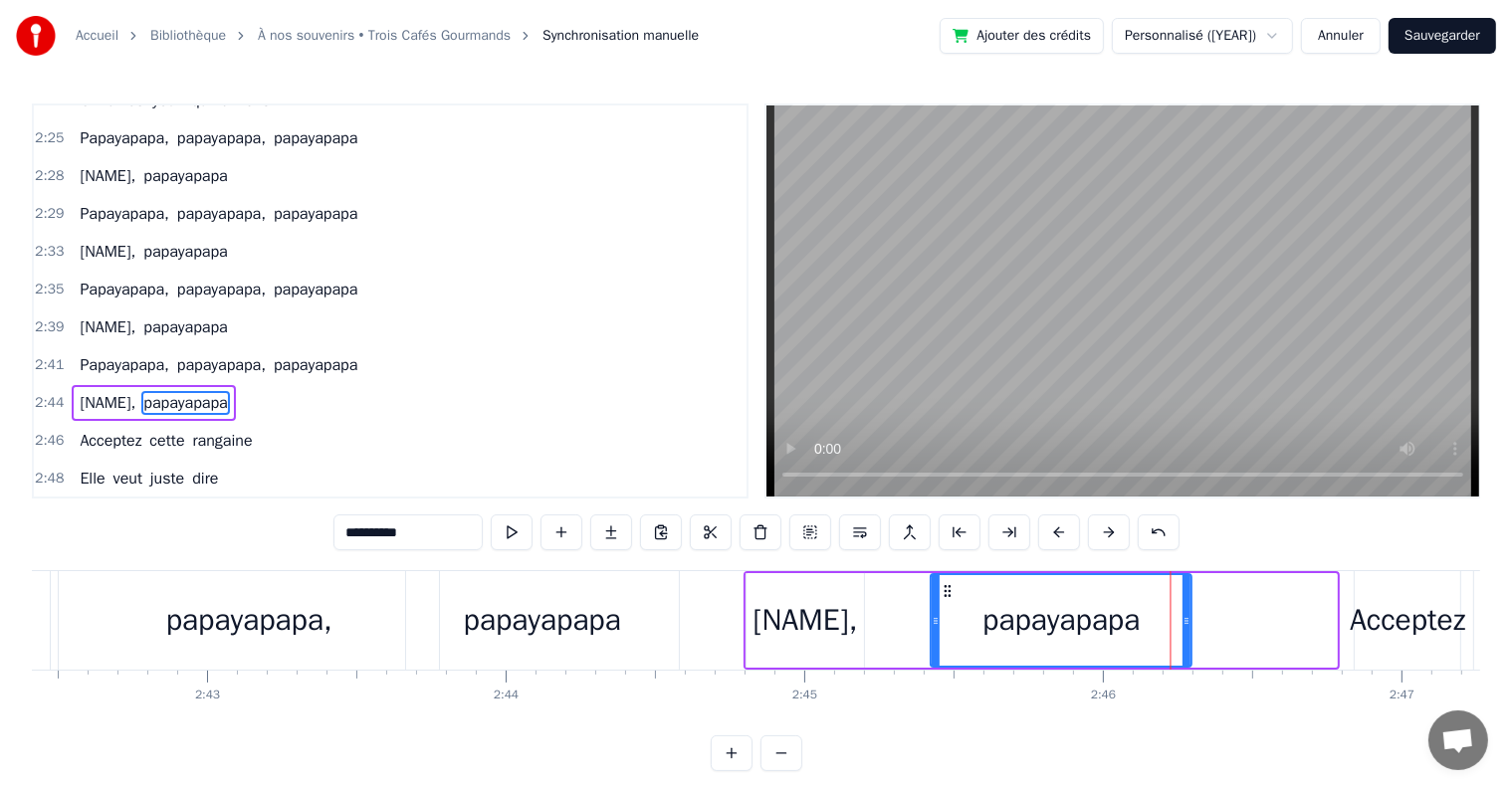 drag, startPoint x: 1088, startPoint y: 587, endPoint x: 944, endPoint y: 599, distance: 144.4991 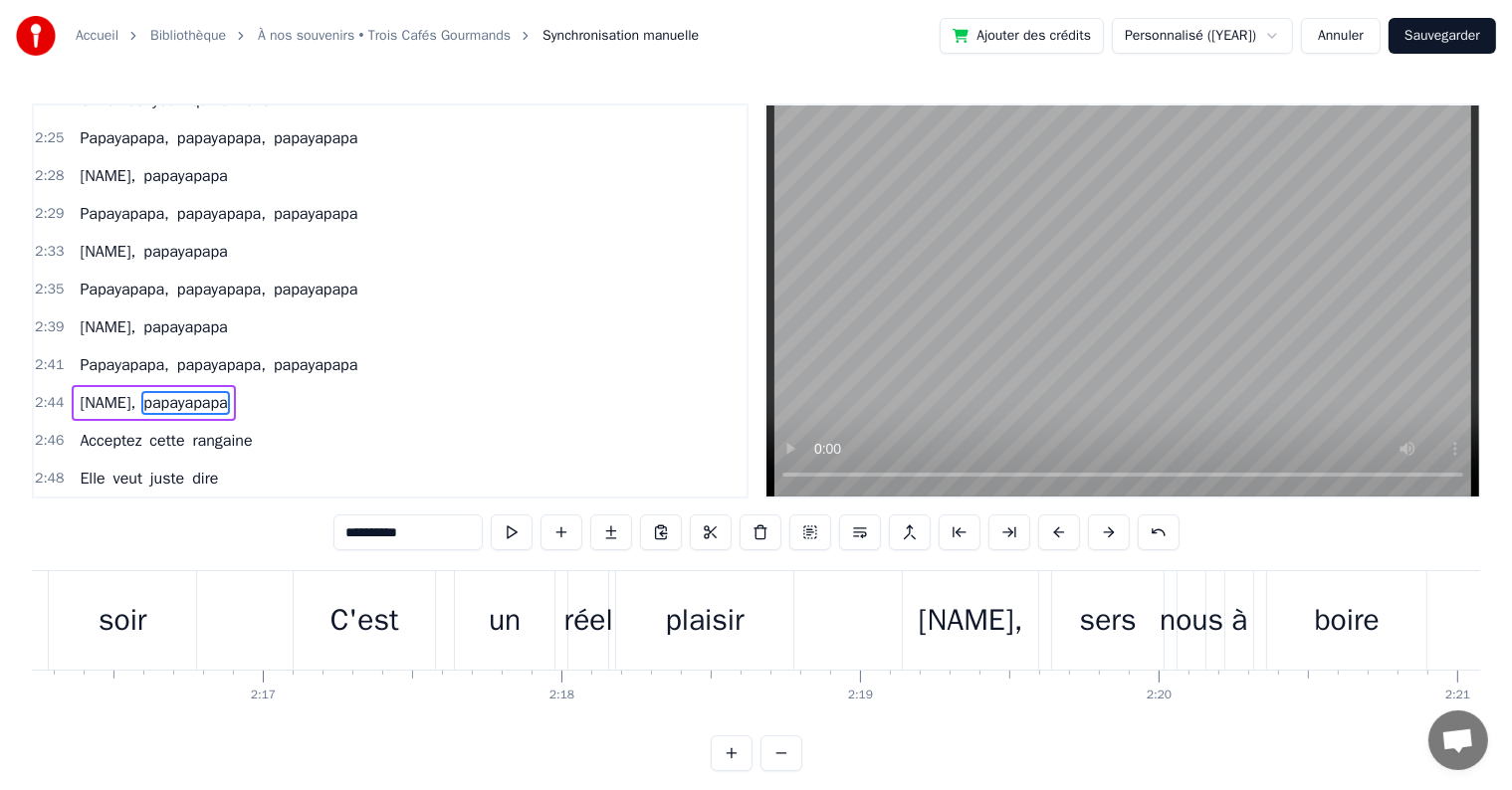 scroll, scrollTop: 0, scrollLeft: 40938, axis: horizontal 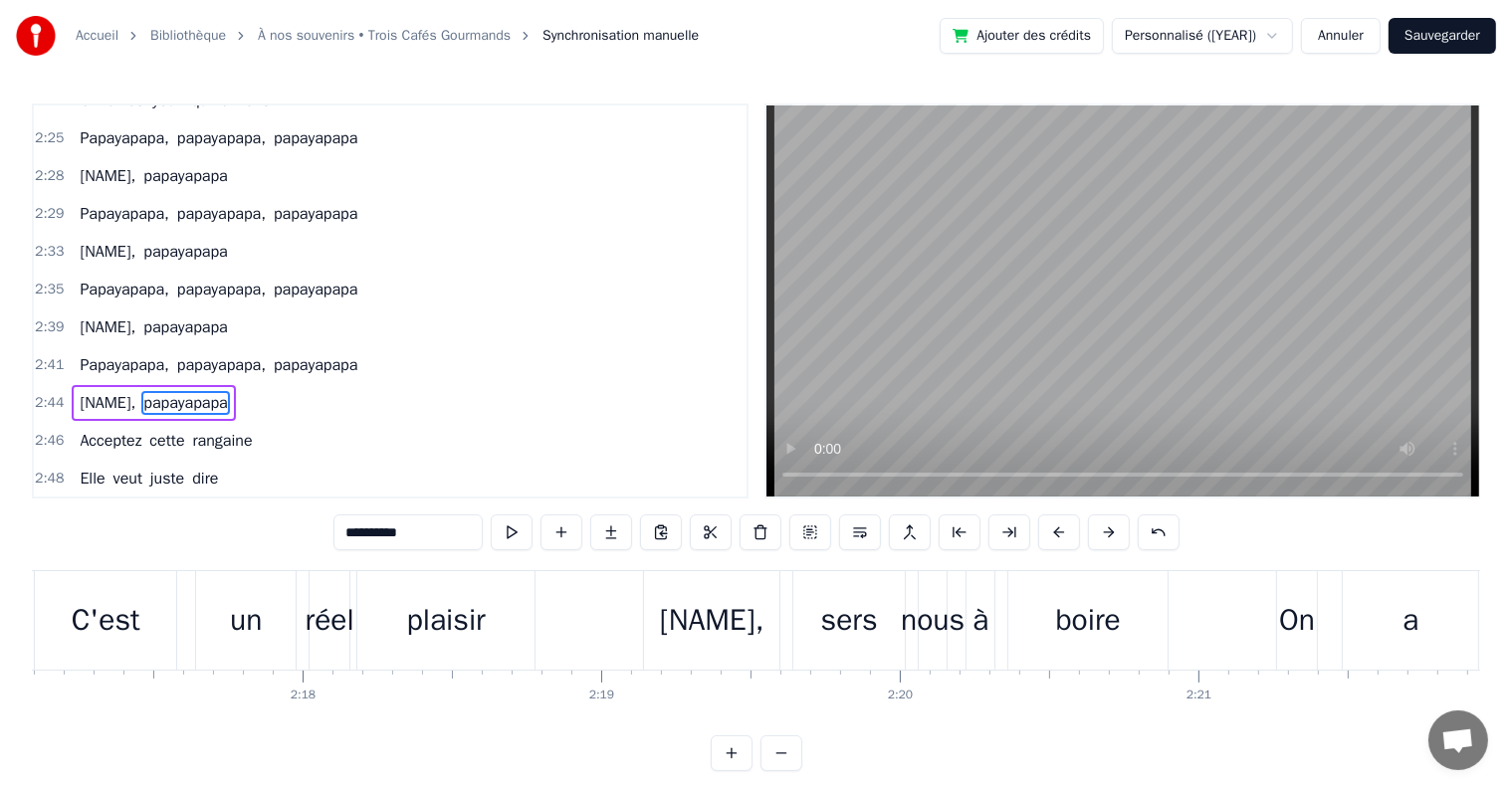 click on "Séb," at bounding box center (712, 620) 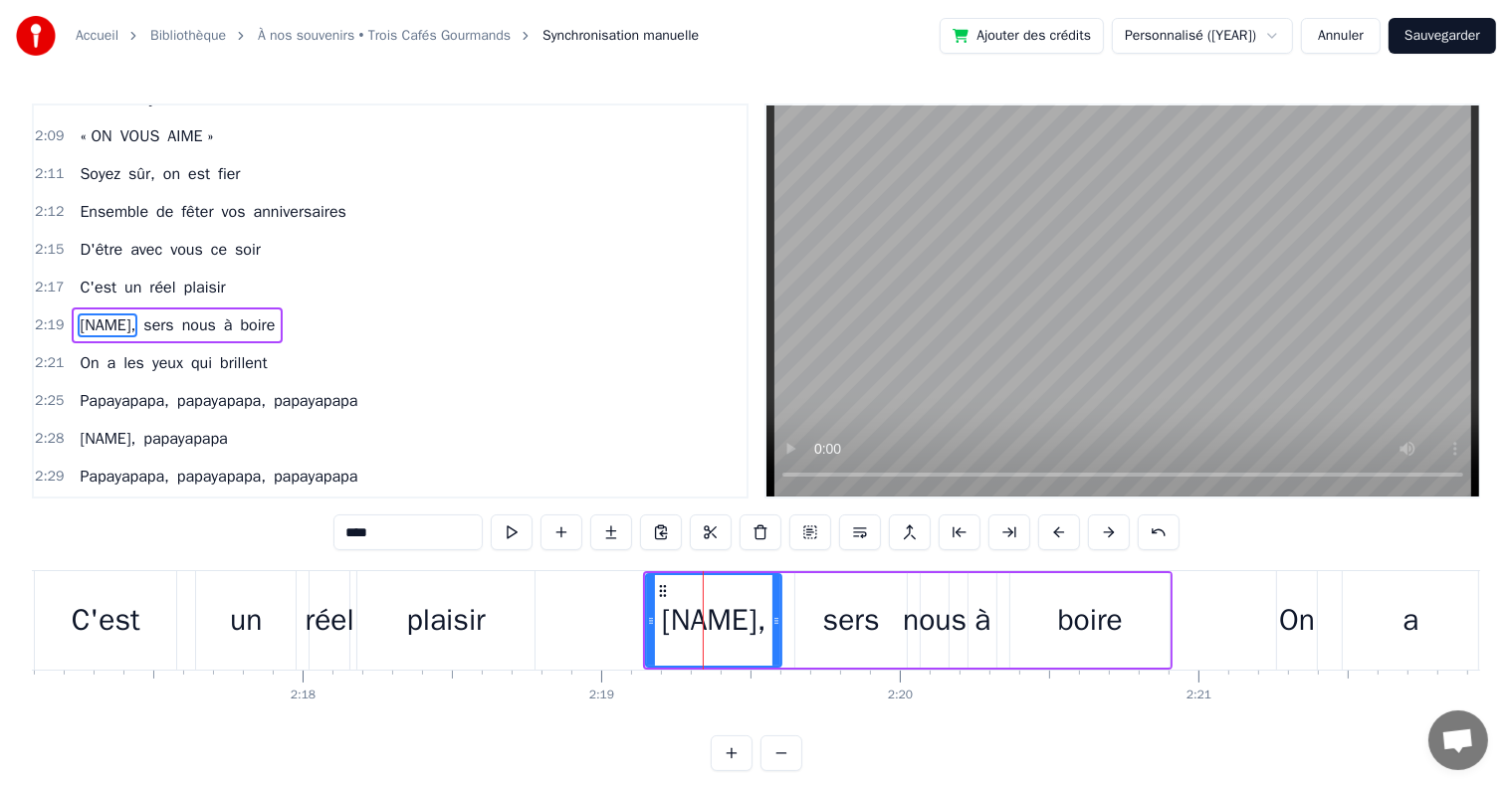 scroll, scrollTop: 2568, scrollLeft: 0, axis: vertical 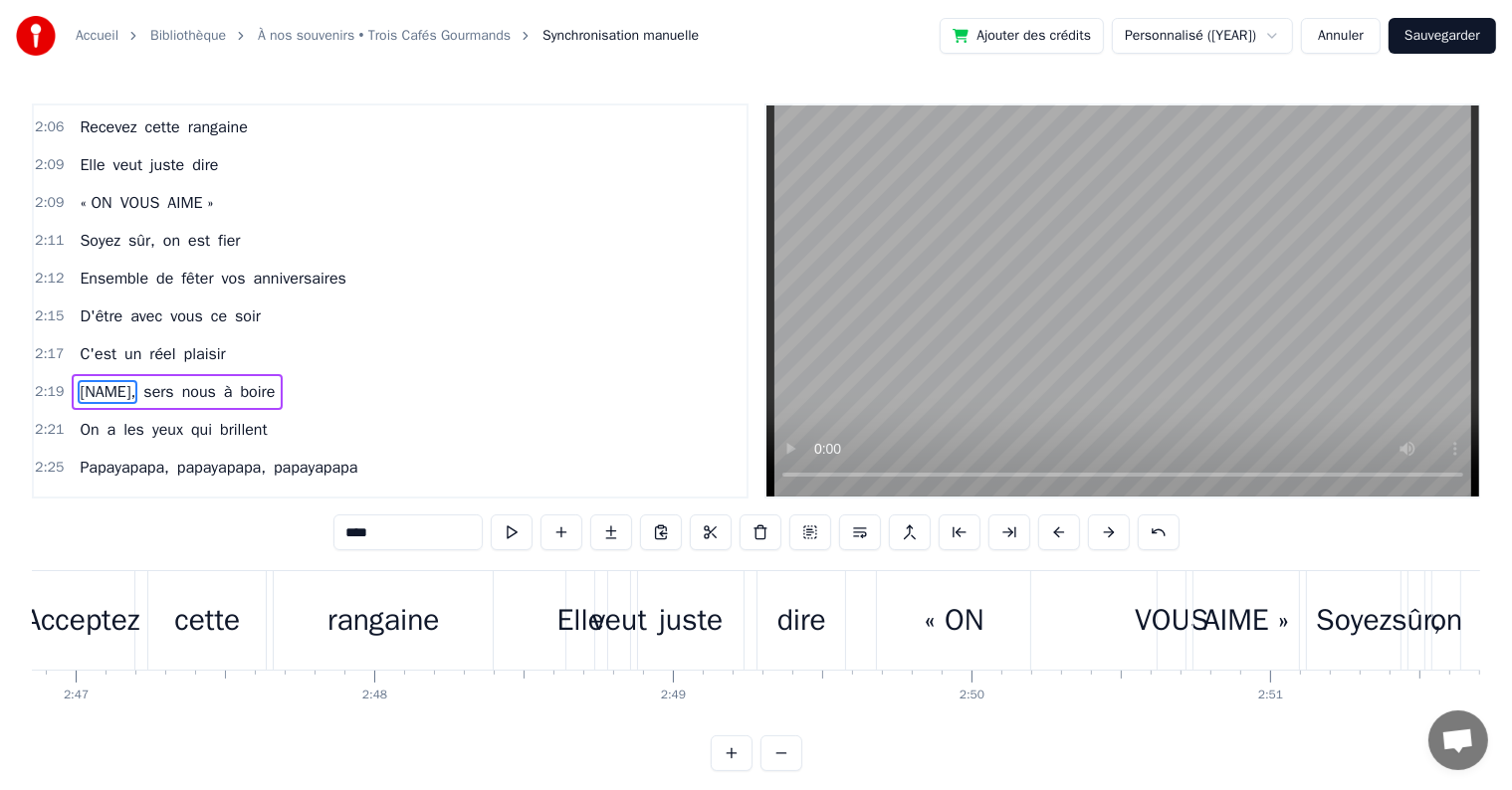 click on "VOUS" at bounding box center [1172, 620] 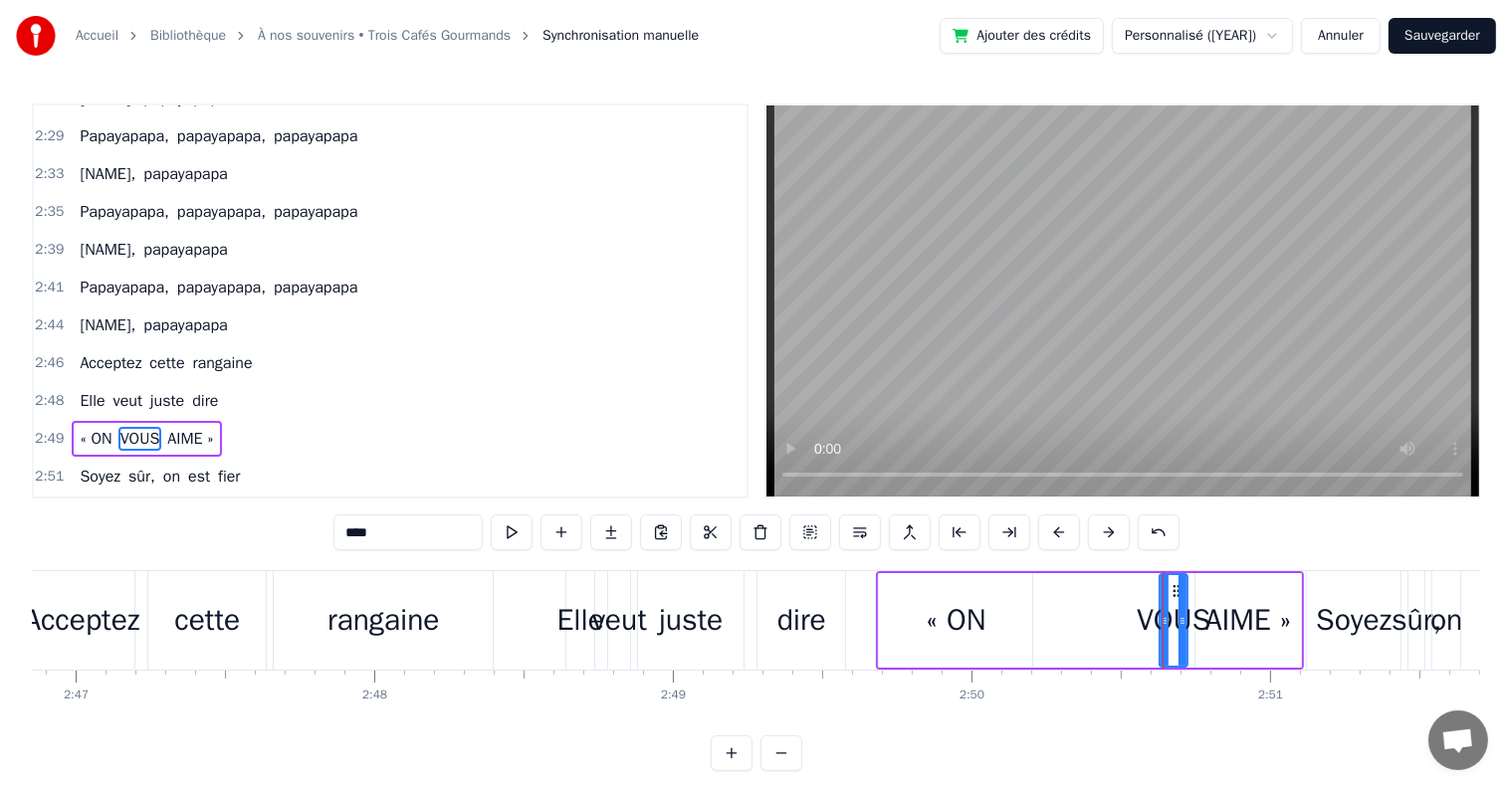 scroll, scrollTop: 3008, scrollLeft: 0, axis: vertical 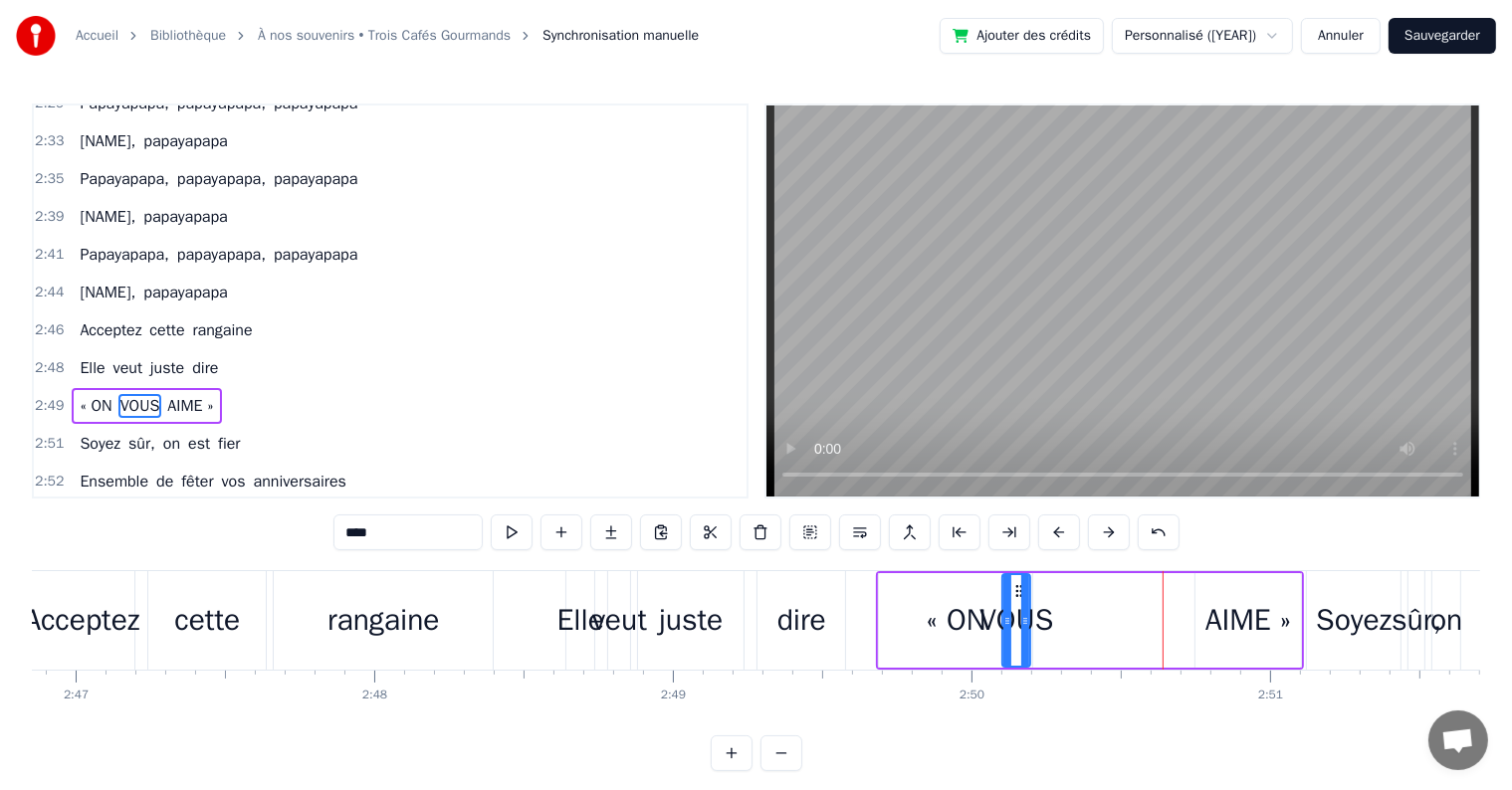 drag, startPoint x: 1173, startPoint y: 587, endPoint x: 1015, endPoint y: 593, distance: 158.11388 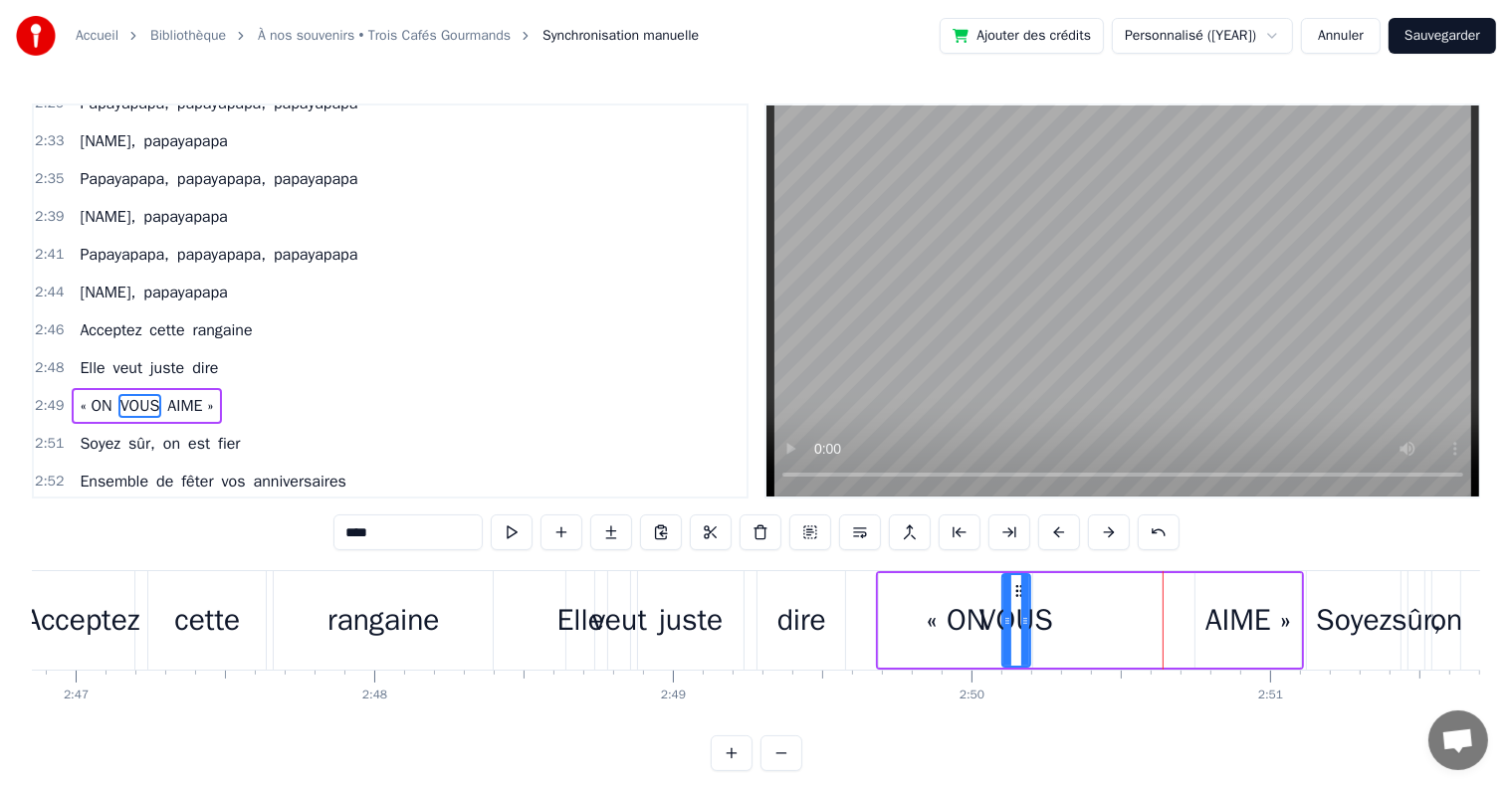 click on "AIME »" at bounding box center [1248, 620] 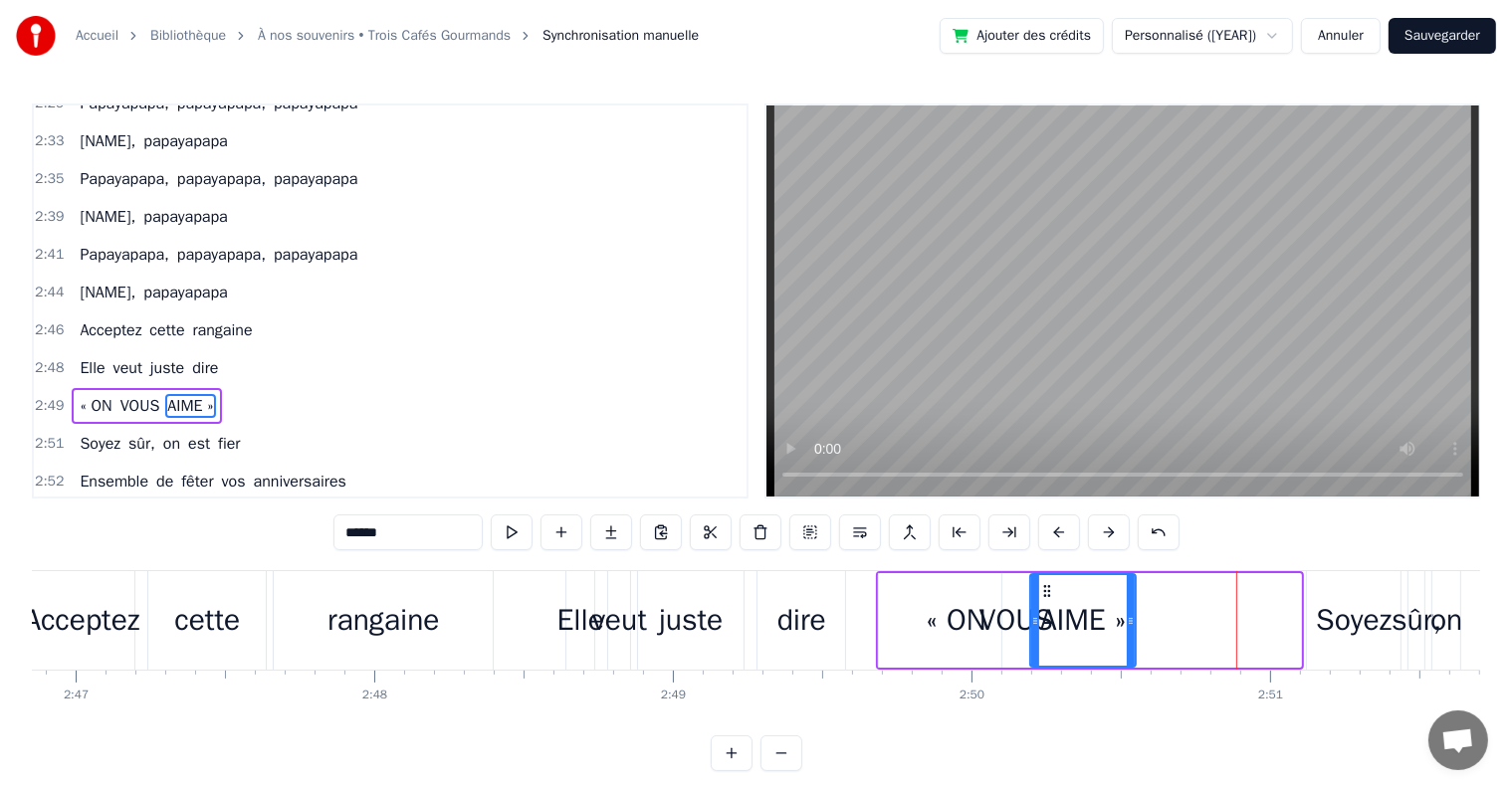 drag, startPoint x: 1208, startPoint y: 588, endPoint x: 1043, endPoint y: 598, distance: 165.30275 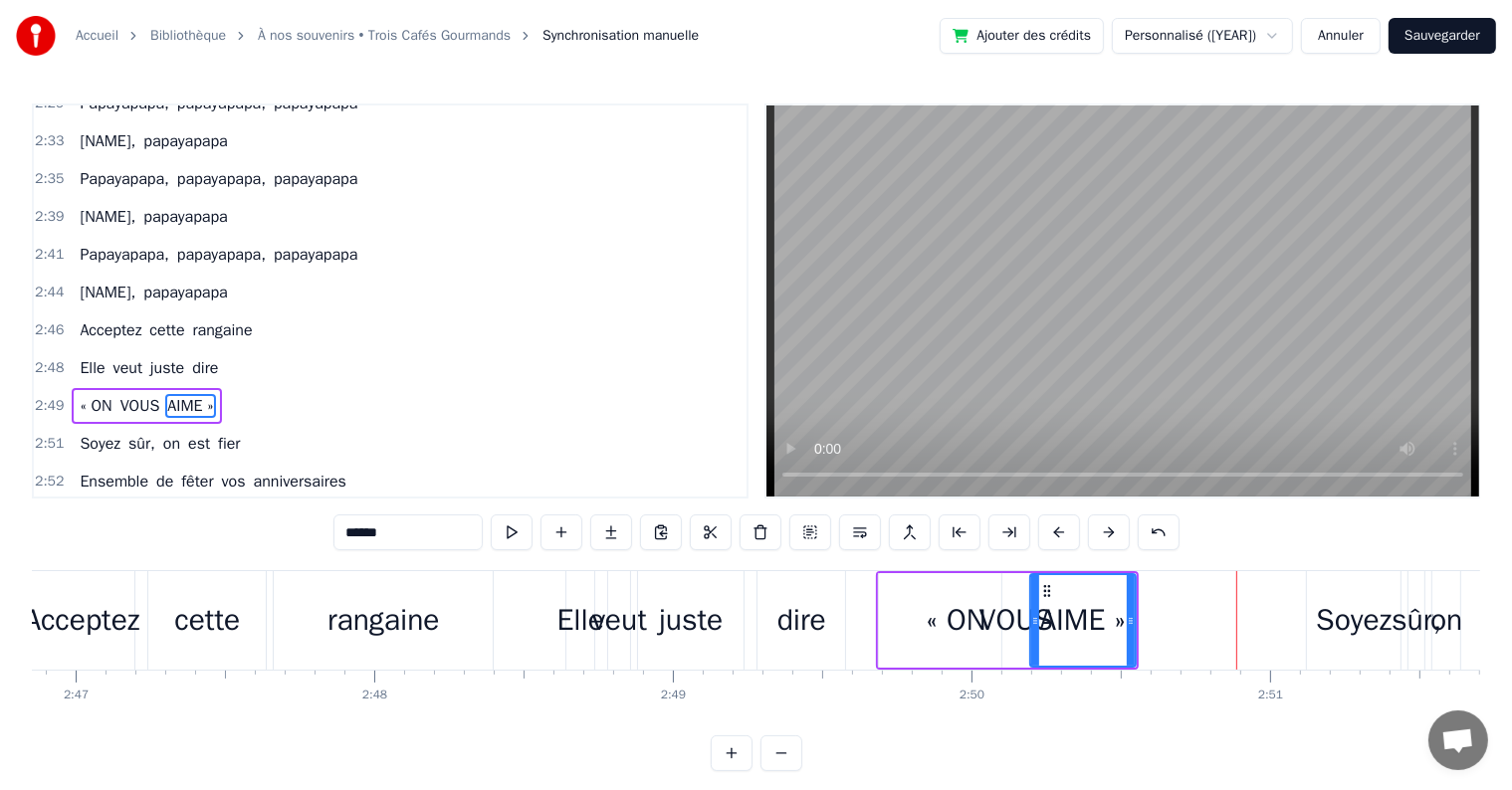 click on "Soyez" at bounding box center [1354, 620] 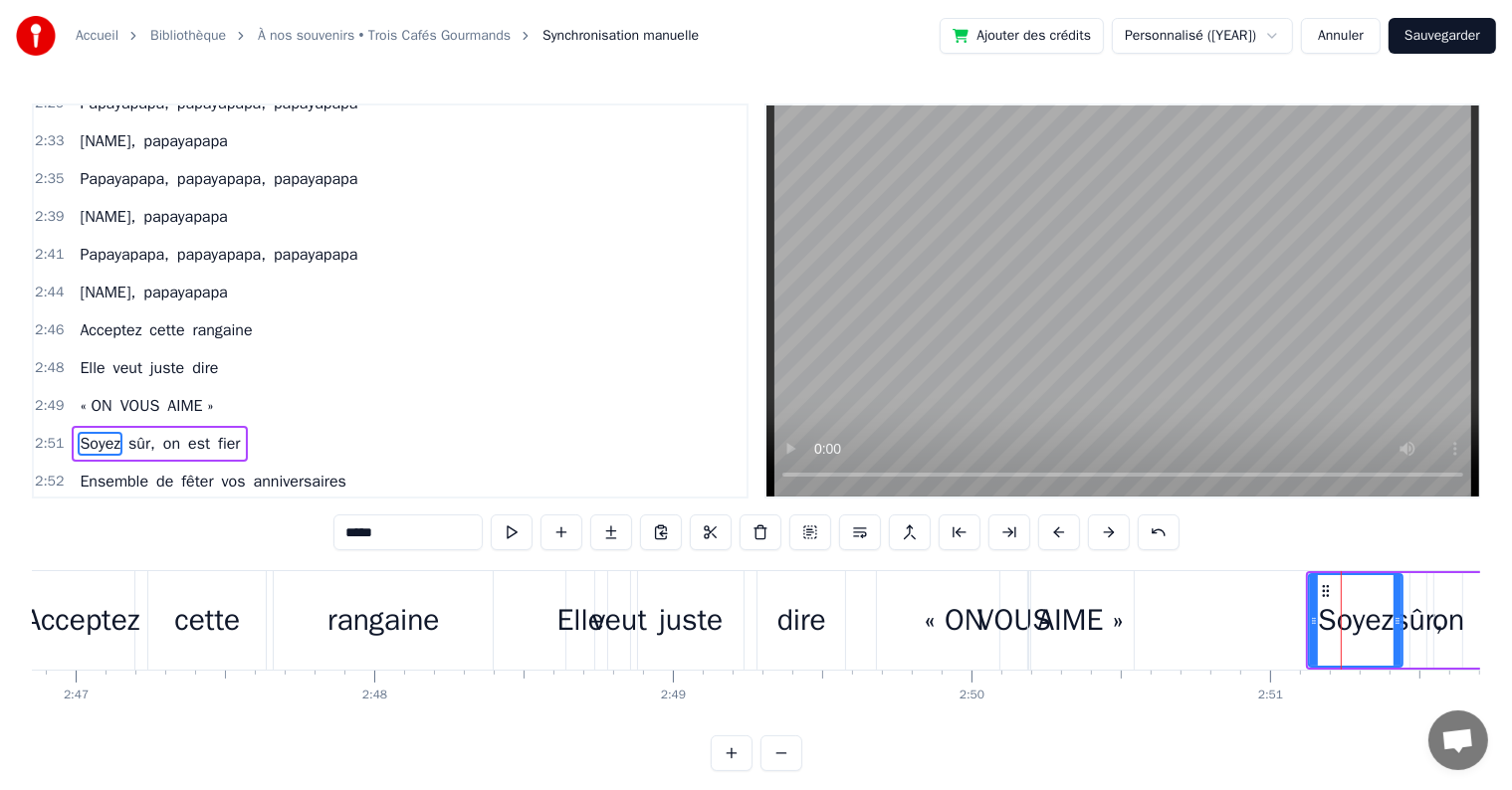 scroll, scrollTop: 3045, scrollLeft: 0, axis: vertical 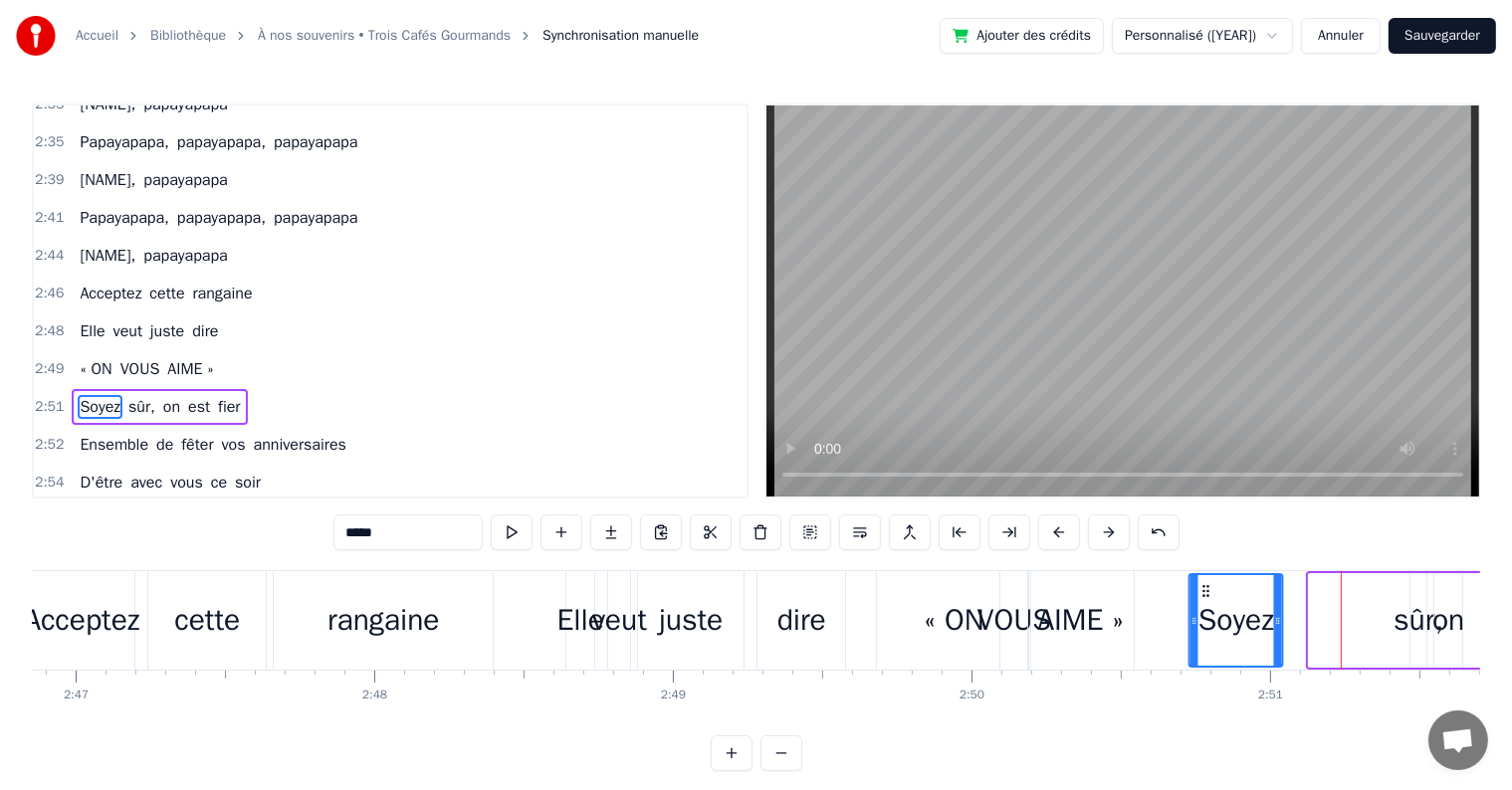 drag, startPoint x: 1320, startPoint y: 586, endPoint x: 1200, endPoint y: 602, distance: 121.061968 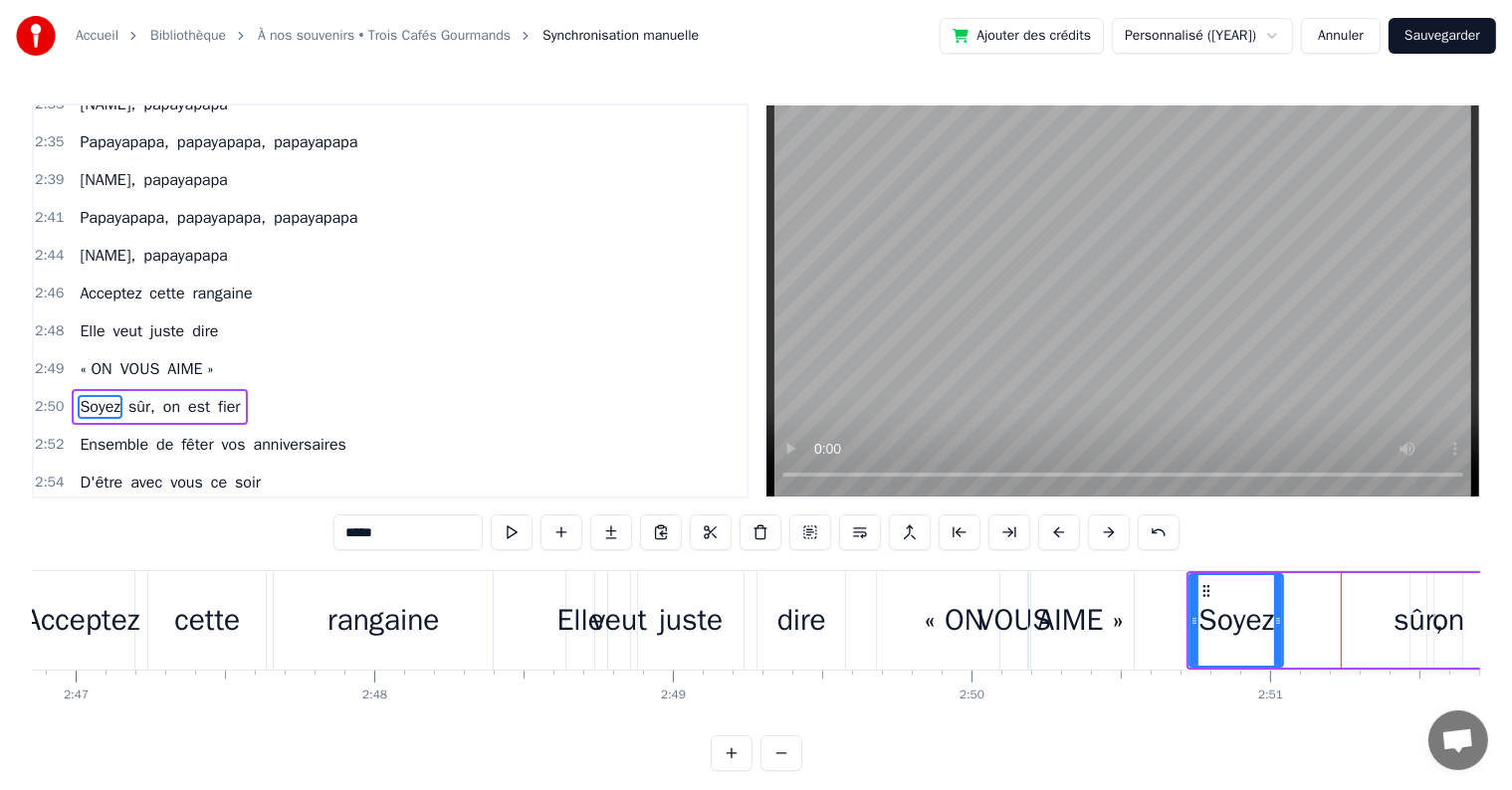 click on "Soyez sûr, on est fier" at bounding box center [1412, 620] 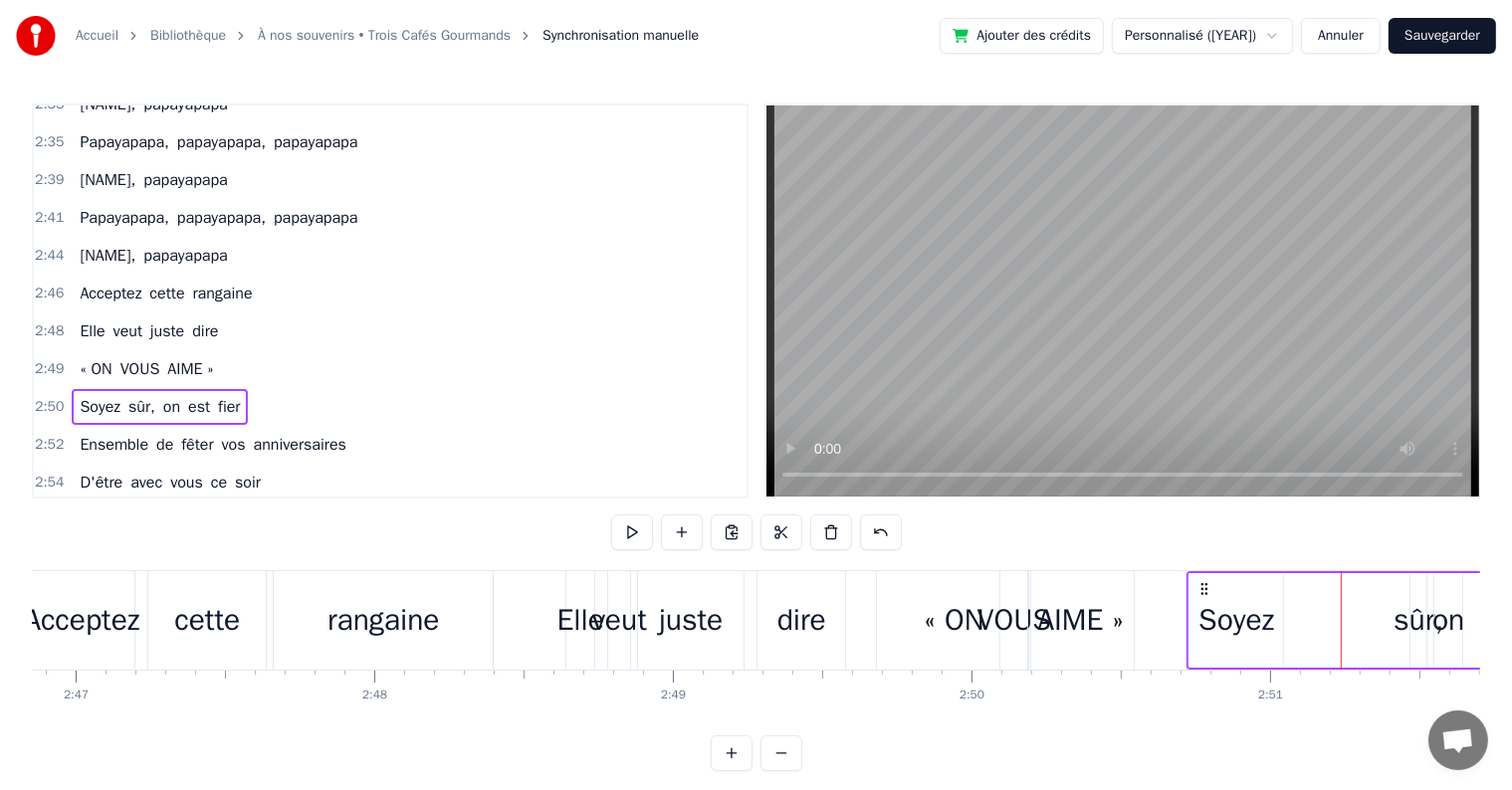 click on "sûr," at bounding box center [1418, 620] 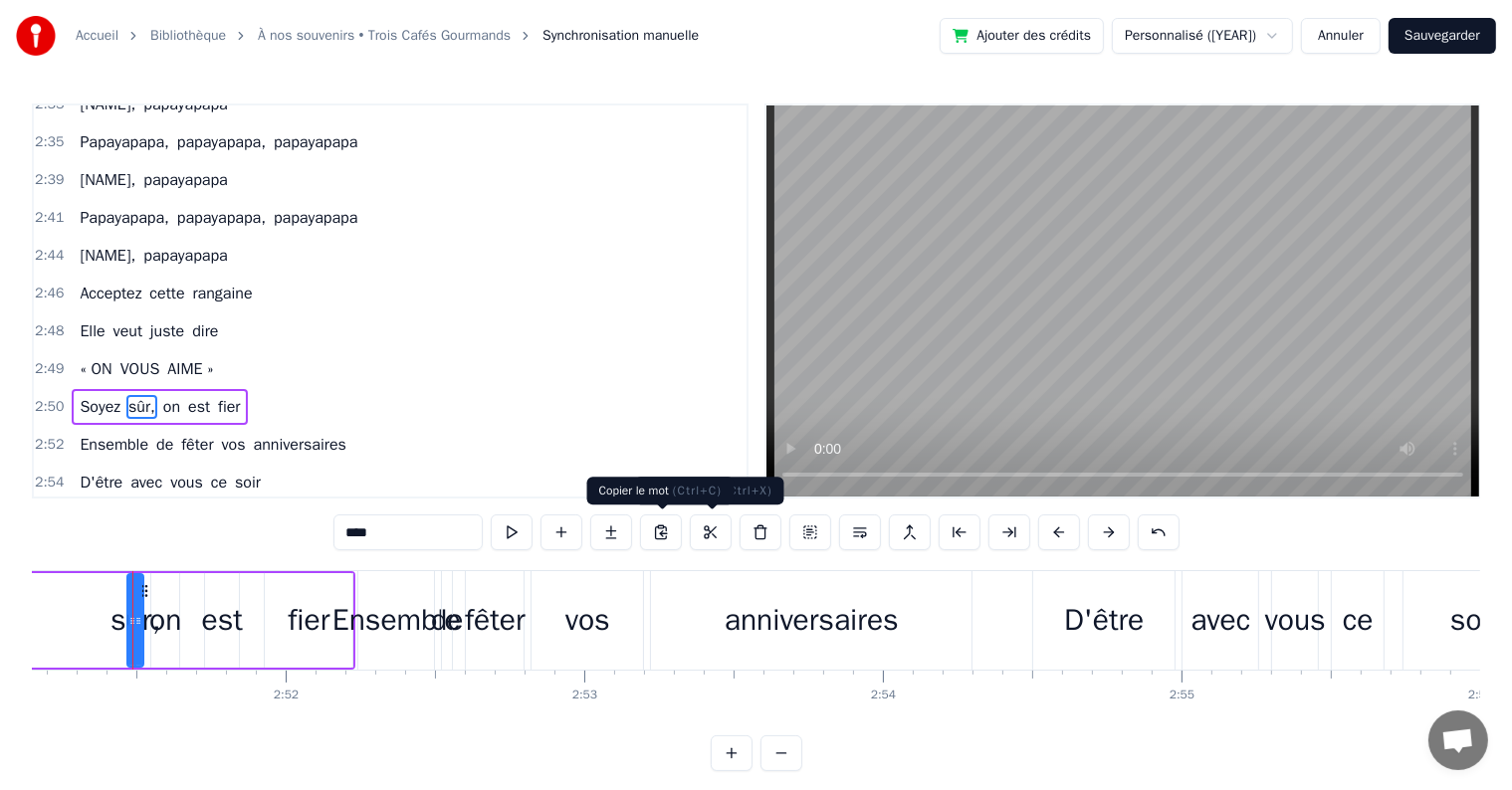 scroll, scrollTop: 0, scrollLeft: 51109, axis: horizontal 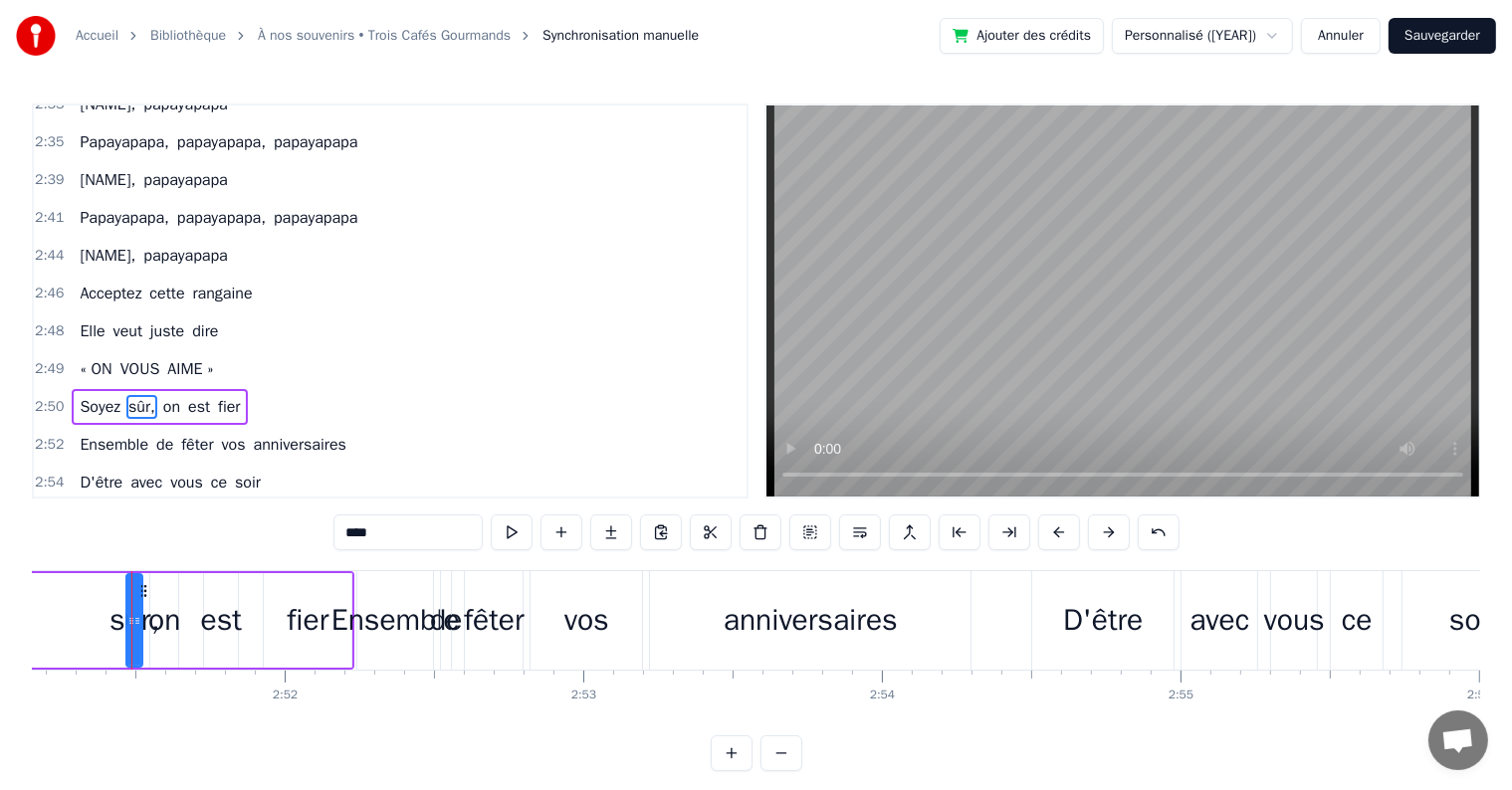 click at bounding box center (137, 620) 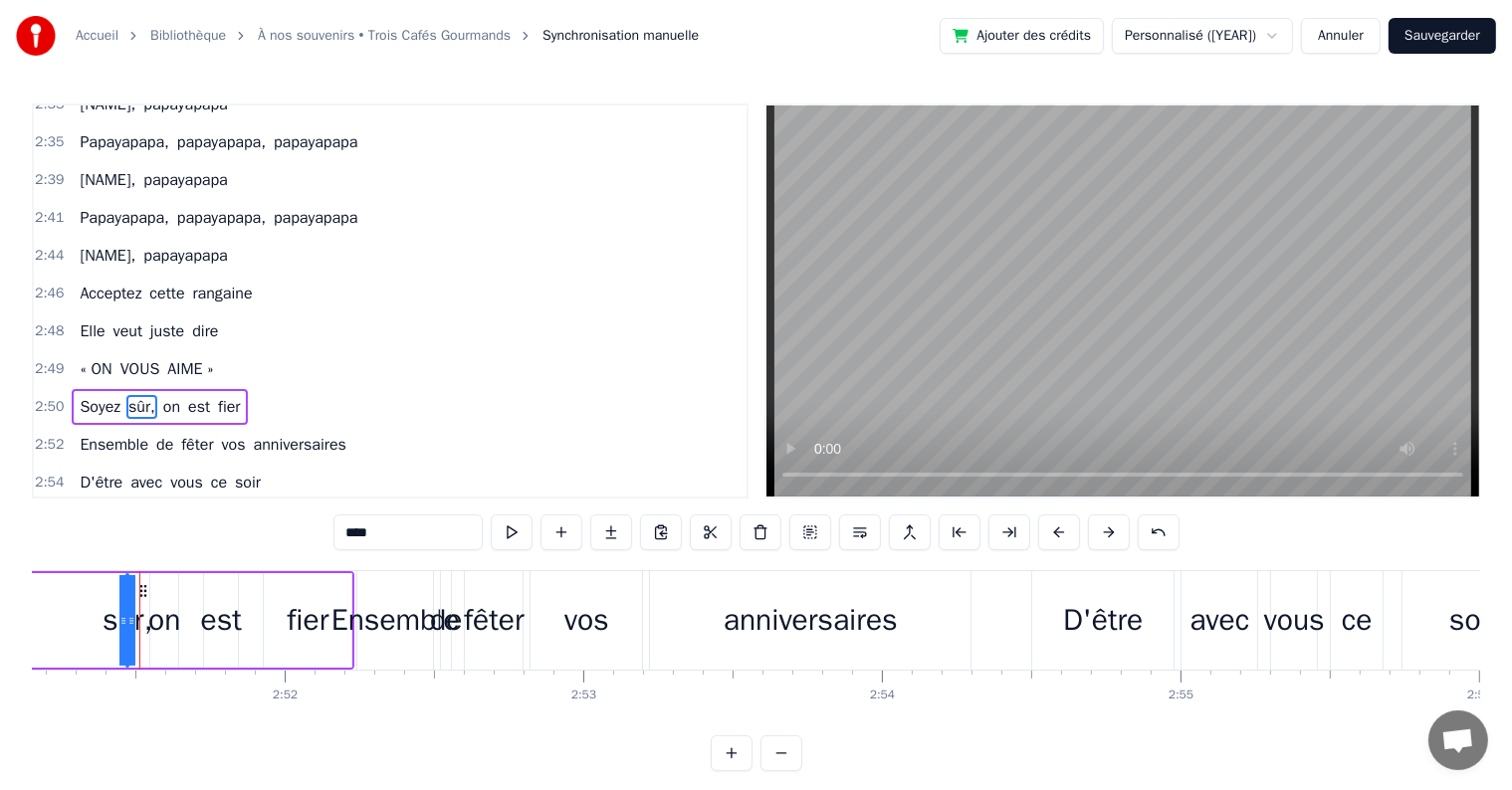 drag, startPoint x: 140, startPoint y: 585, endPoint x: 111, endPoint y: 589, distance: 29.274562 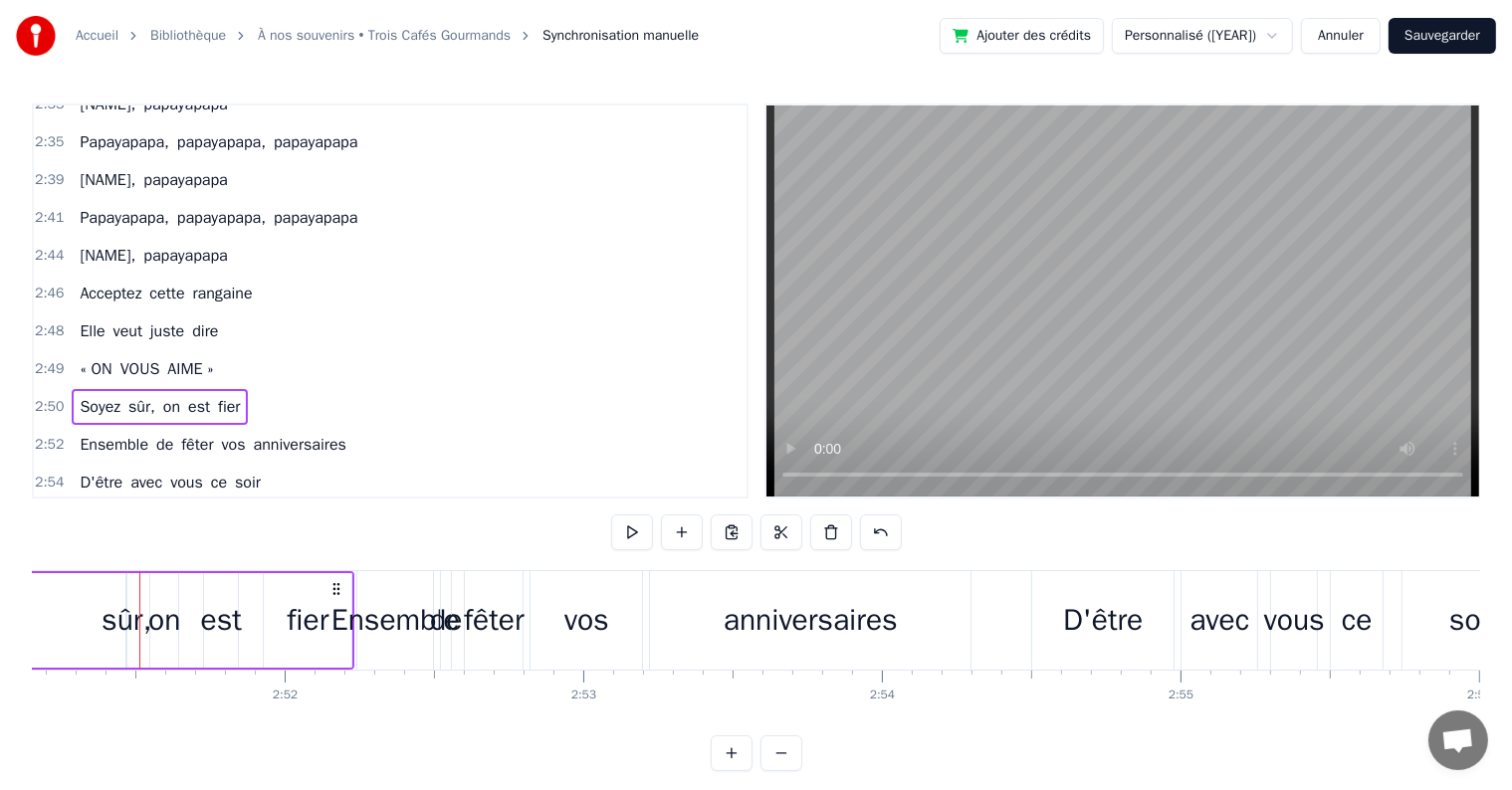 scroll, scrollTop: 0, scrollLeft: 51090, axis: horizontal 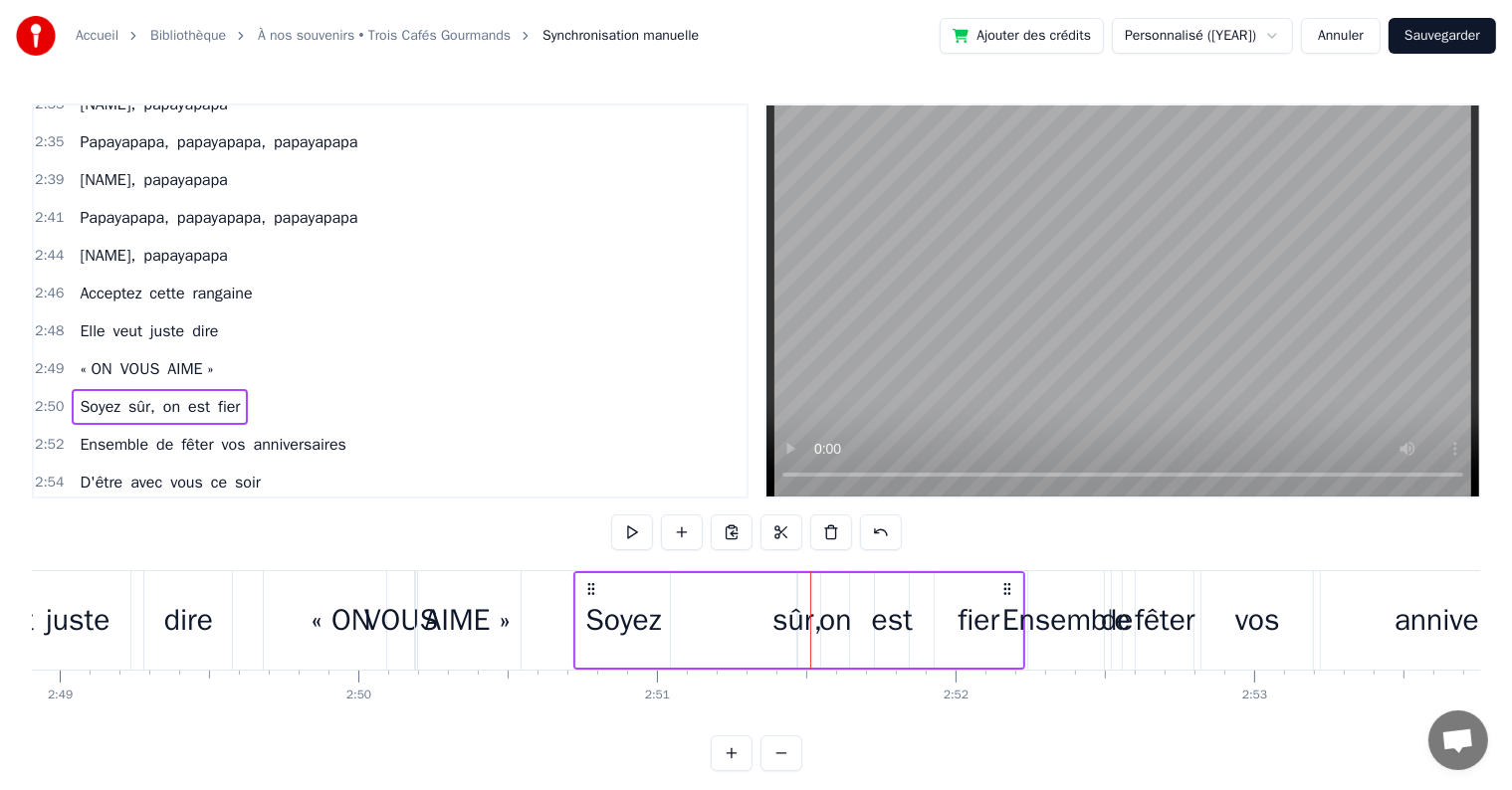 click on "Soyez sûr, on est fier" at bounding box center [799, 620] 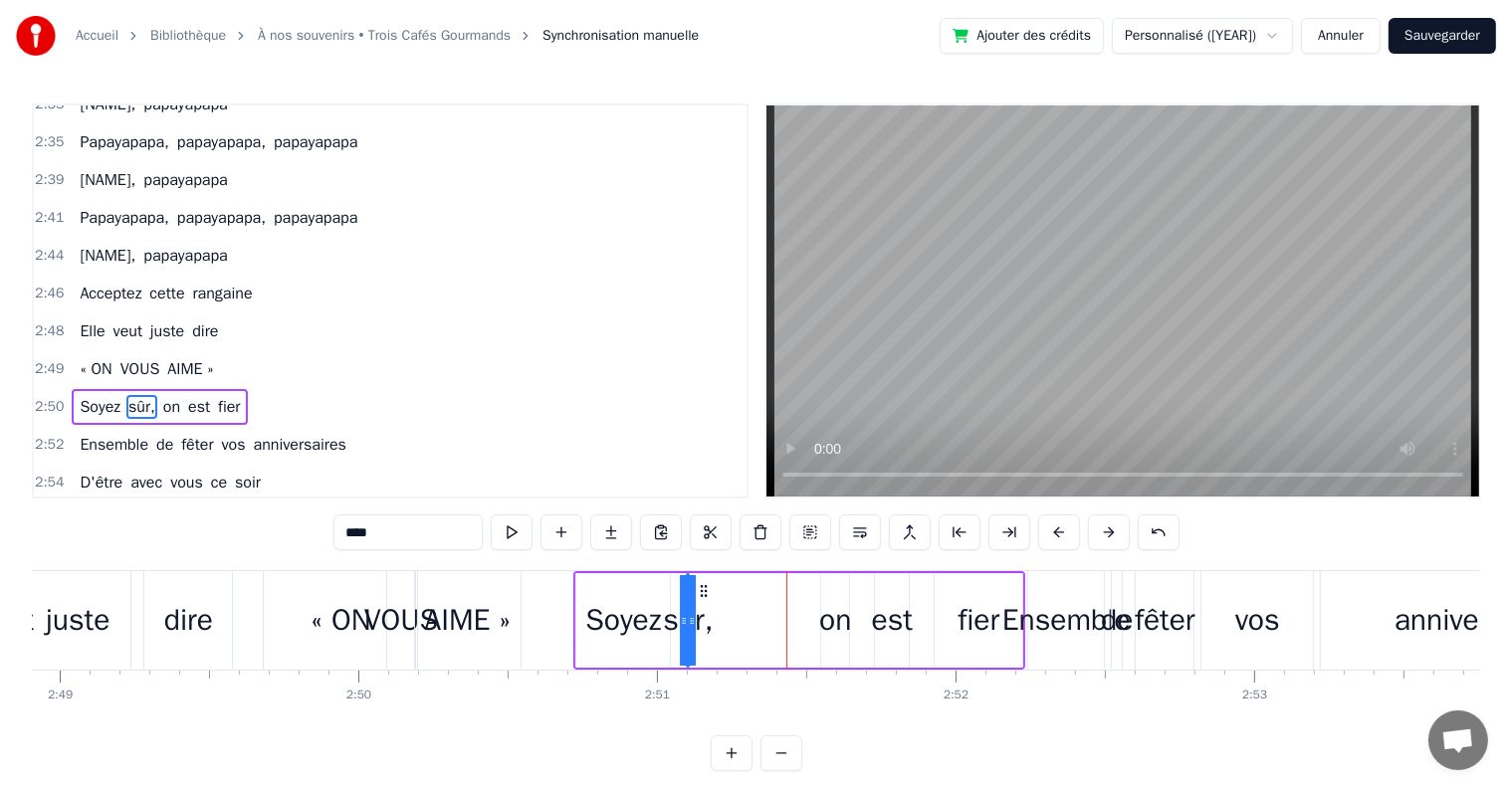 drag, startPoint x: 809, startPoint y: 589, endPoint x: 699, endPoint y: 591, distance: 110.01818 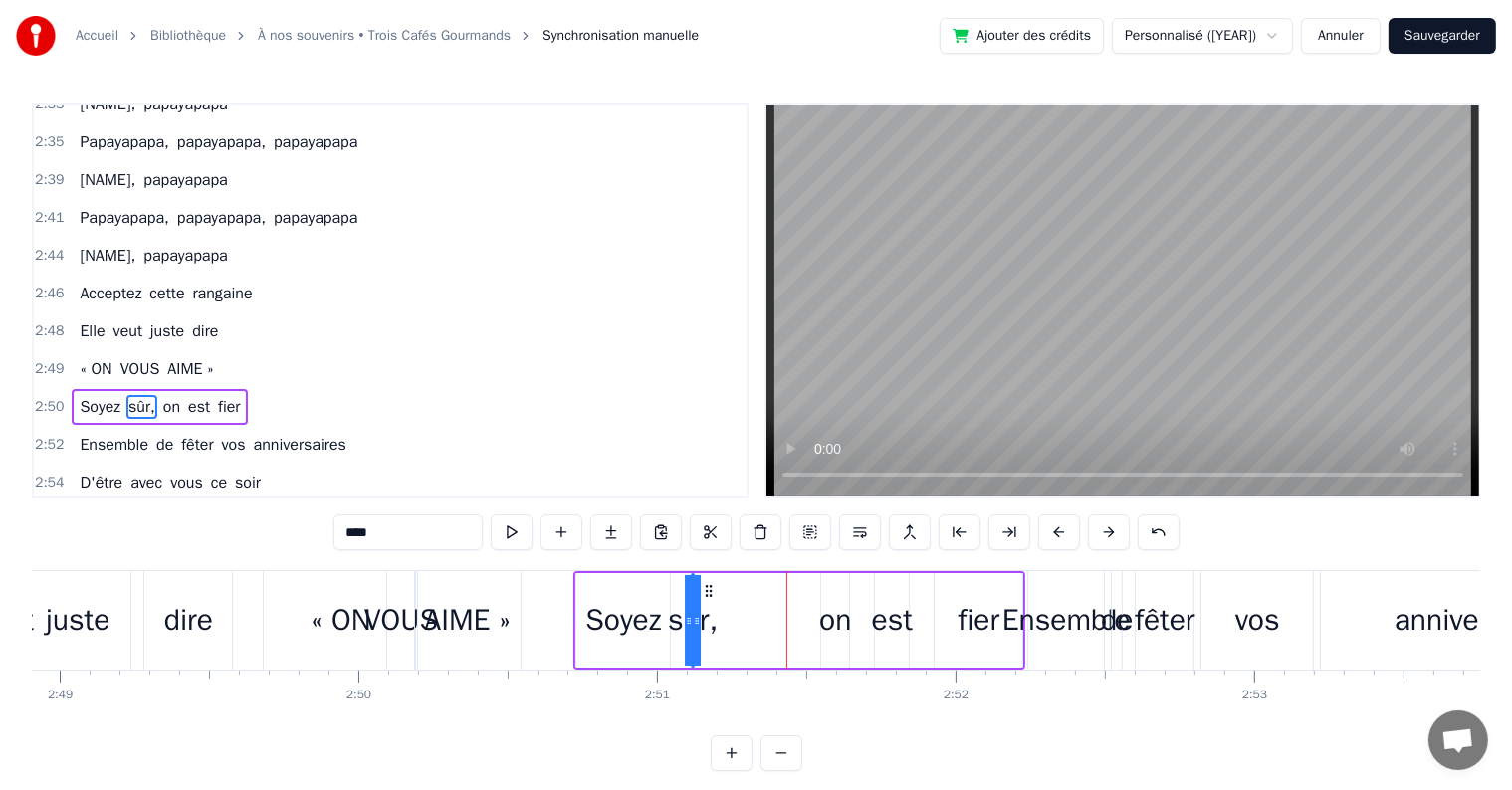 click 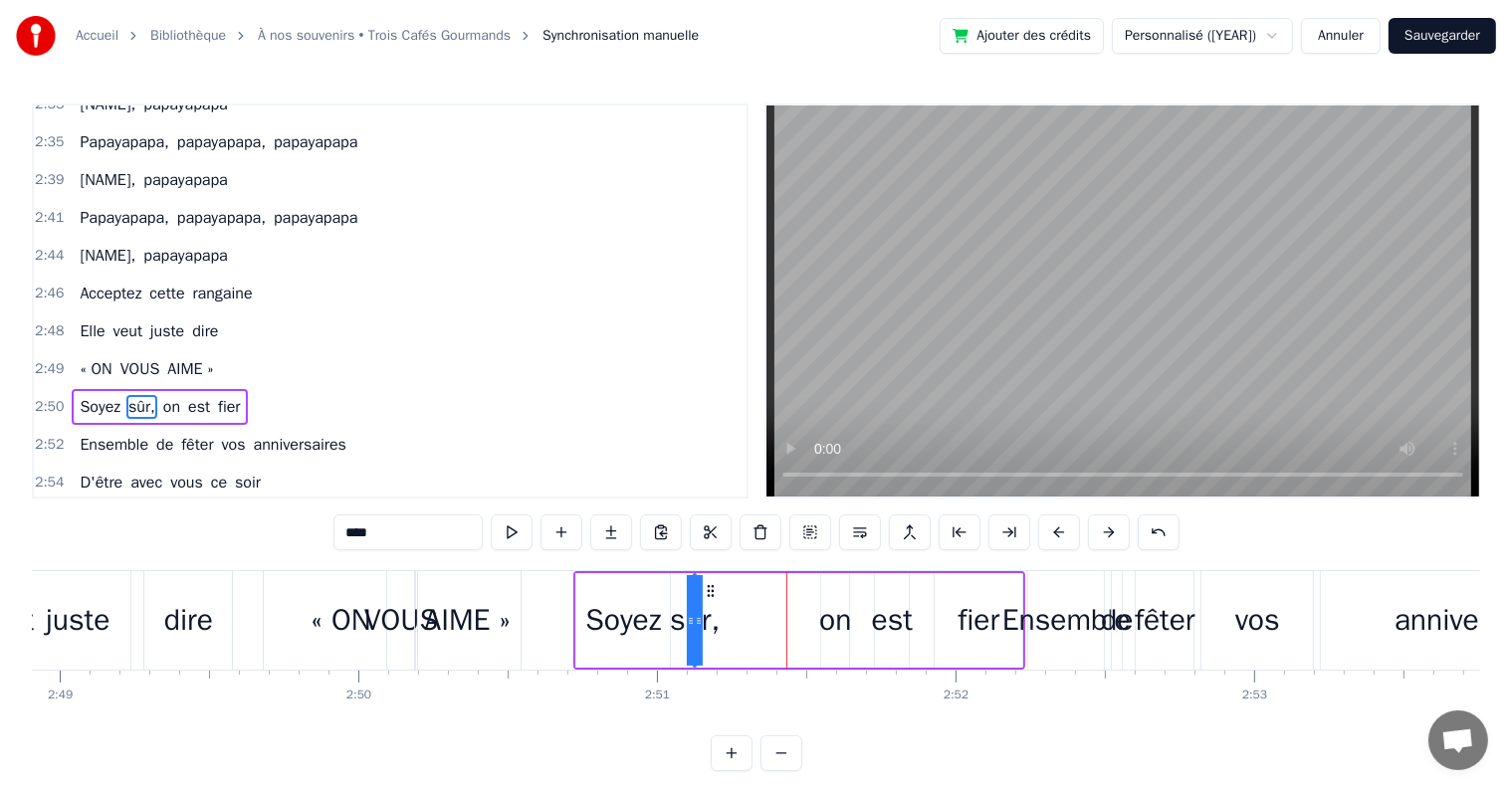 click on "on" at bounding box center [835, 620] 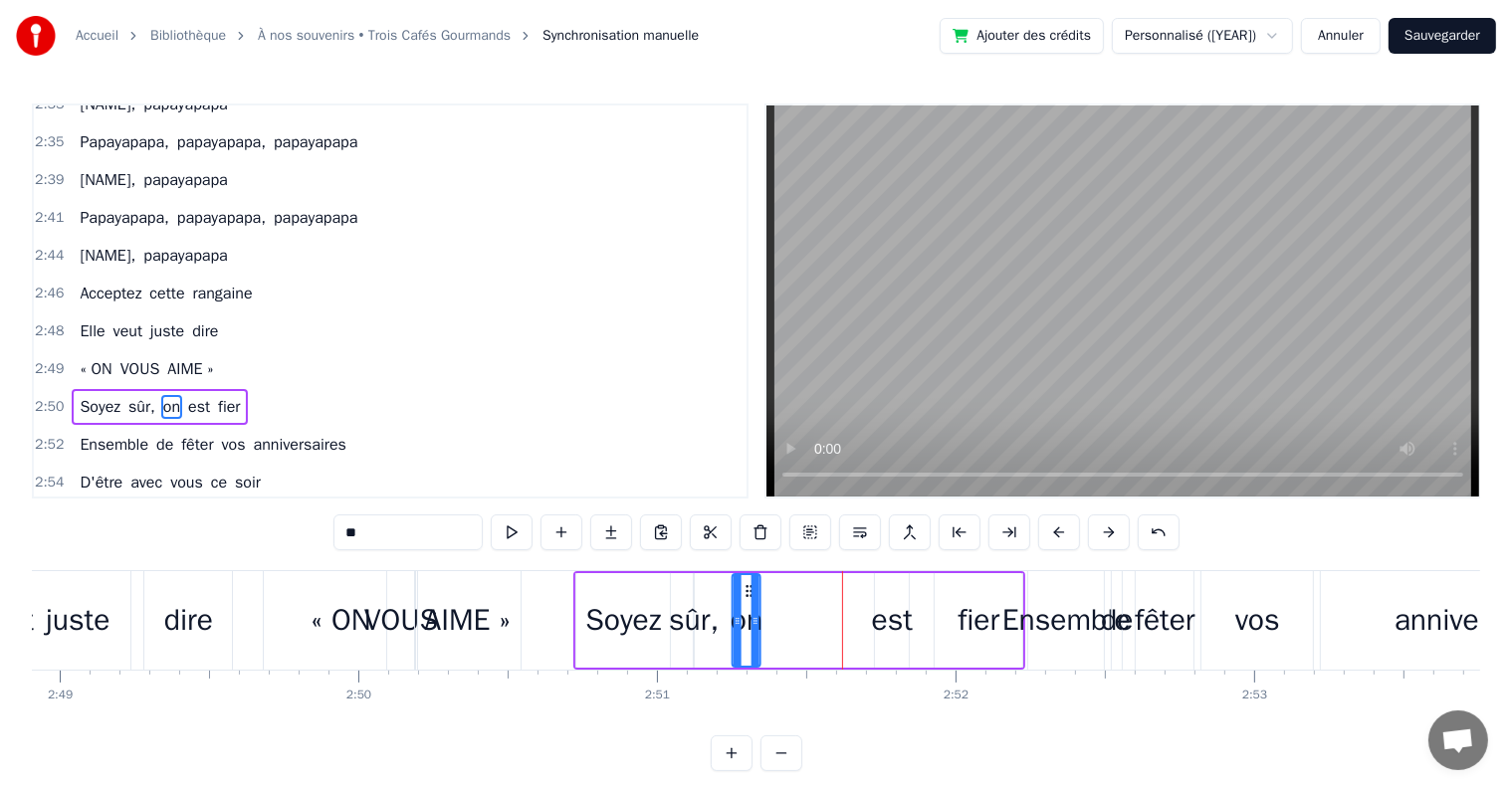 drag, startPoint x: 834, startPoint y: 588, endPoint x: 745, endPoint y: 589, distance: 89.005618 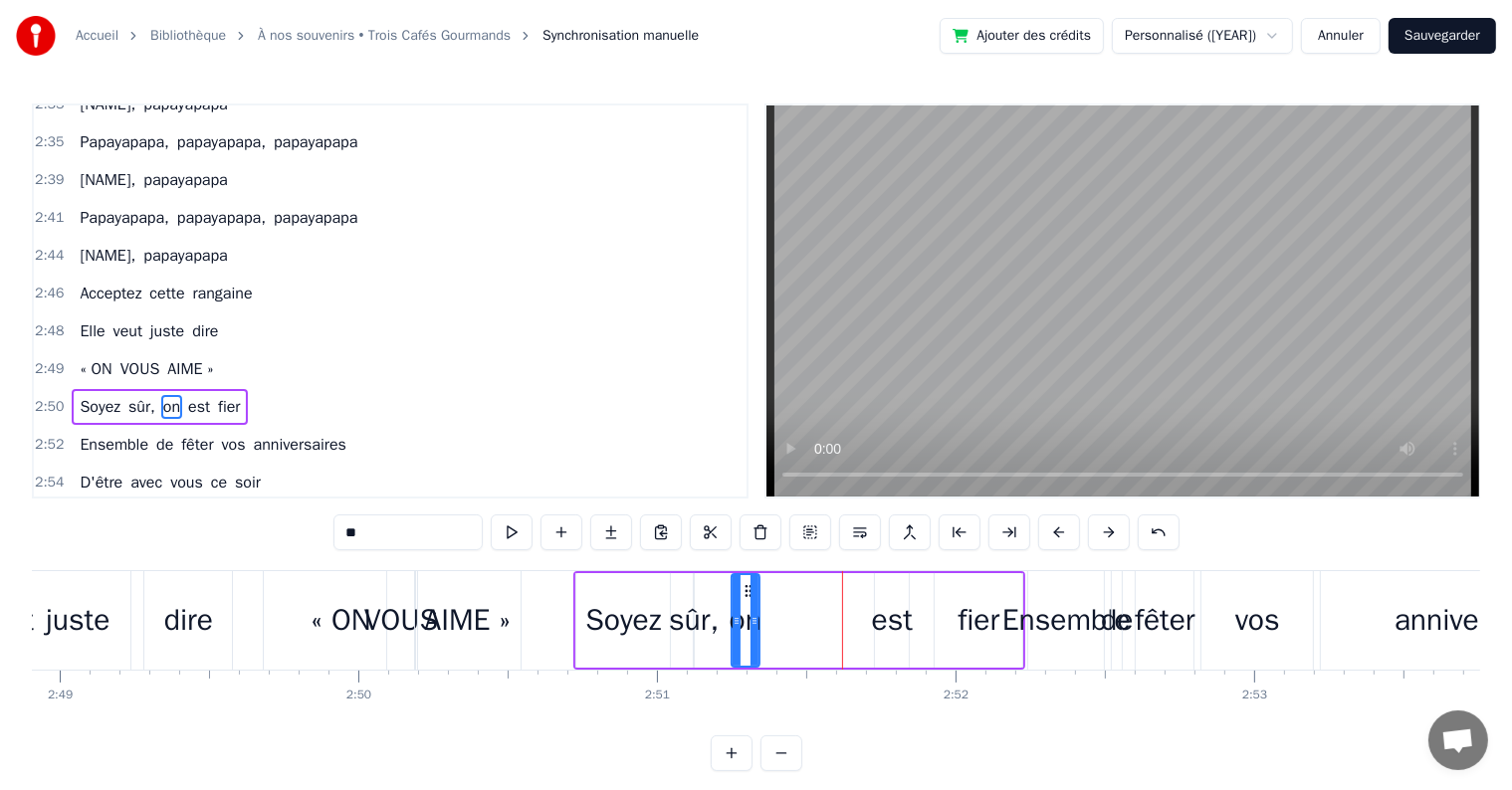 click on "est" at bounding box center (892, 620) 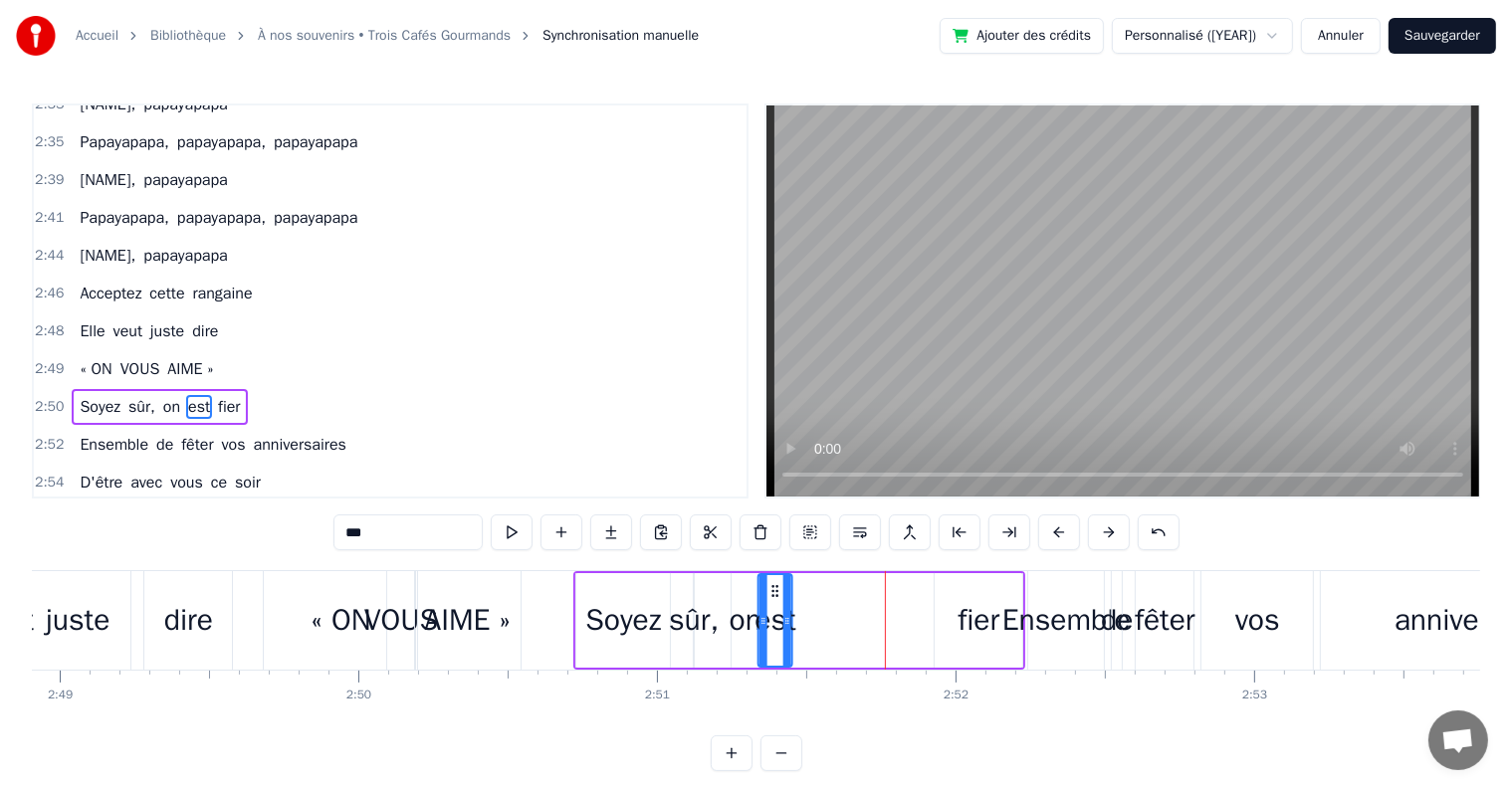 drag, startPoint x: 888, startPoint y: 586, endPoint x: 772, endPoint y: 593, distance: 116.21101 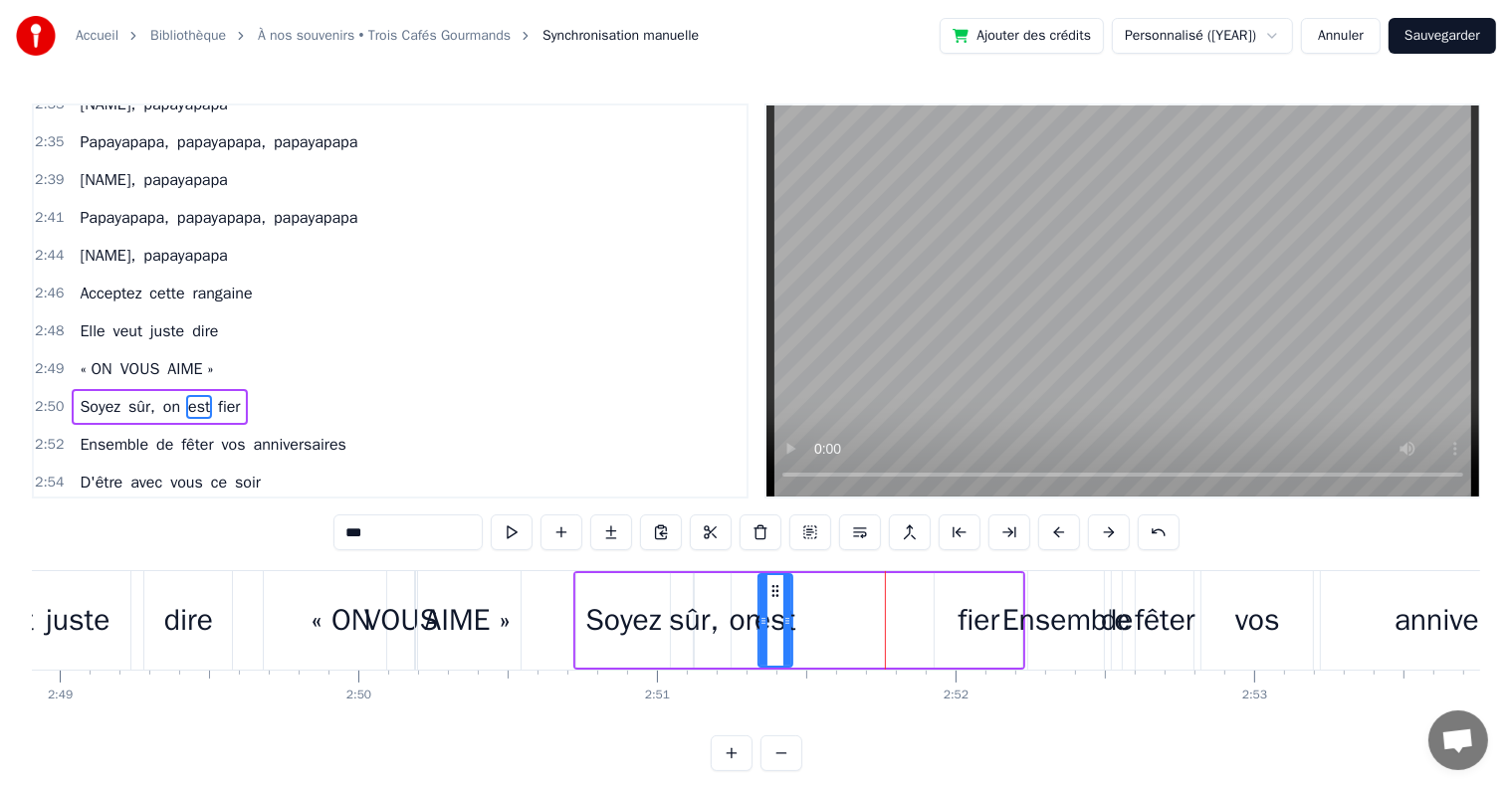 click on "fier" at bounding box center (978, 620) 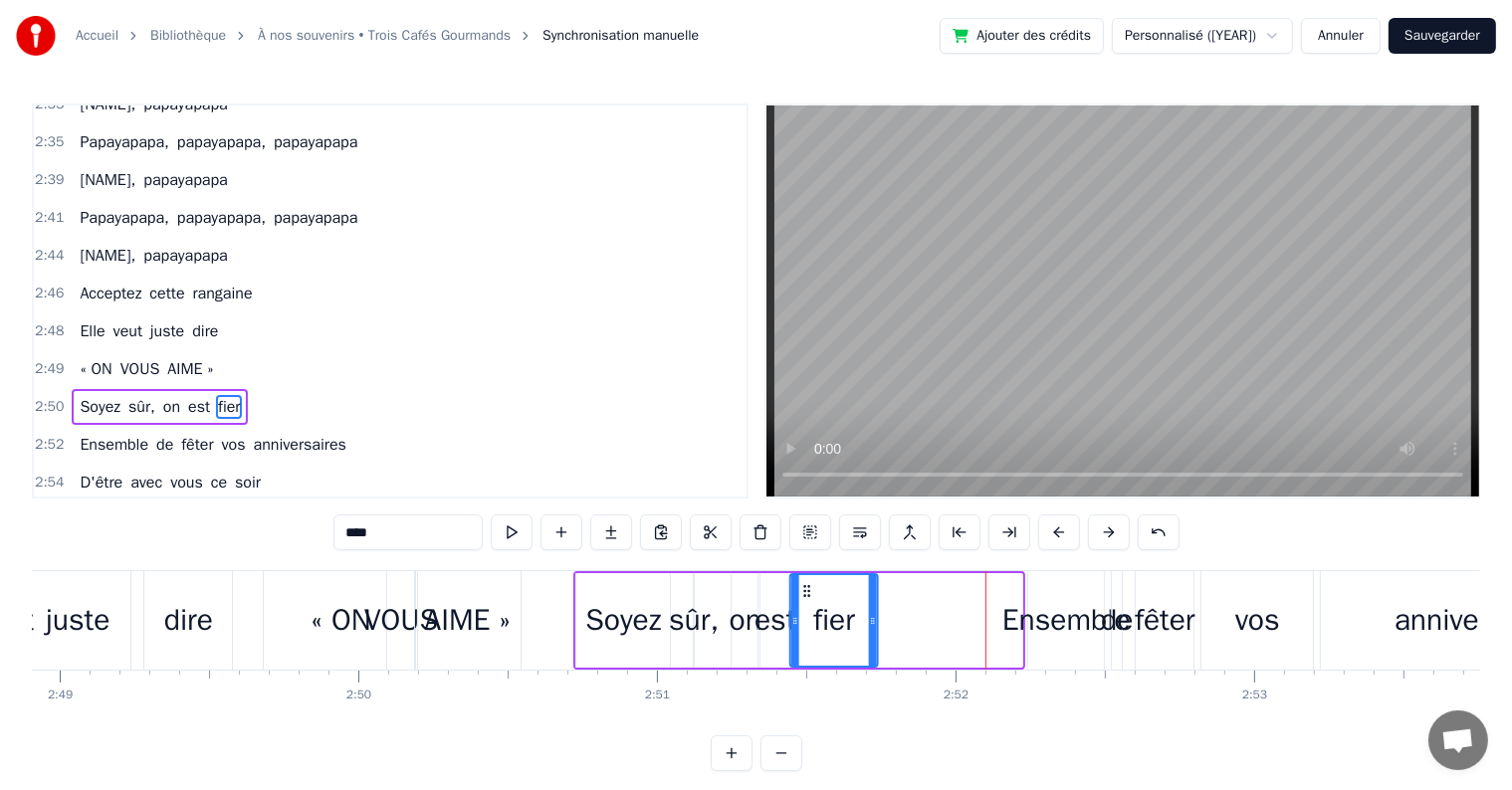 drag, startPoint x: 944, startPoint y: 586, endPoint x: 807, endPoint y: 586, distance: 137 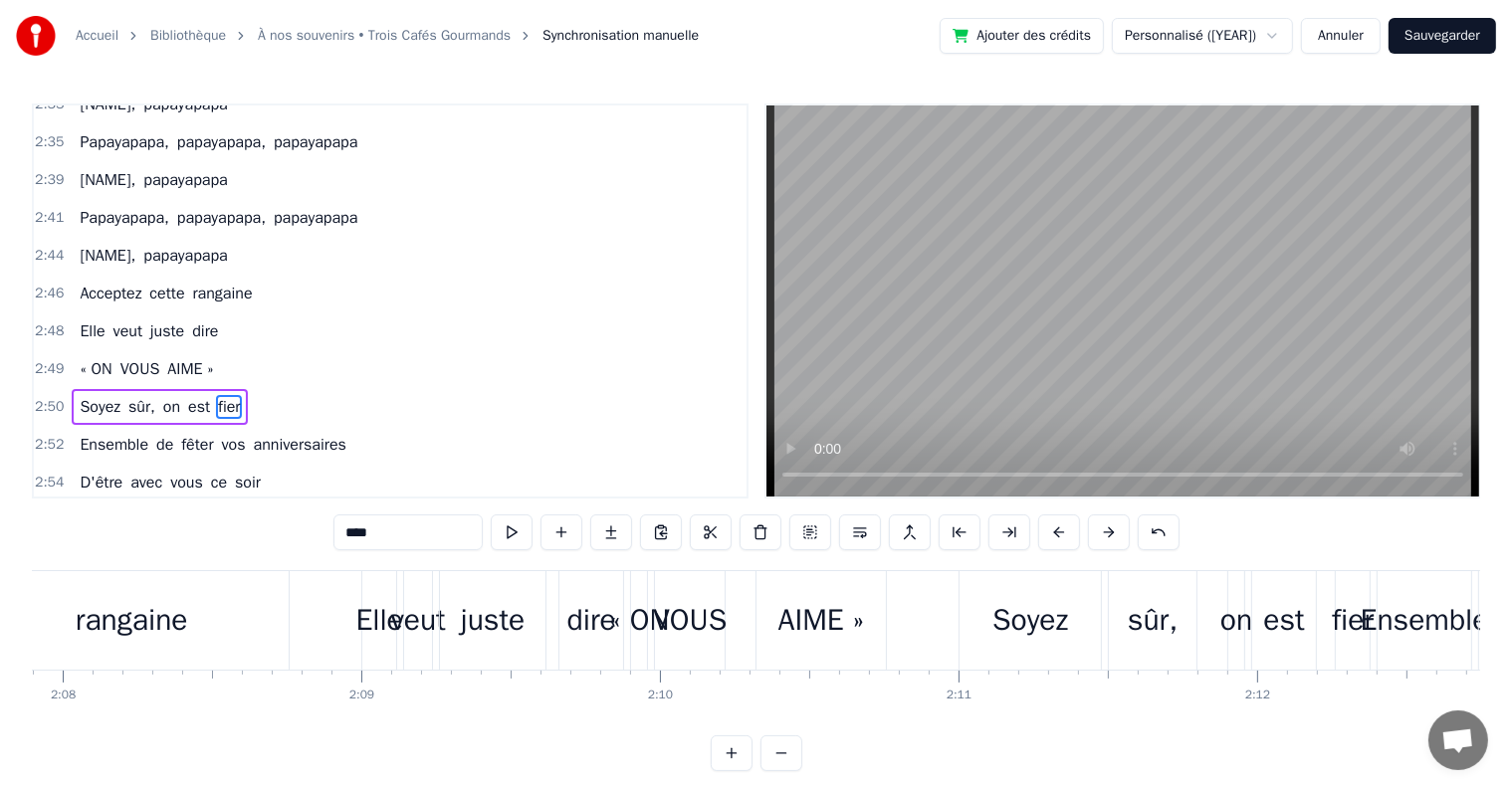 scroll, scrollTop: 0, scrollLeft: 38224, axis: horizontal 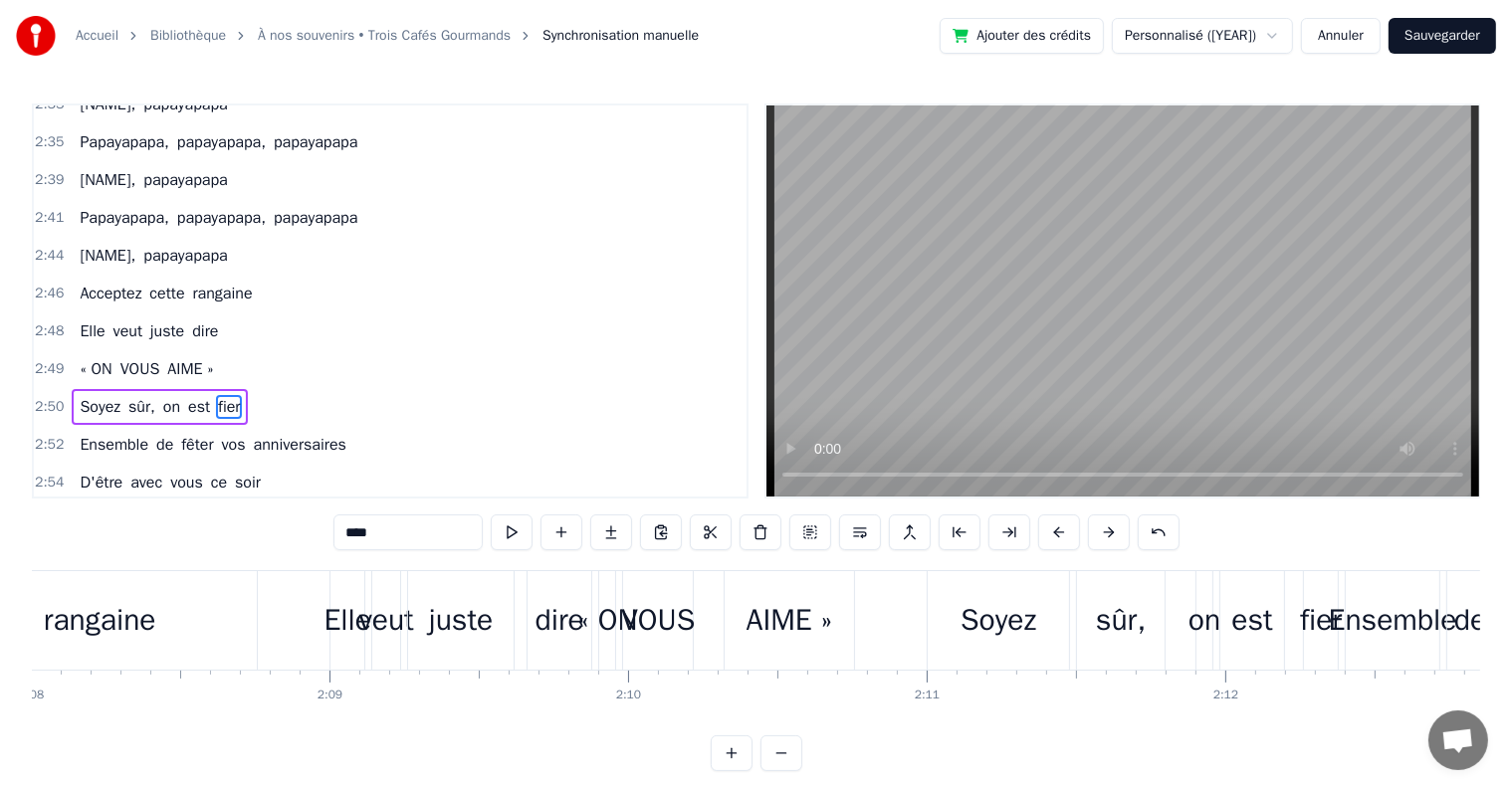 click on "AIME »" at bounding box center (789, 620) 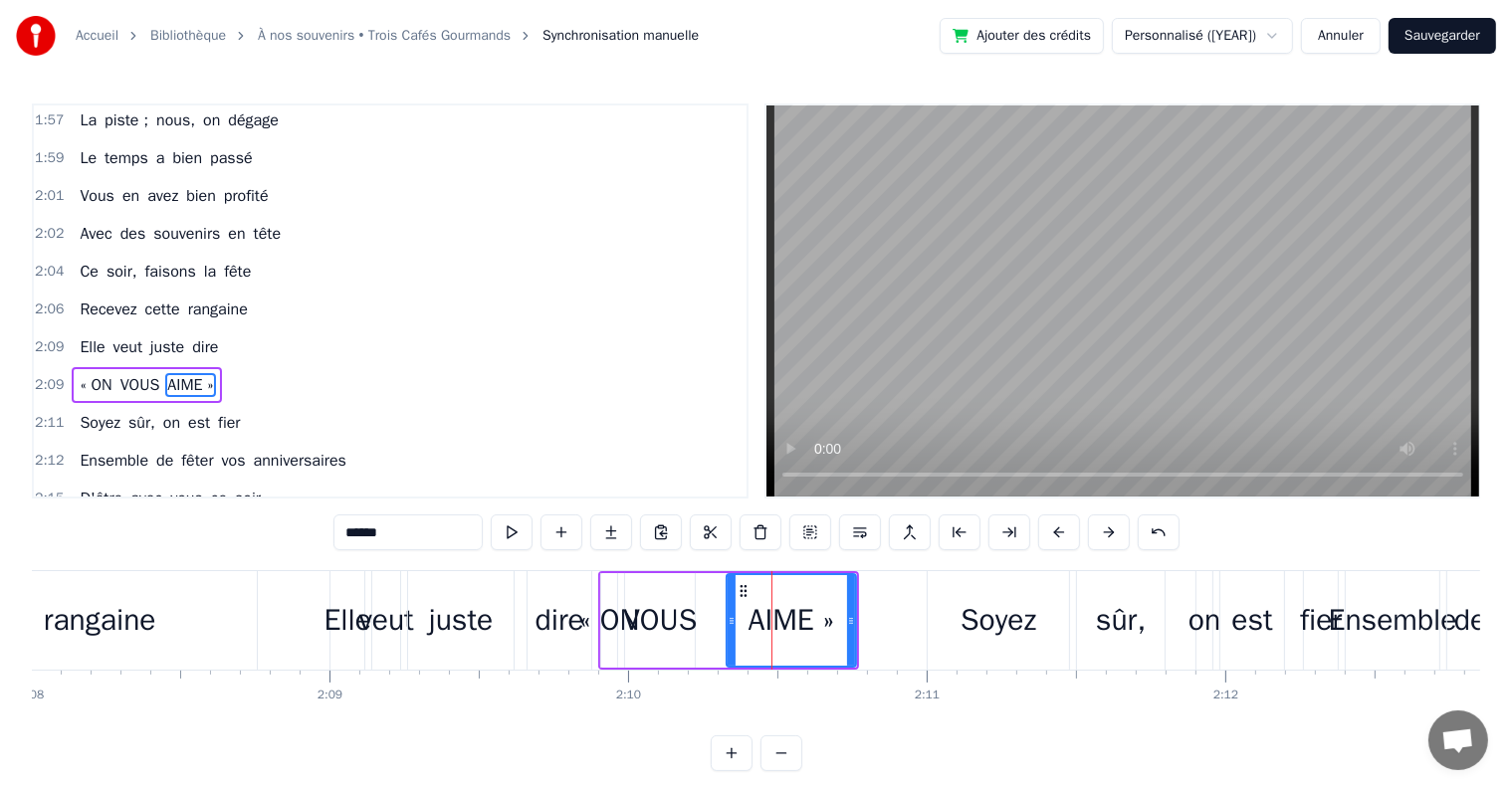 scroll, scrollTop: 2385, scrollLeft: 0, axis: vertical 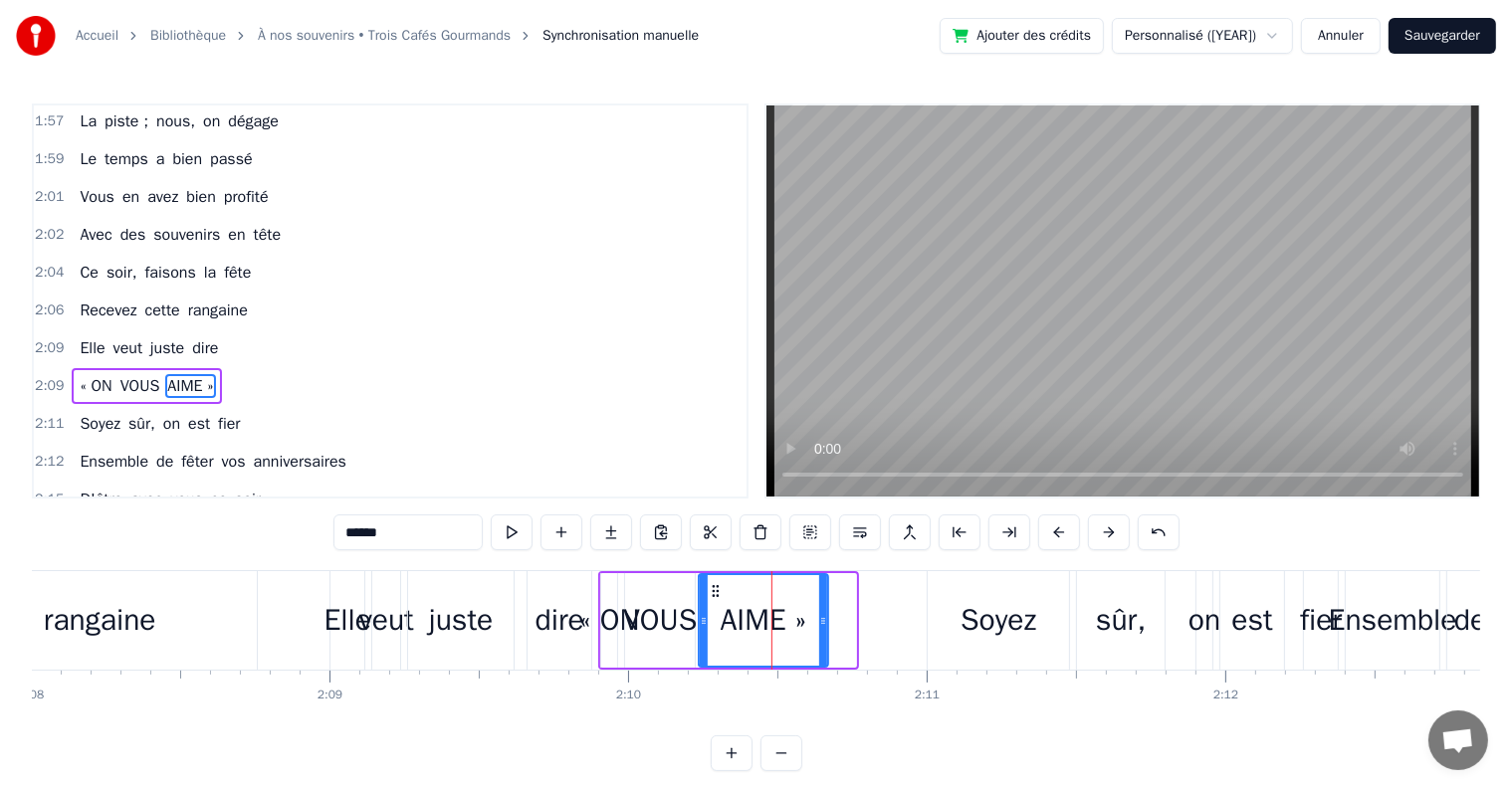 drag, startPoint x: 741, startPoint y: 588, endPoint x: 713, endPoint y: 589, distance: 28.01785 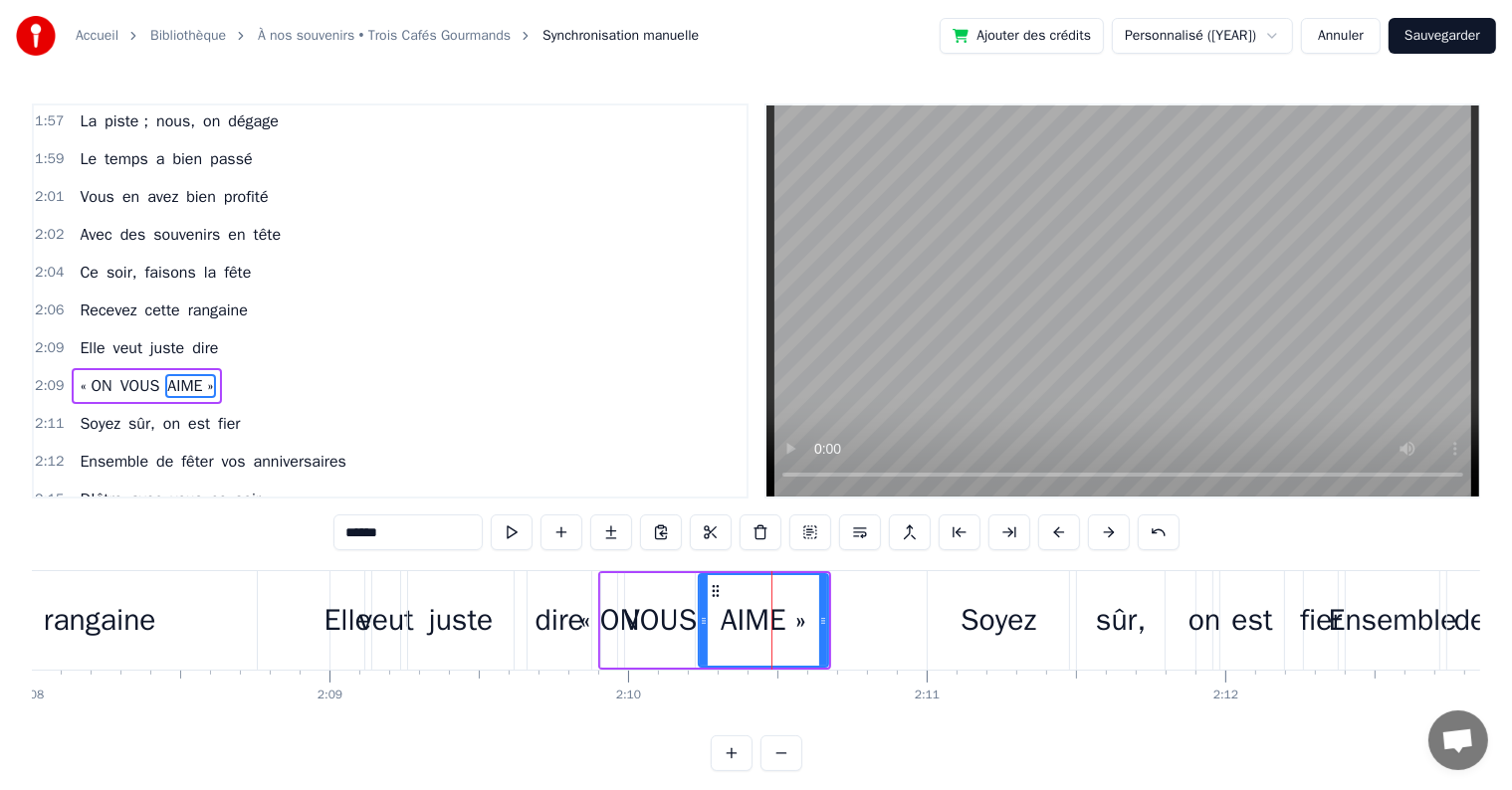 click on "Elle" at bounding box center (347, 620) 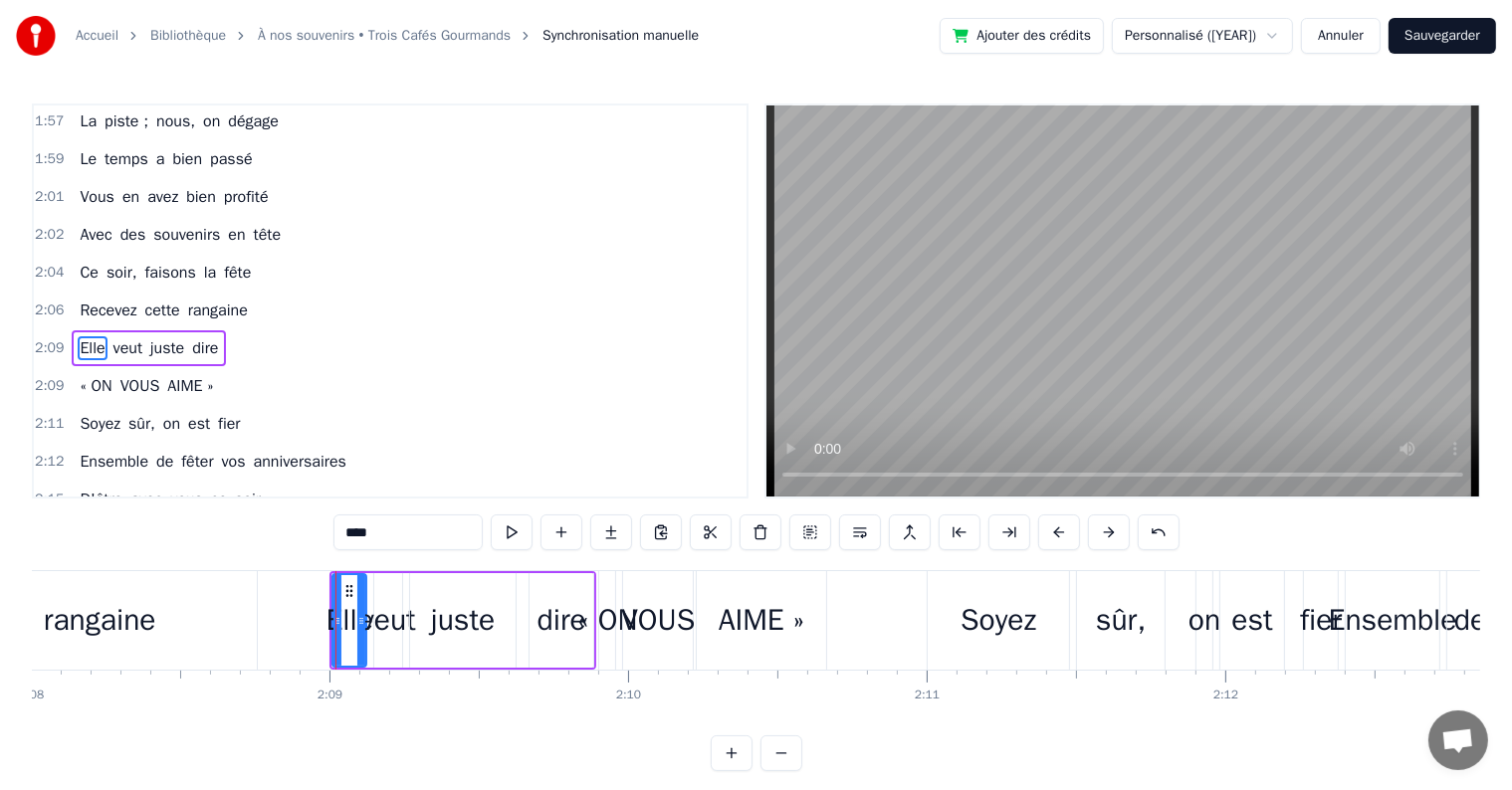 scroll, scrollTop: 2348, scrollLeft: 0, axis: vertical 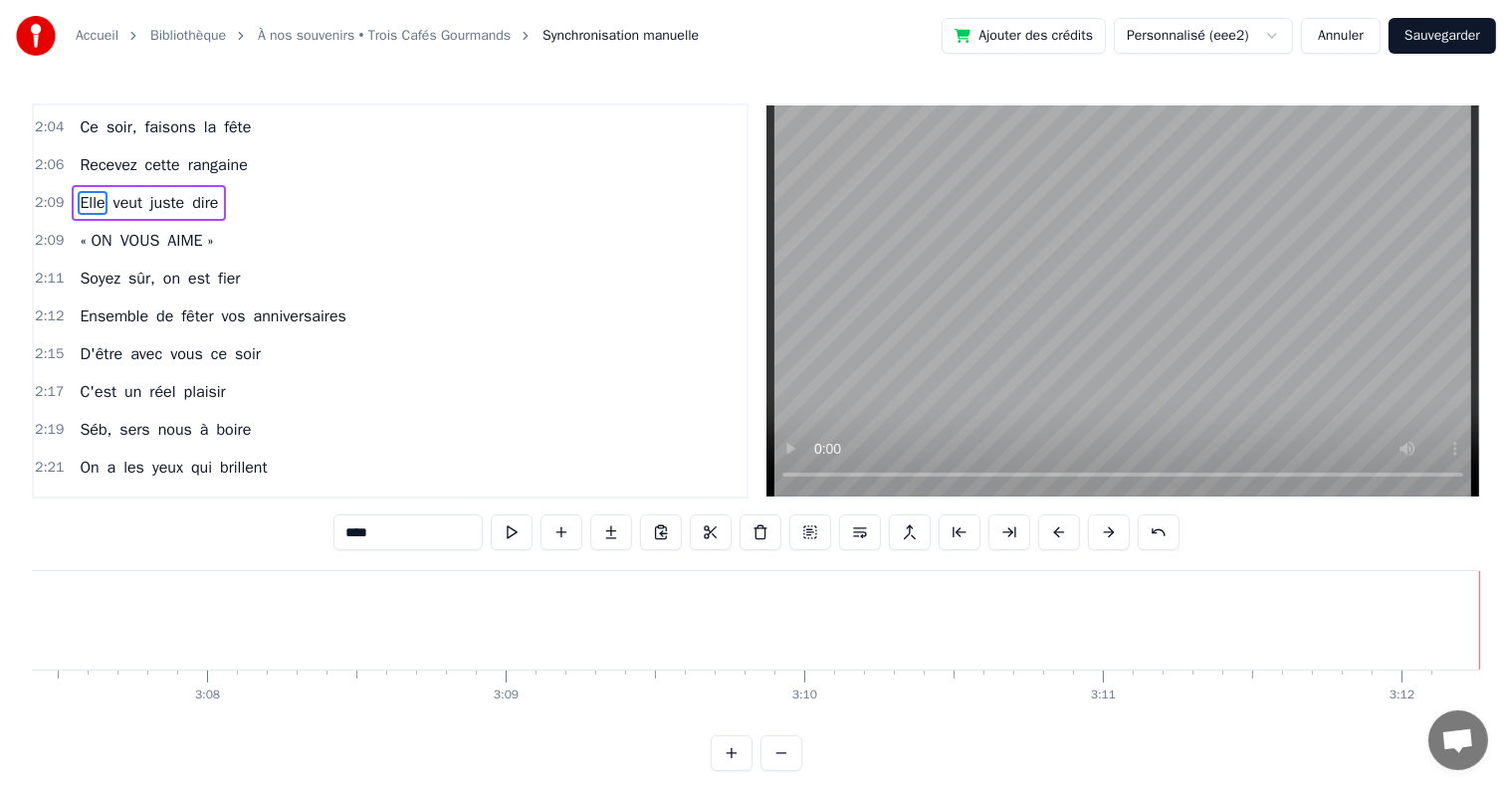 click on "Papayapapa," at bounding box center [123, 505] 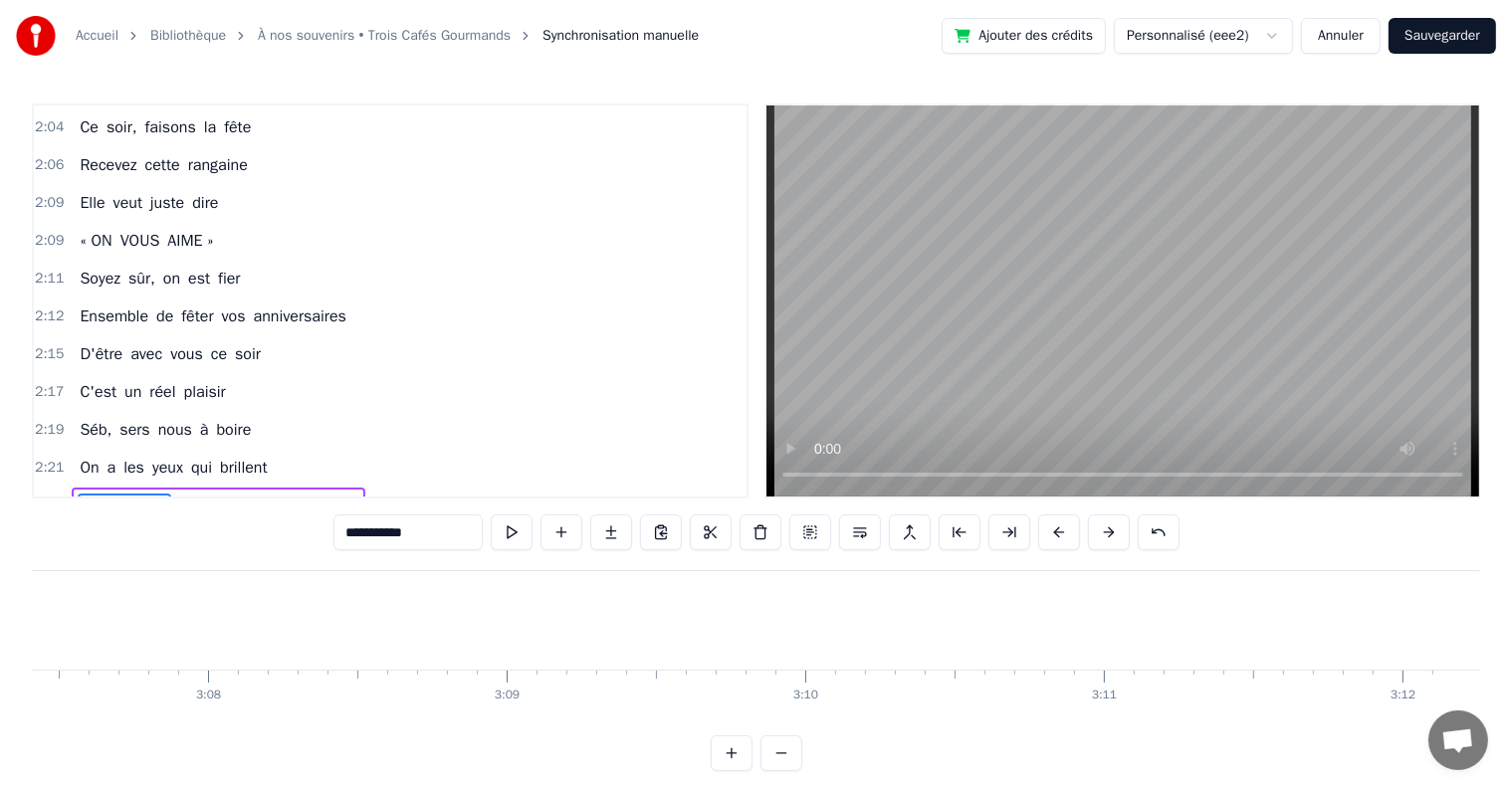 scroll, scrollTop: 0, scrollLeft: 55964, axis: horizontal 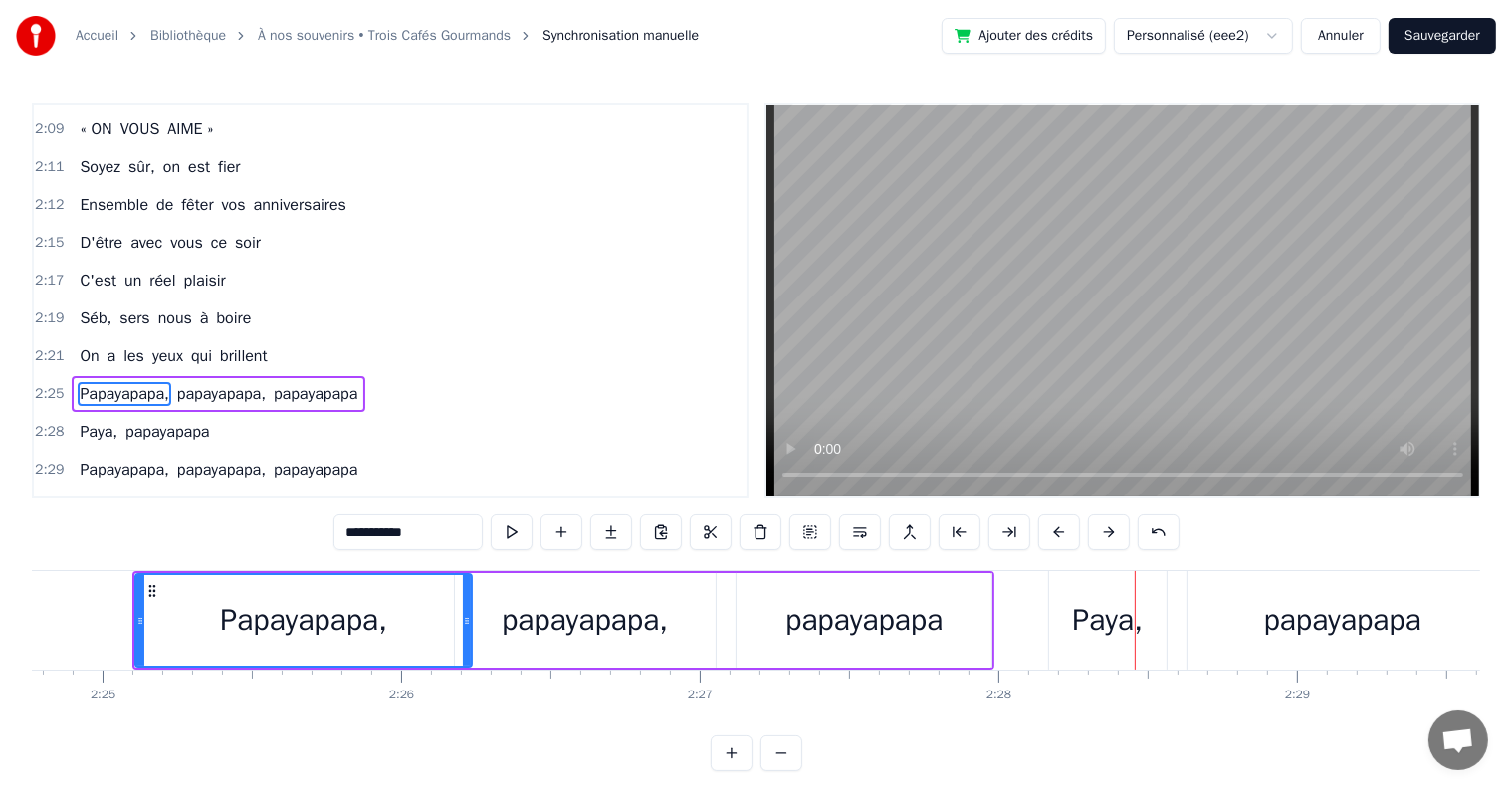 click on "papayapapa," at bounding box center (584, 620) 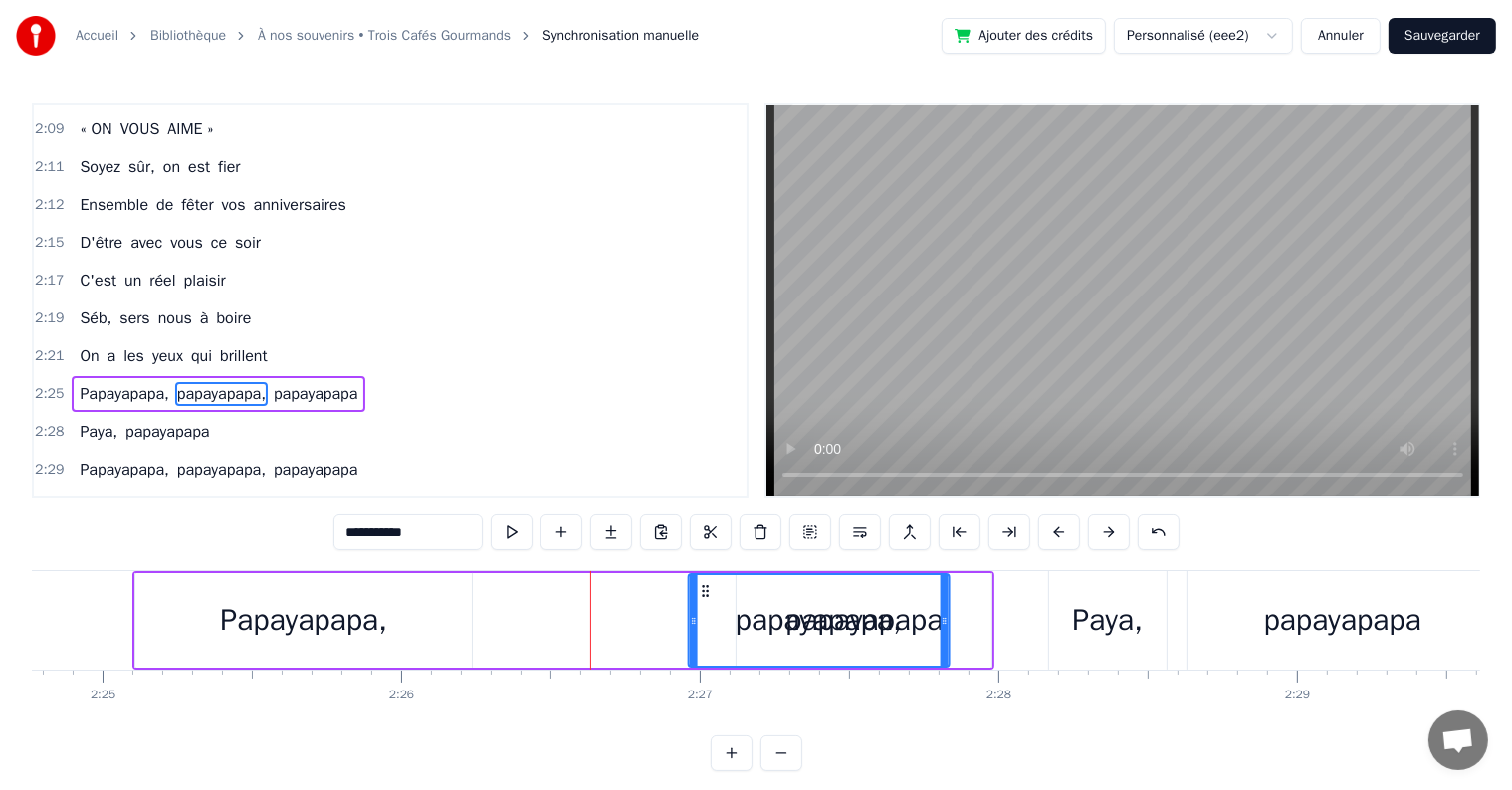 drag, startPoint x: 472, startPoint y: 593, endPoint x: 706, endPoint y: 597, distance: 234.03419 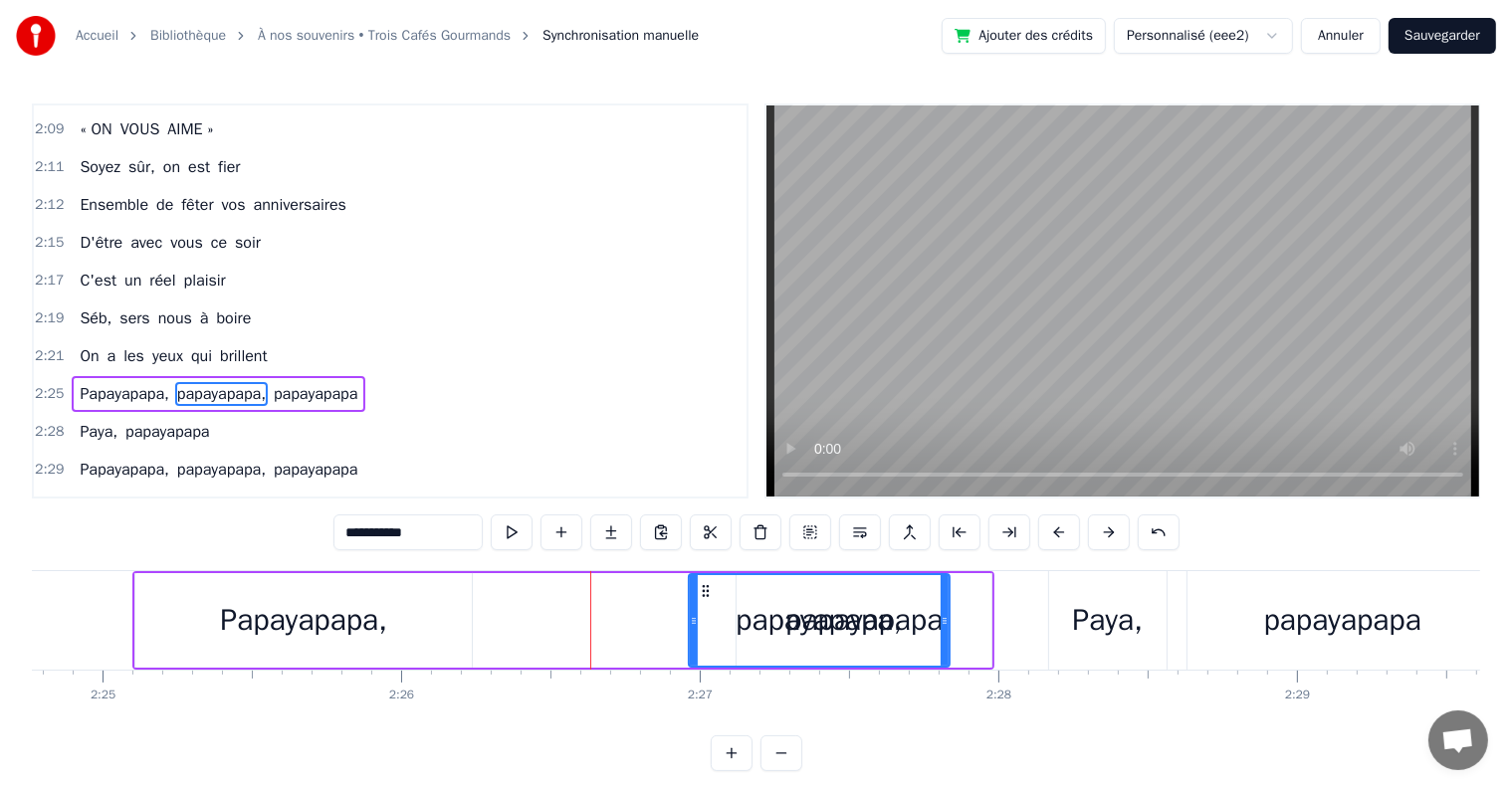 click on "papayapapa" at bounding box center (864, 620) 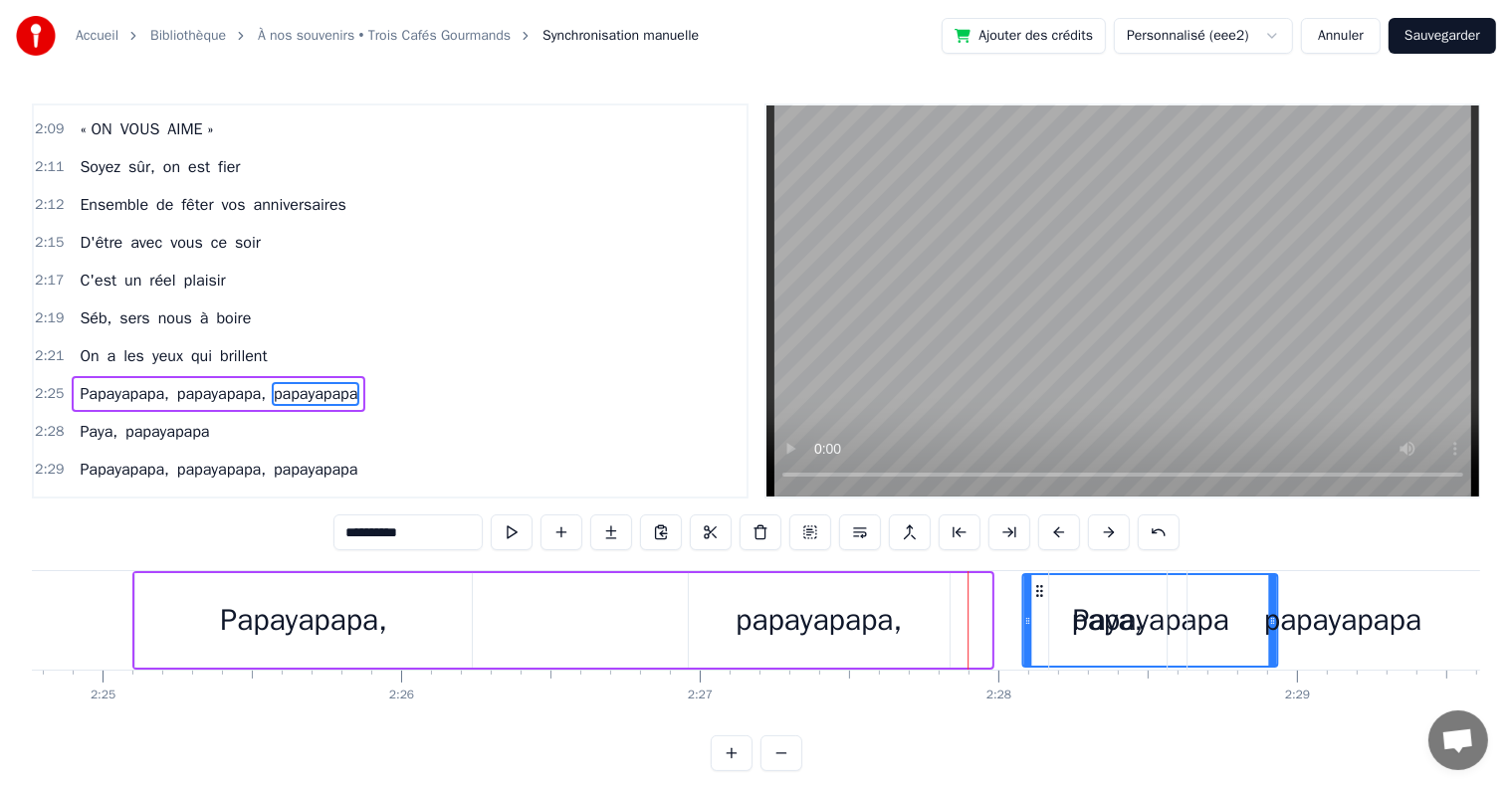 drag, startPoint x: 753, startPoint y: 589, endPoint x: 1039, endPoint y: 601, distance: 286.25164 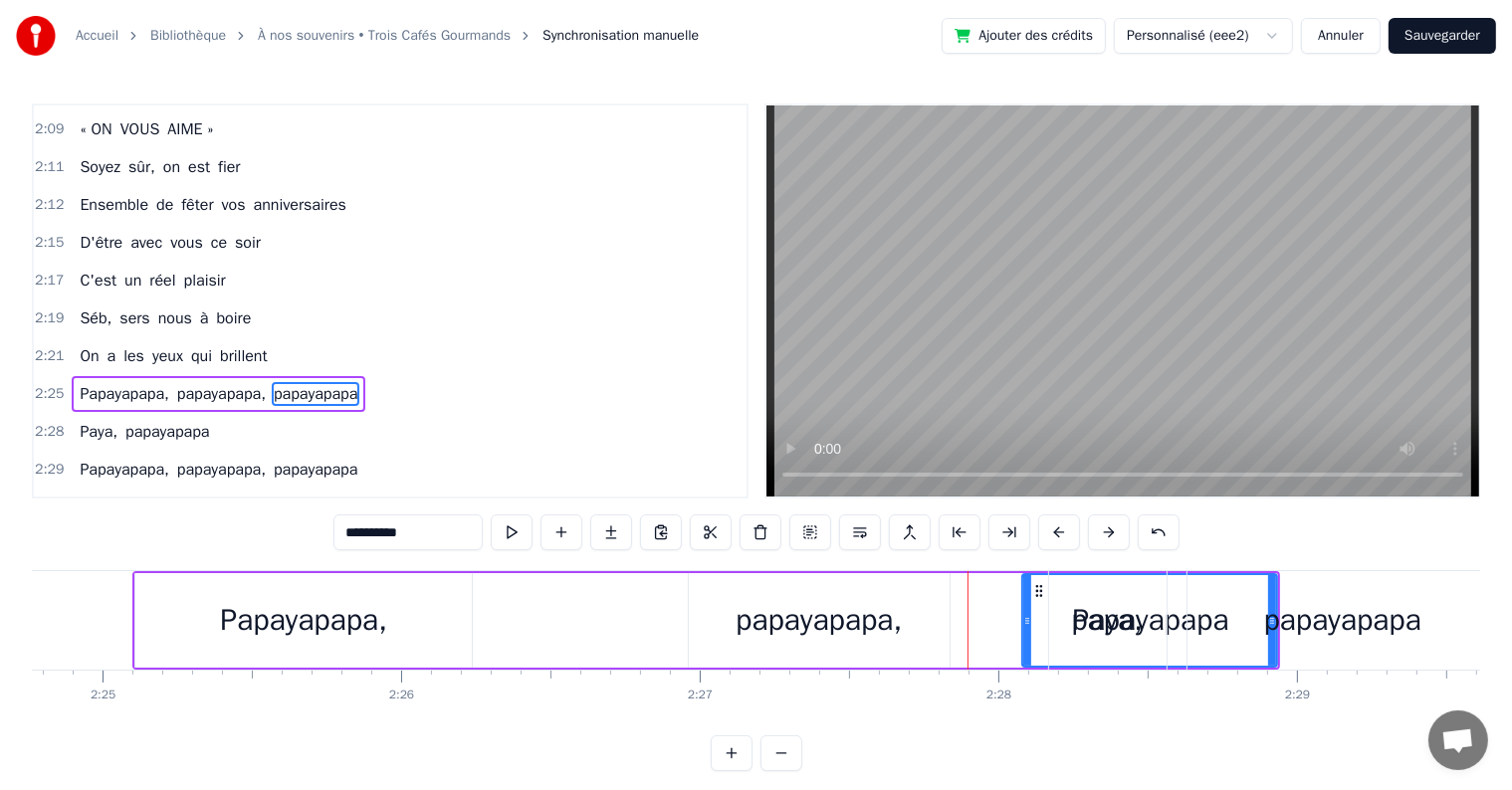 click on "Papayapapa," at bounding box center [304, 620] 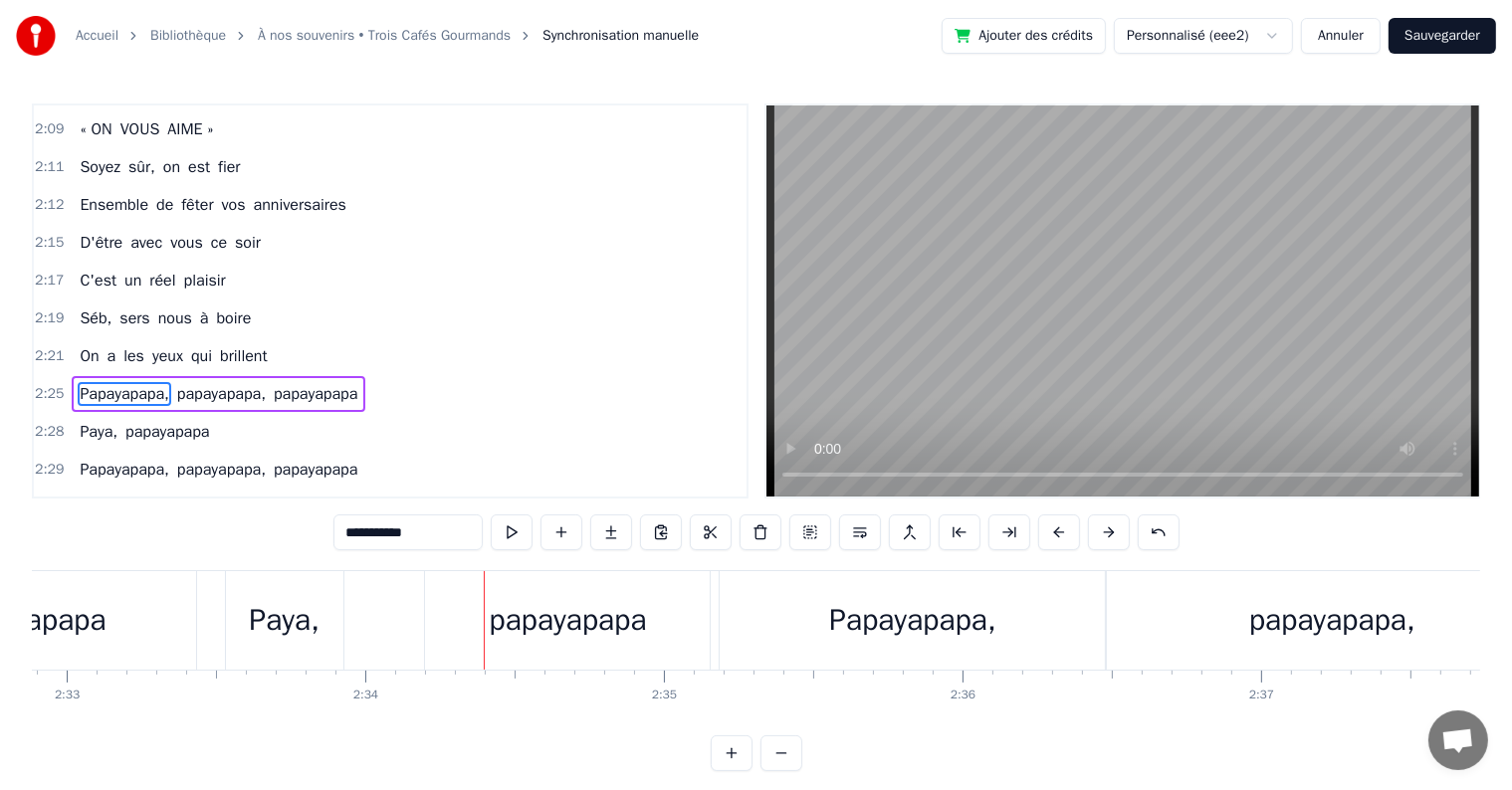 scroll, scrollTop: 0, scrollLeft: 45827, axis: horizontal 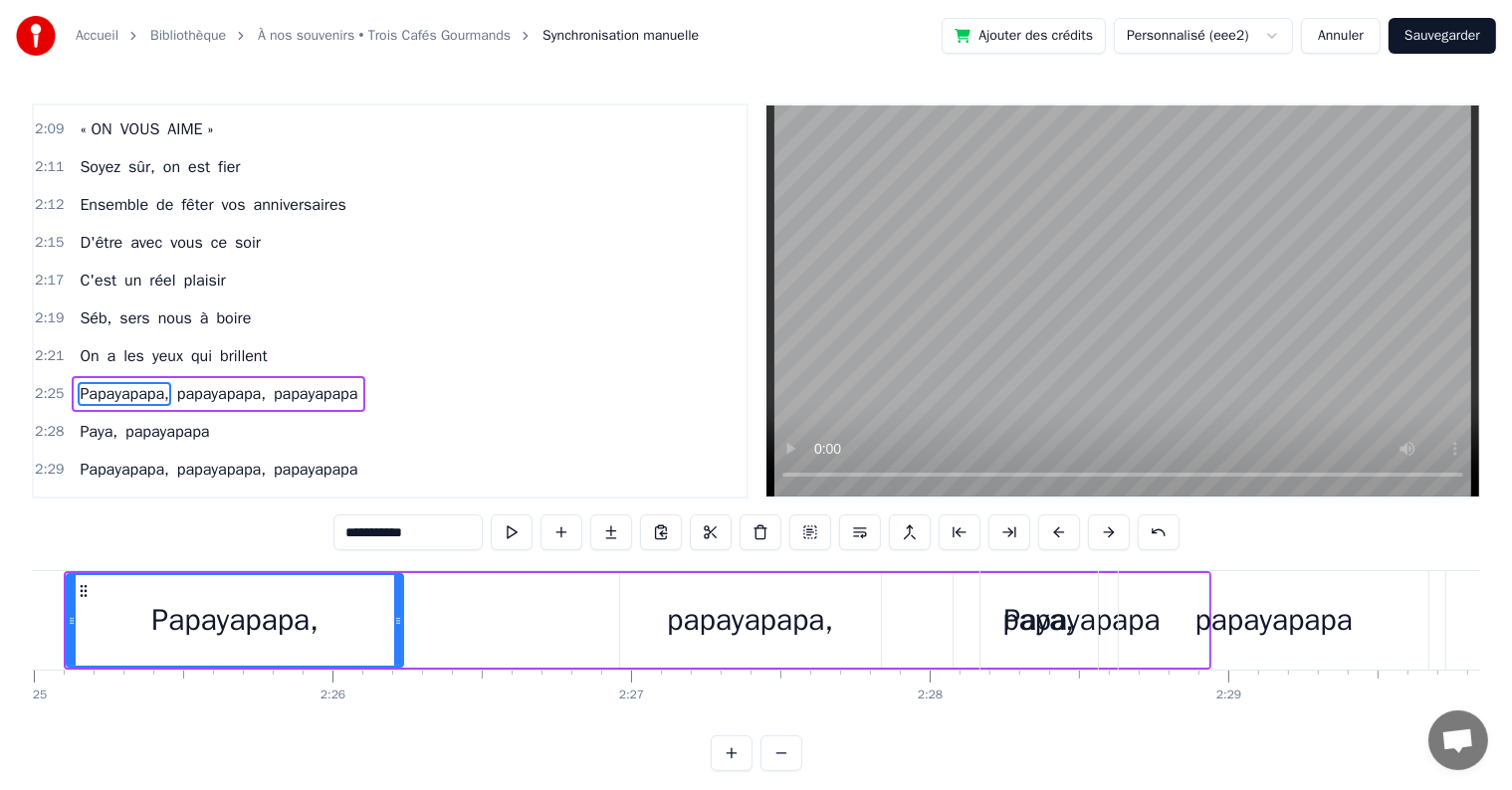click on "Paya," at bounding box center [1038, 620] 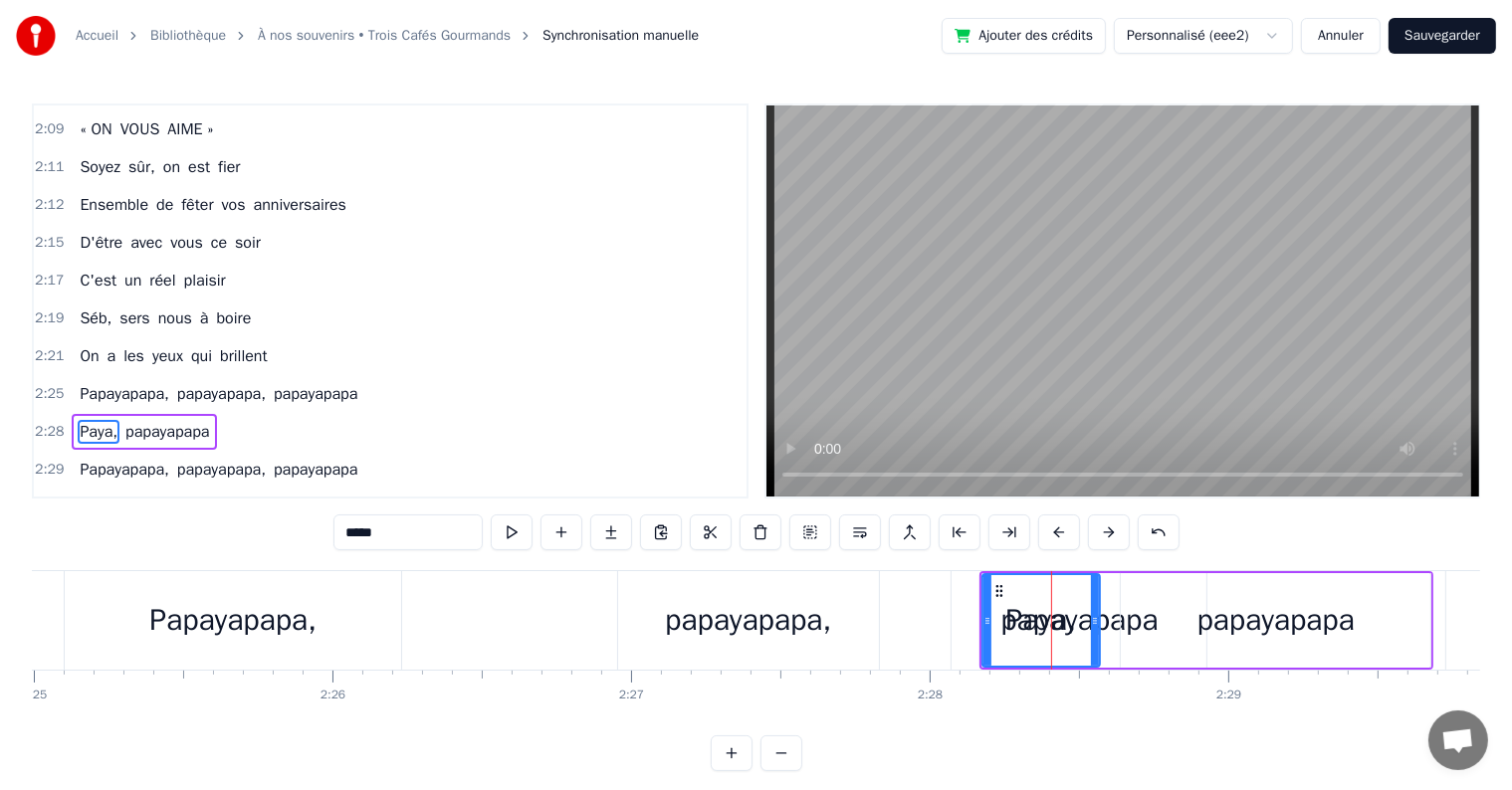 scroll, scrollTop: 2678, scrollLeft: 0, axis: vertical 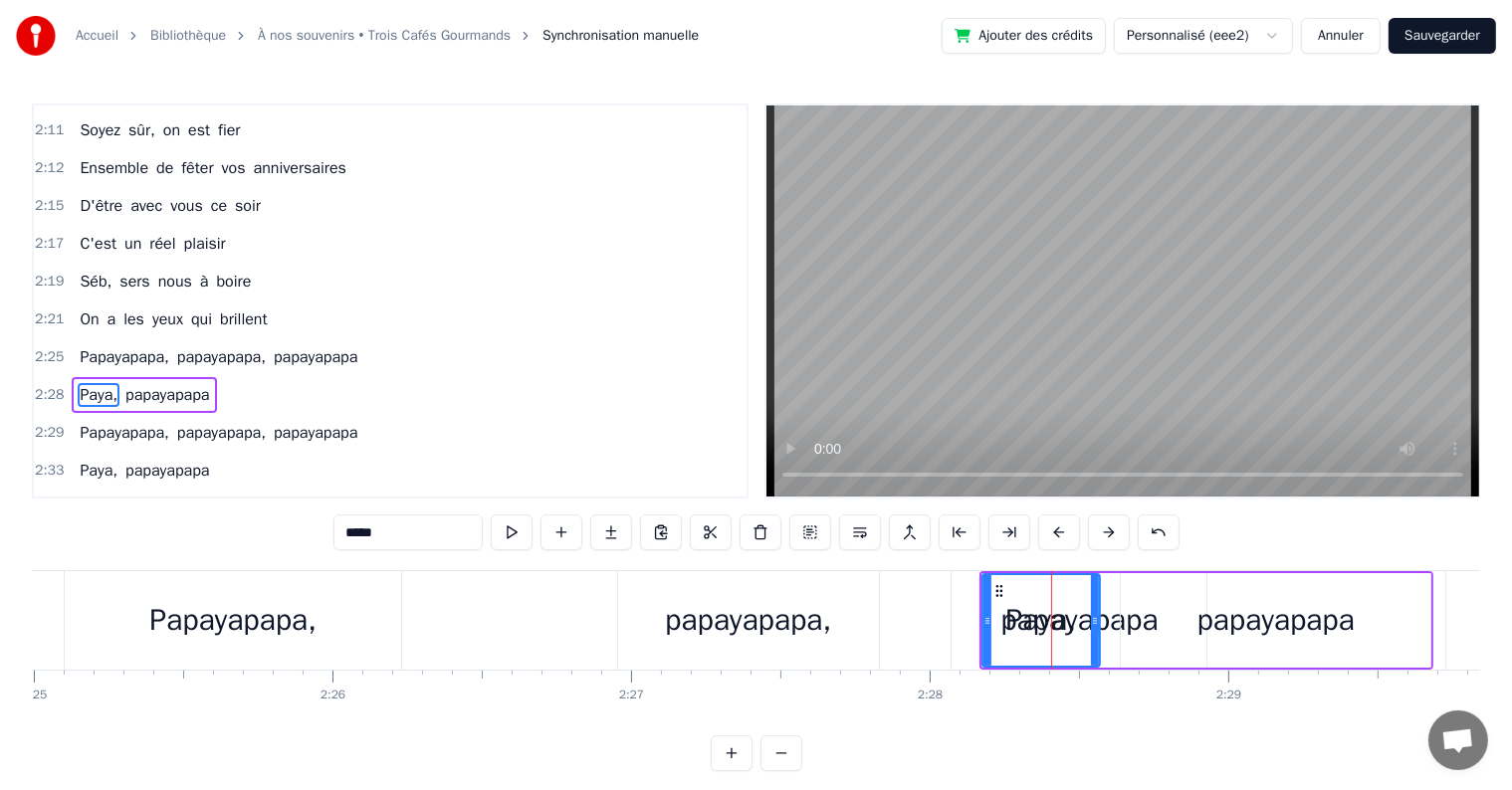 click on "papayapapa" at bounding box center (1275, 620) 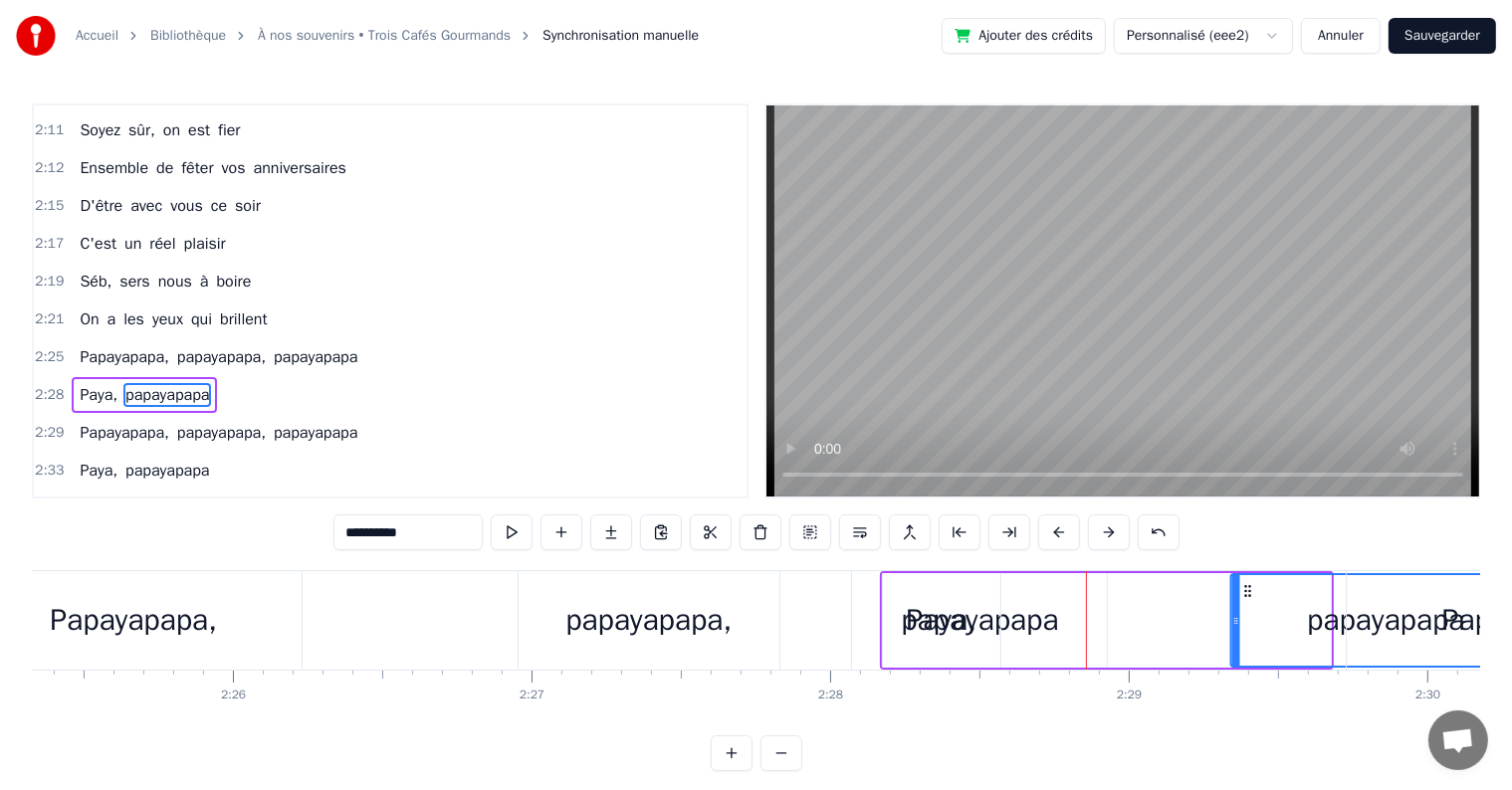 scroll, scrollTop: 0, scrollLeft: 43405, axis: horizontal 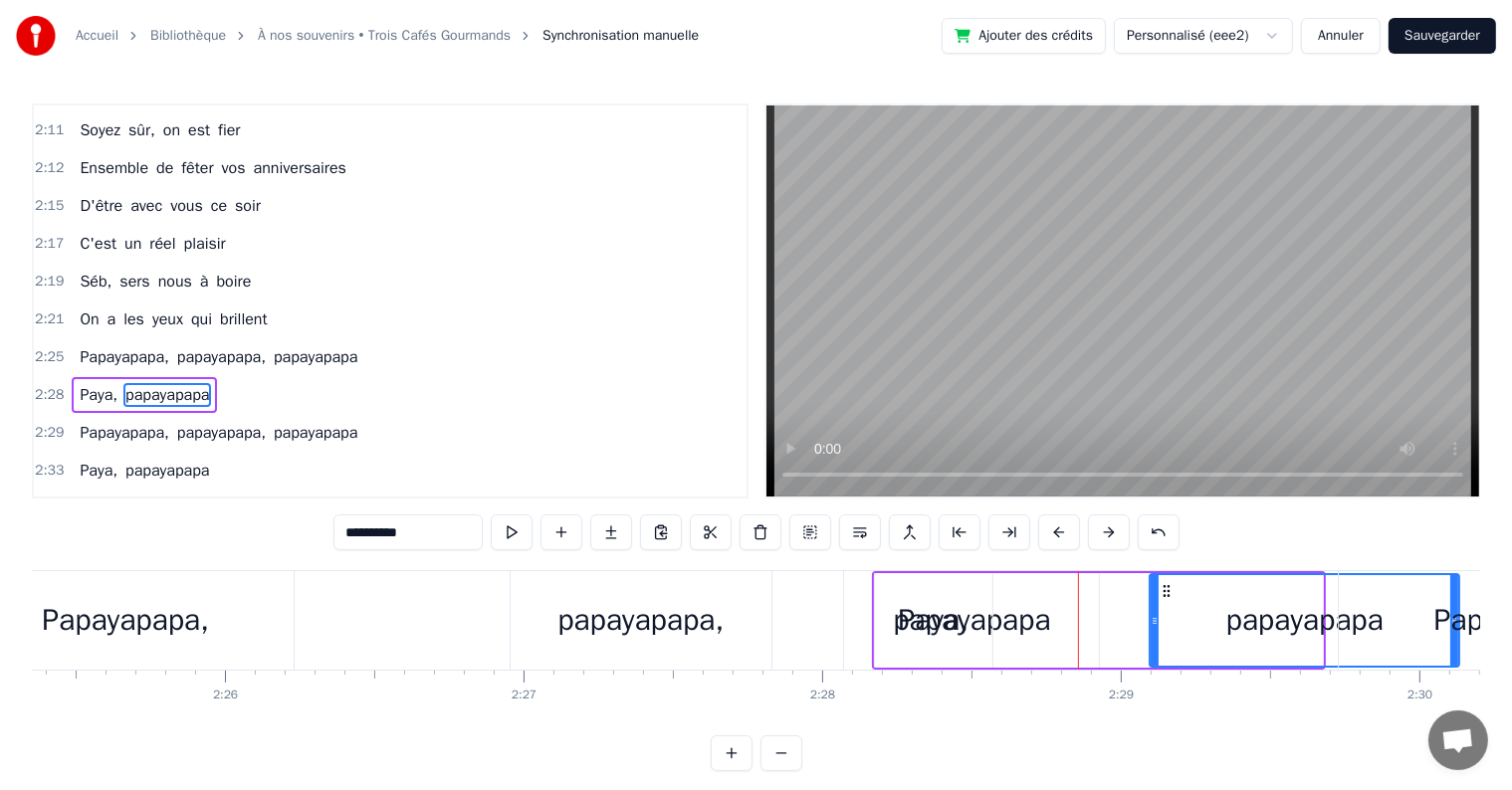 drag, startPoint x: 1135, startPoint y: 588, endPoint x: 1161, endPoint y: 597, distance: 27.513633 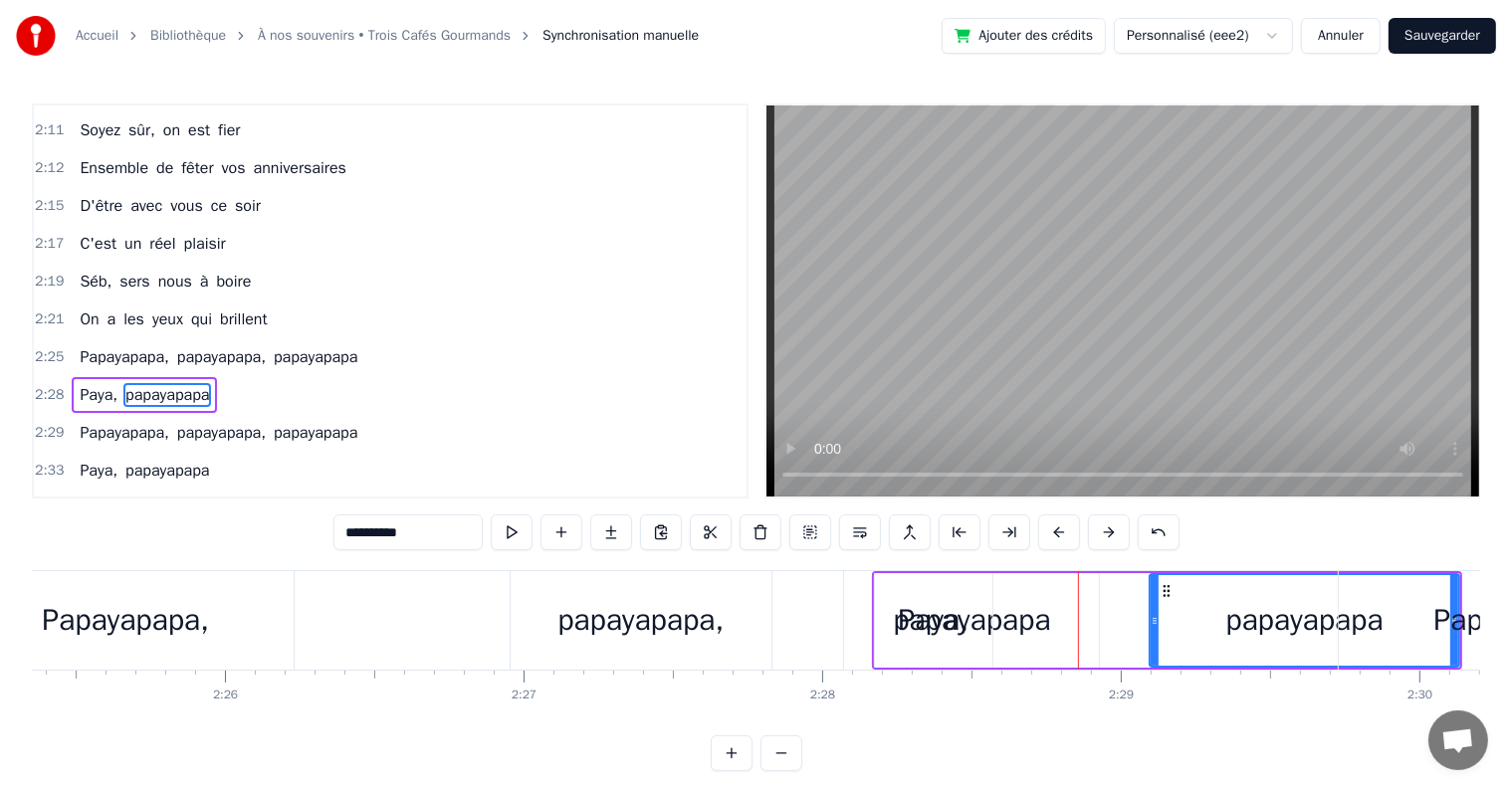 click on "Paya," at bounding box center (933, 620) 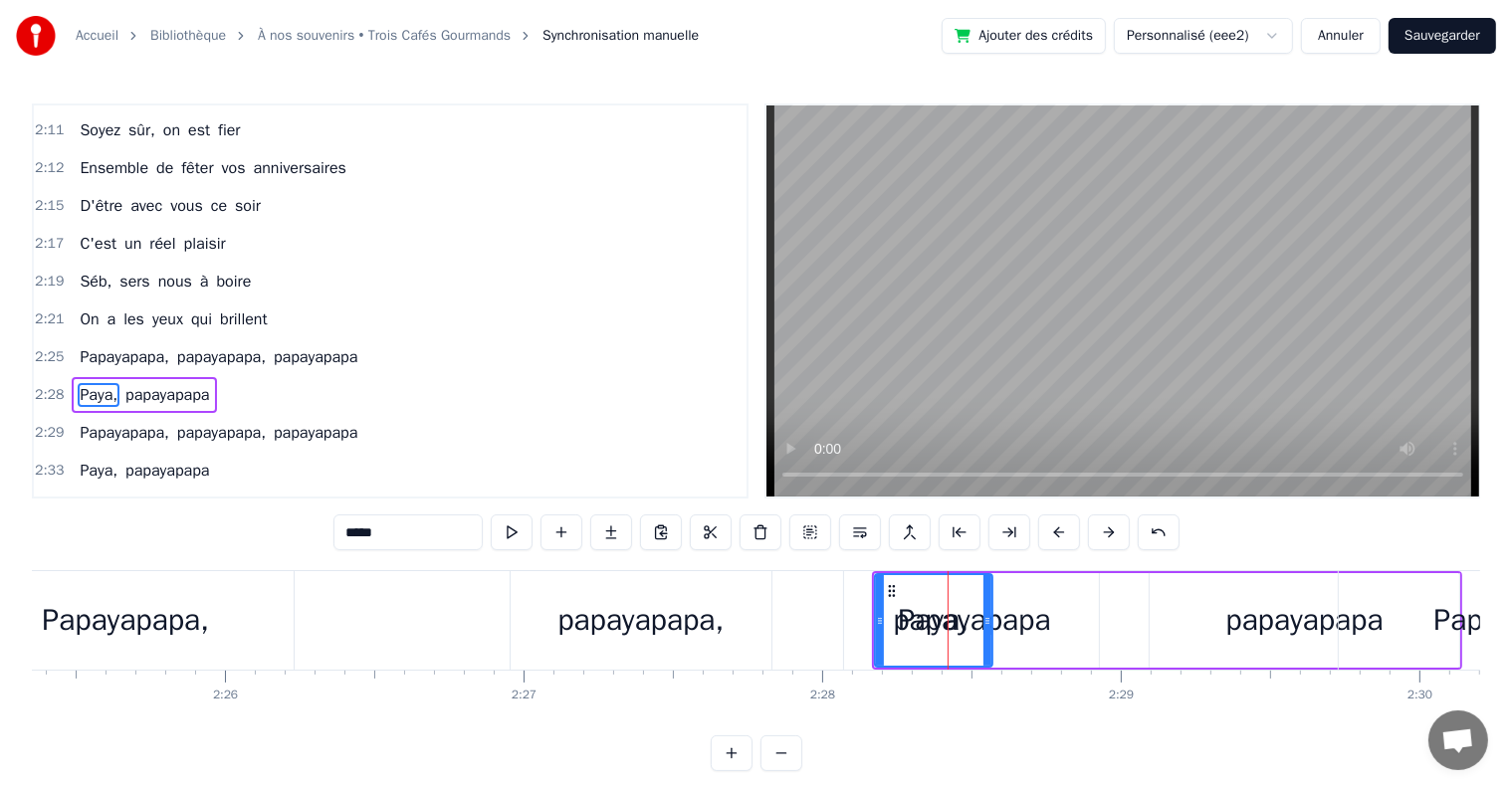 click on "Paya," at bounding box center [933, 620] 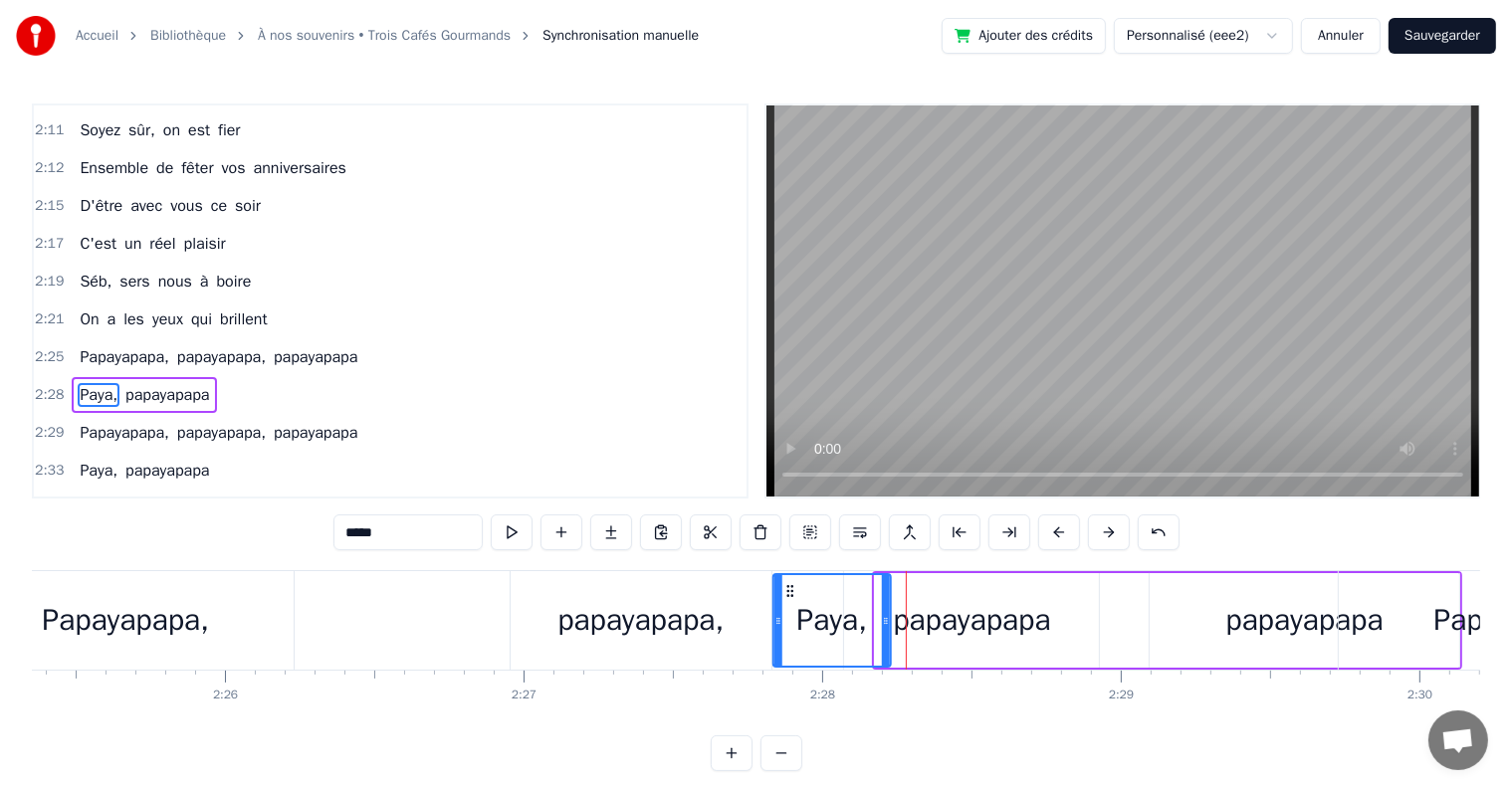 drag, startPoint x: 892, startPoint y: 587, endPoint x: 790, endPoint y: 629, distance: 110.308658 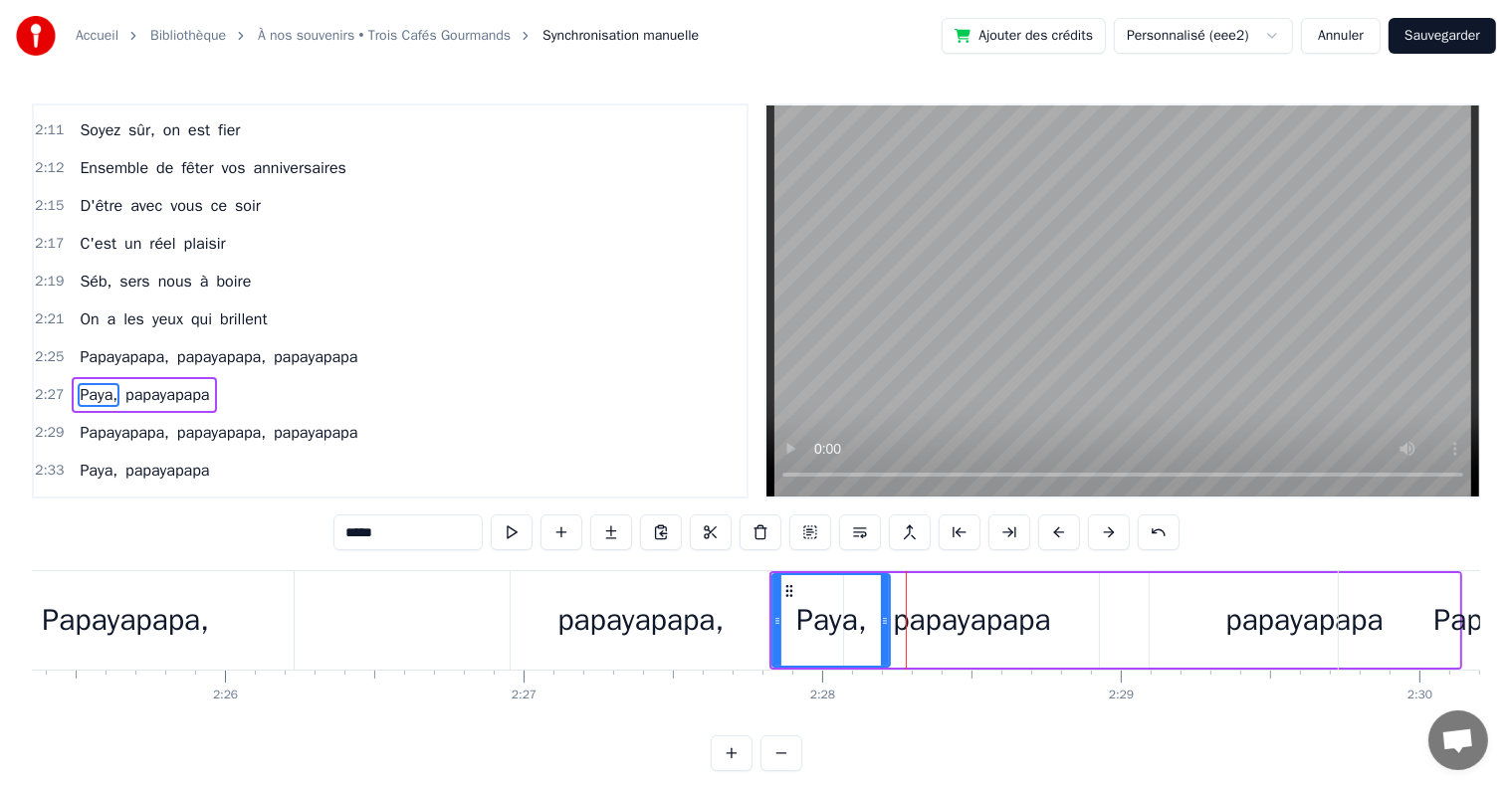 click on "Paya, papayapapa" at bounding box center [1116, 620] 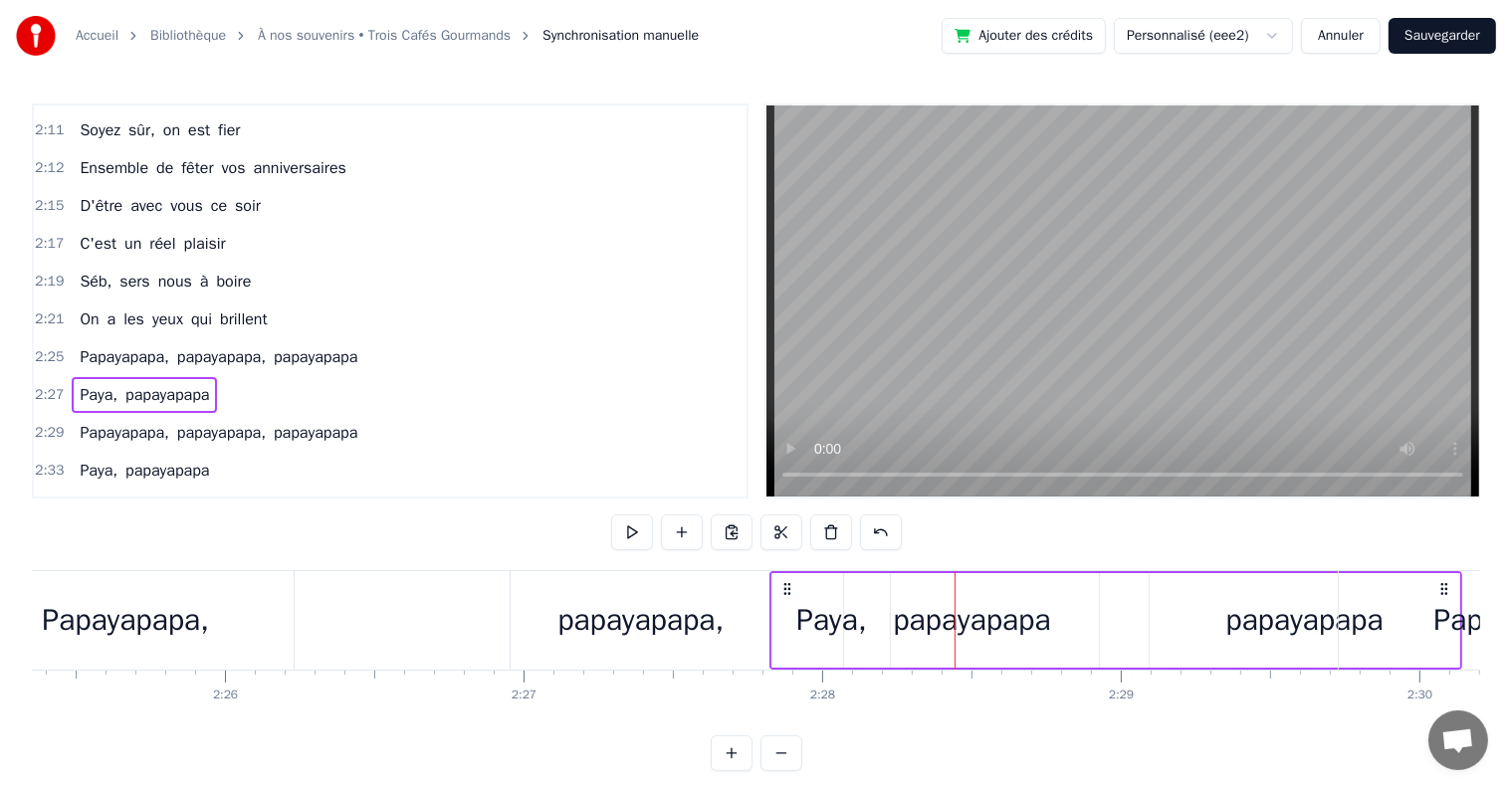 click on "Paya, papayapapa" at bounding box center (1116, 620) 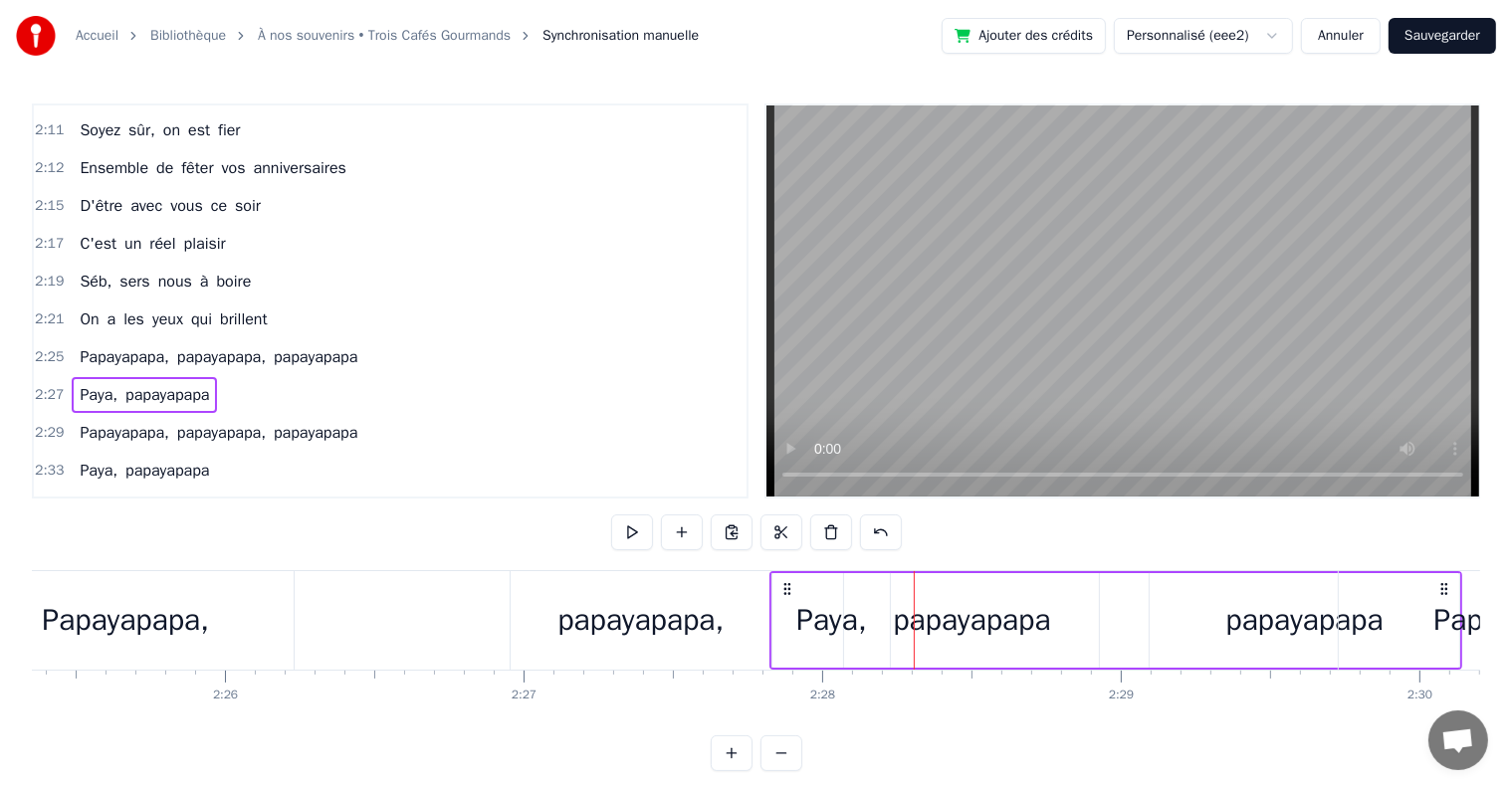 click on "Paya, papayapapa" at bounding box center (1116, 620) 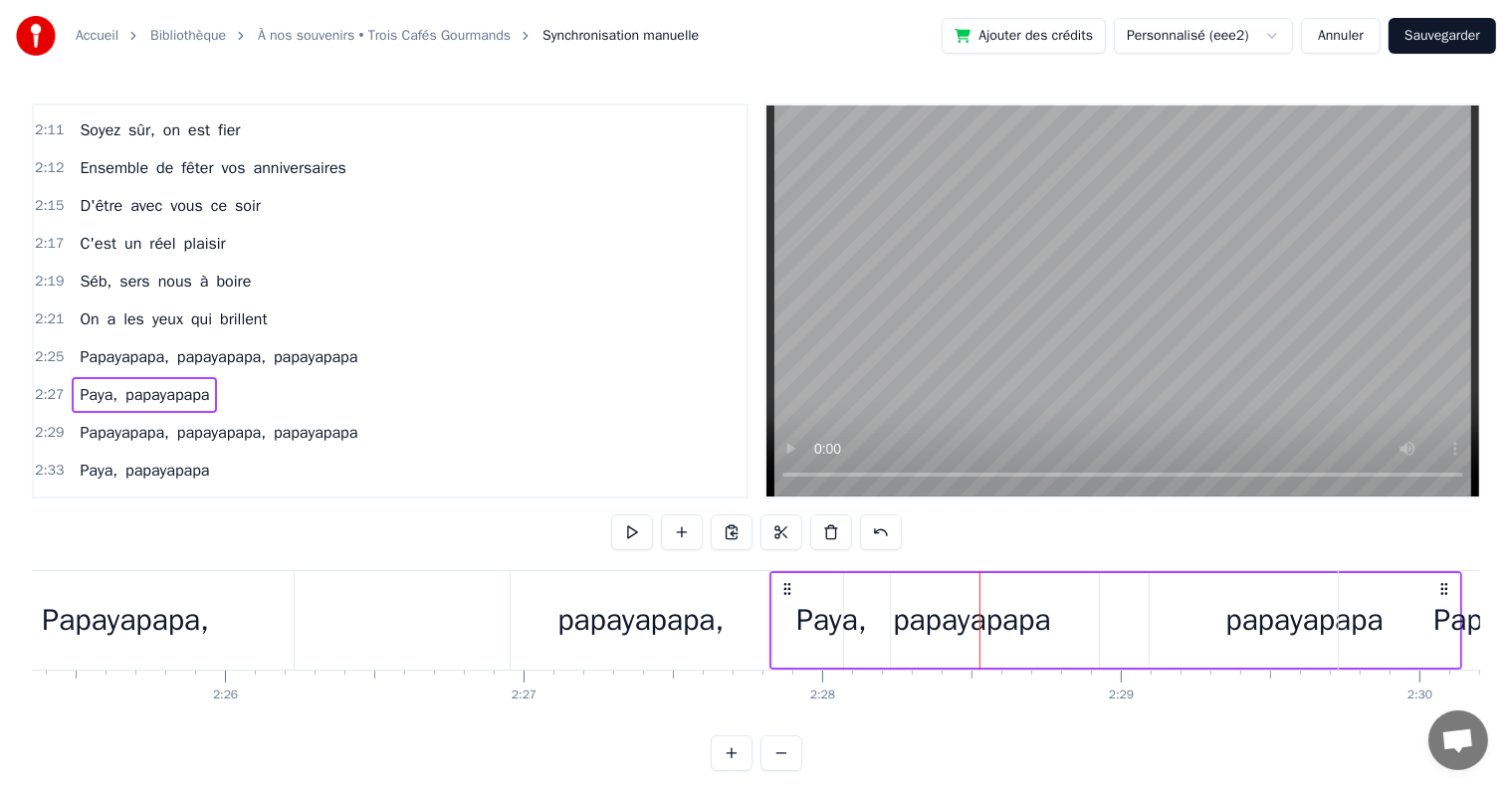 click on "Paya, papayapapa" at bounding box center (1116, 620) 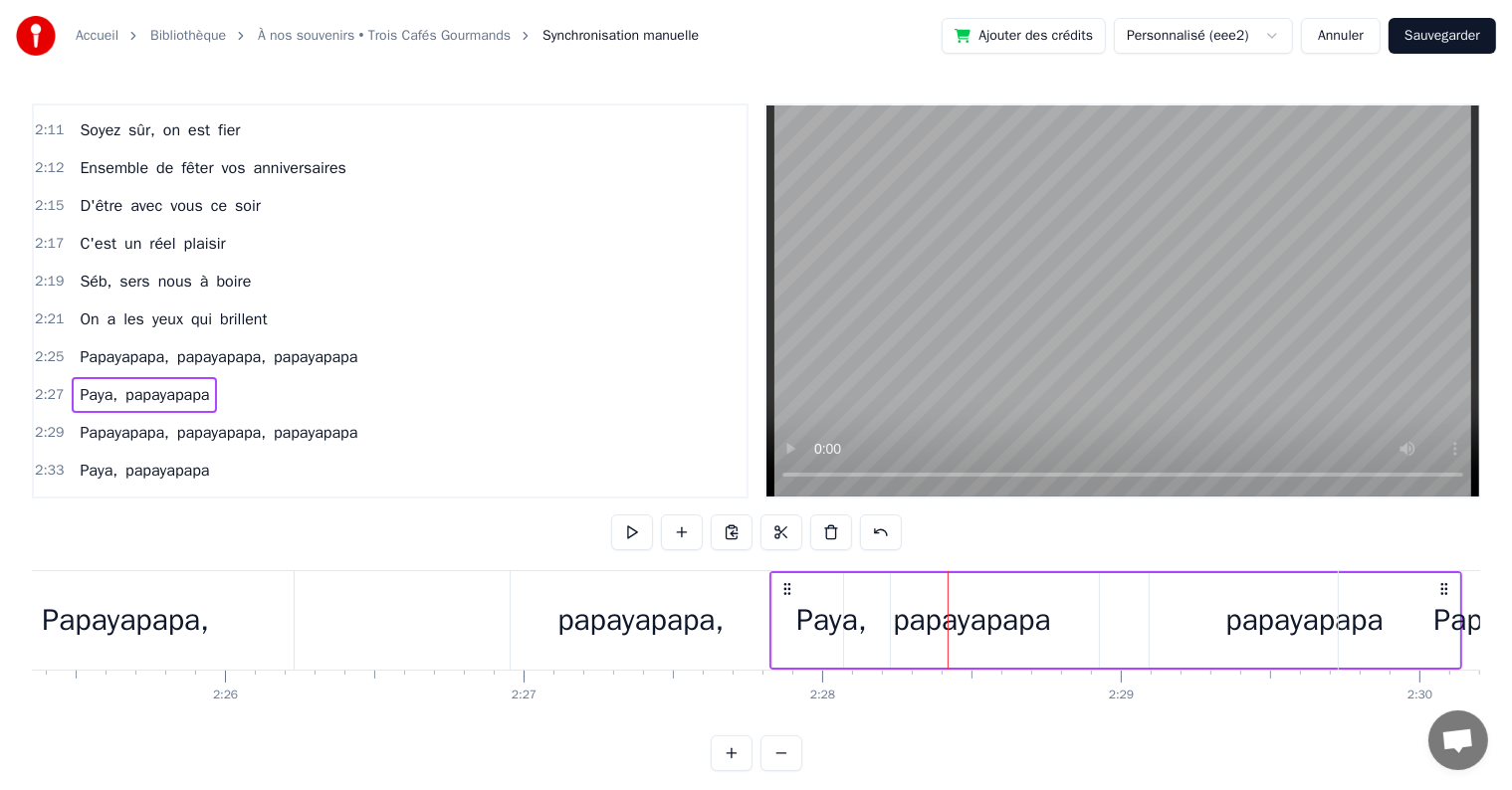 click at bounding box center [948, 620] 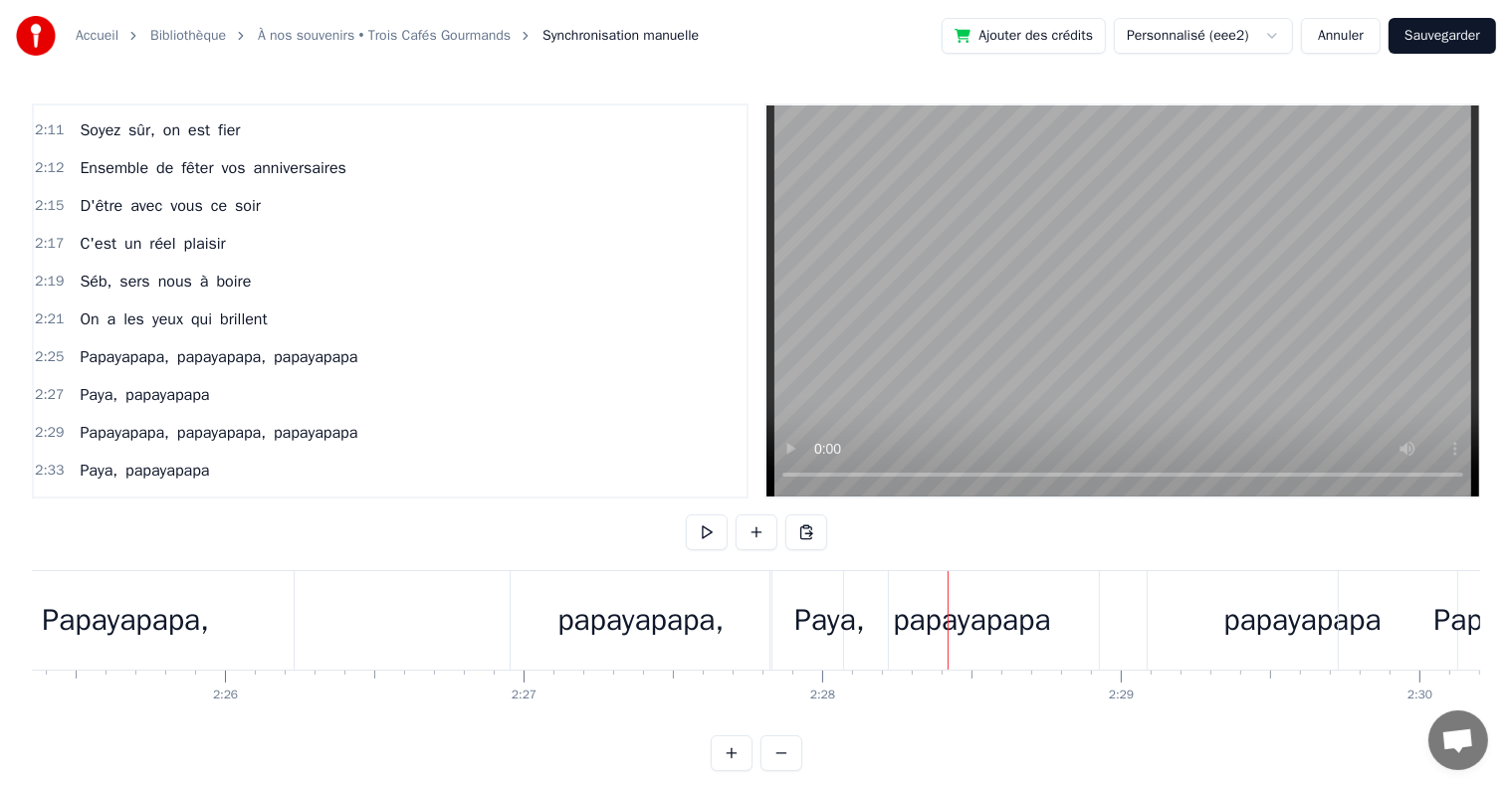 click on "Paya, papayapapa" at bounding box center (1116, 620) 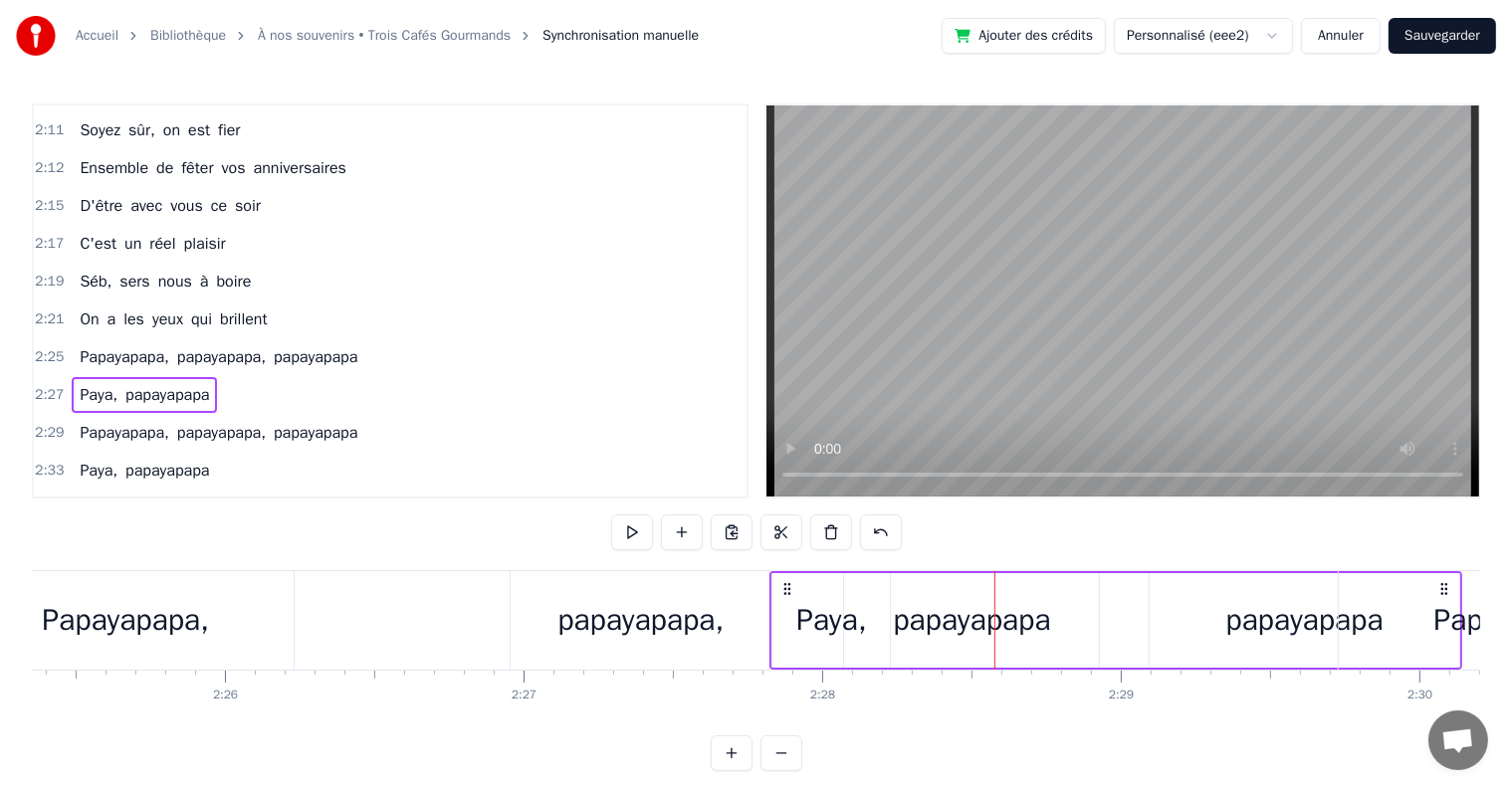 drag, startPoint x: 969, startPoint y: 629, endPoint x: 942, endPoint y: 633, distance: 27.294688 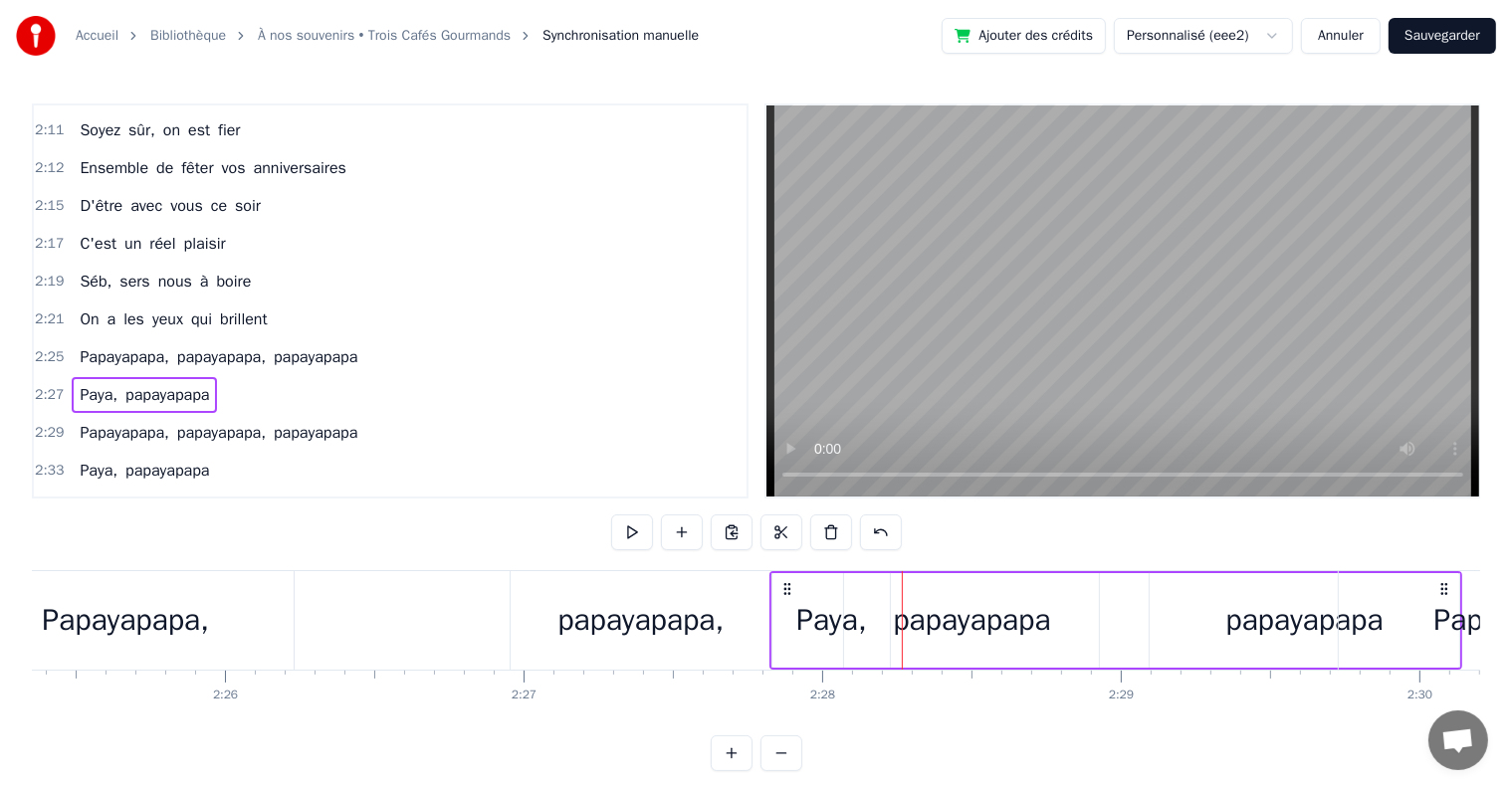 click 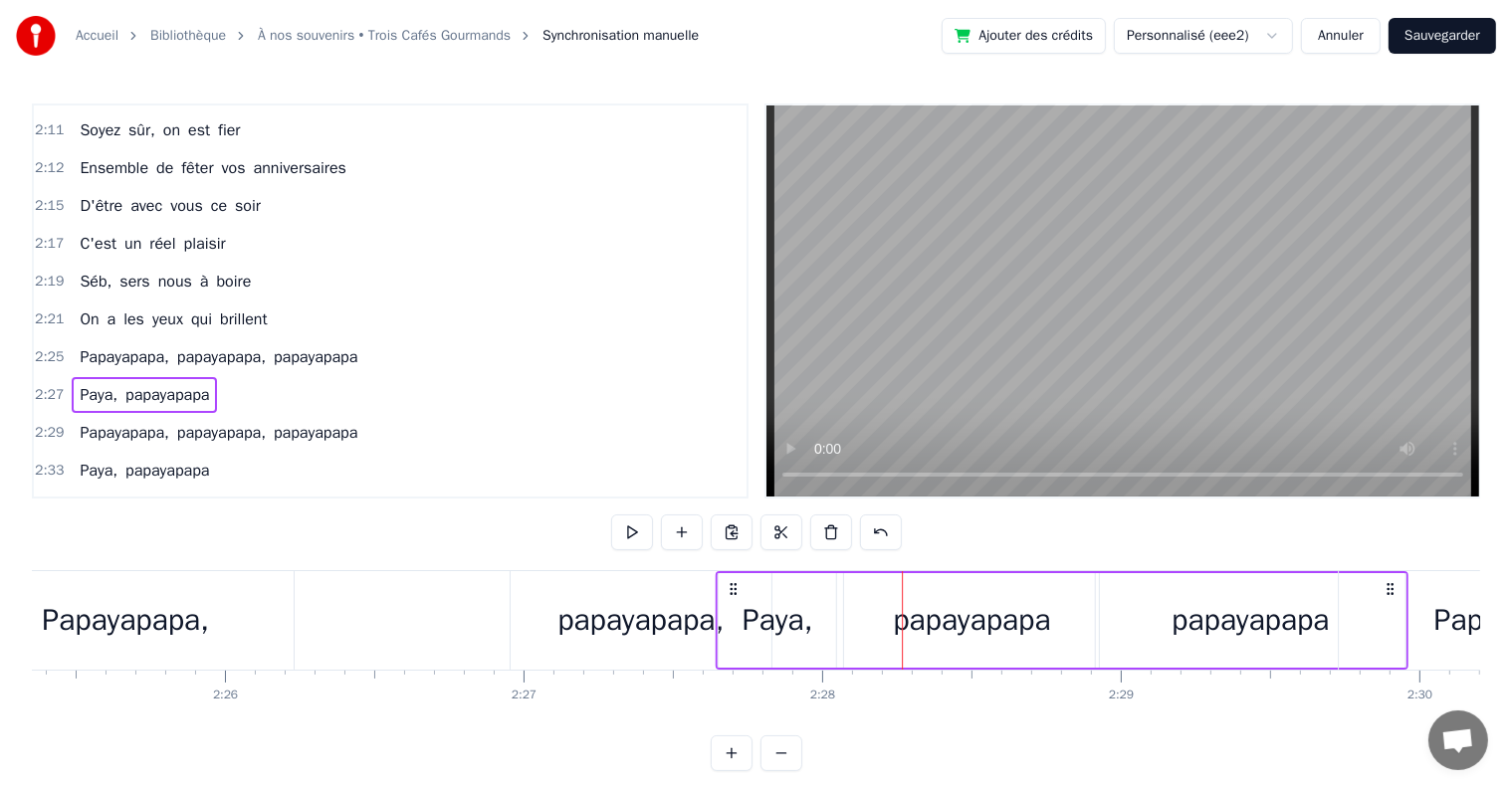 drag, startPoint x: 784, startPoint y: 589, endPoint x: 730, endPoint y: 609, distance: 57.5847 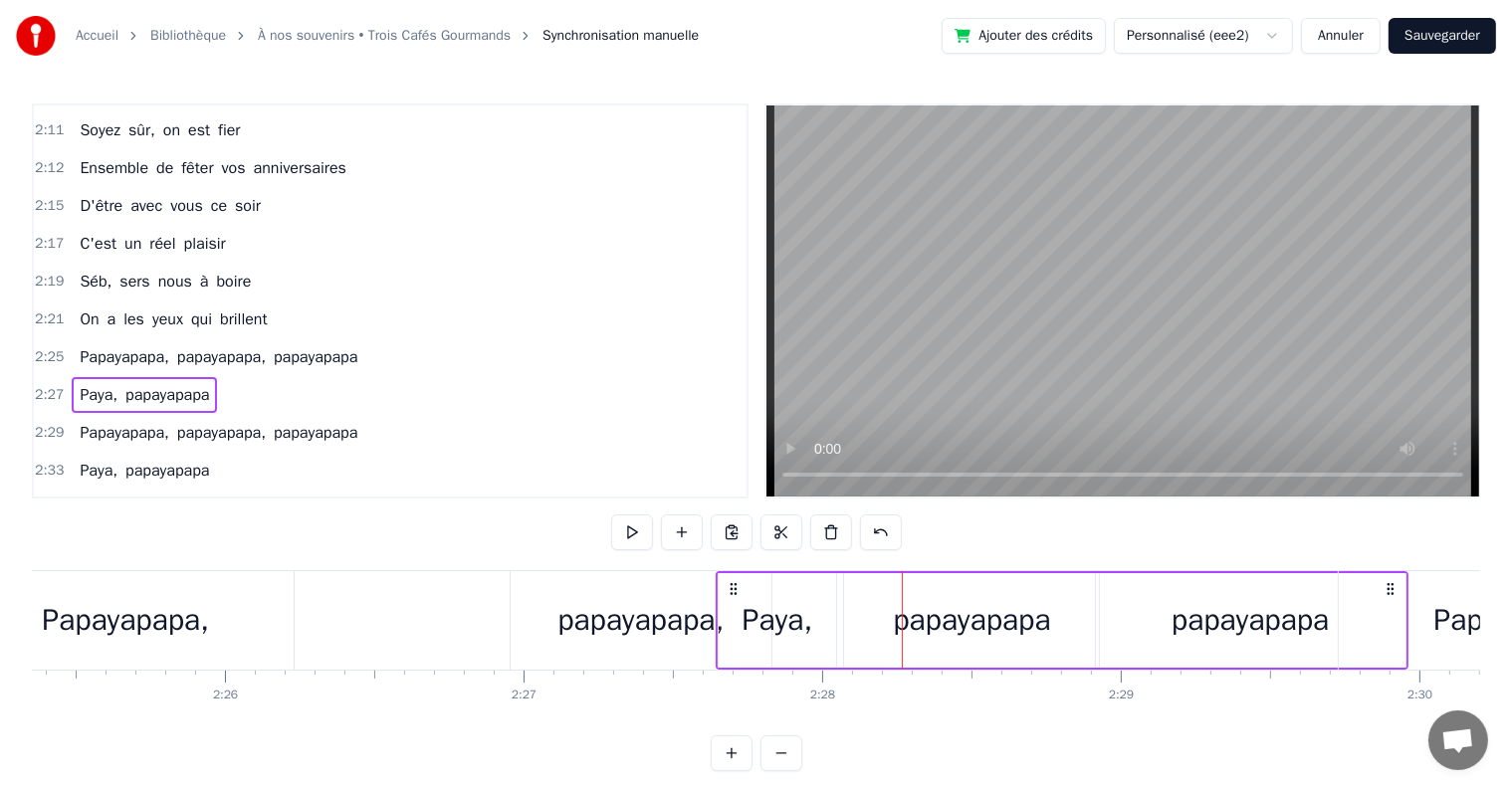 drag, startPoint x: 1388, startPoint y: 586, endPoint x: 1123, endPoint y: 593, distance: 265.0924 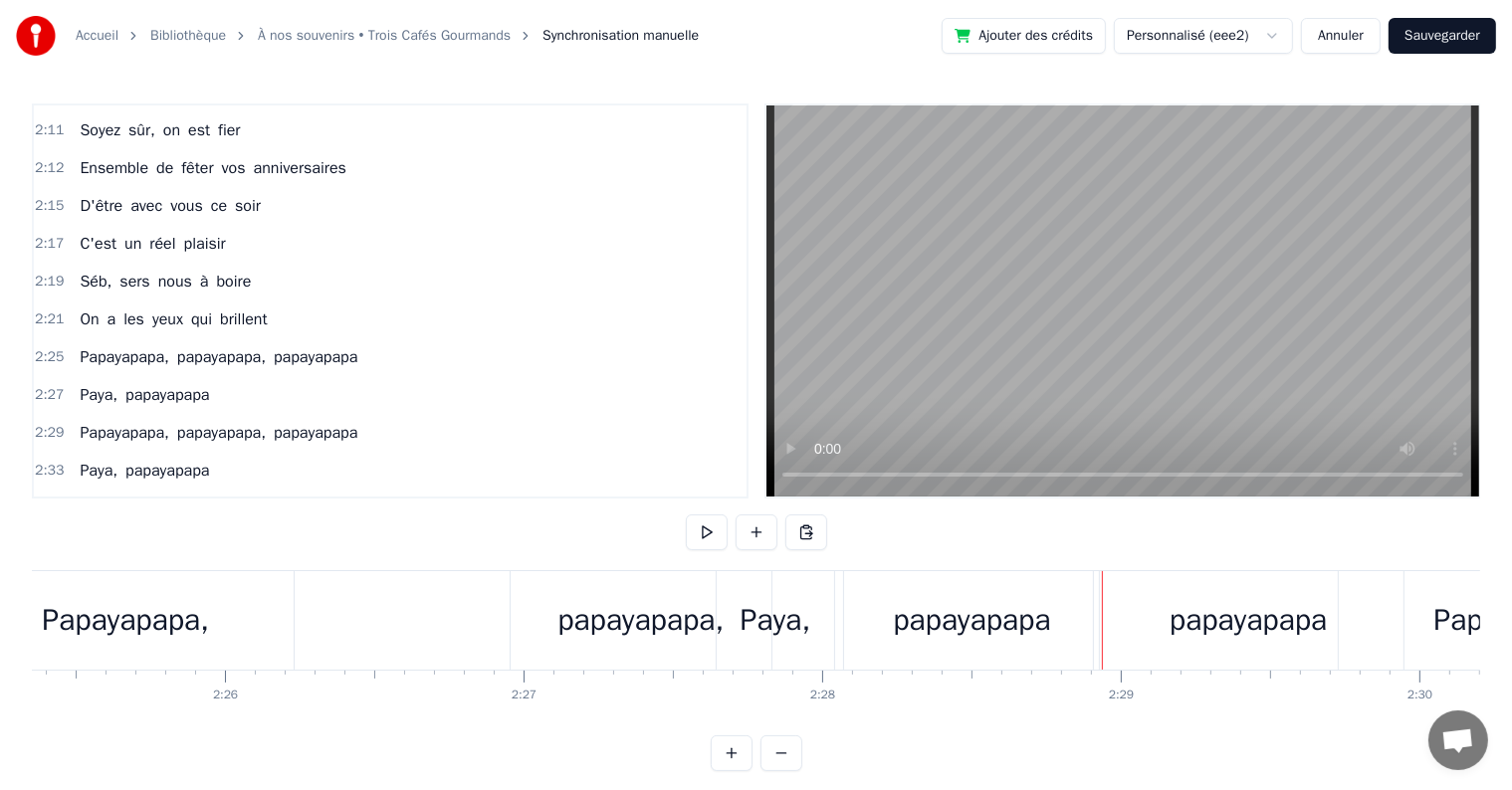 click on "Papayapapa," at bounding box center (1517, 620) 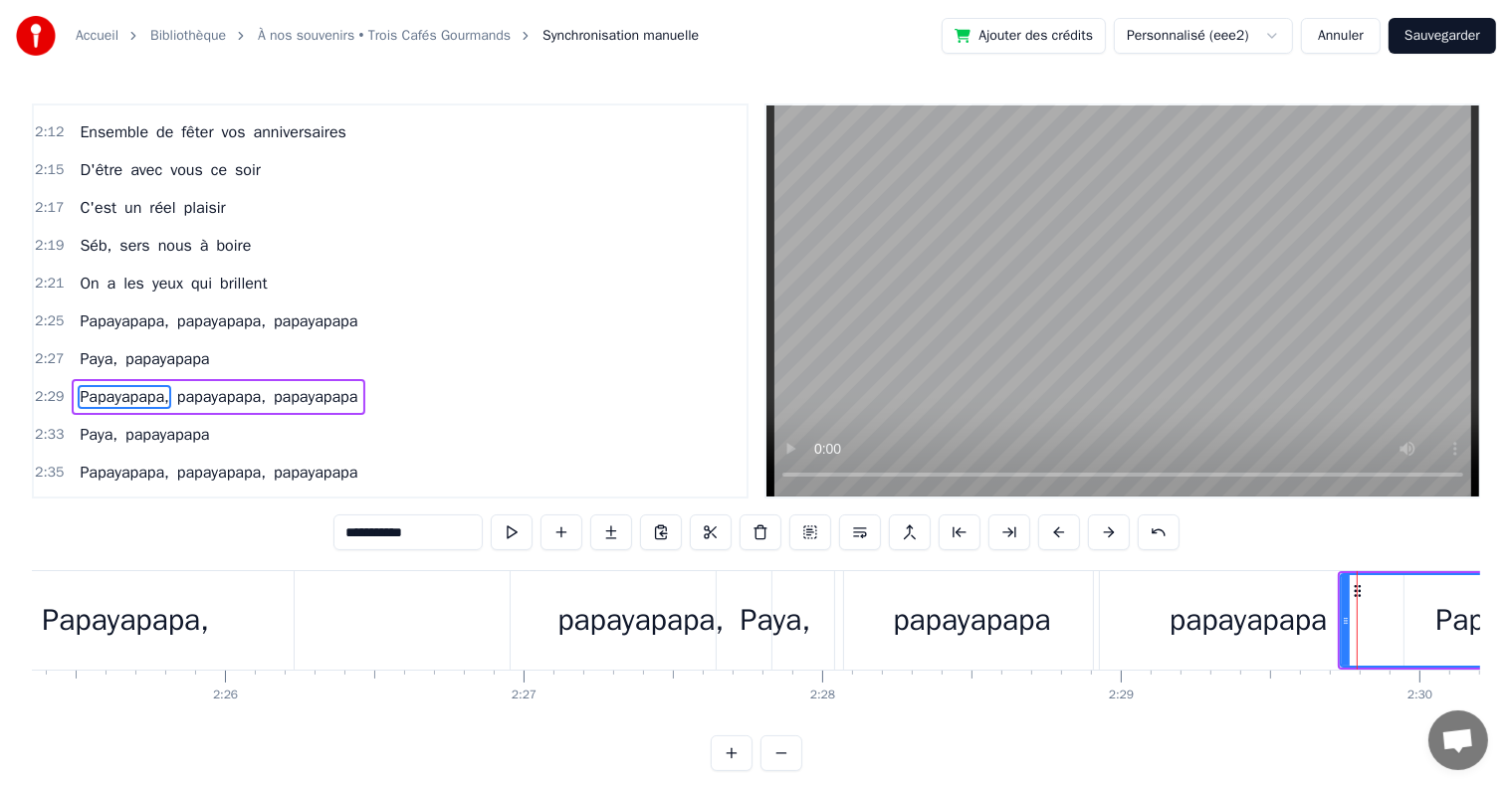 click on "papayapapa" at bounding box center (1248, 620) 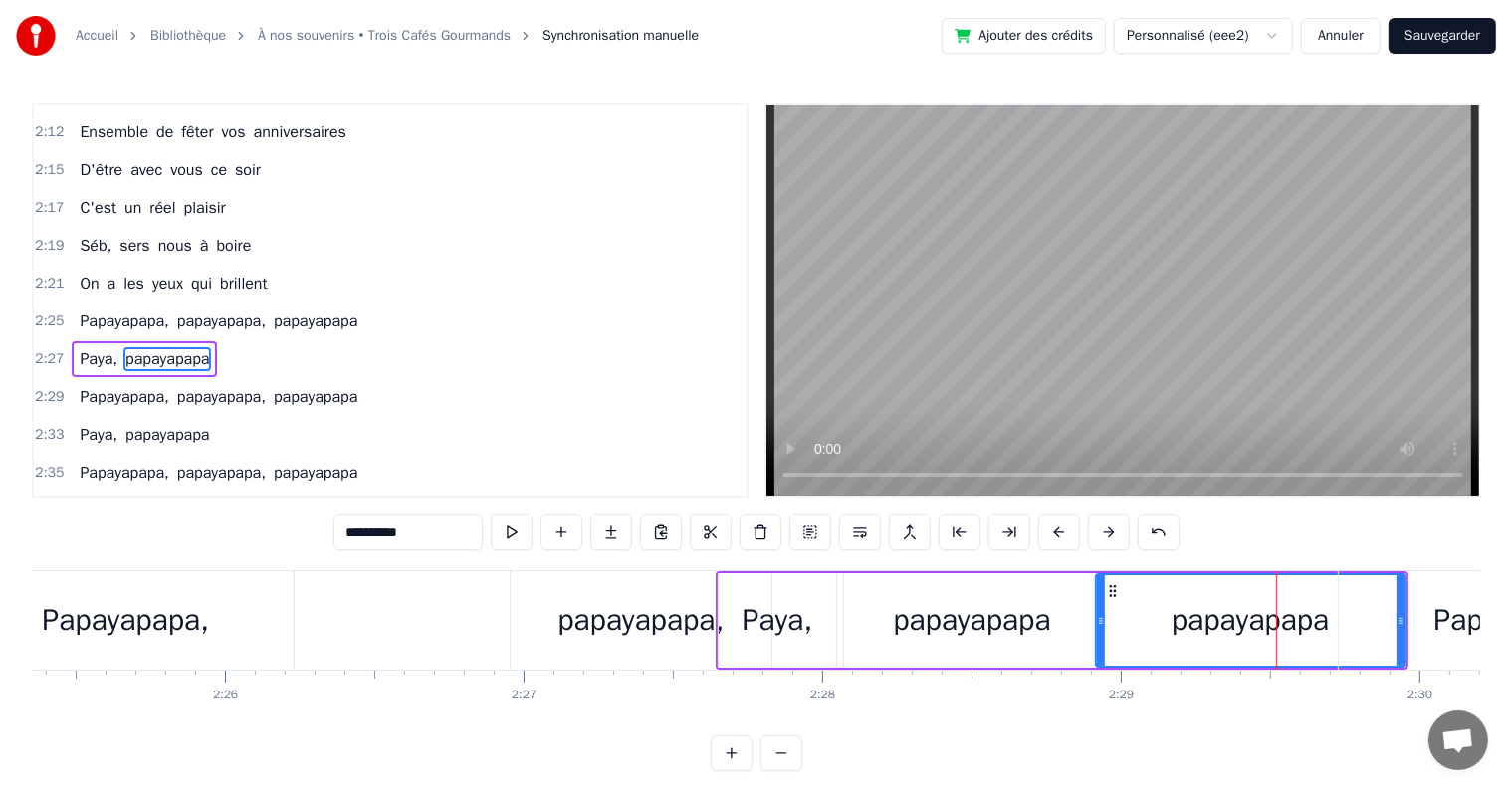 scroll, scrollTop: 2678, scrollLeft: 0, axis: vertical 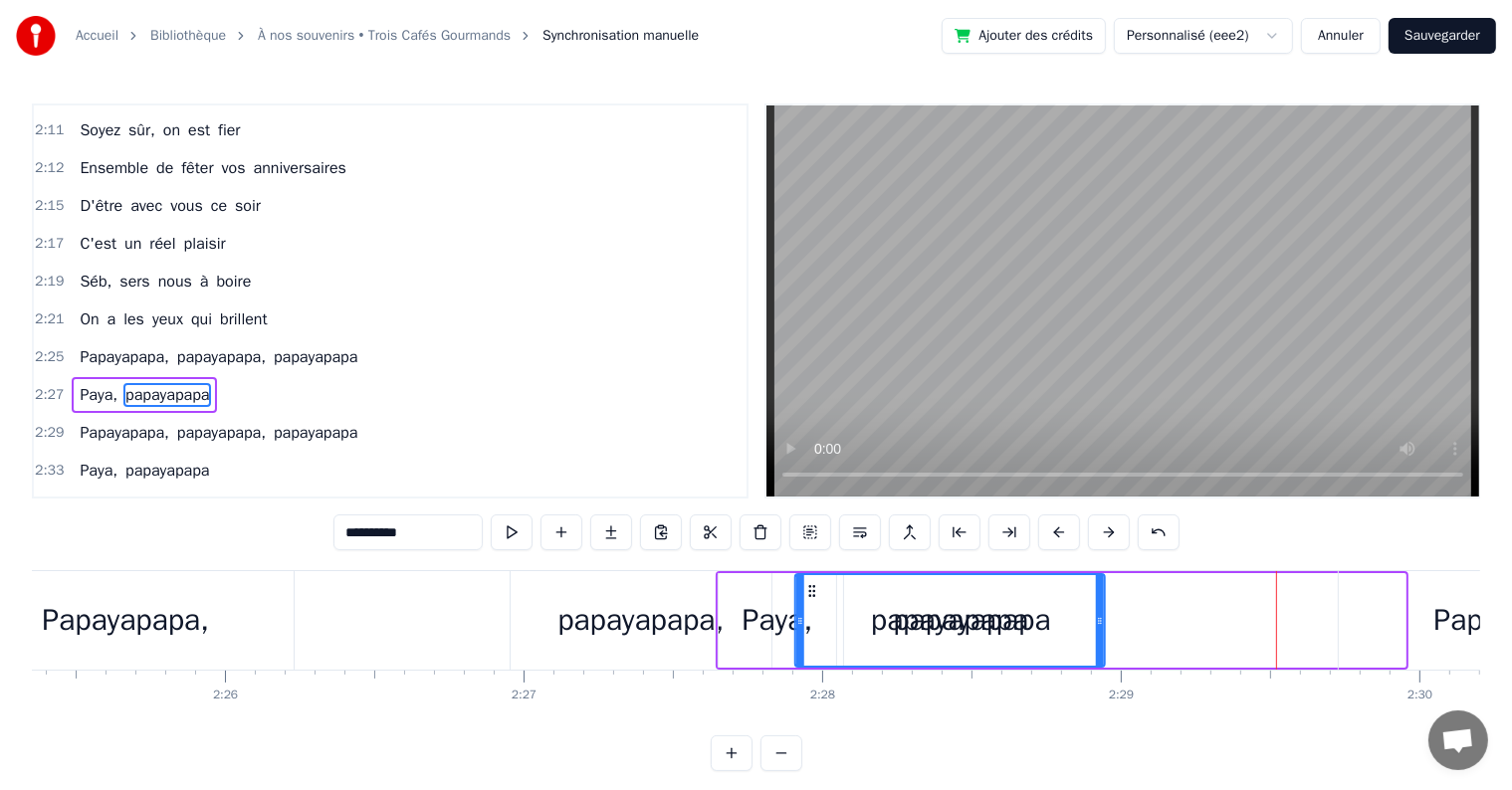 drag, startPoint x: 1118, startPoint y: 584, endPoint x: 816, endPoint y: 598, distance: 302.32433 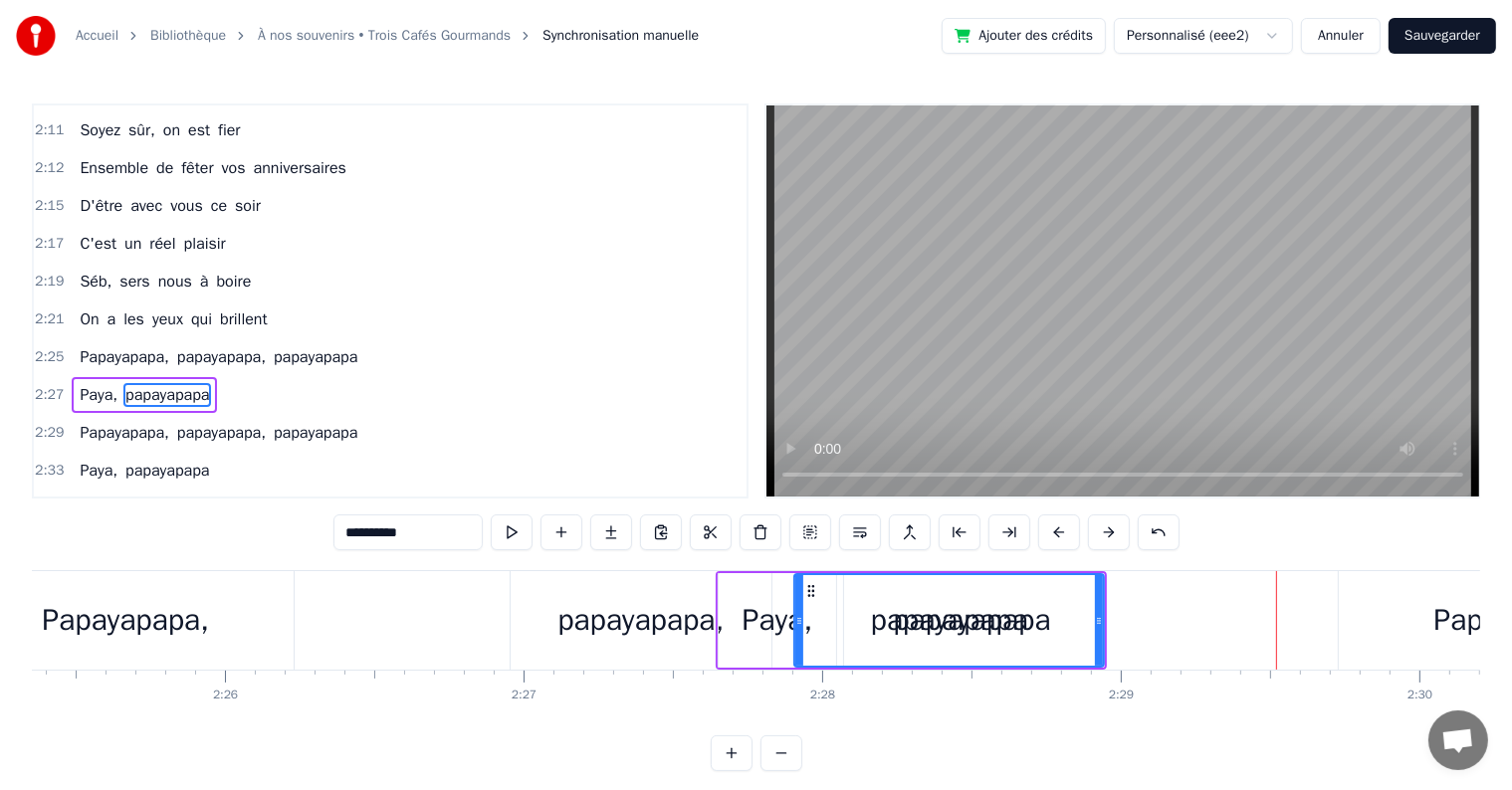click on "papayapapa" at bounding box center (950, 620) 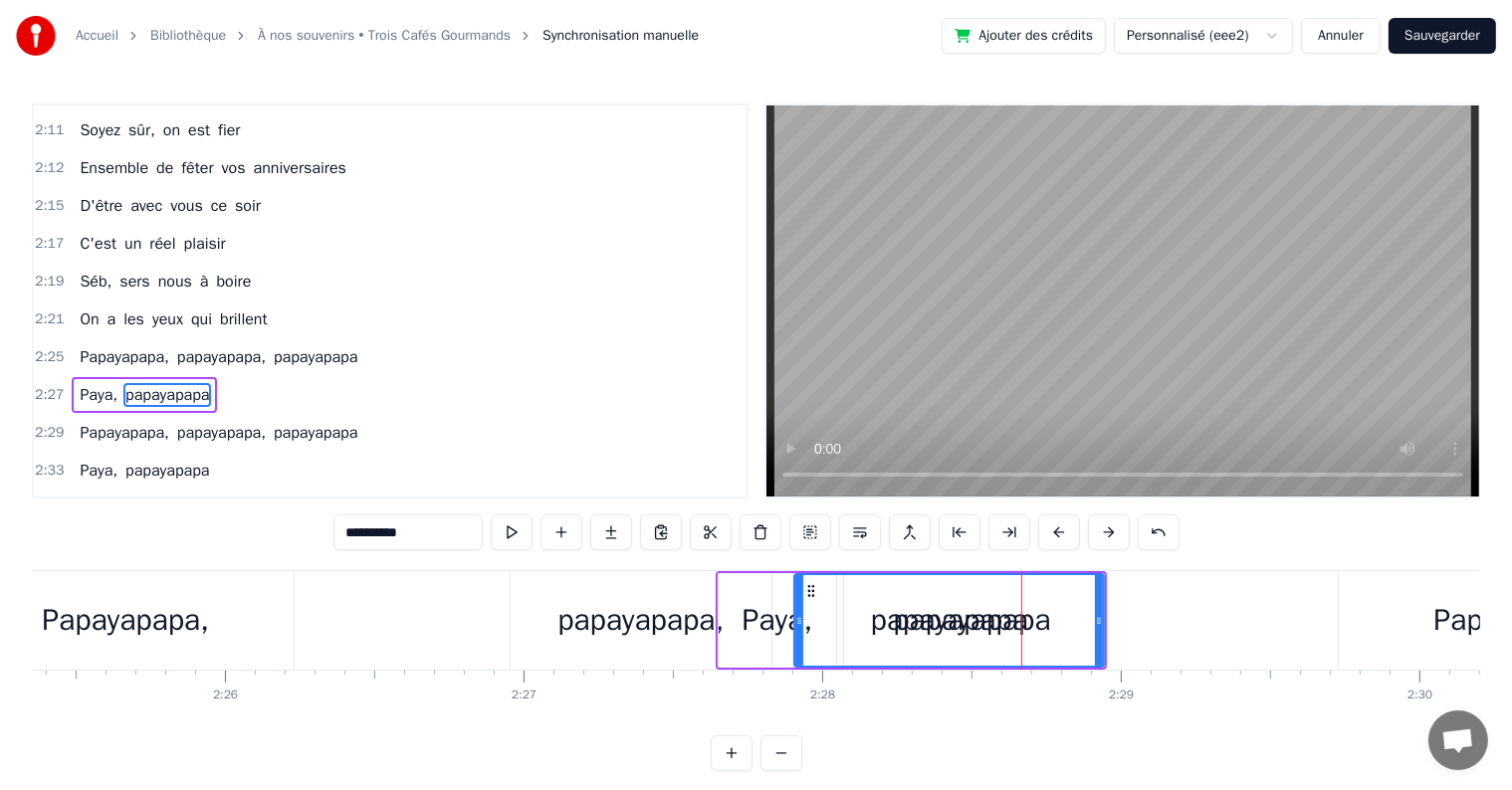click on "papayapapa" at bounding box center (949, 620) 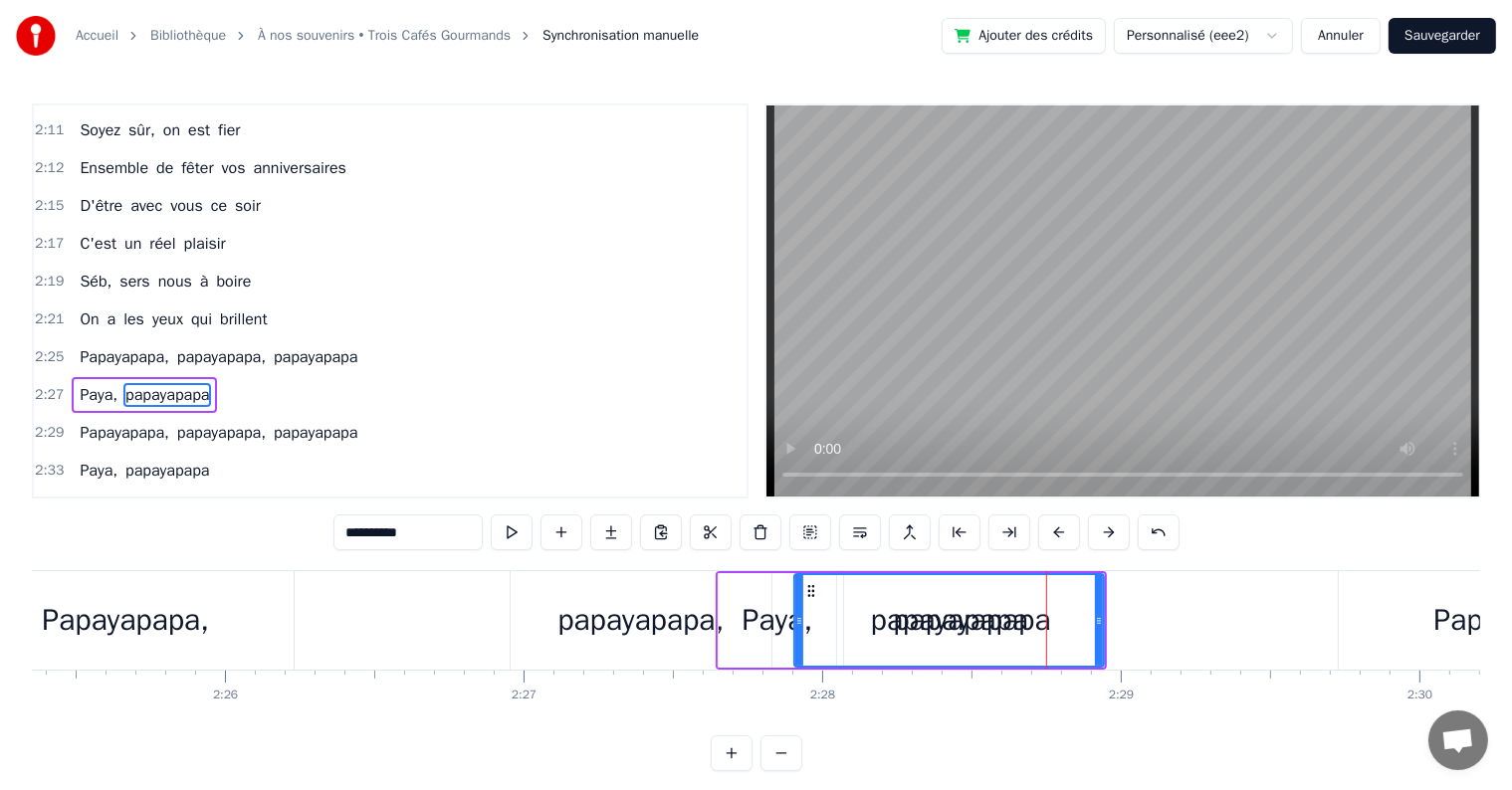 click on "Paya," at bounding box center (777, 620) 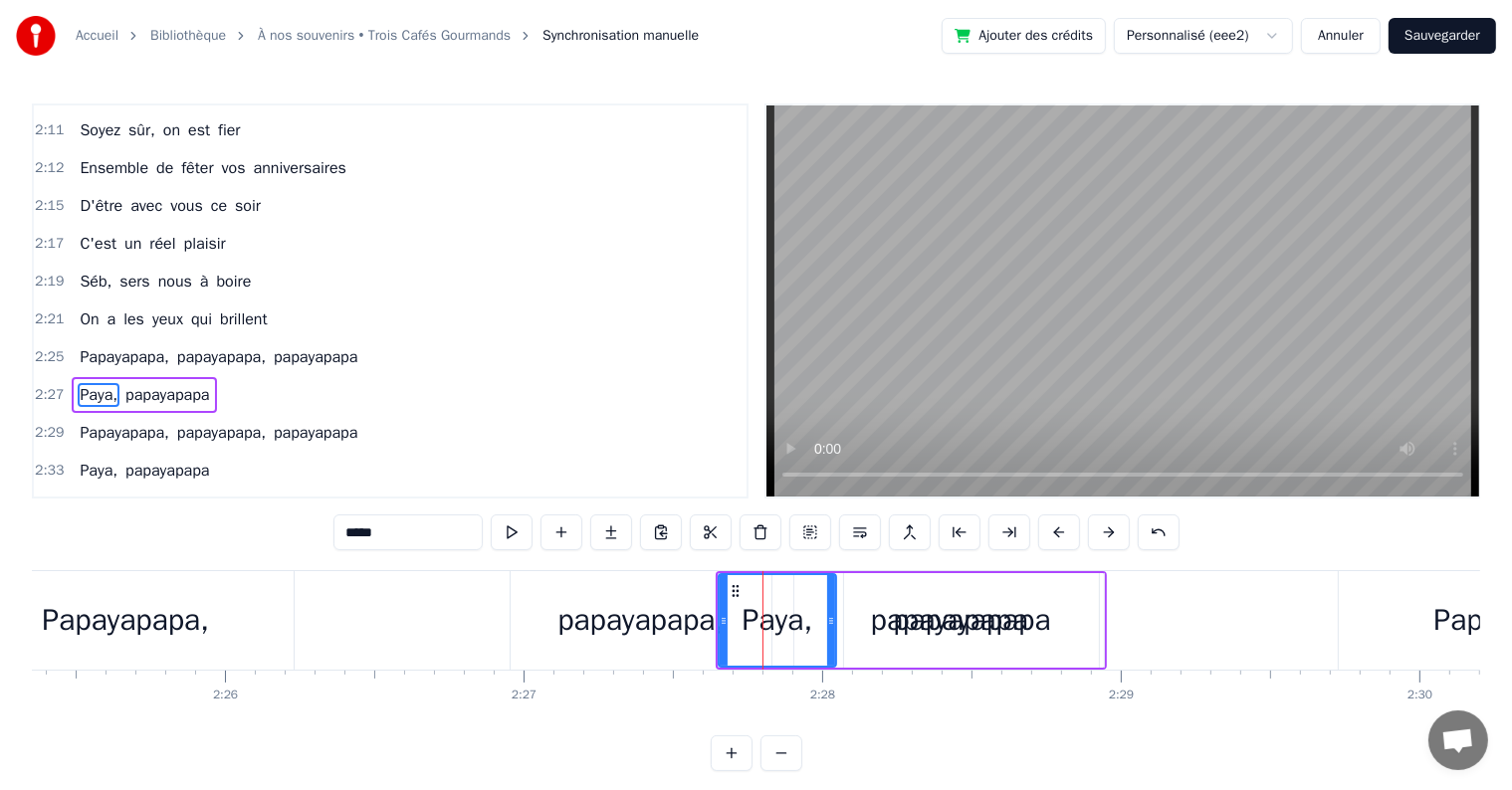 click 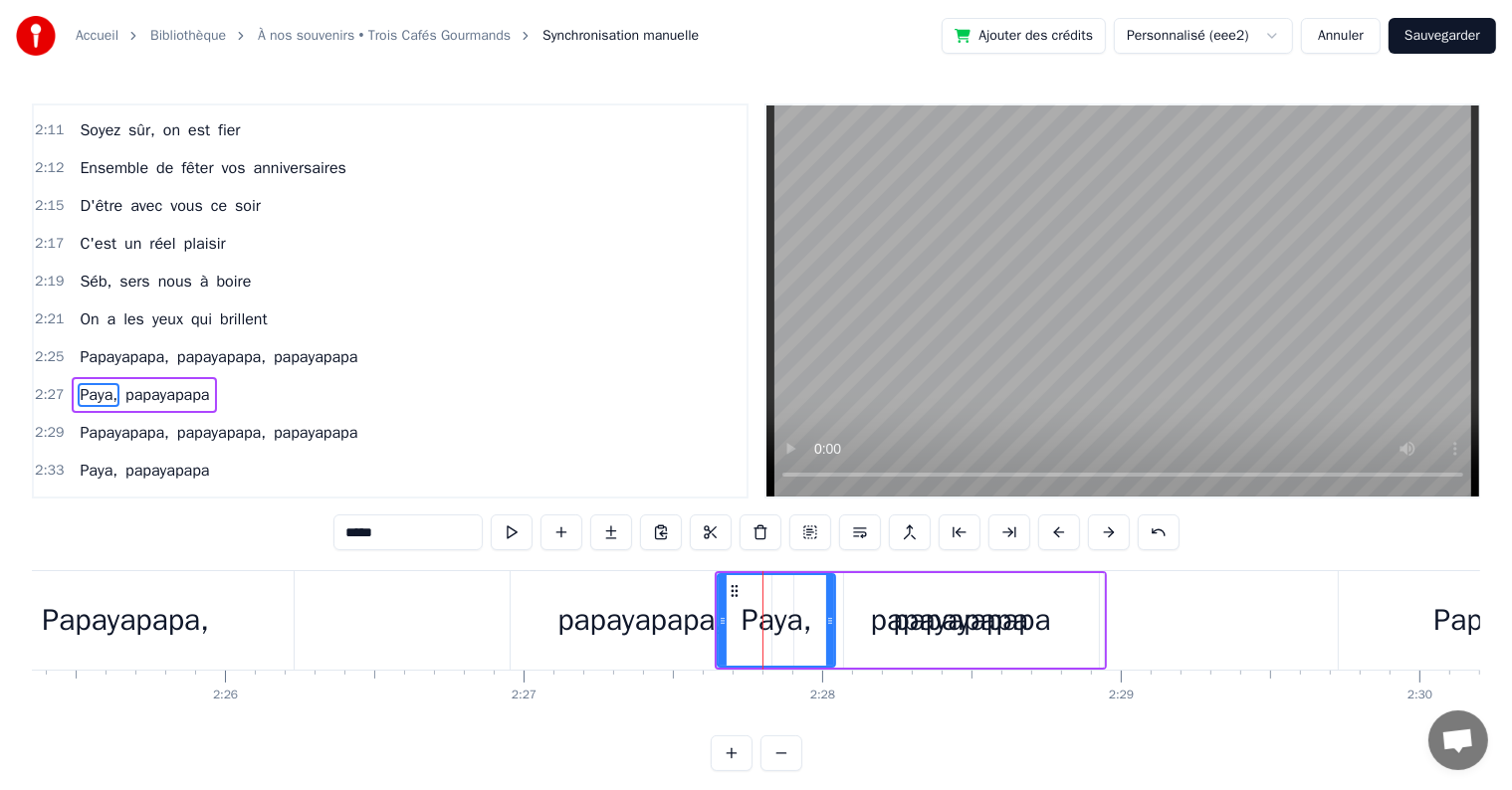 click on "Paya," at bounding box center [776, 620] 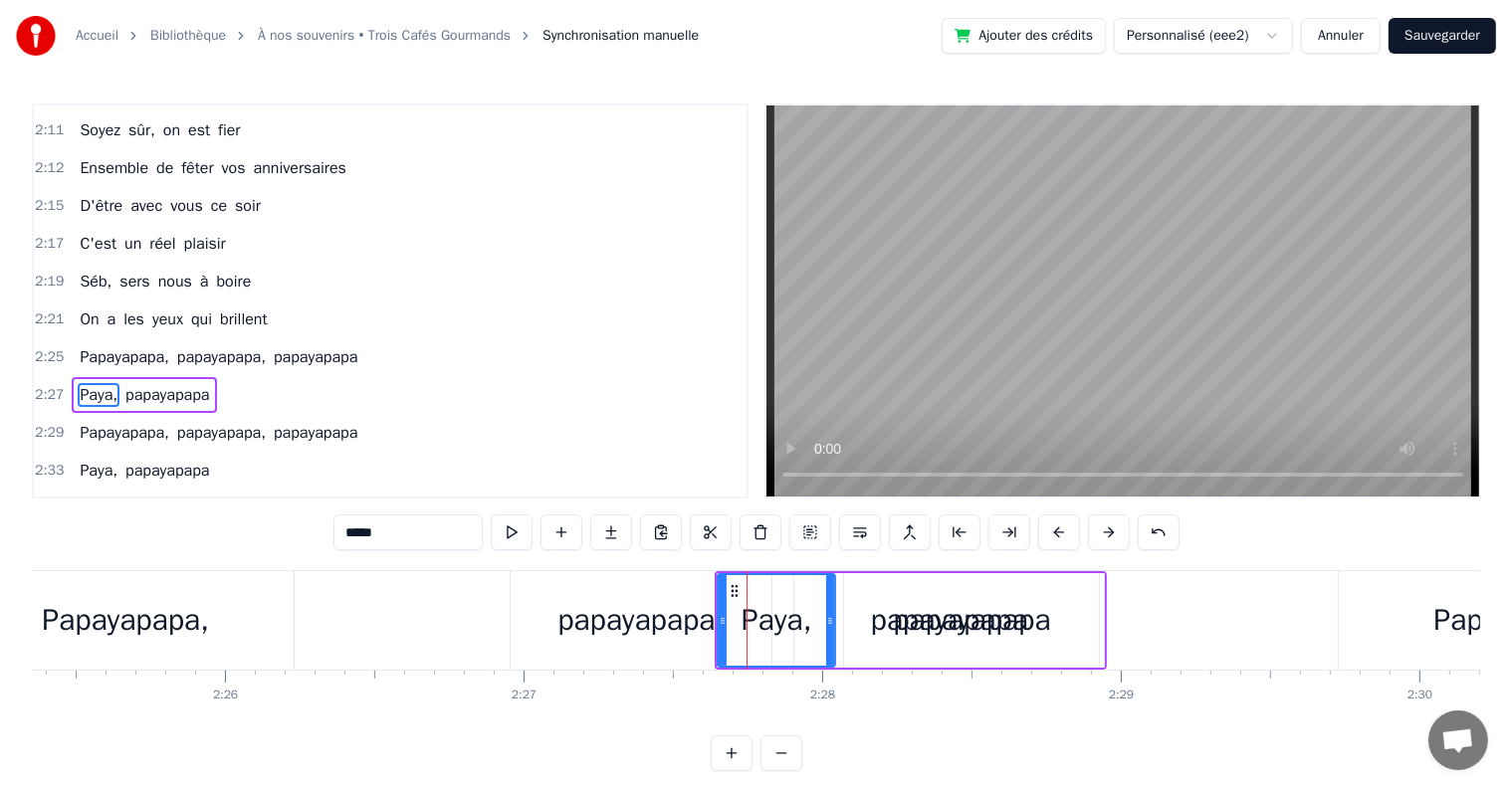 click on "Paya," at bounding box center (776, 620) 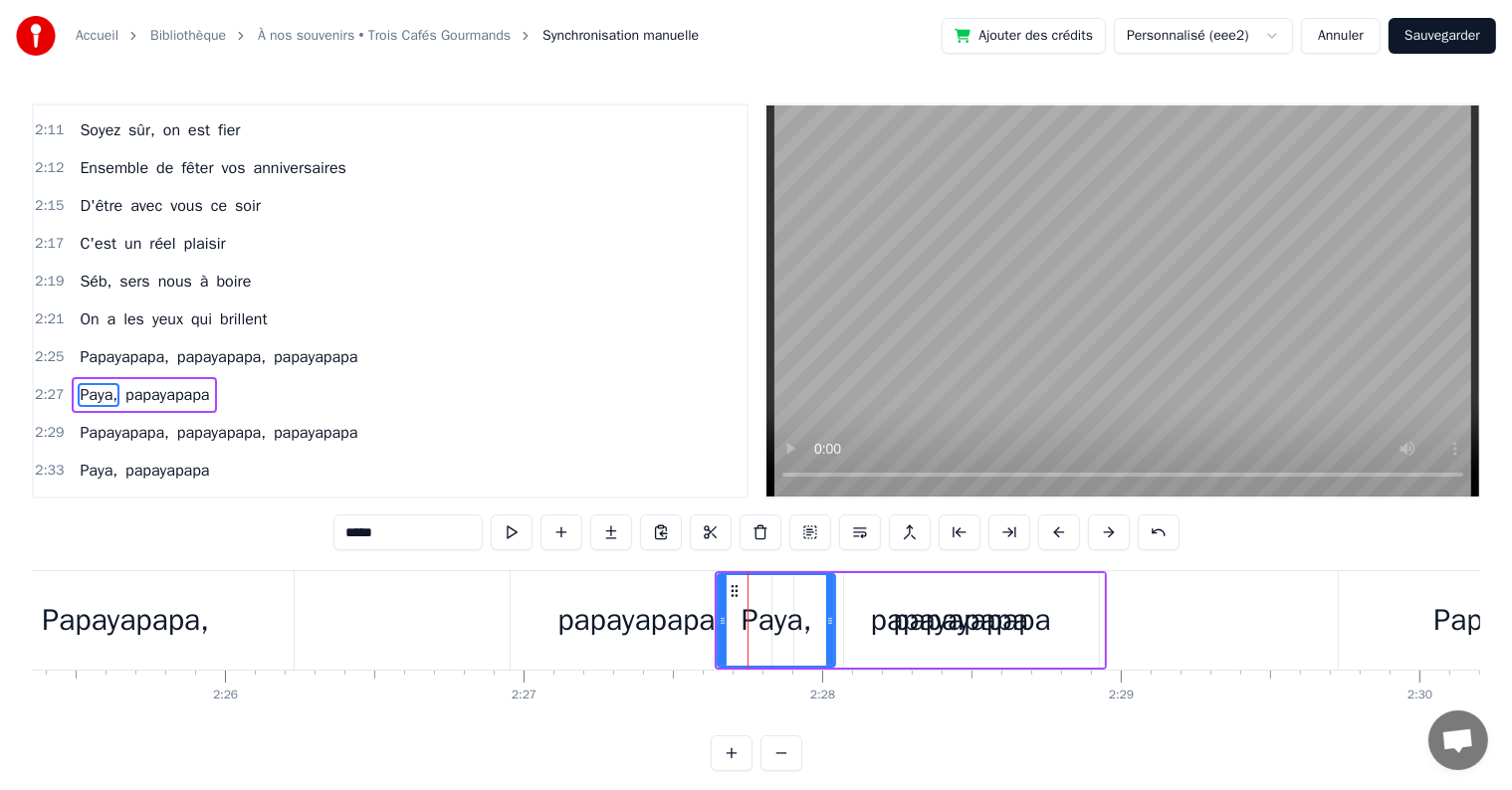 click on "Paya," at bounding box center [776, 620] 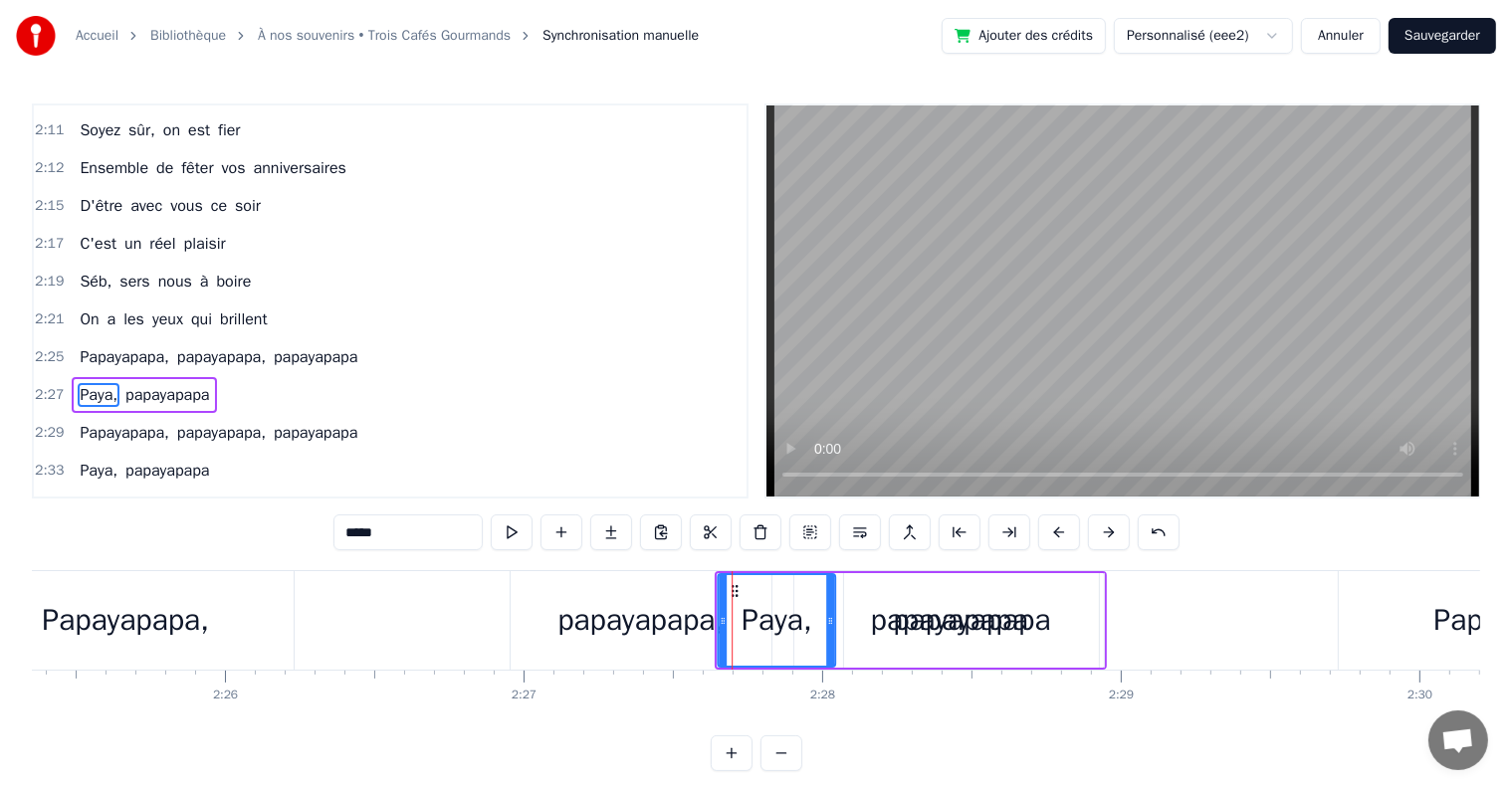 click 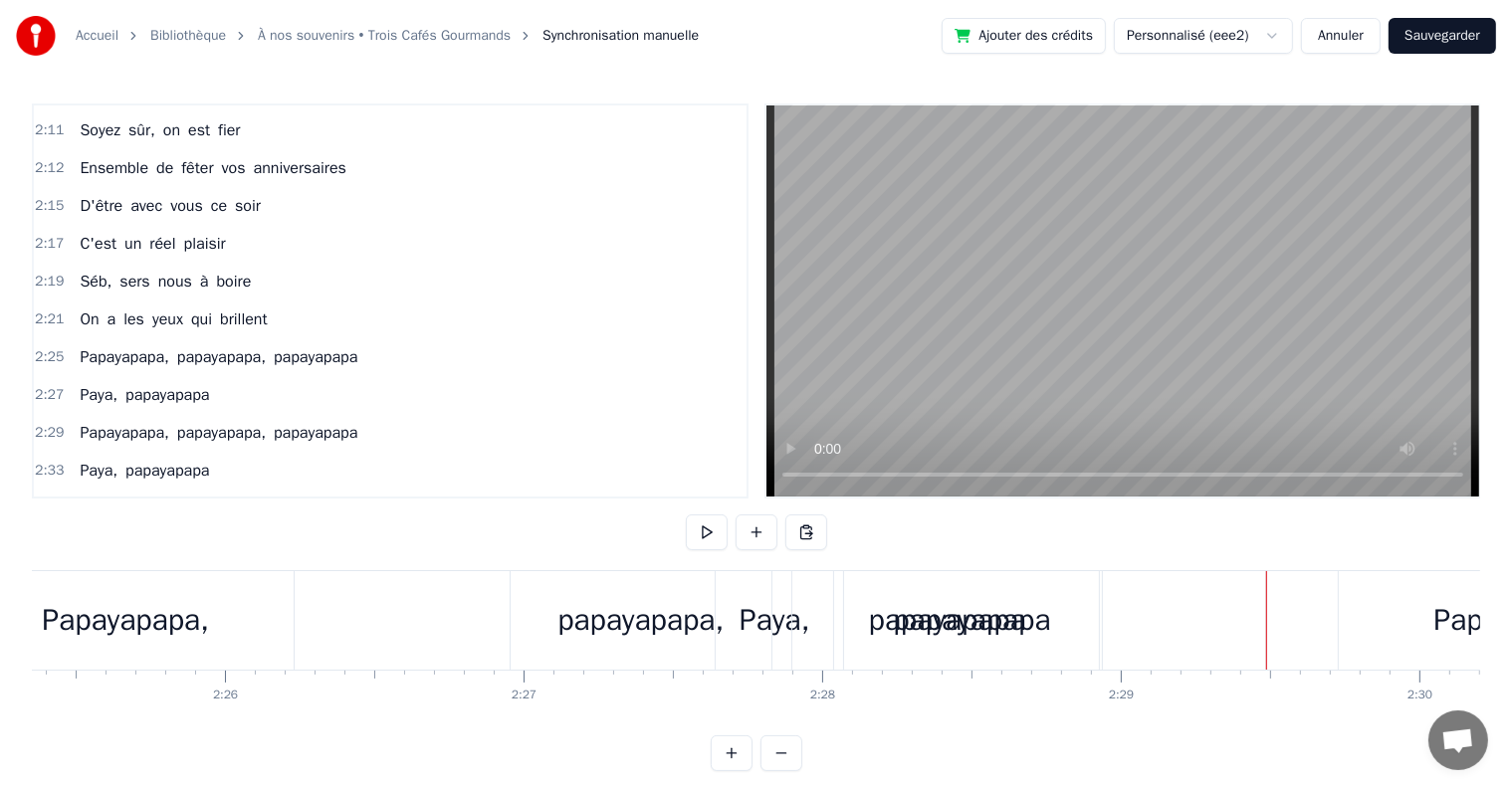 click on "papayapapa" at bounding box center (947, 620) 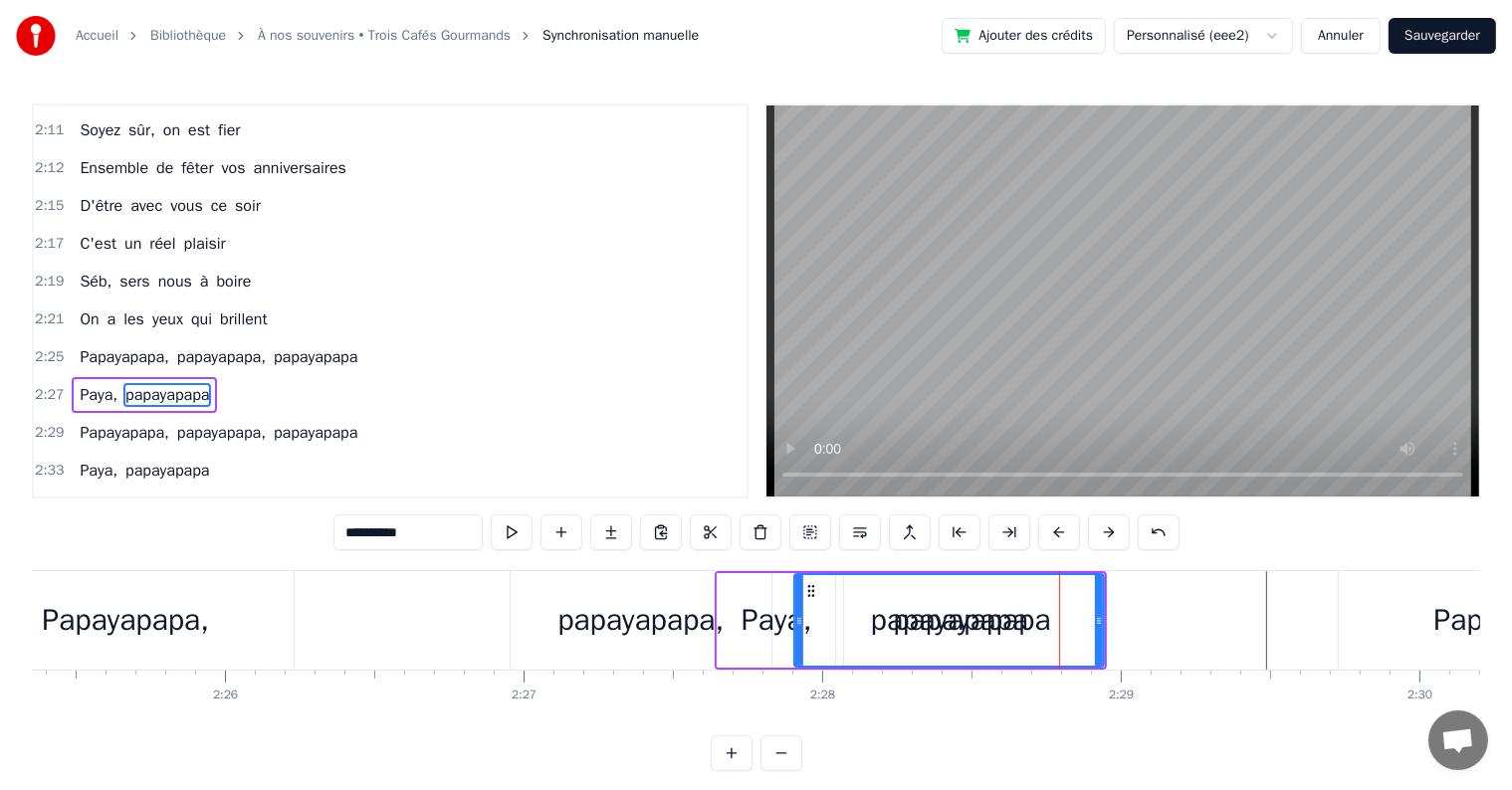 click on "Papayapapa," at bounding box center [125, 620] 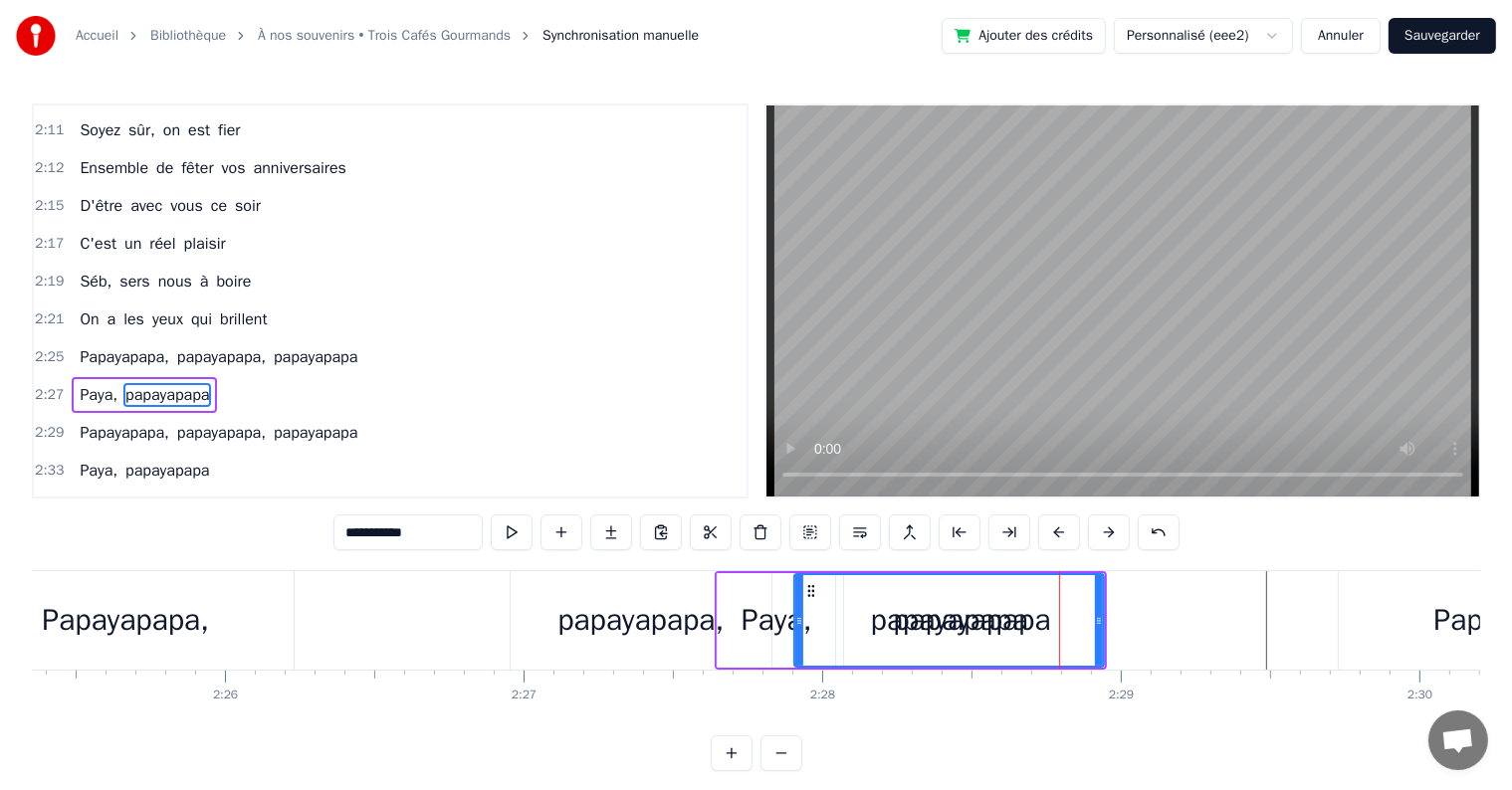 scroll, scrollTop: 2663, scrollLeft: 0, axis: vertical 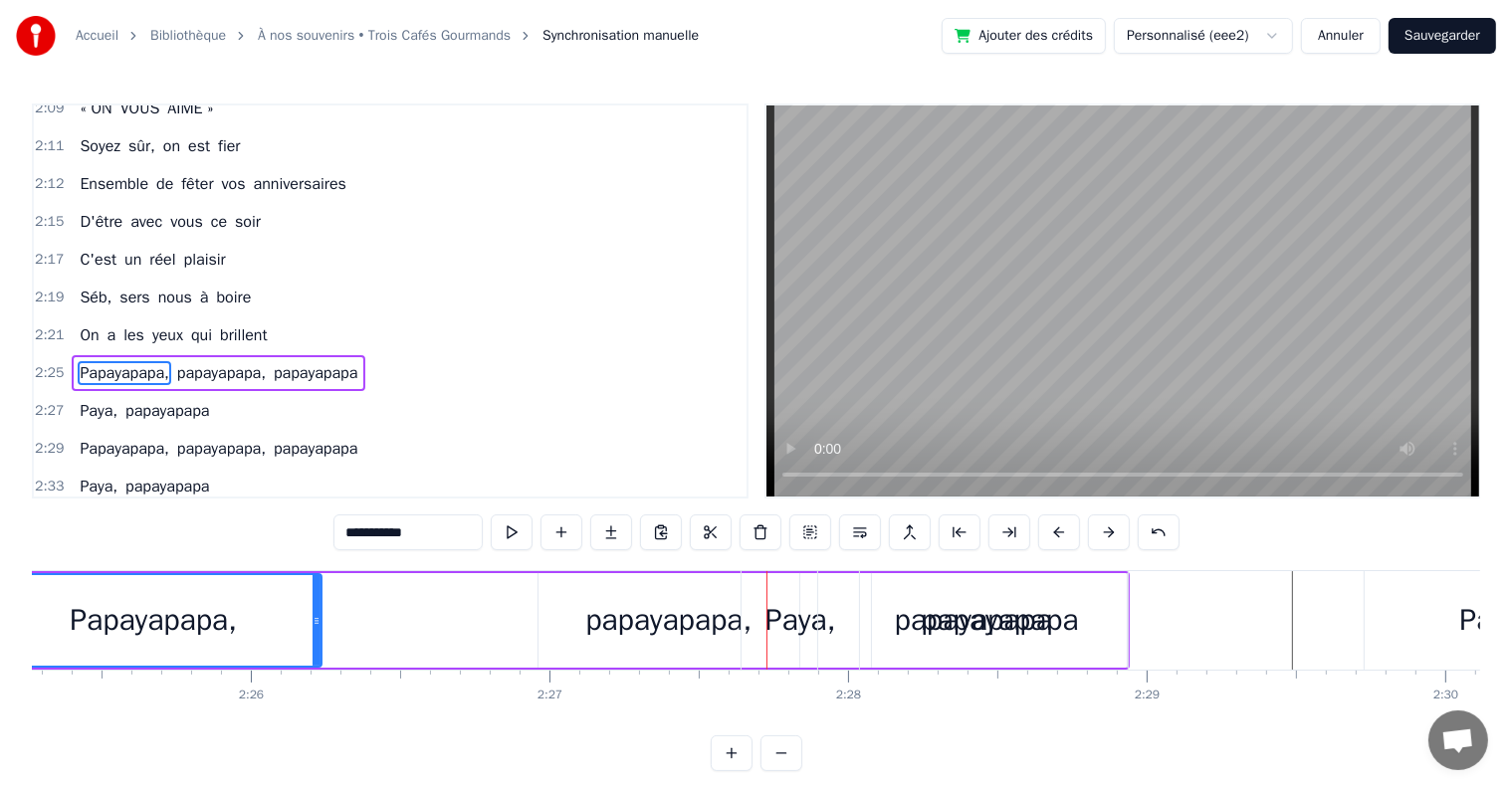click on "papayapapa," at bounding box center (668, 620) 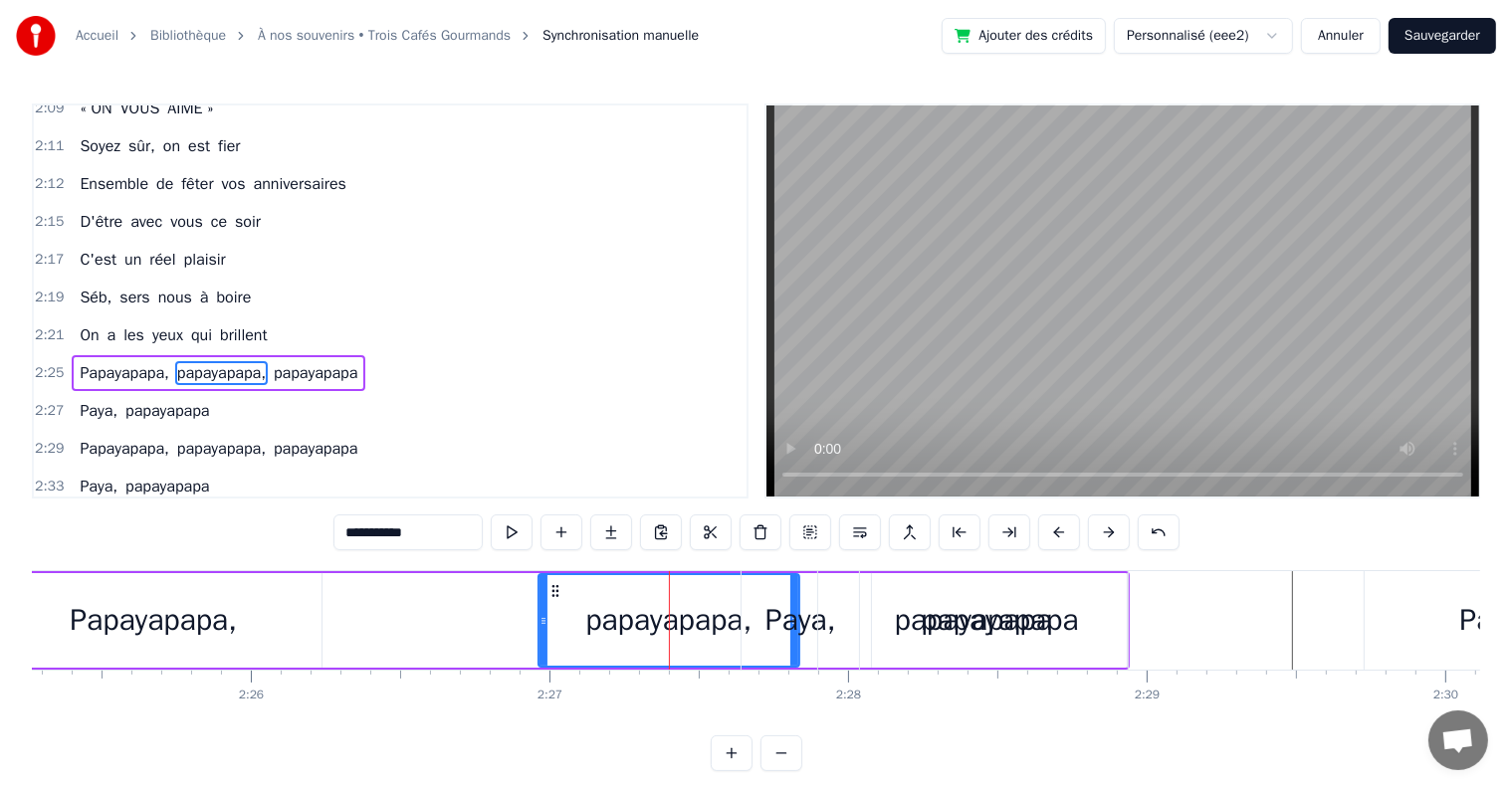 scroll, scrollTop: 2642, scrollLeft: 0, axis: vertical 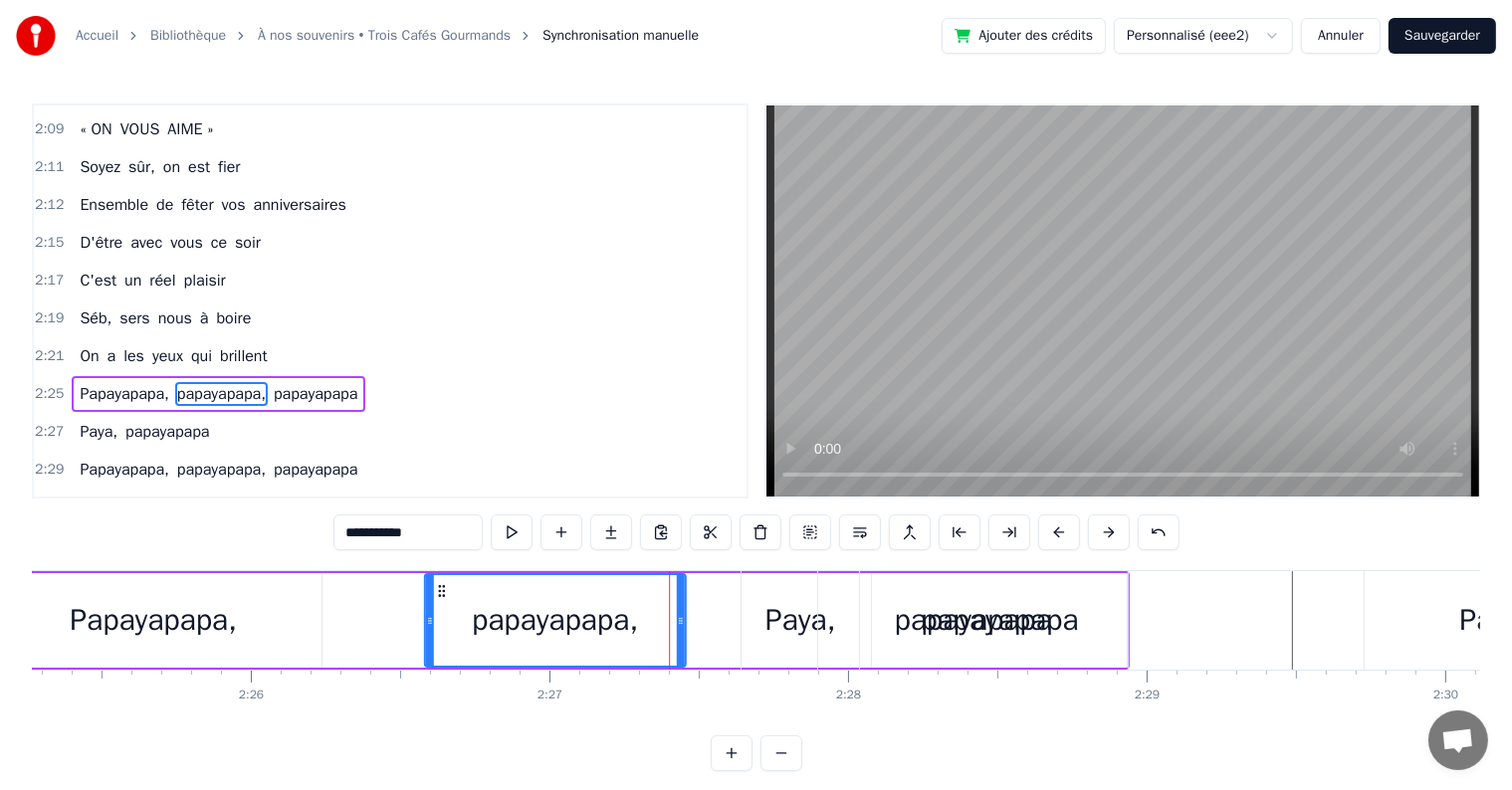 drag, startPoint x: 558, startPoint y: 585, endPoint x: 445, endPoint y: 592, distance: 113.21661 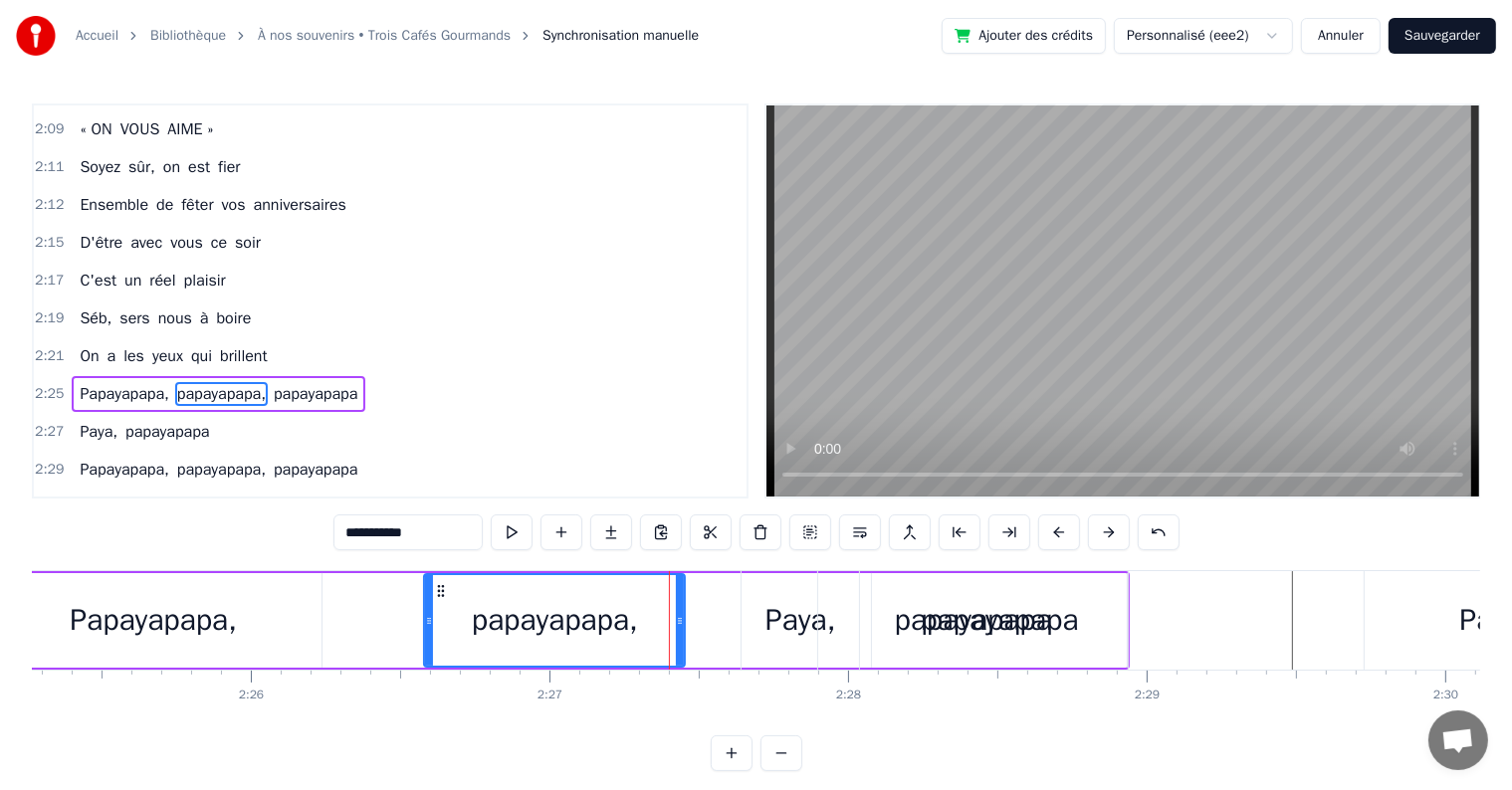 click on "Paya," at bounding box center (800, 620) 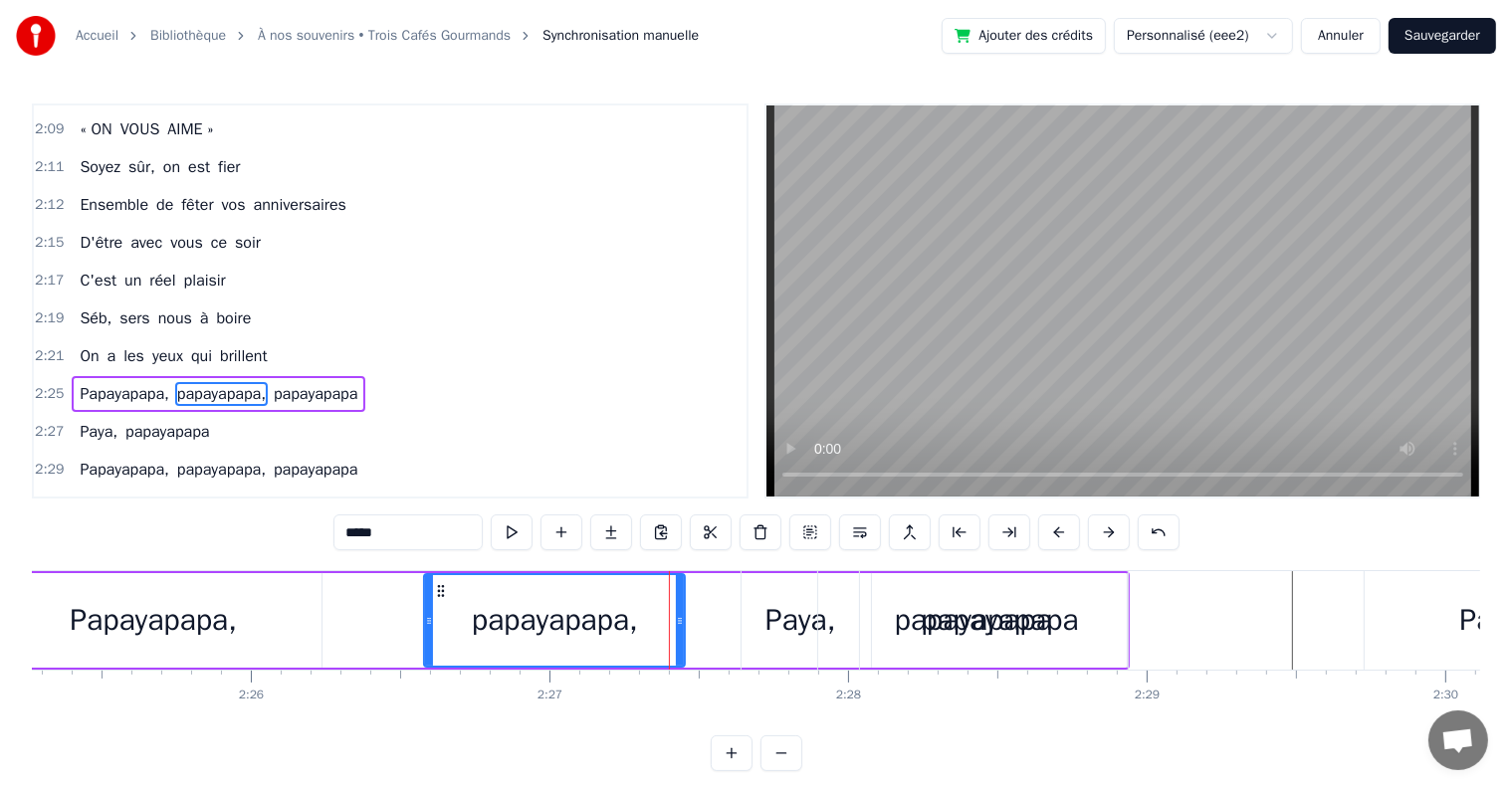 scroll, scrollTop: 2678, scrollLeft: 0, axis: vertical 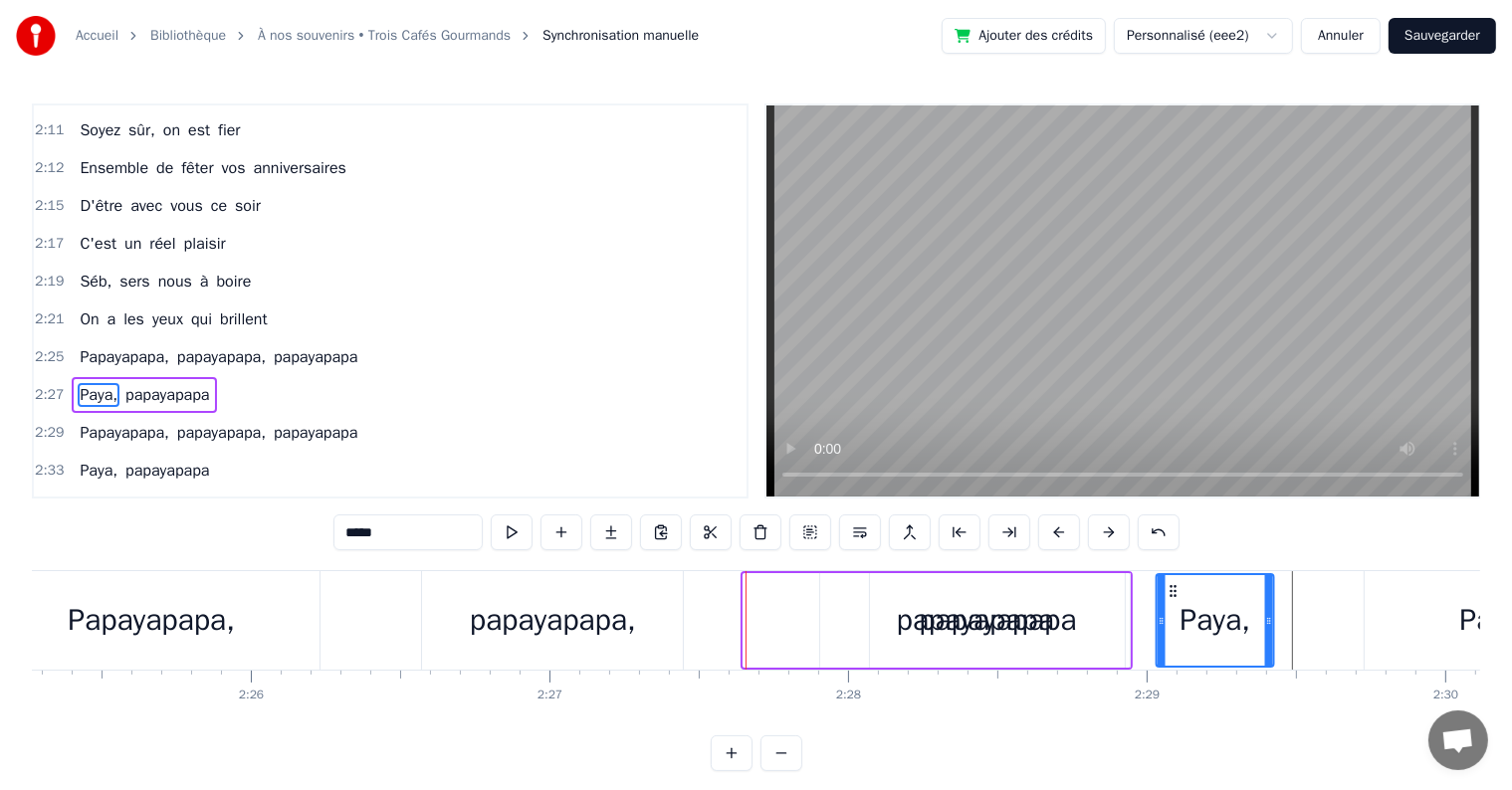 drag, startPoint x: 760, startPoint y: 589, endPoint x: 1173, endPoint y: 601, distance: 413.1743 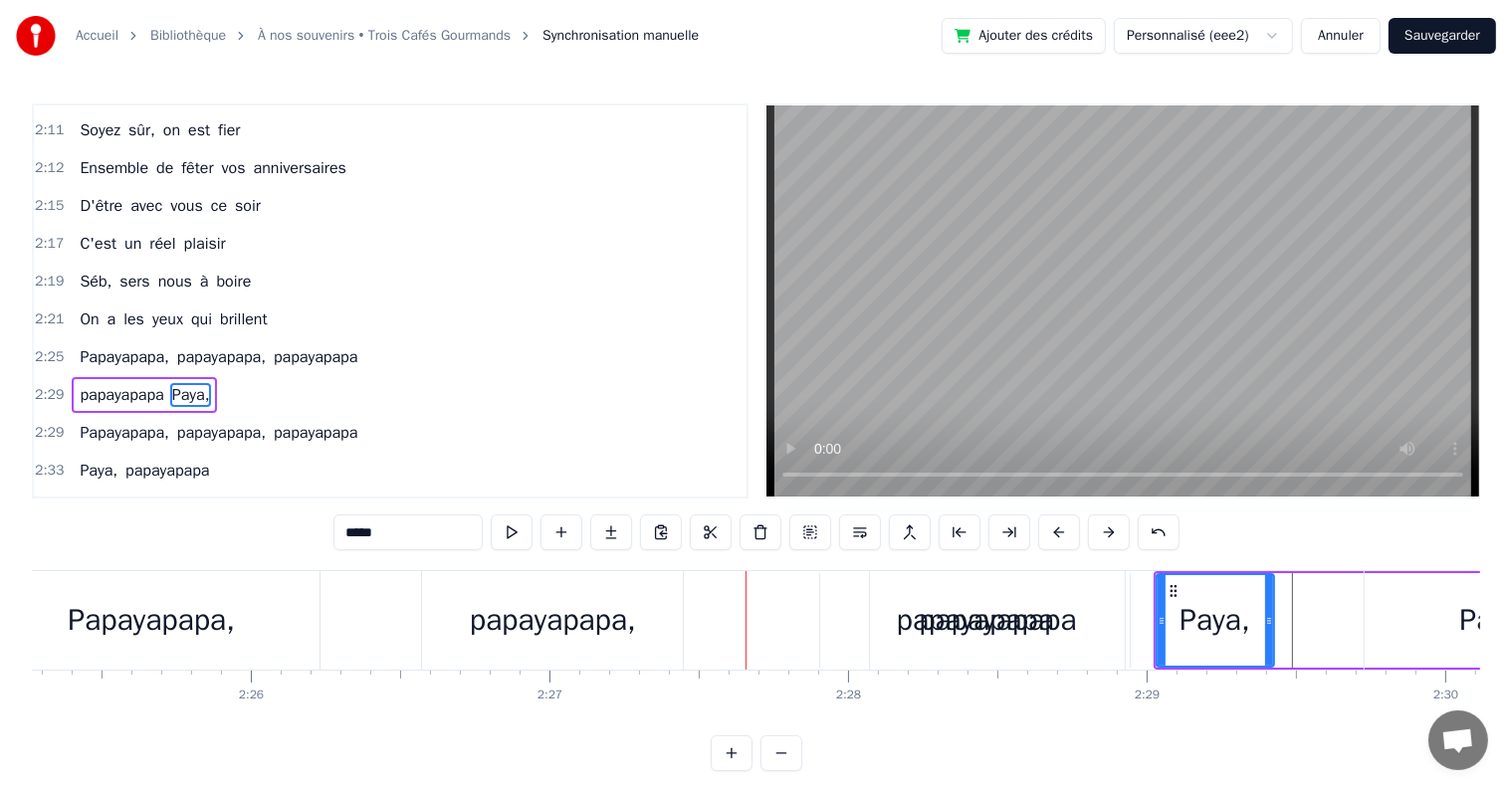click on "papayapapa" at bounding box center (975, 620) 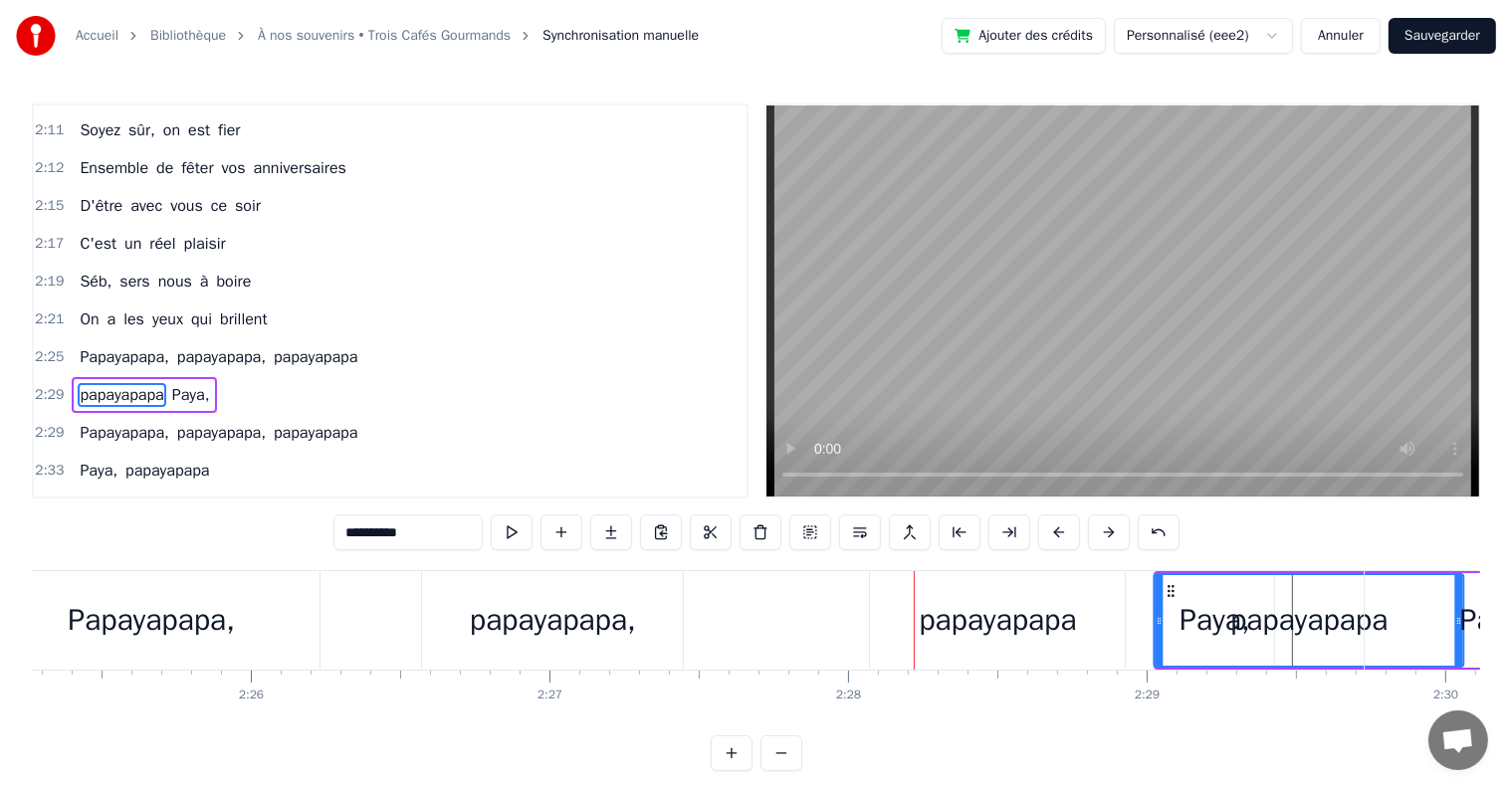 drag, startPoint x: 840, startPoint y: 588, endPoint x: 1183, endPoint y: 614, distance: 343.98401 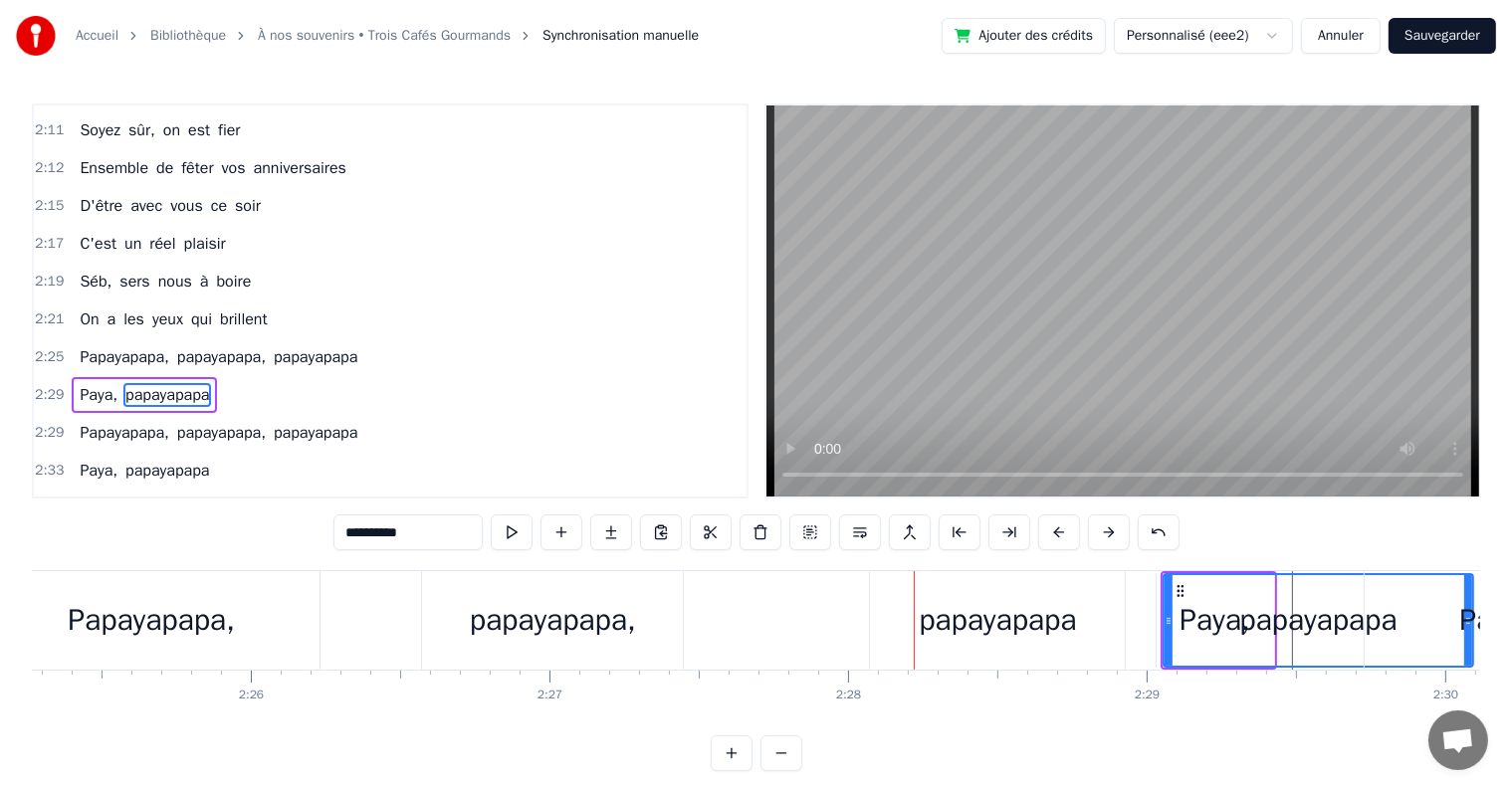 click on "papayapapa" at bounding box center (997, 620) 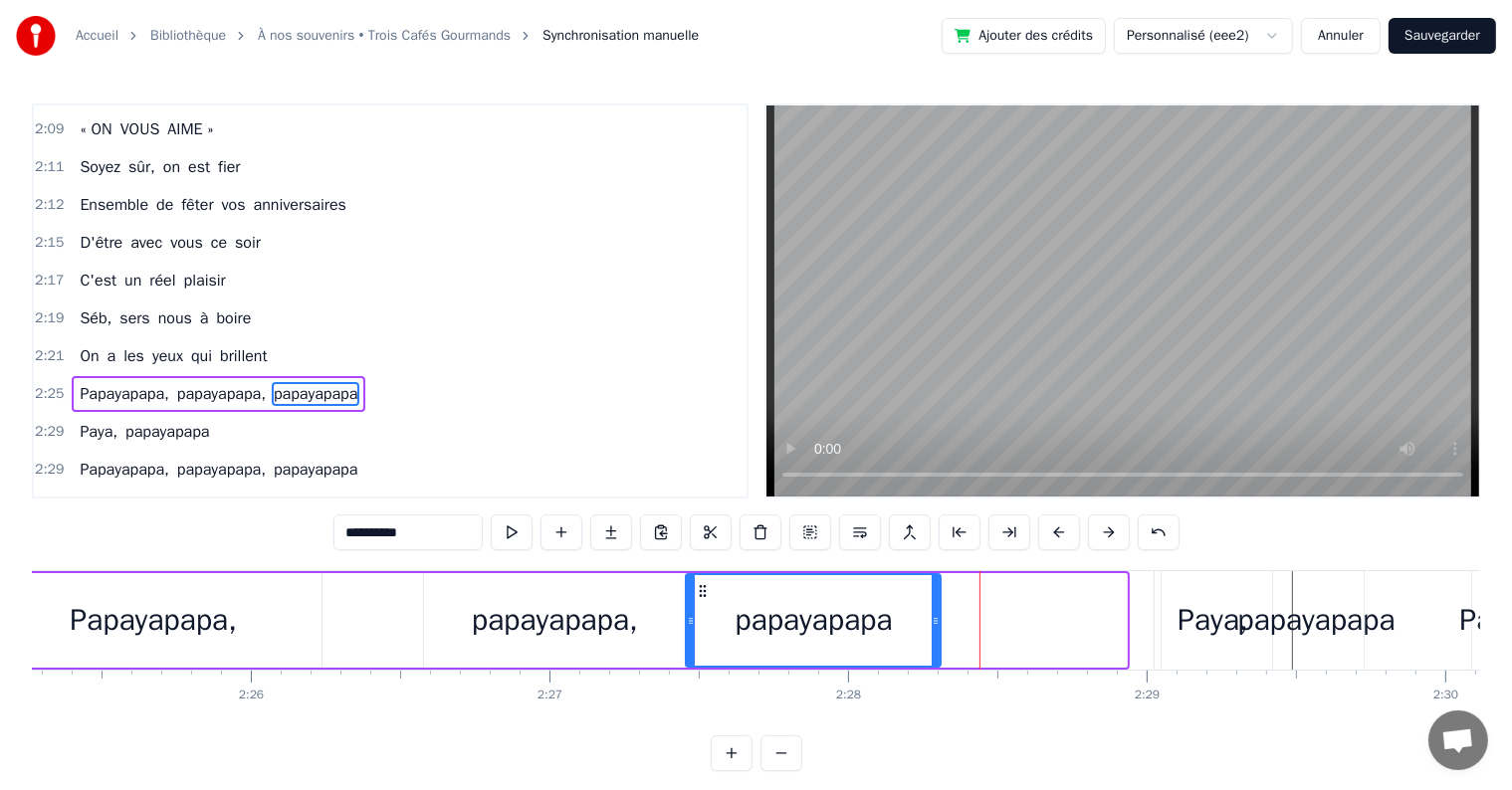 drag, startPoint x: 885, startPoint y: 586, endPoint x: 699, endPoint y: 590, distance: 186.04301 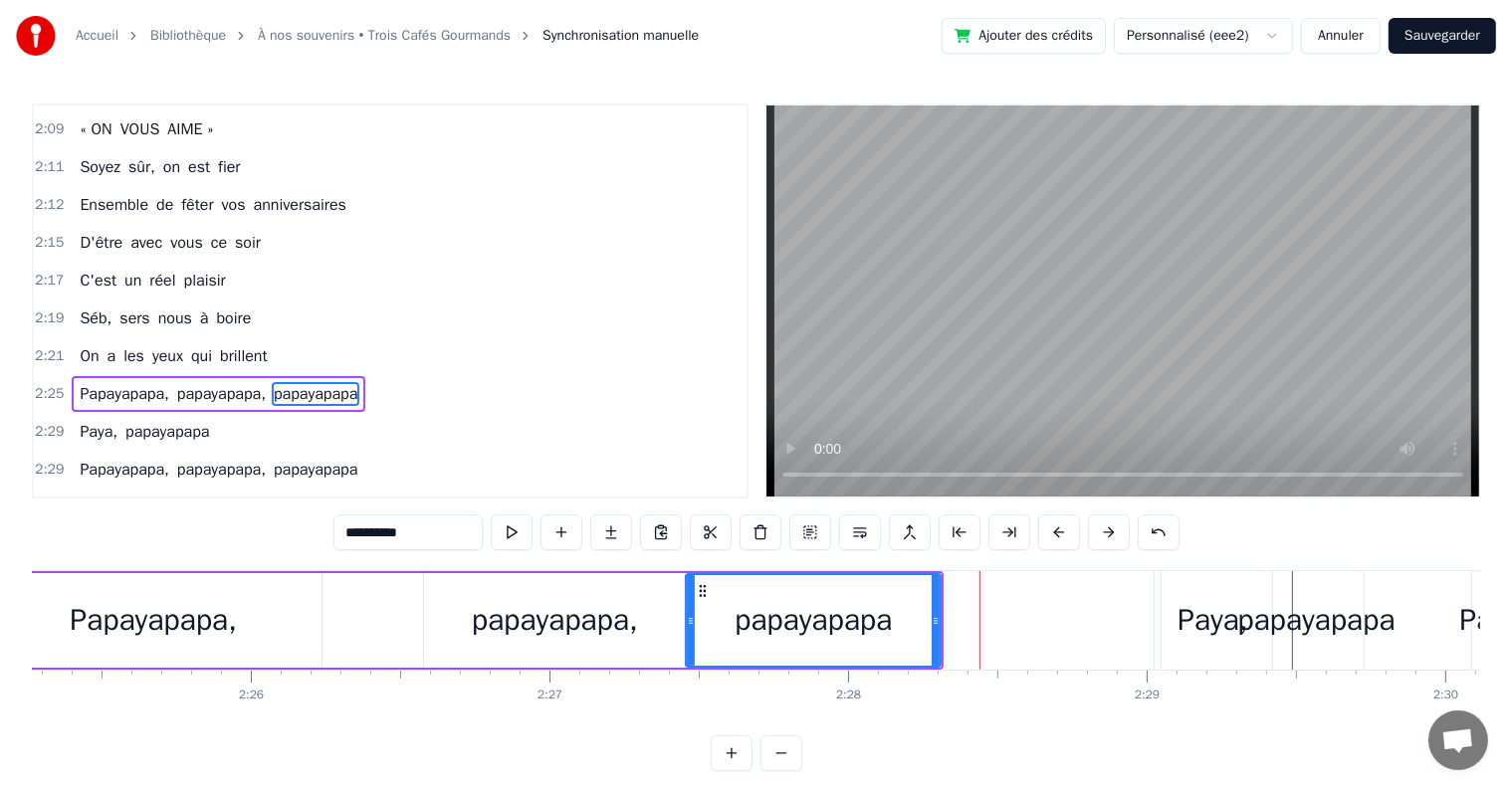 click on "papayapapa" at bounding box center [1316, 620] 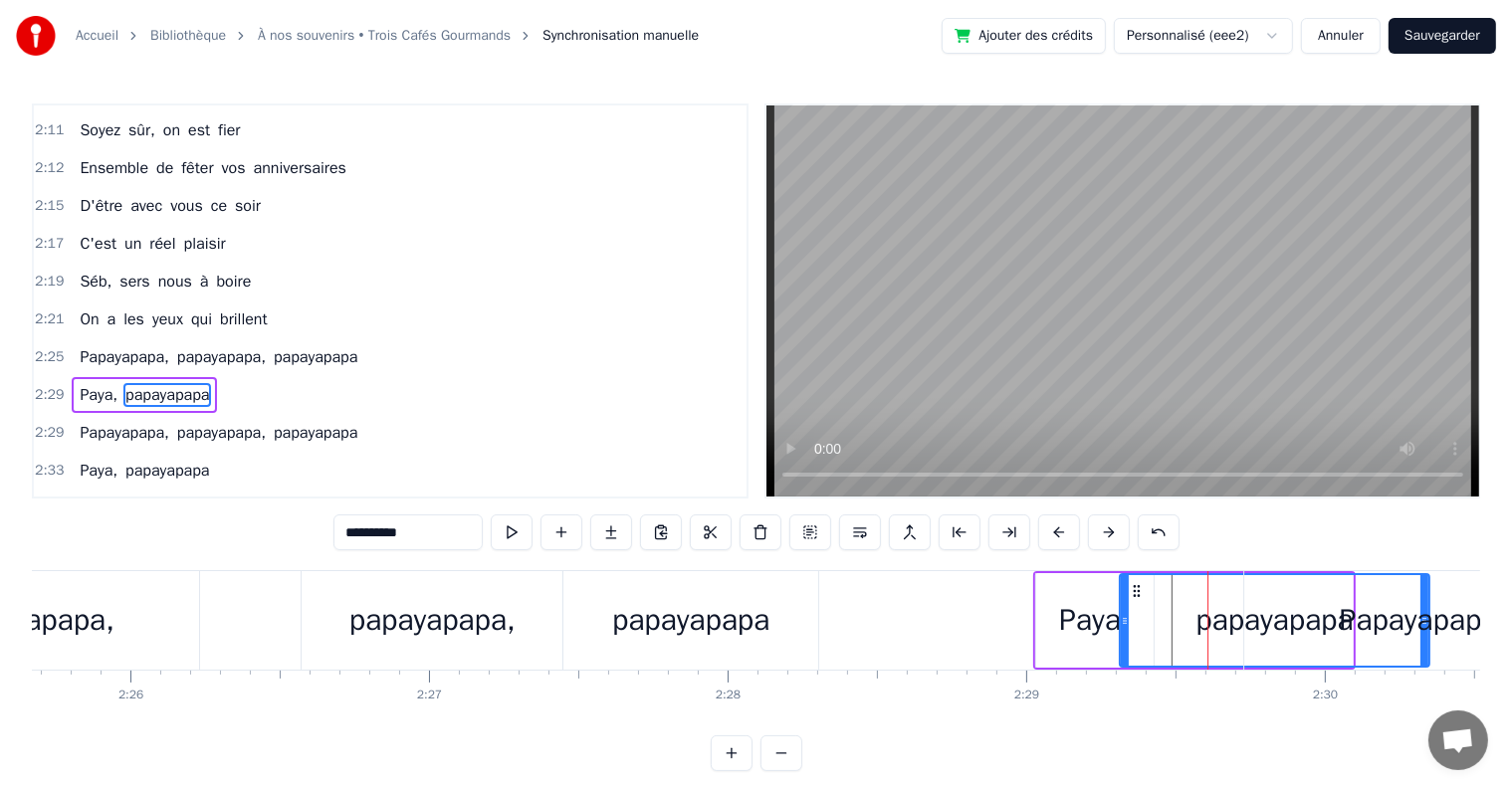 scroll, scrollTop: 0, scrollLeft: 43514, axis: horizontal 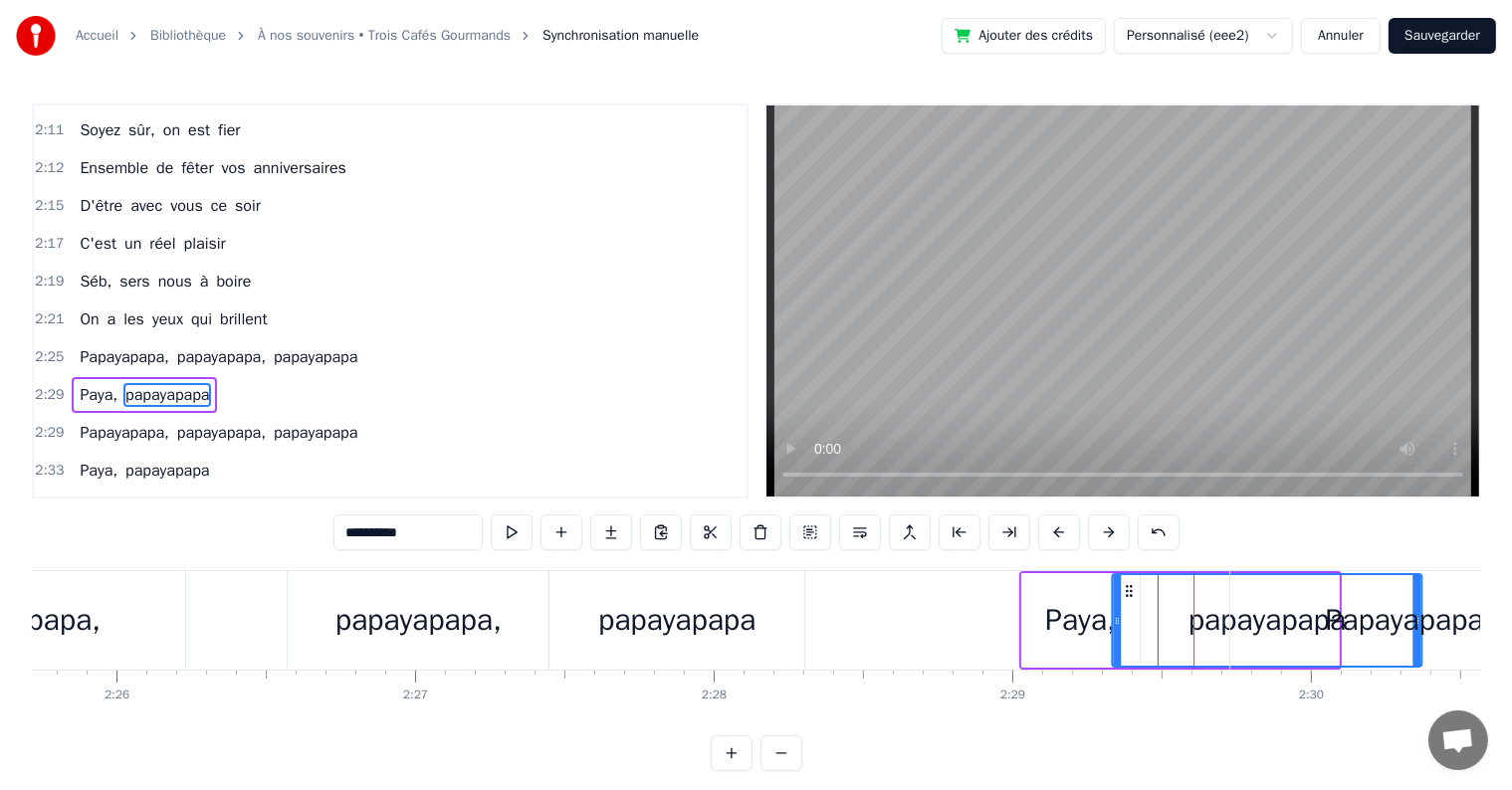drag, startPoint x: 1171, startPoint y: 590, endPoint x: 1127, endPoint y: 610, distance: 48.332184 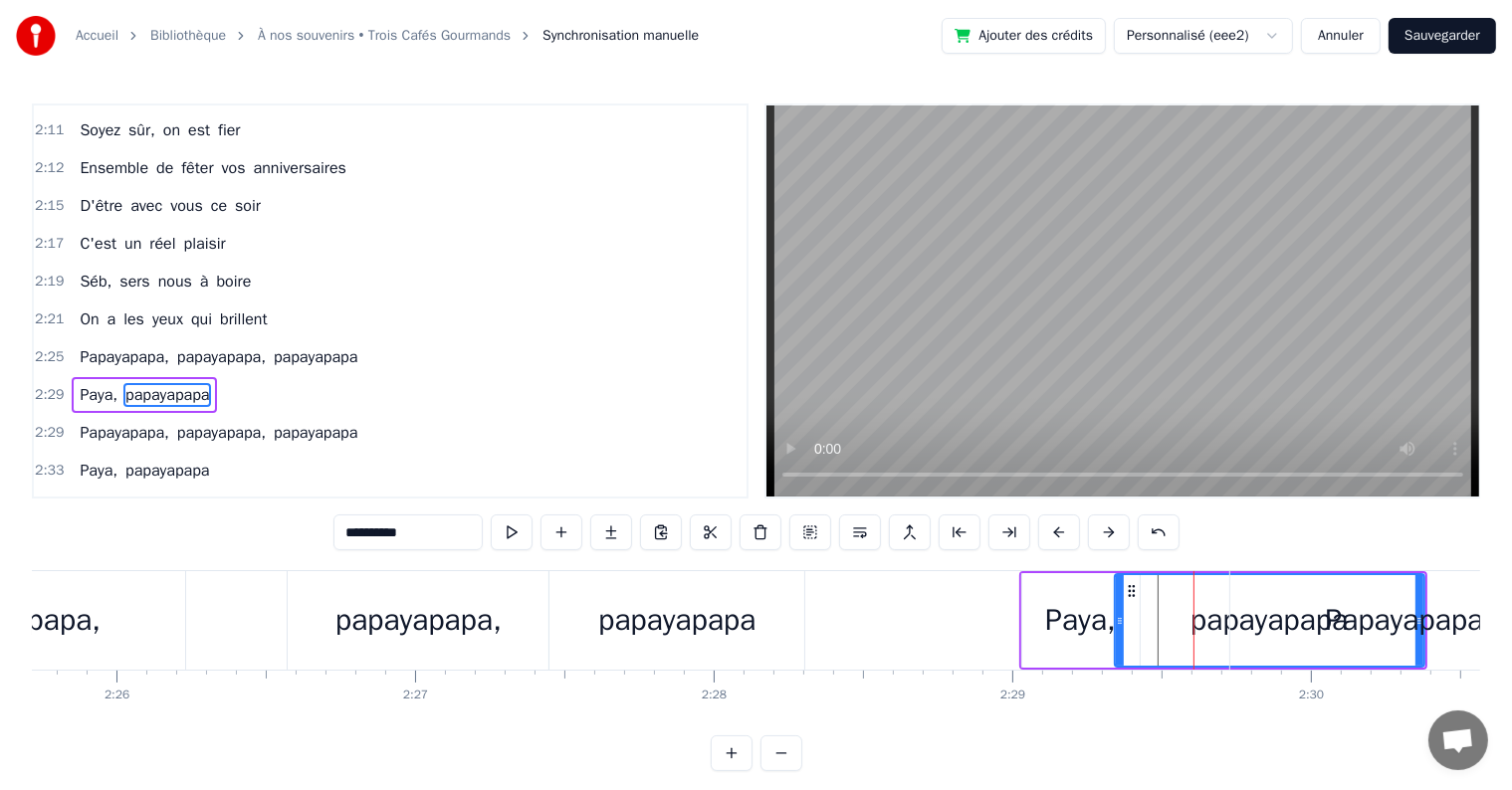 click on "Paya," at bounding box center (1081, 620) 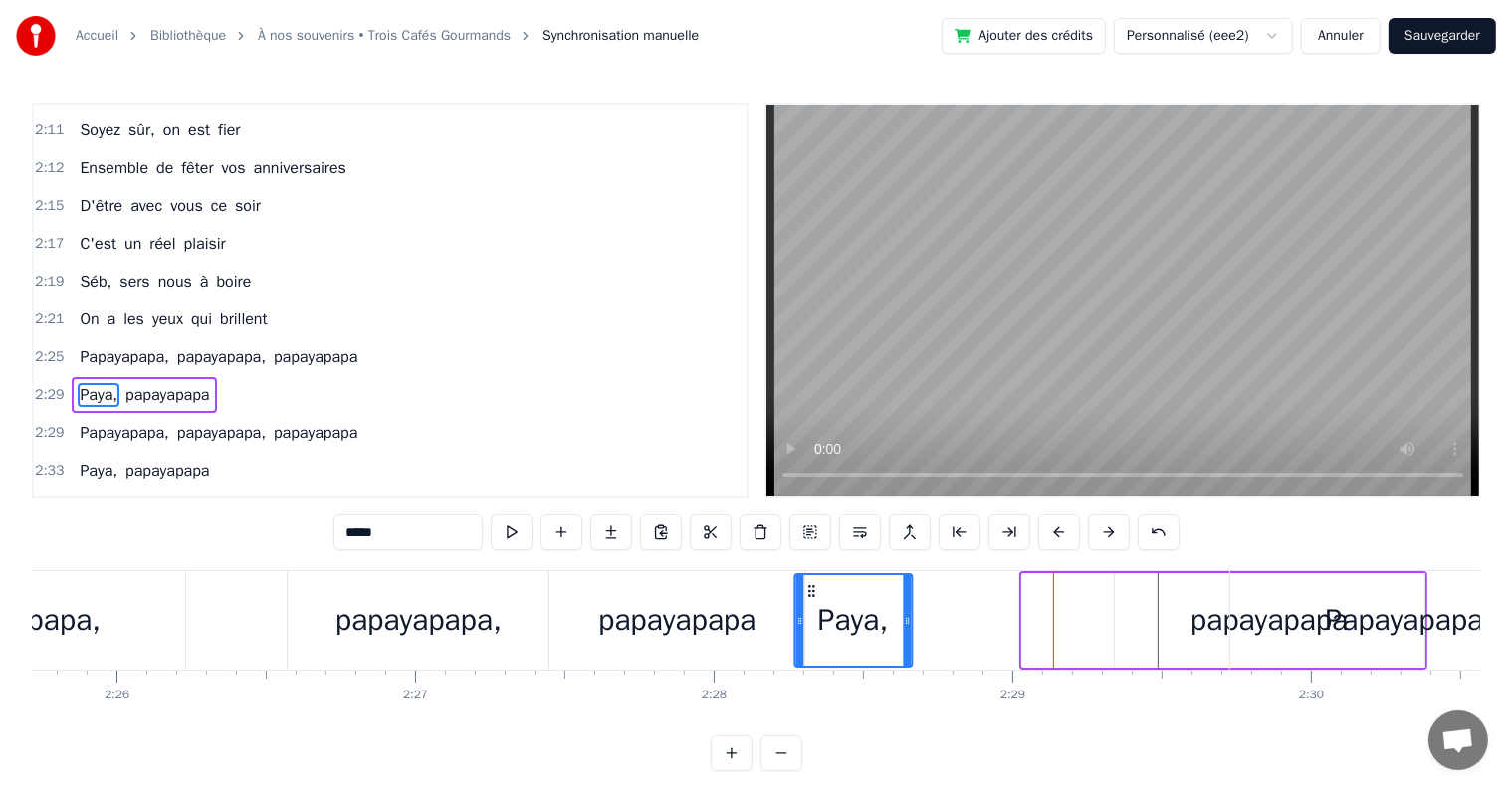 drag, startPoint x: 1039, startPoint y: 585, endPoint x: 811, endPoint y: 591, distance: 228.07893 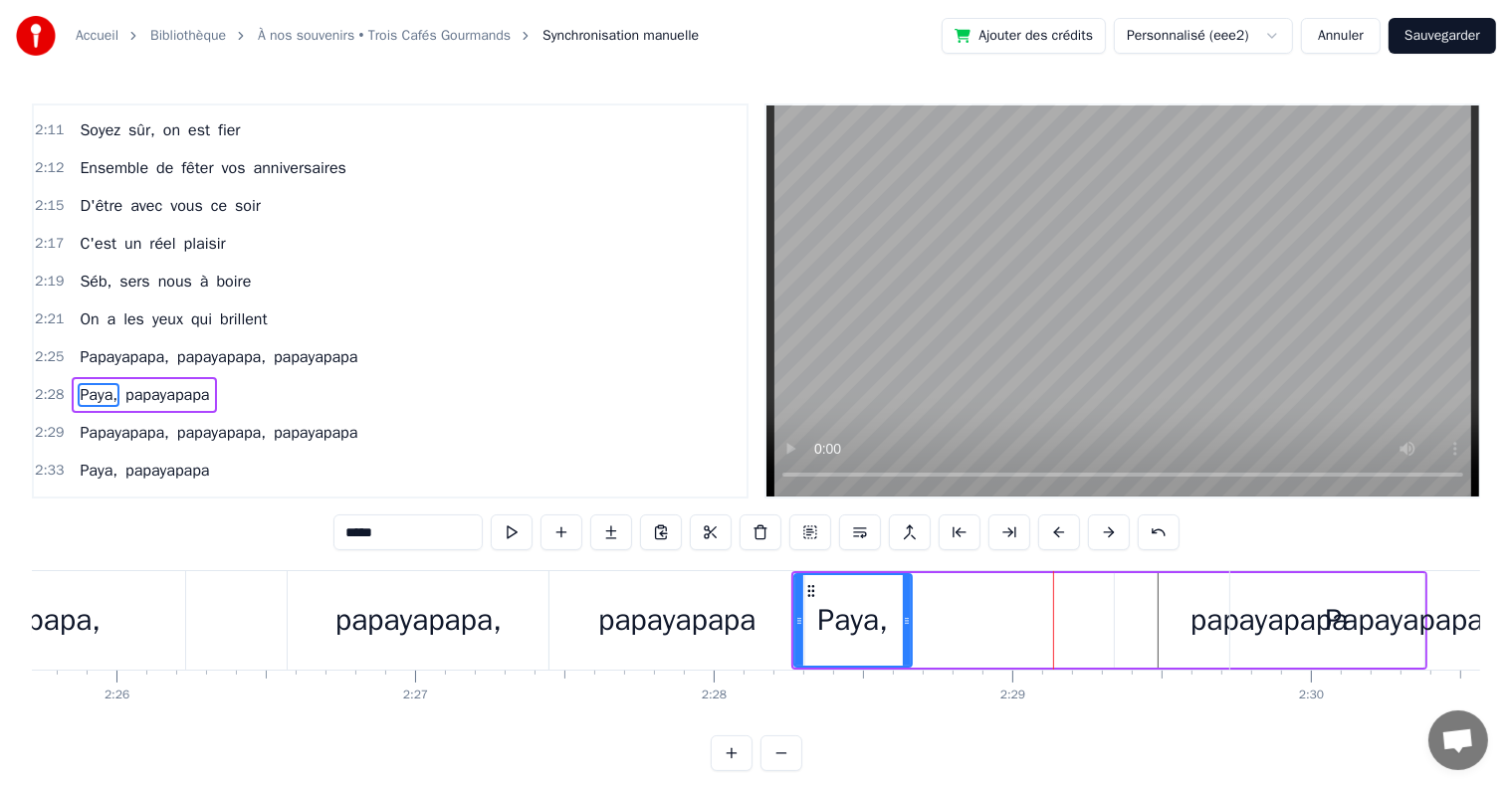 click on "papayapapa" at bounding box center [1269, 620] 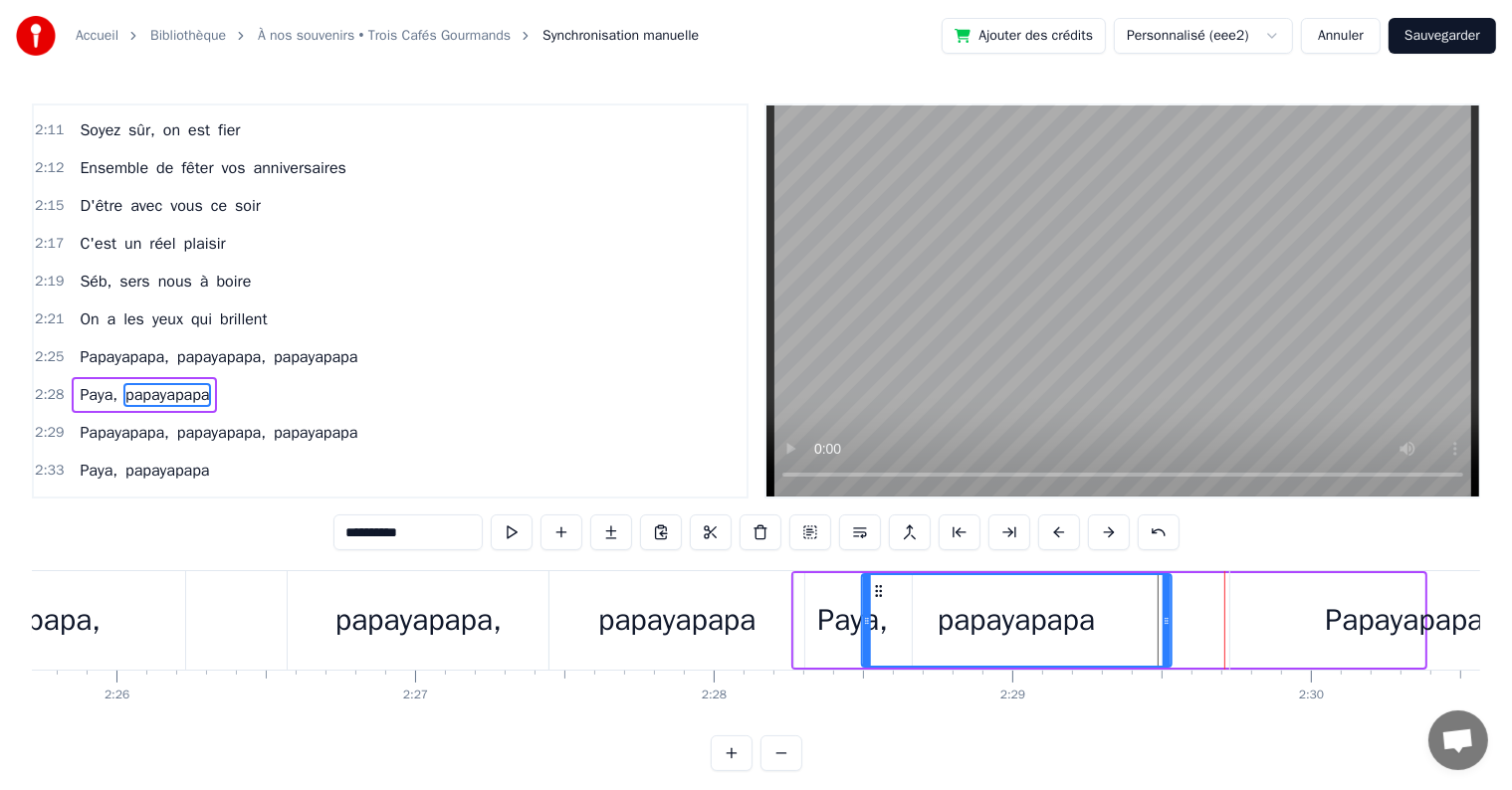 drag, startPoint x: 1128, startPoint y: 584, endPoint x: 875, endPoint y: 588, distance: 253.0316 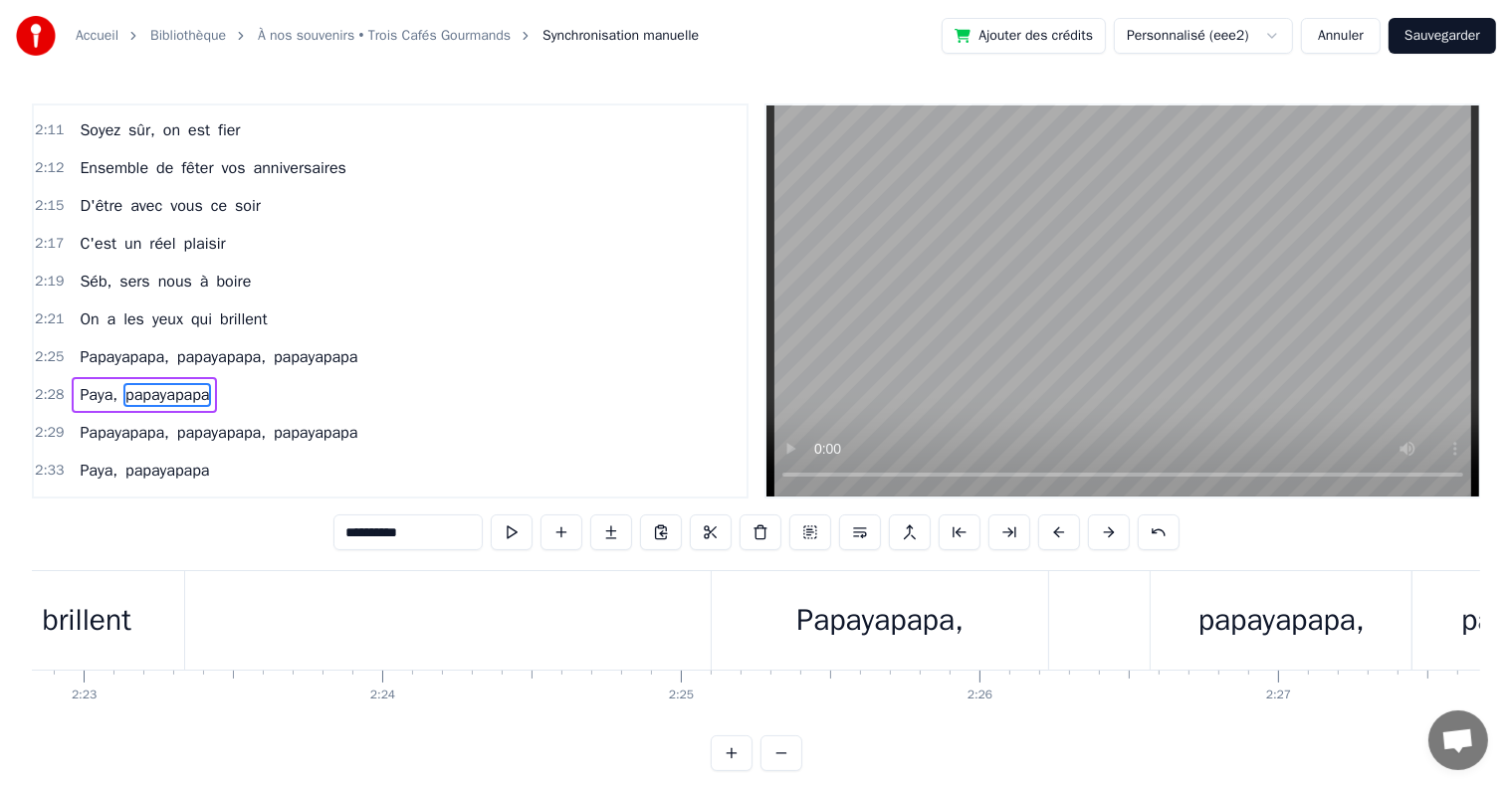 scroll, scrollTop: 0, scrollLeft: 42554, axis: horizontal 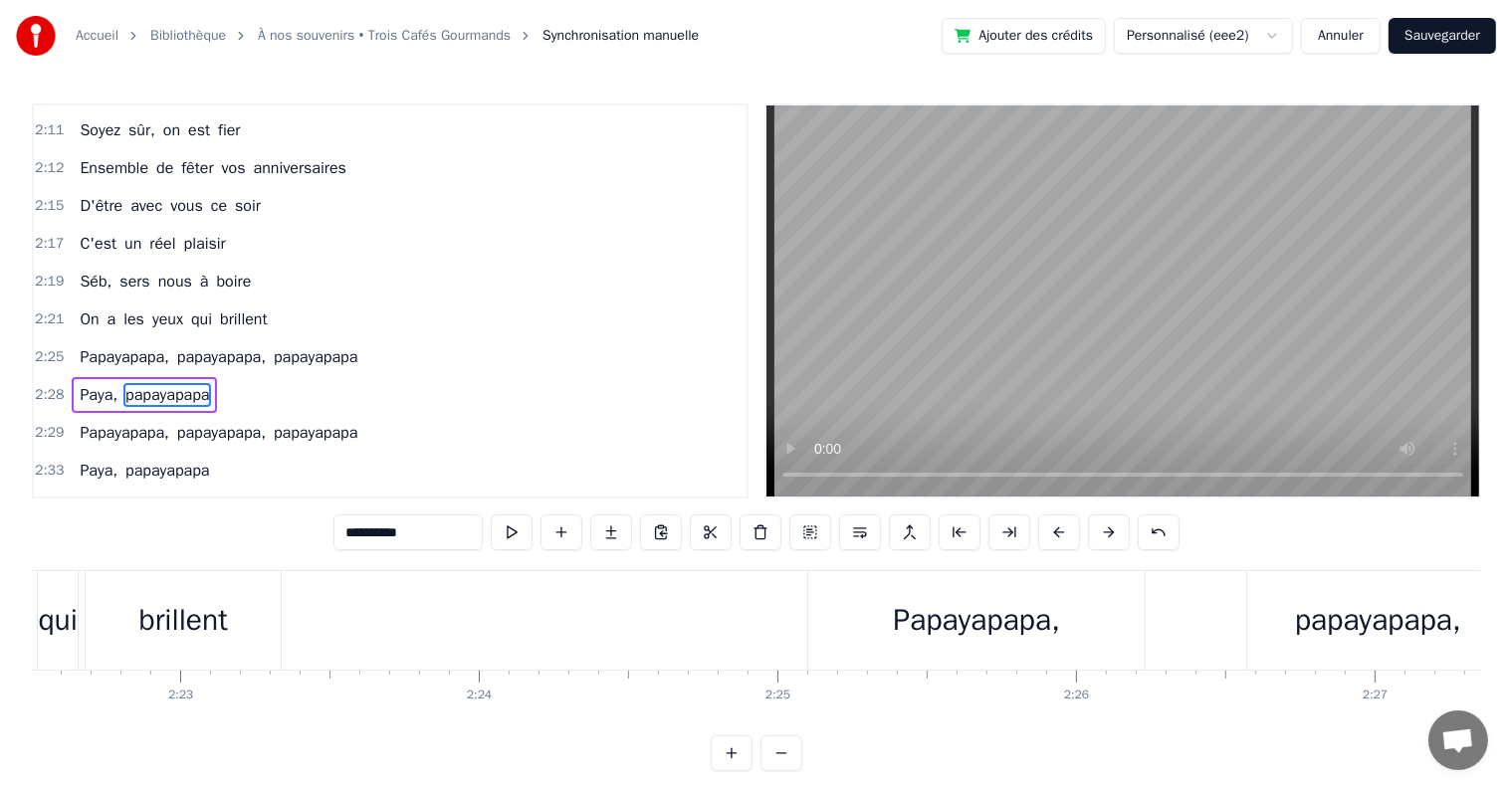 click on "Papayapapa," at bounding box center (976, 620) 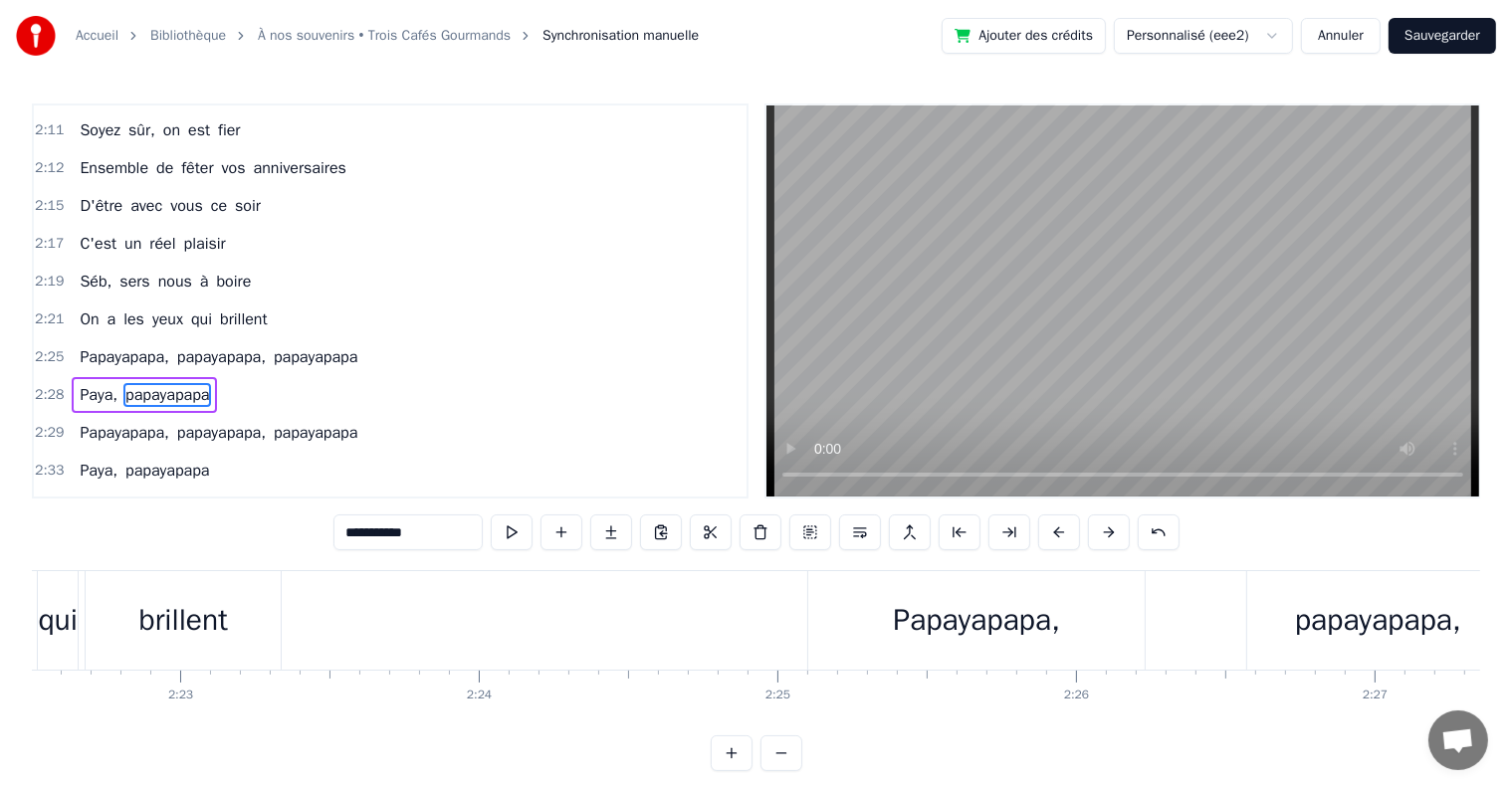 scroll, scrollTop: 2642, scrollLeft: 0, axis: vertical 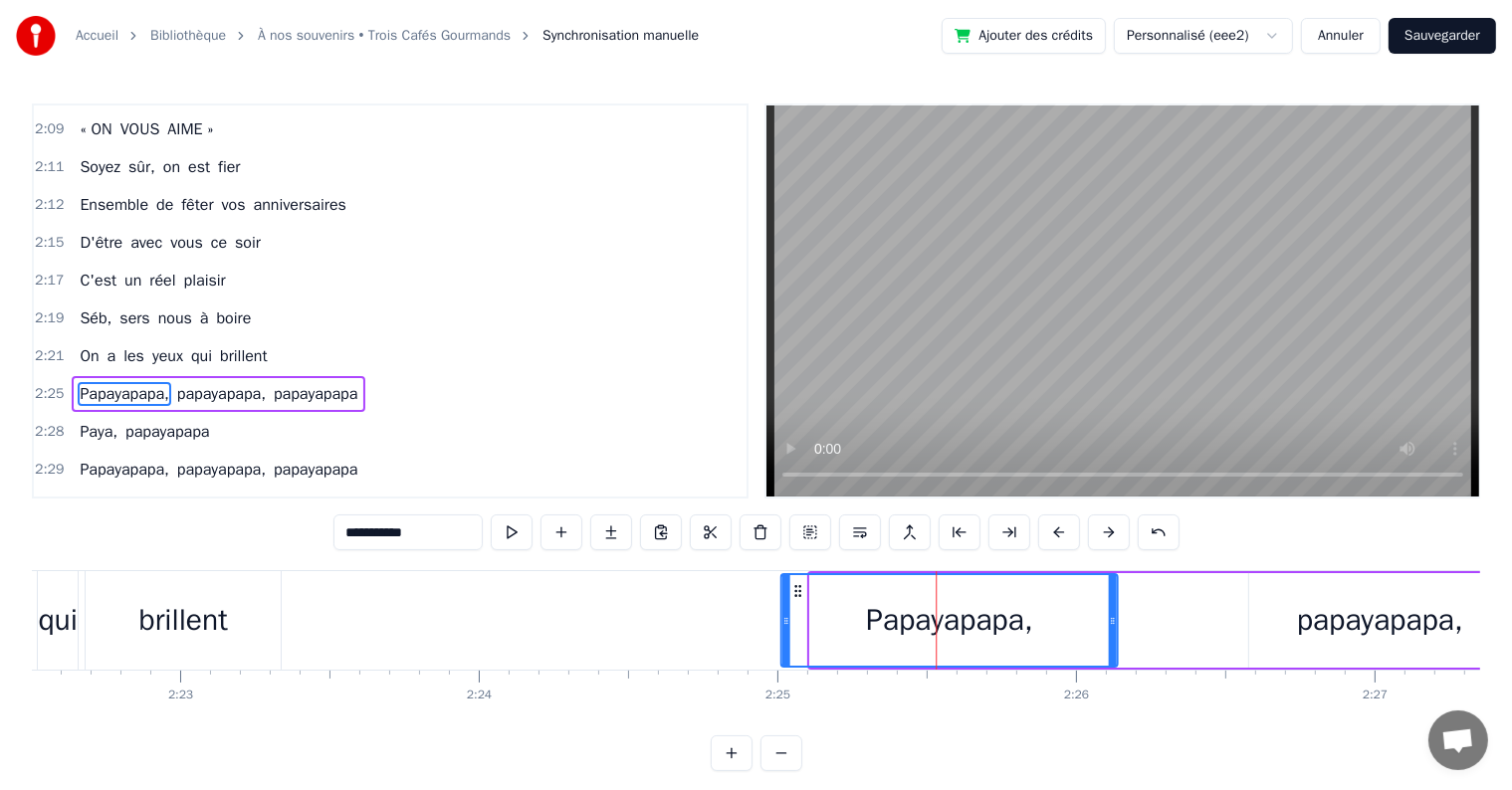 drag, startPoint x: 822, startPoint y: 591, endPoint x: 792, endPoint y: 590, distance: 30.016662 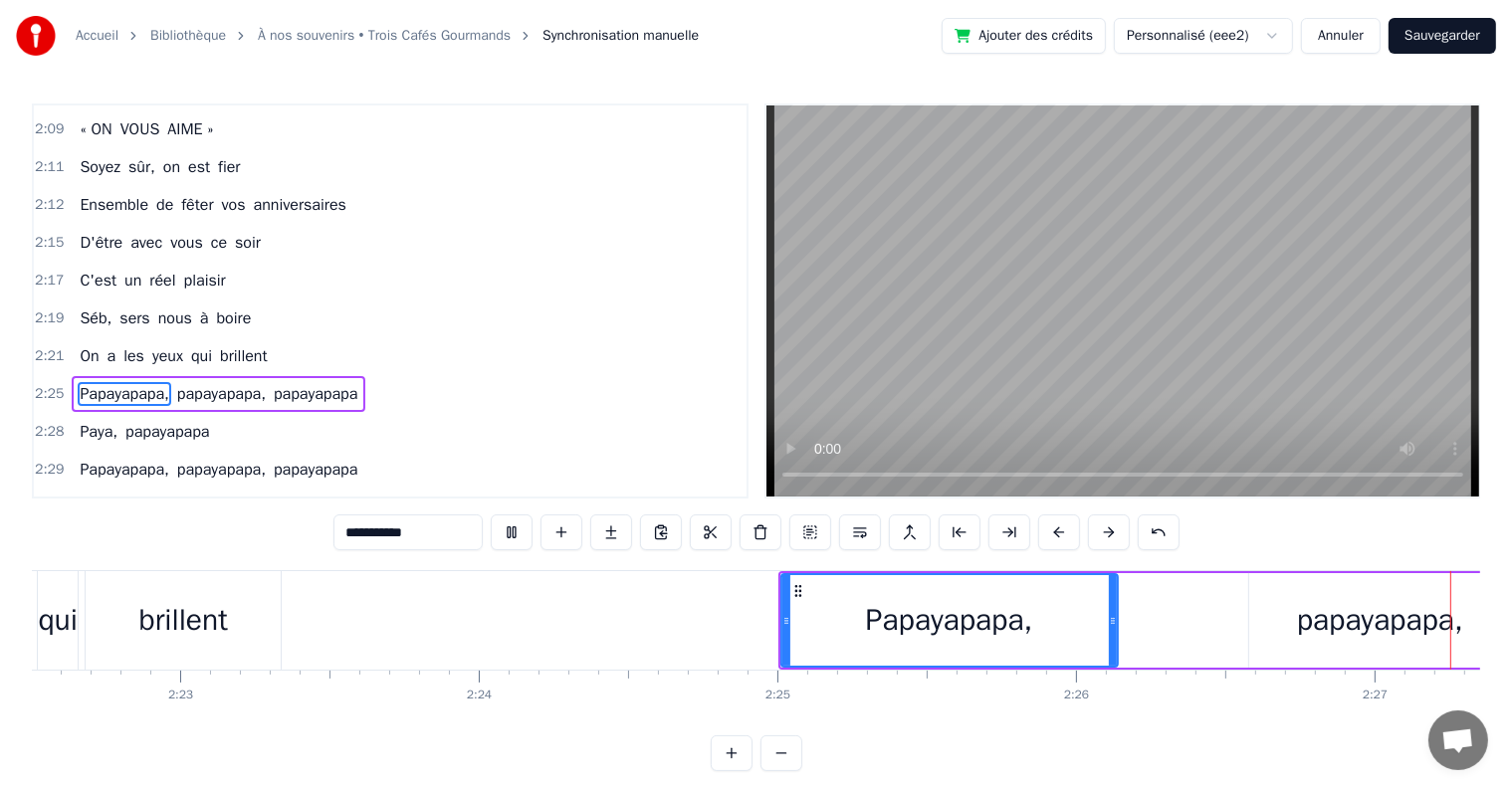 click on "brillent" at bounding box center (183, 620) 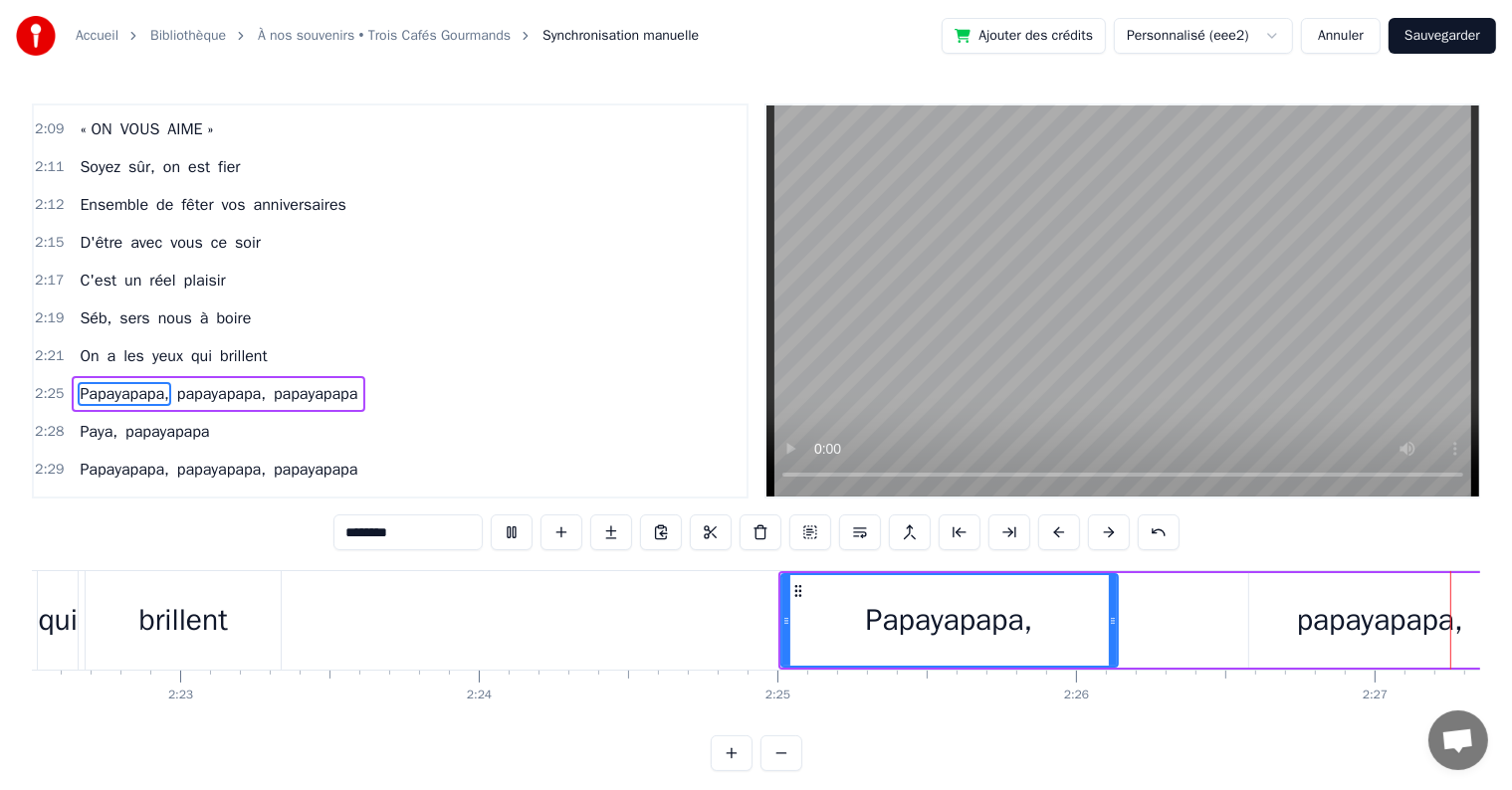 scroll, scrollTop: 0, scrollLeft: 42560, axis: horizontal 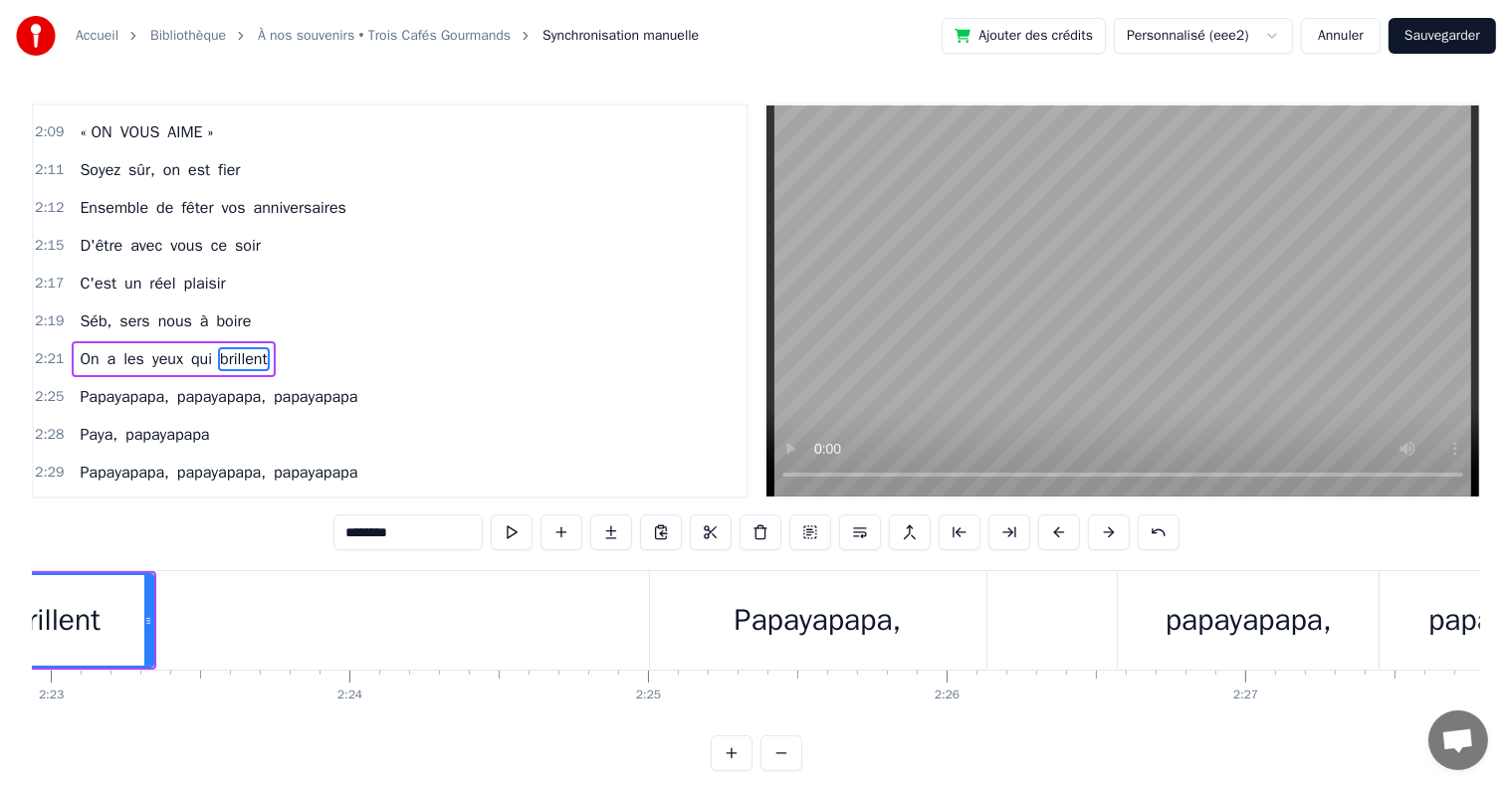 click on "papayapapa," at bounding box center [1248, 620] 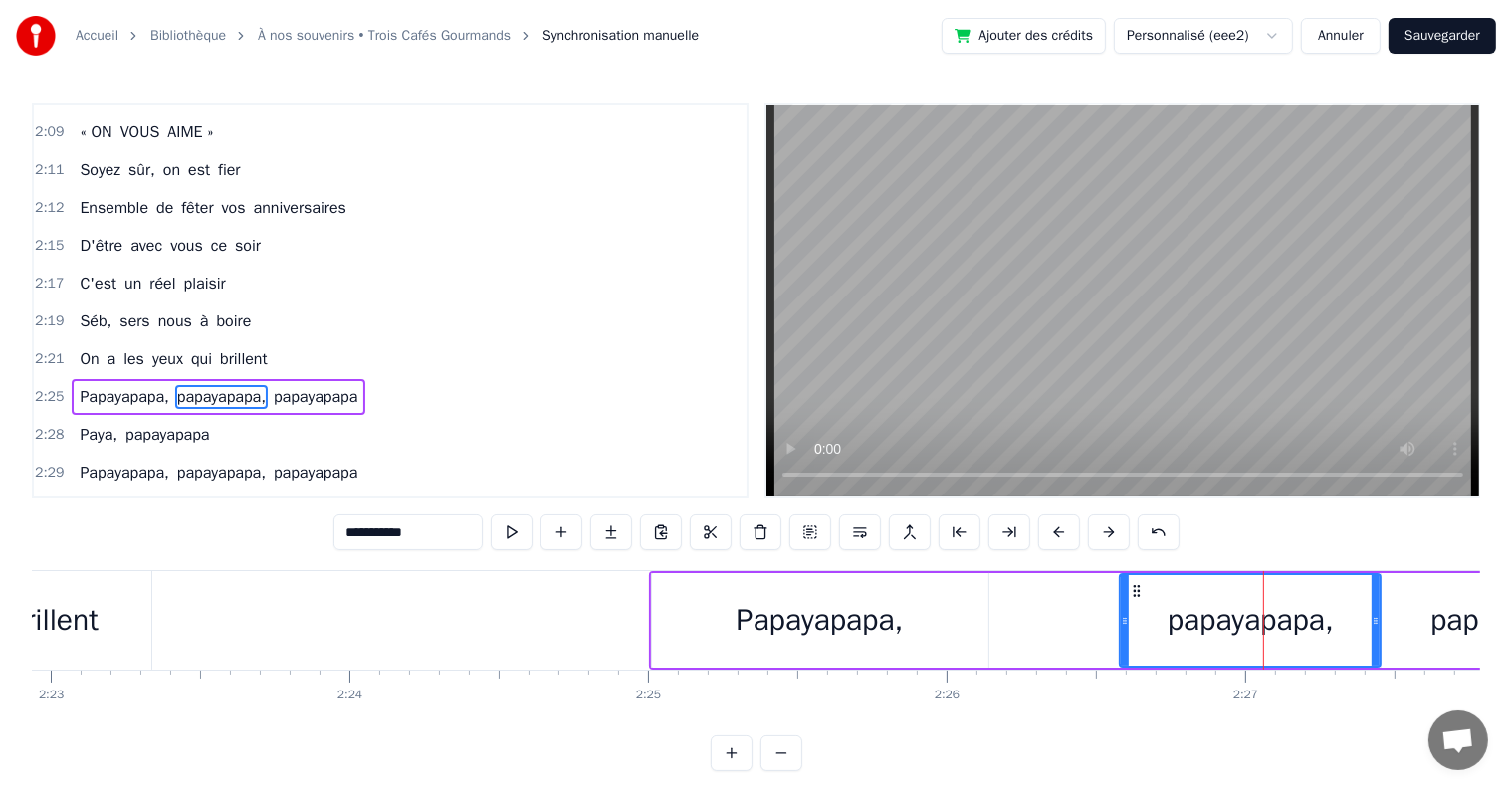 scroll, scrollTop: 2642, scrollLeft: 0, axis: vertical 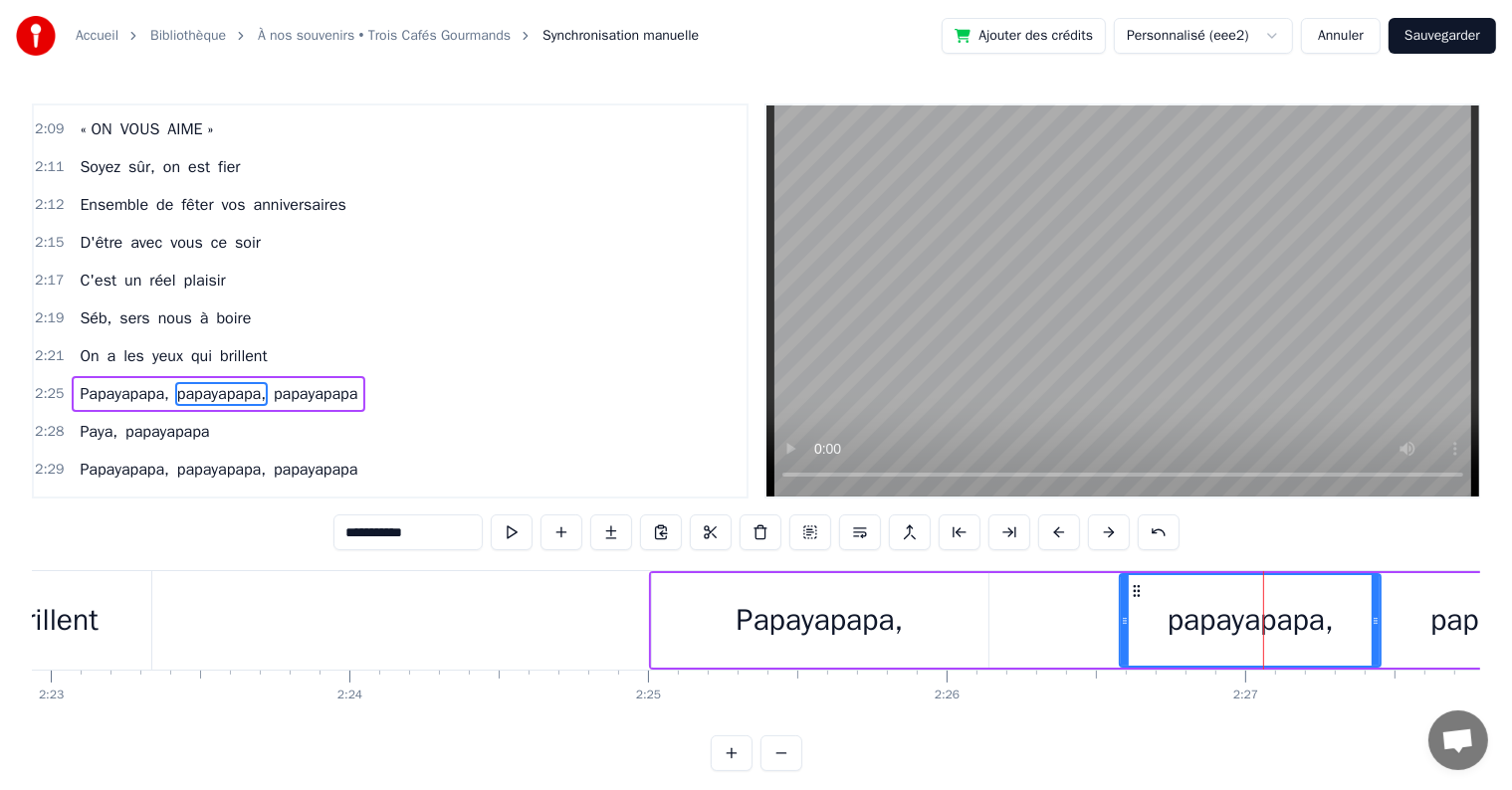 click on "papayapapa" at bounding box center [1509, 620] 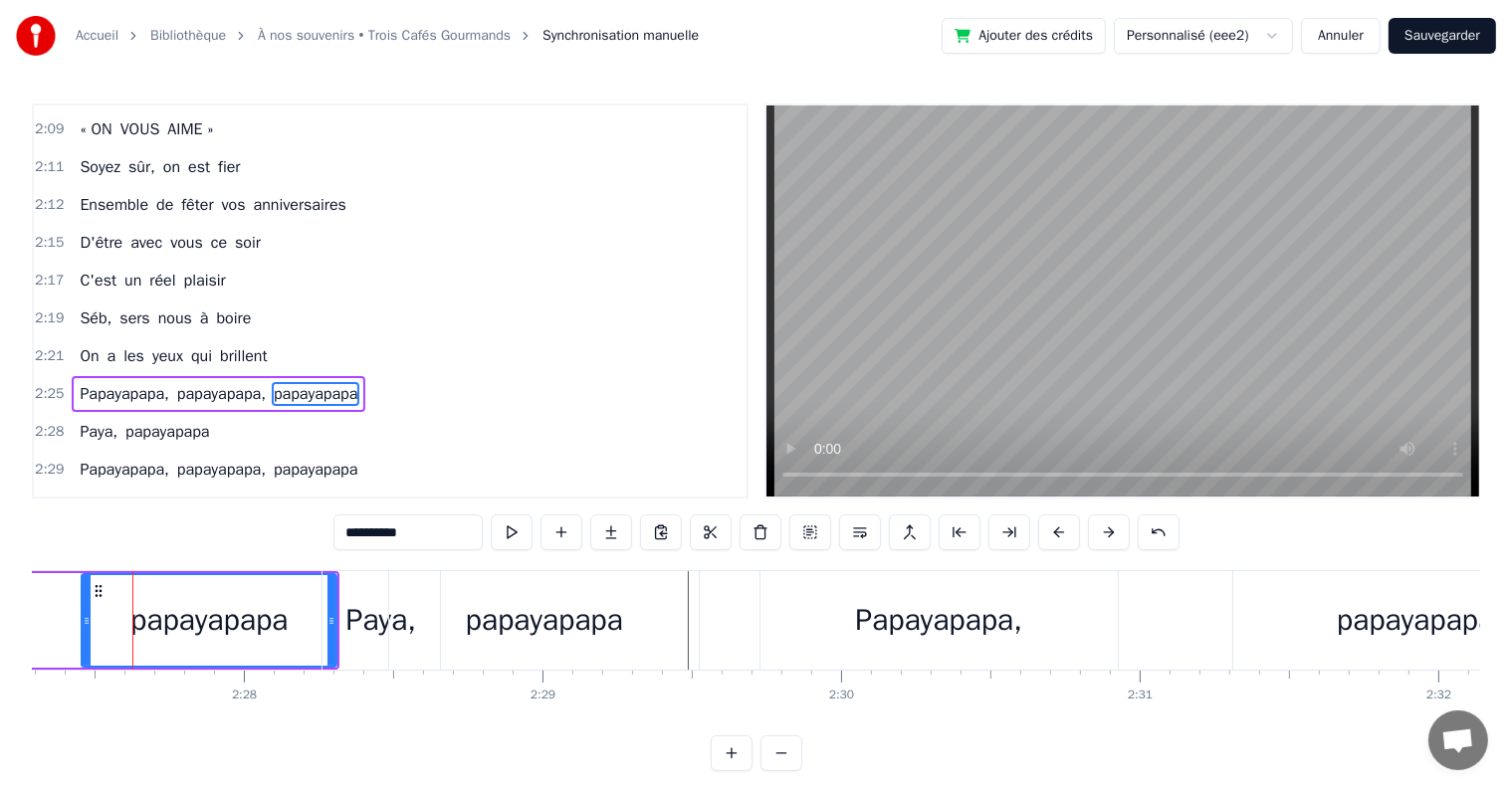 scroll, scrollTop: 0, scrollLeft: 43984, axis: horizontal 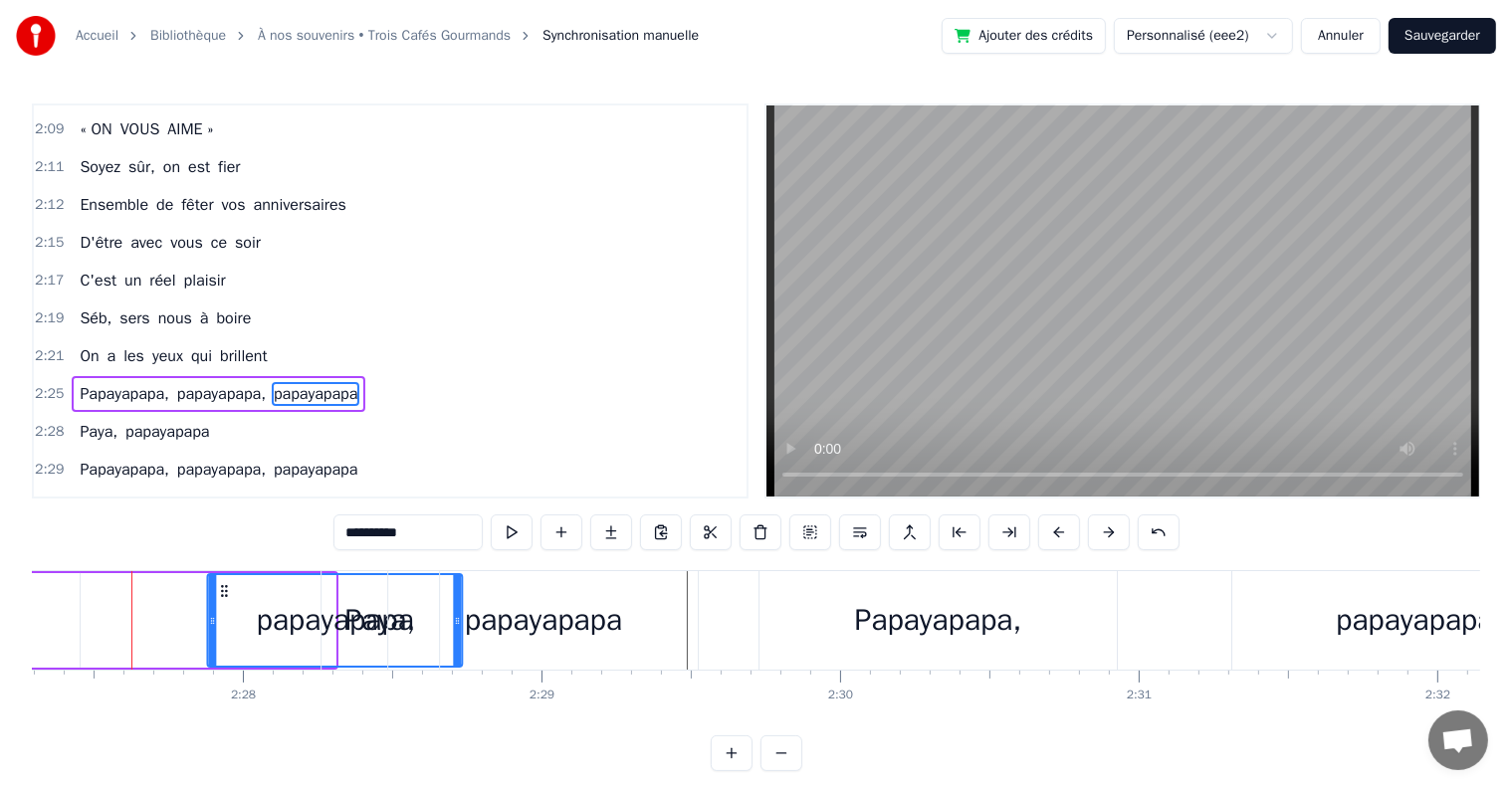 drag, startPoint x: 95, startPoint y: 593, endPoint x: 221, endPoint y: 604, distance: 126.47925 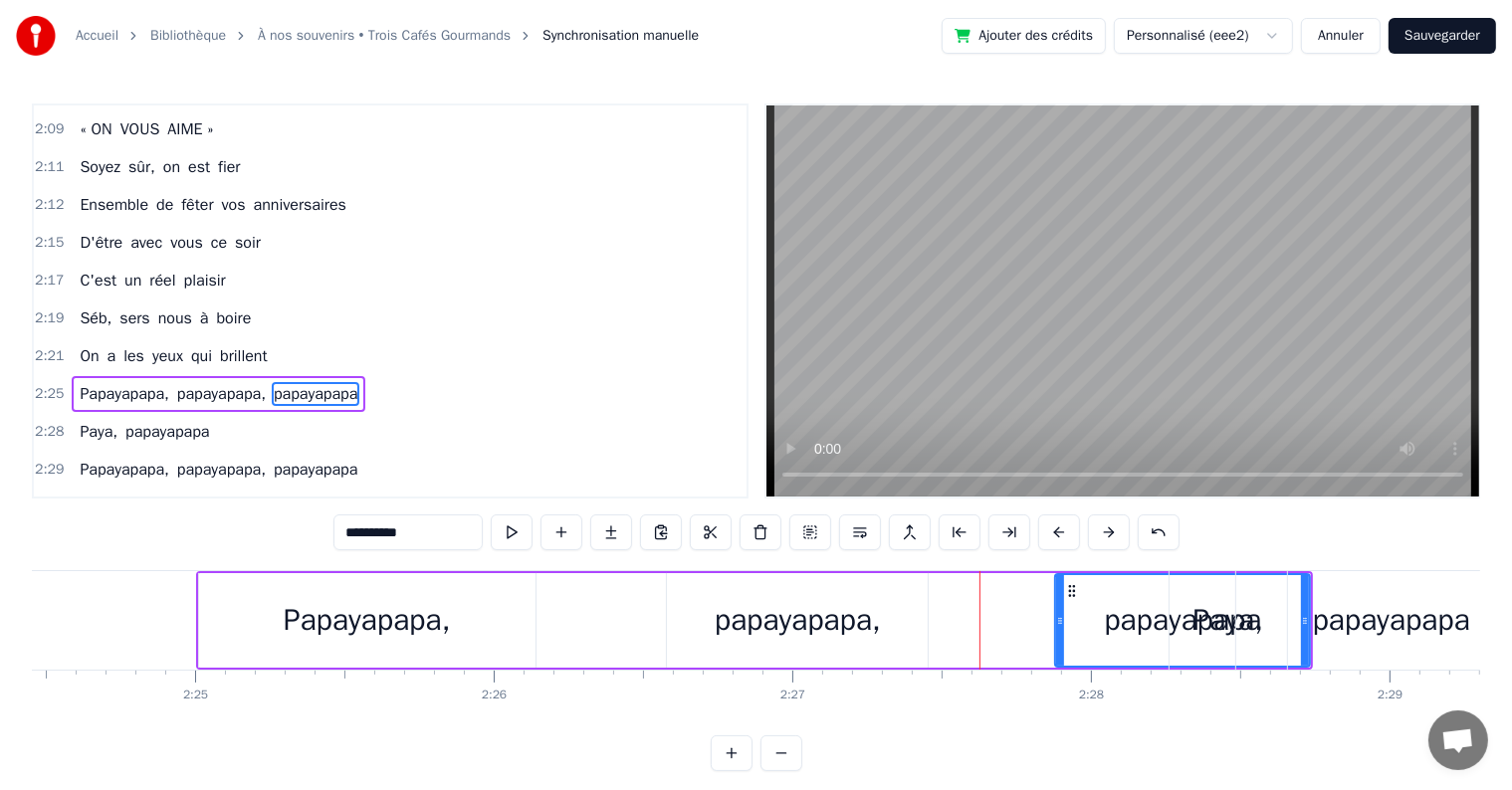 scroll, scrollTop: 0, scrollLeft: 42974, axis: horizontal 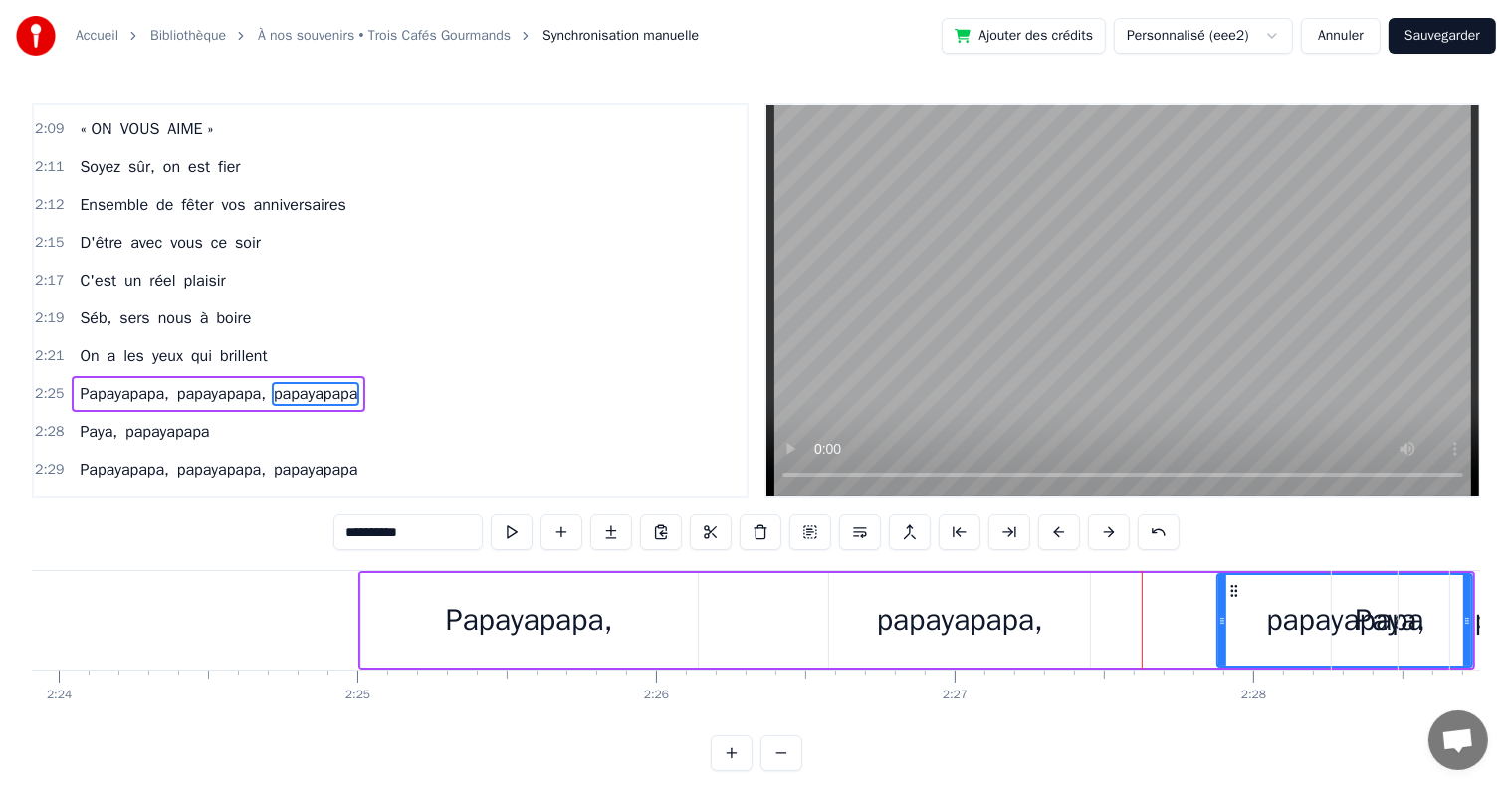 click on "papayapapa," at bounding box center (960, 620) 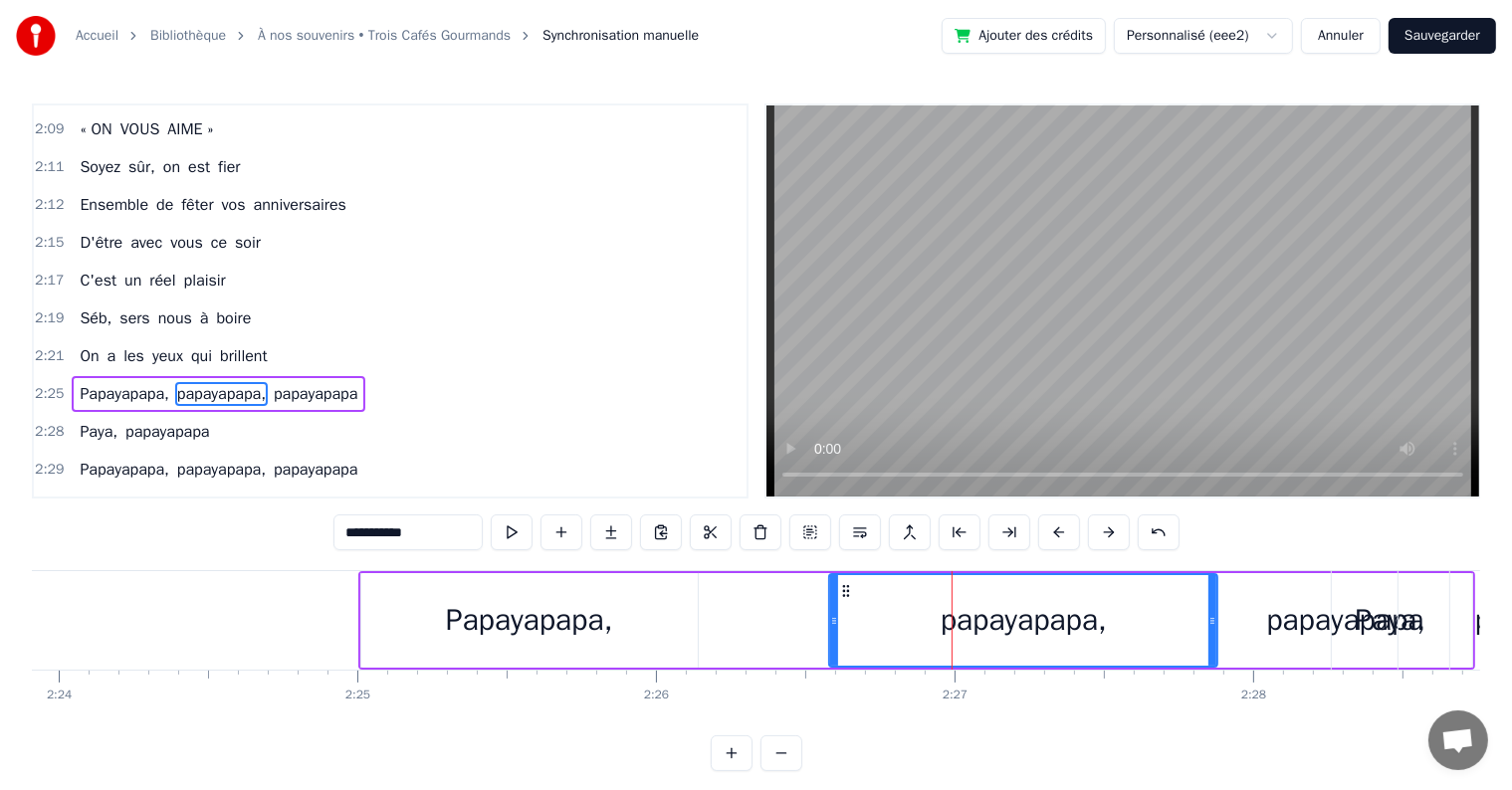drag, startPoint x: 1085, startPoint y: 621, endPoint x: 1212, endPoint y: 625, distance: 127.06298 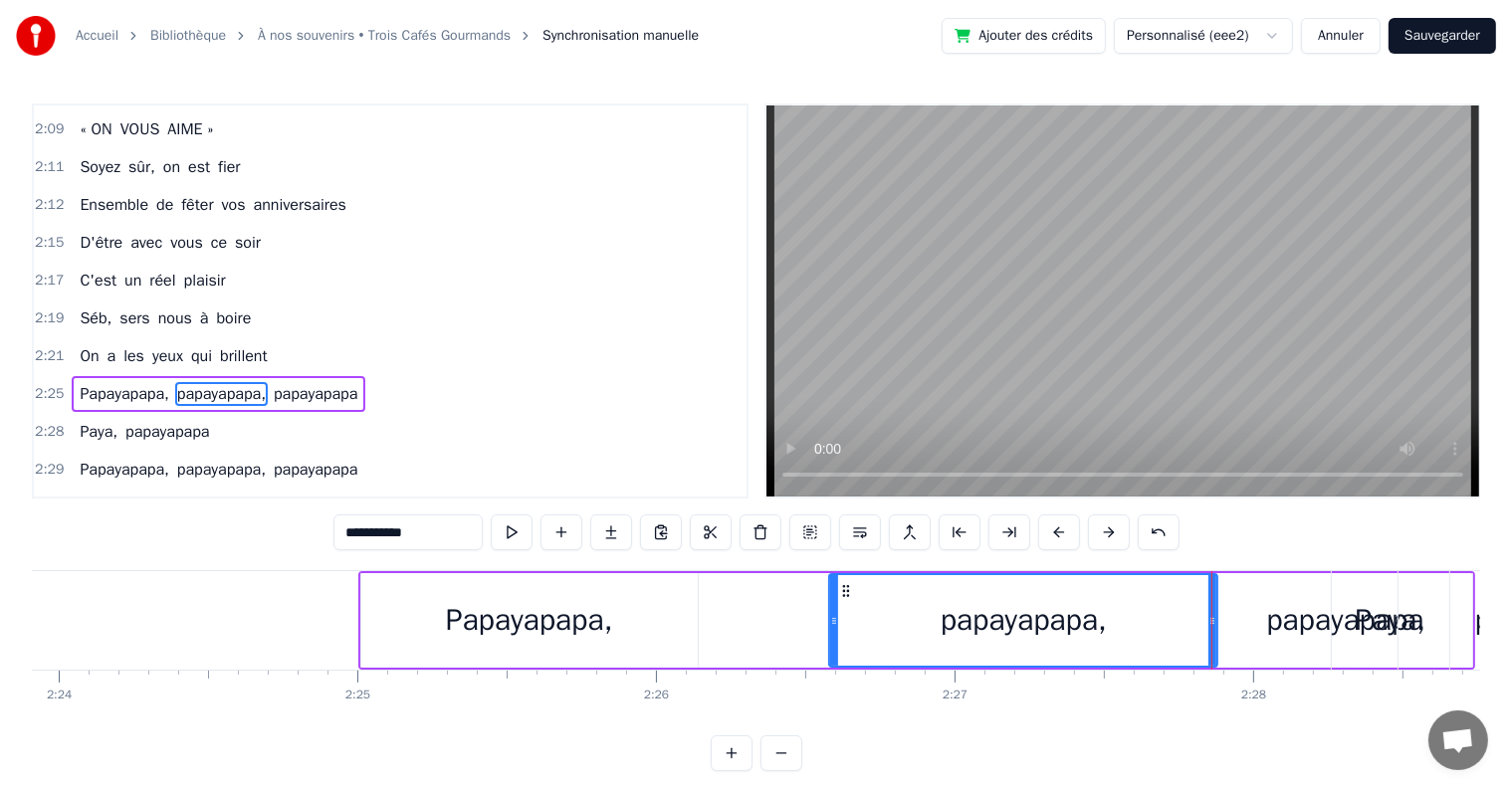 click at bounding box center (-14236, 620) 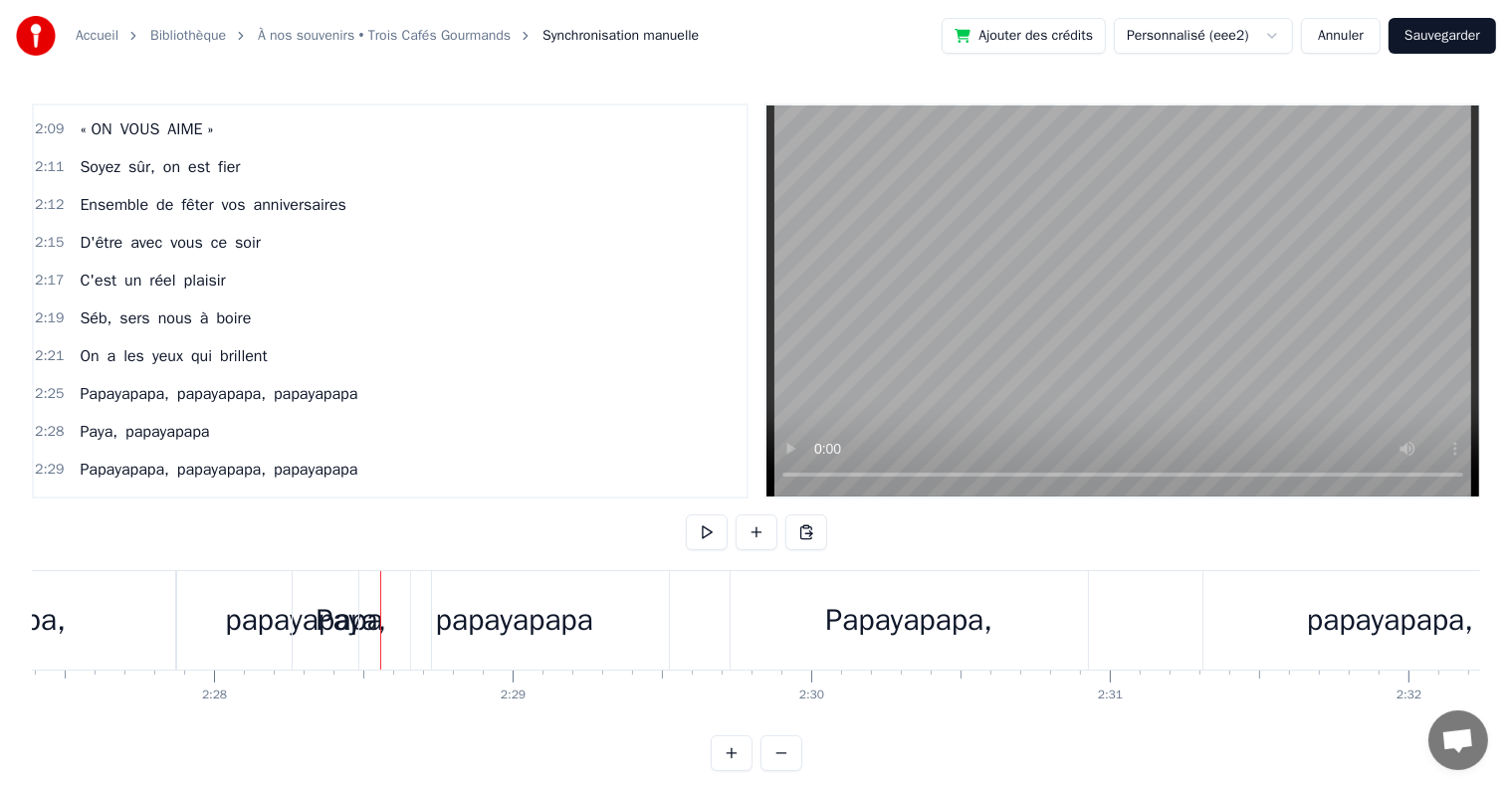 scroll, scrollTop: 0, scrollLeft: 44262, axis: horizontal 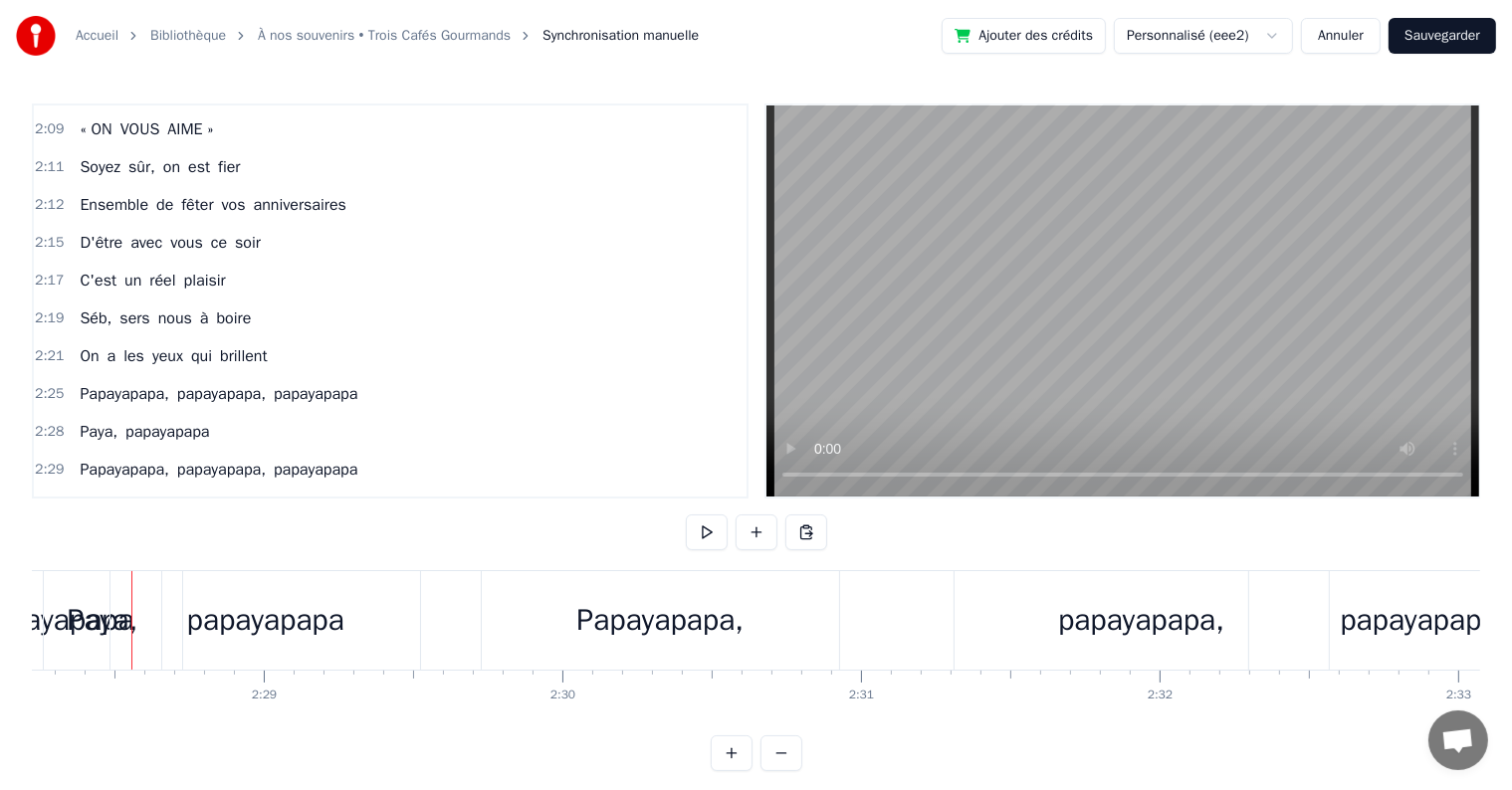 click on "papayapapa" at bounding box center (266, 620) 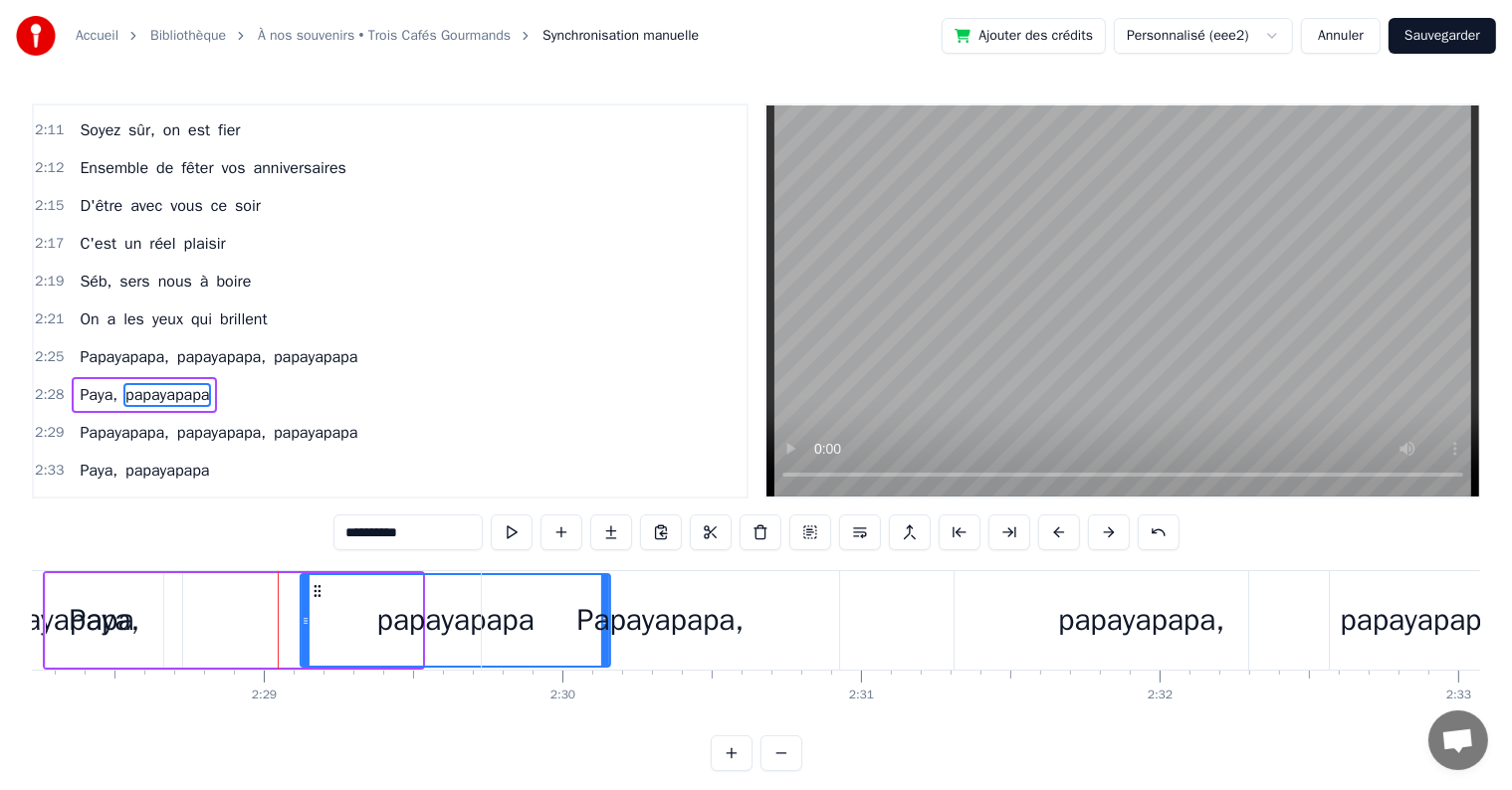 drag, startPoint x: 135, startPoint y: 591, endPoint x: 315, endPoint y: 603, distance: 180.39956 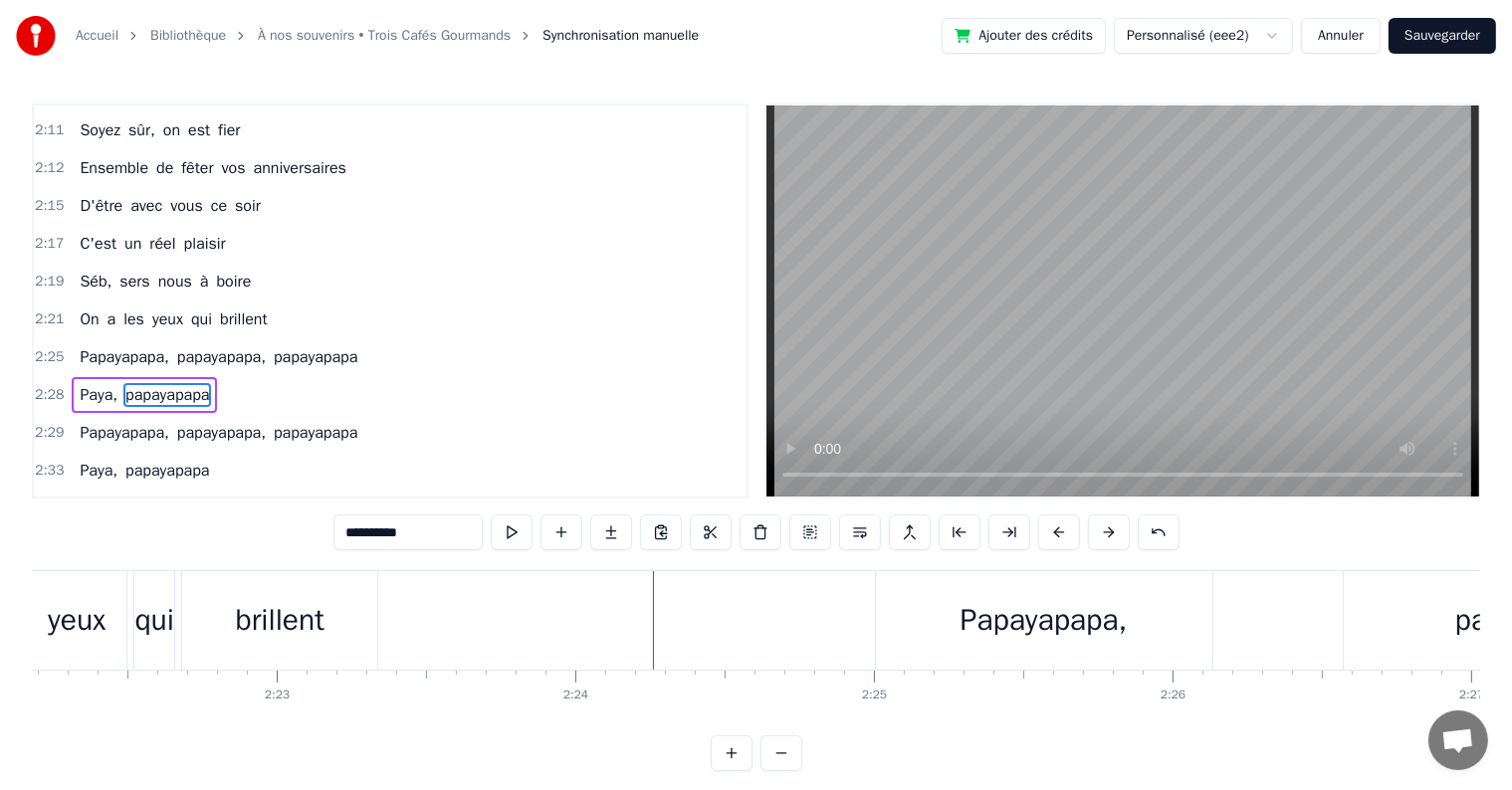 scroll, scrollTop: 0, scrollLeft: 42328, axis: horizontal 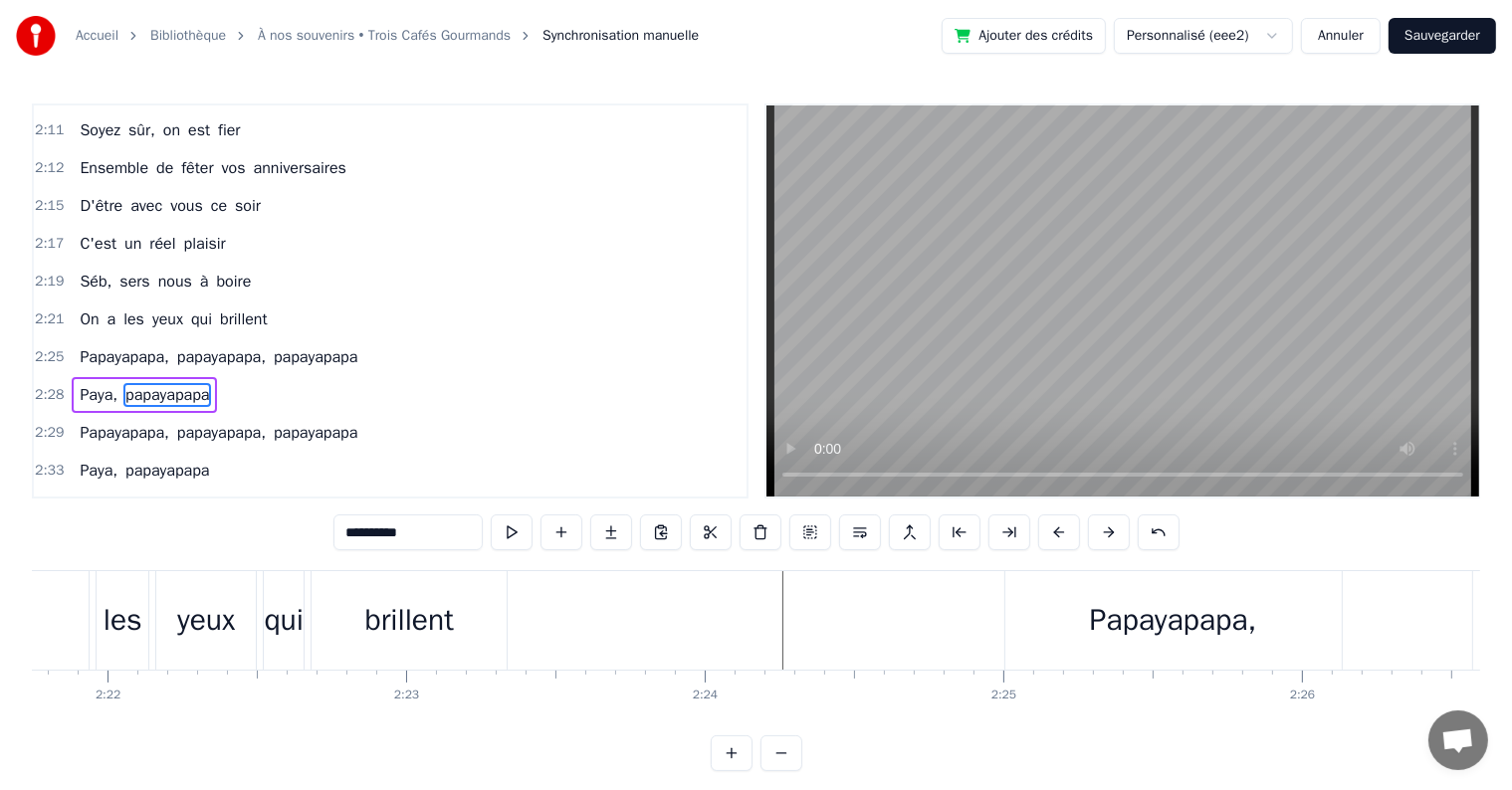 click at bounding box center [-13590, 620] 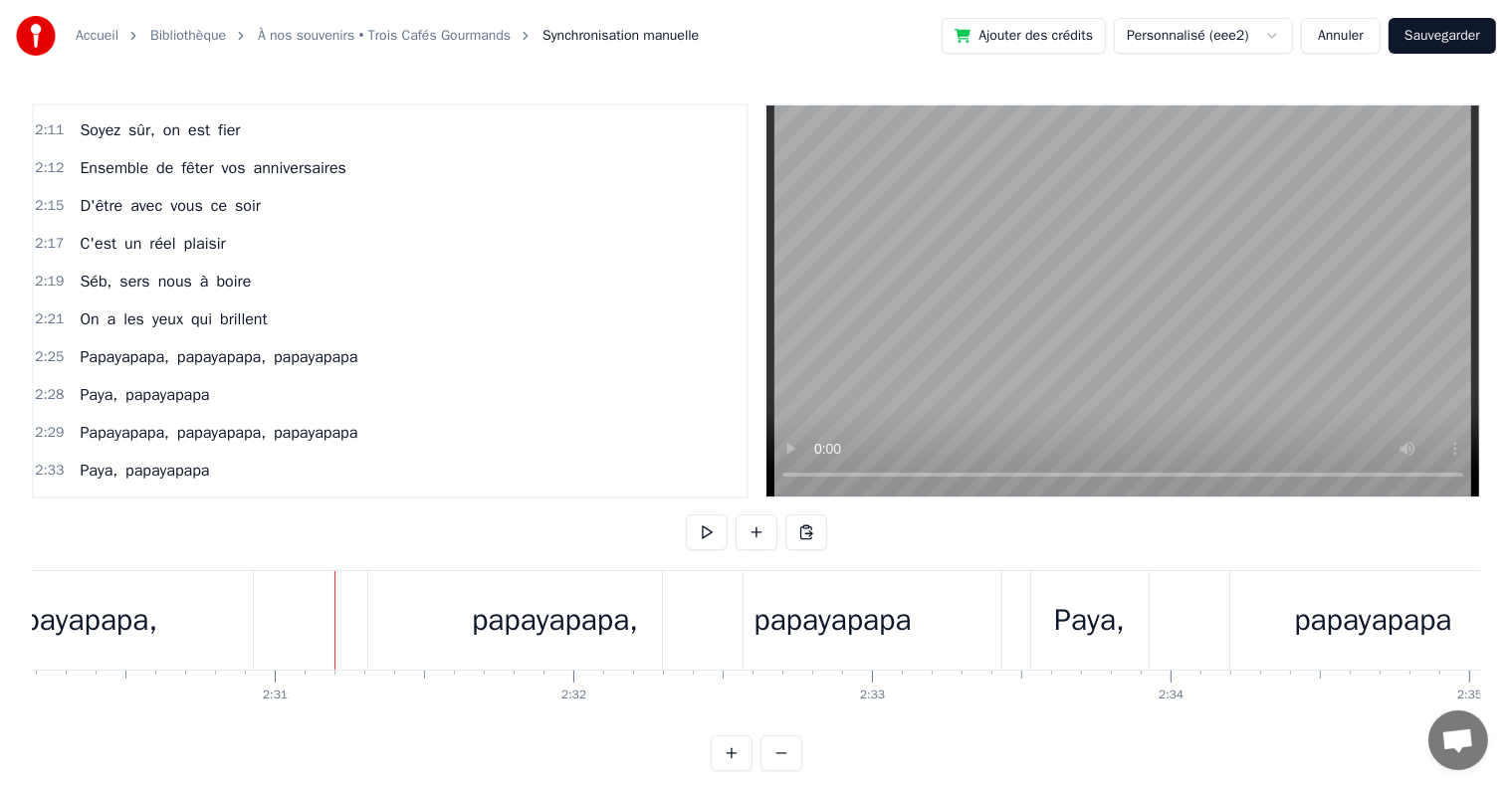 scroll, scrollTop: 0, scrollLeft: 44894, axis: horizontal 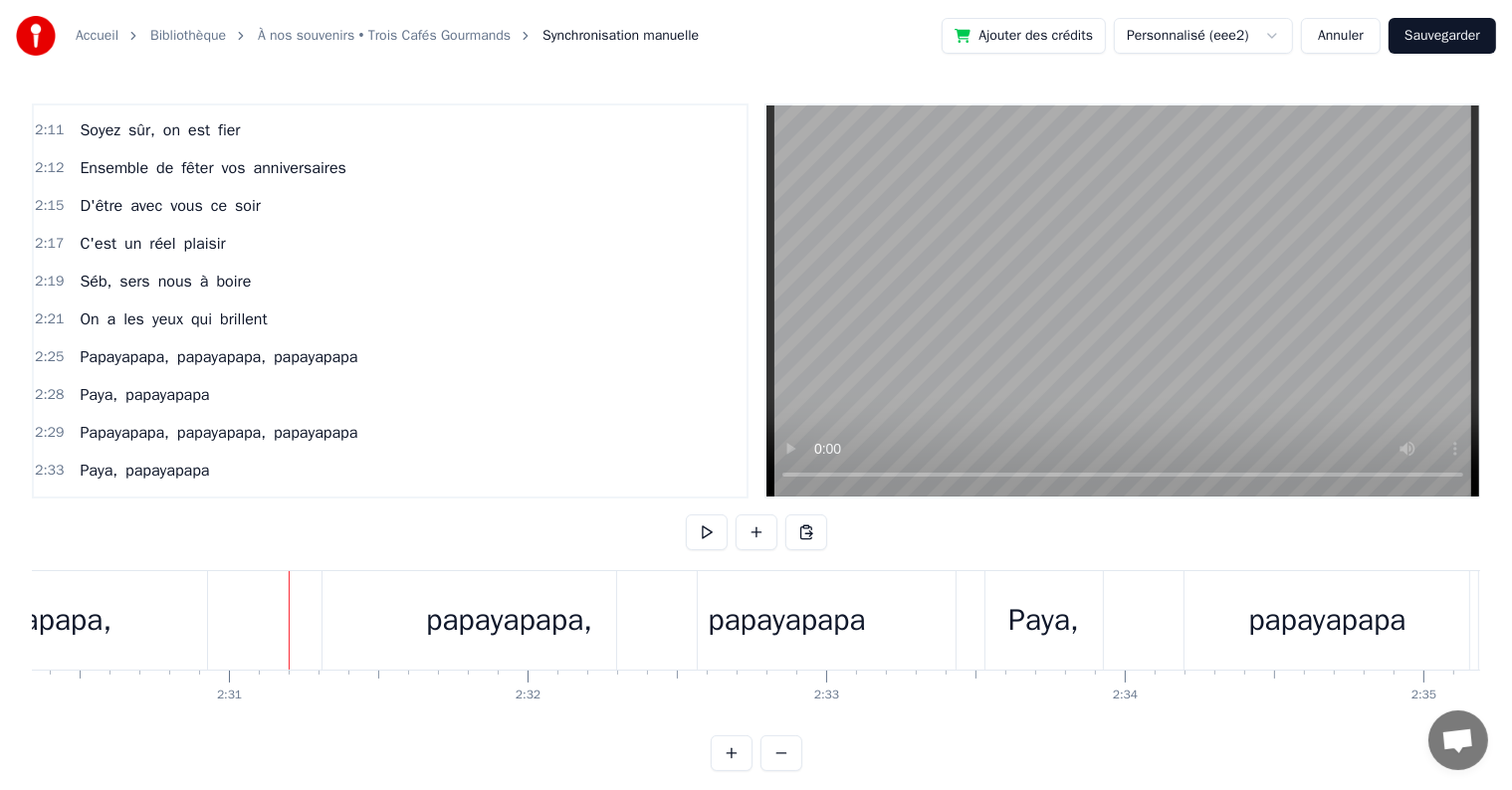 click on "Comment peut- on oublier C'qui nous amène ici Ce sont deux [BIRTHDAY] Et pas n'importe lesquelles On fête, la cinquantaine de [FIRST] et [LAST] Et c'est sur c'petit air Qu'lon fête leur demi- siècle C'est sûr ce n'est pas rien Vous n'êtes plus des [AGE_GROUP] Mais ce n'est pas si loin N'ayez pas de chagrin Ce n'était pas d'[OWNERSHIP] faute On revit des anecdotes On revoit les copains Et on est plein d'entrain On est un peu bavard On r'trace vos histoires Du lit à l'apéro Sans oublier l'[PERSONAL_TERM] Boire un p'tit verre de trop Chanter vraiment faux C'est tout c'qu'on a trouvé Pour se faire remarquer Vous nous trouvez p'têtre con N'aimez pas notre chanson Elle est un peu bizarre Pour changer c'est trop tard C'est l'fruit d'[OWNERSHIP] réflexion Des mots qu'on sélectionne Et des mots qui résonnent Dans toute la région C'est au cours d'une soirée Qu'vous vous êtes rencontrés Pour s'aimer à en mourir Pour le meilleur et pour le pire Pas prêts de monter au ciel Rejoindre le soleil Vous avez tout'la vie Profitez amis" at bounding box center [756, 645] 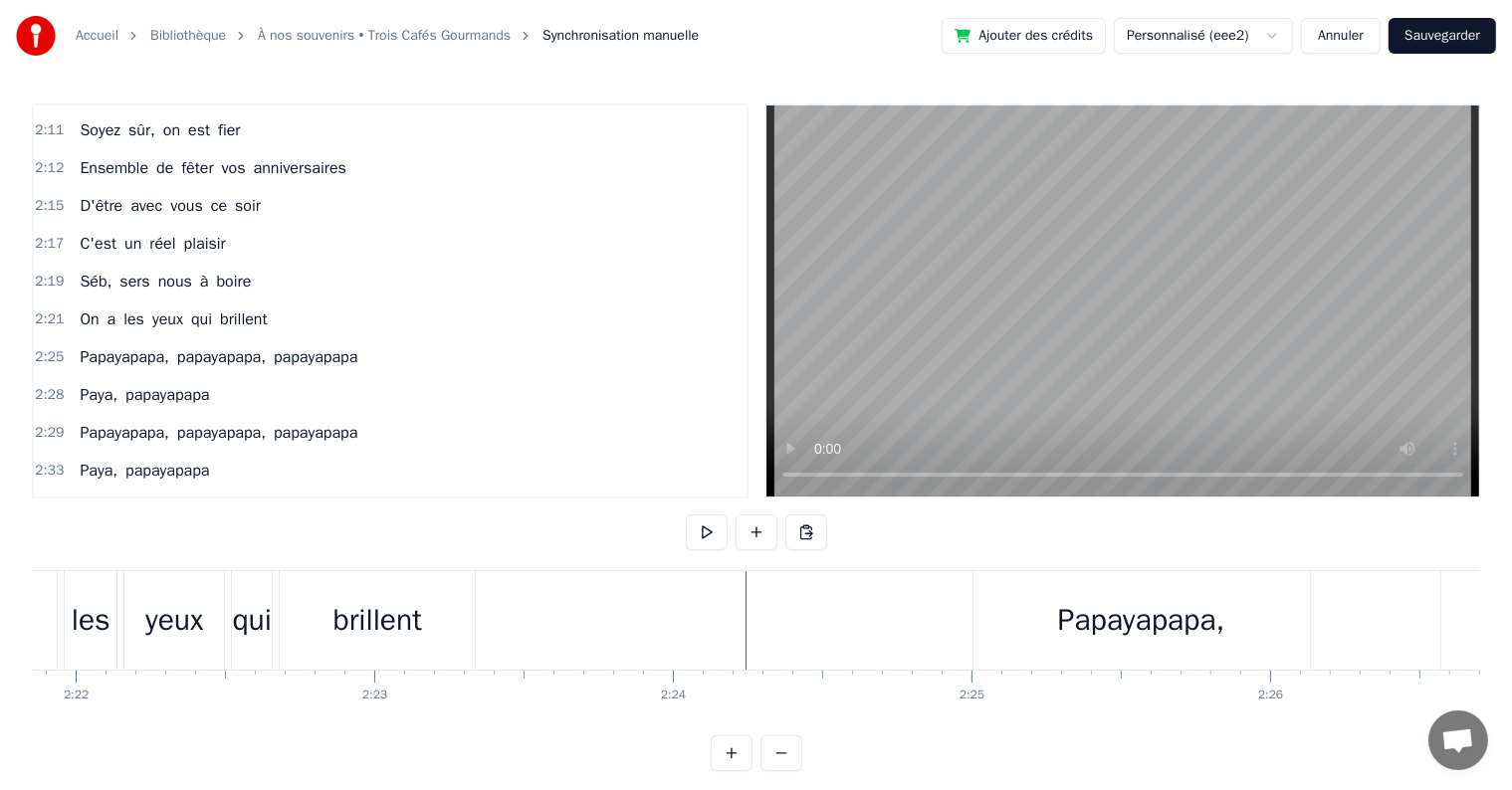 scroll, scrollTop: 0, scrollLeft: 42425, axis: horizontal 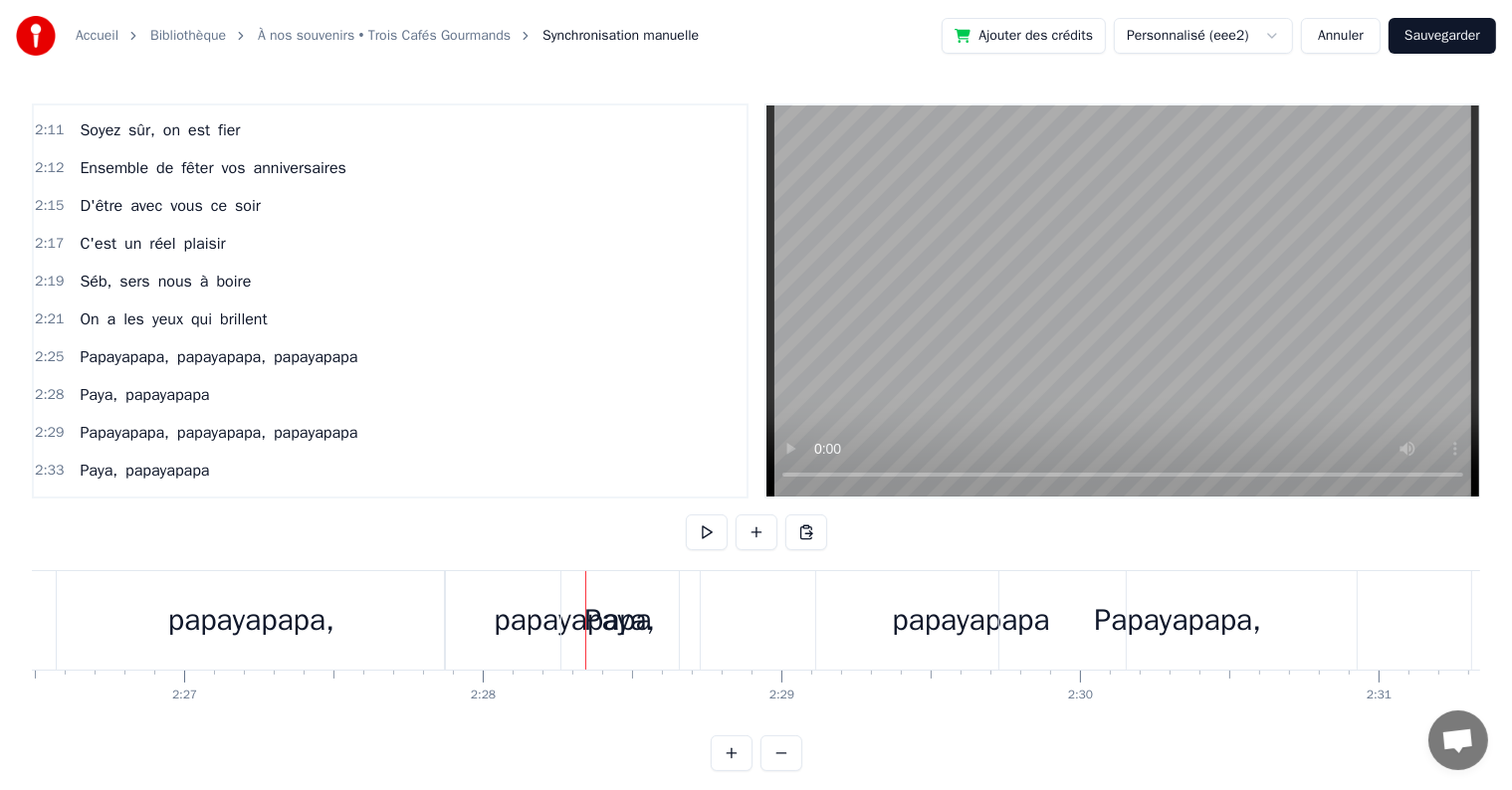 click on "Paya," at bounding box center [619, 620] 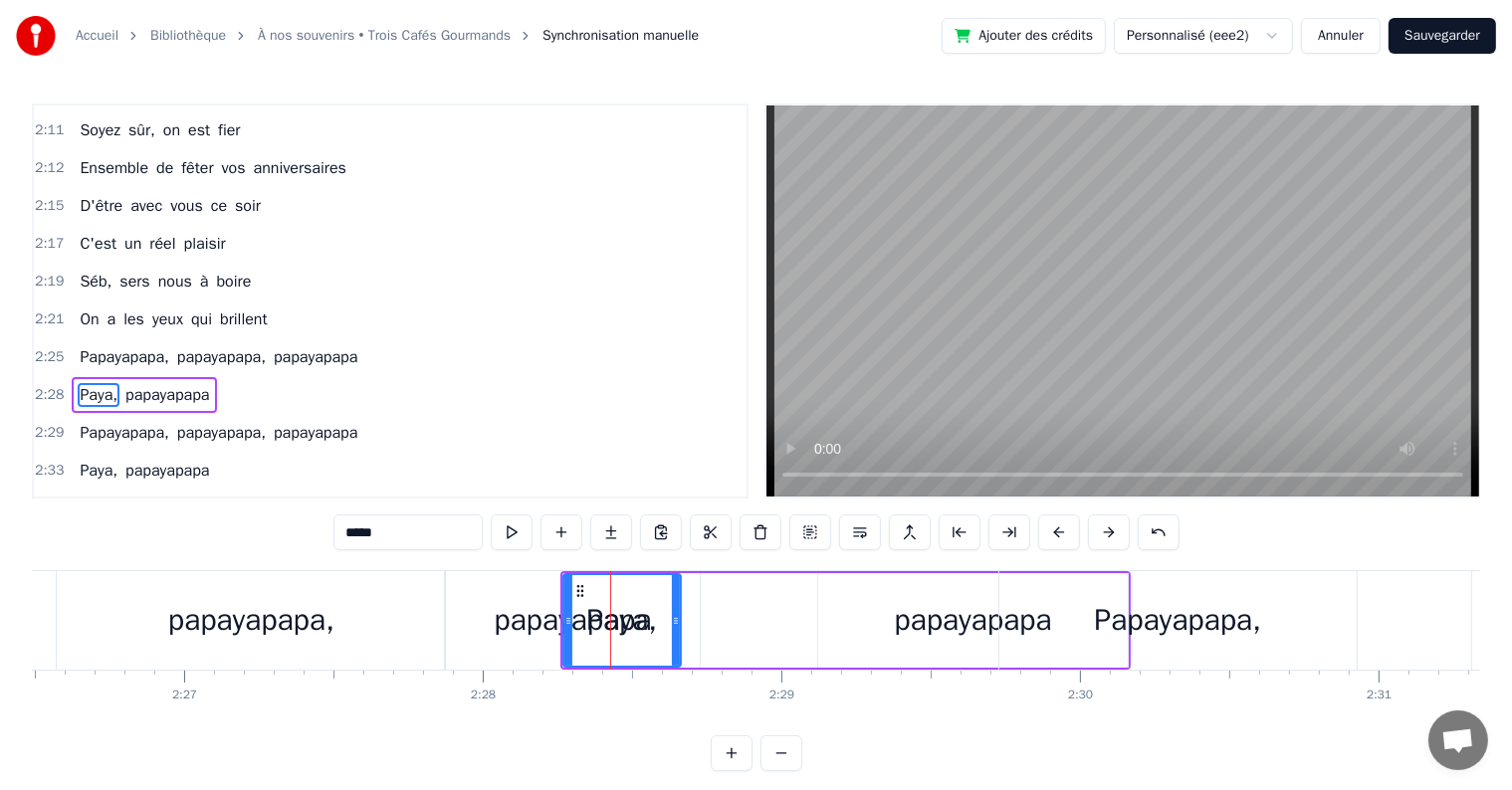 click 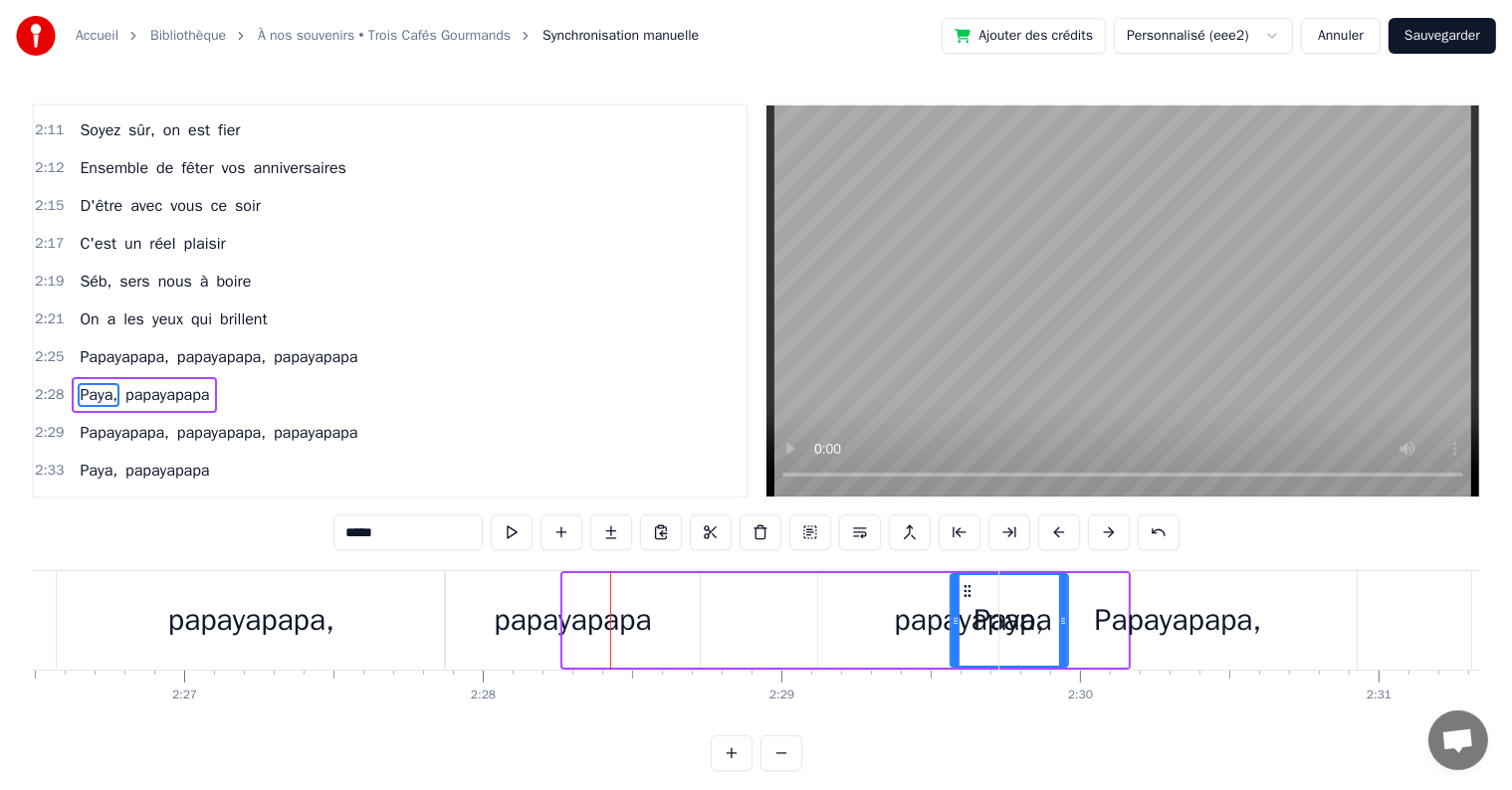 drag, startPoint x: 575, startPoint y: 589, endPoint x: 955, endPoint y: 606, distance: 380.3801 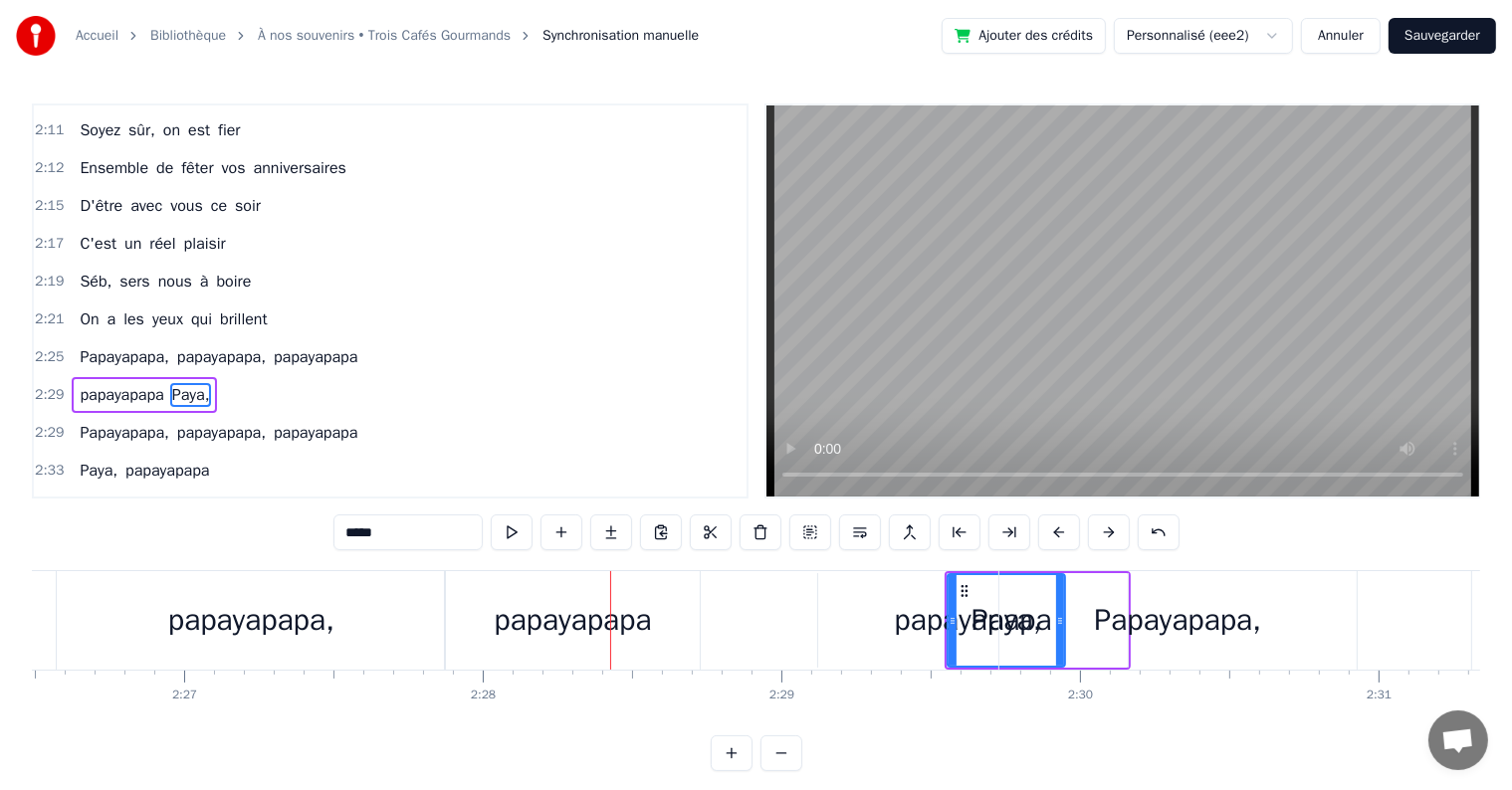 click on "papayapapa" at bounding box center [572, 620] 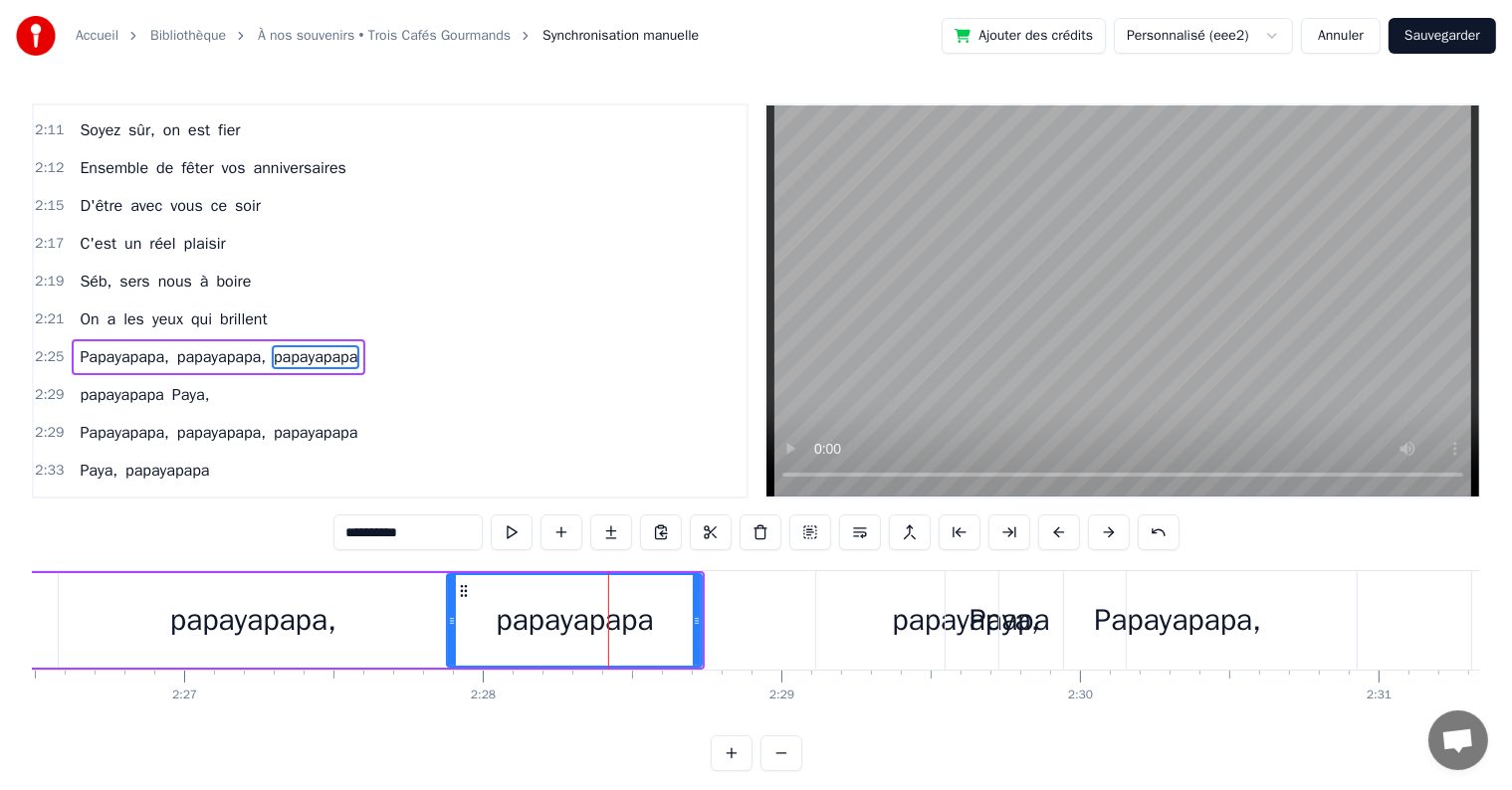 scroll, scrollTop: 2642, scrollLeft: 0, axis: vertical 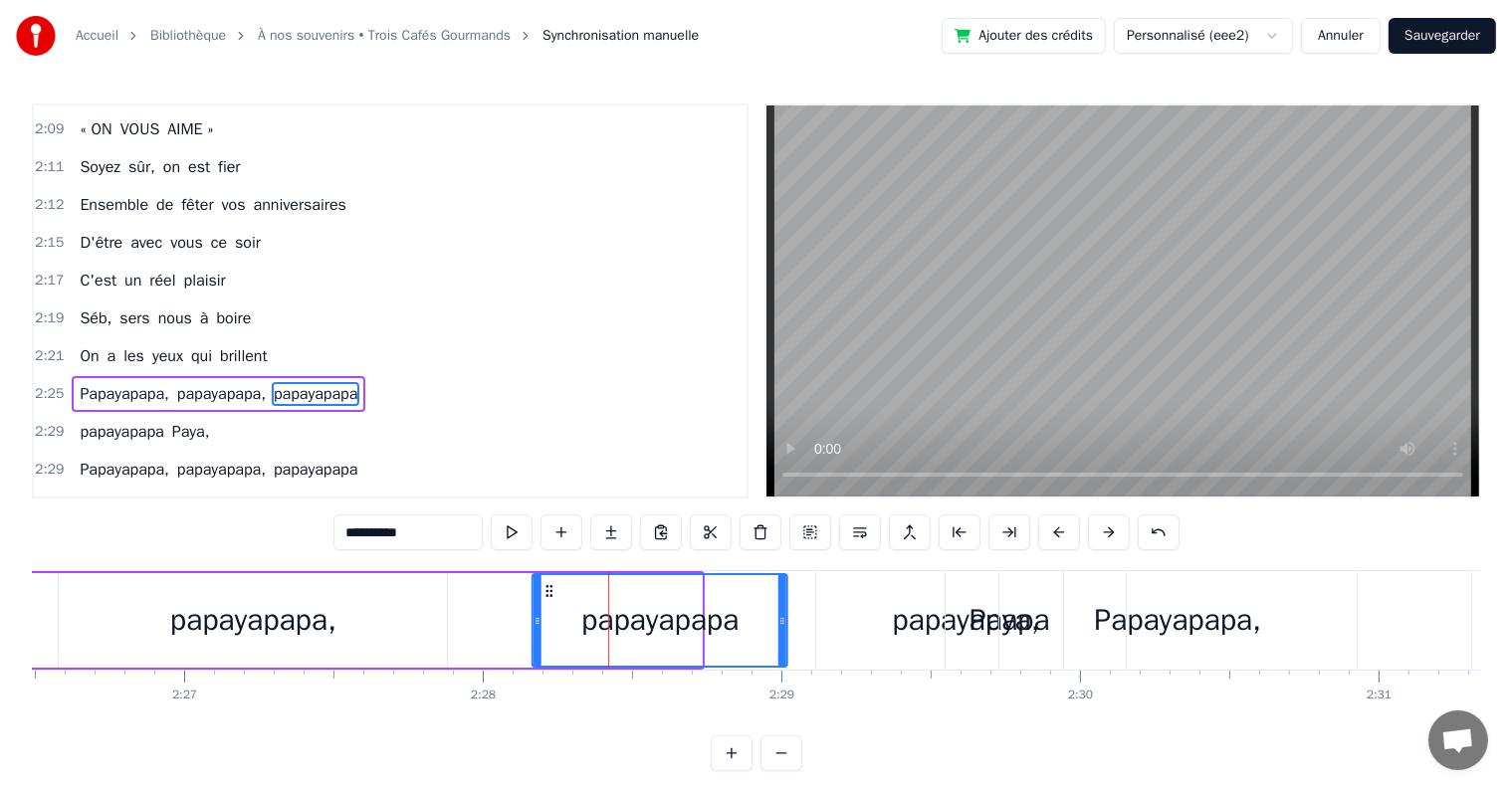 drag, startPoint x: 470, startPoint y: 585, endPoint x: 554, endPoint y: 593, distance: 84.38009 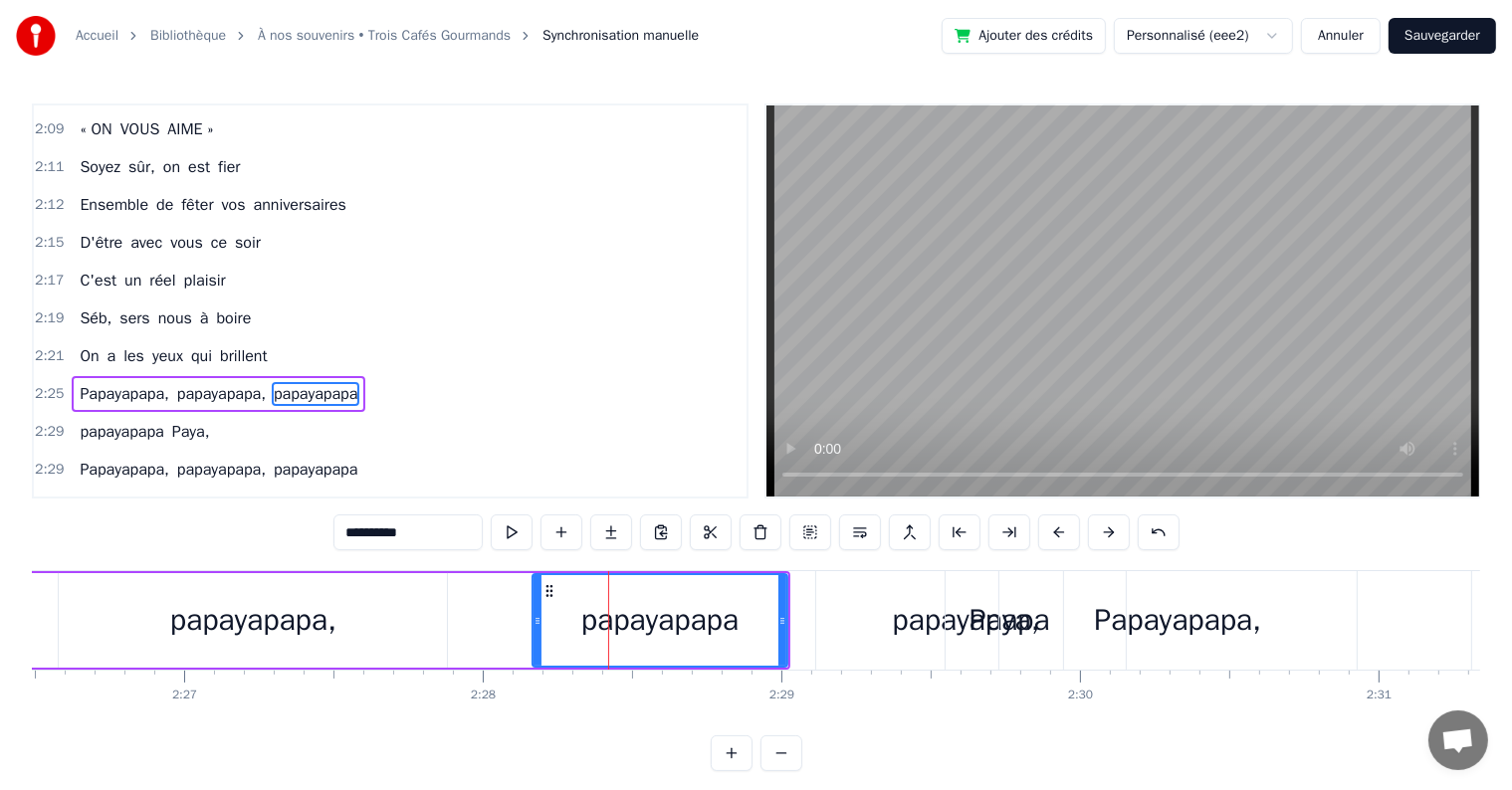 click on "papayapapa" at bounding box center [971, 620] 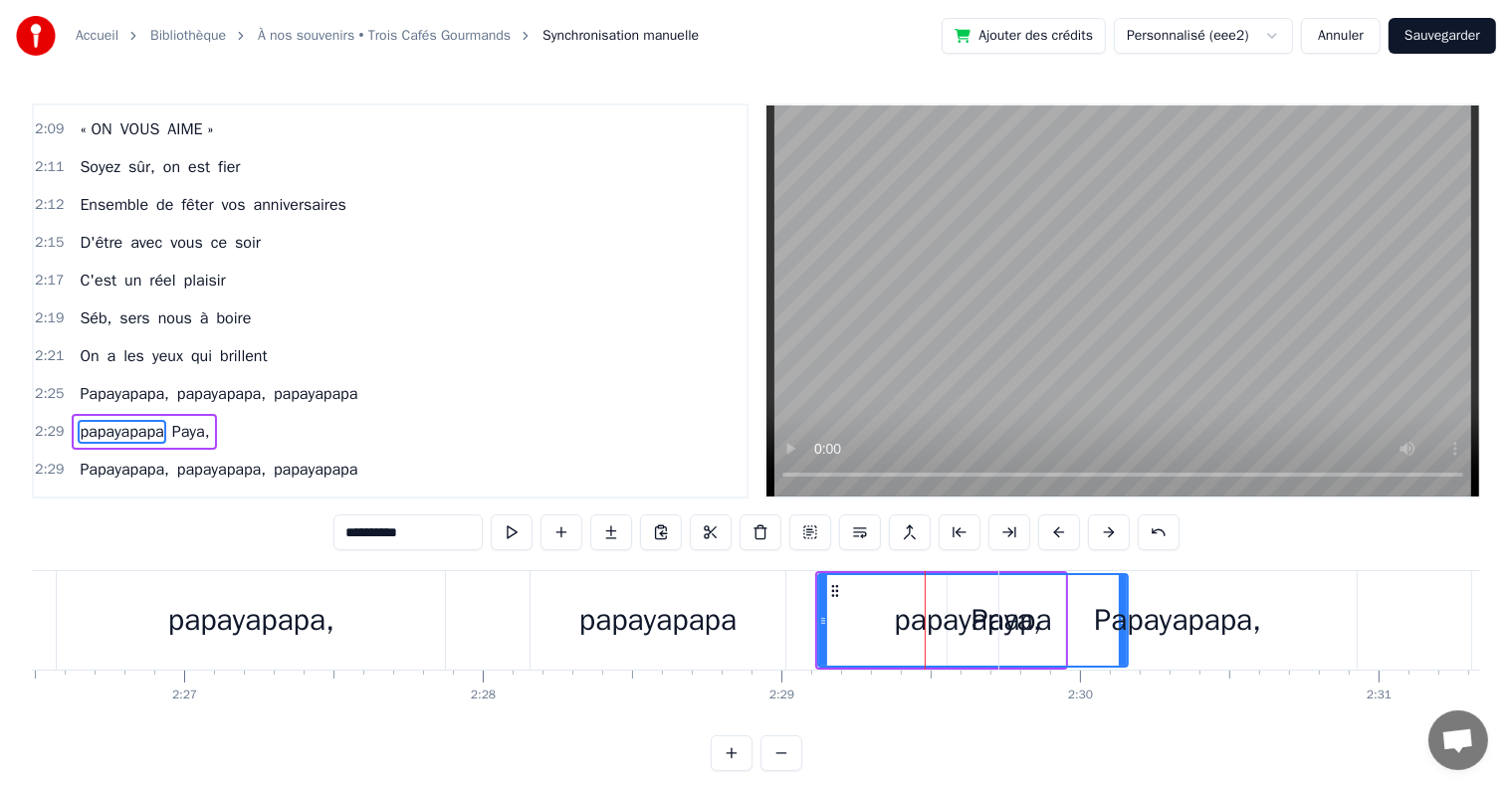 scroll, scrollTop: 2678, scrollLeft: 0, axis: vertical 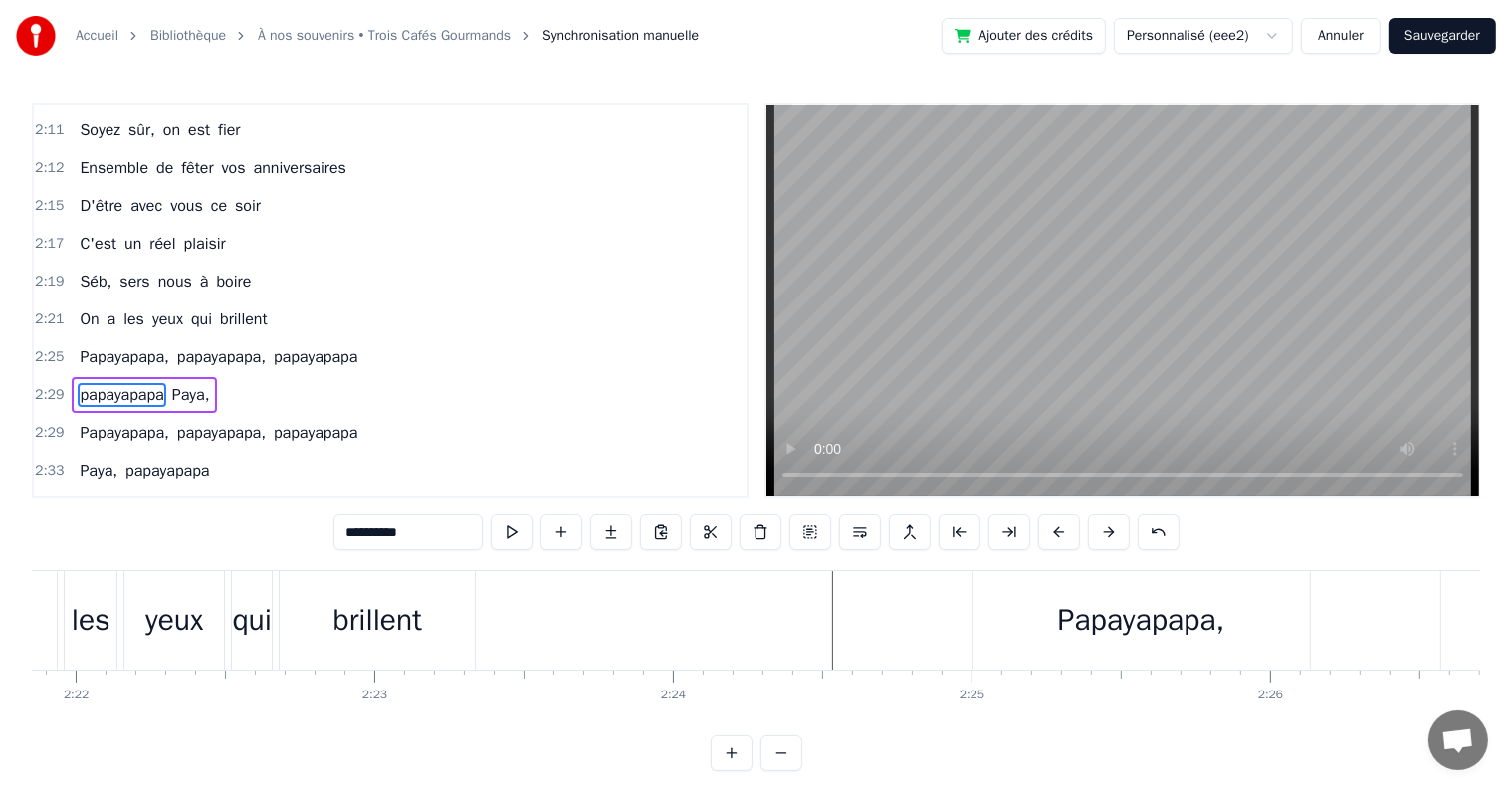 click at bounding box center (-13622, 620) 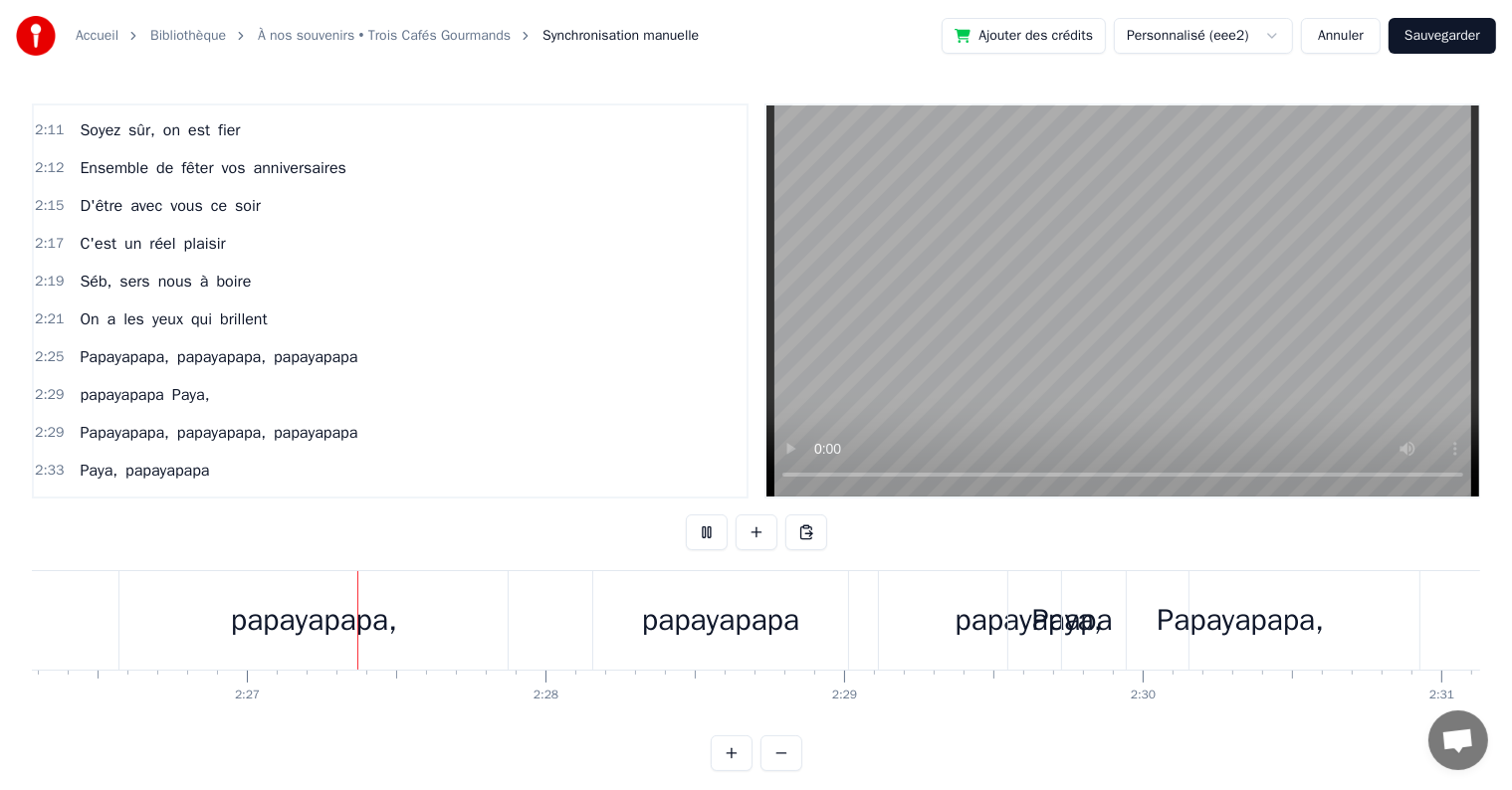 scroll, scrollTop: 0, scrollLeft: 43696, axis: horizontal 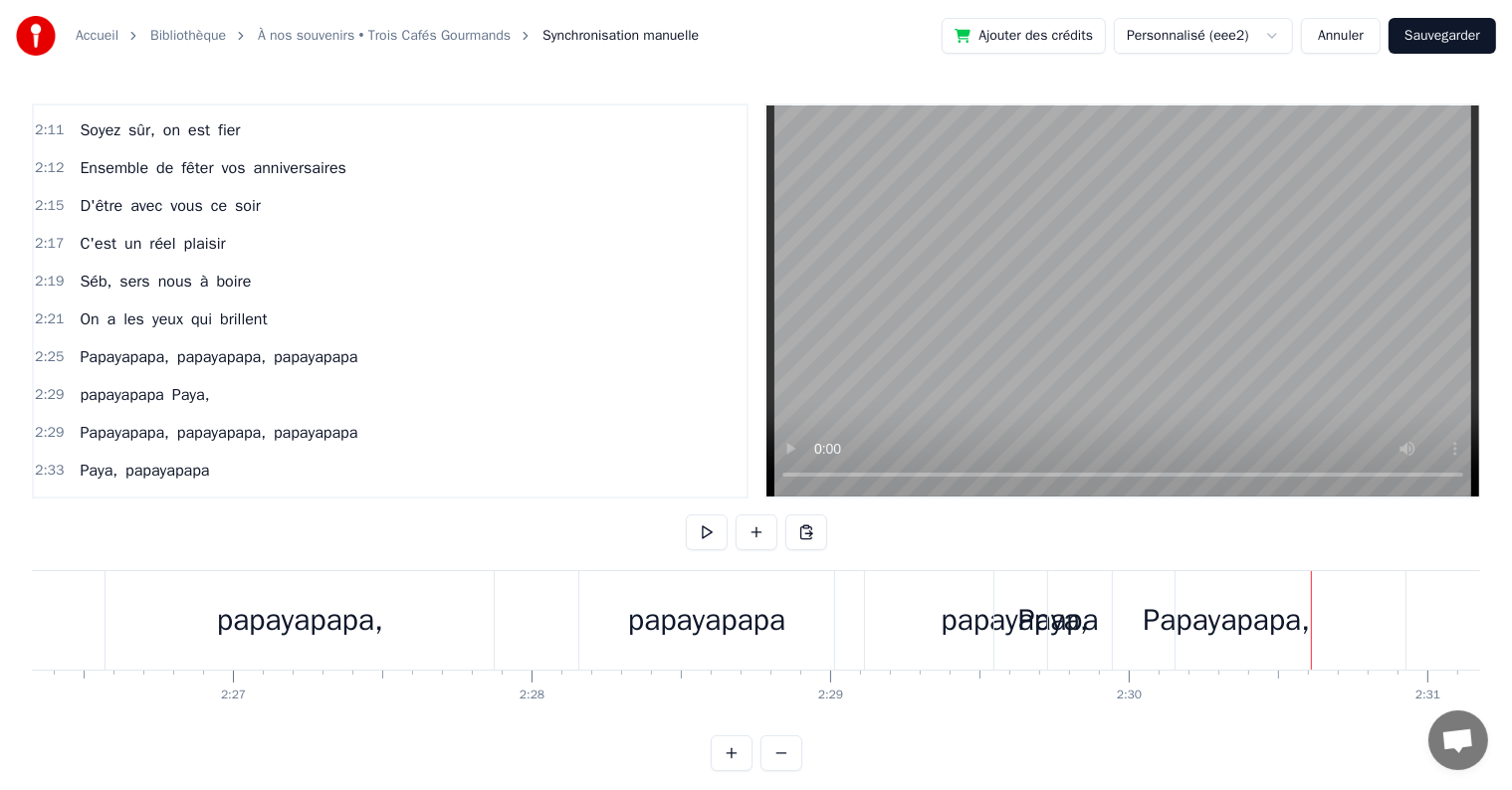 click on "papayapapa" at bounding box center [707, 620] 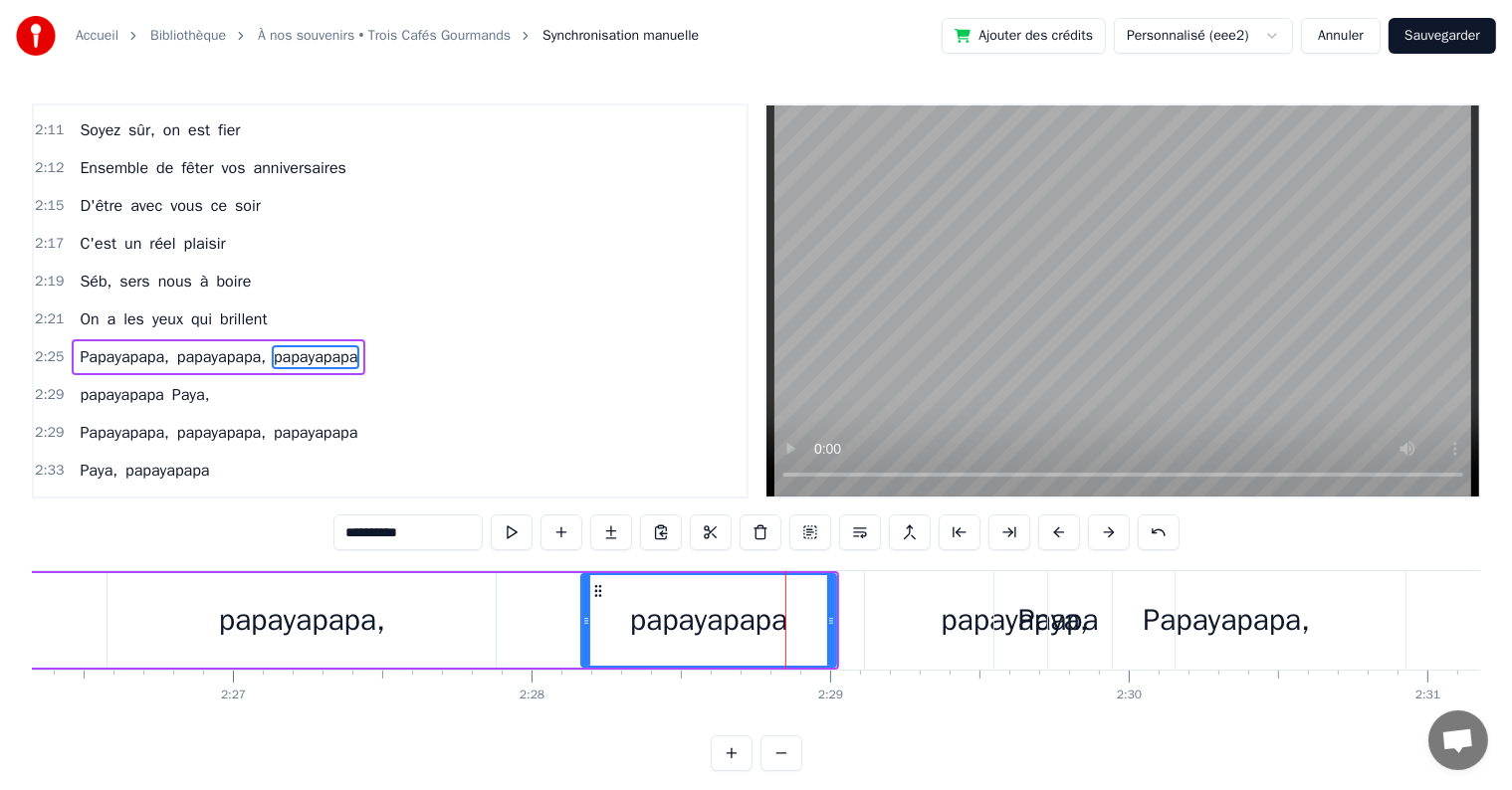 scroll, scrollTop: 2642, scrollLeft: 0, axis: vertical 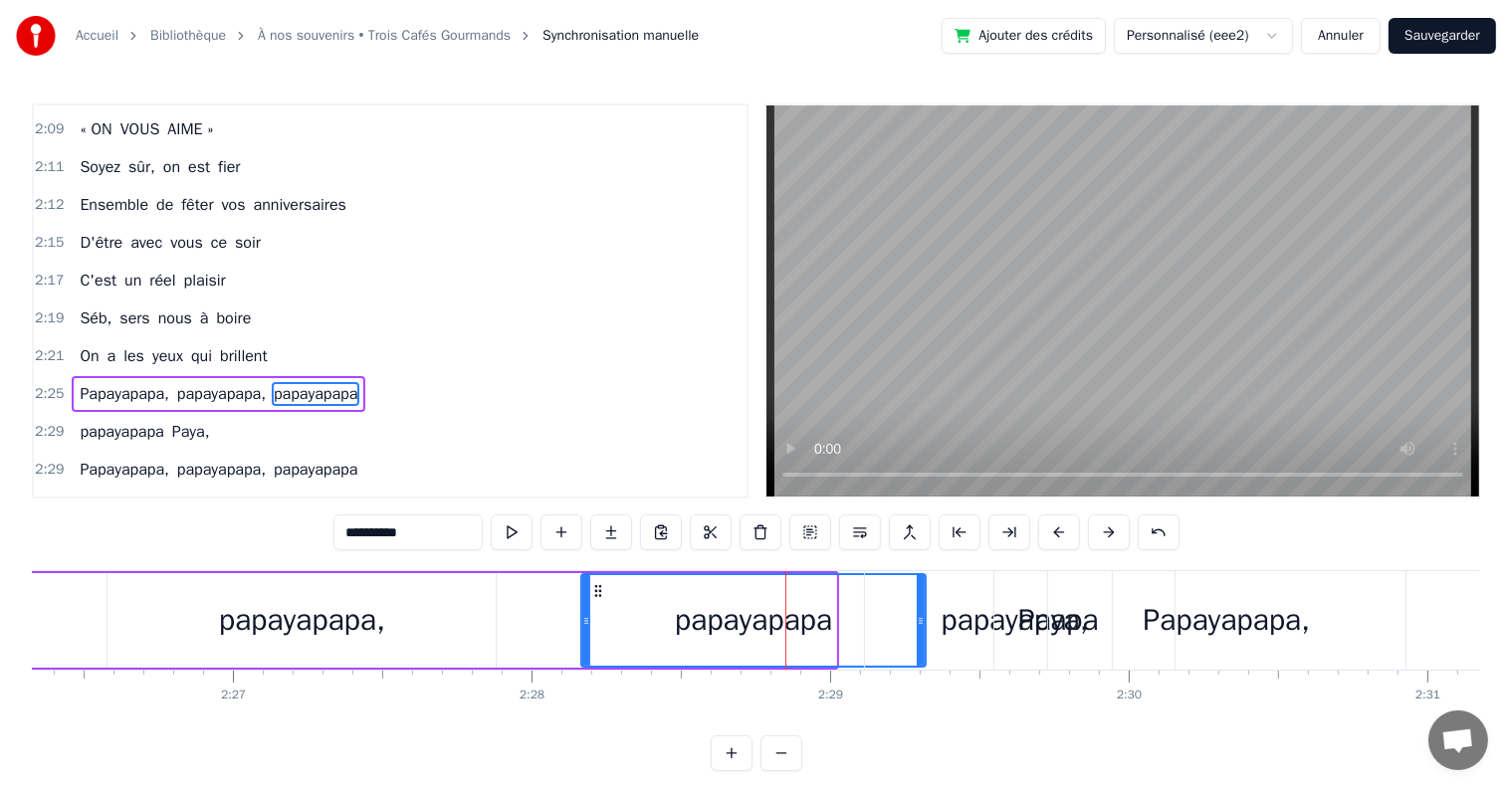 drag, startPoint x: 829, startPoint y: 620, endPoint x: 919, endPoint y: 622, distance: 90.02222 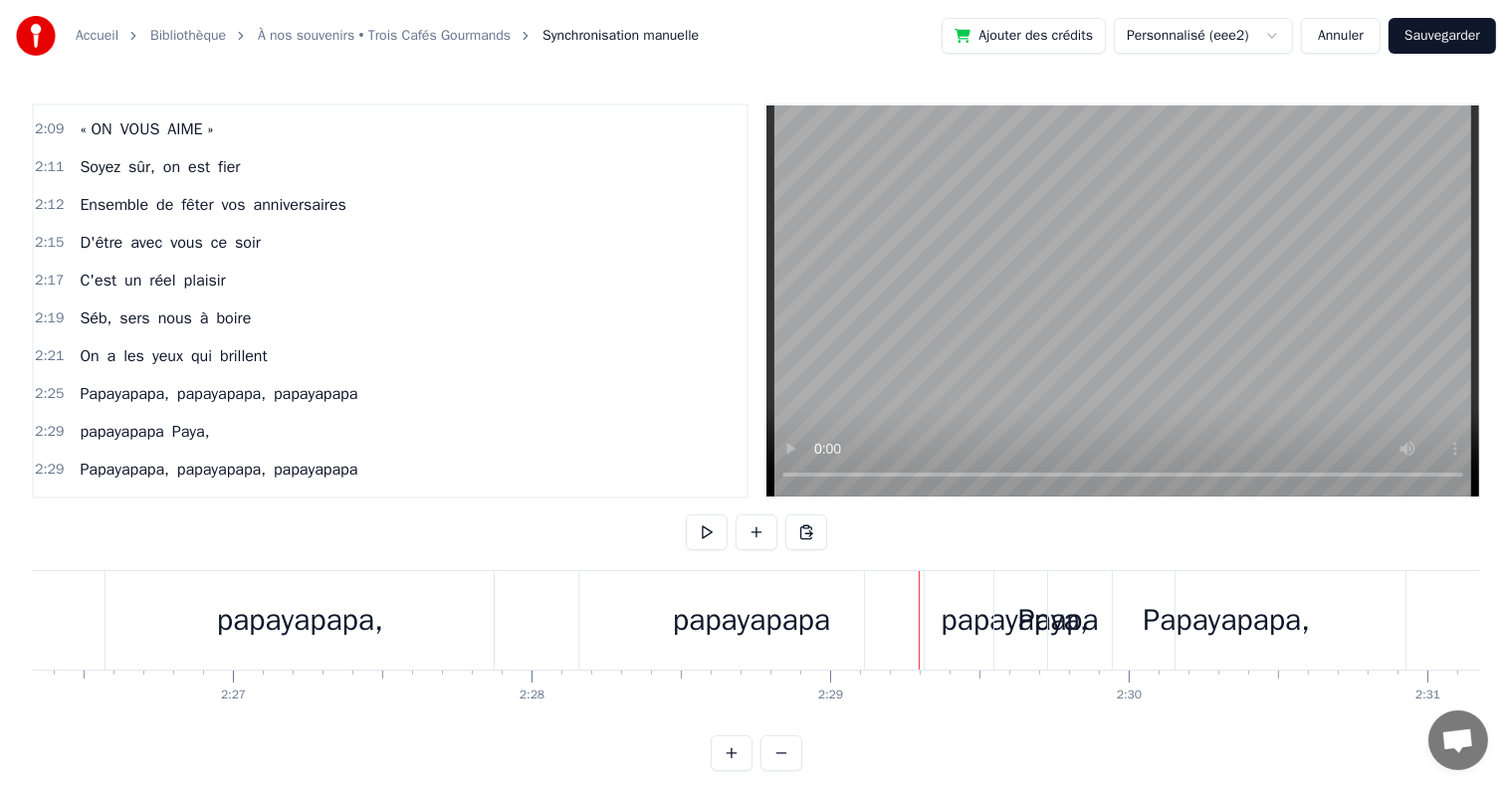 click on "papayapapa" at bounding box center [1019, 620] 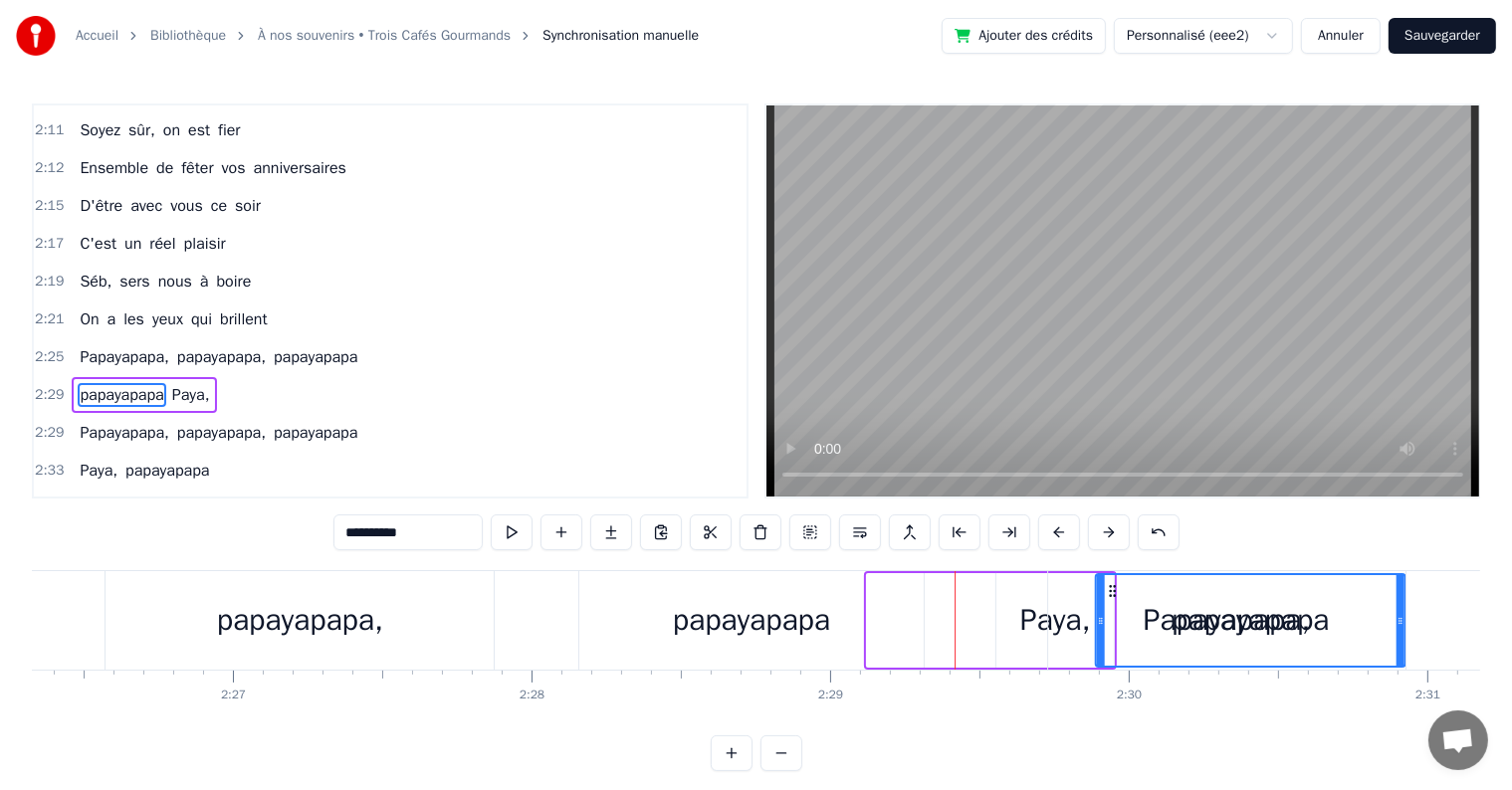 drag, startPoint x: 888, startPoint y: 583, endPoint x: 1101, endPoint y: 593, distance: 213.23461 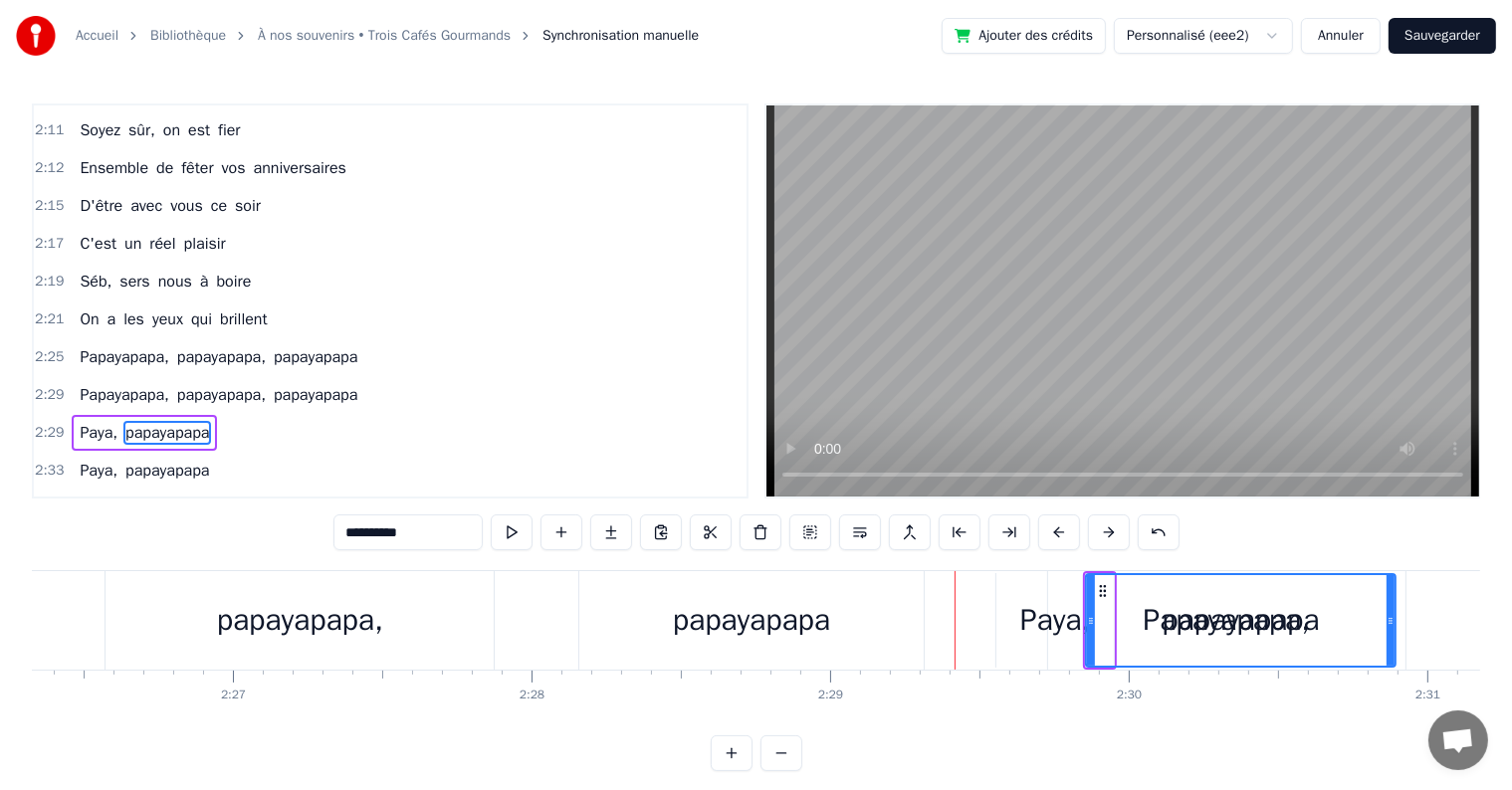 click on "papayapapa" at bounding box center [752, 620] 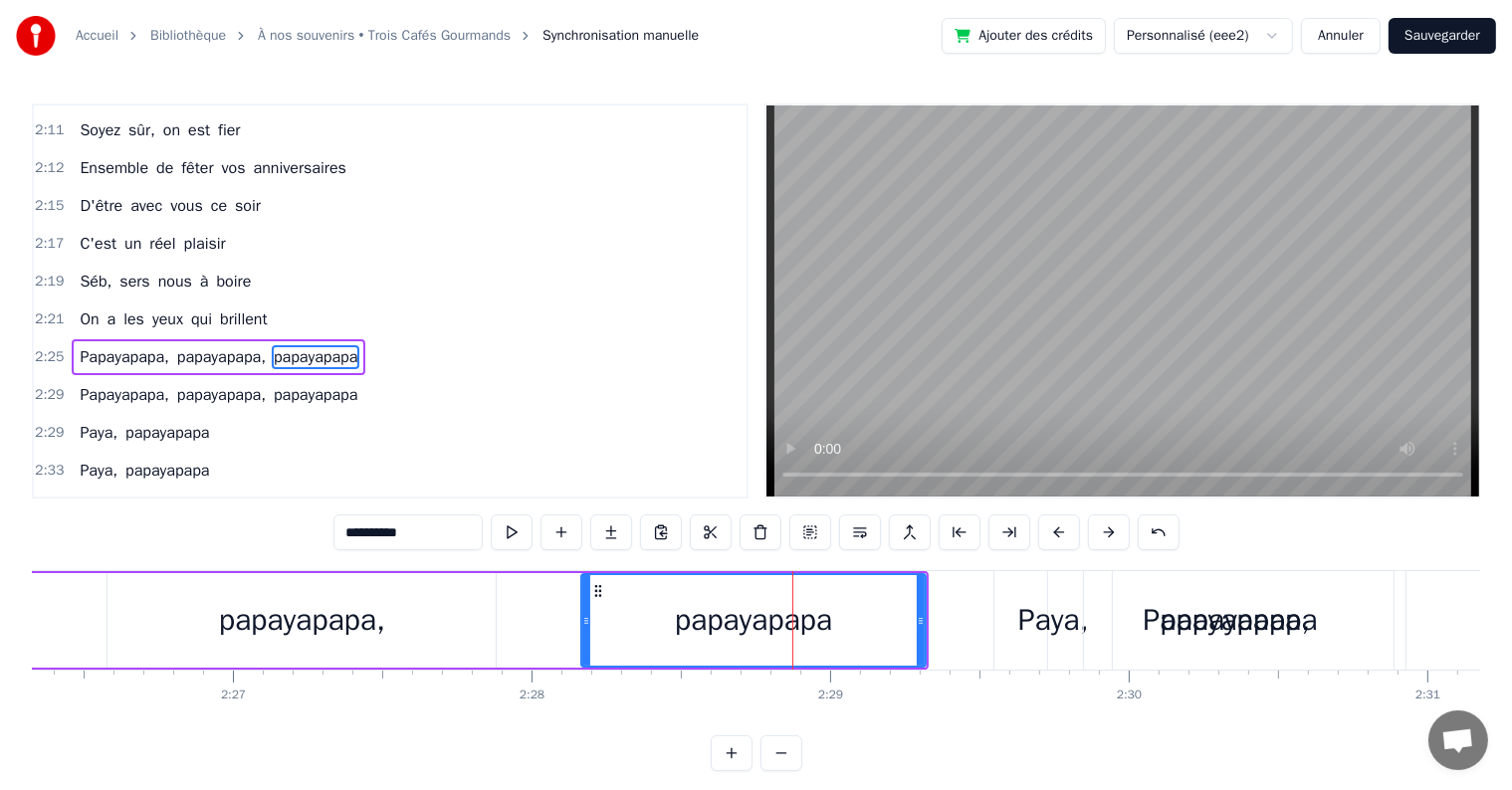 scroll, scrollTop: 2642, scrollLeft: 0, axis: vertical 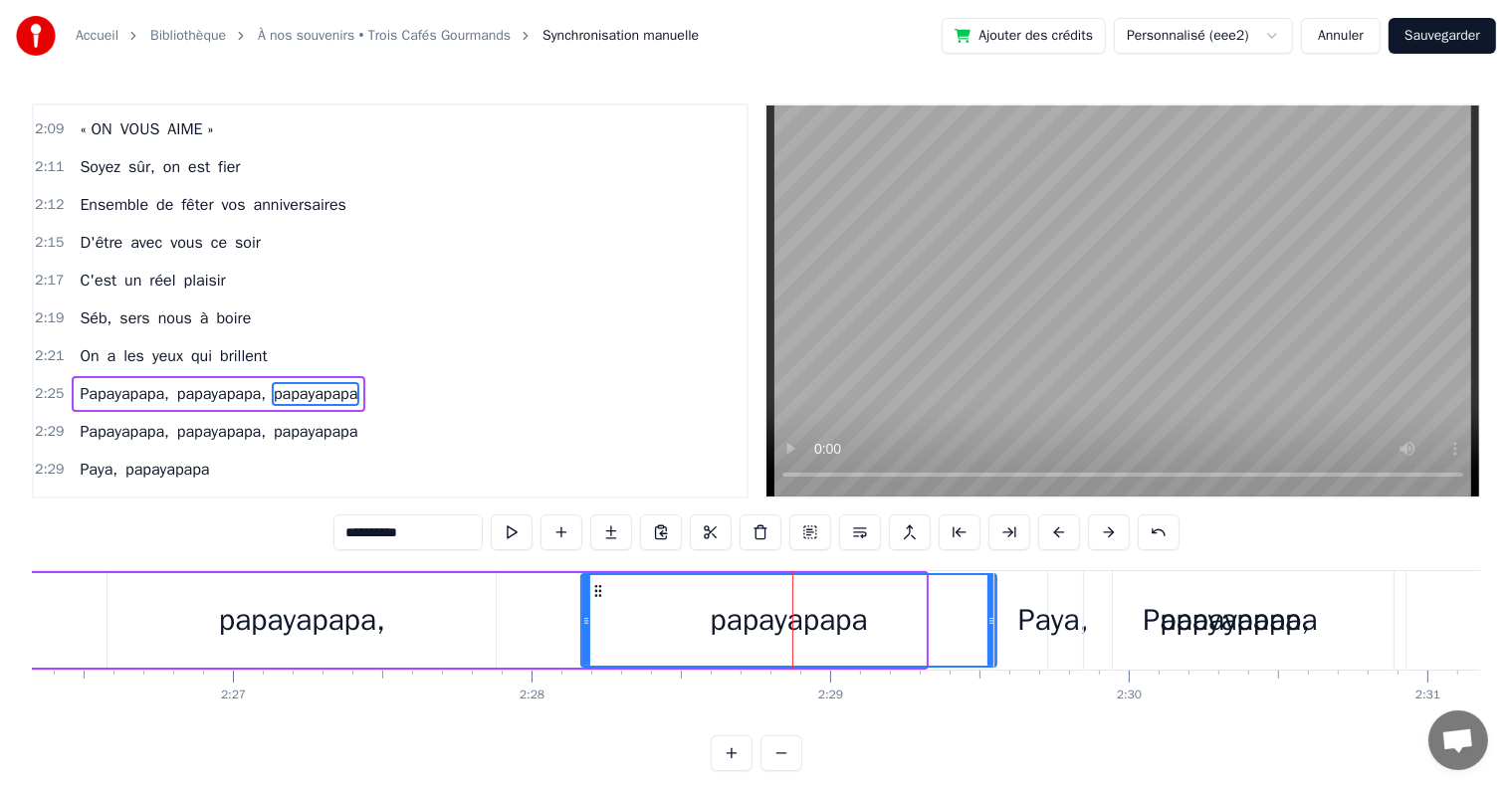 drag, startPoint x: 923, startPoint y: 616, endPoint x: 993, endPoint y: 636, distance: 72.8011 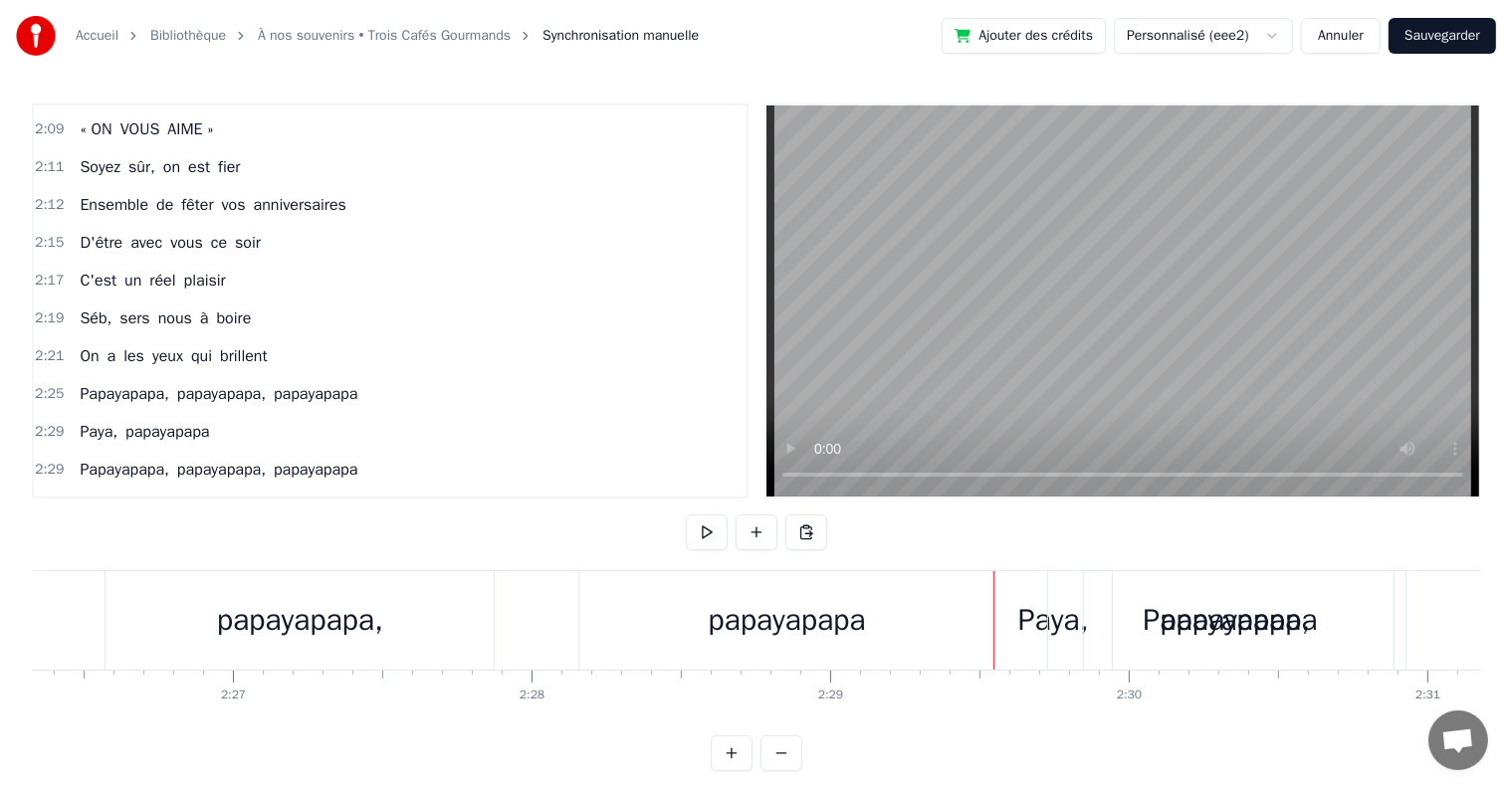 click on "Paya," at bounding box center (1053, 620) 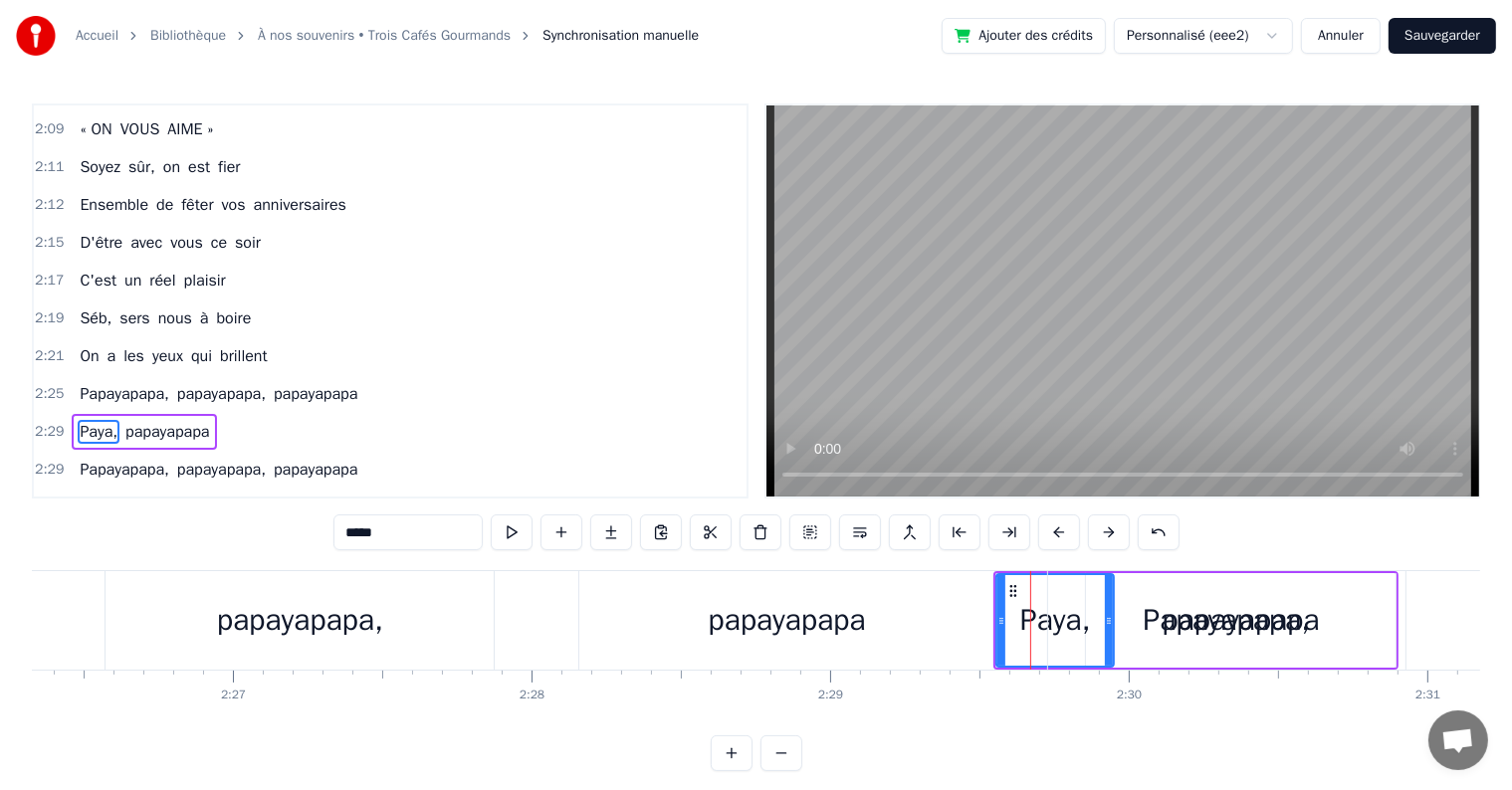 scroll, scrollTop: 2678, scrollLeft: 0, axis: vertical 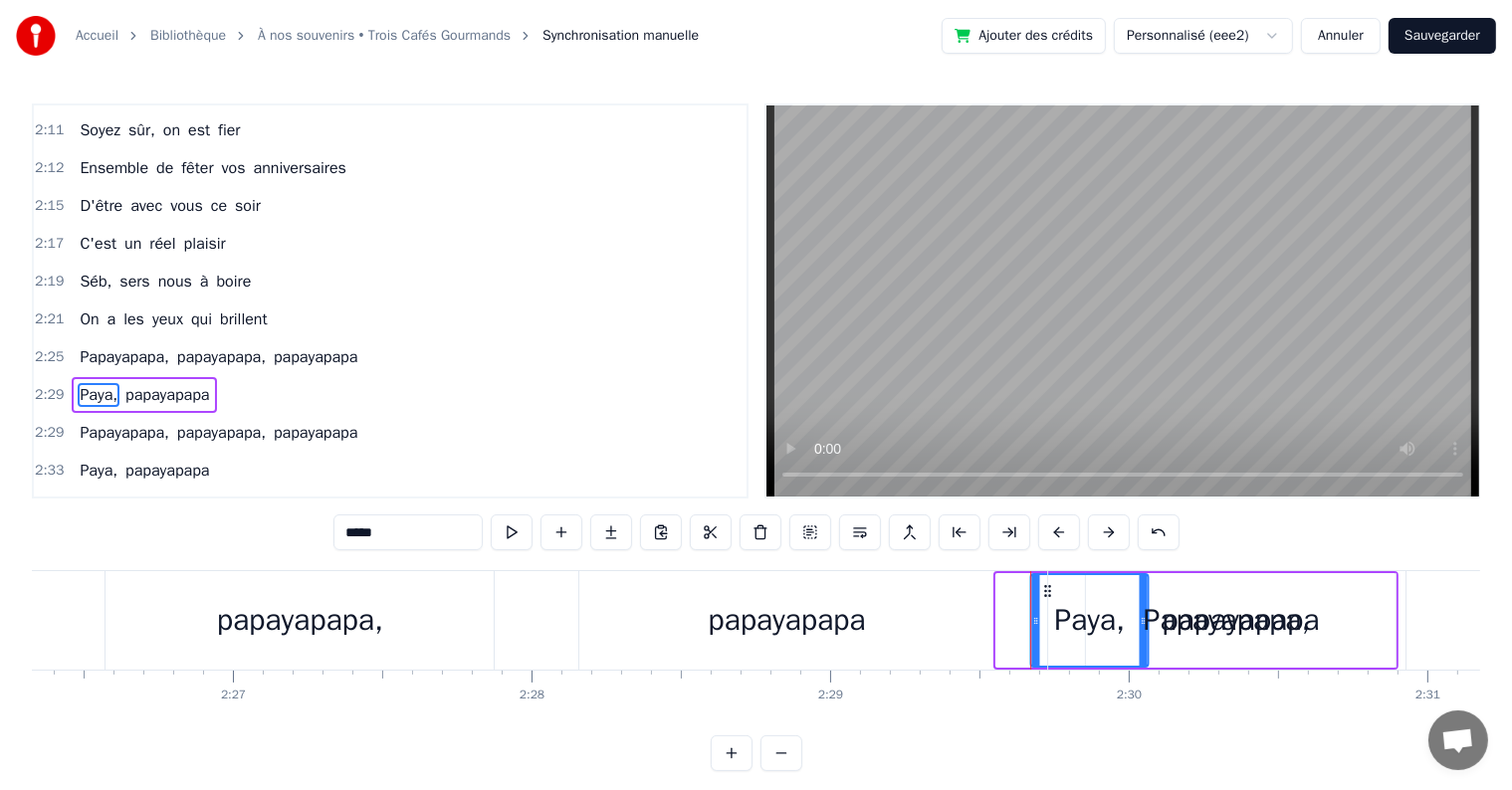 drag, startPoint x: 1011, startPoint y: 593, endPoint x: 1041, endPoint y: 593, distance: 30 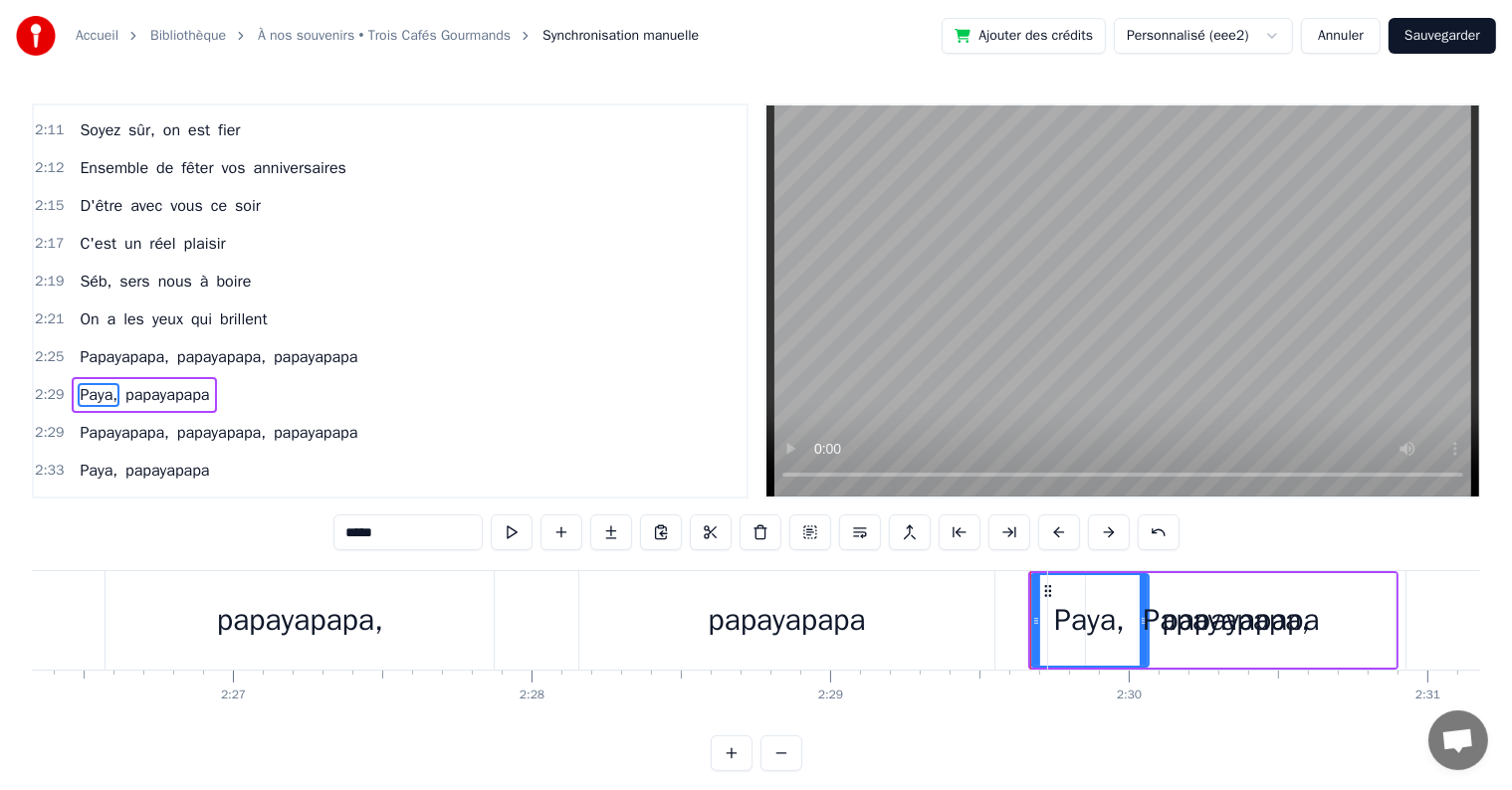 click on "Papayapapa," at bounding box center (1226, 620) 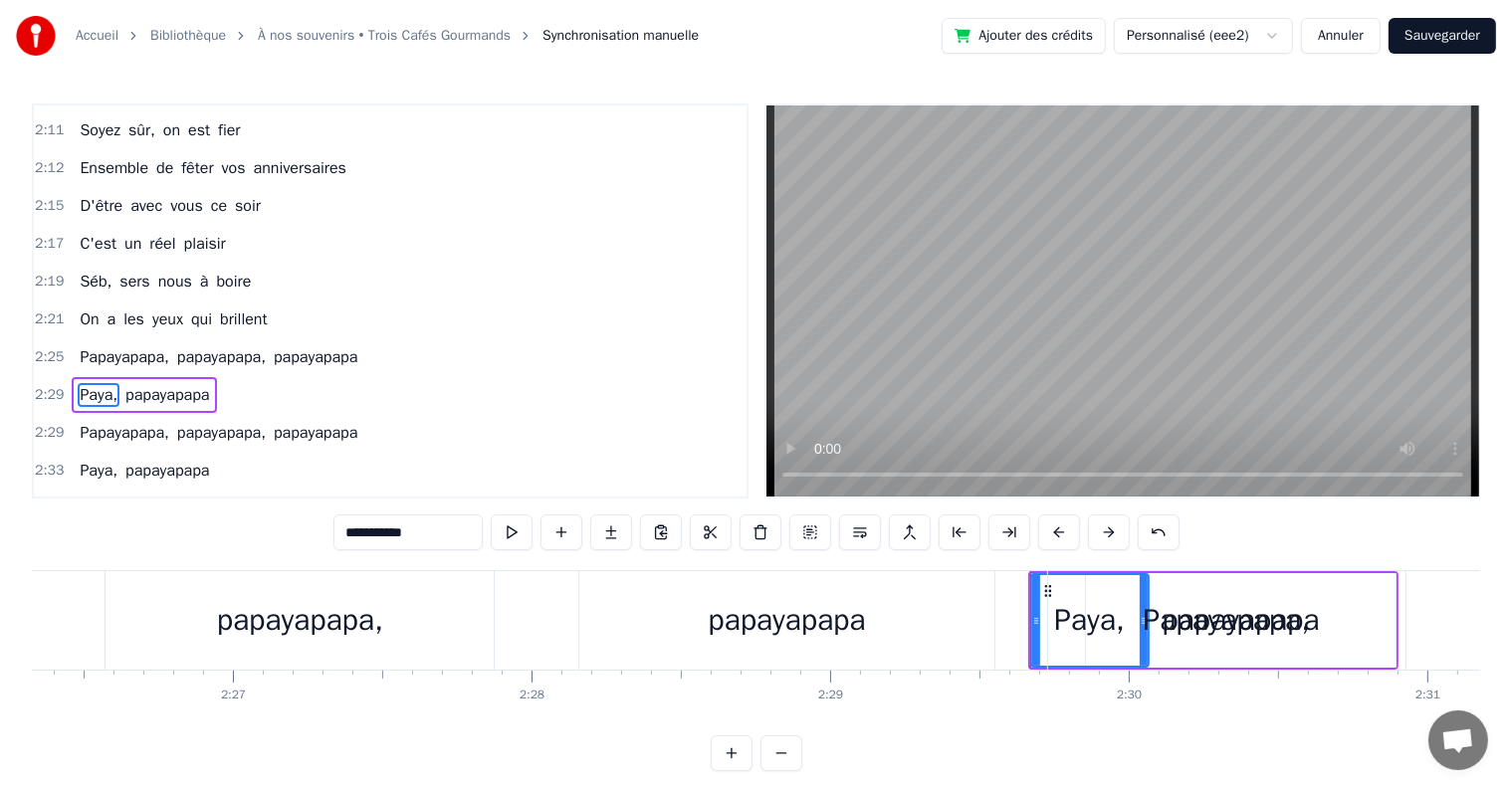 scroll, scrollTop: 2714, scrollLeft: 0, axis: vertical 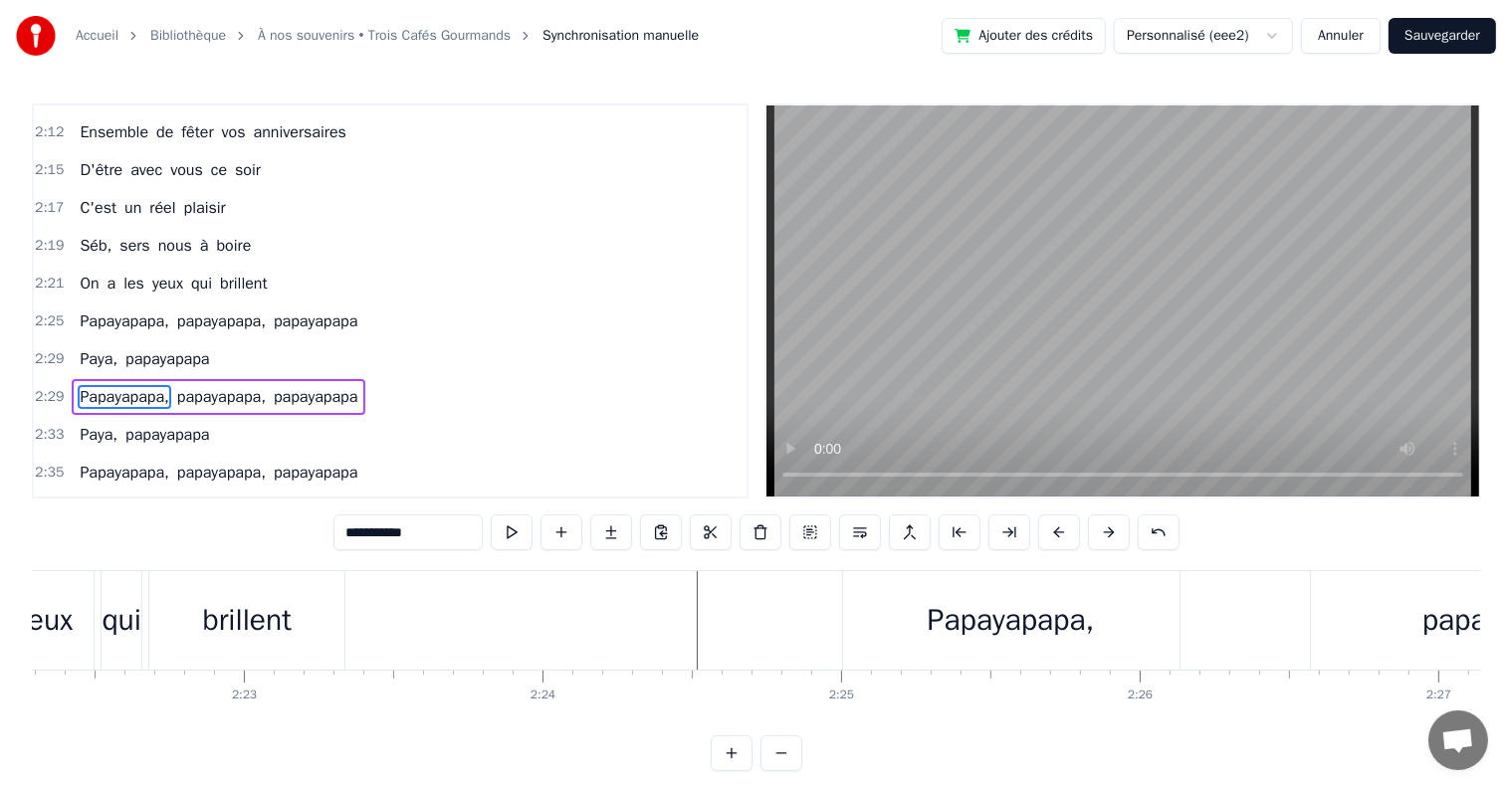 click at bounding box center [-13752, 620] 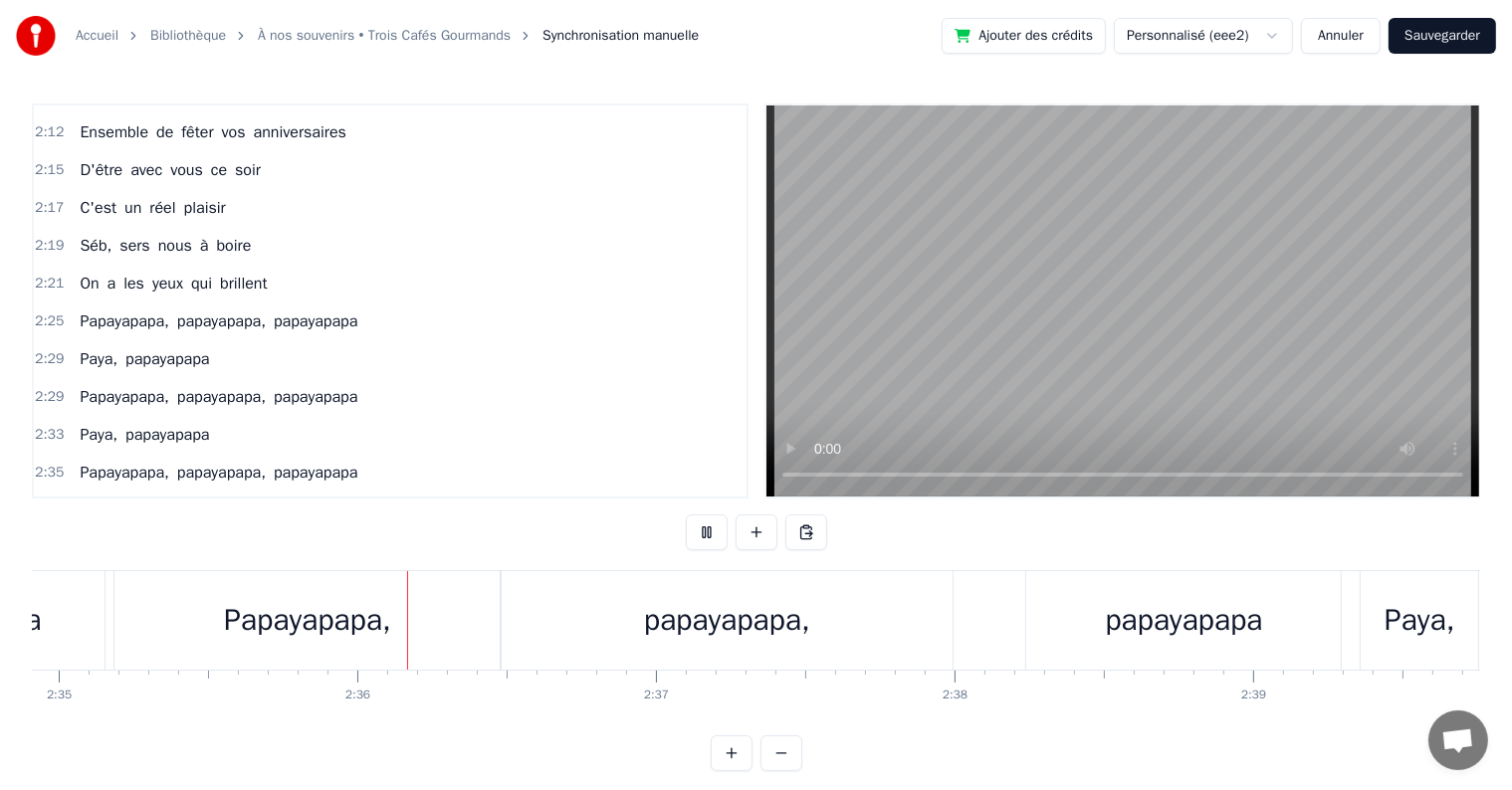 scroll, scrollTop: 0, scrollLeft: 46324, axis: horizontal 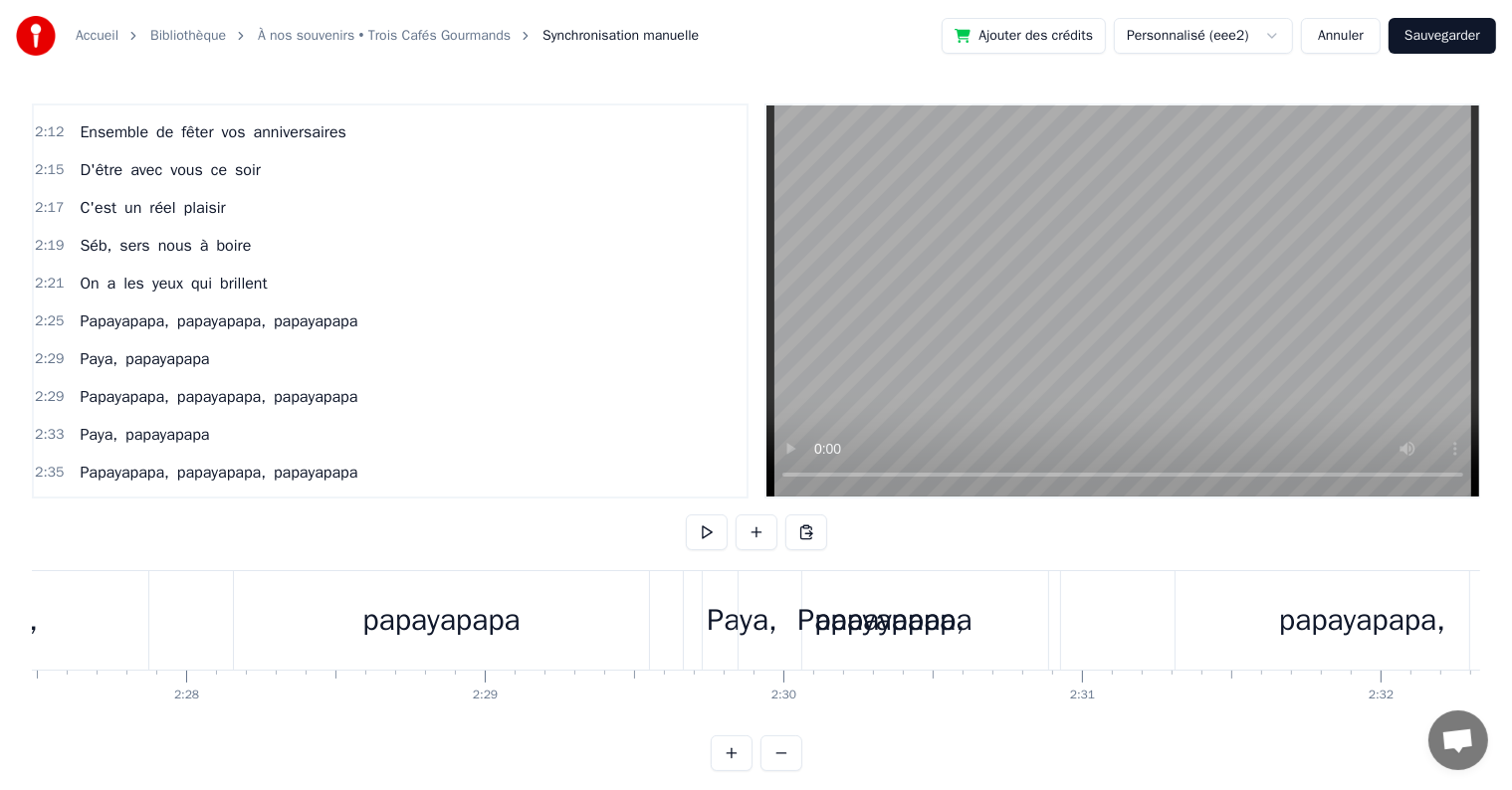 click on "Papayapapa," at bounding box center (881, 620) 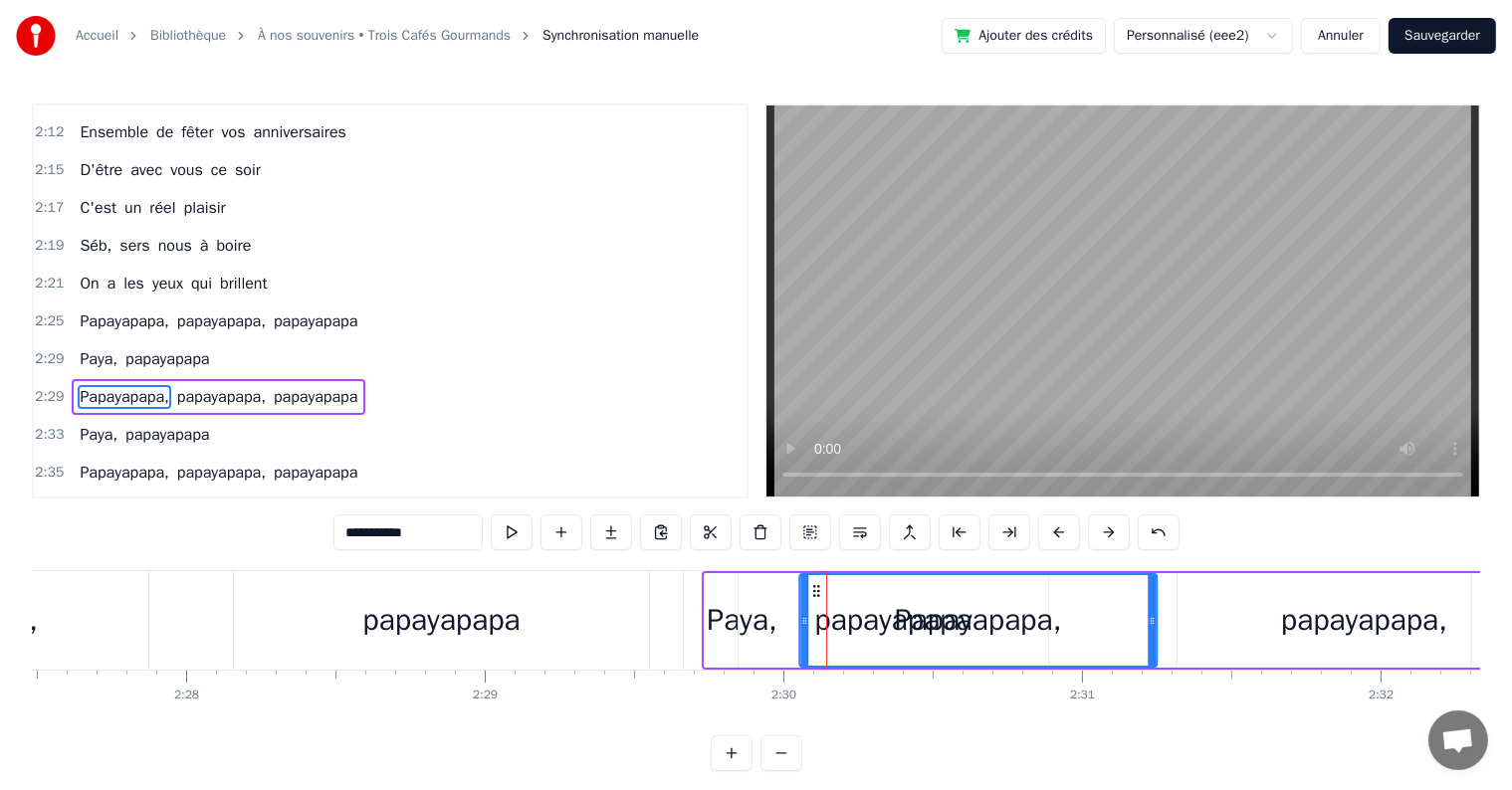 drag, startPoint x: 725, startPoint y: 591, endPoint x: 817, endPoint y: 597, distance: 92.195445 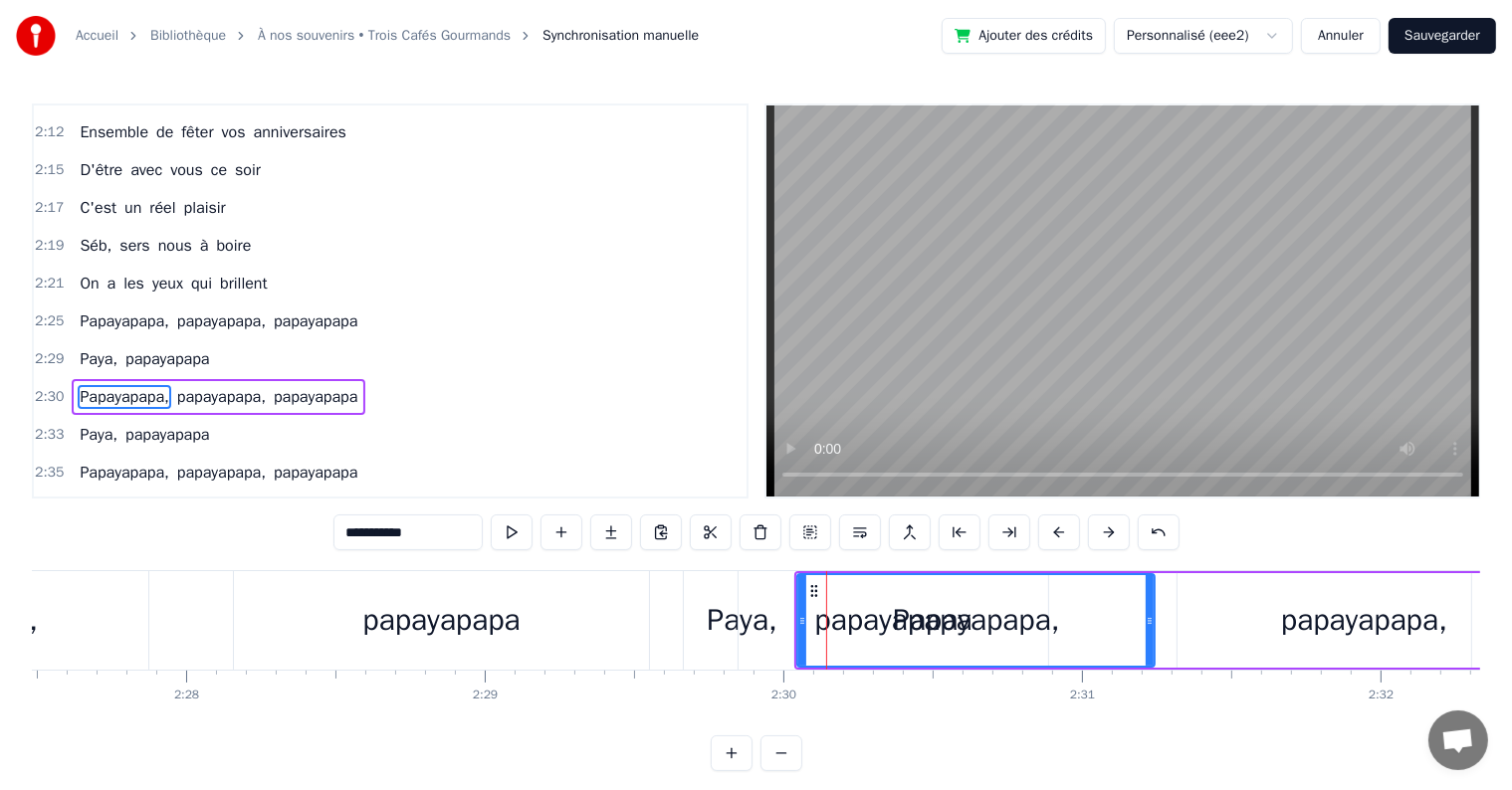 click on "papayapapa" at bounding box center (893, 620) 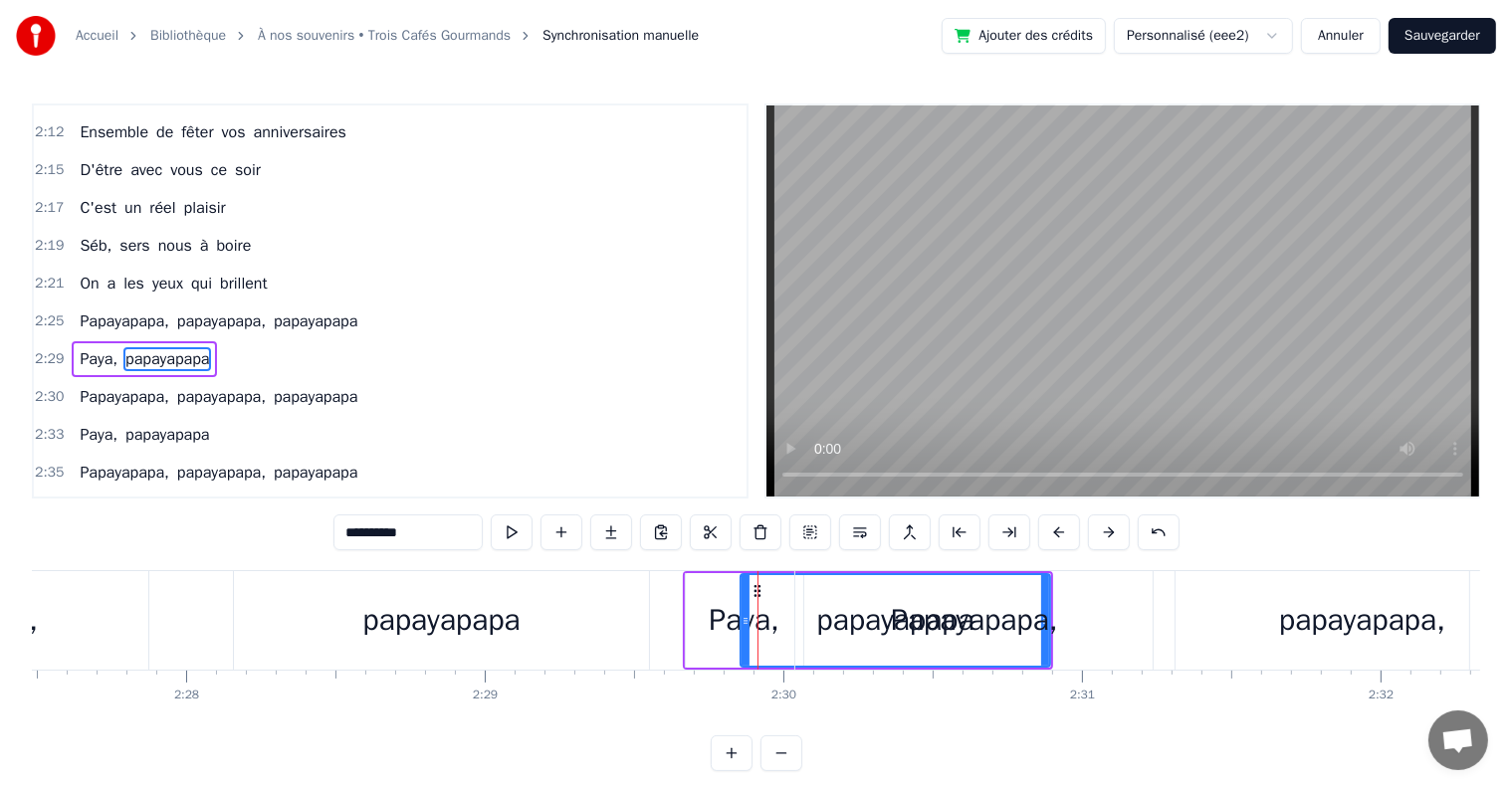 scroll, scrollTop: 2678, scrollLeft: 0, axis: vertical 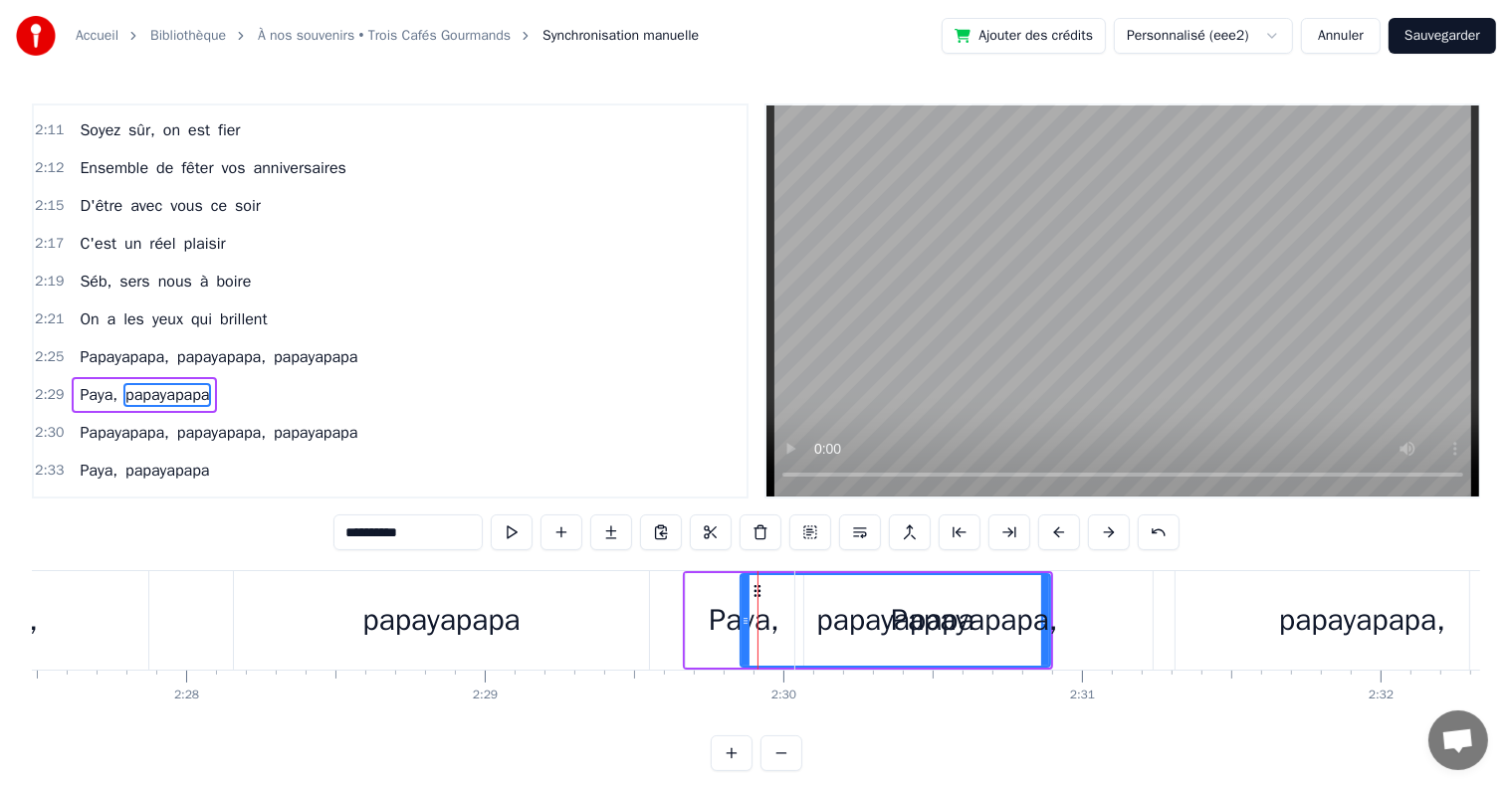 drag, startPoint x: 933, startPoint y: 593, endPoint x: 1107, endPoint y: 610, distance: 174.82849 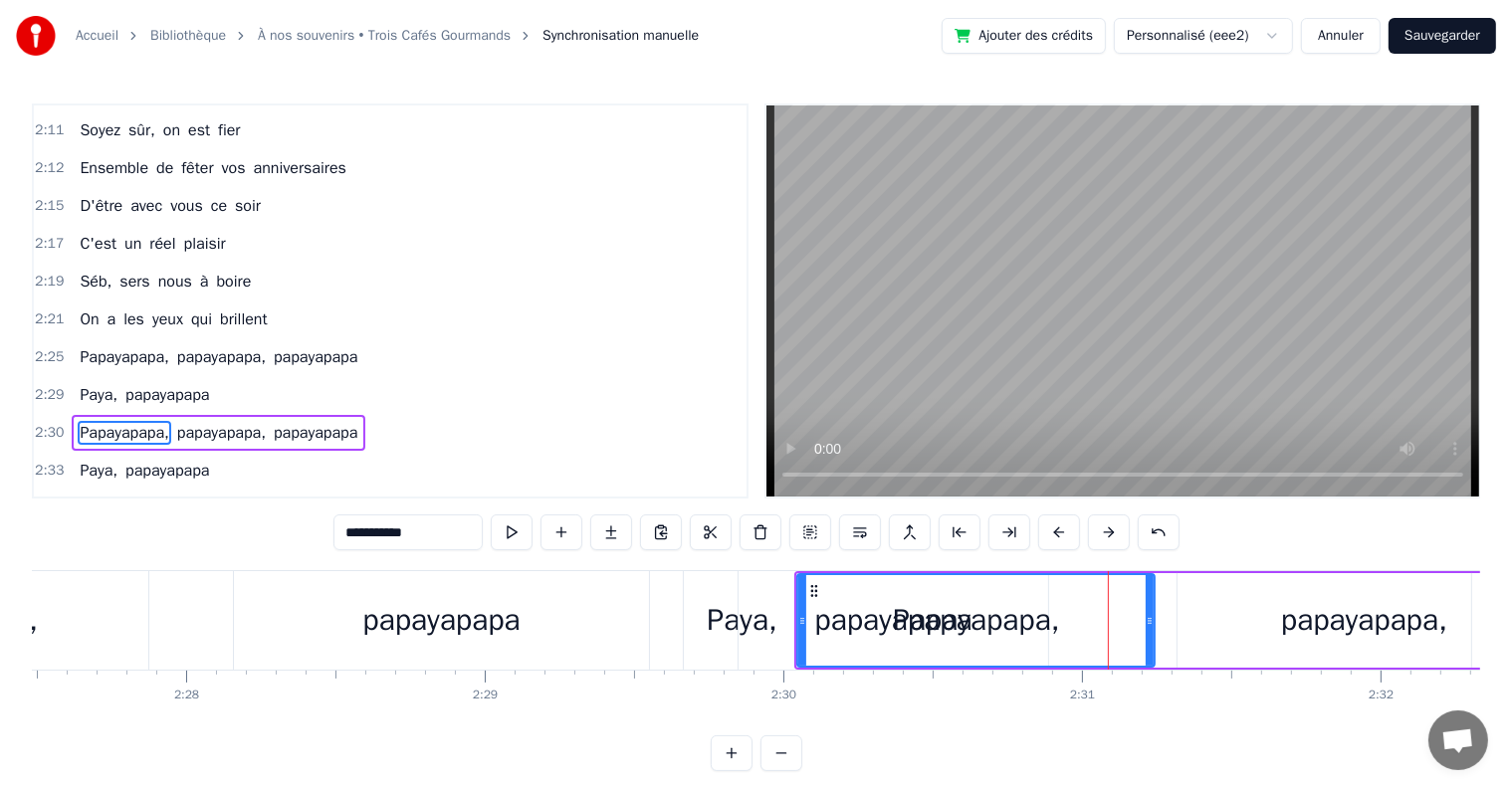 scroll, scrollTop: 2714, scrollLeft: 0, axis: vertical 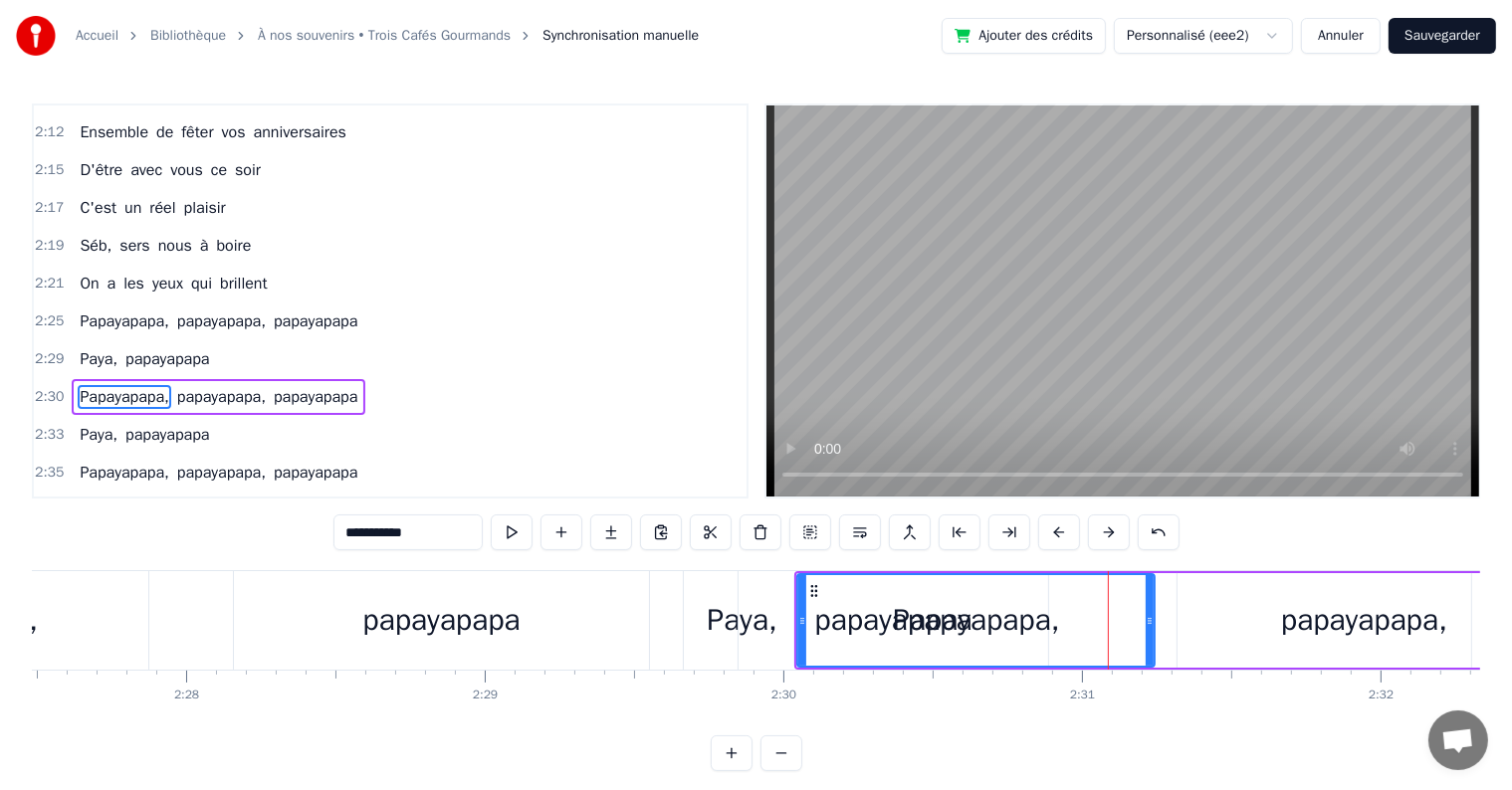 click on "Paya," at bounding box center [99, 359] 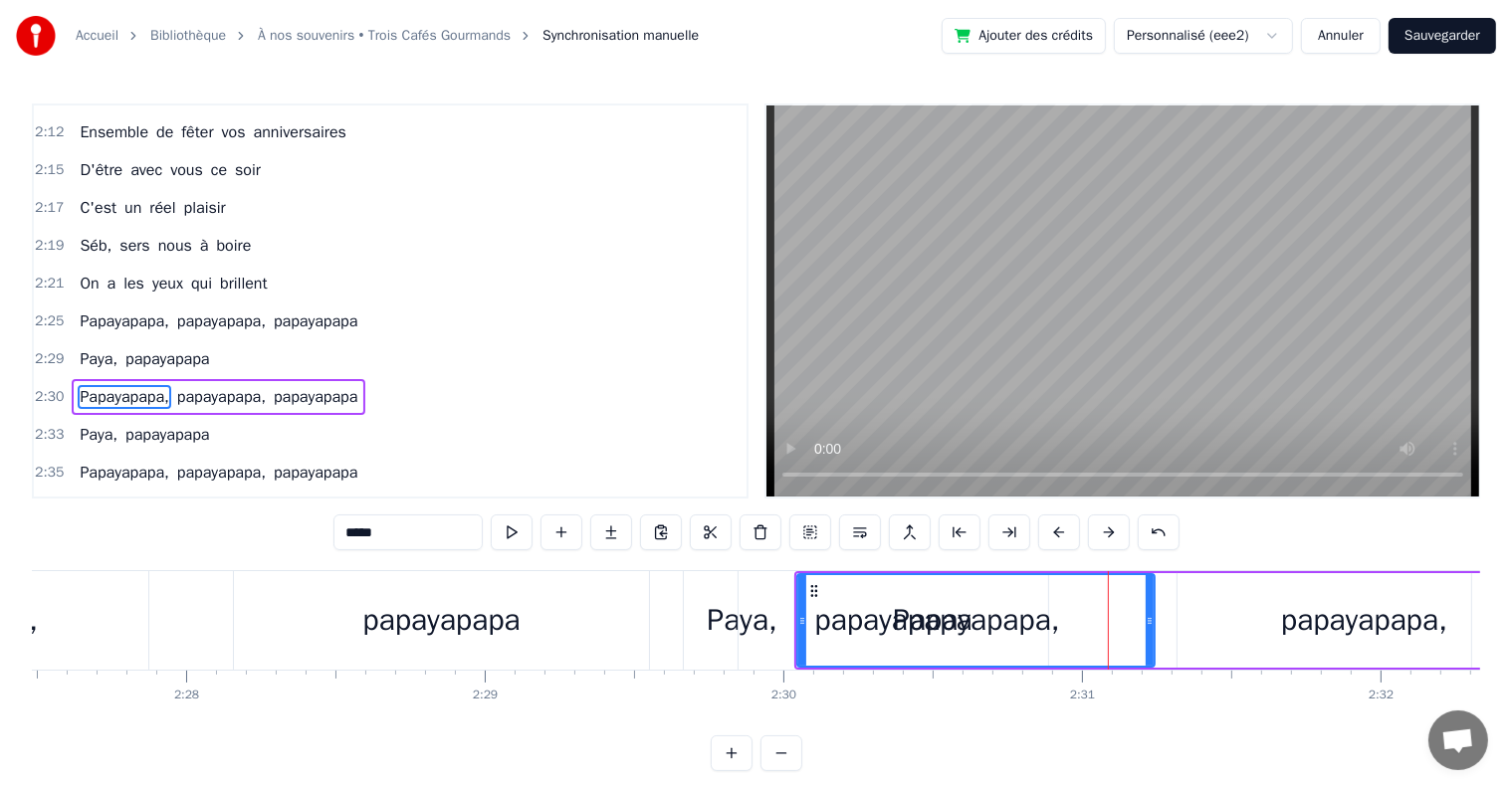 scroll, scrollTop: 2678, scrollLeft: 0, axis: vertical 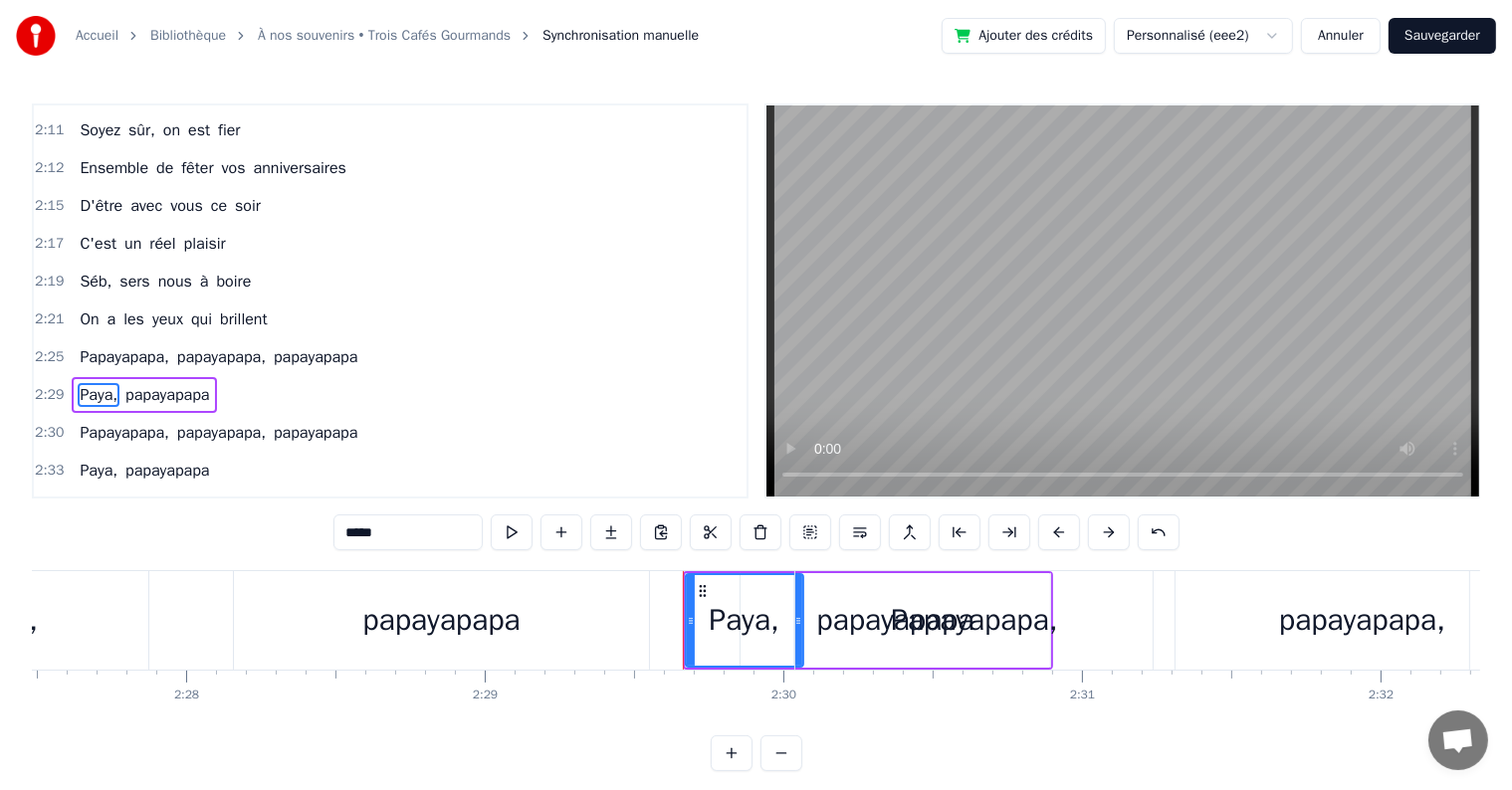 click on "Papayapapa," at bounding box center [123, 433] 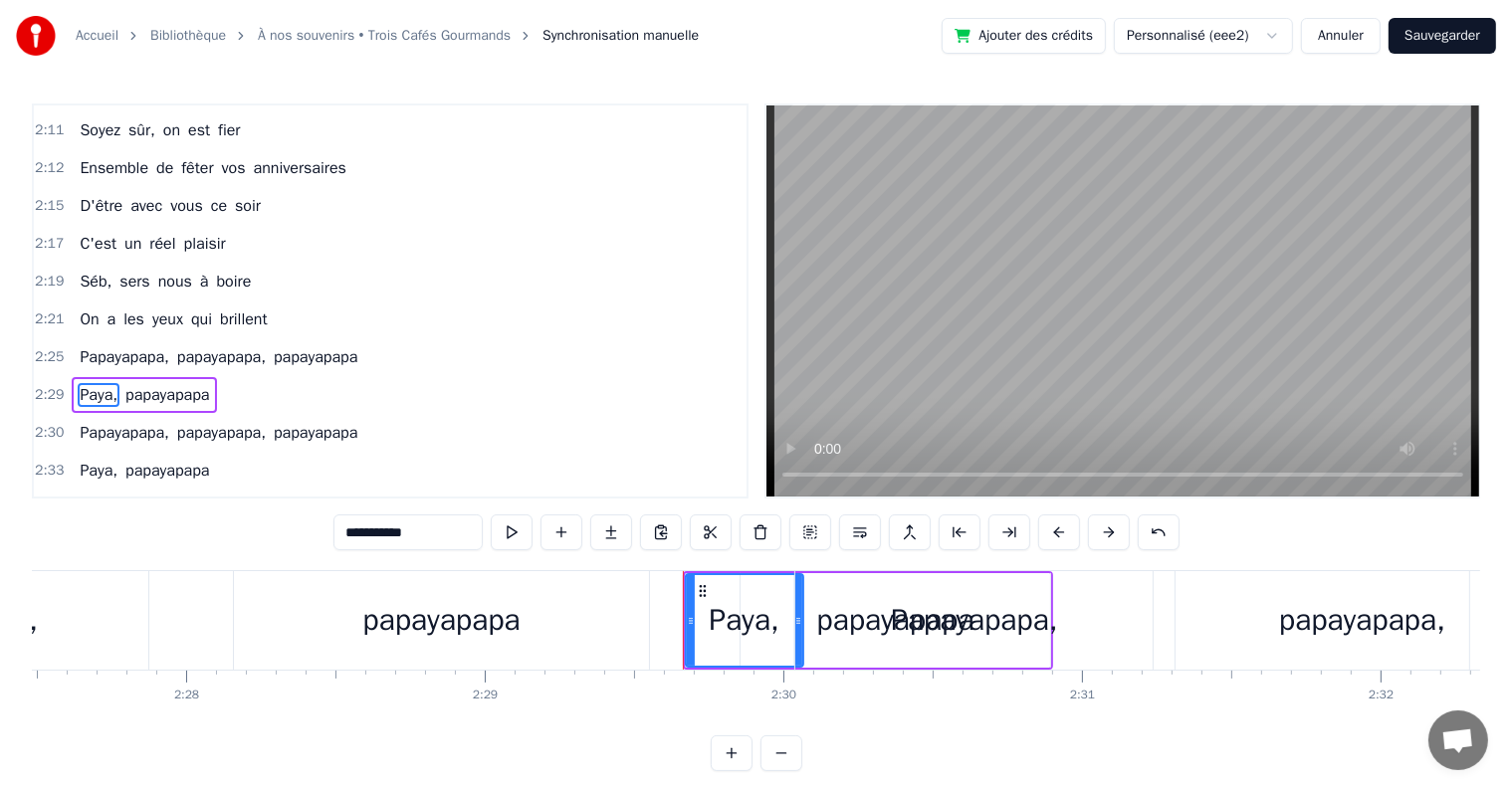 scroll, scrollTop: 2714, scrollLeft: 0, axis: vertical 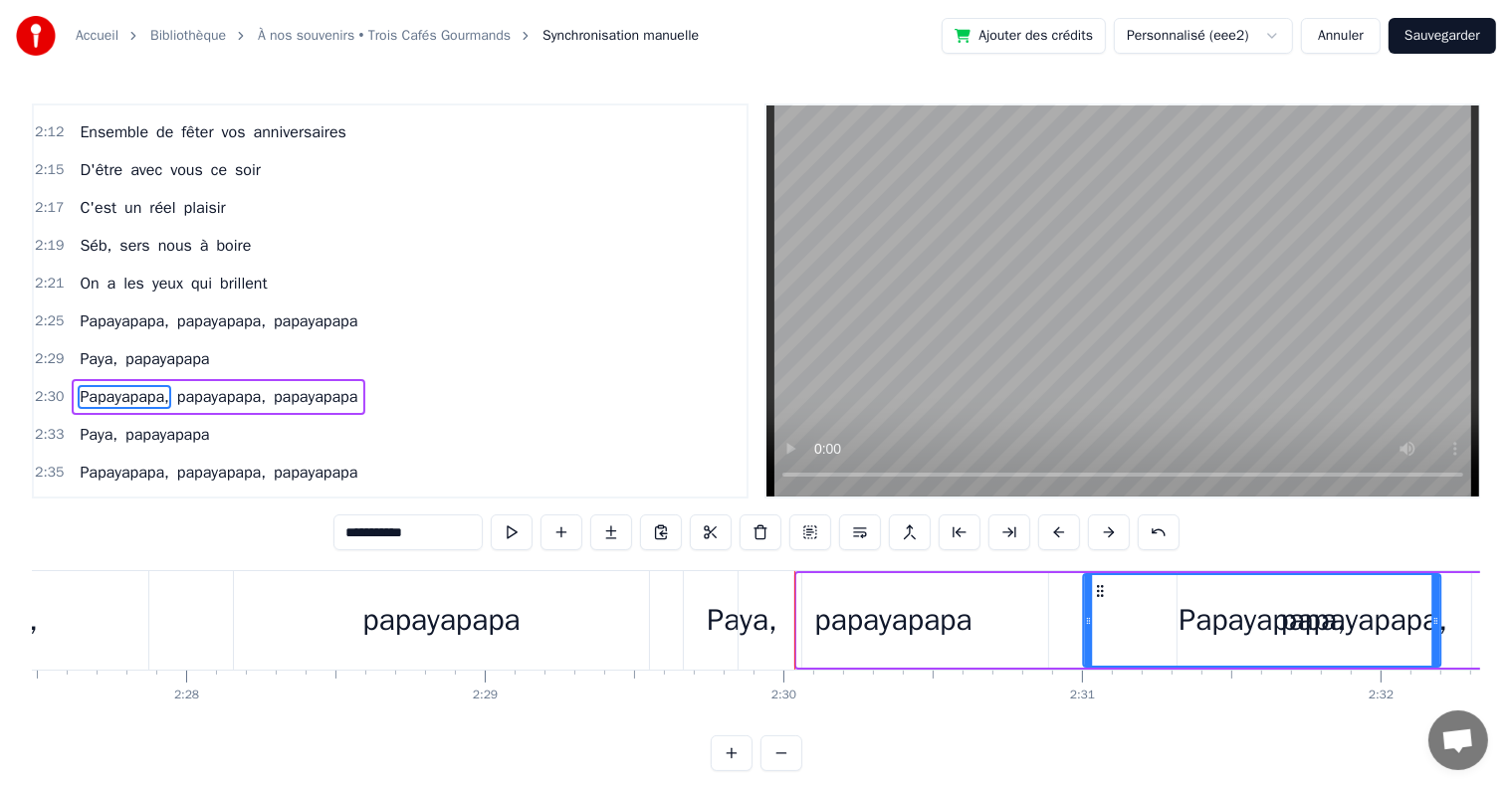 drag, startPoint x: 840, startPoint y: 592, endPoint x: 1095, endPoint y: 604, distance: 255.2822 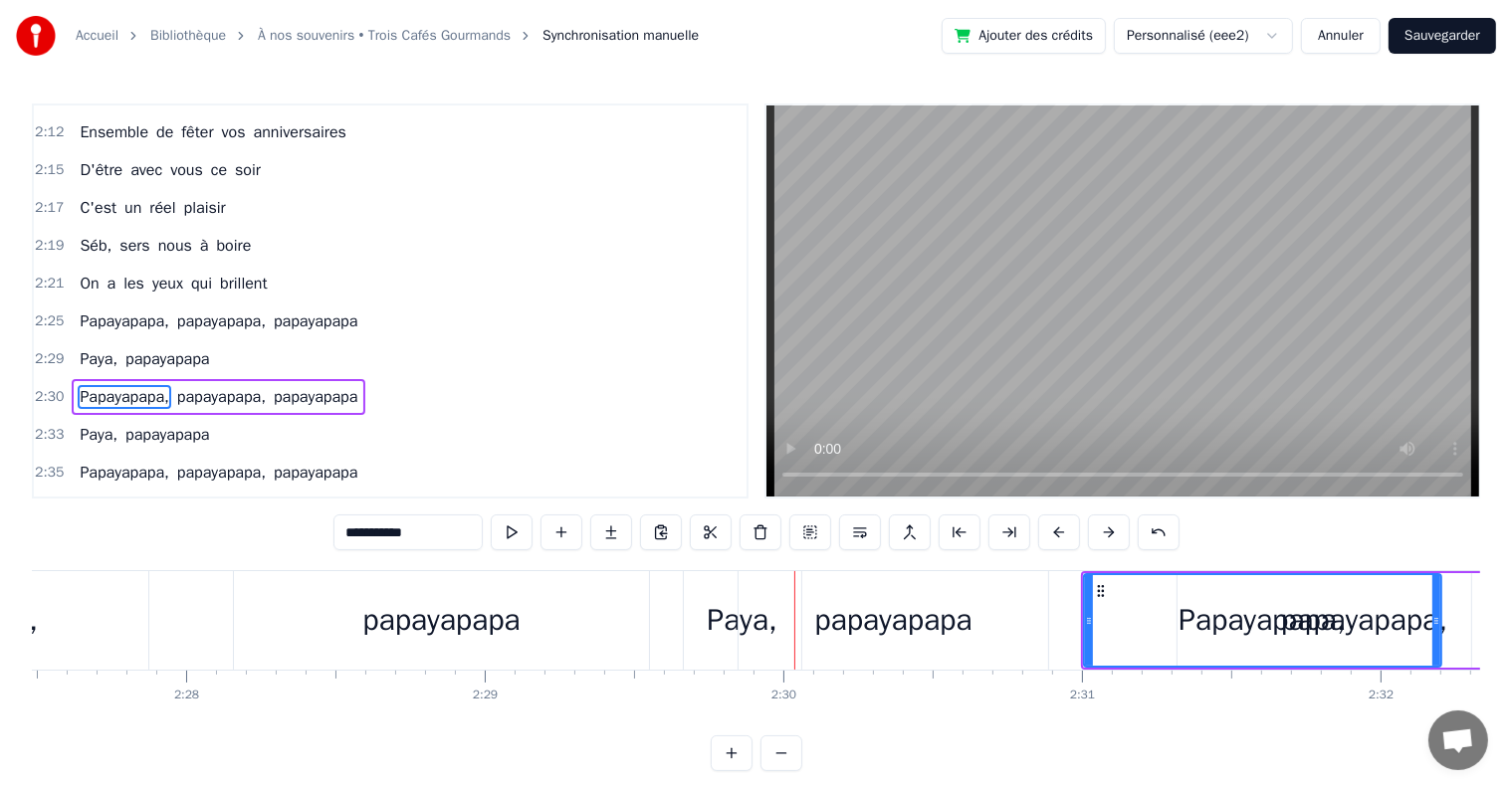 click on "papayapapa" at bounding box center [893, 620] 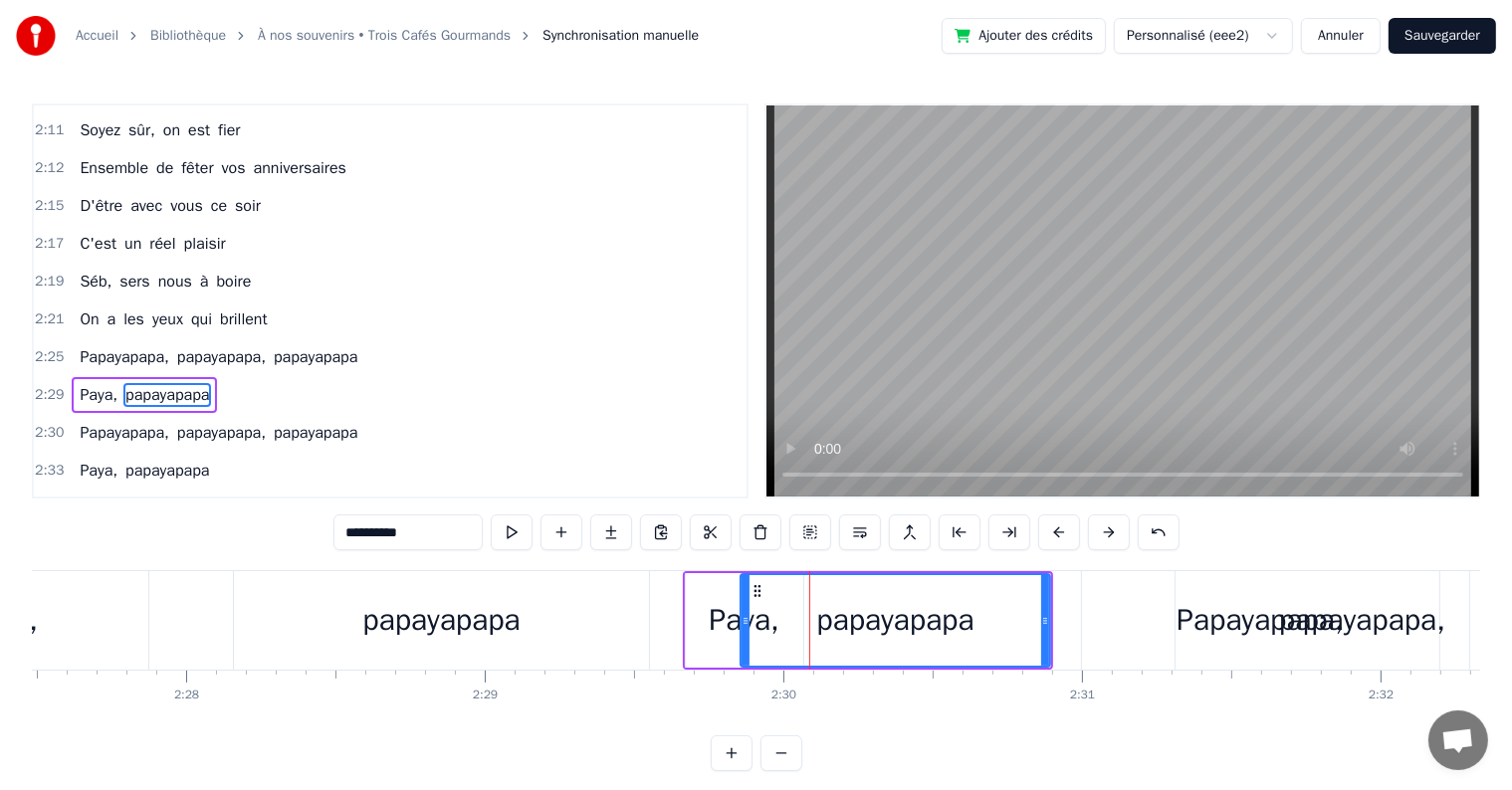 scroll, scrollTop: 2678, scrollLeft: 0, axis: vertical 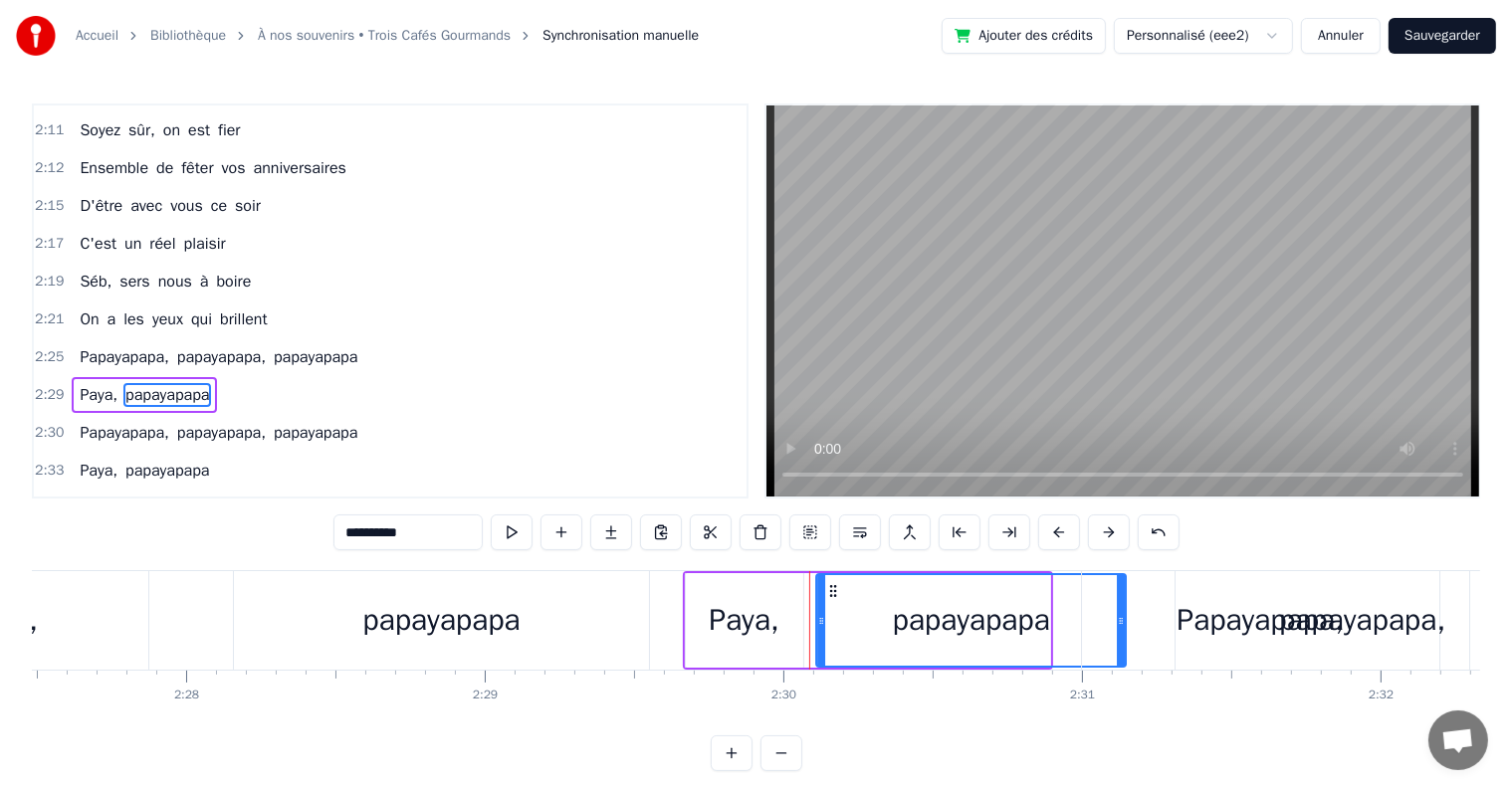 drag, startPoint x: 756, startPoint y: 584, endPoint x: 832, endPoint y: 596, distance: 76.941536 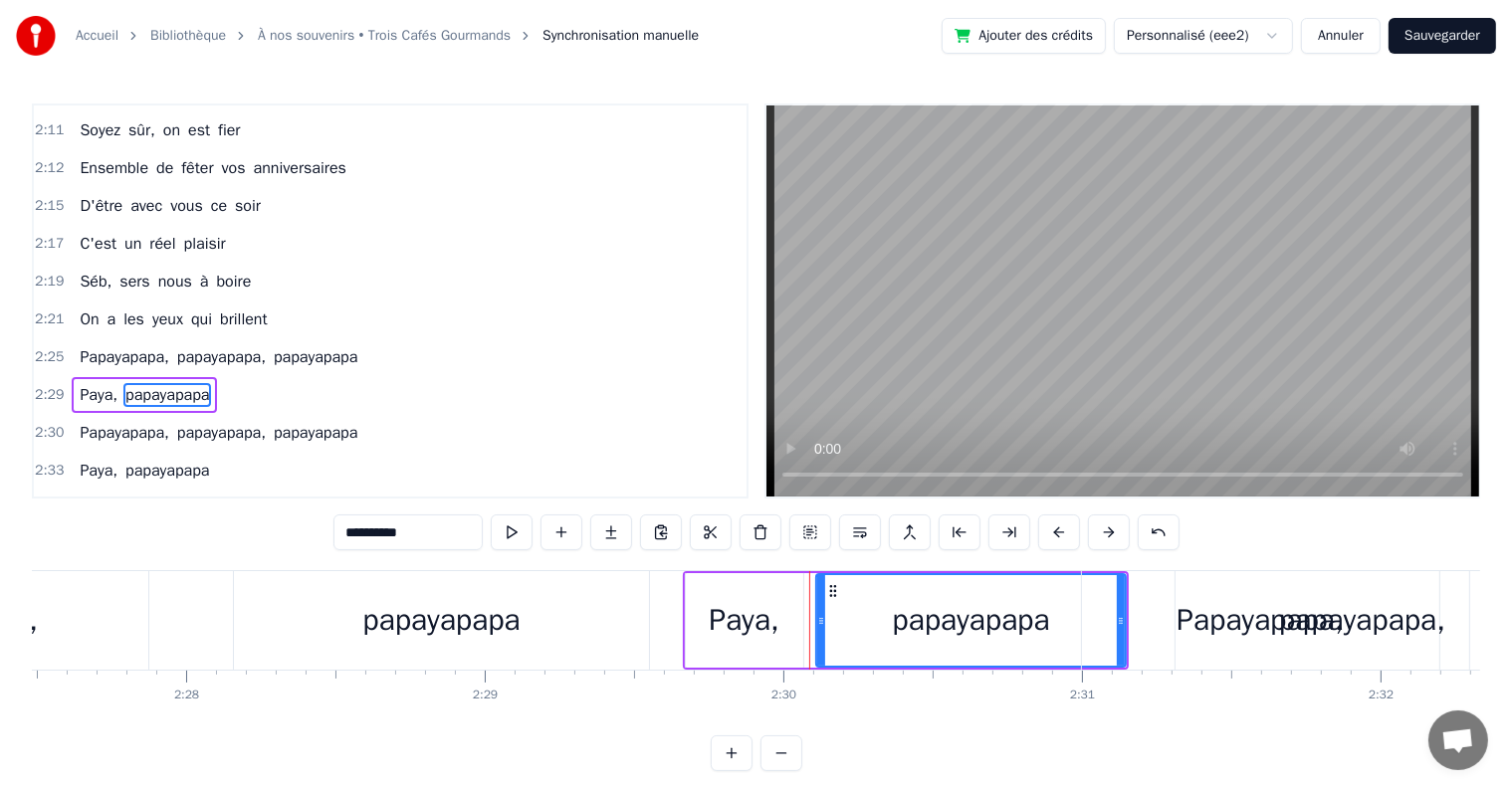 click on "Paya," at bounding box center (745, 620) 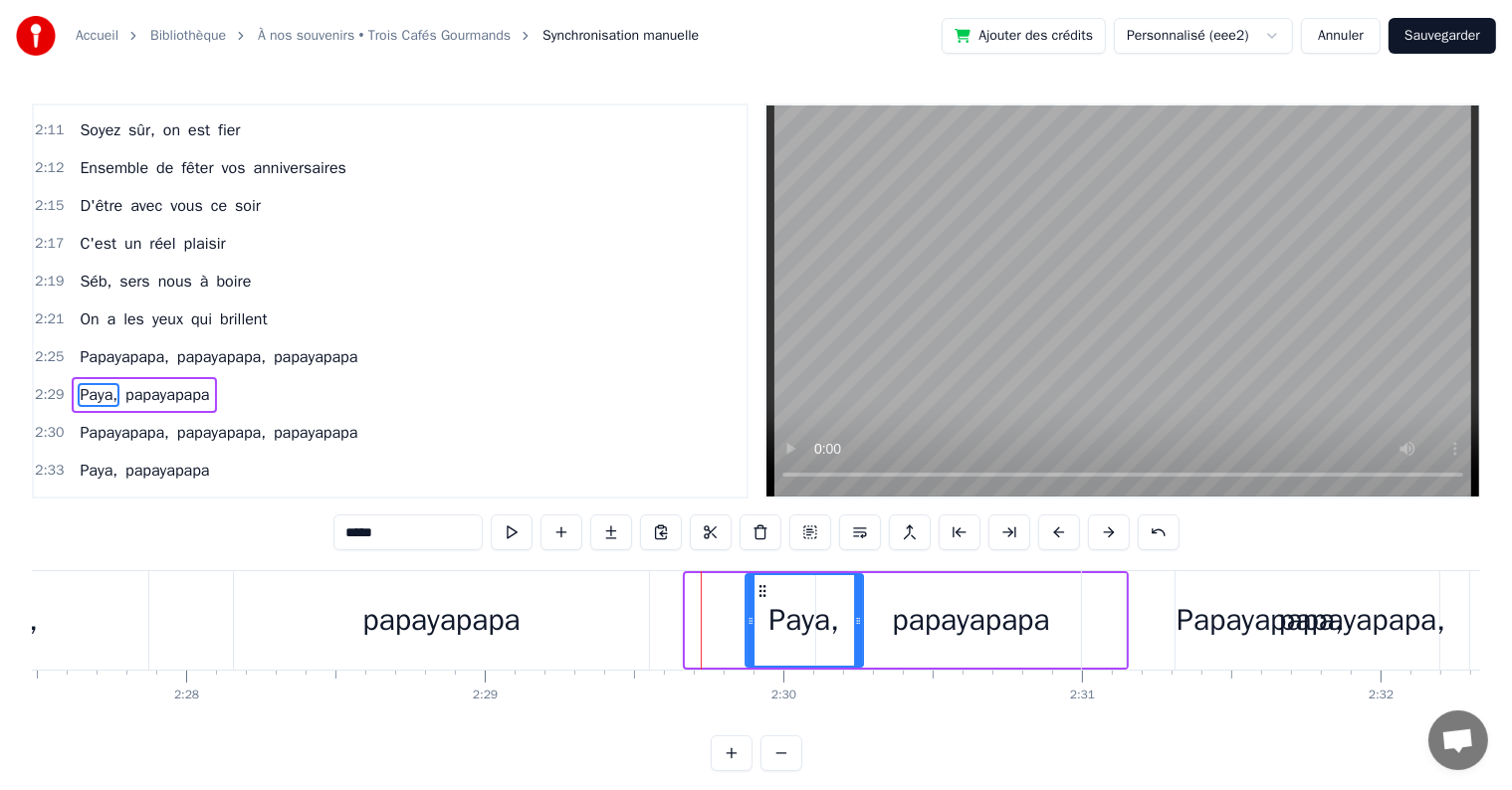 drag, startPoint x: 697, startPoint y: 586, endPoint x: 756, endPoint y: 594, distance: 59.539903 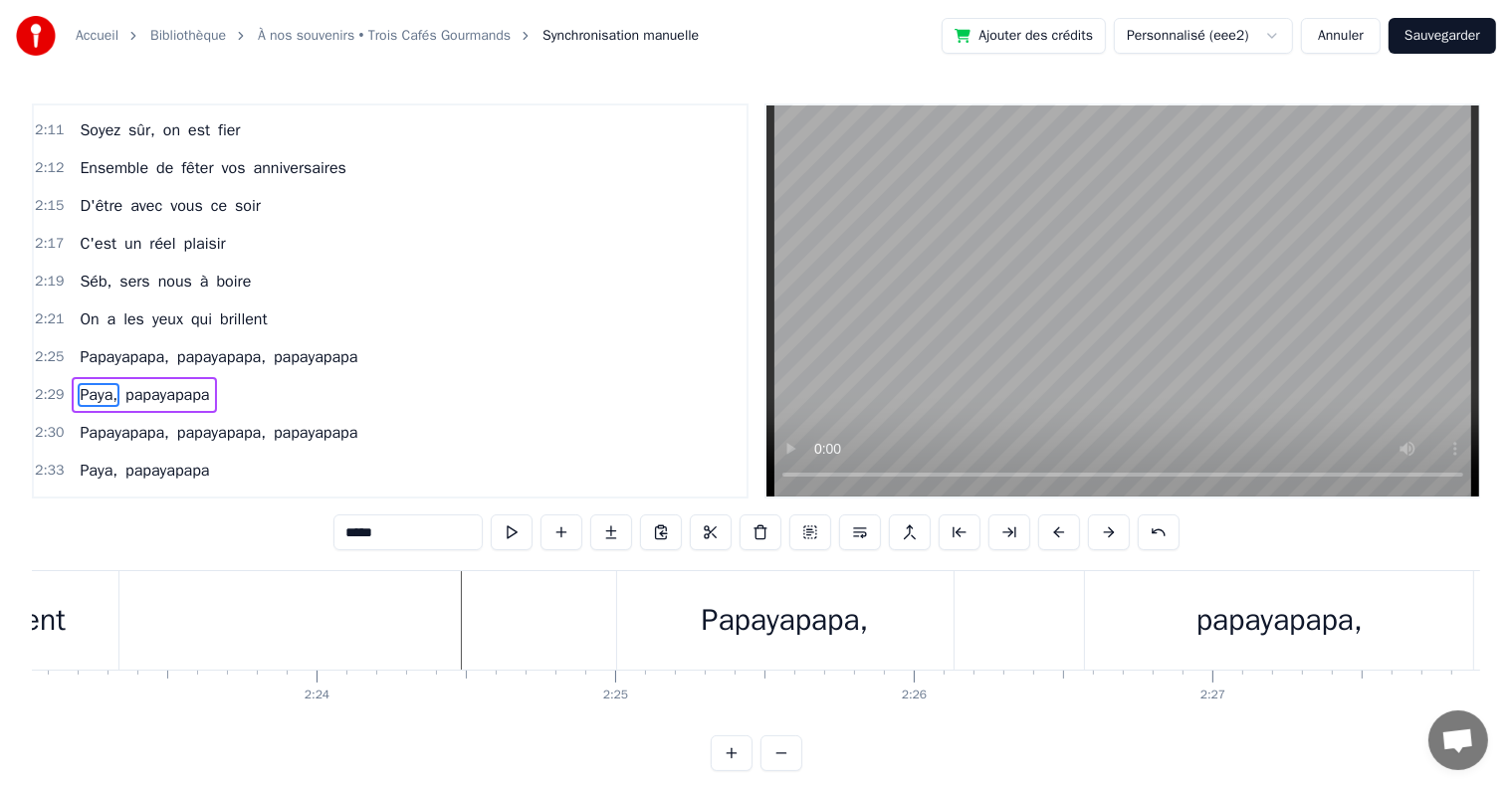 scroll, scrollTop: 0, scrollLeft: 42683, axis: horizontal 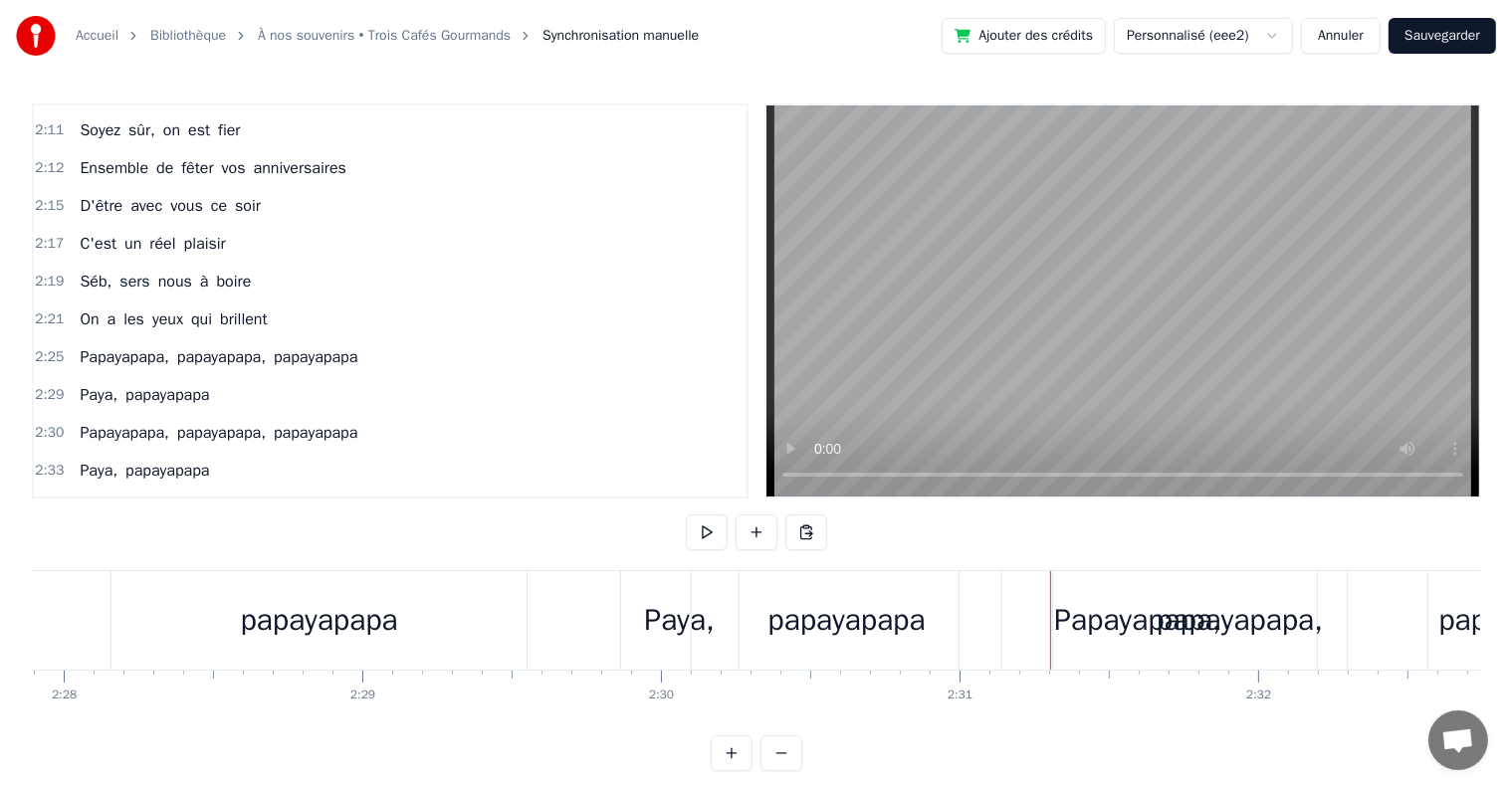 click on "Paya," at bounding box center (679, 620) 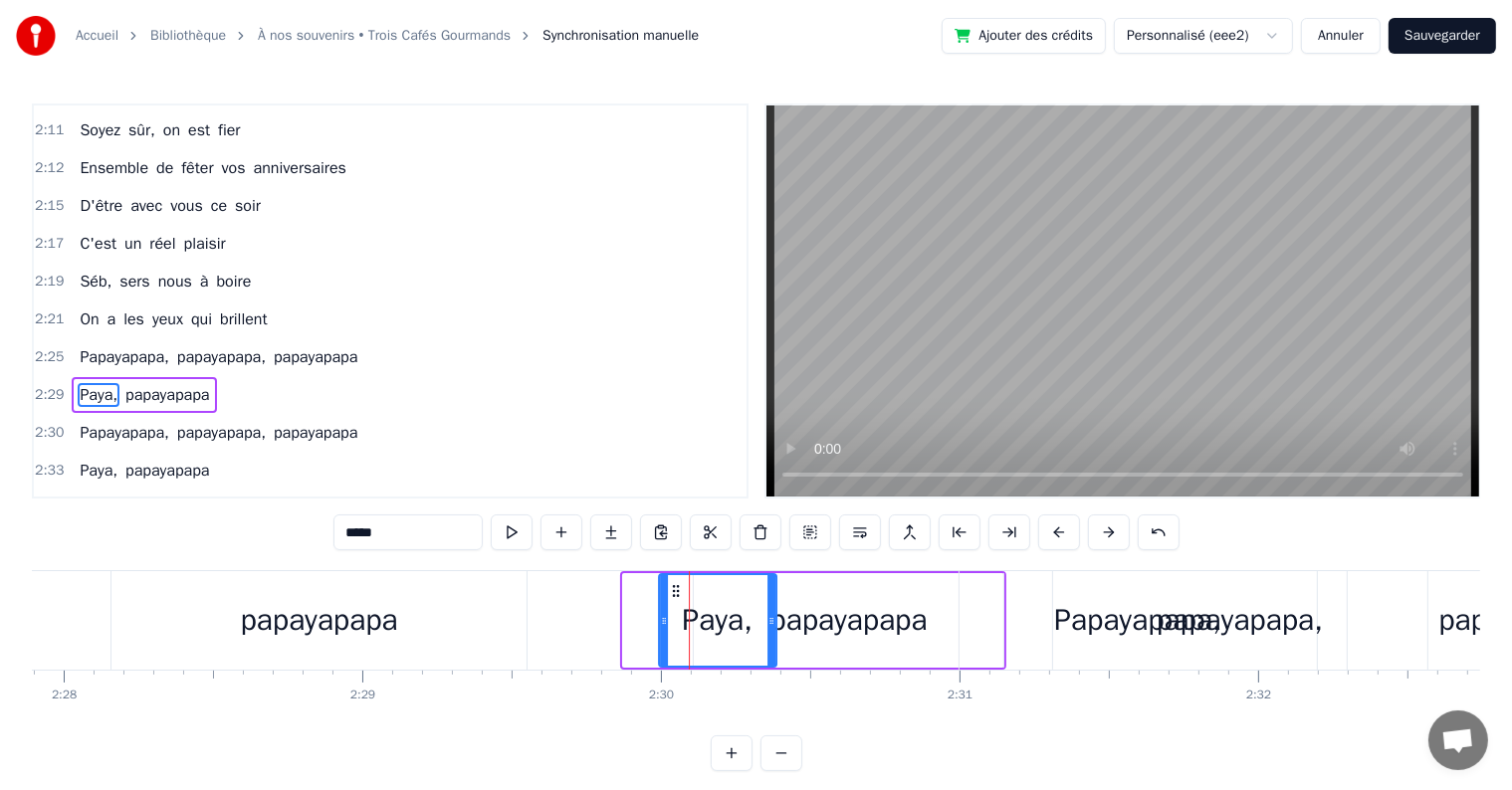 drag, startPoint x: 654, startPoint y: 588, endPoint x: 673, endPoint y: 588, distance: 19 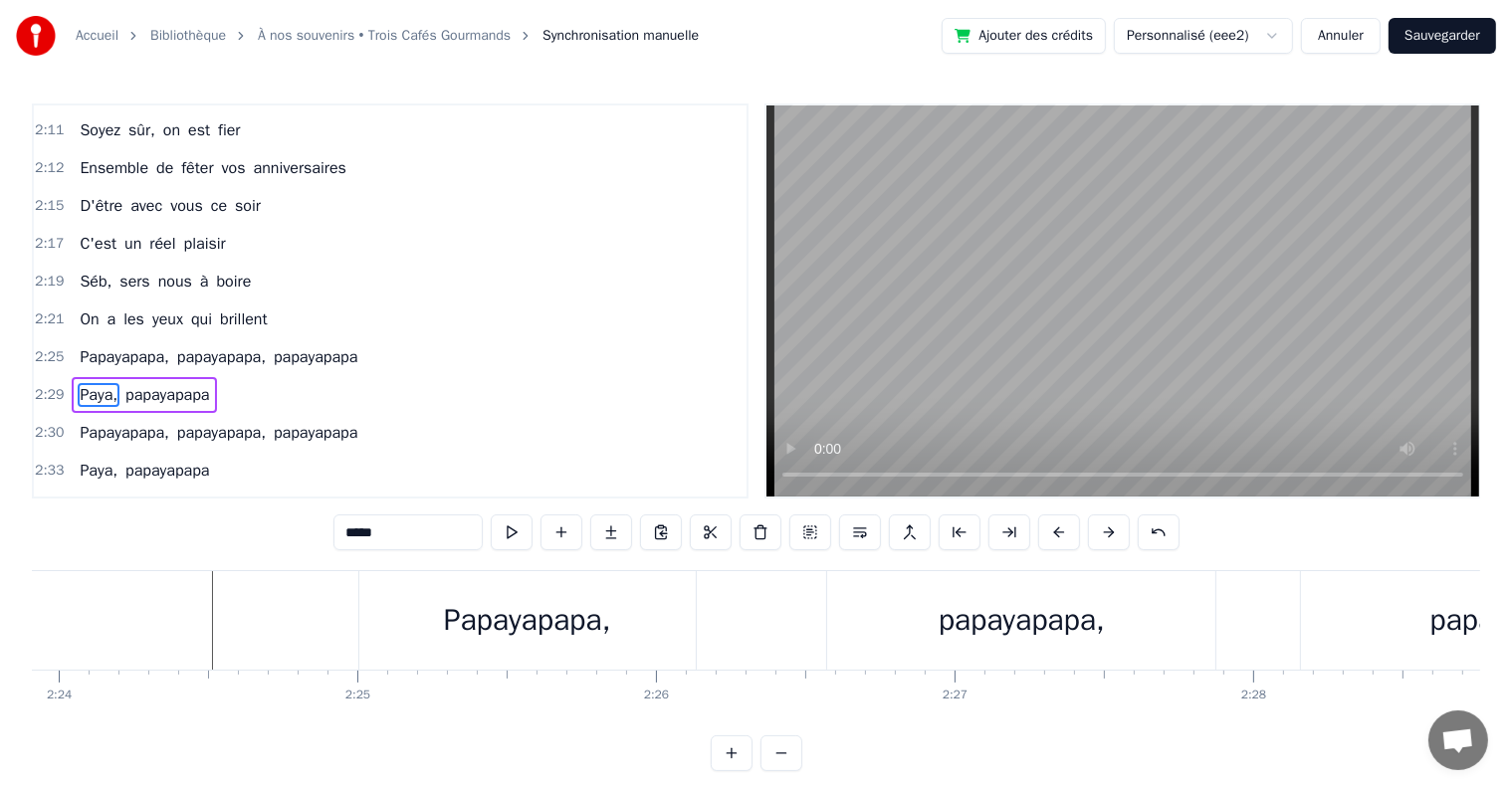 scroll, scrollTop: 0, scrollLeft: 42877, axis: horizontal 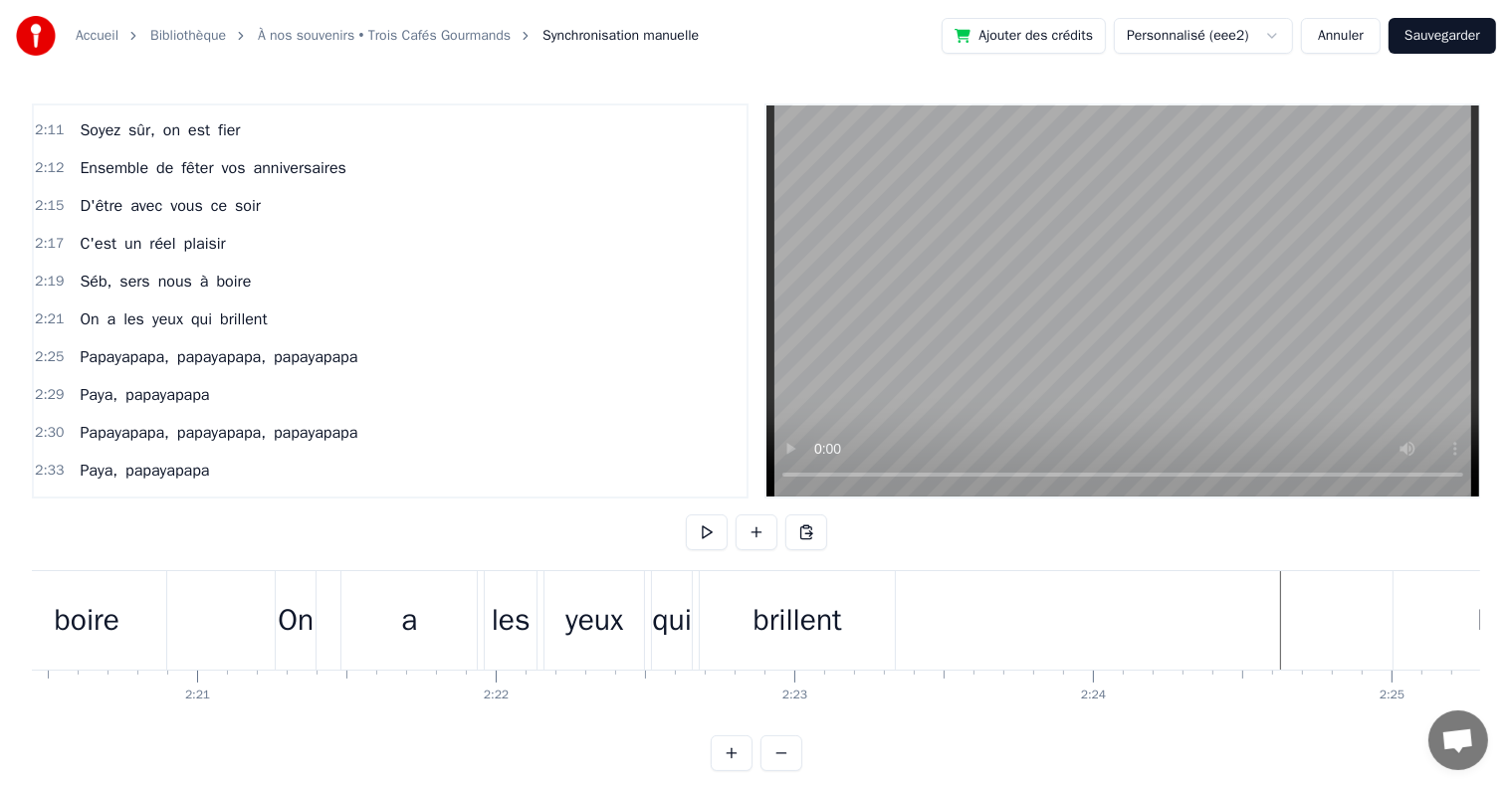 click at bounding box center [-13202, 620] 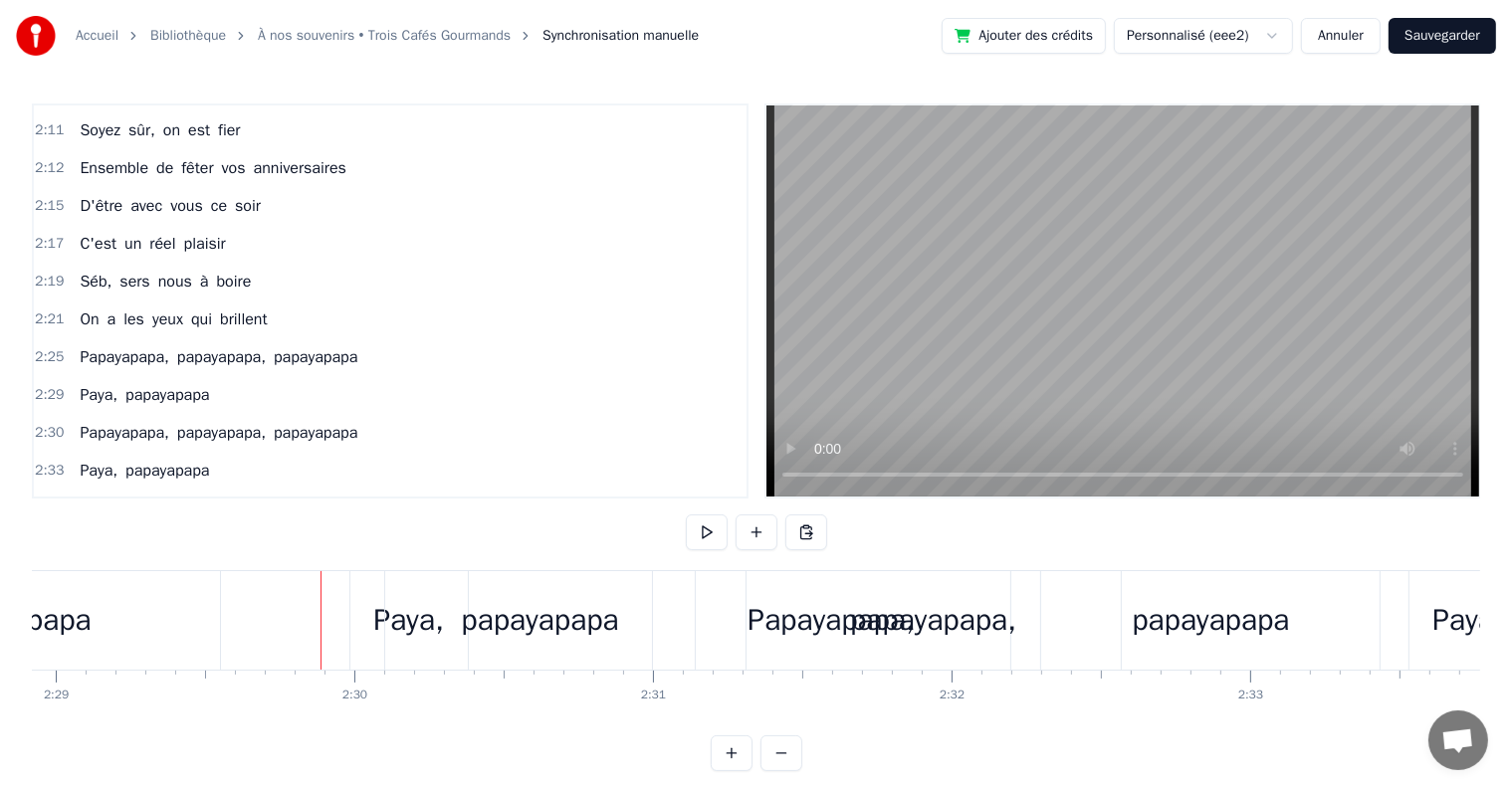 scroll, scrollTop: 0, scrollLeft: 44484, axis: horizontal 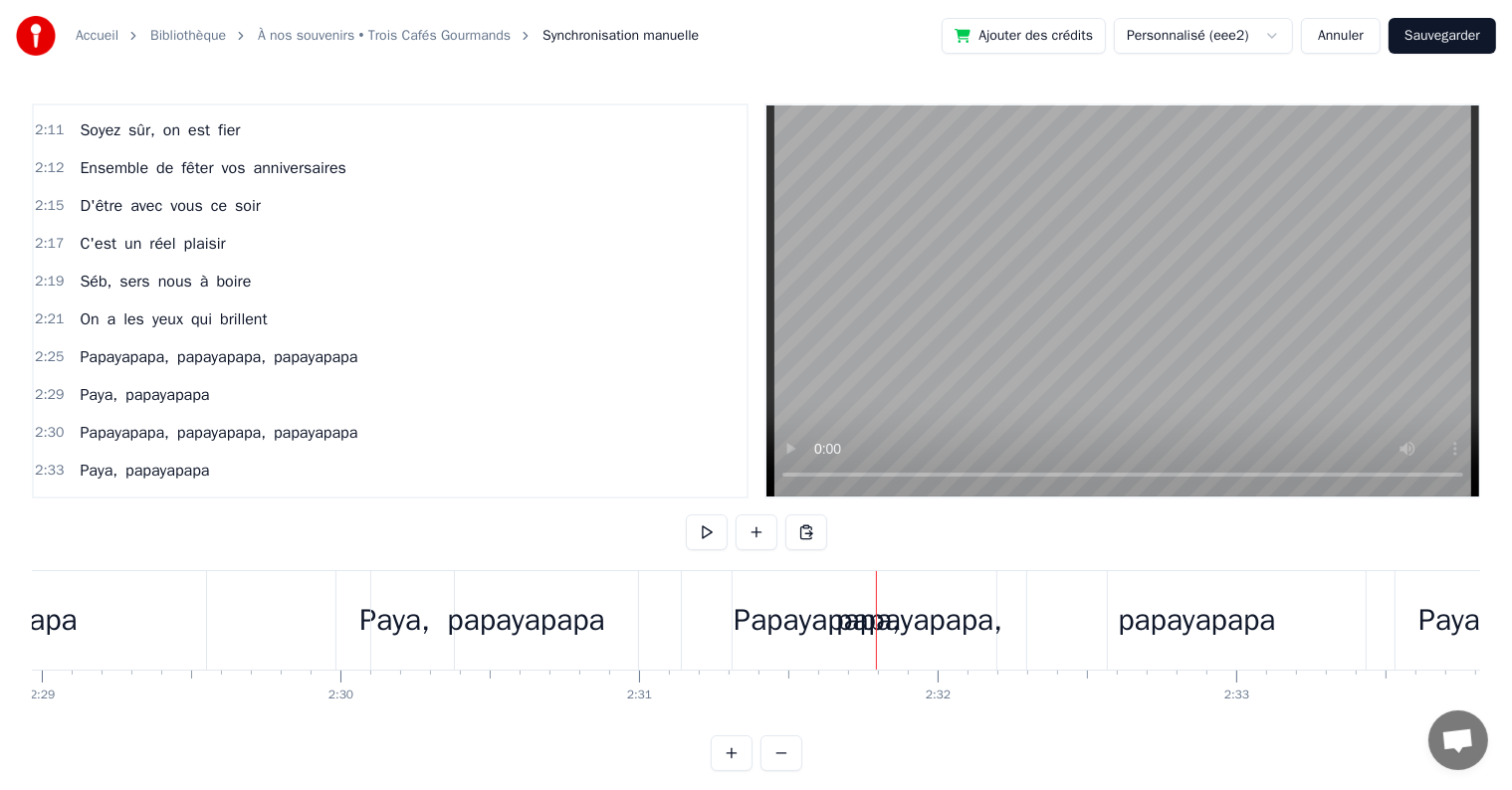 click on "papayapapa" at bounding box center [526, 620] 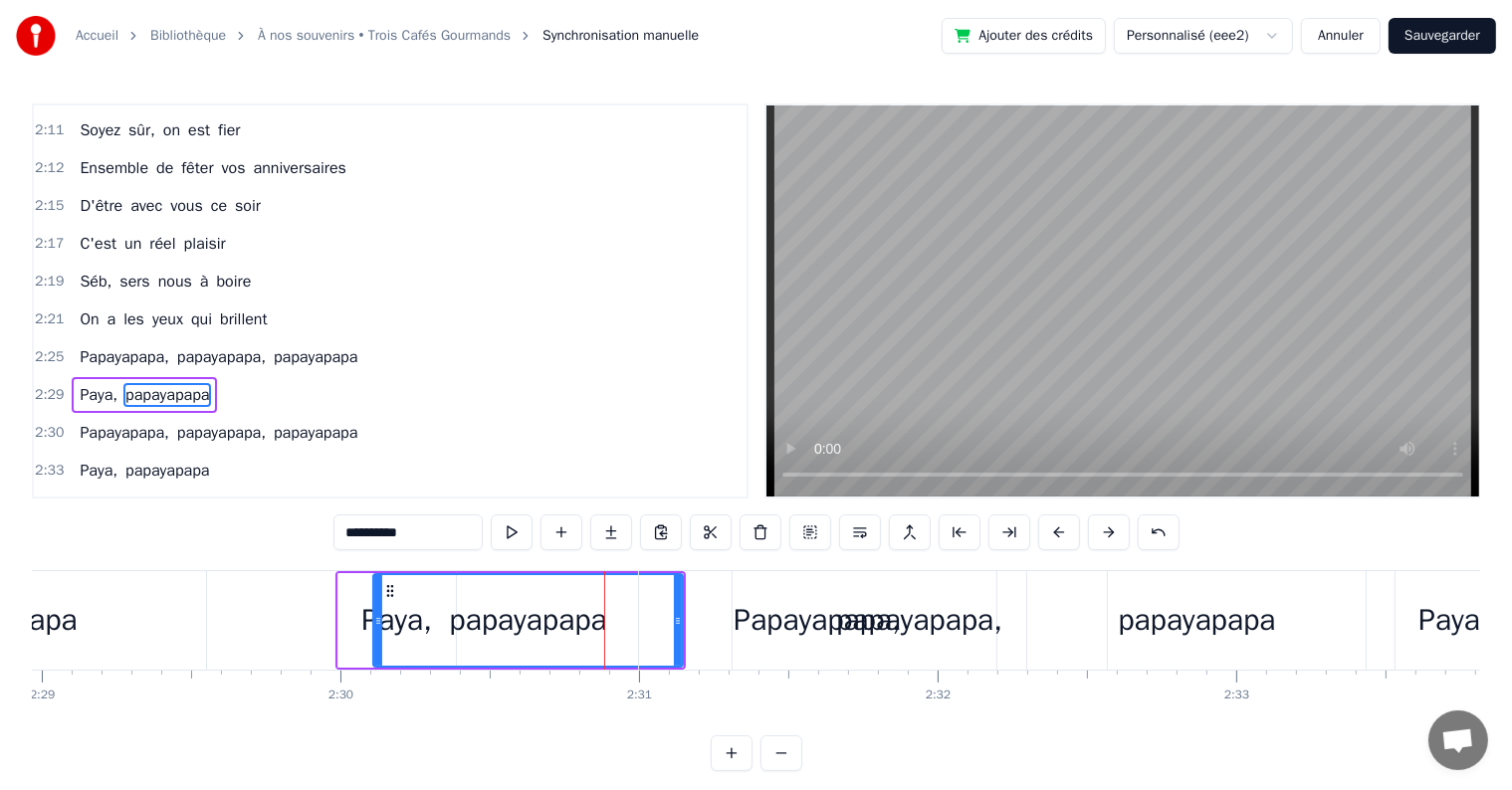 click on "papayapapa," at bounding box center [920, 620] 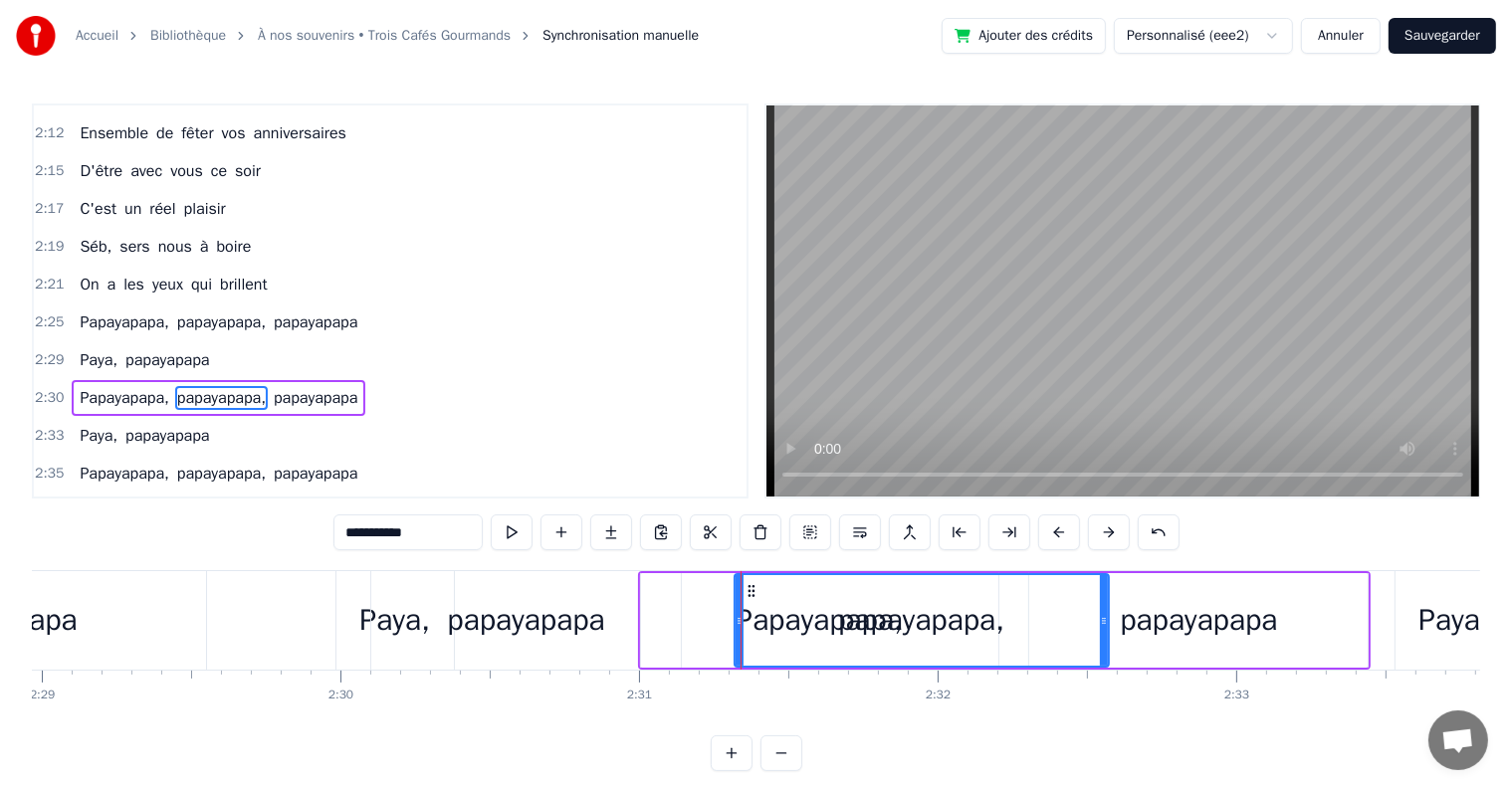 scroll, scrollTop: 2714, scrollLeft: 0, axis: vertical 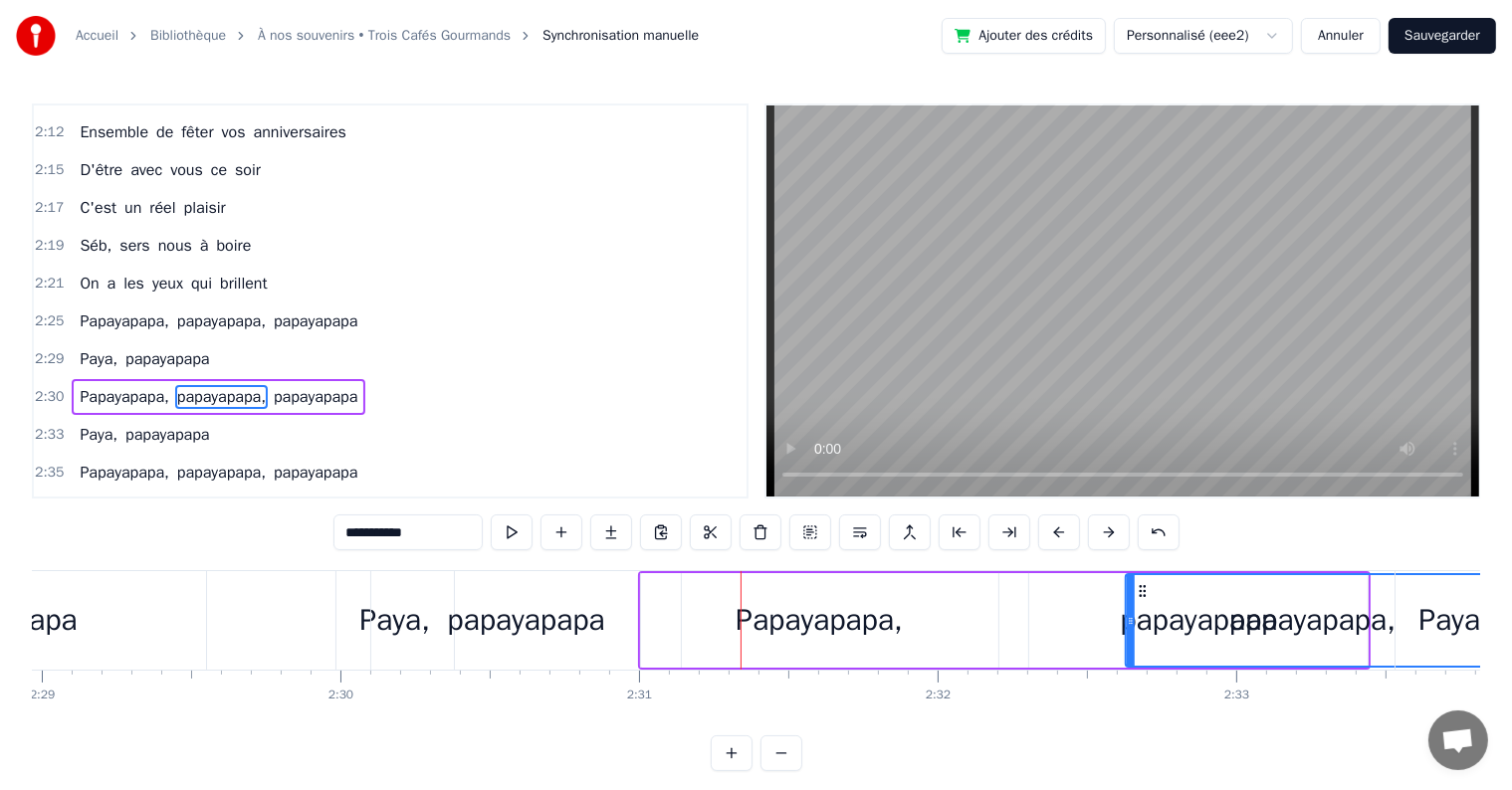 drag, startPoint x: 752, startPoint y: 585, endPoint x: 1143, endPoint y: 591, distance: 391.046 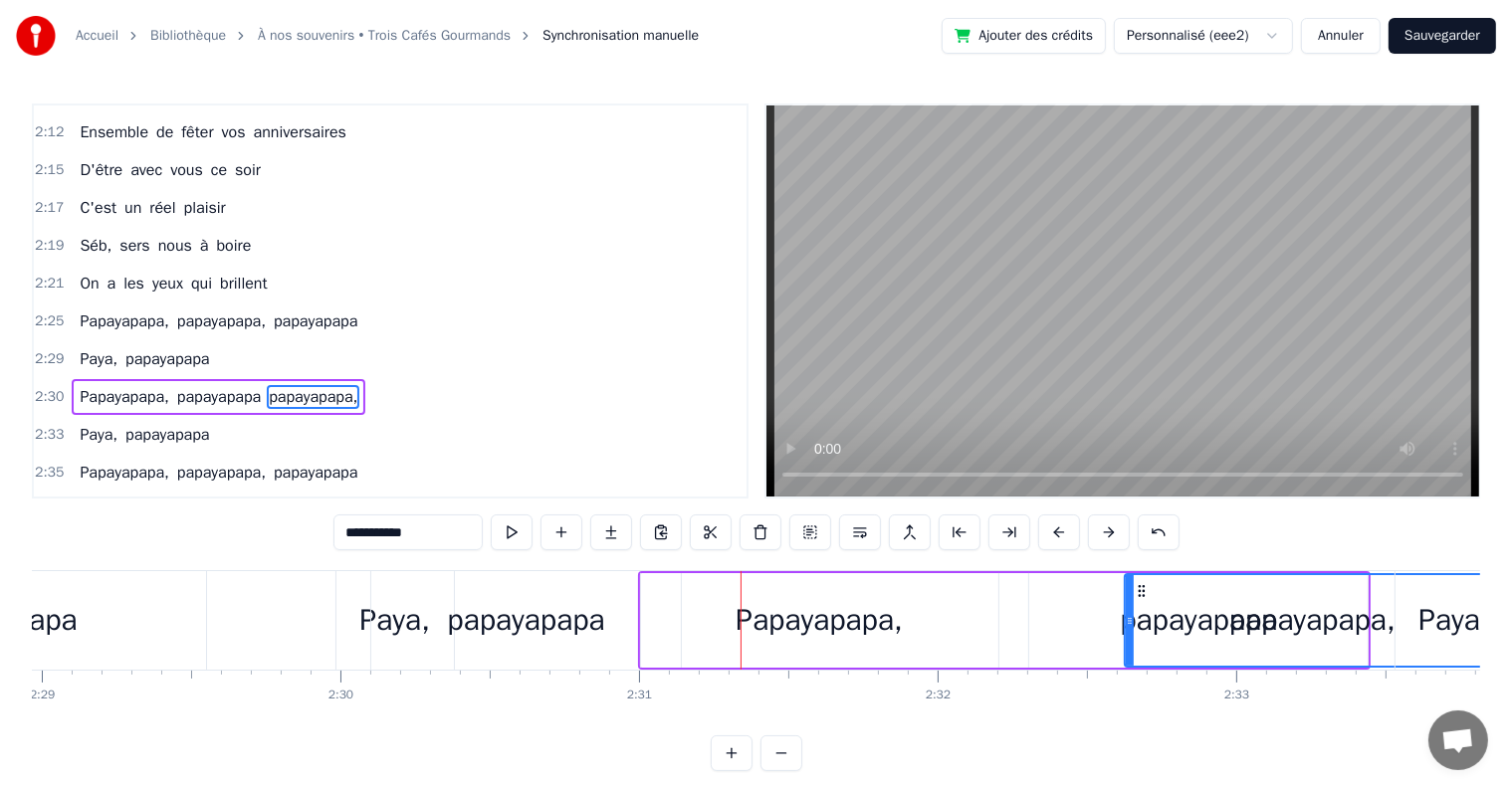 click on "Papayapapa," at bounding box center [819, 620] 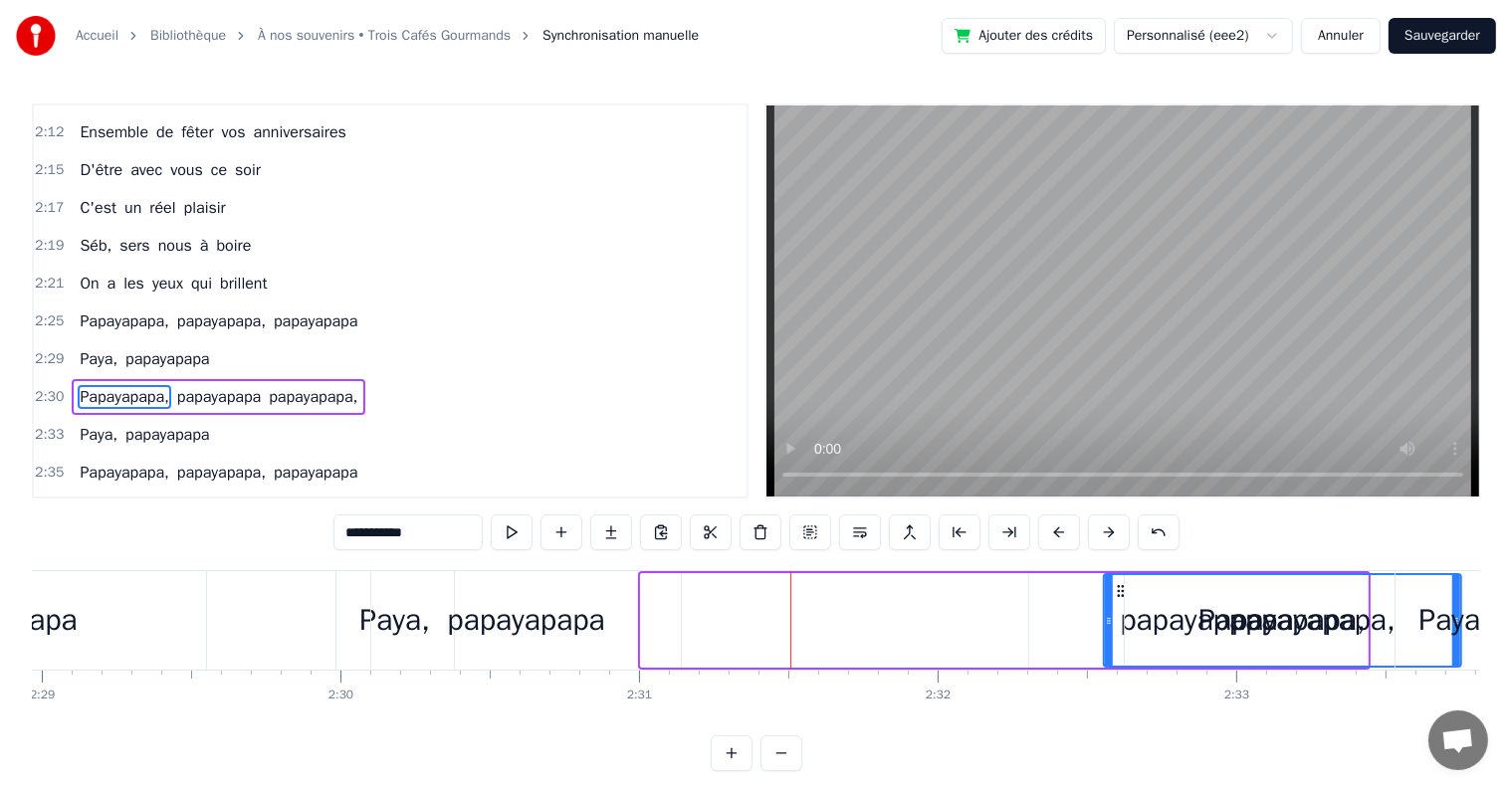 drag, startPoint x: 674, startPoint y: 591, endPoint x: 1121, endPoint y: 616, distance: 447.69856 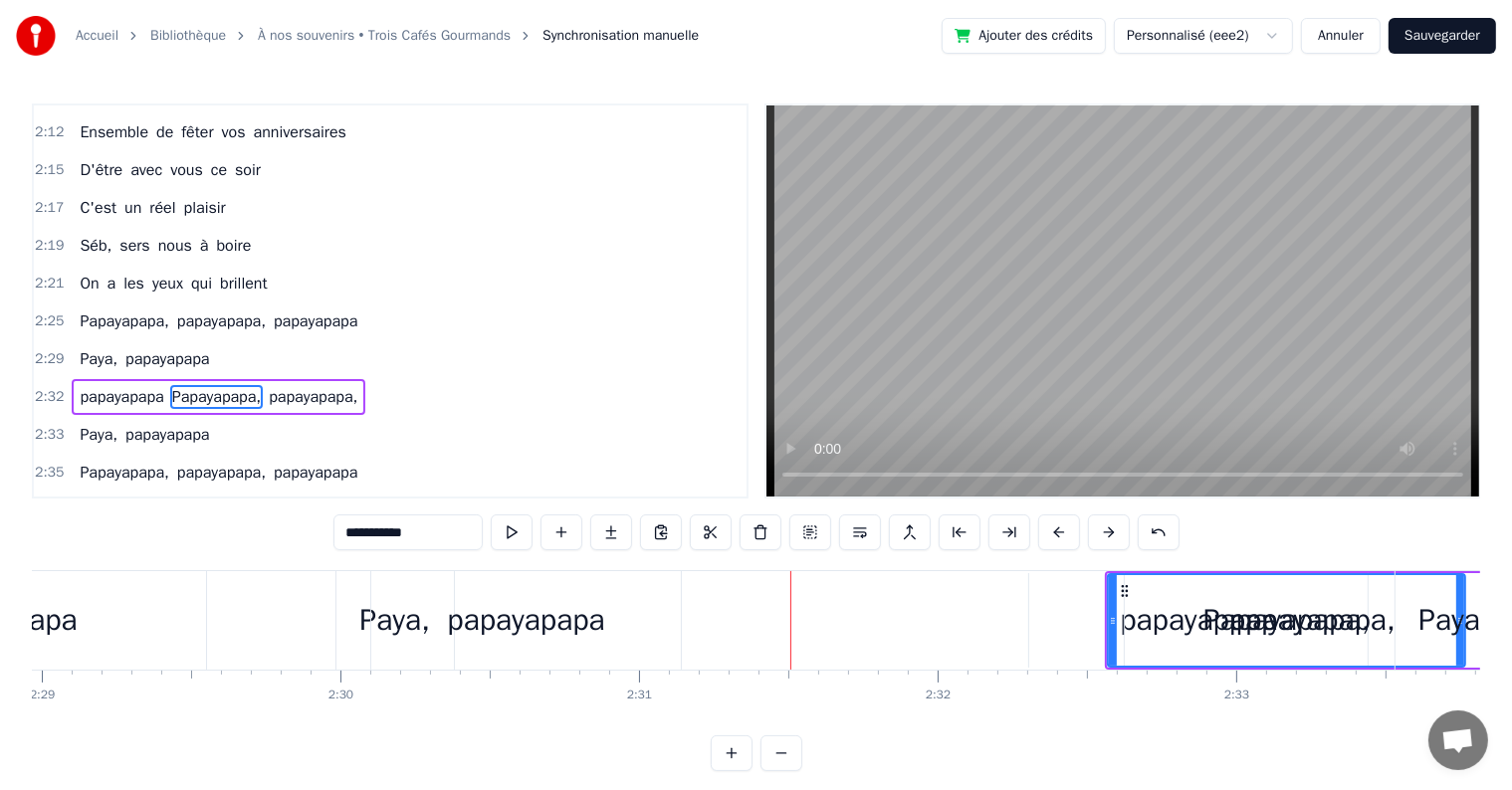 click on "papayapapa" at bounding box center [526, 620] 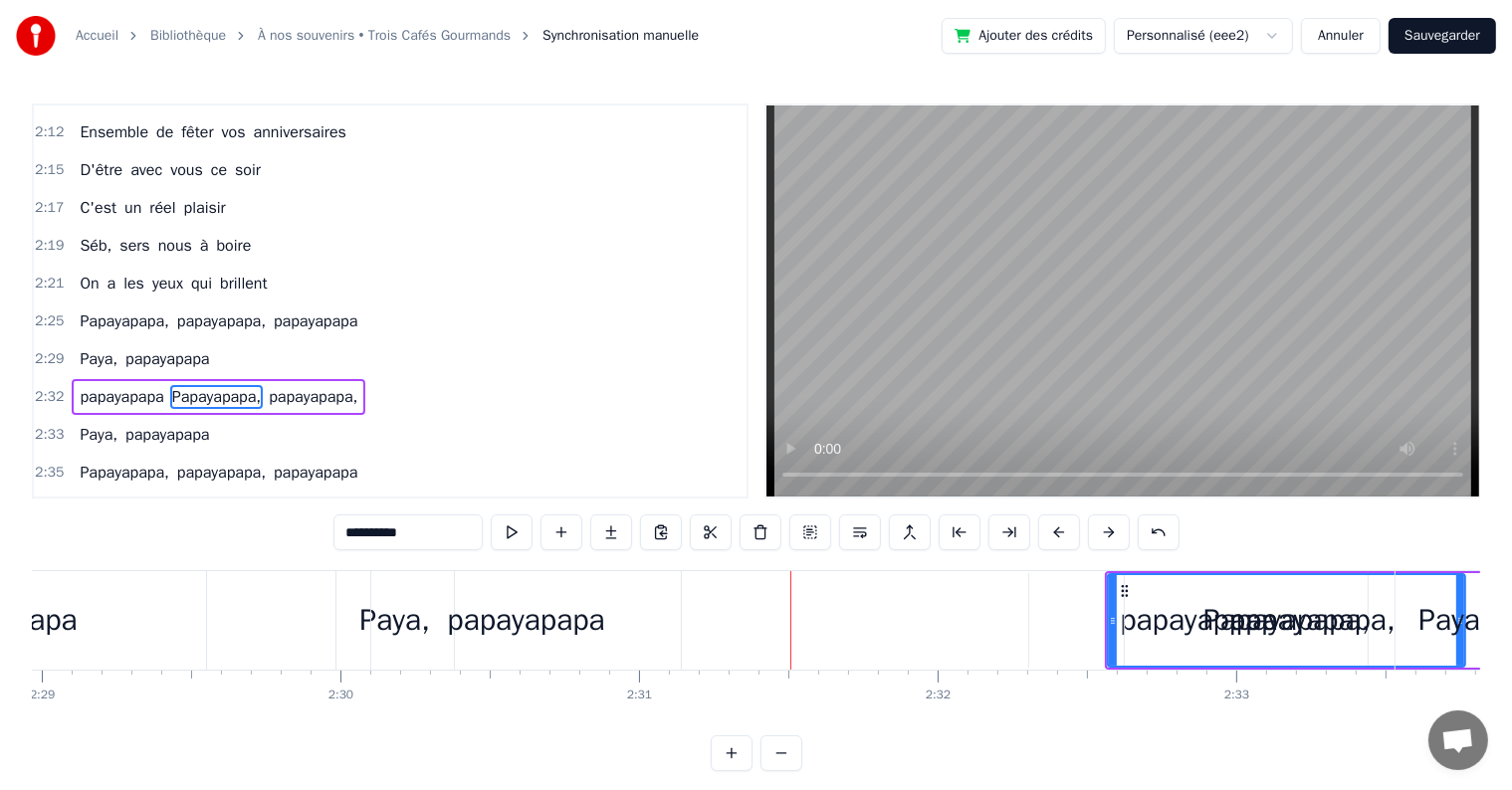 scroll, scrollTop: 2678, scrollLeft: 0, axis: vertical 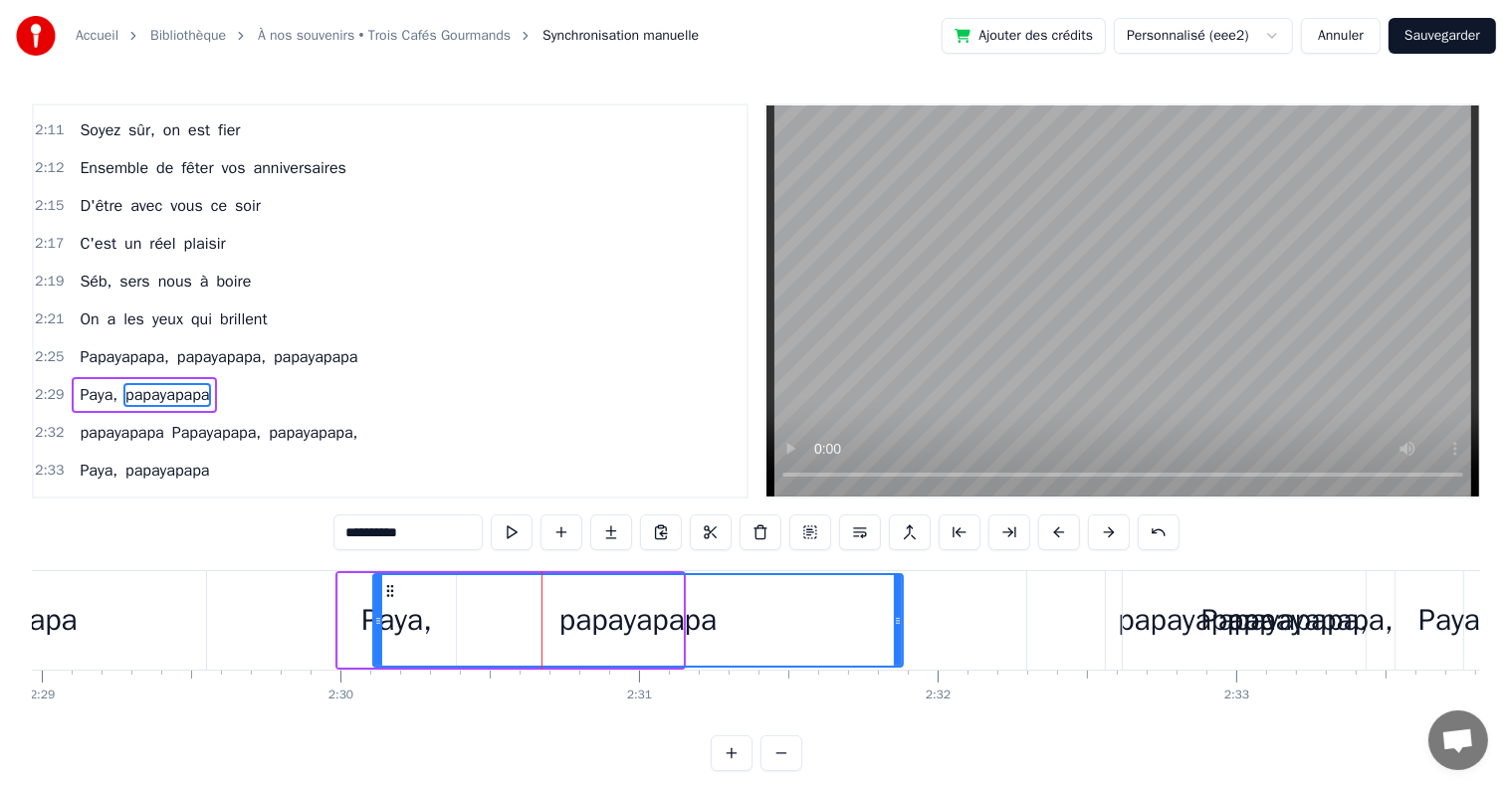 drag, startPoint x: 681, startPoint y: 619, endPoint x: 900, endPoint y: 632, distance: 219.38551 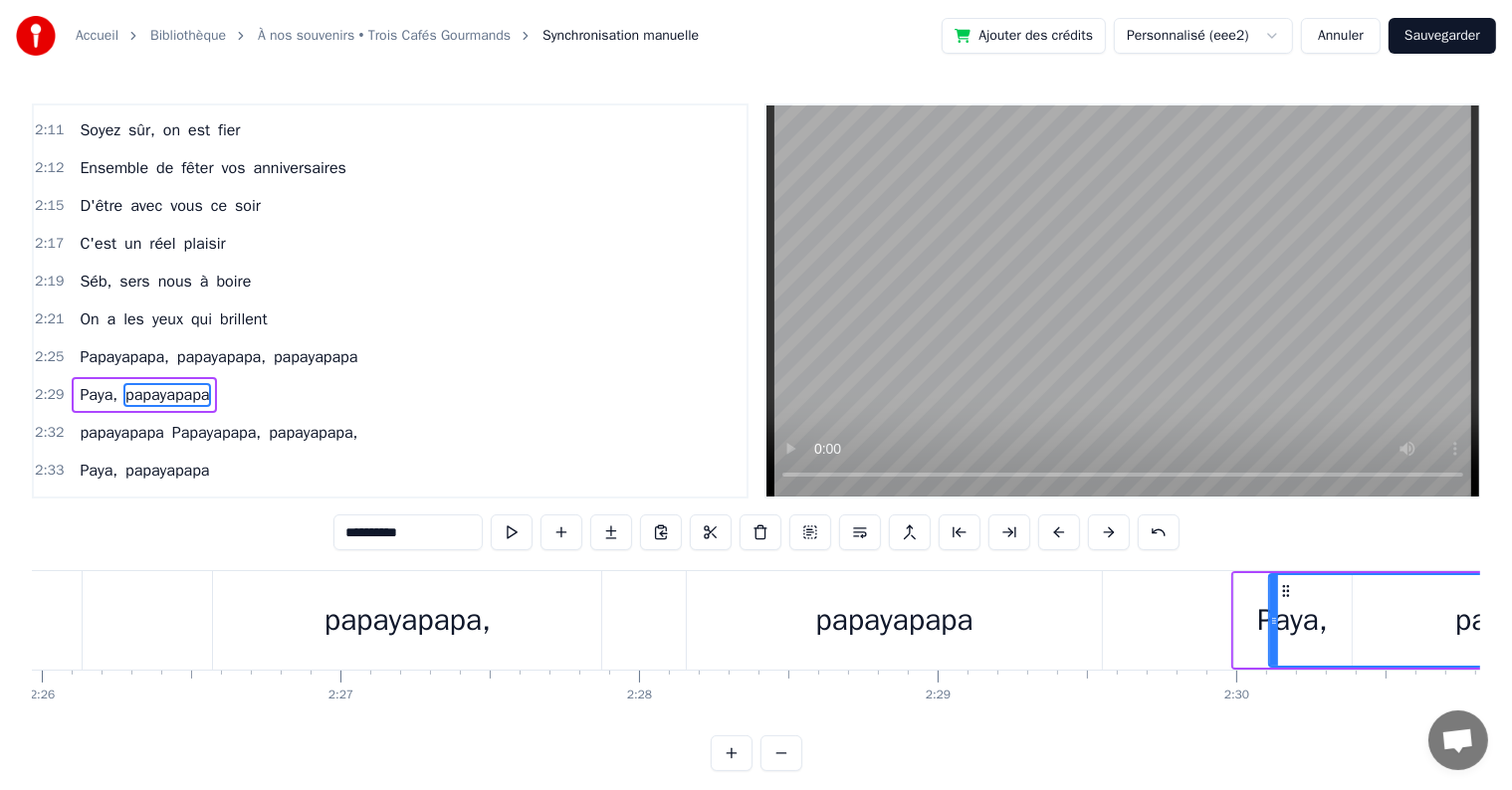 scroll, scrollTop: 0, scrollLeft: 42748, axis: horizontal 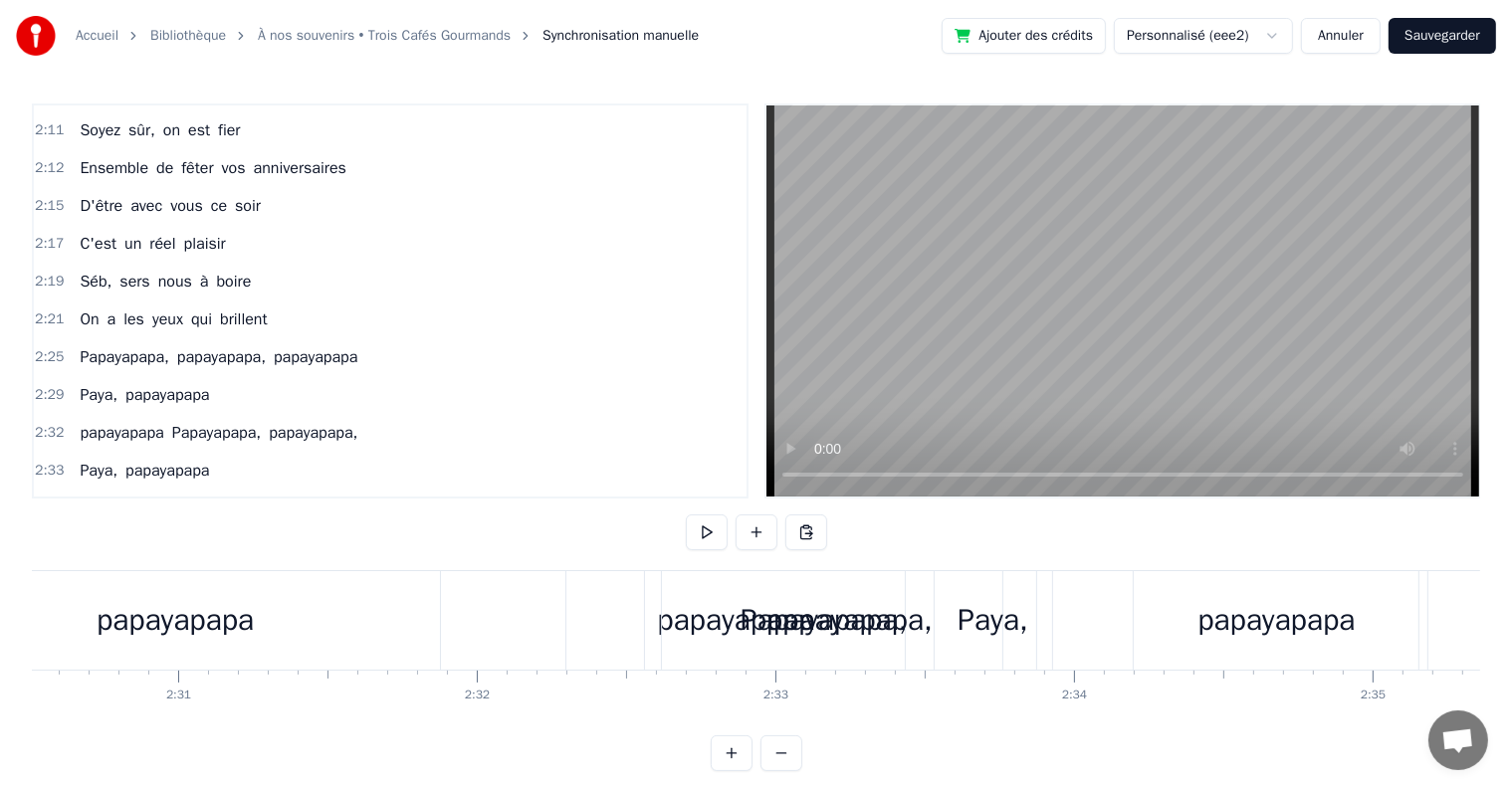 click on "papayapapa," at bounding box center (849, 620) 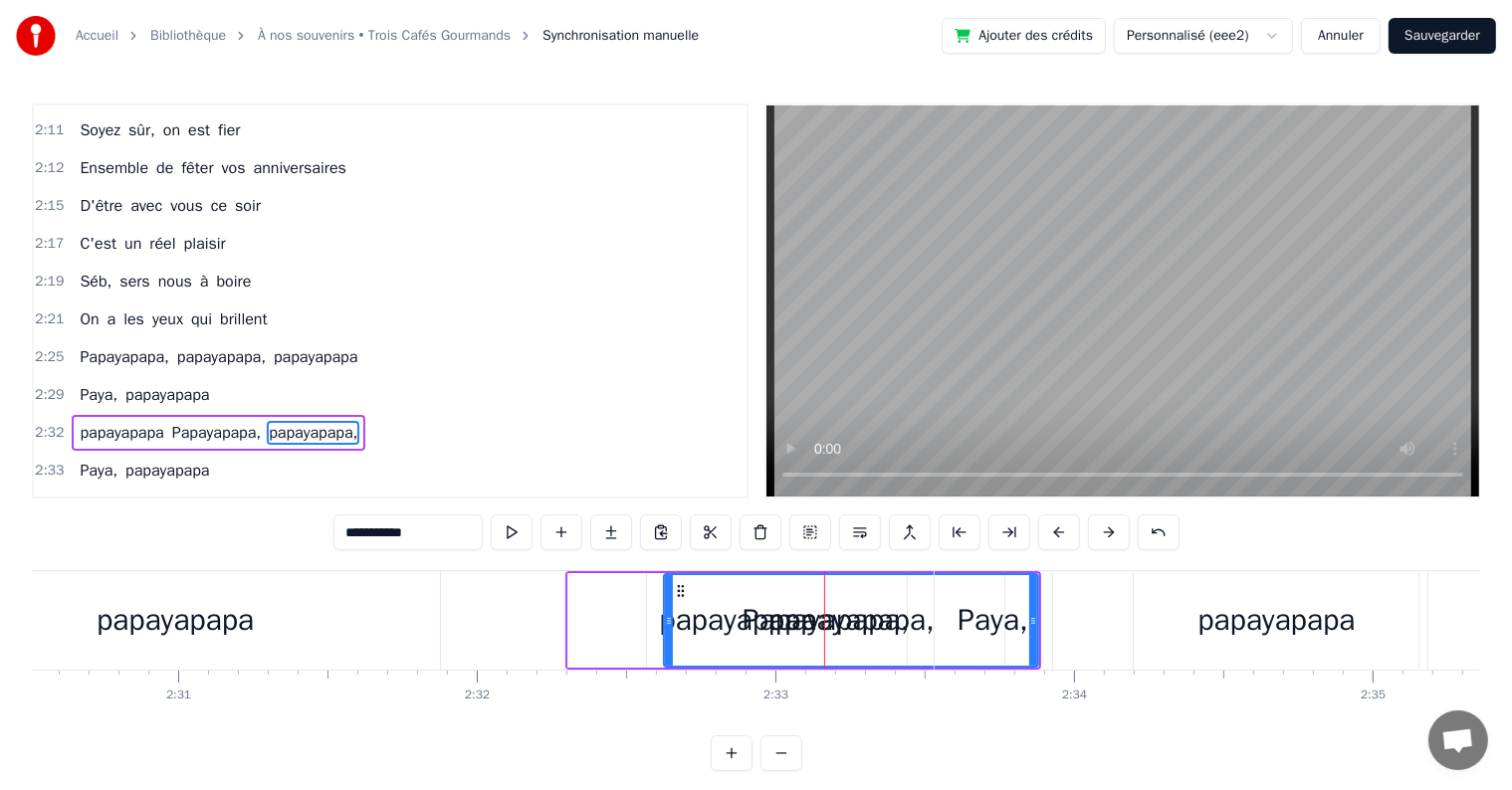 scroll, scrollTop: 2714, scrollLeft: 0, axis: vertical 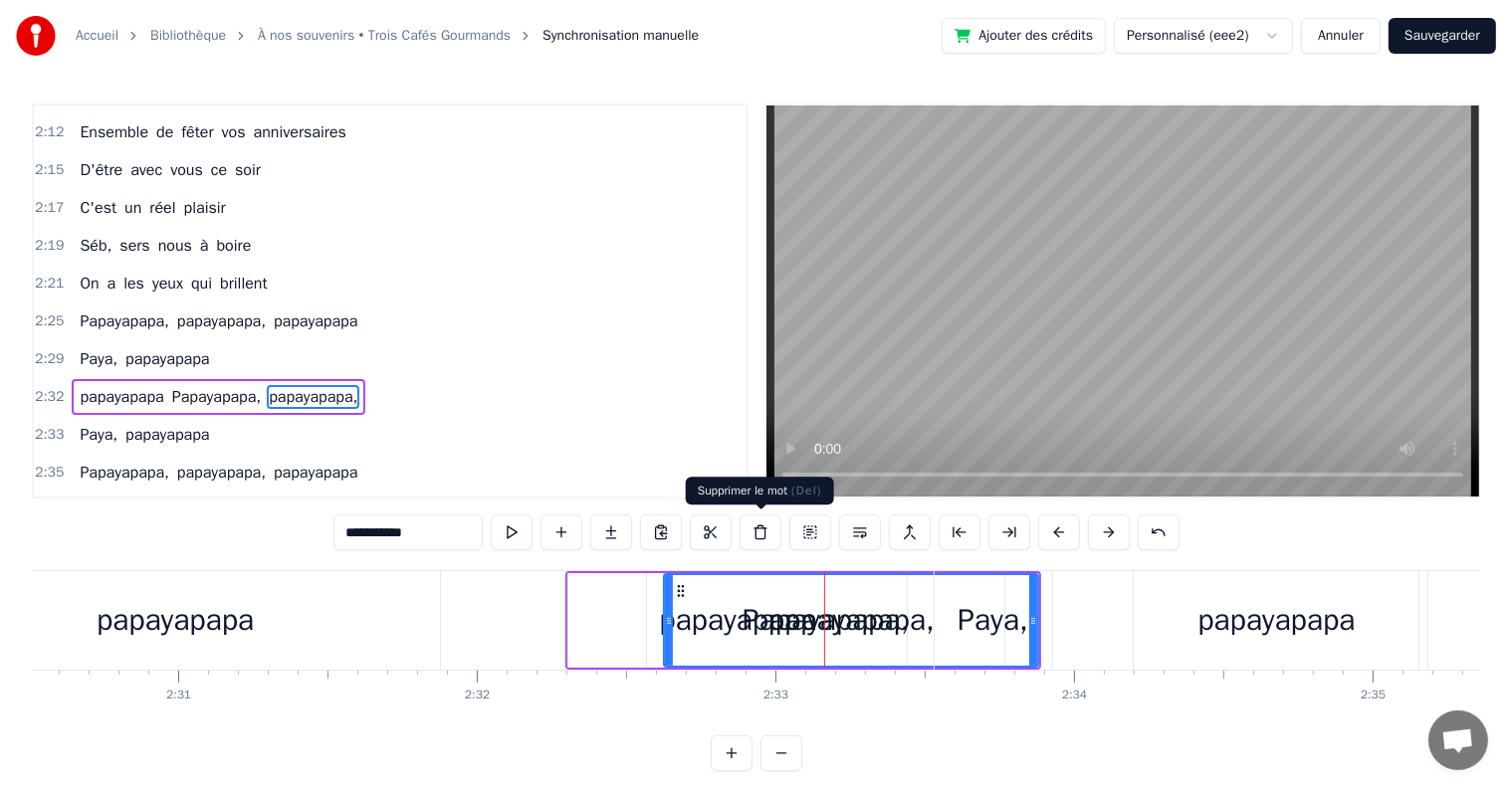 click at bounding box center (760, 532) 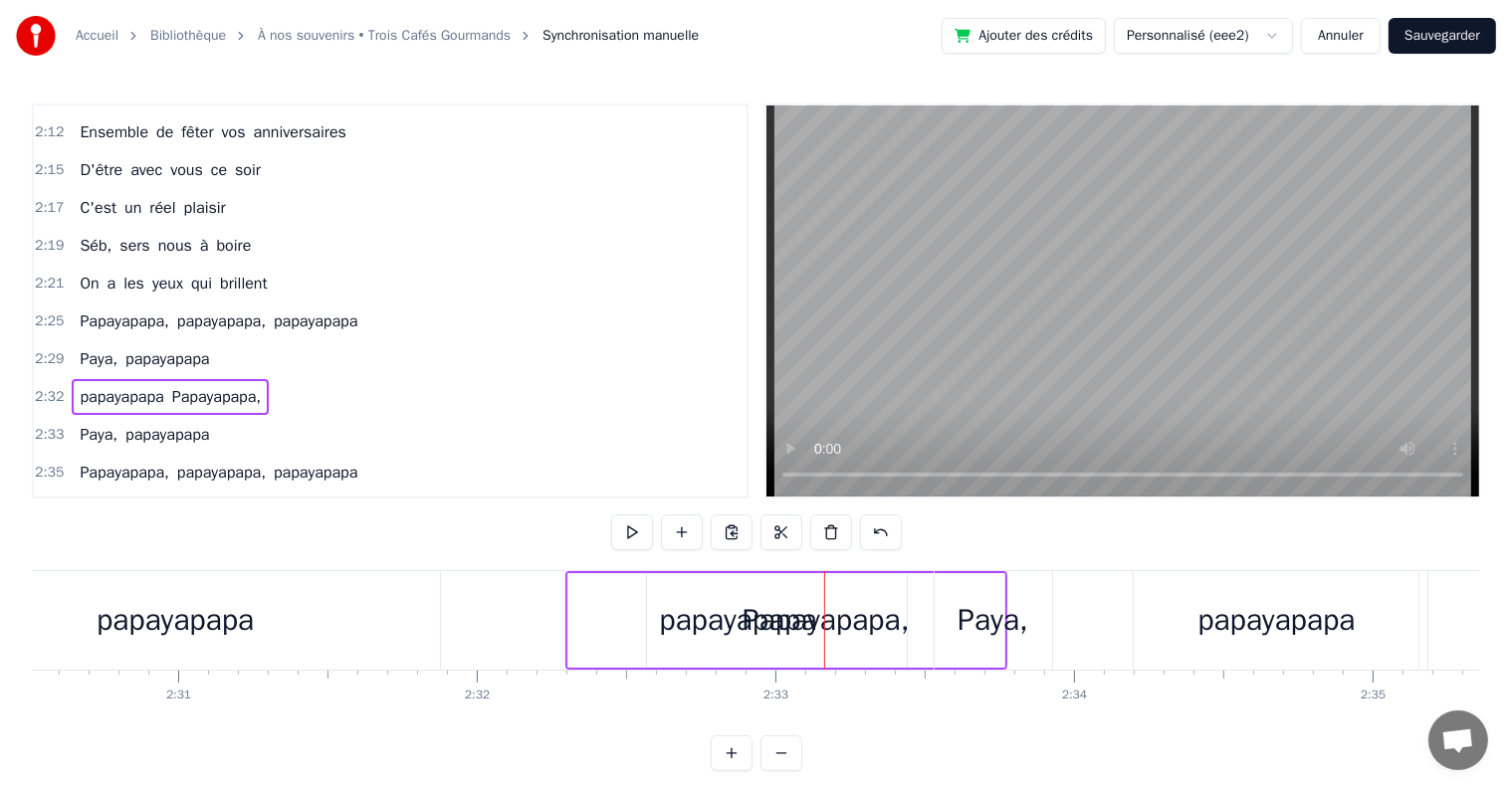 click on "Papayapapa," at bounding box center (826, 620) 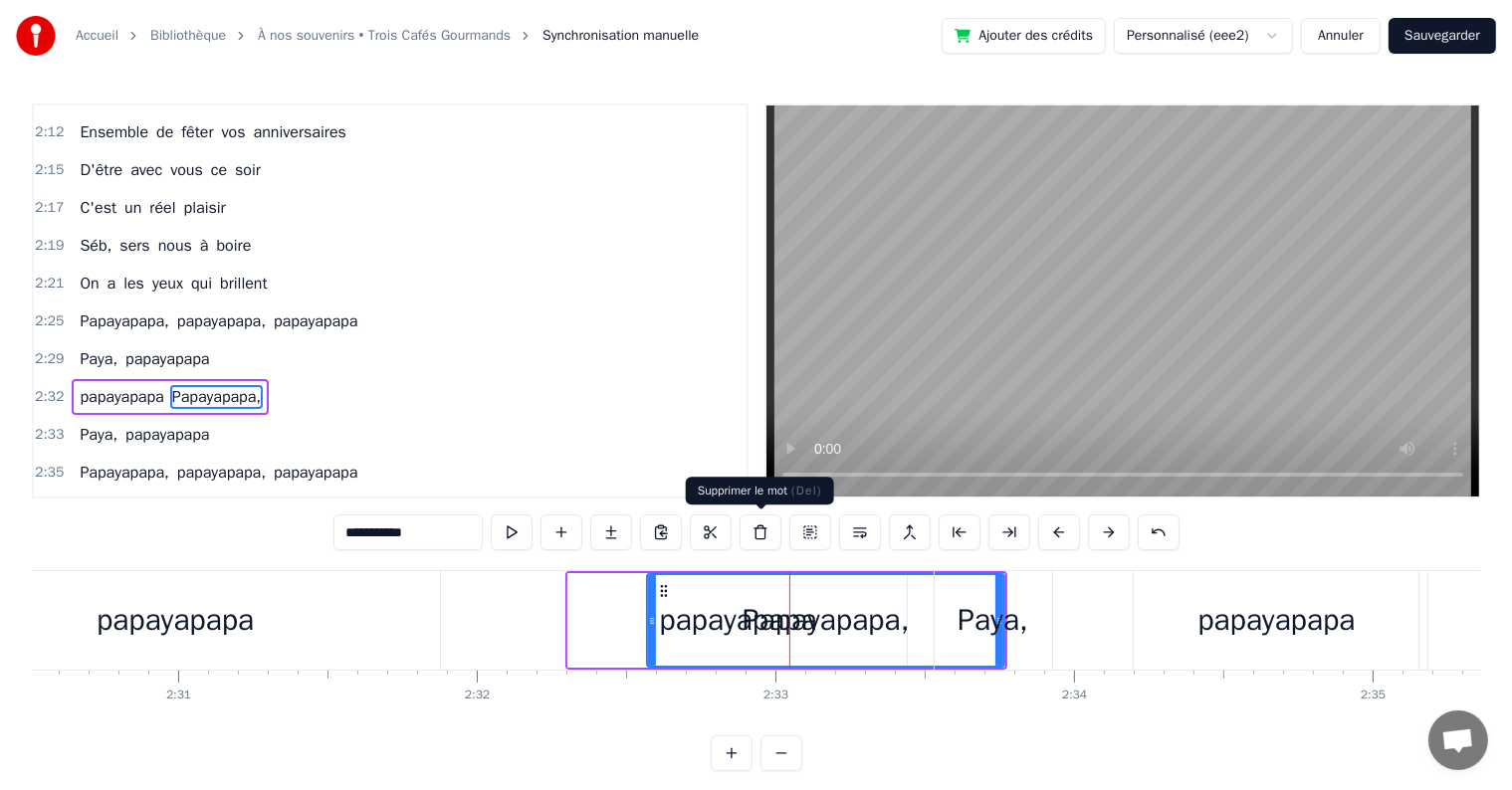 click at bounding box center [760, 532] 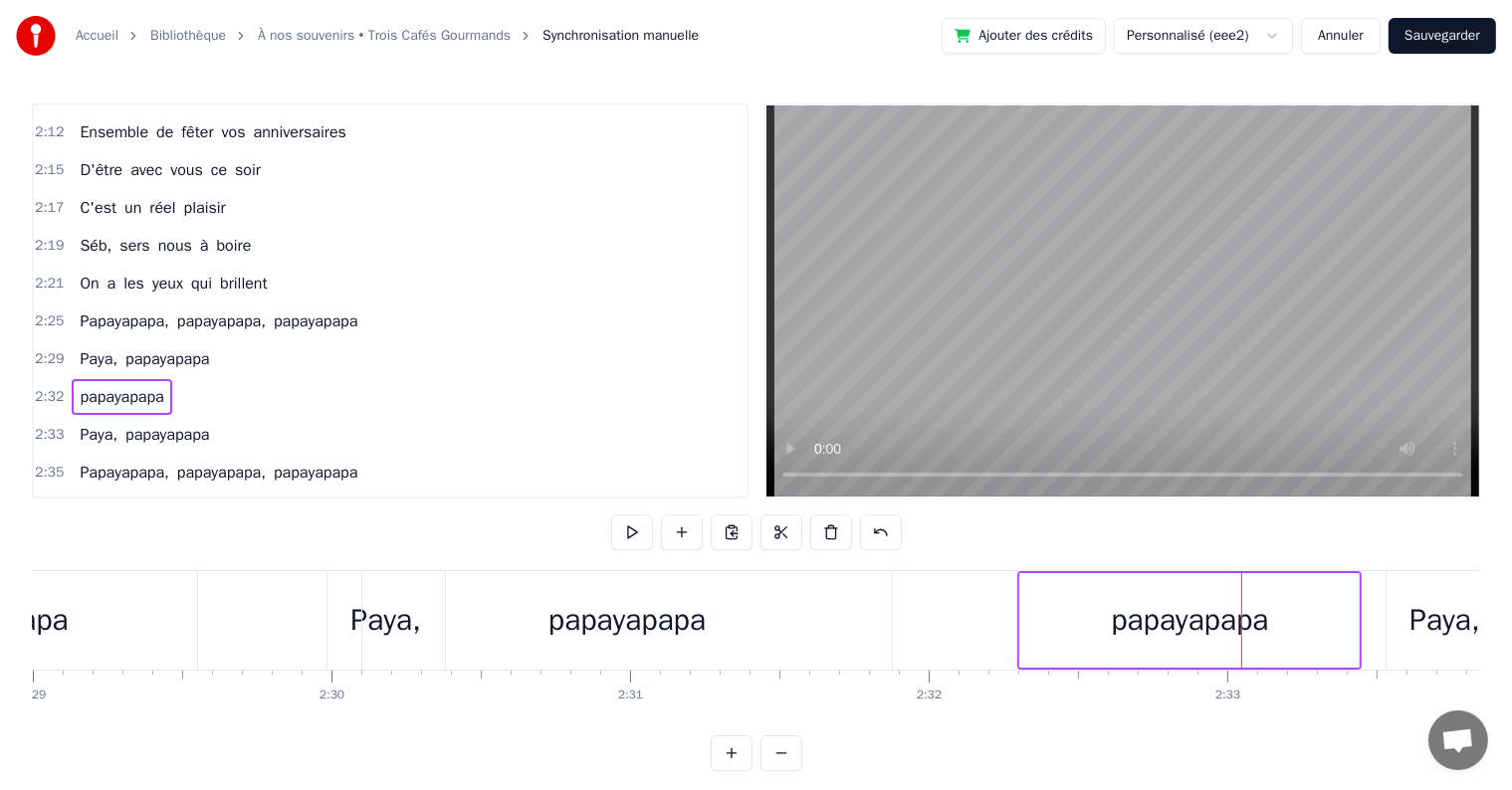 scroll, scrollTop: 0, scrollLeft: 44267, axis: horizontal 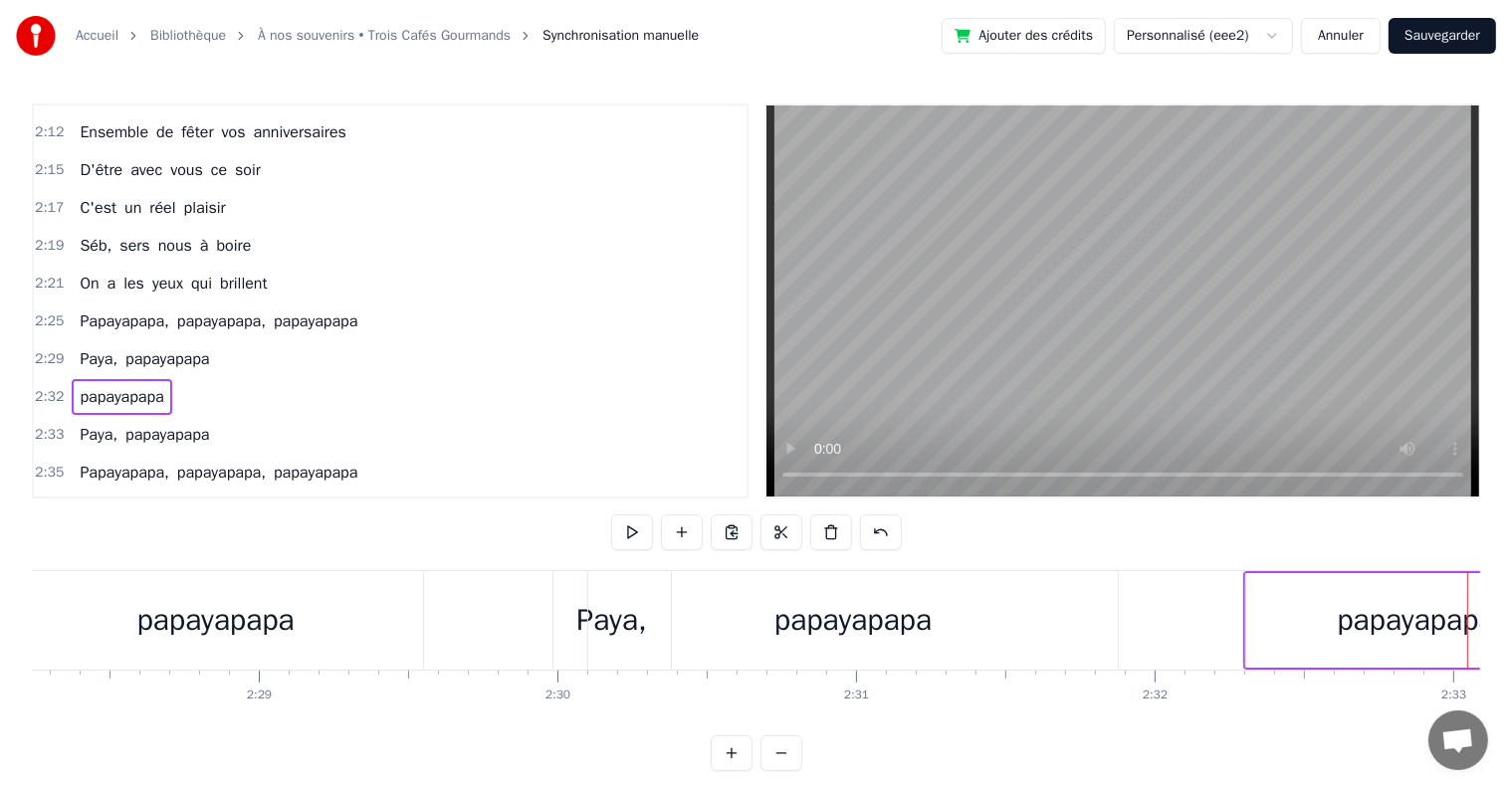 click on "papayapapa" at bounding box center [1415, 620] 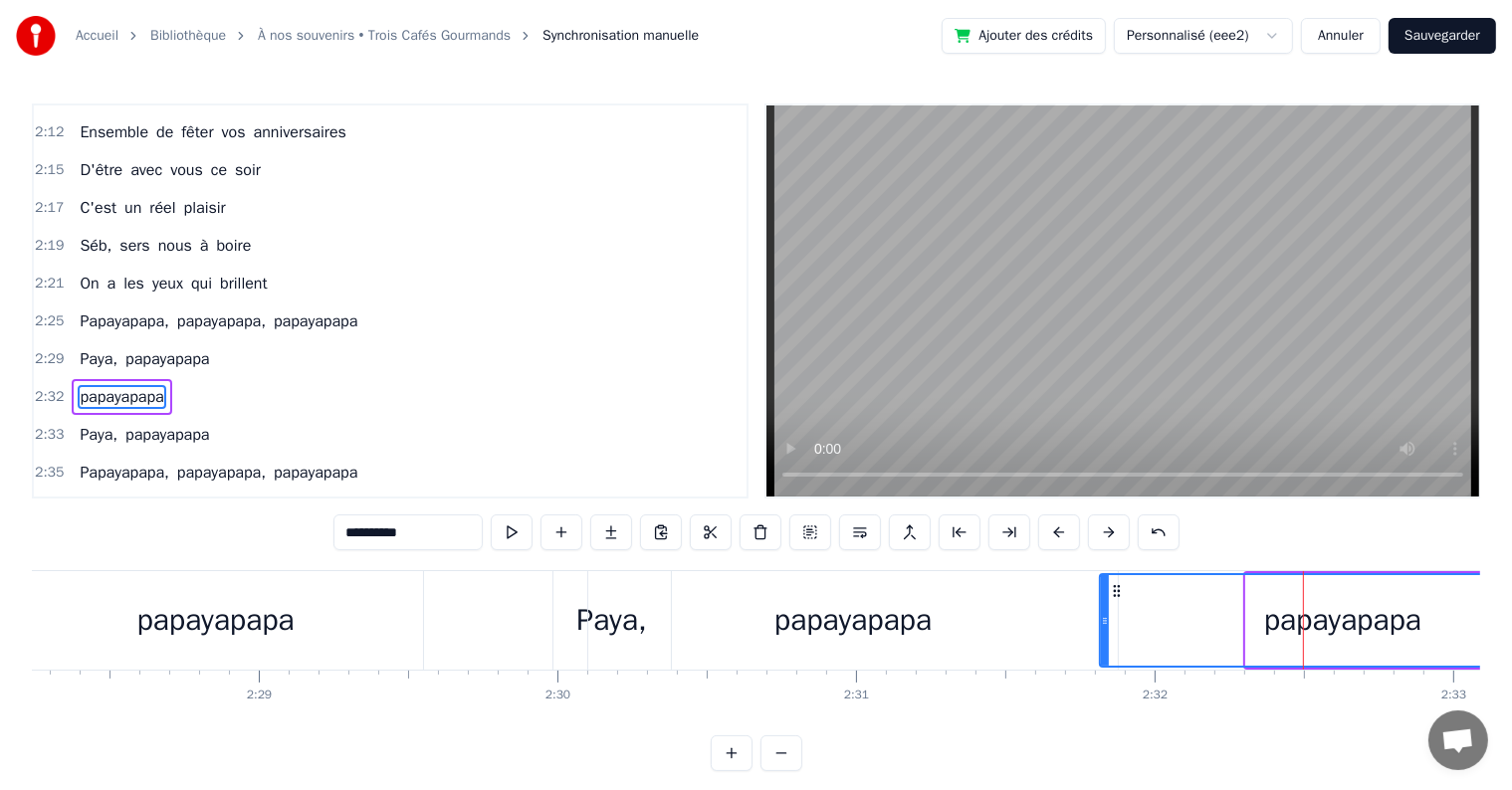 drag, startPoint x: 1249, startPoint y: 621, endPoint x: 1103, endPoint y: 628, distance: 146.16771 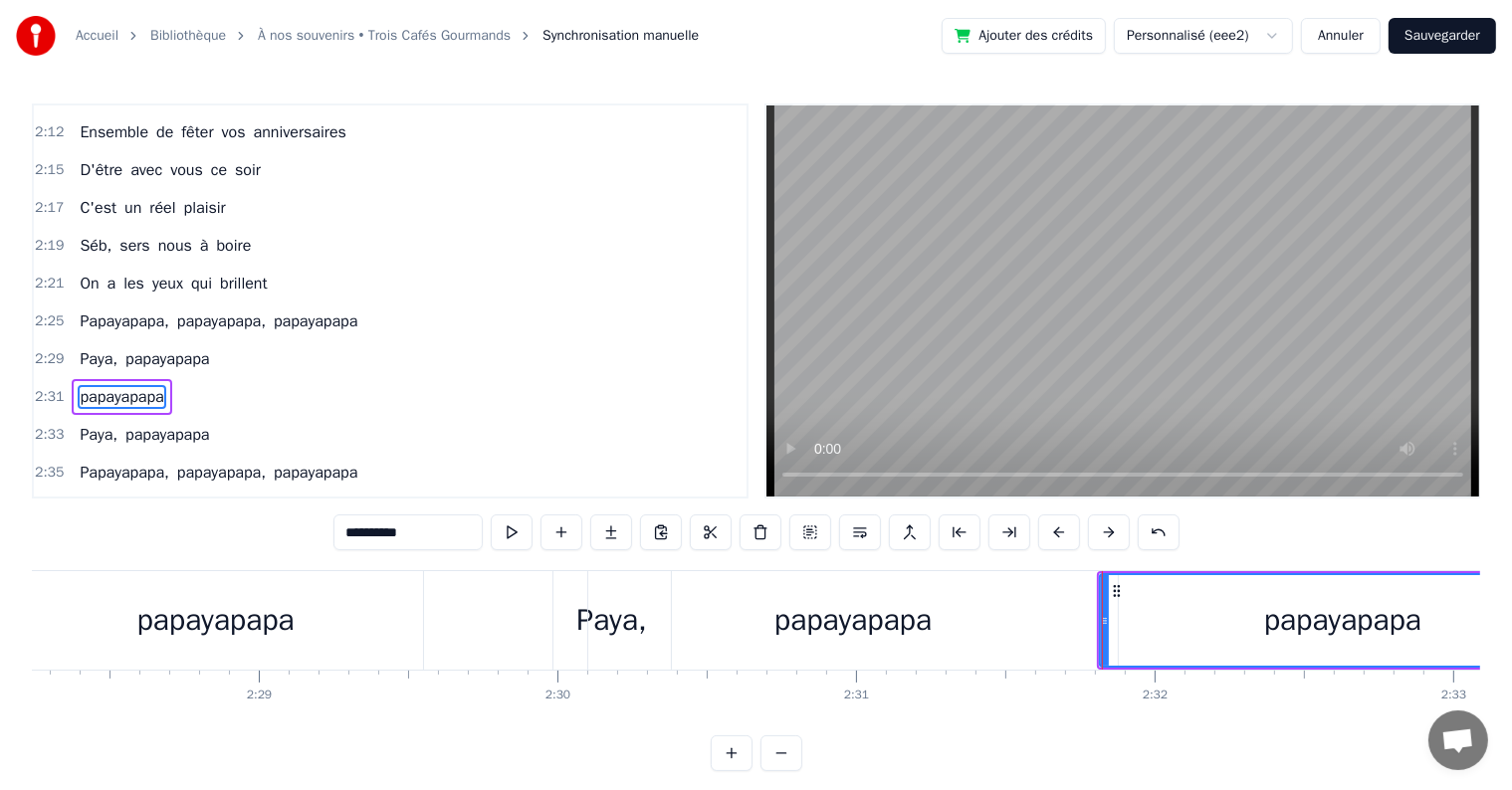 scroll, scrollTop: 0, scrollLeft: 44913, axis: horizontal 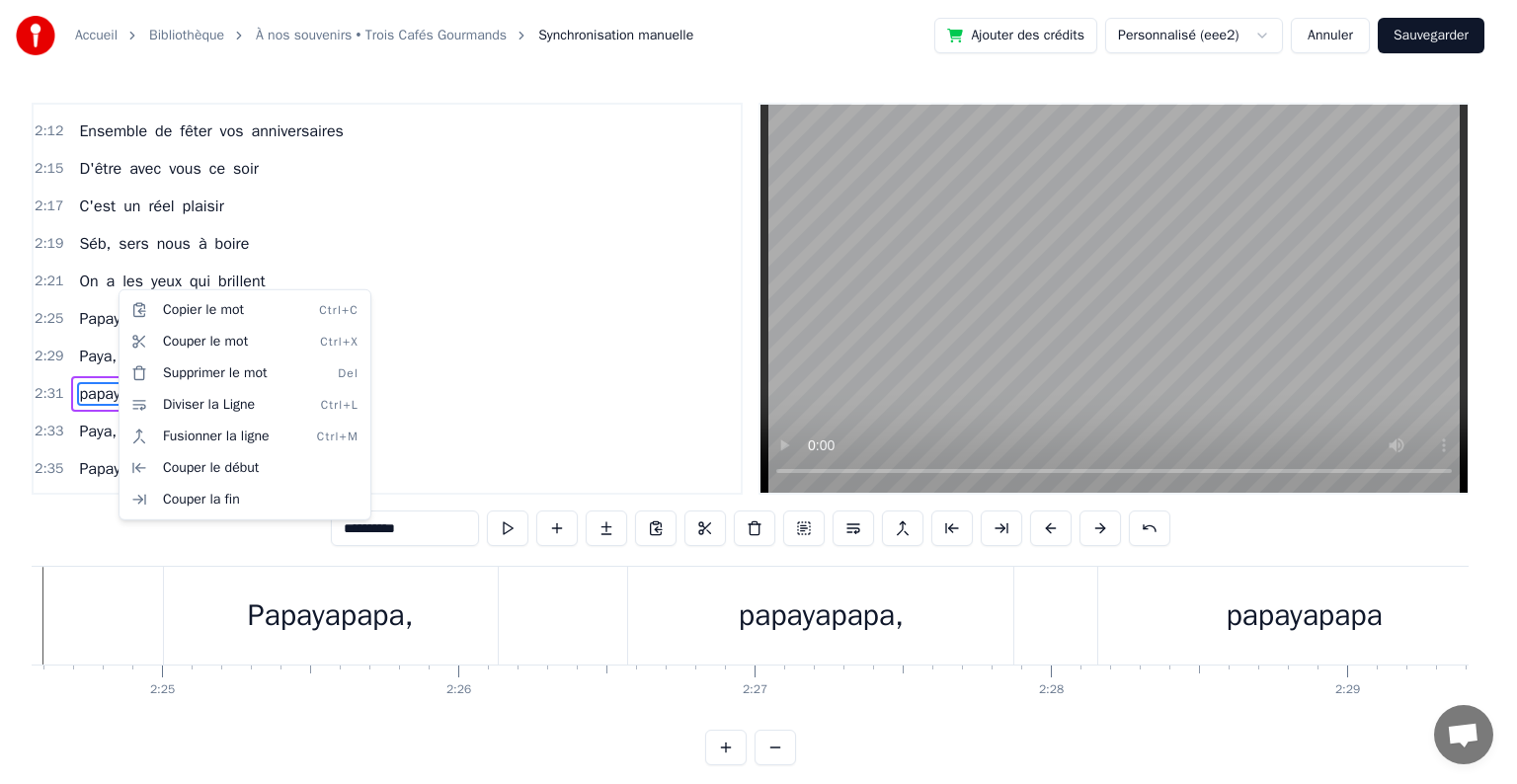 click on "Accueil Bibliothèque À nos souvenirs • Trois Cafés Gourmands Synchronisation manuelle Ajouter des crédits Personnalisé ([UUID]) Annuler Sauvegarder 0:00 Comment peut- on oublier 0:02 C'qui nous amène ici 0:04 Ce sont deux [BIRTHDAY] 0:07 Et pas n'importe lesquelles 0:08 On fête, la cinquantaine 0:11 de [FIRST] et [LAST] 0:12 Et c'est sur c'petit air 0:14 Qu'lon fête leur demi- siècle 0:15 C'est sûr ce n'est pas rien 0:17 Vous n'êtes plus des [AGE_GROUP] 0:19 Mais ce n'est pas si loin 0:21 N'ayez pas de chagrin 0:23 Ce n'était pas d'[OWNERSHIP] faute 0:25 On revit des anecdotes 0:27 On revoit les copains 0:29 Et on est plein d'entrain 0:31 On est un peu bavard 0:32 On r'trace vos histoires 0:34 Du lit à l'apéro 0:35 Sans oublier l'[PERSONAL_TERM] 0:39 Boire un p'tit verre de trop 0:41 Chanter vraiment faux 0:43 C'est tout c'qu'on a trouvé 0:45 Pour se faire remarquer 0:46 Vous nous trouvez p'têtre con 0:49 N'aimez pas notre chanson 0:50 Elle est un peu bizarre 0:52 Pour changer c'est trop tard 0:54 C'est l'fruit d'notre réflexion 0:56 Des mots qu'on sélectionne 0:58 Et des mots qui résonnent 1:00 Dans toute la région 1:02 C'est au cours d'une soirée 1:04 Qu'vous vous êtes rencontrés 1:06 Pour s'aimer à en mourir 1:08 Pour le meilleur et pour le pire 1:10 Pas prêts de monter au ciel 1:12 Rejoindre le soleil 1:14 Vous avez tout'la vie 1:16 Profitez amis" at bounding box center [758, 398] 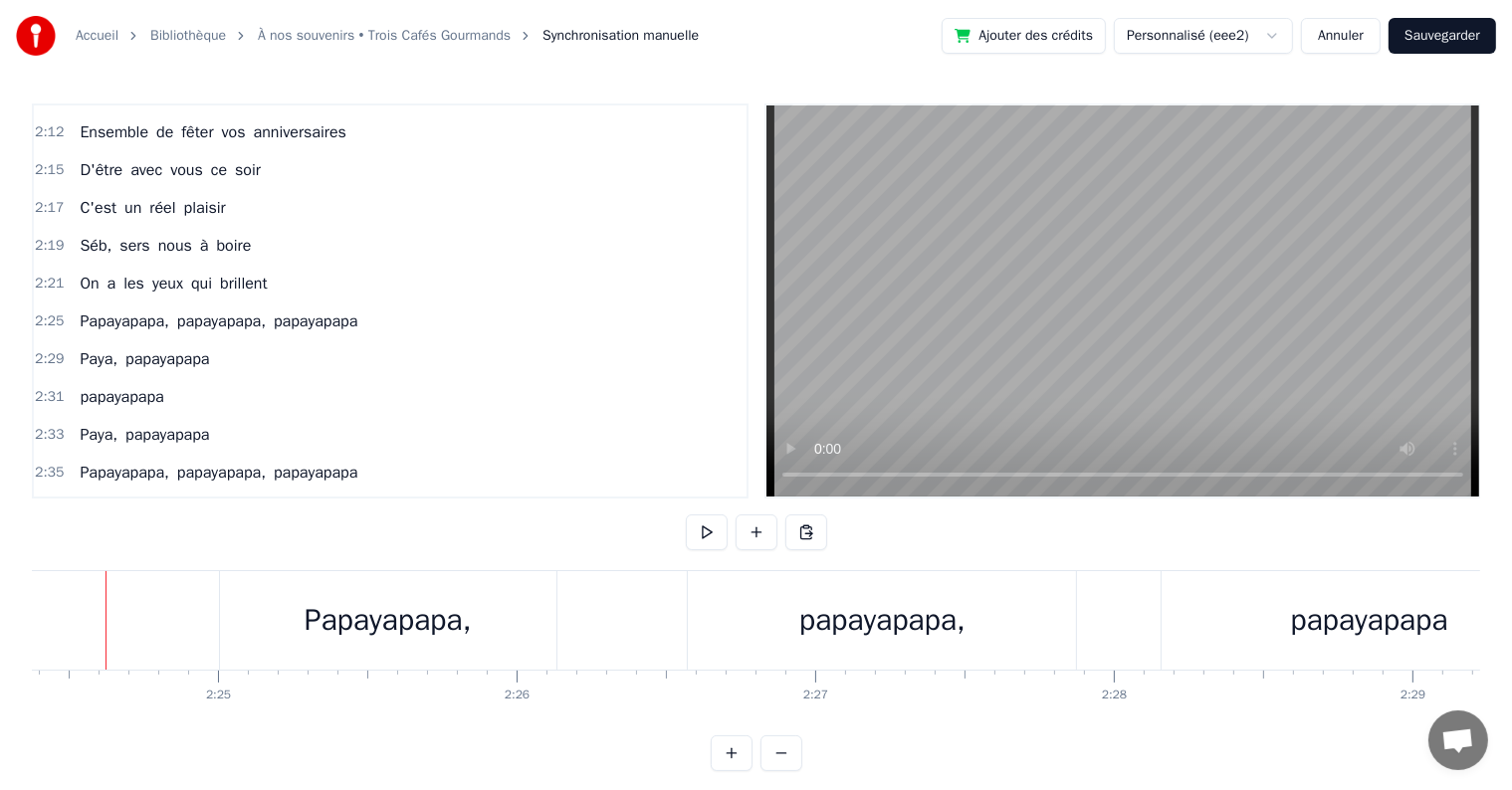 click at bounding box center (-14375, 620) 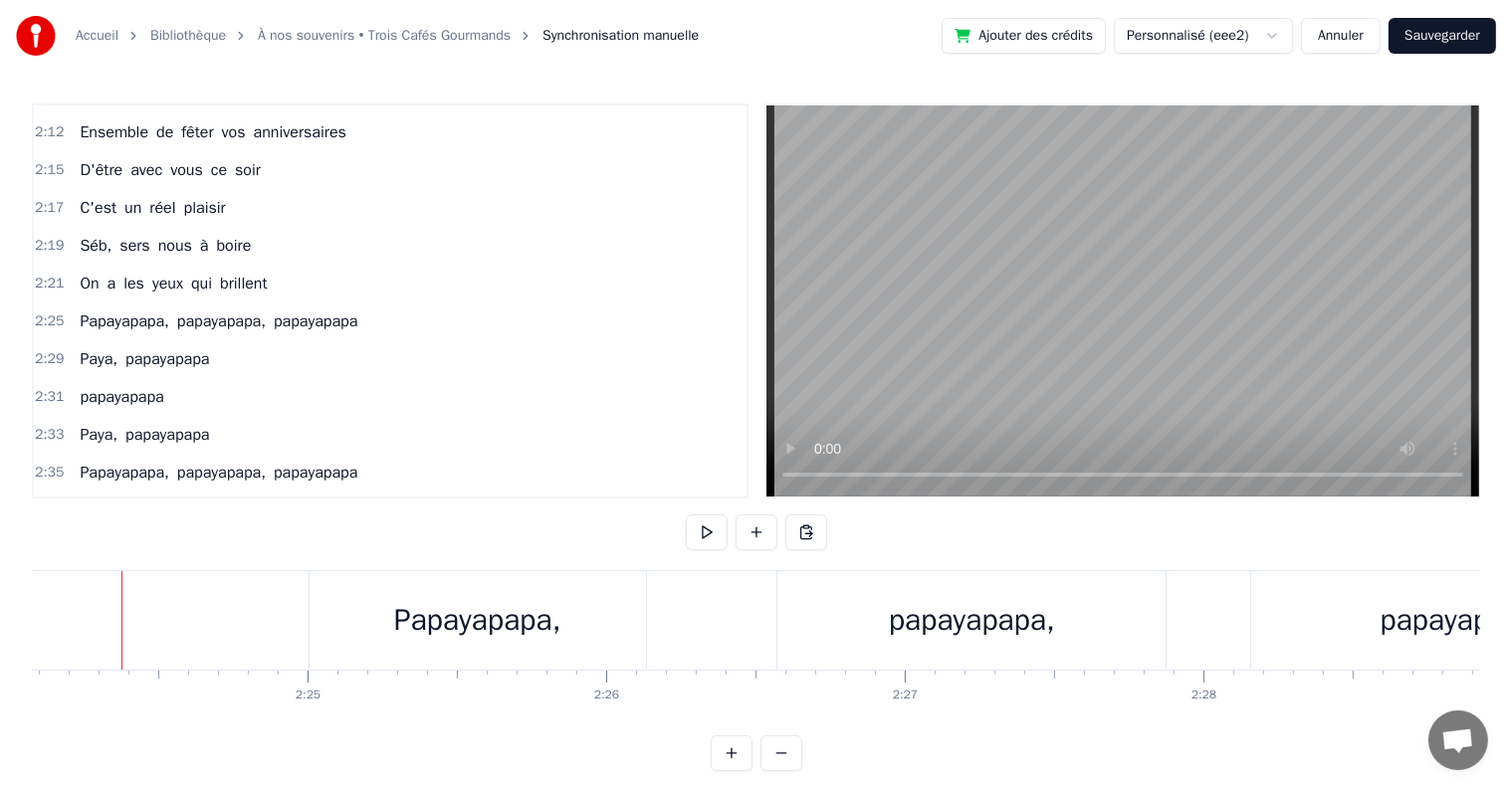 scroll, scrollTop: 0, scrollLeft: 43013, axis: horizontal 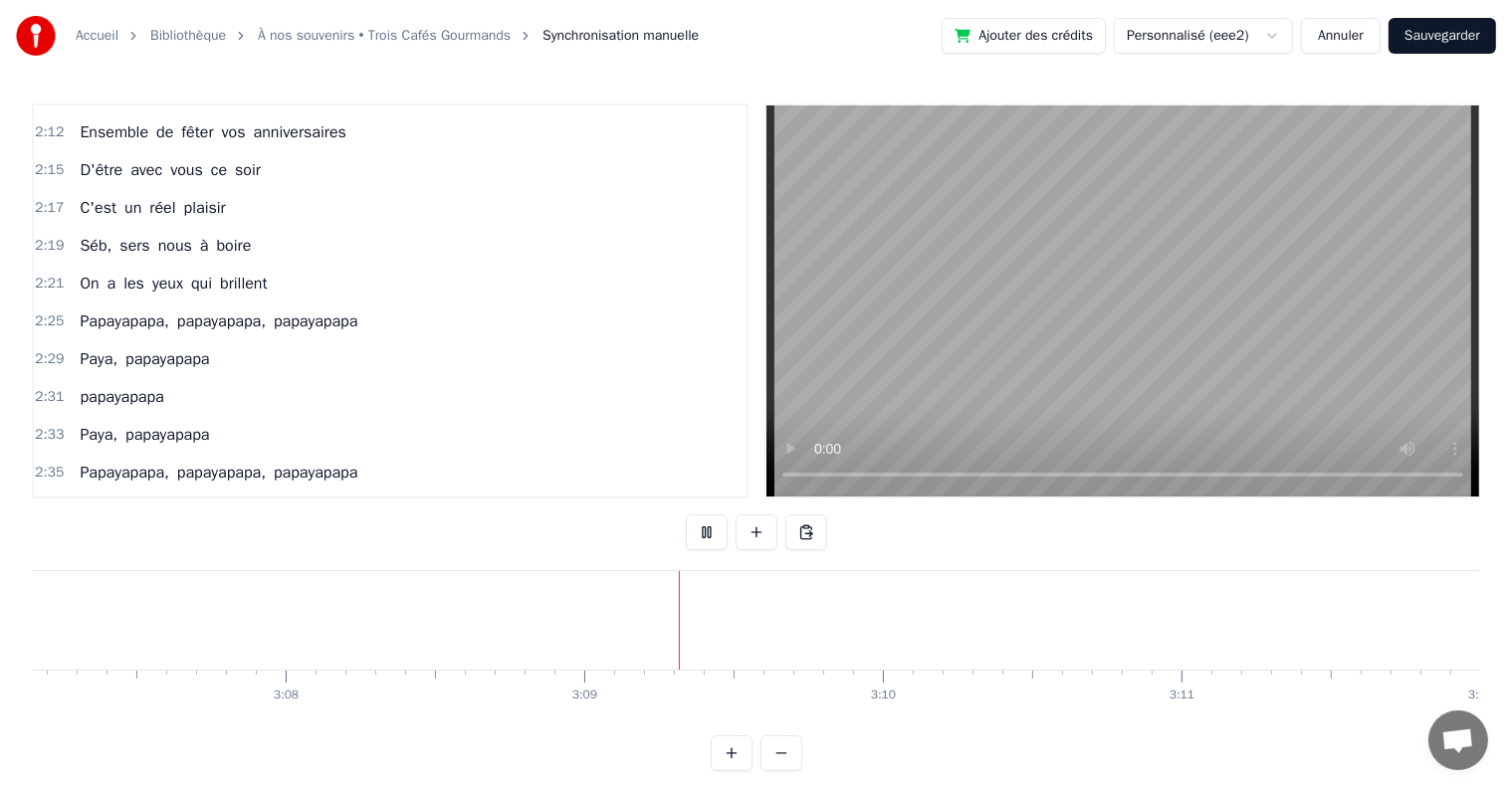 type 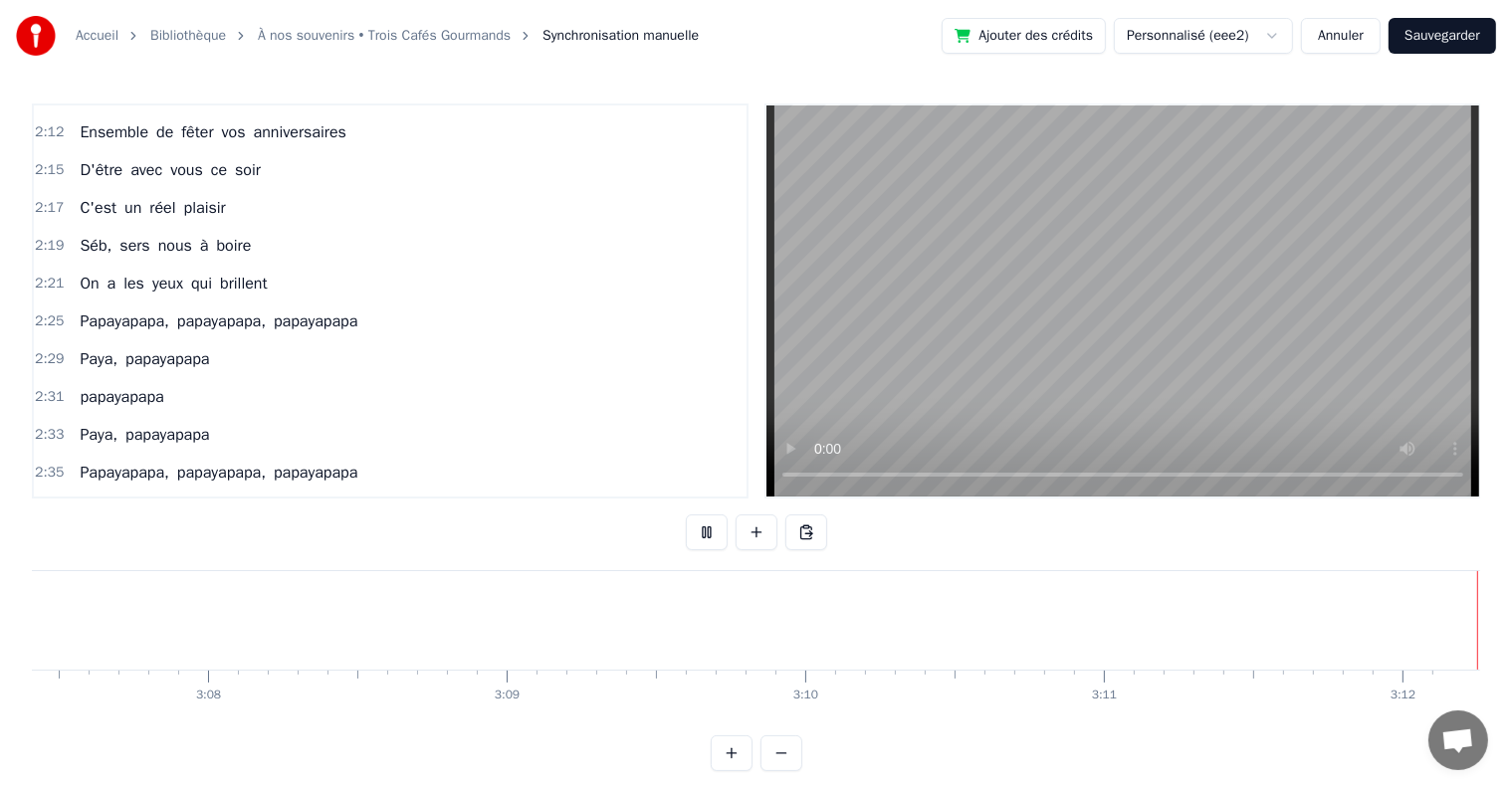 scroll, scrollTop: 0, scrollLeft: 55965, axis: horizontal 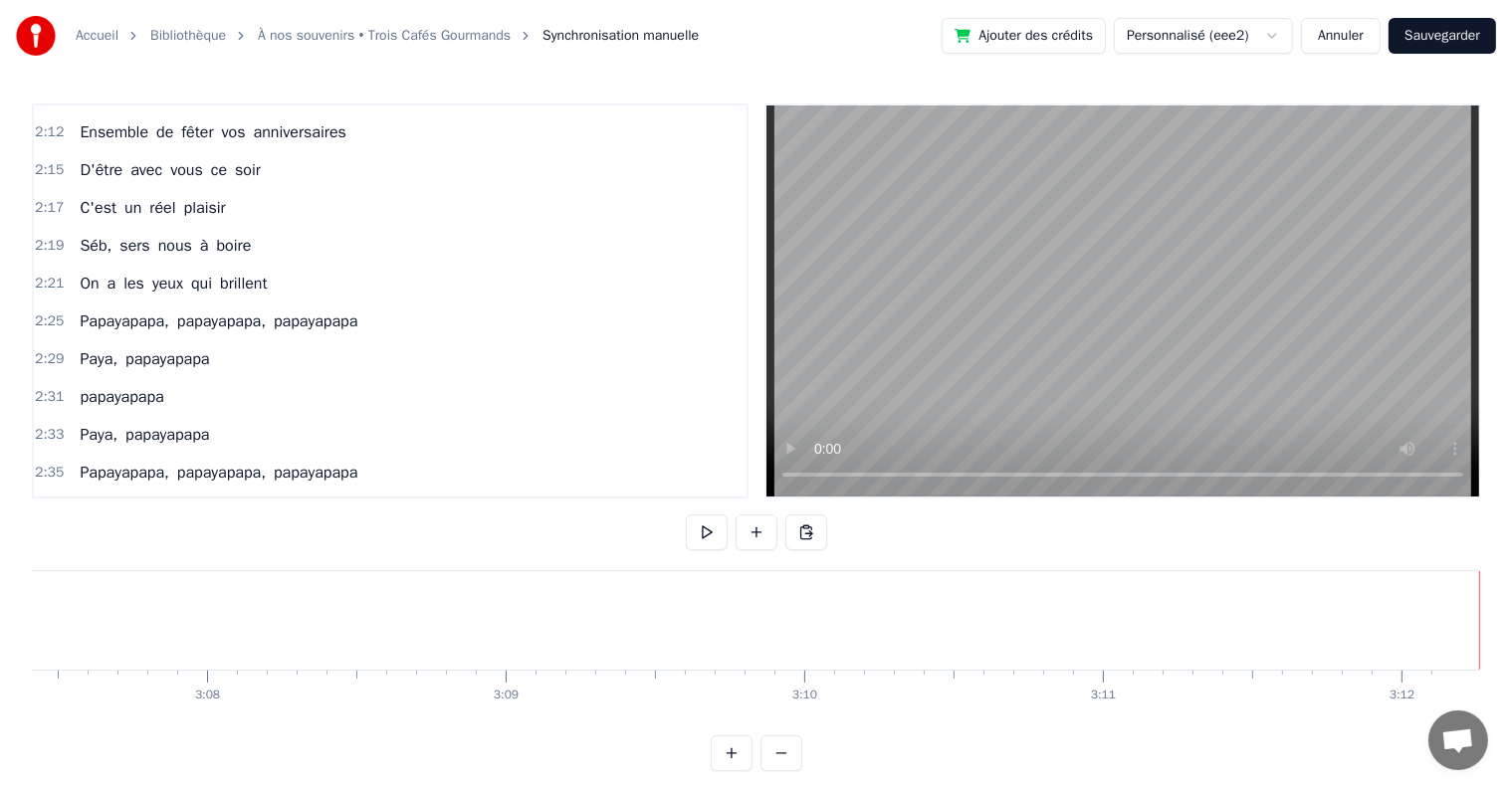 click on "Sauvegarder" at bounding box center (1442, 36) 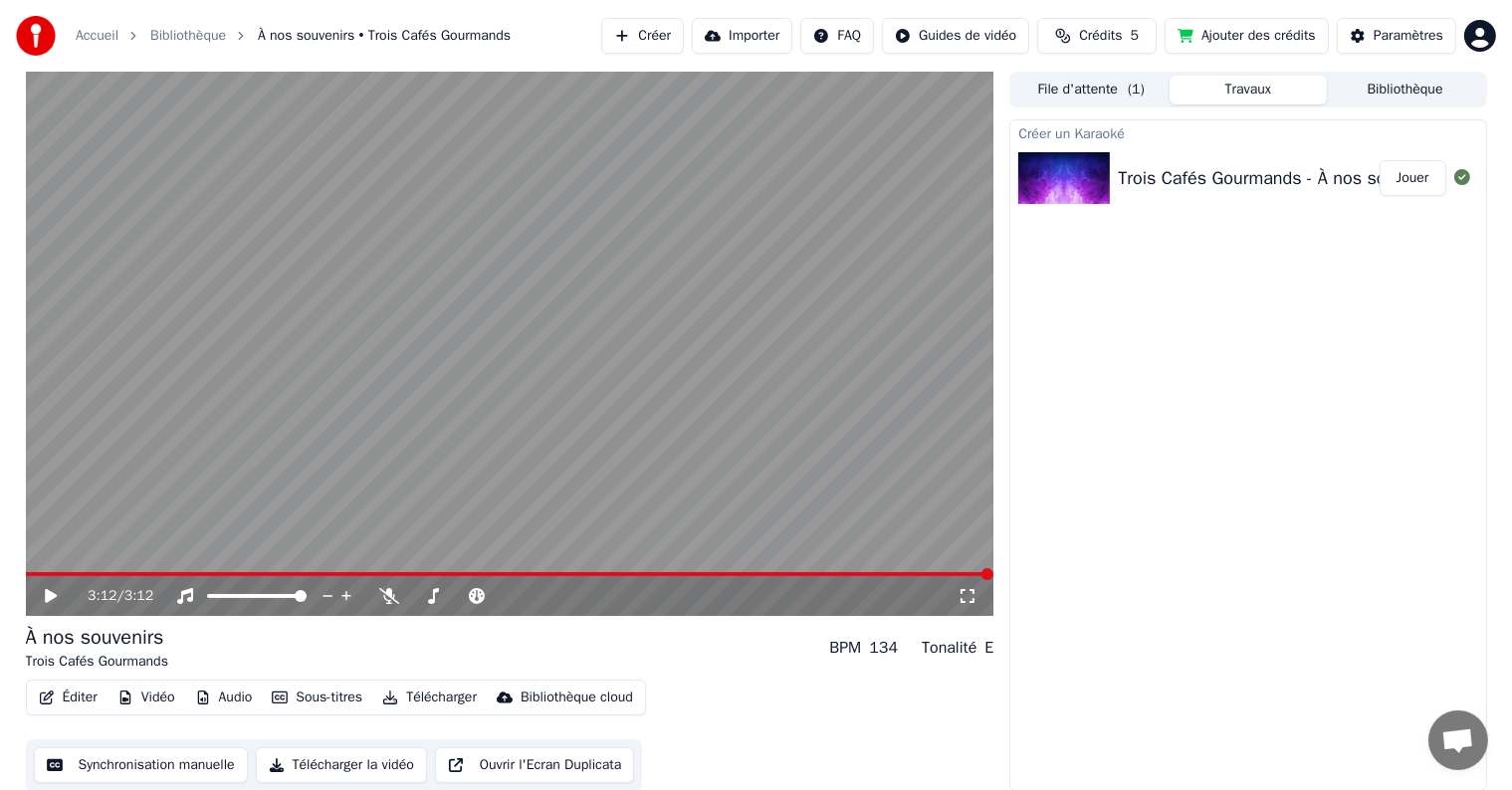 click 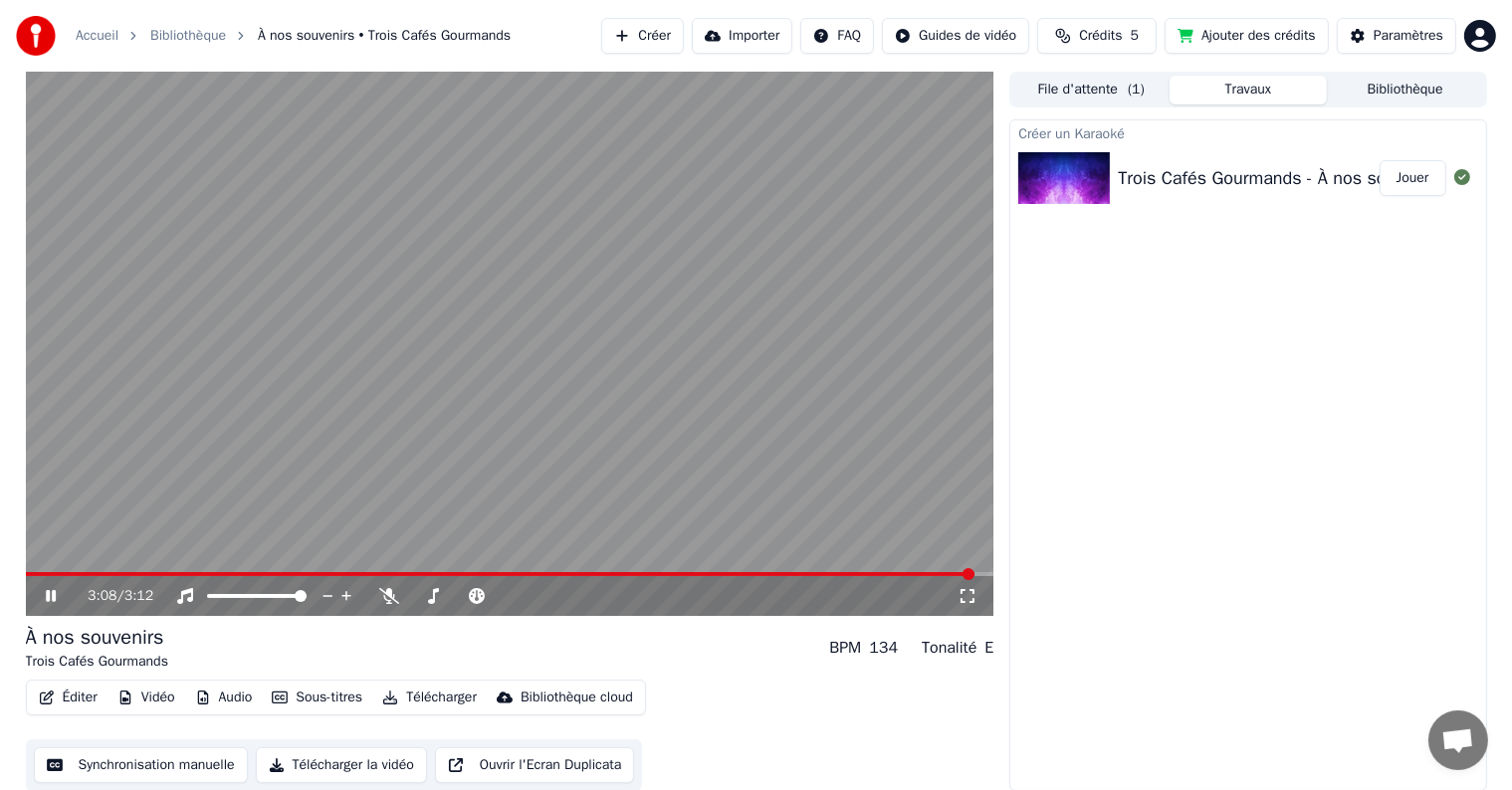 scroll, scrollTop: 1, scrollLeft: 0, axis: vertical 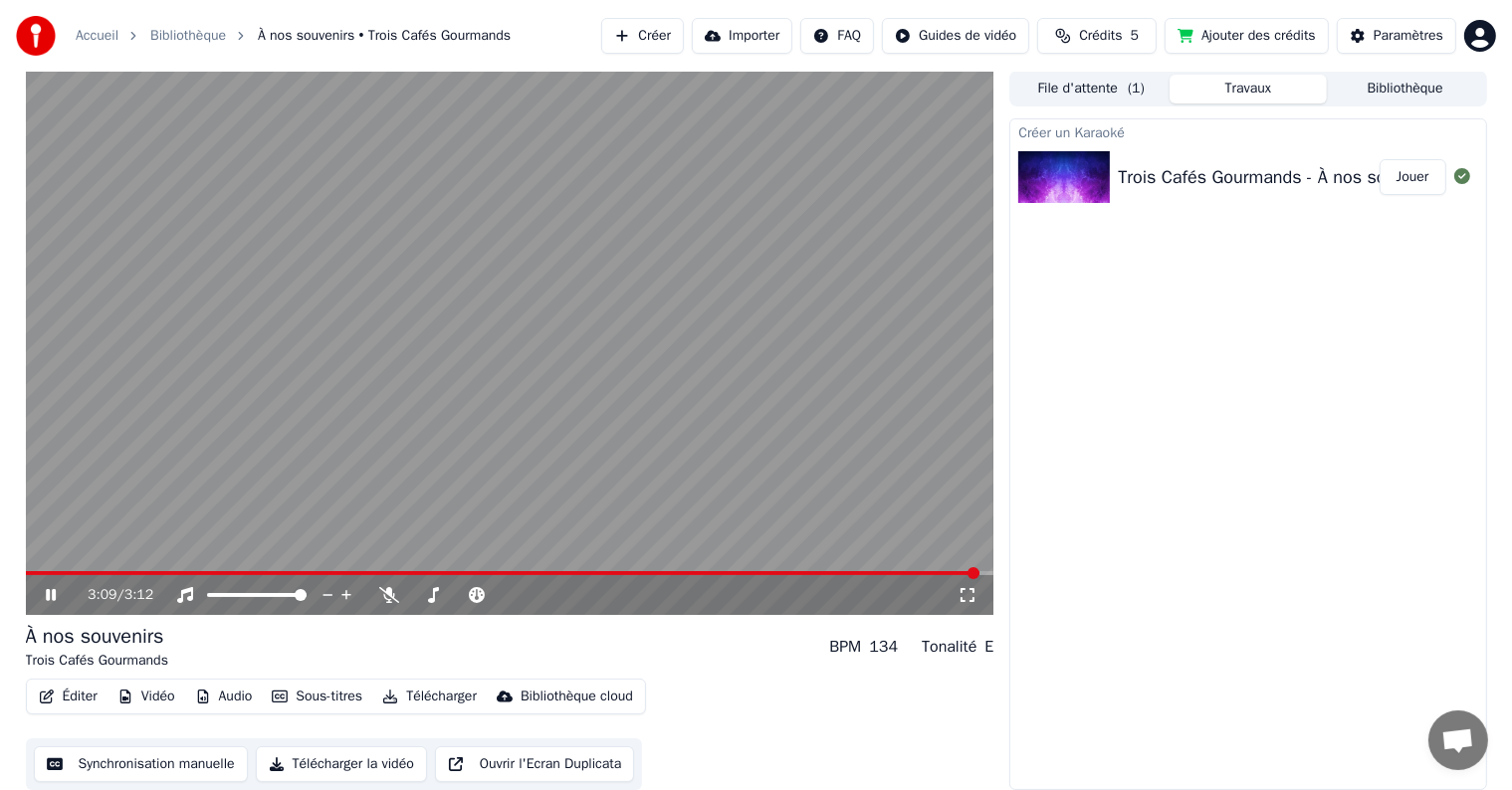 click on "Synchronisation manuelle" at bounding box center (140, 764) 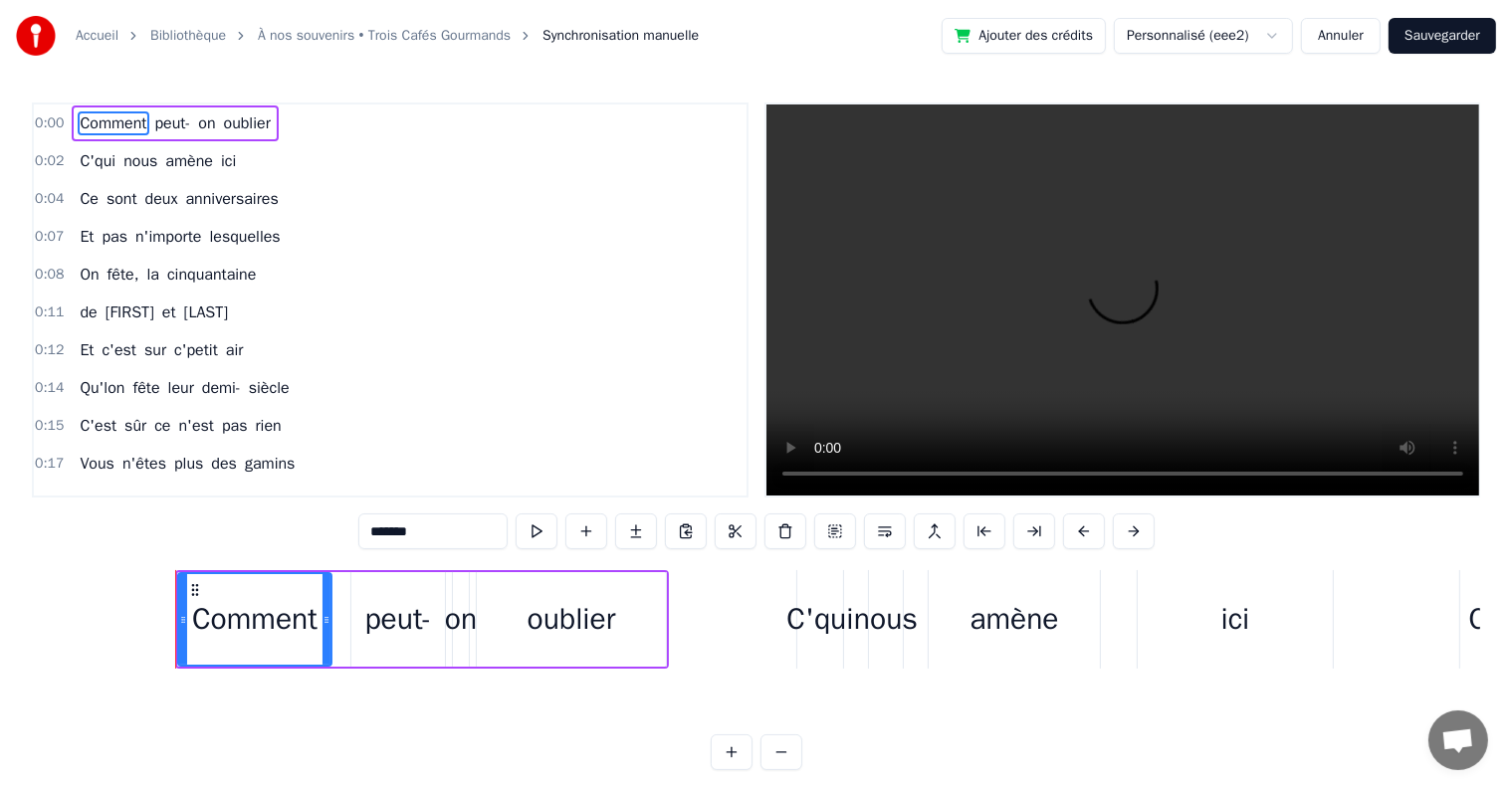 scroll, scrollTop: 0, scrollLeft: 0, axis: both 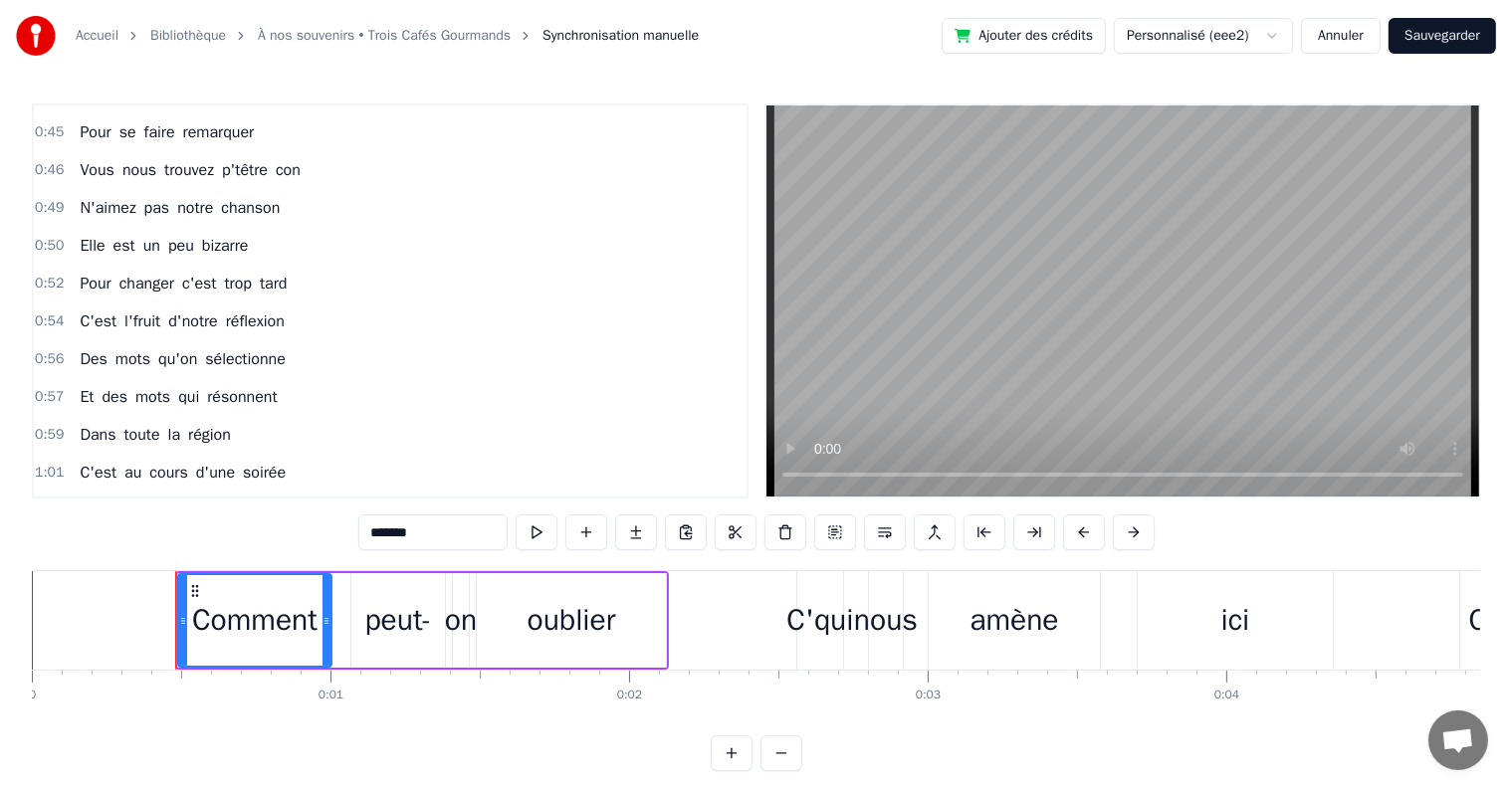 click on "C'est l'fruit d'[OWNERSHIP] réflexion" at bounding box center (181, 321) 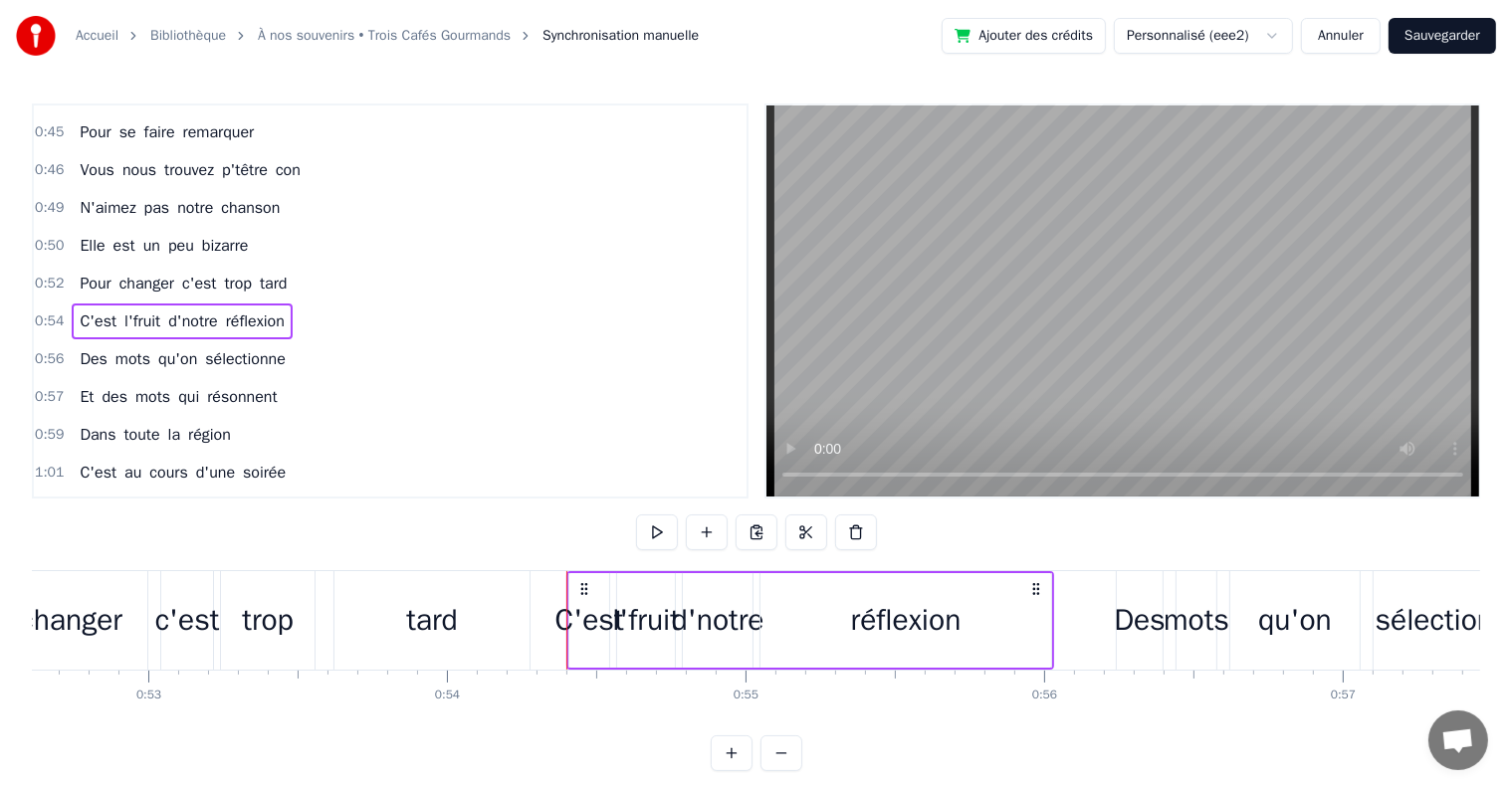 scroll, scrollTop: 0, scrollLeft: 16145, axis: horizontal 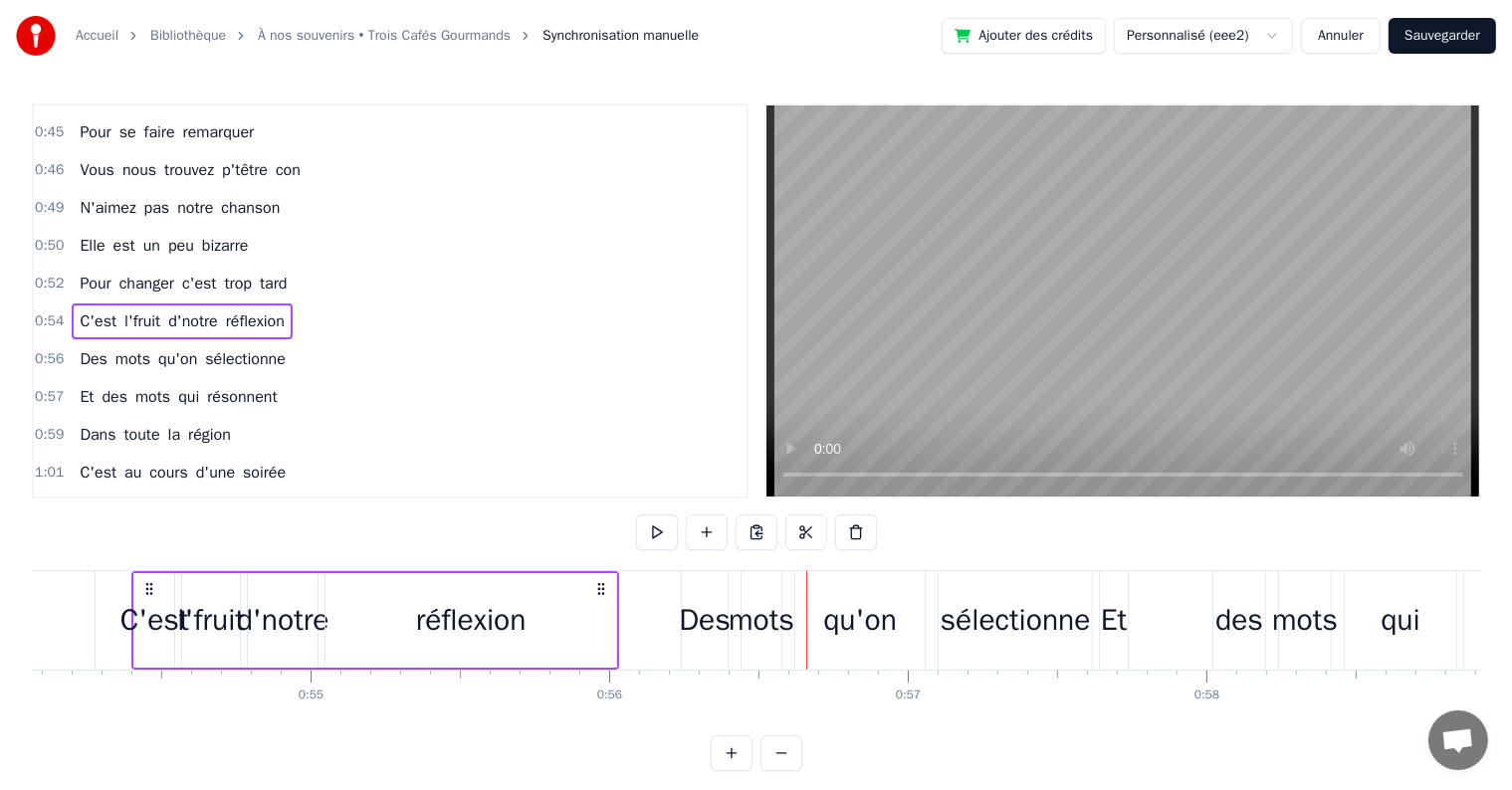 click on "d'notre" at bounding box center [283, 620] 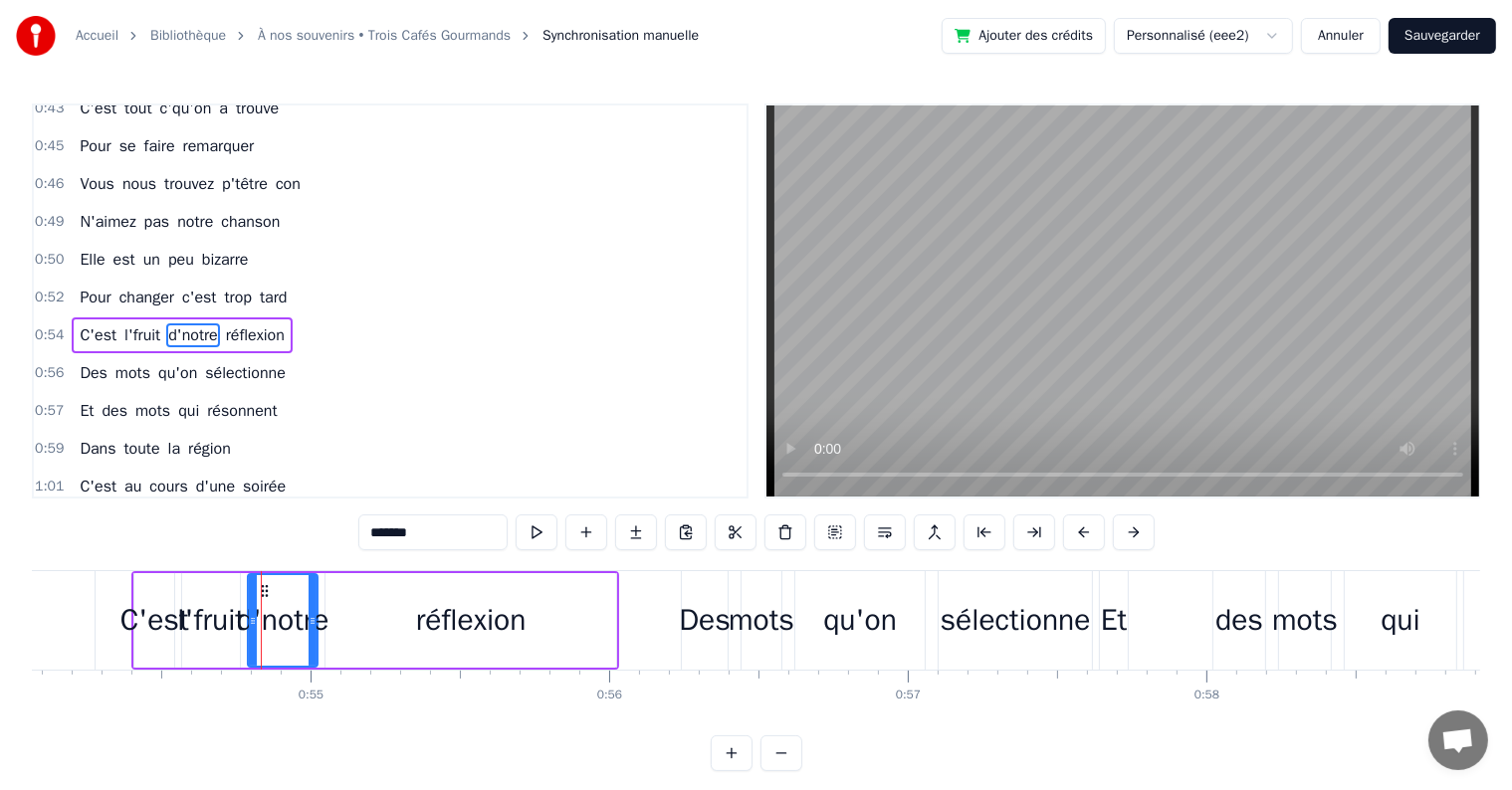 click on "l'fruit" at bounding box center (211, 620) 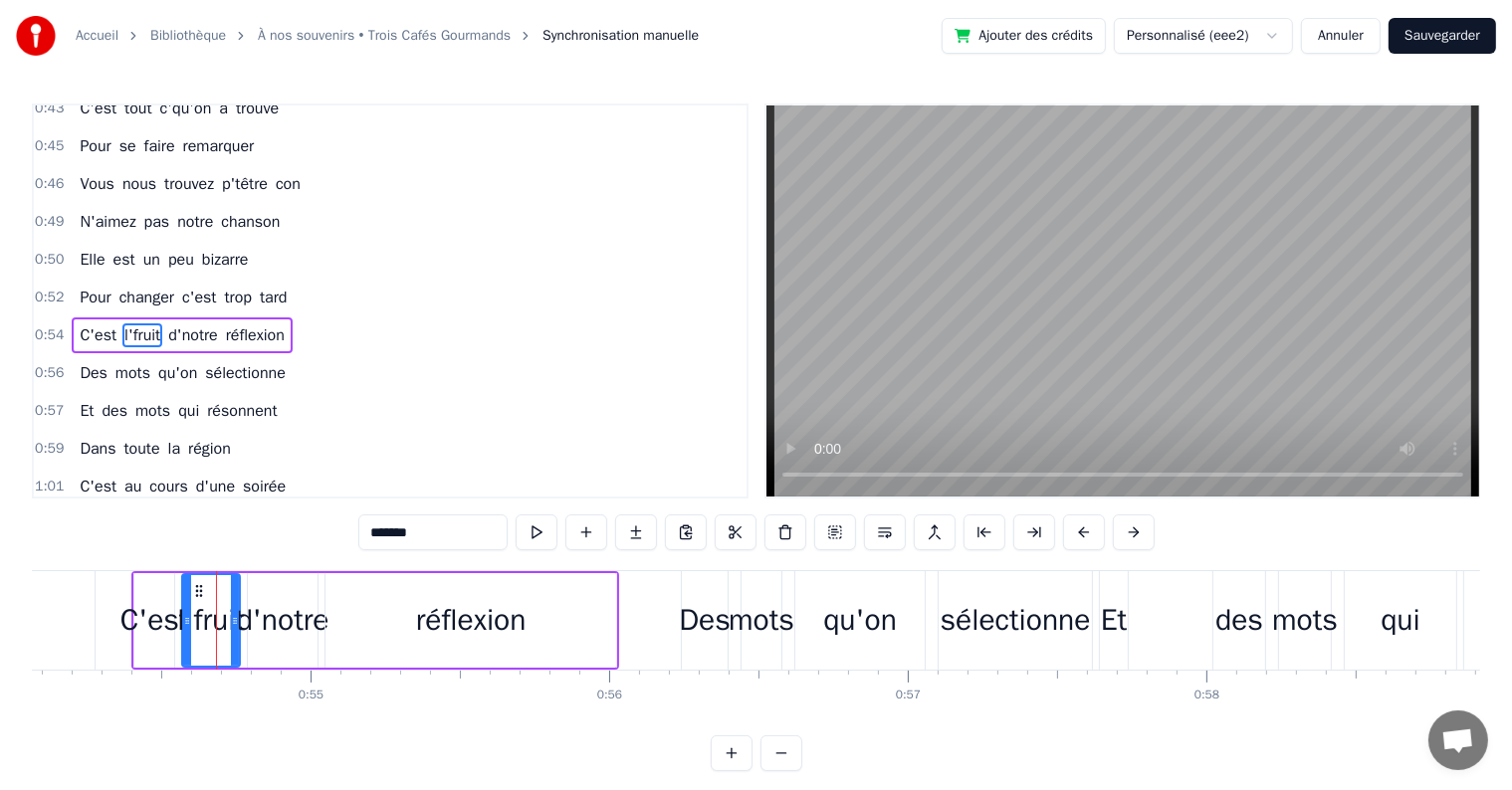 click on "d'notre" at bounding box center (283, 620) 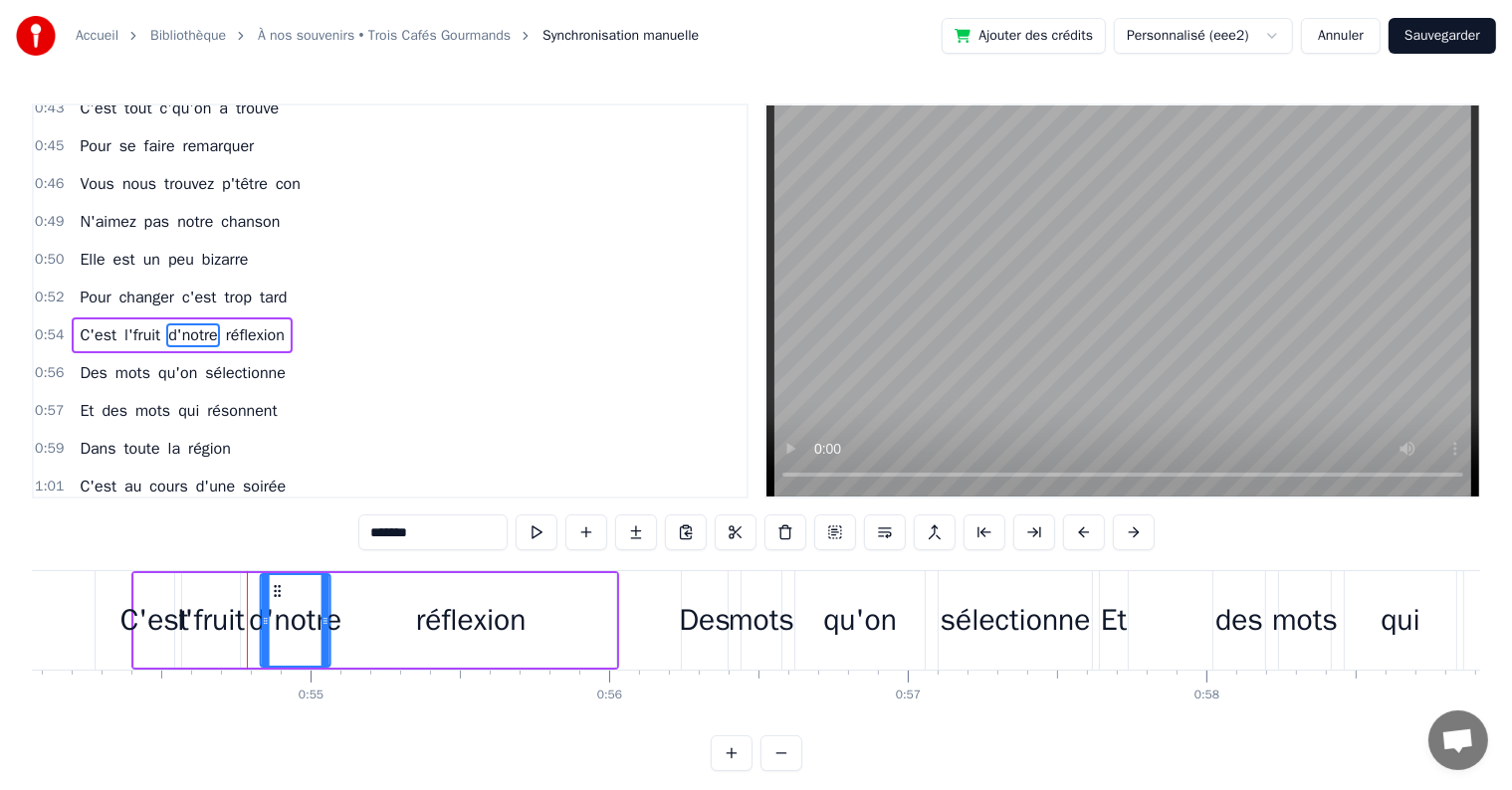 drag, startPoint x: 262, startPoint y: 589, endPoint x: 281, endPoint y: 594, distance: 19.646883 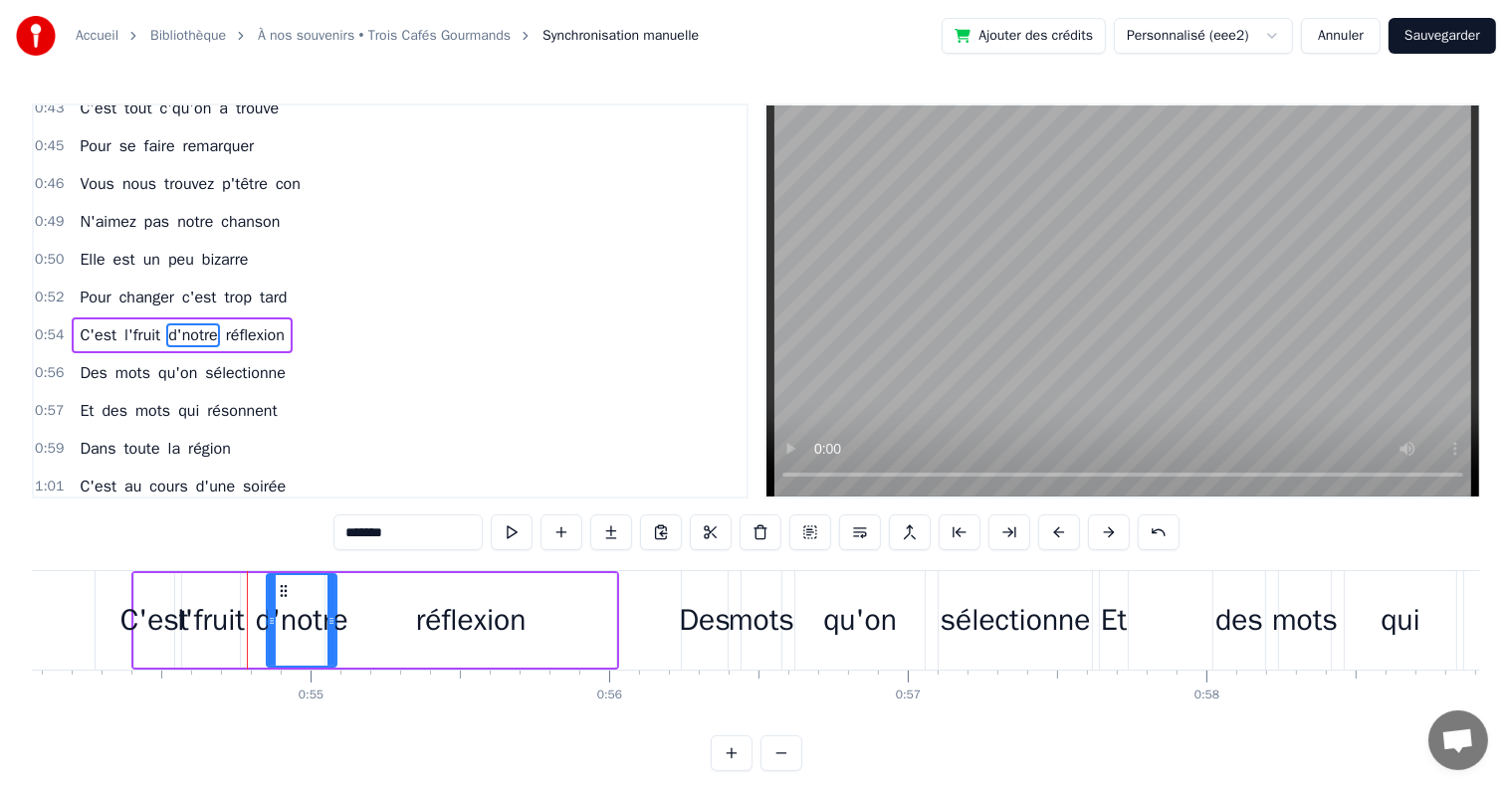click on "tard" at bounding box center (-3, 620) 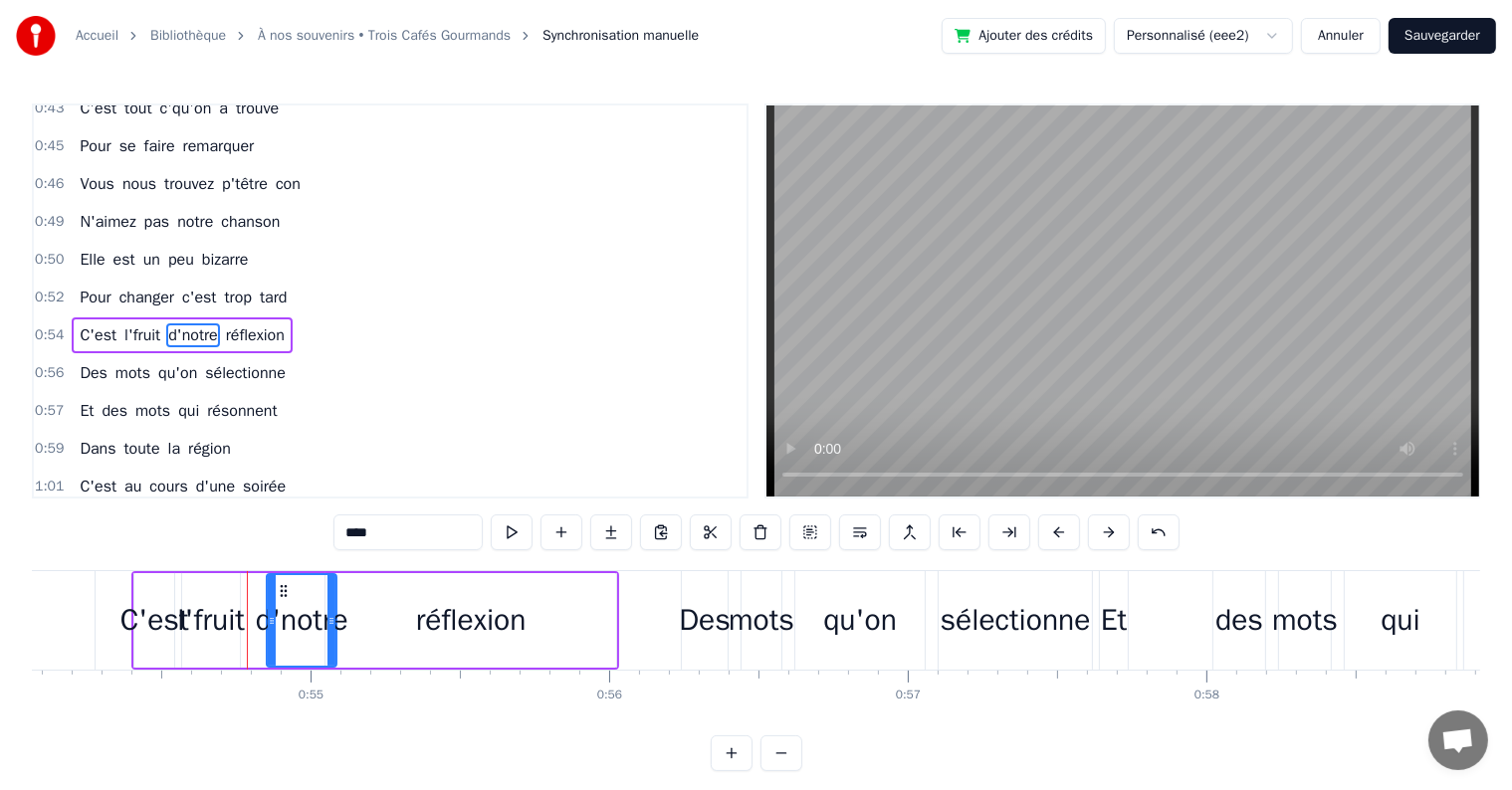 scroll, scrollTop: 811, scrollLeft: 0, axis: vertical 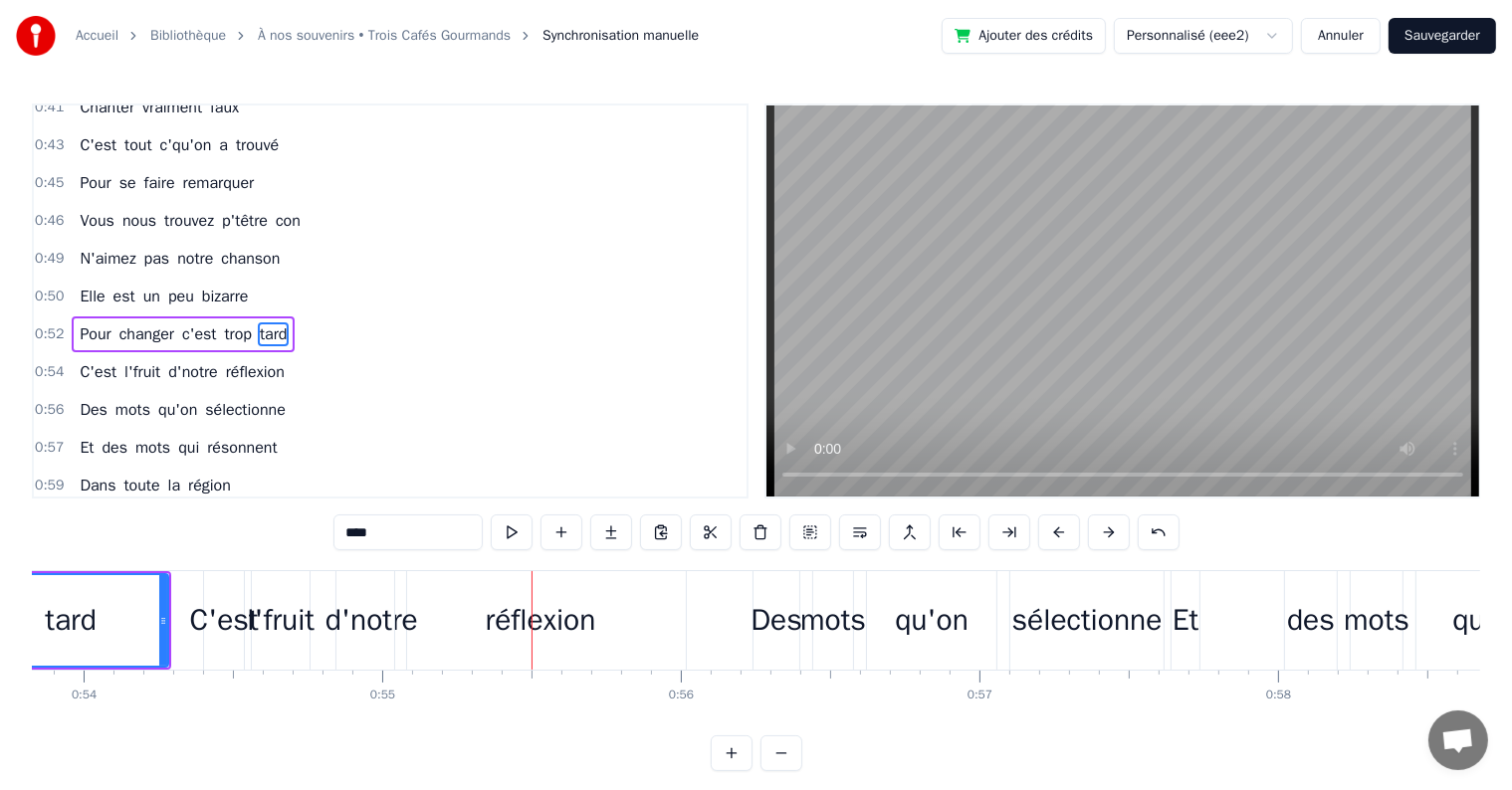 drag, startPoint x: 342, startPoint y: 603, endPoint x: 303, endPoint y: 597, distance: 39.4588 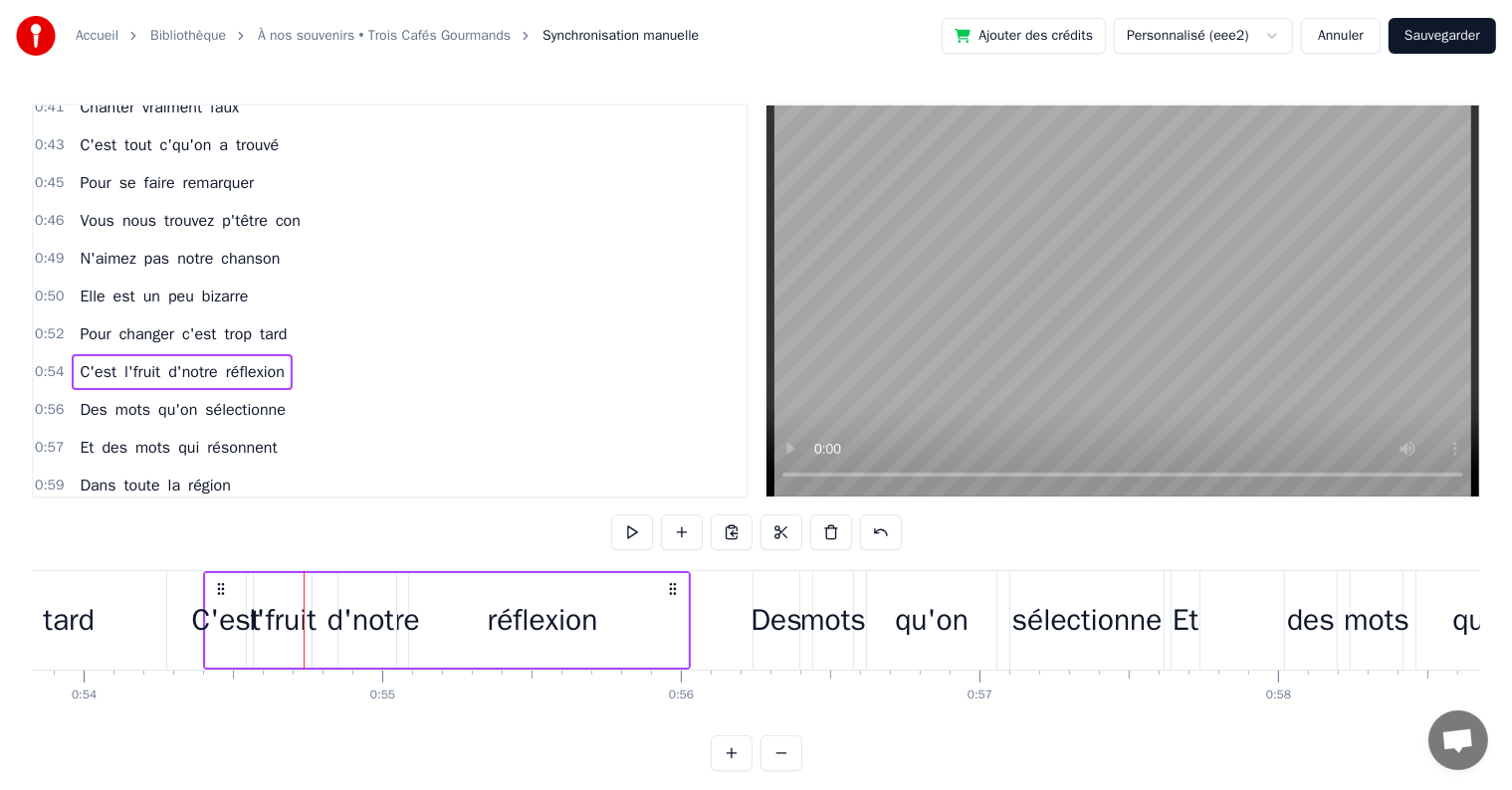 click on "d'notre" at bounding box center [373, 620] 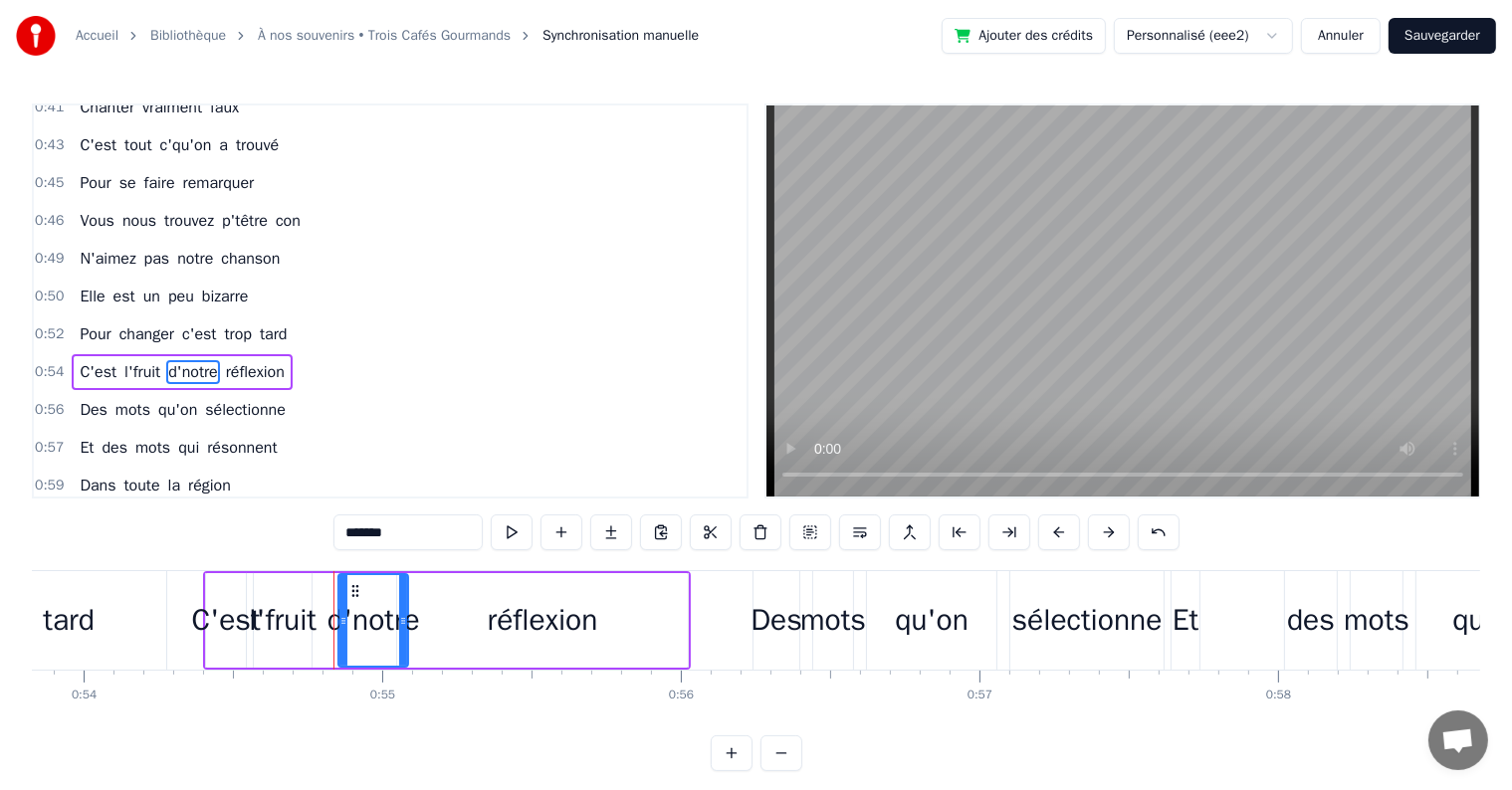 scroll, scrollTop: 848, scrollLeft: 0, axis: vertical 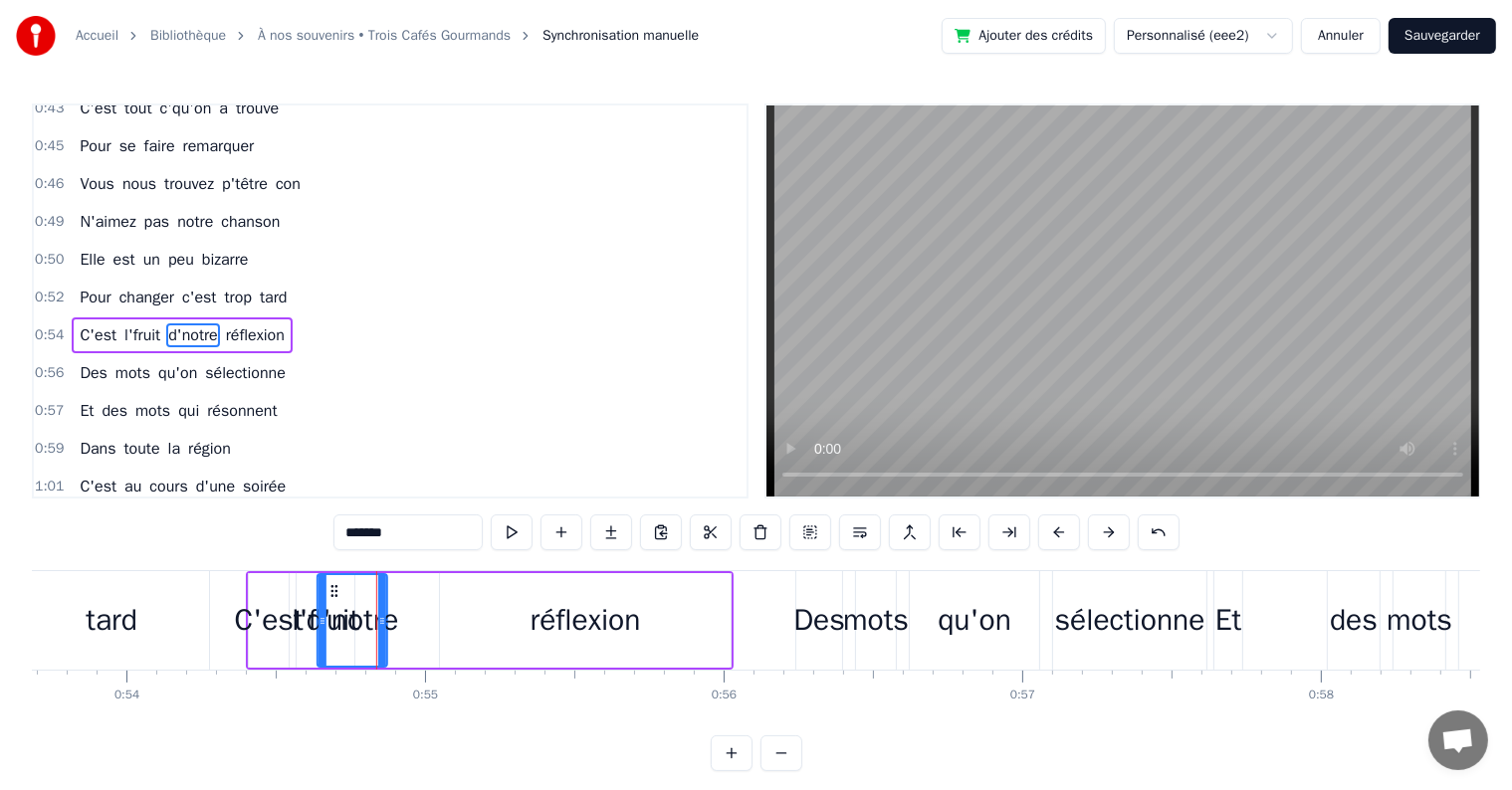 drag, startPoint x: 350, startPoint y: 590, endPoint x: 338, endPoint y: 580, distance: 15.6205 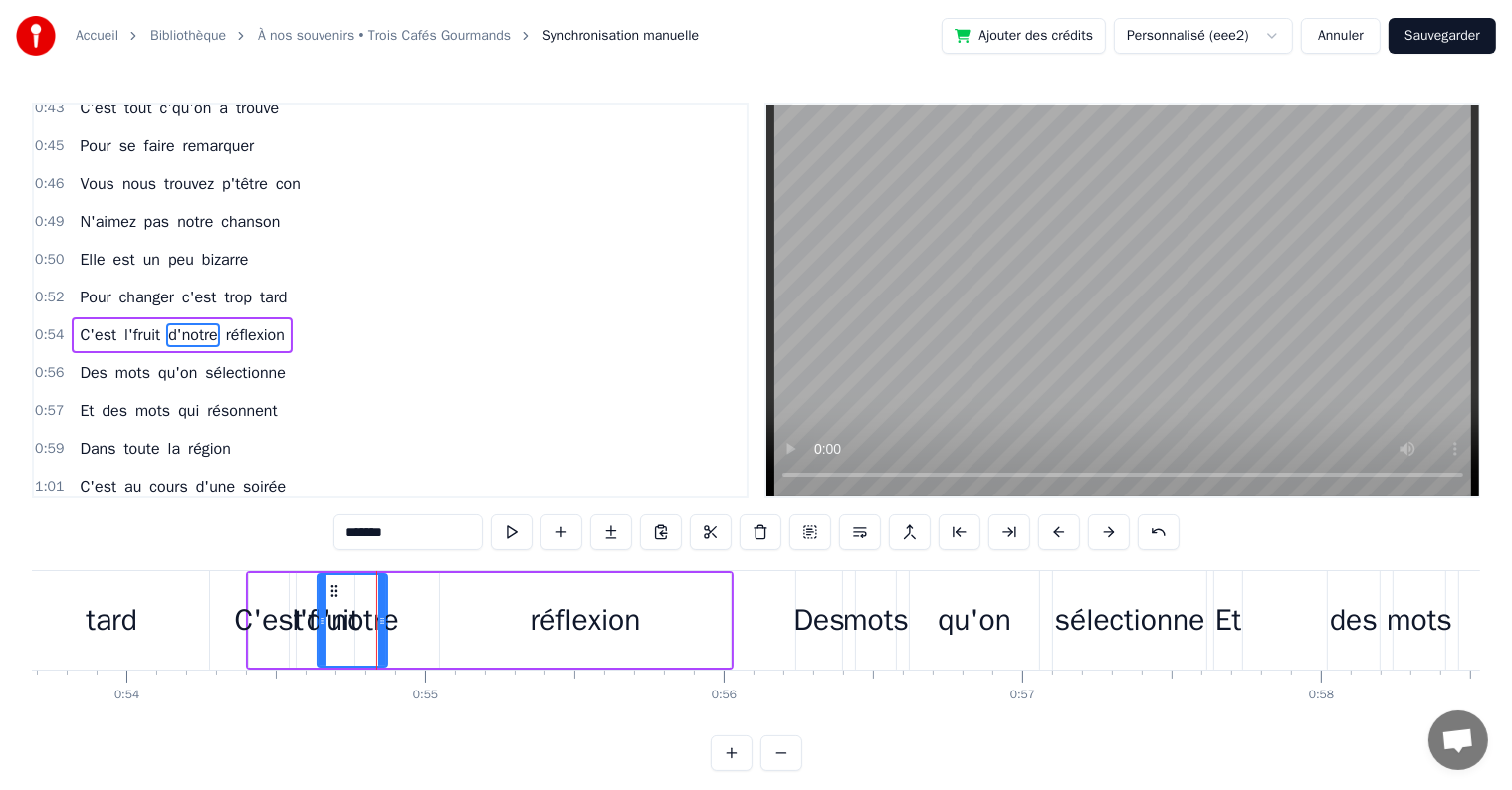 click on "réflexion" at bounding box center [585, 620] 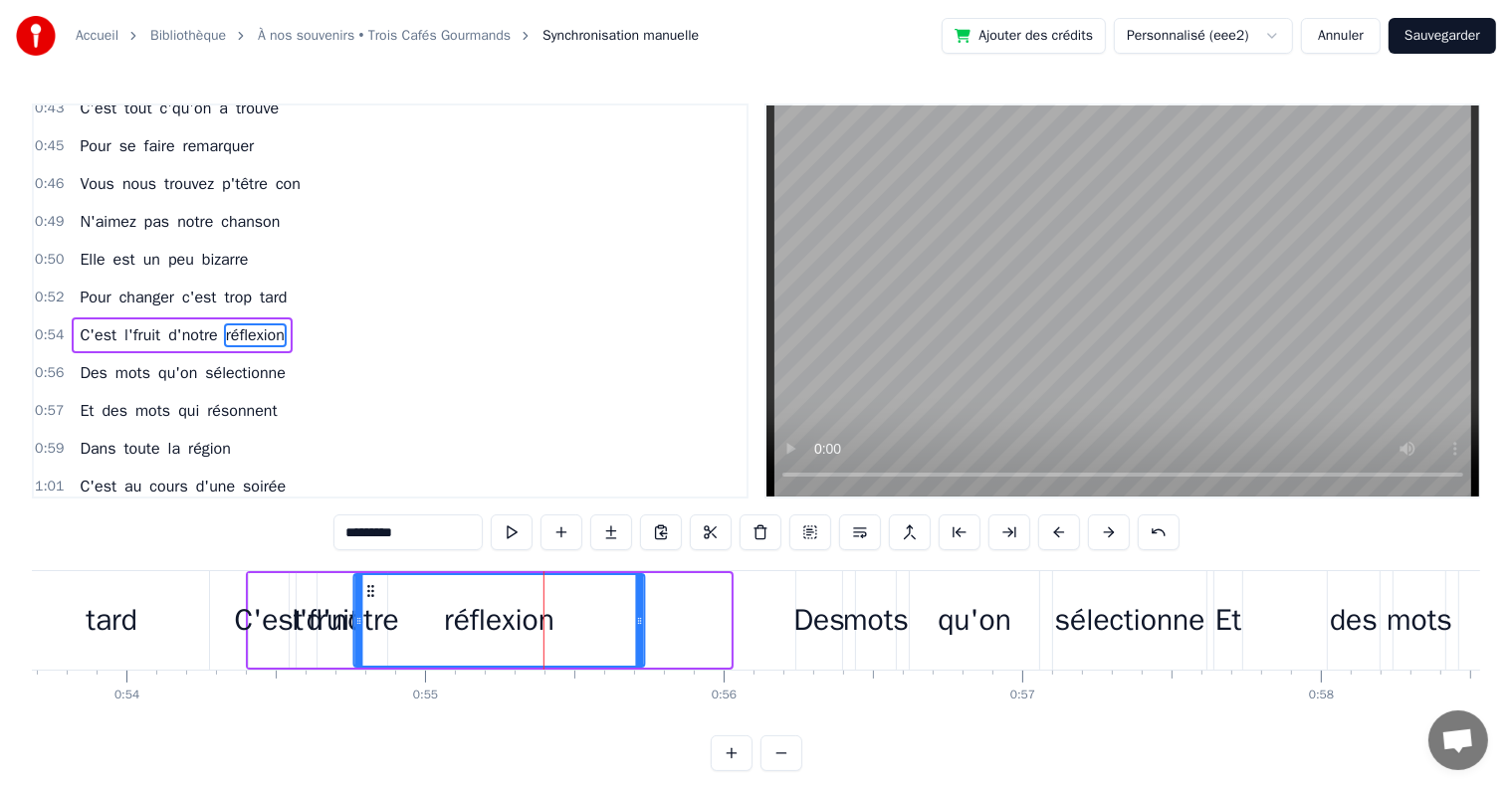 drag, startPoint x: 450, startPoint y: 584, endPoint x: 369, endPoint y: 586, distance: 81.02469 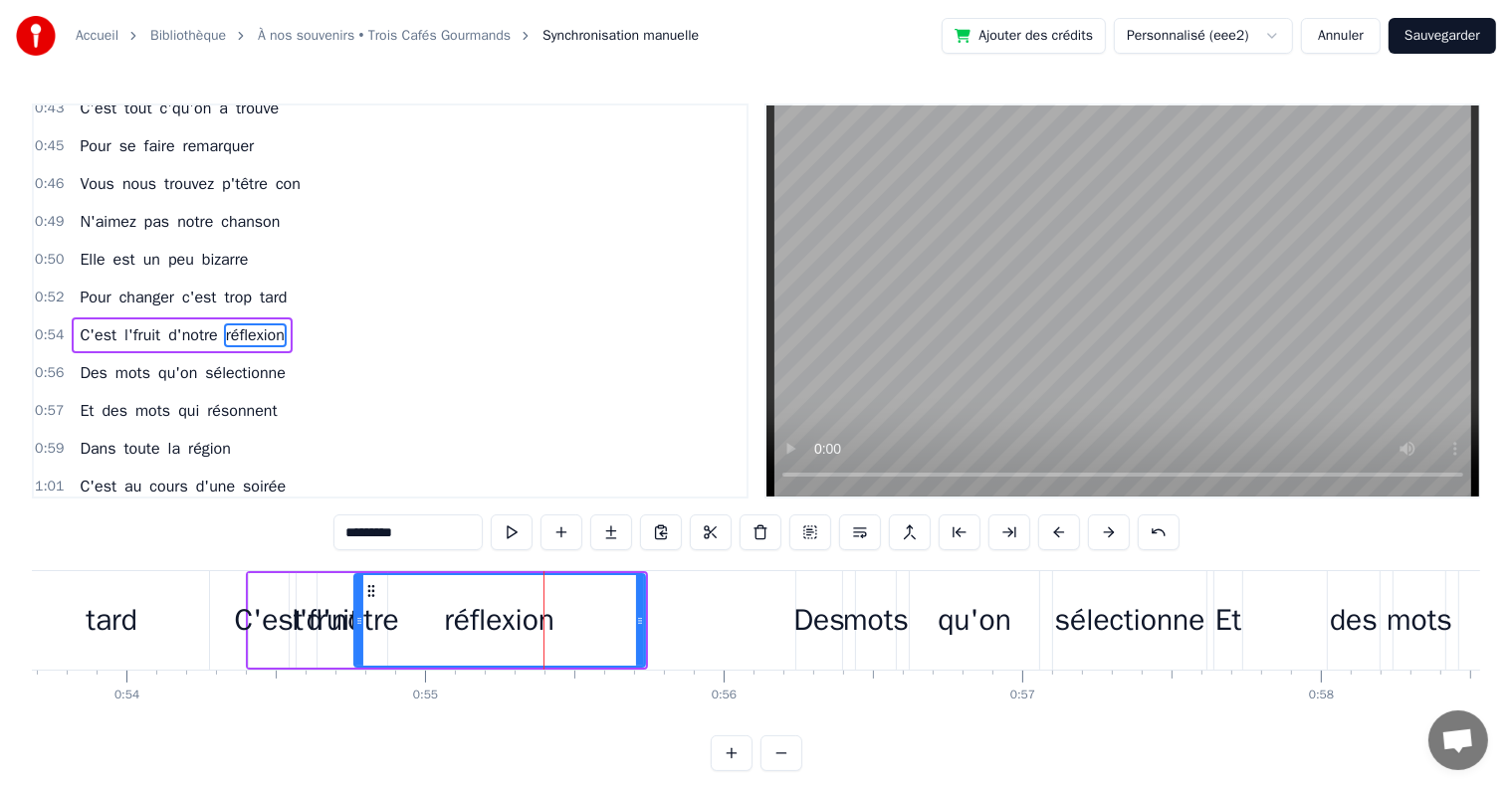 click on "tard" at bounding box center (111, 620) 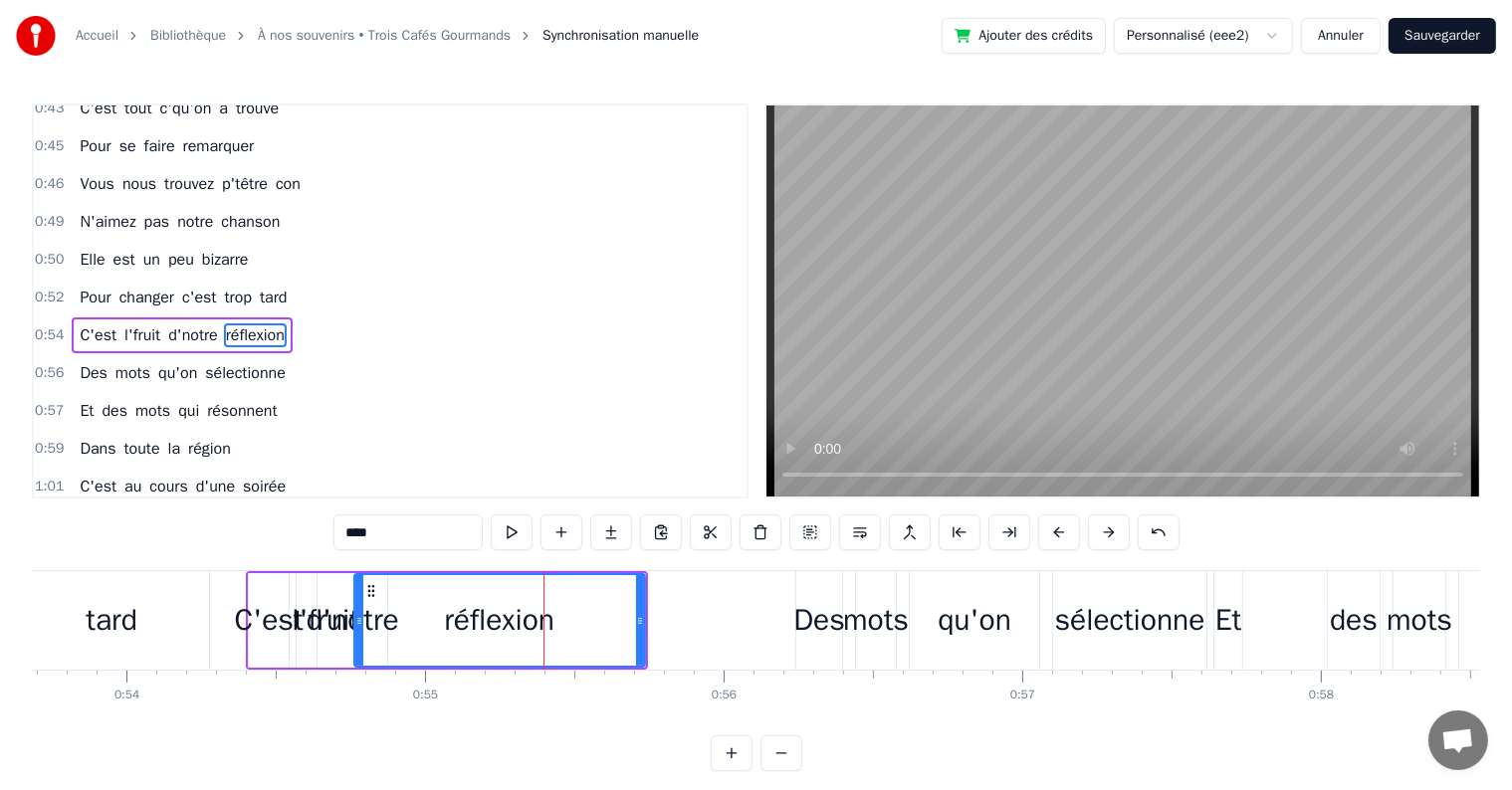 scroll, scrollTop: 811, scrollLeft: 0, axis: vertical 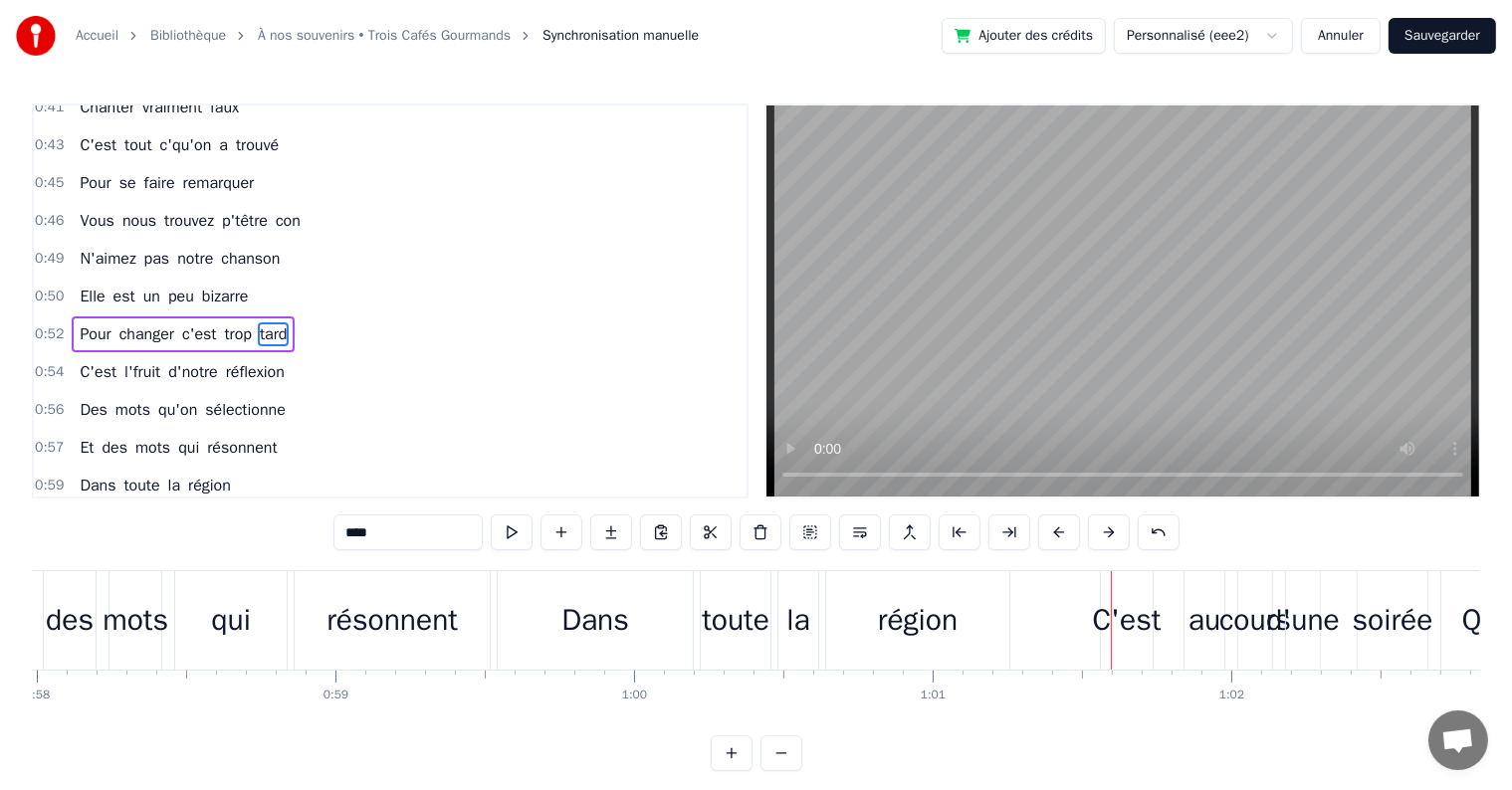 click on "Sauvegarder" at bounding box center [1442, 36] 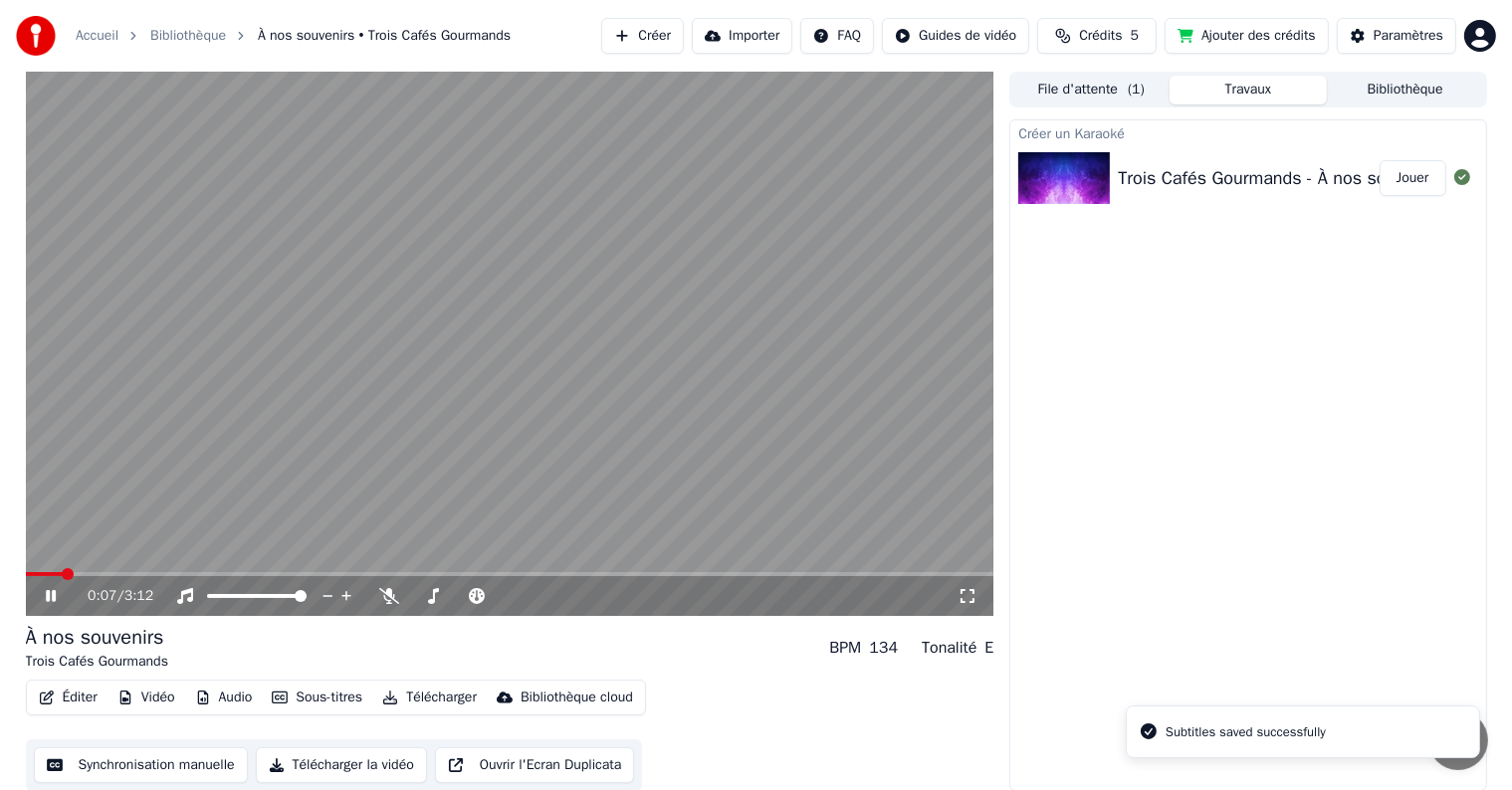 click 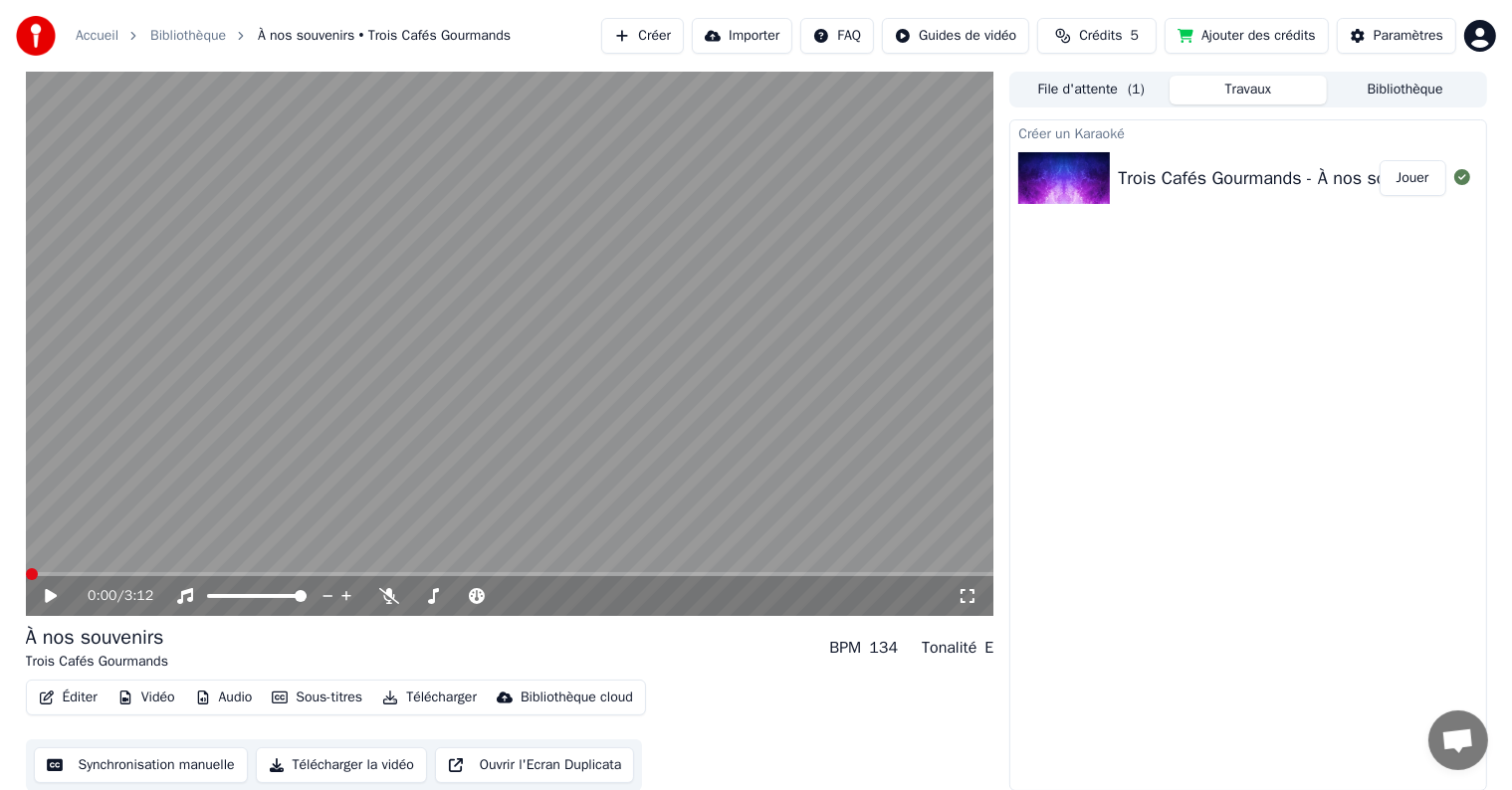 click at bounding box center [32, 574] 